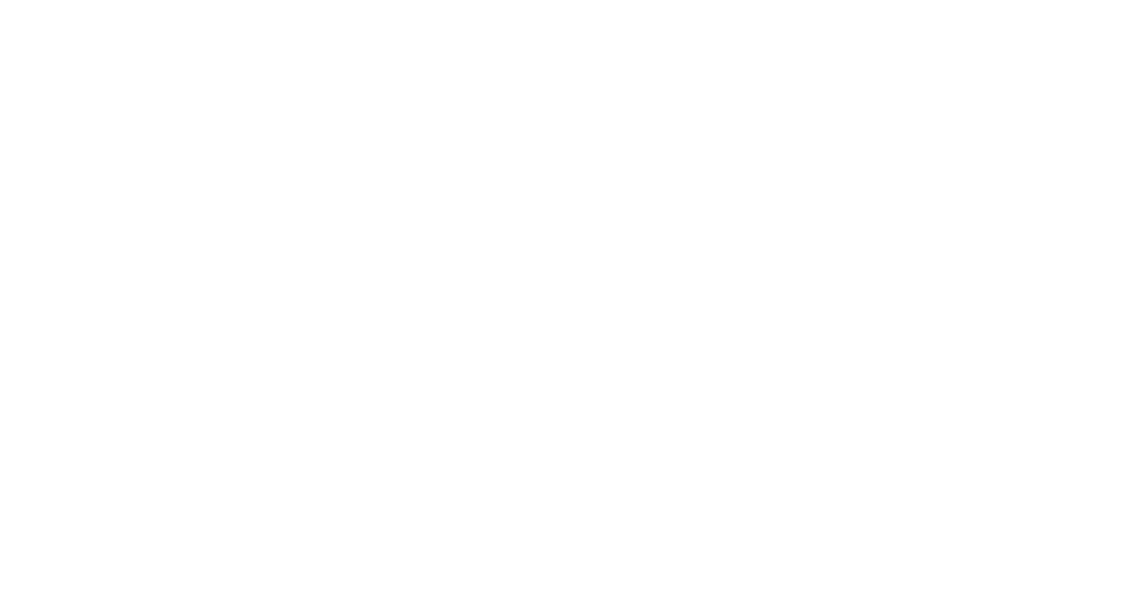 scroll, scrollTop: 0, scrollLeft: 0, axis: both 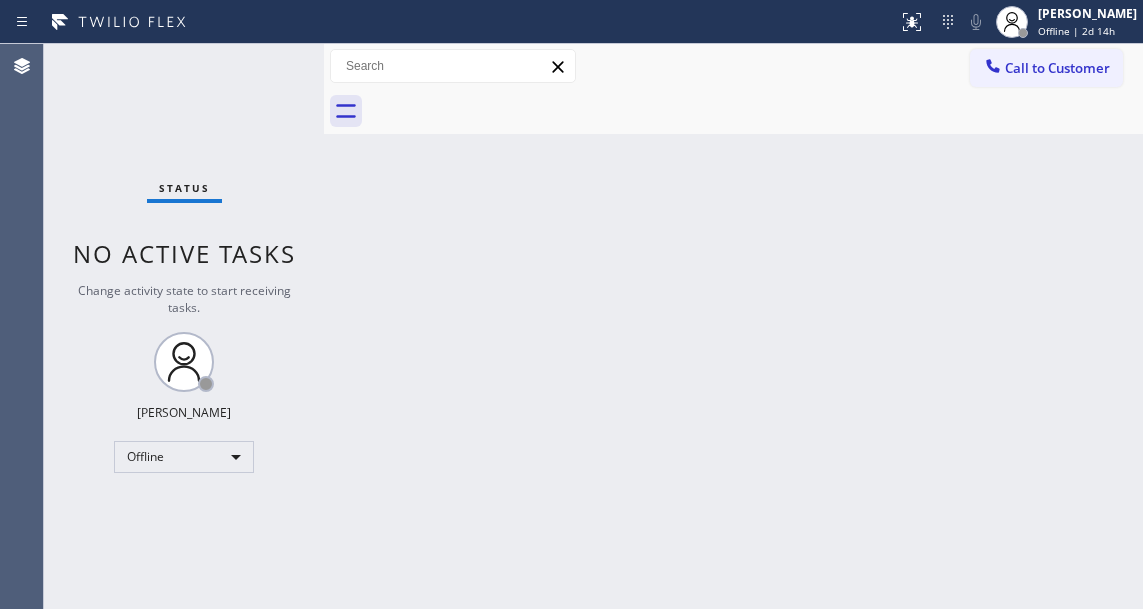 click on "Back to Dashboard Change Sender ID Customers Technicians Select a contact Outbound call Technician Search Technician Your caller id phone number Your caller id phone number Call Technician info Name   Phone none Address none Change Sender ID HVAC [PHONE_NUMBER] 5 Star Appliance [PHONE_NUMBER] Appliance Repair [PHONE_NUMBER] Plumbing [PHONE_NUMBER] Air Duct Cleaning [PHONE_NUMBER]  Electricians [PHONE_NUMBER] Cancel Change Check personal SMS Reset Change No tabs Call to Customer Outbound call Location Search location Your caller id phone number Customer number Call Outbound call Technician Search Technician Your caller id phone number Your caller id phone number Call" at bounding box center (733, 326) 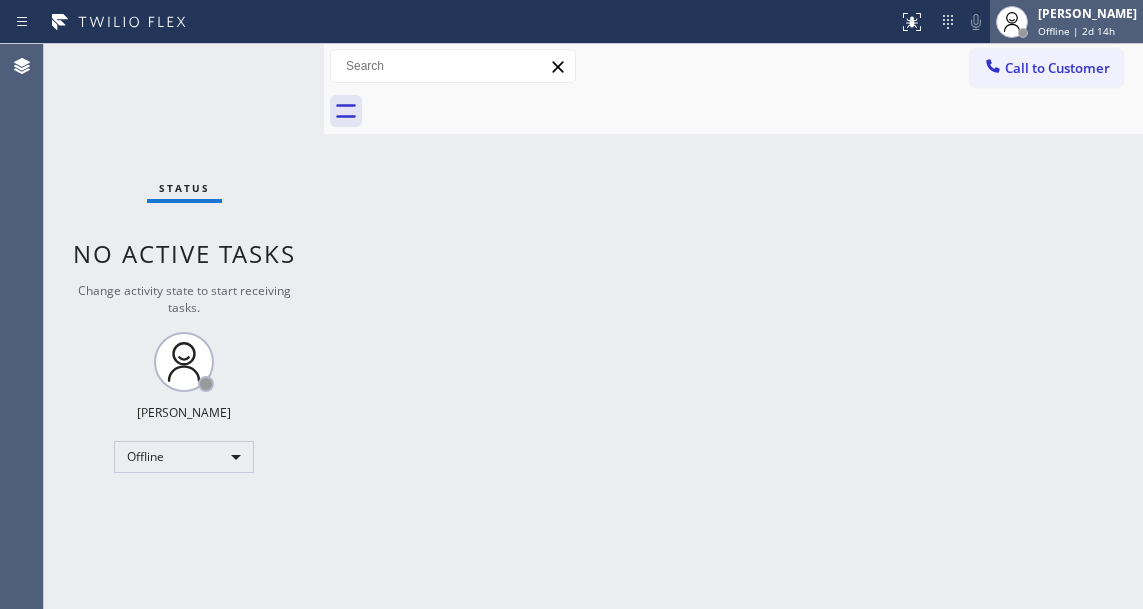click on "Offline | 2d 14h" at bounding box center [1076, 31] 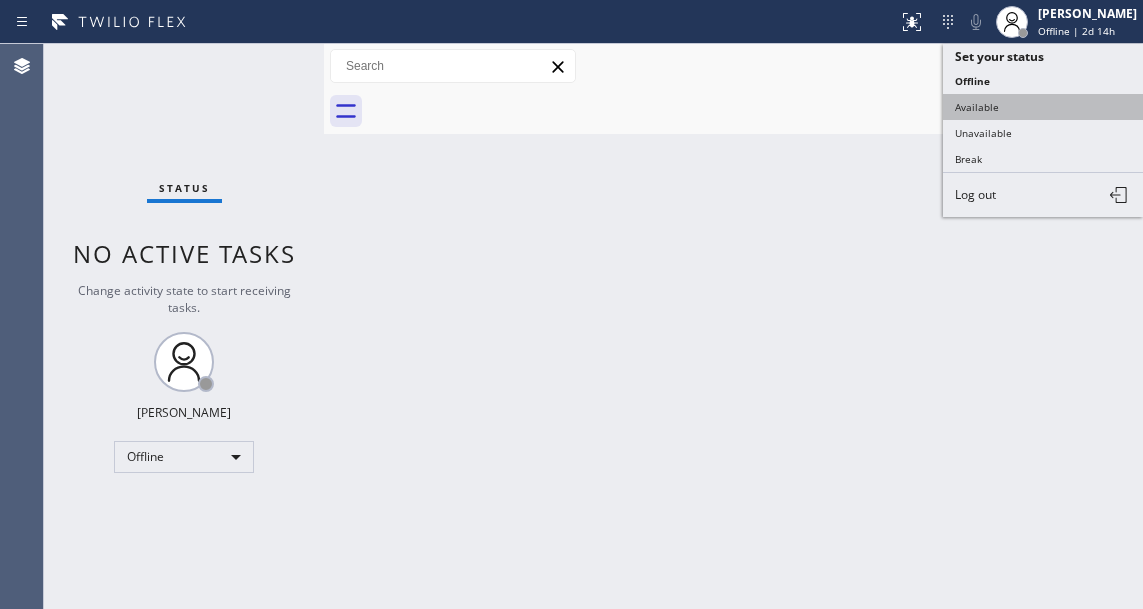 click on "Available" at bounding box center (1043, 107) 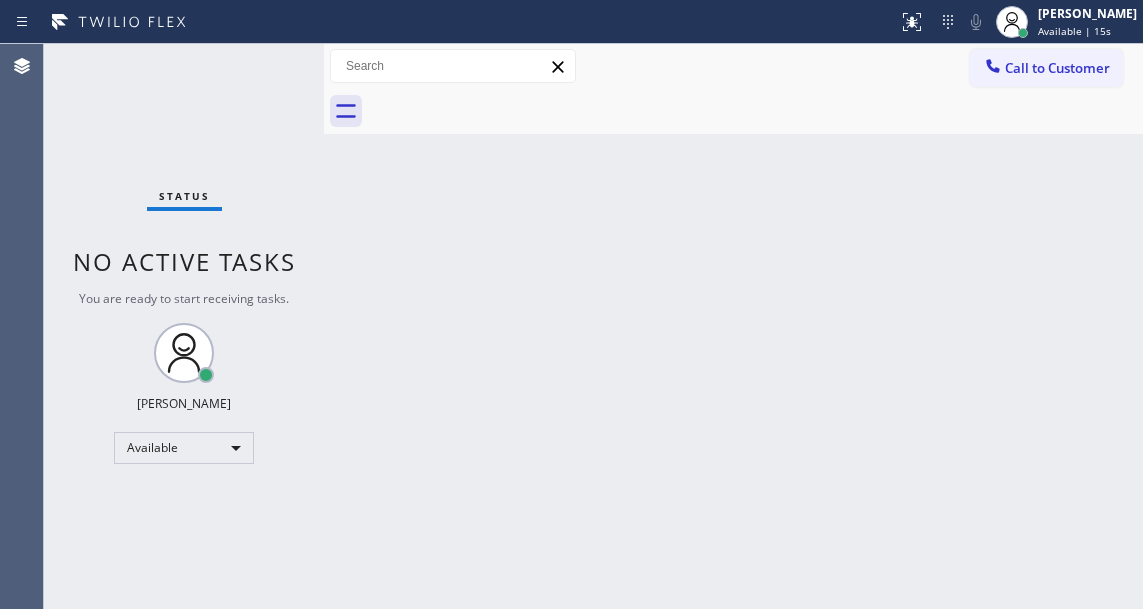 click on "Back to Dashboard Change Sender ID Customers Technicians Select a contact Outbound call Technician Search Technician Your caller id phone number Your caller id phone number Call Technician info Name   Phone none Address none Change Sender ID HVAC [PHONE_NUMBER] 5 Star Appliance [PHONE_NUMBER] Appliance Repair [PHONE_NUMBER] Plumbing [PHONE_NUMBER] Air Duct Cleaning [PHONE_NUMBER]  Electricians [PHONE_NUMBER] Cancel Change Check personal SMS Reset Change No tabs Call to Customer Outbound call Location Search location Your caller id phone number Customer number Call Outbound call Technician Search Technician Your caller id phone number Your caller id phone number Call" at bounding box center (733, 326) 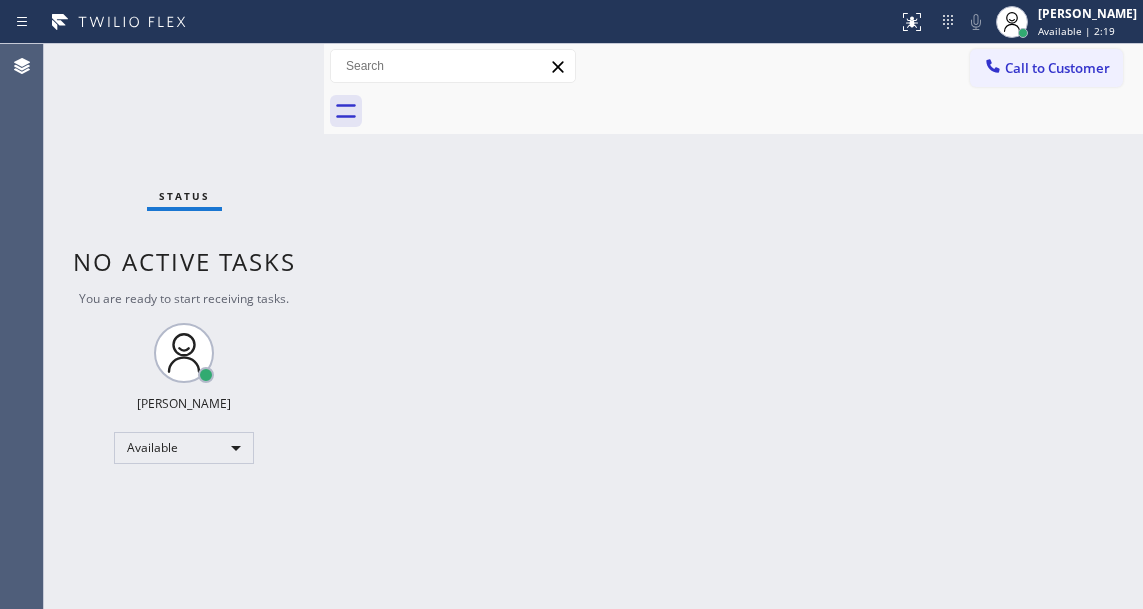 click on "Back to Dashboard Change Sender ID Customers Technicians Select a contact Outbound call Technician Search Technician Your caller id phone number Your caller id phone number Call Technician info Name   Phone none Address none Change Sender ID HVAC [PHONE_NUMBER] 5 Star Appliance [PHONE_NUMBER] Appliance Repair [PHONE_NUMBER] Plumbing [PHONE_NUMBER] Air Duct Cleaning [PHONE_NUMBER]  Electricians [PHONE_NUMBER] Cancel Change Check personal SMS Reset Change No tabs Call to Customer Outbound call Location Search location Your caller id phone number Customer number Call Outbound call Technician Search Technician Your caller id phone number Your caller id phone number Call" at bounding box center (733, 326) 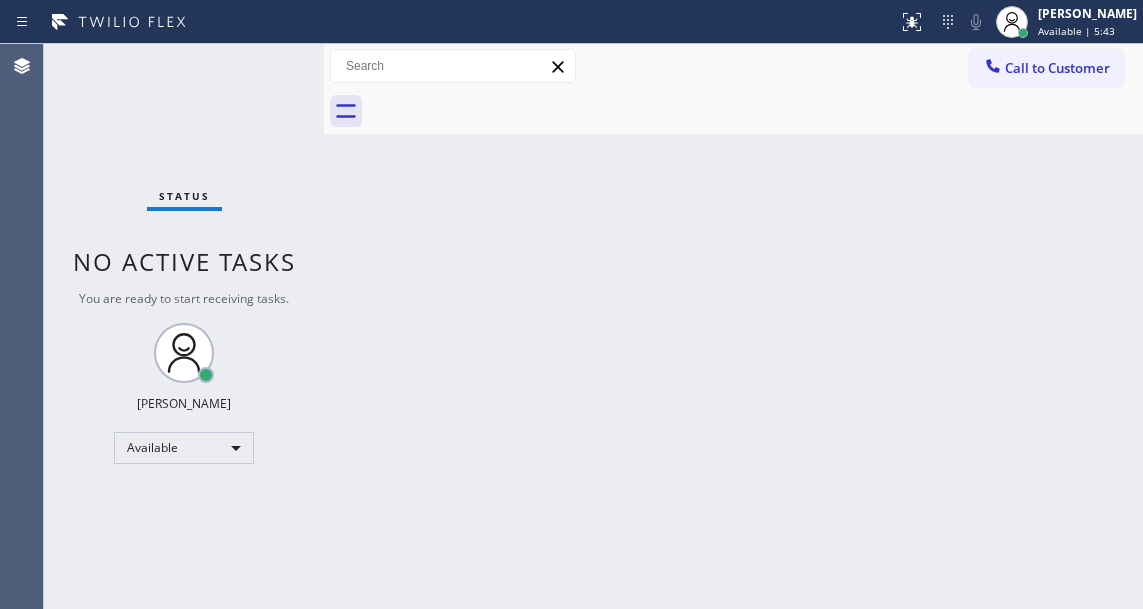 click on "Back to Dashboard Change Sender ID Customers Technicians Select a contact Outbound call Technician Search Technician Your caller id phone number Your caller id phone number Call Technician info Name   Phone none Address none Change Sender ID HVAC [PHONE_NUMBER] 5 Star Appliance [PHONE_NUMBER] Appliance Repair [PHONE_NUMBER] Plumbing [PHONE_NUMBER] Air Duct Cleaning [PHONE_NUMBER]  Electricians [PHONE_NUMBER] Cancel Change Check personal SMS Reset Change No tabs Call to Customer Outbound call Location Search location Your caller id phone number Customer number Call Outbound call Technician Search Technician Your caller id phone number Your caller id phone number Call" at bounding box center [733, 326] 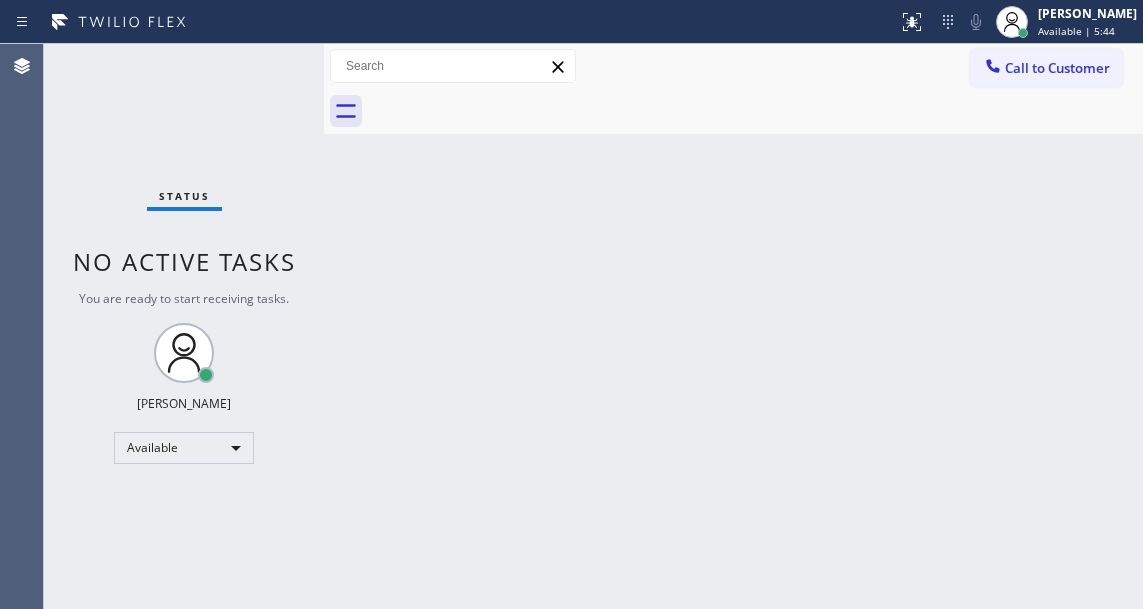 click on "Status   No active tasks     You are ready to start receiving tasks.   Esmael Jarina Available" at bounding box center (184, 326) 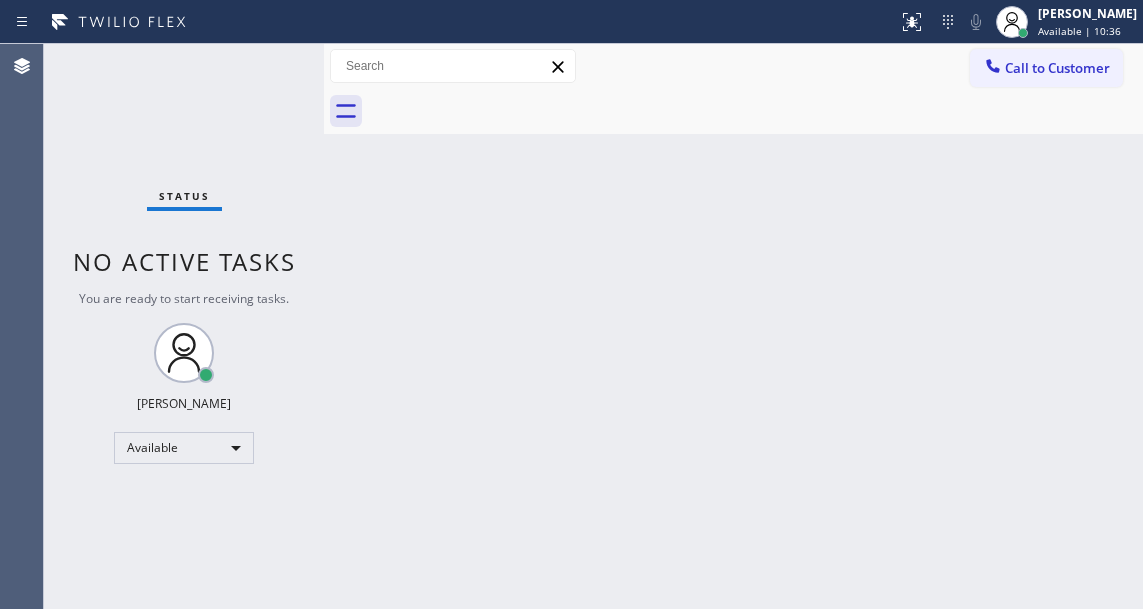 drag, startPoint x: 1080, startPoint y: 218, endPoint x: 929, endPoint y: 208, distance: 151.33076 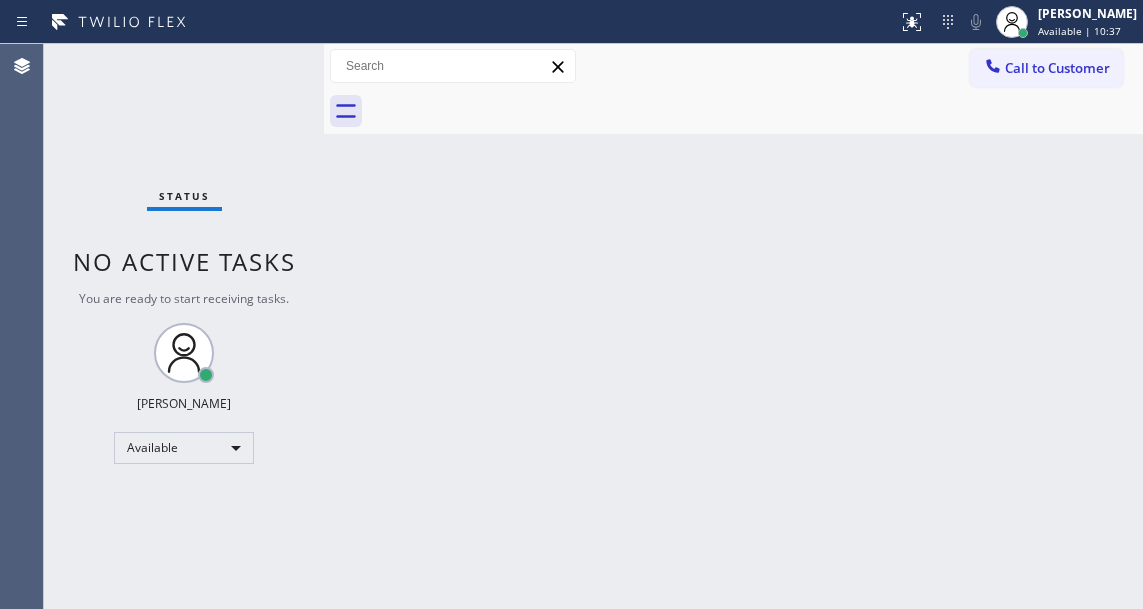 click on "Status   No active tasks     You are ready to start receiving tasks.   [PERSON_NAME]" at bounding box center [184, 326] 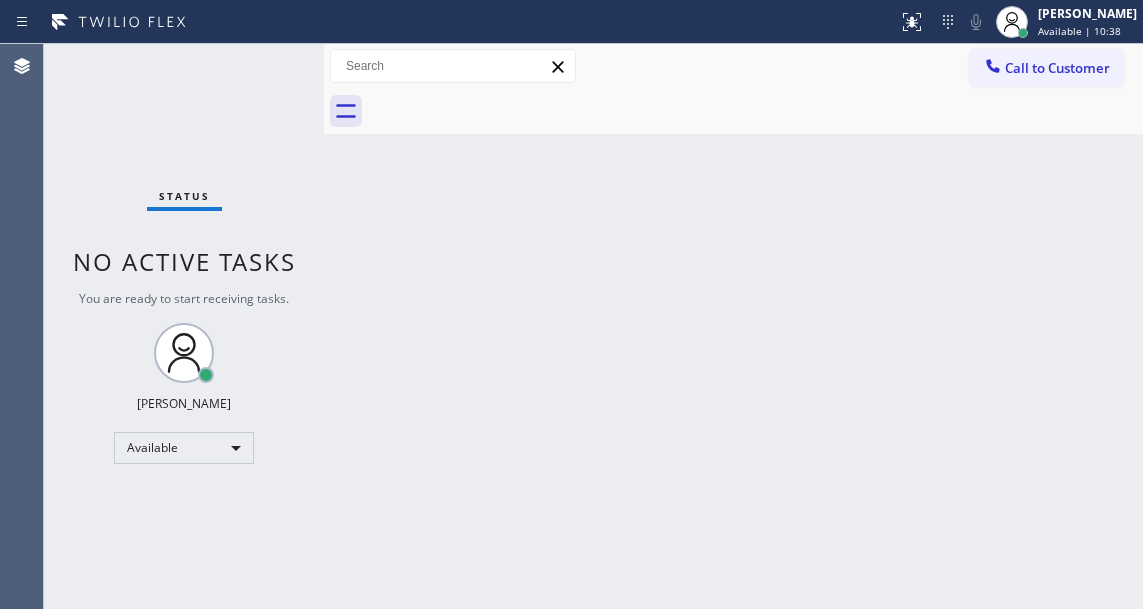 click on "Status   No active tasks     You are ready to start receiving tasks.   [PERSON_NAME]" at bounding box center (184, 326) 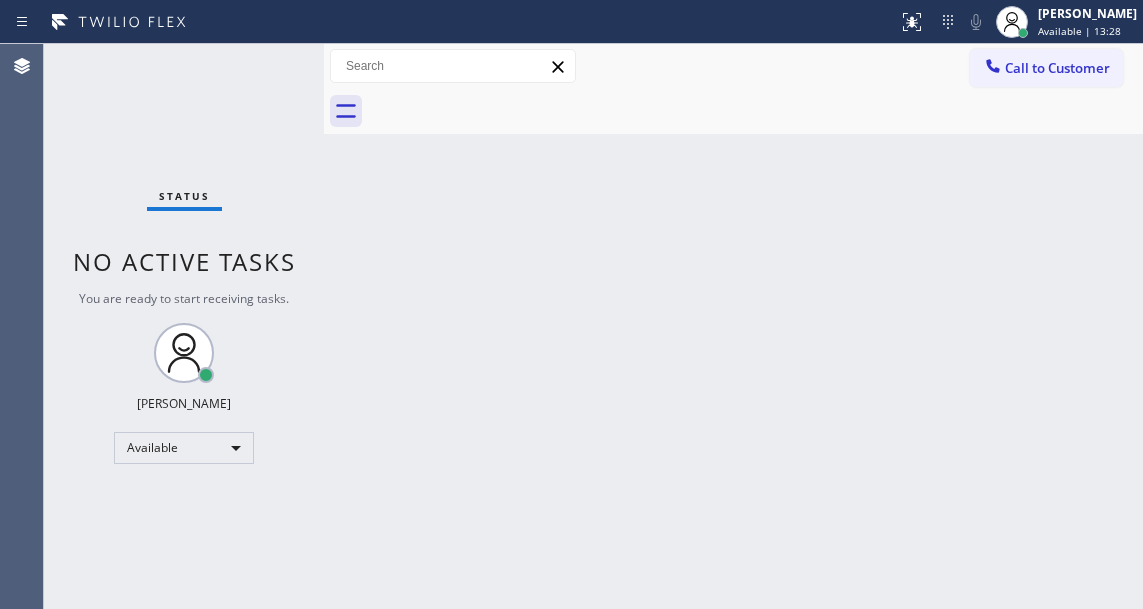 drag, startPoint x: 156, startPoint y: 159, endPoint x: 74, endPoint y: 166, distance: 82.29824 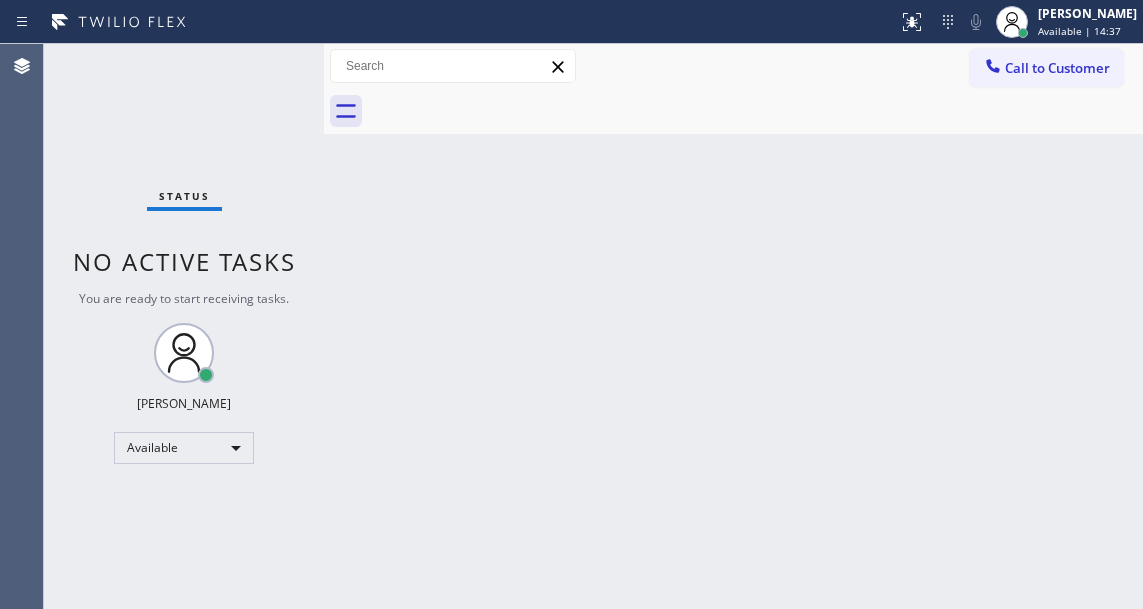 click on "Status   No active tasks     You are ready to start receiving tasks.   [PERSON_NAME]" at bounding box center [184, 326] 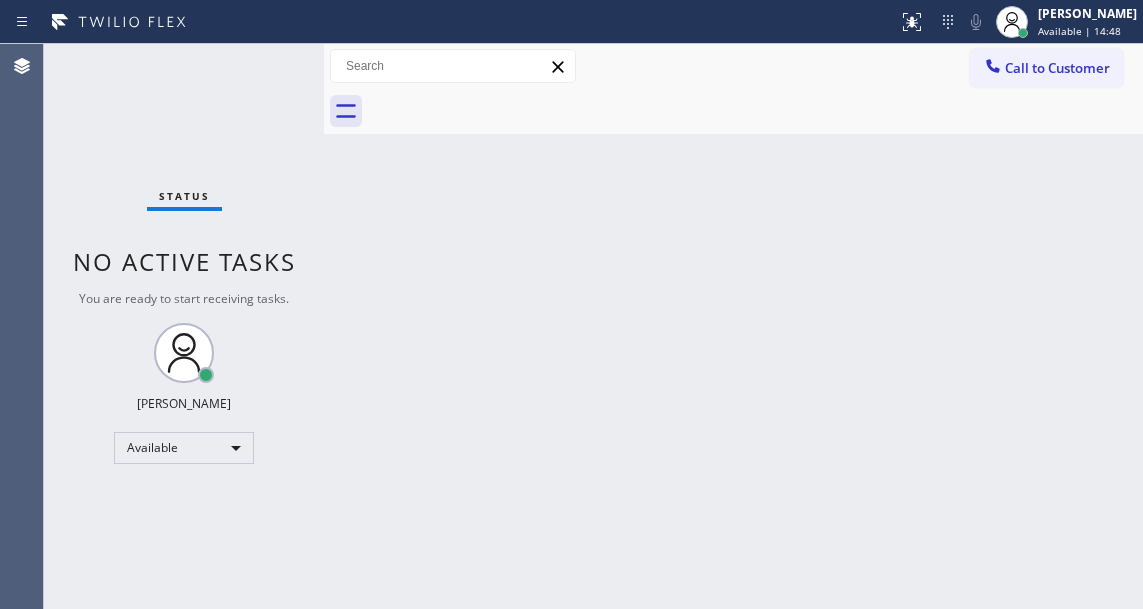 click on "Status   No active tasks     You are ready to start receiving tasks.   [PERSON_NAME]" at bounding box center (184, 326) 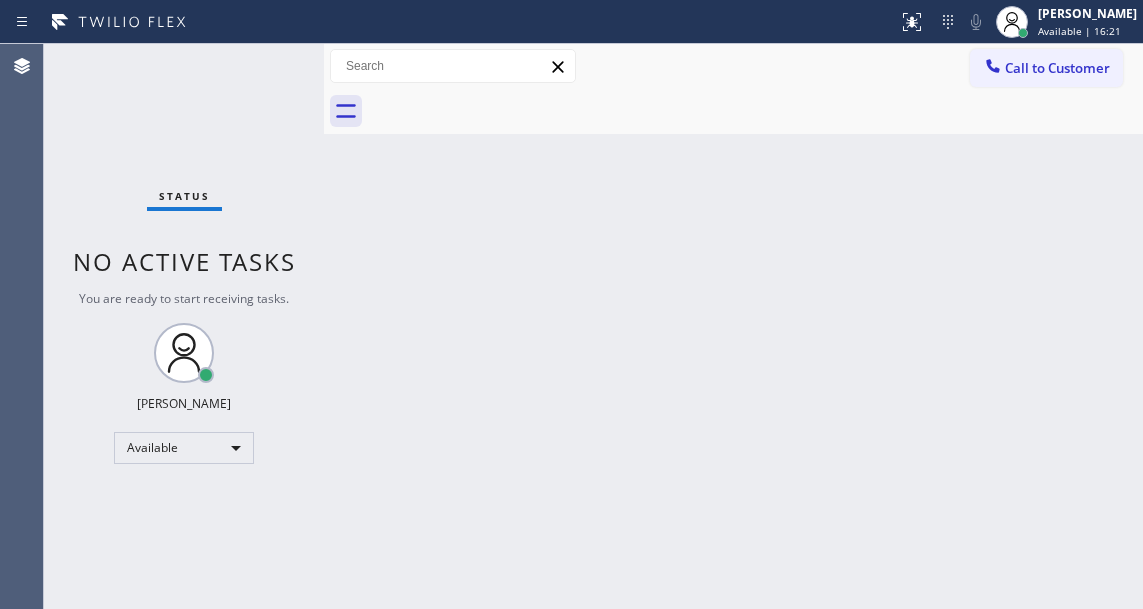 click on "Status   No active tasks     You are ready to start receiving tasks.   [PERSON_NAME]" at bounding box center [184, 326] 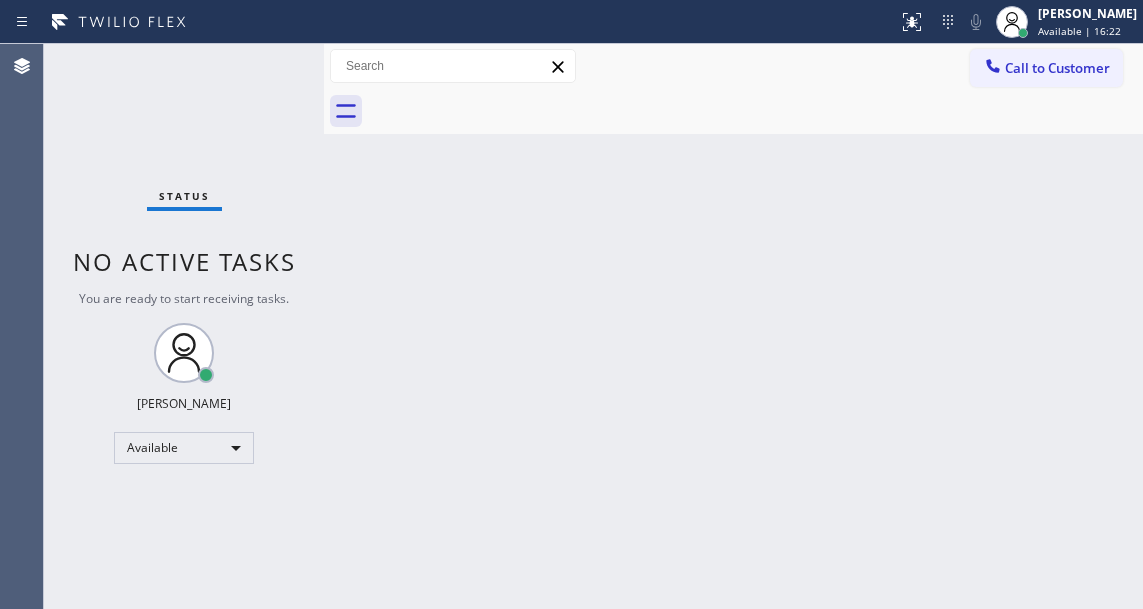 click on "Status   No active tasks     You are ready to start receiving tasks.   [PERSON_NAME]" at bounding box center [184, 326] 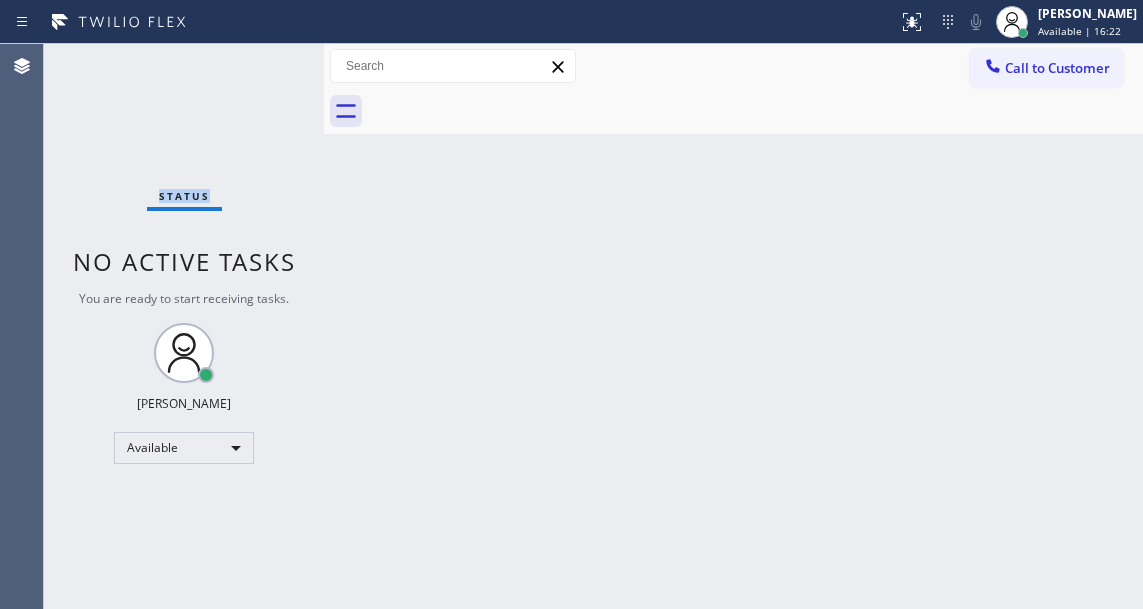 click on "Status   No active tasks     You are ready to start receiving tasks.   [PERSON_NAME]" at bounding box center [184, 326] 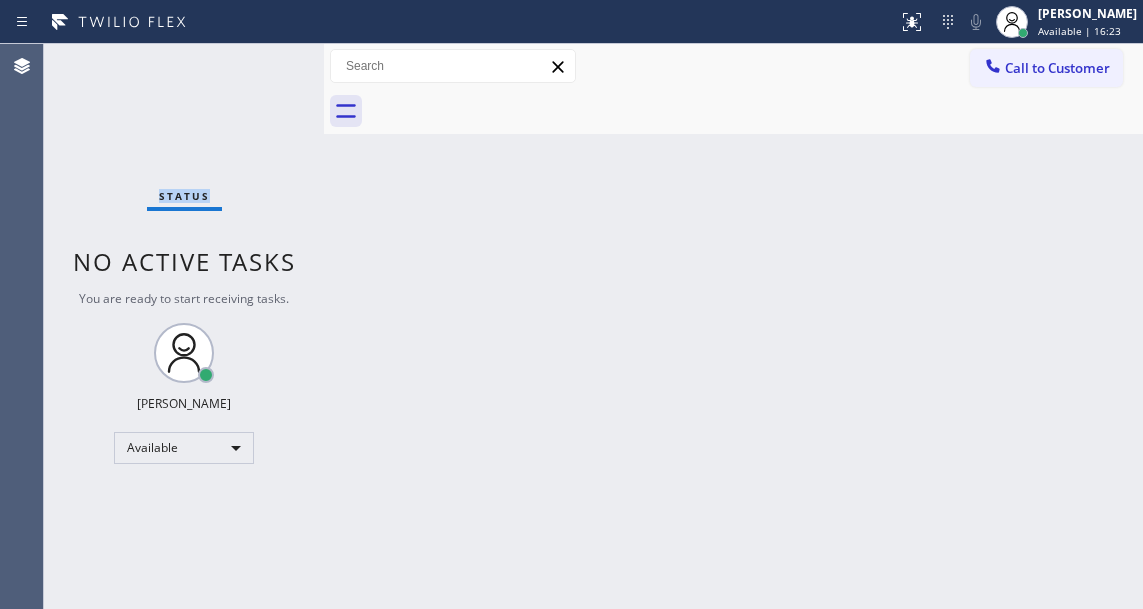 click on "Status   No active tasks     You are ready to start receiving tasks.   [PERSON_NAME]" at bounding box center (184, 326) 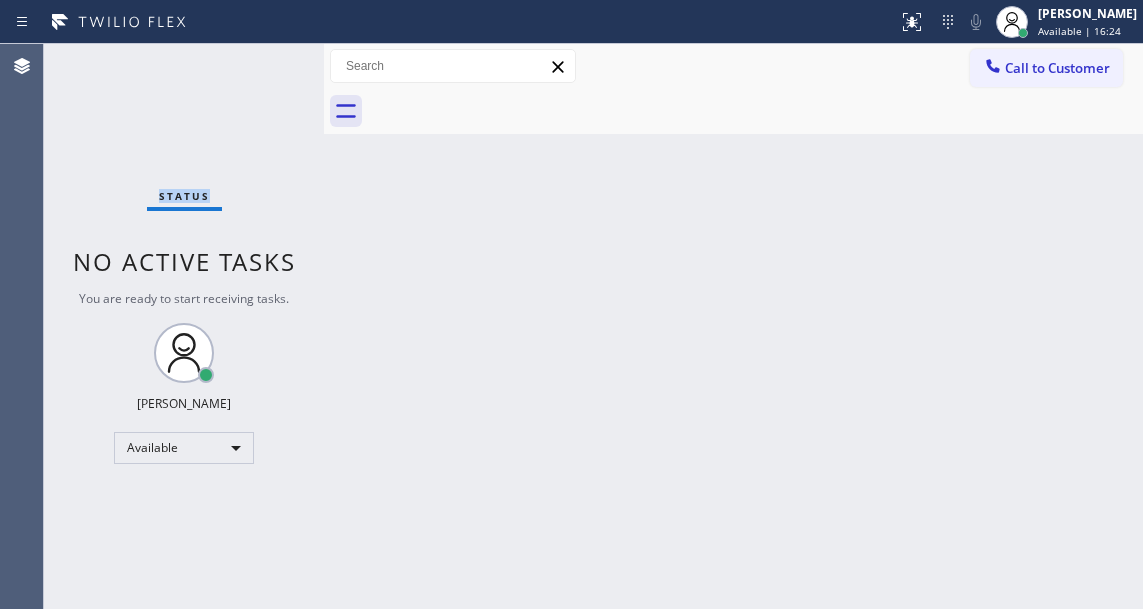 click on "Status   No active tasks     You are ready to start receiving tasks.   [PERSON_NAME]" at bounding box center (184, 326) 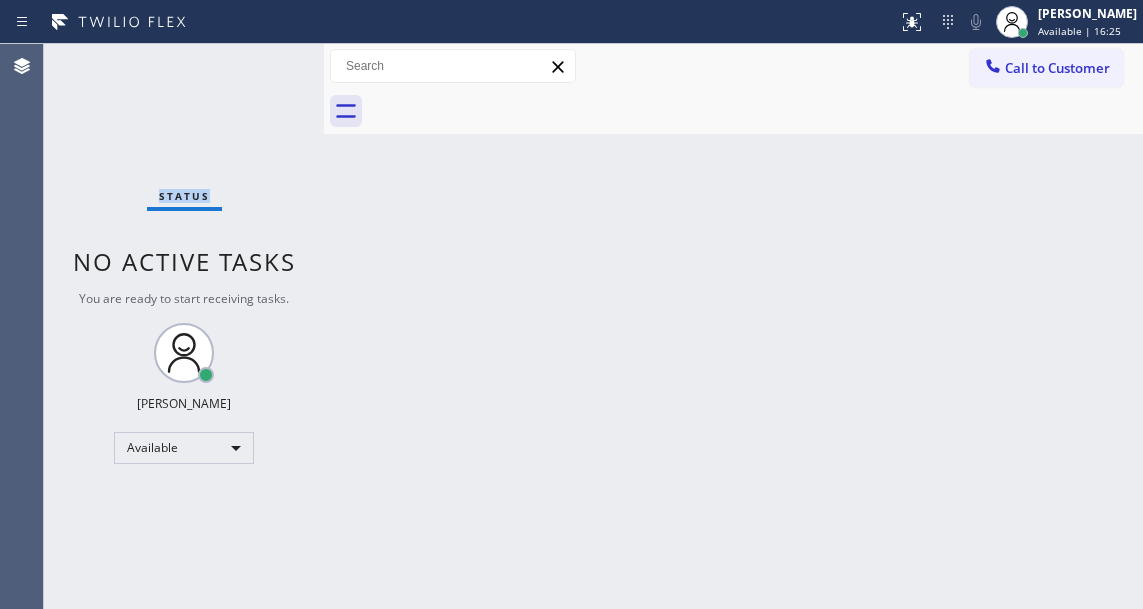 click on "Status   No active tasks     You are ready to start receiving tasks.   [PERSON_NAME]" at bounding box center (184, 326) 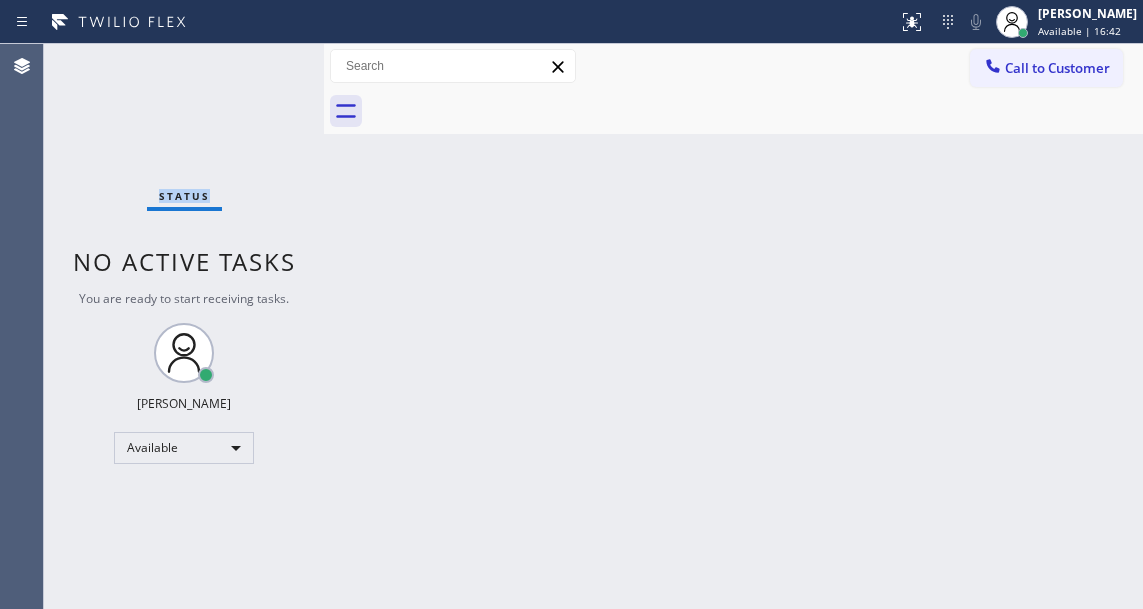 click on "Status   No active tasks     You are ready to start receiving tasks.   [PERSON_NAME]" at bounding box center (184, 326) 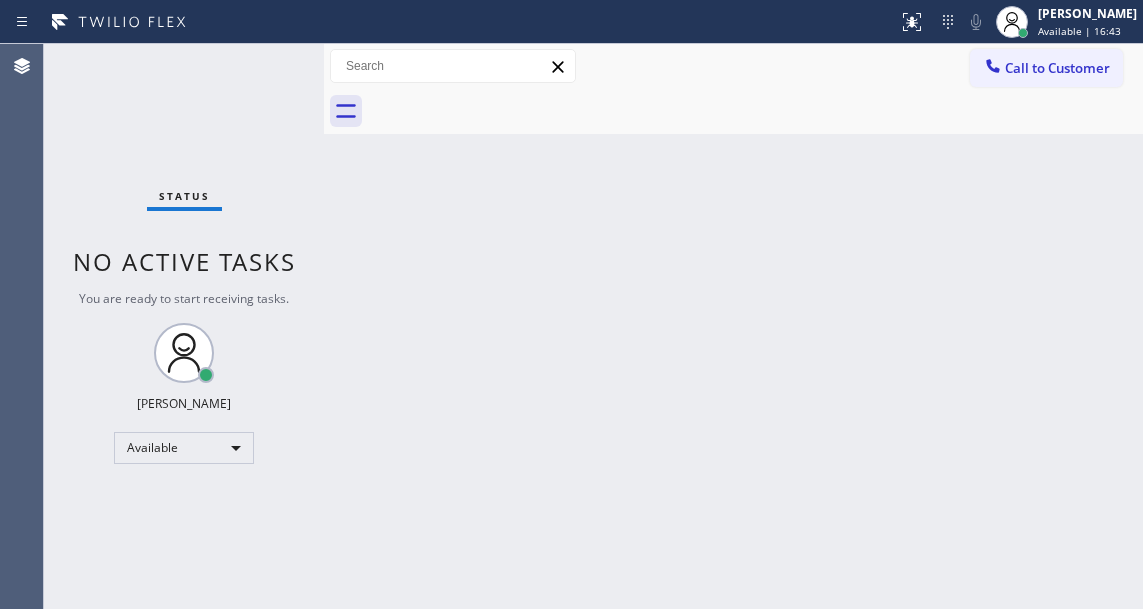 click on "Status   No active tasks     You are ready to start receiving tasks.   [PERSON_NAME]" at bounding box center (184, 326) 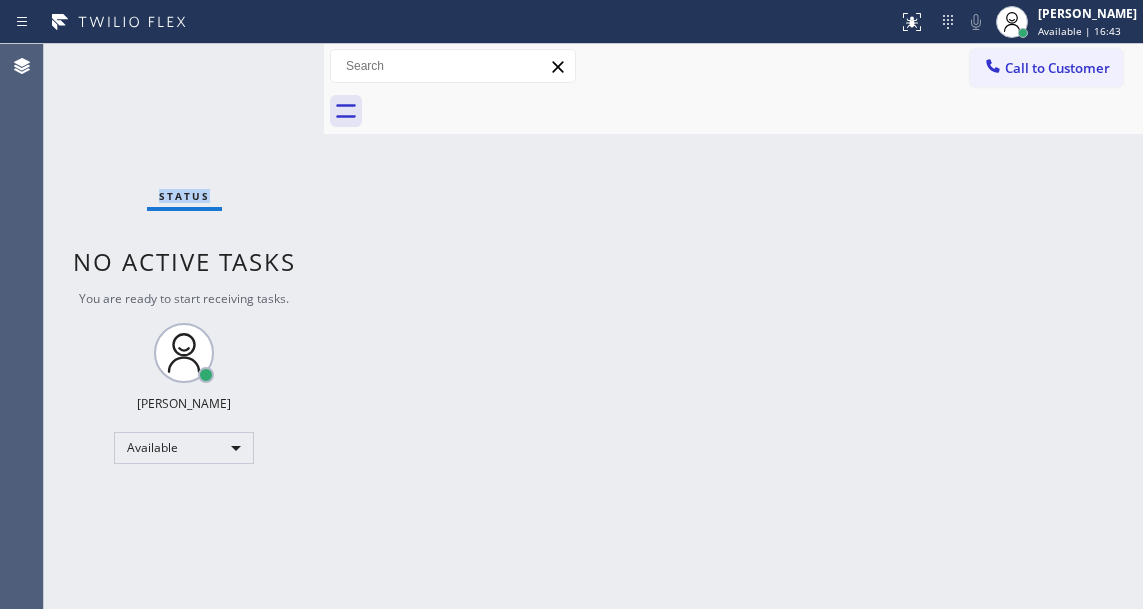 click on "Status   No active tasks     You are ready to start receiving tasks.   [PERSON_NAME]" at bounding box center (184, 326) 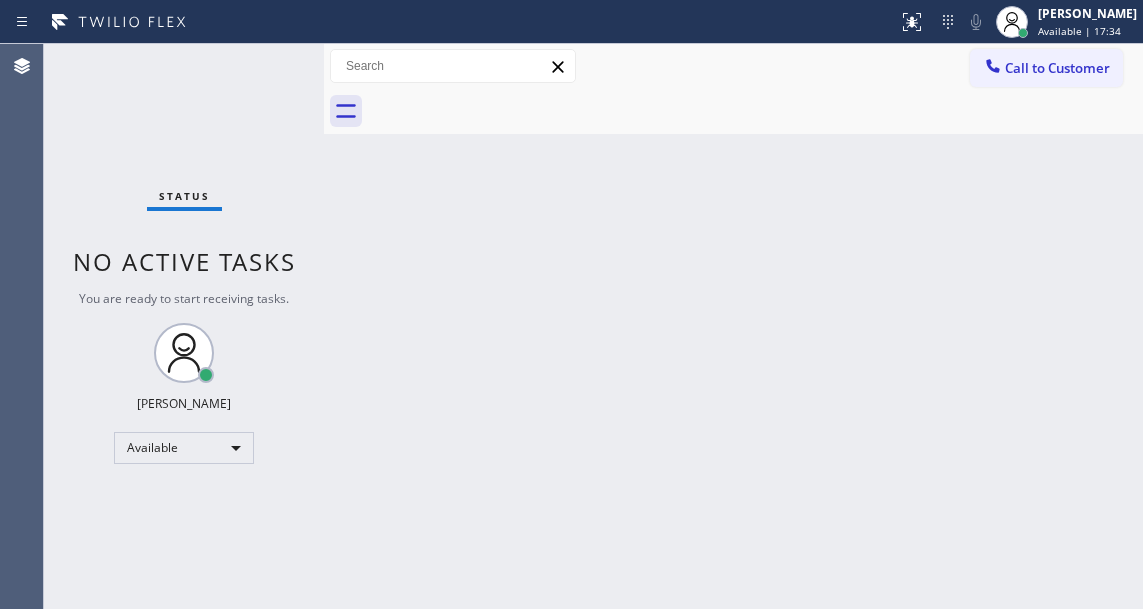 drag, startPoint x: 1073, startPoint y: 212, endPoint x: 1035, endPoint y: 156, distance: 67.6757 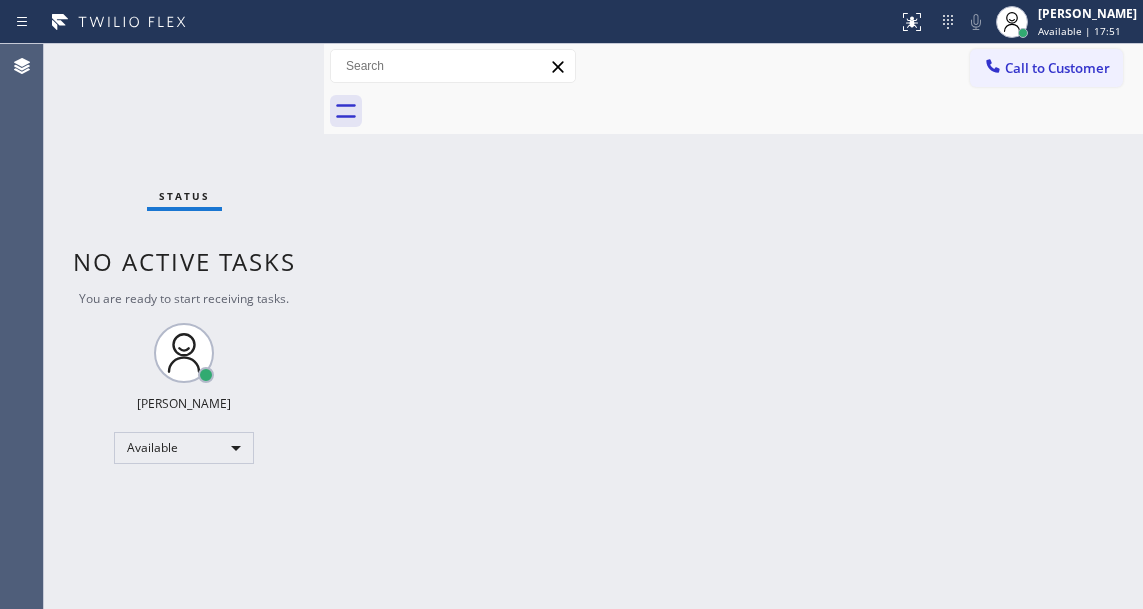 click on "Status   No active tasks     You are ready to start receiving tasks.   [PERSON_NAME]" at bounding box center [184, 326] 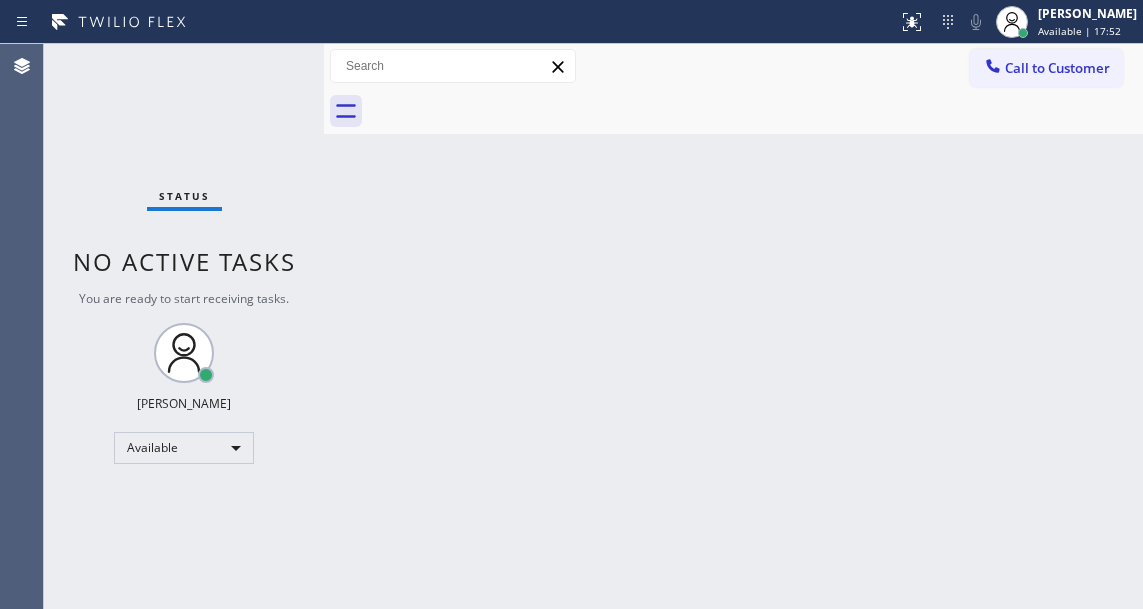 click on "Status   No active tasks     You are ready to start receiving tasks.   [PERSON_NAME]" at bounding box center [184, 326] 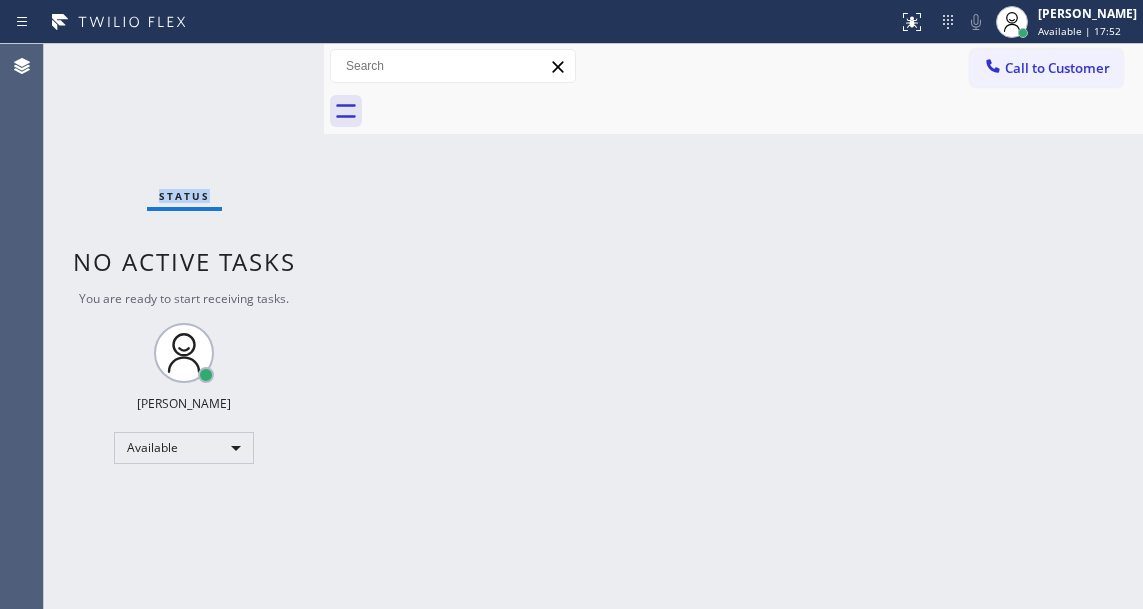 click on "Status   No active tasks     You are ready to start receiving tasks.   [PERSON_NAME]" at bounding box center (184, 326) 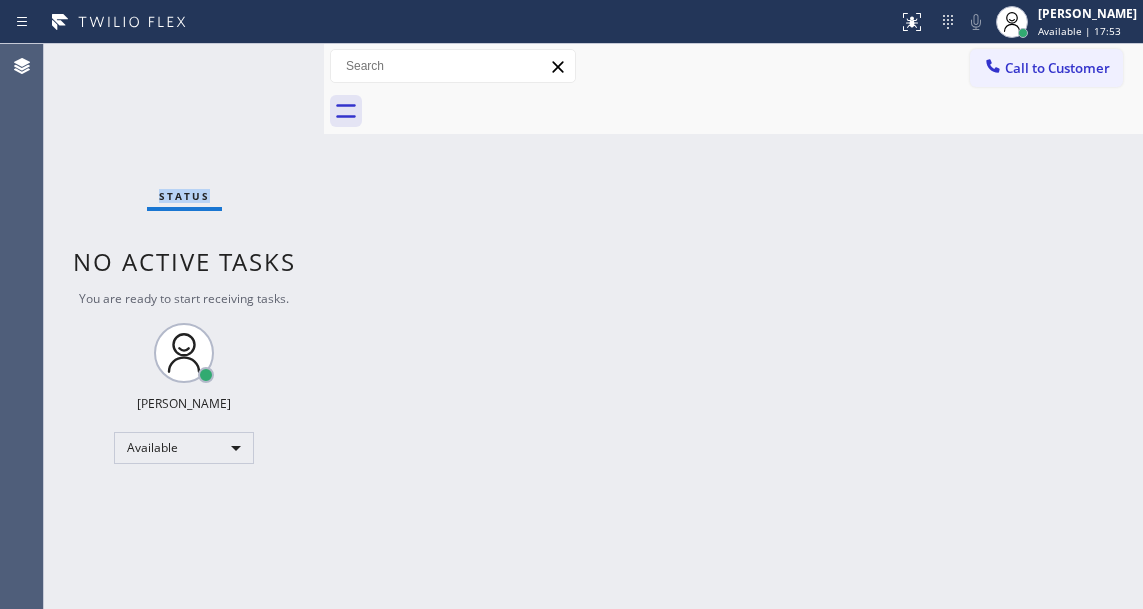 click on "Status   No active tasks     You are ready to start receiving tasks.   [PERSON_NAME]" at bounding box center [184, 326] 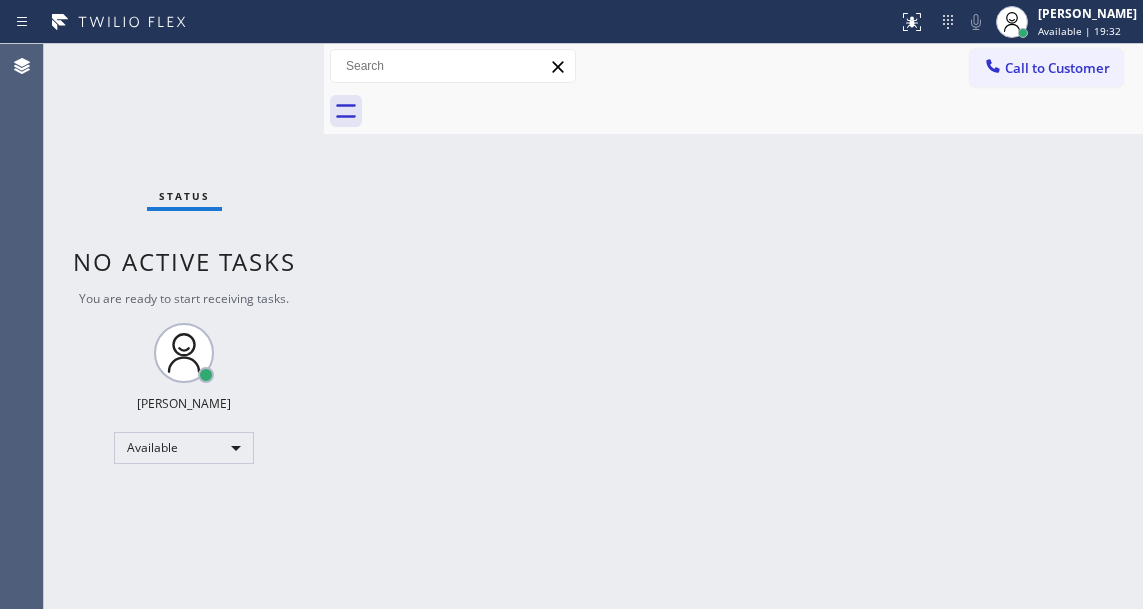 click on "Status   No active tasks     You are ready to start receiving tasks.   [PERSON_NAME]" at bounding box center [184, 326] 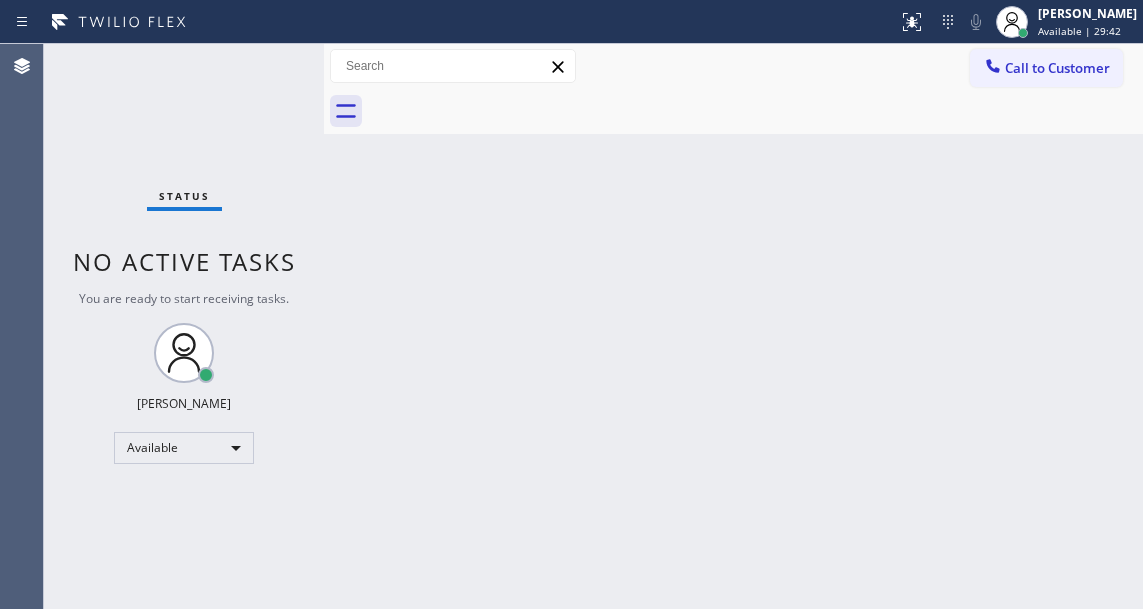 click on "Status   No active tasks     You are ready to start receiving tasks.   [PERSON_NAME]" at bounding box center (184, 326) 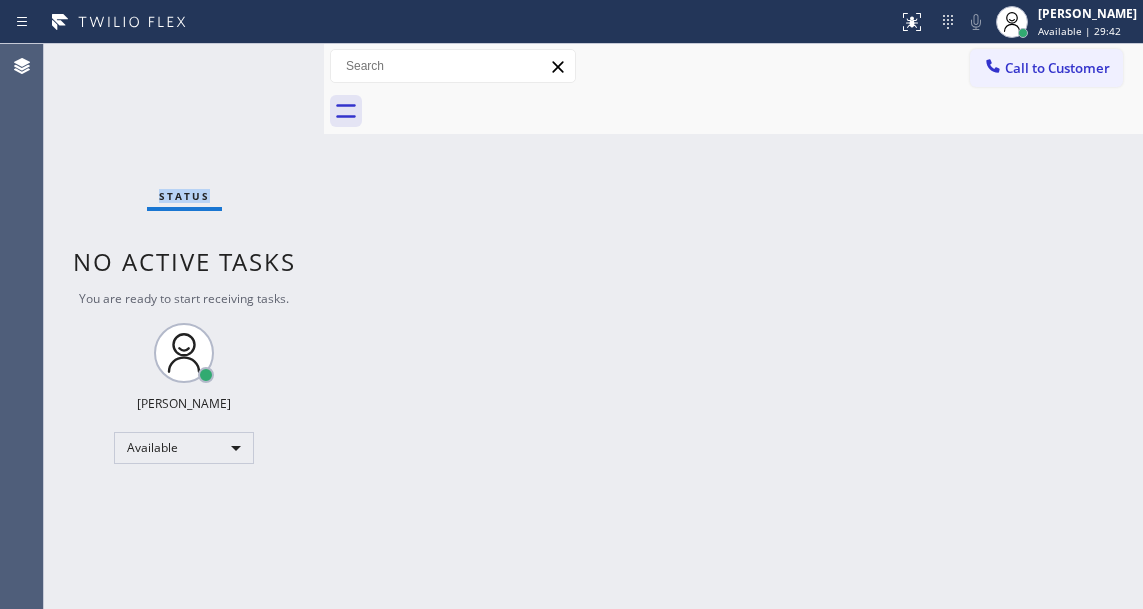 click on "Status   No active tasks     You are ready to start receiving tasks.   [PERSON_NAME]" at bounding box center [184, 326] 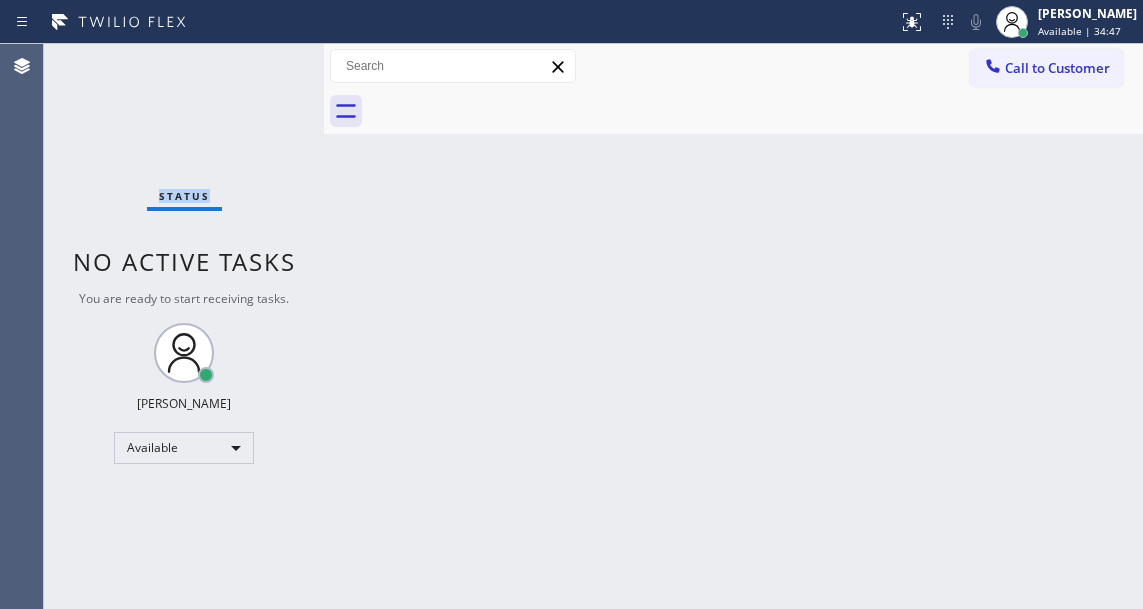 click on "Status   No active tasks     You are ready to start receiving tasks.   [PERSON_NAME]" at bounding box center (184, 326) 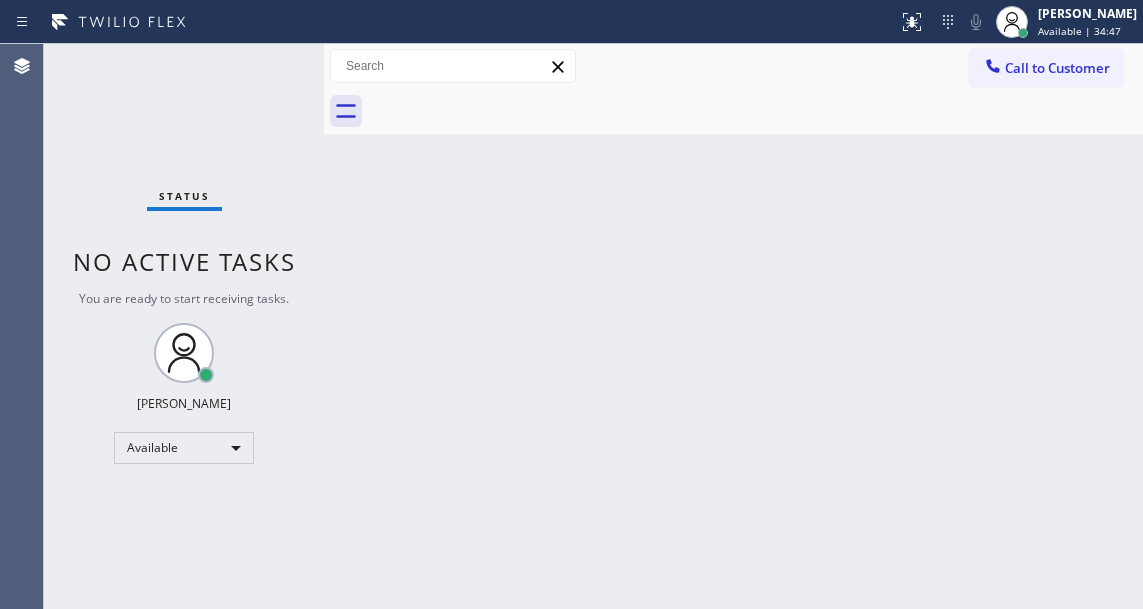 click on "Status   No active tasks     You are ready to start receiving tasks.   [PERSON_NAME]" at bounding box center [184, 326] 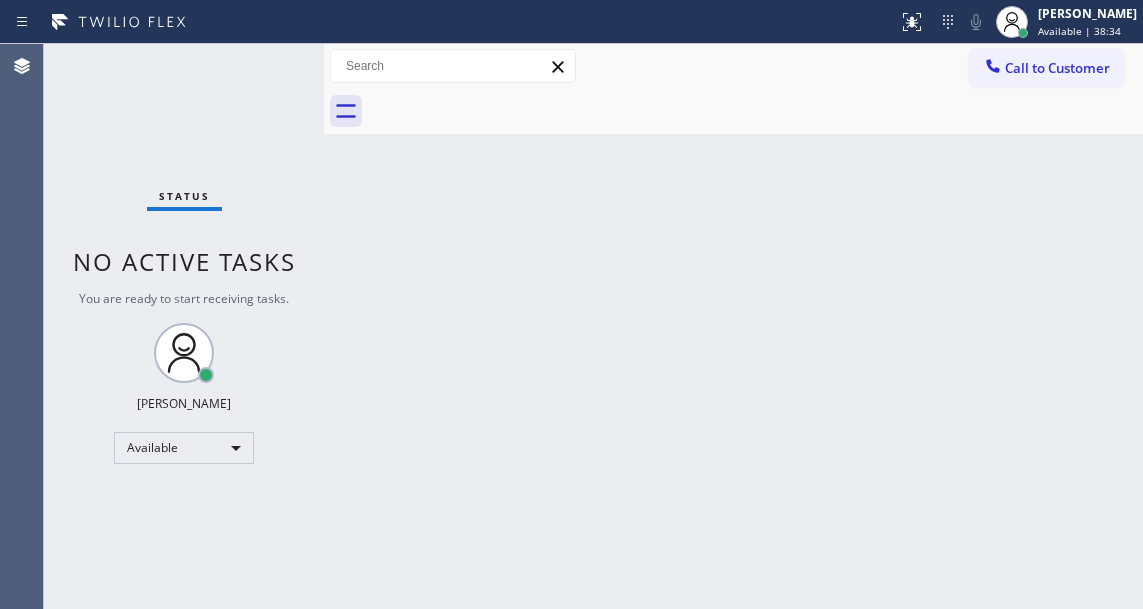 drag, startPoint x: 1140, startPoint y: 202, endPoint x: 1076, endPoint y: 124, distance: 100.89599 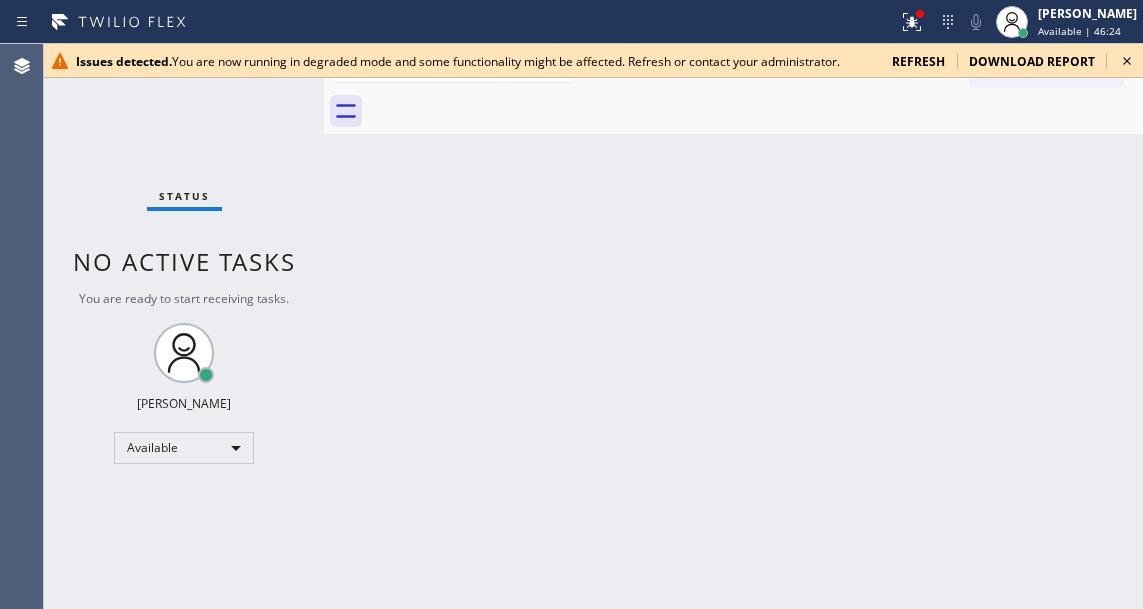 click on "refresh" at bounding box center [918, 61] 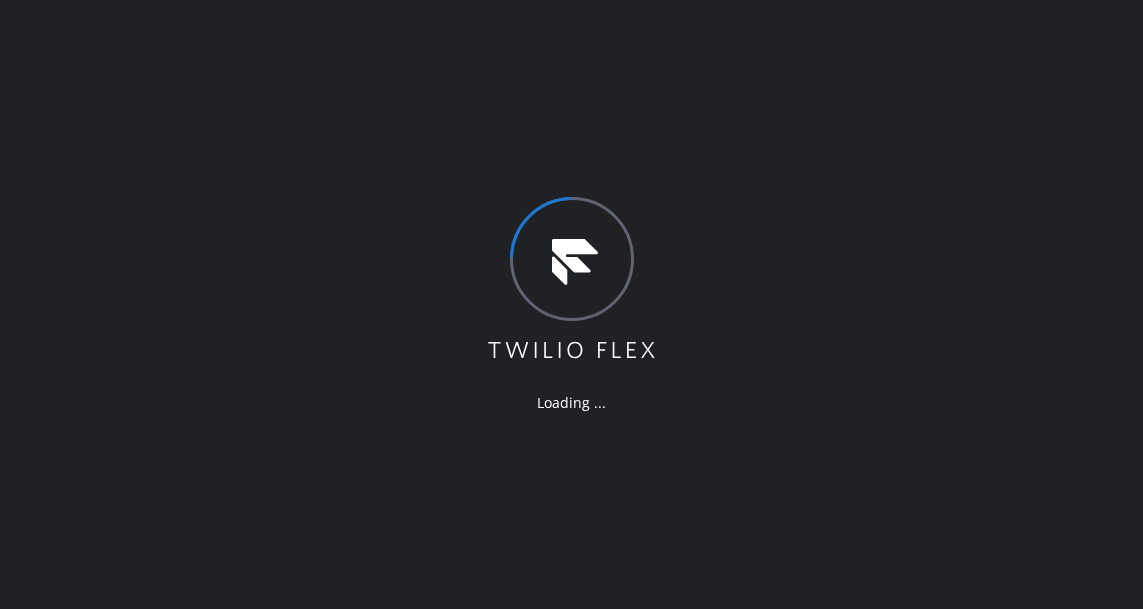 scroll, scrollTop: 0, scrollLeft: 0, axis: both 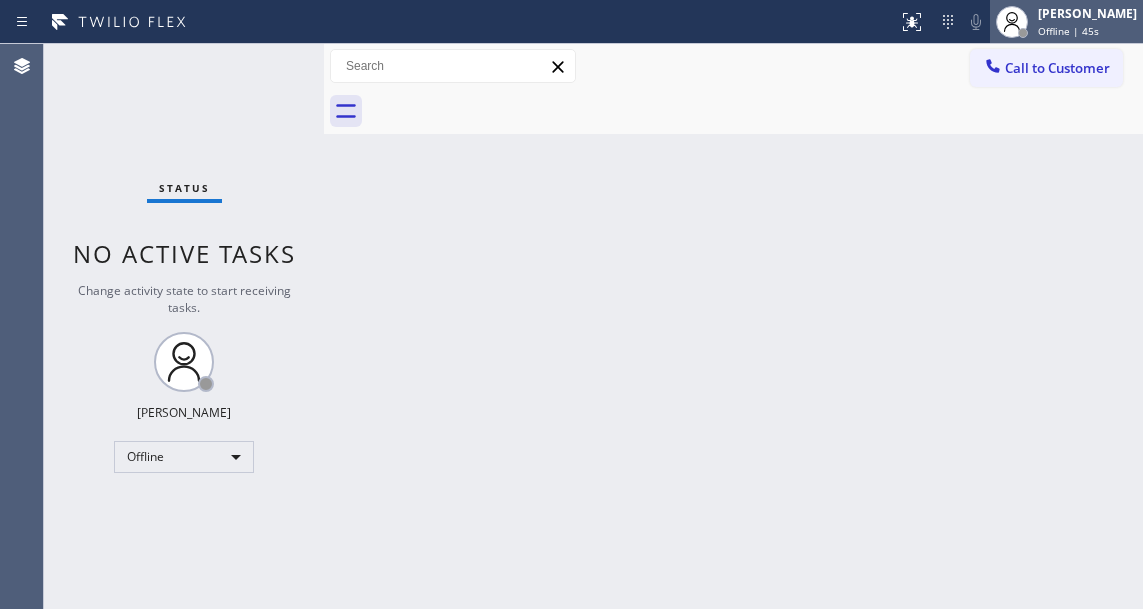 click on "Offline | 45s" at bounding box center (1068, 31) 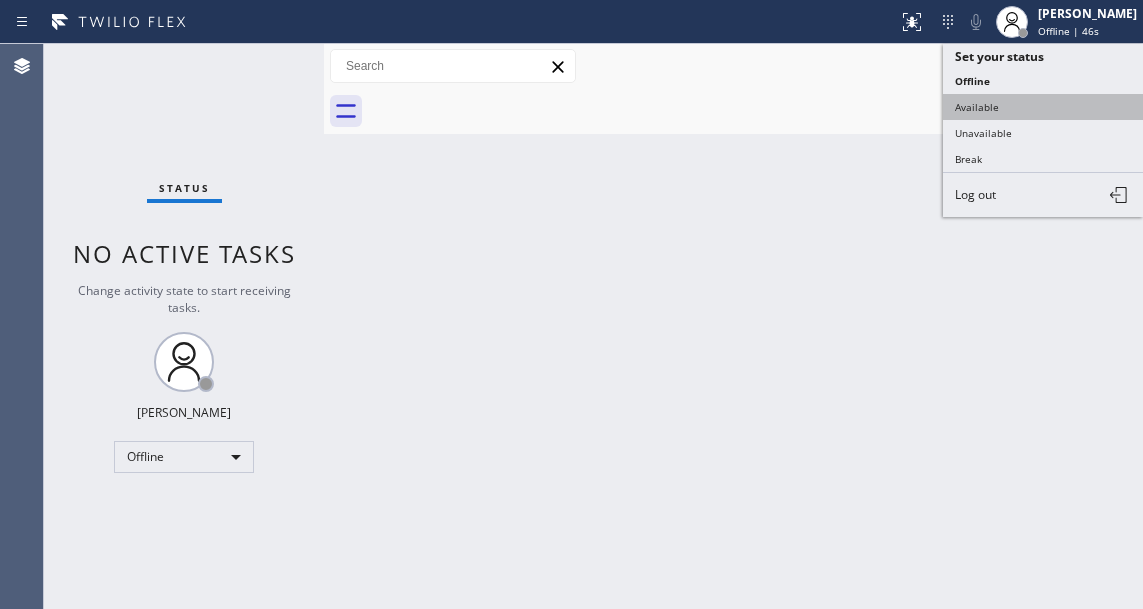click on "Available" at bounding box center [1043, 107] 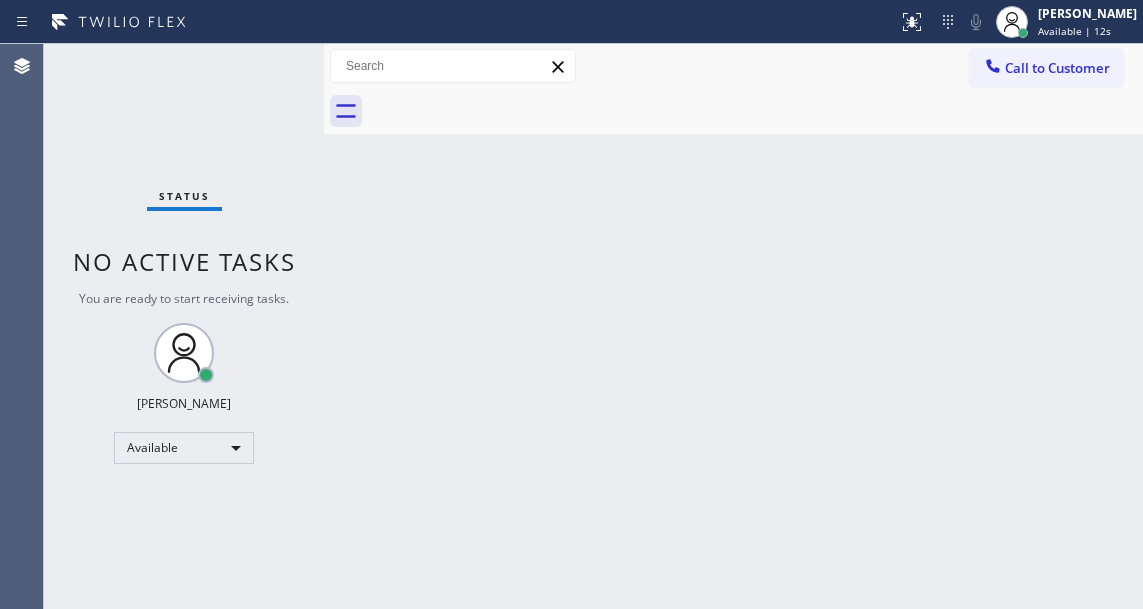 click on "Back to Dashboard Change Sender ID Customers Technicians Select a contact Outbound call Technician Search Technician Your caller id phone number Your caller id phone number Call Technician info Name   Phone none Address none Change Sender ID HVAC [PHONE_NUMBER] 5 Star Appliance [PHONE_NUMBER] Appliance Repair [PHONE_NUMBER] Plumbing [PHONE_NUMBER] Air Duct Cleaning [PHONE_NUMBER]  Electricians [PHONE_NUMBER] Cancel Change Check personal SMS Reset Change No tabs Call to Customer Outbound call Location Search location Your caller id phone number Customer number Call Outbound call Technician Search Technician Your caller id phone number Your caller id phone number Call" at bounding box center (733, 326) 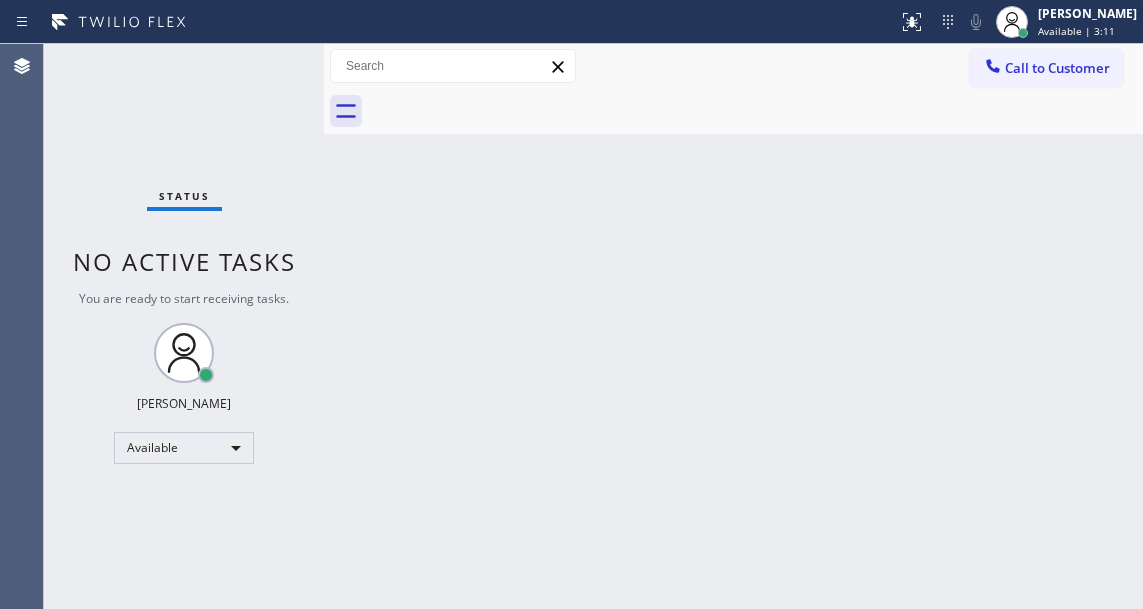 click on "Back to Dashboard Change Sender ID Customers Technicians Select a contact Outbound call Technician Search Technician Your caller id phone number Your caller id phone number Call Technician info Name   Phone none Address none Change Sender ID HVAC [PHONE_NUMBER] 5 Star Appliance [PHONE_NUMBER] Appliance Repair [PHONE_NUMBER] Plumbing [PHONE_NUMBER] Air Duct Cleaning [PHONE_NUMBER]  Electricians [PHONE_NUMBER] Cancel Change Check personal SMS Reset Change No tabs Call to Customer Outbound call Location Search location Your caller id phone number Customer number Call Outbound call Technician Search Technician Your caller id phone number Your caller id phone number Call" at bounding box center [733, 326] 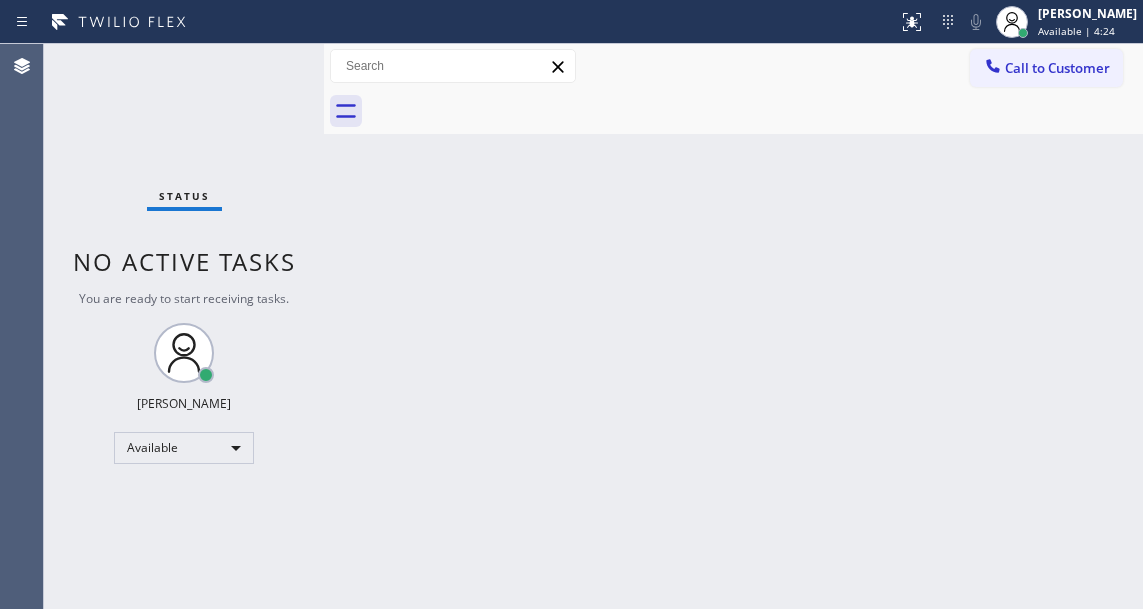 click on "Back to Dashboard Change Sender ID Customers Technicians Select a contact Outbound call Technician Search Technician Your caller id phone number Your caller id phone number Call Technician info Name   Phone none Address none Change Sender ID HVAC [PHONE_NUMBER] 5 Star Appliance [PHONE_NUMBER] Appliance Repair [PHONE_NUMBER] Plumbing [PHONE_NUMBER] Air Duct Cleaning [PHONE_NUMBER]  Electricians [PHONE_NUMBER] Cancel Change Check personal SMS Reset Change No tabs Call to Customer Outbound call Location Search location Your caller id phone number Customer number Call Outbound call Technician Search Technician Your caller id phone number Your caller id phone number Call" at bounding box center [733, 326] 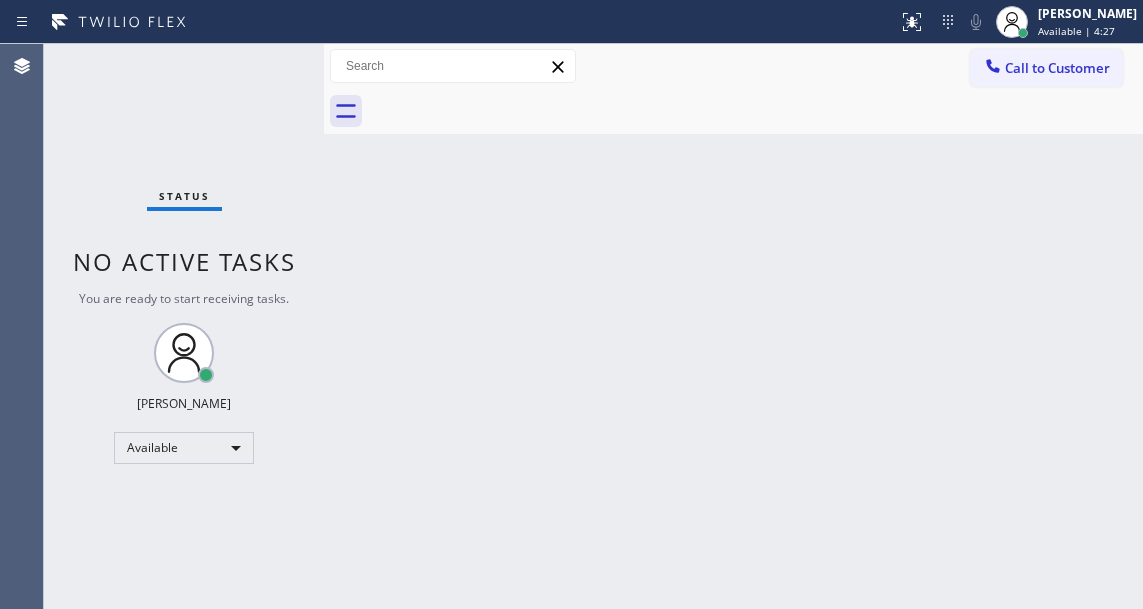click on "Status   No active tasks     You are ready to start receiving tasks.   [PERSON_NAME]" at bounding box center (184, 326) 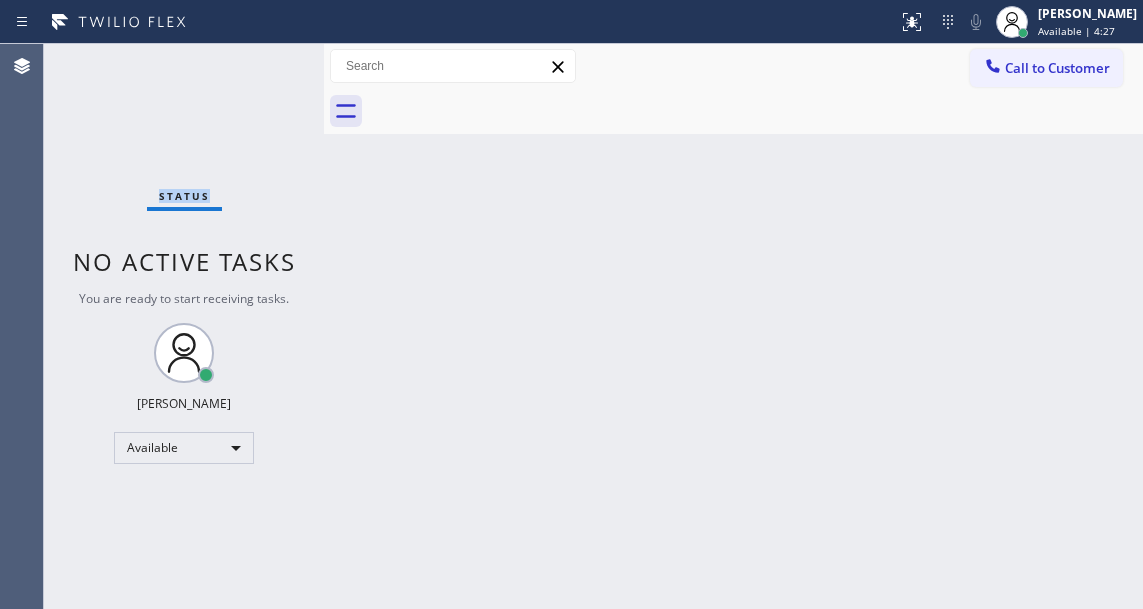 click on "Status   No active tasks     You are ready to start receiving tasks.   [PERSON_NAME]" at bounding box center (184, 326) 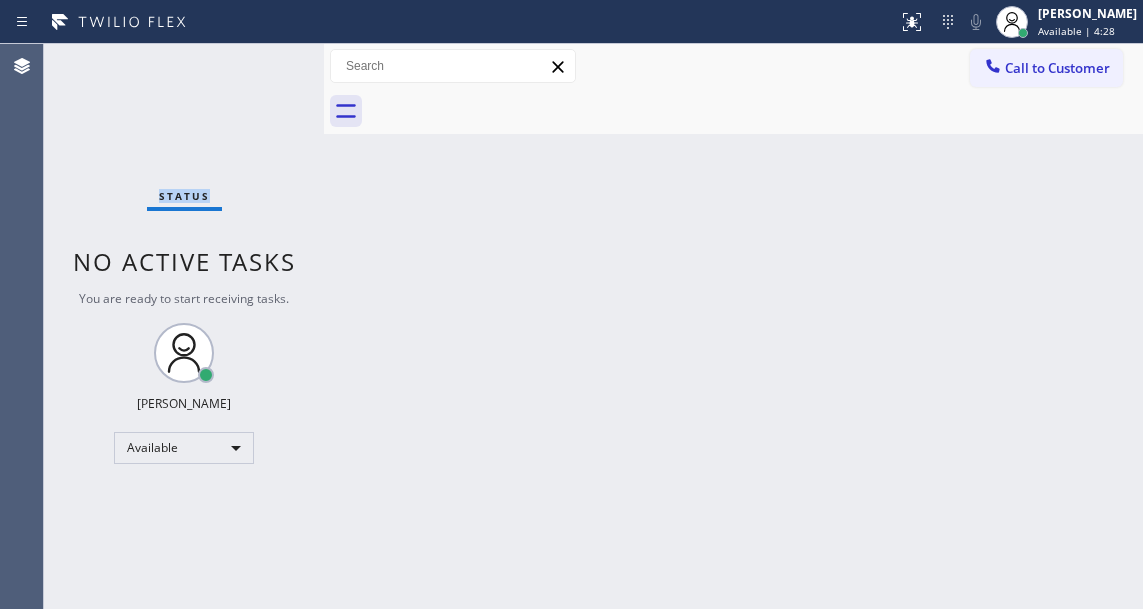 click on "Status   No active tasks     You are ready to start receiving tasks.   [PERSON_NAME]" at bounding box center [184, 326] 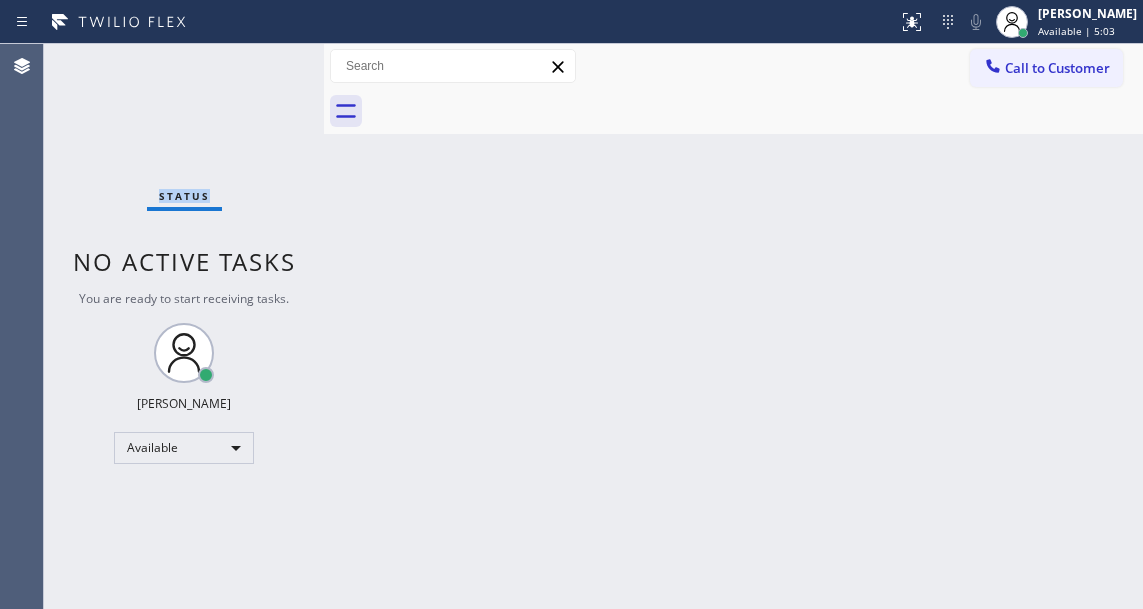 click on "Status   No active tasks     You are ready to start receiving tasks.   [PERSON_NAME]" at bounding box center [184, 326] 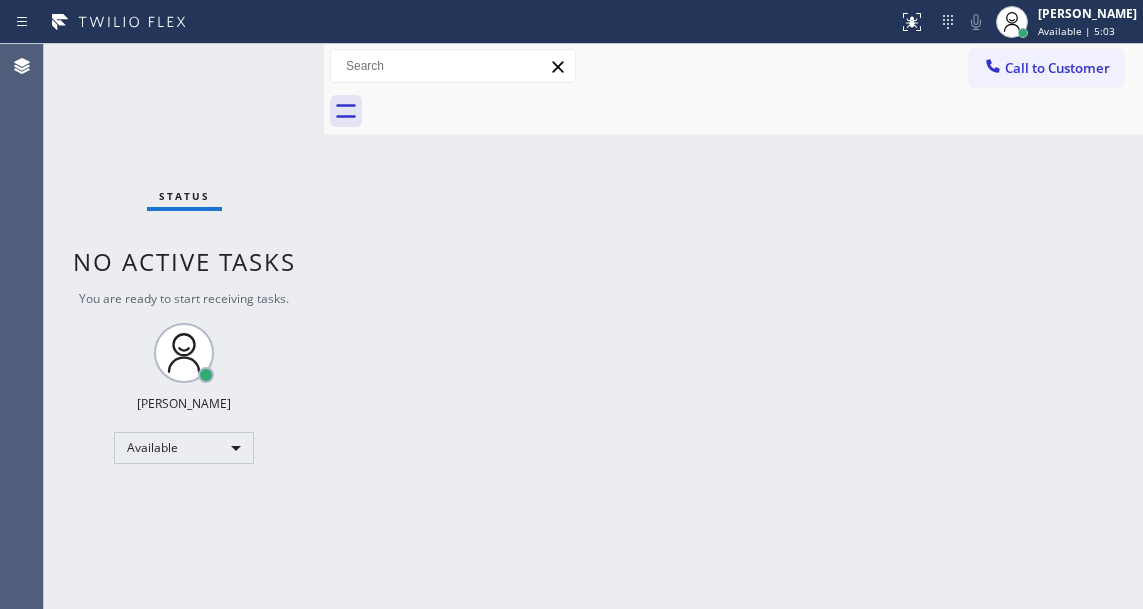 click on "Status   No active tasks     You are ready to start receiving tasks.   [PERSON_NAME]" at bounding box center [184, 326] 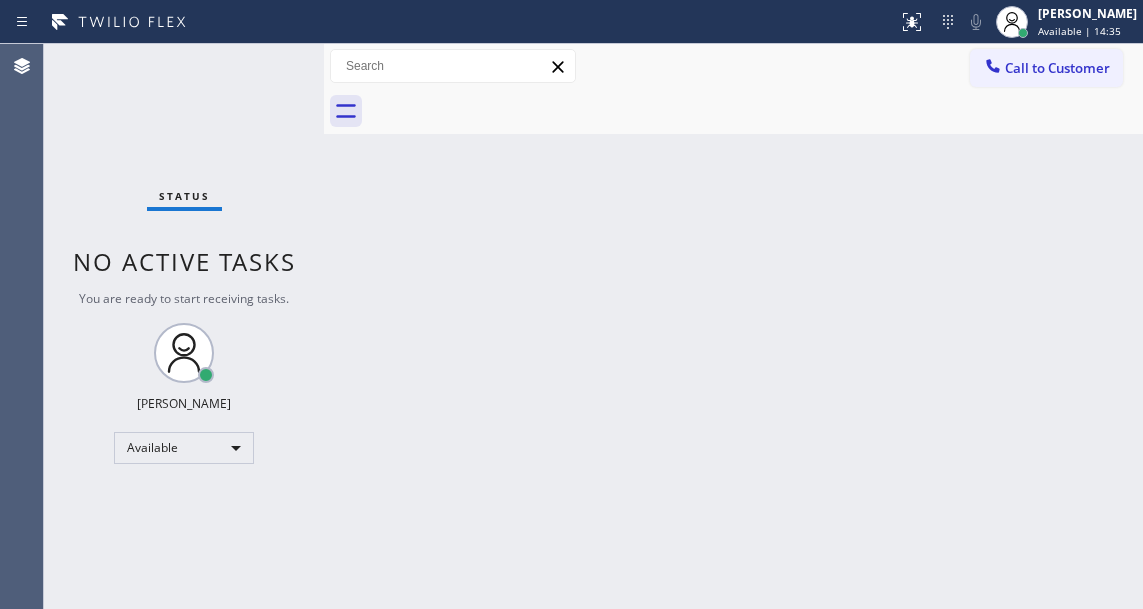 click on "Back to Dashboard Change Sender ID Customers Technicians Select a contact Outbound call Technician Search Technician Your caller id phone number Your caller id phone number Call Technician info Name   Phone none Address none Change Sender ID HVAC [PHONE_NUMBER] 5 Star Appliance [PHONE_NUMBER] Appliance Repair [PHONE_NUMBER] Plumbing [PHONE_NUMBER] Air Duct Cleaning [PHONE_NUMBER]  Electricians [PHONE_NUMBER] Cancel Change Check personal SMS Reset Change No tabs Call to Customer Outbound call Location Search location Your caller id phone number Customer number Call Outbound call Technician Search Technician Your caller id phone number Your caller id phone number Call" at bounding box center (733, 326) 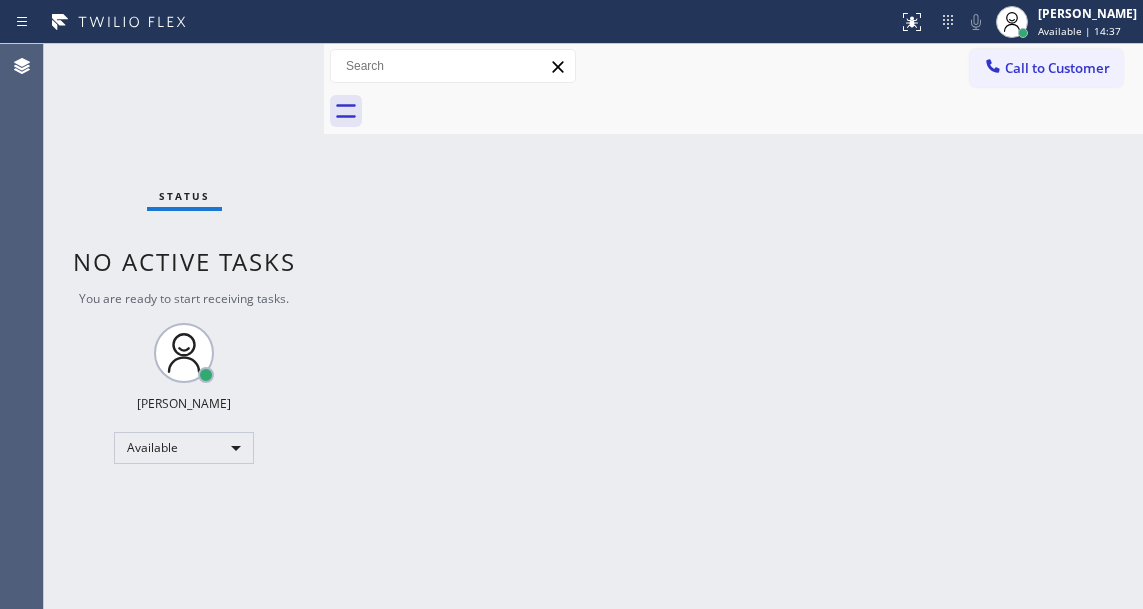click on "Status   No active tasks     You are ready to start receiving tasks.   [PERSON_NAME]" at bounding box center (184, 326) 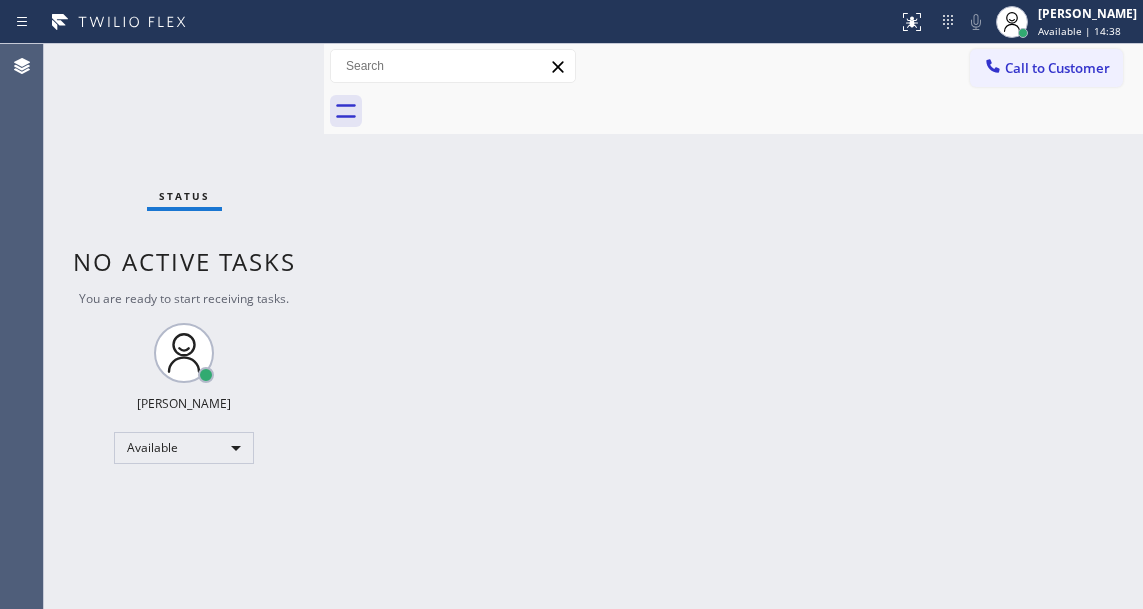 click on "Status   No active tasks     You are ready to start receiving tasks.   Esmael Jarina Available" at bounding box center (184, 326) 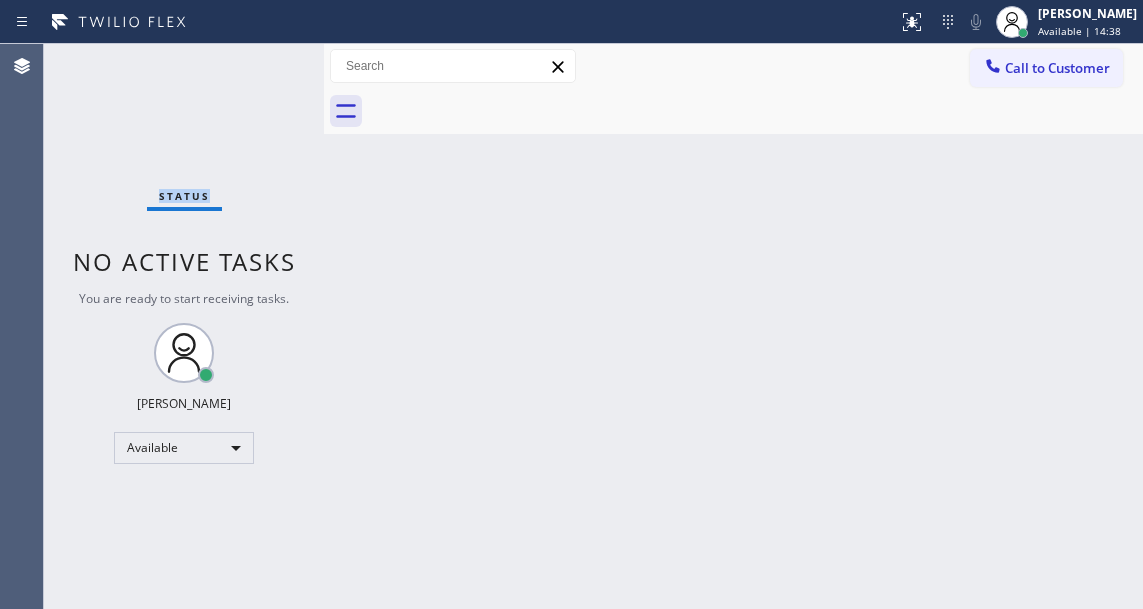 click on "Status   No active tasks     You are ready to start receiving tasks.   Esmael Jarina Available" at bounding box center [184, 326] 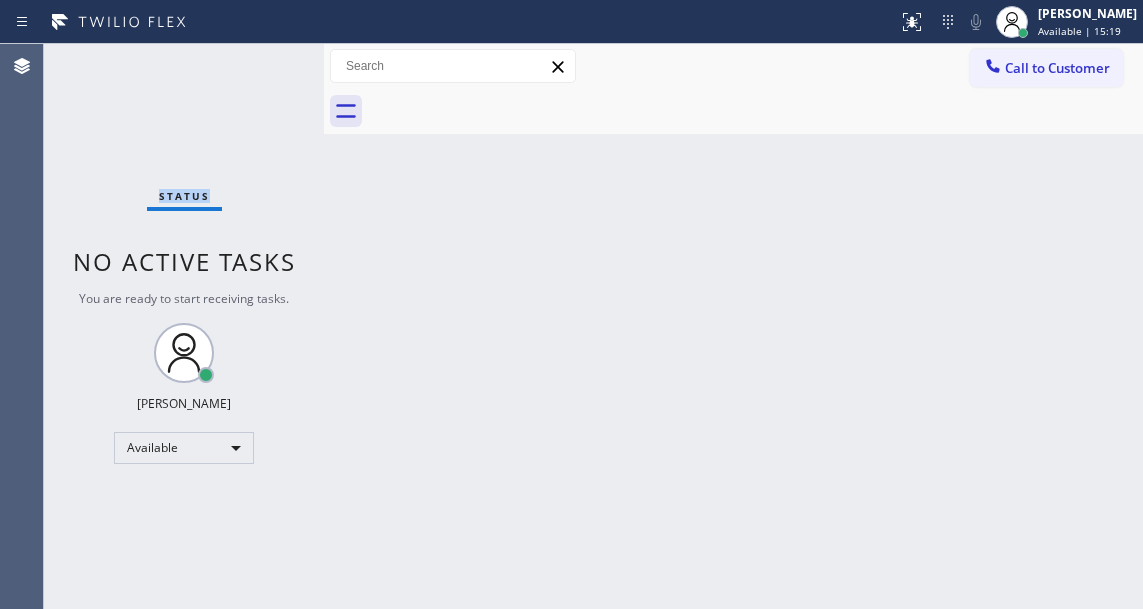 click on "Status   No active tasks     You are ready to start receiving tasks.   Esmael Jarina Available" at bounding box center (184, 326) 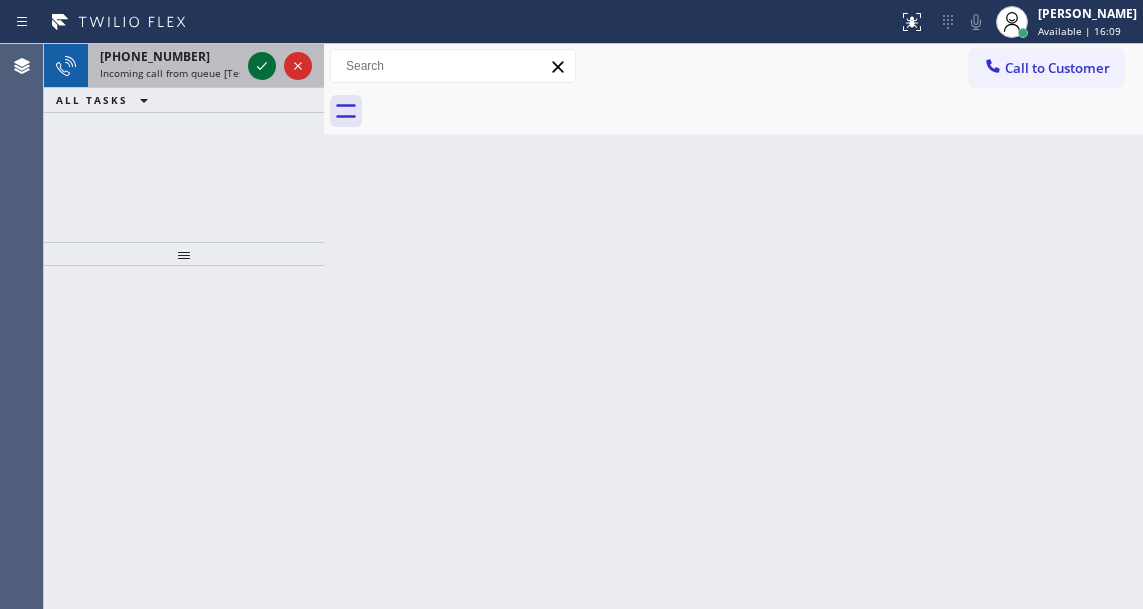 click 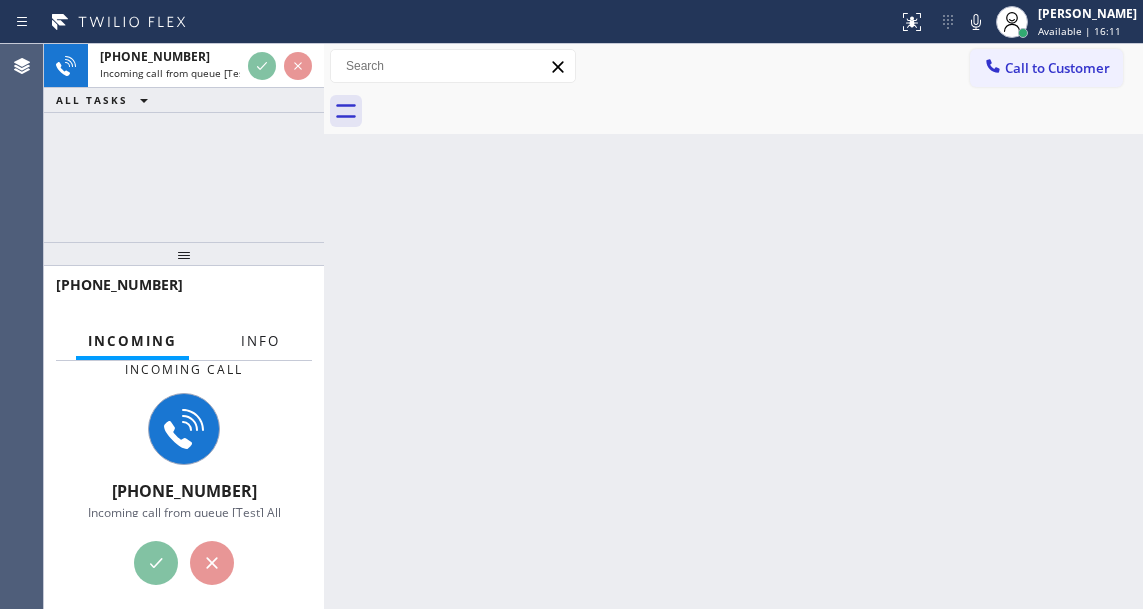 click on "Info" at bounding box center (260, 341) 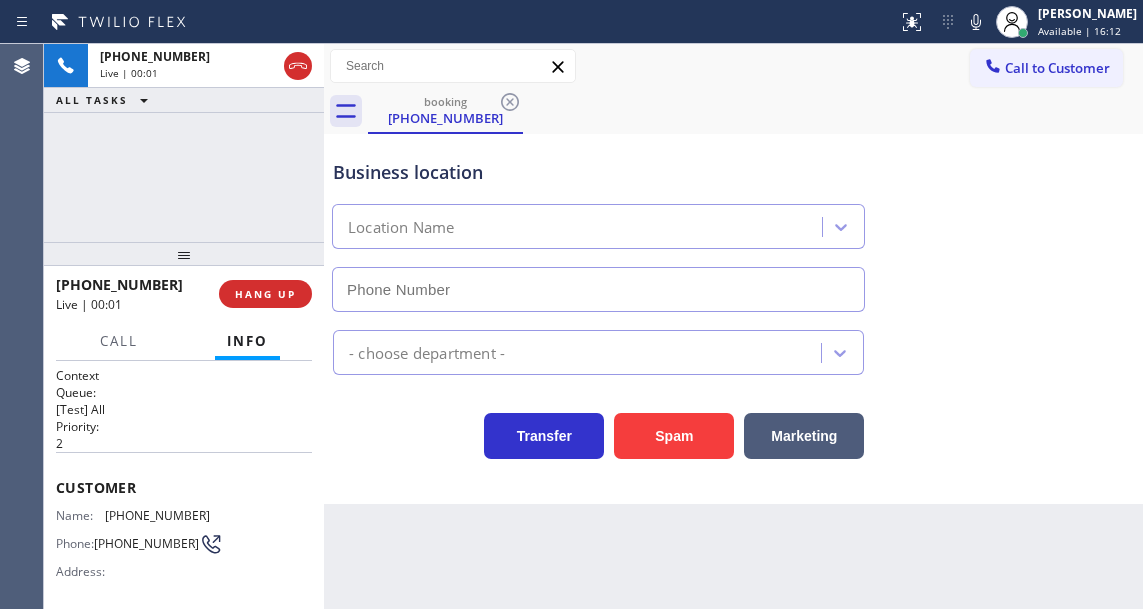 type on "(347) 284-6179" 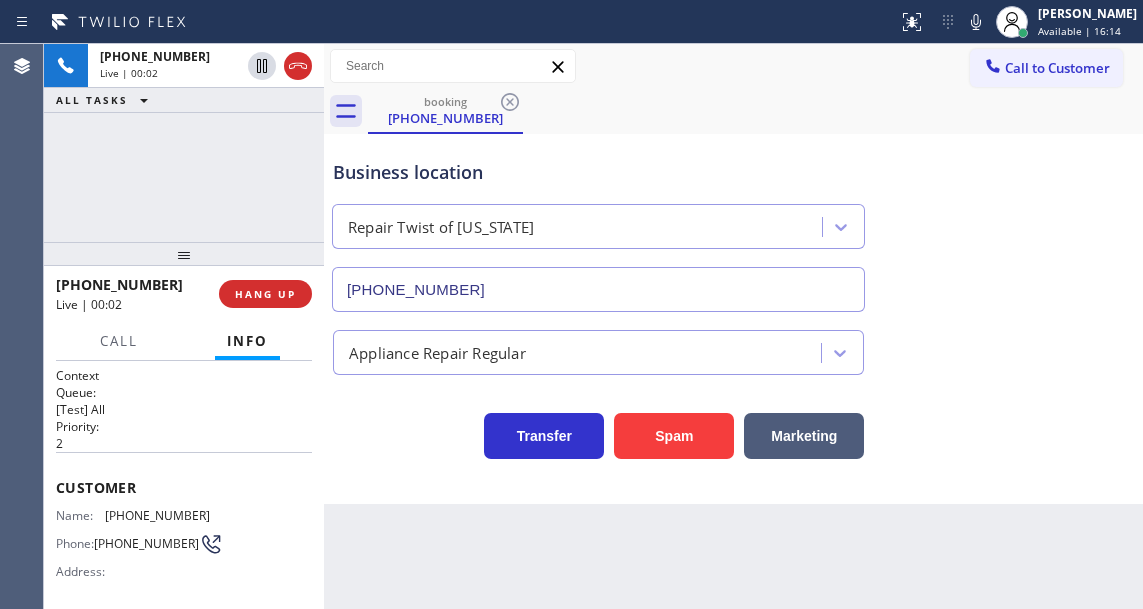 click on "(347) 319-6254" at bounding box center [157, 515] 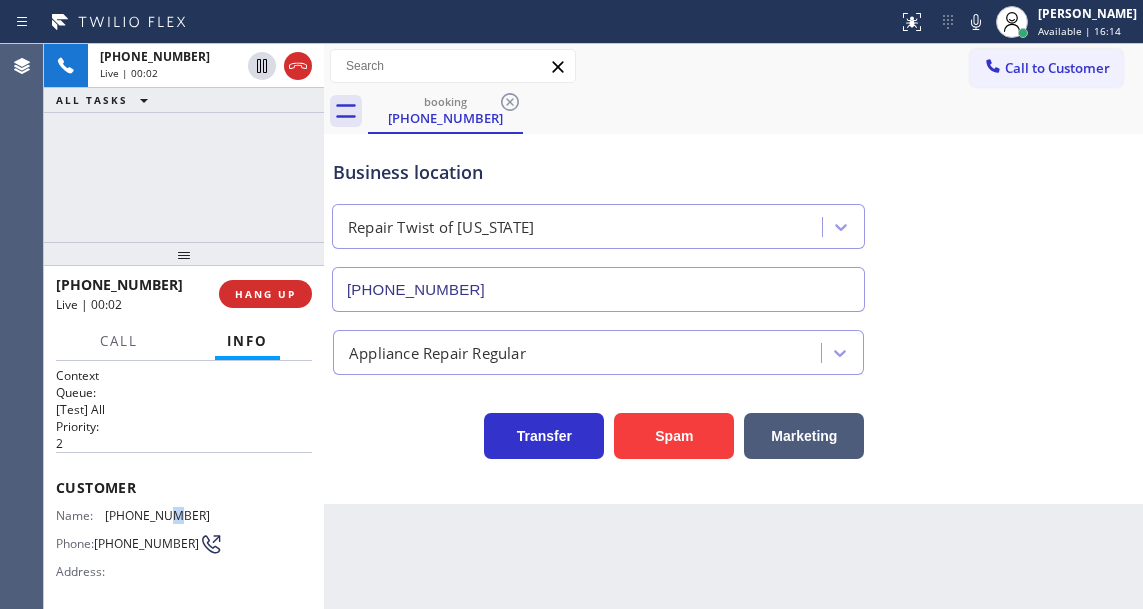 click on "(347) 319-6254" at bounding box center (157, 515) 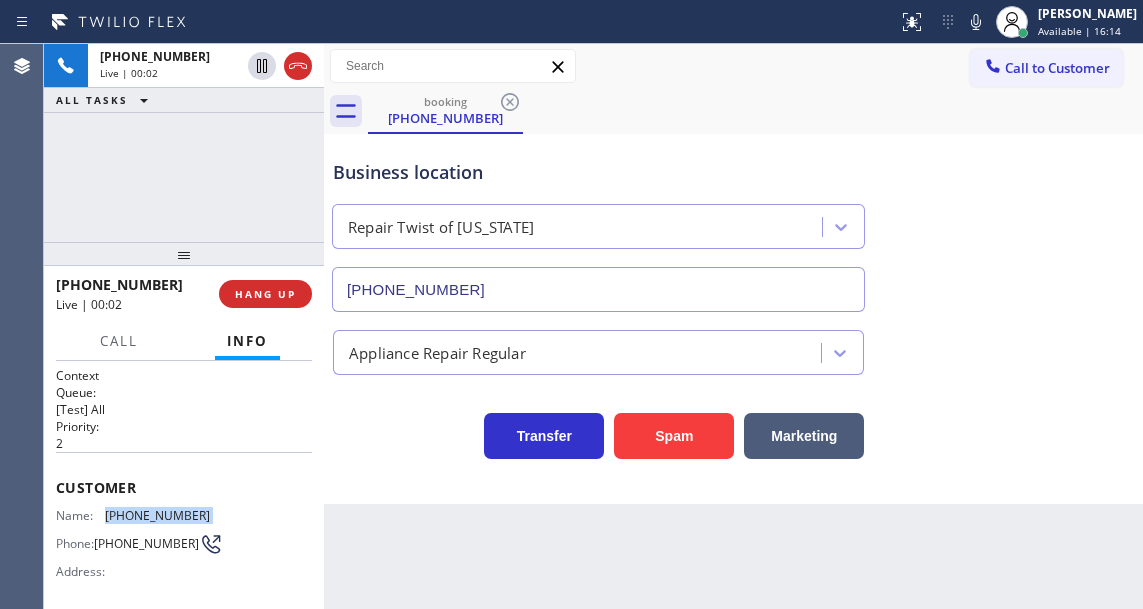 click on "(347) 319-6254" at bounding box center (157, 515) 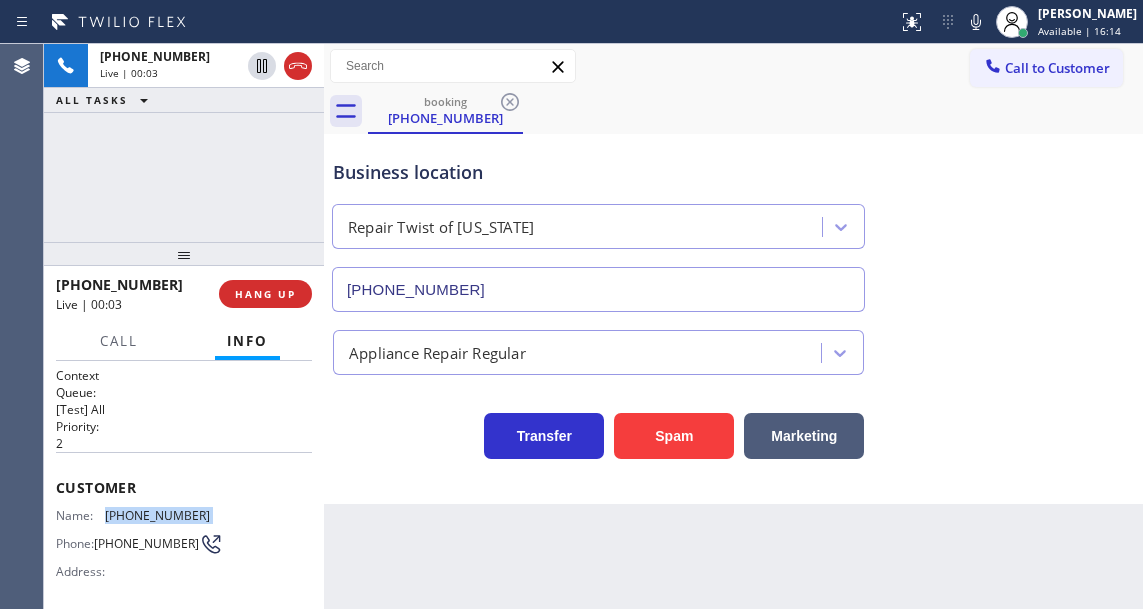 copy on "(347) 319-6254" 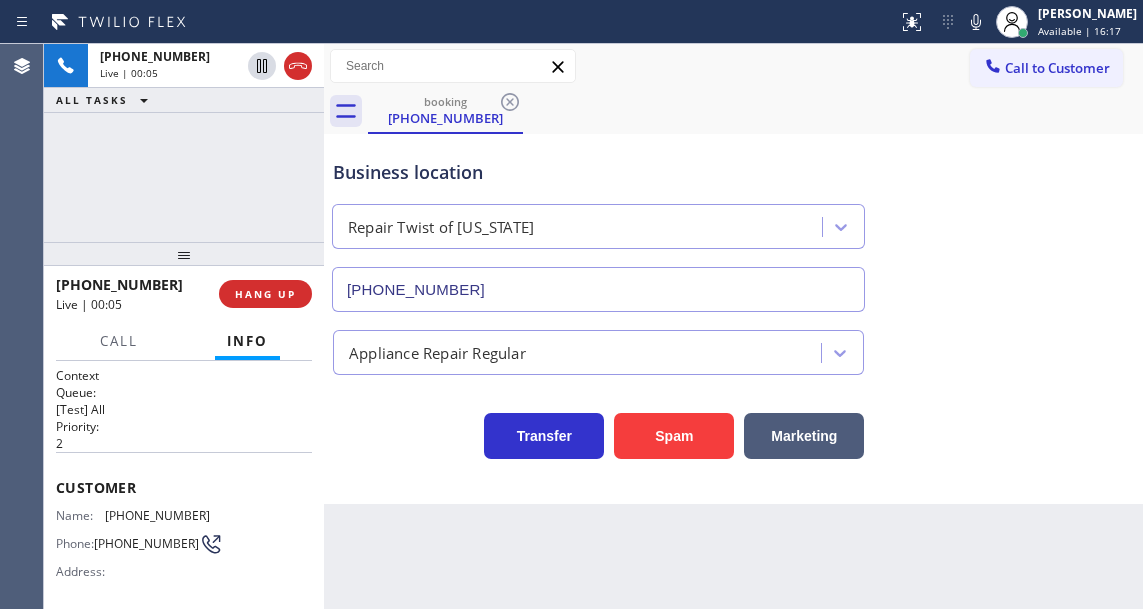 click on "Business location" at bounding box center [598, 172] 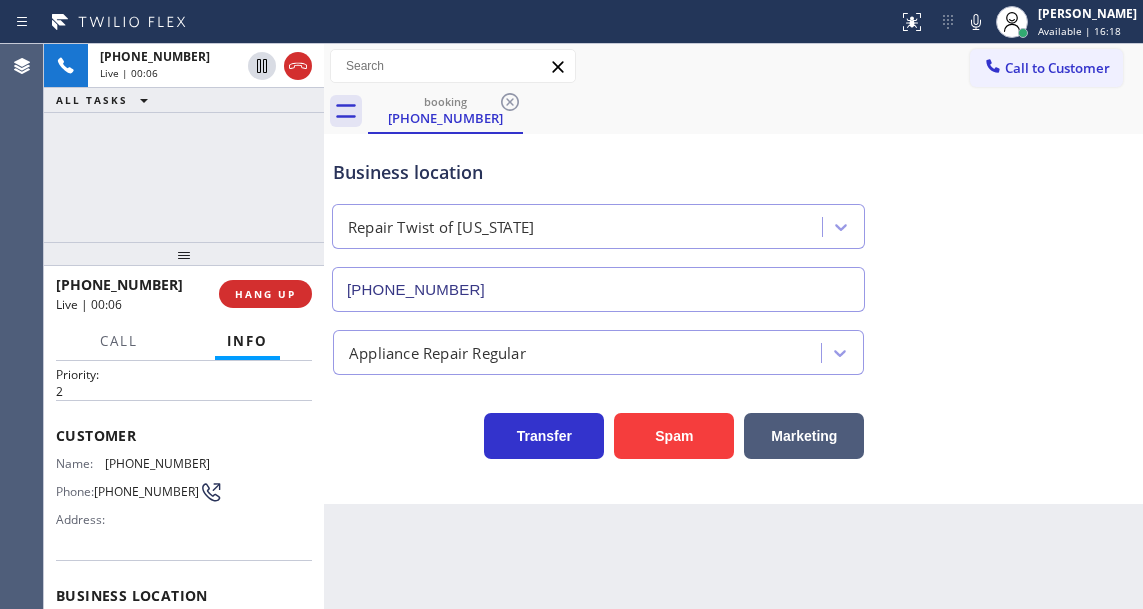 scroll, scrollTop: 200, scrollLeft: 0, axis: vertical 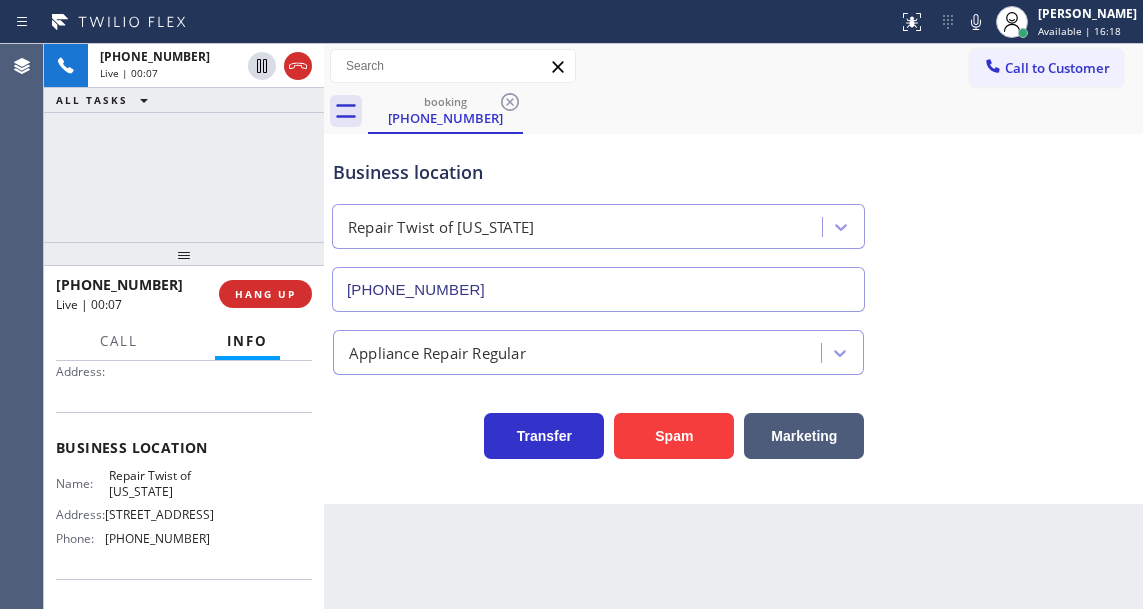 click on "Repair Twist of New York" at bounding box center (159, 483) 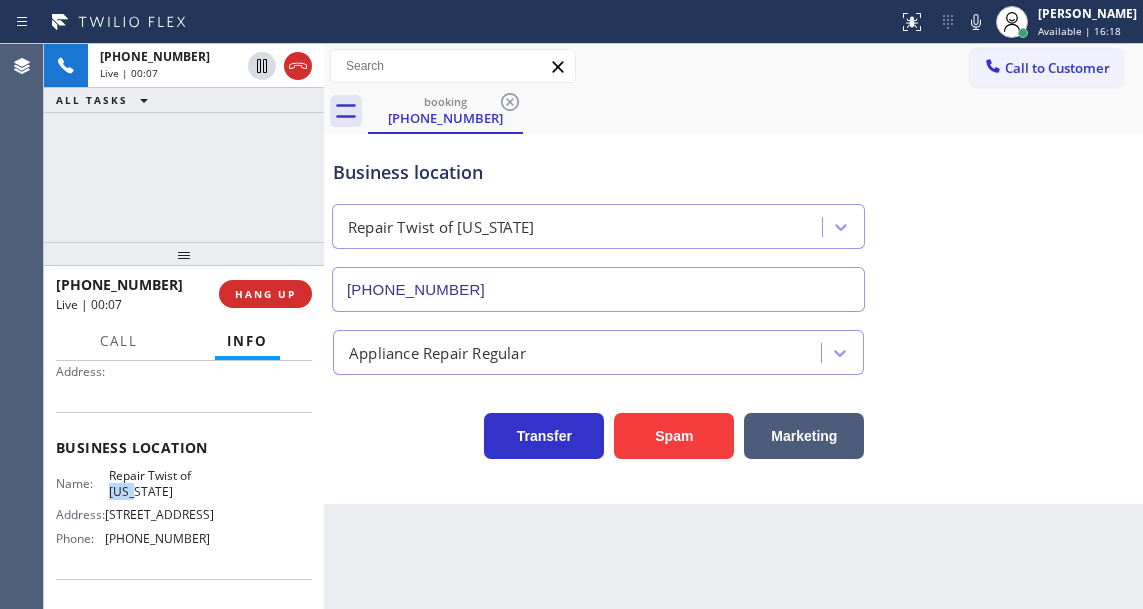 click on "Repair Twist of New York" at bounding box center [159, 483] 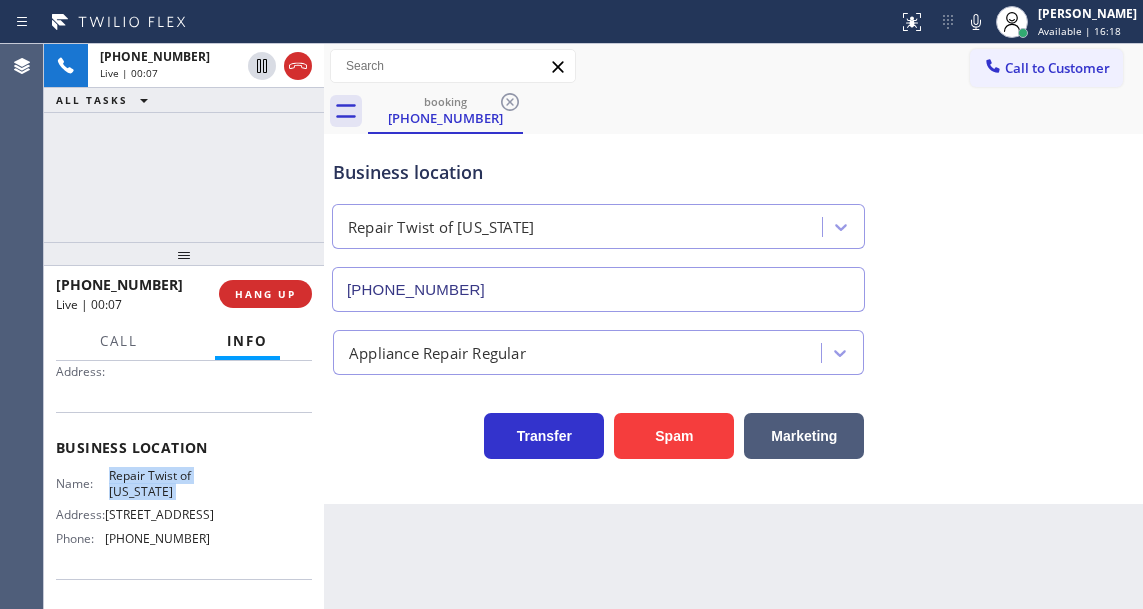 click on "Repair Twist of New York" at bounding box center (159, 483) 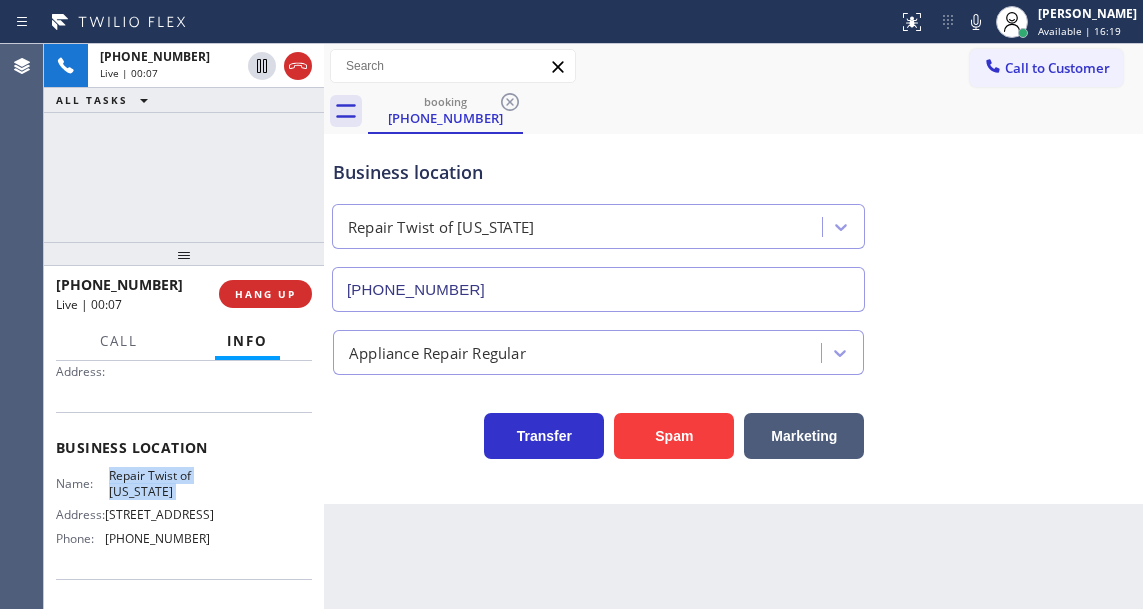 copy on "Repair Twist of New York" 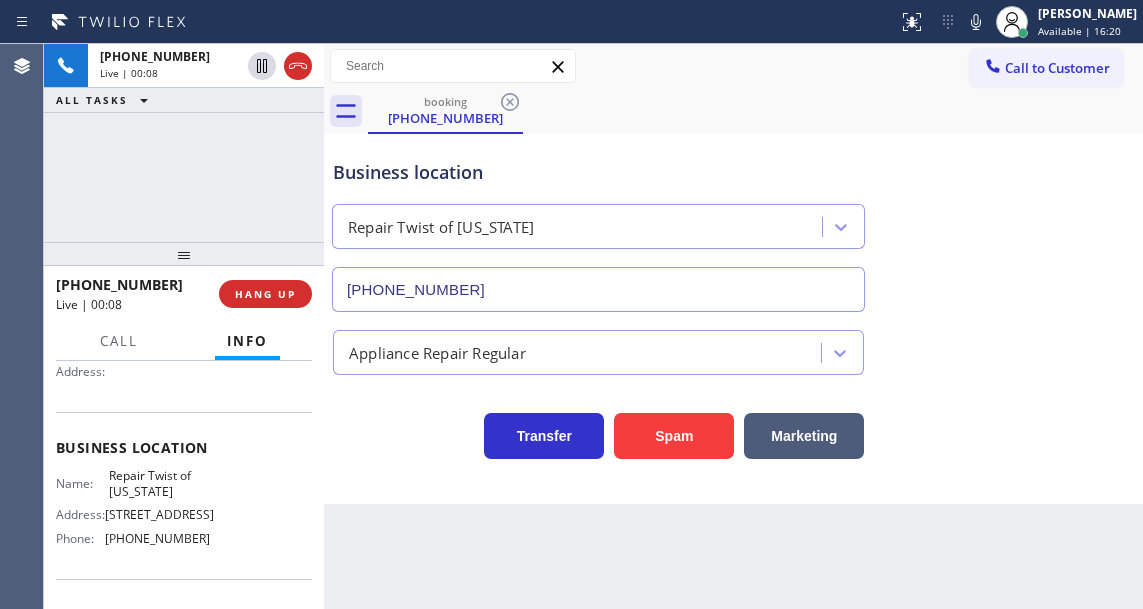 click on "Business location" at bounding box center (598, 172) 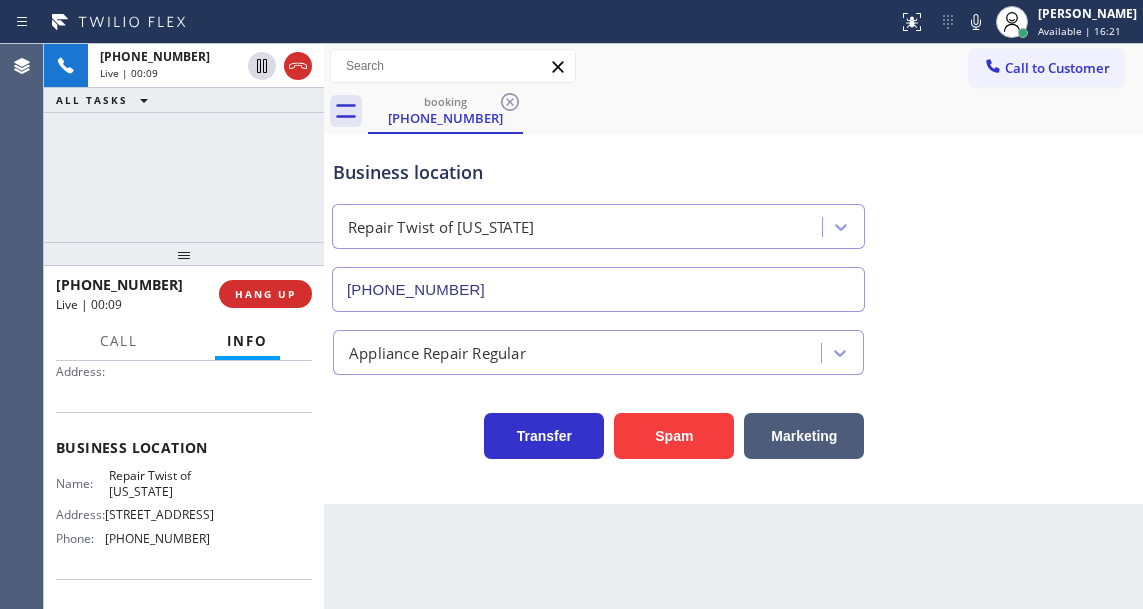 scroll, scrollTop: 300, scrollLeft: 0, axis: vertical 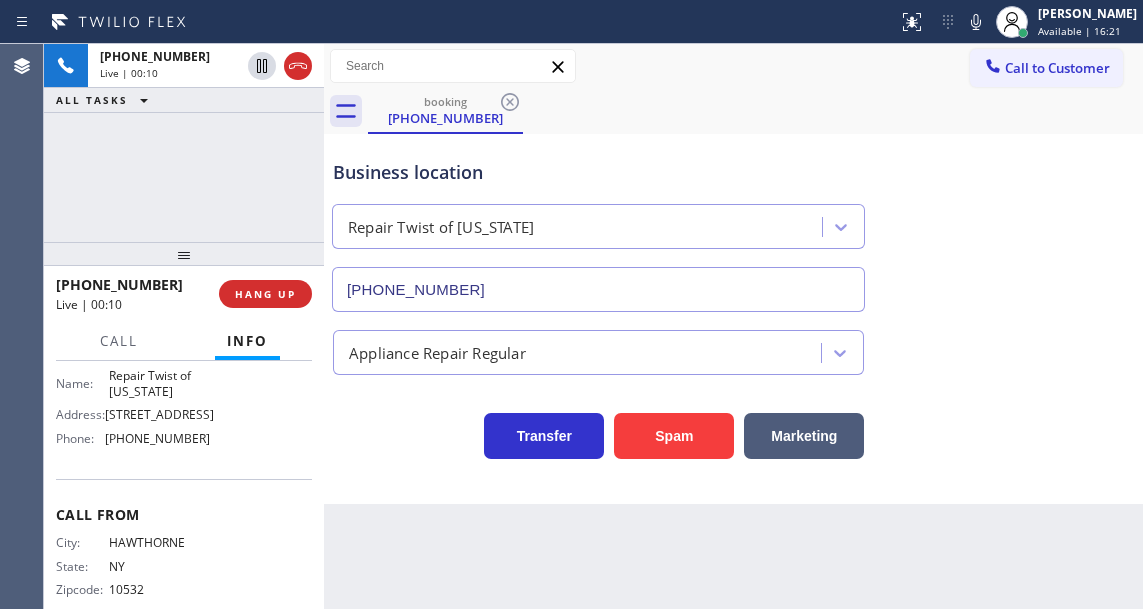 click on "Name: Repair Twist of New York Address: 895 Grand St Brooklyn, NY 11211, USA  Phone: (347) 284-6179" at bounding box center (133, 411) 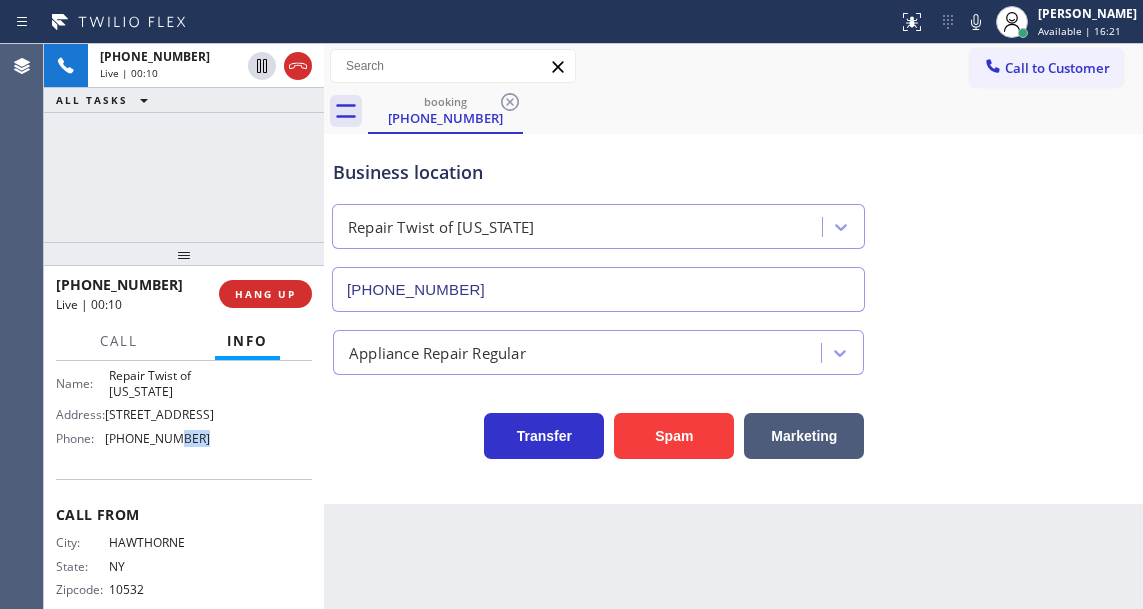 click on "Name: Repair Twist of New York Address: 895 Grand St Brooklyn, NY 11211, USA  Phone: (347) 284-6179" at bounding box center [133, 411] 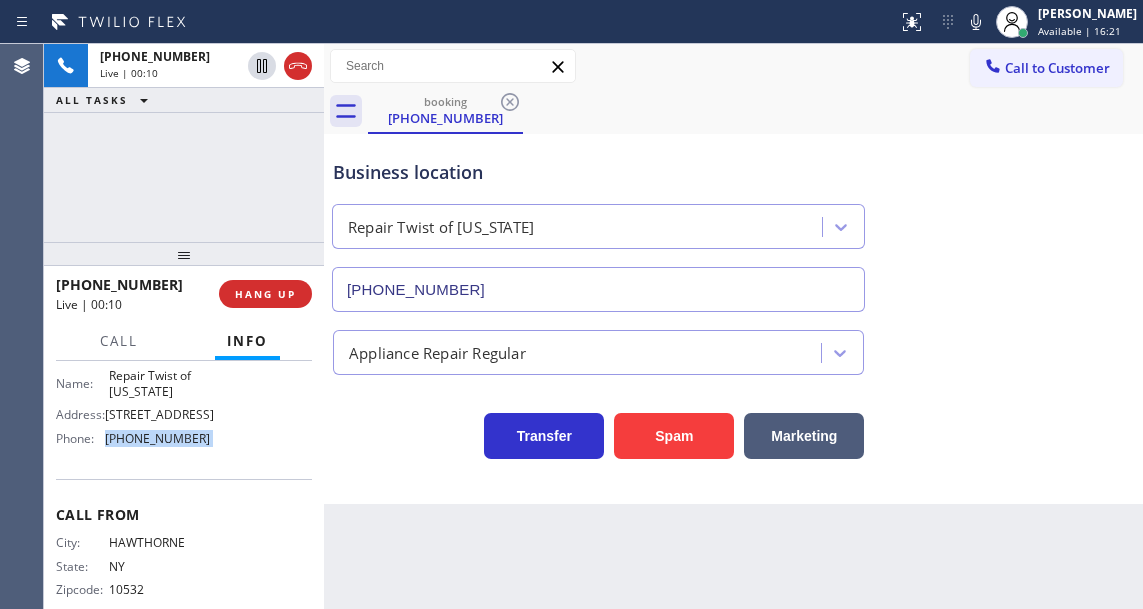 click on "Name: Repair Twist of New York Address: 895 Grand St Brooklyn, NY 11211, USA  Phone: (347) 284-6179" at bounding box center (133, 411) 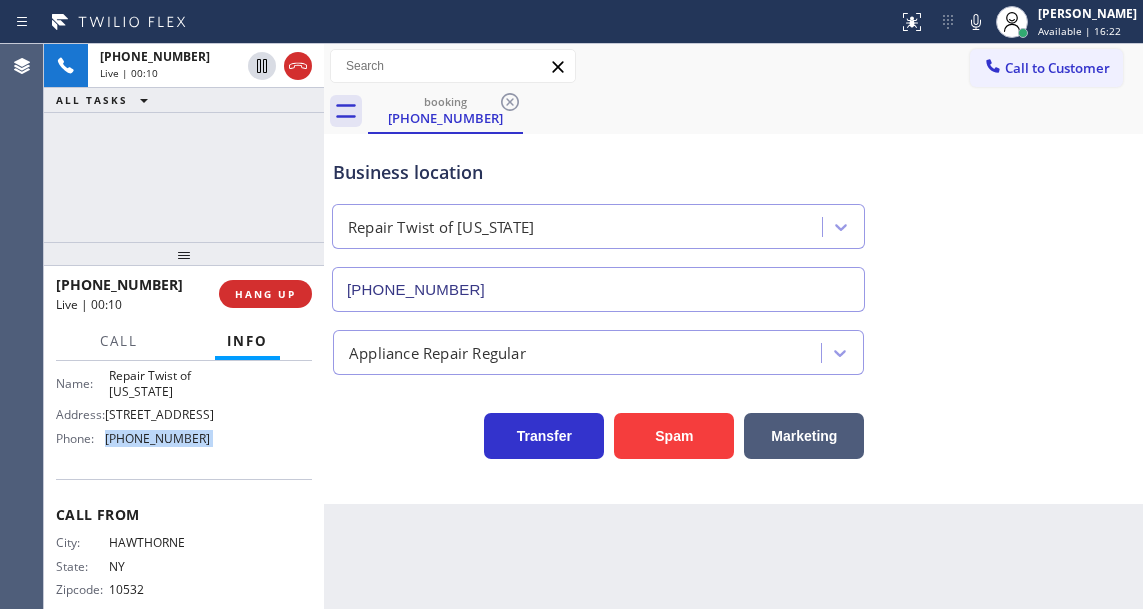 copy on "(347) 284-6179" 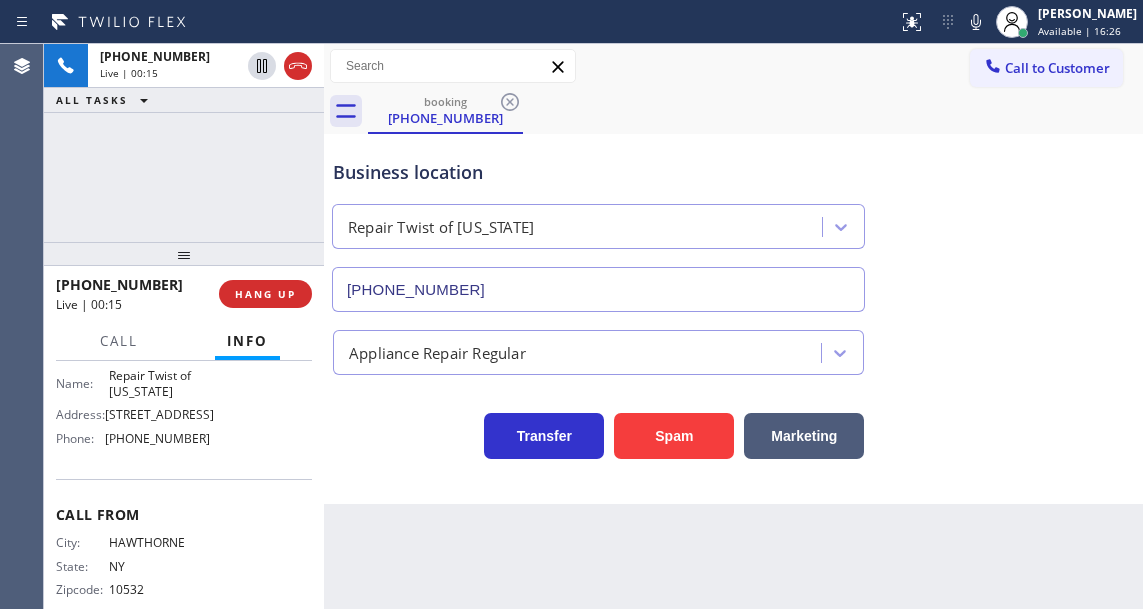 click on "Business location Repair Twist of New York (347) 284-6179 Appliance Repair Regular Transfer Spam Marketing" at bounding box center [733, 319] 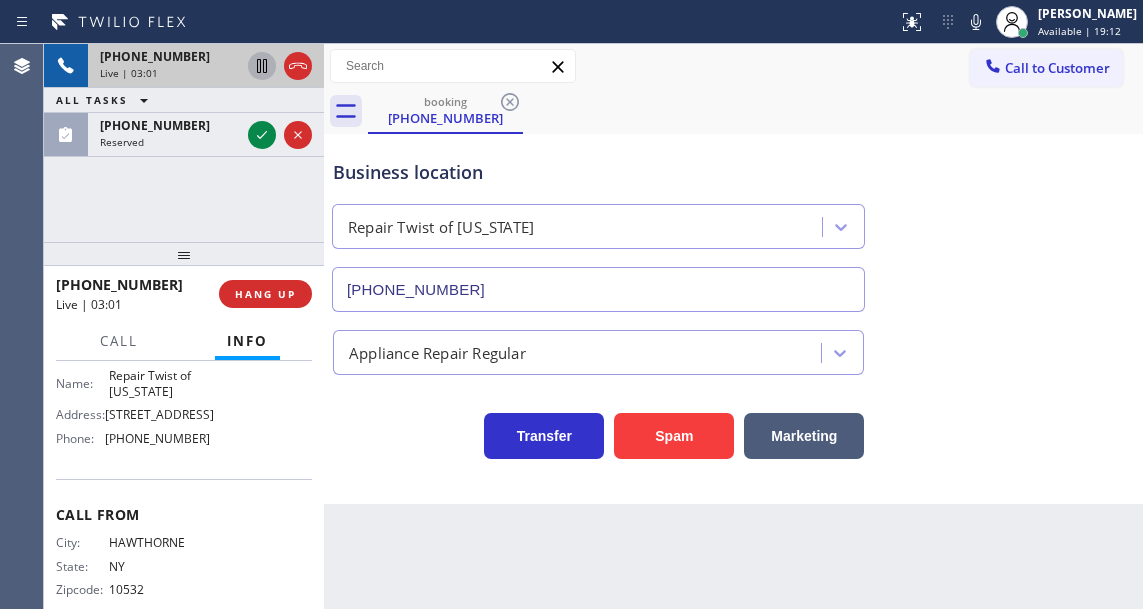 click 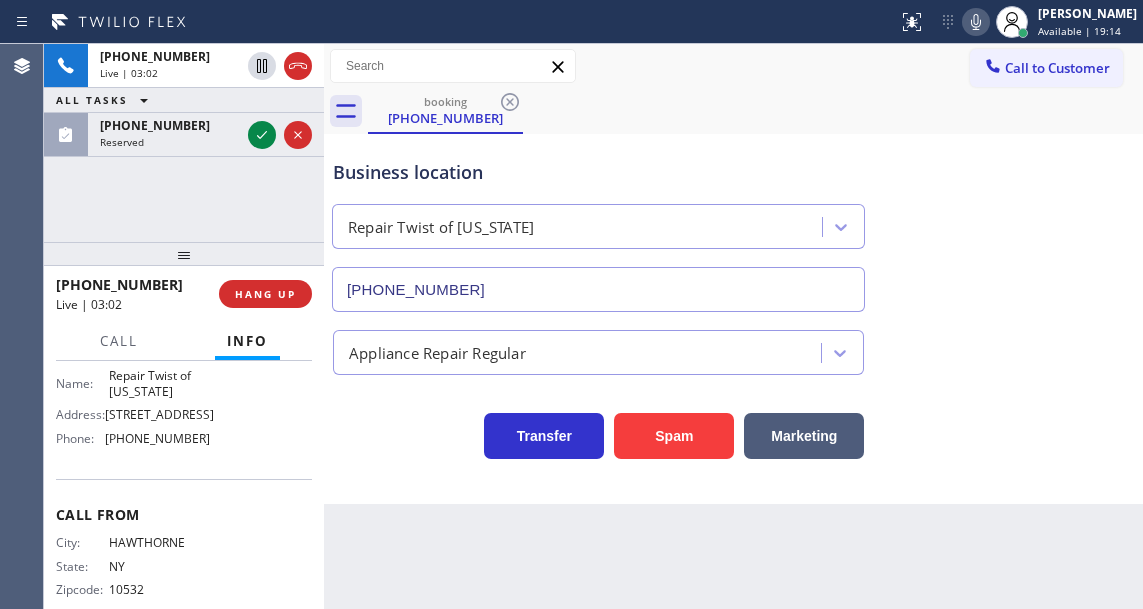 click 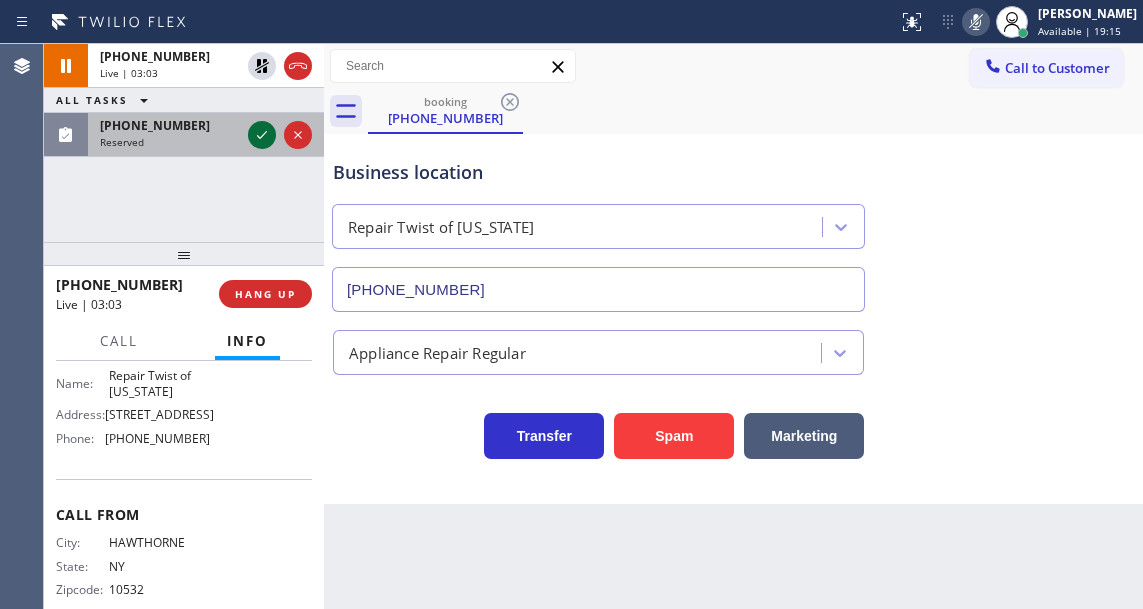 click 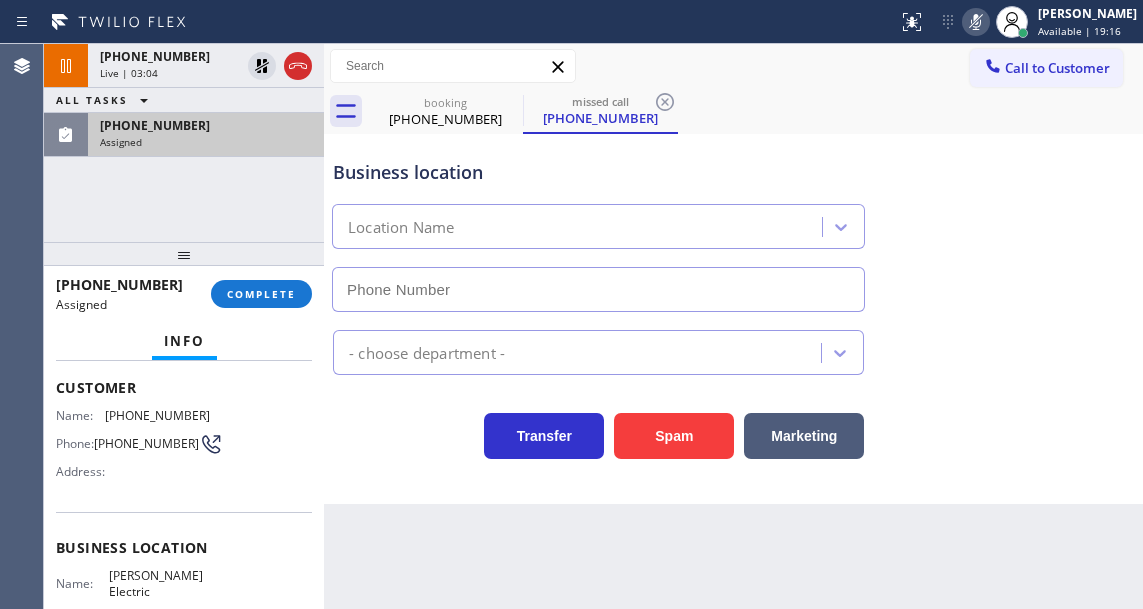 type on "(346) 486-4410" 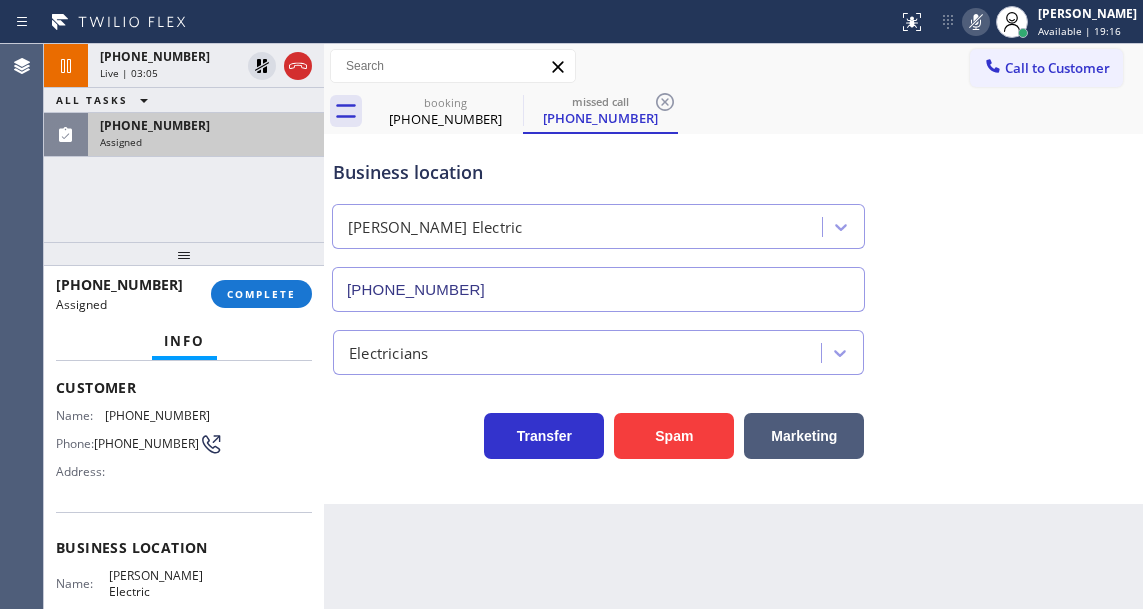 scroll, scrollTop: 34, scrollLeft: 0, axis: vertical 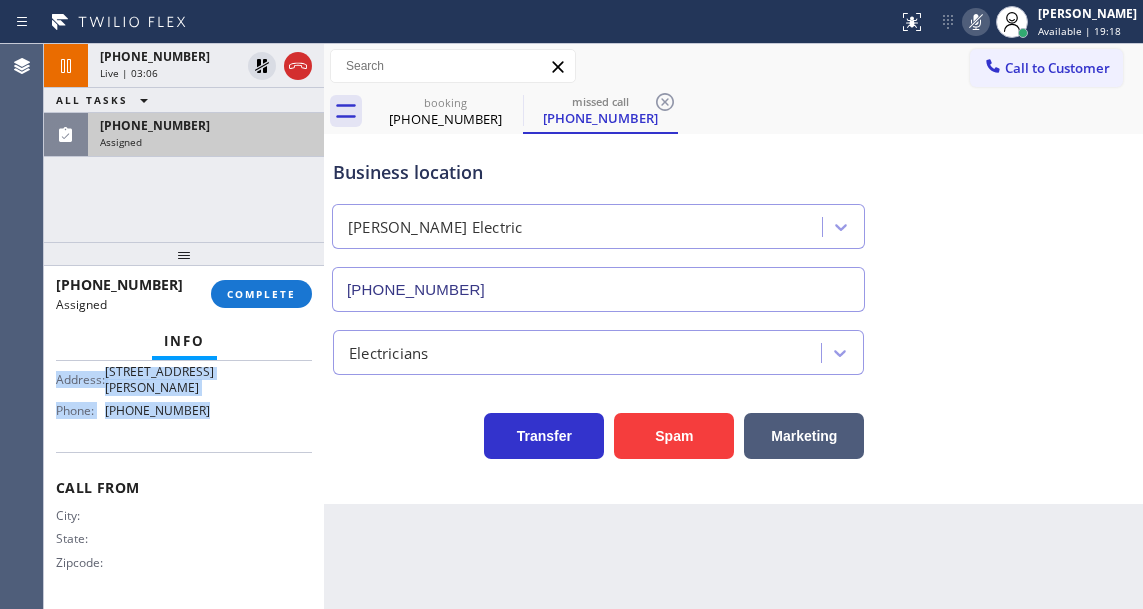 drag, startPoint x: 49, startPoint y: 486, endPoint x: 227, endPoint y: 432, distance: 186.01076 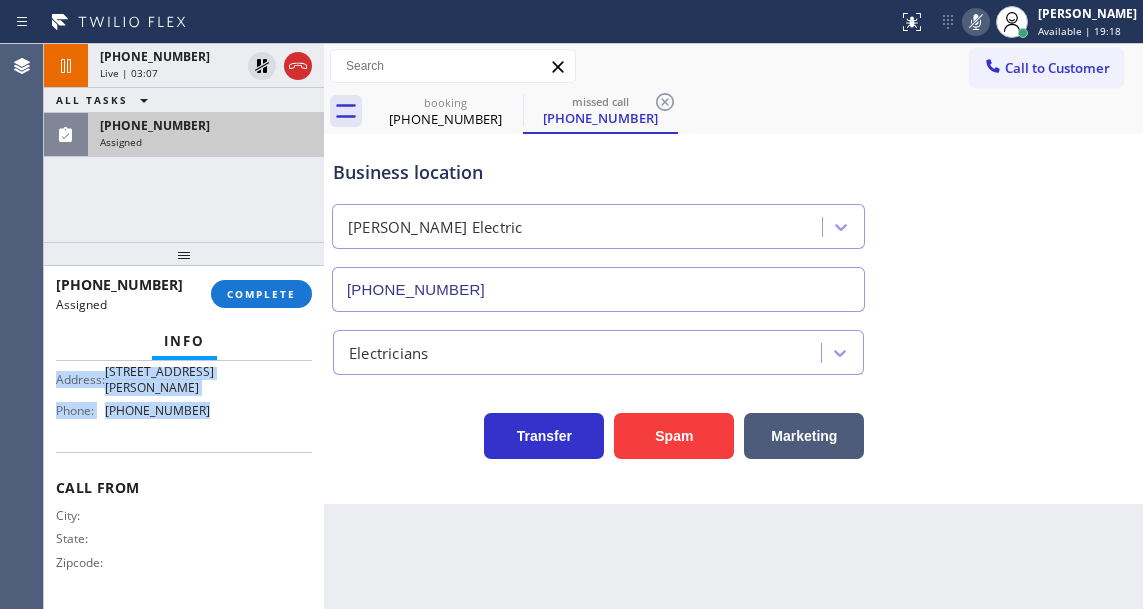 copy on "Customer Name: (281) 513-2065 Phone: (281) 513-2065 Address: Business location Name: Lilley Electric Address: 921 Lawrence Rd, Kemah, TX 77565, United States  Phone: (346) 486-4410" 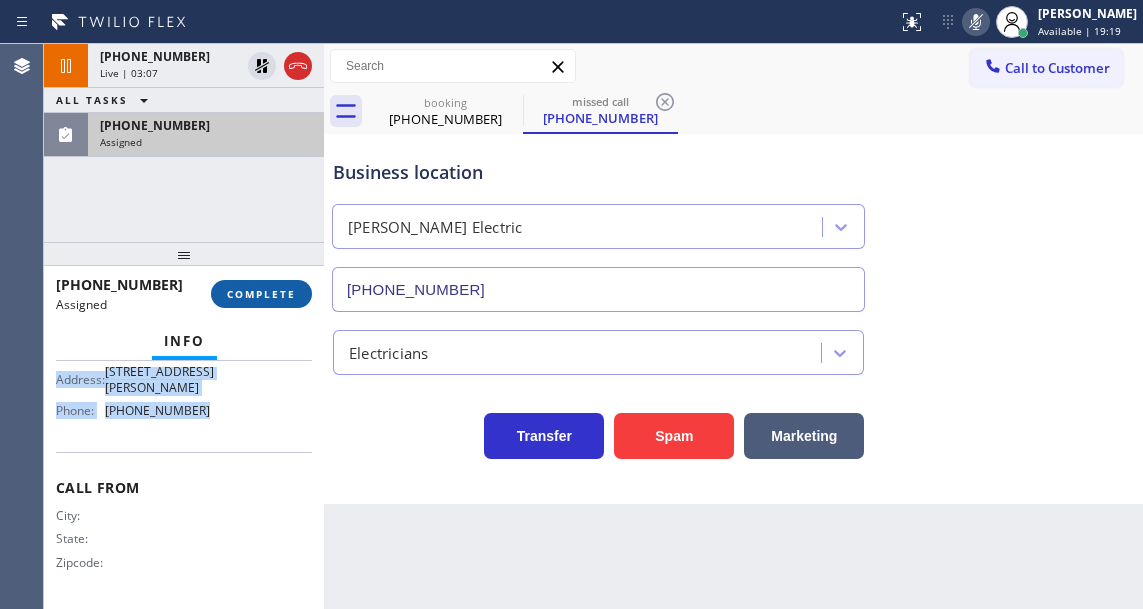 click on "COMPLETE" at bounding box center (261, 294) 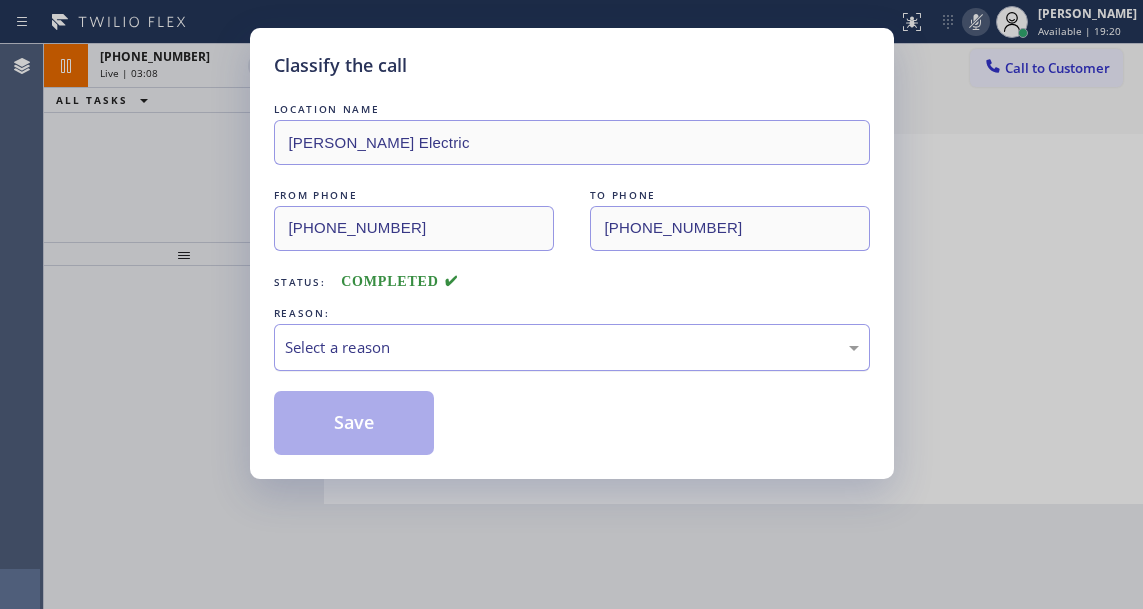 click on "Select a reason" at bounding box center (572, 347) 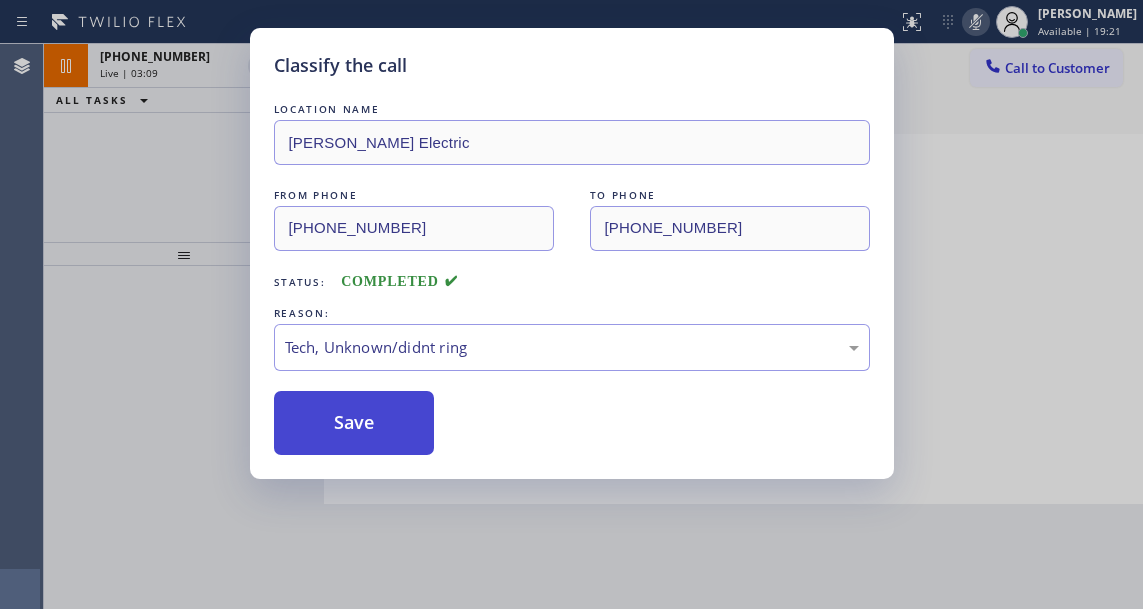 click on "Save" at bounding box center [354, 423] 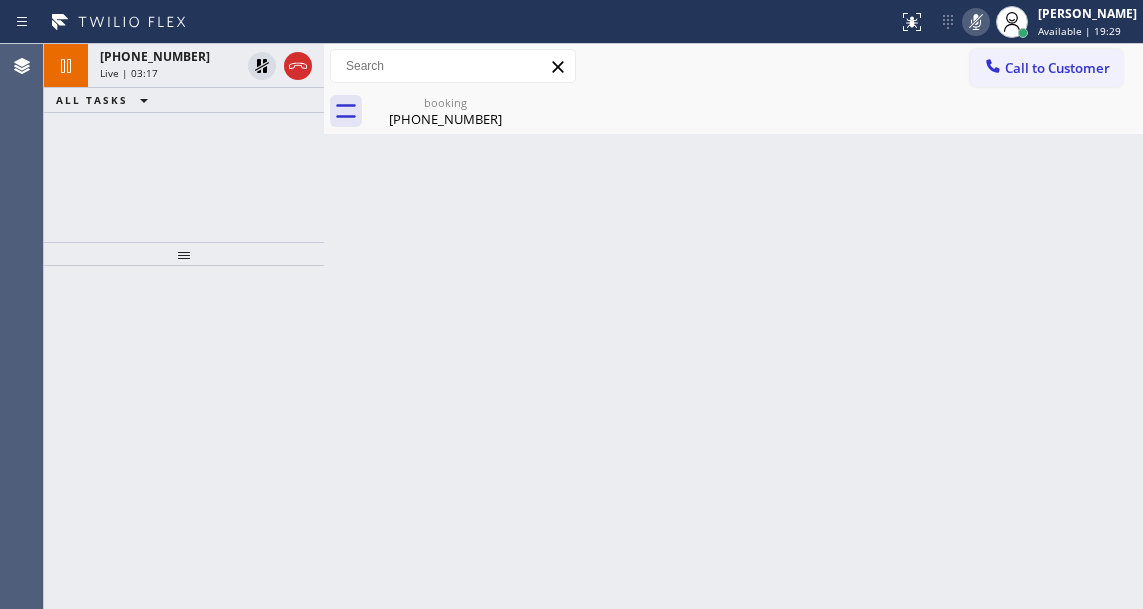 click on "Back to Dashboard Change Sender ID Customers Technicians Select a contact Outbound call Technician Search Technician Your caller id phone number Your caller id phone number Call Technician info Name   Phone none Address none Change Sender ID HVAC +18559994417 5 Star Appliance +18557314952 Appliance Repair +18554611149 Plumbing +18889090120 Air Duct Cleaning +18006865038  Electricians +18005688664 Cancel Change Check personal SMS Reset Change booking (347) 319-6254 Call to Customer Outbound call Location Search location Your caller id phone number Customer number Call Outbound call Technician Search Technician Your caller id phone number Your caller id phone number Call booking (347) 319-6254 Business location Repair Twist of New York (347) 284-6179 Appliance Repair Regular Transfer Spam Marketing" at bounding box center [733, 326] 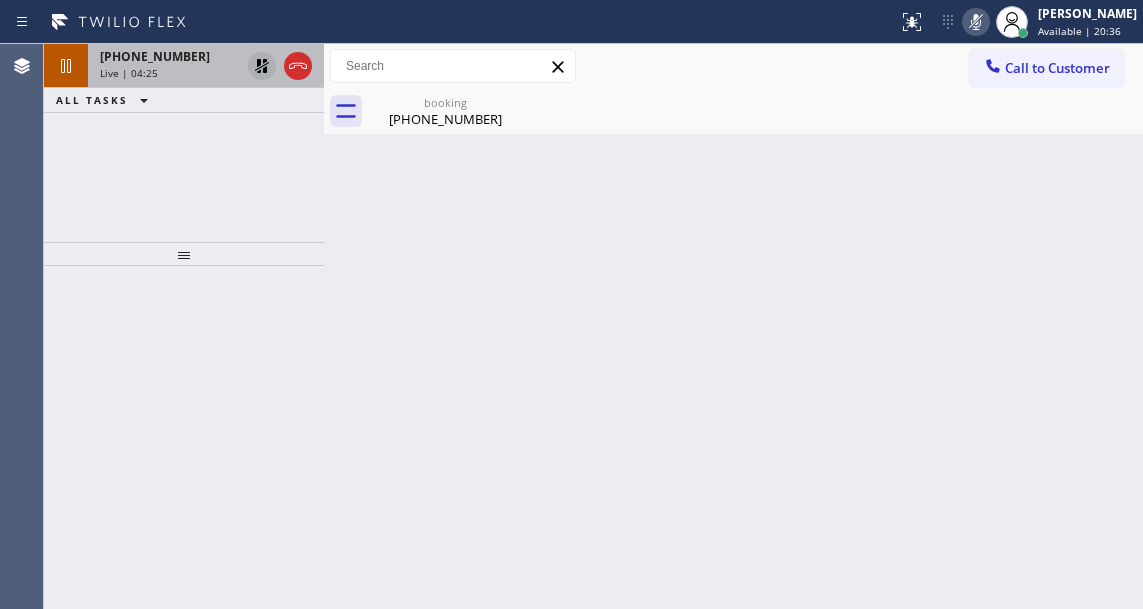 click 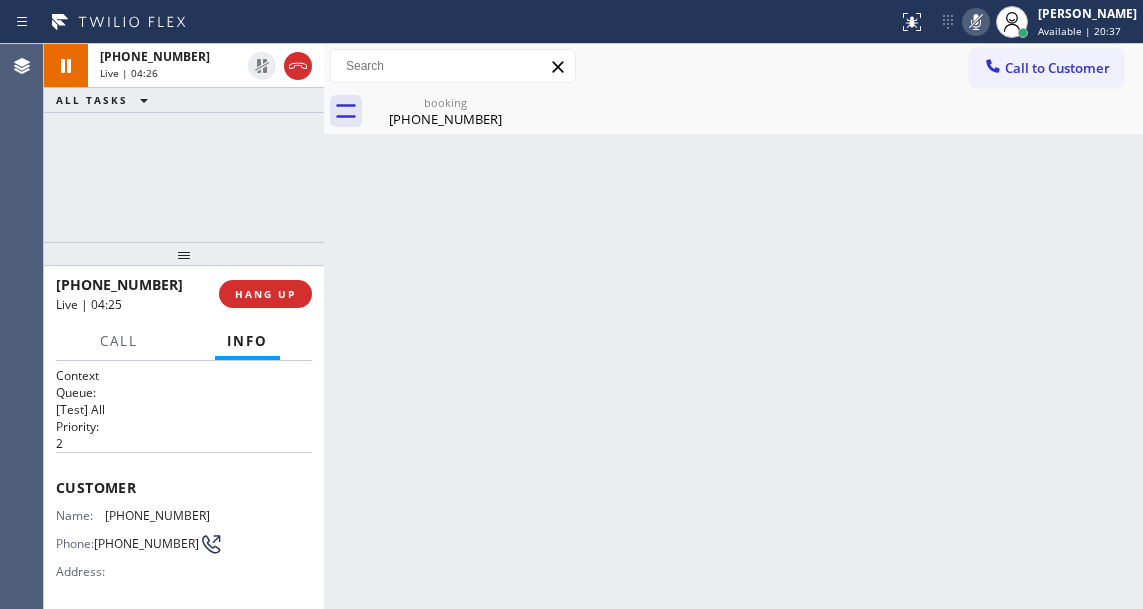 click 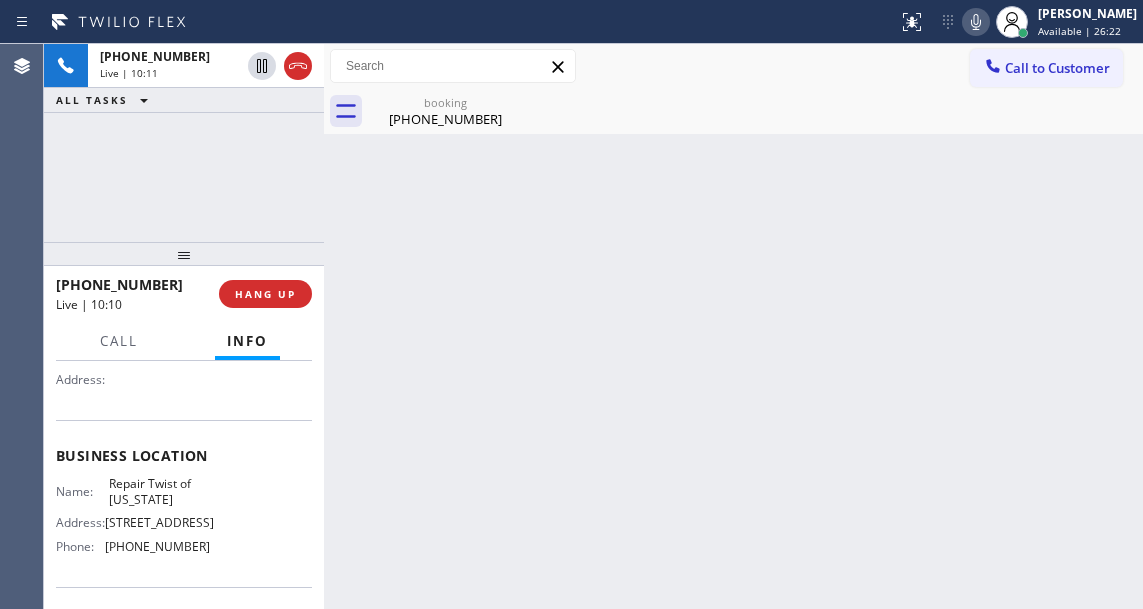 scroll, scrollTop: 200, scrollLeft: 0, axis: vertical 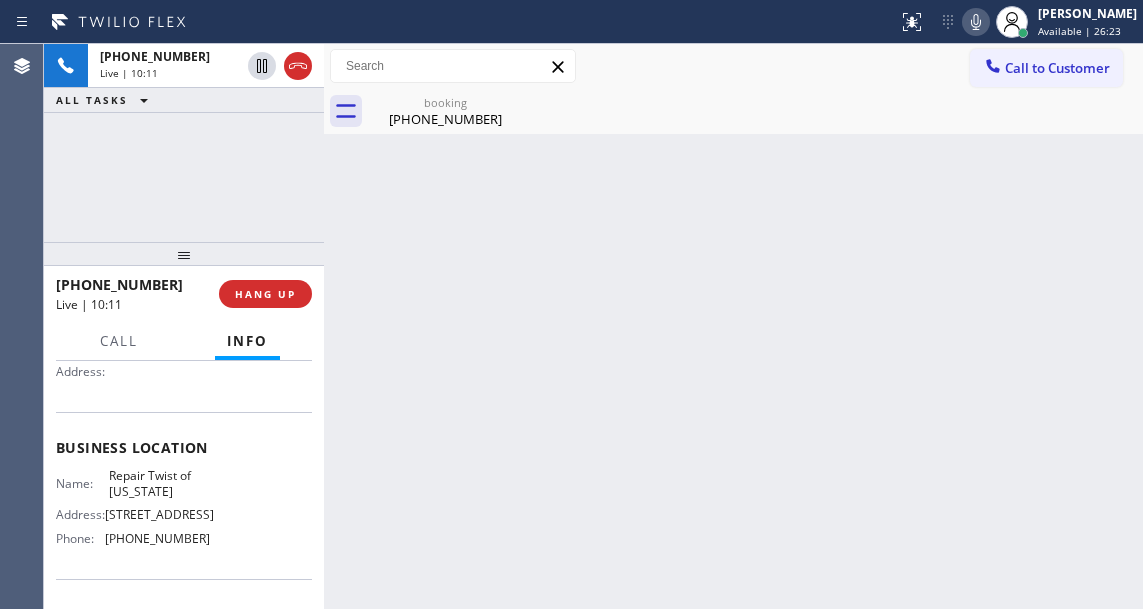 click on "Repair Twist of New York" at bounding box center (159, 483) 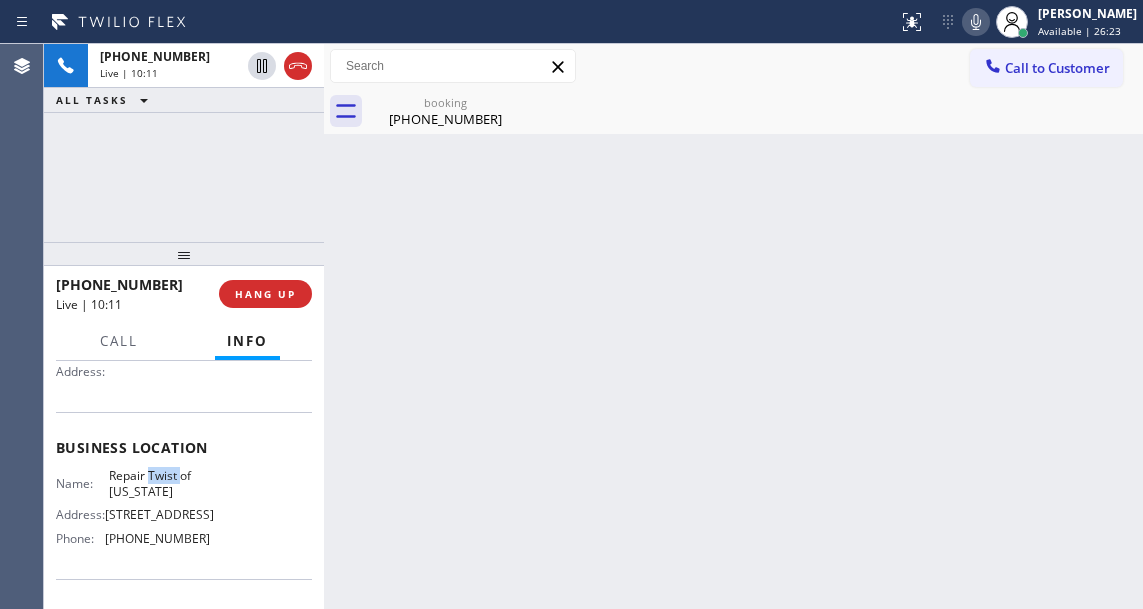 click on "Repair Twist of New York" at bounding box center [159, 483] 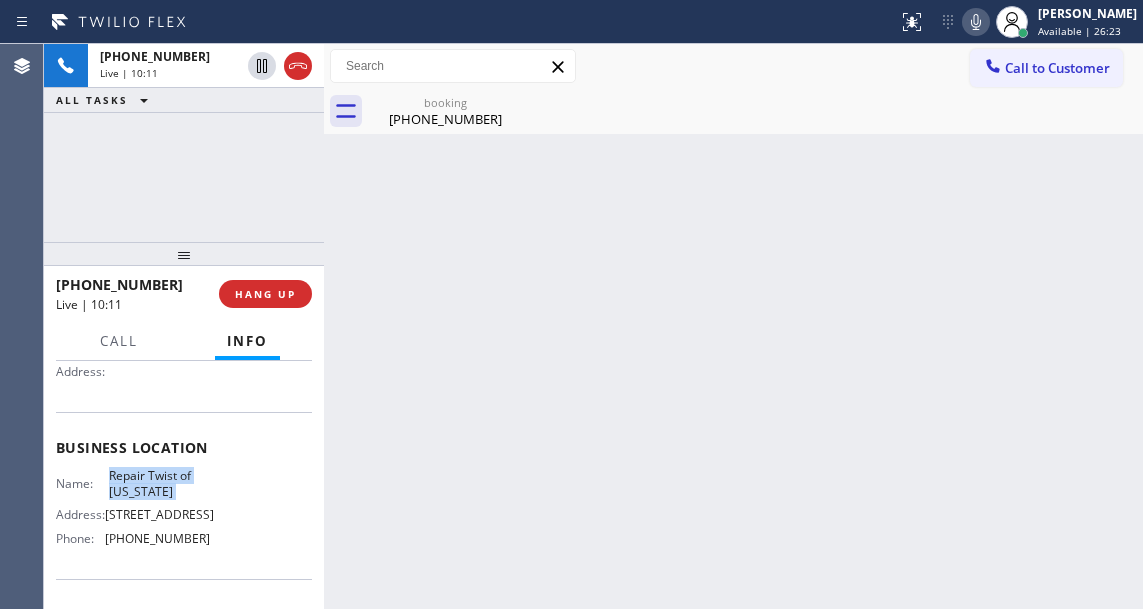 click on "Repair Twist of New York" at bounding box center (159, 483) 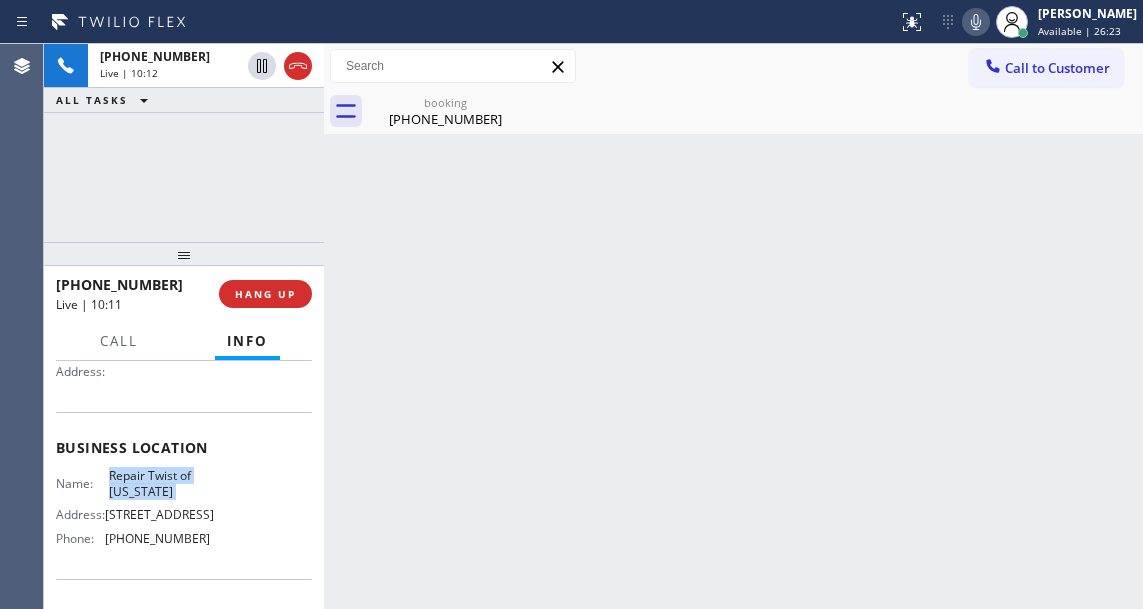click on "Repair Twist of New York" at bounding box center (159, 483) 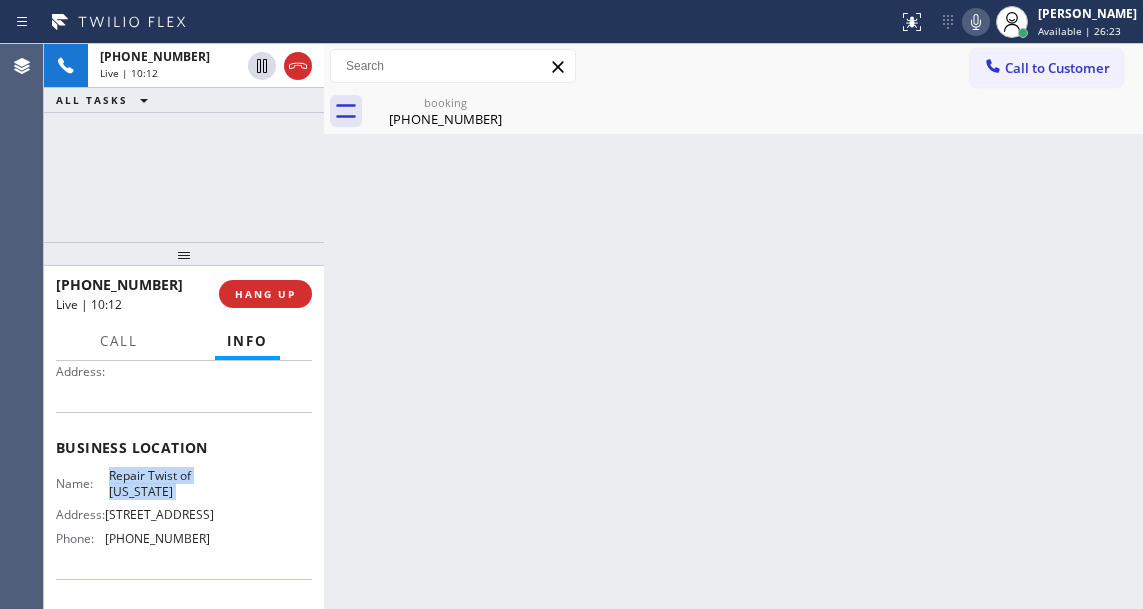 click on "Repair Twist of New York" at bounding box center [159, 483] 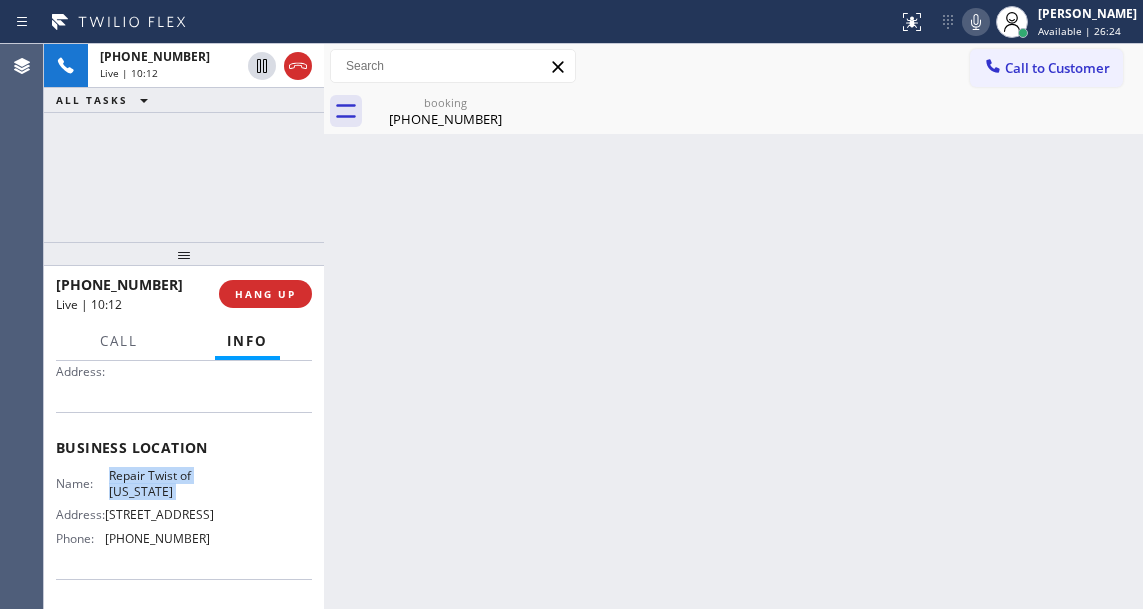click on "Repair Twist of New York" at bounding box center (159, 483) 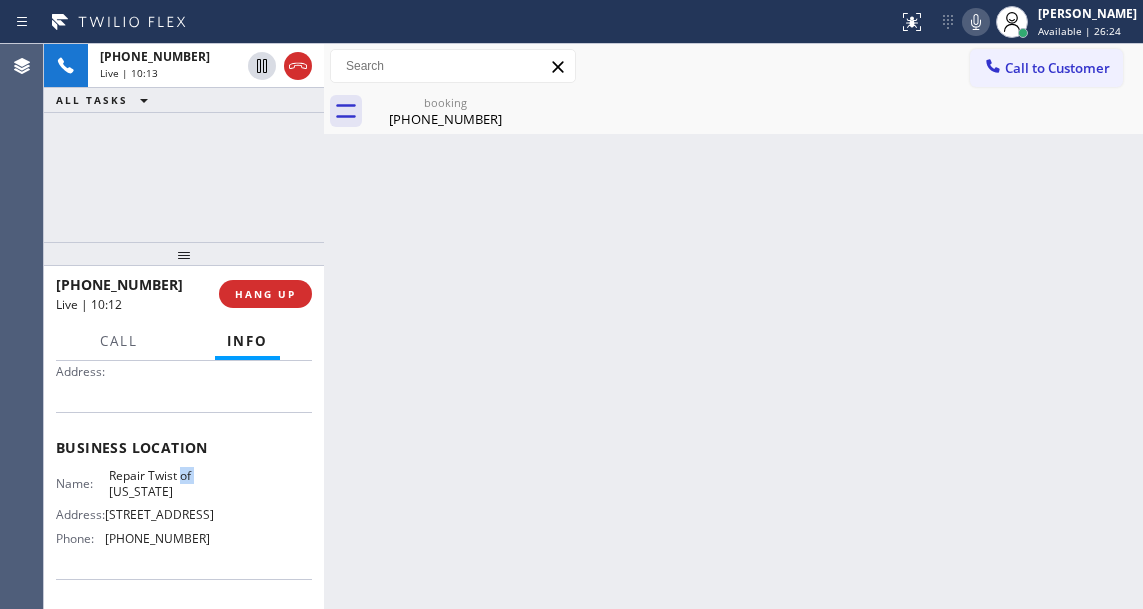 click on "Repair Twist of New York" at bounding box center [159, 483] 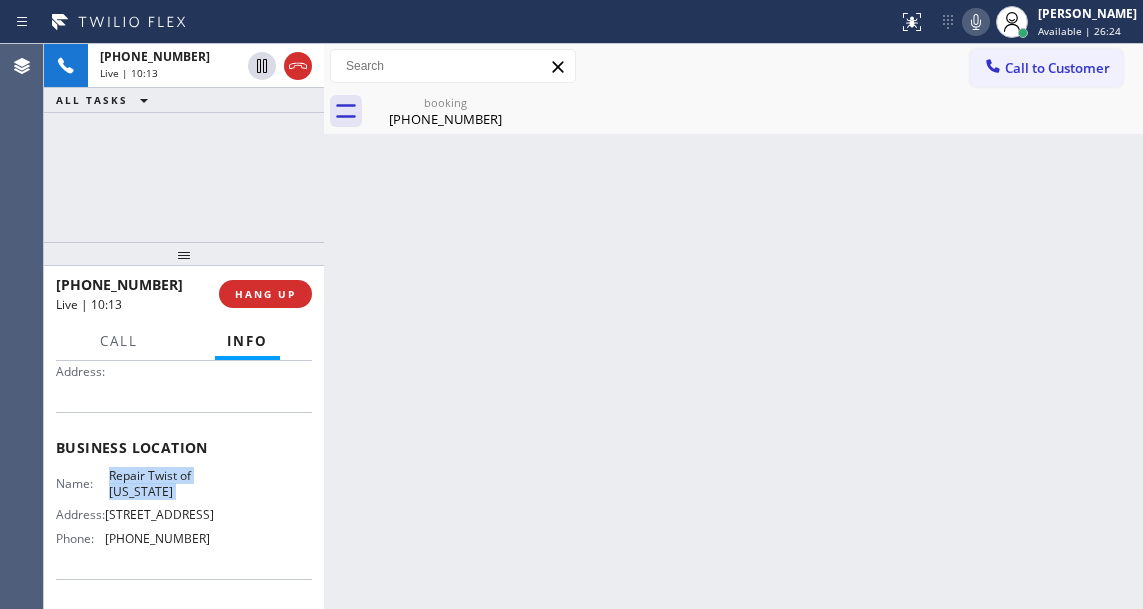 click on "Repair Twist of New York" at bounding box center [159, 483] 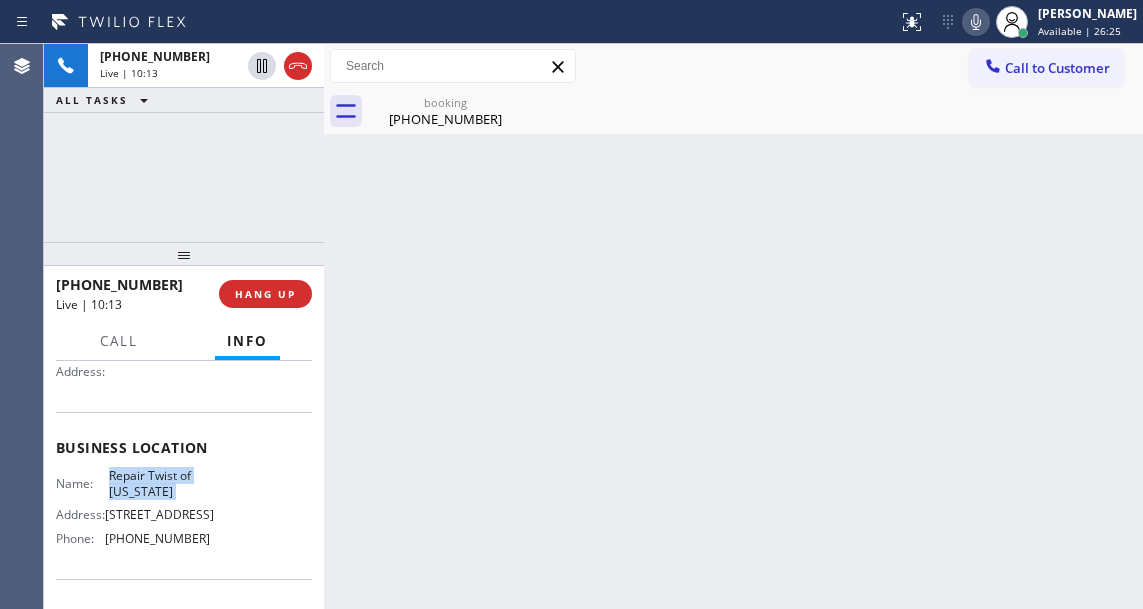 click on "Repair Twist of New York" at bounding box center (159, 483) 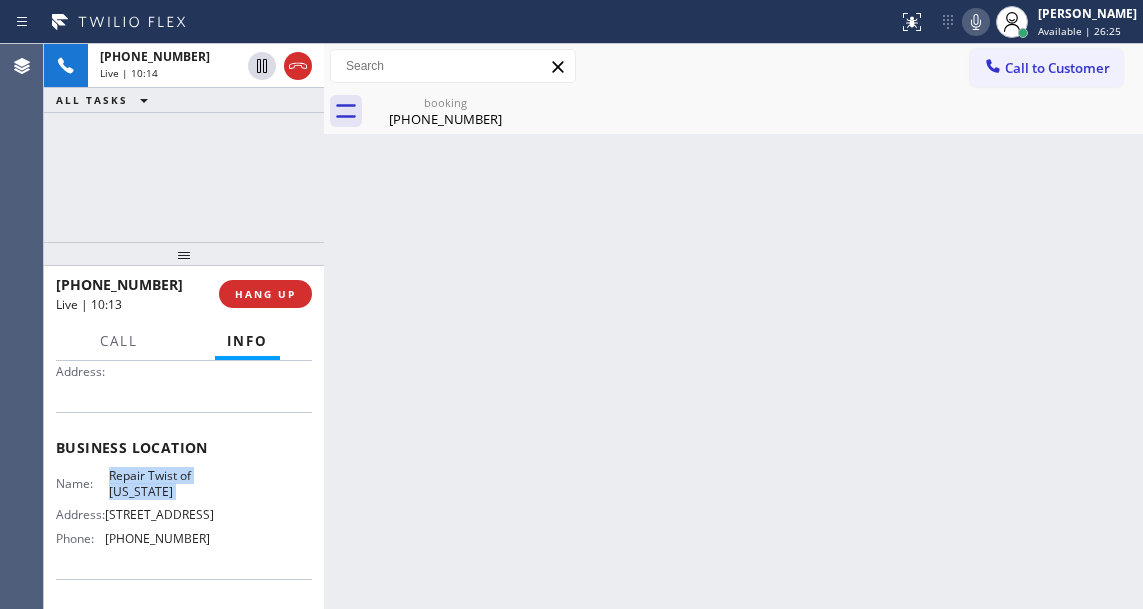 click on "Repair Twist of New York" at bounding box center [159, 483] 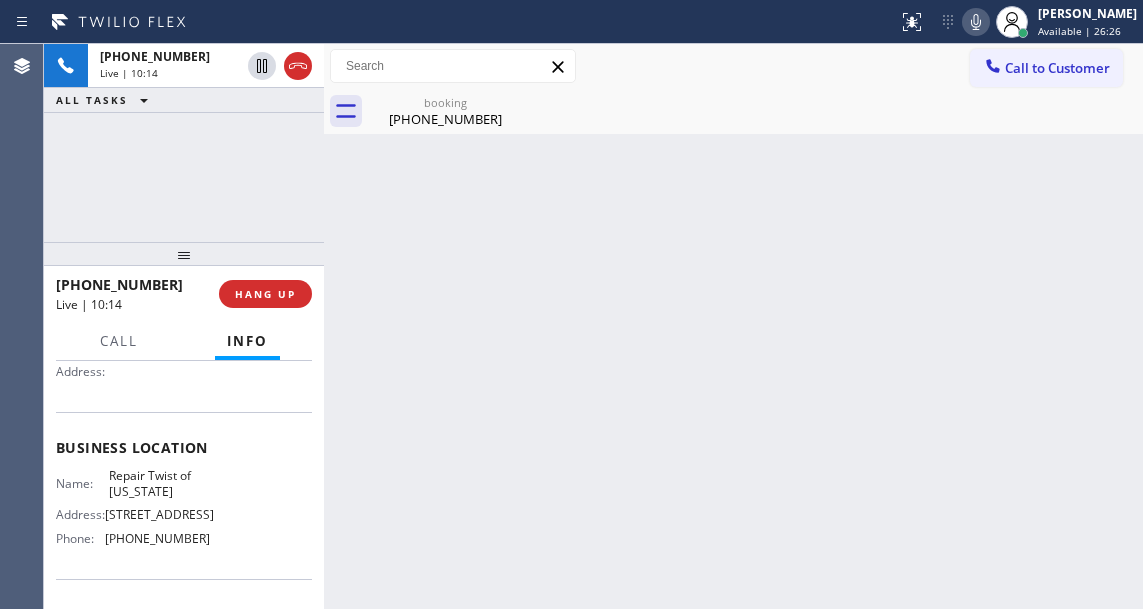 click on "+13473196254 Live | 10:14 ALL TASKS ALL TASKS ACTIVE TASKS TASKS IN WRAP UP" at bounding box center [184, 143] 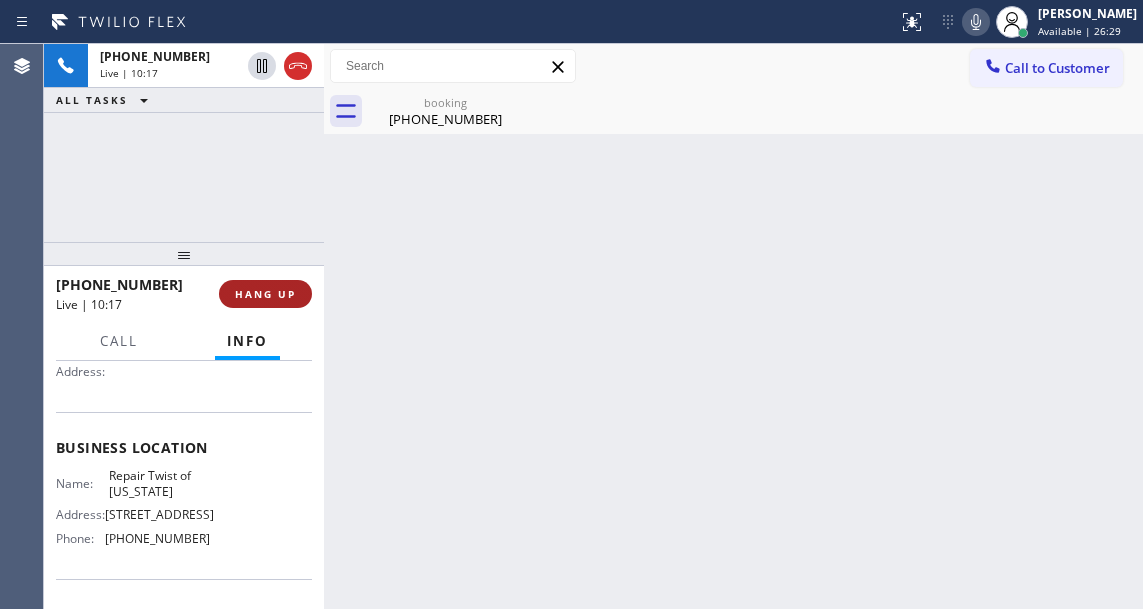 click on "HANG UP" at bounding box center [265, 294] 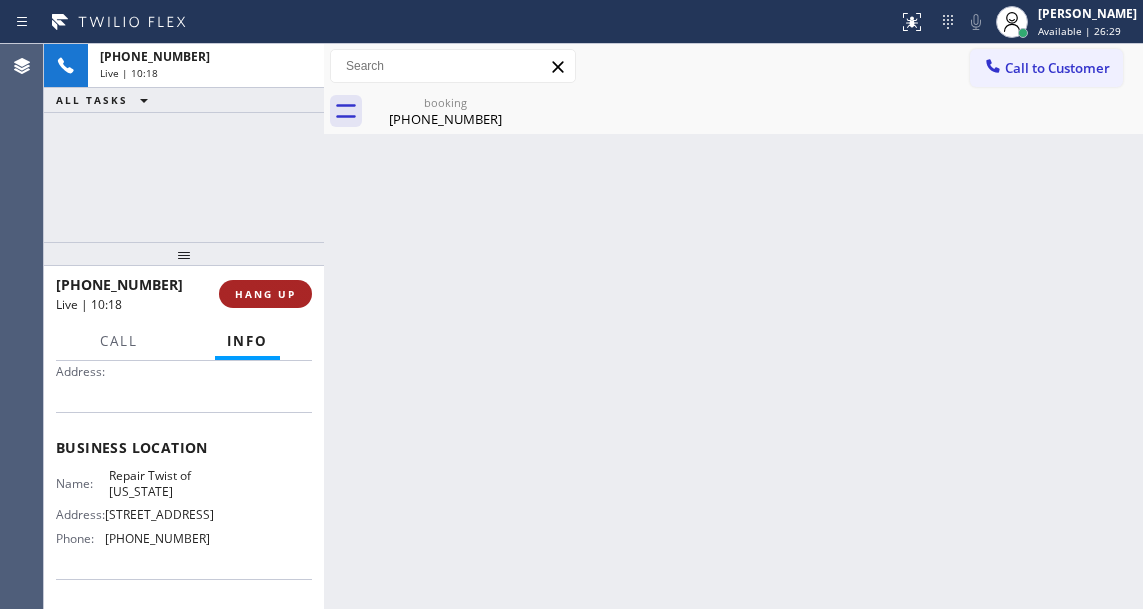 click on "HANG UP" at bounding box center (265, 294) 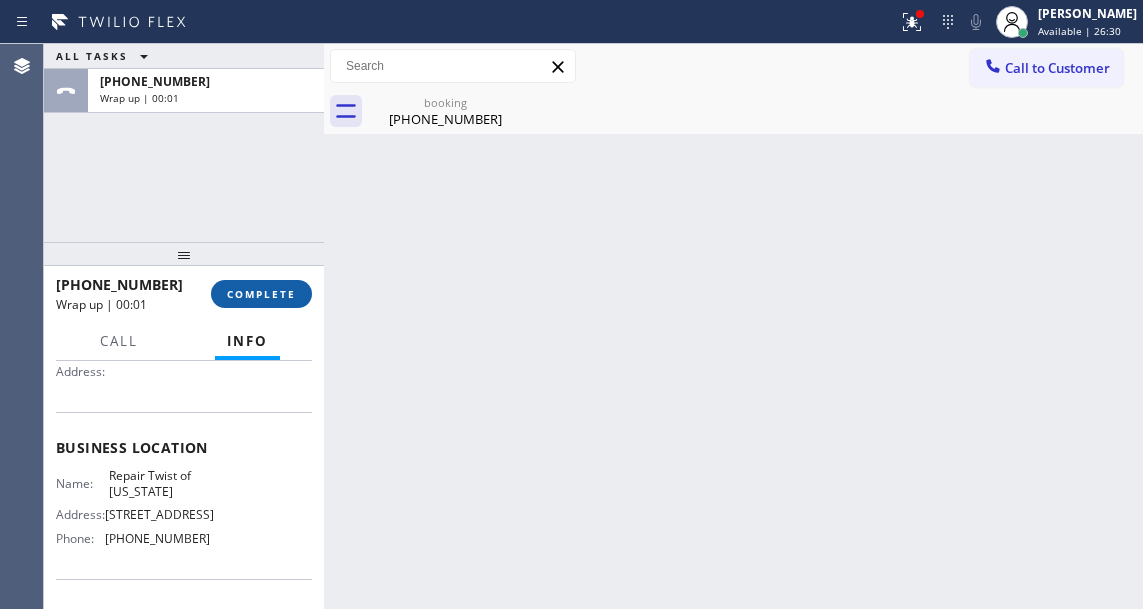 click on "COMPLETE" at bounding box center [261, 294] 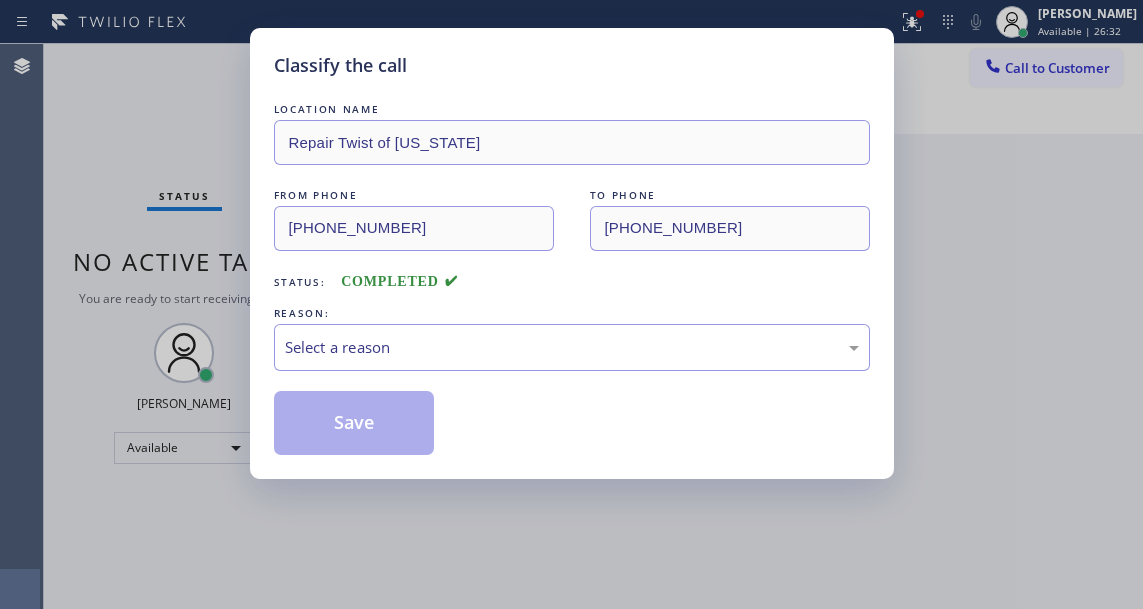 click on "Select a reason" at bounding box center [572, 347] 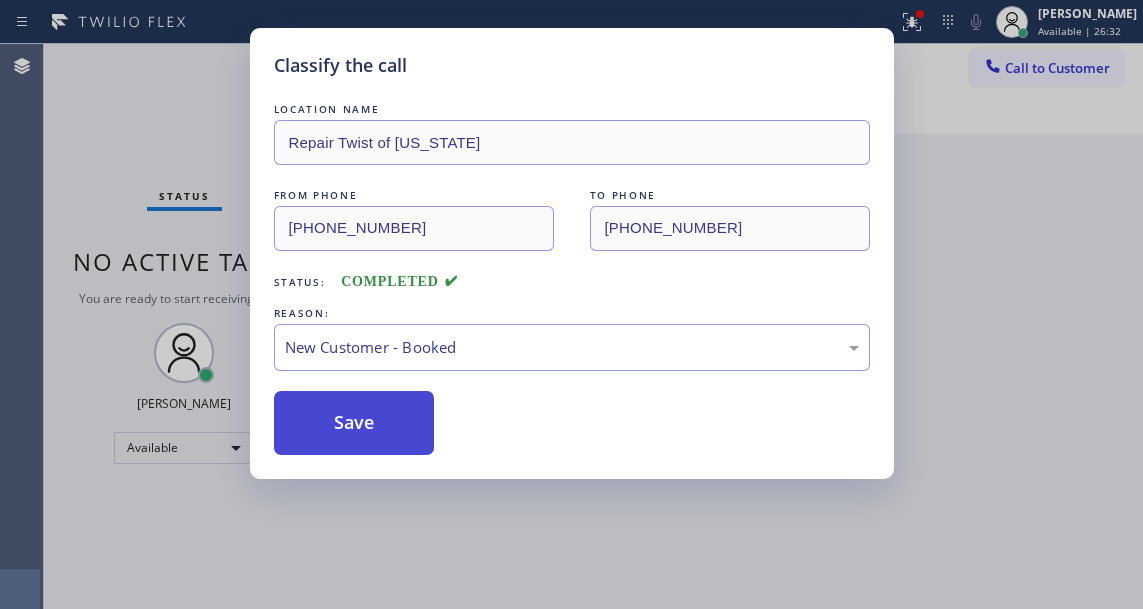 click on "Save" at bounding box center [354, 423] 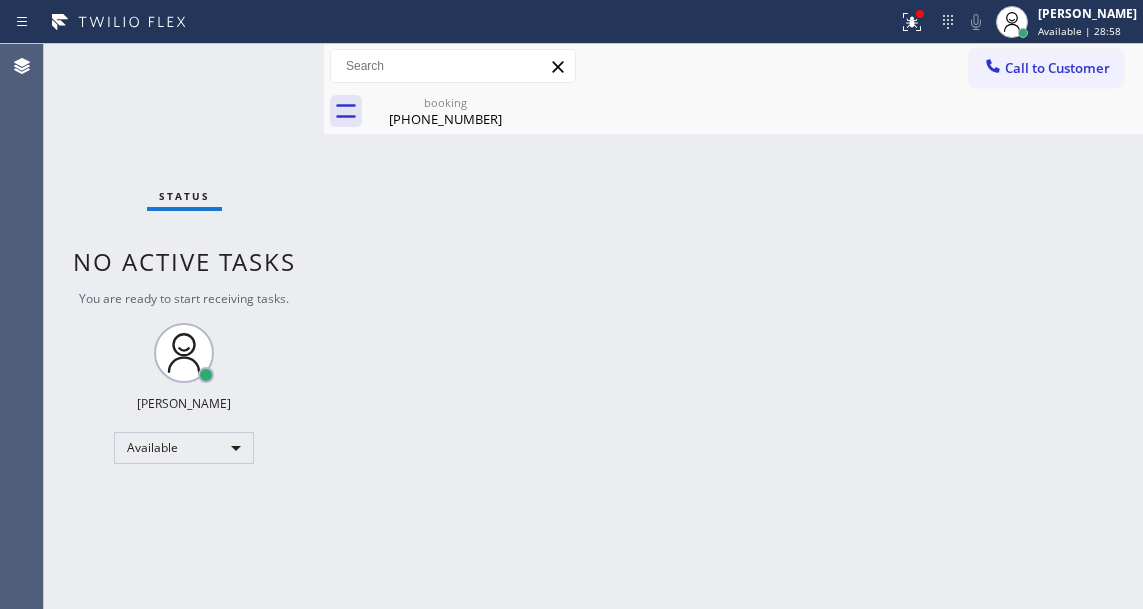 click on "Status   No active tasks     You are ready to start receiving tasks.   [PERSON_NAME]" at bounding box center (184, 326) 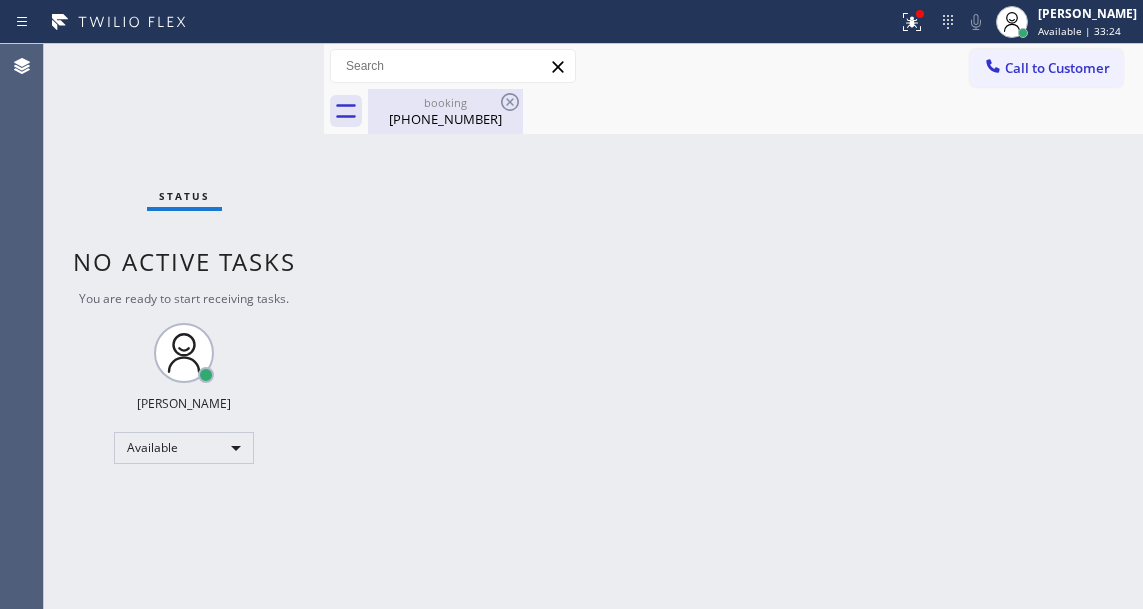 click on "booking (347) 319-6254" at bounding box center [445, 111] 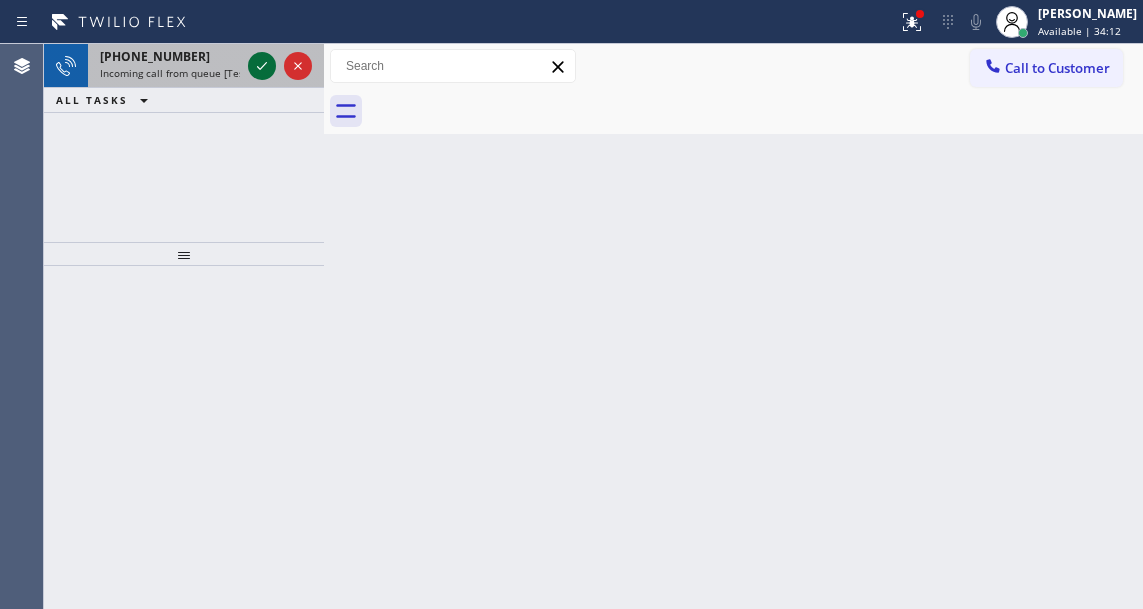 click 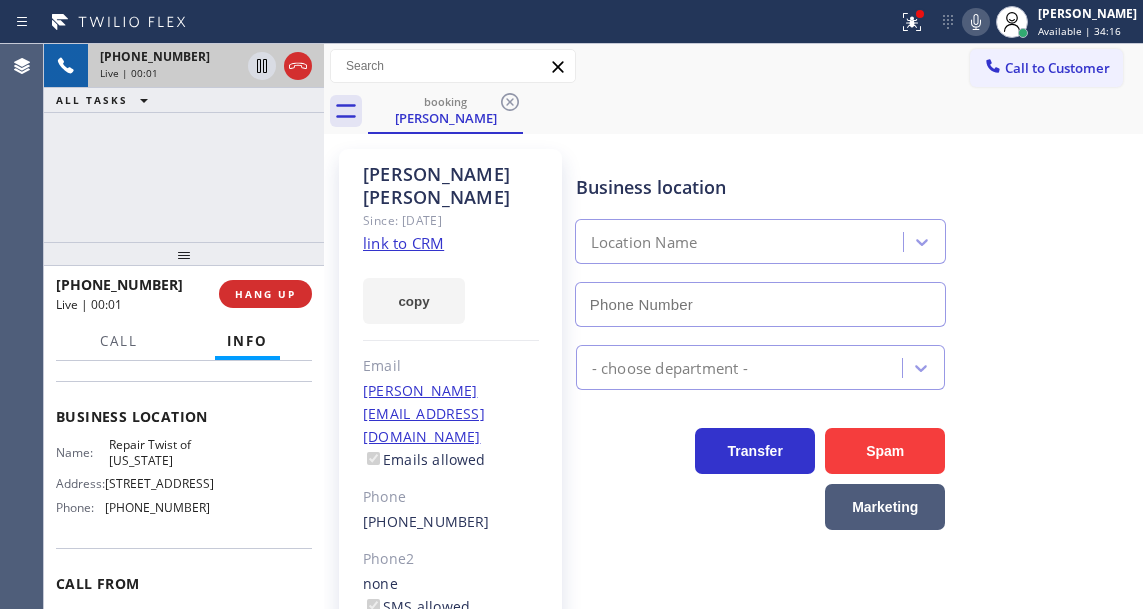 scroll, scrollTop: 300, scrollLeft: 0, axis: vertical 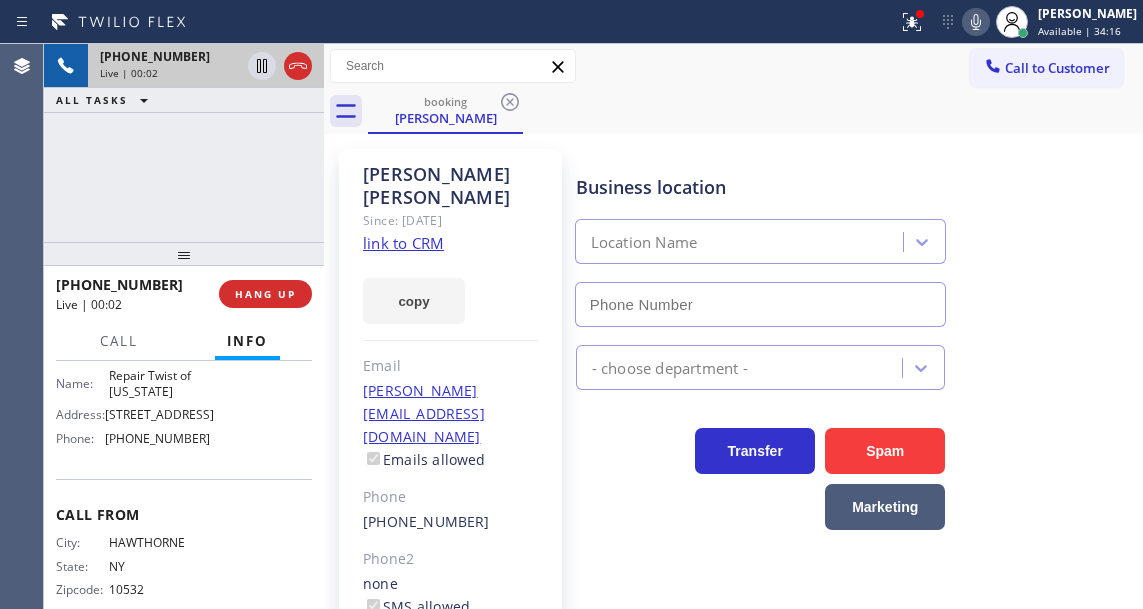 type on "(347) 284-6179" 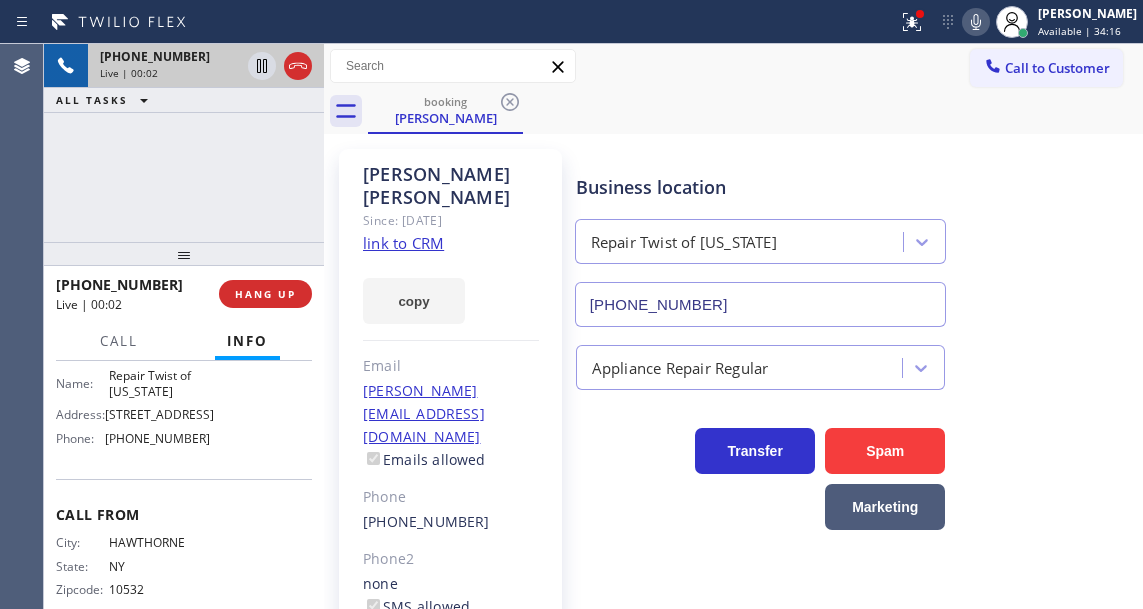 click on "Repair Twist of New York" at bounding box center (159, 383) 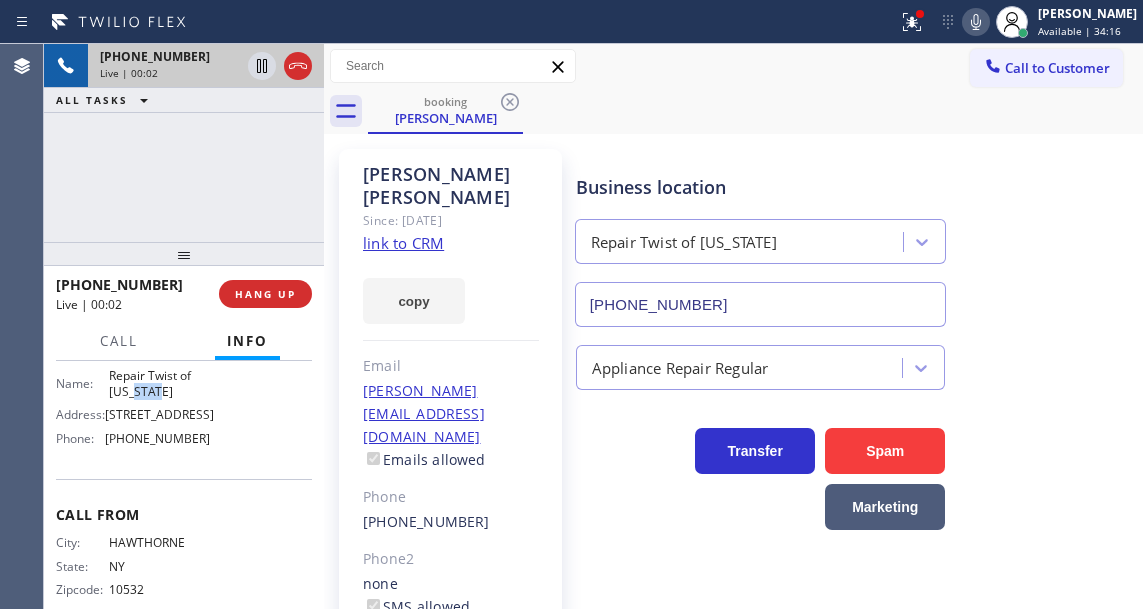 click on "Repair Twist of New York" at bounding box center [159, 383] 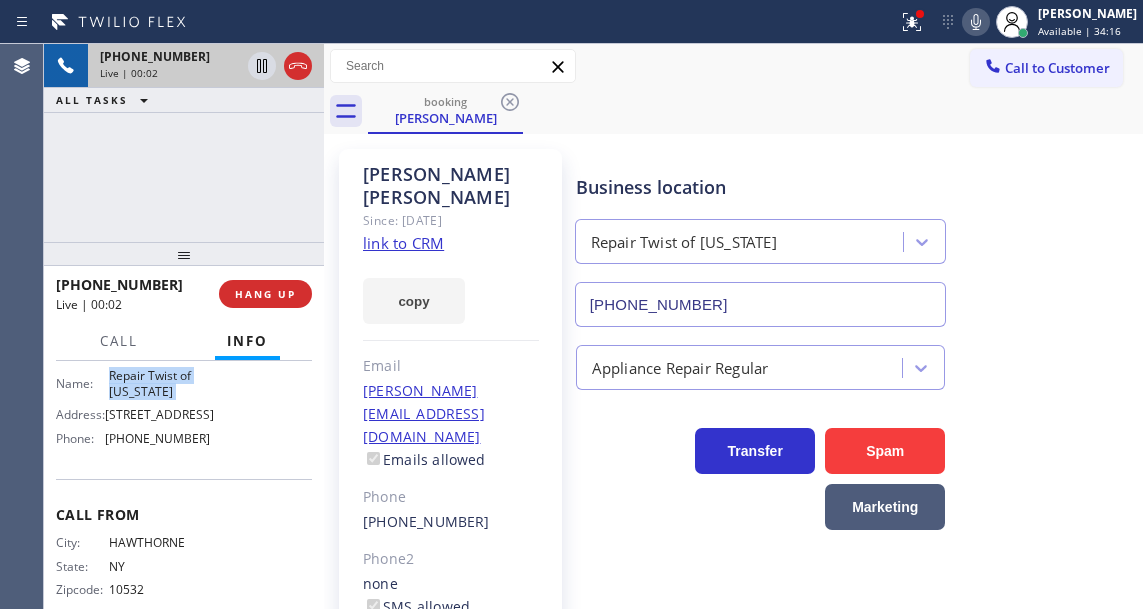 click on "Repair Twist of New York" at bounding box center [159, 383] 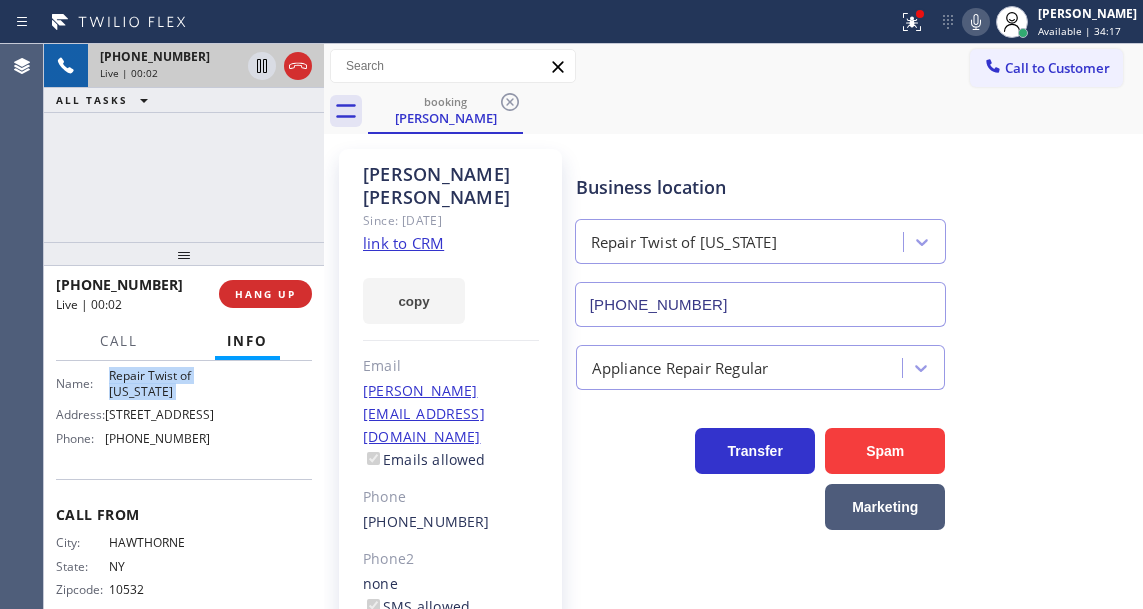drag, startPoint x: 149, startPoint y: 425, endPoint x: 349, endPoint y: 357, distance: 211.24394 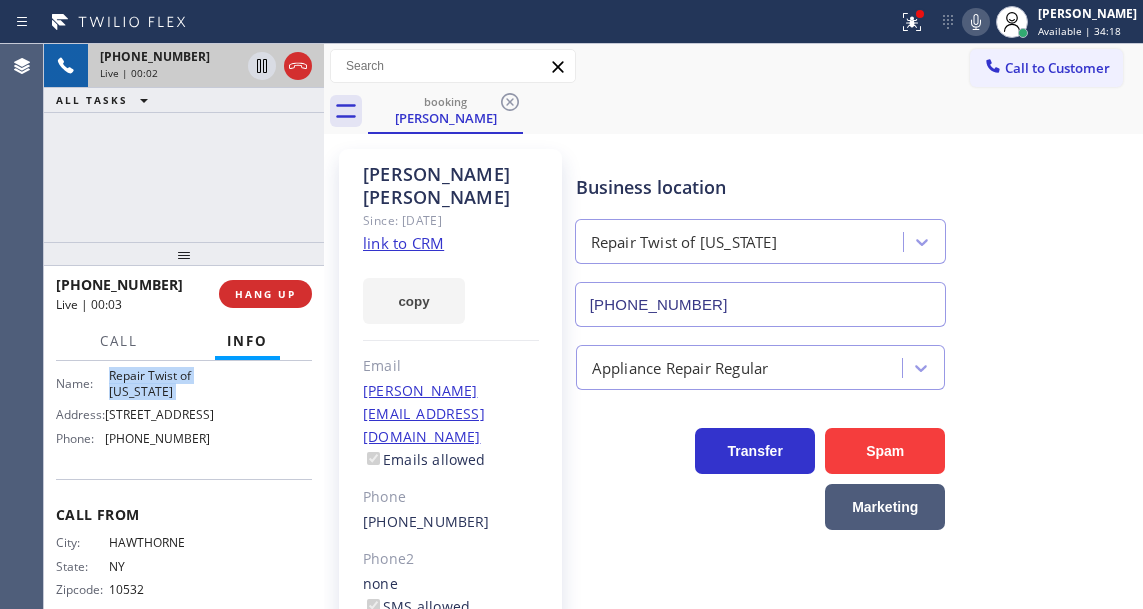 click on "link to CRM" 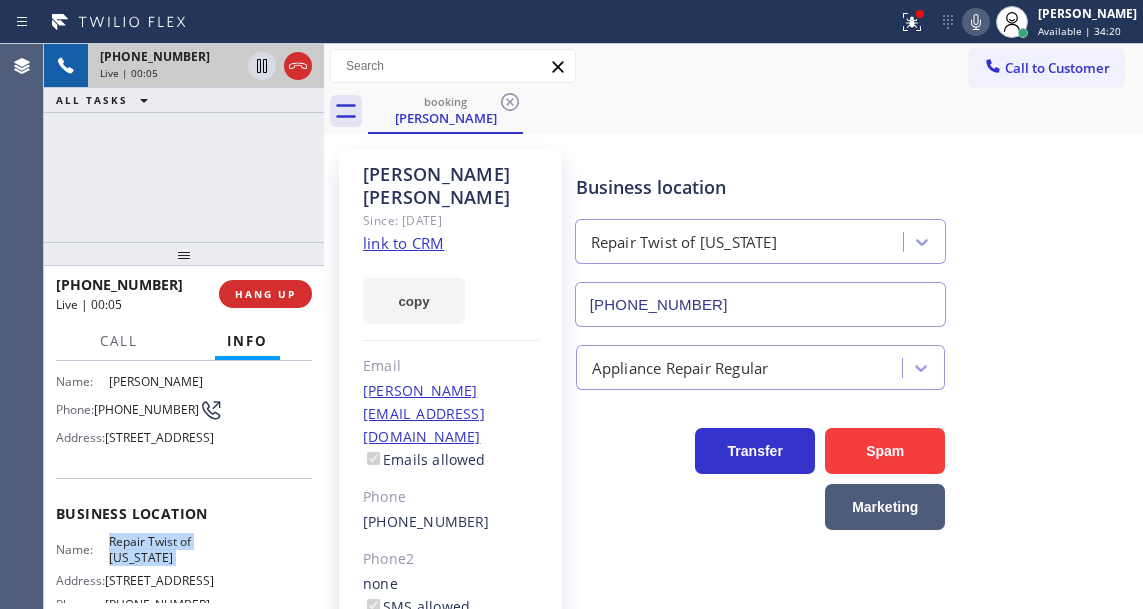 scroll, scrollTop: 100, scrollLeft: 0, axis: vertical 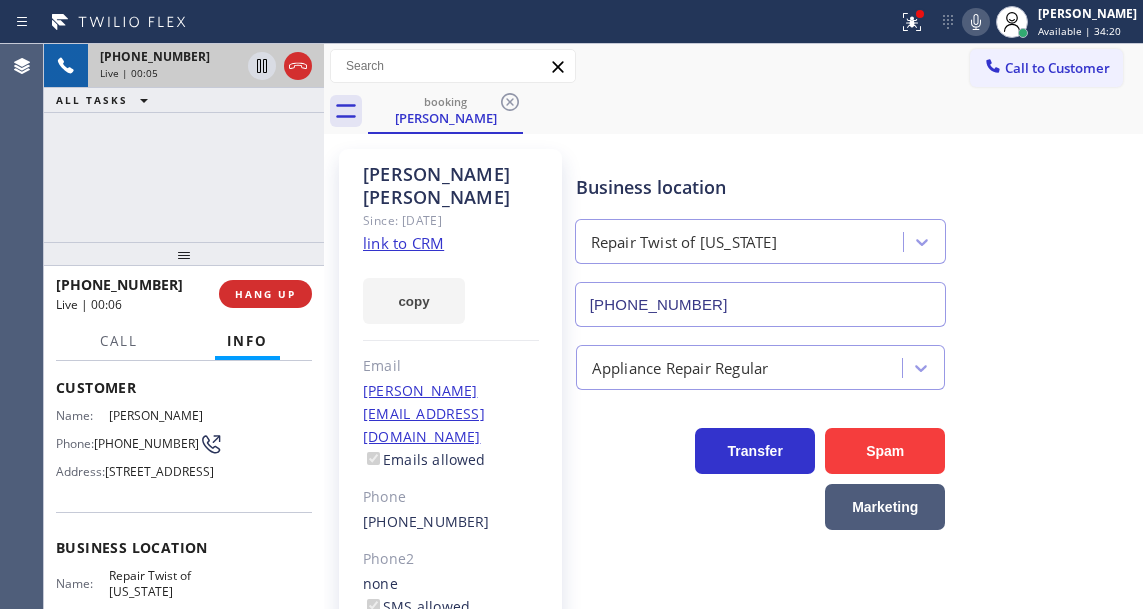 click on "(347) 355-0286" at bounding box center (146, 443) 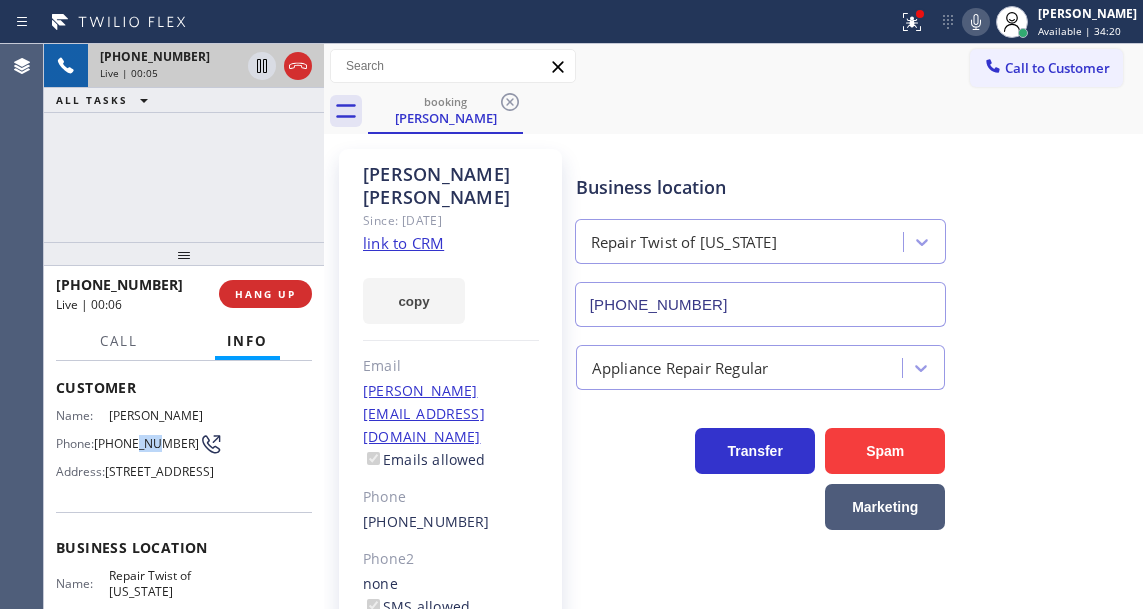 click on "(347) 355-0286" at bounding box center (146, 443) 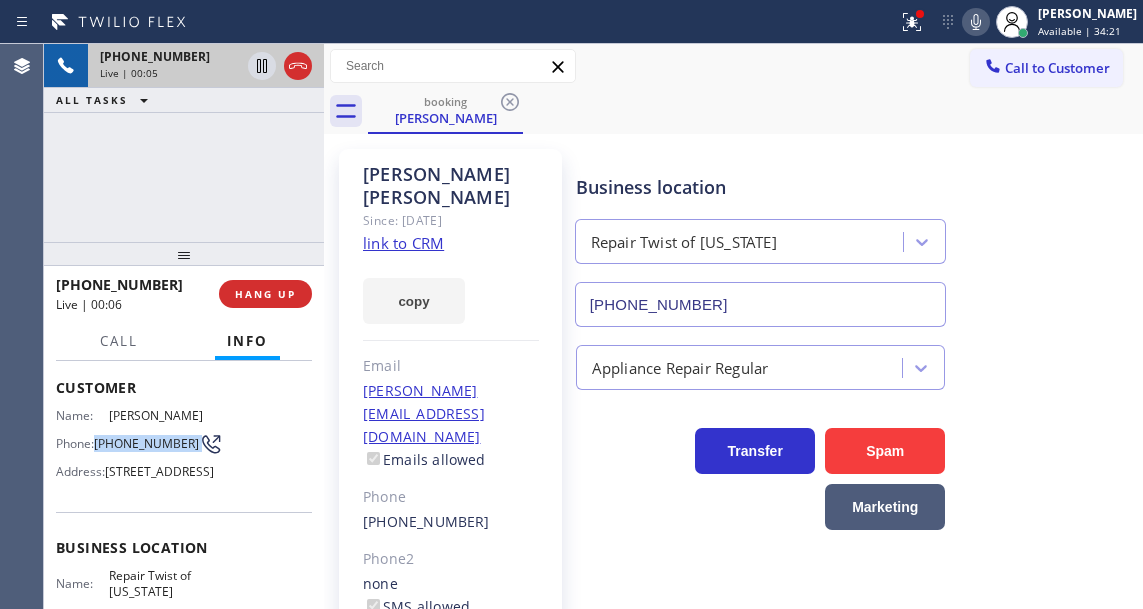 click on "(347) 355-0286" at bounding box center [146, 443] 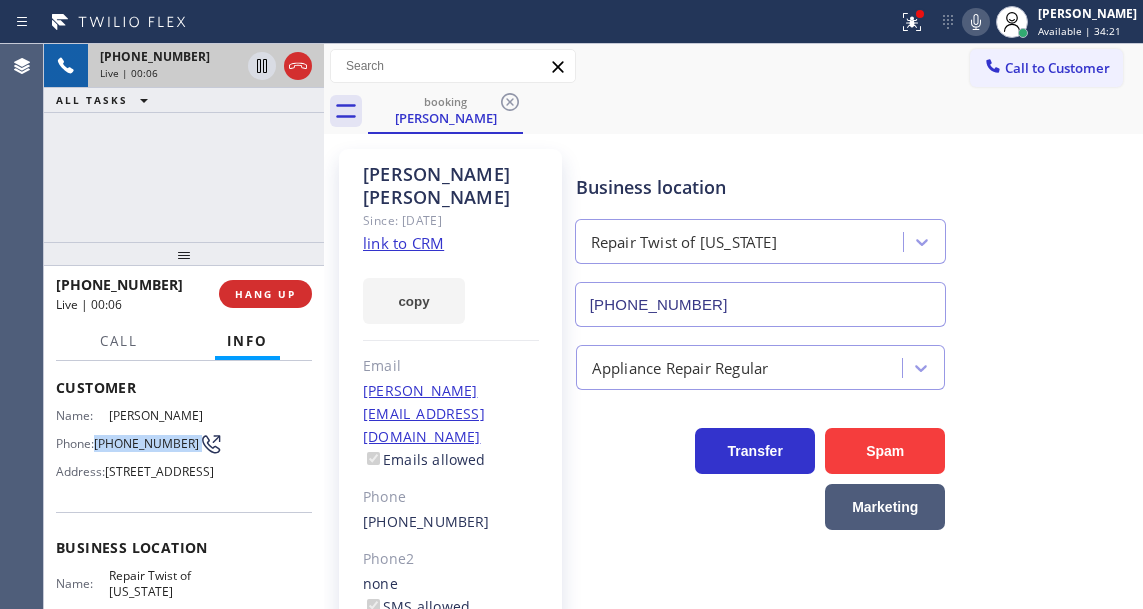 copy on "(347) 355-0286" 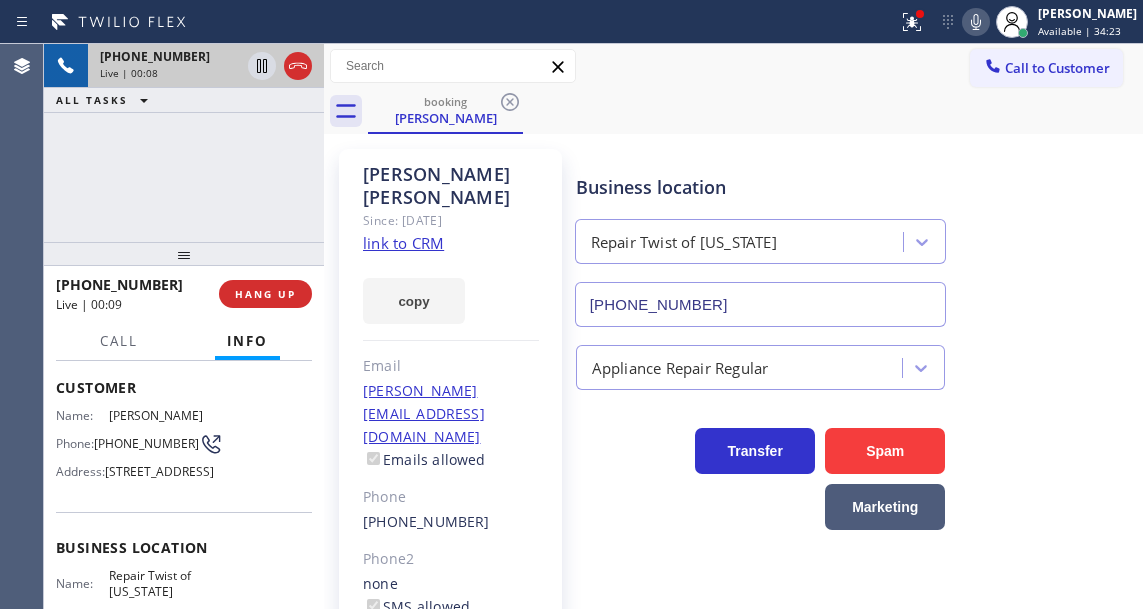 click on "booking Shakera Pearson" at bounding box center [755, 111] 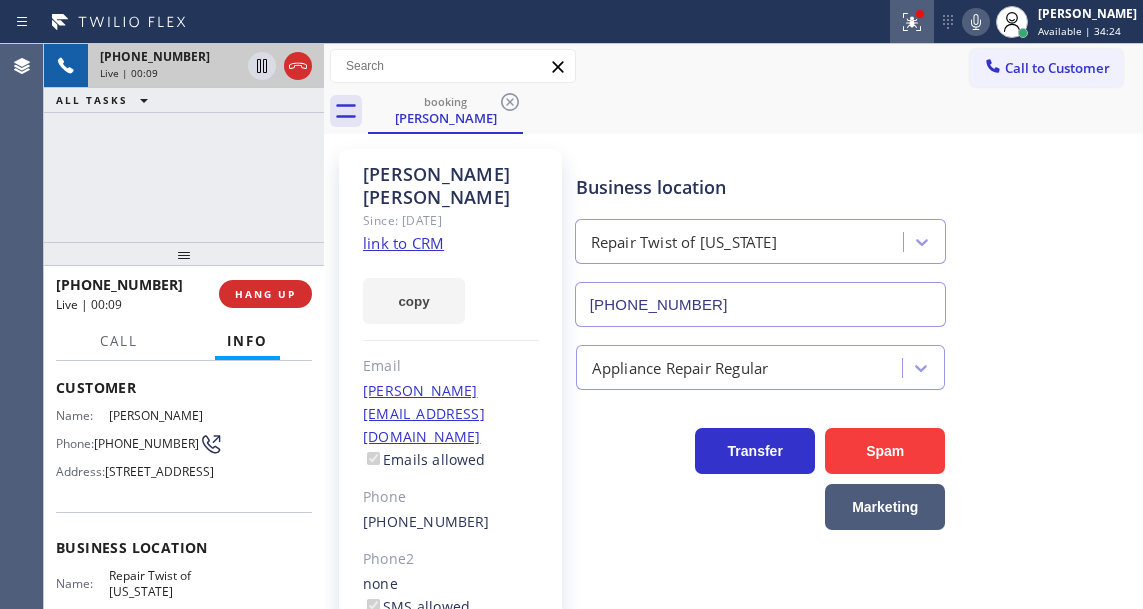 click at bounding box center [912, 22] 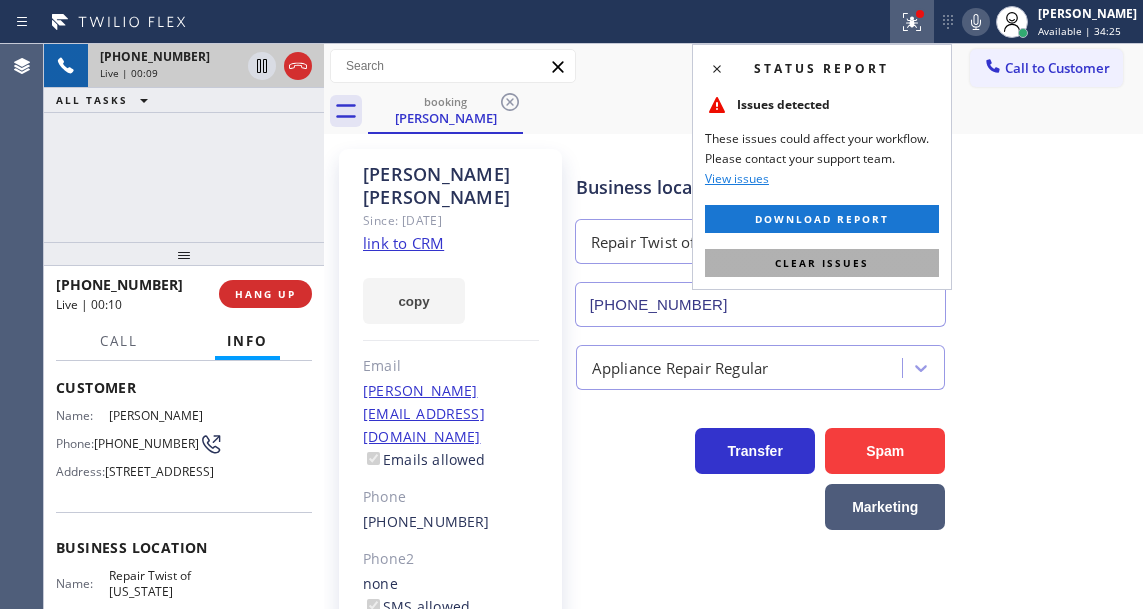 click on "Clear issues" at bounding box center [822, 263] 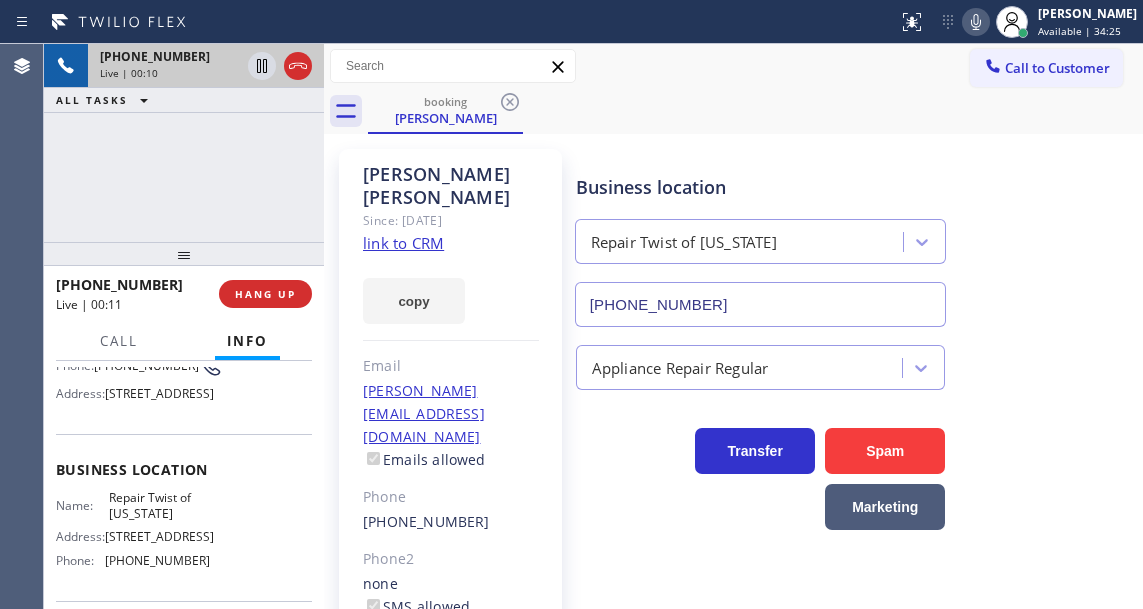 scroll, scrollTop: 200, scrollLeft: 0, axis: vertical 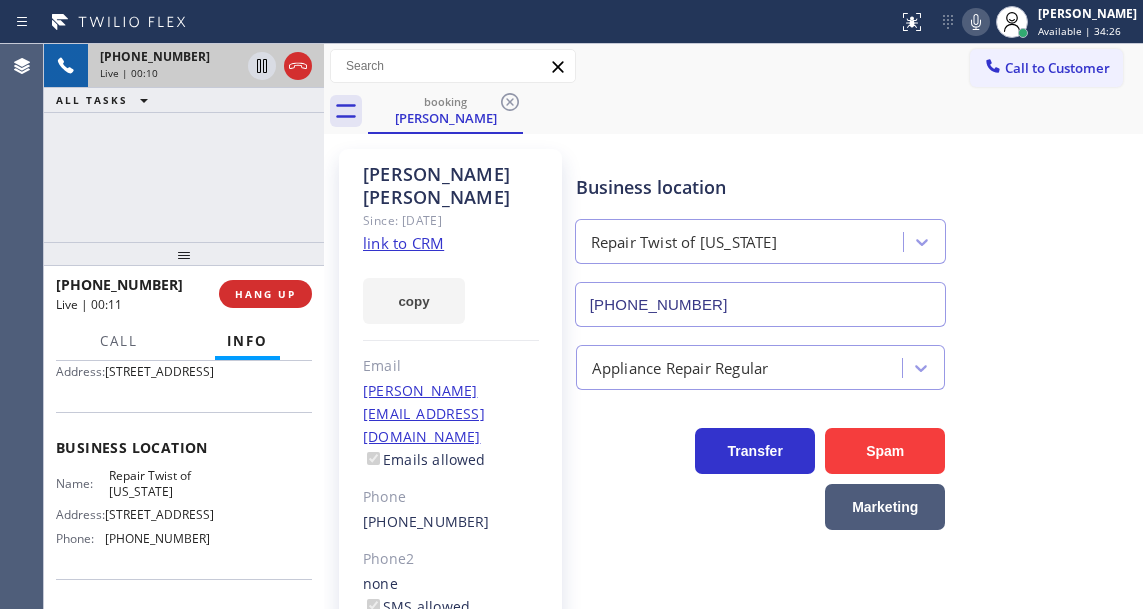 click on "Repair Twist of New York" at bounding box center (159, 483) 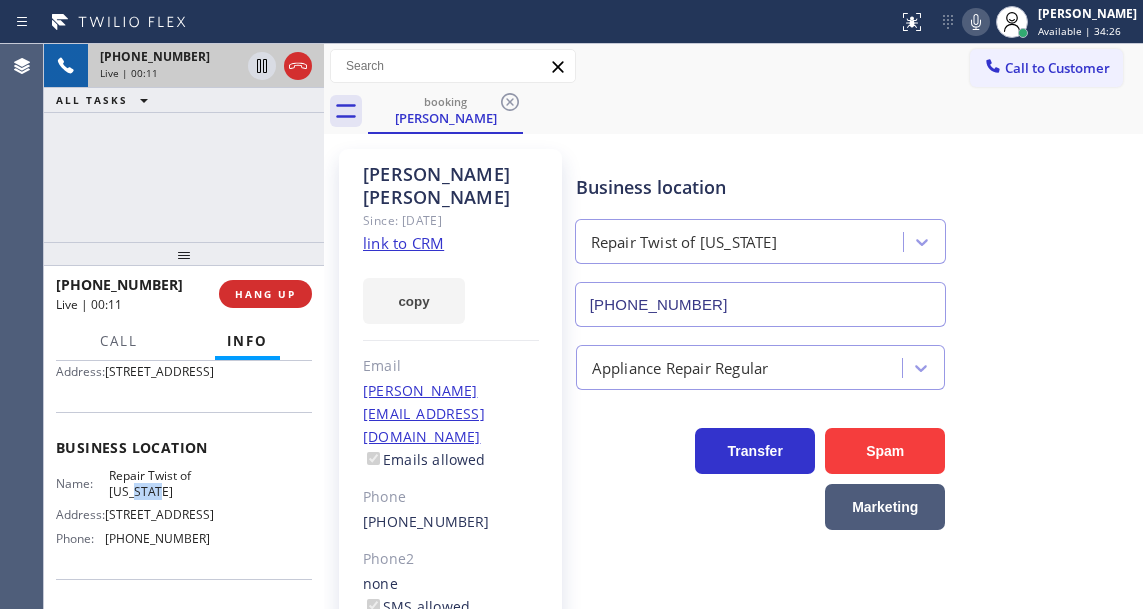click on "Repair Twist of New York" at bounding box center (159, 483) 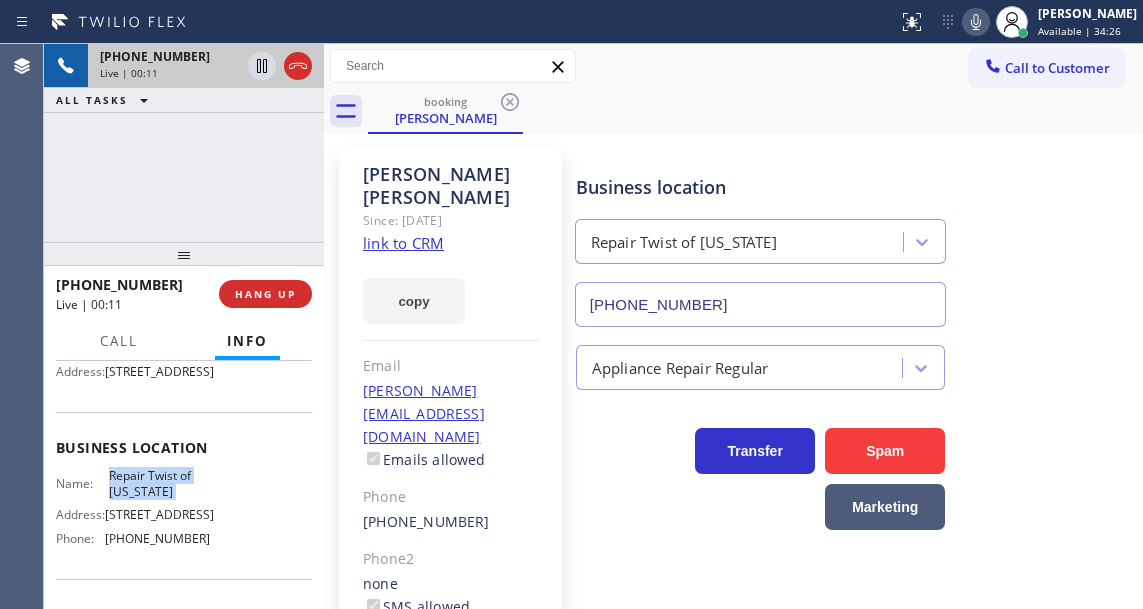 click on "Repair Twist of New York" at bounding box center (159, 483) 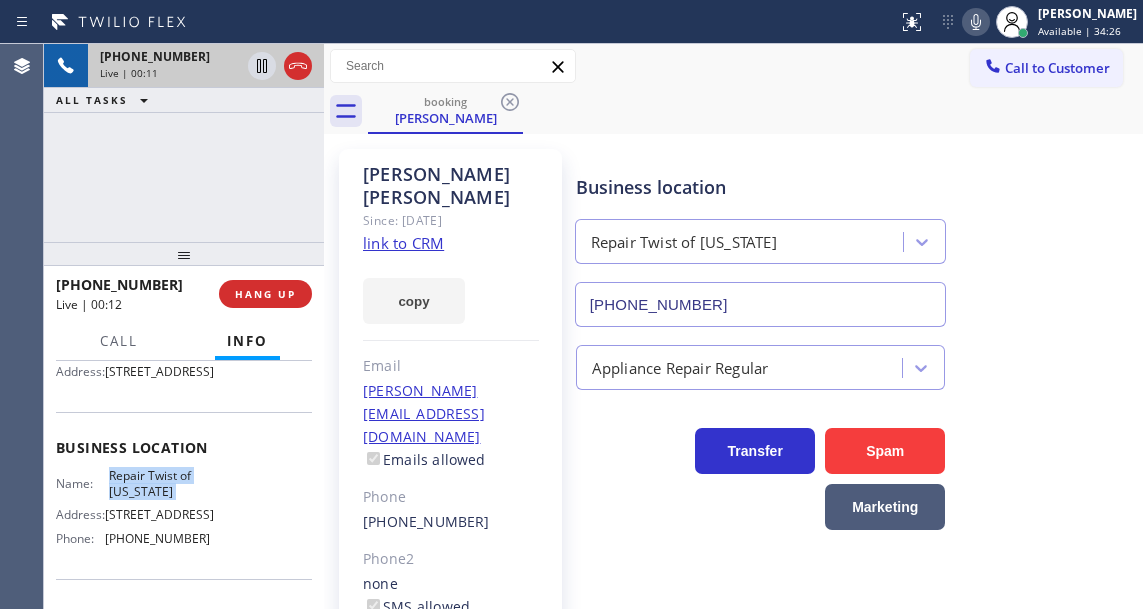 copy on "Repair Twist of New York" 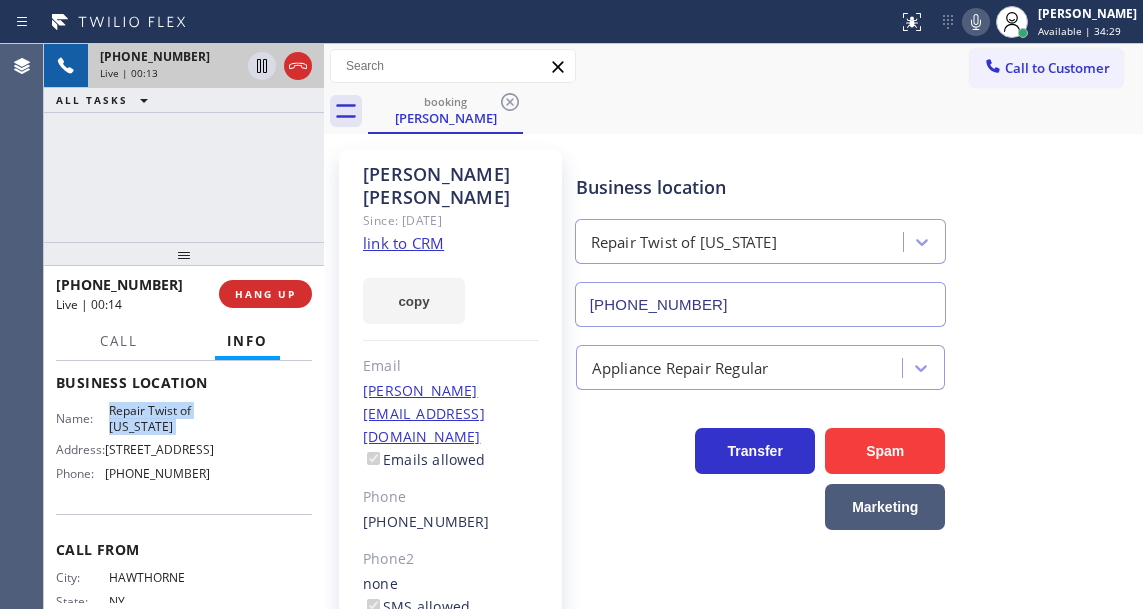 scroll, scrollTop: 300, scrollLeft: 0, axis: vertical 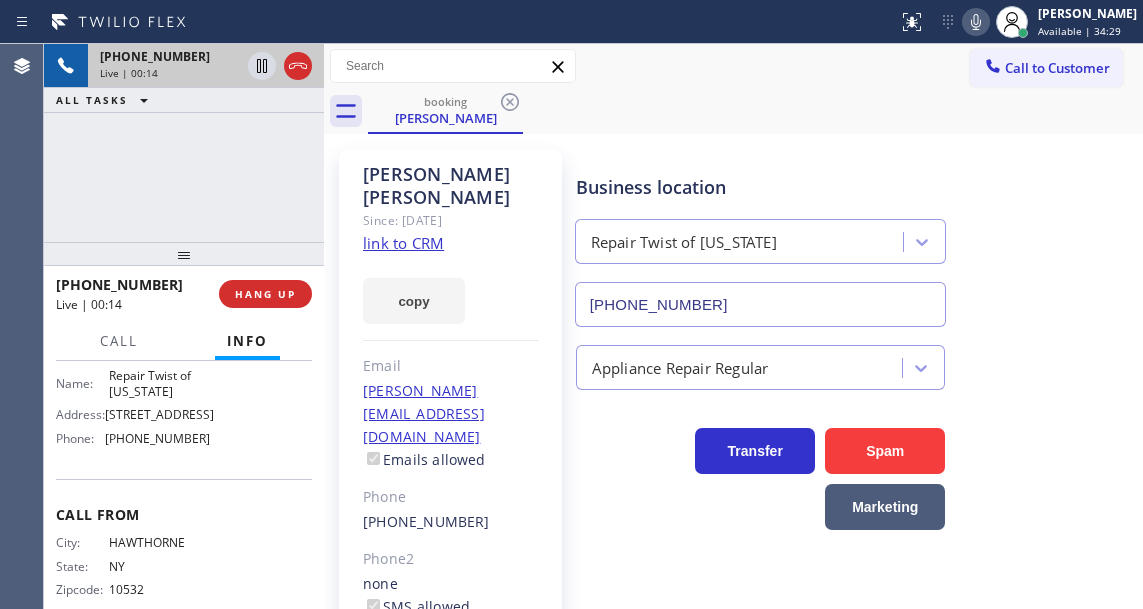 click on "(347) 284-6179" at bounding box center [157, 438] 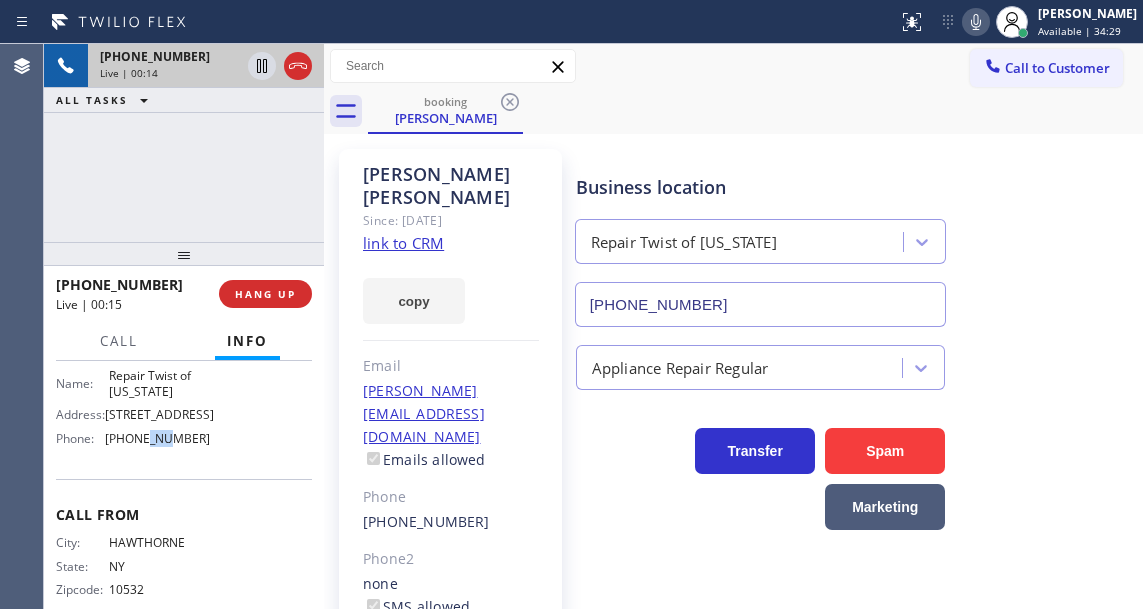 click on "(347) 284-6179" at bounding box center (157, 438) 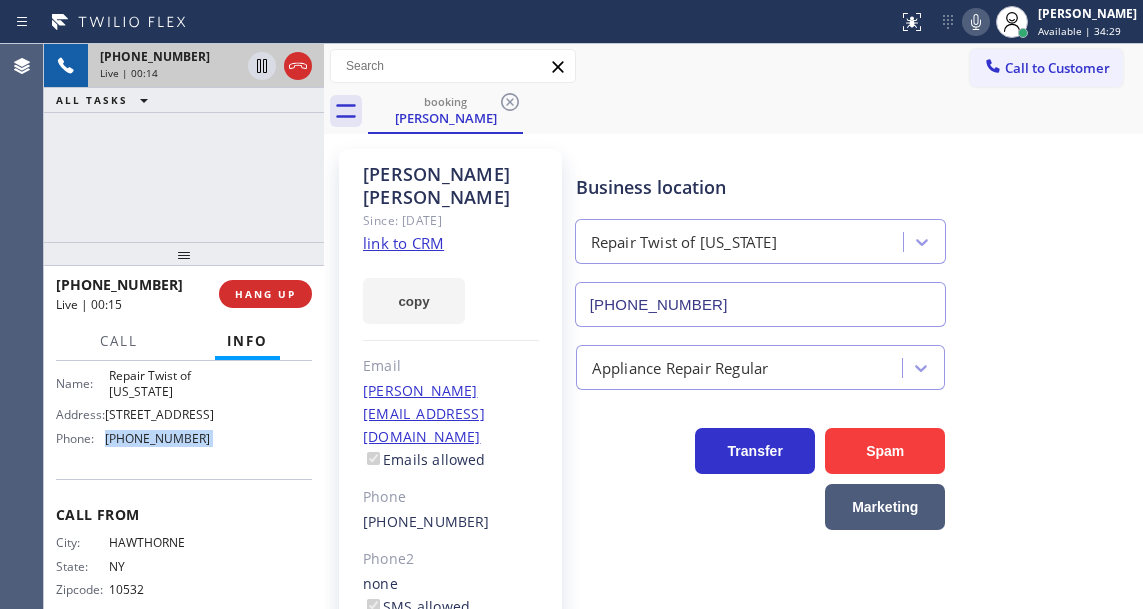 click on "(347) 284-6179" at bounding box center (157, 438) 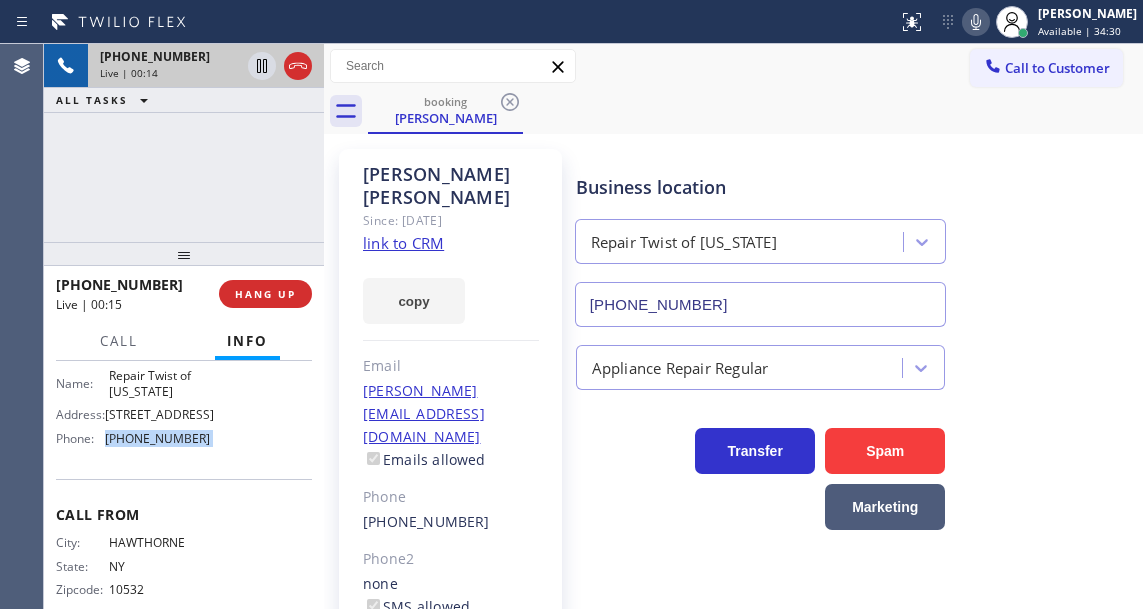 copy on "(347) 284-6179" 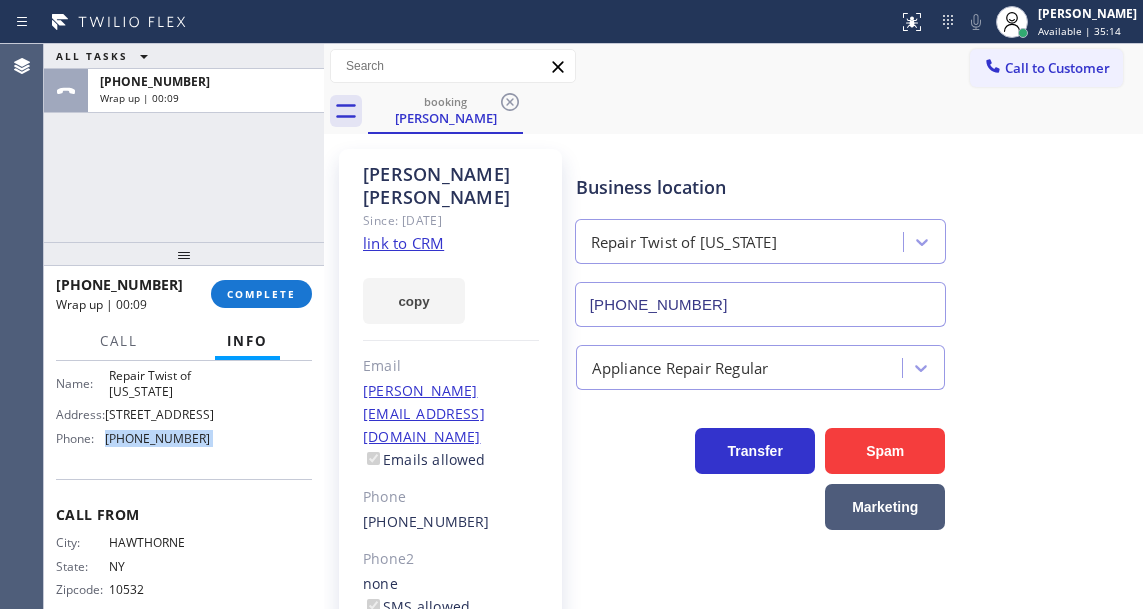 click on "Info" at bounding box center [247, 341] 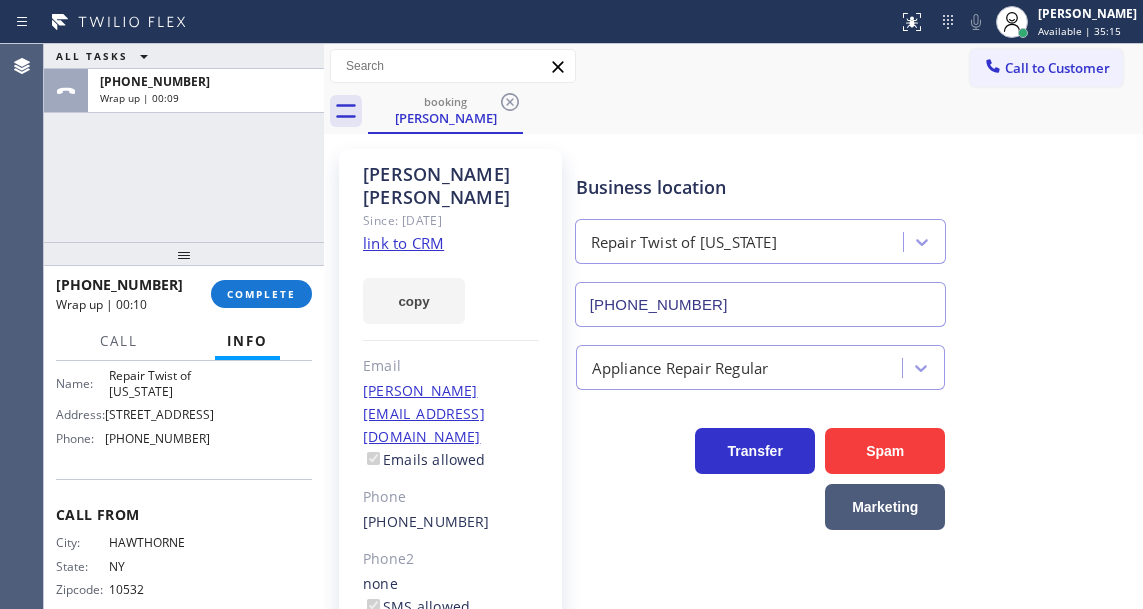 click at bounding box center [184, 254] 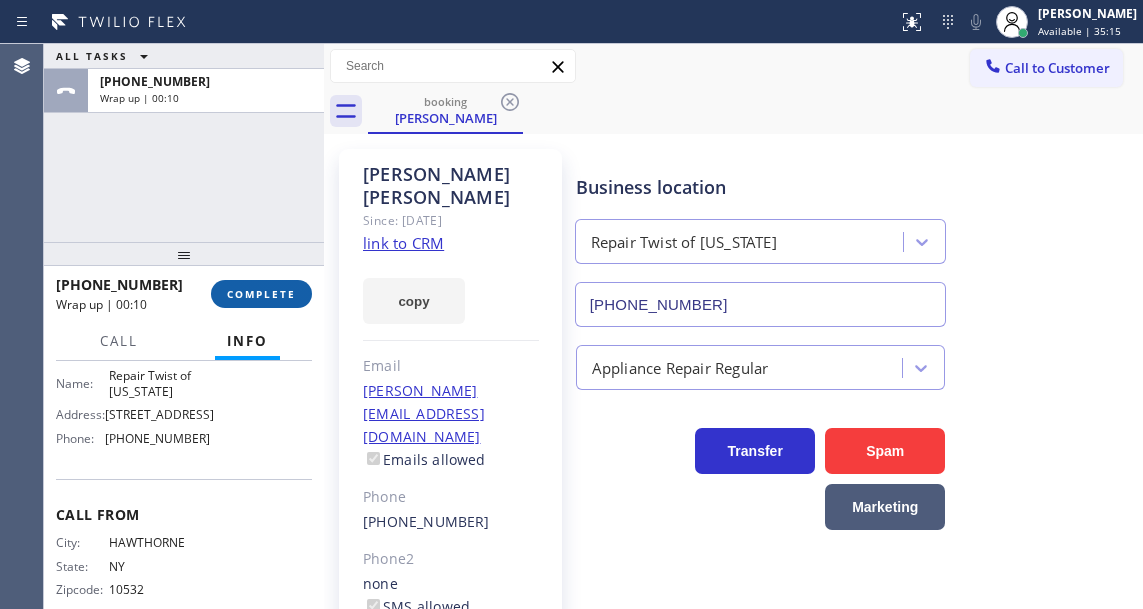 click on "COMPLETE" at bounding box center [261, 294] 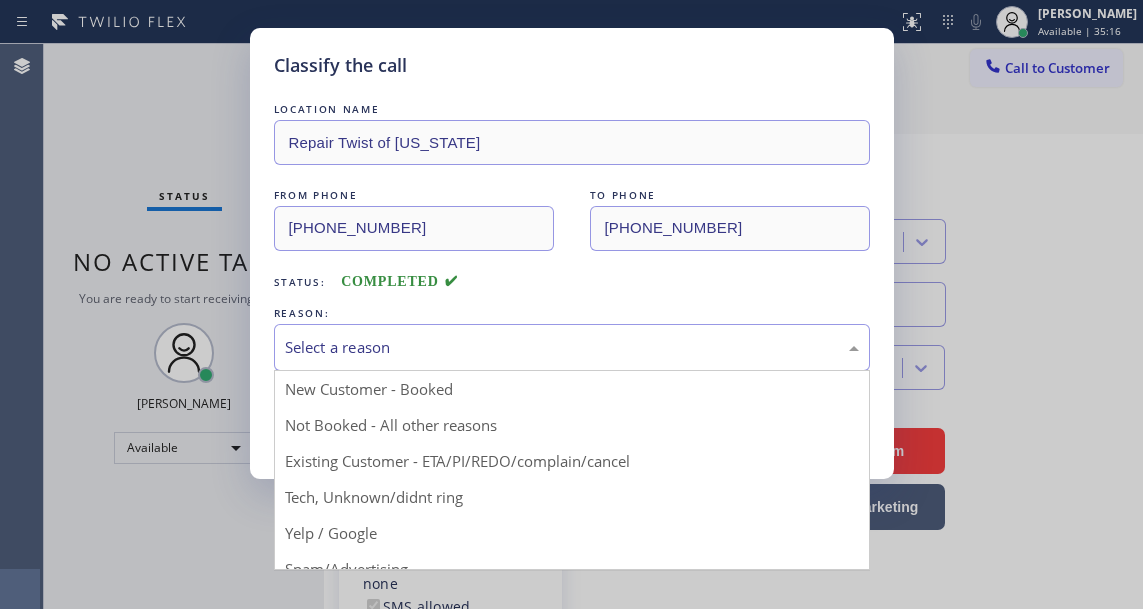 click on "Select a reason" at bounding box center [572, 347] 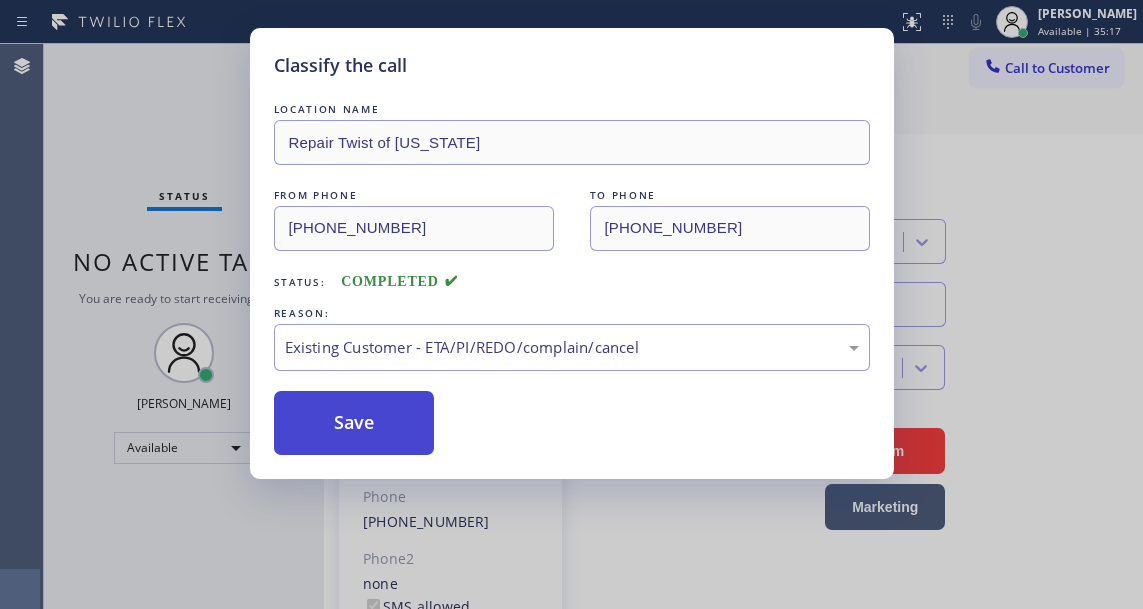 click on "Save" at bounding box center (354, 423) 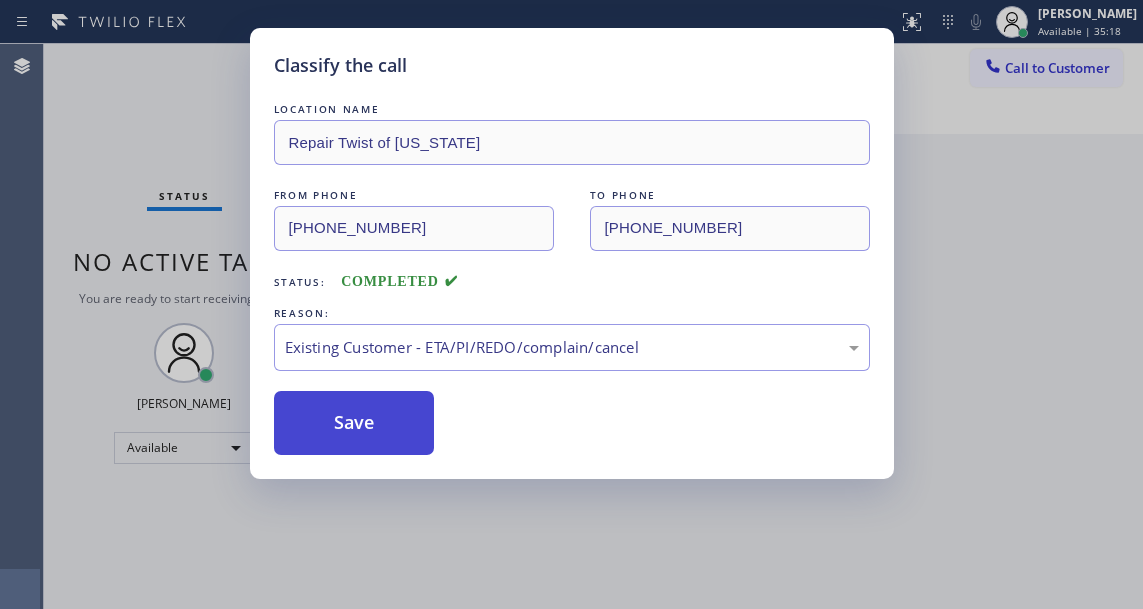 click on "Save" at bounding box center [354, 423] 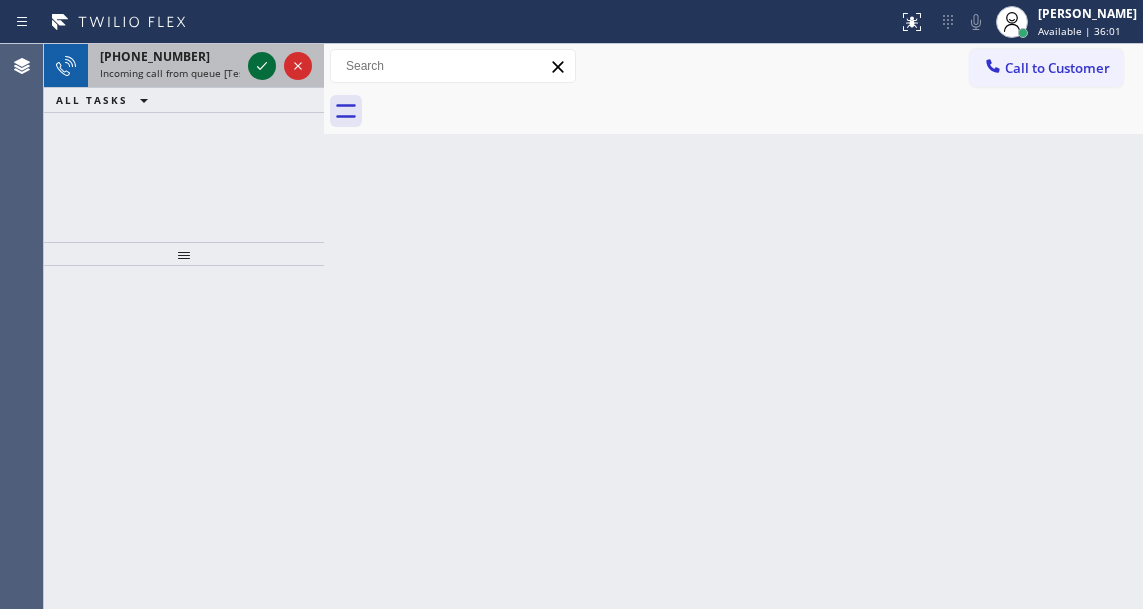 click 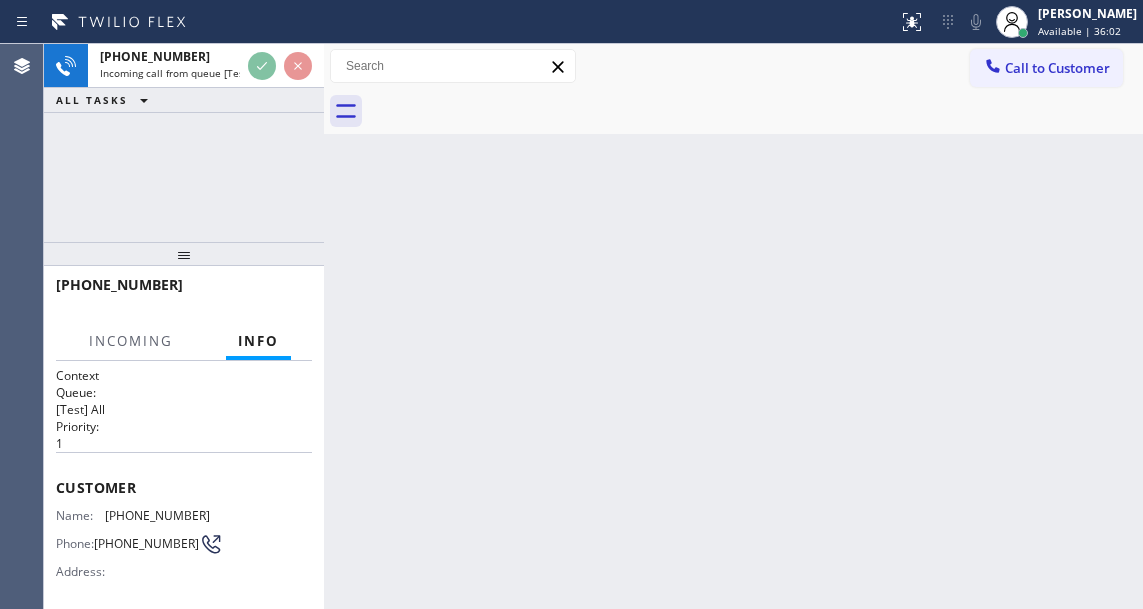 scroll, scrollTop: 200, scrollLeft: 0, axis: vertical 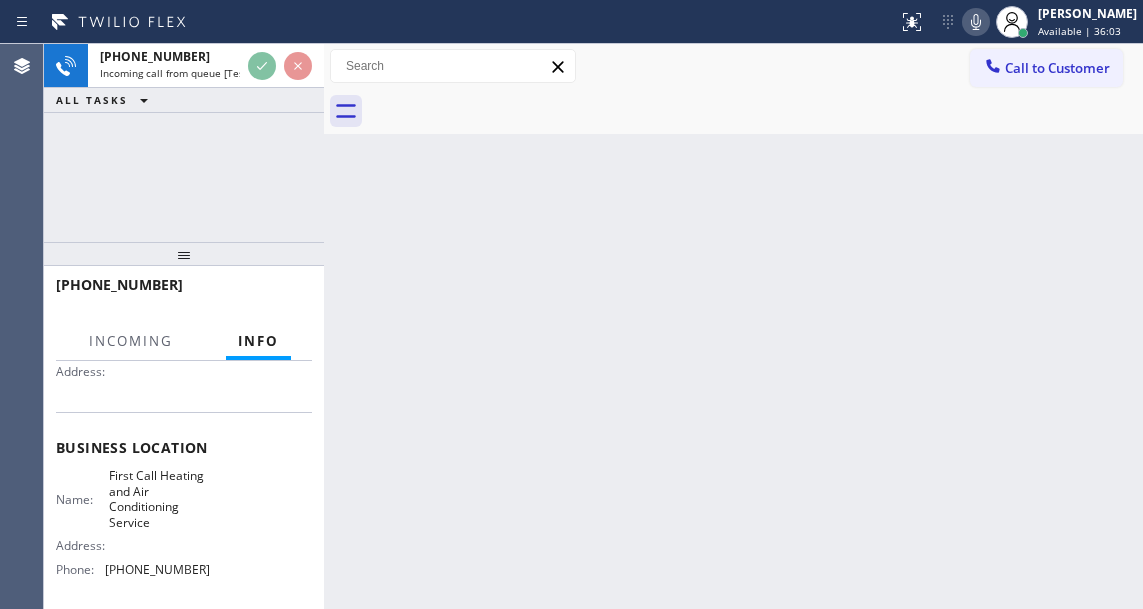 click on "First Call Heating  and  Air Conditioning Service" at bounding box center (159, 499) 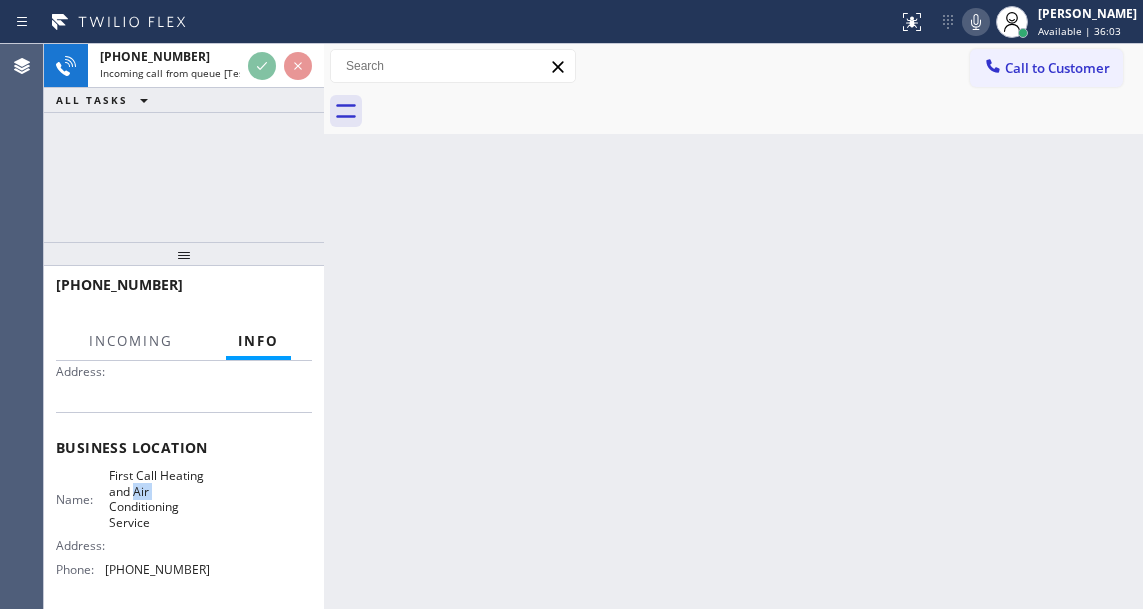 click on "First Call Heating  and  Air Conditioning Service" at bounding box center (159, 499) 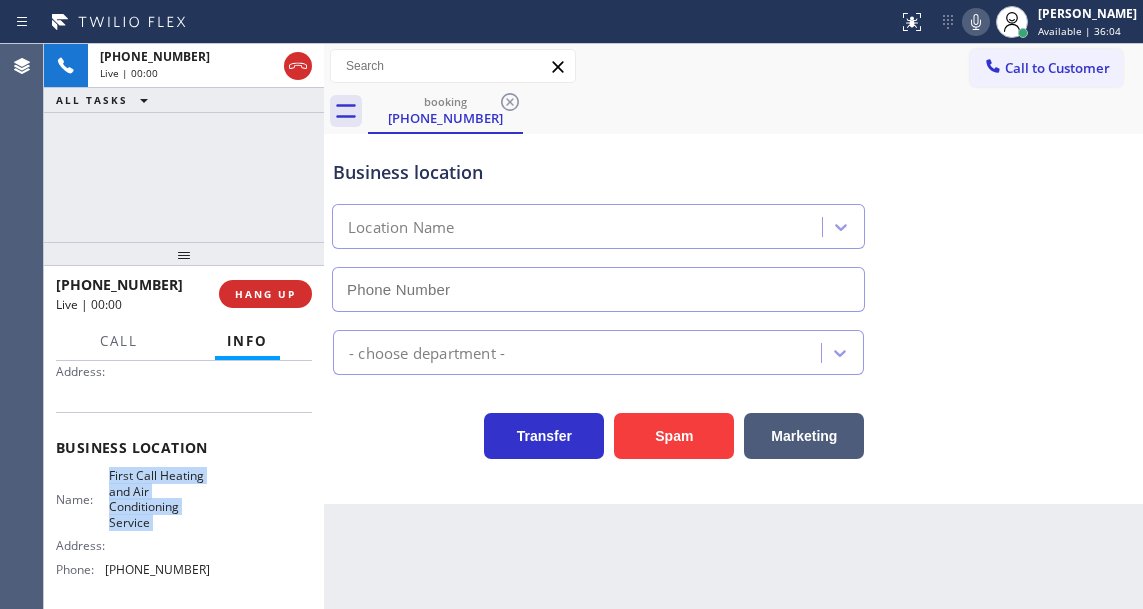 click on "First Call Heating  and  Air Conditioning Service" at bounding box center (159, 499) 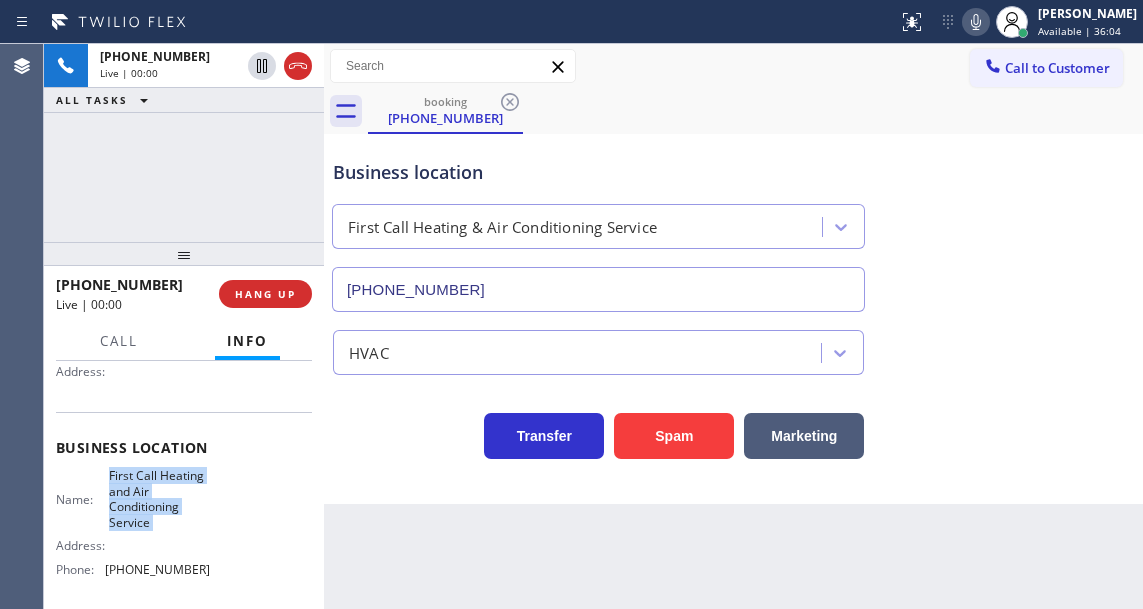click on "First Call Heating  and  Air Conditioning Service" at bounding box center (159, 499) 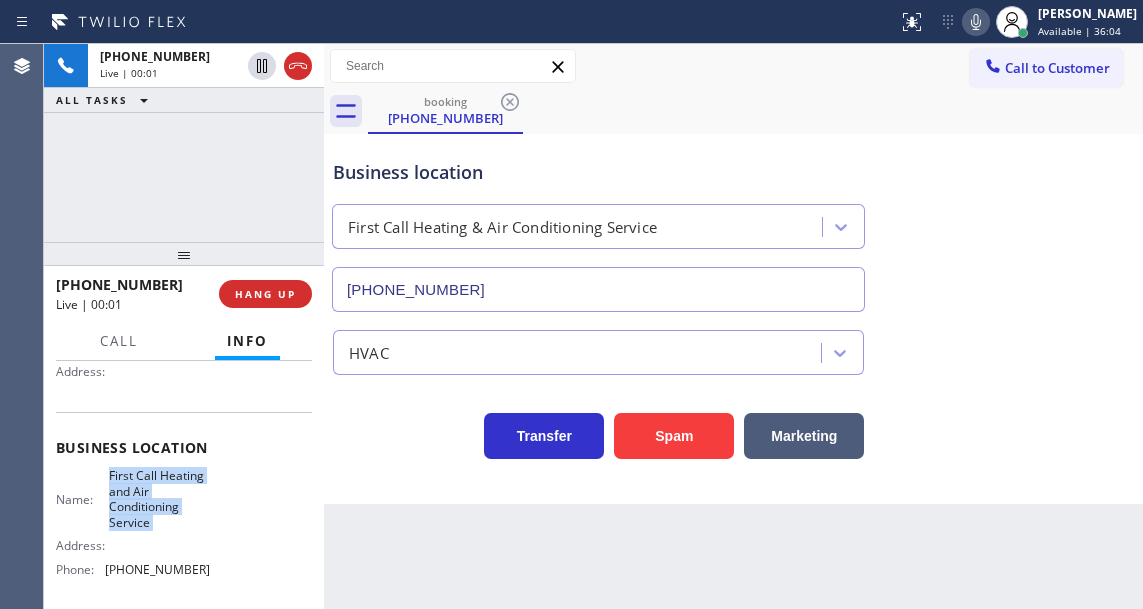click on "First Call Heating  and  Air Conditioning Service" at bounding box center (159, 499) 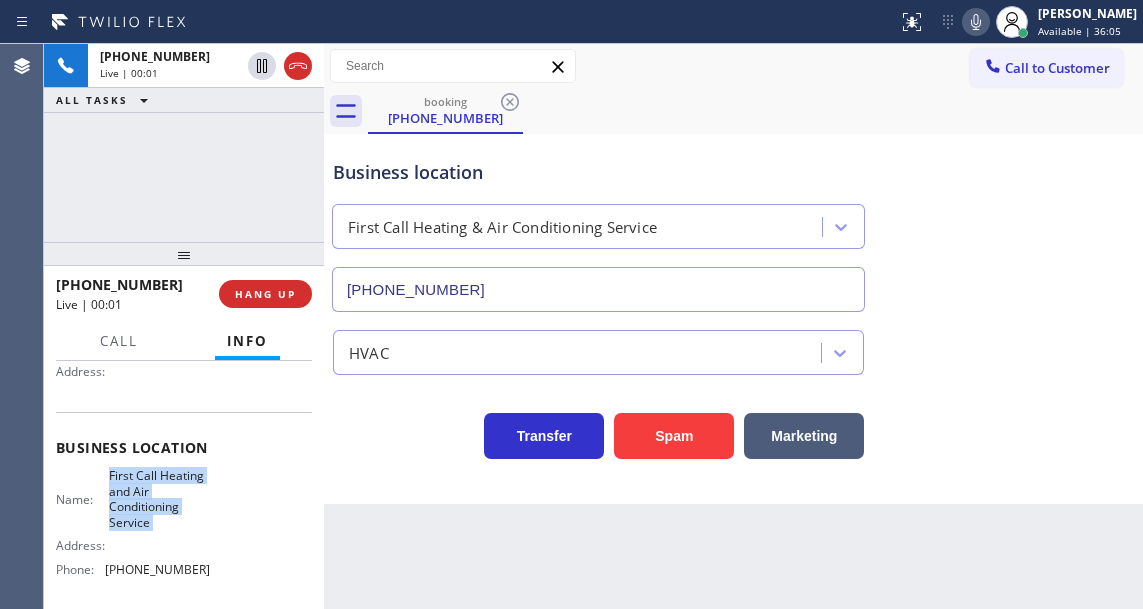 click on "First Call Heating  and  Air Conditioning Service" at bounding box center (159, 499) 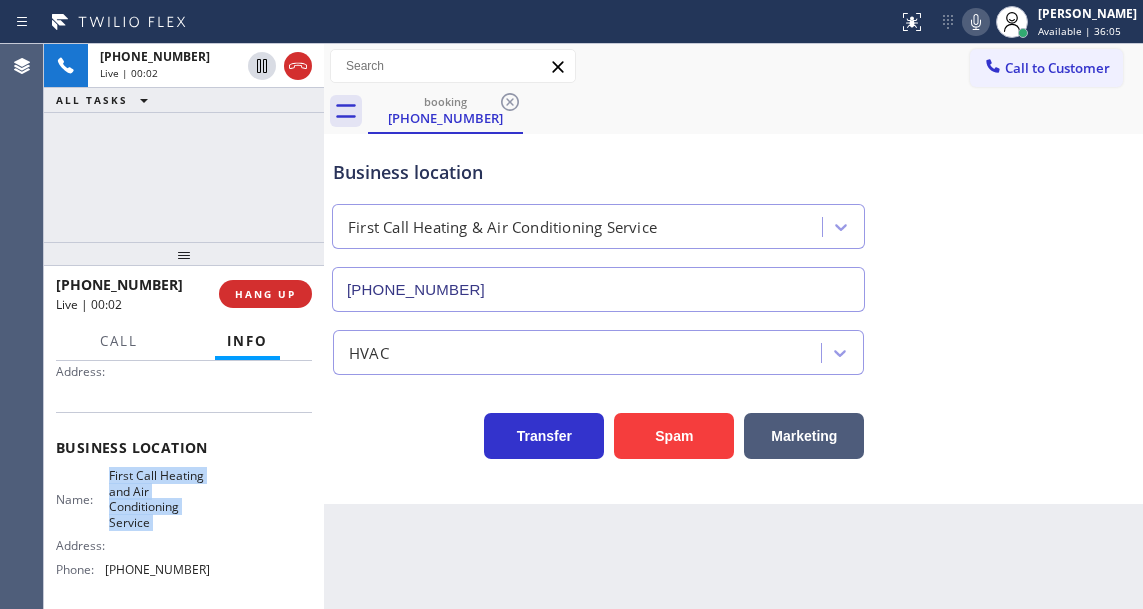 click on "First Call Heating  and  Air Conditioning Service" at bounding box center [159, 499] 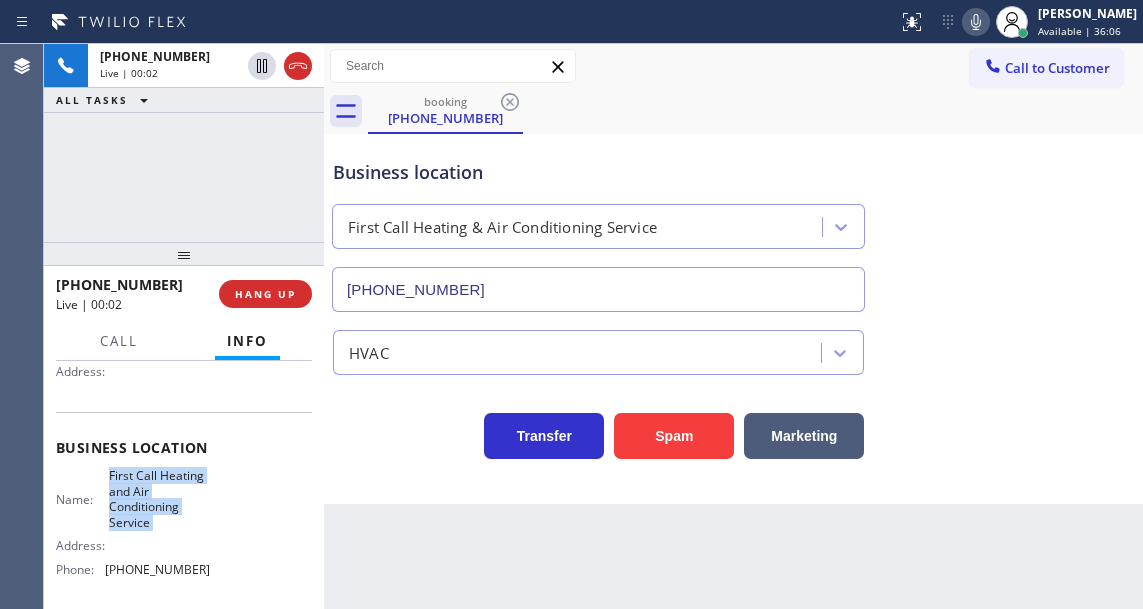 click on "First Call Heating  and  Air Conditioning Service" at bounding box center (159, 499) 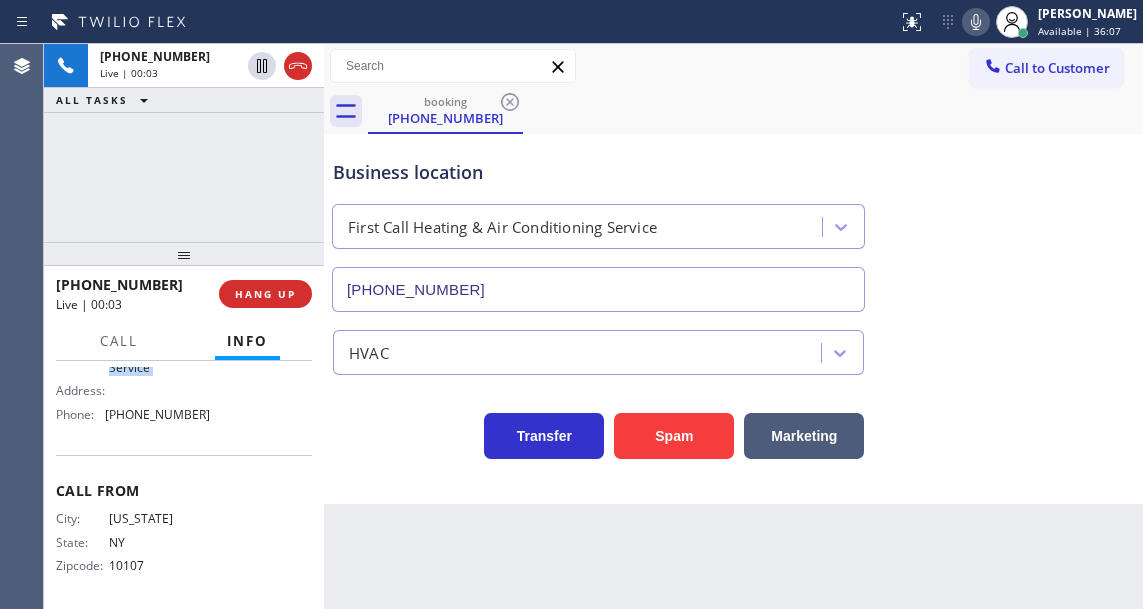 scroll, scrollTop: 365, scrollLeft: 0, axis: vertical 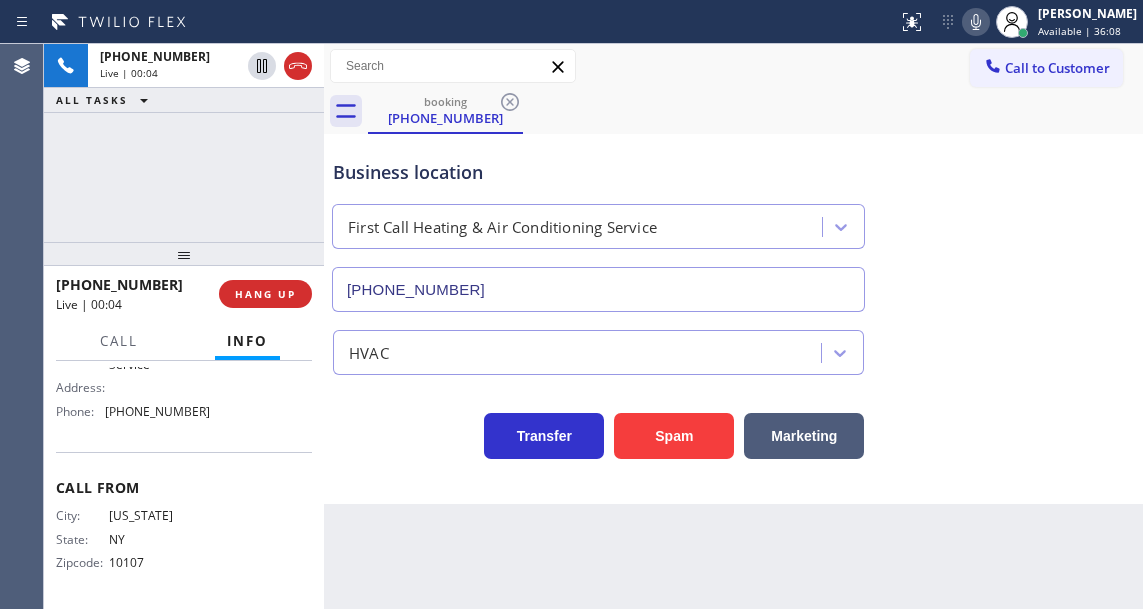 click on "NEW YORK" at bounding box center [159, 515] 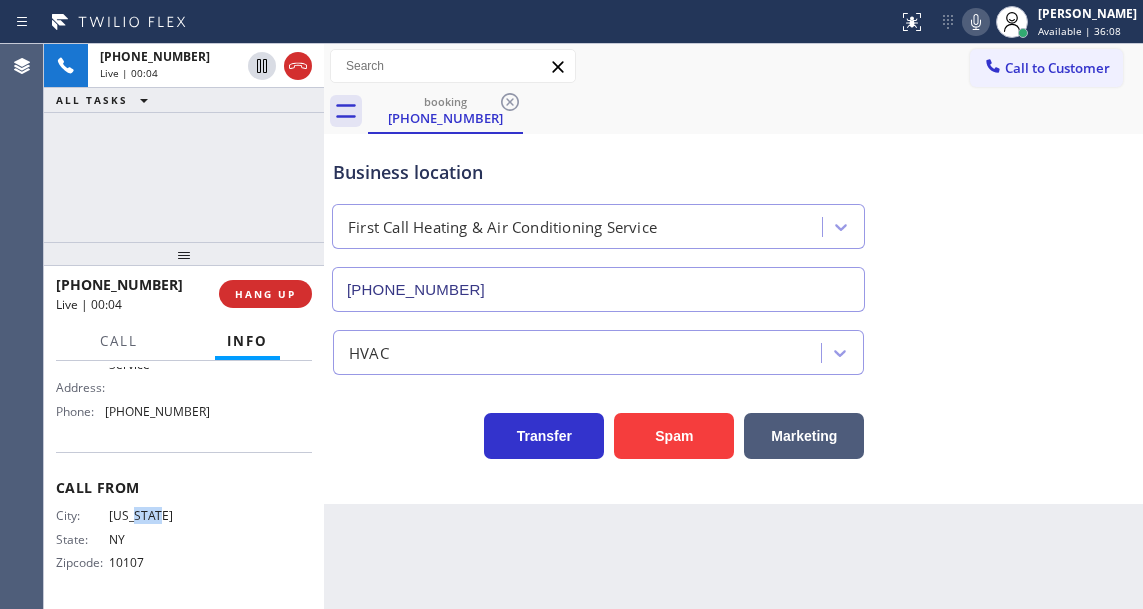 click on "NEW YORK" at bounding box center [159, 515] 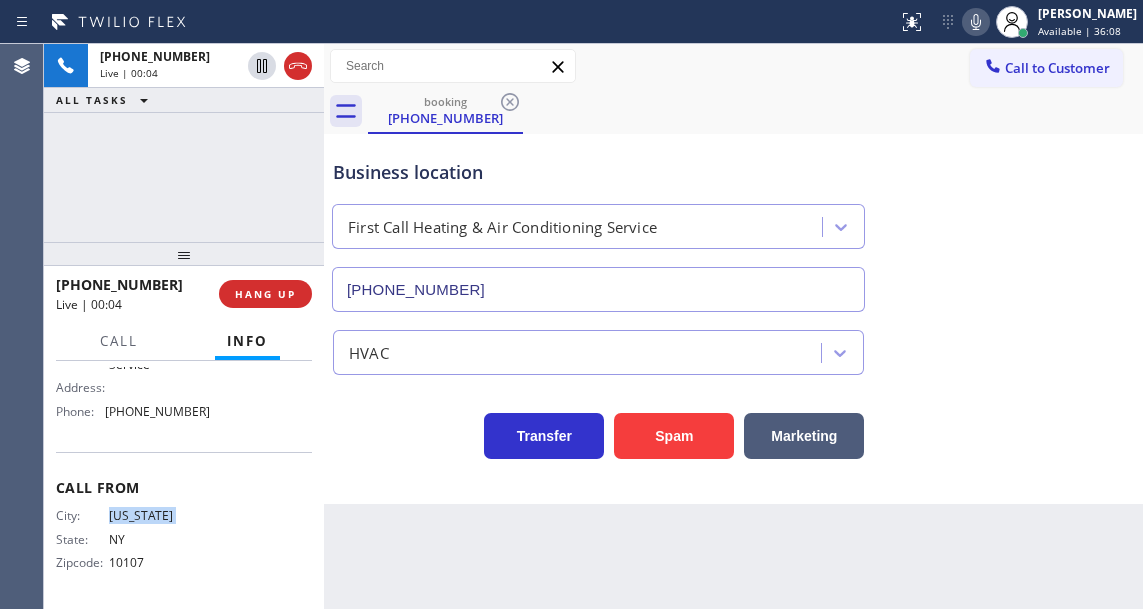click on "NEW YORK" at bounding box center (159, 515) 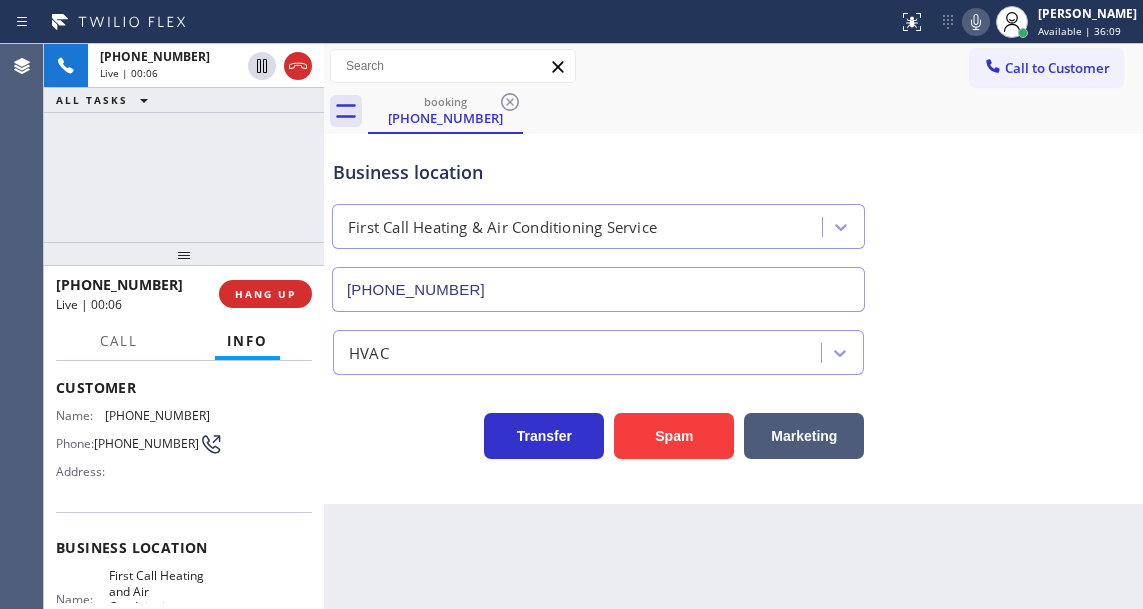 scroll, scrollTop: 65, scrollLeft: 0, axis: vertical 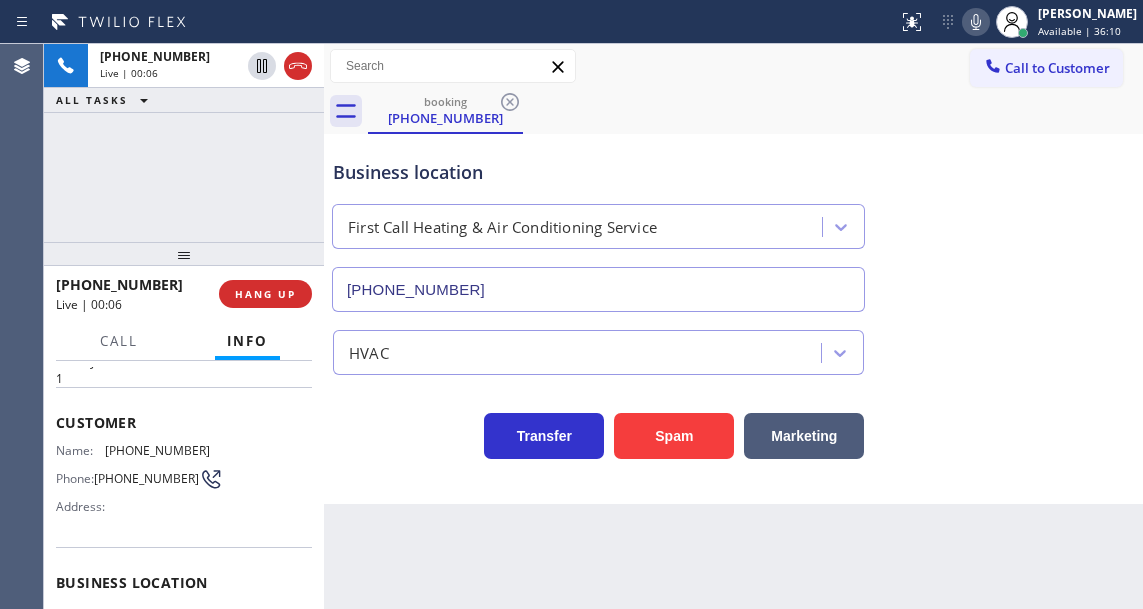 click on "Name: (917) 710-7568 Phone: (917) 710-7568 Address:" at bounding box center (133, 482) 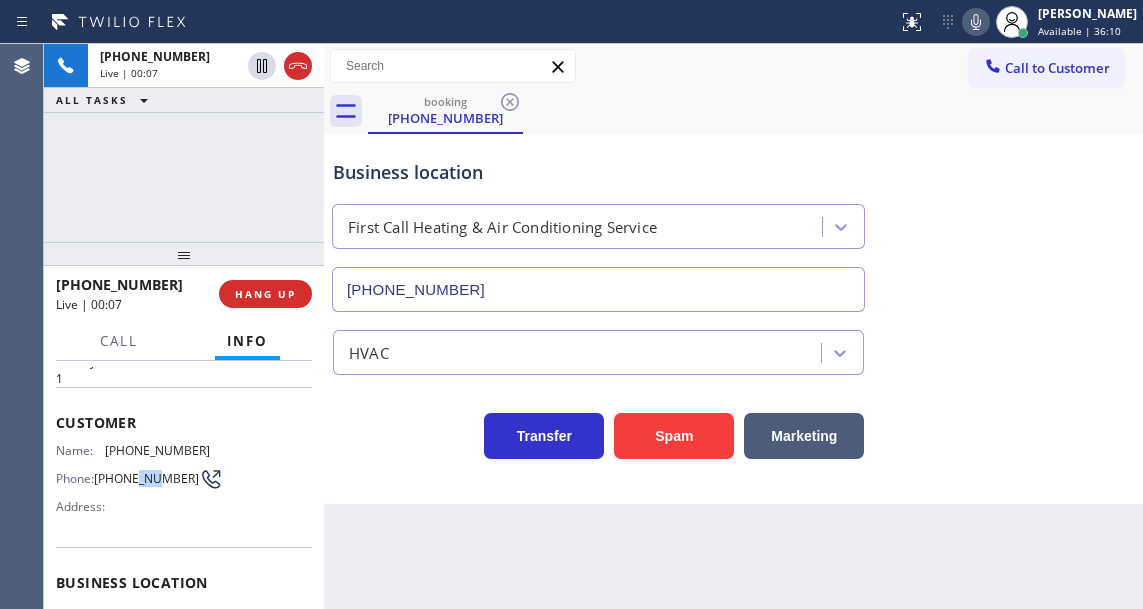 click on "Name: (917) 710-7568 Phone: (917) 710-7568 Address:" at bounding box center (133, 482) 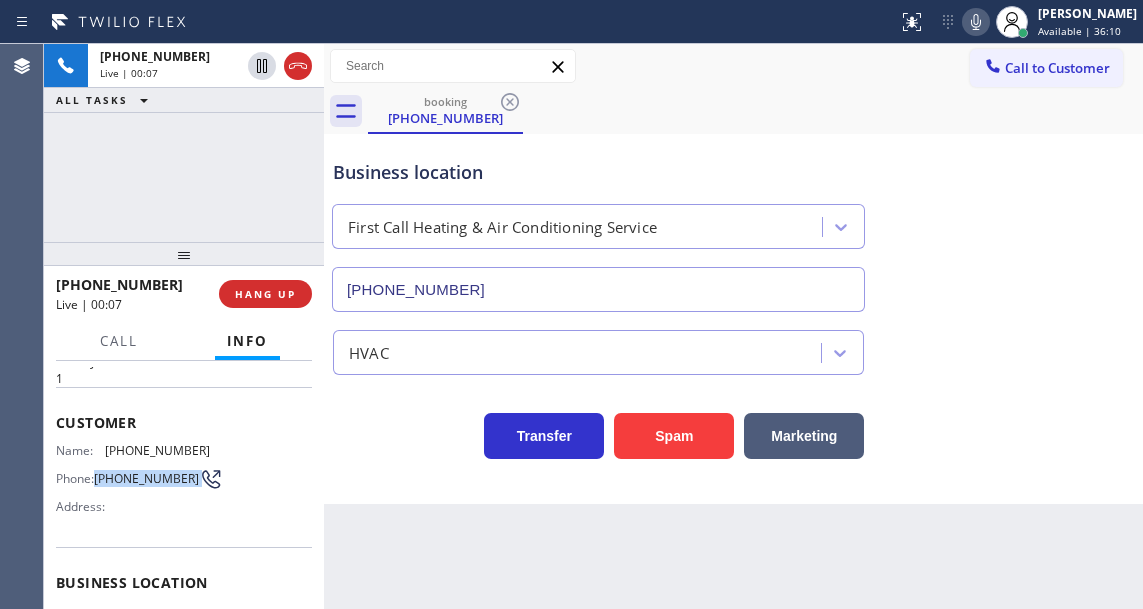 click on "Name: (917) 710-7568 Phone: (917) 710-7568 Address:" at bounding box center [133, 482] 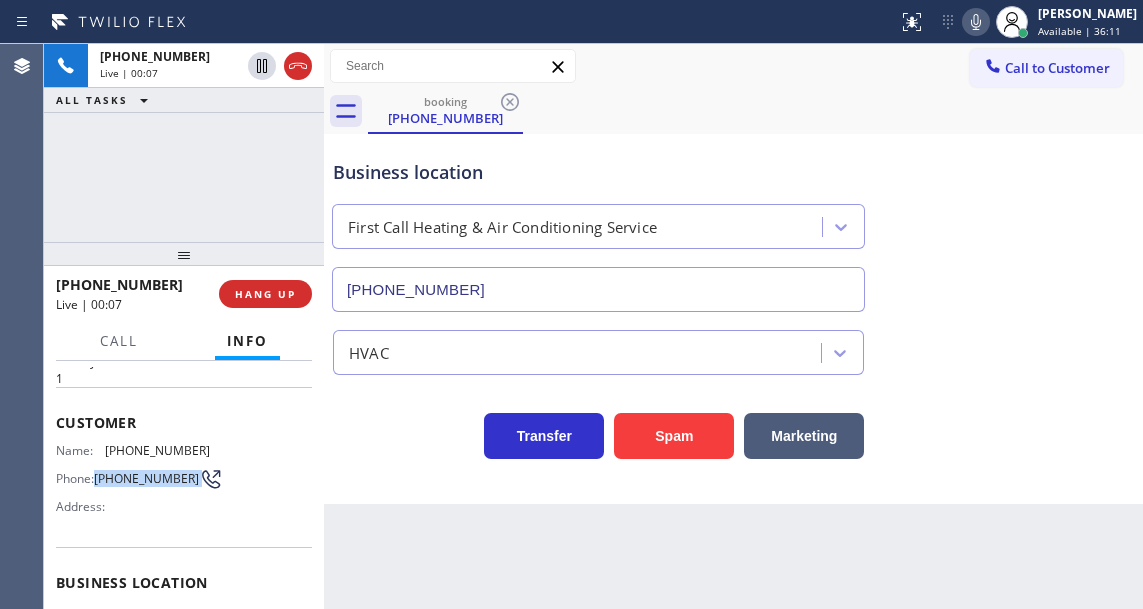 copy on "(917) 710-7568" 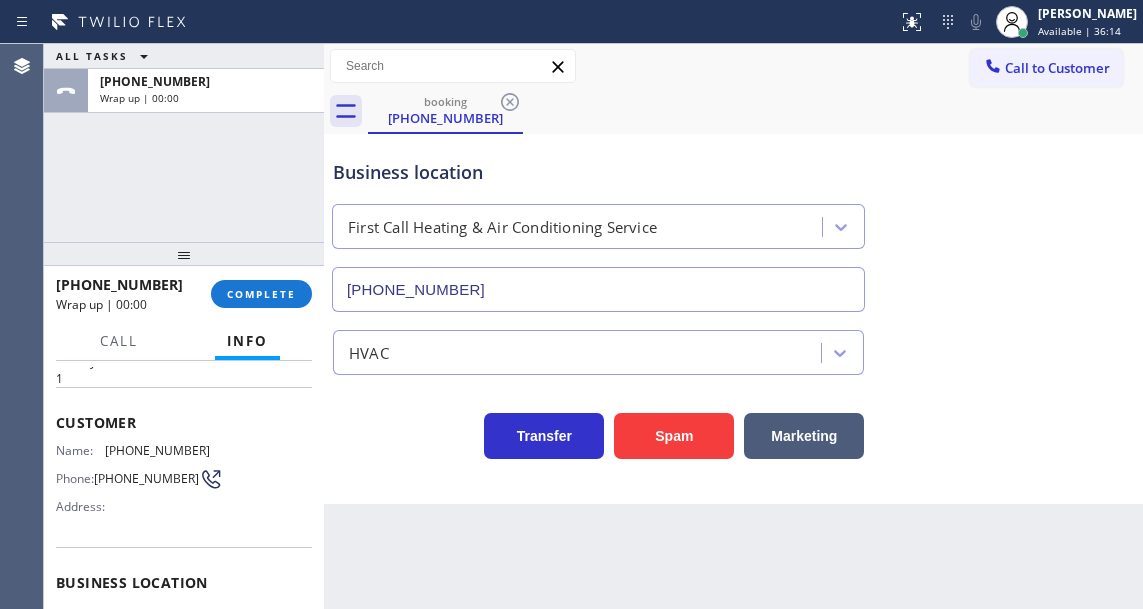 click on "Transfer Spam Marketing" at bounding box center (598, 431) 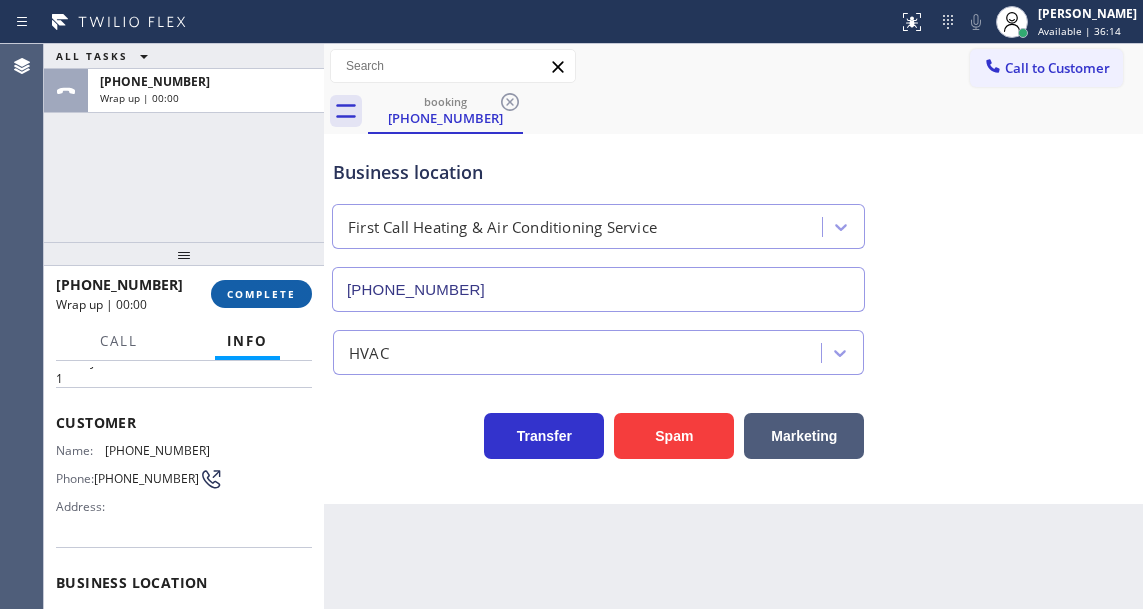click on "COMPLETE" at bounding box center (261, 294) 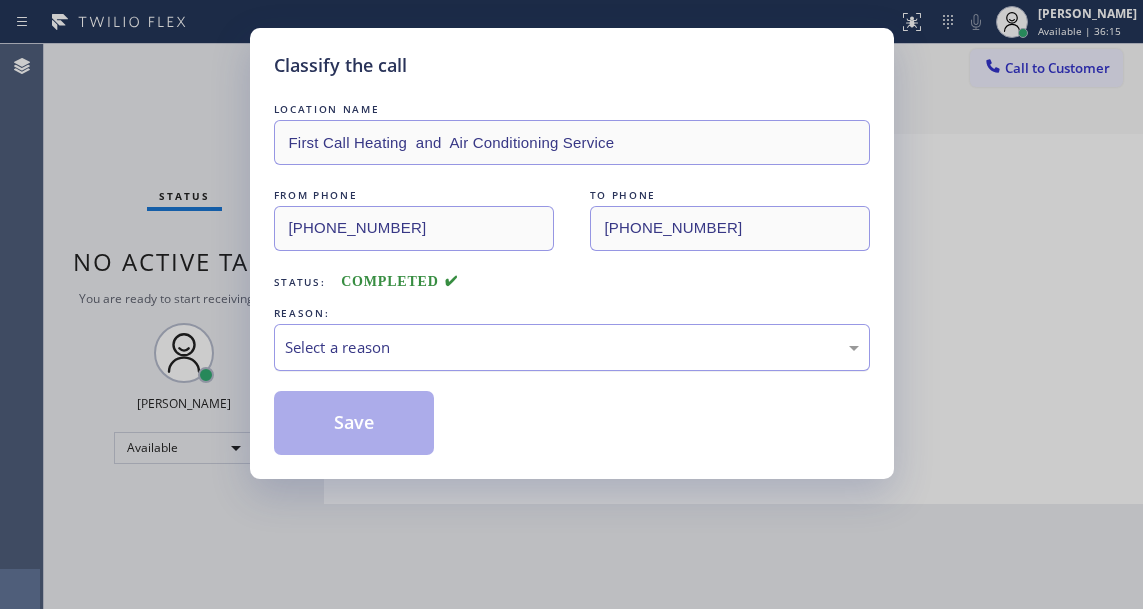 click on "Select a reason" at bounding box center [572, 347] 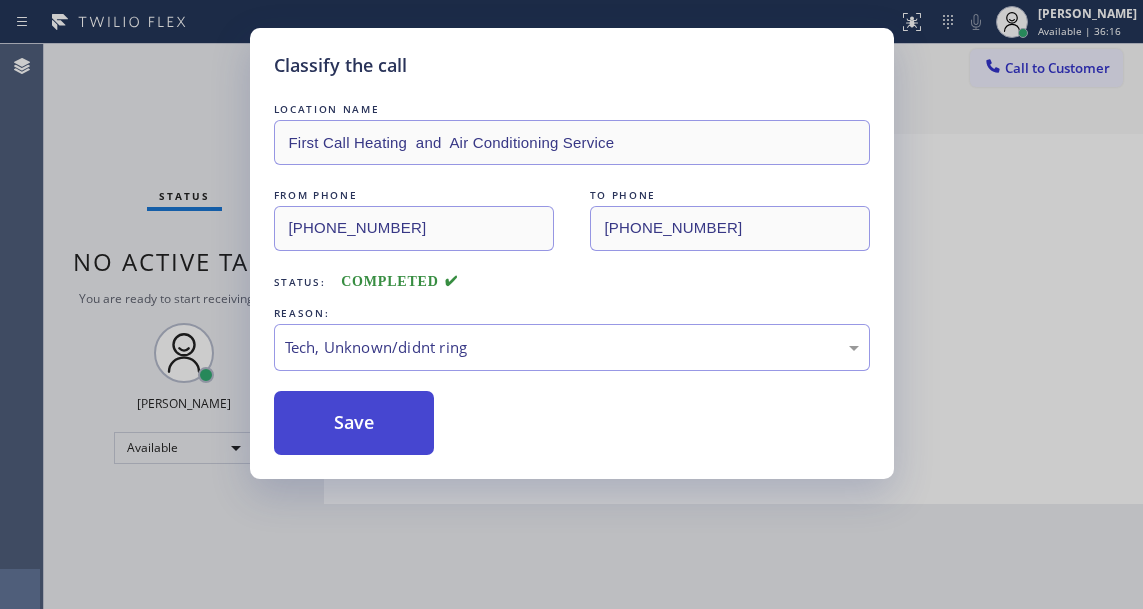 click on "Save" at bounding box center (354, 423) 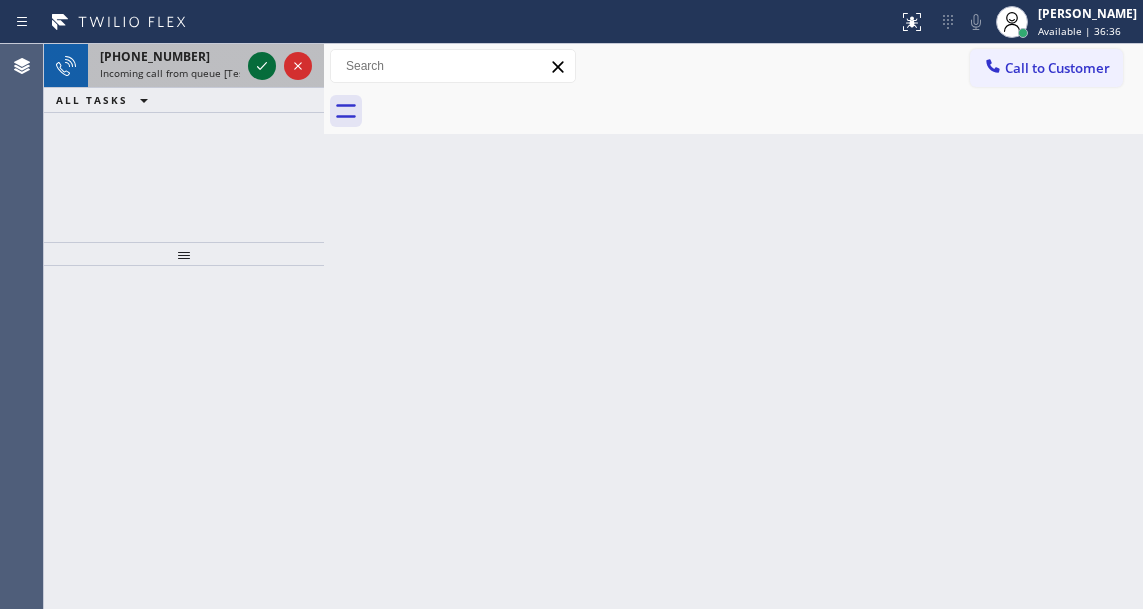 click 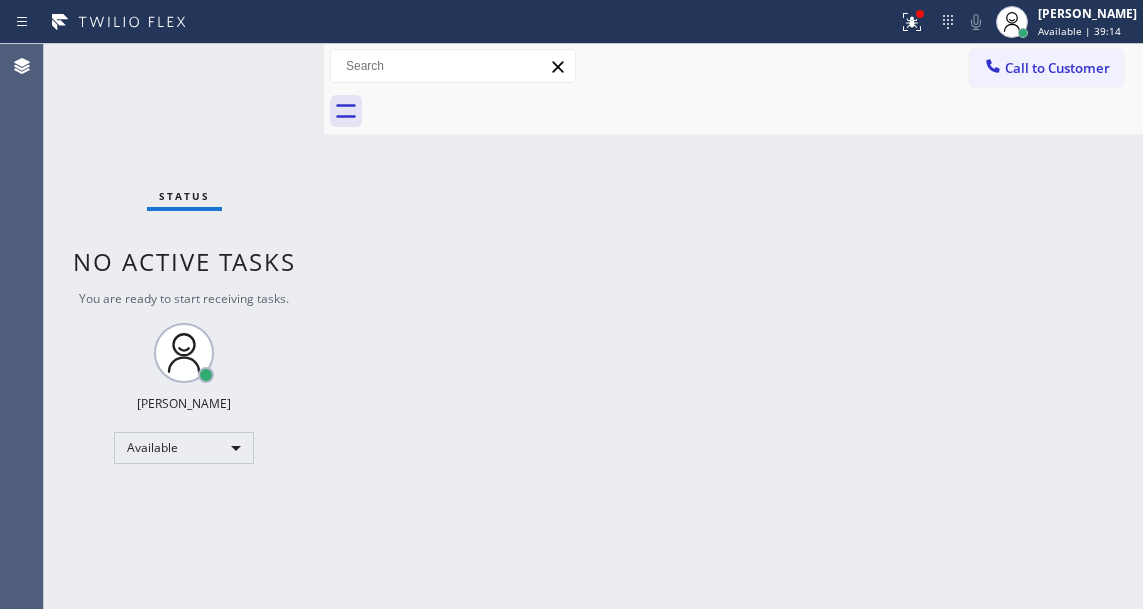 click on "Status   No active tasks     You are ready to start receiving tasks.   [PERSON_NAME]" at bounding box center (184, 326) 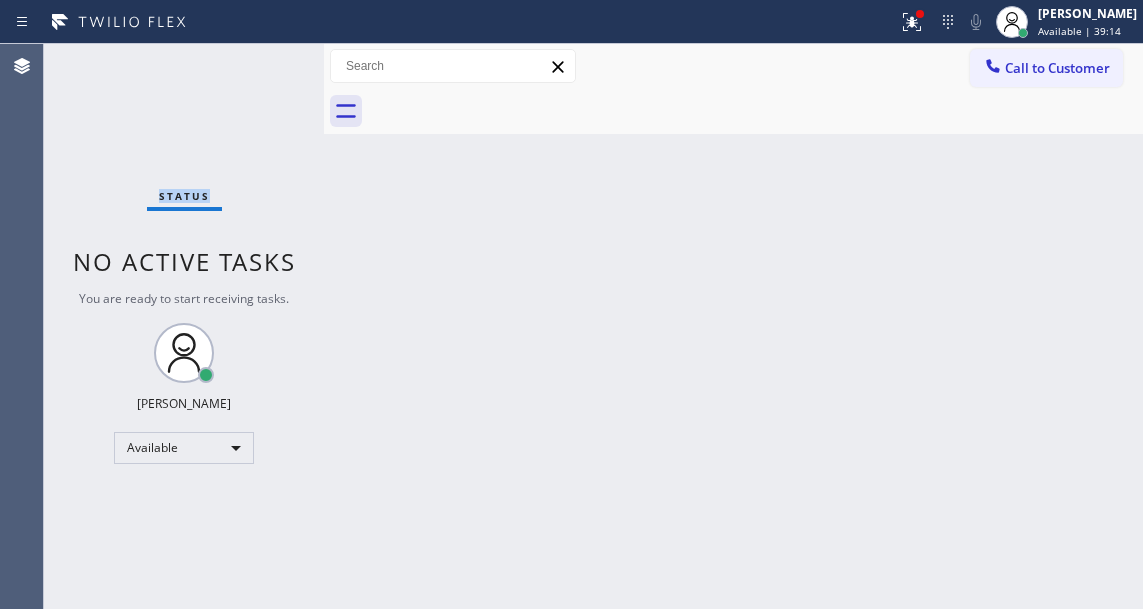 click on "Status   No active tasks     You are ready to start receiving tasks.   [PERSON_NAME]" at bounding box center [184, 326] 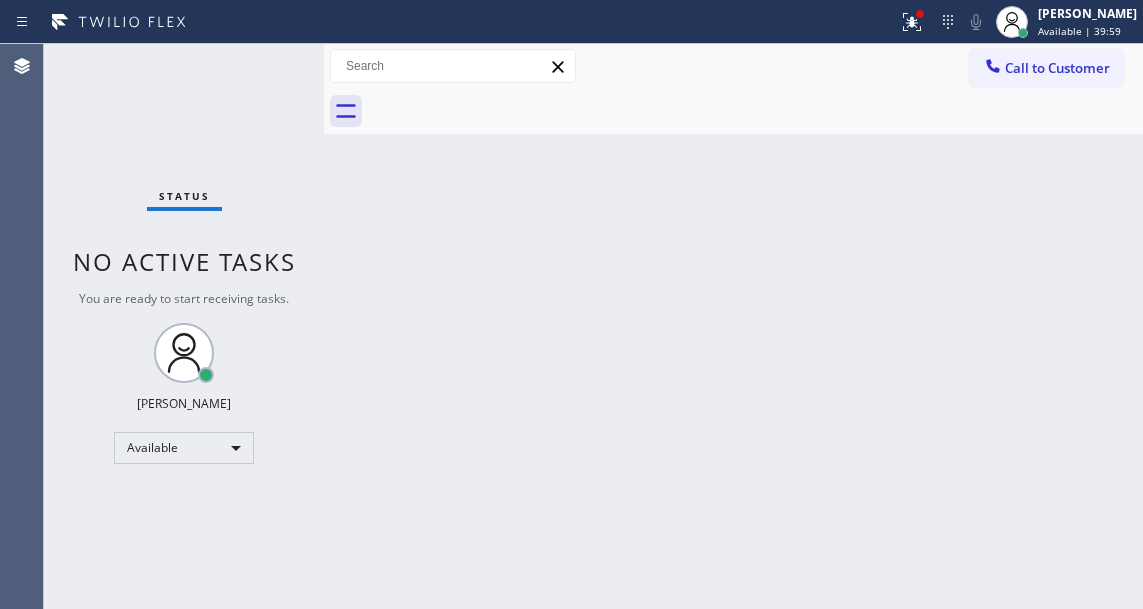 click on "Back to Dashboard Change Sender ID Customers Technicians Select a contact Outbound call Technician Search Technician Your caller id phone number Your caller id phone number Call Technician info Name   Phone none Address none Change Sender ID HVAC [PHONE_NUMBER] 5 Star Appliance [PHONE_NUMBER] Appliance Repair [PHONE_NUMBER] Plumbing [PHONE_NUMBER] Air Duct Cleaning [PHONE_NUMBER]  Electricians [PHONE_NUMBER] Cancel Change Check personal SMS Reset Change No tabs Call to Customer Outbound call Location Search location Your caller id phone number Customer number Call Outbound call Technician Search Technician Your caller id phone number Your caller id phone number Call" at bounding box center (733, 326) 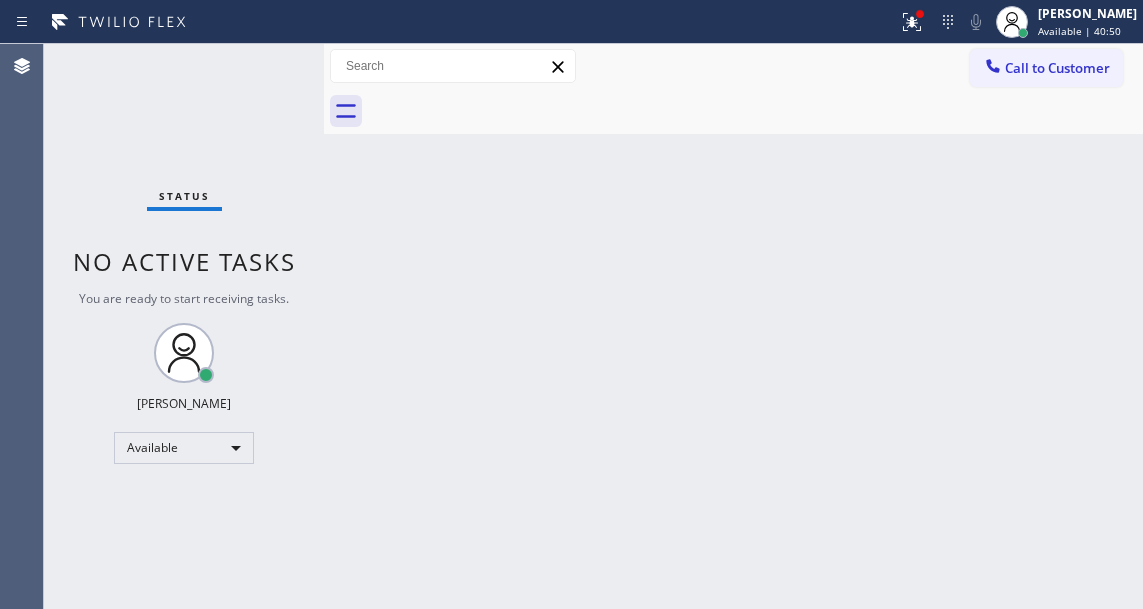 click on "Back to Dashboard Change Sender ID Customers Technicians Select a contact Outbound call Technician Search Technician Your caller id phone number Your caller id phone number Call Technician info Name   Phone none Address none Change Sender ID HVAC [PHONE_NUMBER] 5 Star Appliance [PHONE_NUMBER] Appliance Repair [PHONE_NUMBER] Plumbing [PHONE_NUMBER] Air Duct Cleaning [PHONE_NUMBER]  Electricians [PHONE_NUMBER] Cancel Change Check personal SMS Reset Change No tabs Call to Customer Outbound call Location Search location Your caller id phone number Customer number Call Outbound call Technician Search Technician Your caller id phone number Your caller id phone number Call" at bounding box center (733, 326) 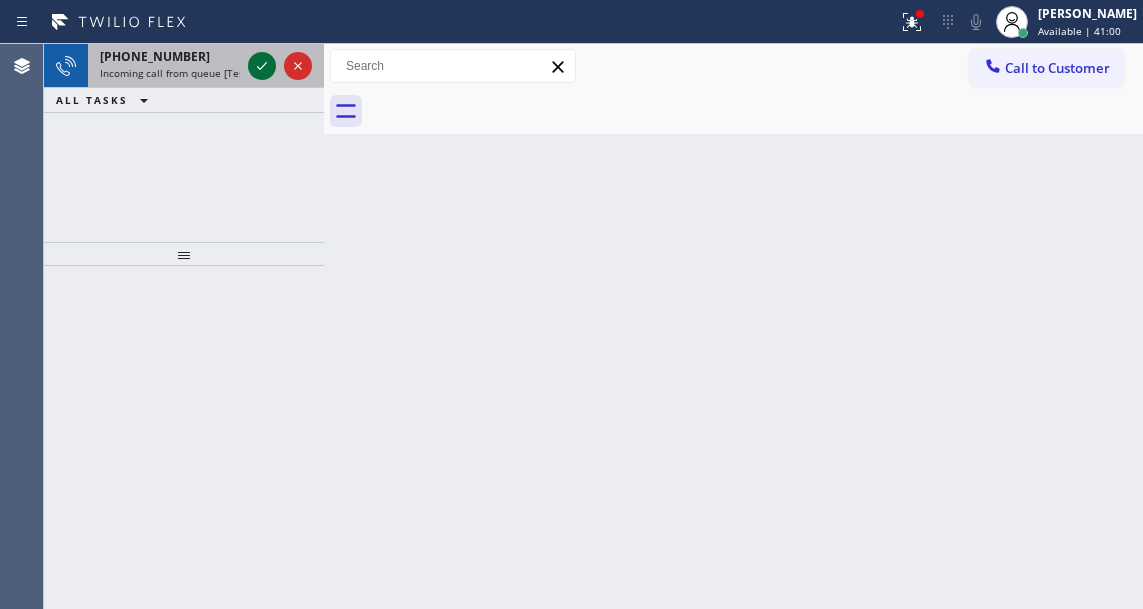 click 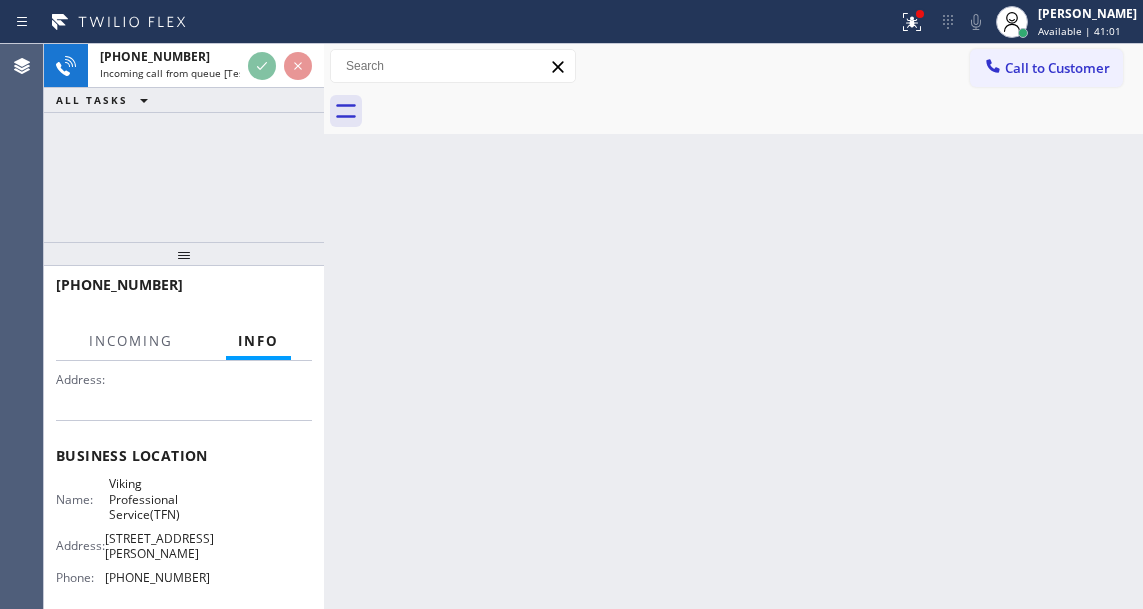 scroll, scrollTop: 200, scrollLeft: 0, axis: vertical 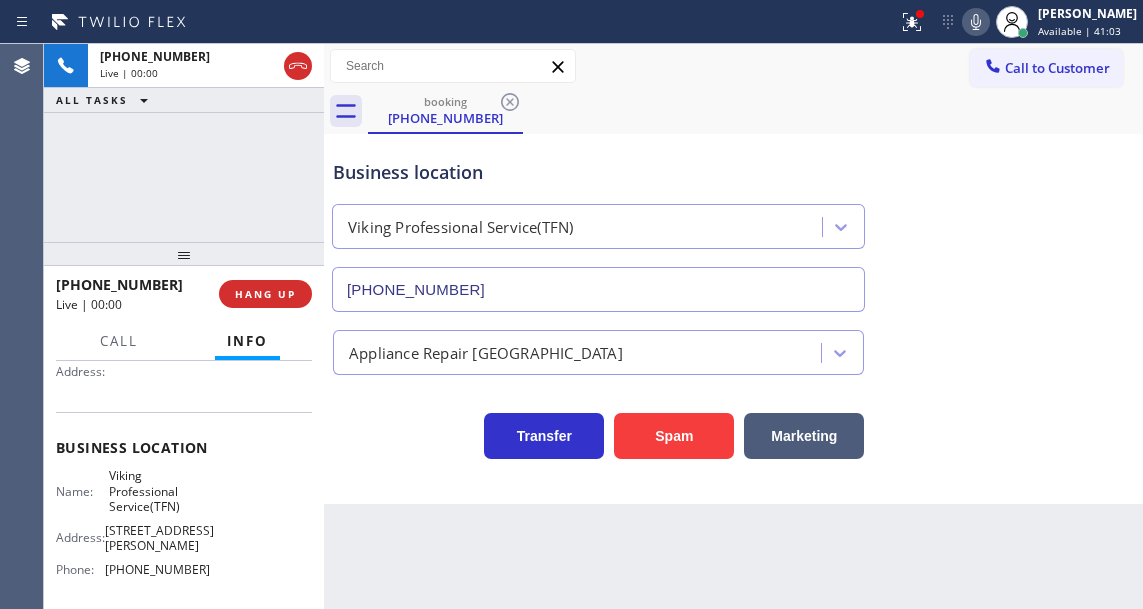 type on "(888) 734-4409" 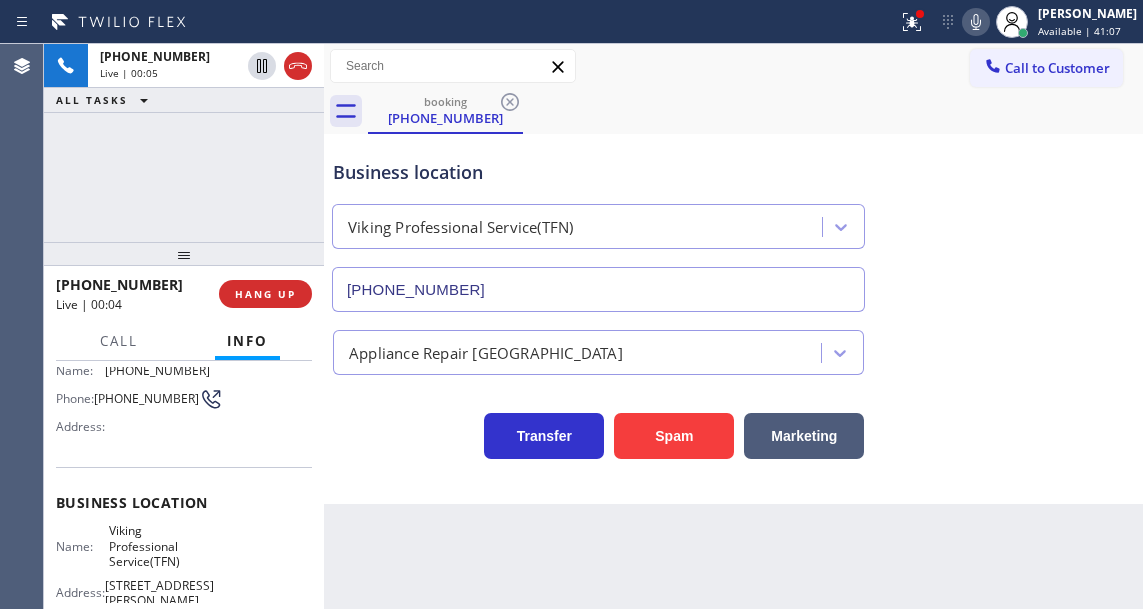 scroll, scrollTop: 100, scrollLeft: 0, axis: vertical 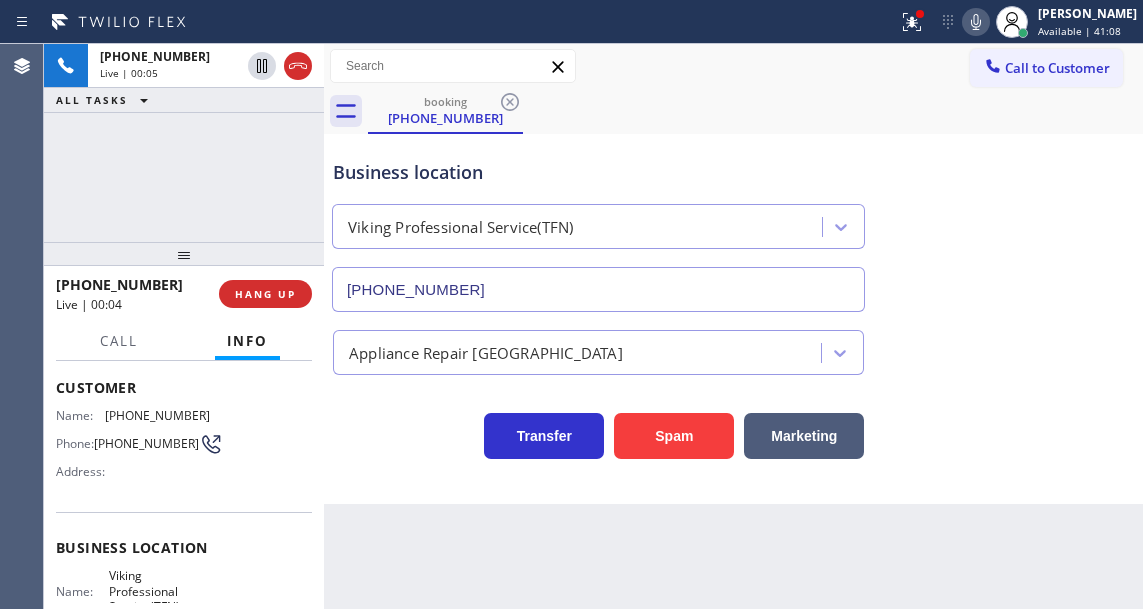 click on "(914) 396-1852" at bounding box center (146, 443) 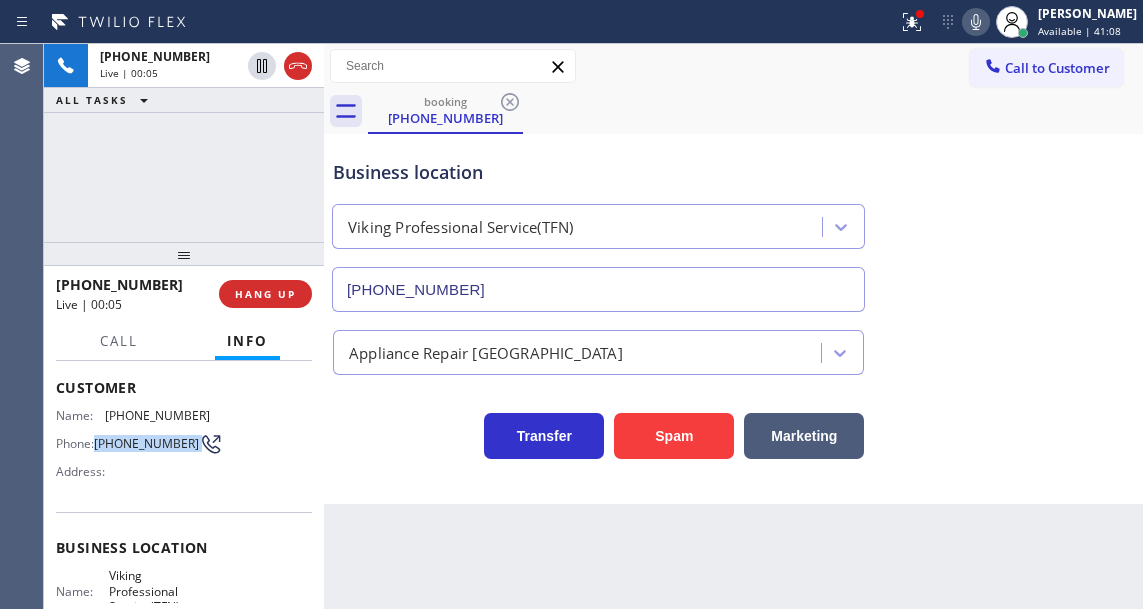 click on "(914) 396-1852" at bounding box center (146, 443) 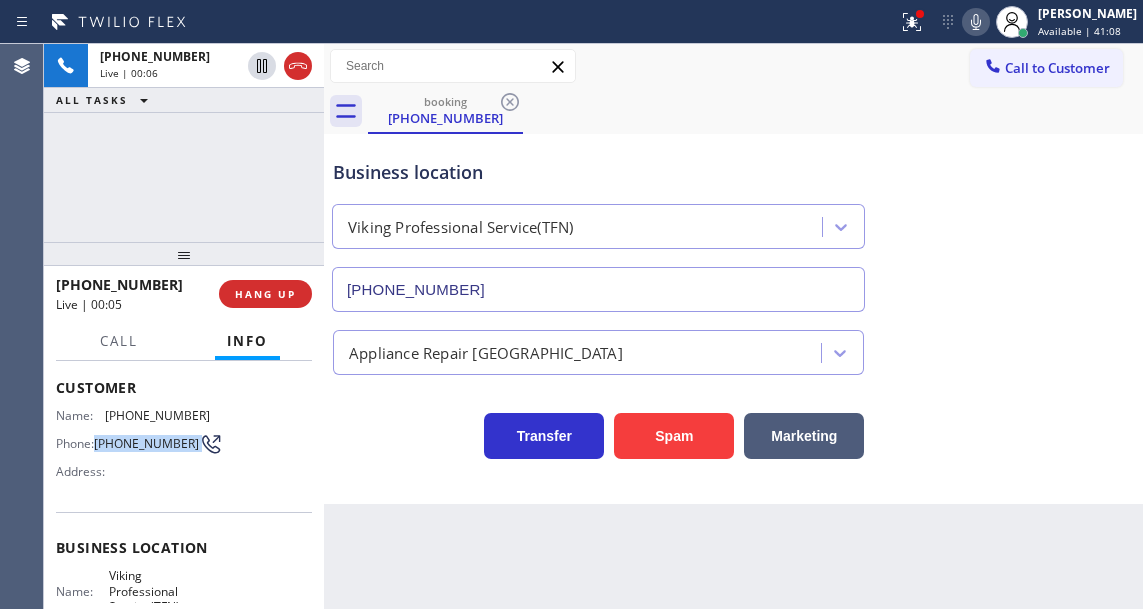 click on "(914) 396-1852" at bounding box center [146, 443] 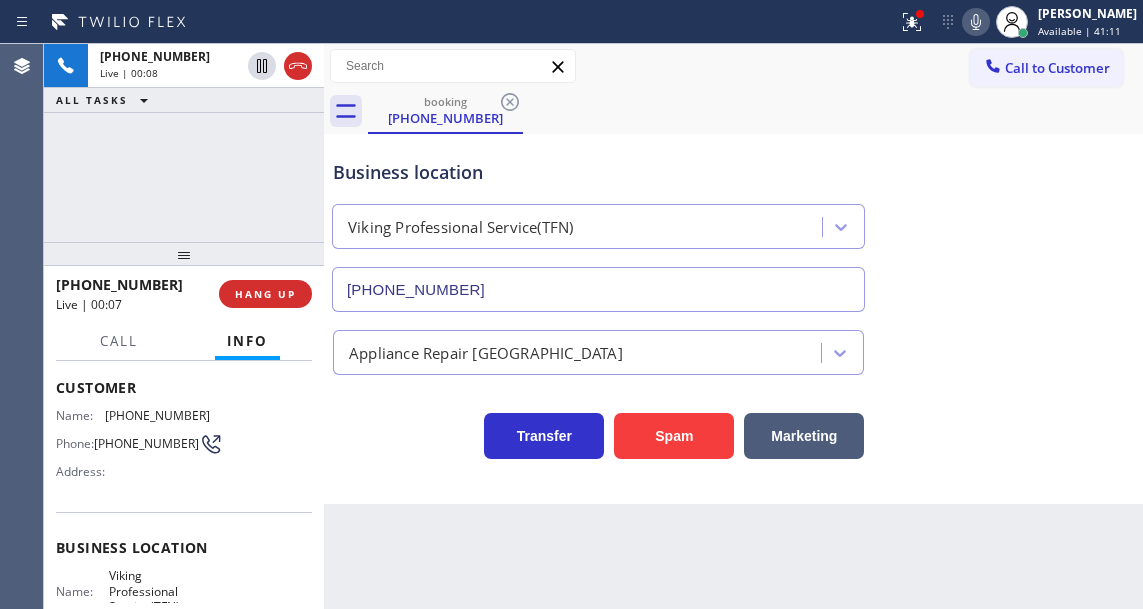 click on "Business location Viking Professional Service(TFN) (888) 734-4409 Appliance Repair High End Transfer Spam Marketing" at bounding box center (733, 319) 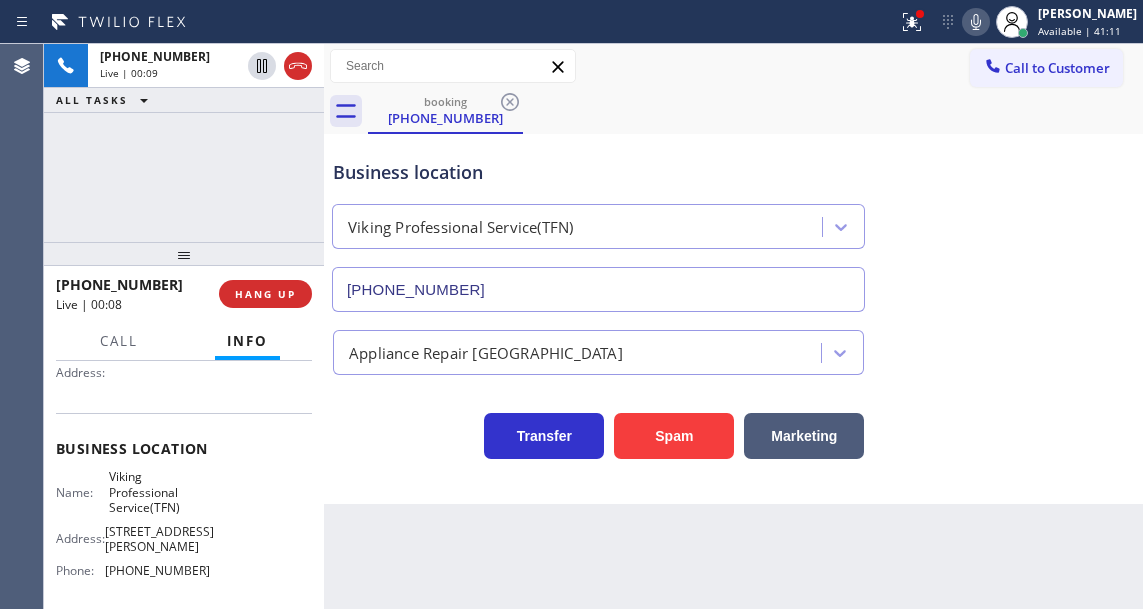 scroll, scrollTop: 200, scrollLeft: 0, axis: vertical 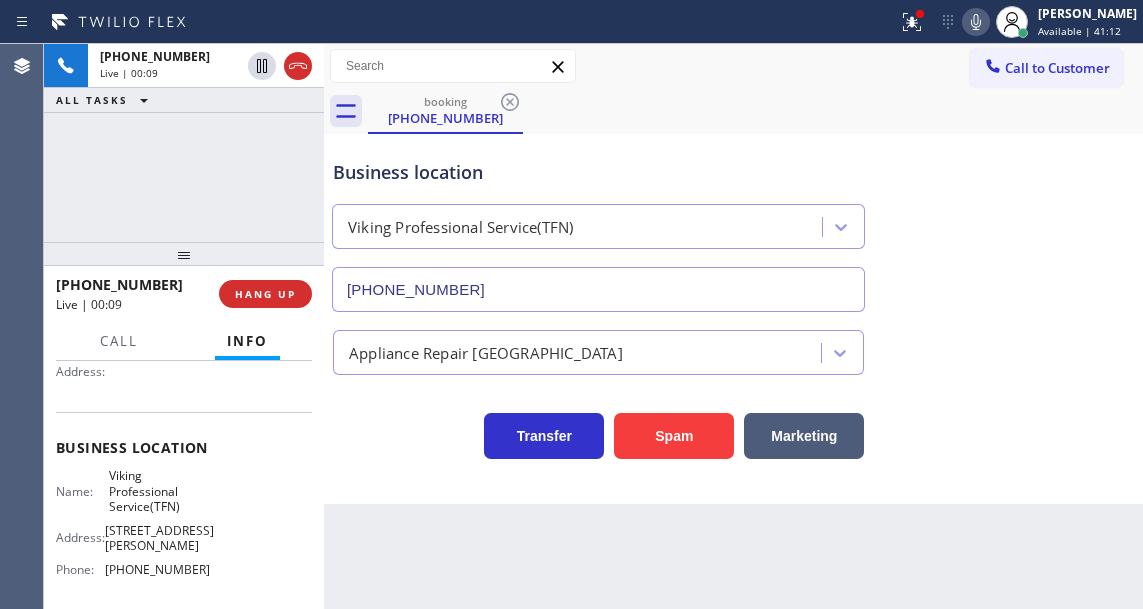 click on "Viking Professional Service(TFN)" at bounding box center (159, 491) 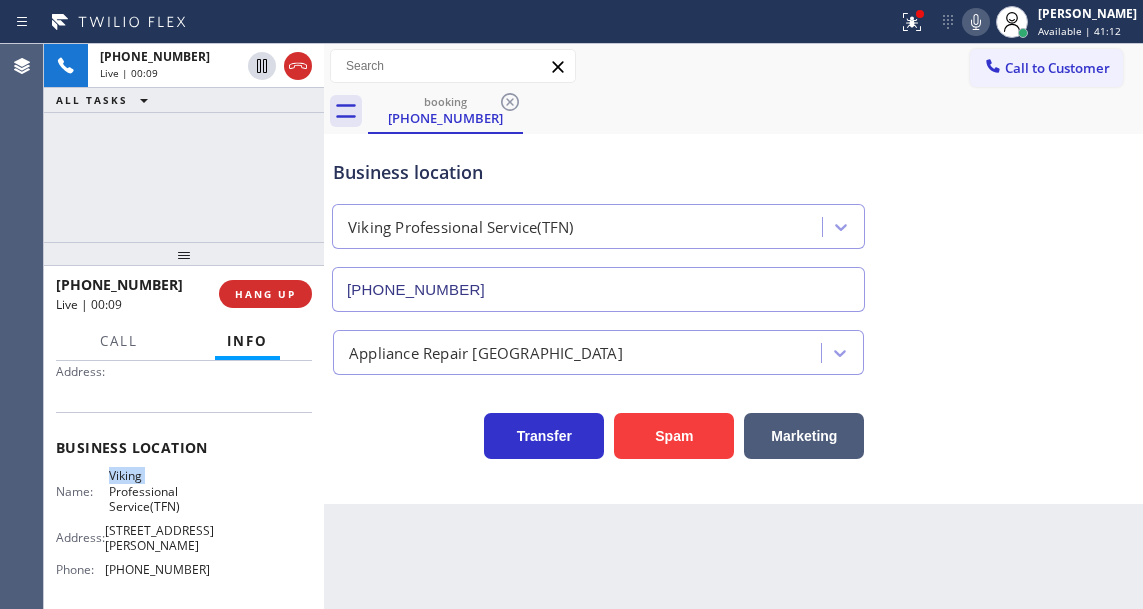 click on "Viking Professional Service(TFN)" at bounding box center (159, 491) 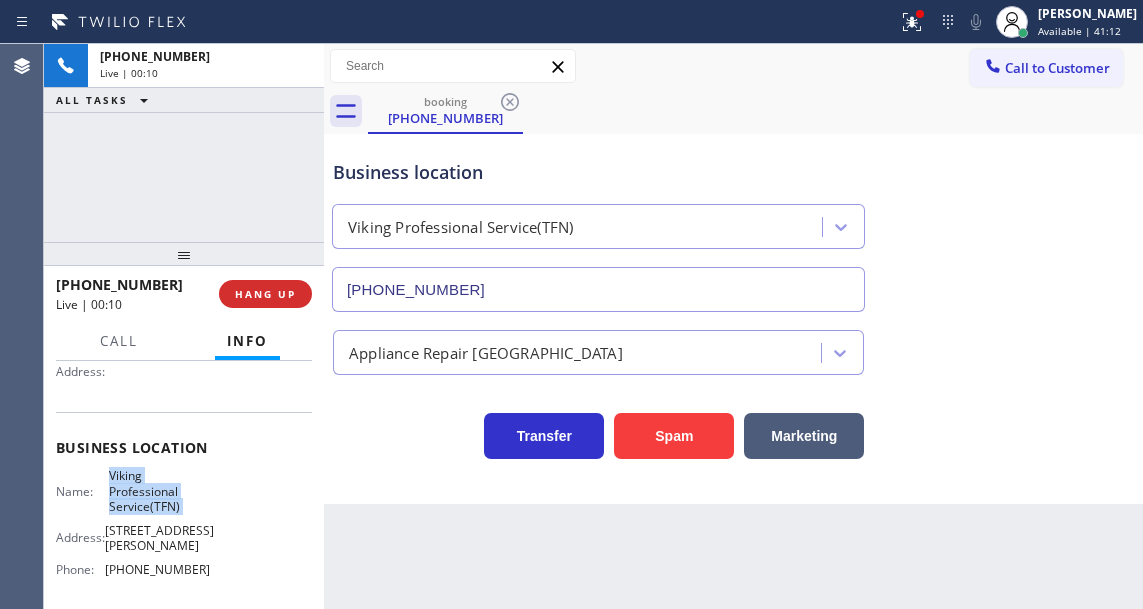 click on "Viking Professional Service(TFN)" at bounding box center [159, 491] 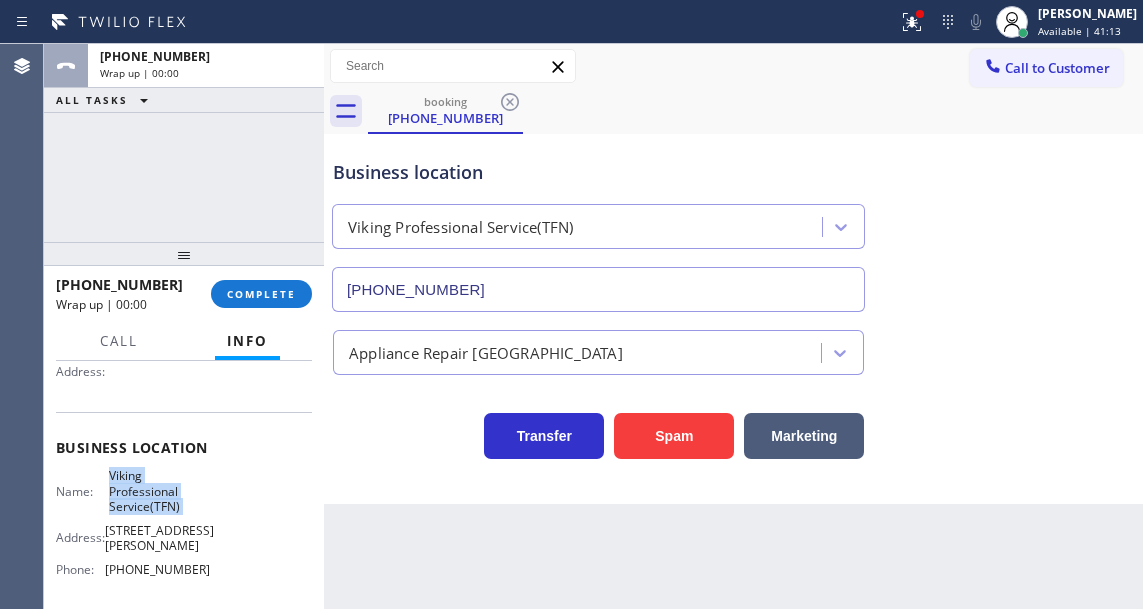 copy on "Viking Professional Service(TFN)" 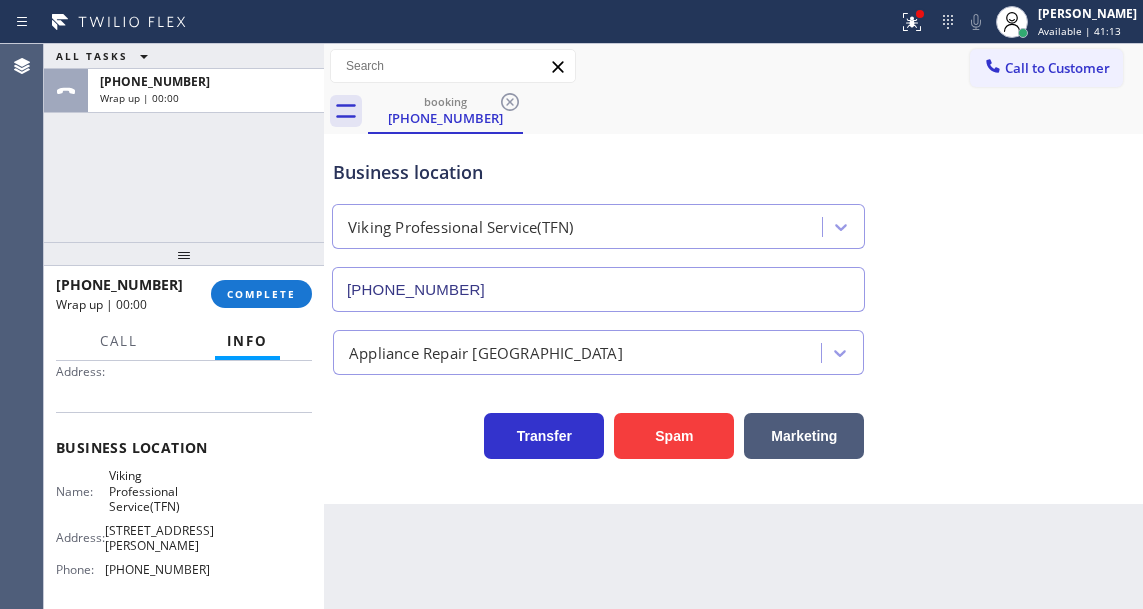 click at bounding box center [184, 254] 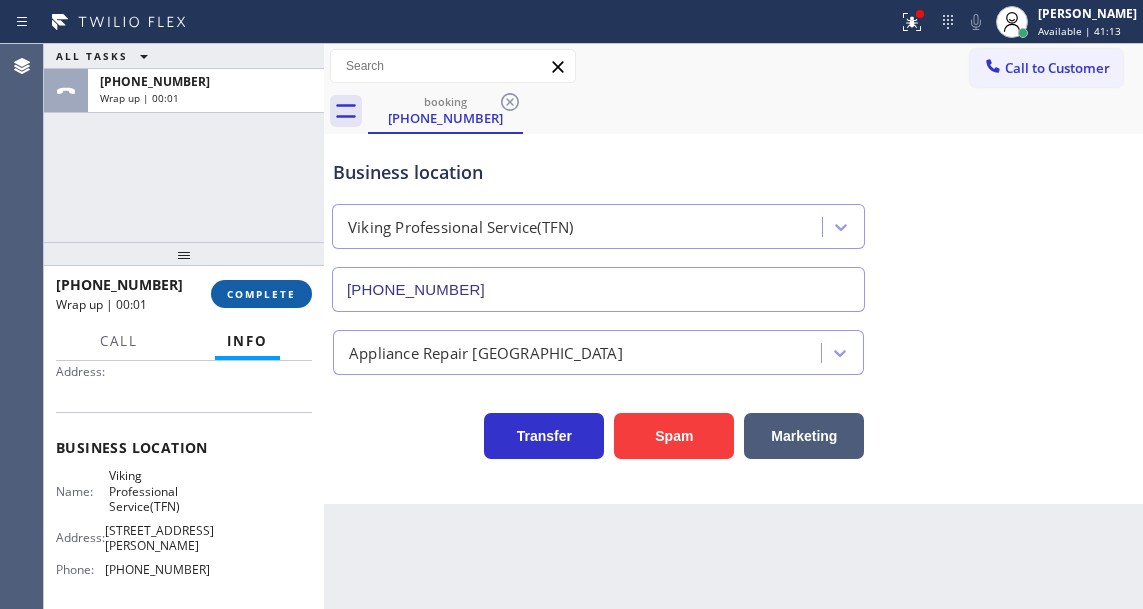 click on "COMPLETE" at bounding box center [261, 294] 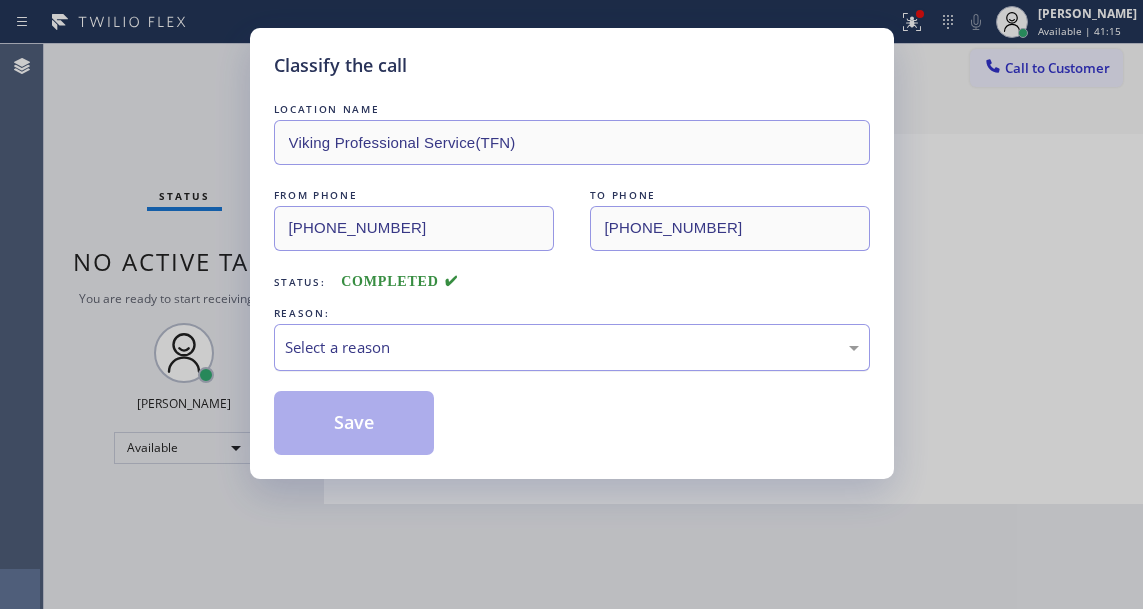 click on "Select a reason" at bounding box center (572, 347) 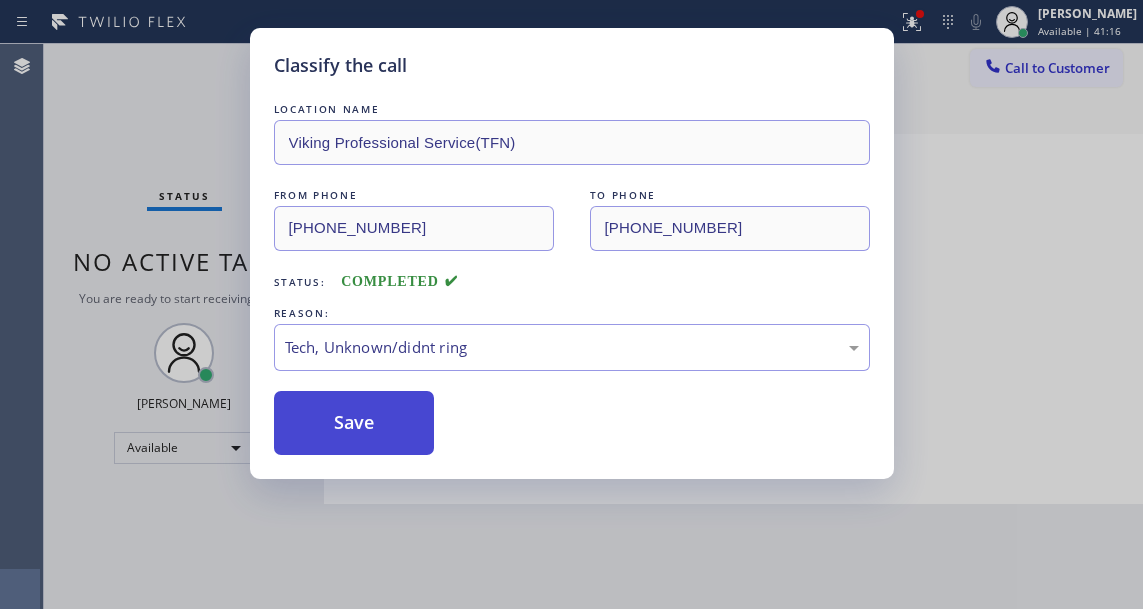 click on "Save" at bounding box center (354, 423) 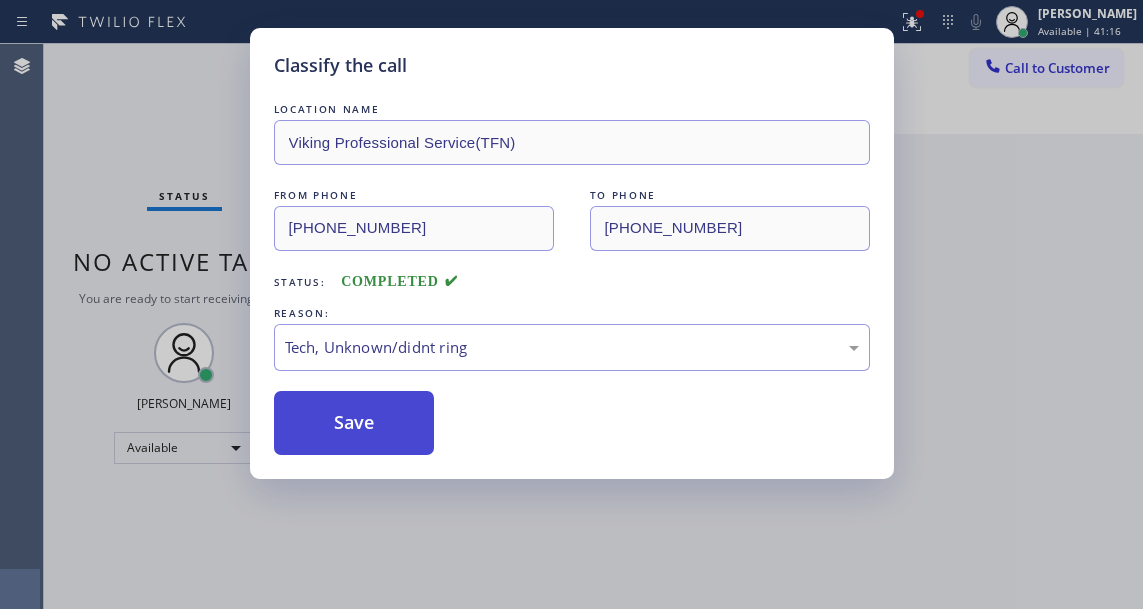 click on "Save" at bounding box center [354, 423] 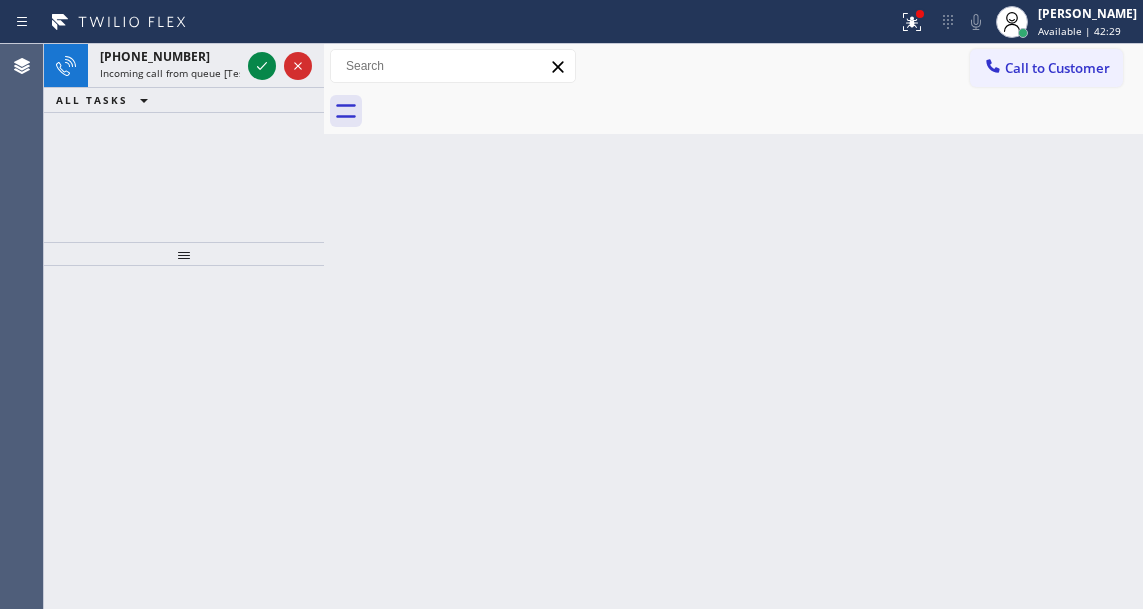 click on "Back to Dashboard Change Sender ID Customers Technicians Select a contact Outbound call Technician Search Technician Your caller id phone number Your caller id phone number Call Technician info Name   Phone none Address none Change Sender ID HVAC [PHONE_NUMBER] 5 Star Appliance [PHONE_NUMBER] Appliance Repair [PHONE_NUMBER] Plumbing [PHONE_NUMBER] Air Duct Cleaning [PHONE_NUMBER]  Electricians [PHONE_NUMBER] Cancel Change Check personal SMS Reset Change No tabs Call to Customer Outbound call Location Search location Your caller id phone number Customer number Call Outbound call Technician Search Technician Your caller id phone number Your caller id phone number Call" at bounding box center [733, 326] 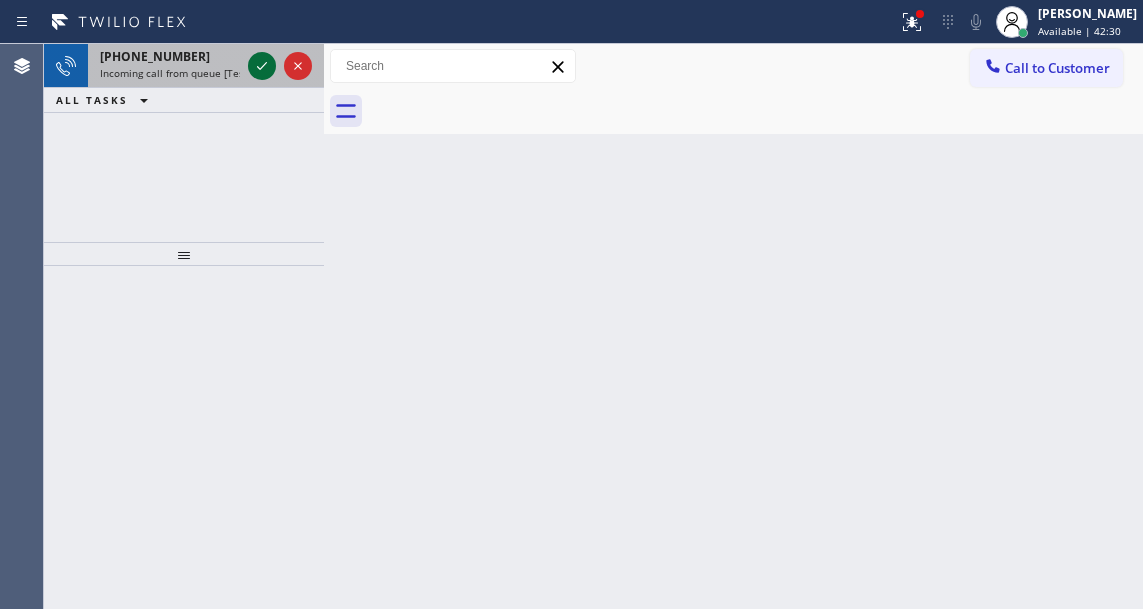 click 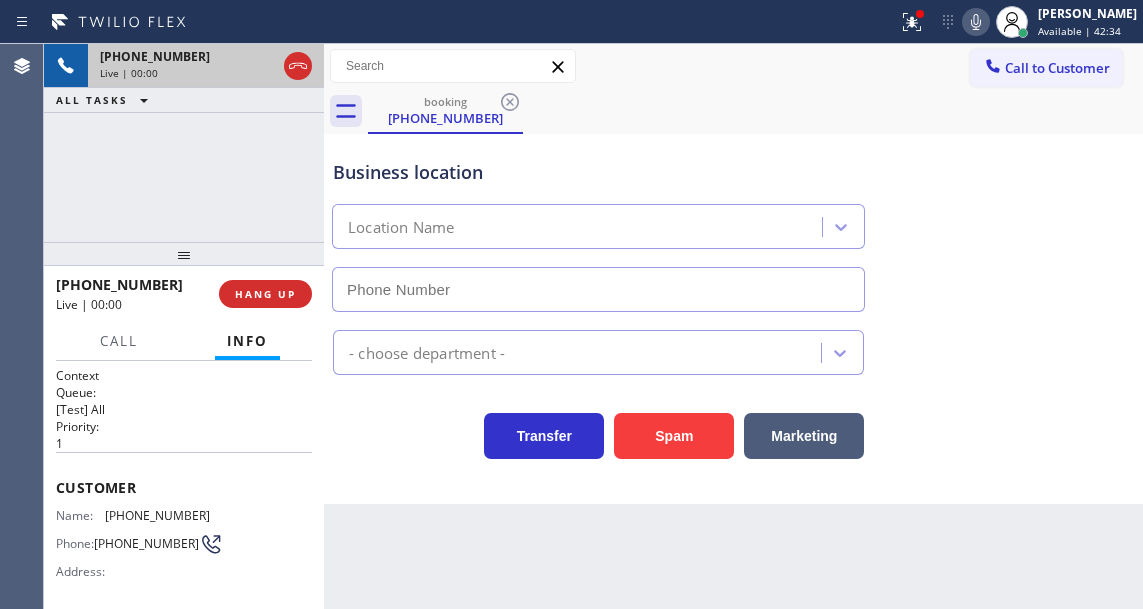 type on "(888) 734-4409" 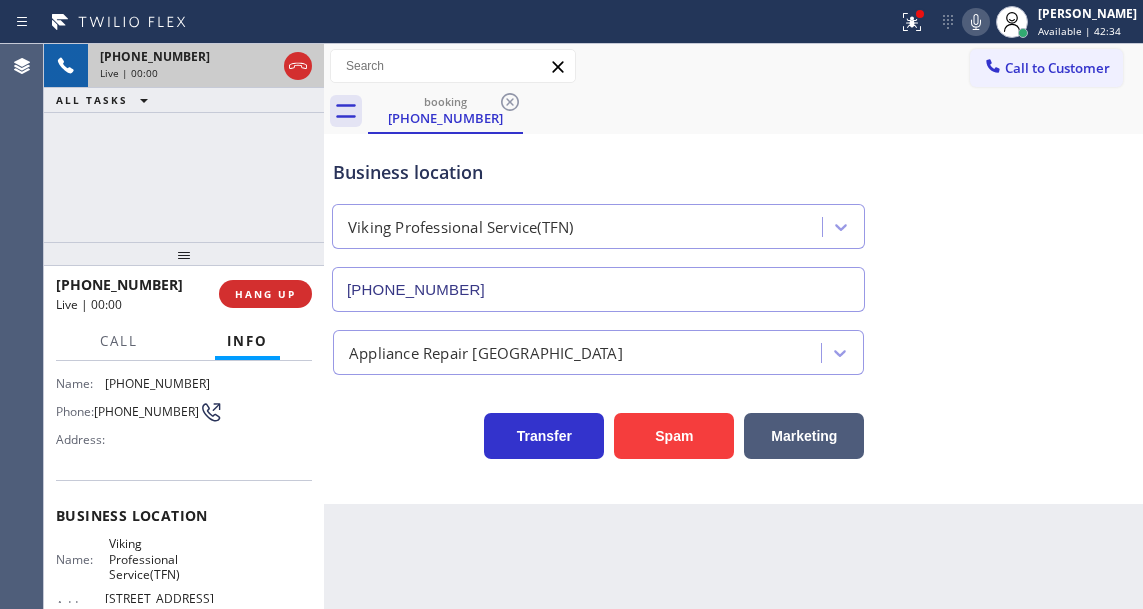 scroll, scrollTop: 200, scrollLeft: 0, axis: vertical 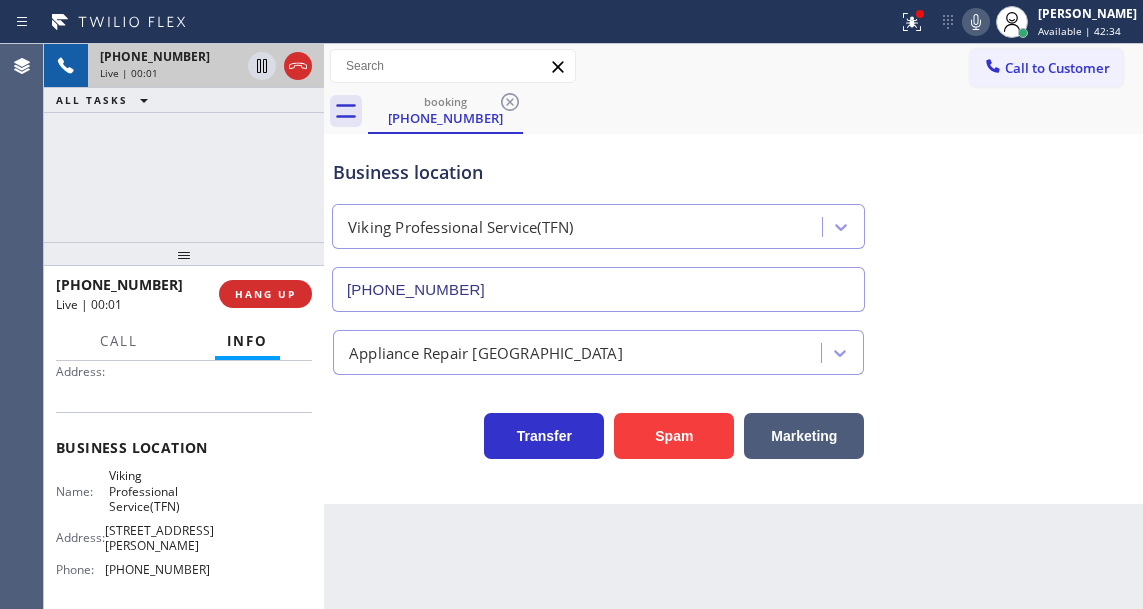 click on "Name: Viking Professional Service(TFN) Address: 1240 Nadeau St  Phone: (888) 734-4409" at bounding box center [133, 526] 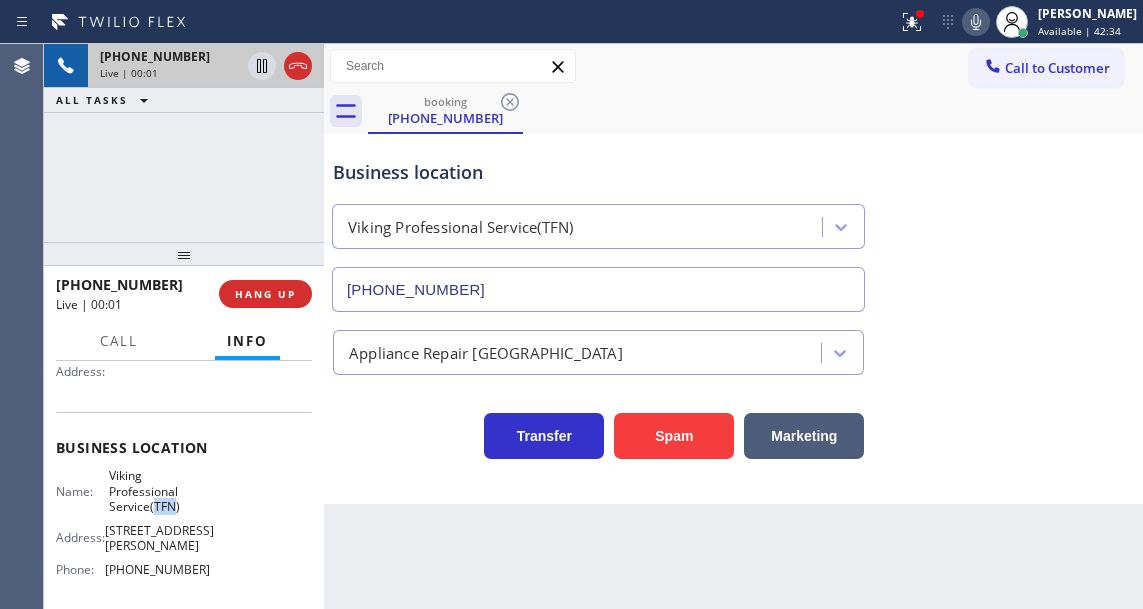 click on "Name: Viking Professional Service(TFN) Address: 1240 Nadeau St  Phone: (888) 734-4409" at bounding box center [133, 526] 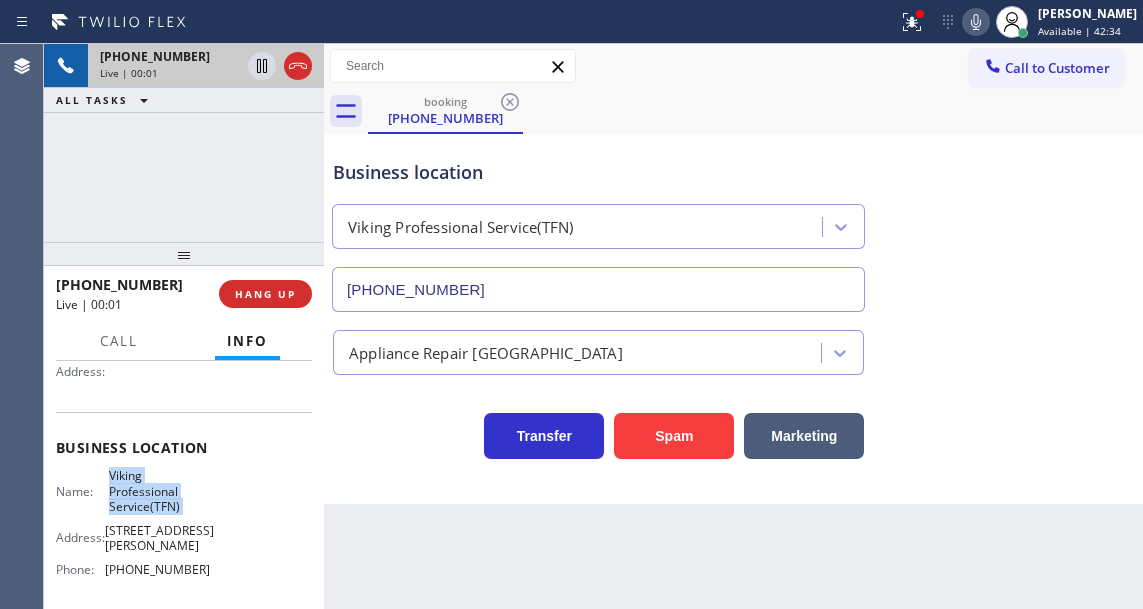 click on "Name: Viking Professional Service(TFN) Address: 1240 Nadeau St  Phone: (888) 734-4409" at bounding box center [133, 526] 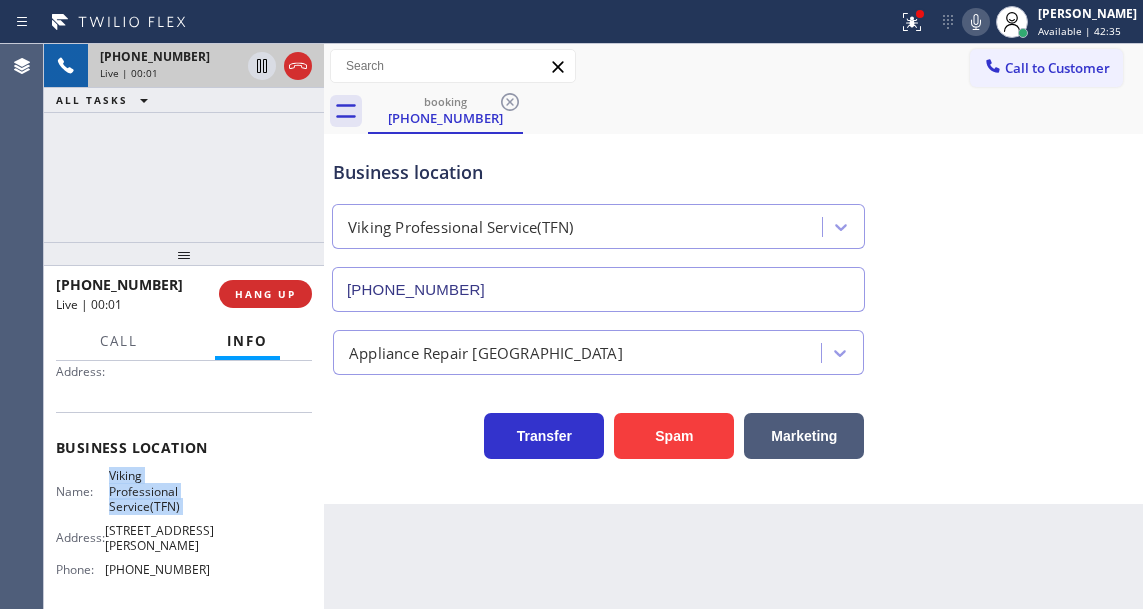 click on "Name: Viking Professional Service(TFN) Address: 1240 Nadeau St  Phone: (888) 734-4409" at bounding box center [133, 526] 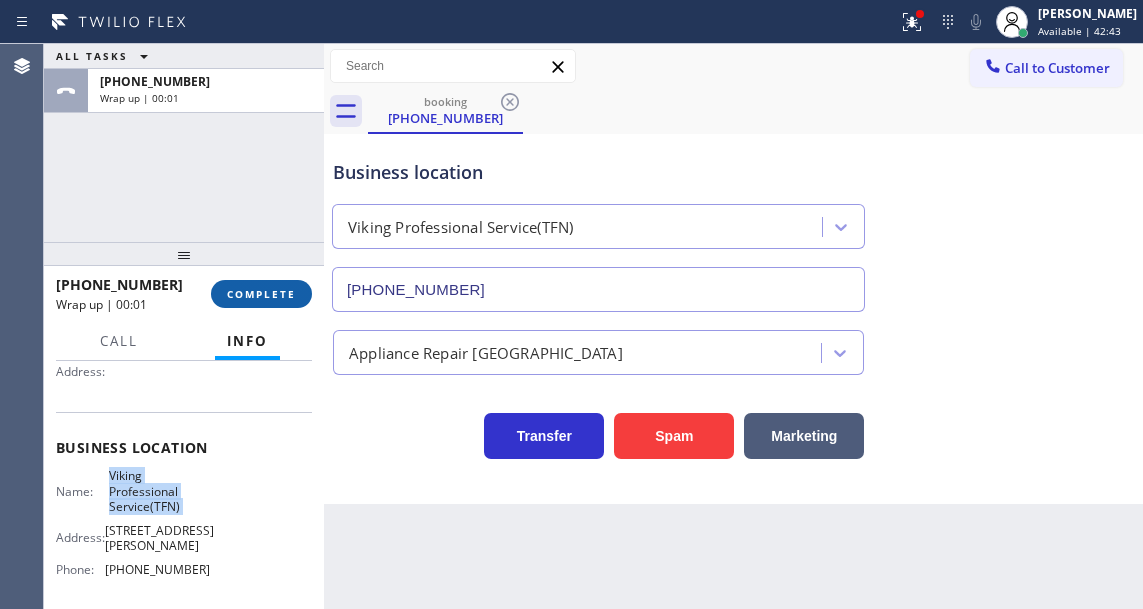 click on "COMPLETE" at bounding box center [261, 294] 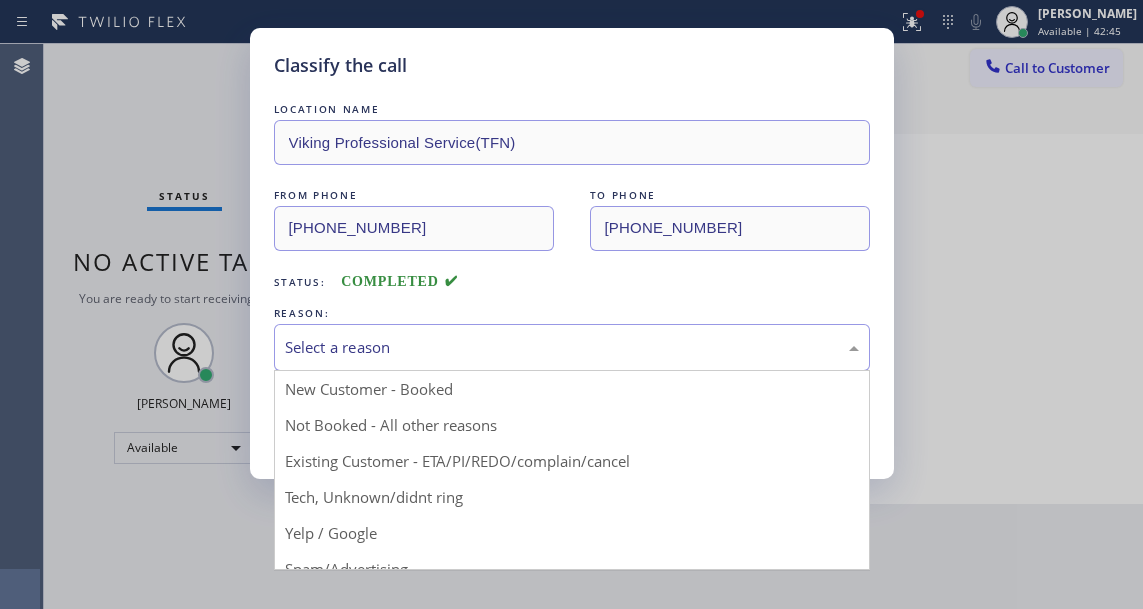 click on "Select a reason" at bounding box center [572, 347] 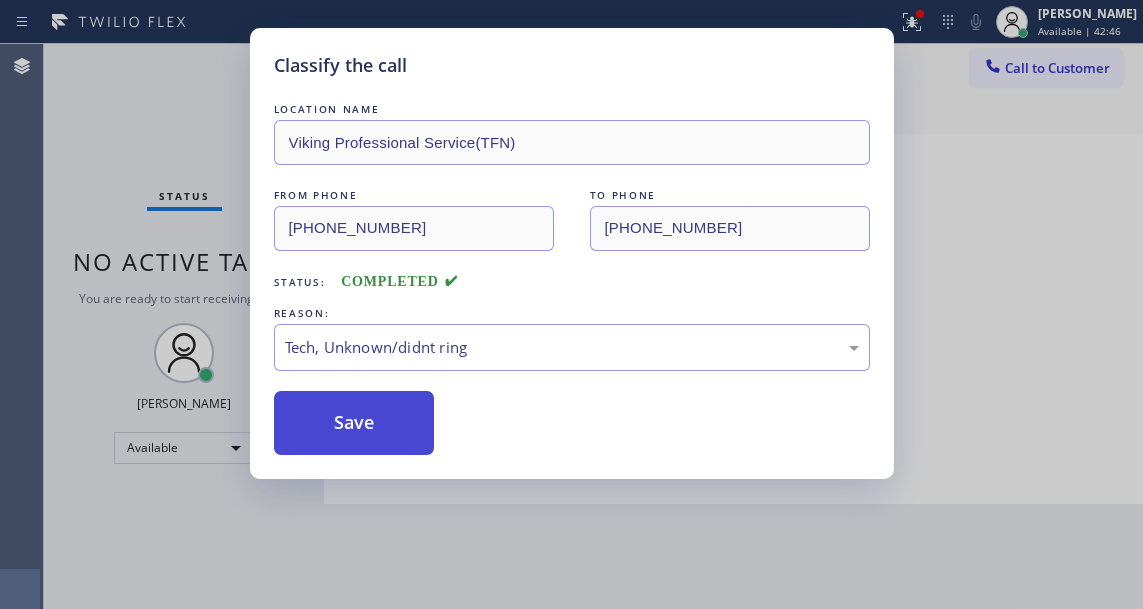 click on "Save" at bounding box center [354, 423] 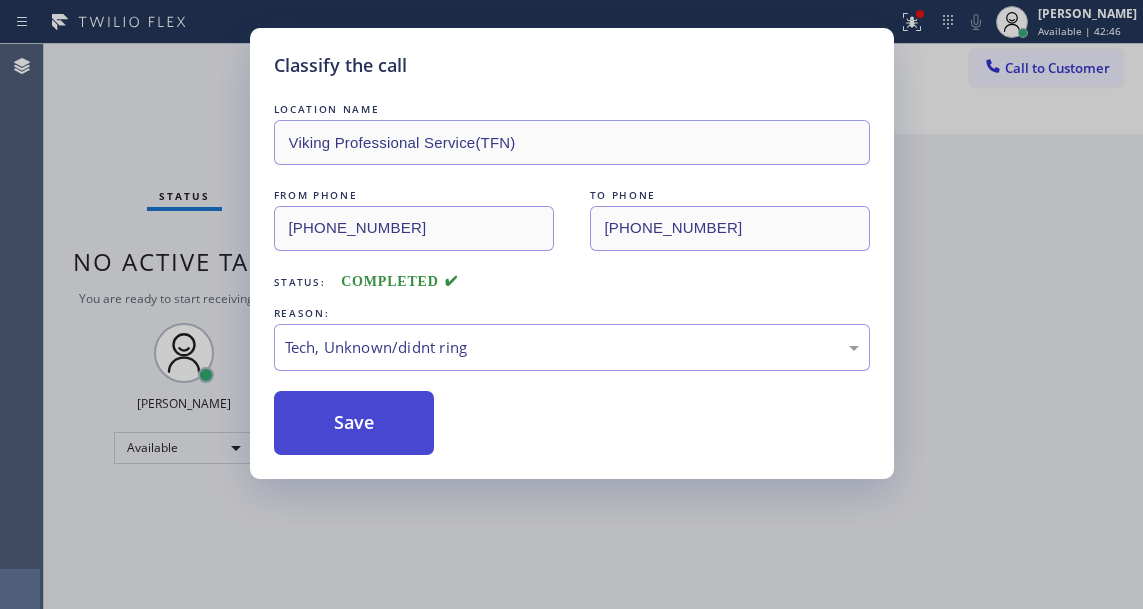 click on "Save" at bounding box center (354, 423) 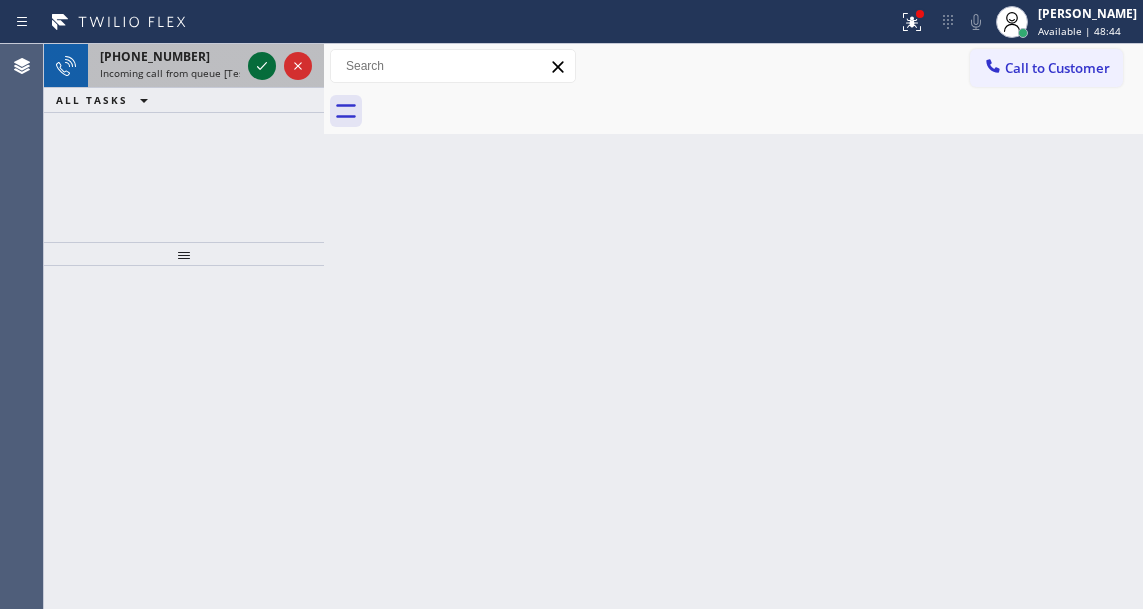 click 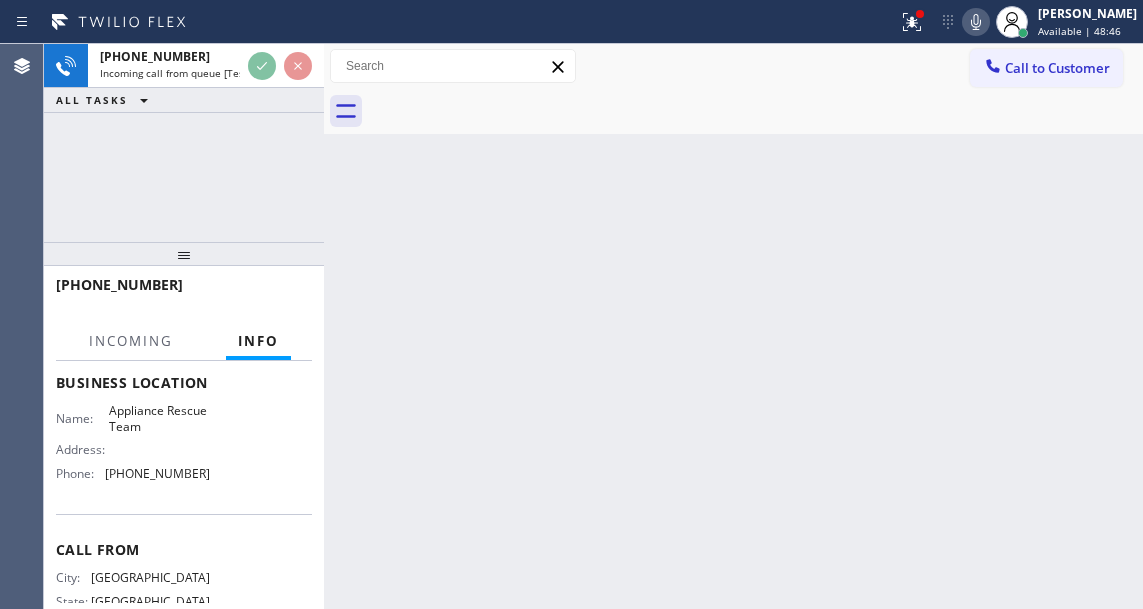 scroll, scrollTop: 300, scrollLeft: 0, axis: vertical 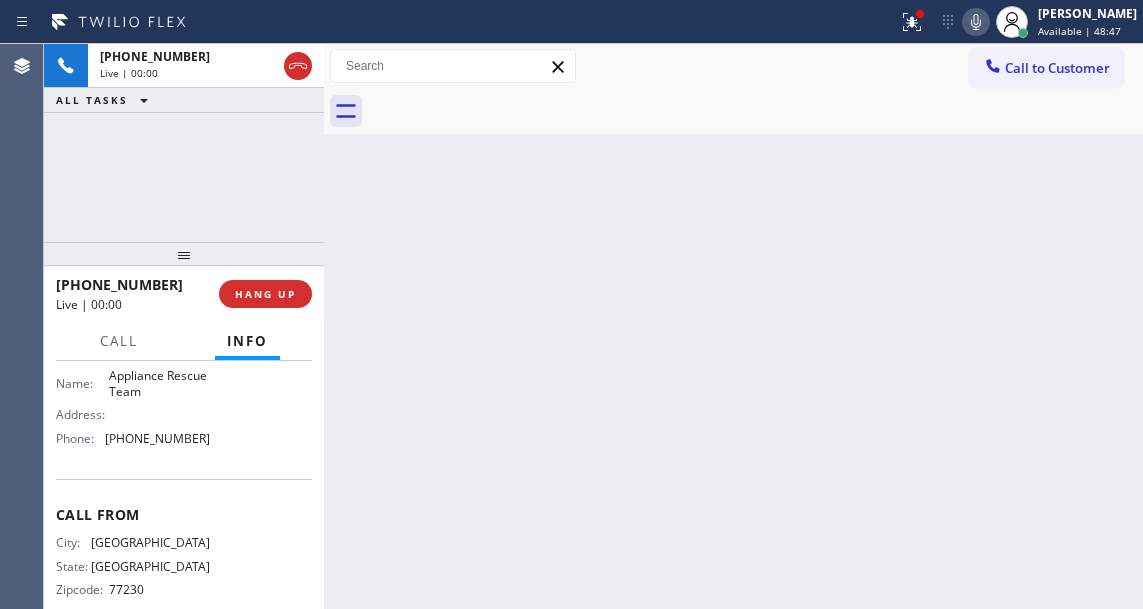 click on "Appliance Rescue Team" at bounding box center (159, 383) 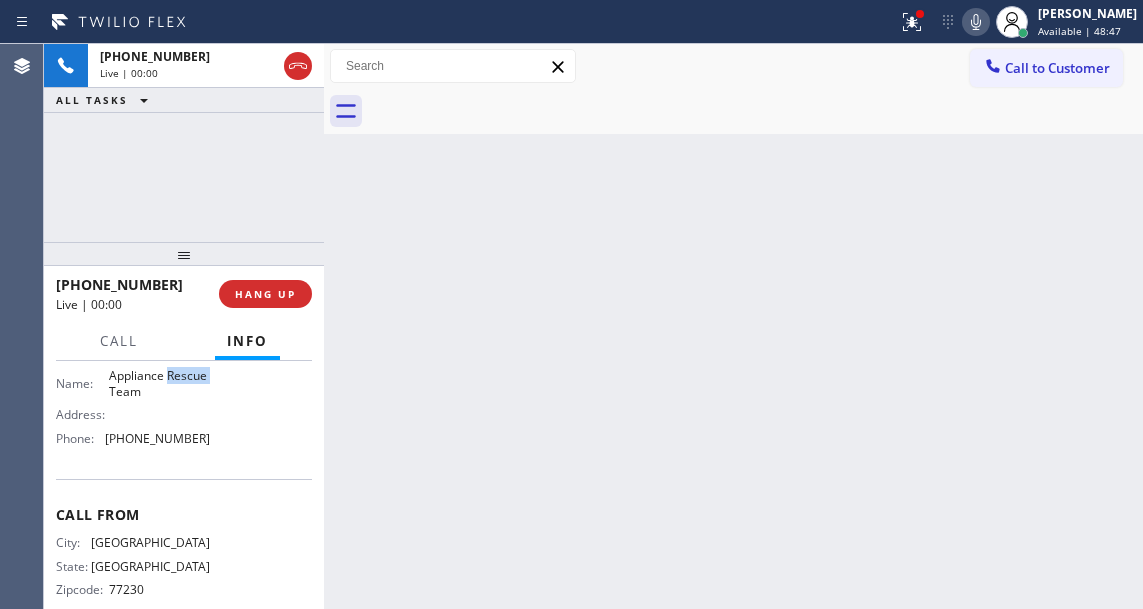 click on "Appliance Rescue Team" at bounding box center [159, 383] 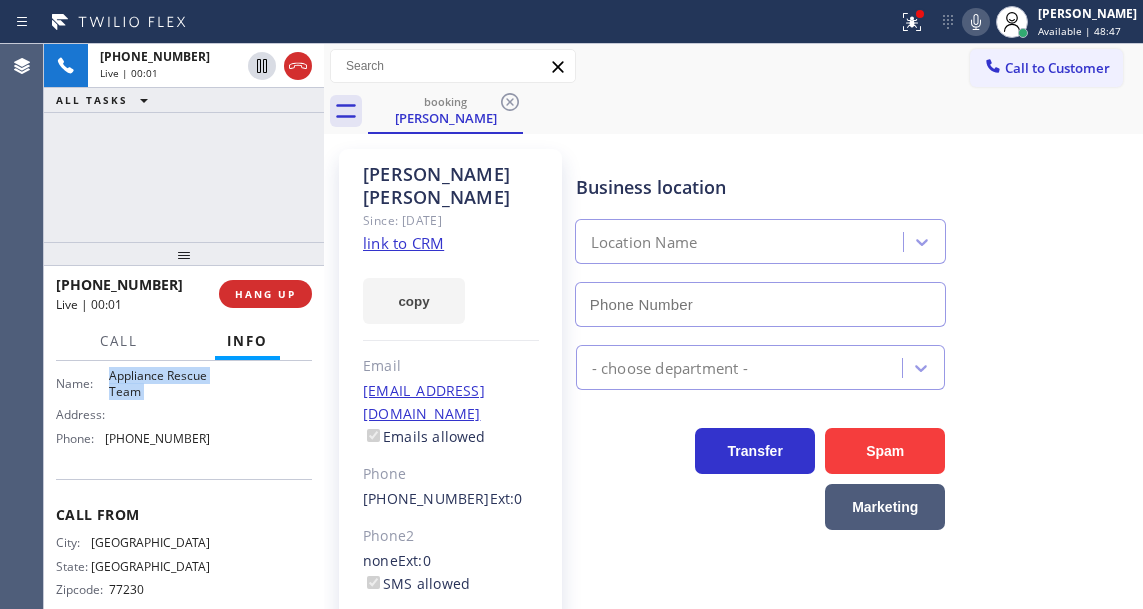 click on "Appliance Rescue Team" at bounding box center (159, 383) 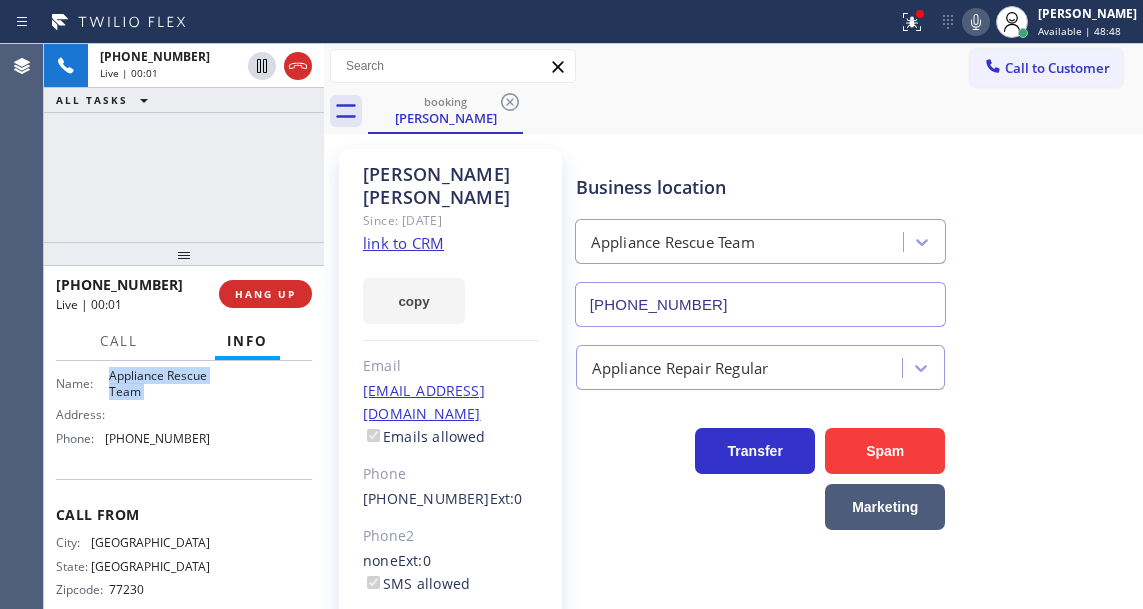 click on "Appliance Rescue Team" at bounding box center [159, 383] 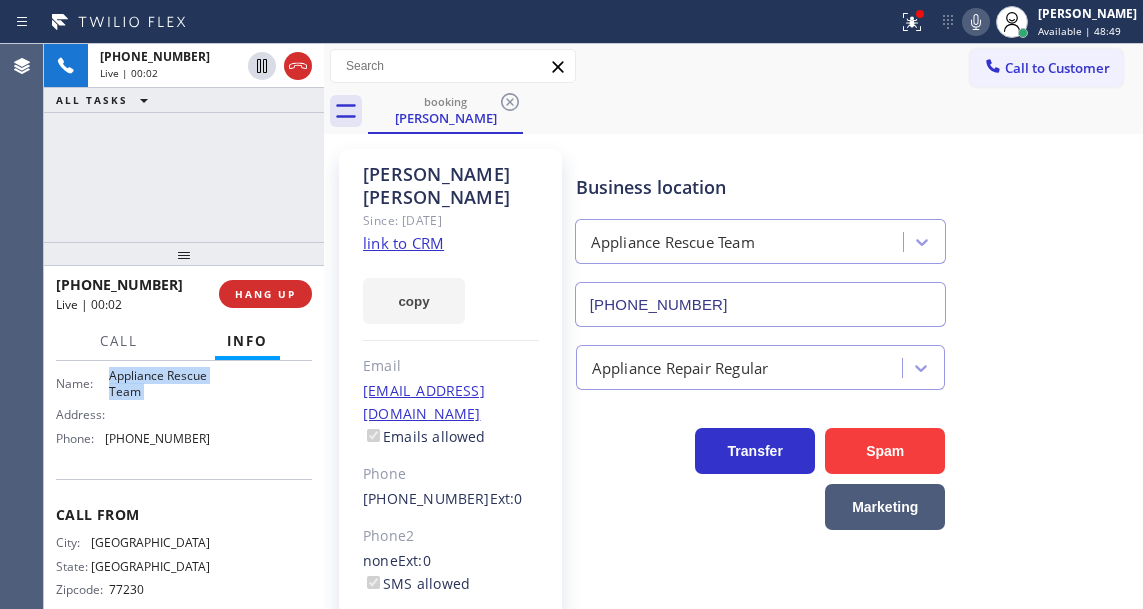 click on "link to CRM" 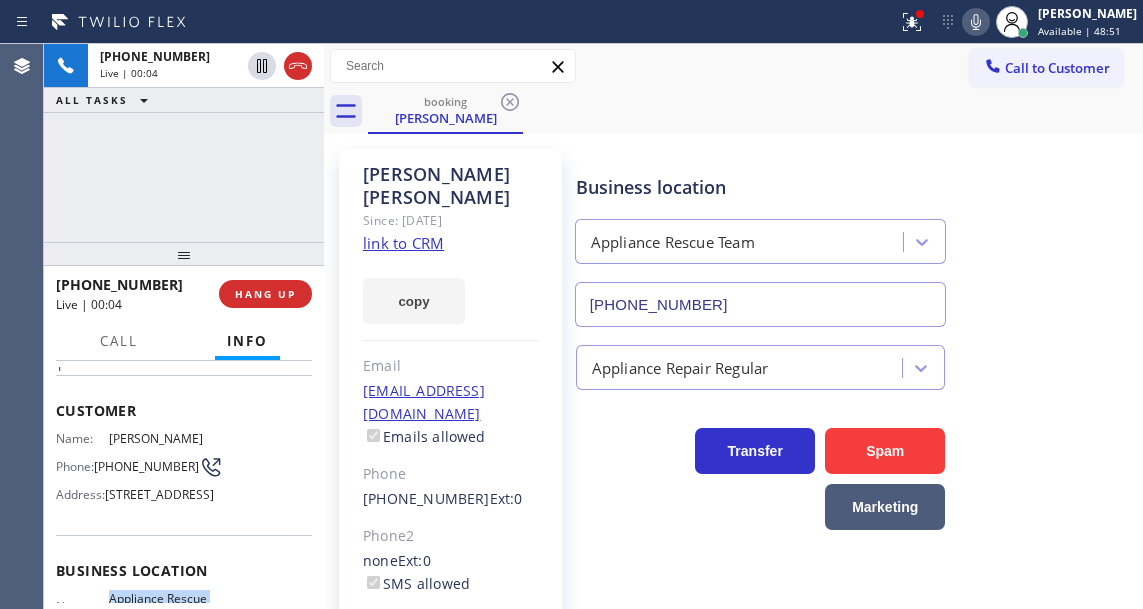 scroll, scrollTop: 0, scrollLeft: 0, axis: both 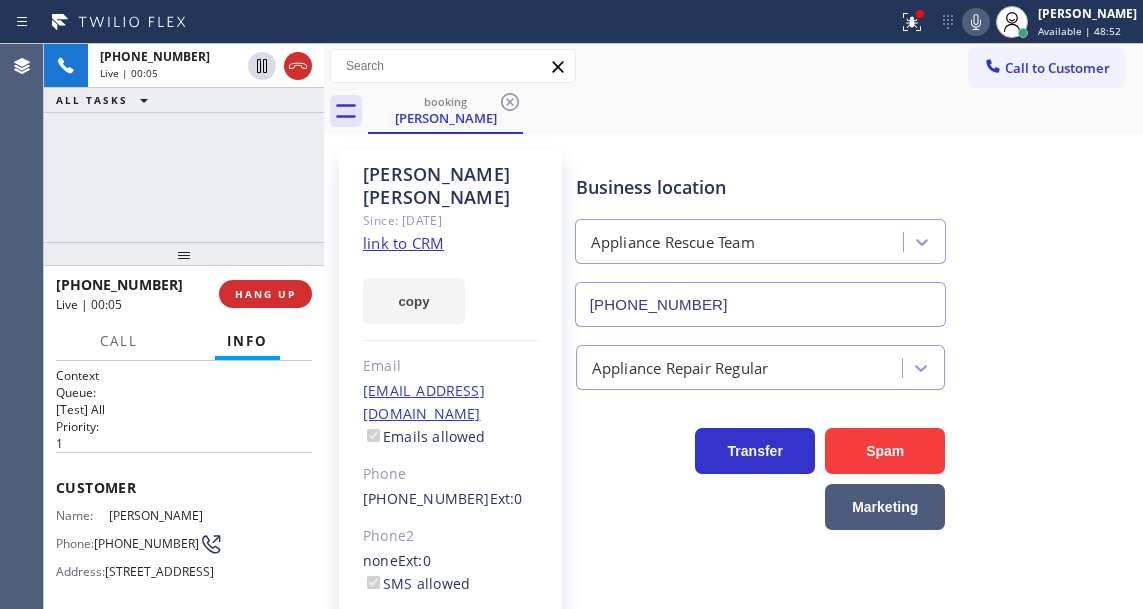 click on "(713) 397-4544" at bounding box center [146, 543] 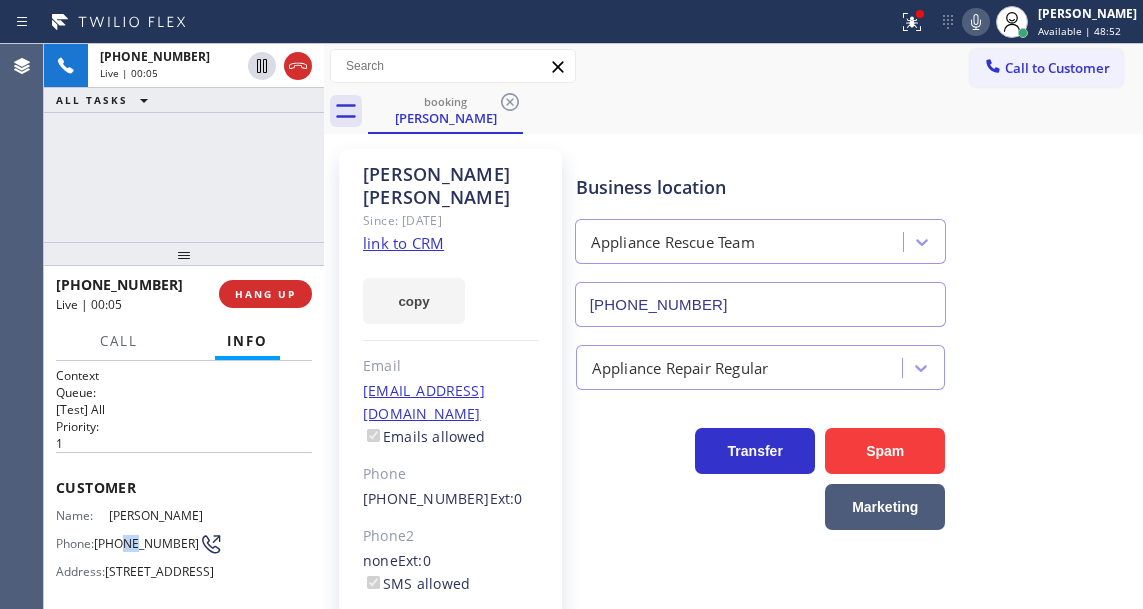 click on "(713) 397-4544" at bounding box center [146, 543] 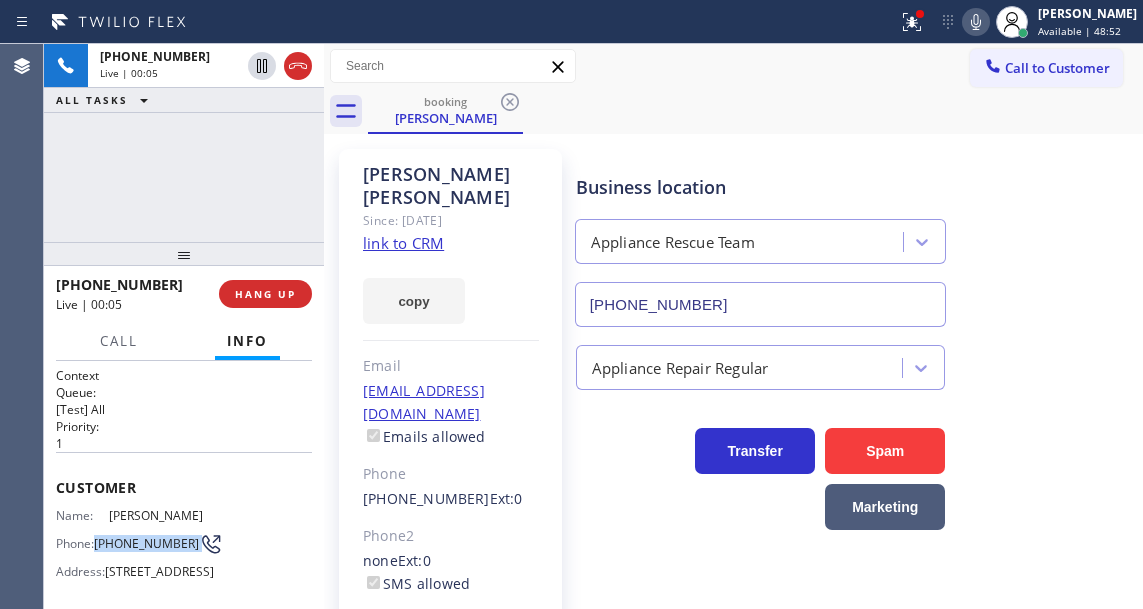 click on "(713) 397-4544" at bounding box center (146, 543) 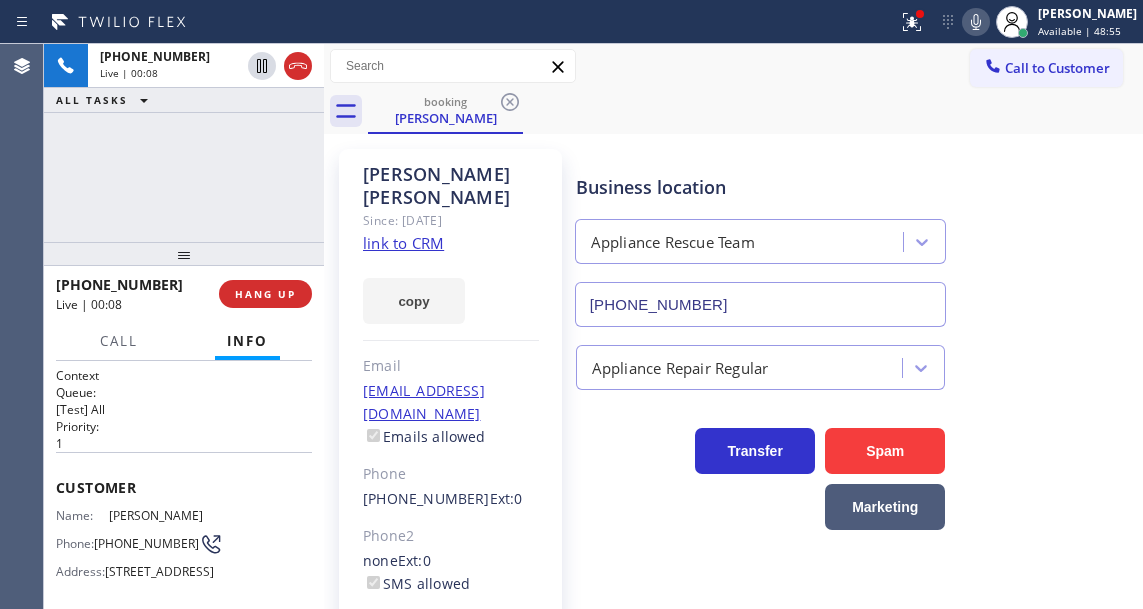 click on "Business location Appliance Rescue Team (737) 234-2095" at bounding box center [761, 240] 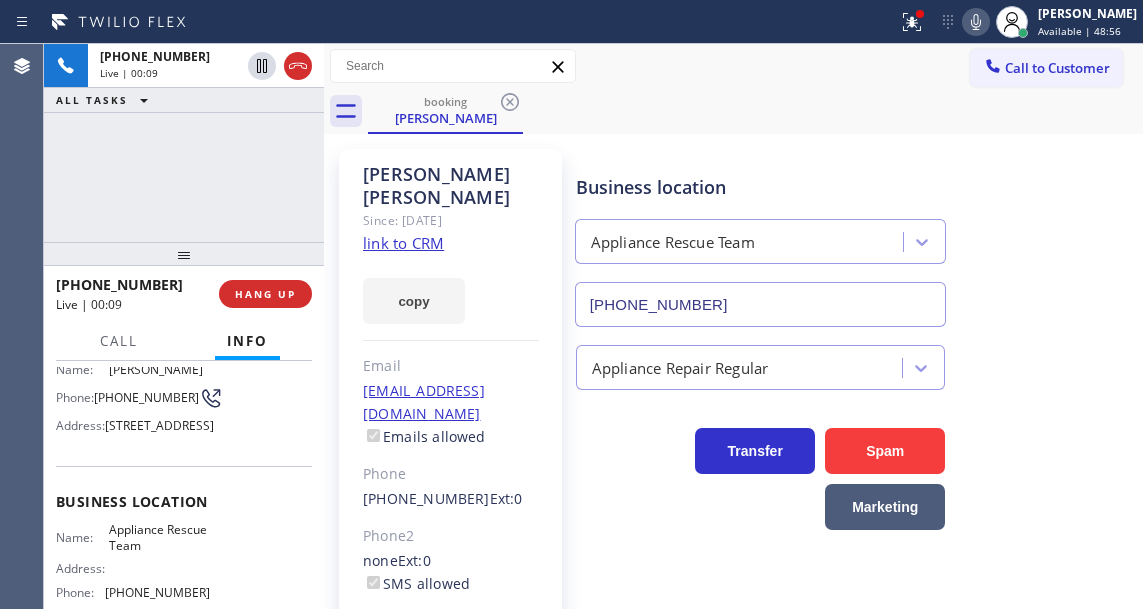 scroll, scrollTop: 200, scrollLeft: 0, axis: vertical 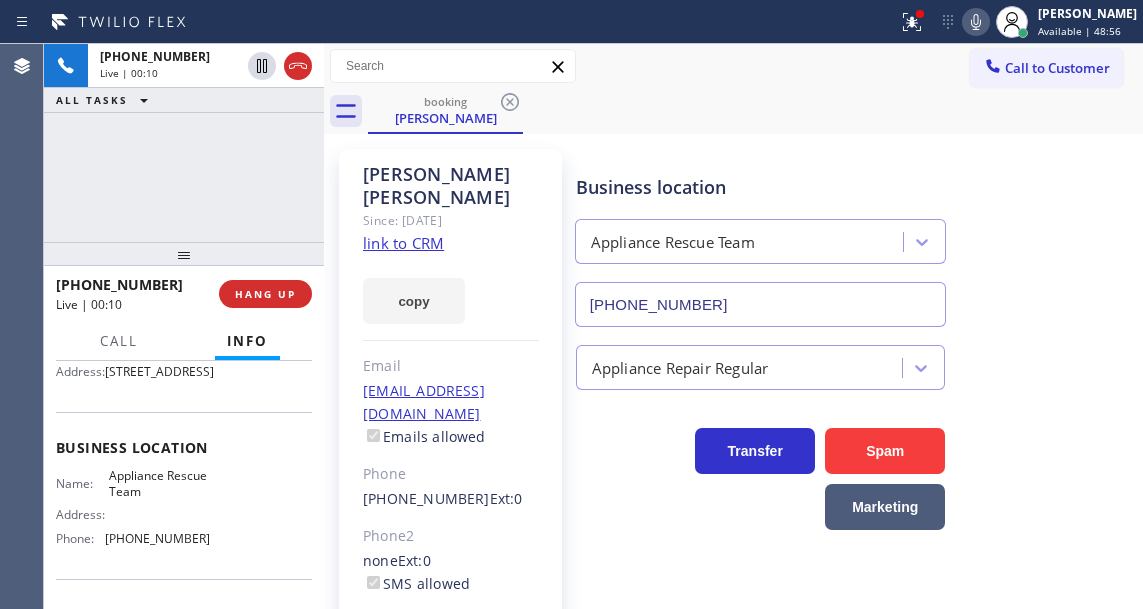 click on "Appliance Rescue Team" at bounding box center [159, 483] 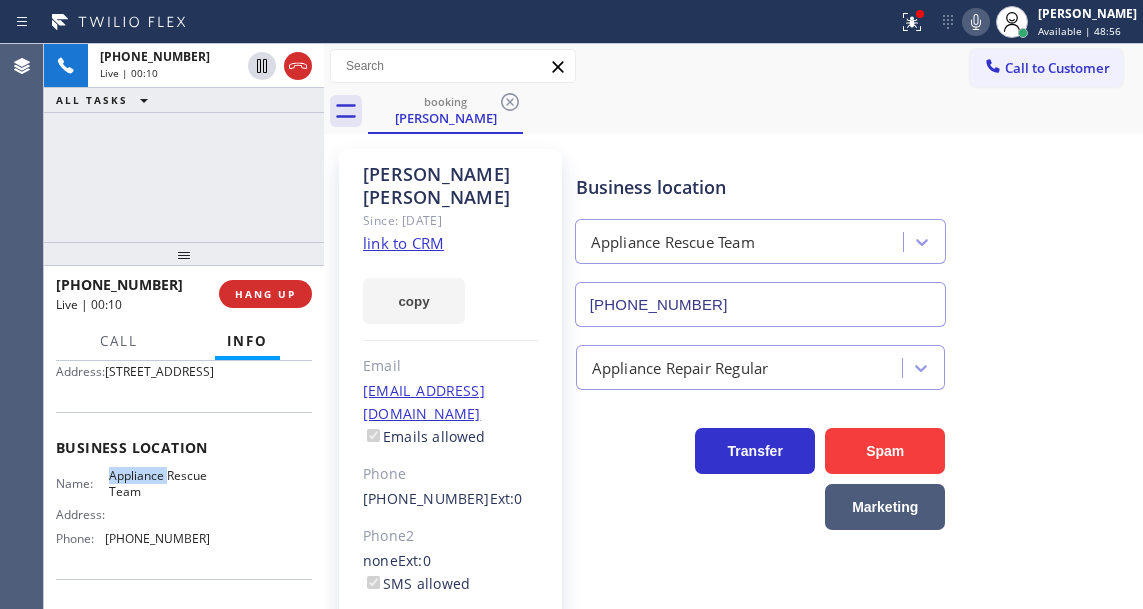 click on "Appliance Rescue Team" at bounding box center (159, 483) 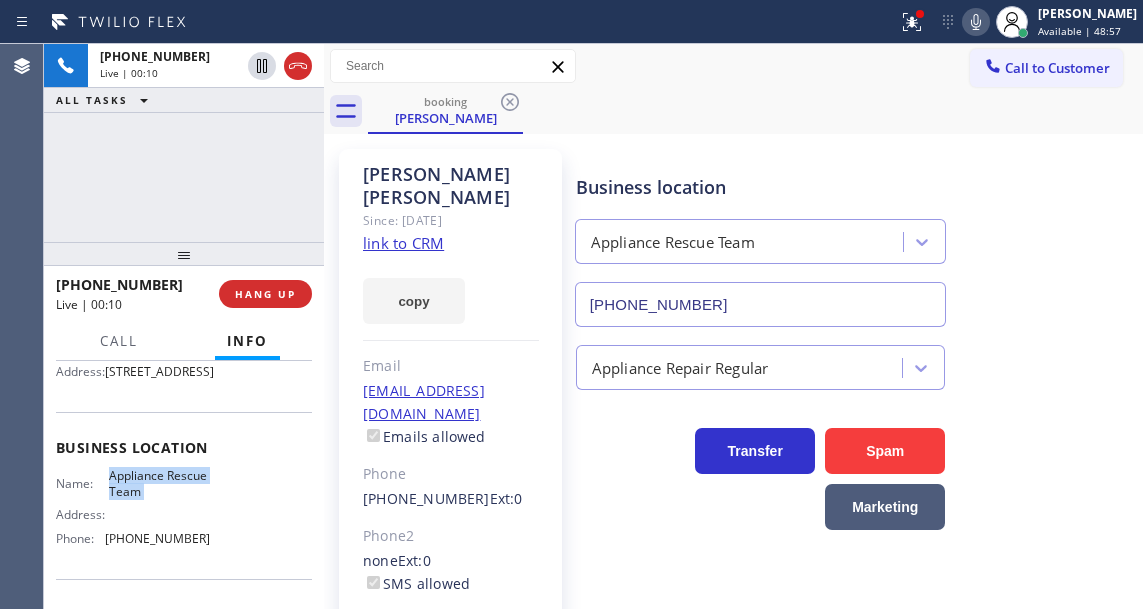 click on "Appliance Rescue Team" at bounding box center (159, 483) 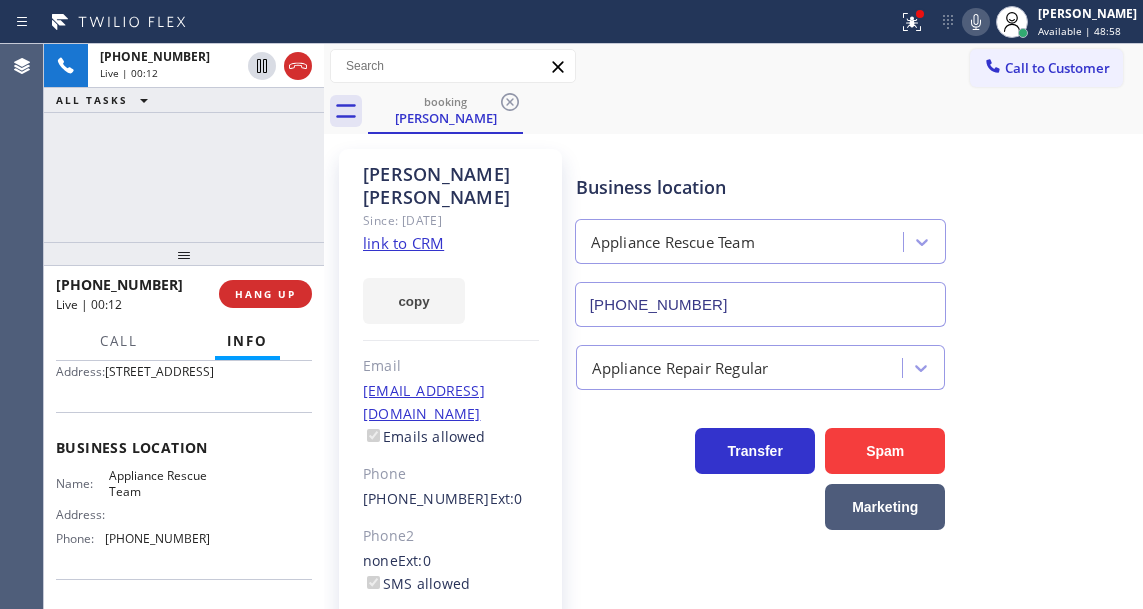 drag, startPoint x: 660, startPoint y: 164, endPoint x: 579, endPoint y: 209, distance: 92.660675 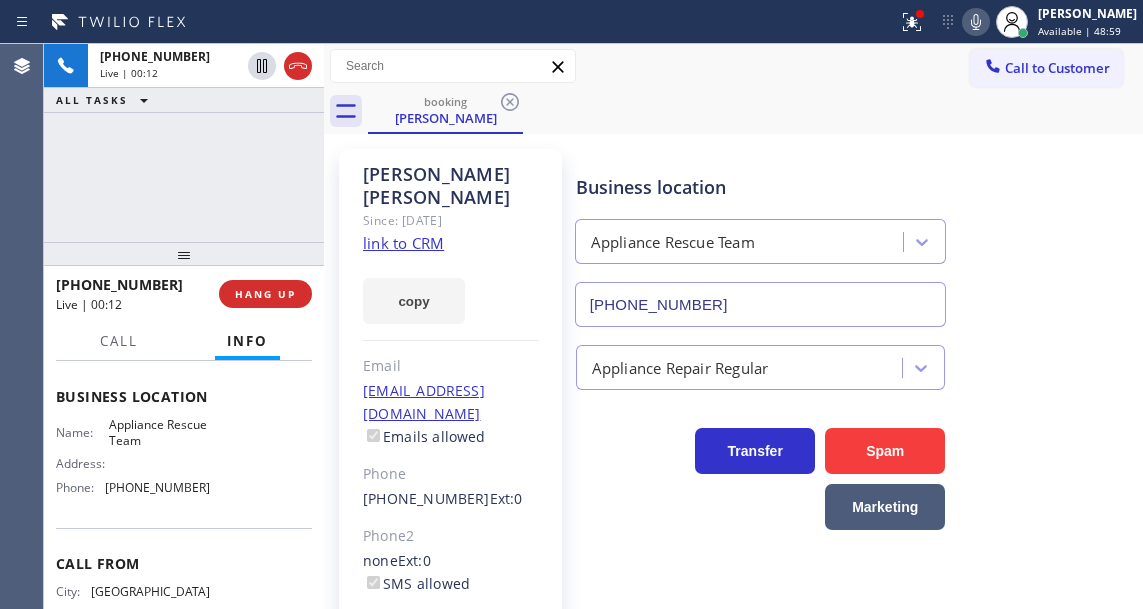 scroll, scrollTop: 300, scrollLeft: 0, axis: vertical 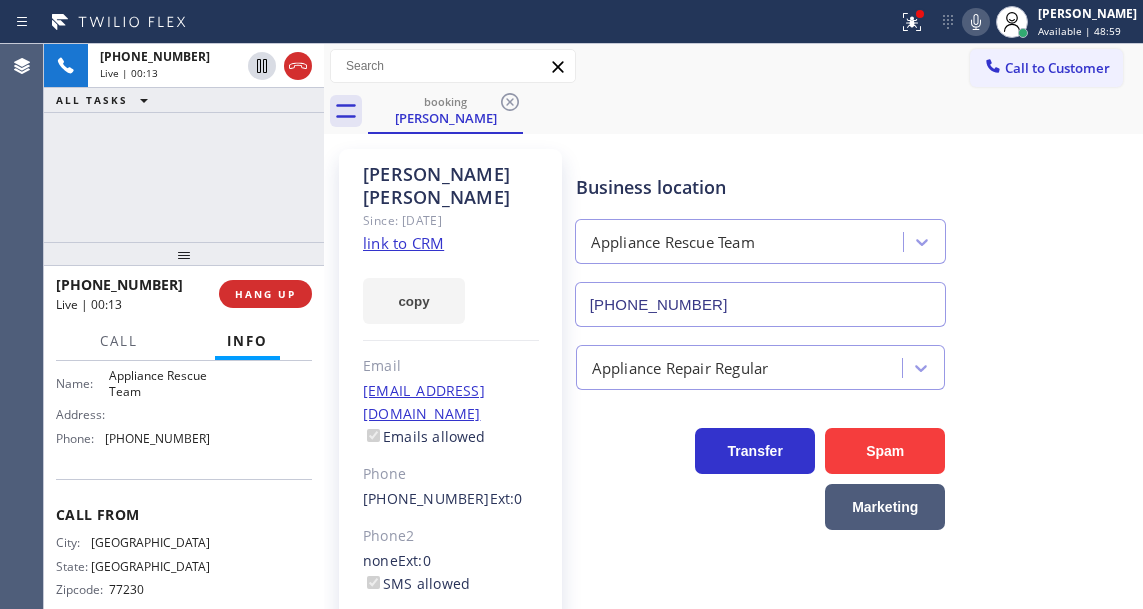 click on "(737) 234-2095" at bounding box center [157, 438] 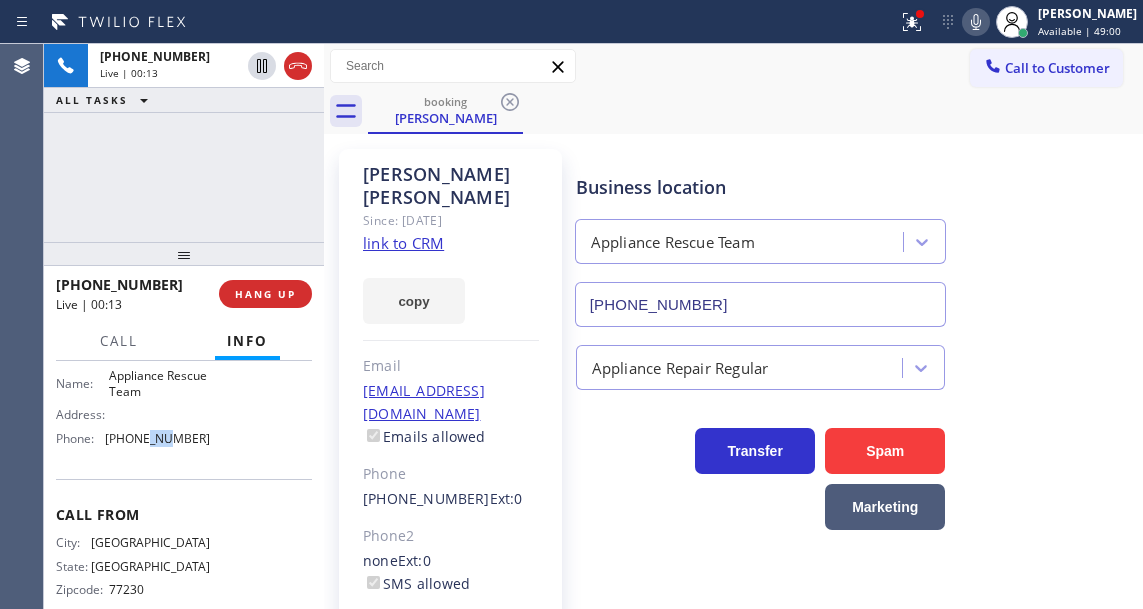 click on "(737) 234-2095" at bounding box center (157, 438) 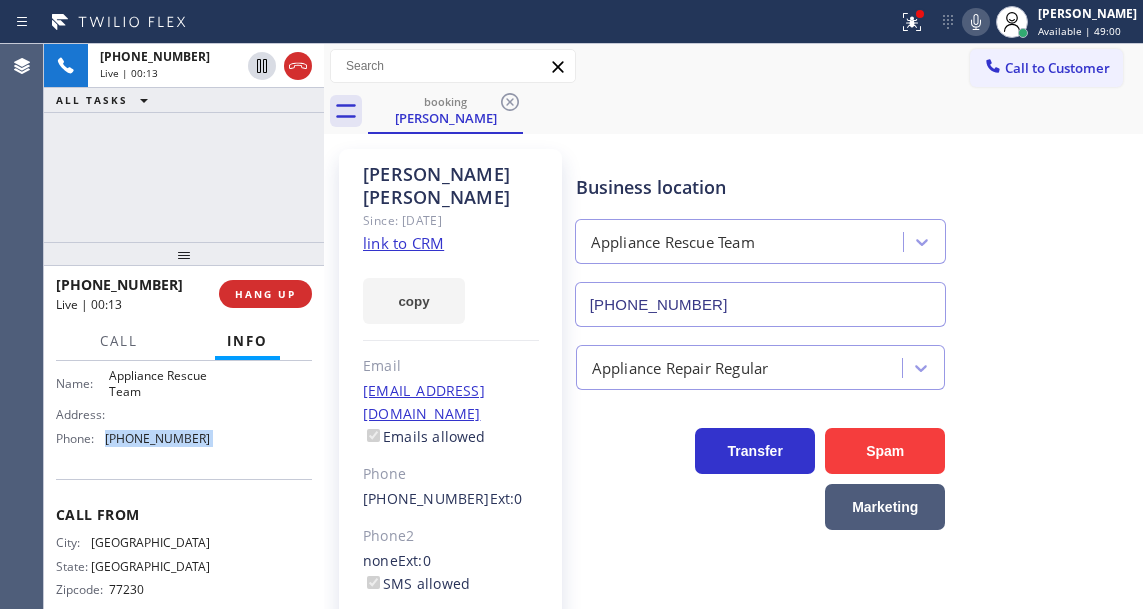 click on "(737) 234-2095" at bounding box center [157, 438] 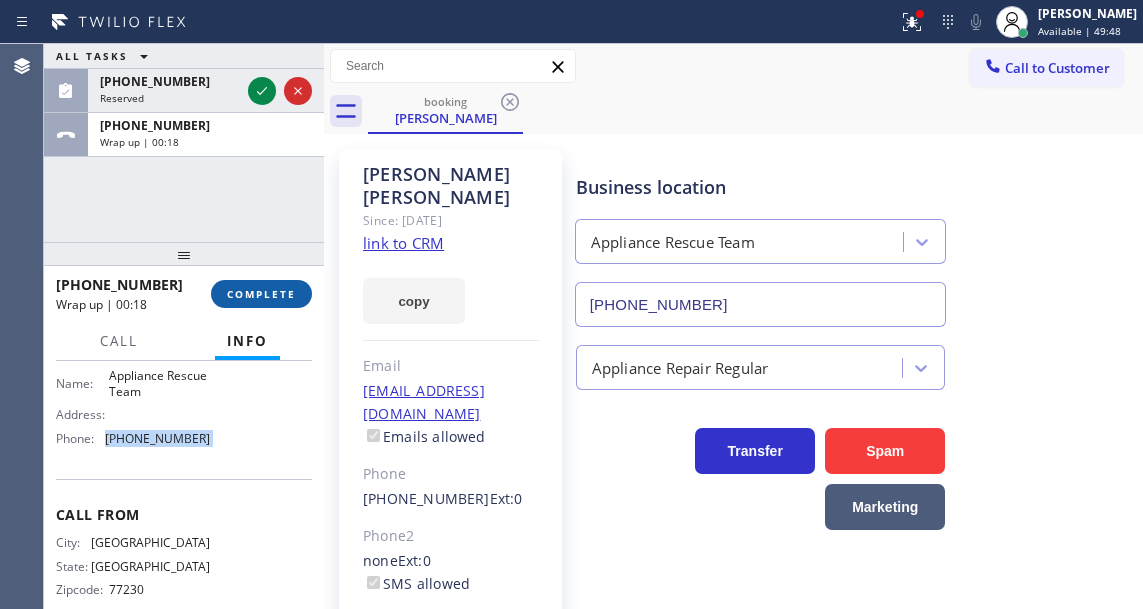 click on "COMPLETE" at bounding box center [261, 294] 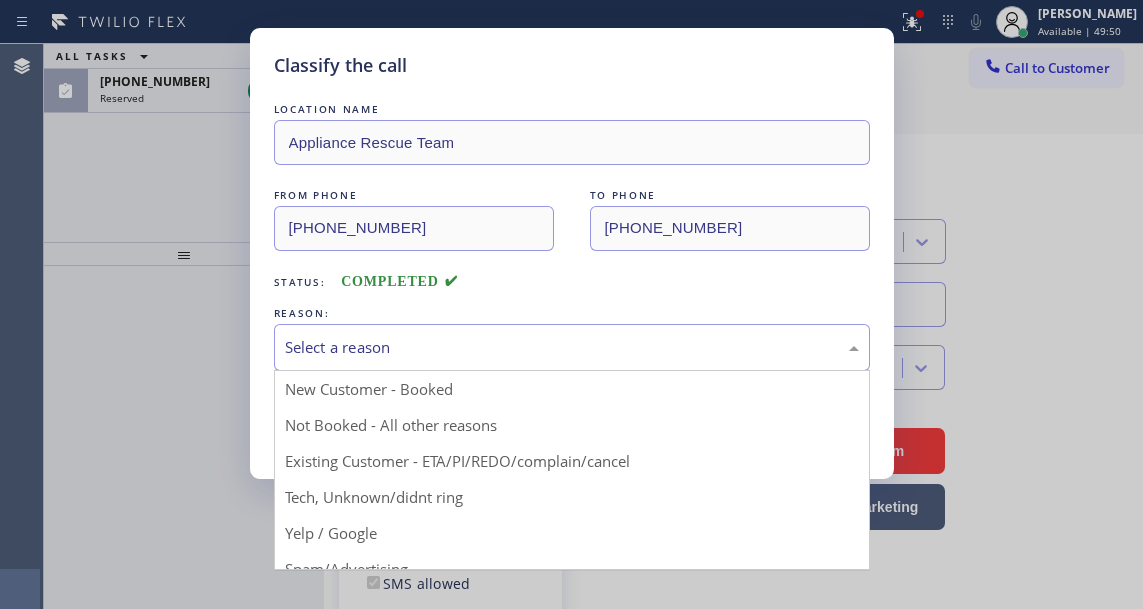 click on "Select a reason" at bounding box center (572, 347) 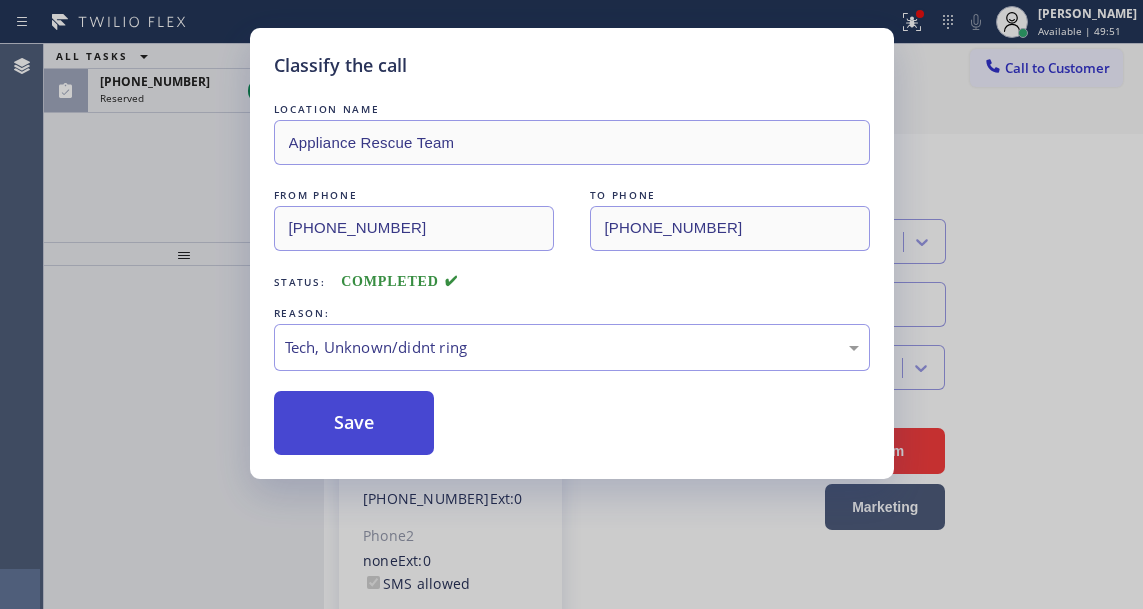 click on "Save" at bounding box center (354, 423) 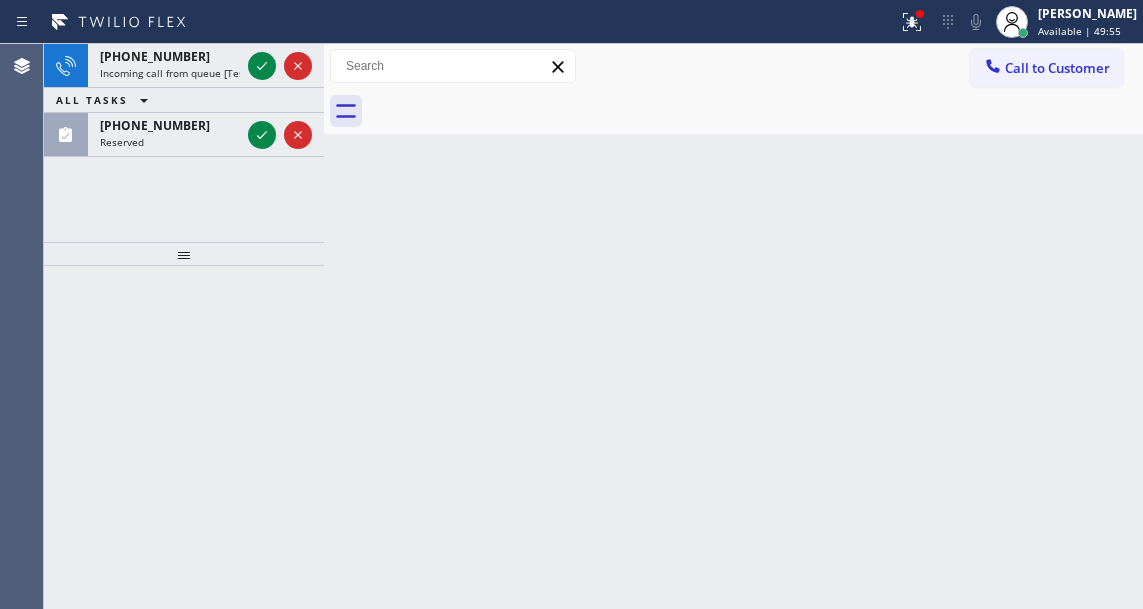 drag, startPoint x: 1082, startPoint y: 362, endPoint x: 647, endPoint y: 215, distance: 459.16663 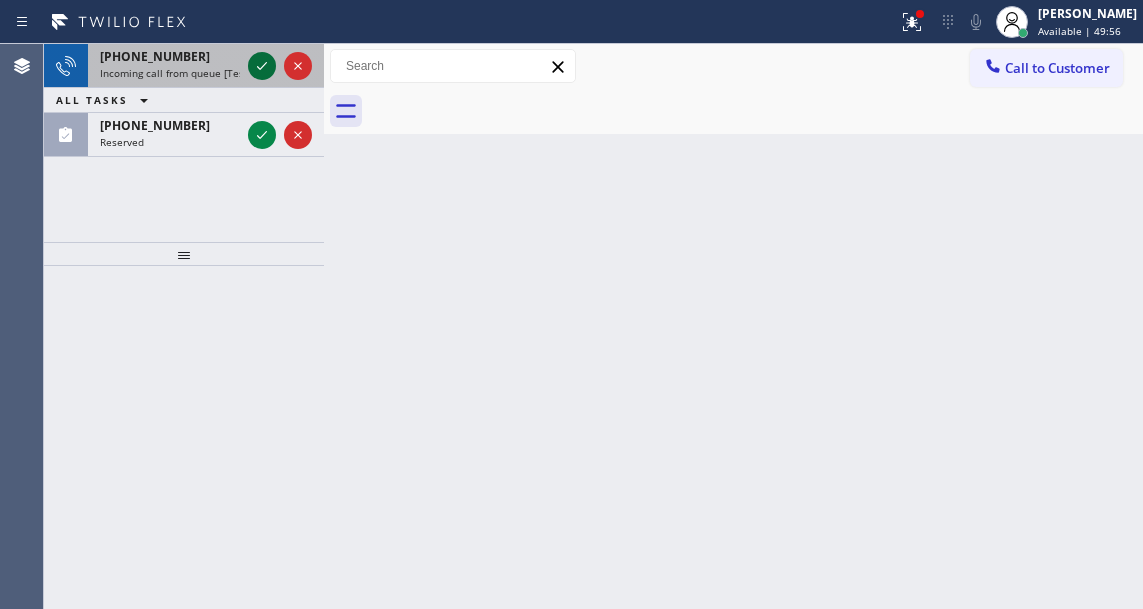 click 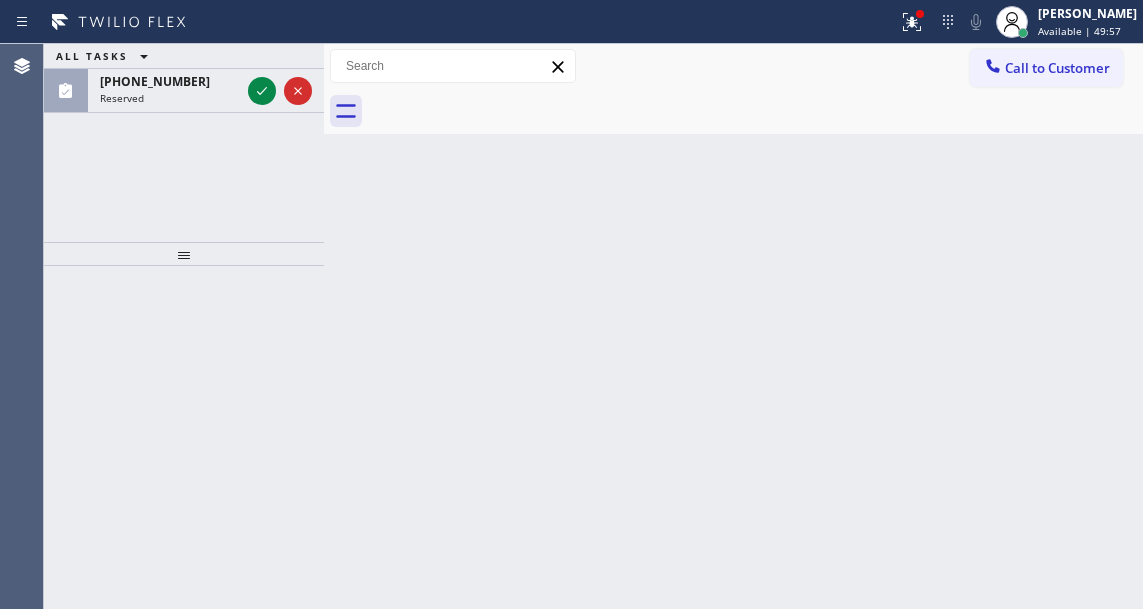 click on "ALL TASKS ALL TASKS ACTIVE TASKS TASKS IN WRAP UP (646) 519-0772 Reserved" at bounding box center [184, 78] 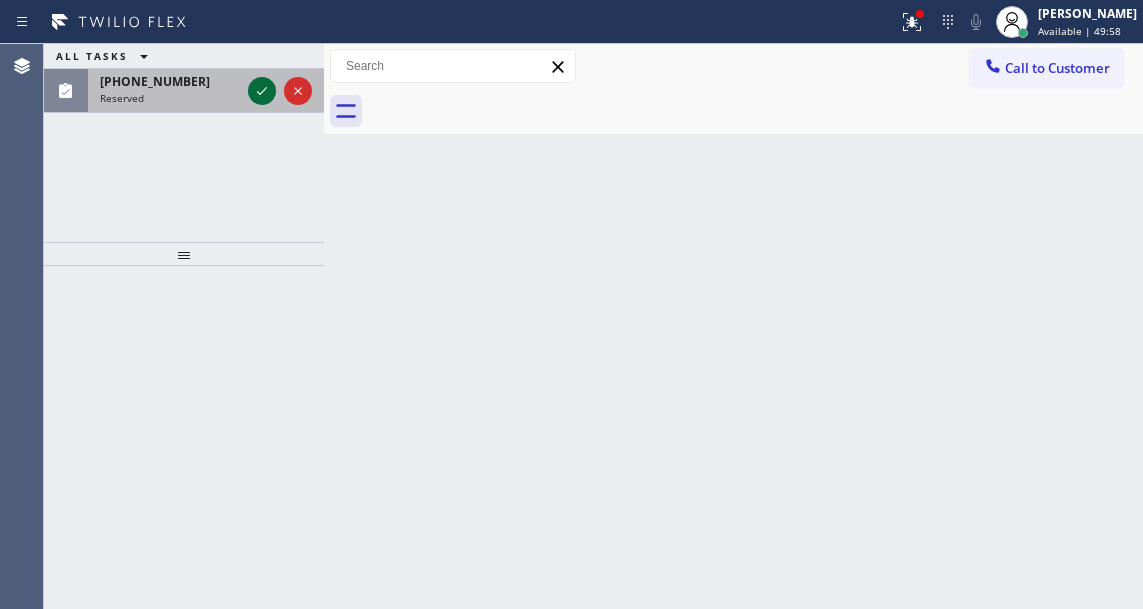 click 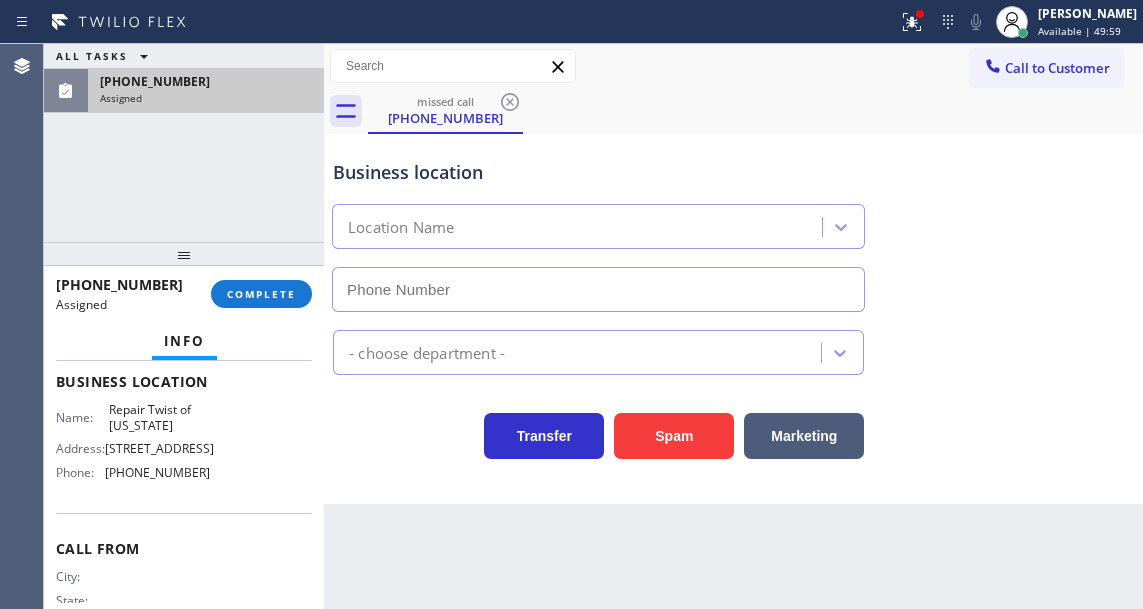 type on "(347) 284-6179" 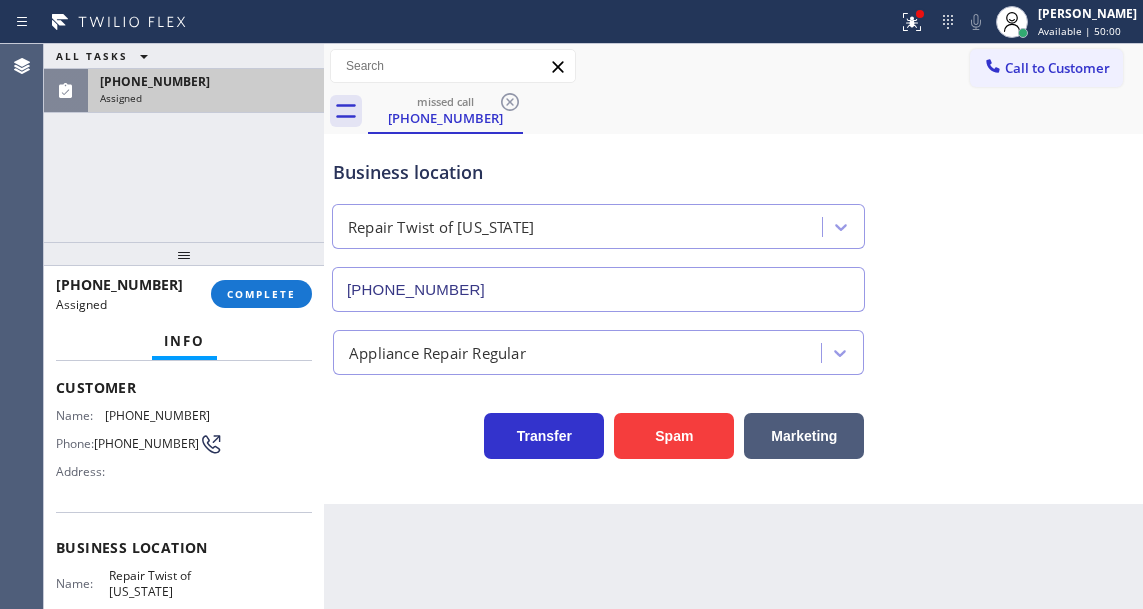 scroll, scrollTop: 83, scrollLeft: 0, axis: vertical 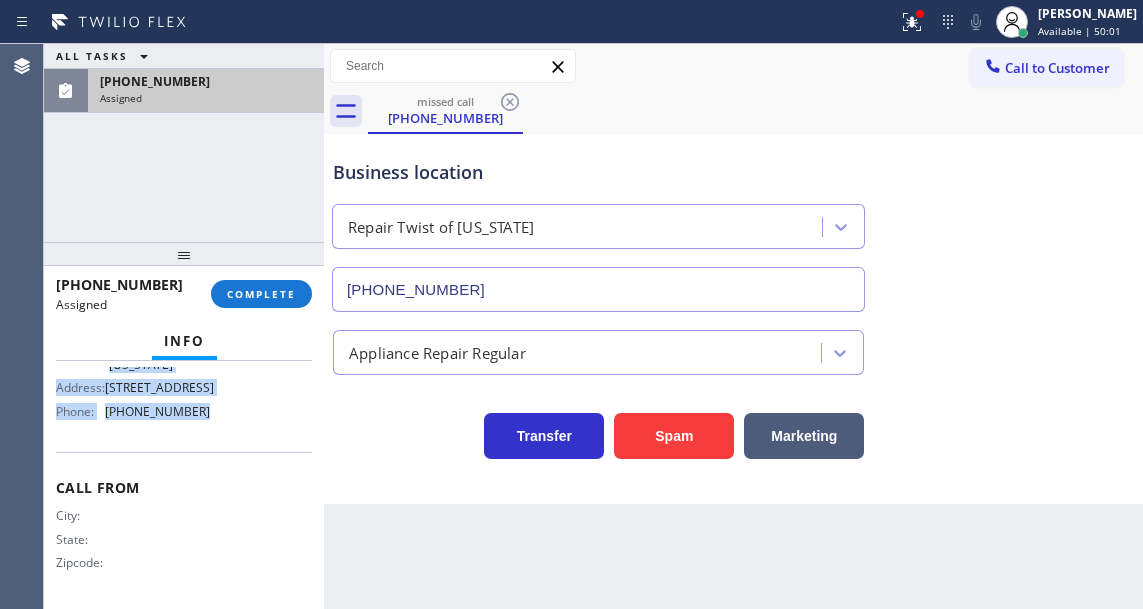 drag, startPoint x: 44, startPoint y: 417, endPoint x: 229, endPoint y: 428, distance: 185.32674 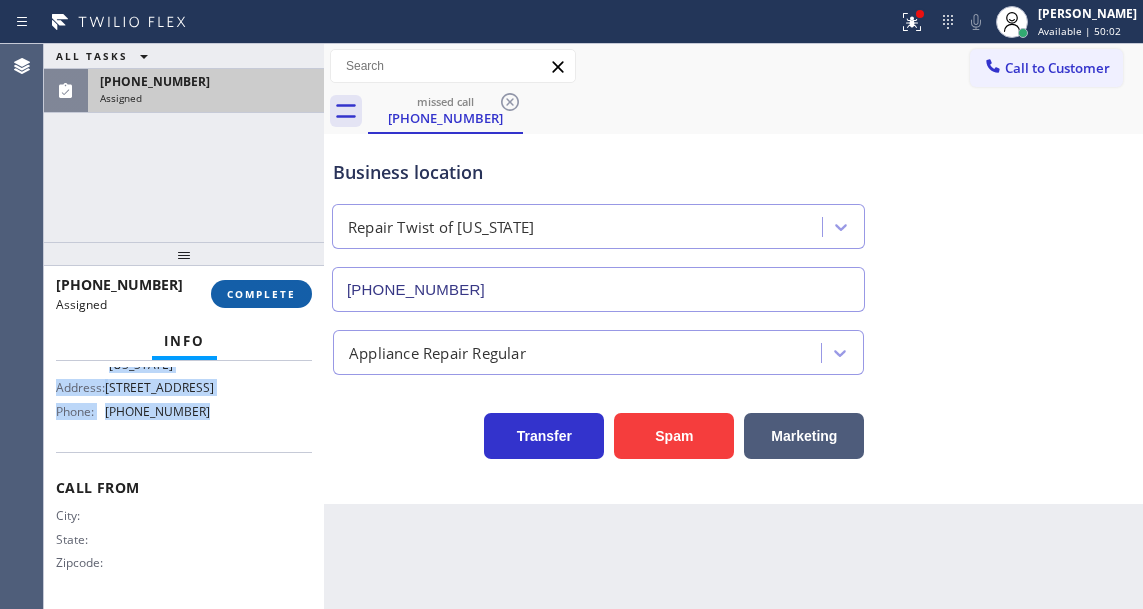 type 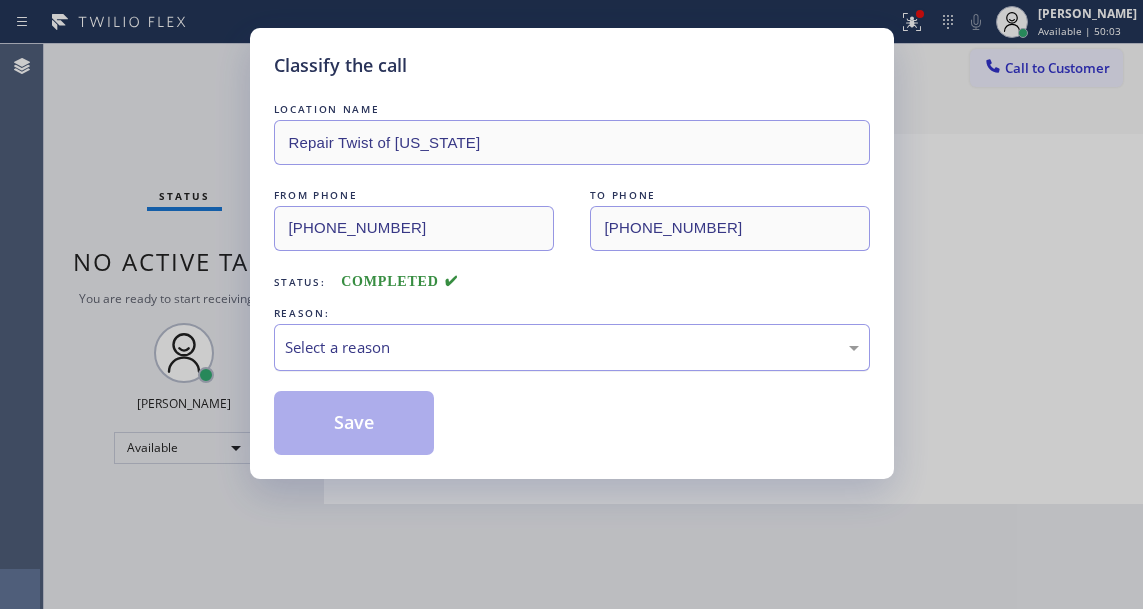 click on "Select a reason" at bounding box center [572, 347] 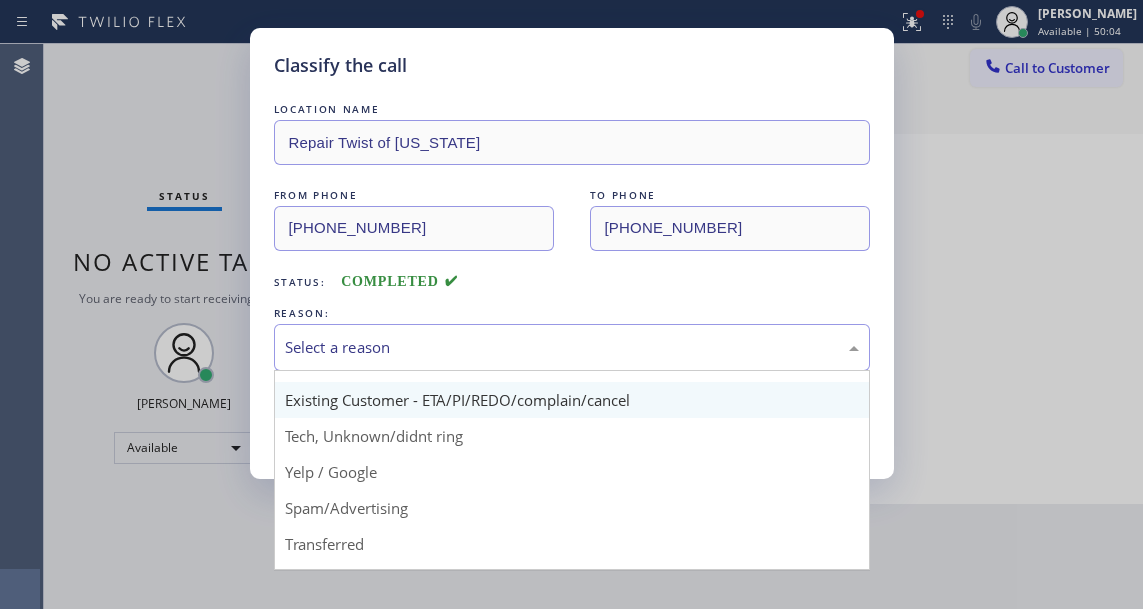 scroll, scrollTop: 26, scrollLeft: 0, axis: vertical 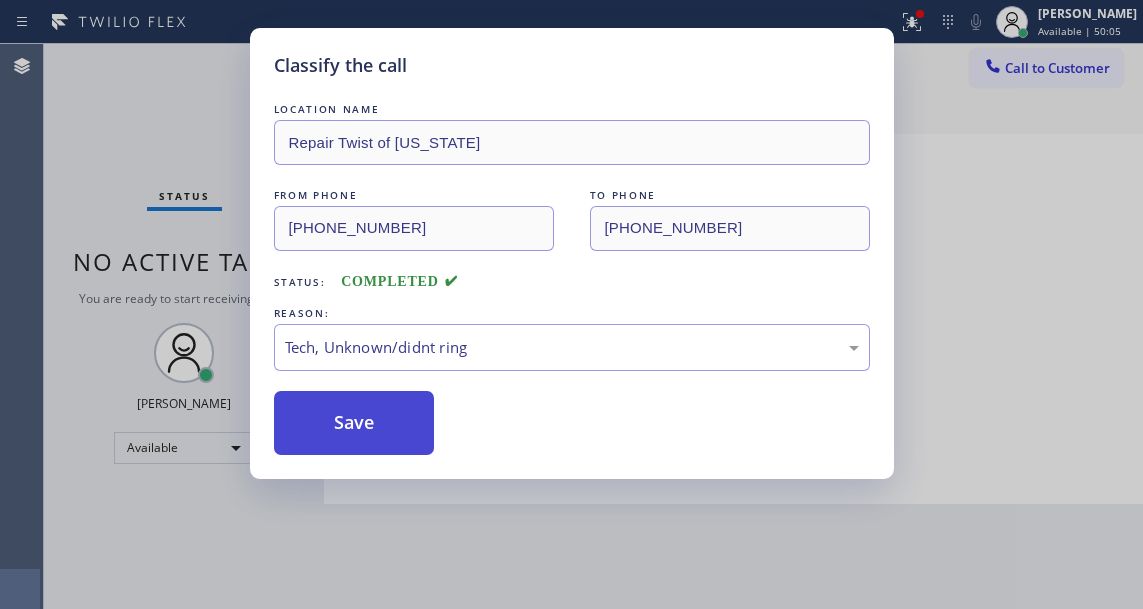 click on "Save" at bounding box center (354, 423) 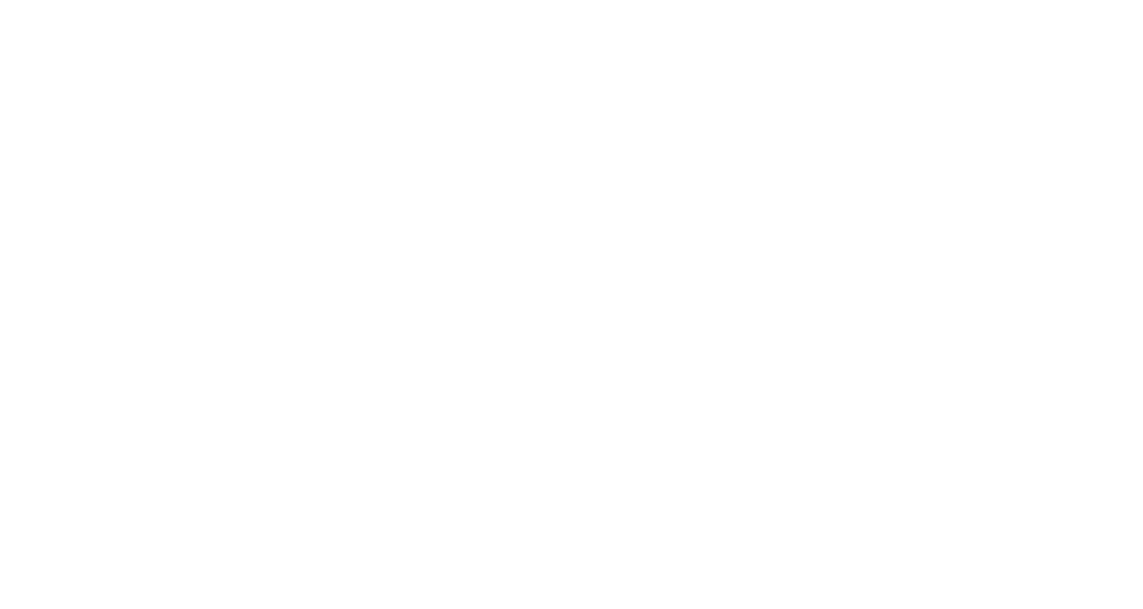 scroll, scrollTop: 0, scrollLeft: 0, axis: both 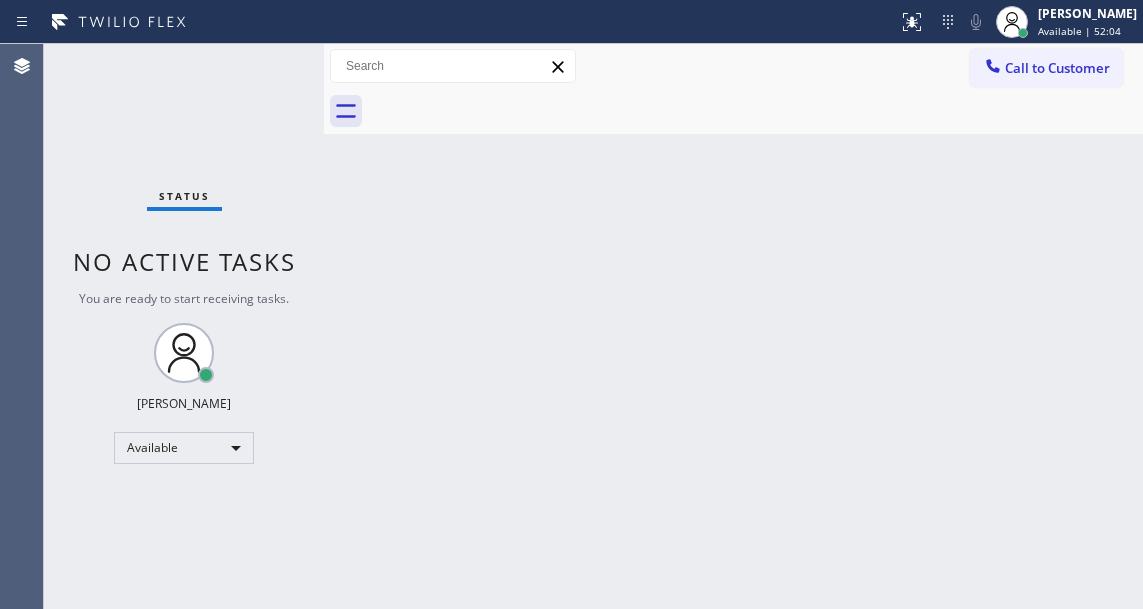drag, startPoint x: 282, startPoint y: 72, endPoint x: 265, endPoint y: 73, distance: 17.029387 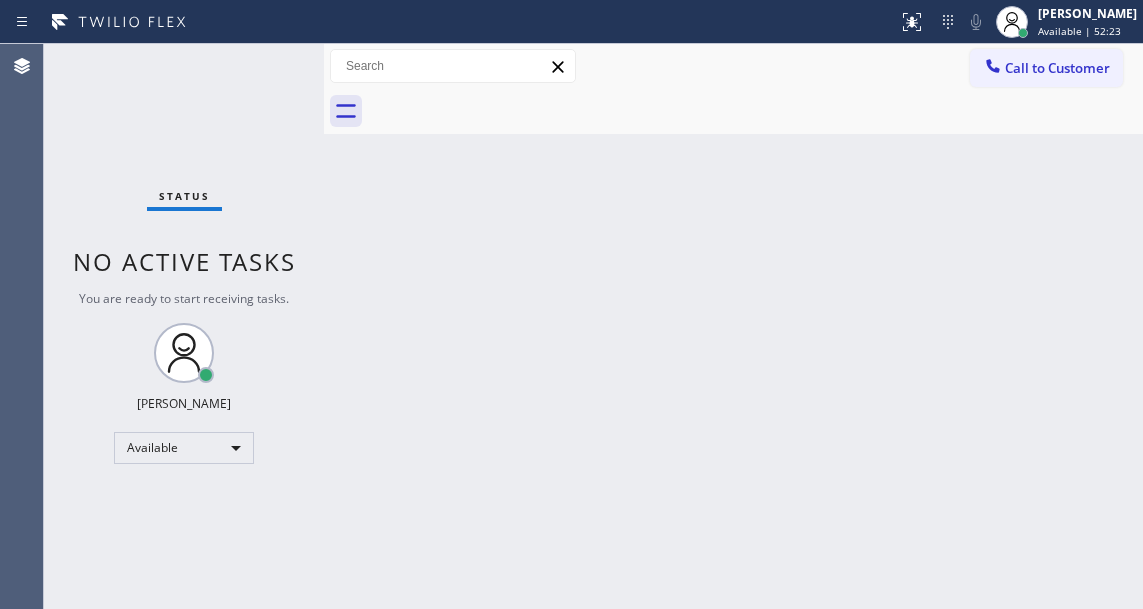 click on "Status   No active tasks     You are ready to start receiving tasks.   [PERSON_NAME]" at bounding box center (184, 326) 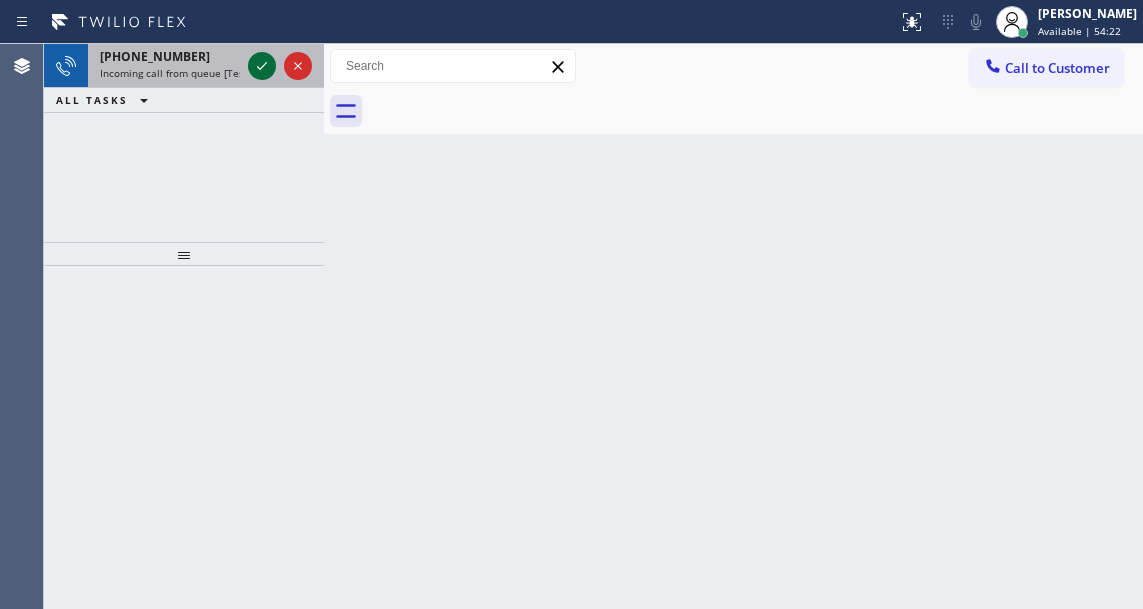 click 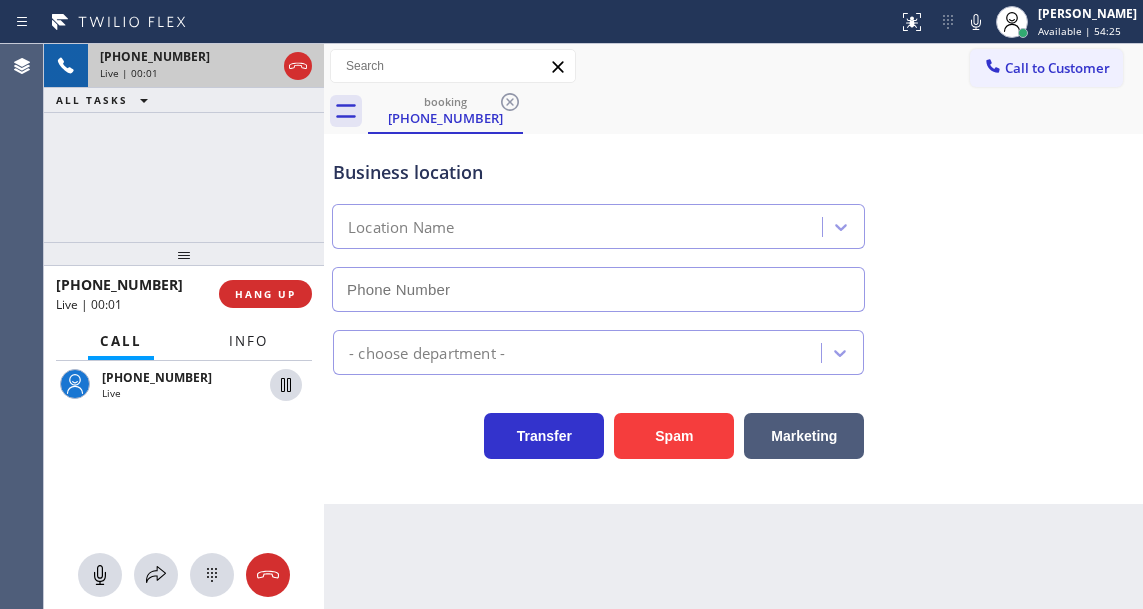 type on "(315) 687-8976" 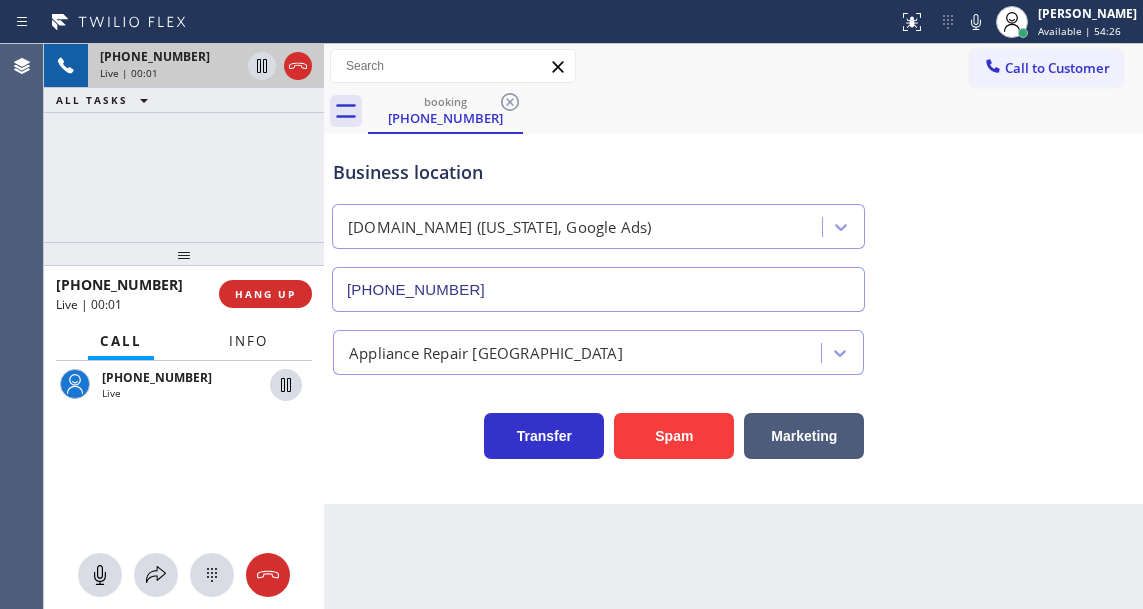 click on "Info" at bounding box center (248, 341) 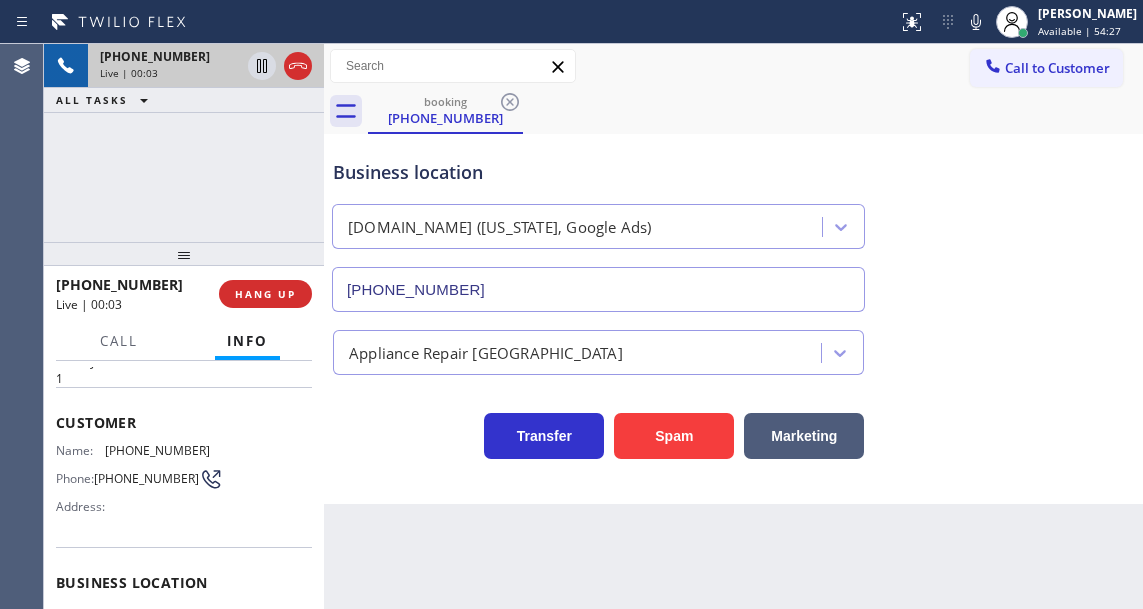 scroll, scrollTop: 100, scrollLeft: 0, axis: vertical 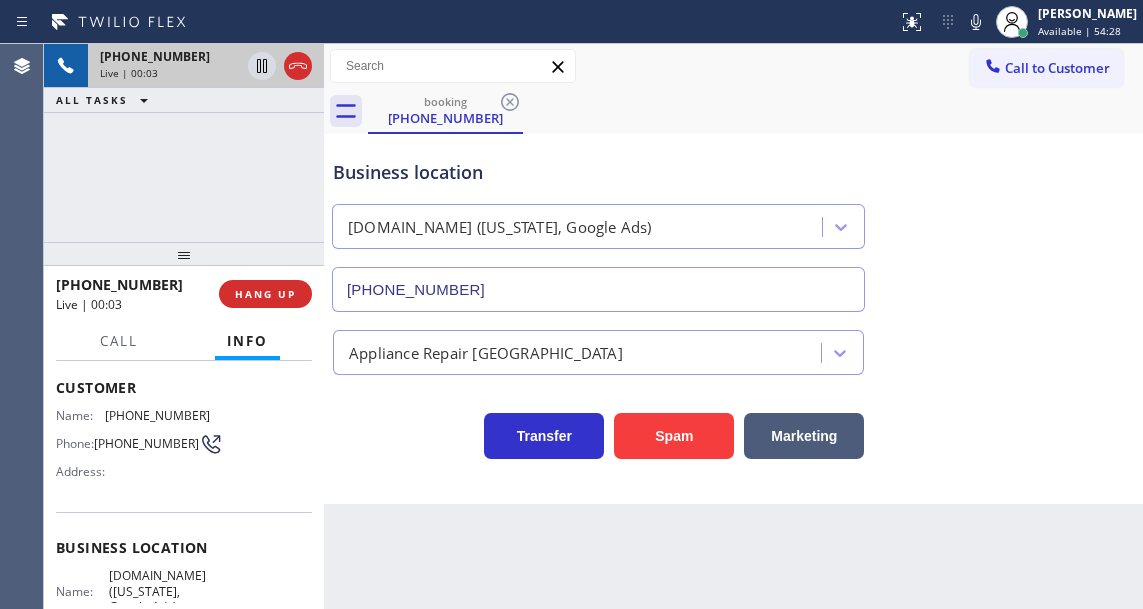 click on "(212) 375-8101" at bounding box center (146, 443) 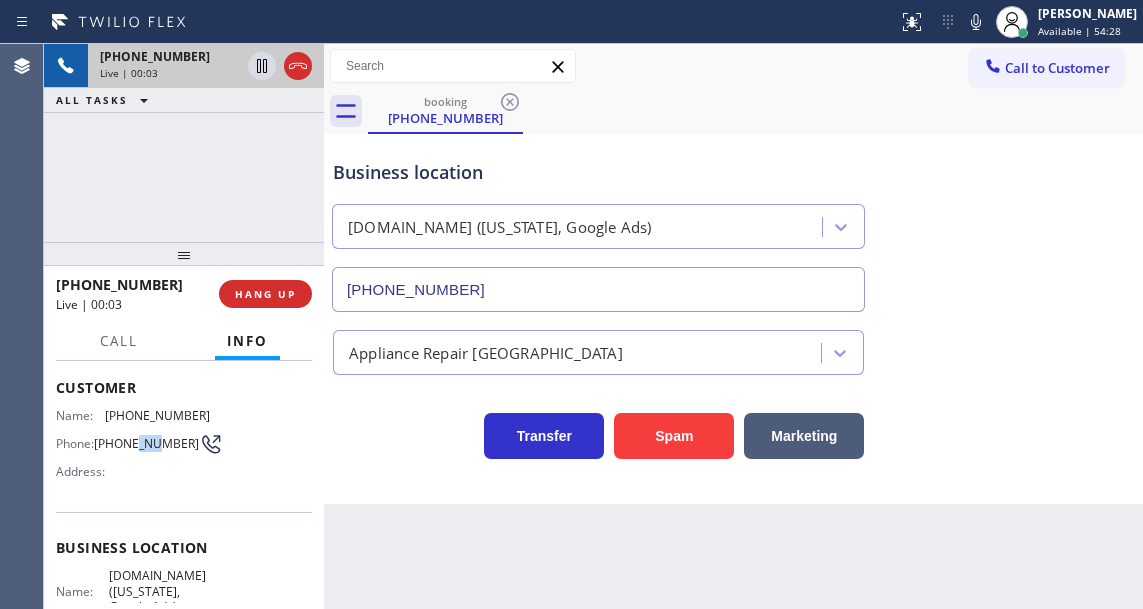 click on "(212) 375-8101" at bounding box center (146, 443) 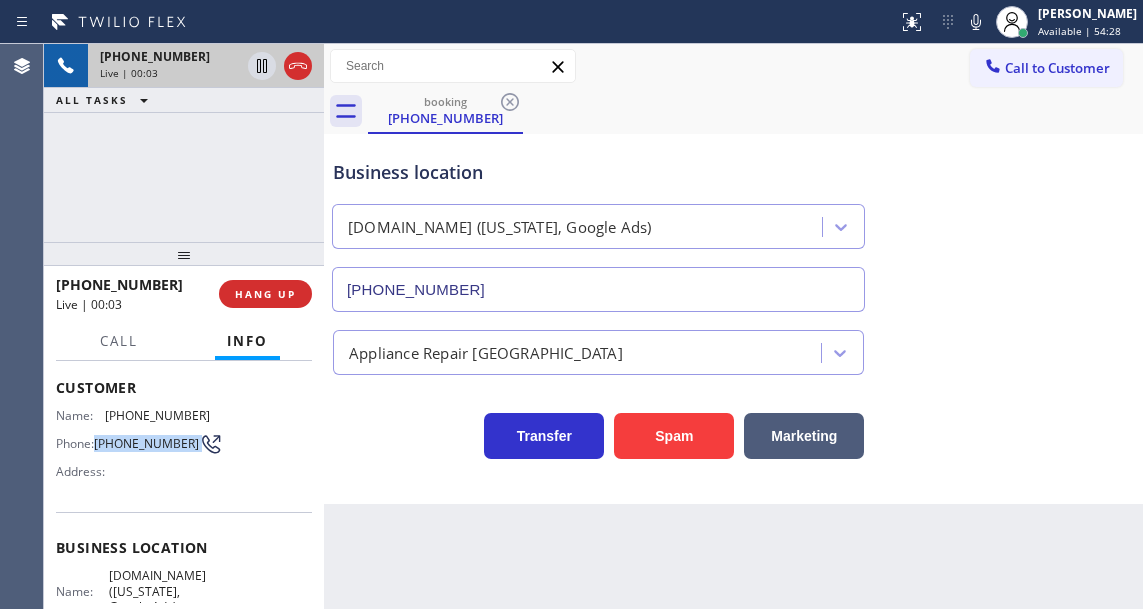 click on "[PHONE_NUMBER]" at bounding box center [146, 443] 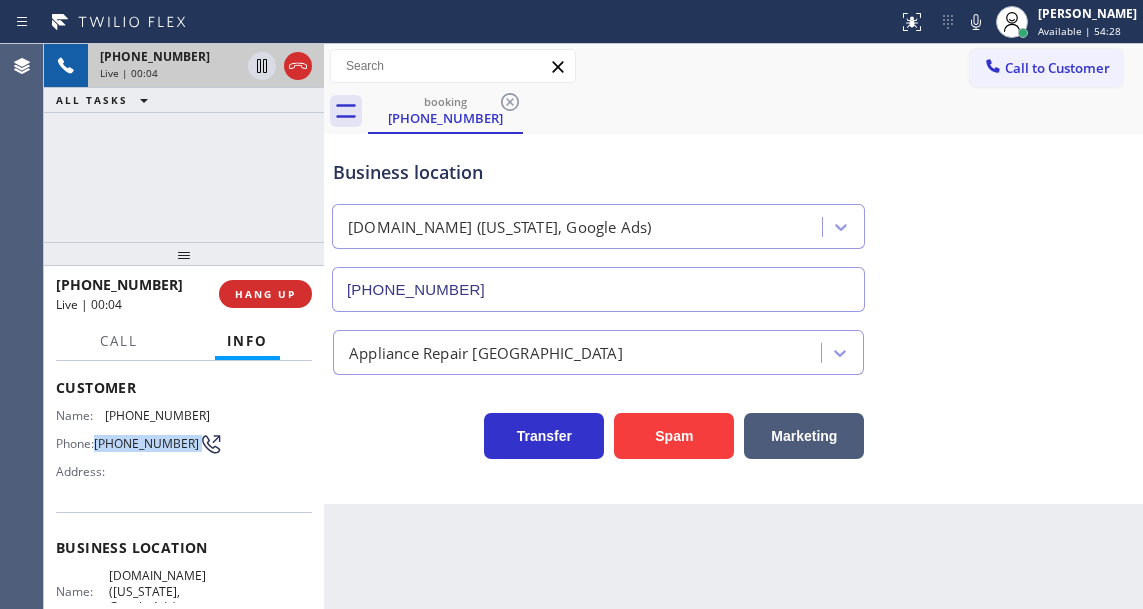 click on "[PHONE_NUMBER]" at bounding box center (146, 443) 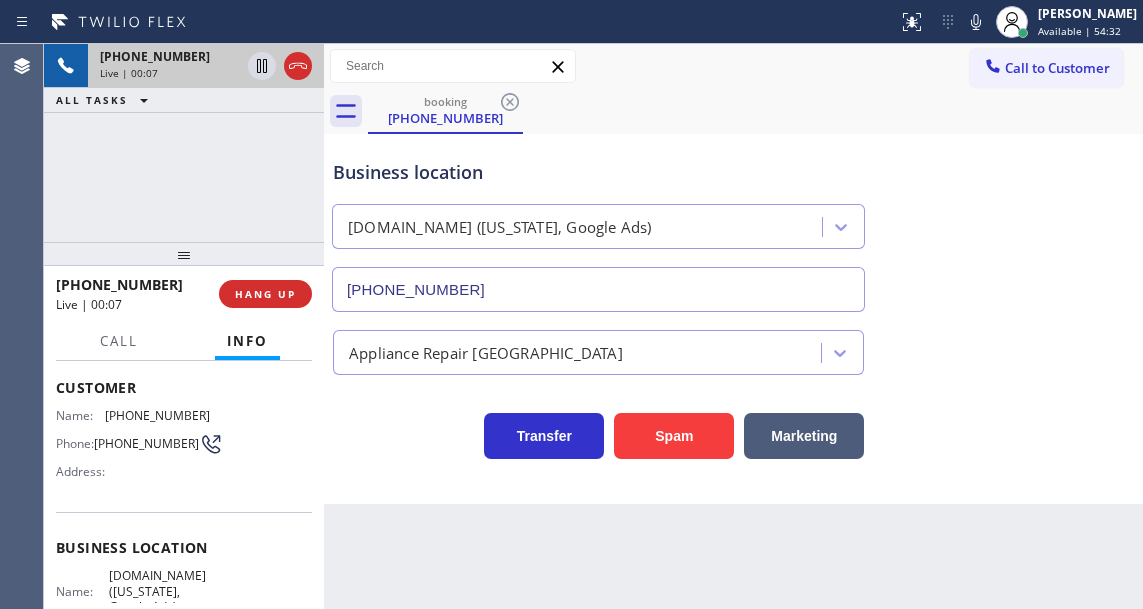 click on "Transfer Spam Marketing" at bounding box center (598, 431) 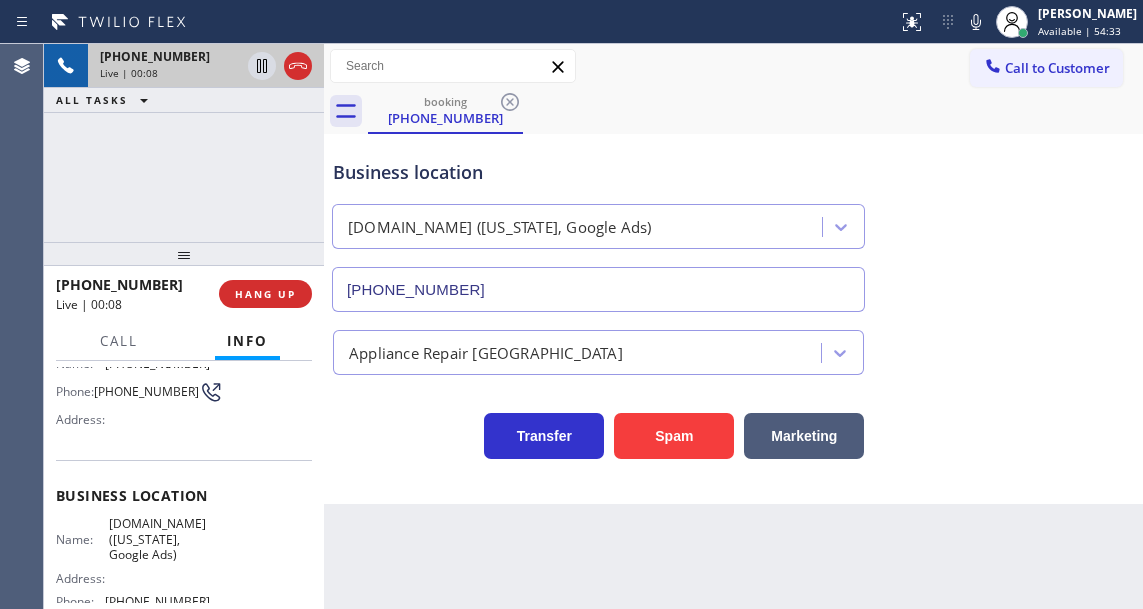 scroll, scrollTop: 200, scrollLeft: 0, axis: vertical 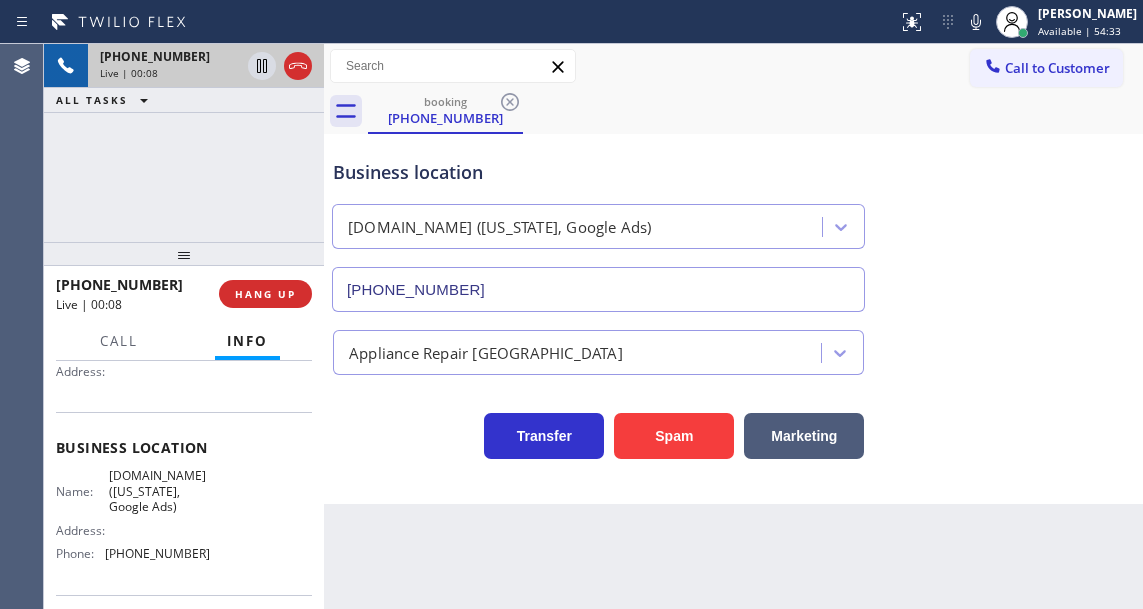 click on "VikingCare.online (New York, Google Ads)" at bounding box center [159, 491] 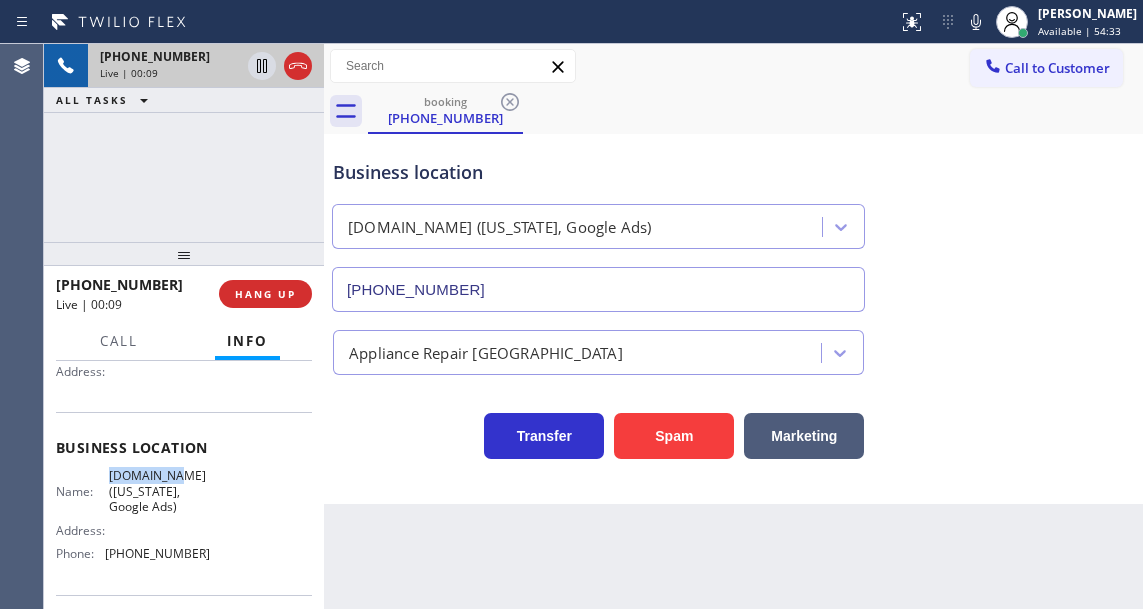 click on "VikingCare.online (New York, Google Ads)" at bounding box center (159, 491) 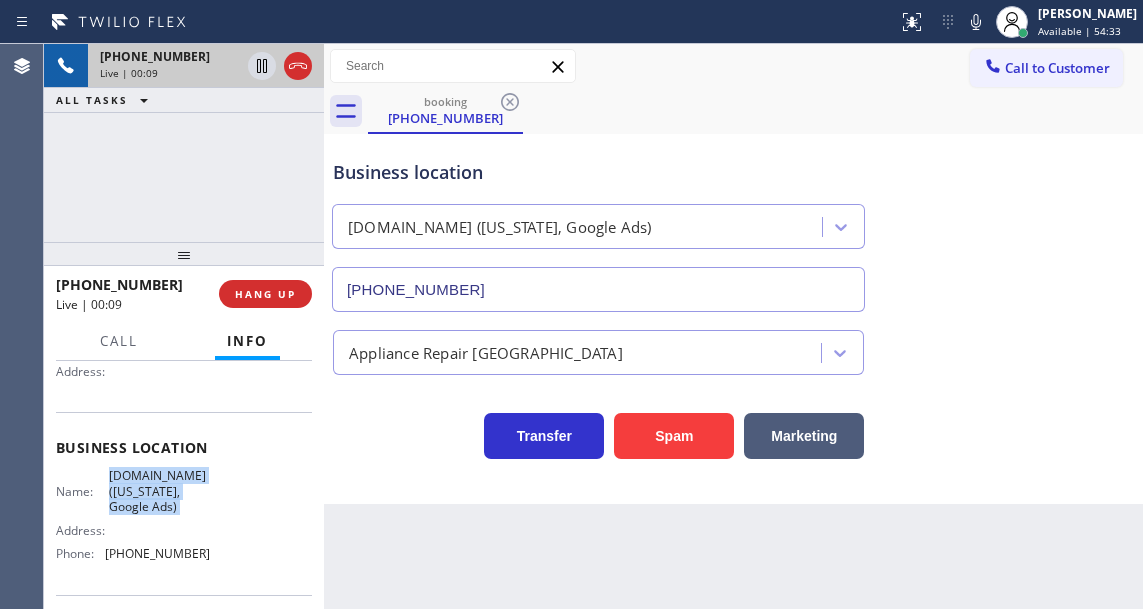 click on "VikingCare.online (New York, Google Ads)" at bounding box center [159, 491] 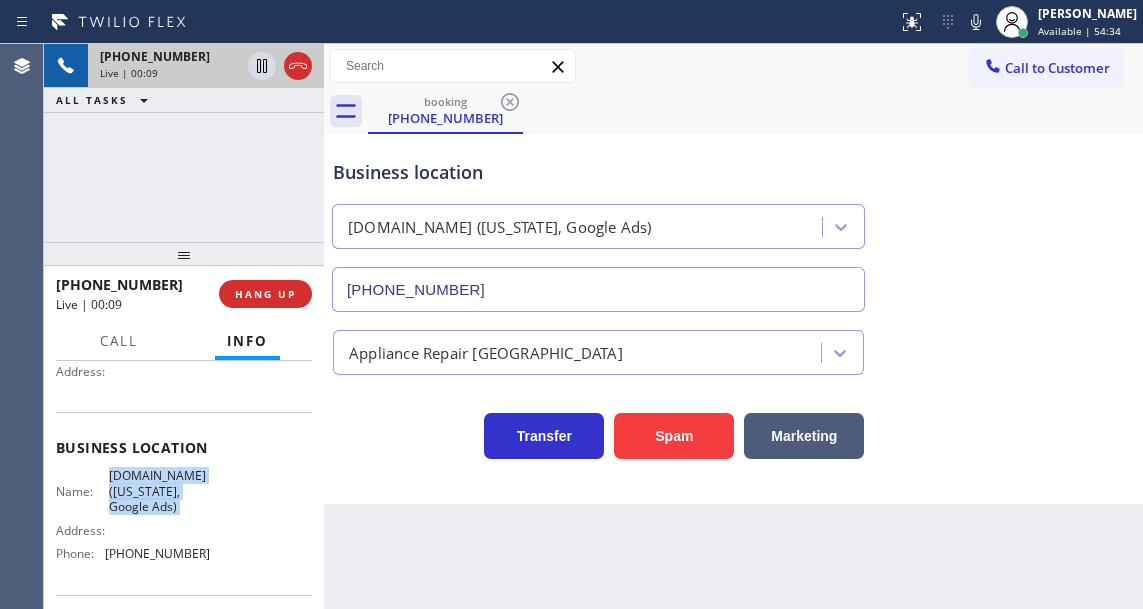 copy on "VikingCare.online (New York, Google Ads)" 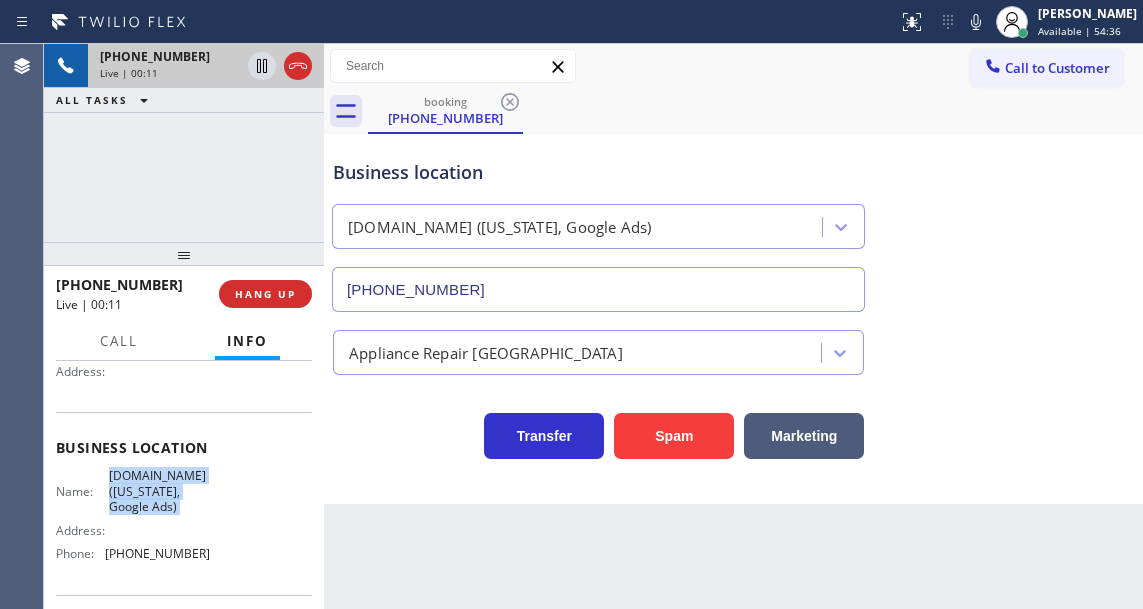 click on "Context Queue: [Test] All Priority: 1 Customer Name: (212) 375-8101 Phone: (212) 375-8101 Address: Business location Name: VikingCare.online (New York, Google Ads) Address:   Phone: (315) 687-8976 Call From City: NEW YORK State: NY Zipcode: 10011 Outbound call Location VikingCare.online (New York, Google Ads) Your caller id phone number (315) 687-8976 Customer number (212) 375-8101 Call" at bounding box center [184, 485] 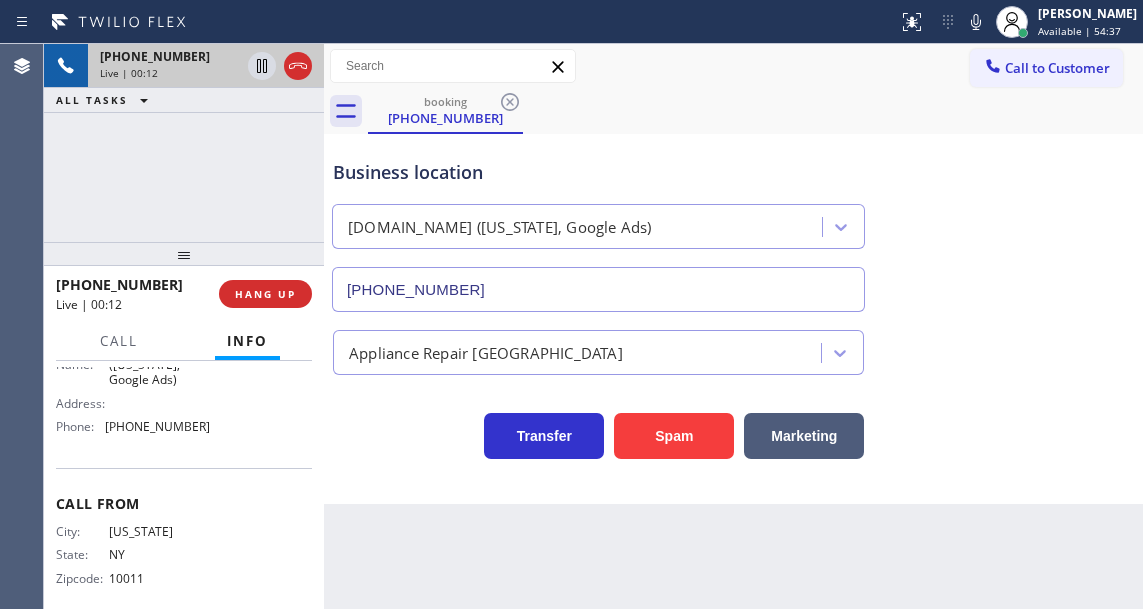scroll, scrollTop: 350, scrollLeft: 0, axis: vertical 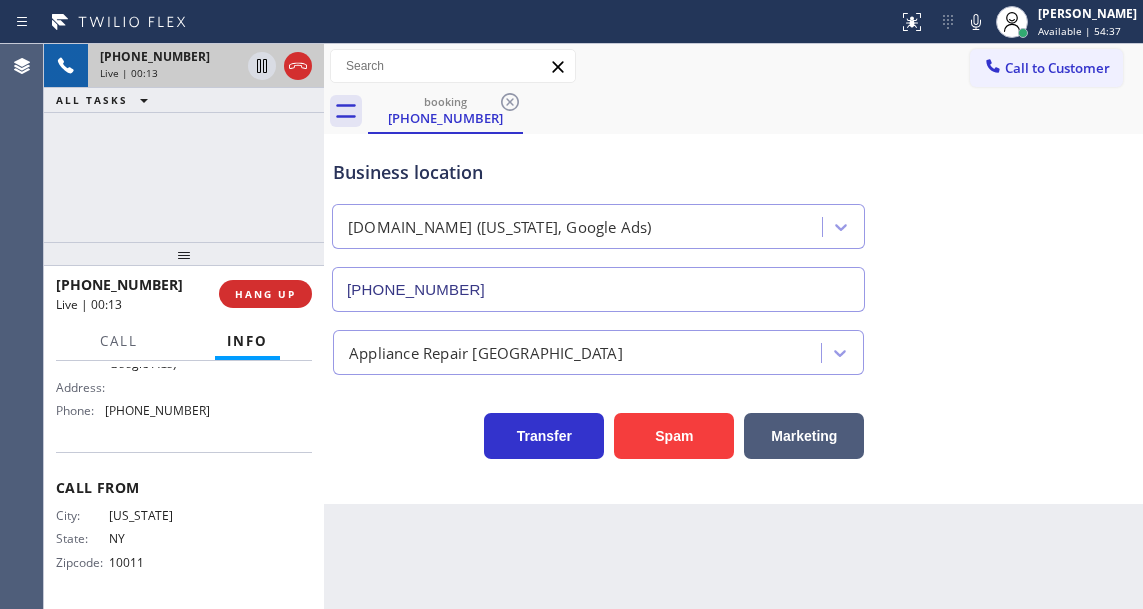 click on "Name: VikingCare.online (New York, Google Ads) Address:   Phone: (315) 687-8976" at bounding box center (133, 375) 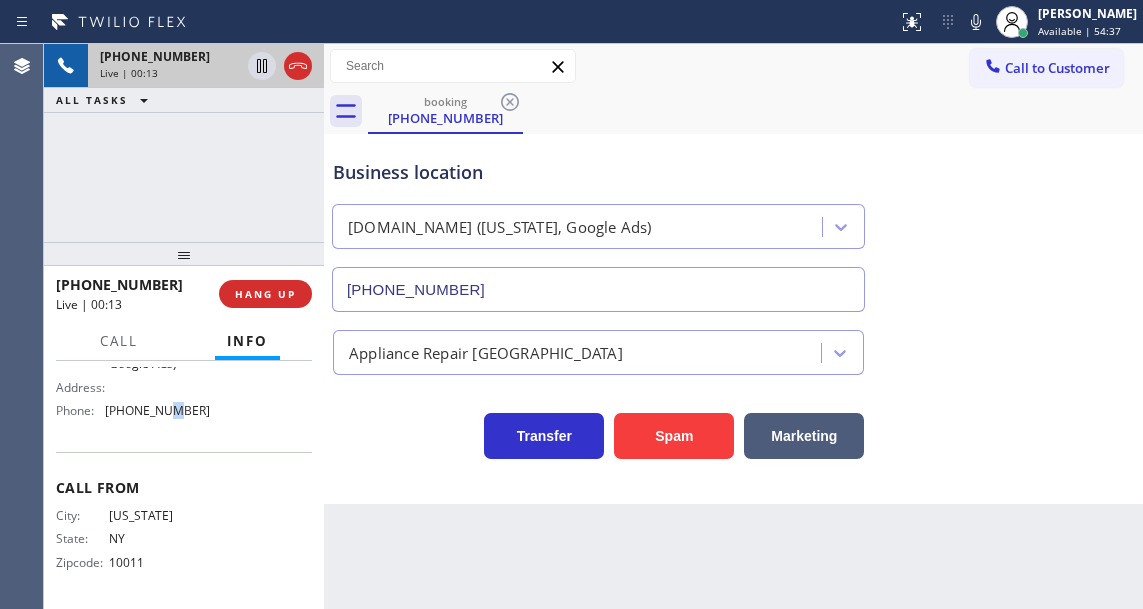 click on "Name: VikingCare.online (New York, Google Ads) Address:   Phone: (315) 687-8976" at bounding box center [133, 375] 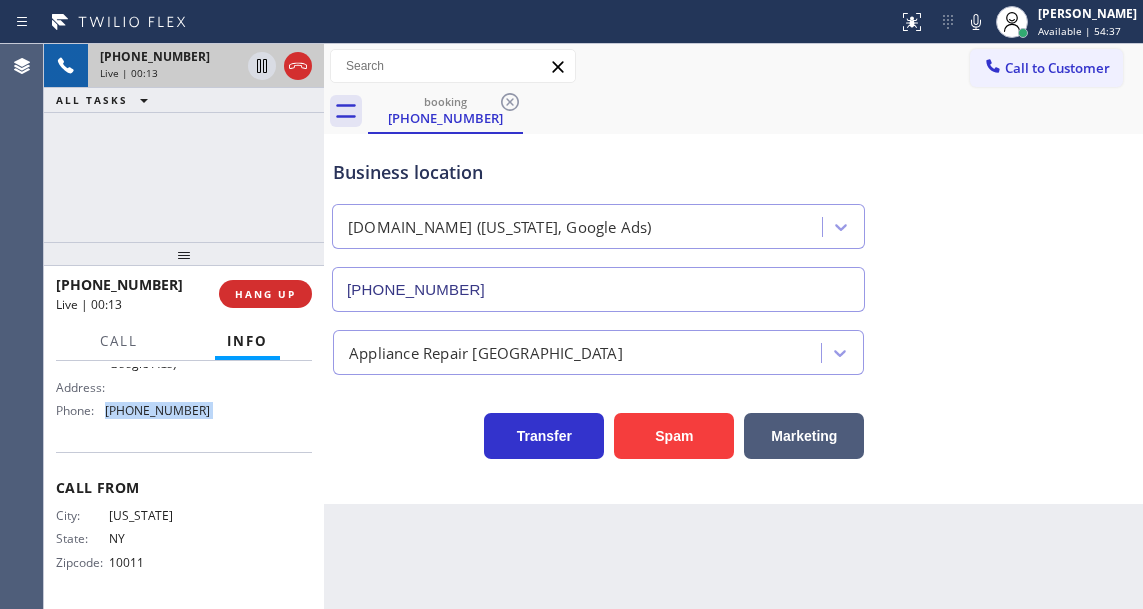 click on "Name: VikingCare.online (New York, Google Ads) Address:   Phone: (315) 687-8976" at bounding box center (133, 375) 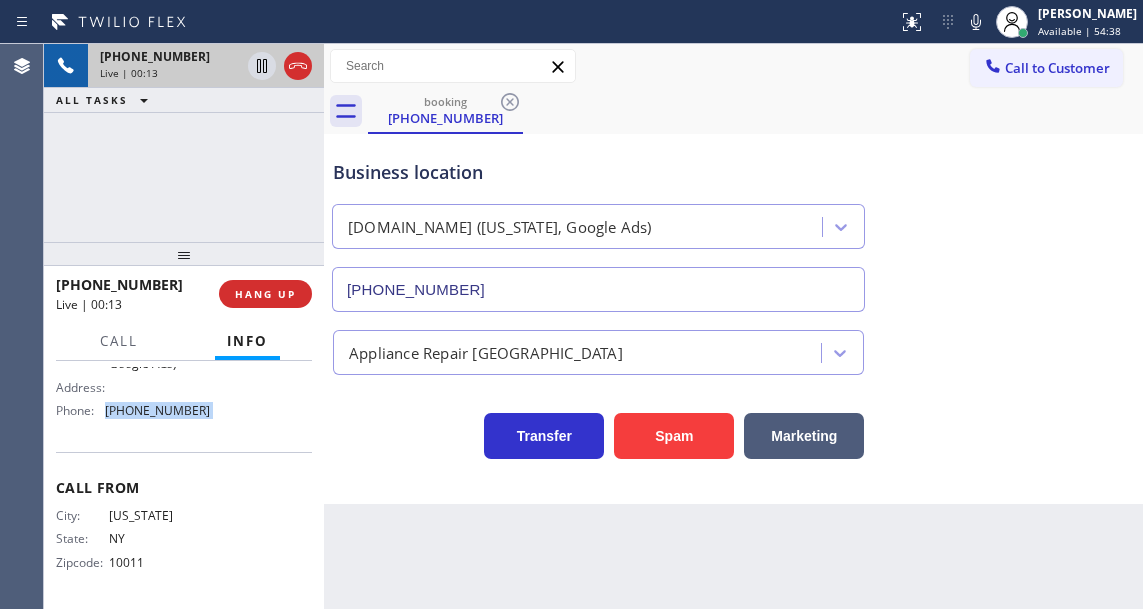copy on "(315) 687-8976" 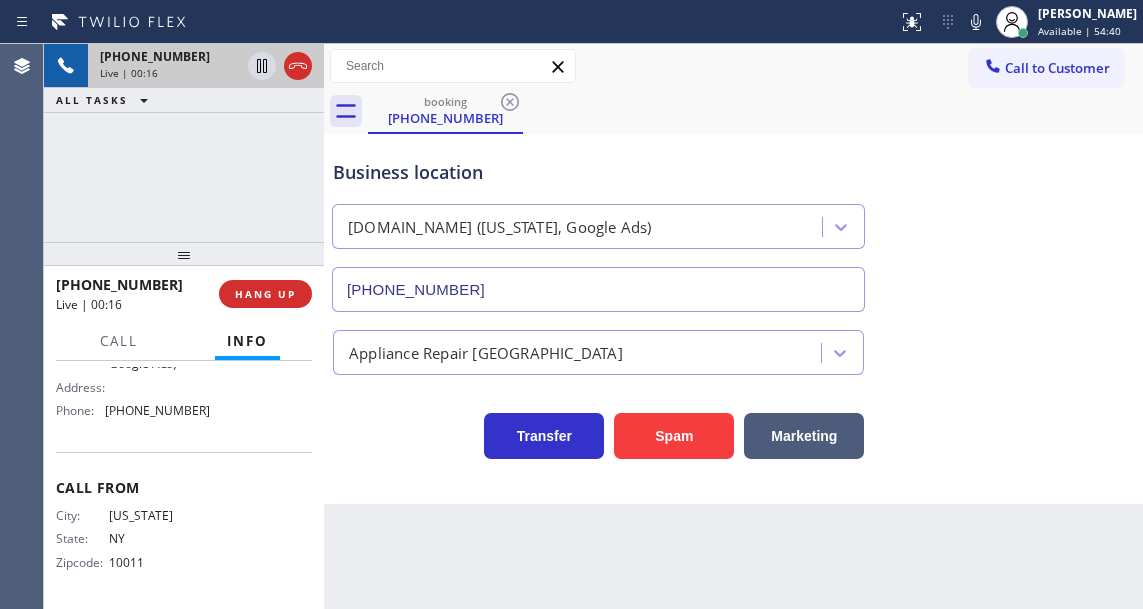 click on "Business location VikingCare.online (New York, Google Ads) (315) 687-8976" at bounding box center [733, 221] 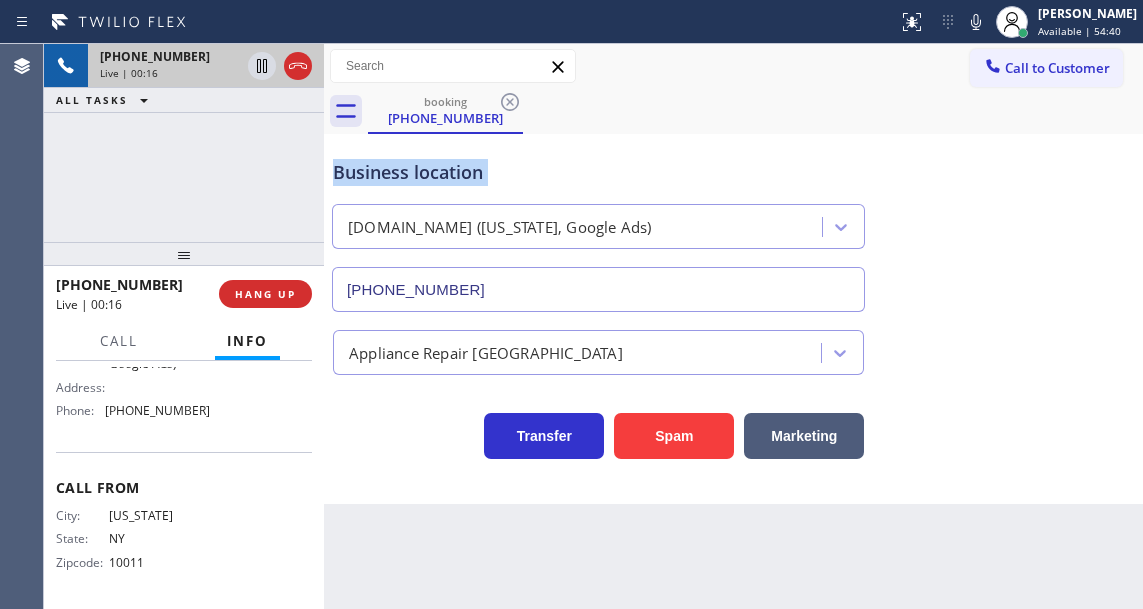 click on "Business location VikingCare.online (New York, Google Ads) (315) 687-8976" at bounding box center (733, 221) 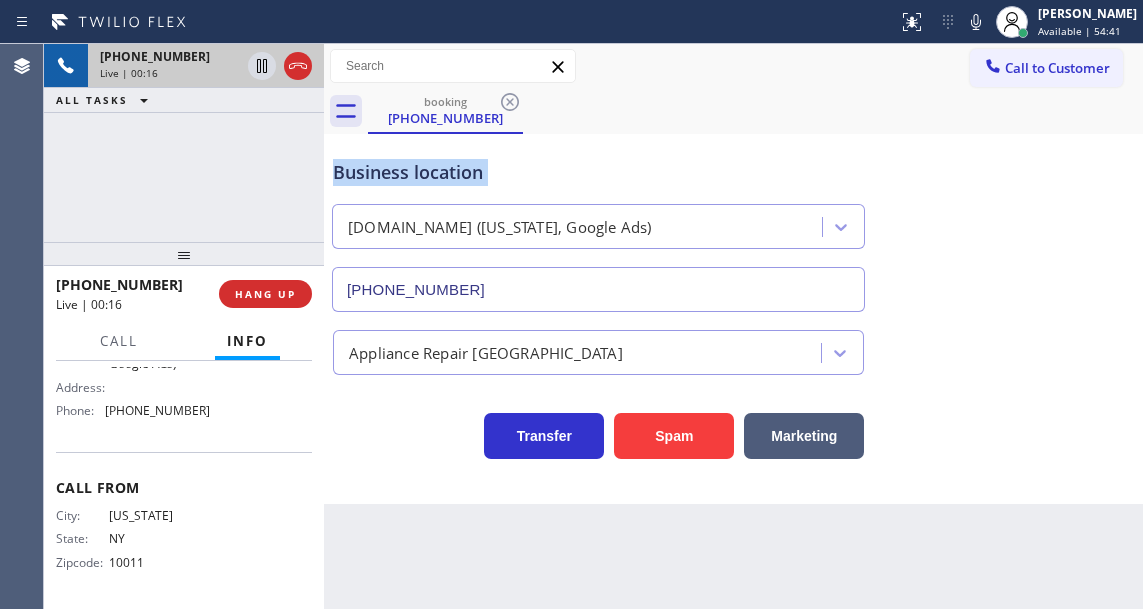 click on "Business location VikingCare.online (New York, Google Ads) (315) 687-8976" at bounding box center (733, 221) 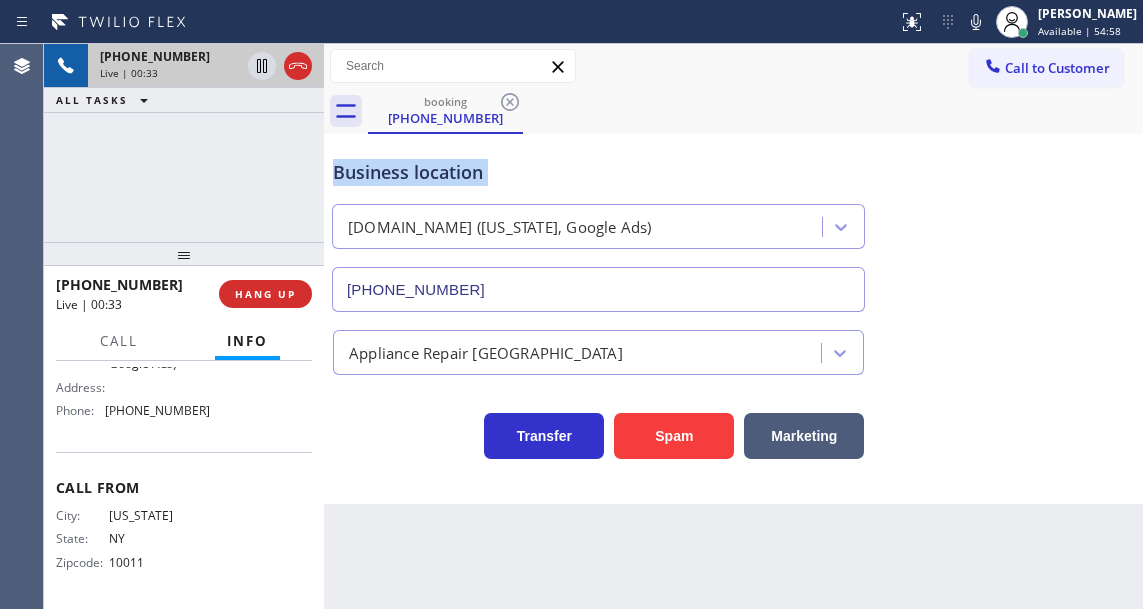 click on "Business location VikingCare.online (New York, Google Ads) (315) 687-8976" at bounding box center [733, 221] 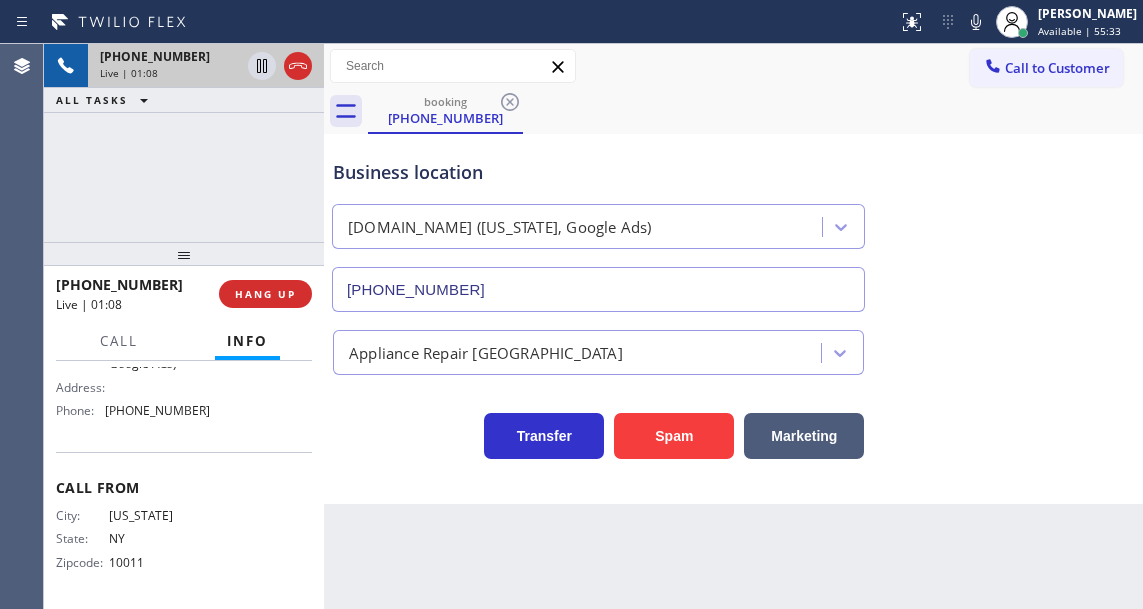 click on "+12123758101 Live | 01:08 ALL TASKS ALL TASKS ACTIVE TASKS TASKS IN WRAP UP" at bounding box center [184, 143] 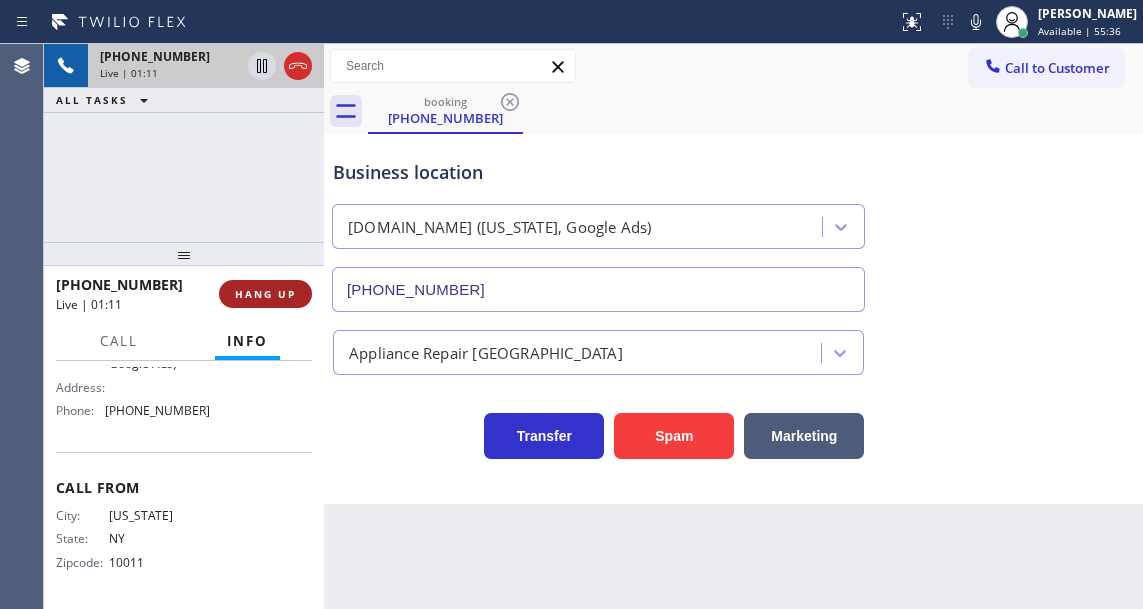 click on "HANG UP" at bounding box center [265, 294] 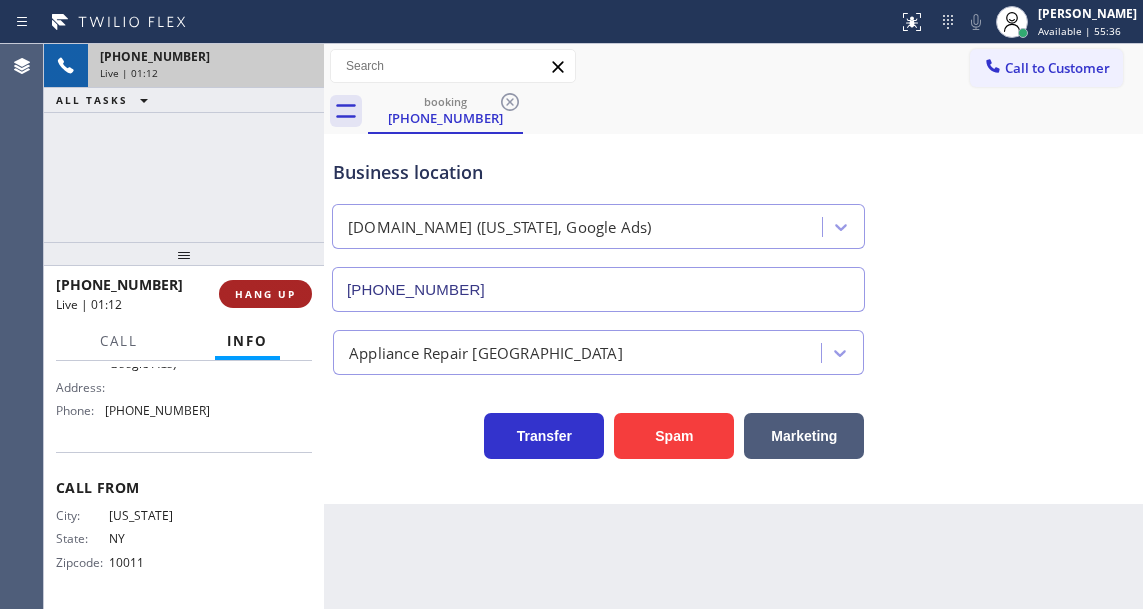 click on "HANG UP" at bounding box center [265, 294] 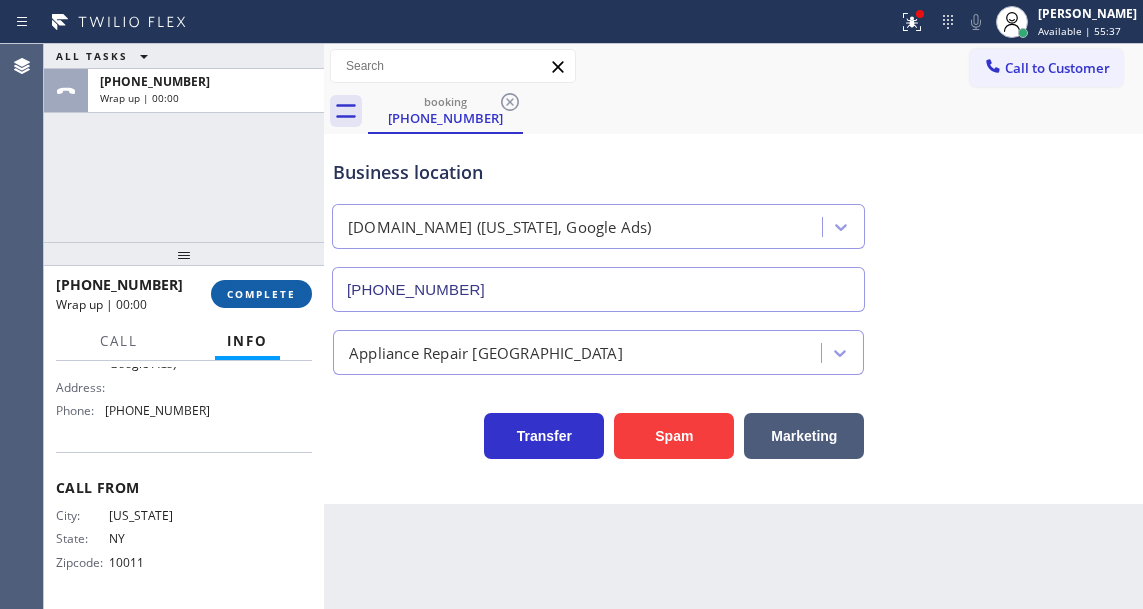 click on "COMPLETE" at bounding box center [261, 294] 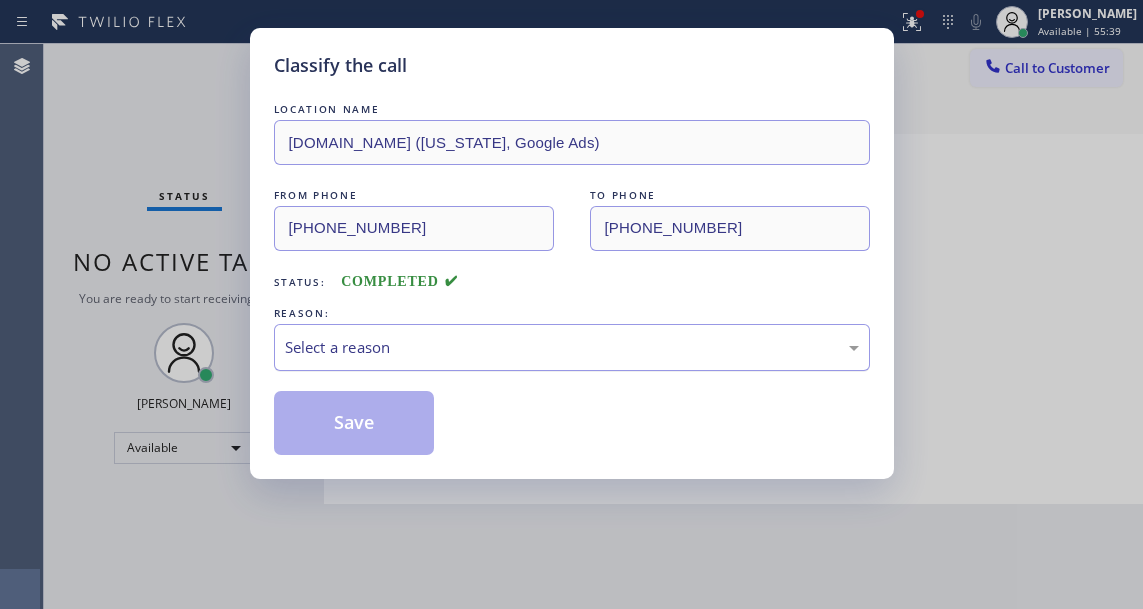click on "Select a reason" at bounding box center (572, 347) 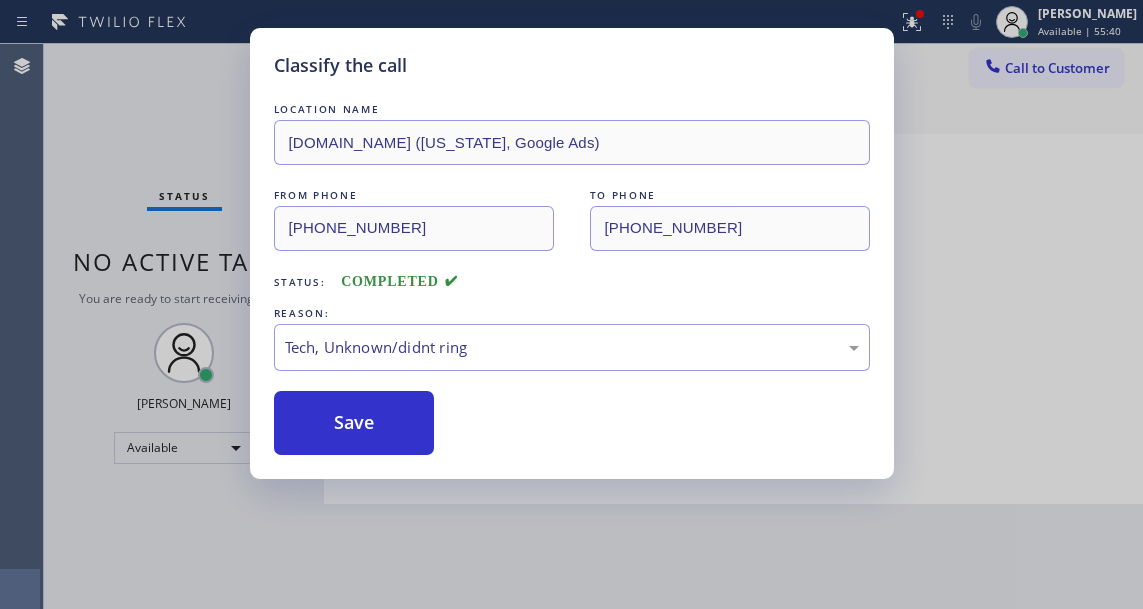 drag, startPoint x: 348, startPoint y: 495, endPoint x: 345, endPoint y: 461, distance: 34.132095 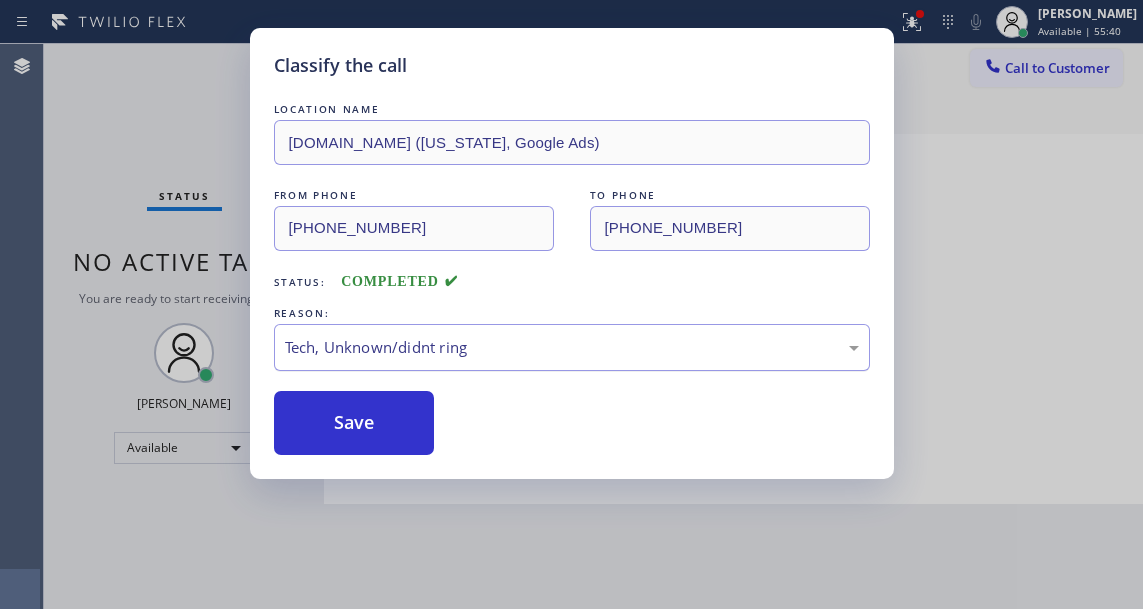 drag, startPoint x: 347, startPoint y: 446, endPoint x: 301, endPoint y: 338, distance: 117.388245 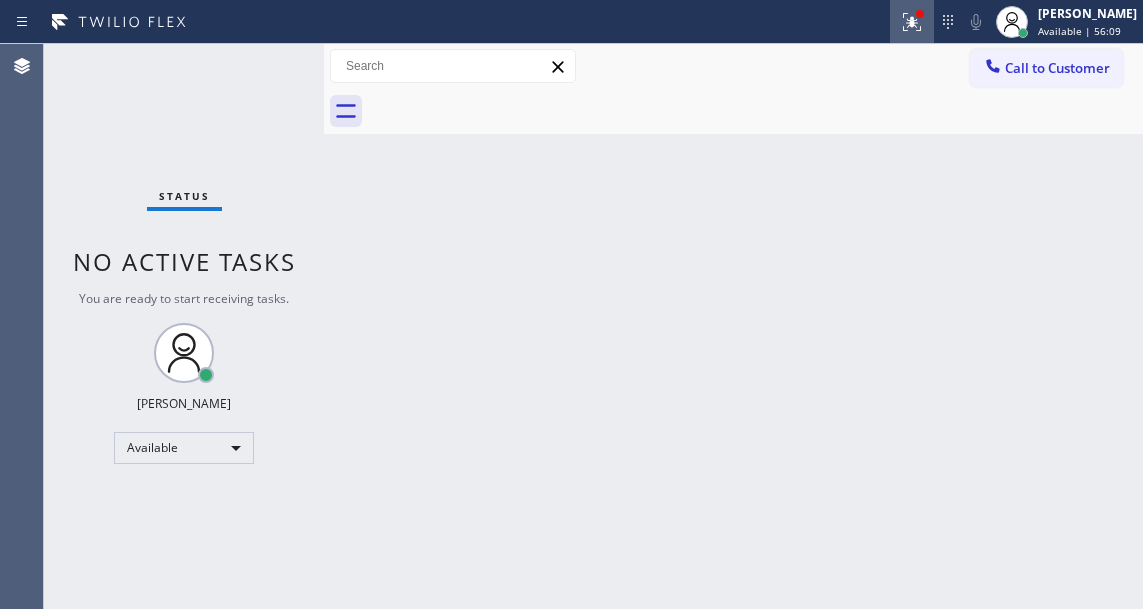 click 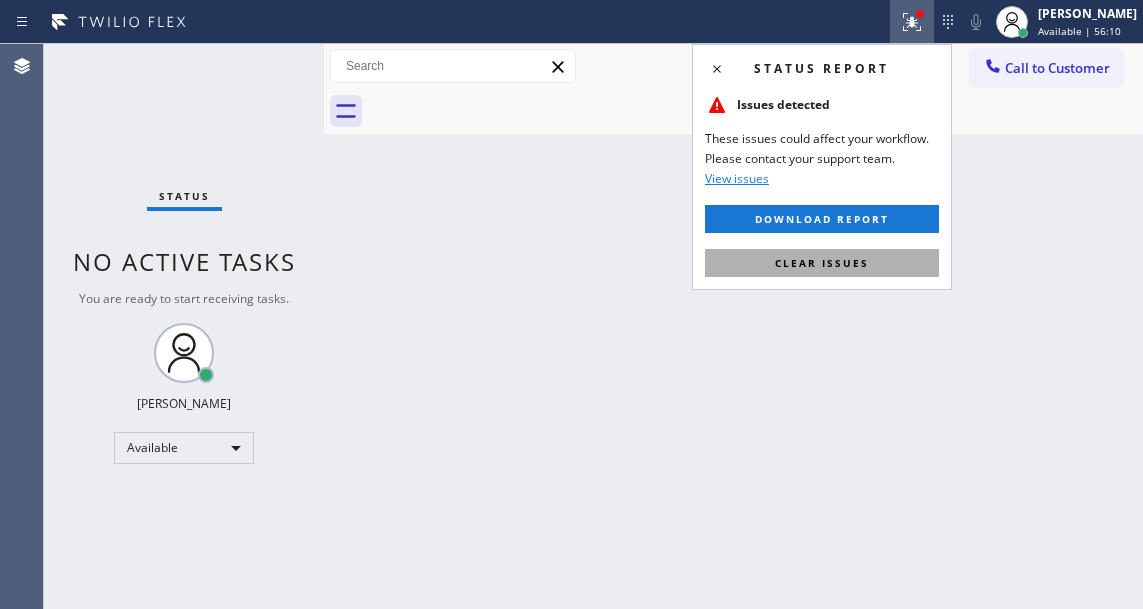 click on "Clear issues" at bounding box center [822, 263] 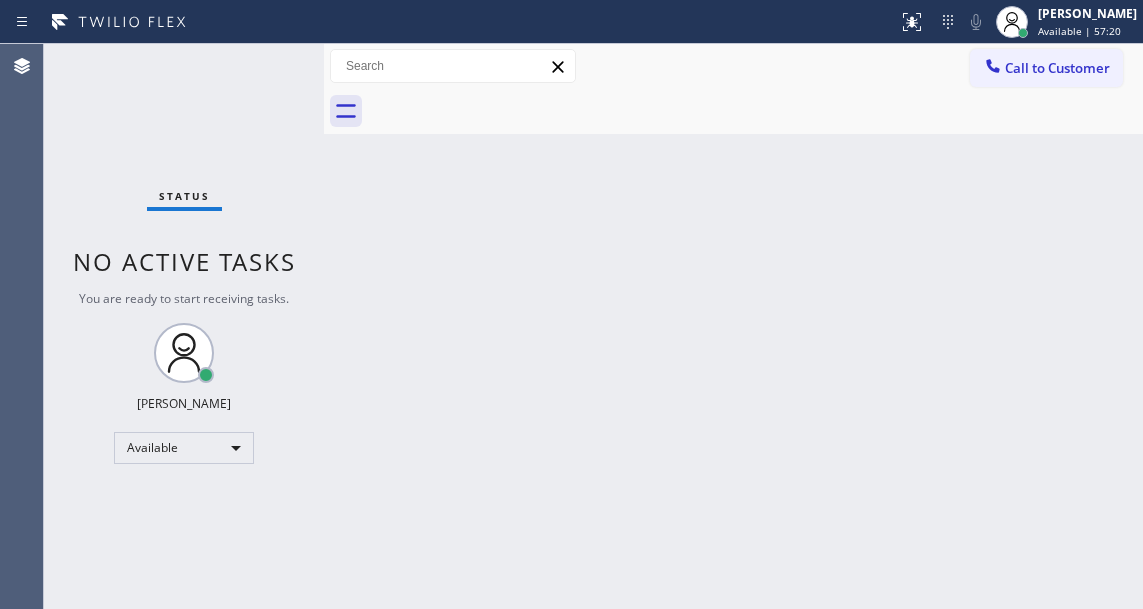 click on "Status   No active tasks     You are ready to start receiving tasks.   [PERSON_NAME]" at bounding box center [184, 326] 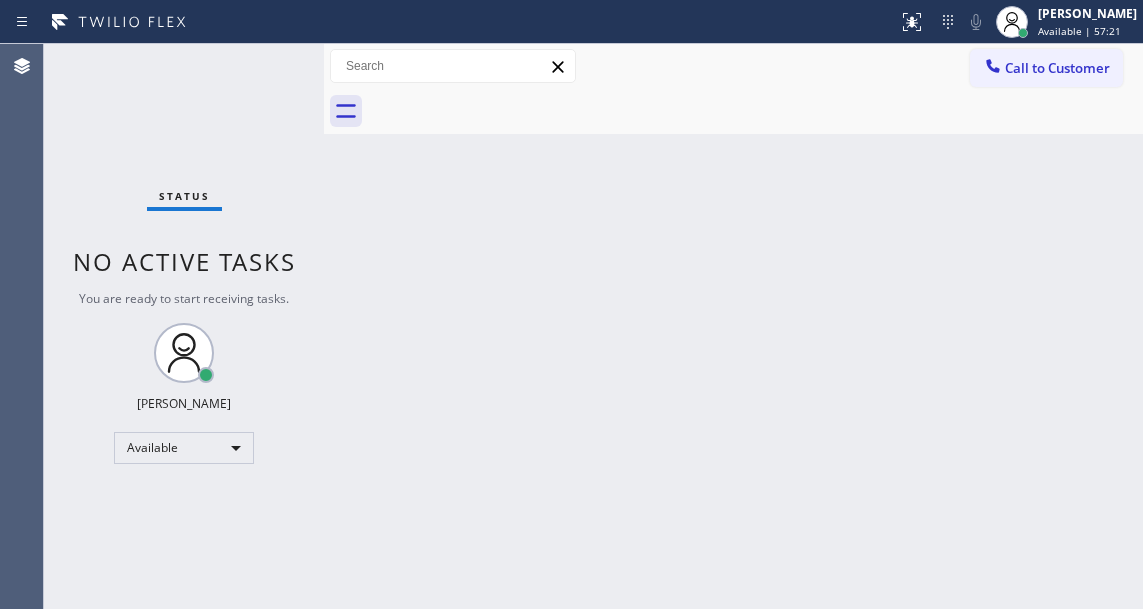 click on "Status   No active tasks     You are ready to start receiving tasks.   [PERSON_NAME]" at bounding box center [184, 326] 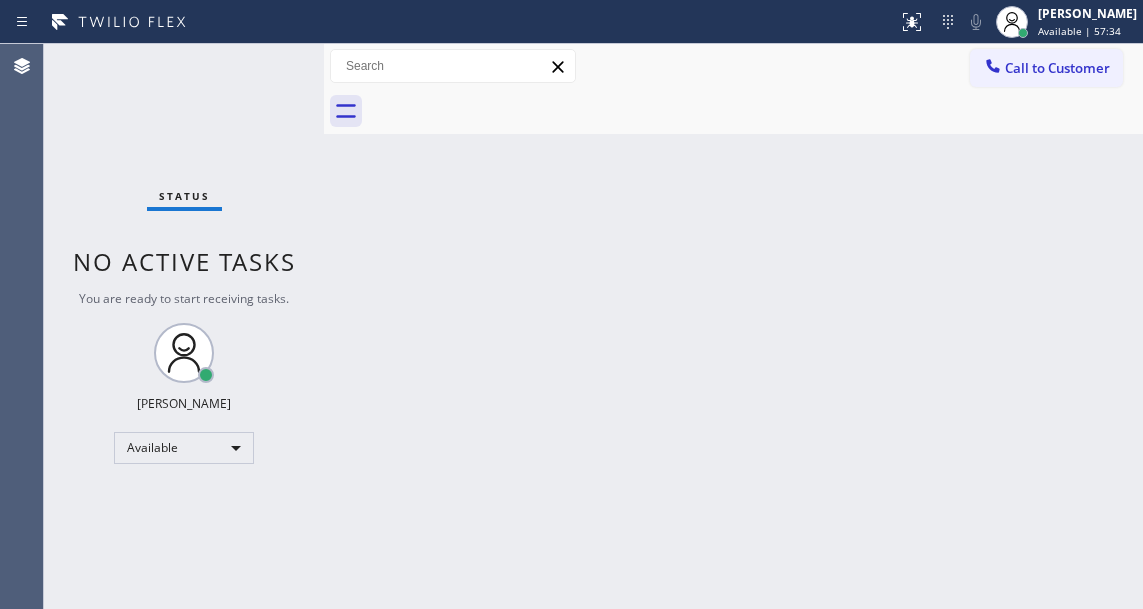 click on "Back to Dashboard Change Sender ID Customers Technicians Select a contact Outbound call Technician Search Technician Your caller id phone number Your caller id phone number Call Technician info Name   Phone none Address none Change Sender ID HVAC [PHONE_NUMBER] 5 Star Appliance [PHONE_NUMBER] Appliance Repair [PHONE_NUMBER] Plumbing [PHONE_NUMBER] Air Duct Cleaning [PHONE_NUMBER]  Electricians [PHONE_NUMBER] Cancel Change Check personal SMS Reset Change No tabs Call to Customer Outbound call Location Search location Your caller id phone number Customer number Call Outbound call Technician Search Technician Your caller id phone number Your caller id phone number Call" at bounding box center [733, 326] 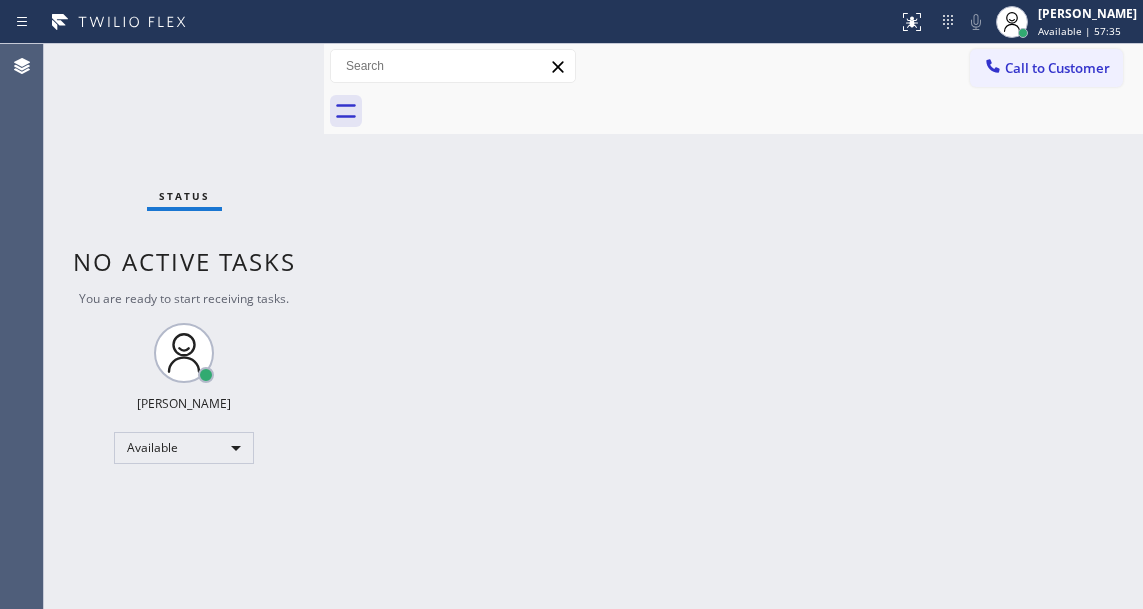 click on "Status   No active tasks     You are ready to start receiving tasks.   [PERSON_NAME]" at bounding box center [184, 326] 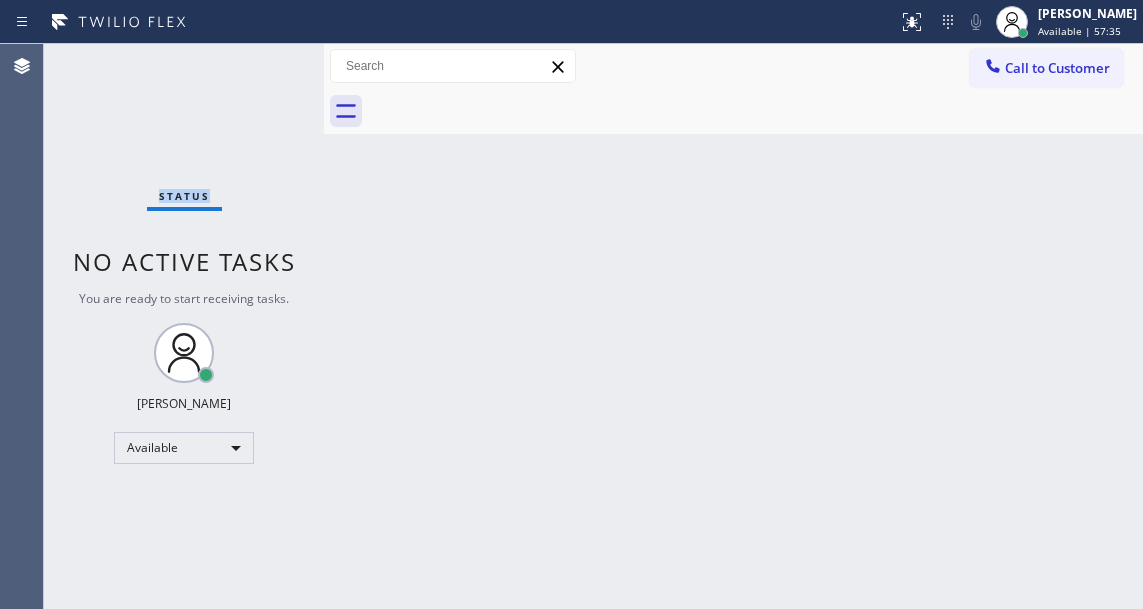click on "Status   No active tasks     You are ready to start receiving tasks.   [PERSON_NAME]" at bounding box center [184, 326] 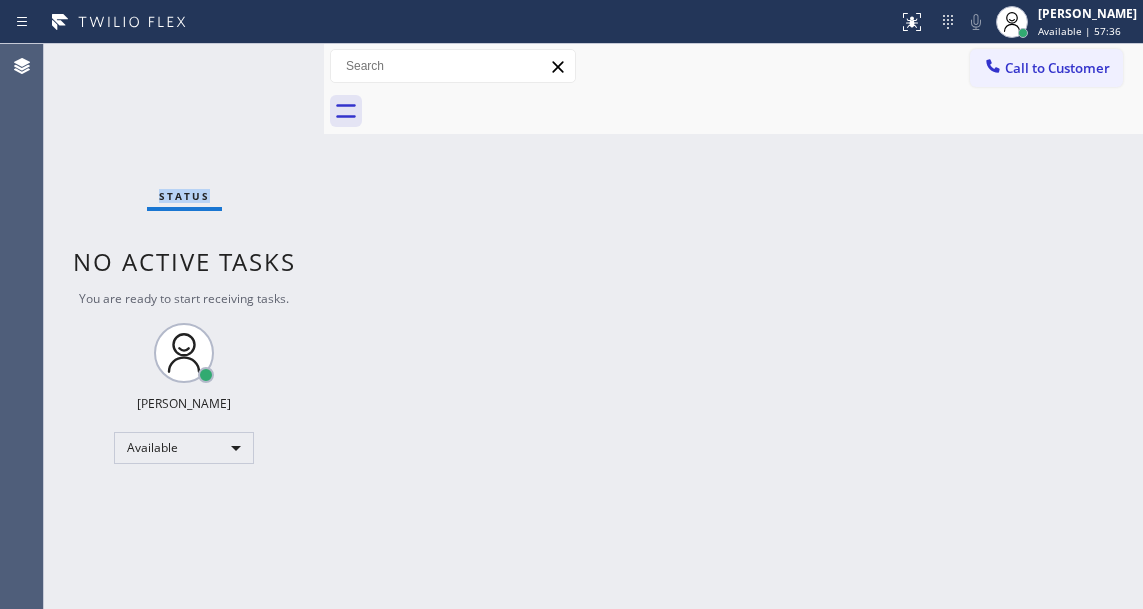 click on "Status   No active tasks     You are ready to start receiving tasks.   [PERSON_NAME]" at bounding box center (184, 326) 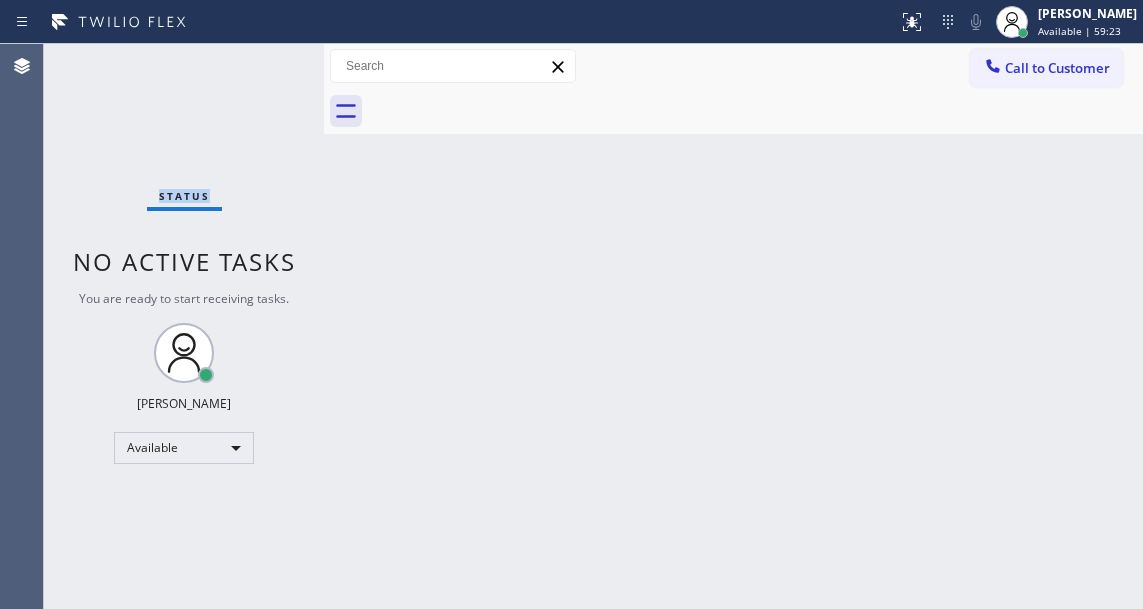 click on "Status   No active tasks     You are ready to start receiving tasks.   [PERSON_NAME]" at bounding box center [184, 326] 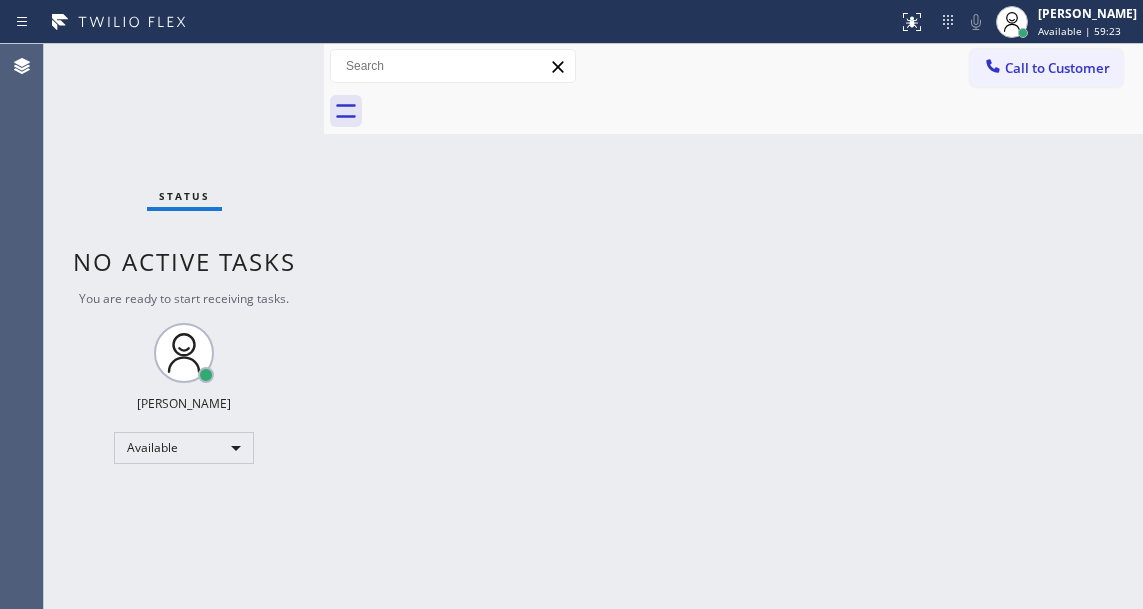 click on "Status   No active tasks     You are ready to start receiving tasks.   [PERSON_NAME]" at bounding box center (184, 326) 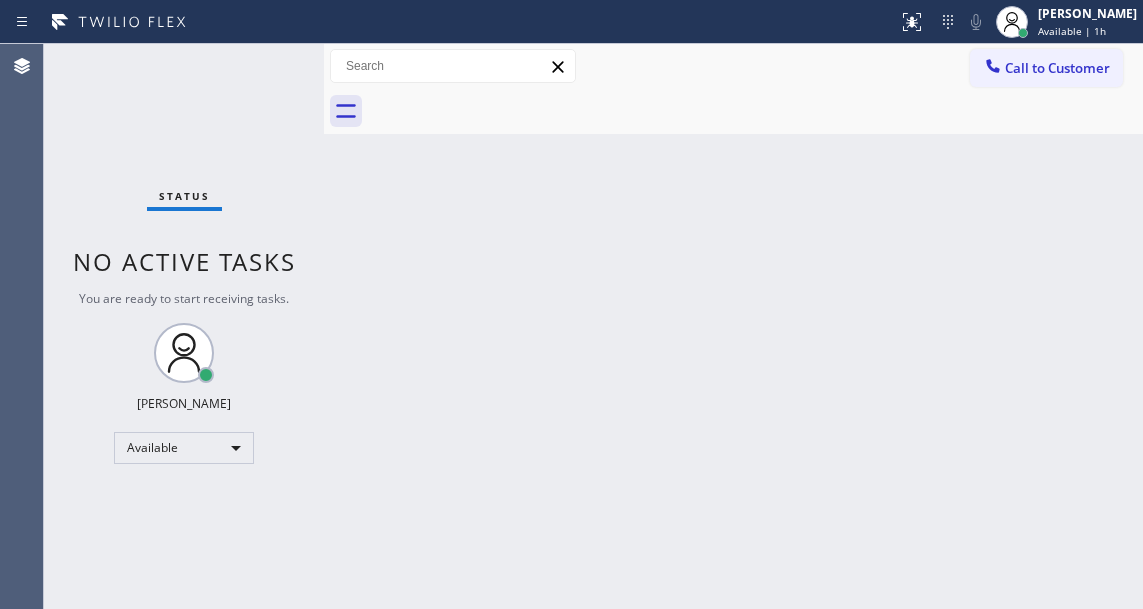 click on "Status   No active tasks     You are ready to start receiving tasks.   [PERSON_NAME]" at bounding box center [184, 326] 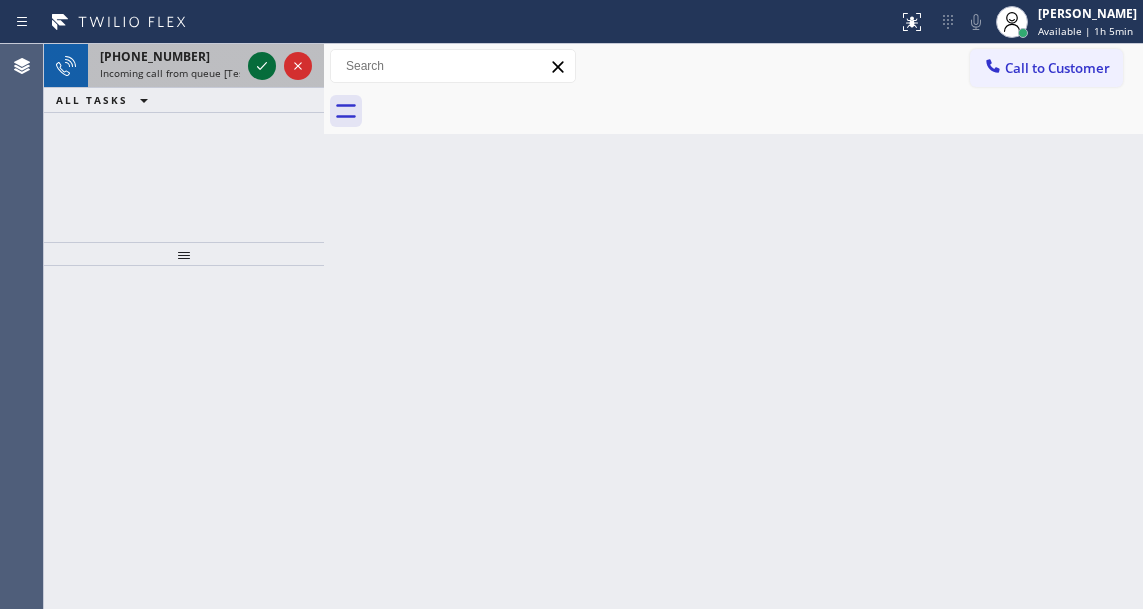 click 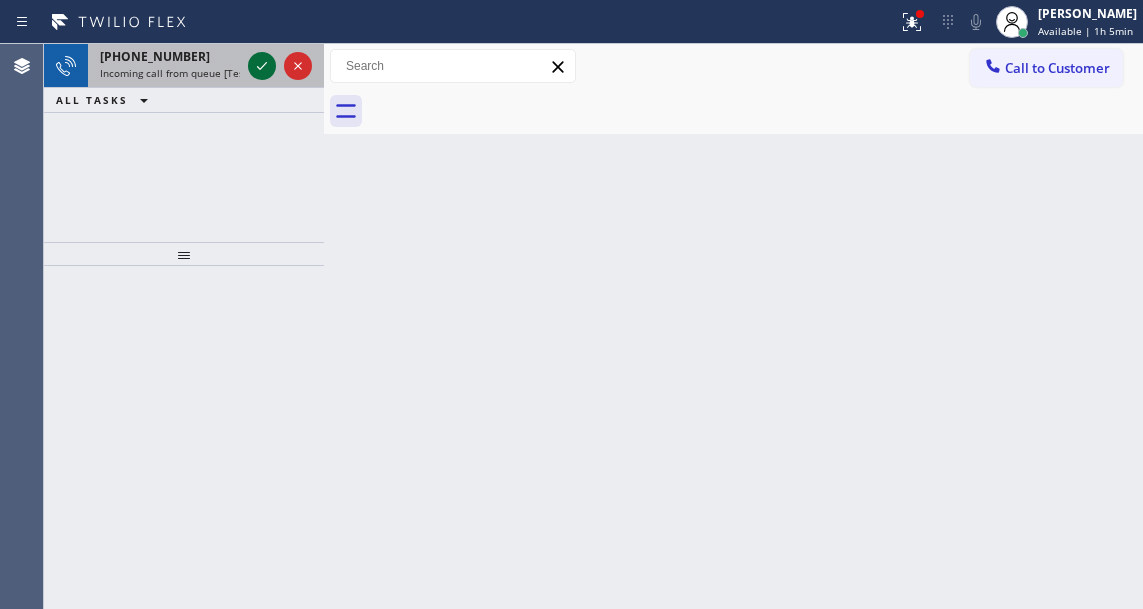 click 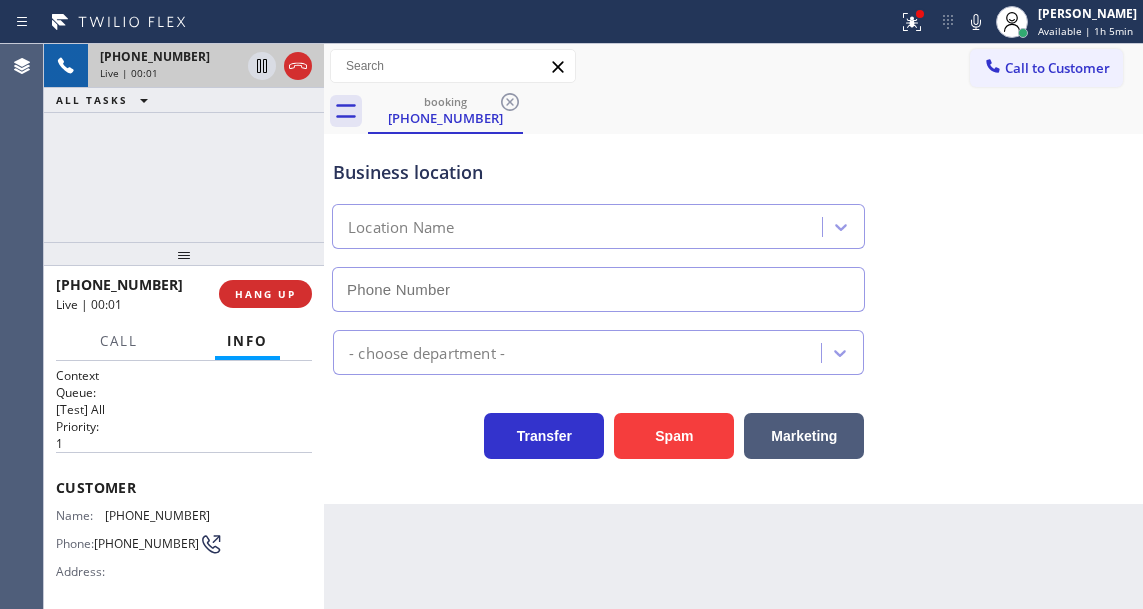 type on "(929) 374-2651" 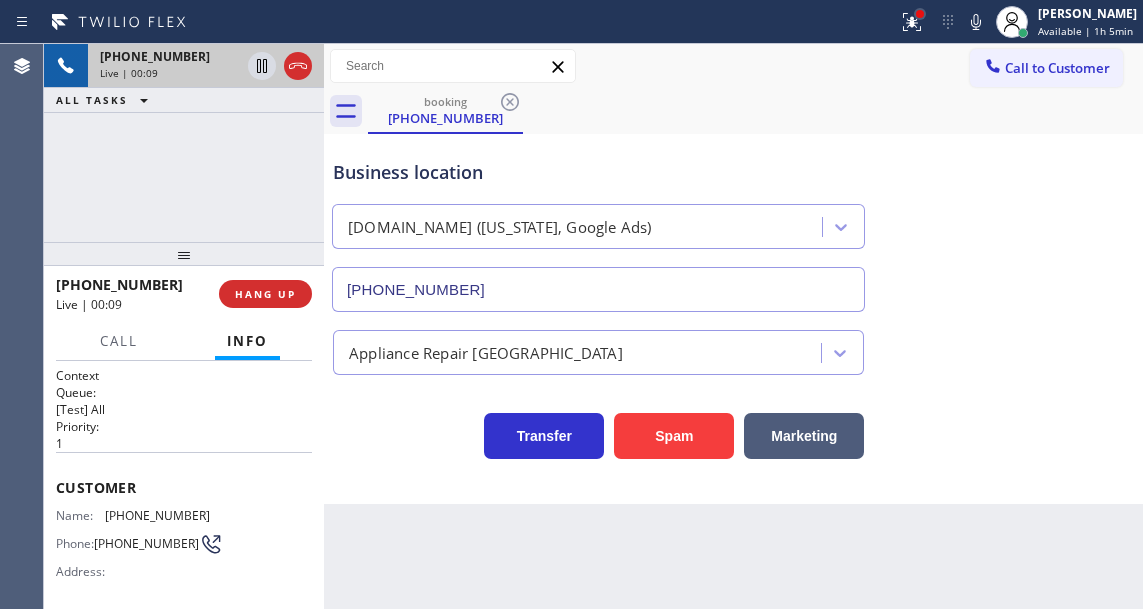 click at bounding box center [920, 14] 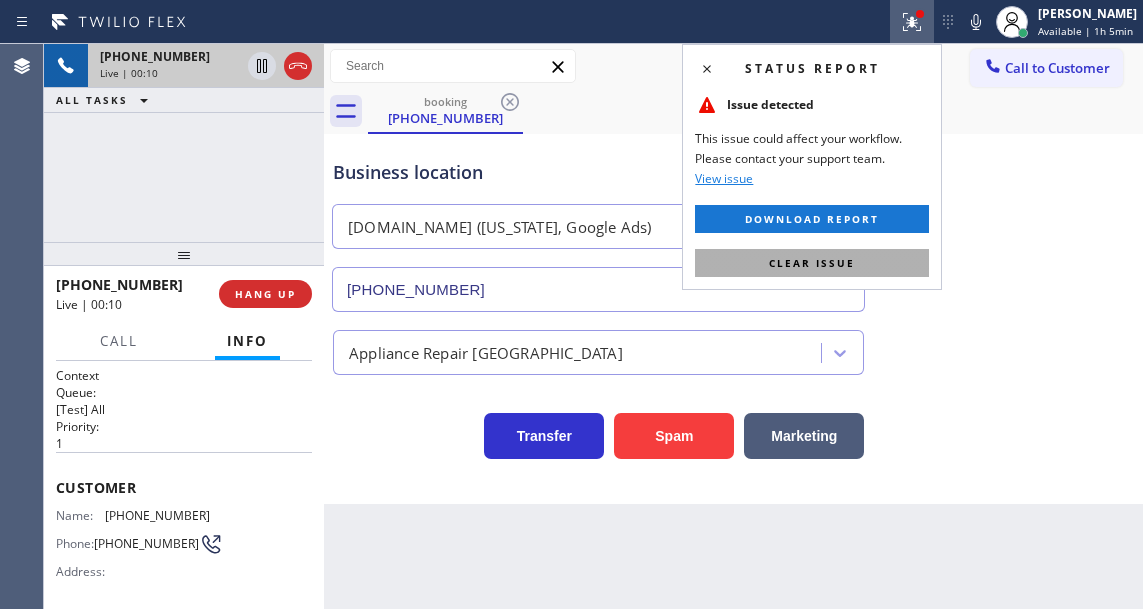 click on "Clear issue" at bounding box center [812, 263] 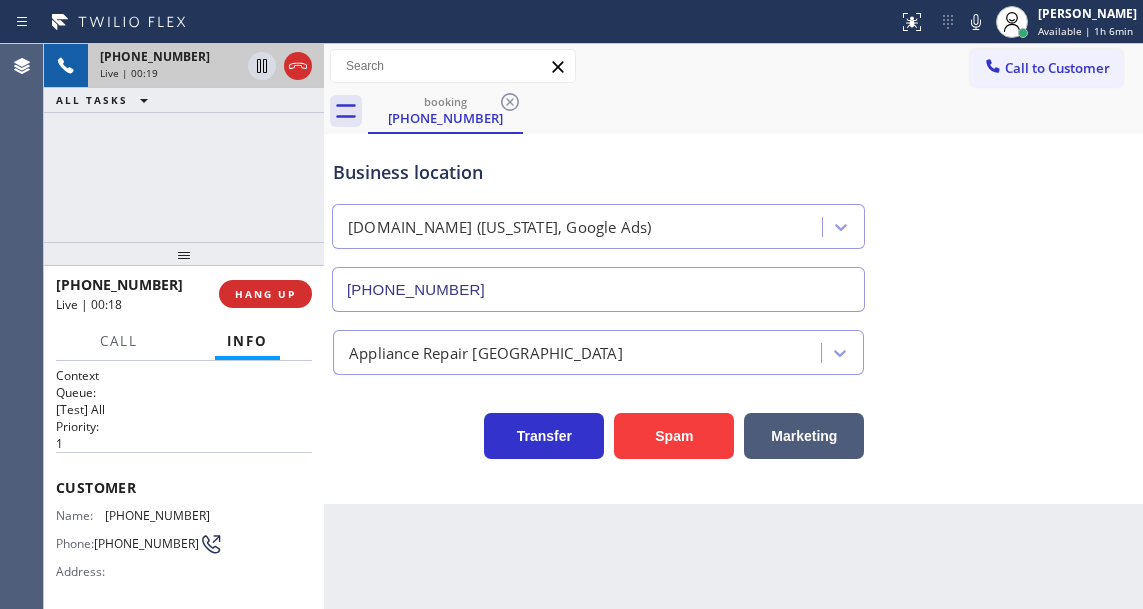 click on "Appliance Repair [GEOGRAPHIC_DATA]" at bounding box center (733, 348) 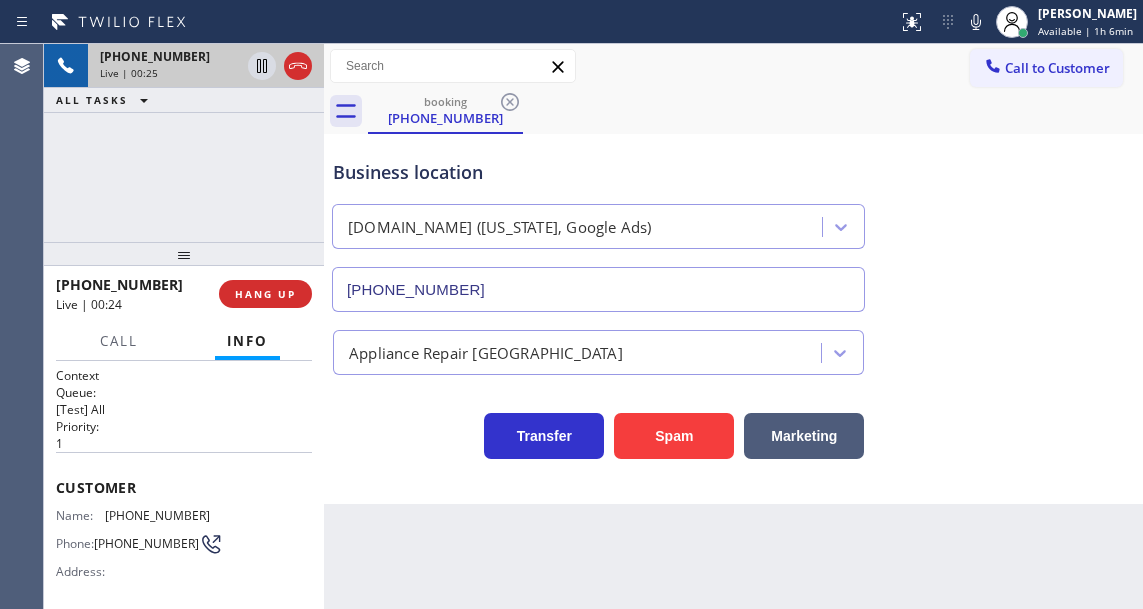 click on "Appliance Repair [GEOGRAPHIC_DATA]" at bounding box center [733, 348] 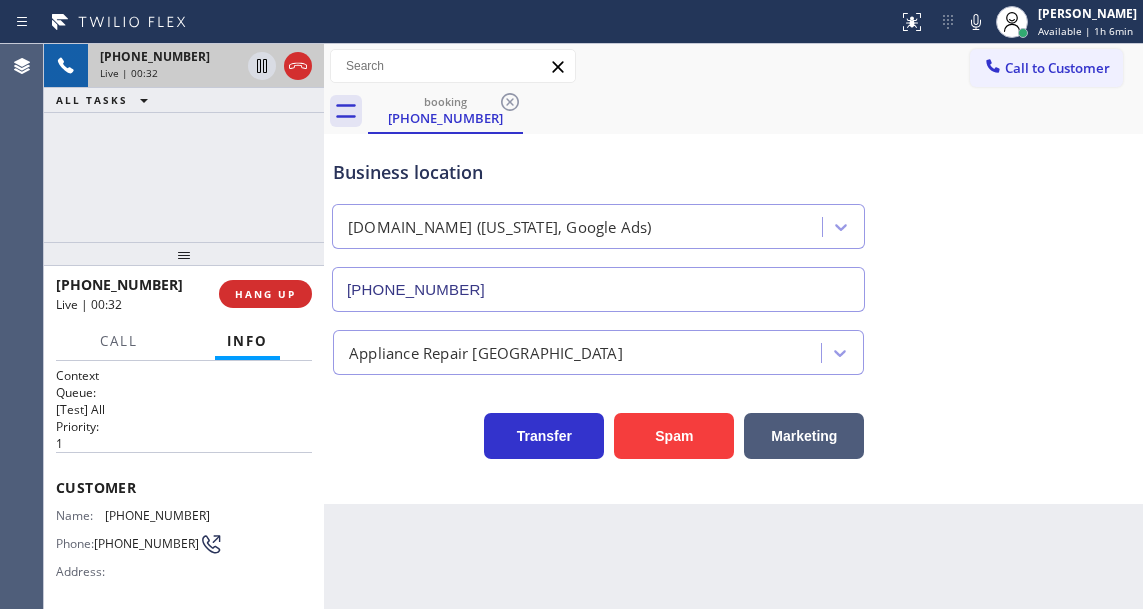 click on "(212) 375-8101" at bounding box center (157, 515) 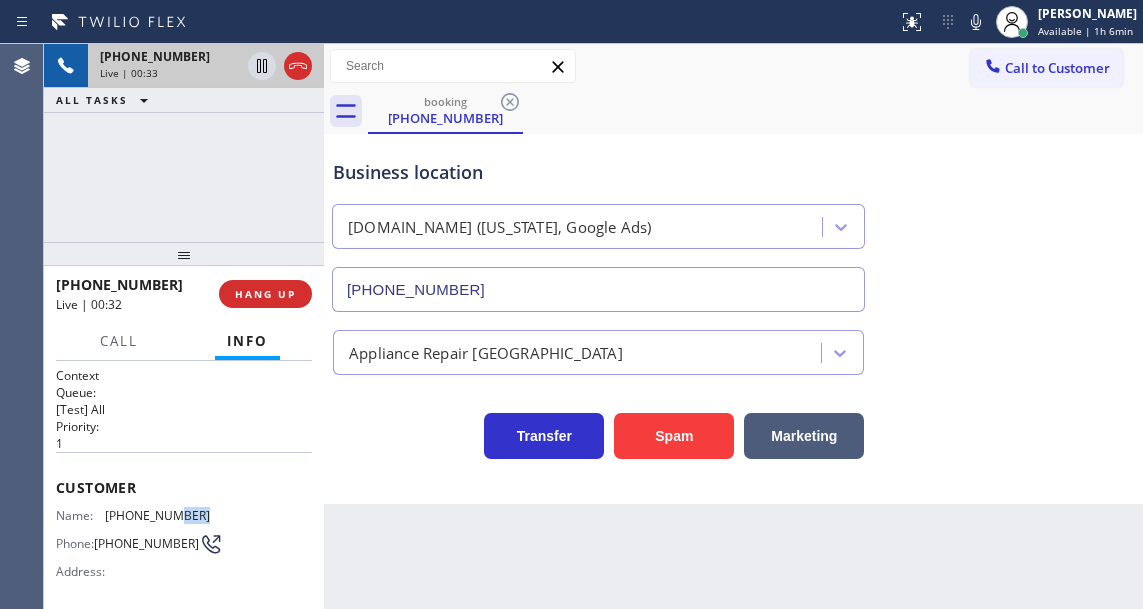 click on "(212) 375-8101" at bounding box center [157, 515] 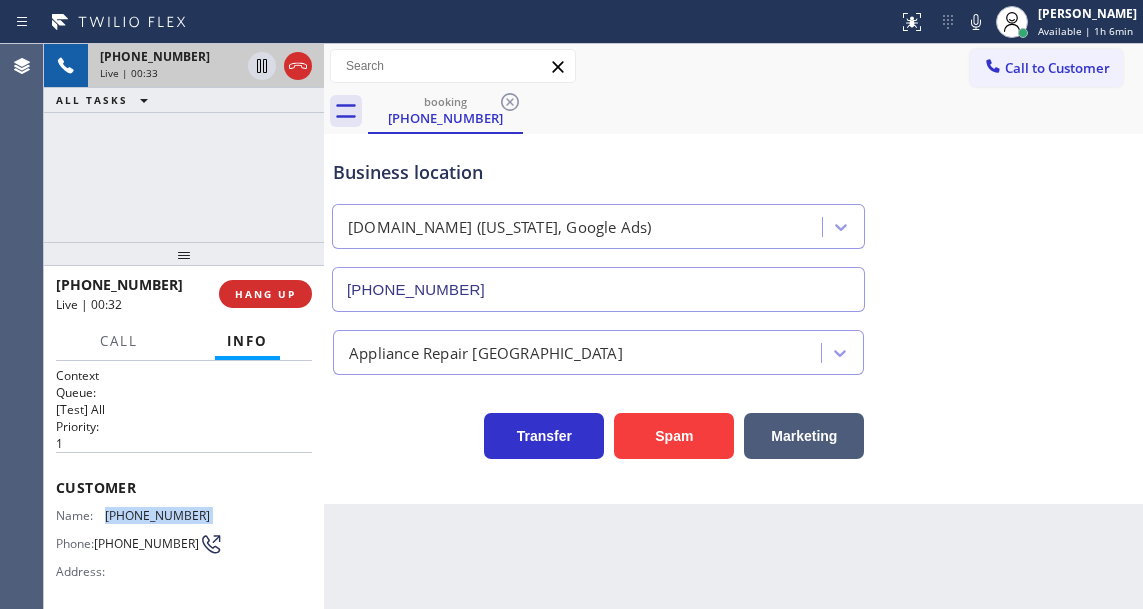 click on "(212) 375-8101" at bounding box center [157, 515] 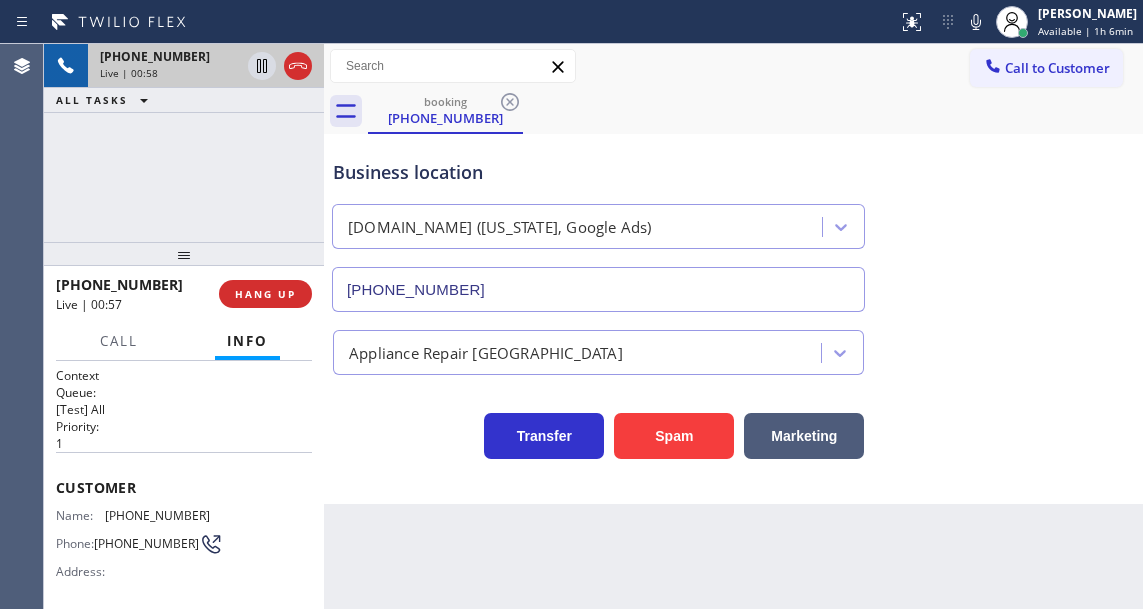 click on "Business location" at bounding box center (598, 172) 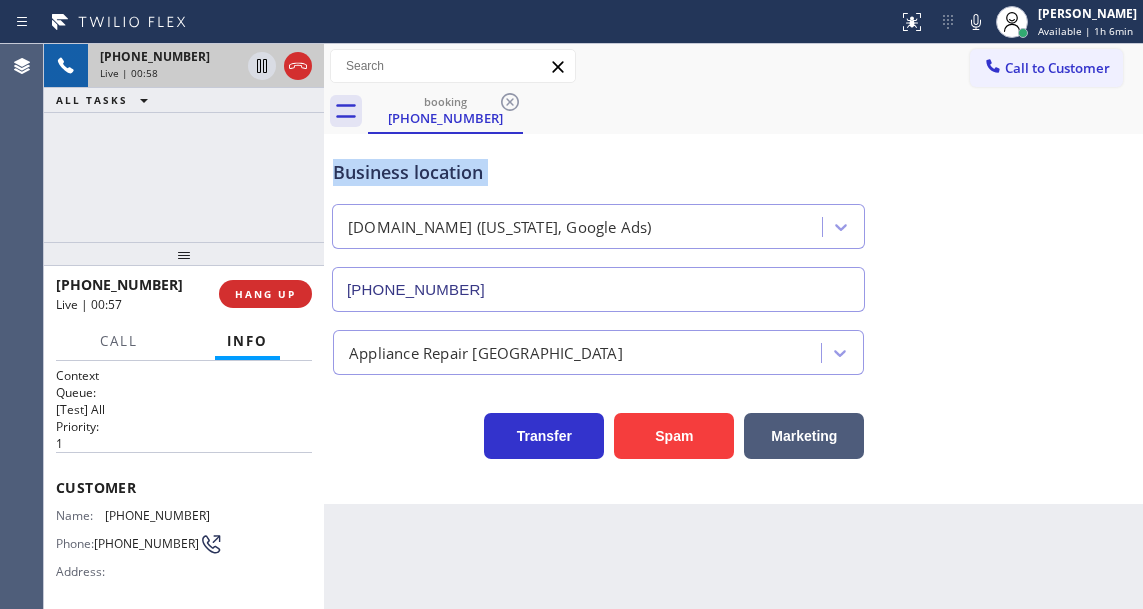 click on "Business location" at bounding box center (598, 172) 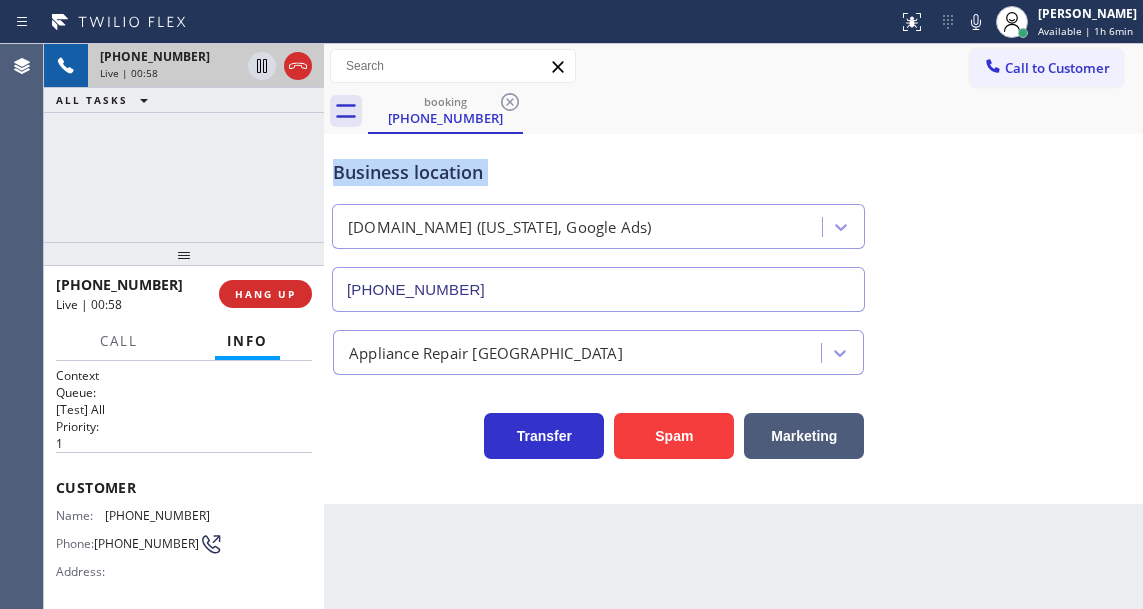 click on "Business location" at bounding box center (598, 172) 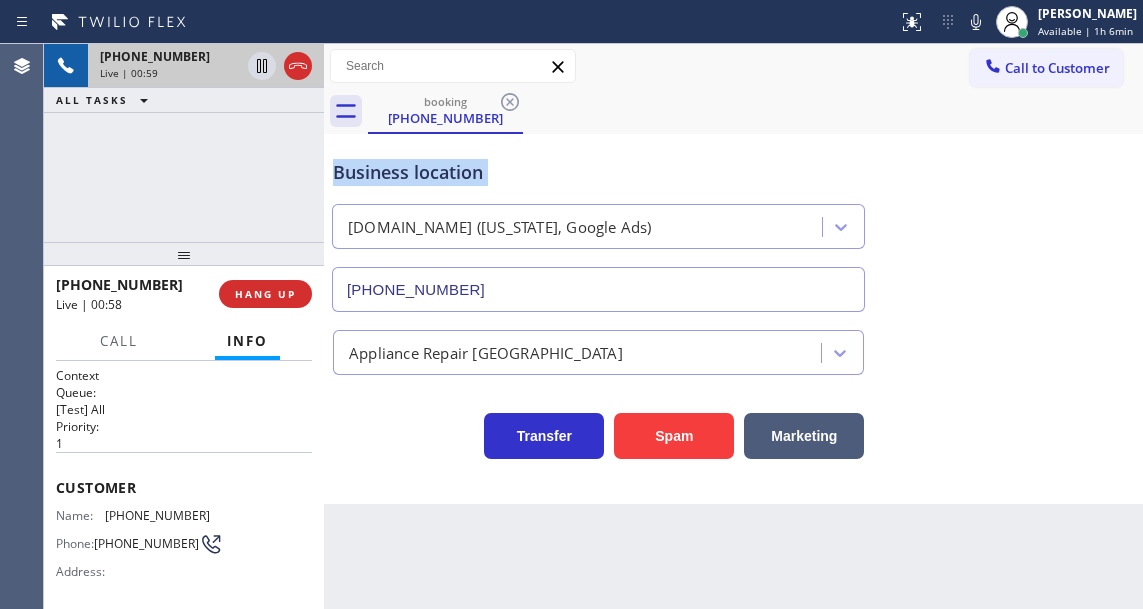 click on "Business location" at bounding box center (598, 172) 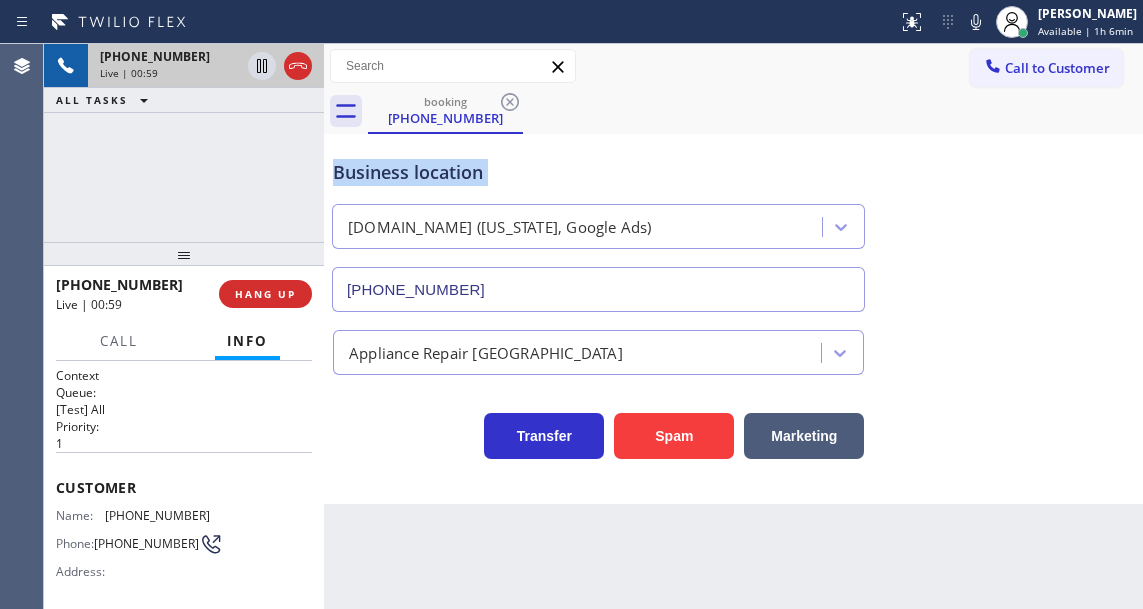 click on "Business location" at bounding box center (598, 172) 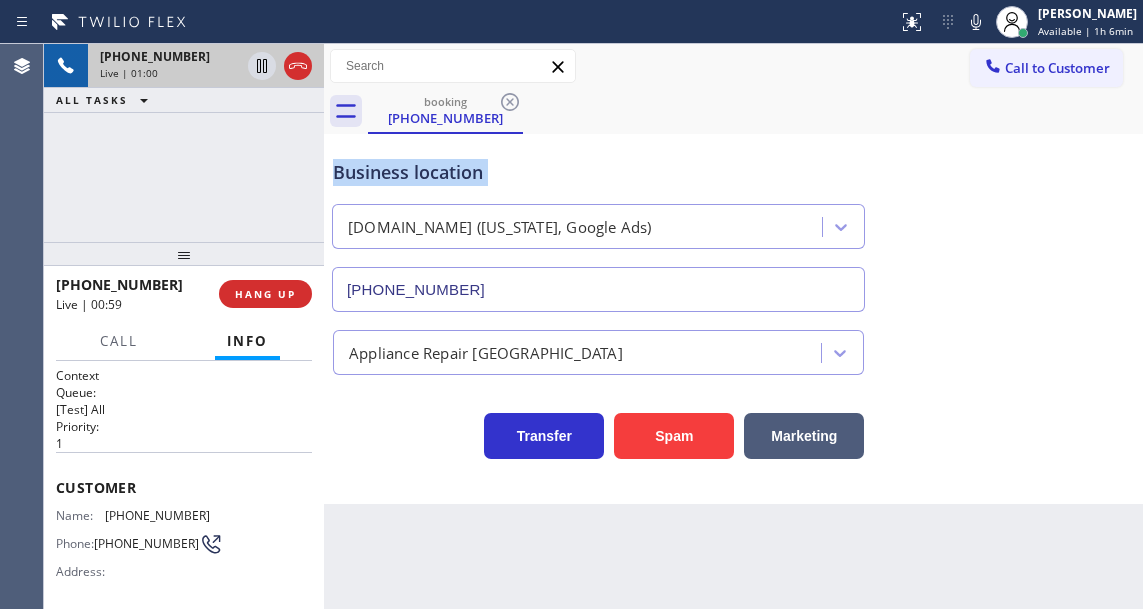 click on "Business location" at bounding box center [598, 172] 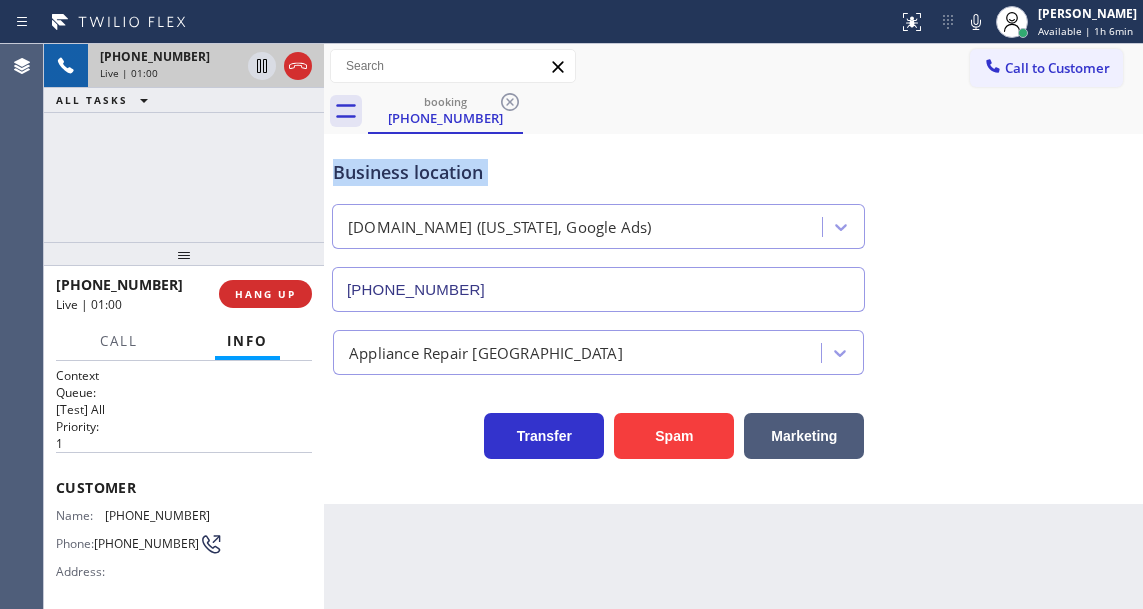 click on "Business location" at bounding box center [598, 172] 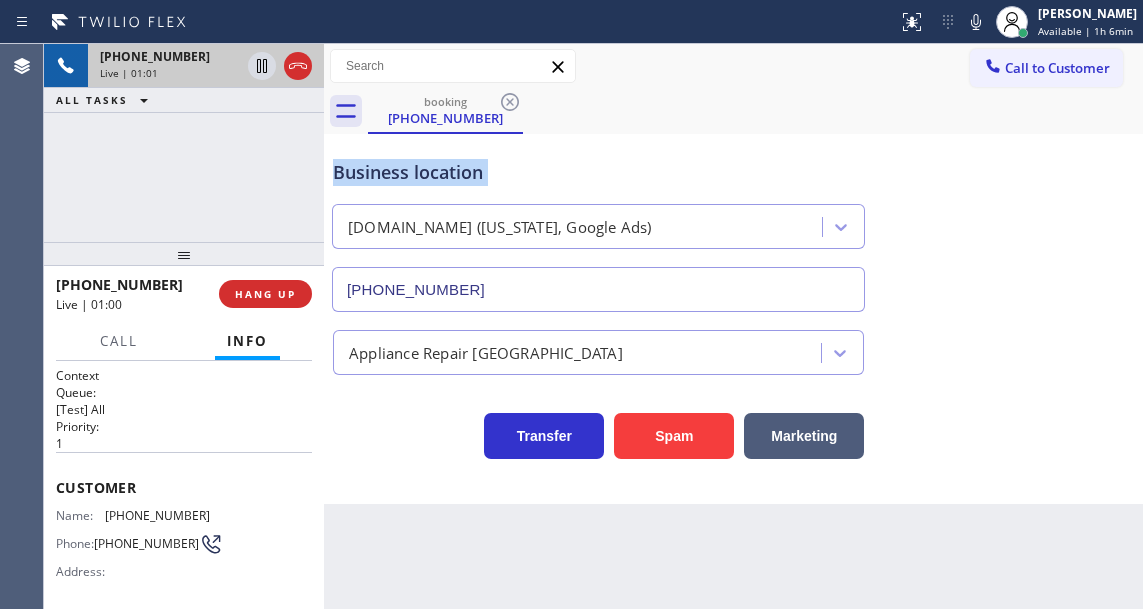 click on "Business location" at bounding box center [598, 172] 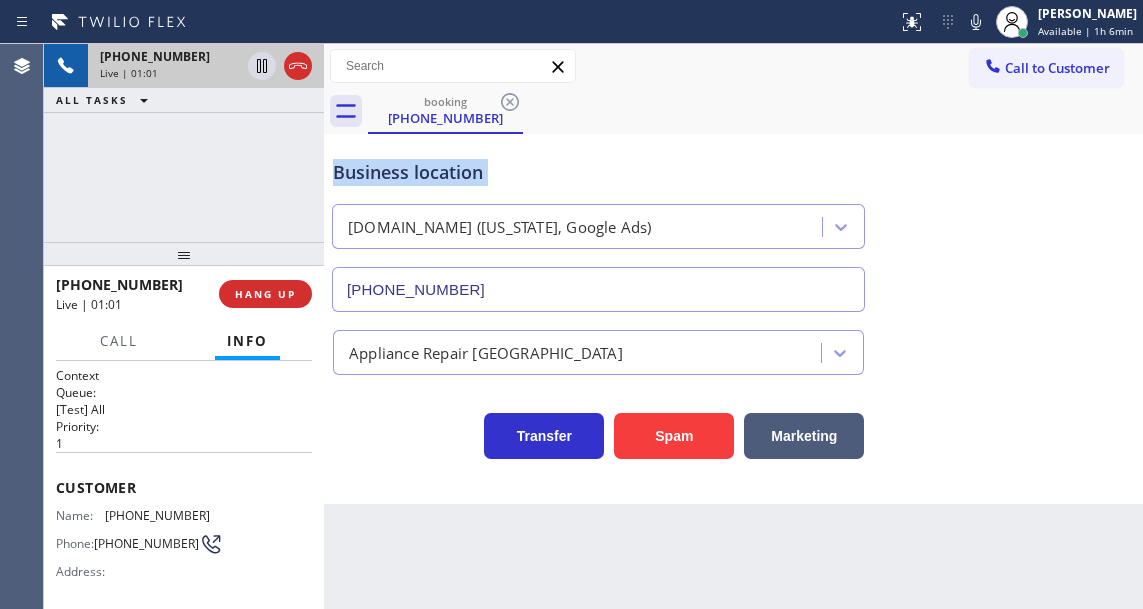 click on "Business location" at bounding box center (598, 172) 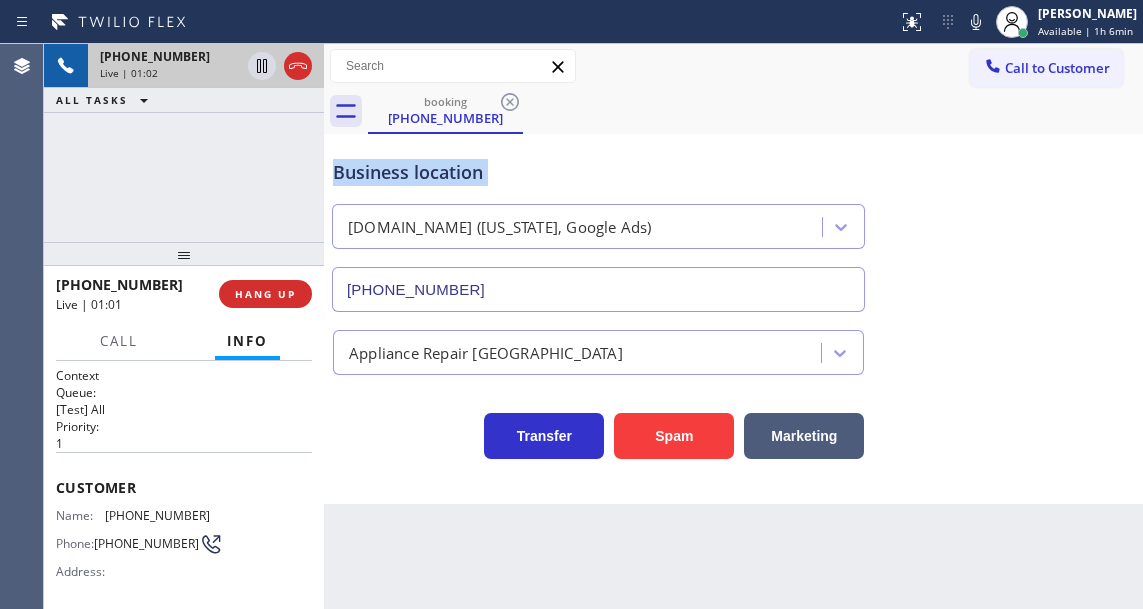 click on "Business location" at bounding box center (598, 172) 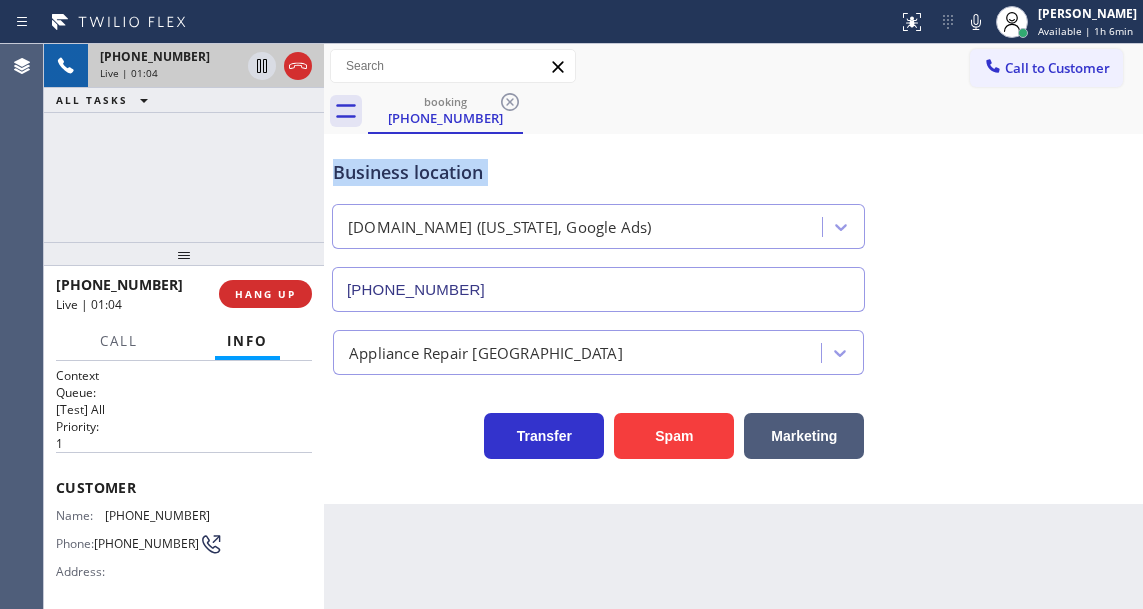 click on "Business location" at bounding box center (598, 172) 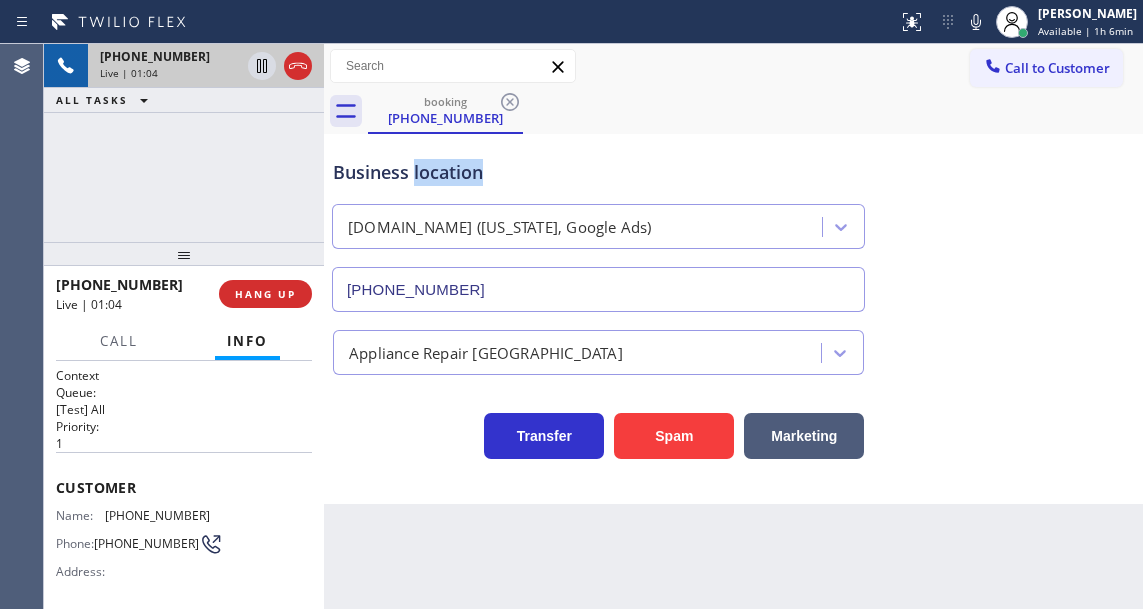 click on "Business location" at bounding box center (598, 172) 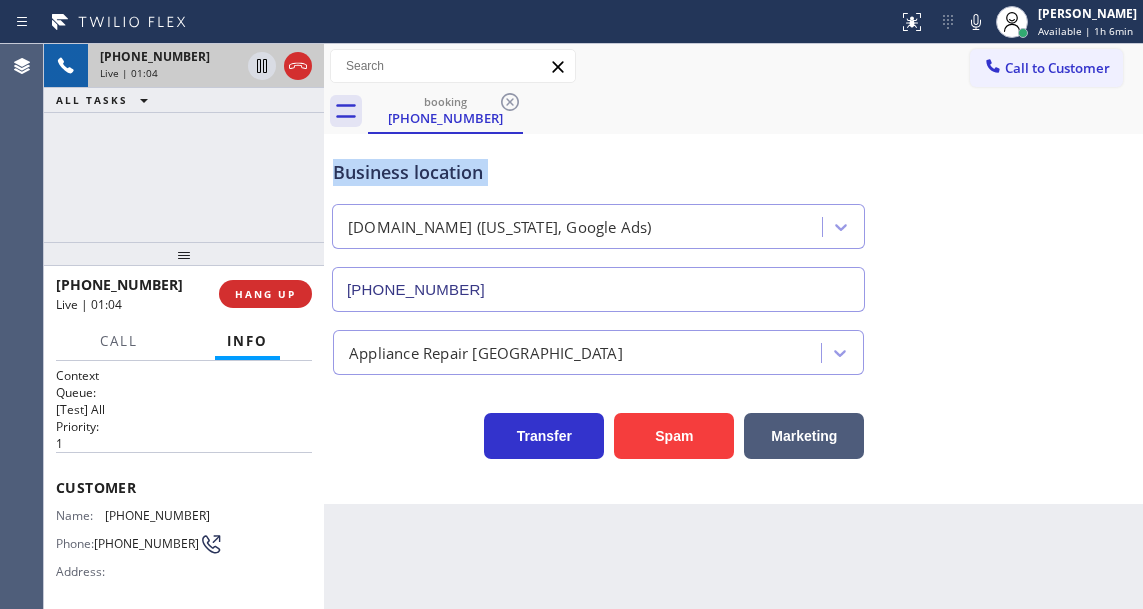 click on "Business location" at bounding box center [598, 172] 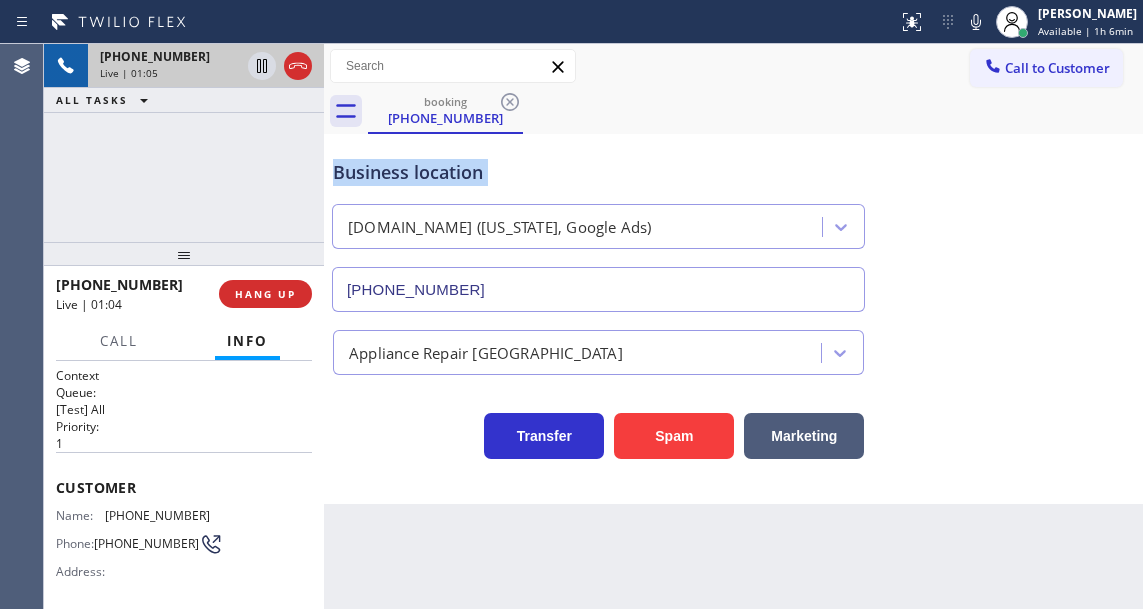 click on "Business location" at bounding box center [598, 172] 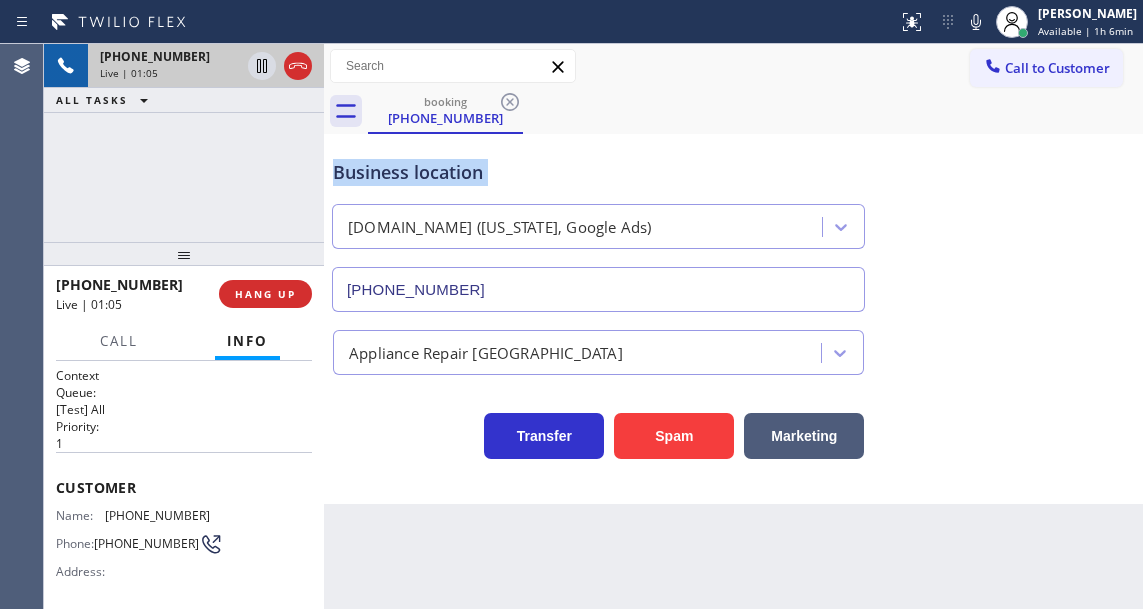 click on "Business location" at bounding box center [598, 172] 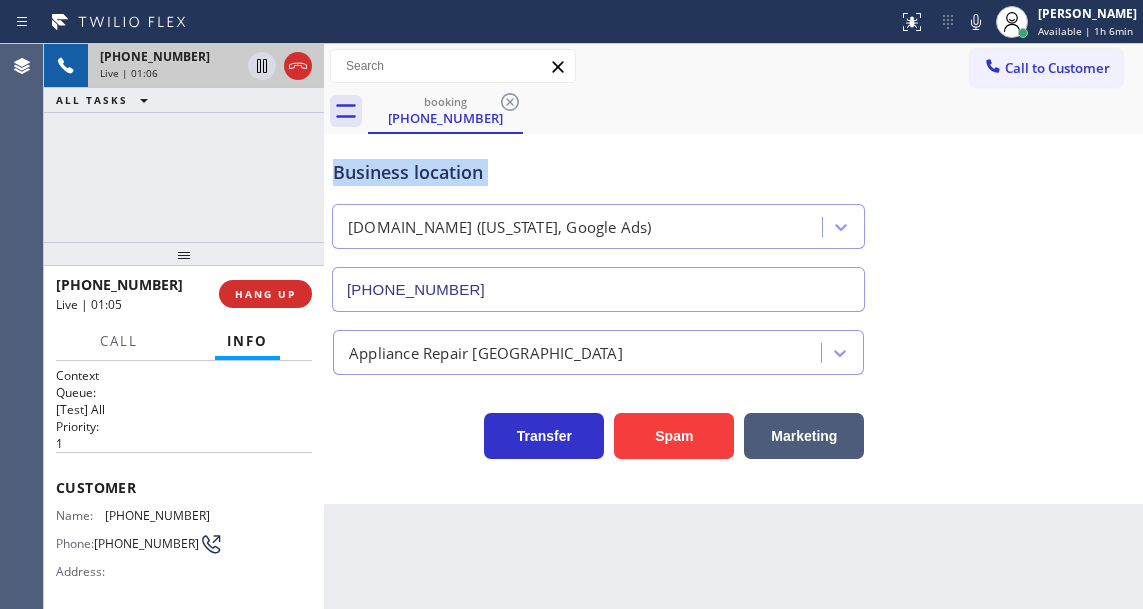 click on "Business location" at bounding box center (598, 172) 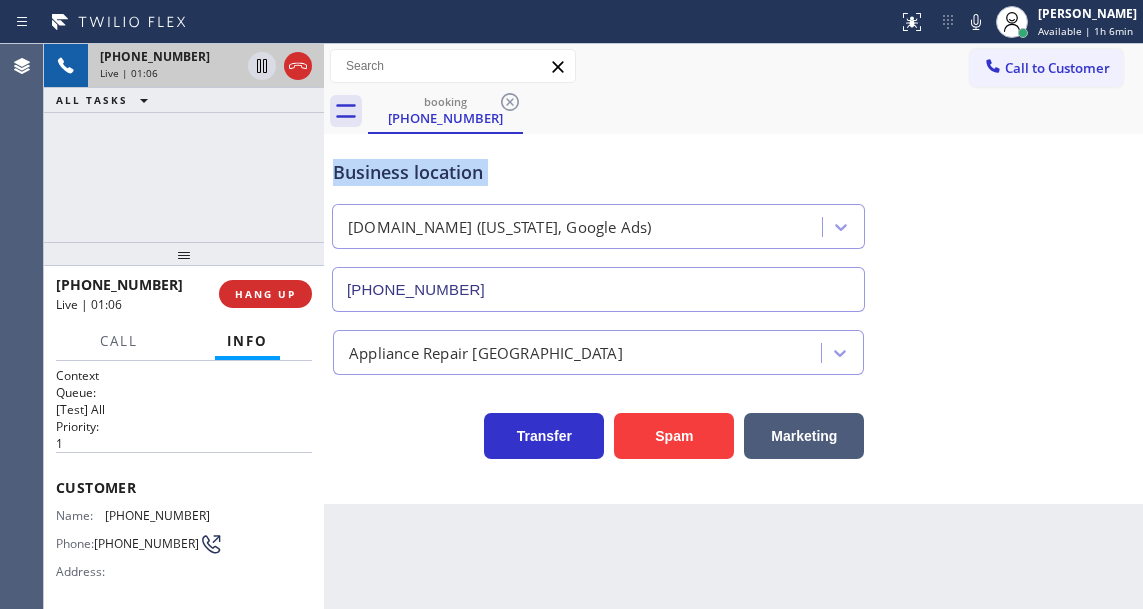 click on "Business location" at bounding box center (598, 172) 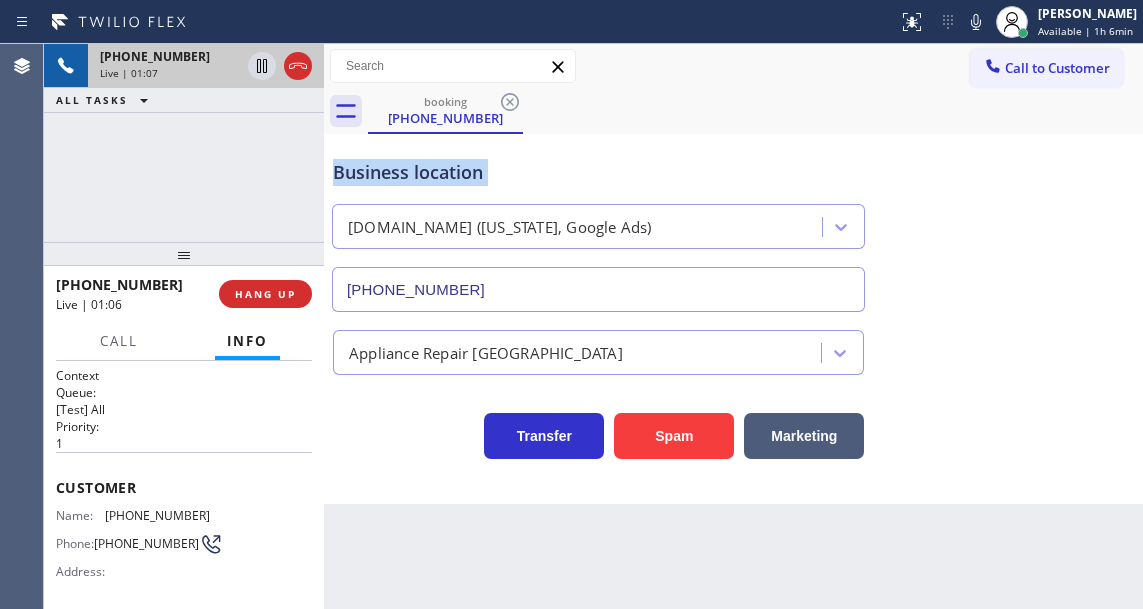click on "Business location" at bounding box center (598, 172) 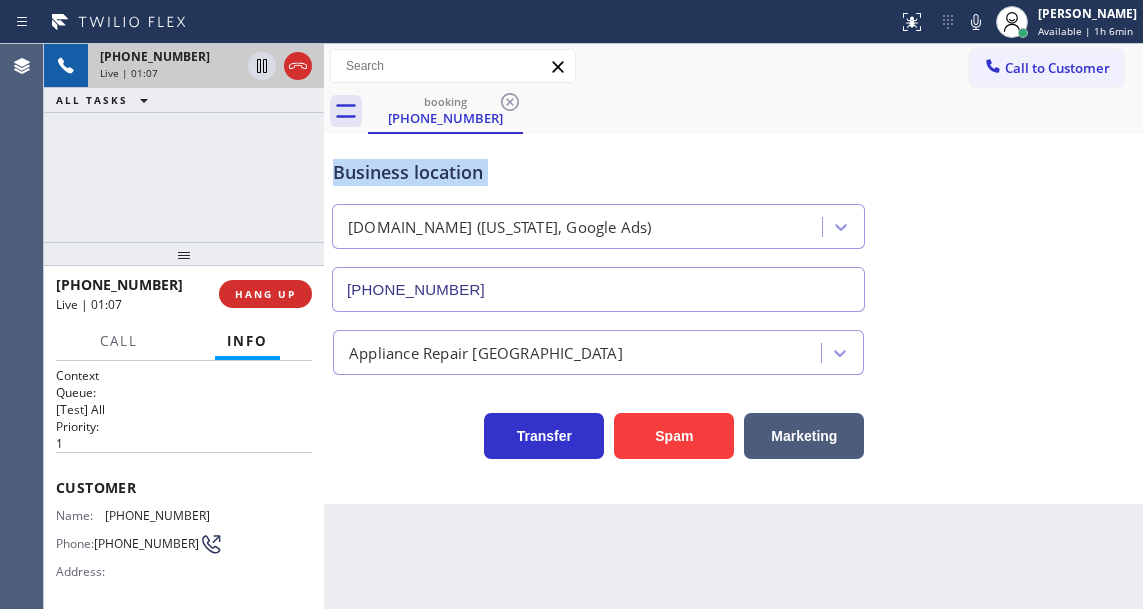 click on "Business location" at bounding box center (598, 172) 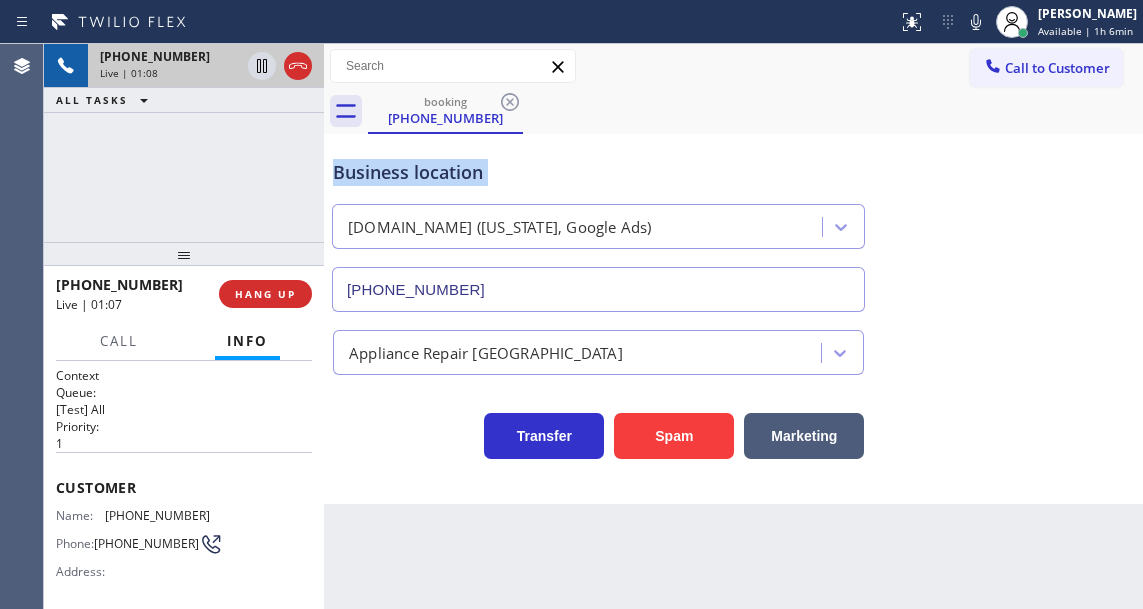 click on "Business location" at bounding box center (598, 172) 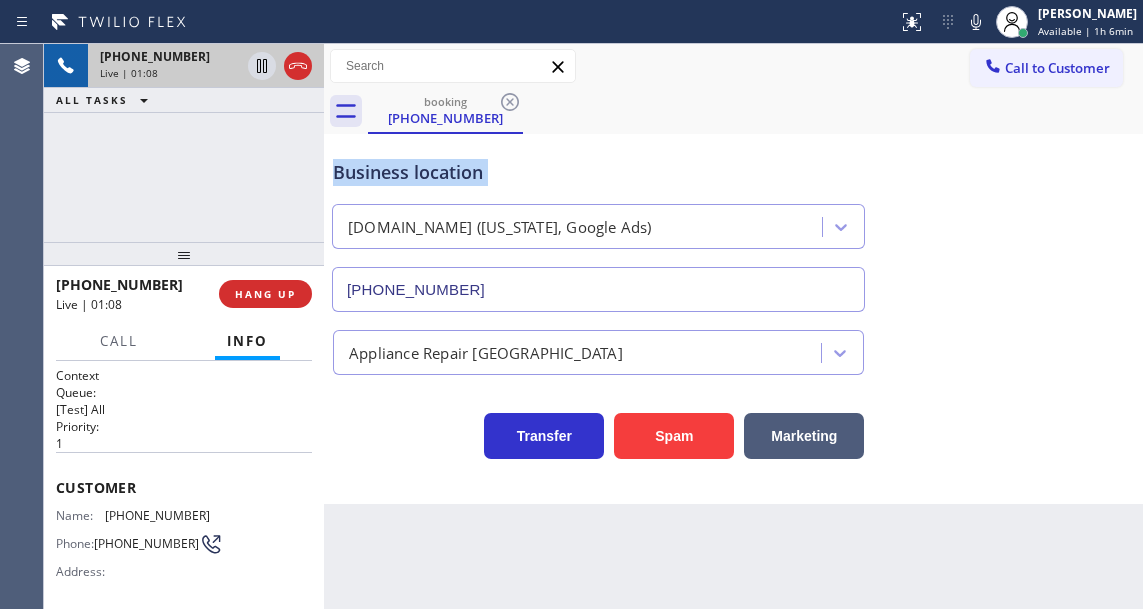 click on "Business location" at bounding box center [598, 172] 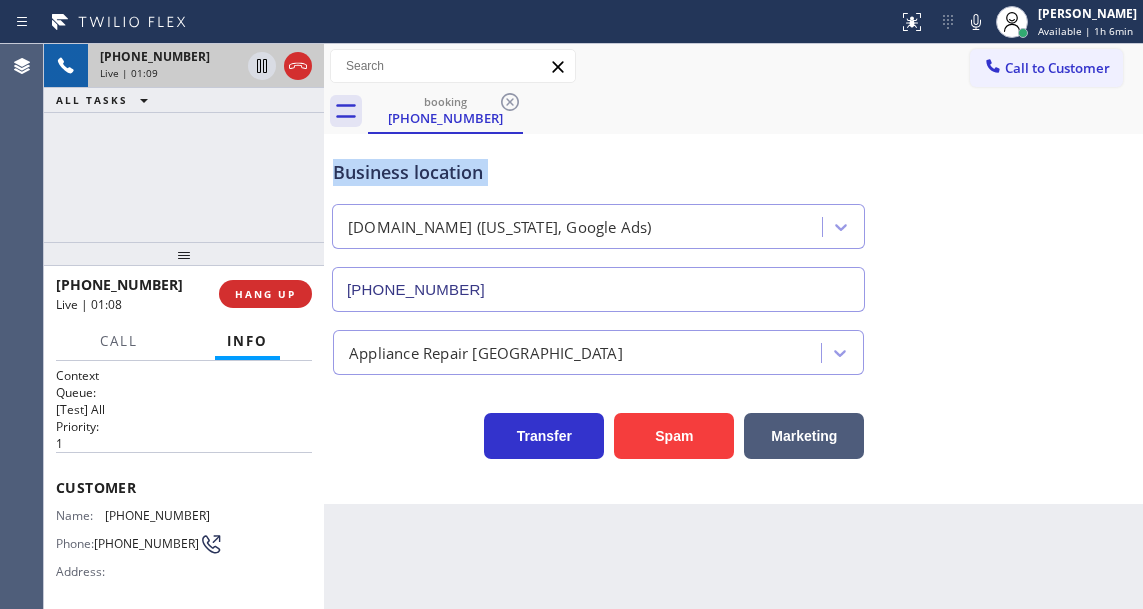 click on "Business location" at bounding box center [598, 172] 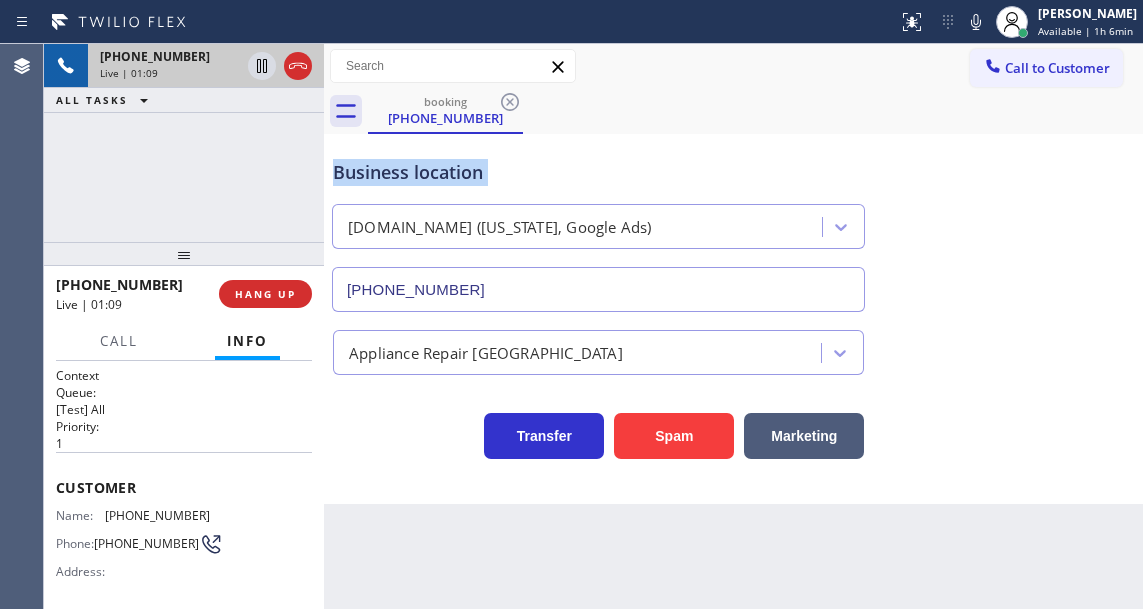 click on "Business location" at bounding box center (598, 172) 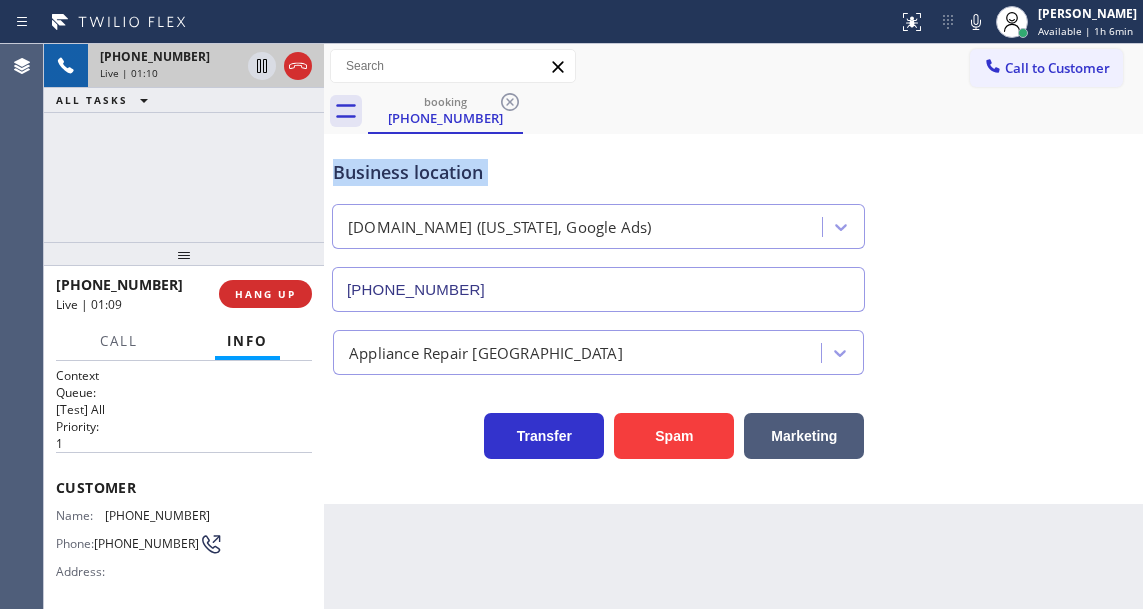 click on "Business location" at bounding box center [598, 172] 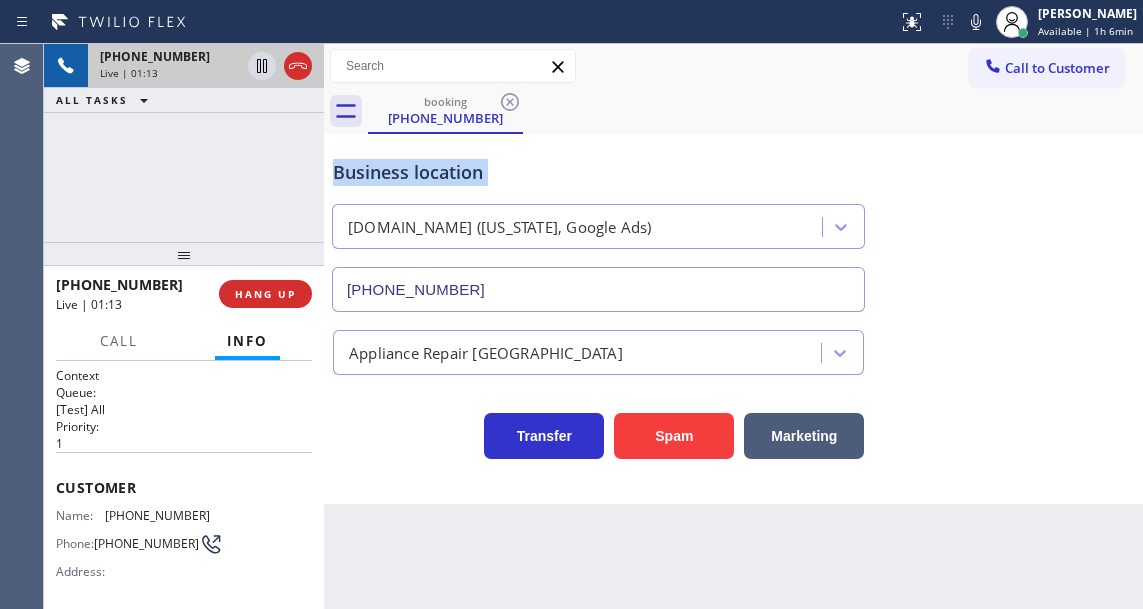 click on "Business location" at bounding box center (598, 172) 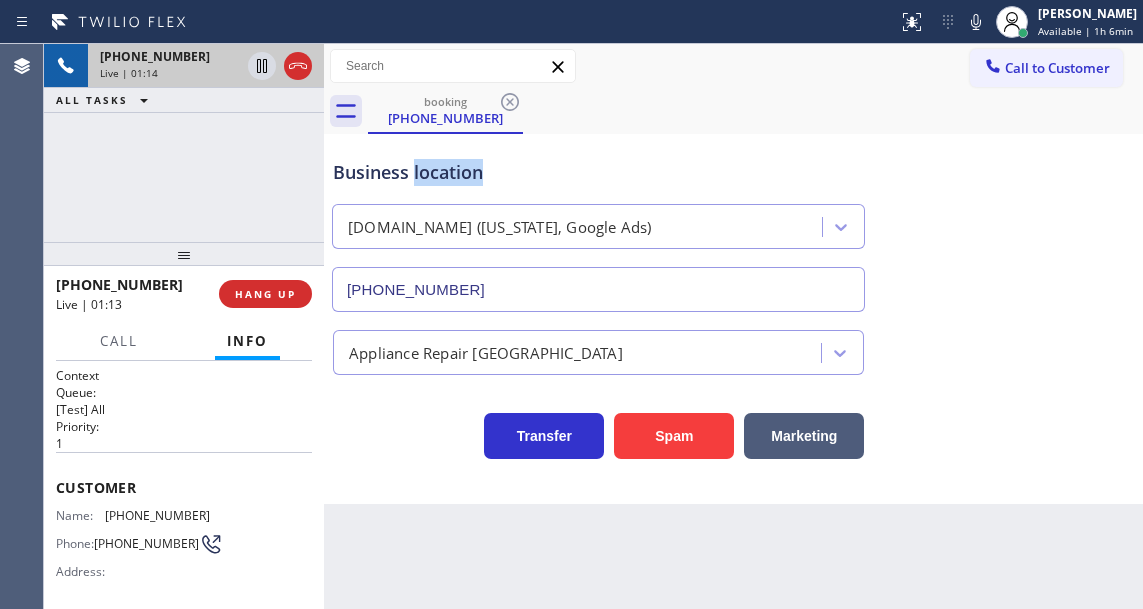 click on "Business location" at bounding box center [598, 172] 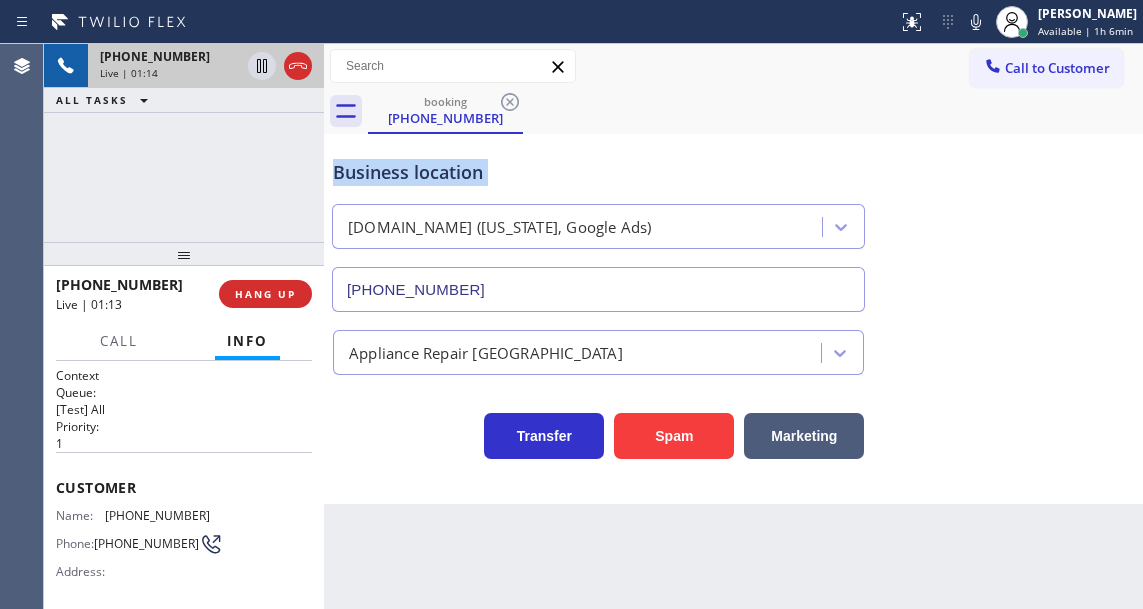 click on "Business location" at bounding box center [598, 172] 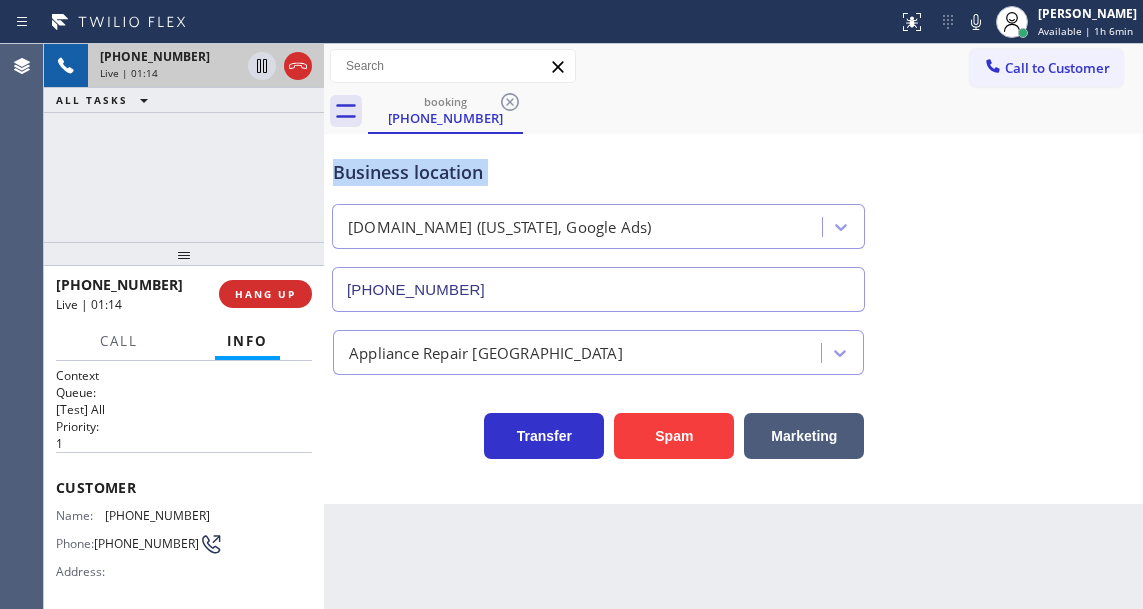 click on "Business location" at bounding box center (598, 172) 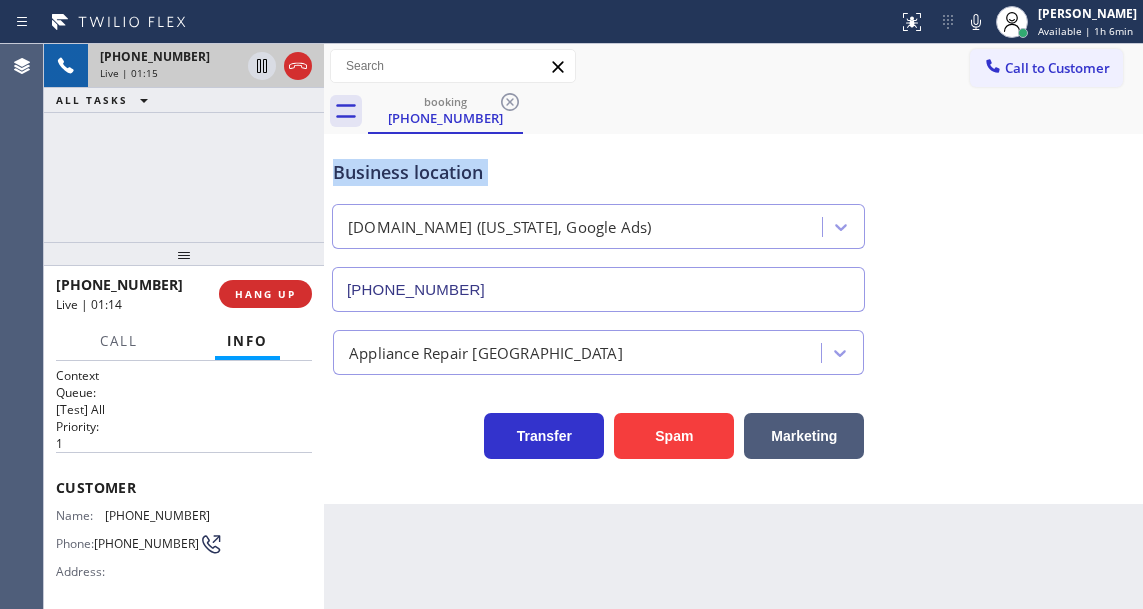 click on "Business location" at bounding box center (598, 172) 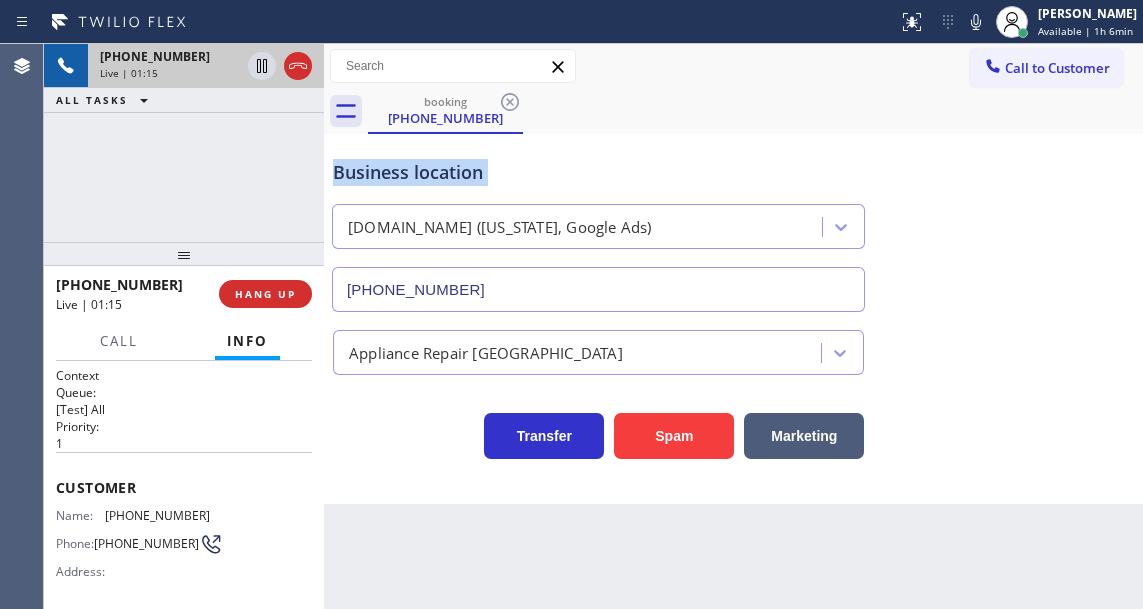click on "Business location" at bounding box center [598, 172] 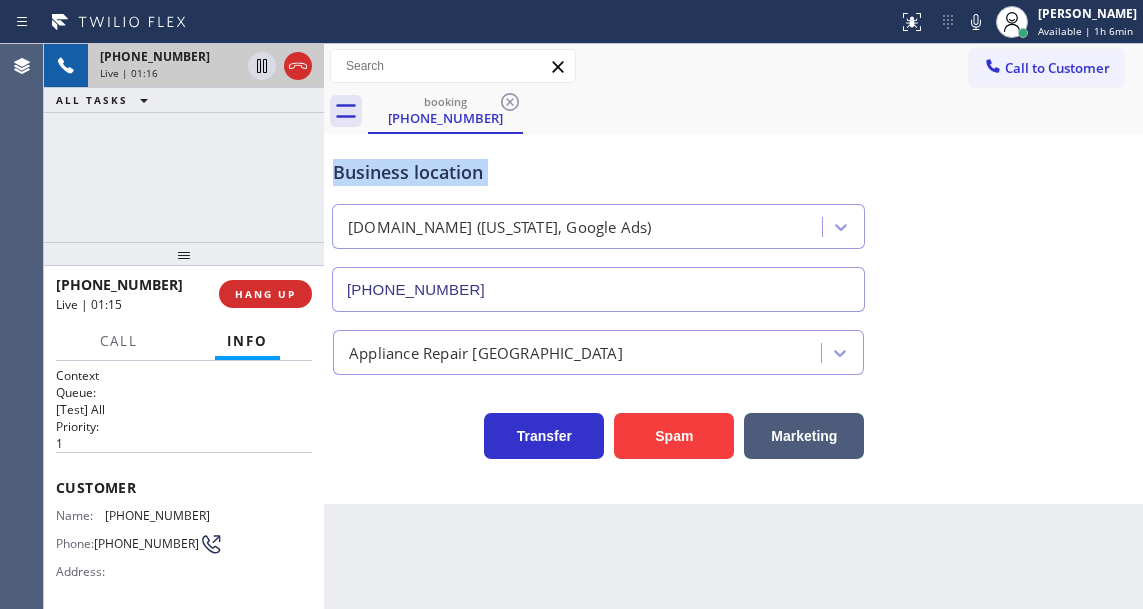 click on "Business location" at bounding box center (598, 172) 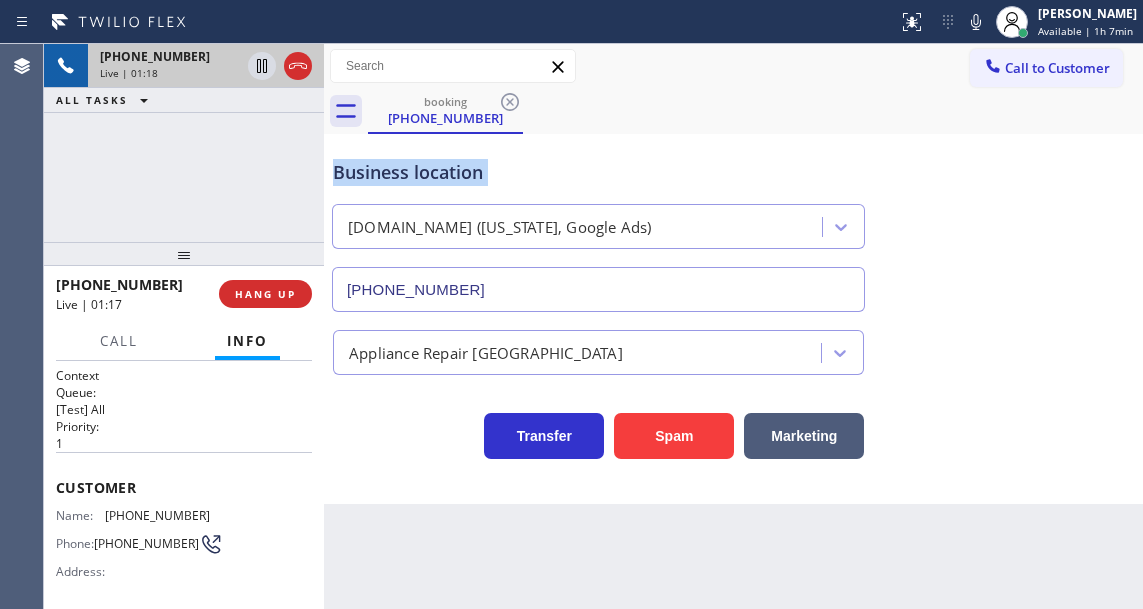 click on "Business location" at bounding box center [598, 172] 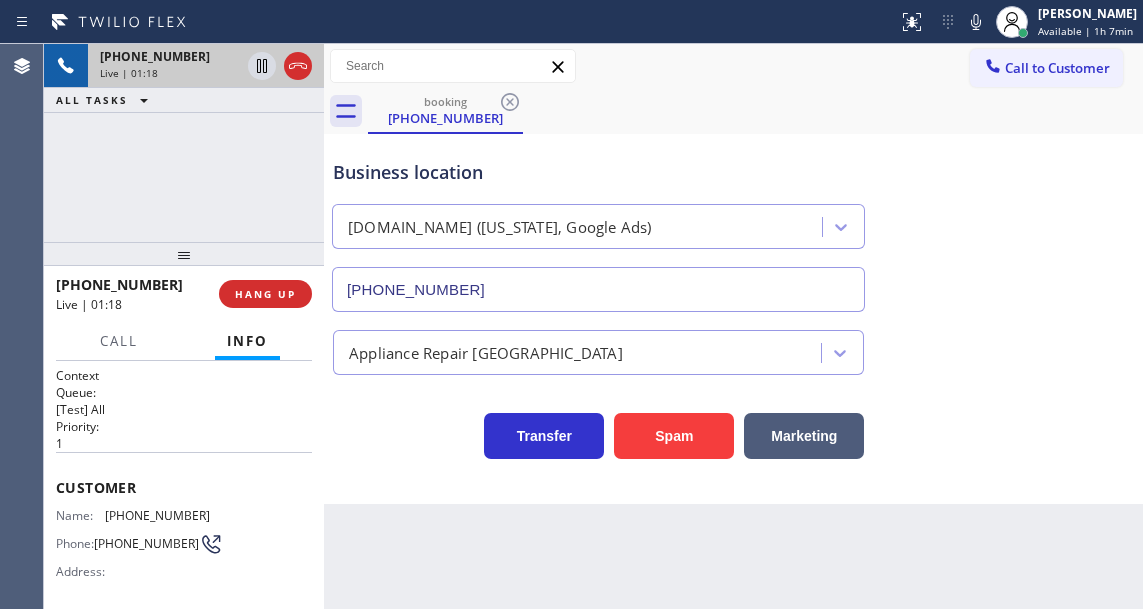 click on "Business location" at bounding box center [598, 172] 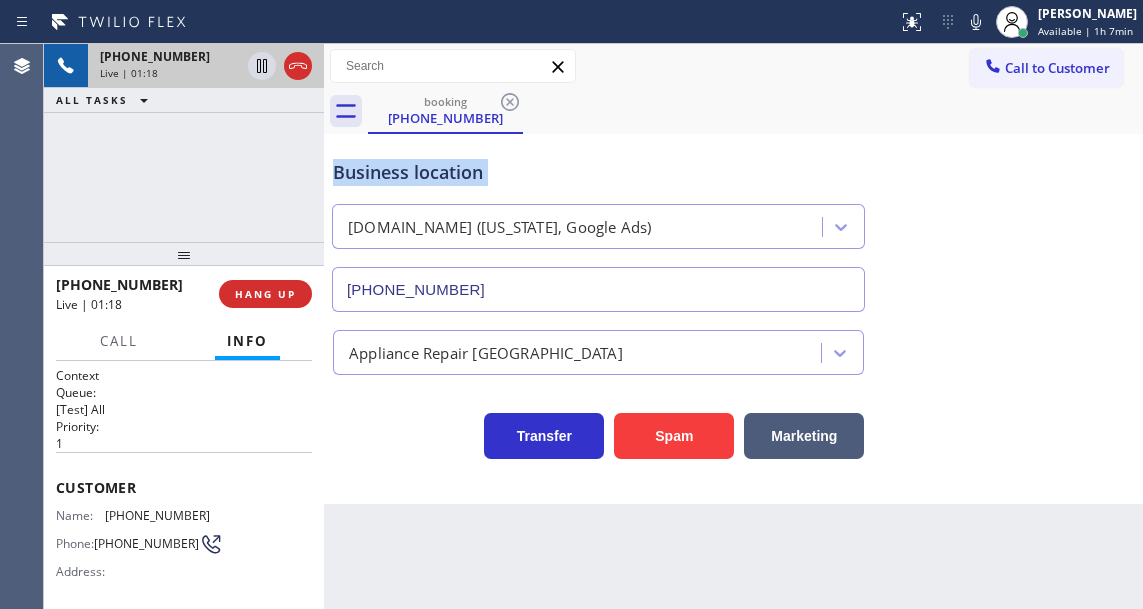 click on "Business location" at bounding box center (598, 172) 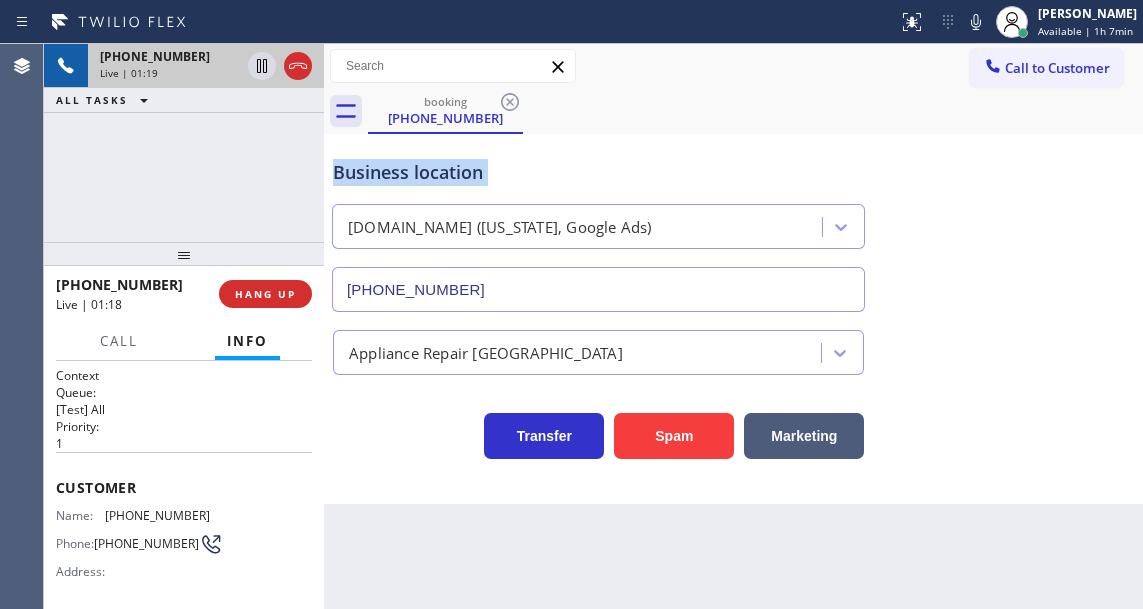click on "Business location" at bounding box center (598, 172) 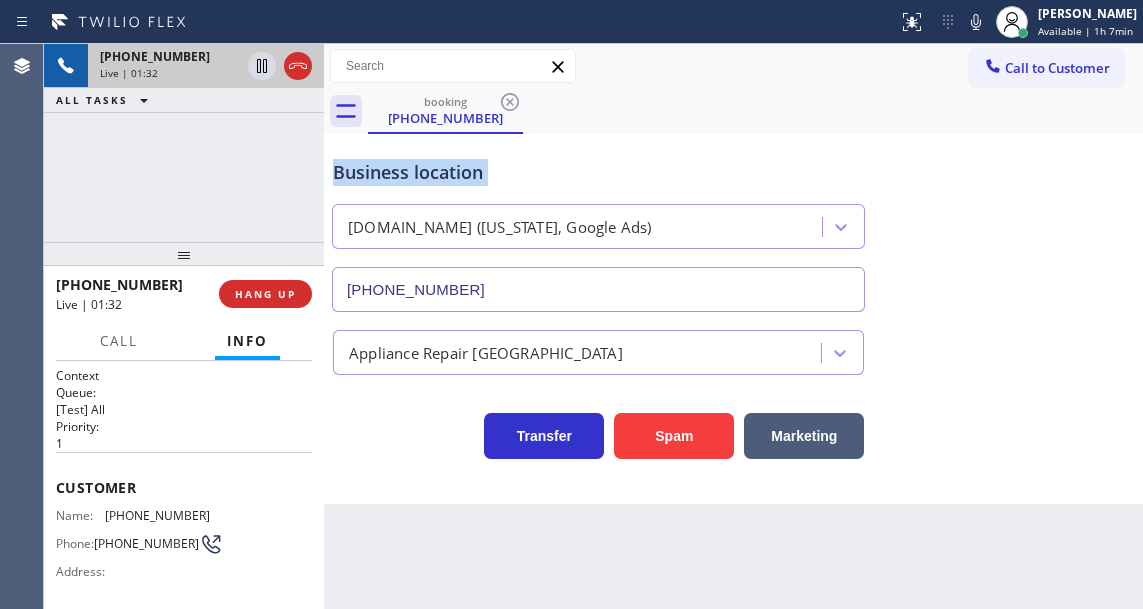 click on "Business location" at bounding box center [598, 172] 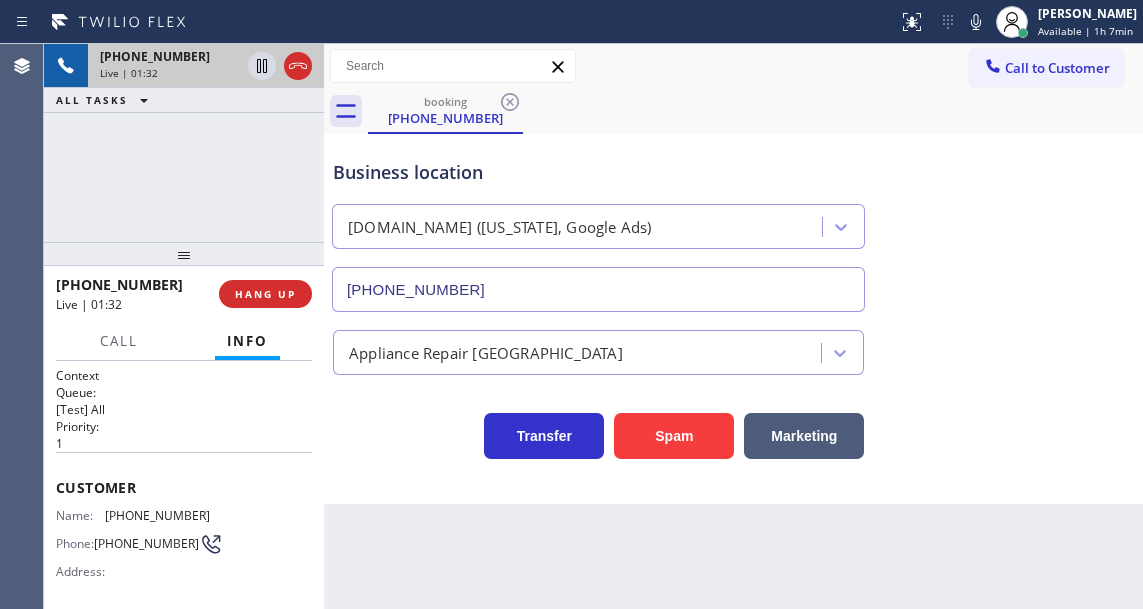 click on "Business location" at bounding box center (598, 172) 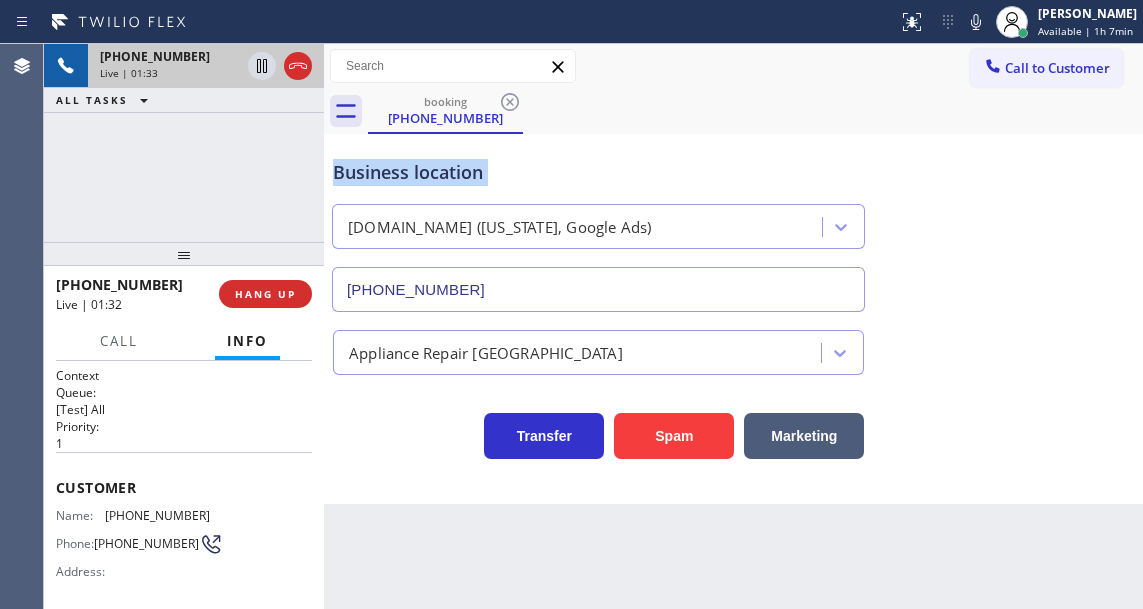 click on "Business location" at bounding box center [598, 172] 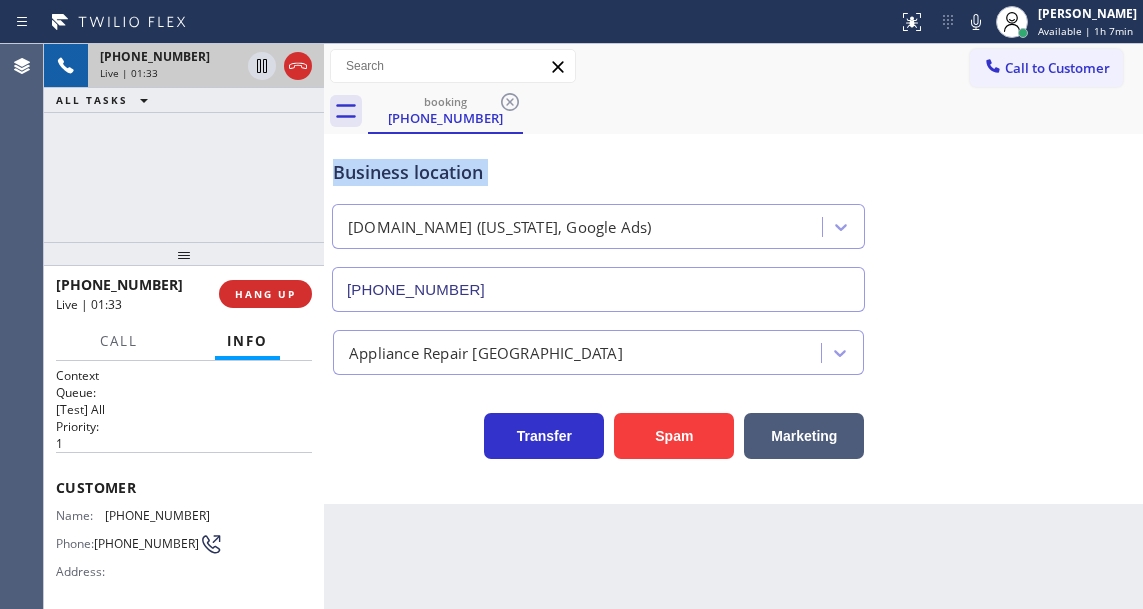 click on "Business location" at bounding box center [598, 172] 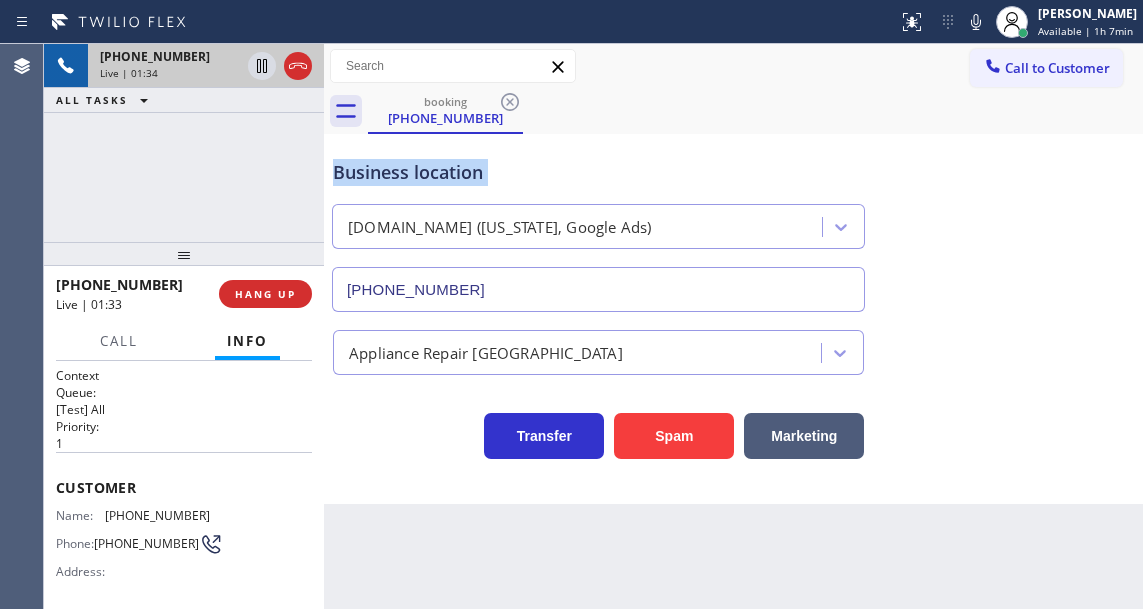 click on "Business location" at bounding box center (598, 172) 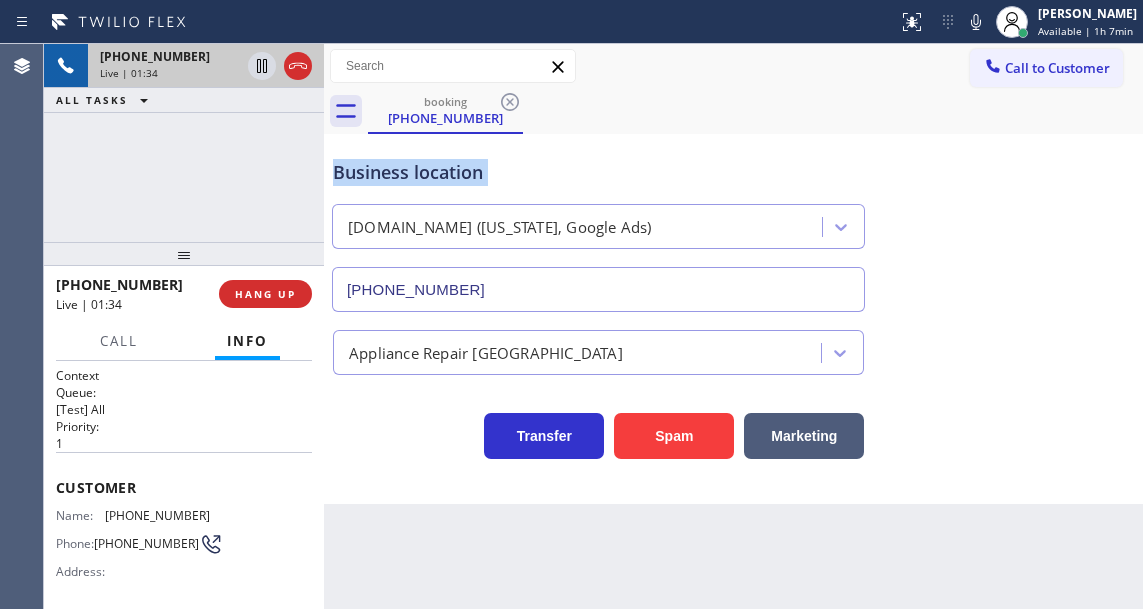 click on "Business location" at bounding box center (598, 172) 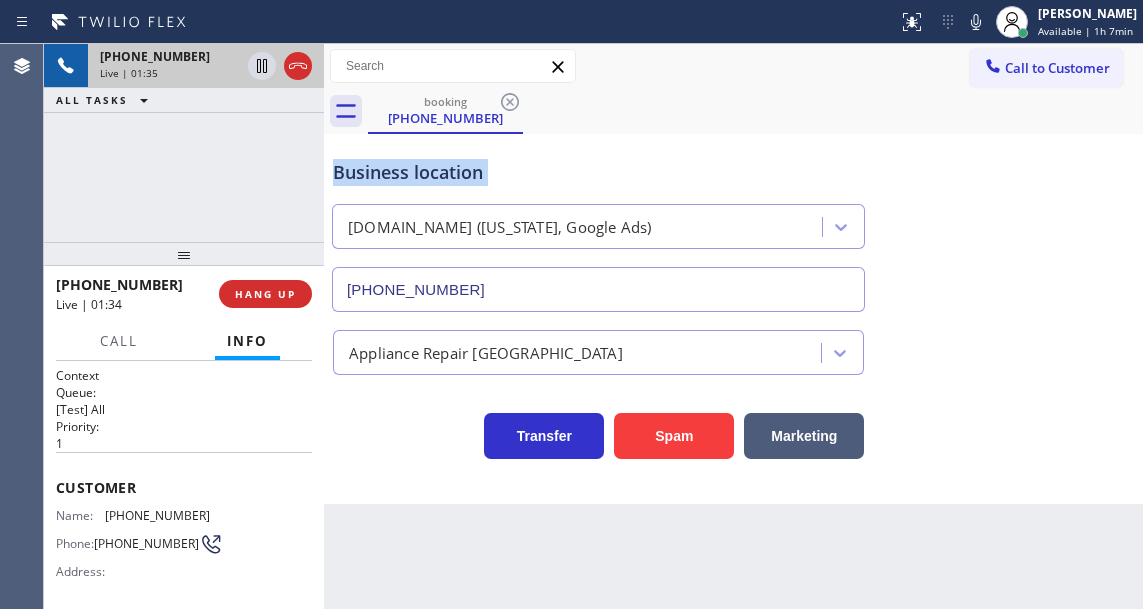 click on "Business location" at bounding box center [598, 172] 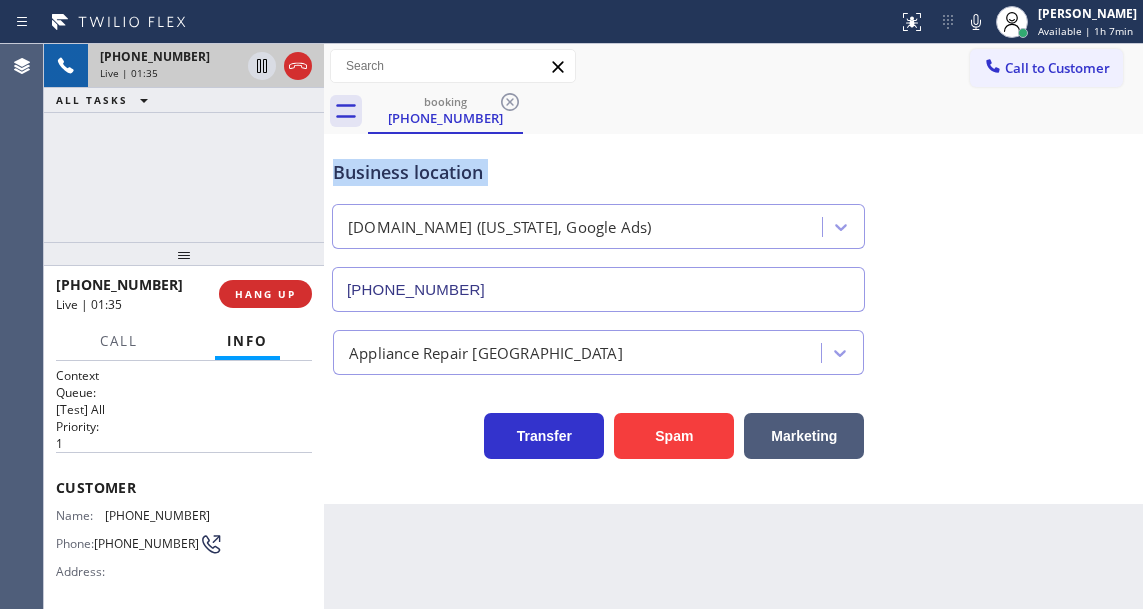click on "Business location" at bounding box center (598, 172) 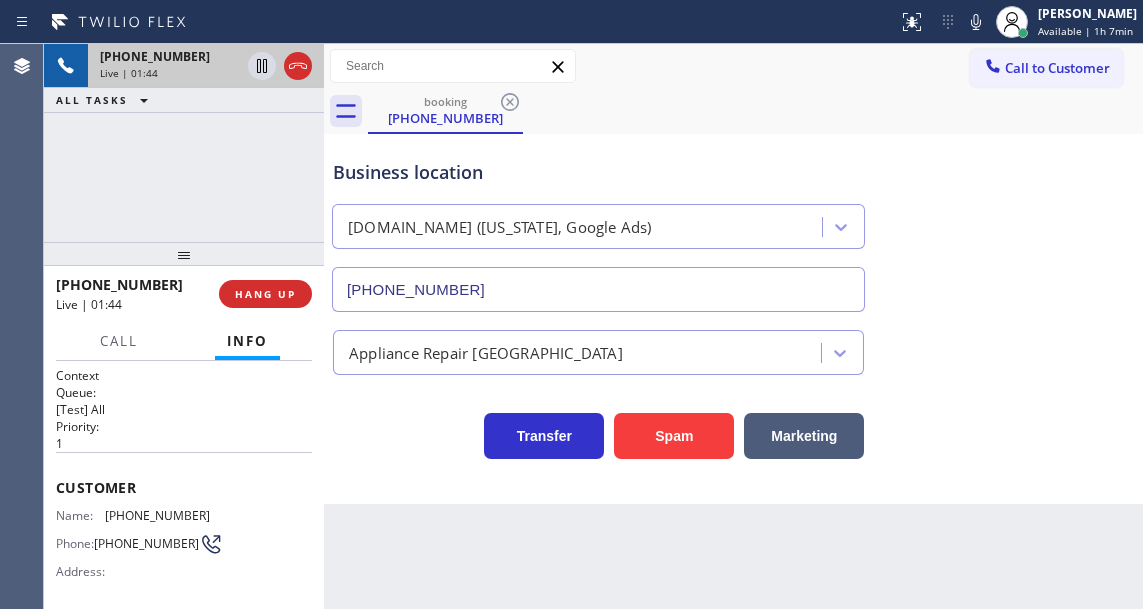 click on "+12123758101 Live | 01:44 ALL TASKS ALL TASKS ACTIVE TASKS TASKS IN WRAP UP" at bounding box center (184, 143) 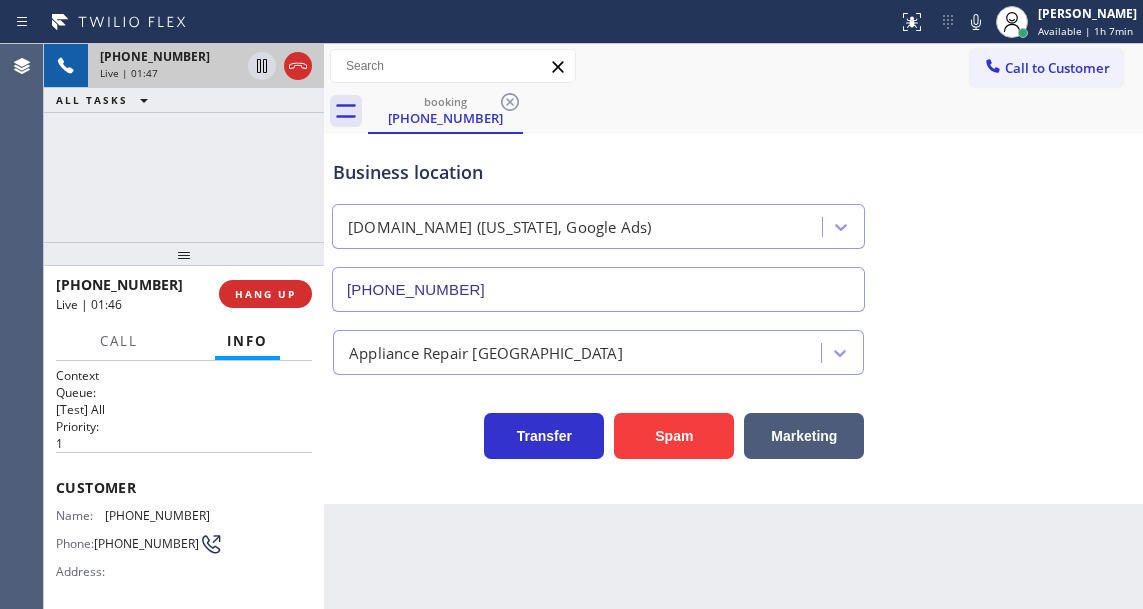 click on "Business location VikingTechs.online (New York, Google Ads) (929) 374-2651" at bounding box center [598, 225] 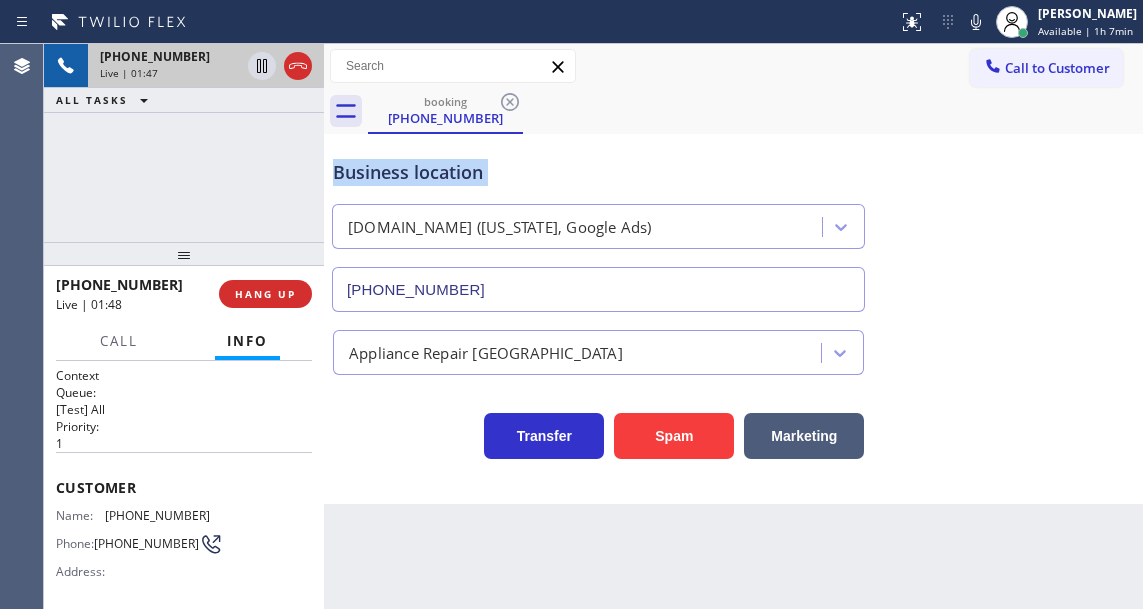 click on "Business location VikingTechs.online (New York, Google Ads) (929) 374-2651" at bounding box center (598, 225) 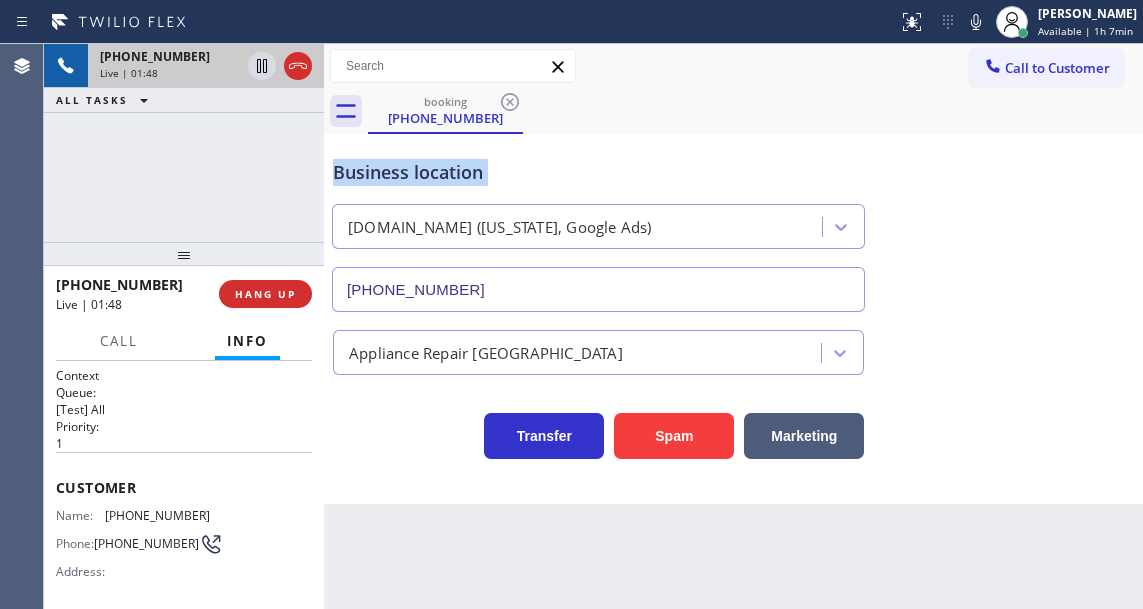 click on "Business location VikingTechs.online (New York, Google Ads) (929) 374-2651" at bounding box center [598, 225] 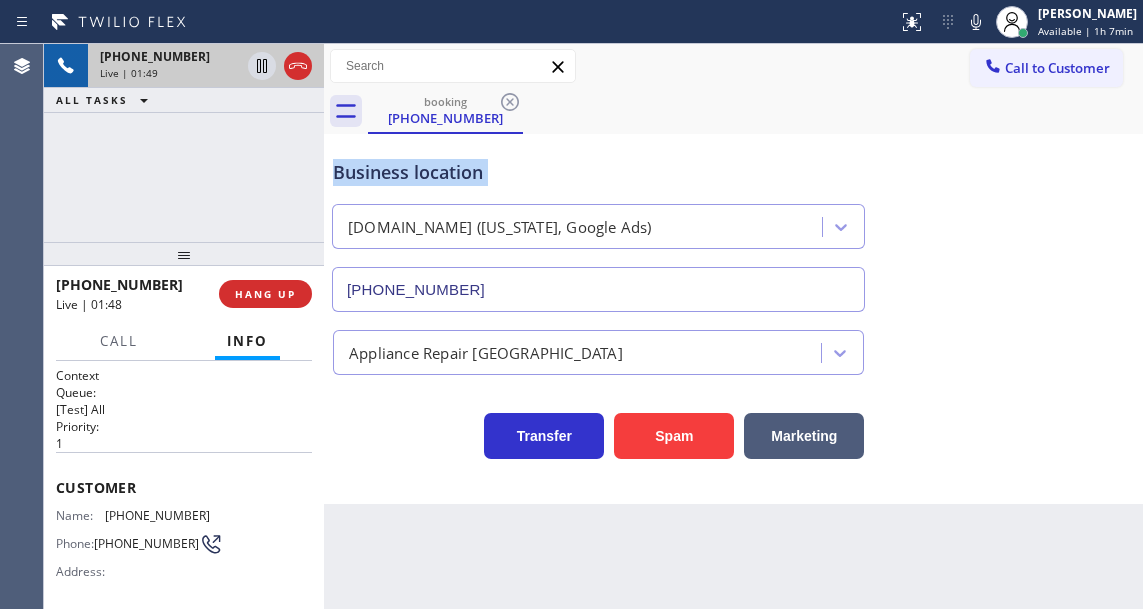 click on "Business location VikingTechs.online (New York, Google Ads) (929) 374-2651" at bounding box center [598, 225] 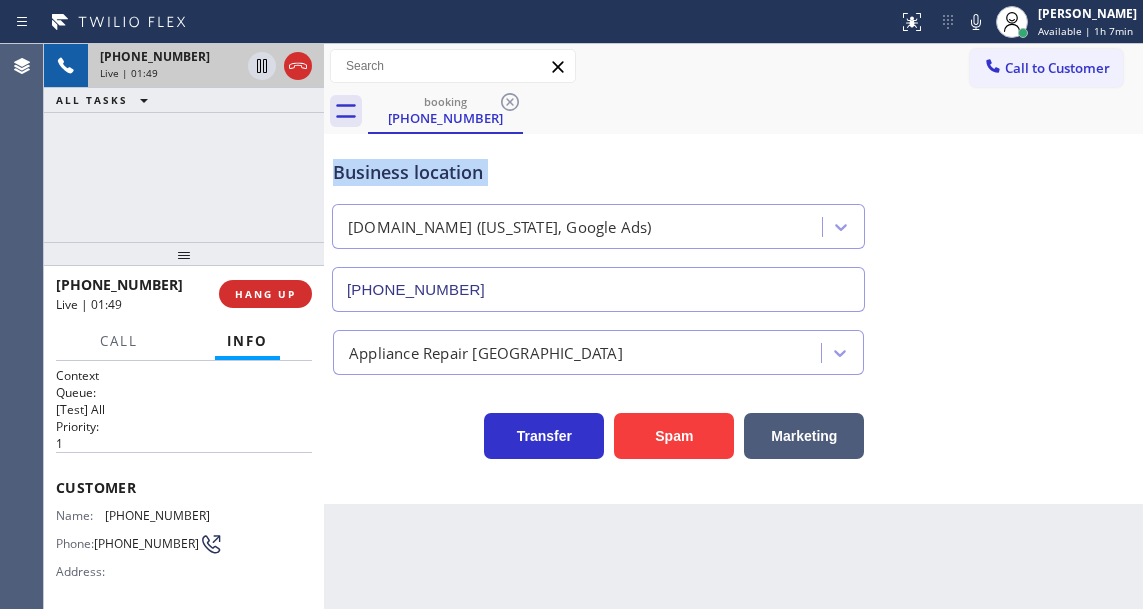 click on "Business location VikingTechs.online (New York, Google Ads) (929) 374-2651" at bounding box center (598, 225) 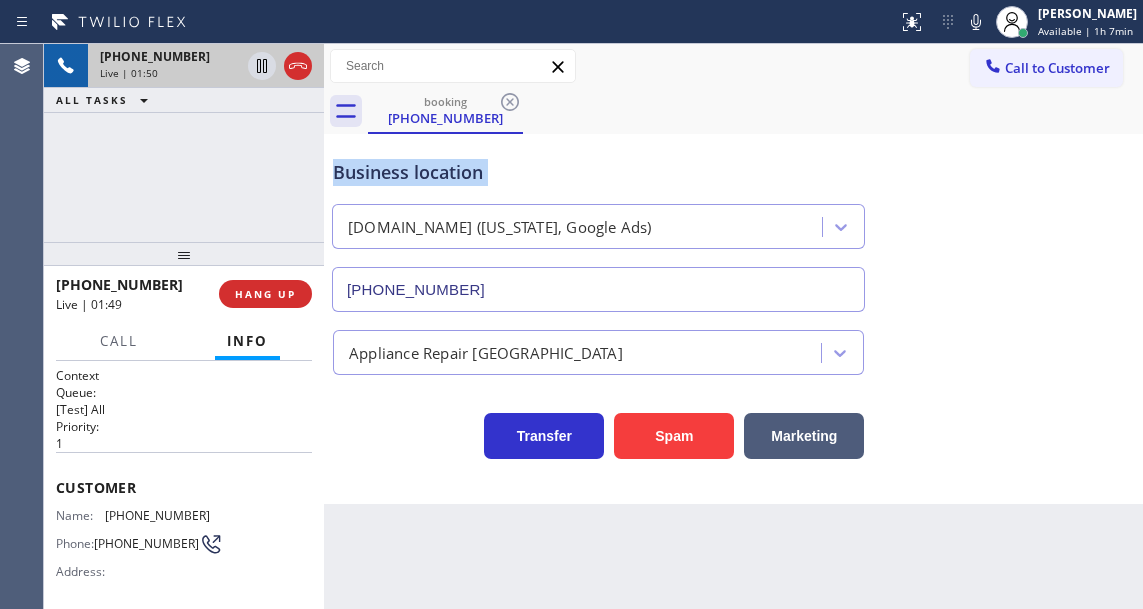 click on "Business location VikingTechs.online (New York, Google Ads) (929) 374-2651" at bounding box center [598, 225] 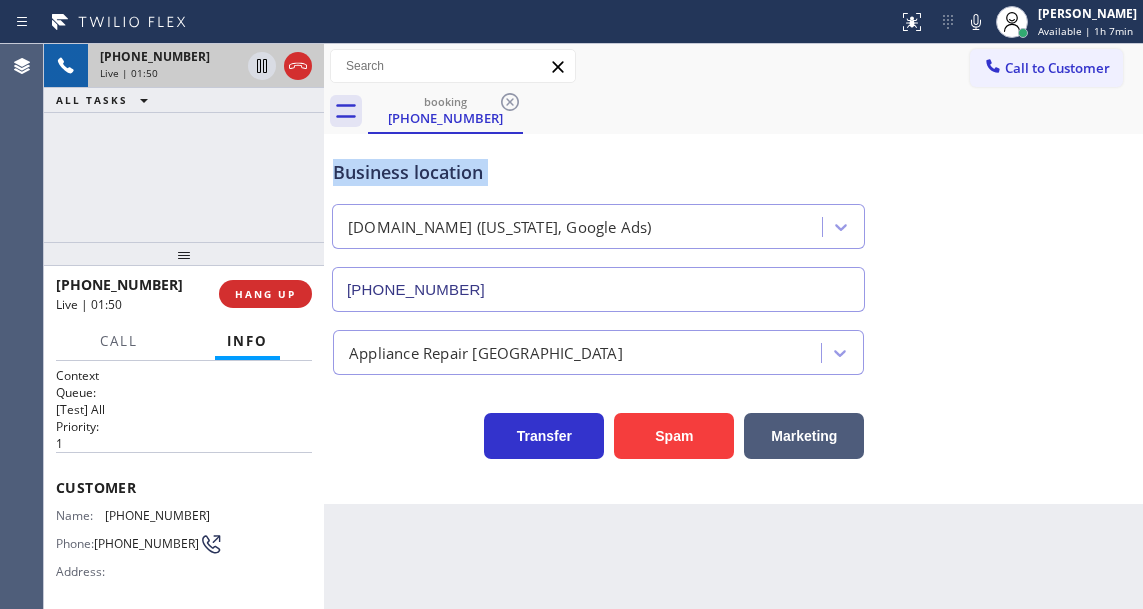 click on "Business location VikingTechs.online (New York, Google Ads) (929) 374-2651" at bounding box center [598, 225] 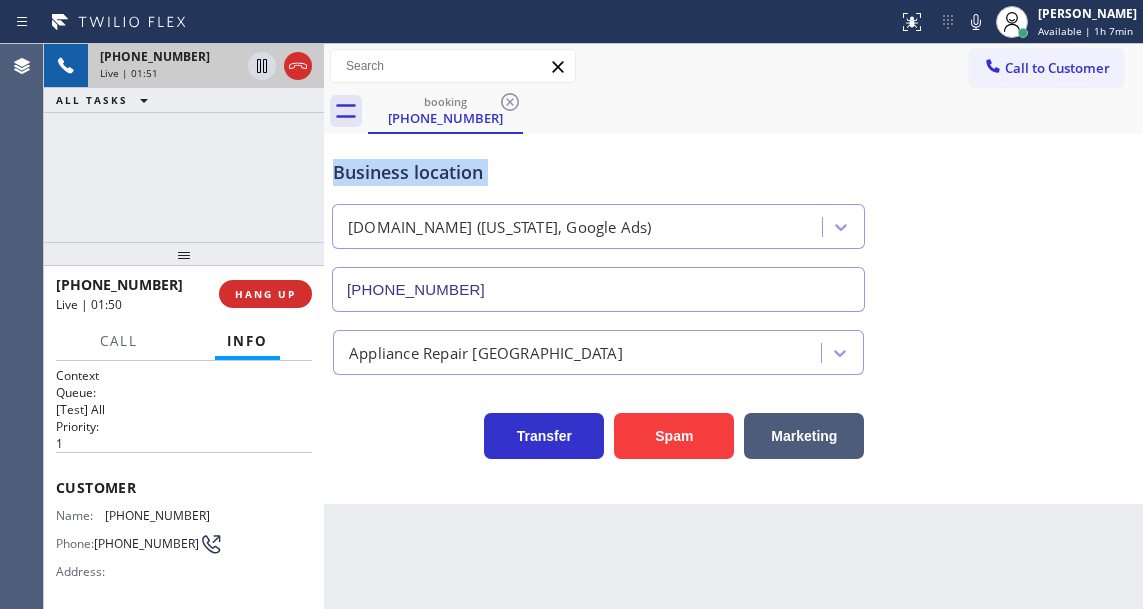 click on "Business location VikingTechs.online (New York, Google Ads) (929) 374-2651" at bounding box center (598, 225) 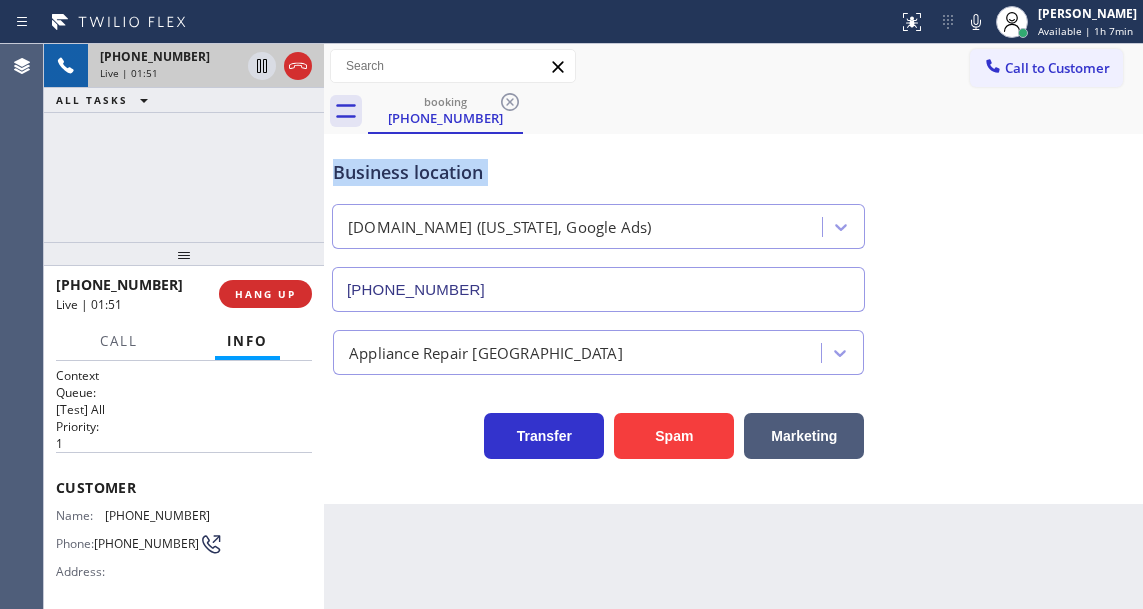click on "Business location VikingTechs.online (New York, Google Ads) (929) 374-2651" at bounding box center [598, 225] 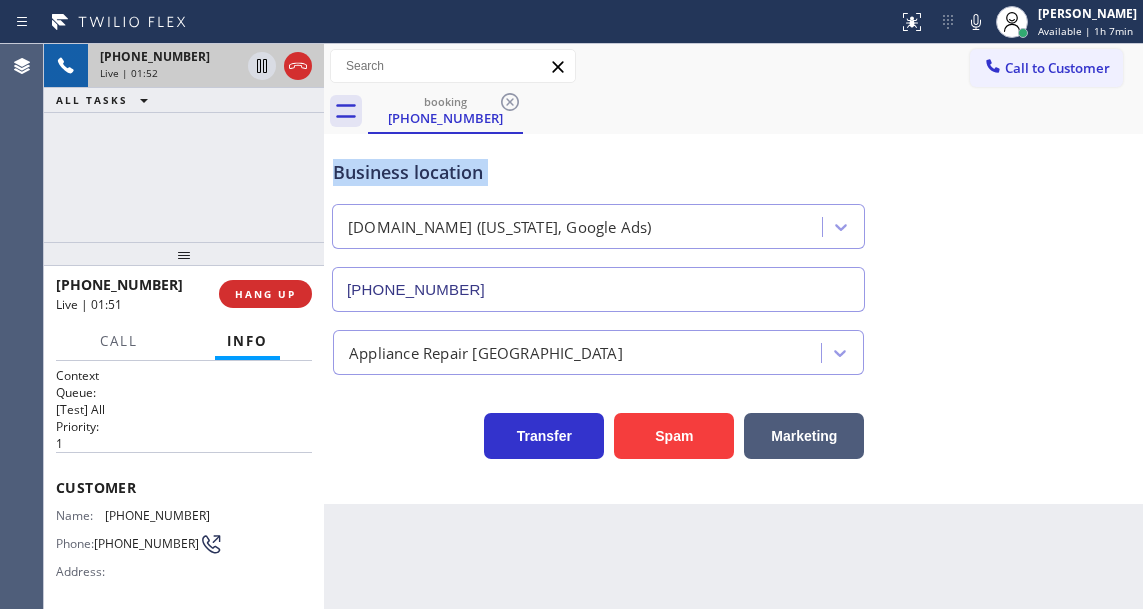 click on "Business location" at bounding box center (598, 172) 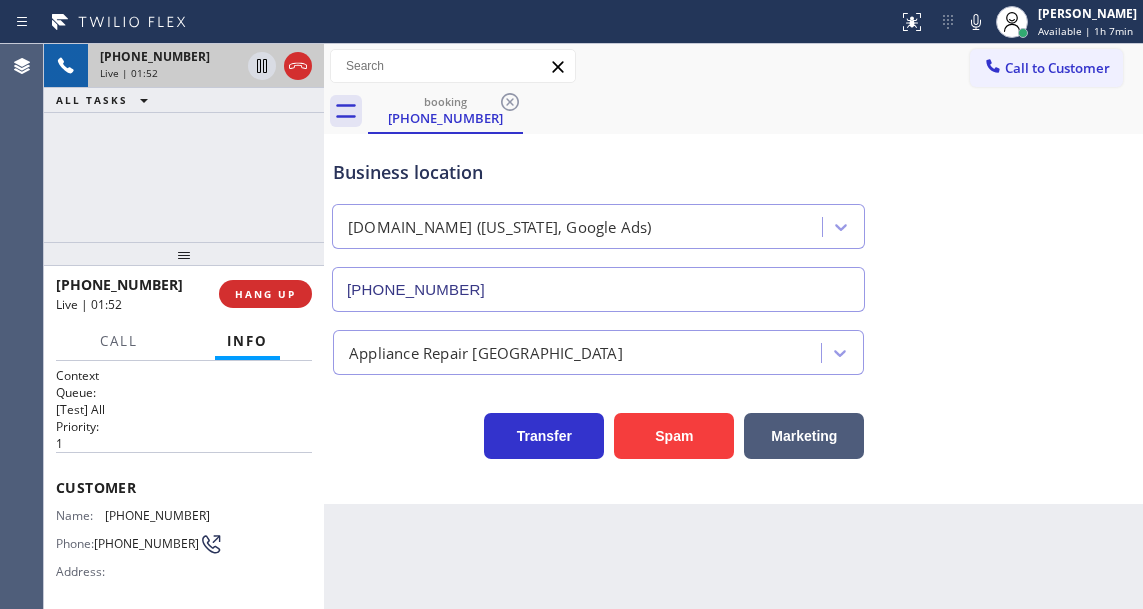 click on "Business location" at bounding box center [598, 172] 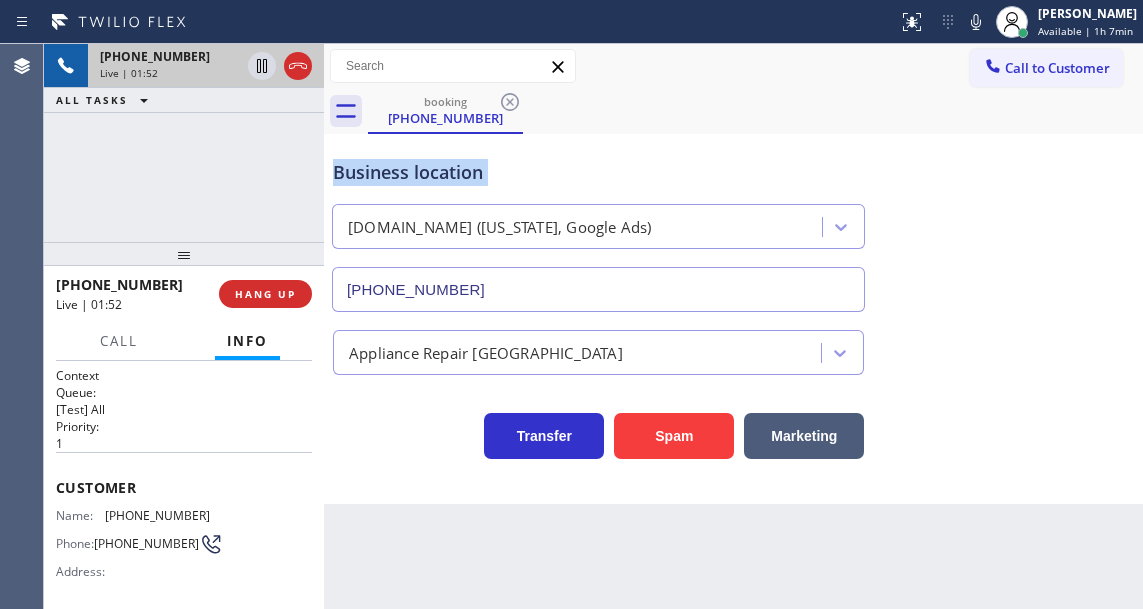 click on "Business location" at bounding box center [598, 172] 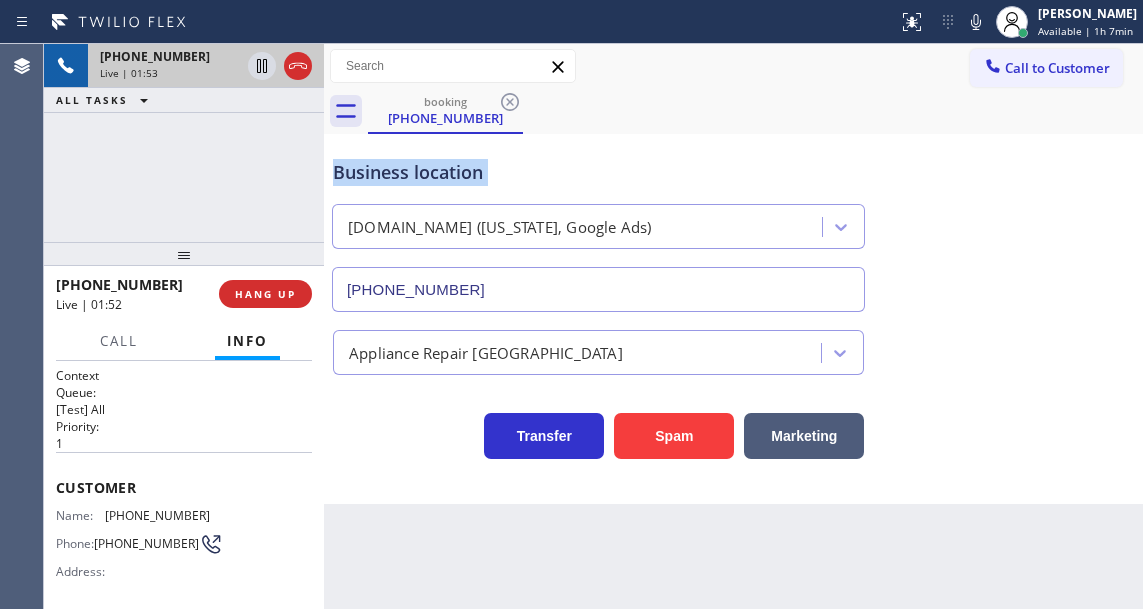 click on "Business location" at bounding box center (598, 172) 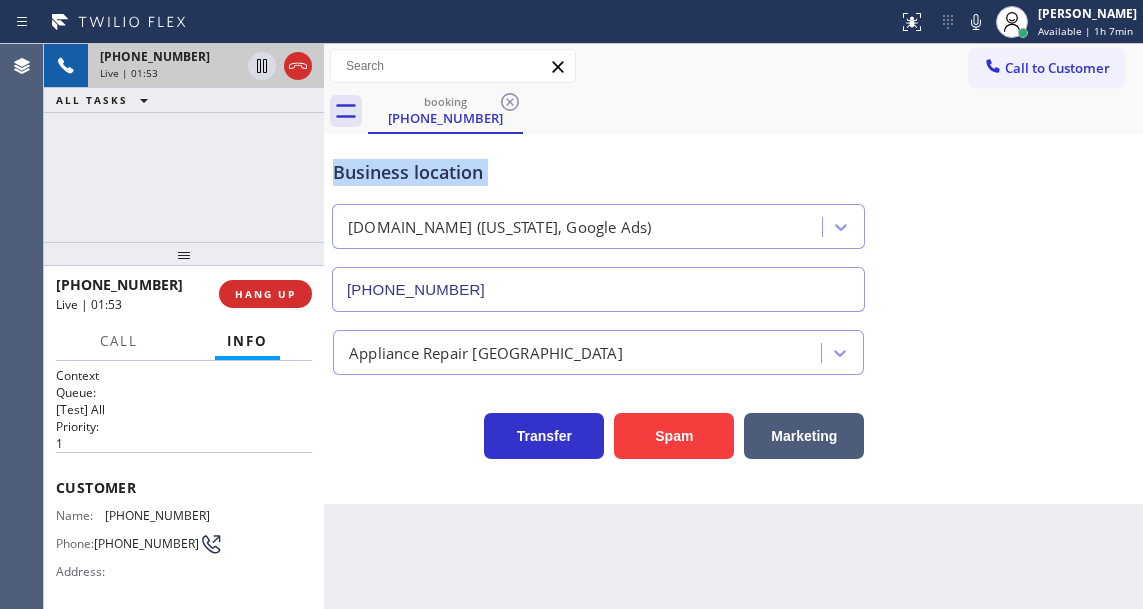 click on "Business location" at bounding box center [598, 172] 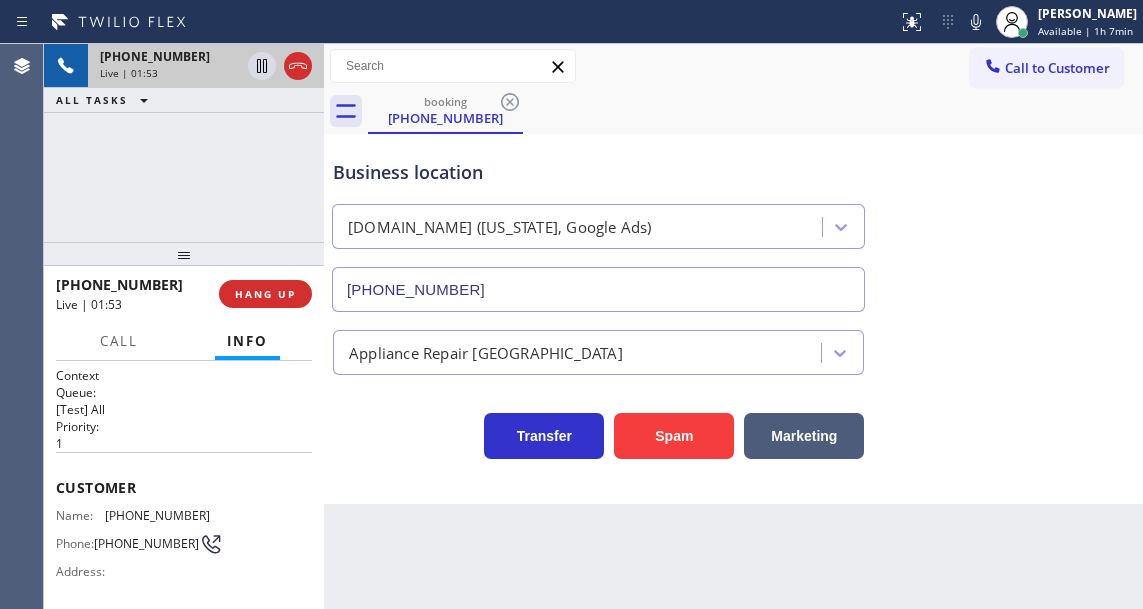 click on "Business location" at bounding box center [598, 172] 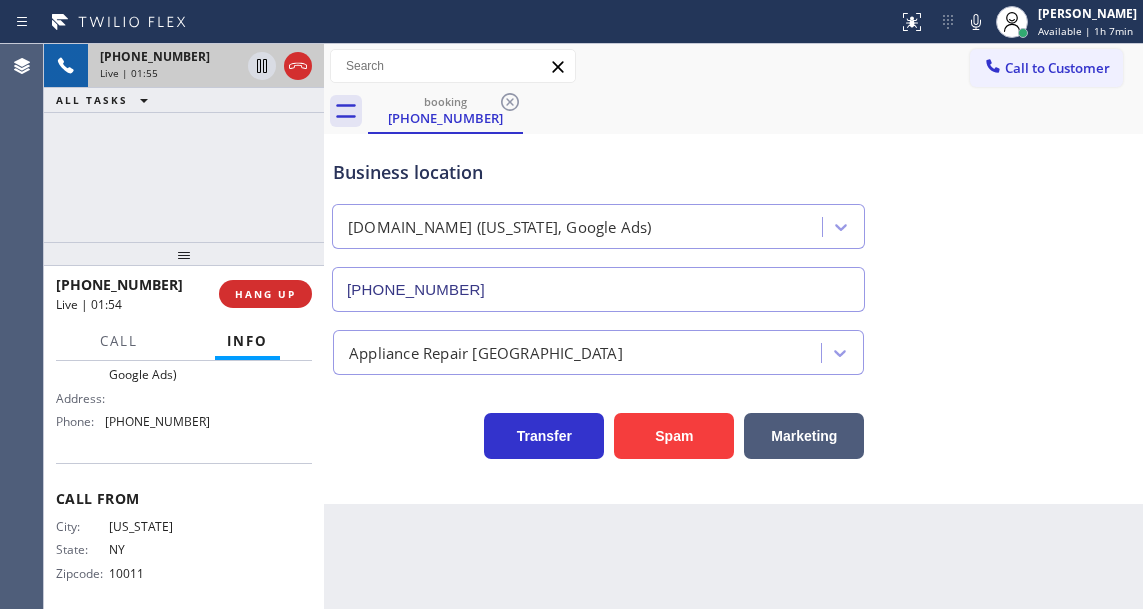 scroll, scrollTop: 350, scrollLeft: 0, axis: vertical 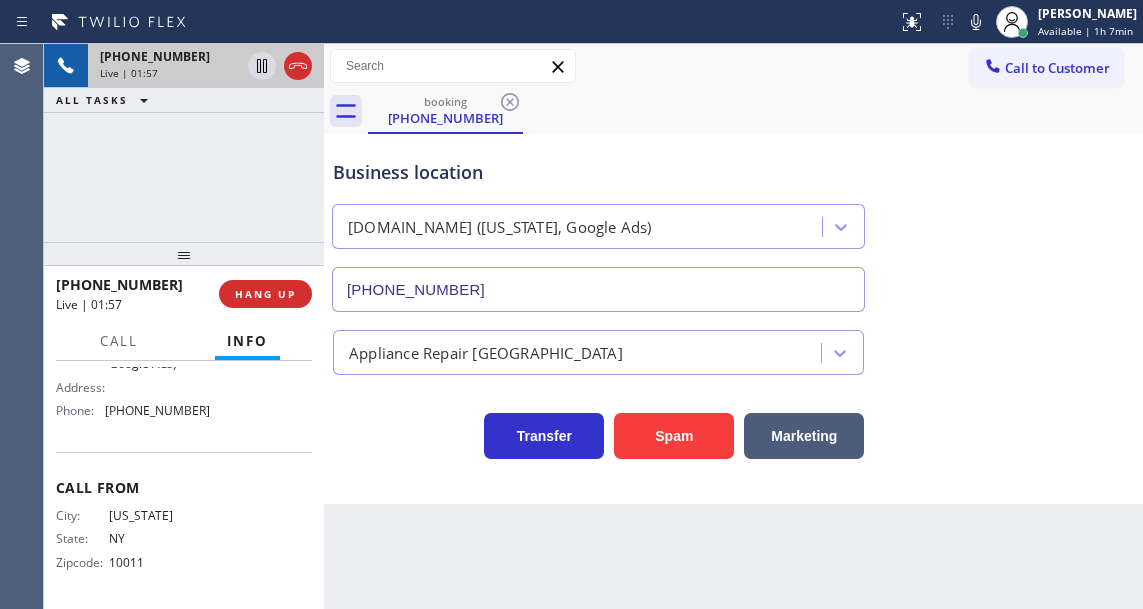 click on "+12123758101 Live | 01:57 ALL TASKS ALL TASKS ACTIVE TASKS TASKS IN WRAP UP" at bounding box center (184, 143) 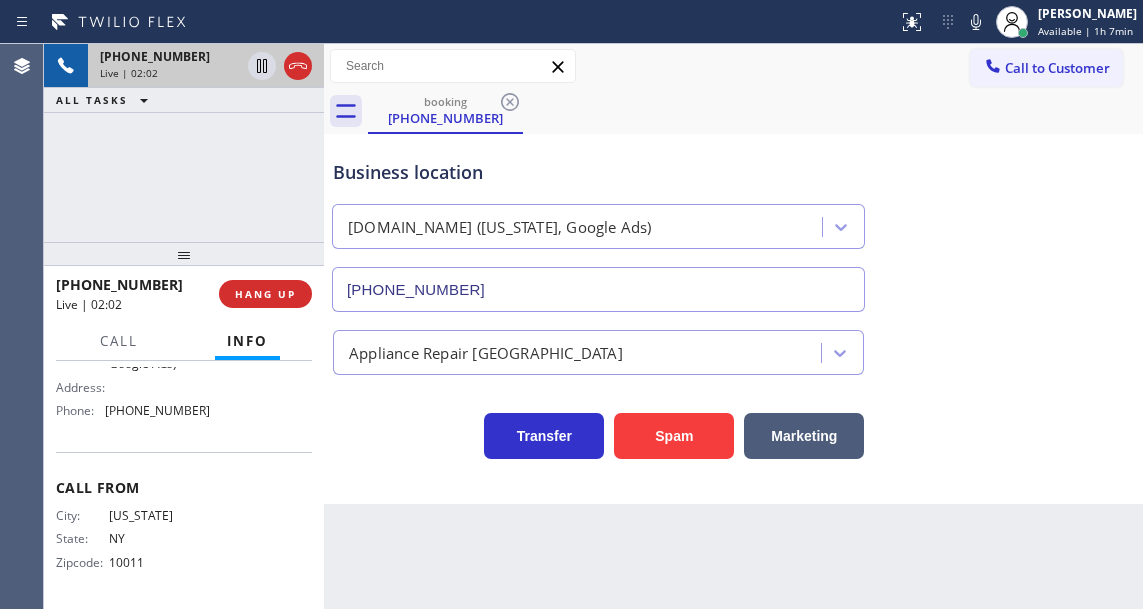 click on "Business location" at bounding box center (598, 172) 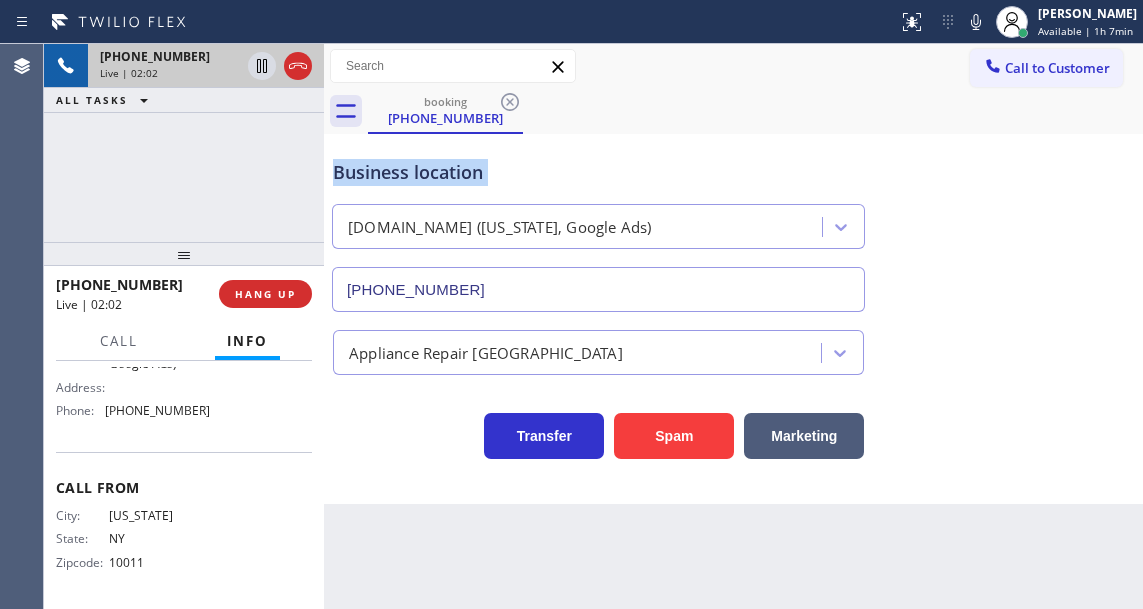 click on "Business location" at bounding box center [598, 172] 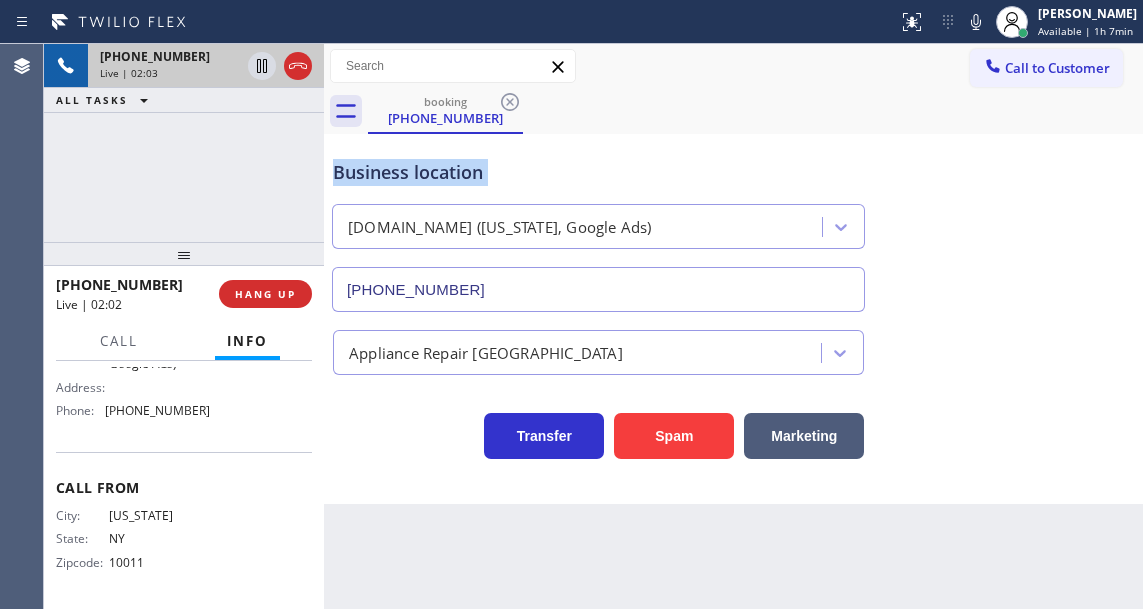 click on "Business location" at bounding box center [598, 172] 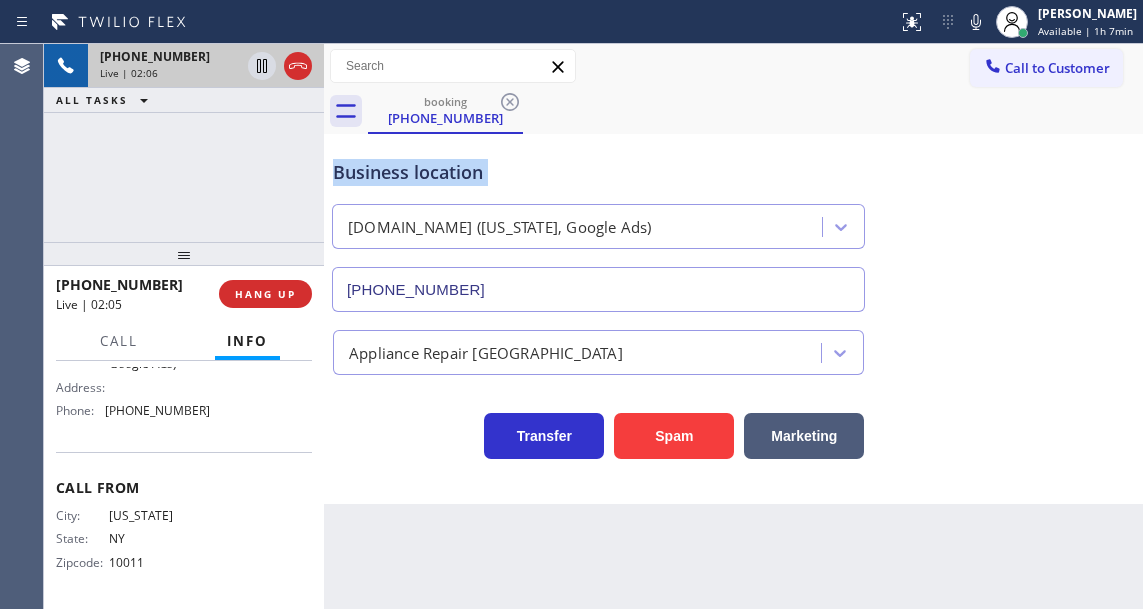 click on "Business location" at bounding box center [598, 172] 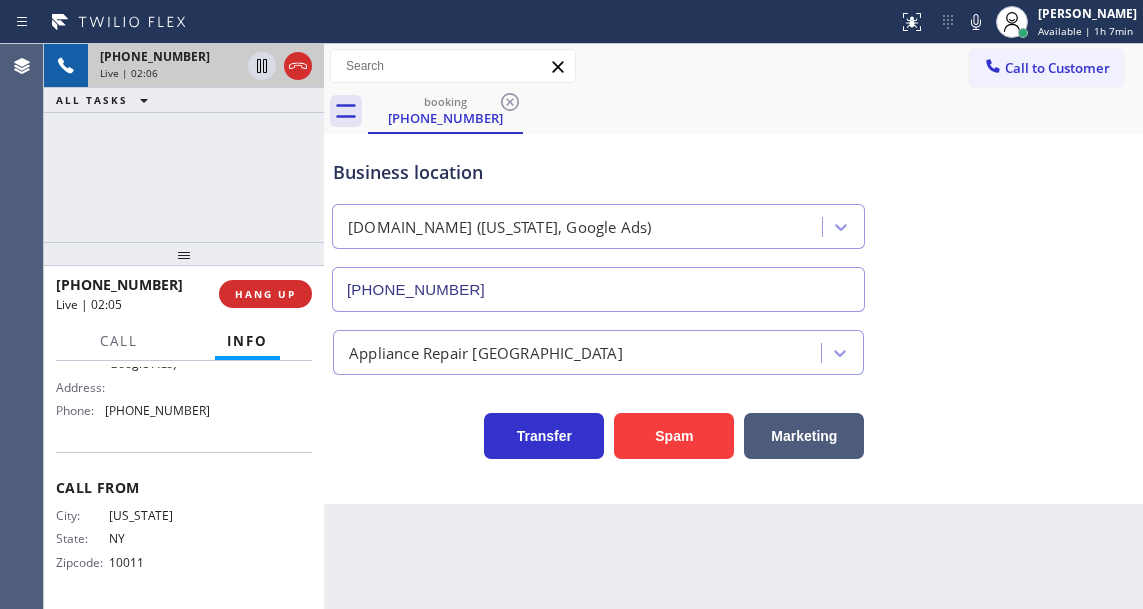click on "Business location" at bounding box center (598, 172) 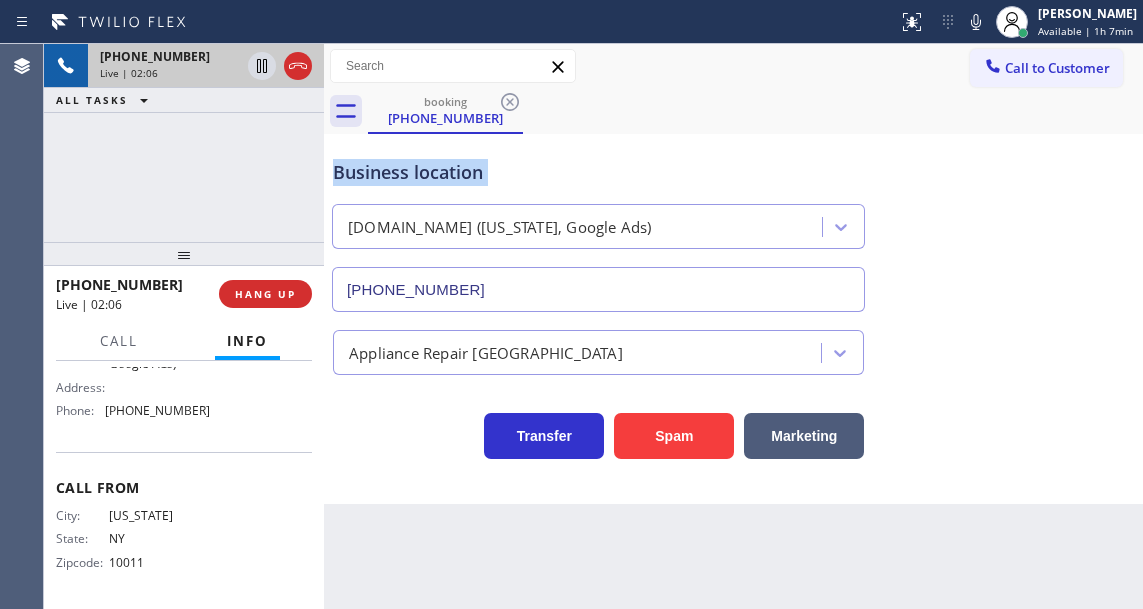 click on "Business location" at bounding box center [598, 172] 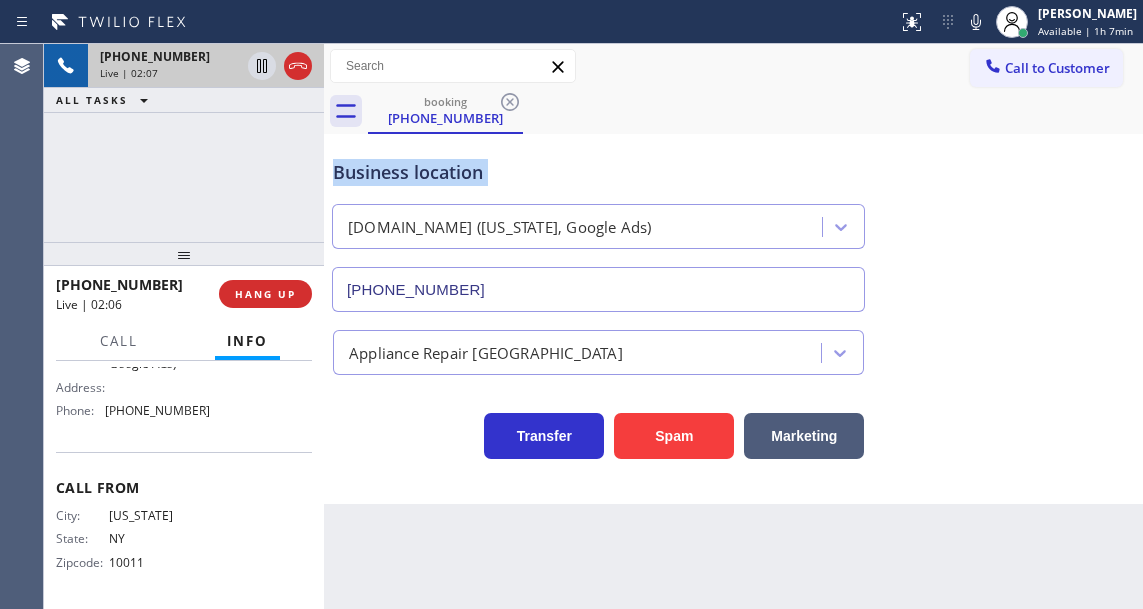 click on "Business location" at bounding box center (598, 172) 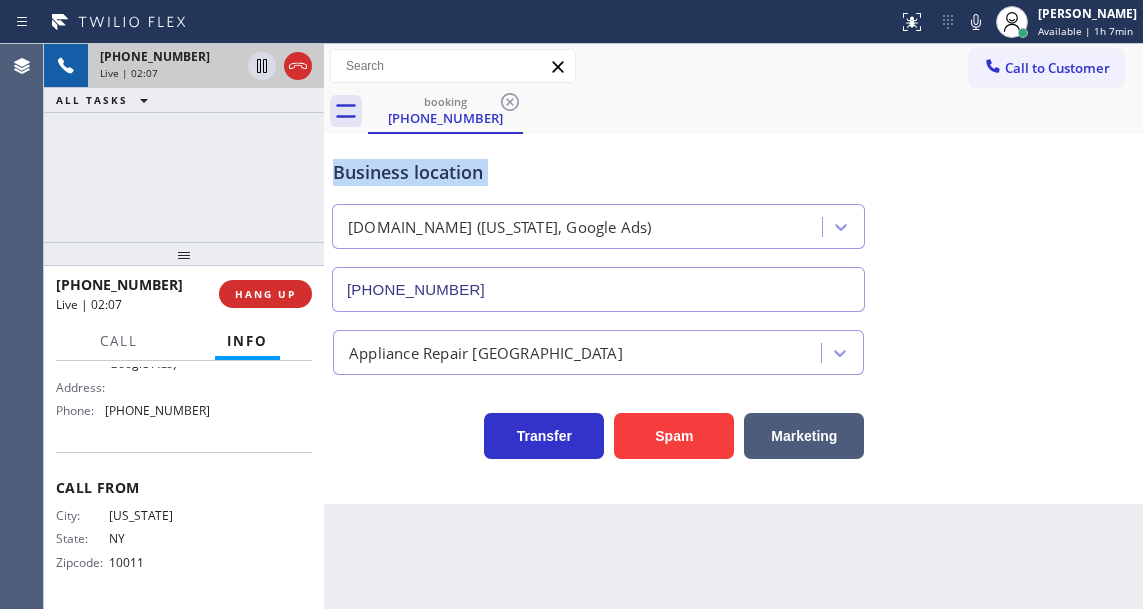 click on "Business location" at bounding box center (598, 172) 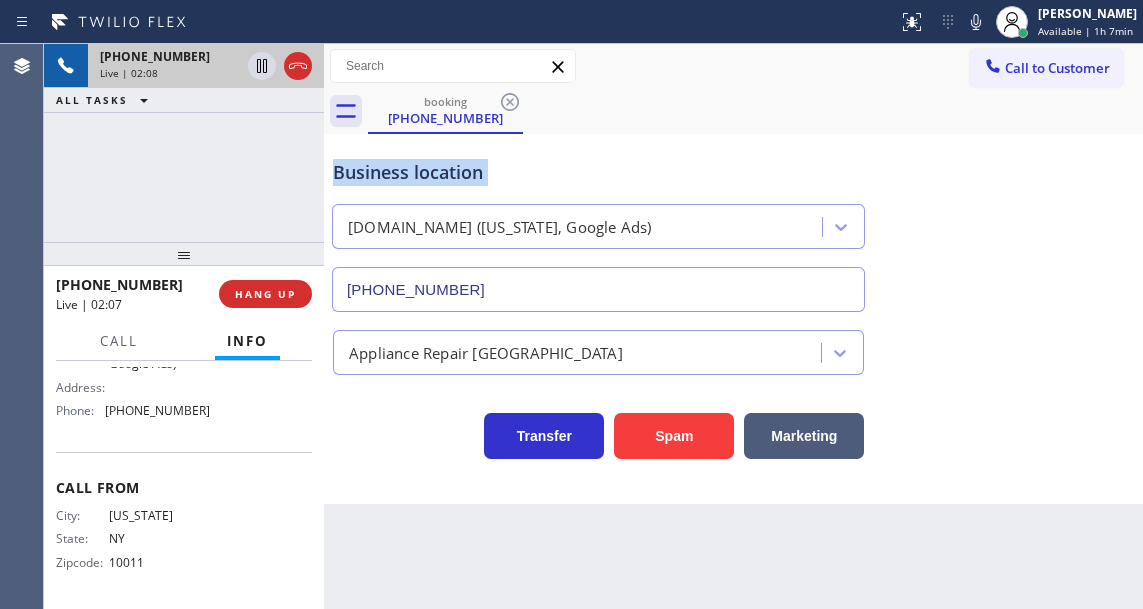 click on "Business location" at bounding box center [598, 172] 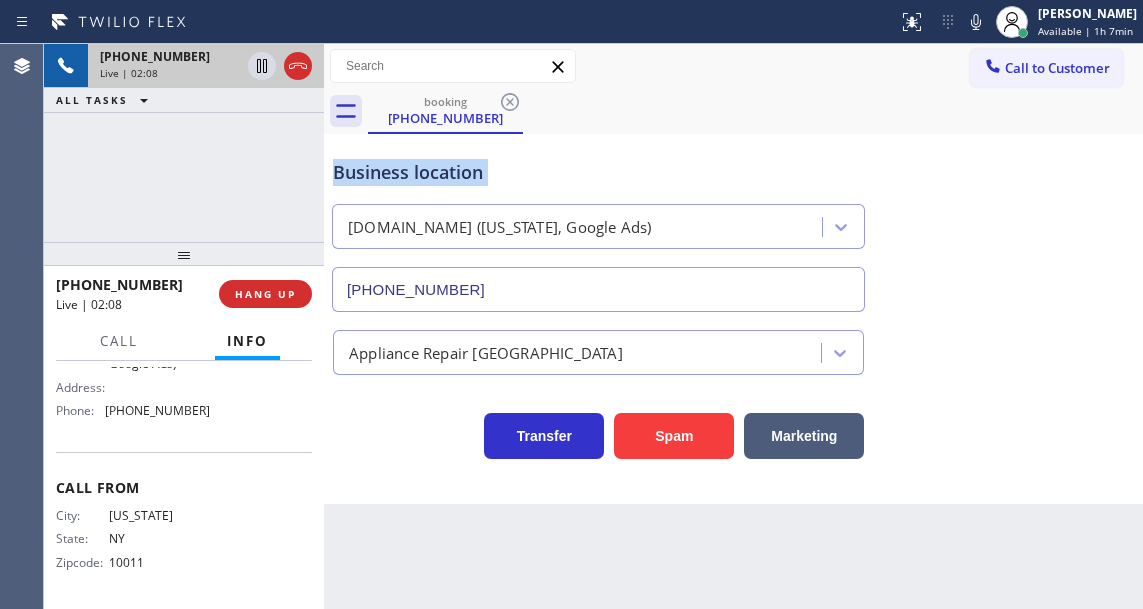 click on "Business location" at bounding box center (598, 172) 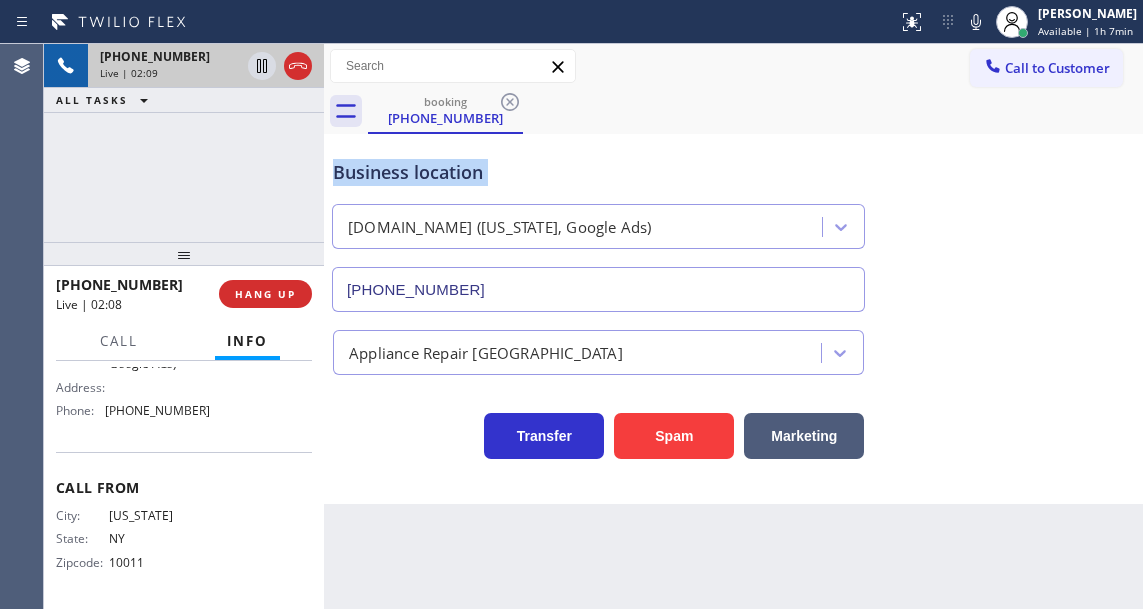 click on "Business location" at bounding box center [598, 172] 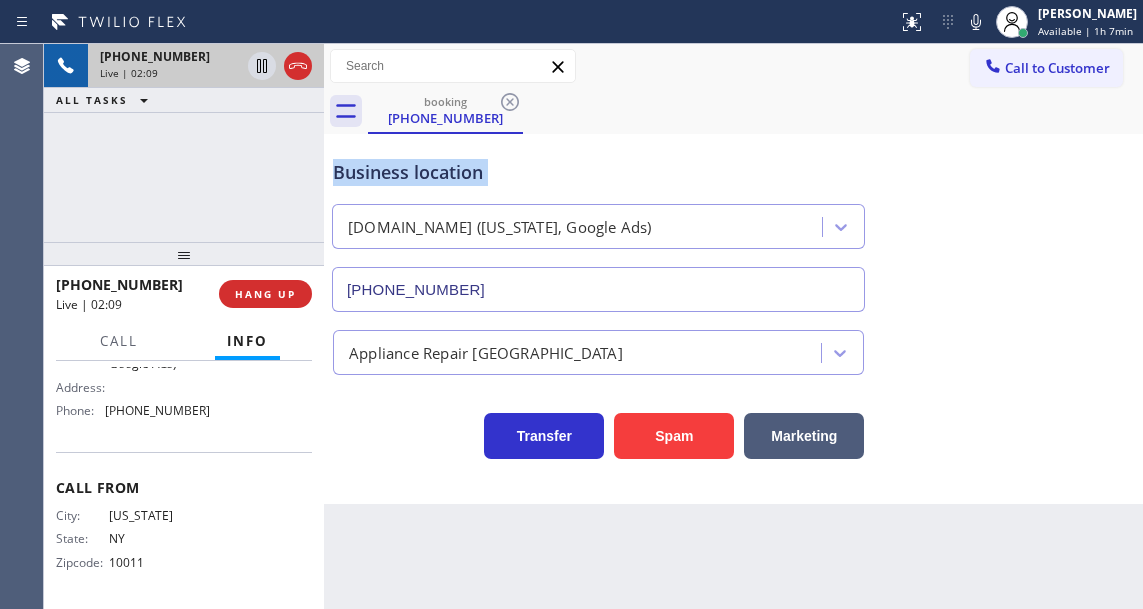click on "Business location" at bounding box center [598, 172] 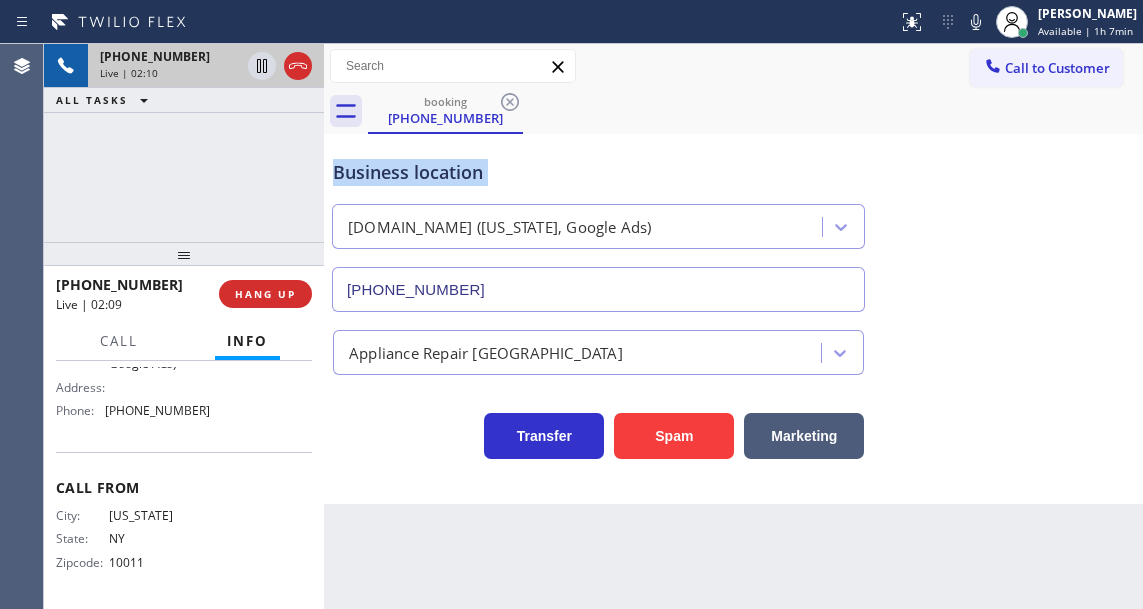 click on "Business location" at bounding box center (598, 172) 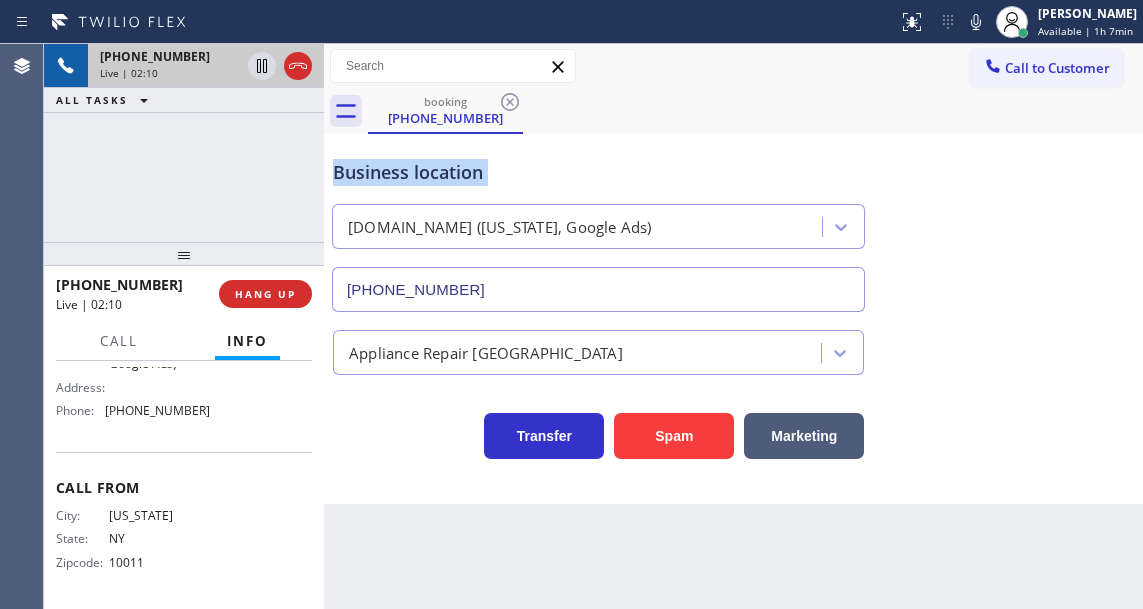 click on "Business location" at bounding box center (598, 172) 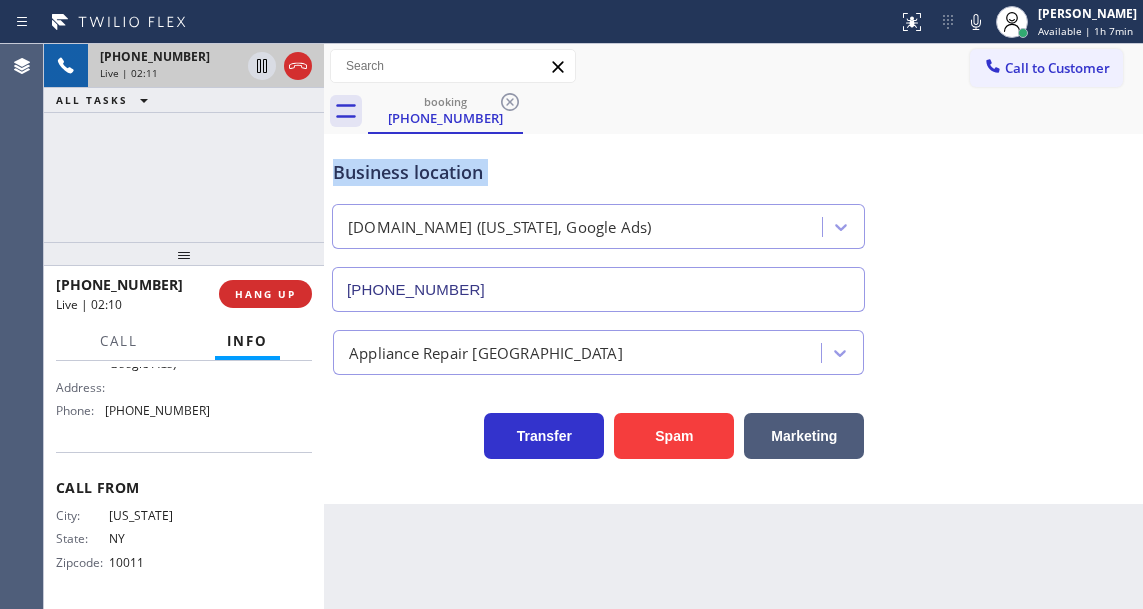 click on "Business location" at bounding box center (598, 172) 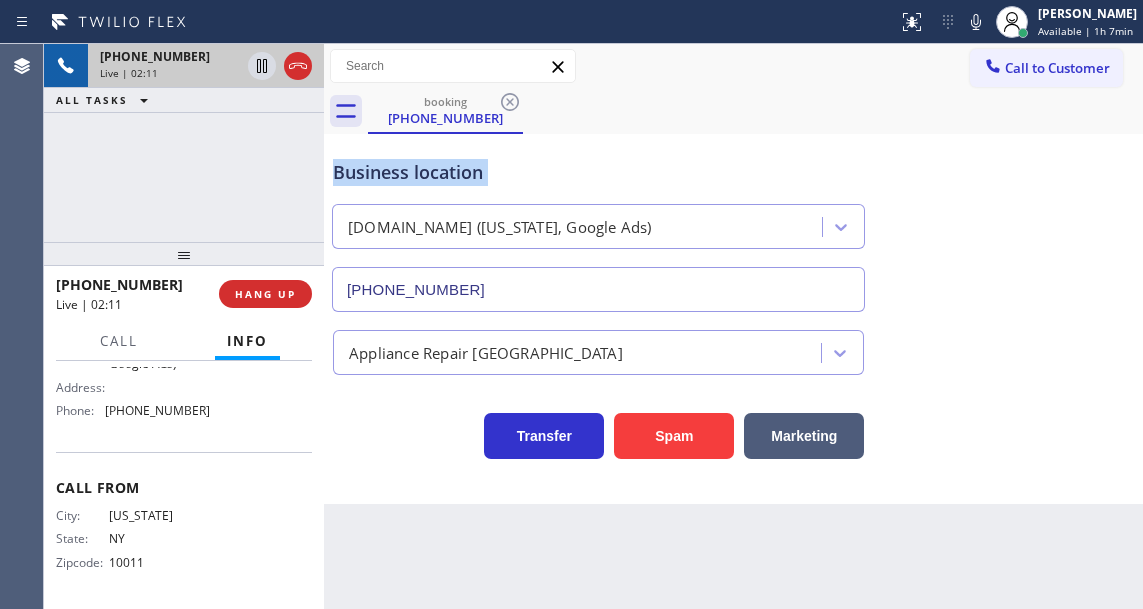 click on "Business location" at bounding box center (598, 172) 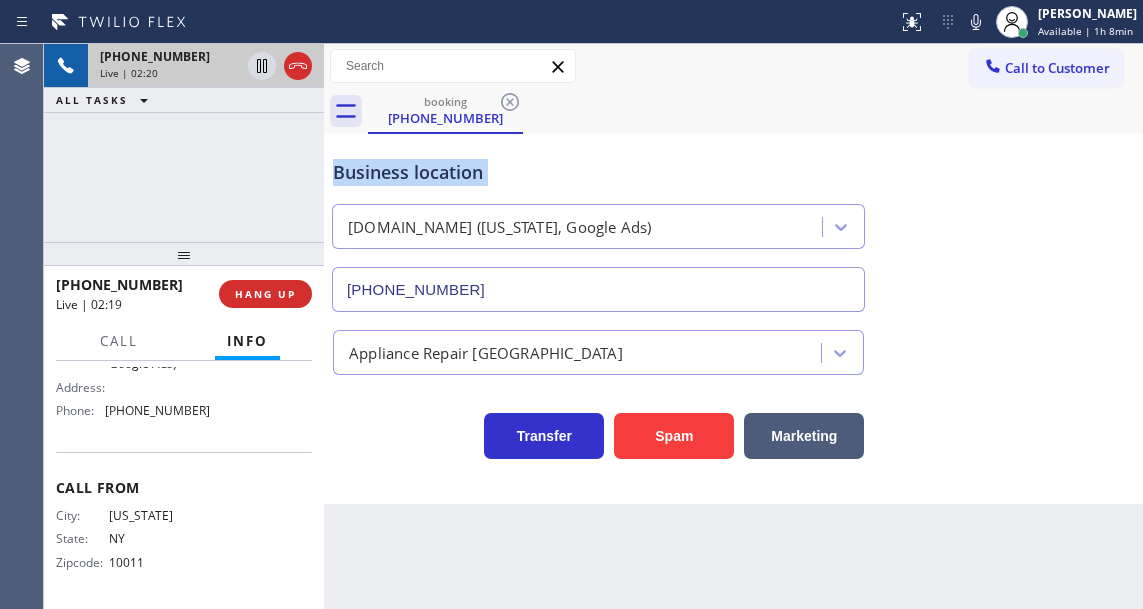 click on "Business location VikingTechs.online (New York, Google Ads) (929) 374-2651" at bounding box center [598, 225] 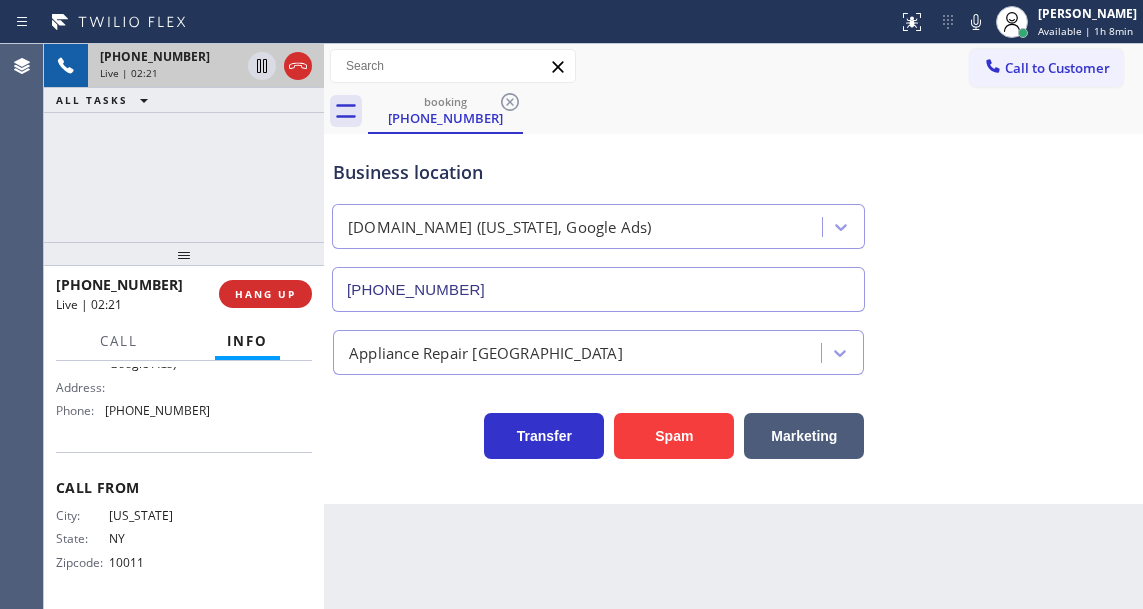 click on "Business location" at bounding box center (598, 172) 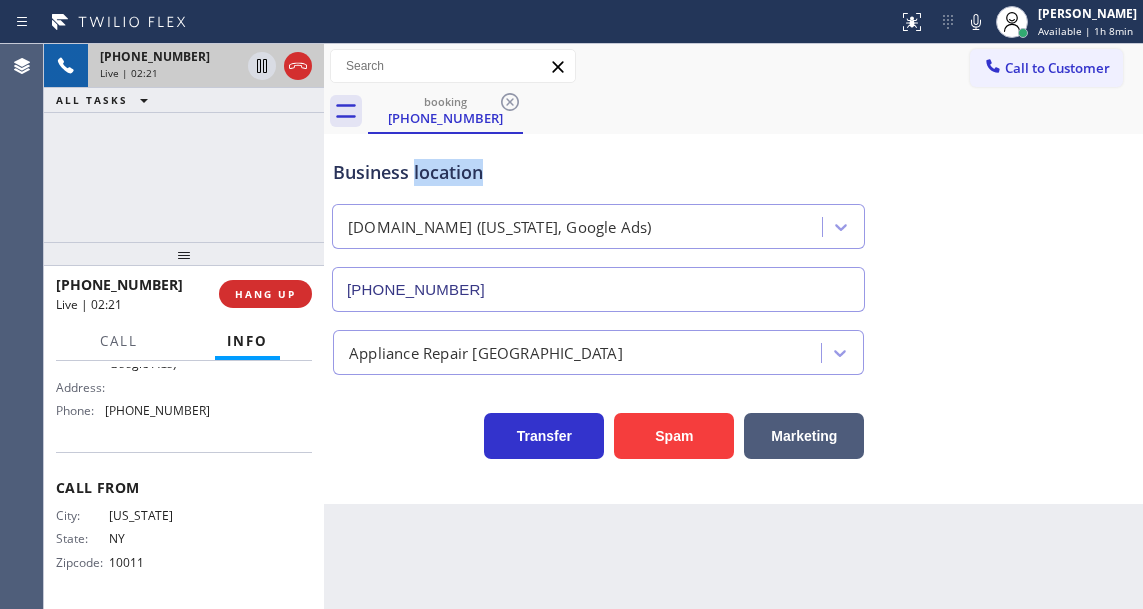 click on "Business location" at bounding box center (598, 172) 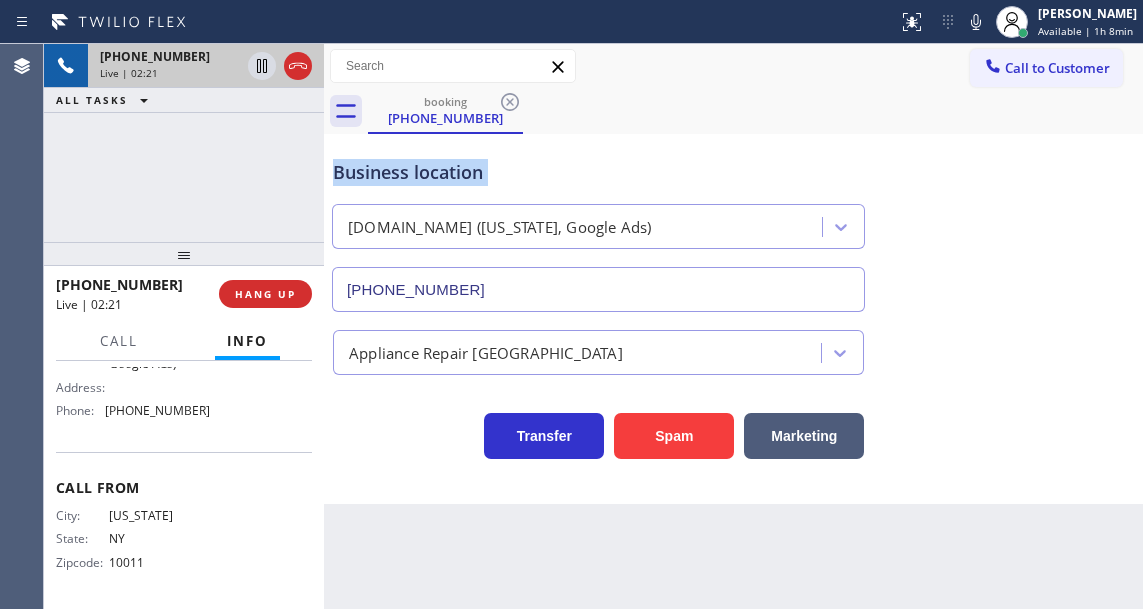 click on "Business location" at bounding box center [598, 172] 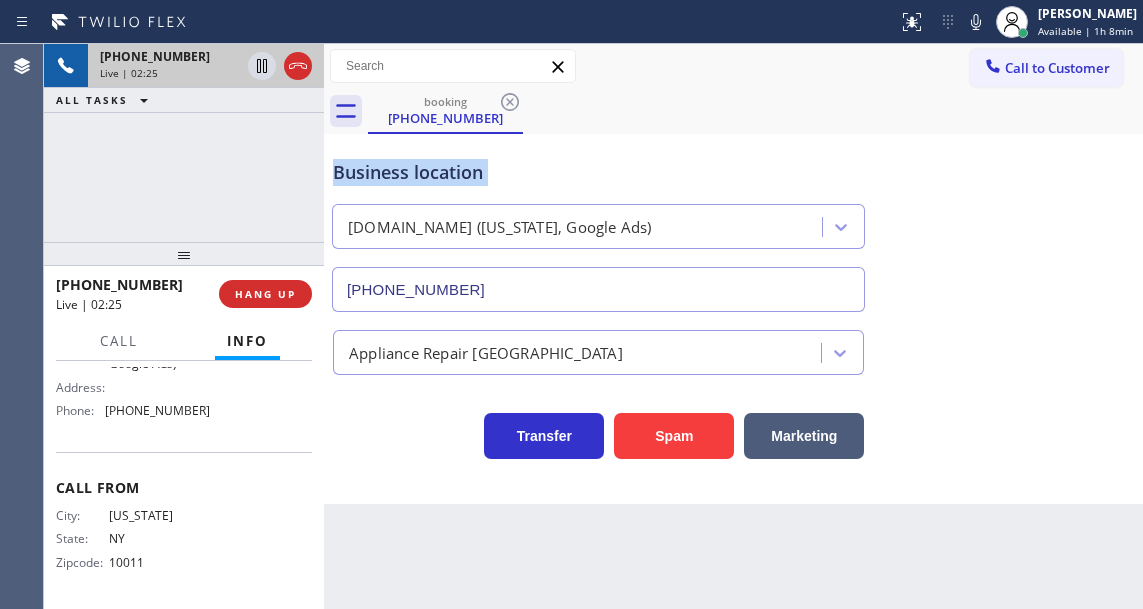 click on "Business location" at bounding box center [598, 172] 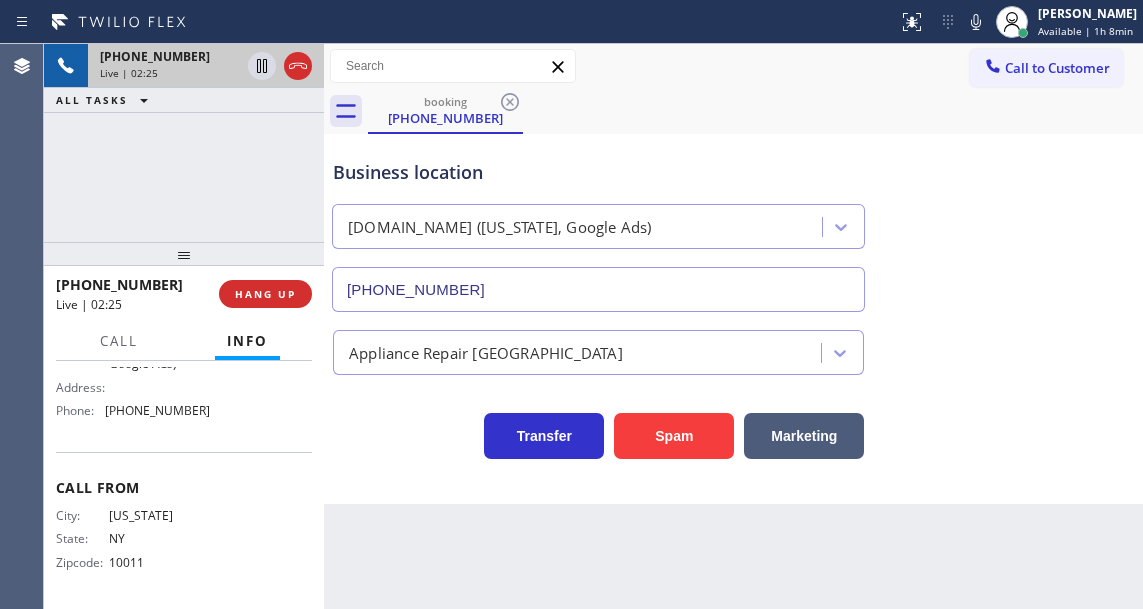 click on "Business location" at bounding box center (598, 172) 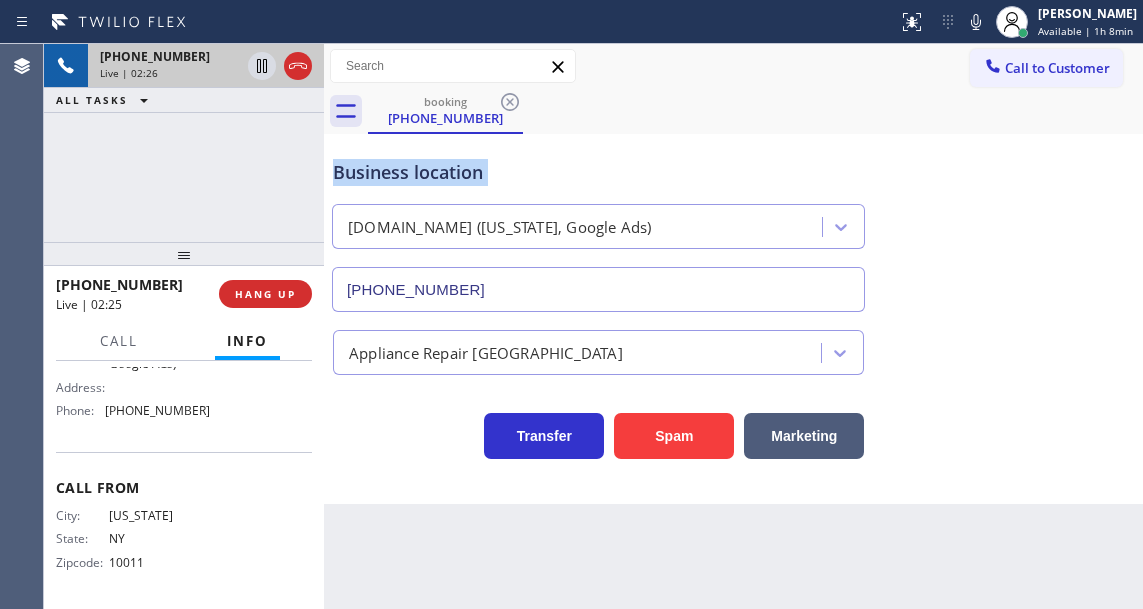 click on "Business location" at bounding box center (598, 172) 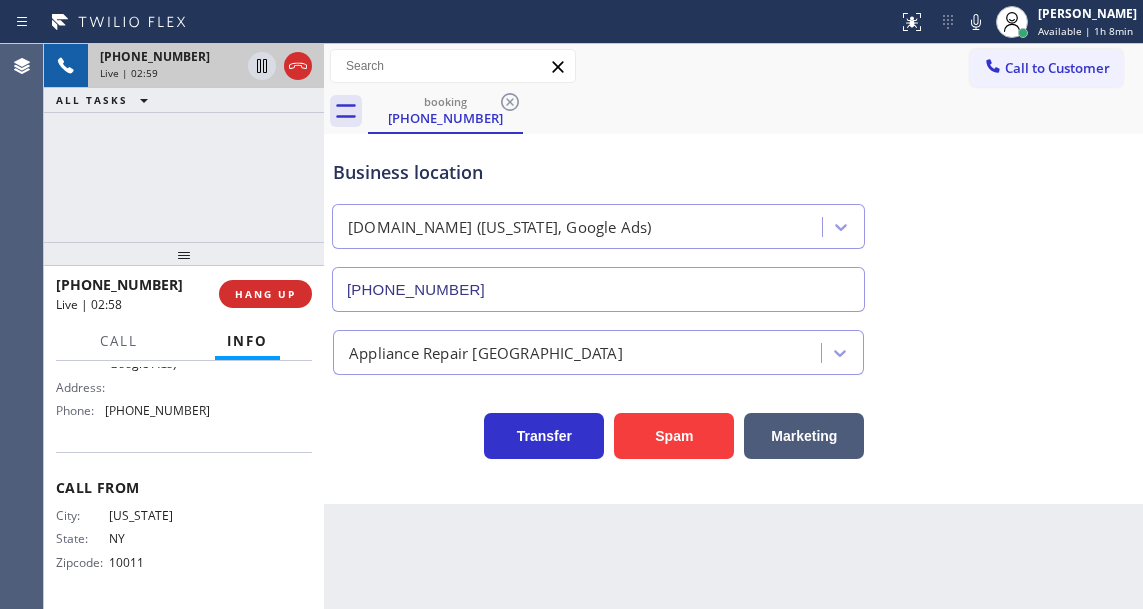 click on "booking (212) 375-8101" at bounding box center (755, 111) 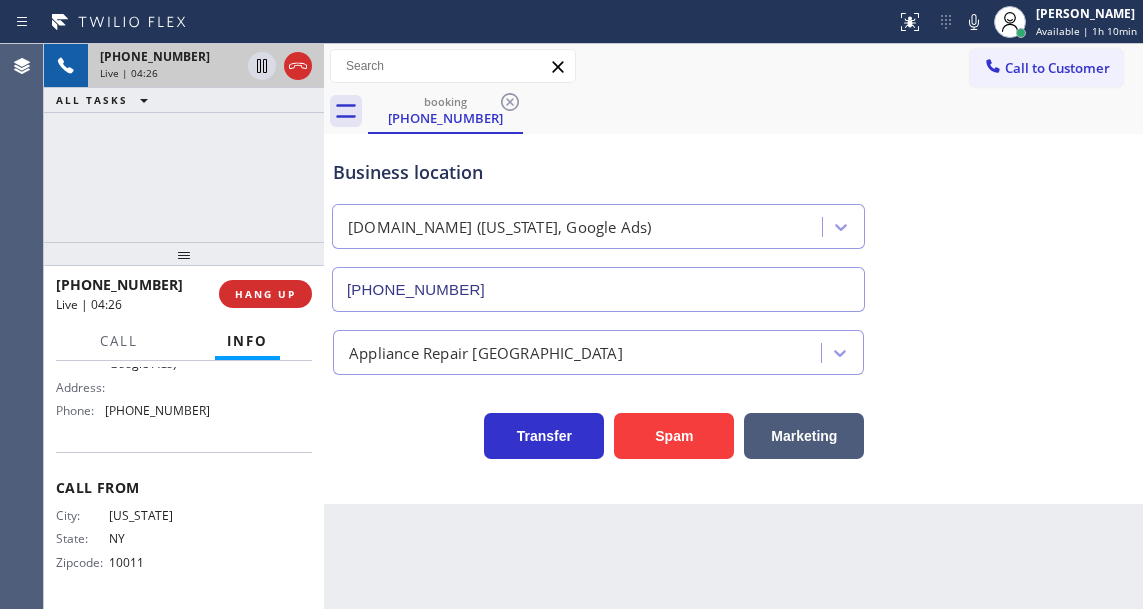 click on "+12123758101 Live | 04:26 ALL TASKS ALL TASKS ACTIVE TASKS TASKS IN WRAP UP" at bounding box center (184, 143) 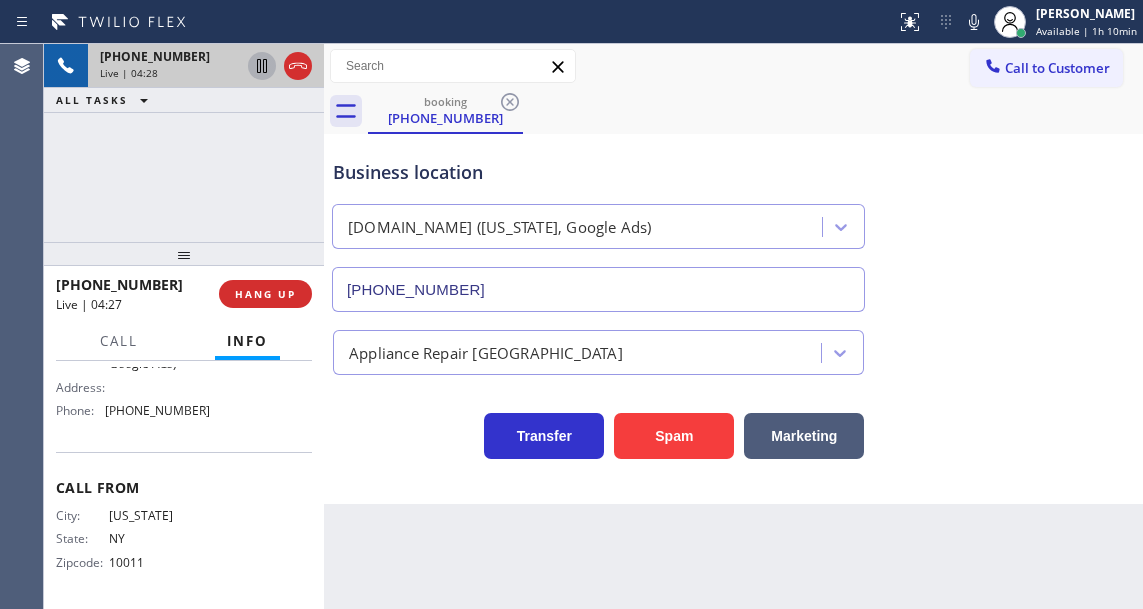 click 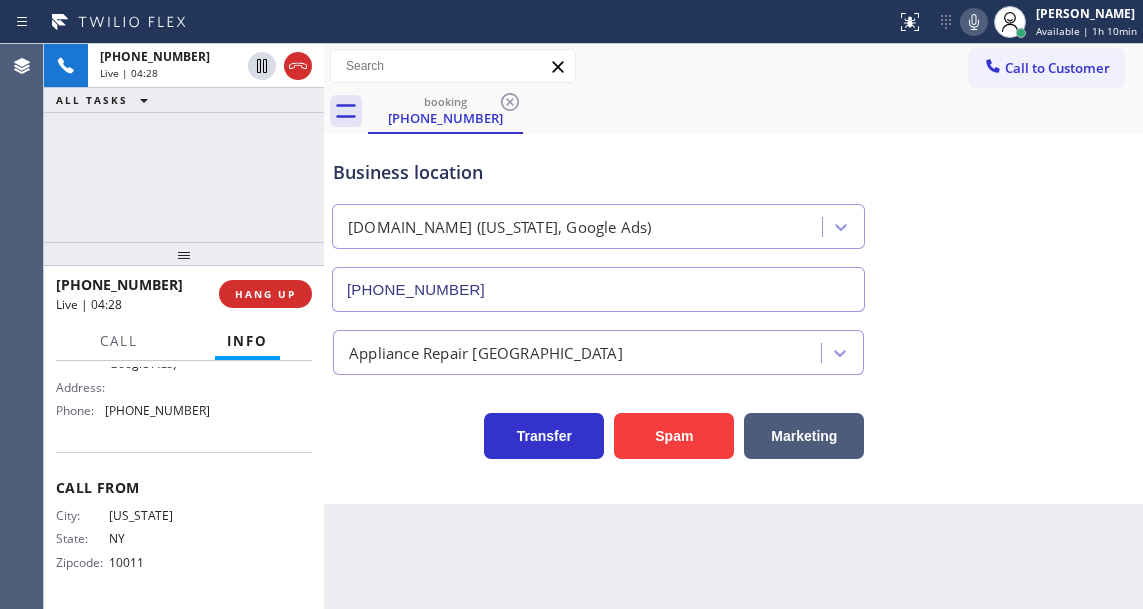 click 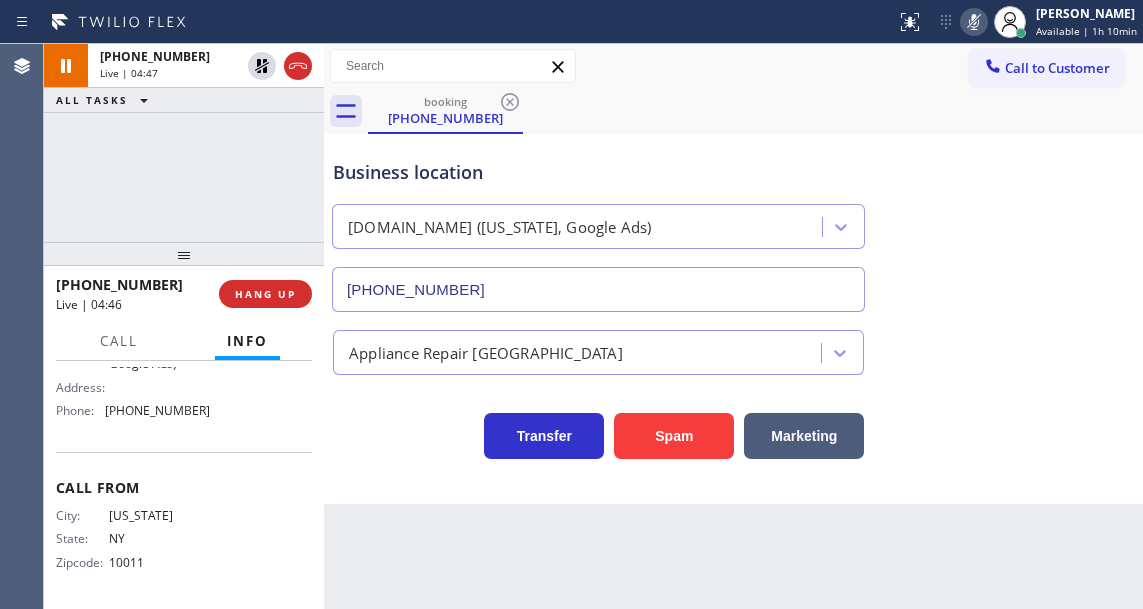 click on "Appliance Repair [GEOGRAPHIC_DATA]" at bounding box center (733, 348) 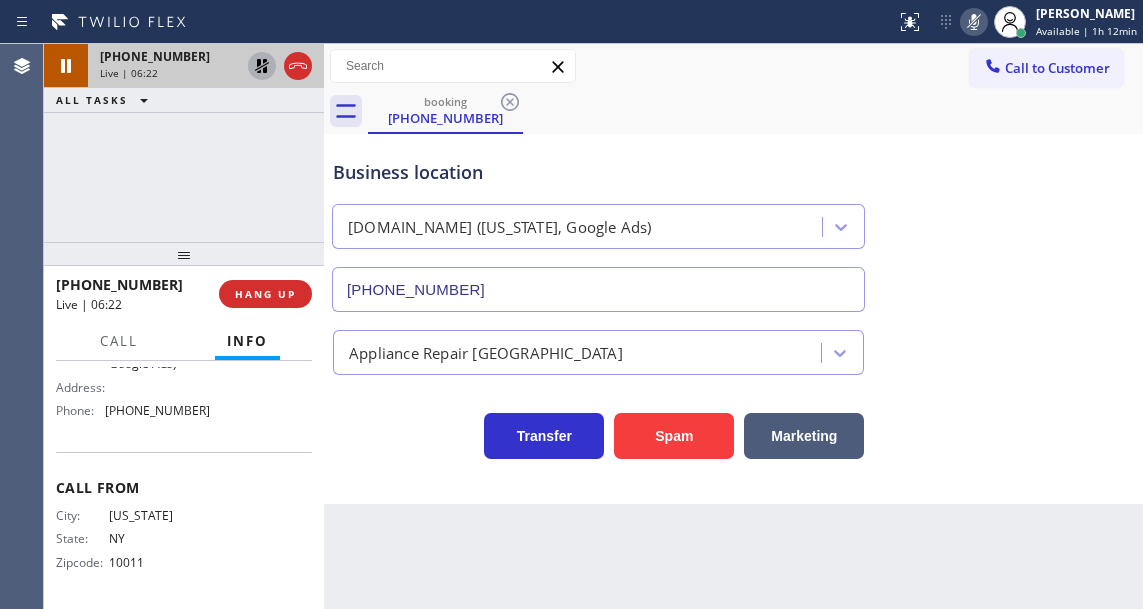 click 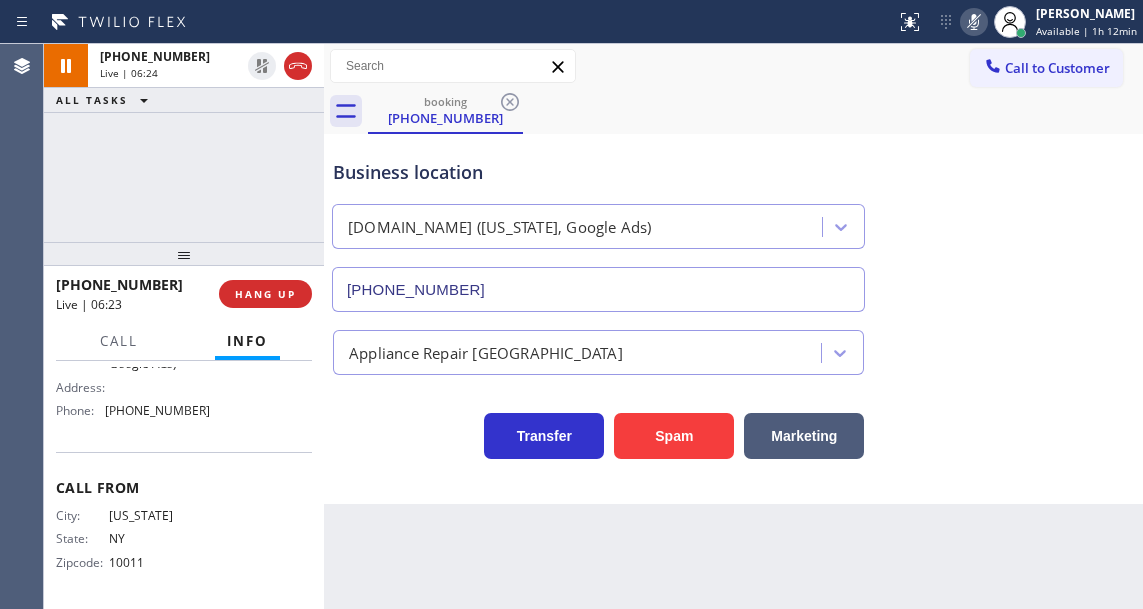 click 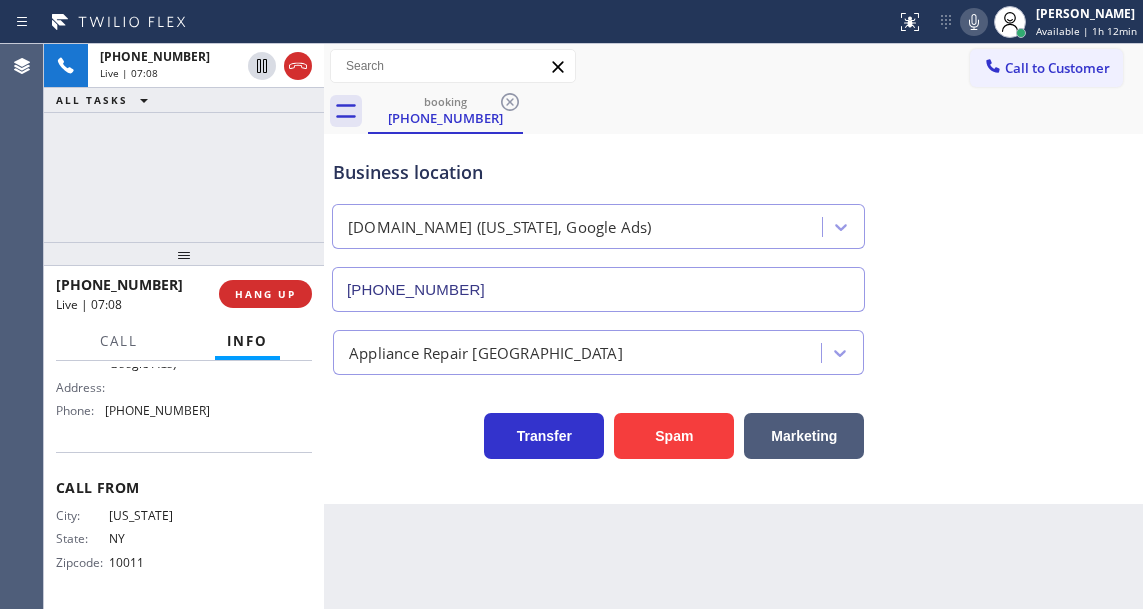 drag, startPoint x: 1107, startPoint y: 302, endPoint x: 1016, endPoint y: 179, distance: 153.00327 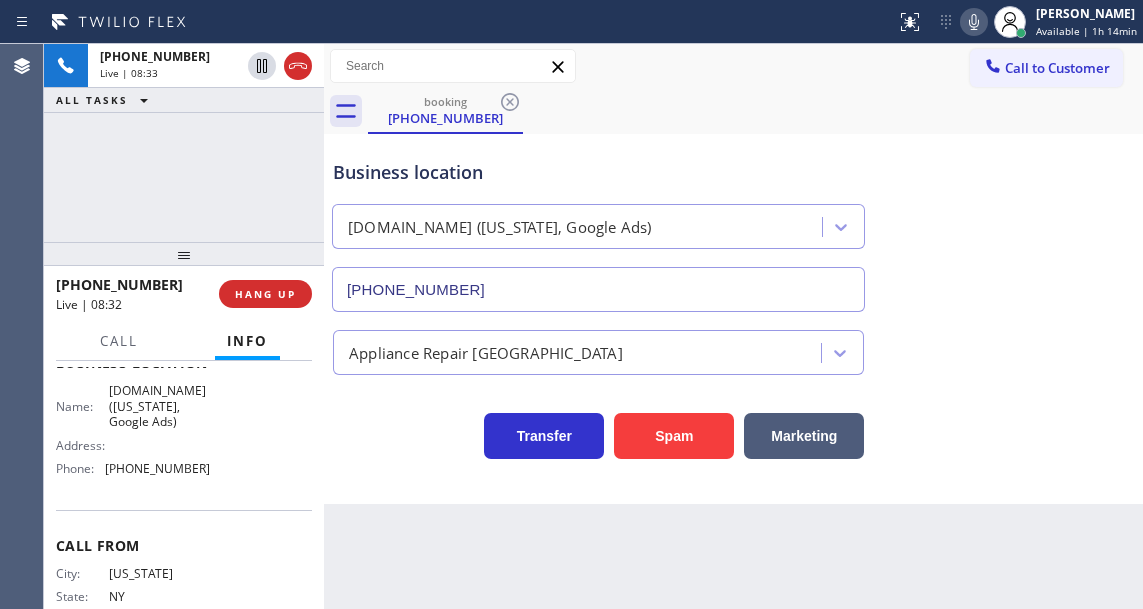 scroll, scrollTop: 250, scrollLeft: 0, axis: vertical 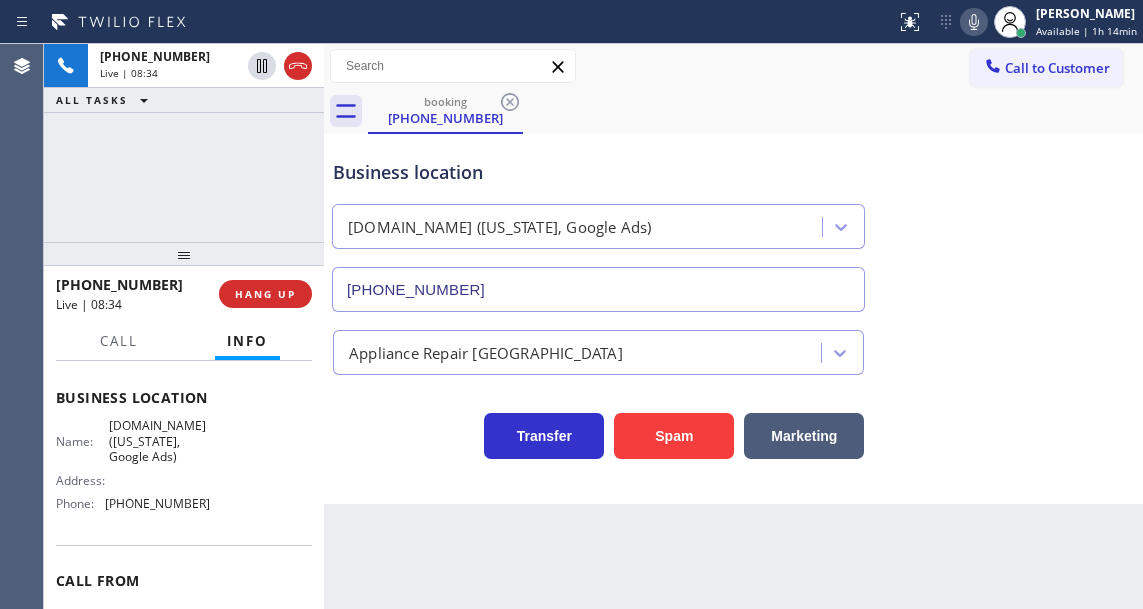 click on "(929) 374-2651" at bounding box center [157, 503] 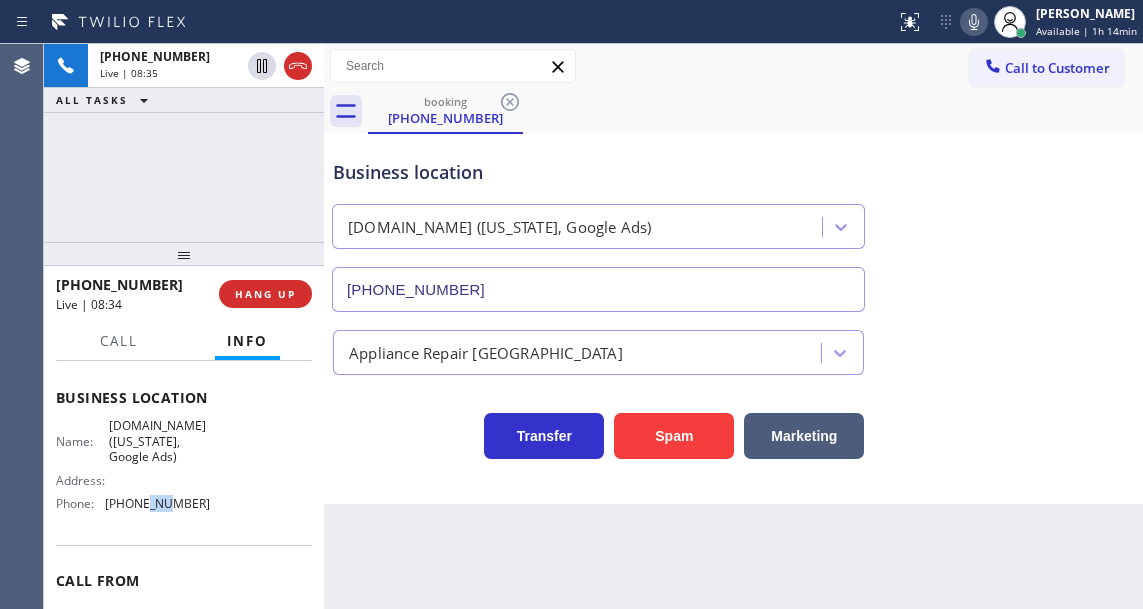 click on "(929) 374-2651" at bounding box center [157, 503] 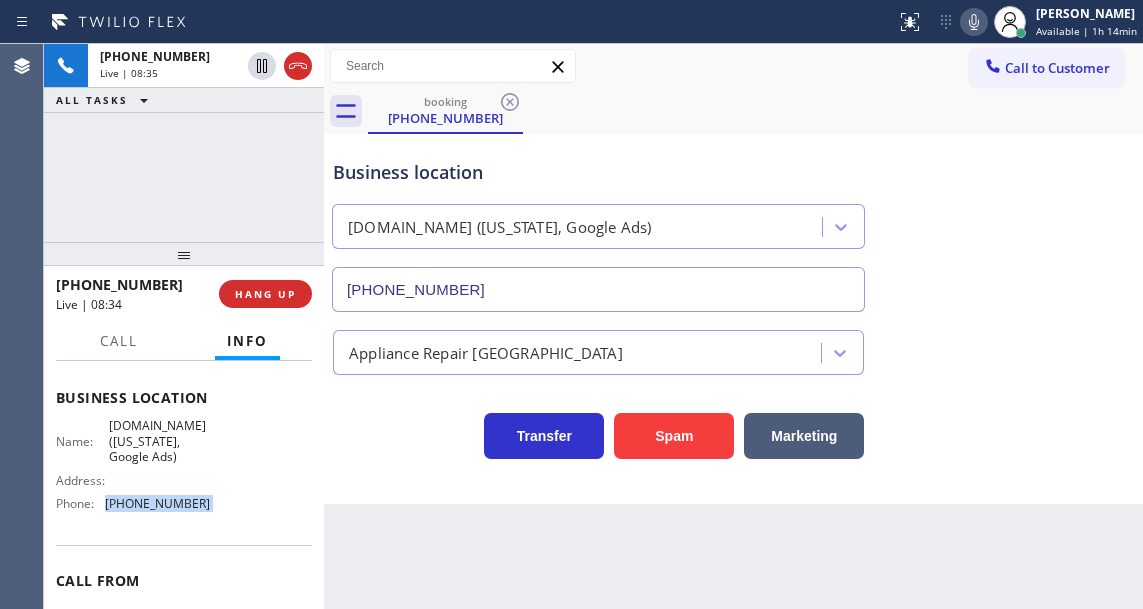 click on "(929) 374-2651" at bounding box center (157, 503) 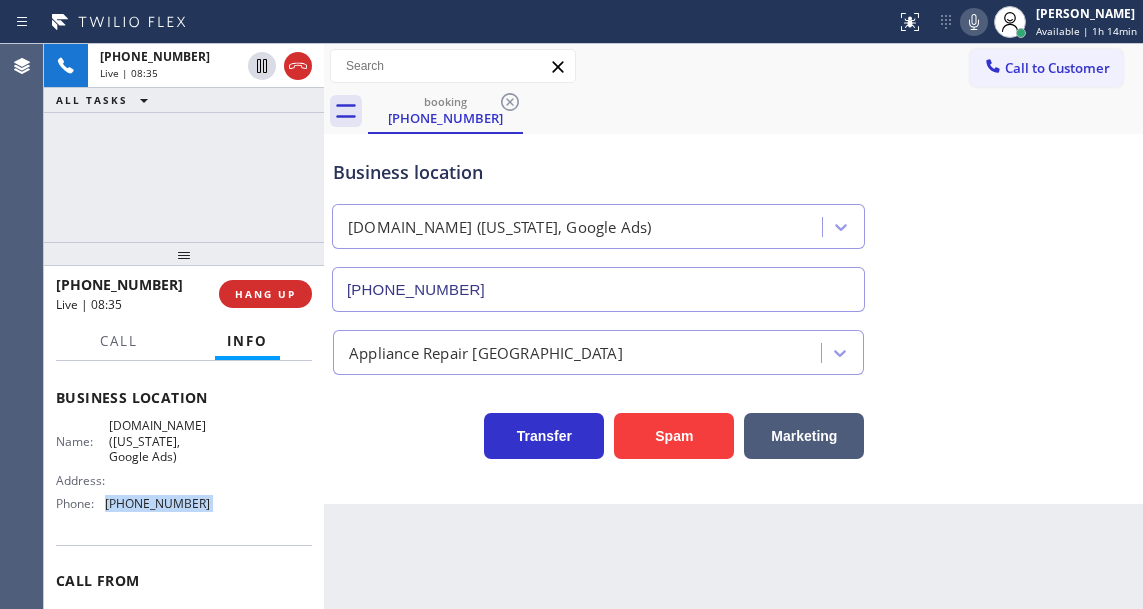 click on "(929) 374-2651" at bounding box center [157, 503] 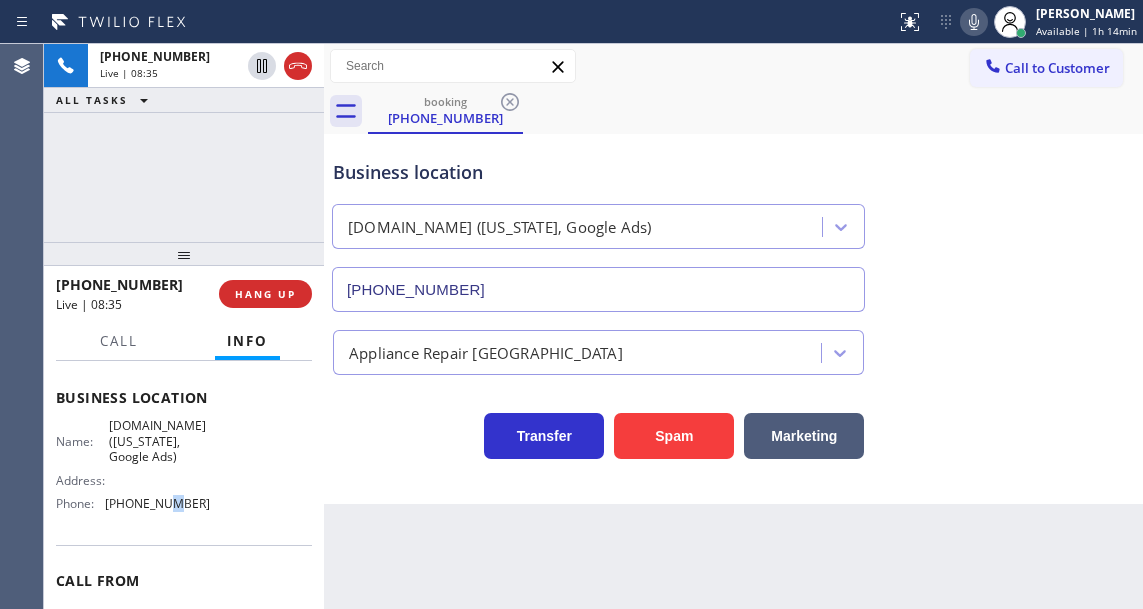 click on "(929) 374-2651" at bounding box center [157, 503] 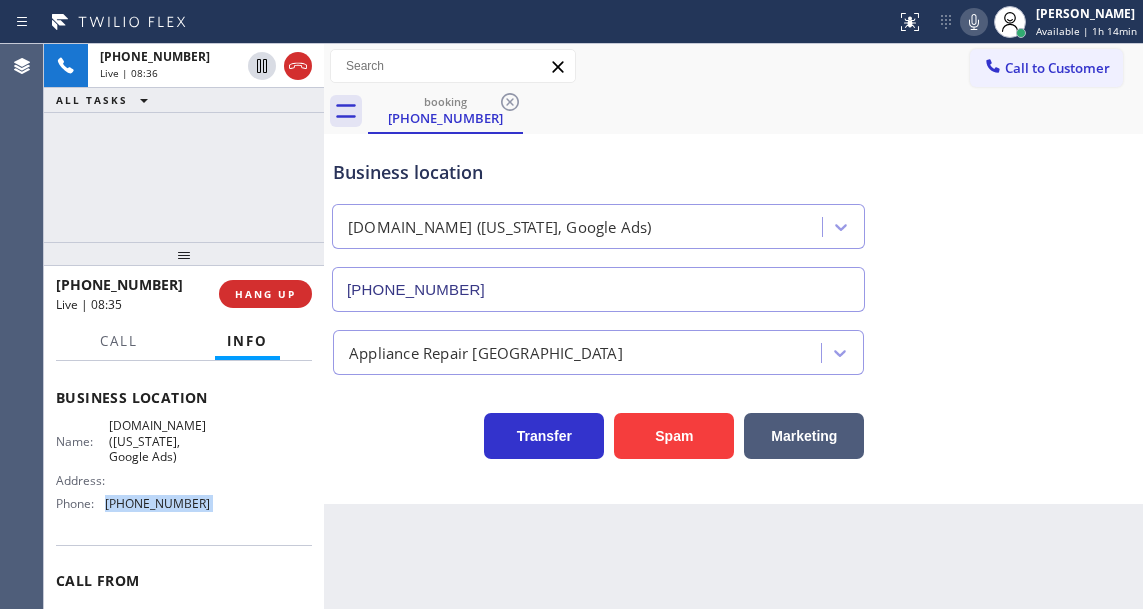 click on "(929) 374-2651" at bounding box center [157, 503] 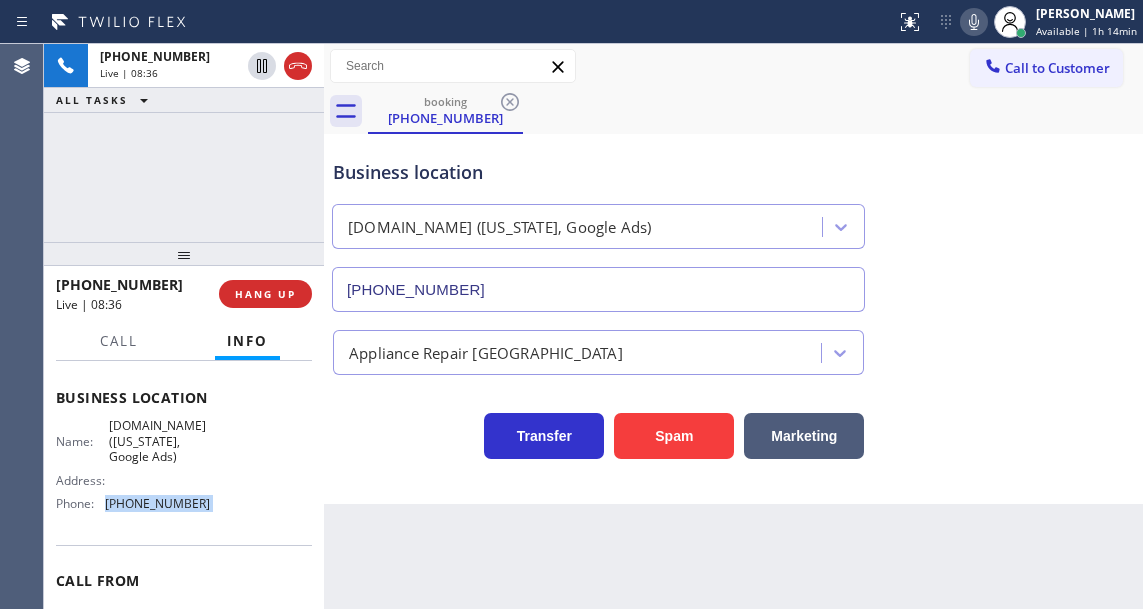 click on "(929) 374-2651" at bounding box center [157, 503] 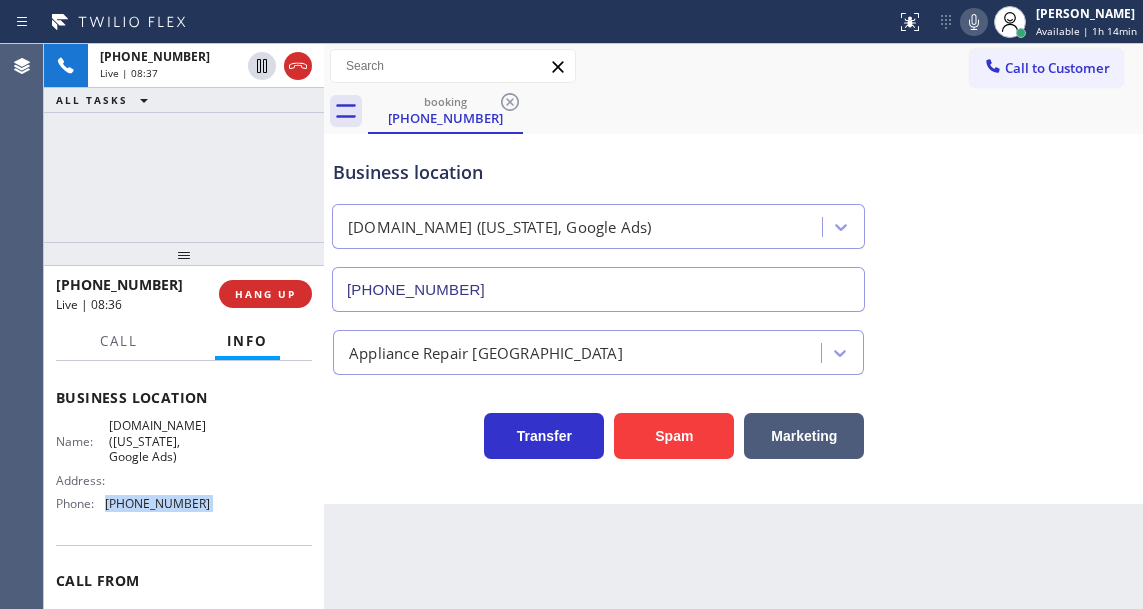 click on "(929) 374-2651" at bounding box center (157, 503) 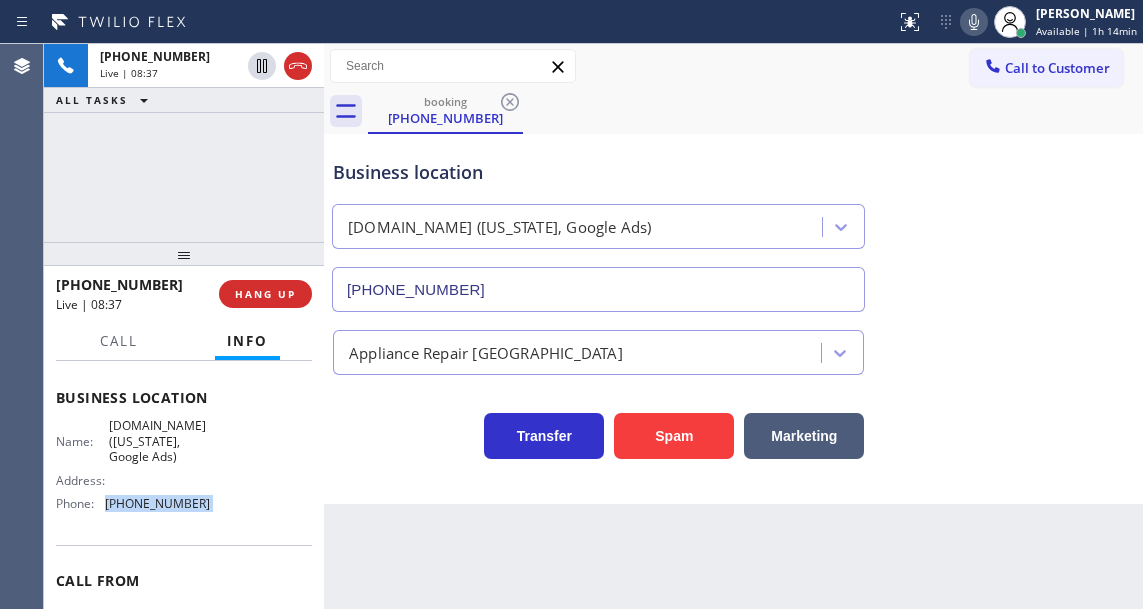 click on "(929) 374-2651" at bounding box center (157, 503) 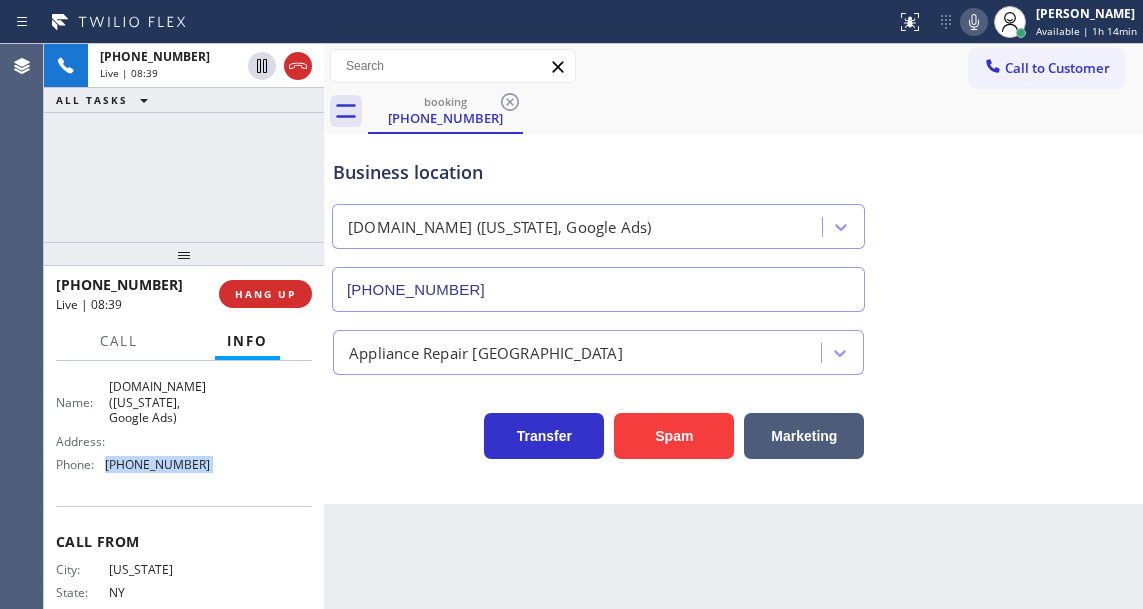 scroll, scrollTop: 350, scrollLeft: 0, axis: vertical 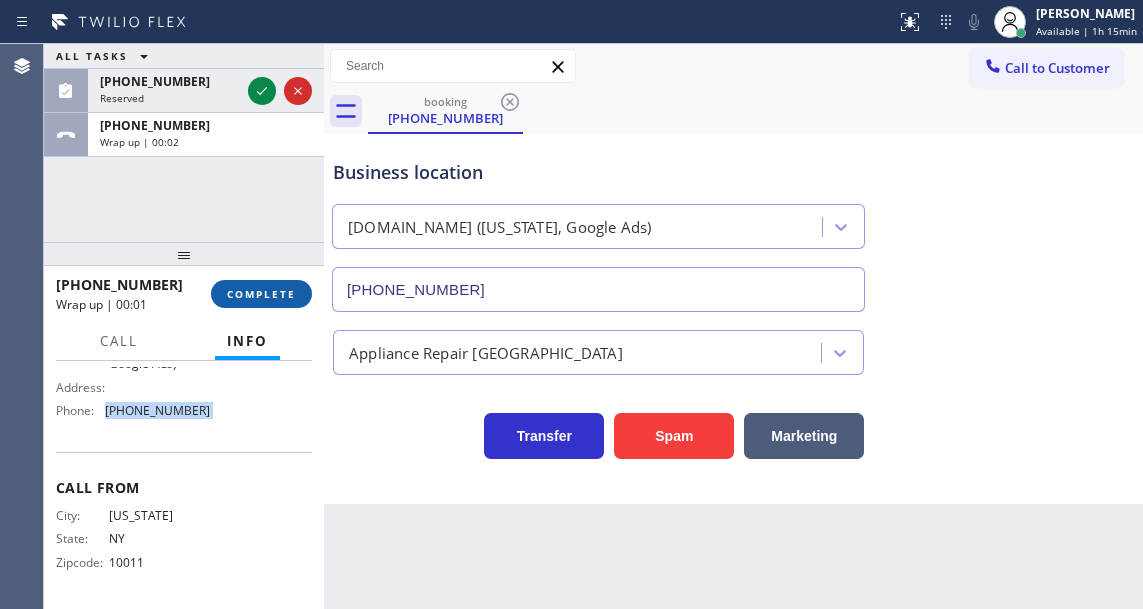 click on "COMPLETE" at bounding box center (261, 294) 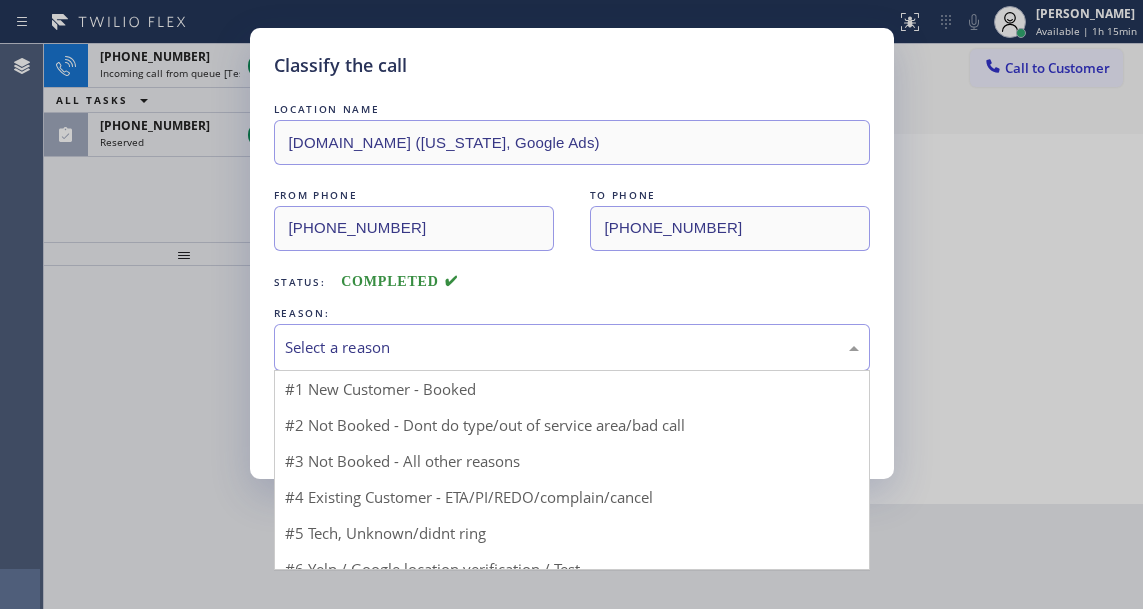 click on "Select a reason" at bounding box center (572, 347) 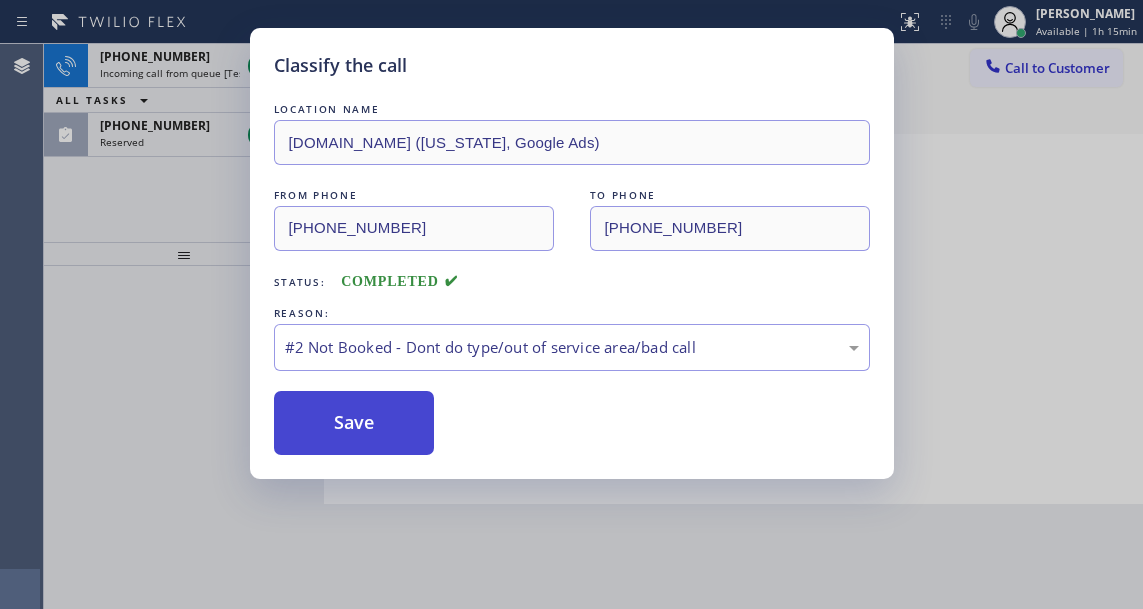click on "Save" at bounding box center [354, 423] 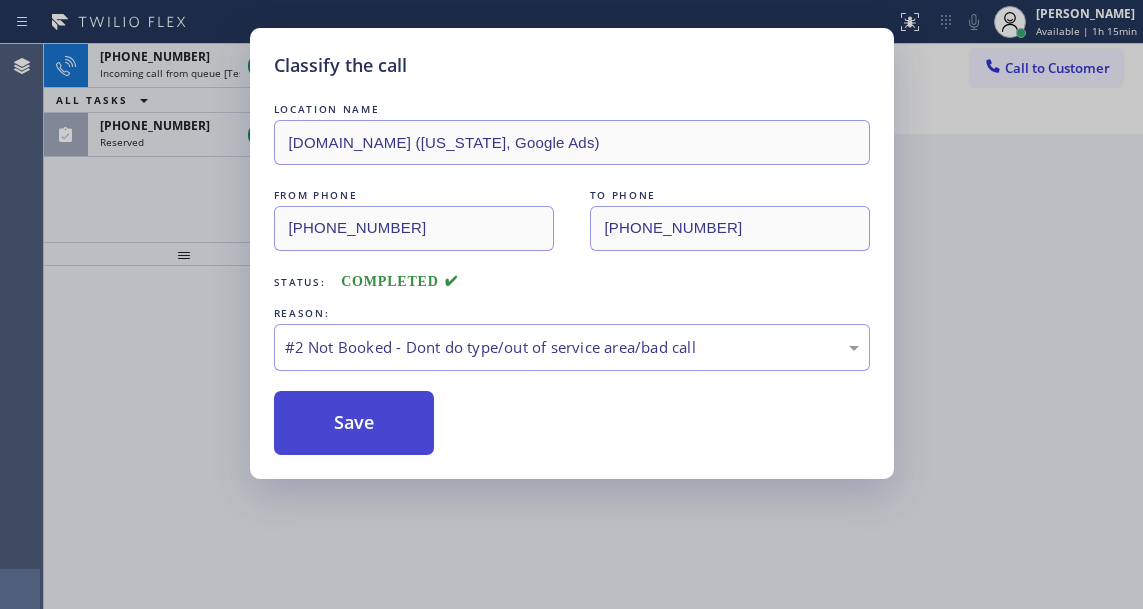 click on "Save" at bounding box center (354, 423) 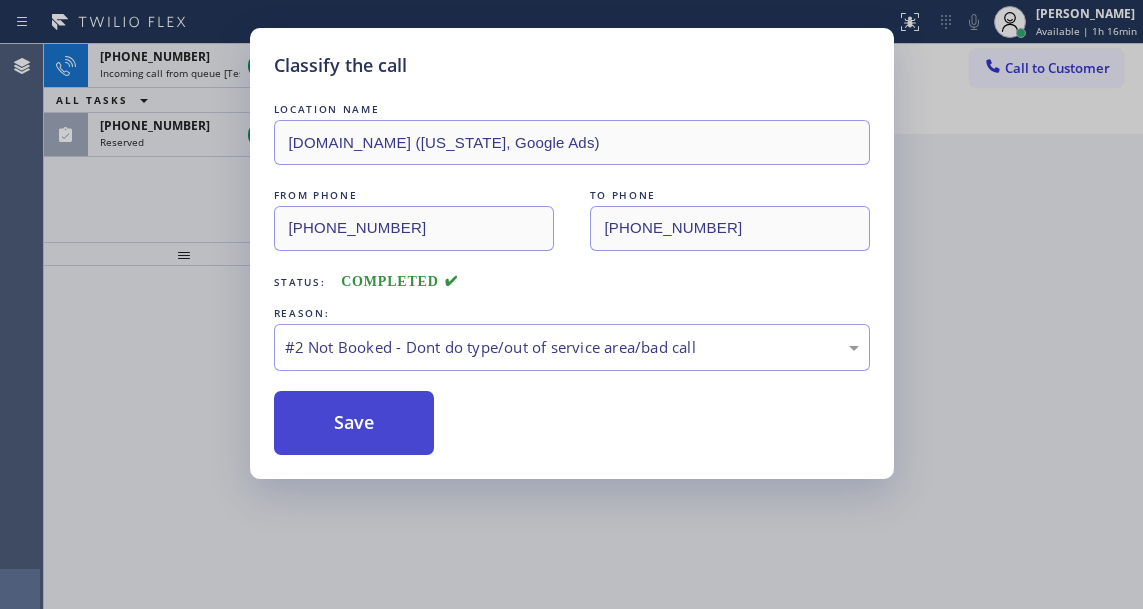 click on "Save" at bounding box center (354, 423) 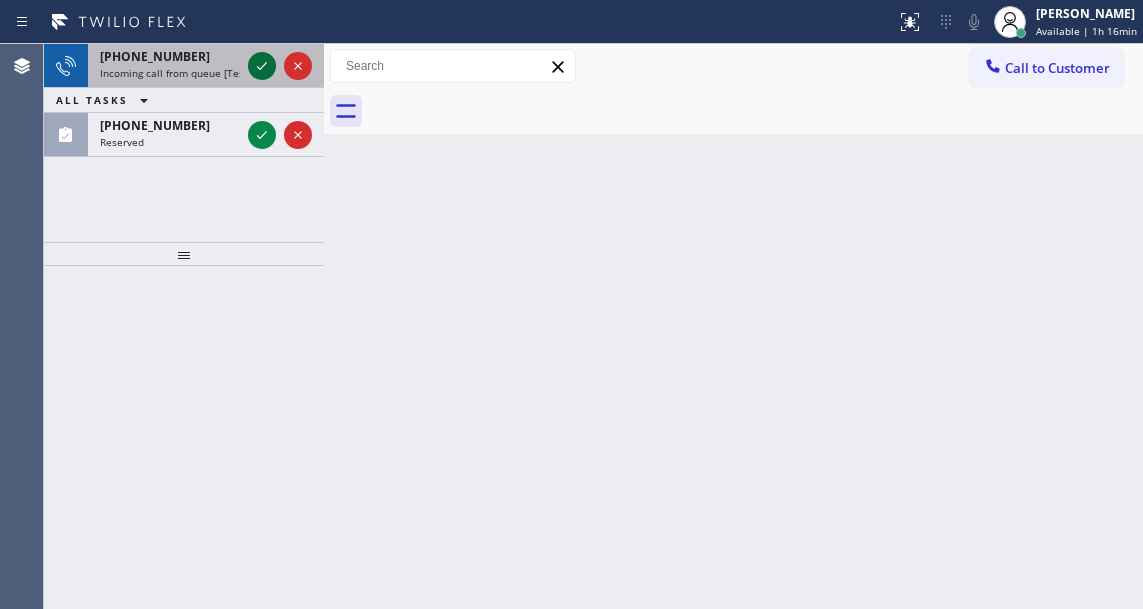 click 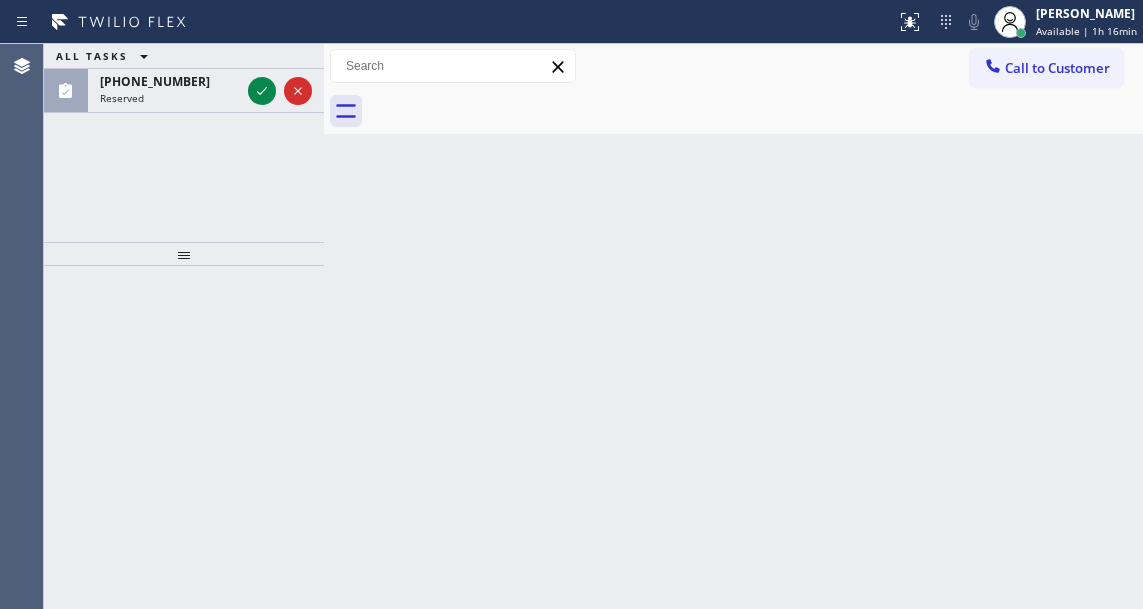 click on "ALL TASKS ALL TASKS ACTIVE TASKS TASKS IN WRAP UP (281) 513-2065 Reserved" at bounding box center [184, 78] 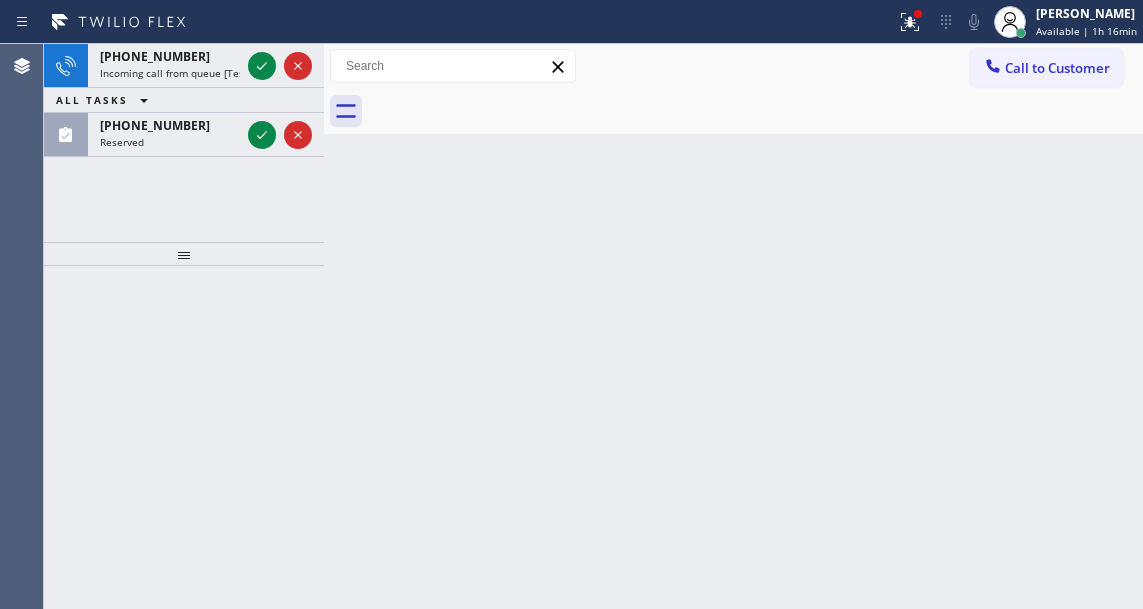 click 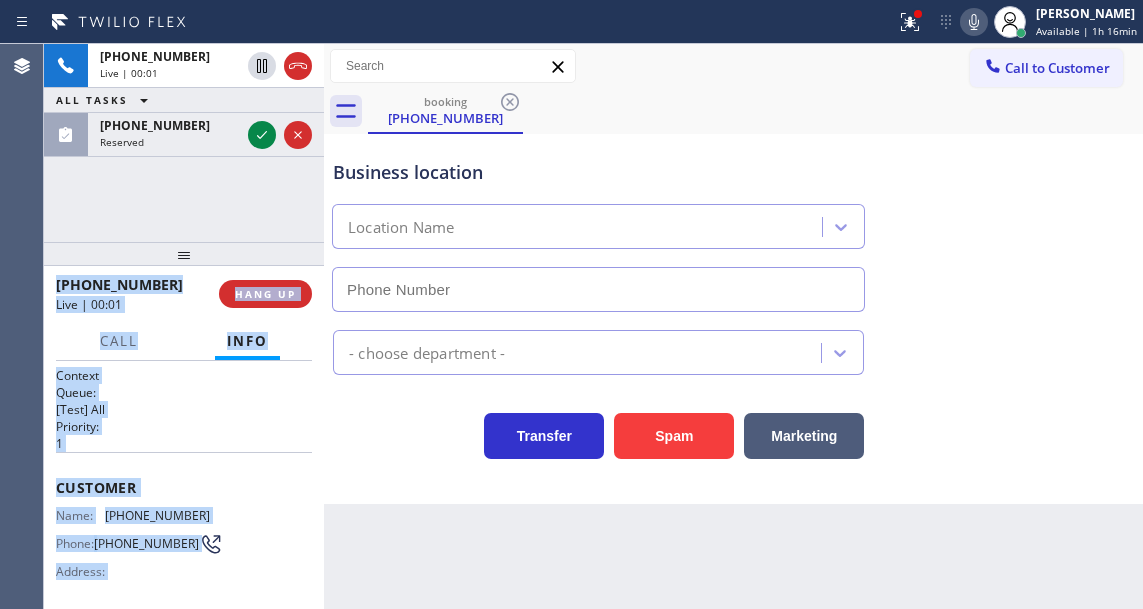 type on "(888) 992-3457" 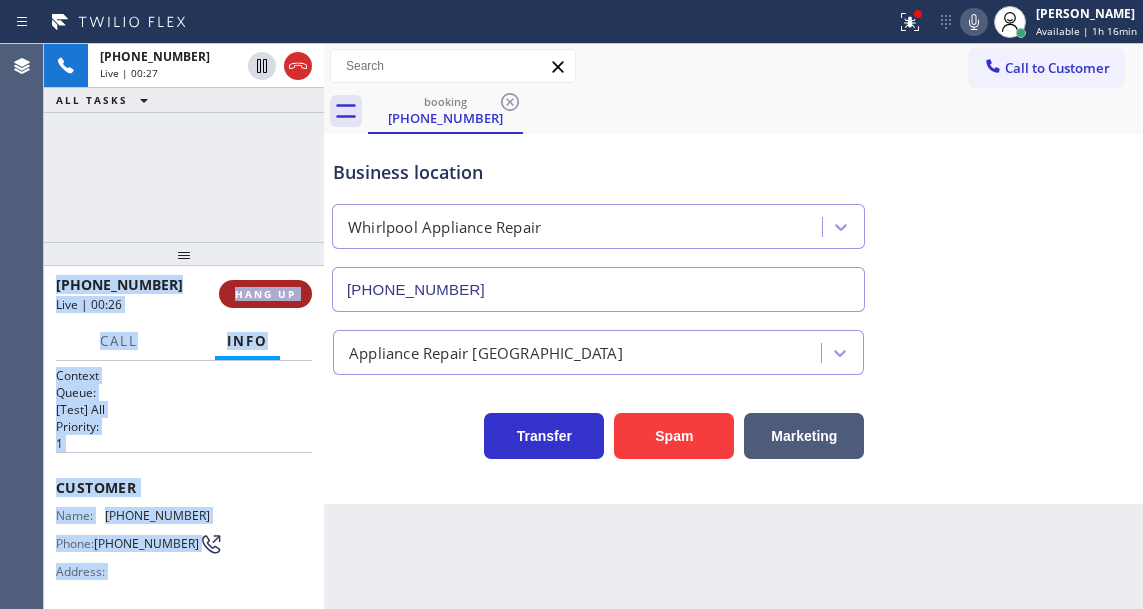 click on "HANG UP" at bounding box center (265, 294) 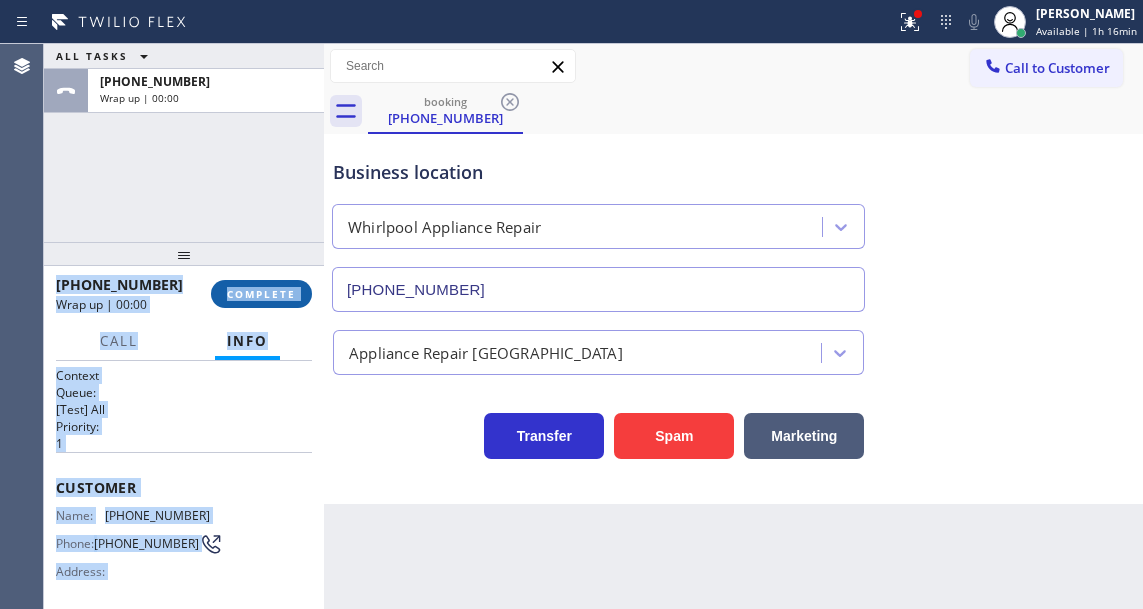 click on "COMPLETE" at bounding box center [261, 294] 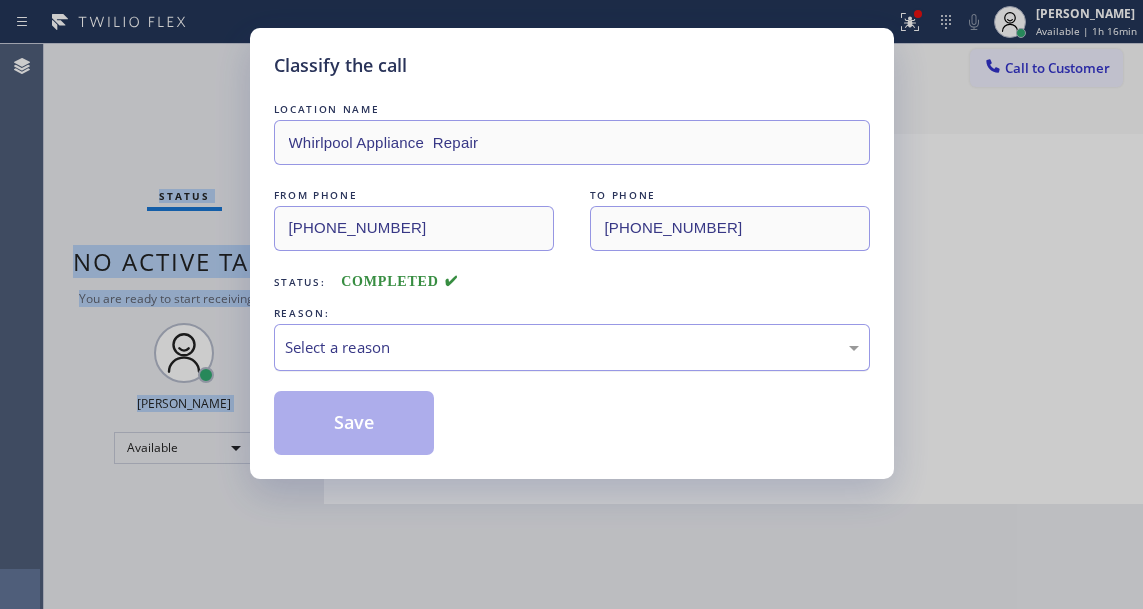 click on "Select a reason" at bounding box center (572, 347) 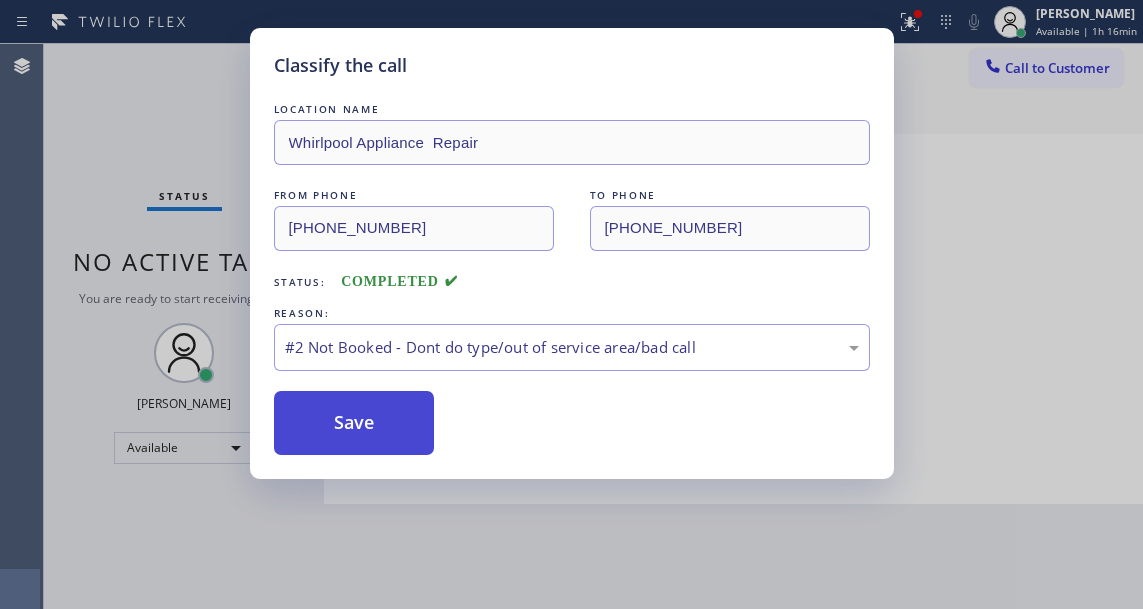 click on "Save" at bounding box center [354, 423] 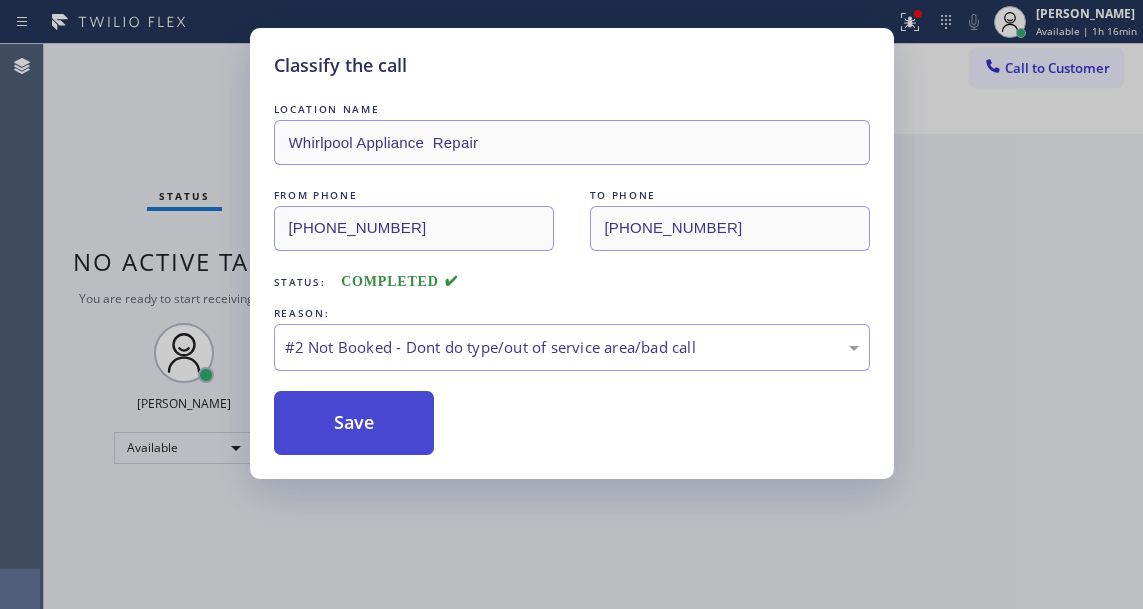 click on "Save" at bounding box center [354, 423] 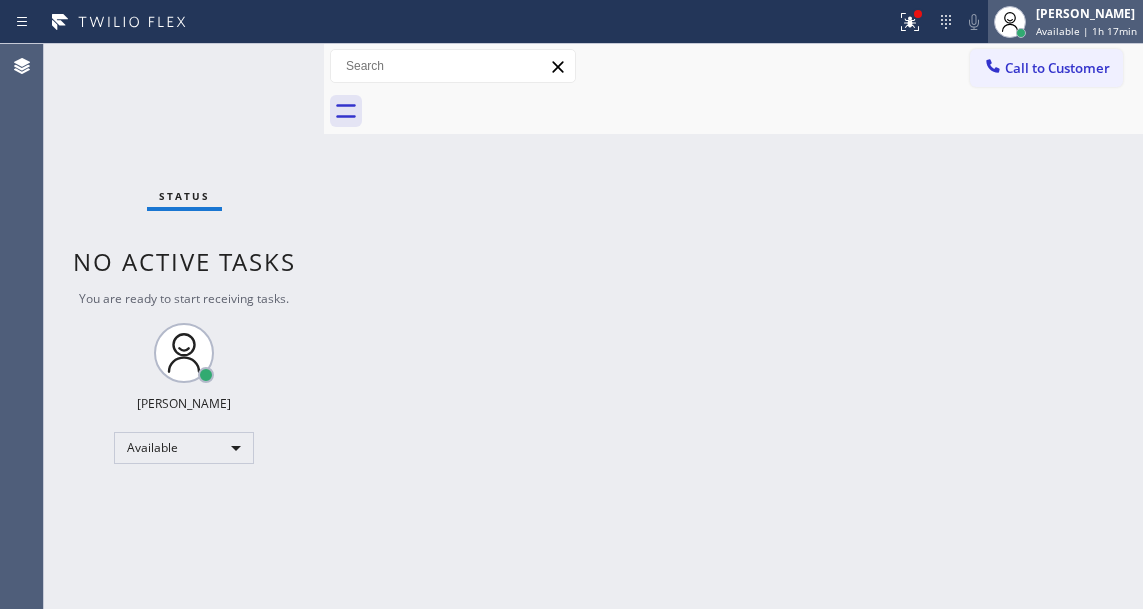 click on "[PERSON_NAME]" at bounding box center (1086, 13) 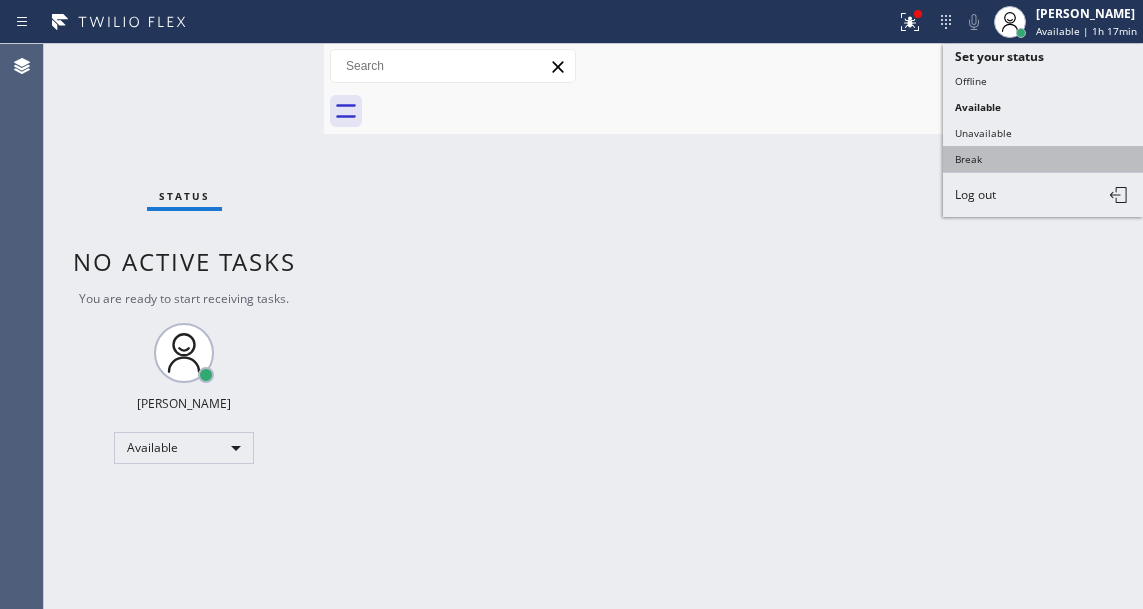 click on "Break" at bounding box center (1043, 159) 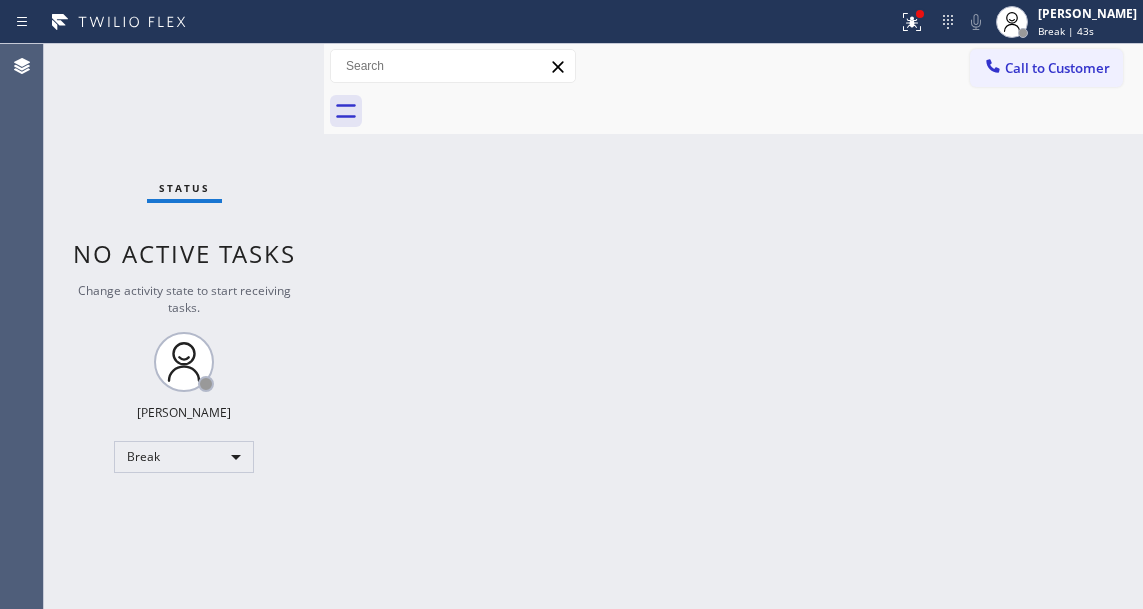 drag, startPoint x: 1078, startPoint y: 245, endPoint x: 892, endPoint y: 102, distance: 234.61671 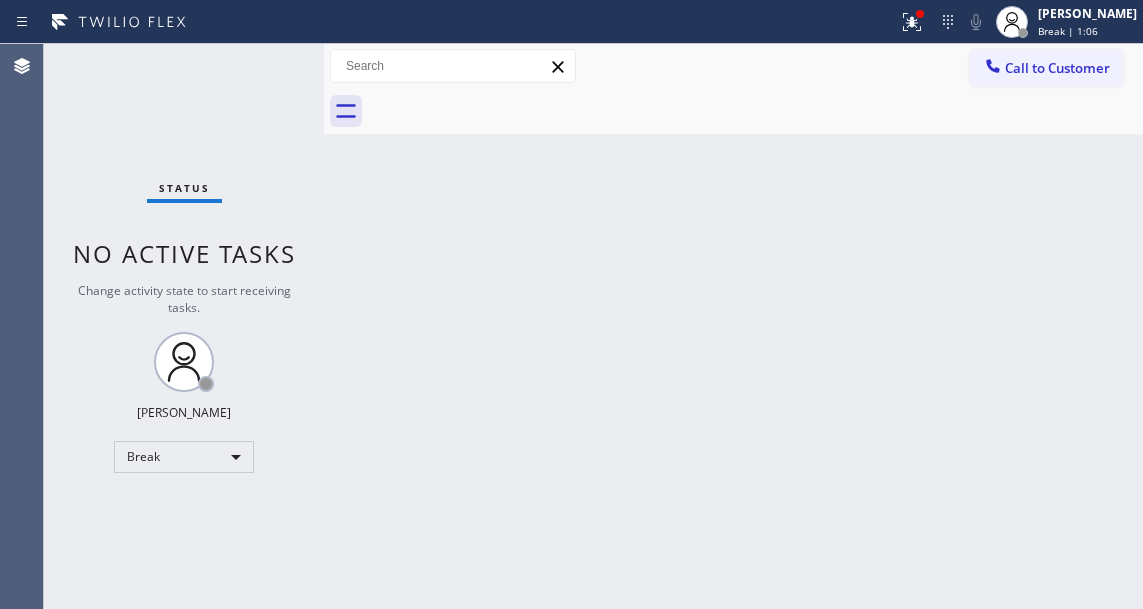 drag, startPoint x: 1127, startPoint y: 352, endPoint x: 994, endPoint y: 263, distance: 160.03125 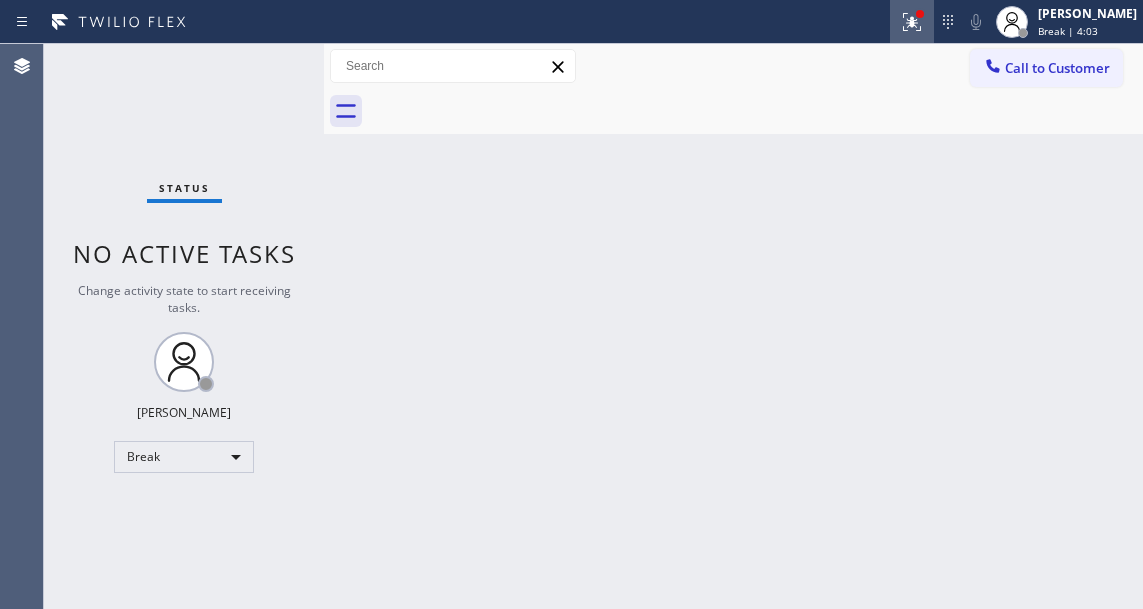 click 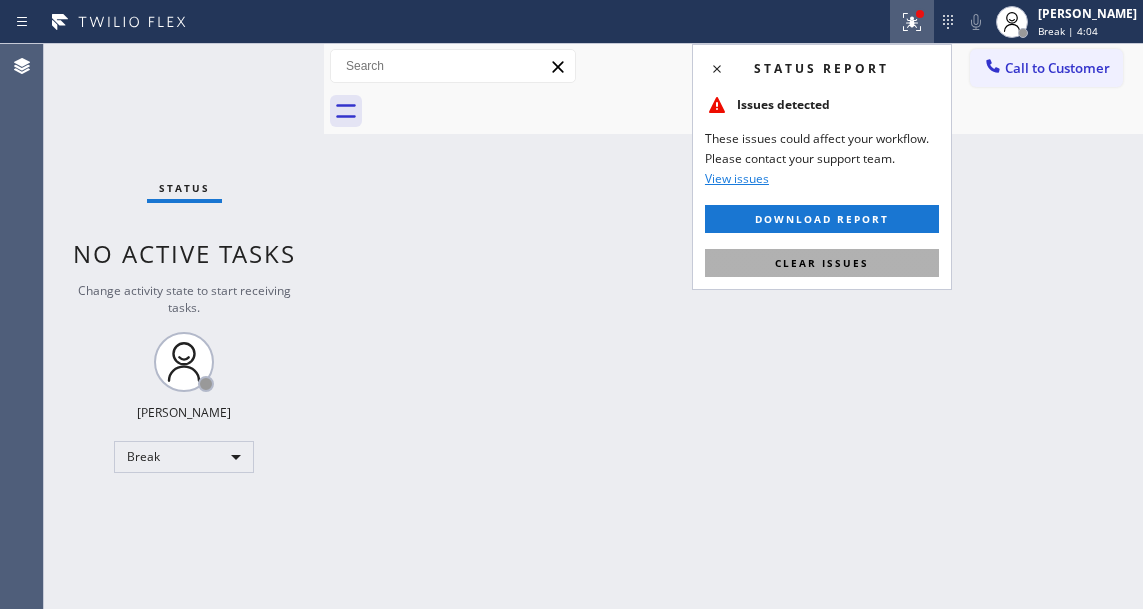 click on "Clear issues" at bounding box center [822, 263] 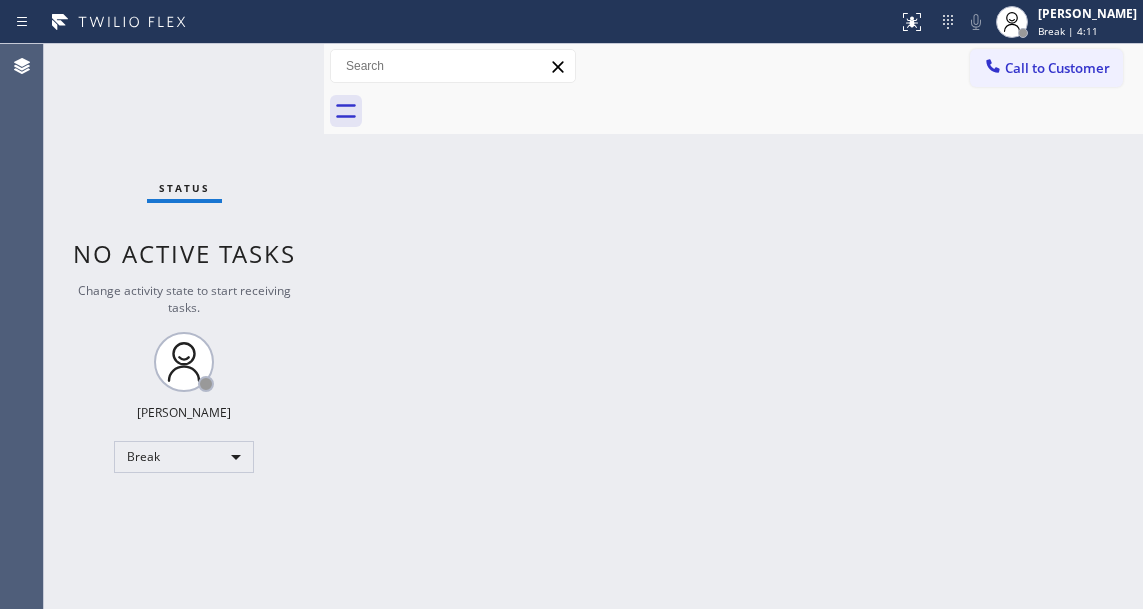 click on "Back to Dashboard Change Sender ID Customers Technicians Select a contact Outbound call Technician Search Technician Your caller id phone number Your caller id phone number Call Technician info Name   Phone none Address none Change Sender ID HVAC [PHONE_NUMBER] 5 Star Appliance [PHONE_NUMBER] Appliance Repair [PHONE_NUMBER] Plumbing [PHONE_NUMBER] Air Duct Cleaning [PHONE_NUMBER]  Electricians [PHONE_NUMBER] Cancel Change Check personal SMS Reset Change No tabs Call to Customer Outbound call Location Search location Your caller id phone number Customer number Call Outbound call Technician Search Technician Your caller id phone number Your caller id phone number Call" at bounding box center [733, 326] 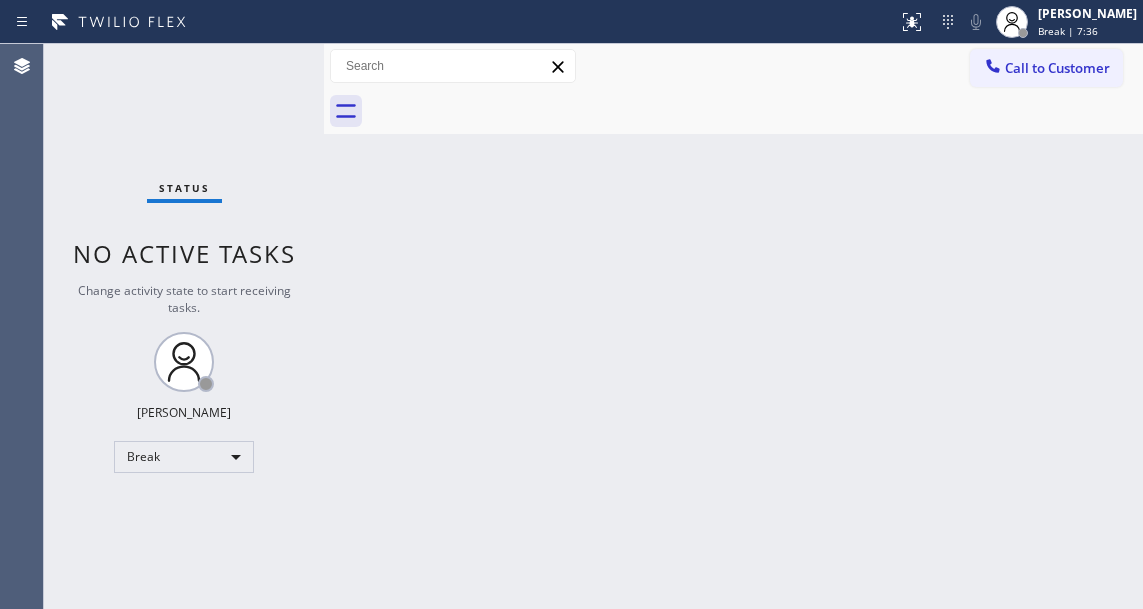 click on "Back to Dashboard Change Sender ID Customers Technicians Select a contact Outbound call Technician Search Technician Your caller id phone number Your caller id phone number Call Technician info Name   Phone none Address none Change Sender ID HVAC [PHONE_NUMBER] 5 Star Appliance [PHONE_NUMBER] Appliance Repair [PHONE_NUMBER] Plumbing [PHONE_NUMBER] Air Duct Cleaning [PHONE_NUMBER]  Electricians [PHONE_NUMBER] Cancel Change Check personal SMS Reset Change No tabs Call to Customer Outbound call Location Search location Your caller id phone number Customer number Call Outbound call Technician Search Technician Your caller id phone number Your caller id phone number Call" at bounding box center (733, 326) 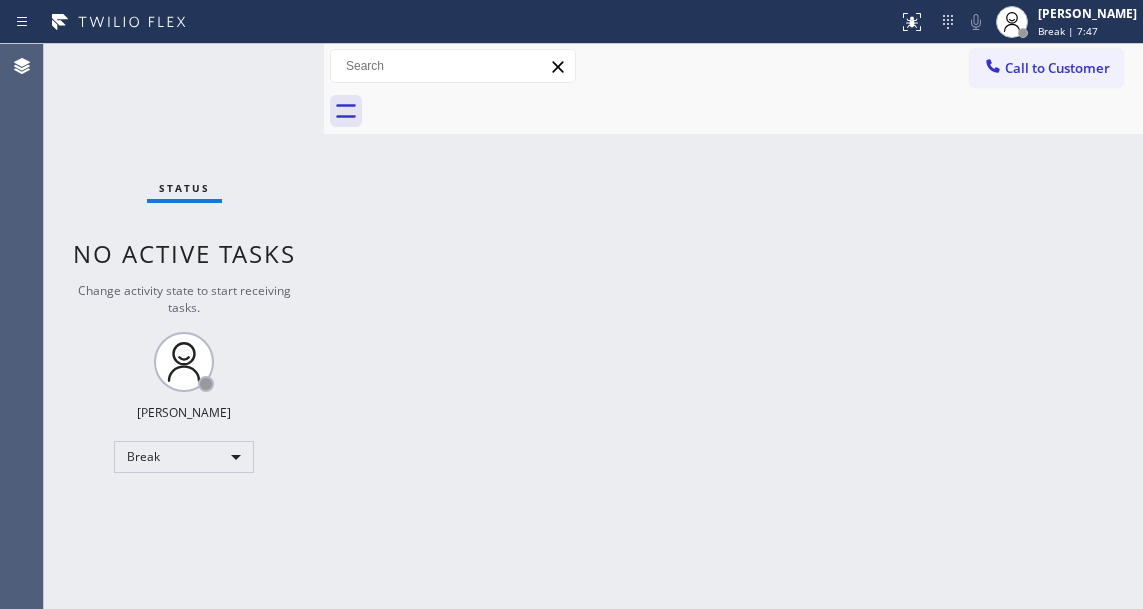 click on "Back to Dashboard Change Sender ID Customers Technicians Select a contact Outbound call Technician Search Technician Your caller id phone number Your caller id phone number Call Technician info Name   Phone none Address none Change Sender ID HVAC [PHONE_NUMBER] 5 Star Appliance [PHONE_NUMBER] Appliance Repair [PHONE_NUMBER] Plumbing [PHONE_NUMBER] Air Duct Cleaning [PHONE_NUMBER]  Electricians [PHONE_NUMBER] Cancel Change Check personal SMS Reset Change No tabs Call to Customer Outbound call Location Search location Your caller id phone number Customer number Call Outbound call Technician Search Technician Your caller id phone number Your caller id phone number Call" at bounding box center [733, 326] 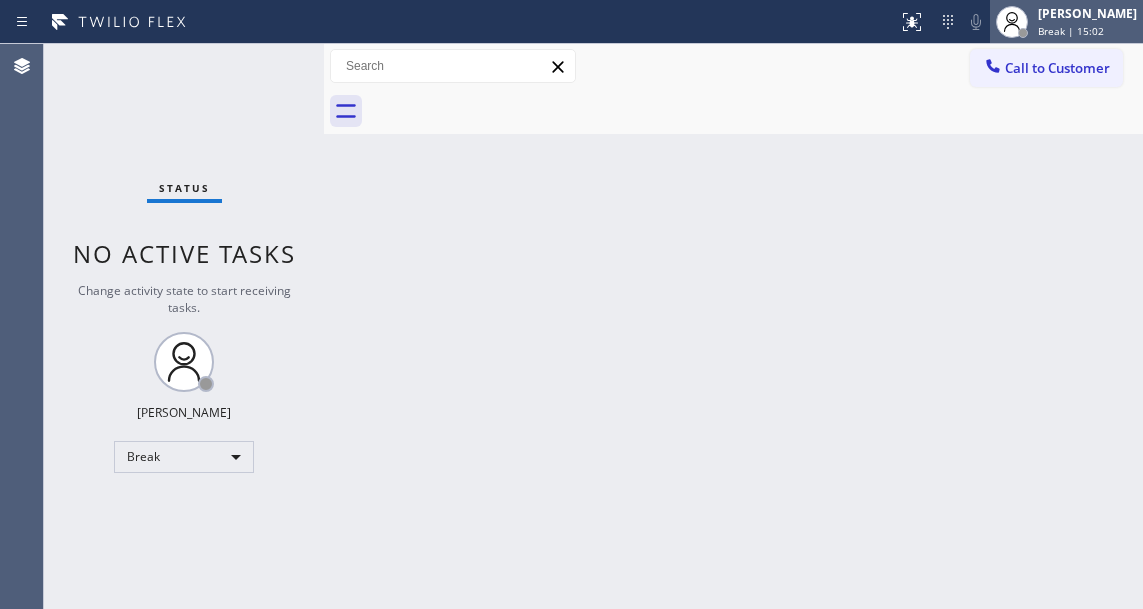 drag, startPoint x: 1082, startPoint y: 6, endPoint x: 1081, endPoint y: 25, distance: 19.026299 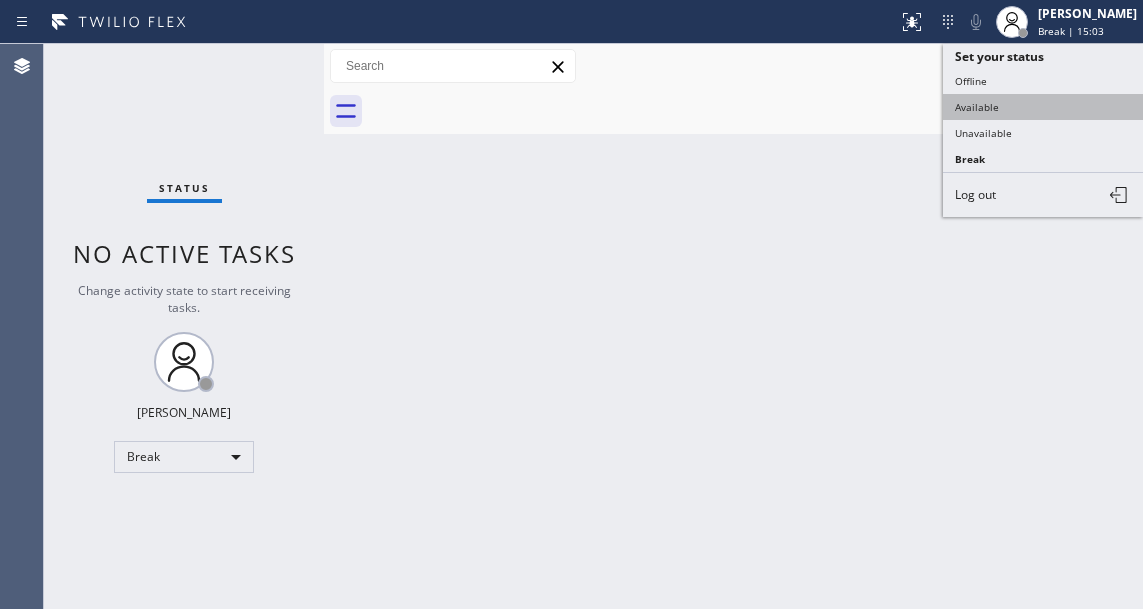click on "Available" at bounding box center (1043, 107) 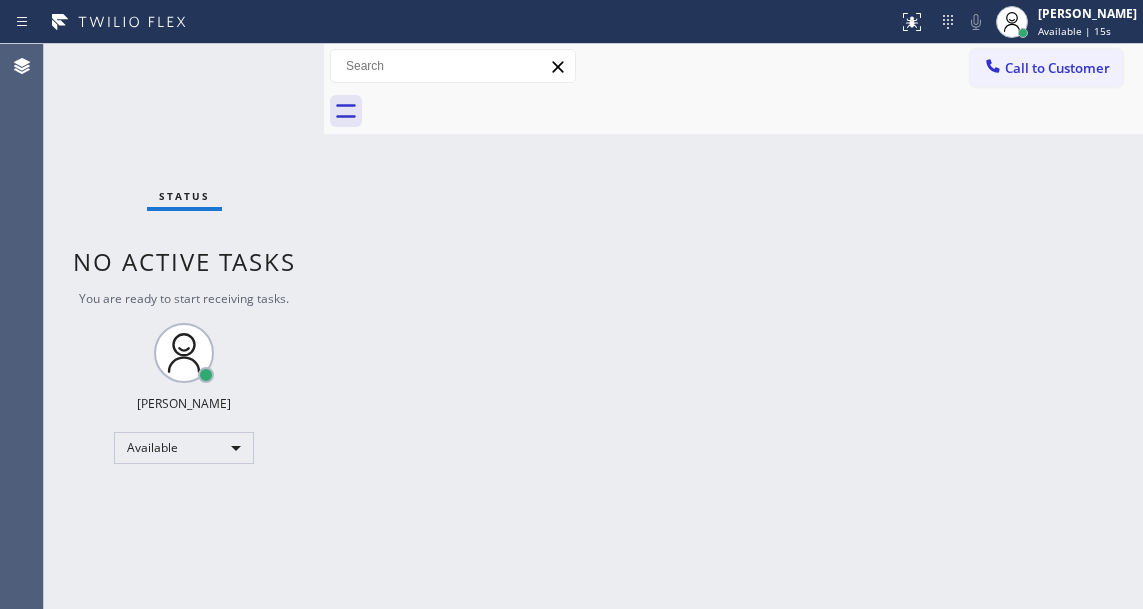 click on "Back to Dashboard Change Sender ID Customers Technicians Select a contact Outbound call Technician Search Technician Your caller id phone number Your caller id phone number Call Technician info Name   Phone none Address none Change Sender ID HVAC [PHONE_NUMBER] 5 Star Appliance [PHONE_NUMBER] Appliance Repair [PHONE_NUMBER] Plumbing [PHONE_NUMBER] Air Duct Cleaning [PHONE_NUMBER]  Electricians [PHONE_NUMBER] Cancel Change Check personal SMS Reset Change No tabs Call to Customer Outbound call Location Search location Your caller id phone number Customer number Call Outbound call Technician Search Technician Your caller id phone number Your caller id phone number Call" at bounding box center (733, 326) 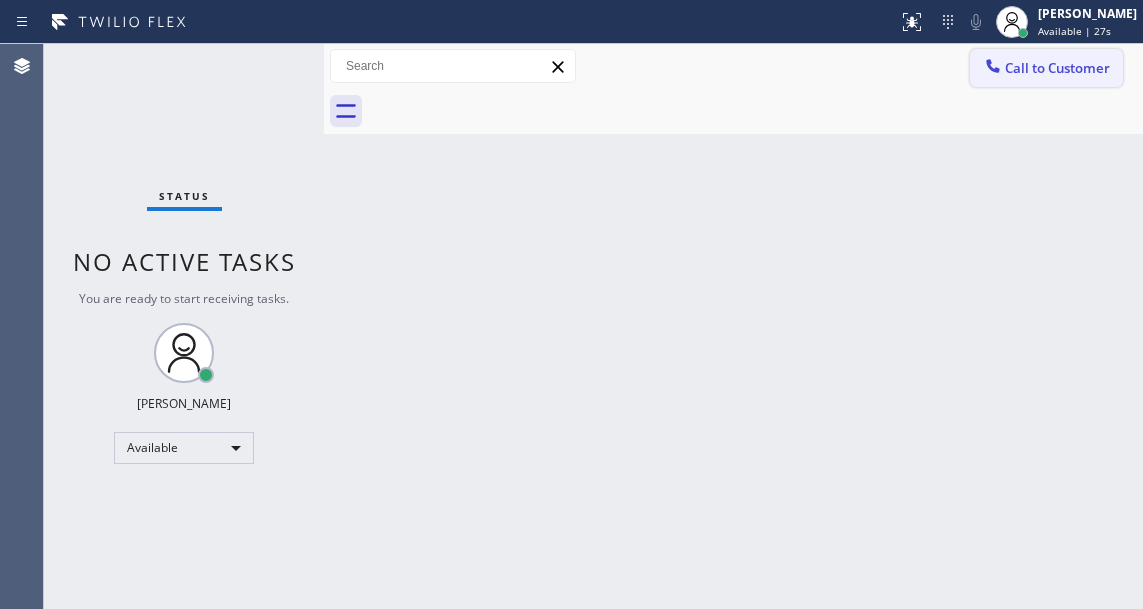 click on "Call to Customer" at bounding box center [1046, 68] 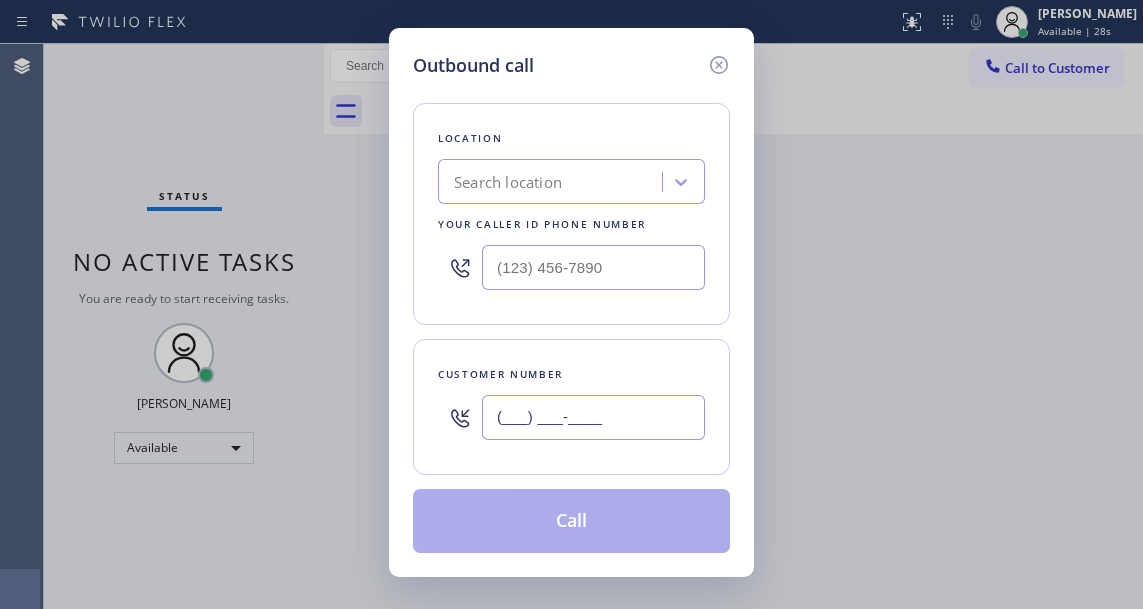 click on "(___) ___-____" at bounding box center [593, 417] 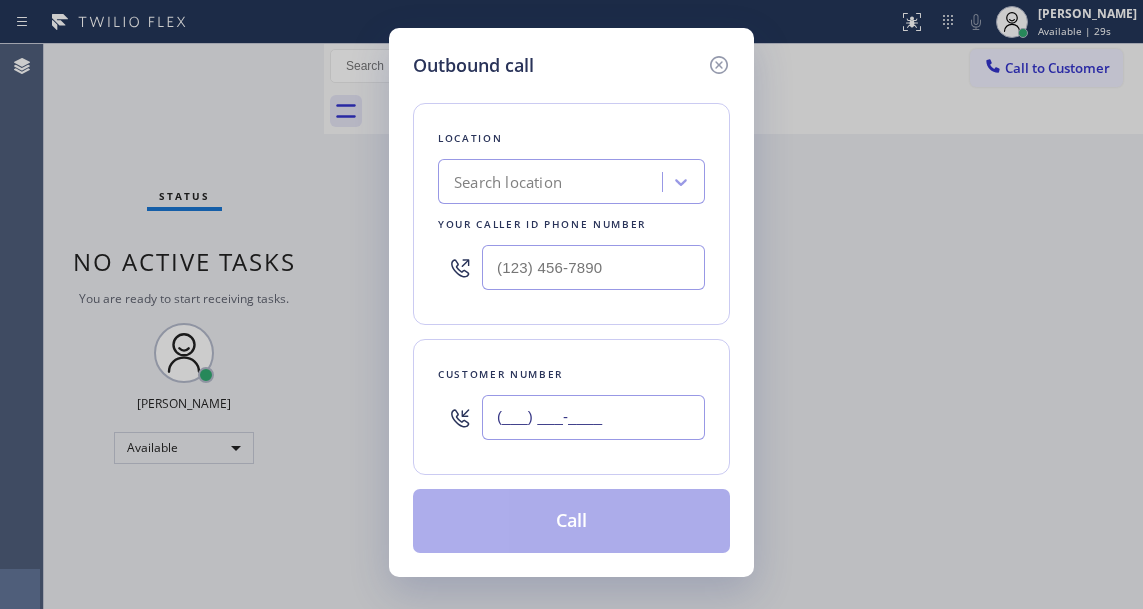 paste on "212) 375-8101" 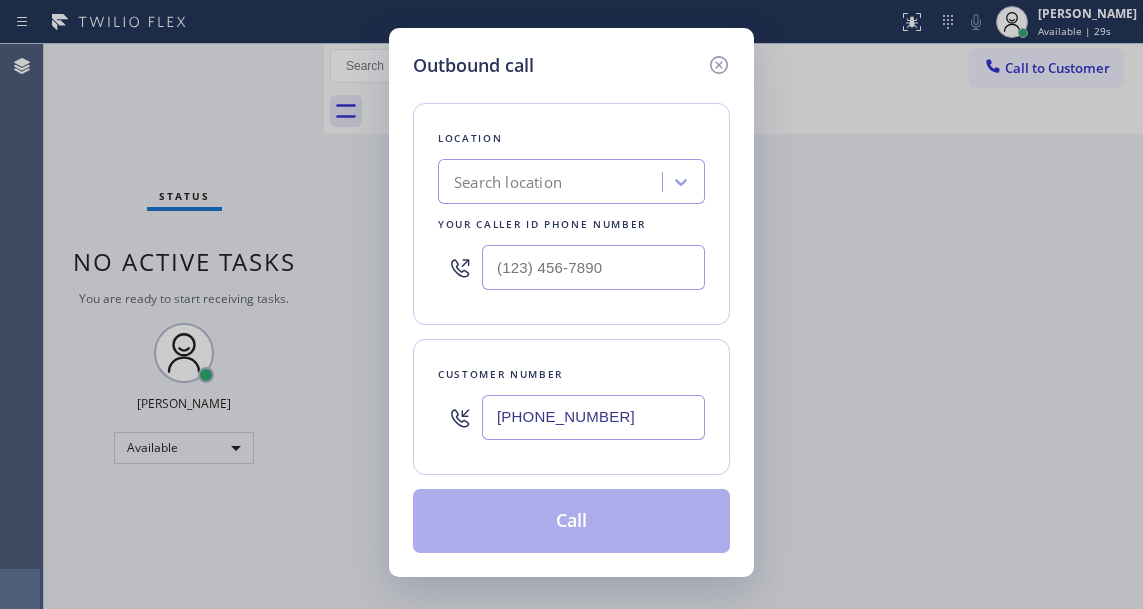 type on "(212) 375-8101" 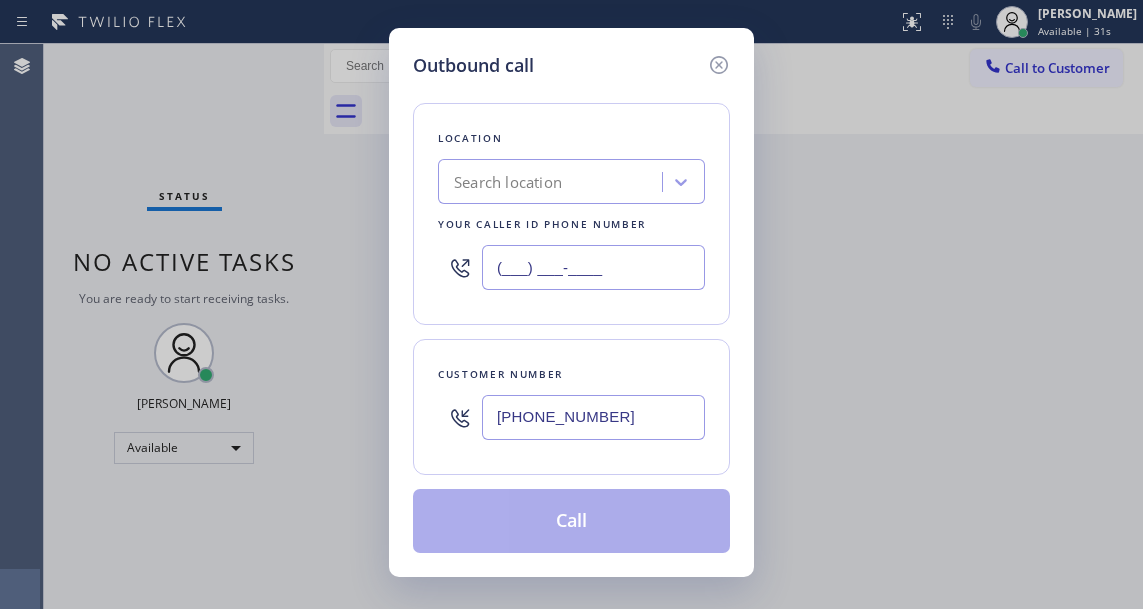 click on "(___) ___-____" at bounding box center [593, 267] 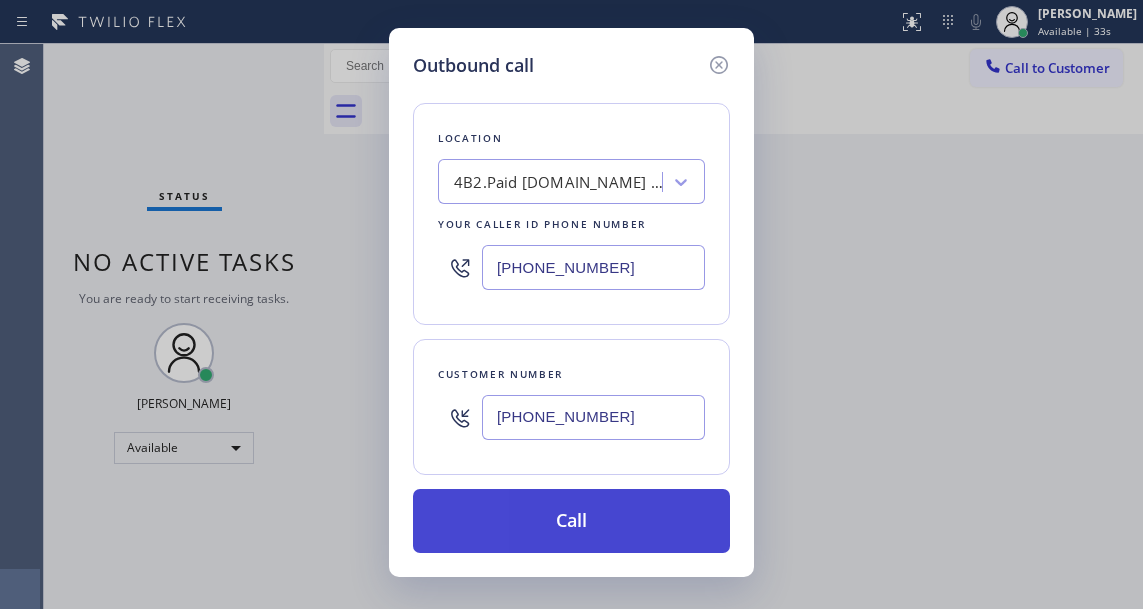 type on "(315) 687-8976" 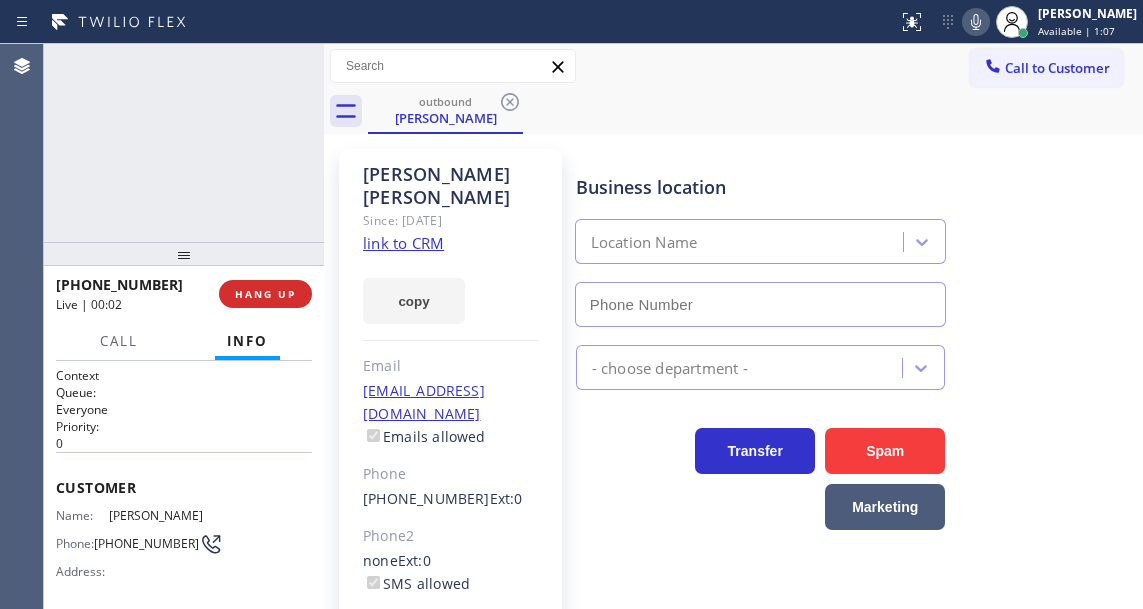 type on "(315) 687-8976" 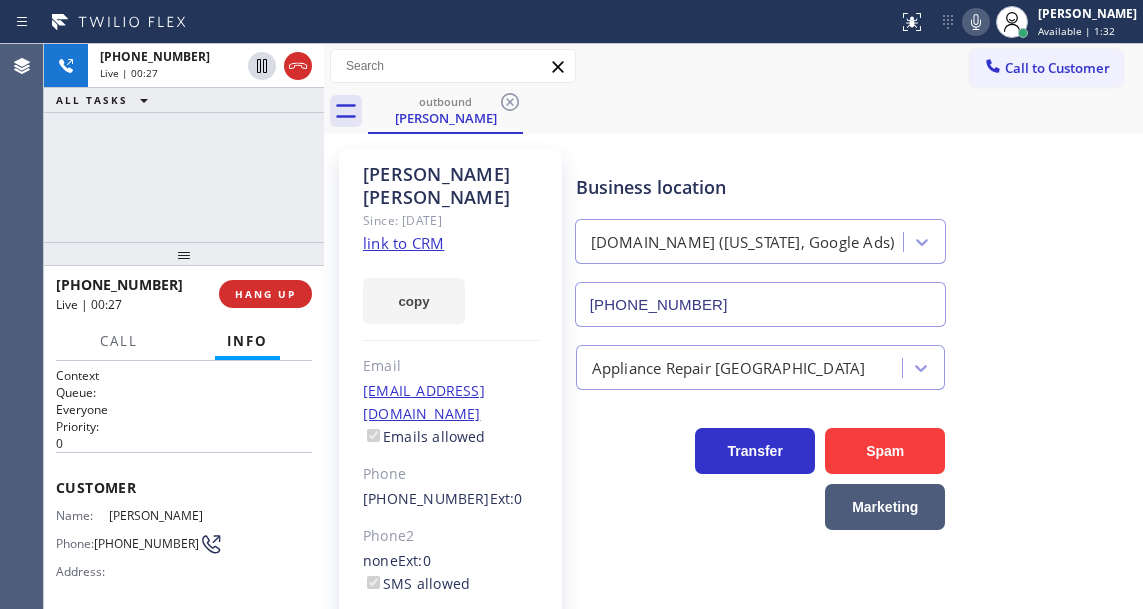 click on "+12123758101 Live | 00:27 ALL TASKS ALL TASKS ACTIVE TASKS TASKS IN WRAP UP" at bounding box center (184, 143) 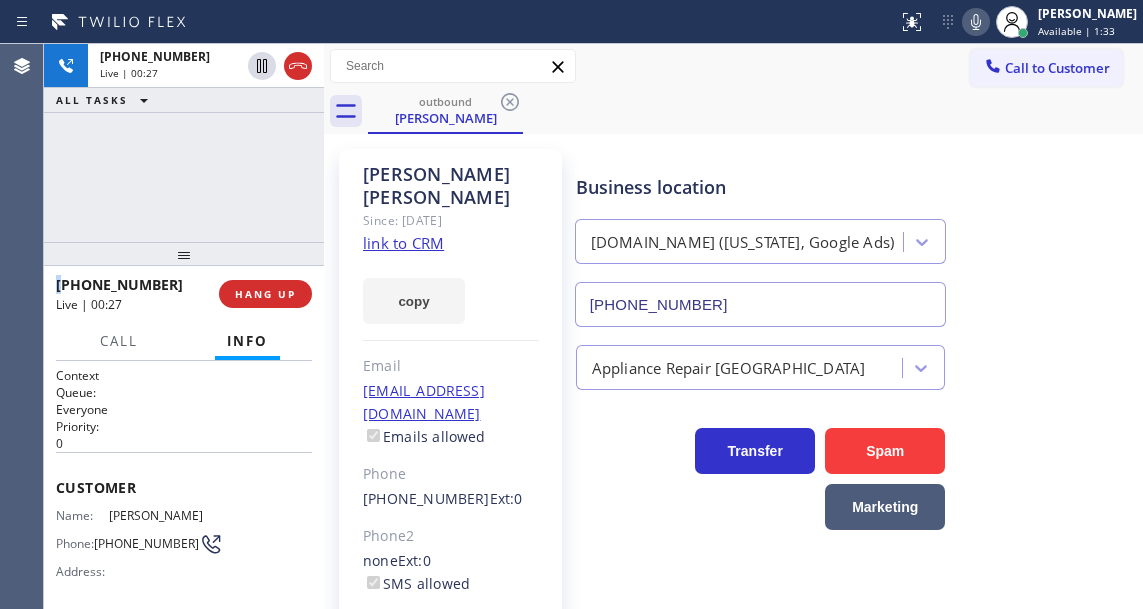 click on "+12123758101 Live | 00:27 ALL TASKS ALL TASKS ACTIVE TASKS TASKS IN WRAP UP" at bounding box center (184, 143) 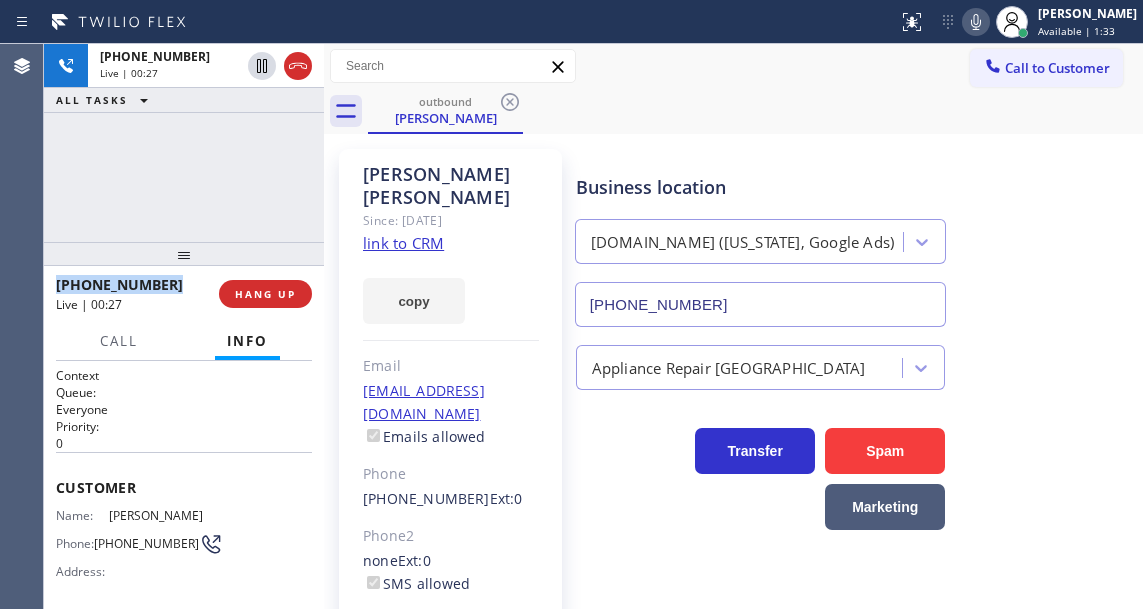 click on "+12123758101 Live | 00:27 ALL TASKS ALL TASKS ACTIVE TASKS TASKS IN WRAP UP" at bounding box center [184, 143] 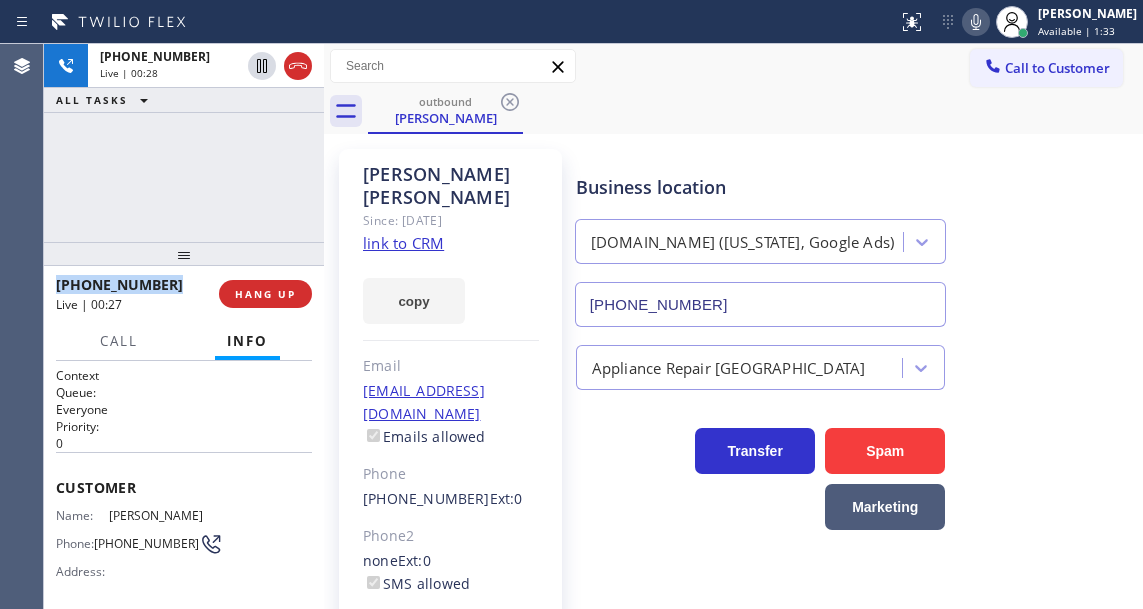click on "+12123758101 Live | 00:28 ALL TASKS ALL TASKS ACTIVE TASKS TASKS IN WRAP UP" at bounding box center (184, 143) 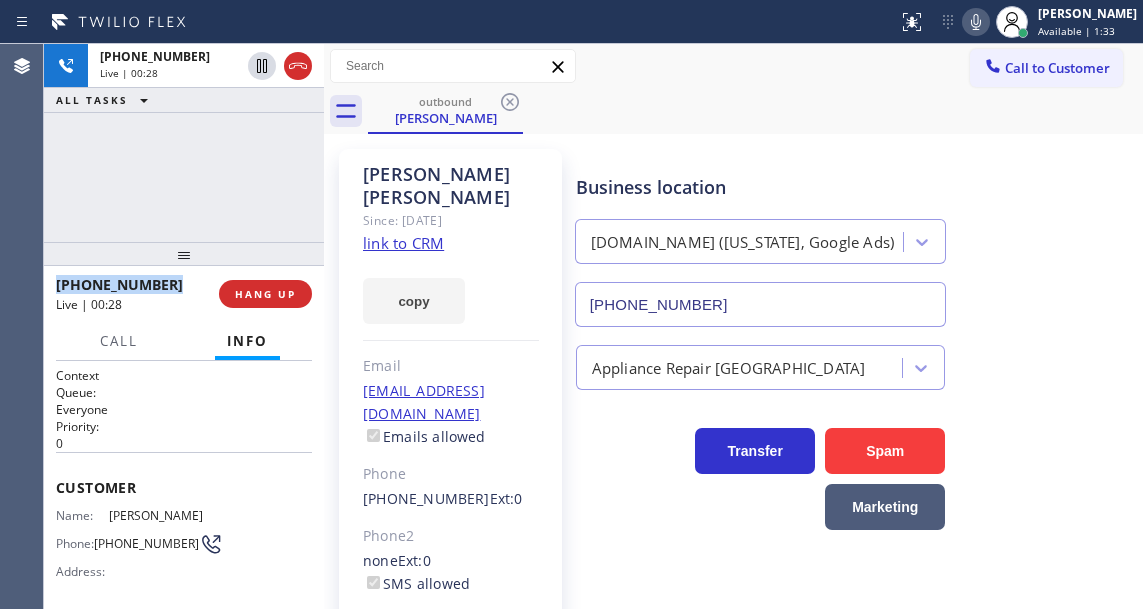 click on "+12123758101 Live | 00:28 ALL TASKS ALL TASKS ACTIVE TASKS TASKS IN WRAP UP" at bounding box center [184, 143] 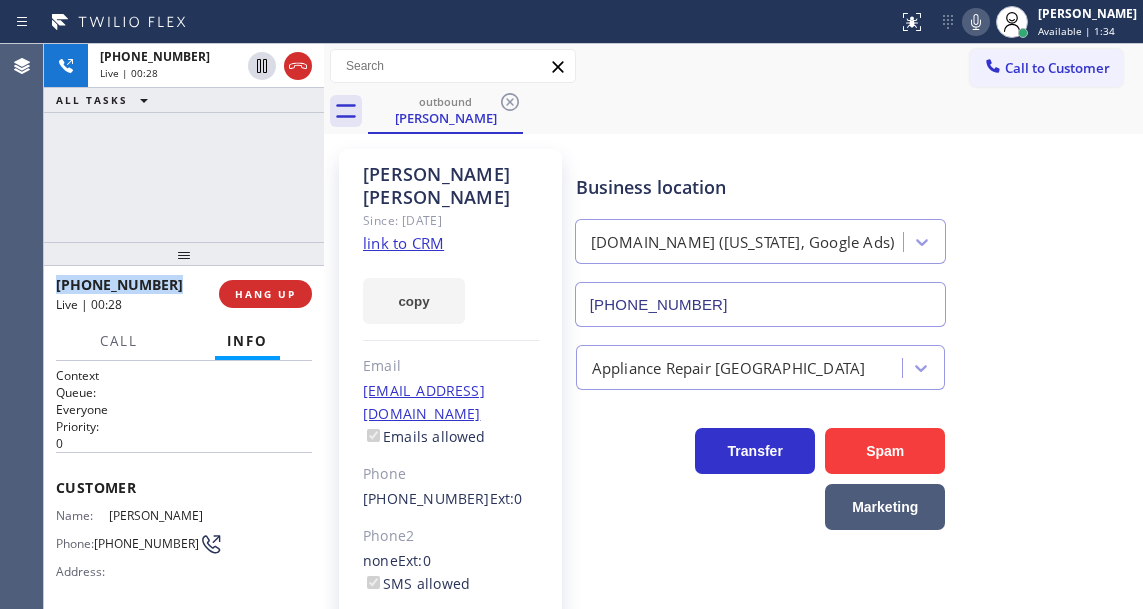 click on "+12123758101 Live | 00:28 ALL TASKS ALL TASKS ACTIVE TASKS TASKS IN WRAP UP" at bounding box center [184, 143] 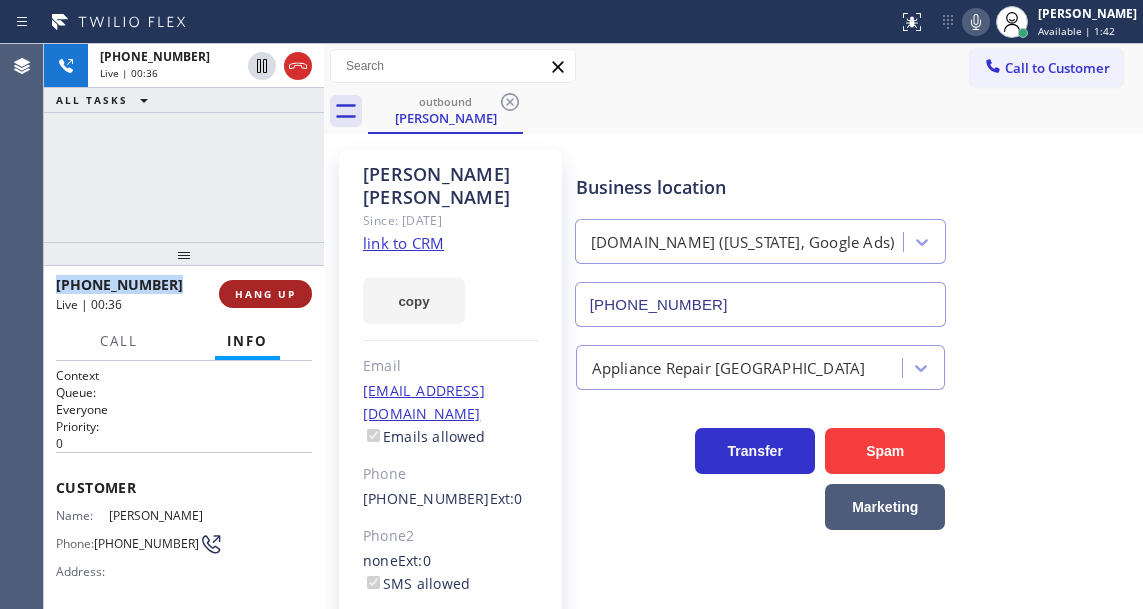 click on "HANG UP" at bounding box center (265, 294) 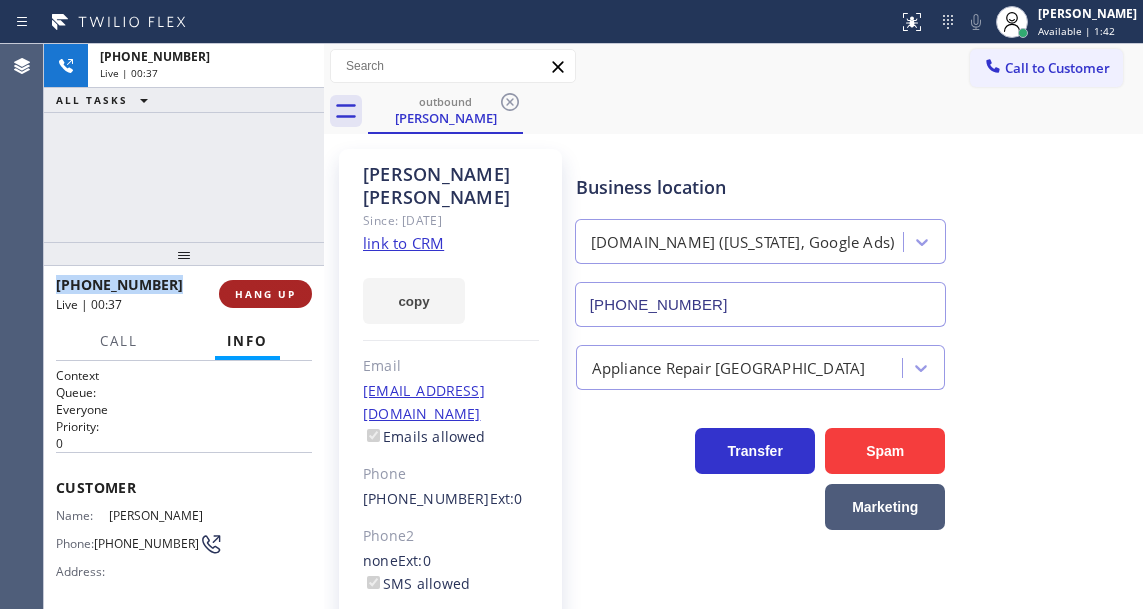 click on "HANG UP" at bounding box center (265, 294) 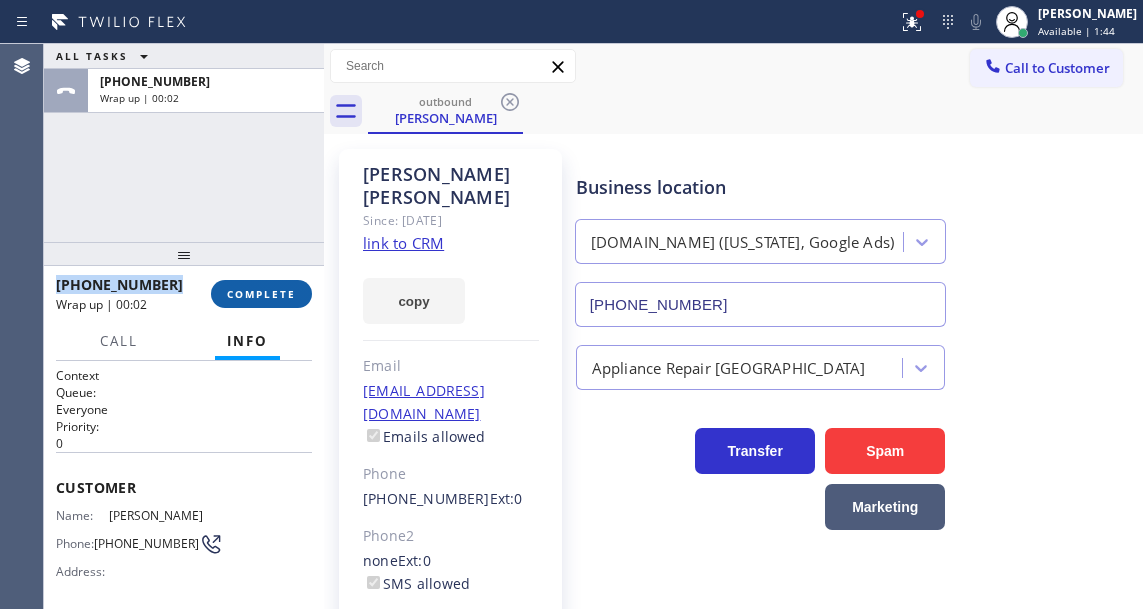 click on "COMPLETE" at bounding box center [261, 294] 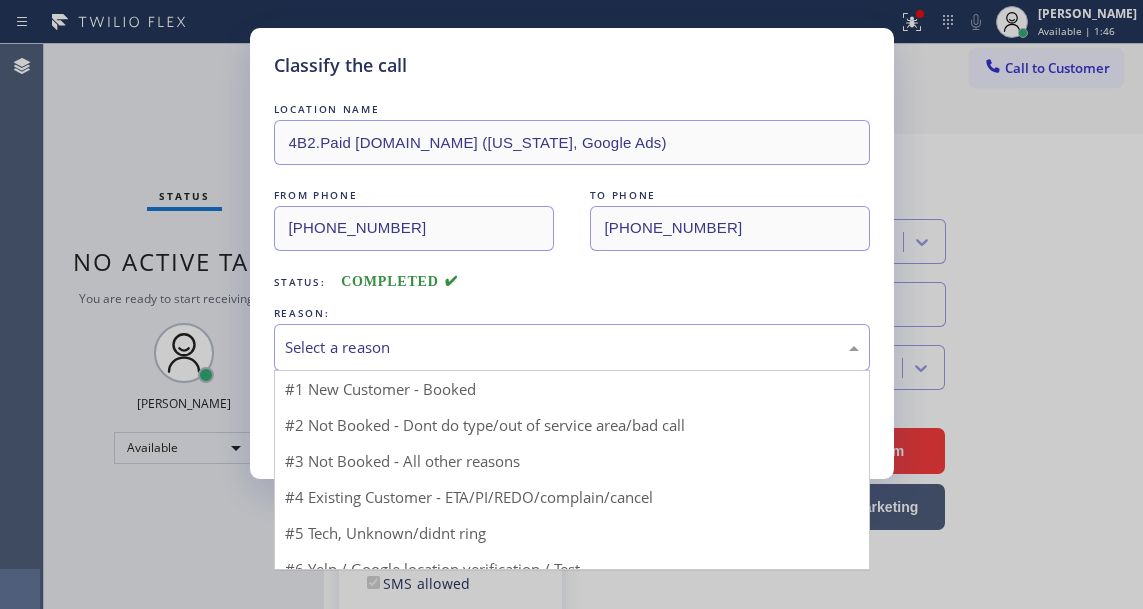 click on "Select a reason" at bounding box center (572, 347) 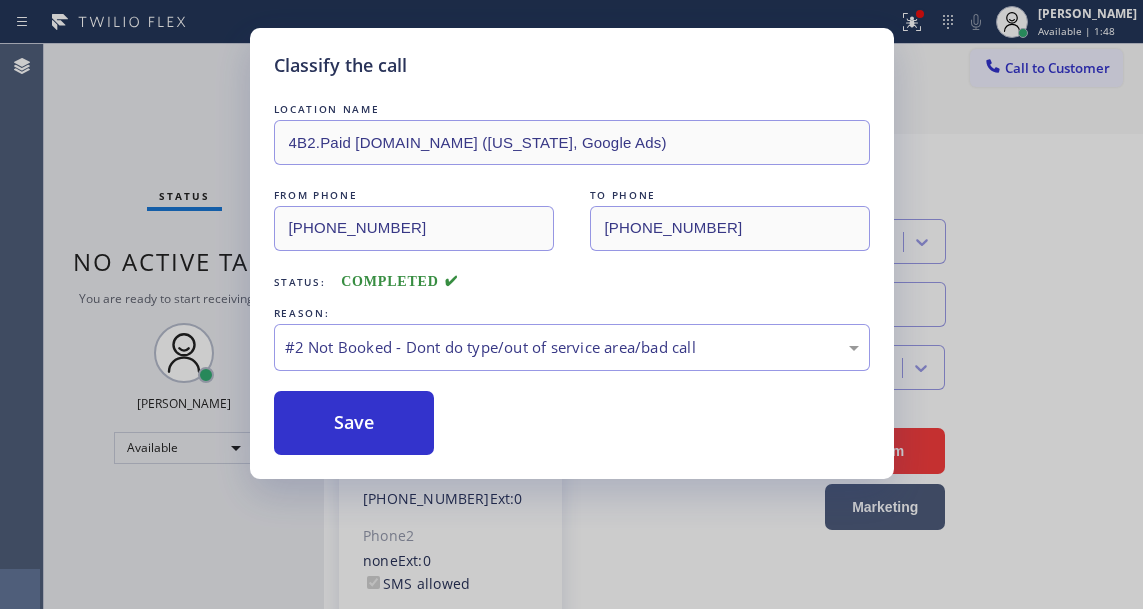 click on "Save" at bounding box center (354, 423) 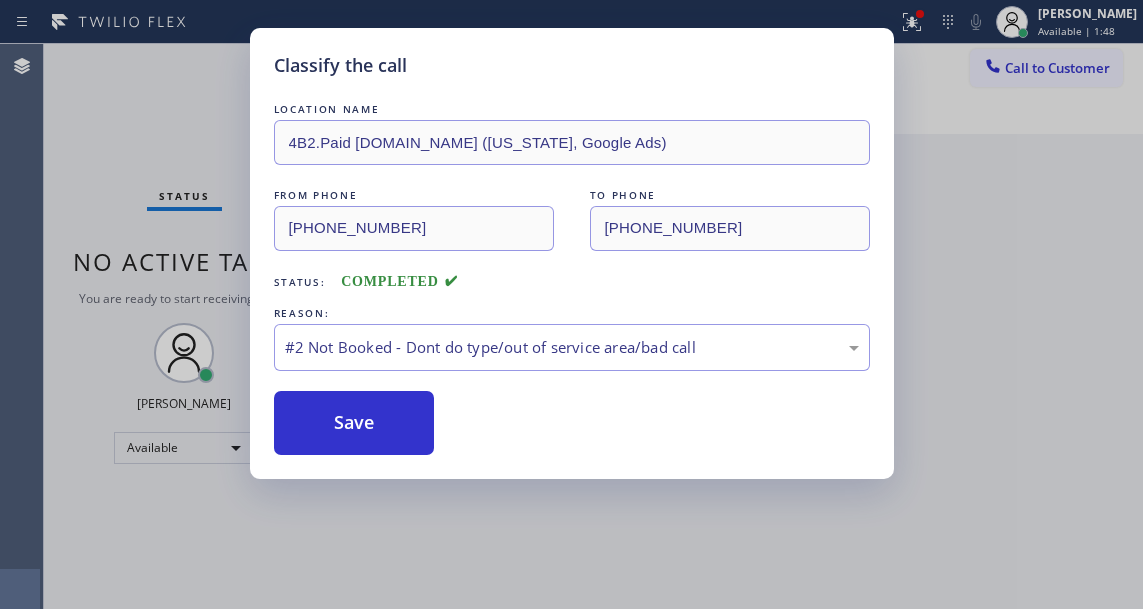 click on "Save" at bounding box center (354, 423) 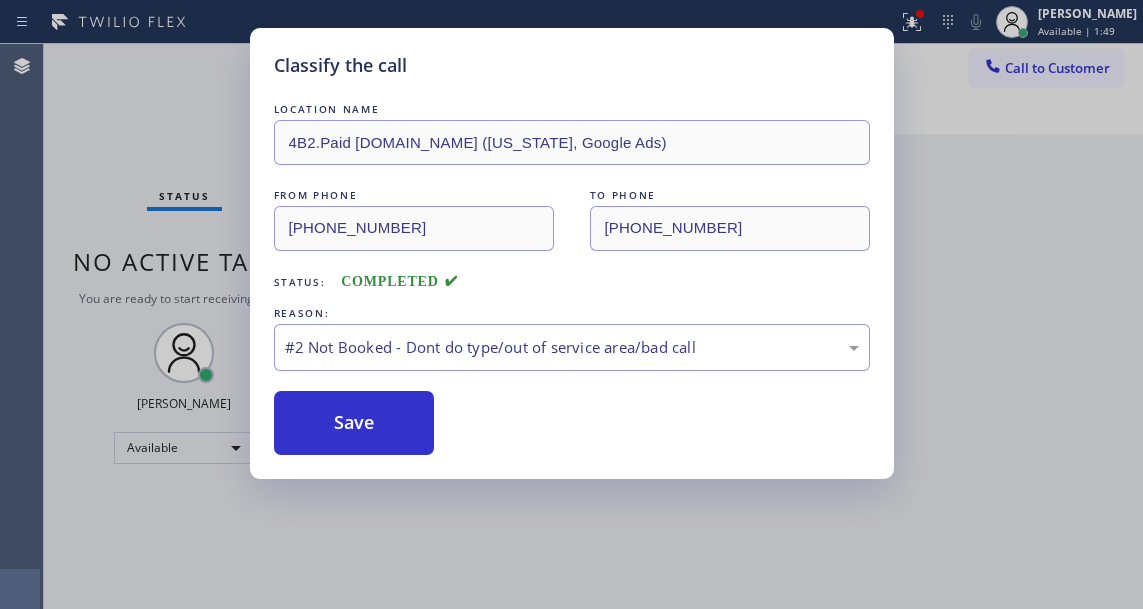 click on "Classify the call LOCATION NAME 4B2.Paid VikingCare.online (New York, Google Ads) FROM PHONE (315) 687-8976 TO PHONE (212) 375-8101 Status: COMPLETED REASON: #2 Not Booked - Dont do type/out of service area/bad call Save" at bounding box center (571, 304) 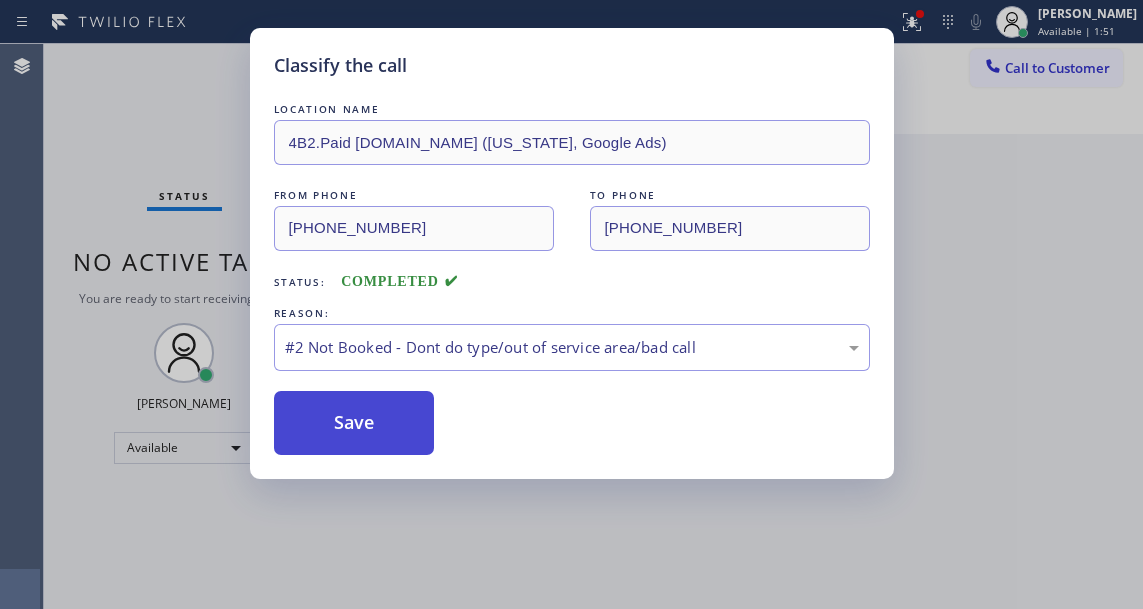 click on "Save" at bounding box center (354, 423) 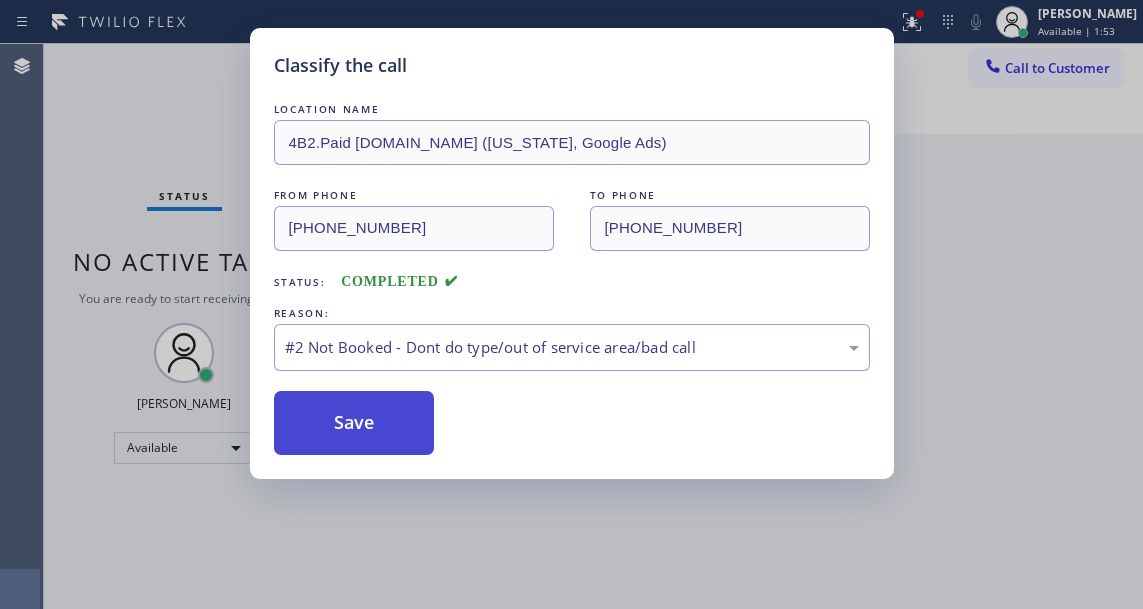 click on "Save" at bounding box center [354, 423] 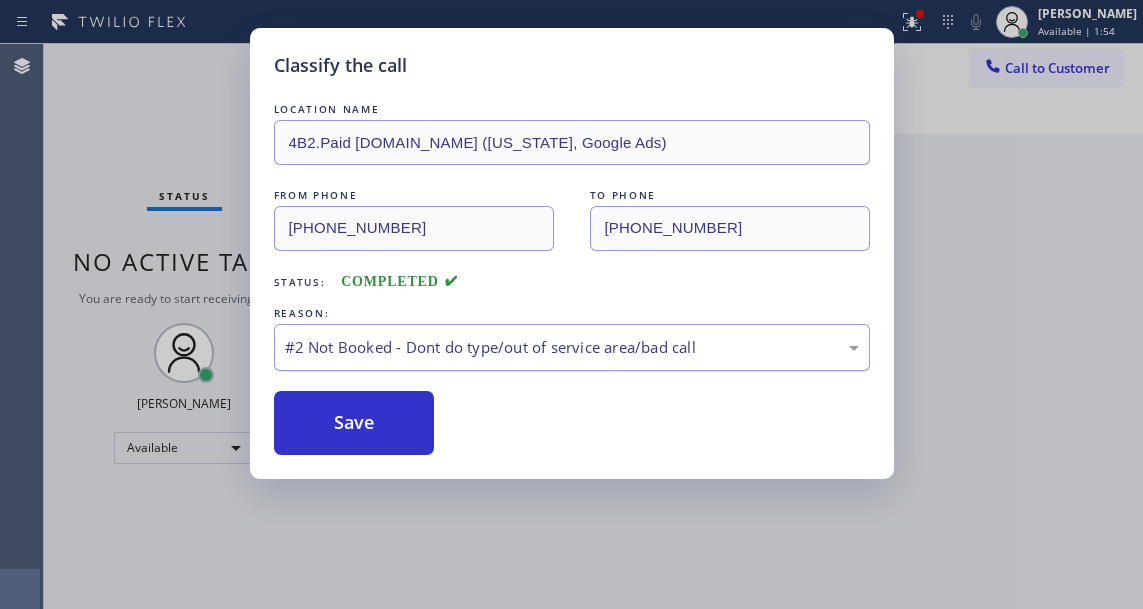 click on "#2 Not Booked - Dont do type/out of service area/bad call" at bounding box center (572, 347) 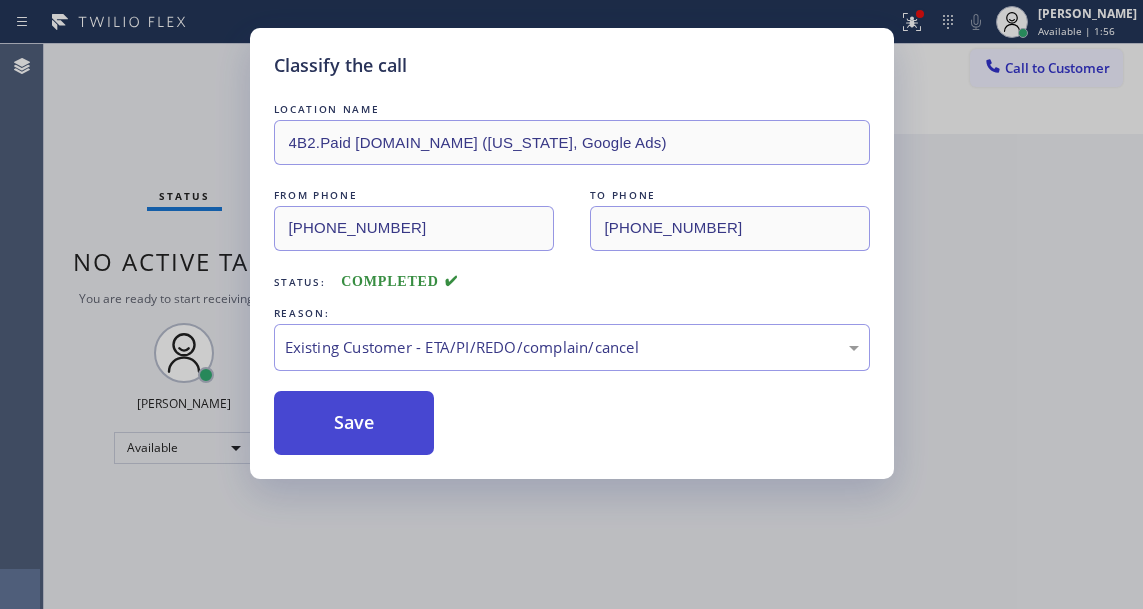 click on "Save" at bounding box center (354, 423) 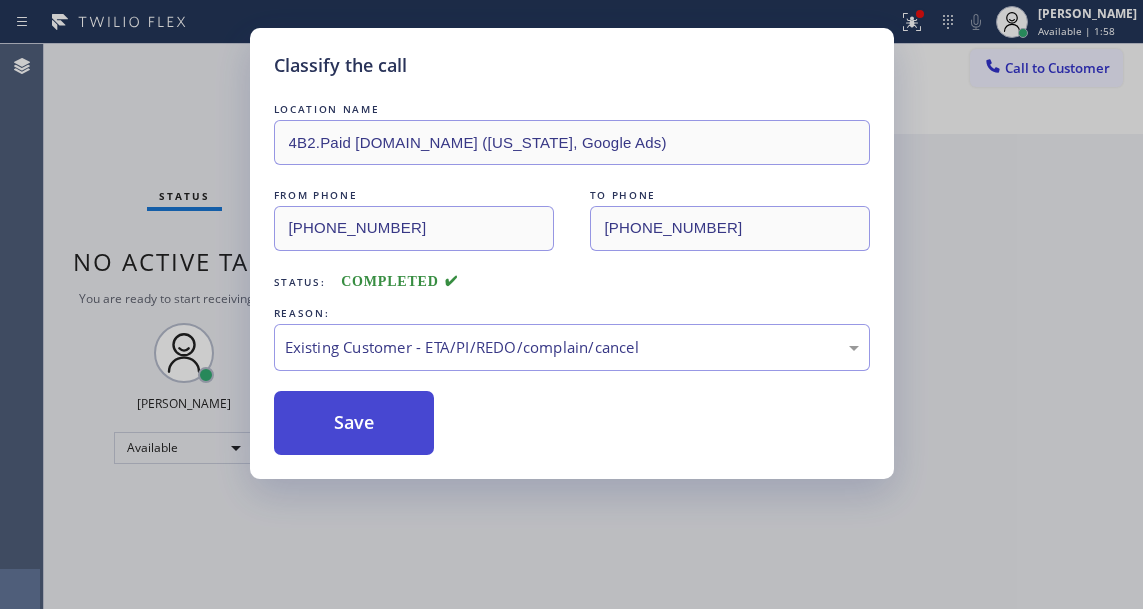 click on "Save" at bounding box center [354, 423] 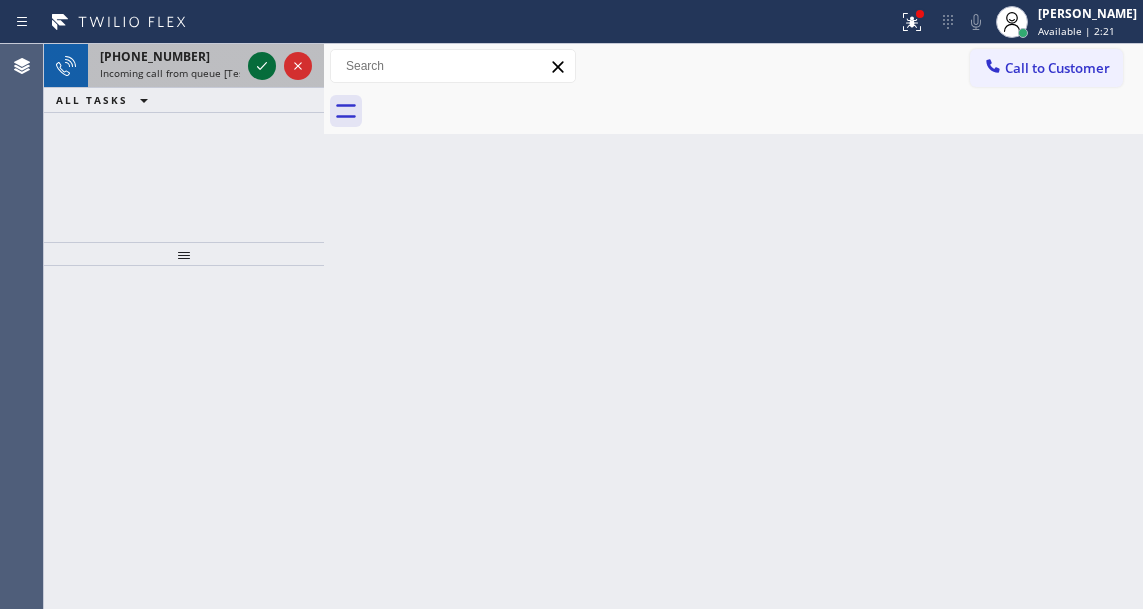 click 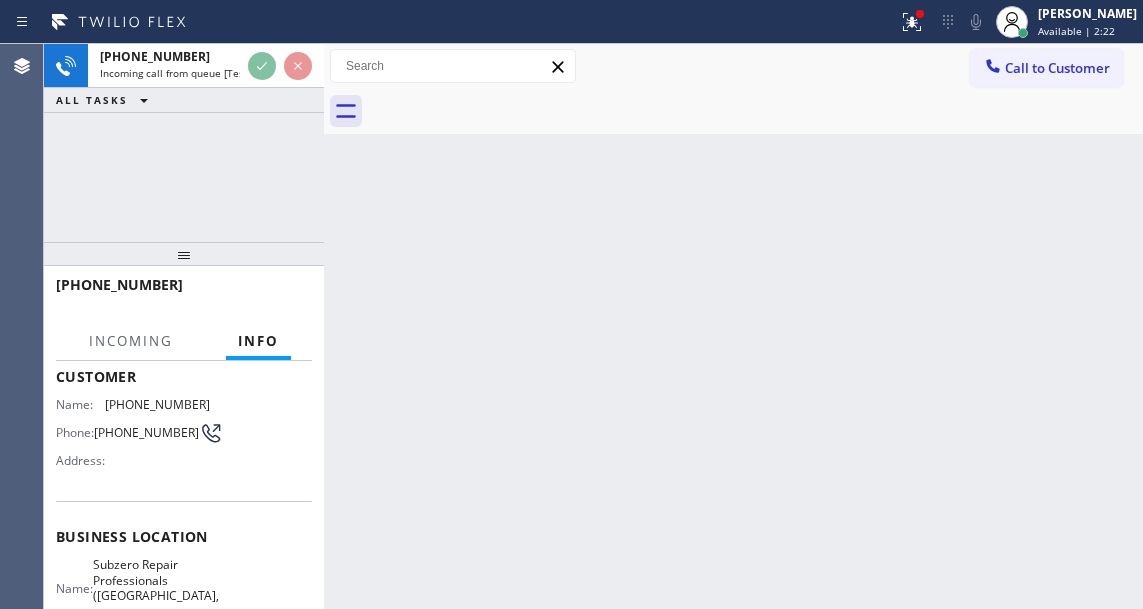 scroll, scrollTop: 200, scrollLeft: 0, axis: vertical 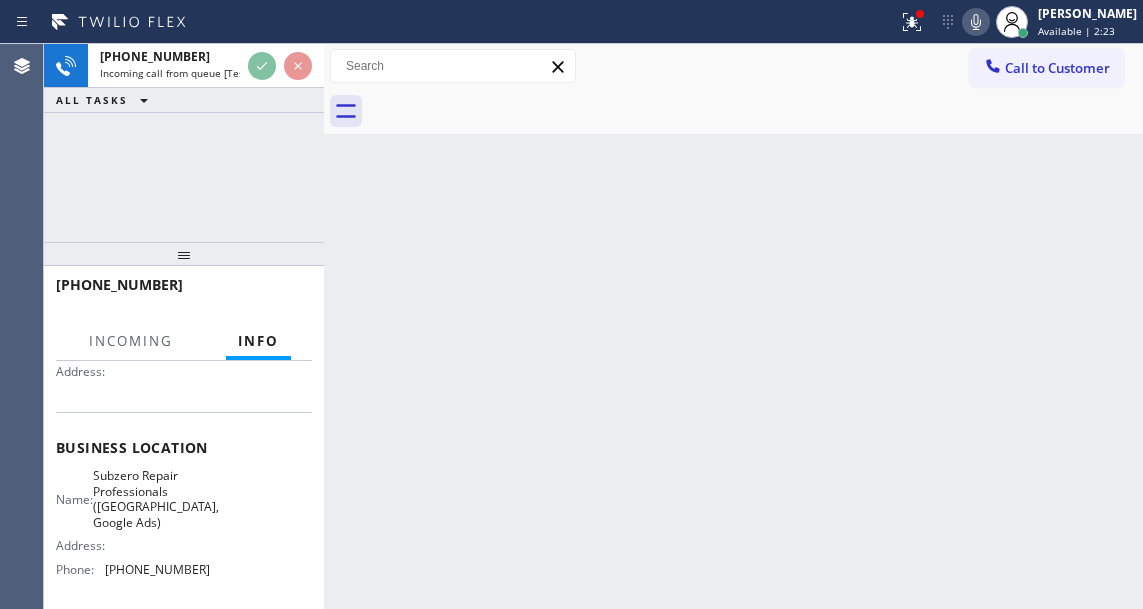 click on "Subzero Repair Professionals (Boston, Google Ads)" at bounding box center (156, 499) 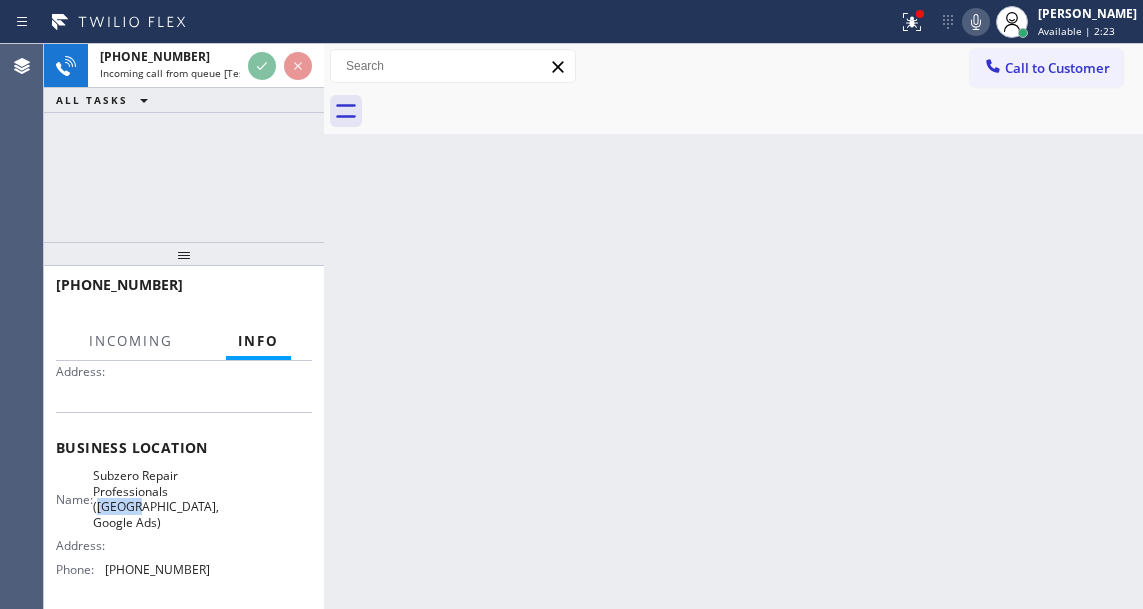 click on "Subzero Repair Professionals (Boston, Google Ads)" at bounding box center (156, 499) 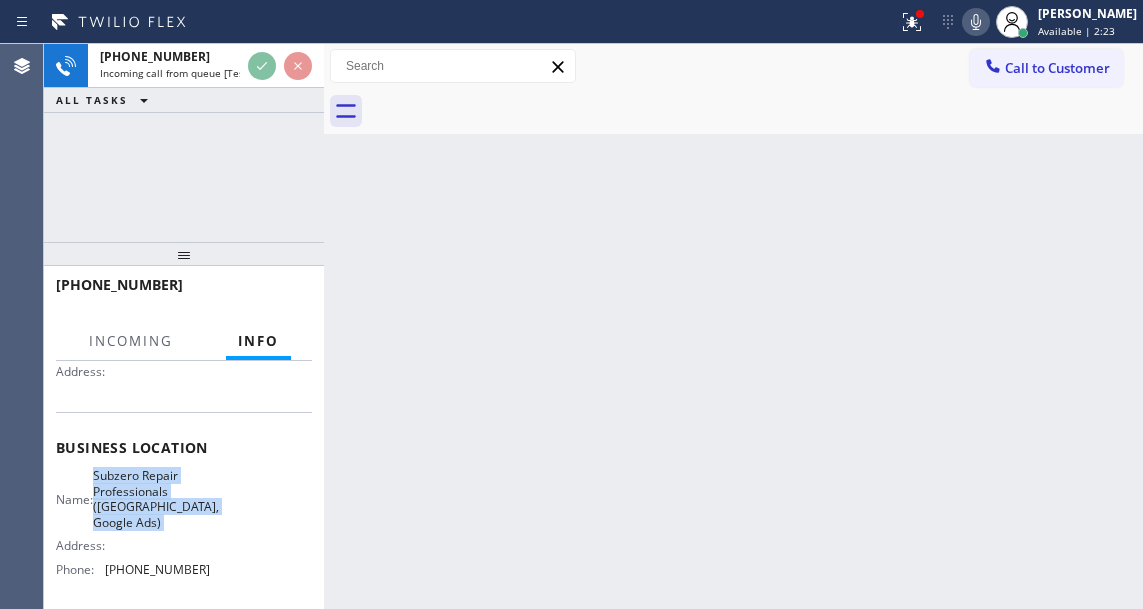 click on "Subzero Repair Professionals (Boston, Google Ads)" at bounding box center (156, 499) 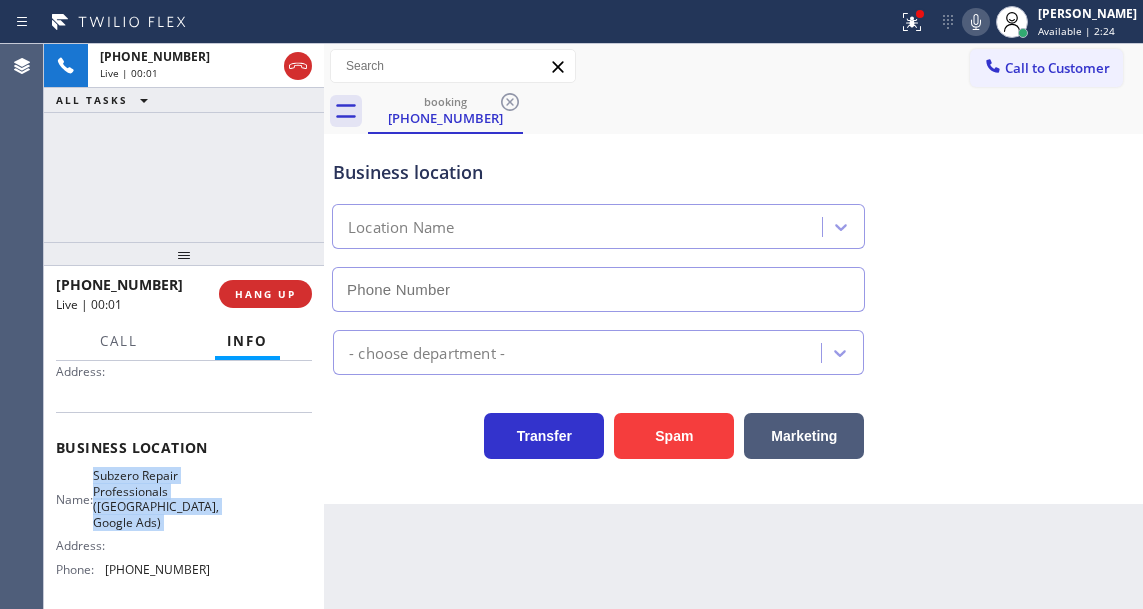 click on "Subzero Repair Professionals (Boston, Google Ads)" at bounding box center [156, 499] 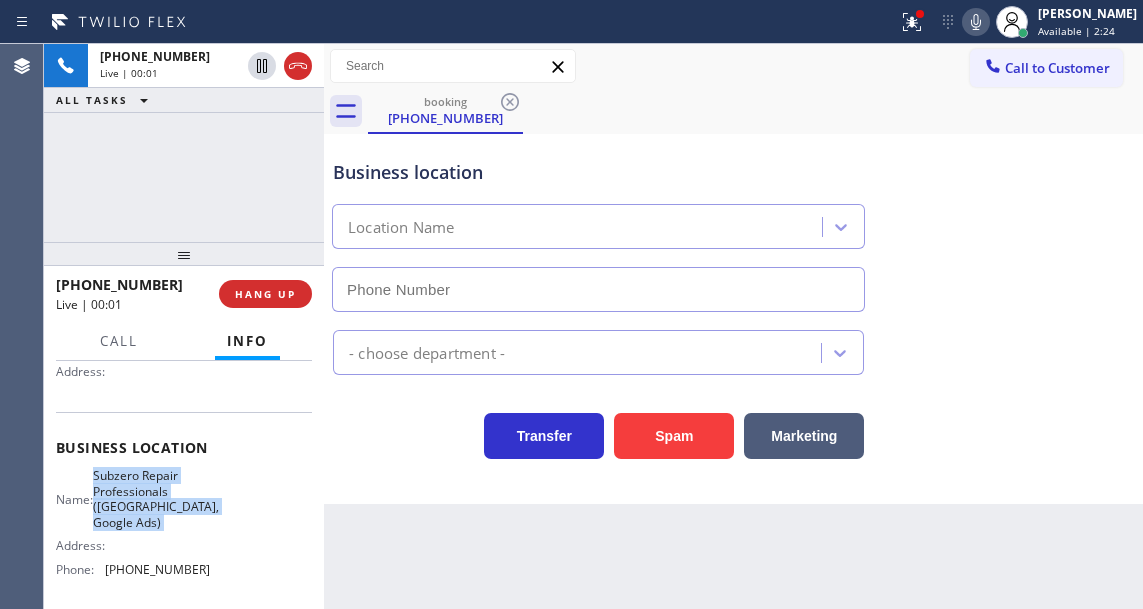 click on "Subzero Repair Professionals (Boston, Google Ads)" at bounding box center (156, 499) 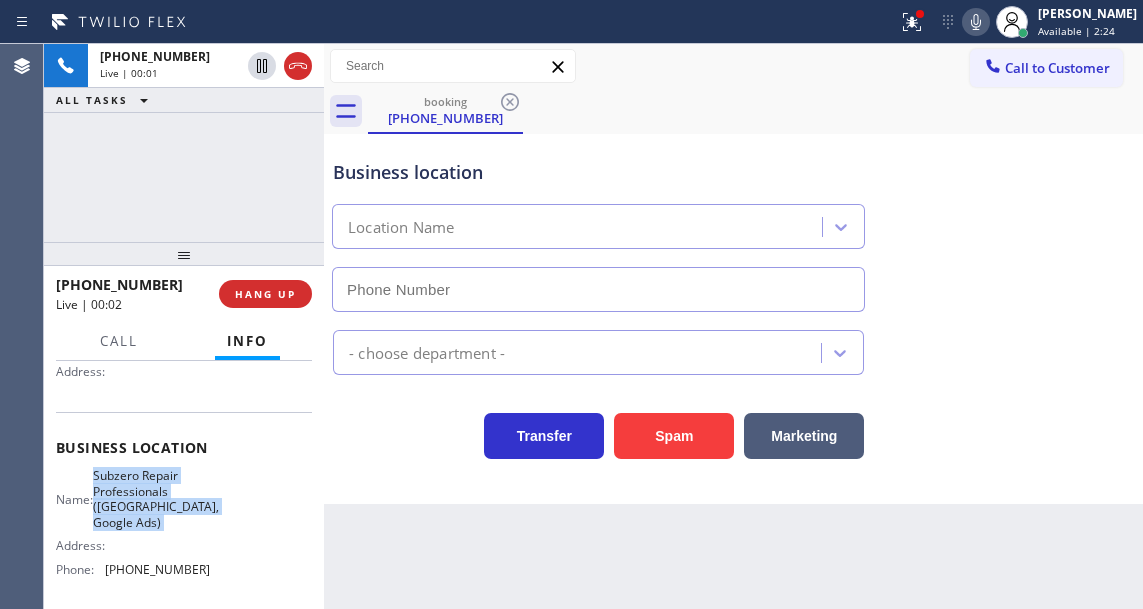 click on "Subzero Repair Professionals (Boston, Google Ads)" at bounding box center (156, 499) 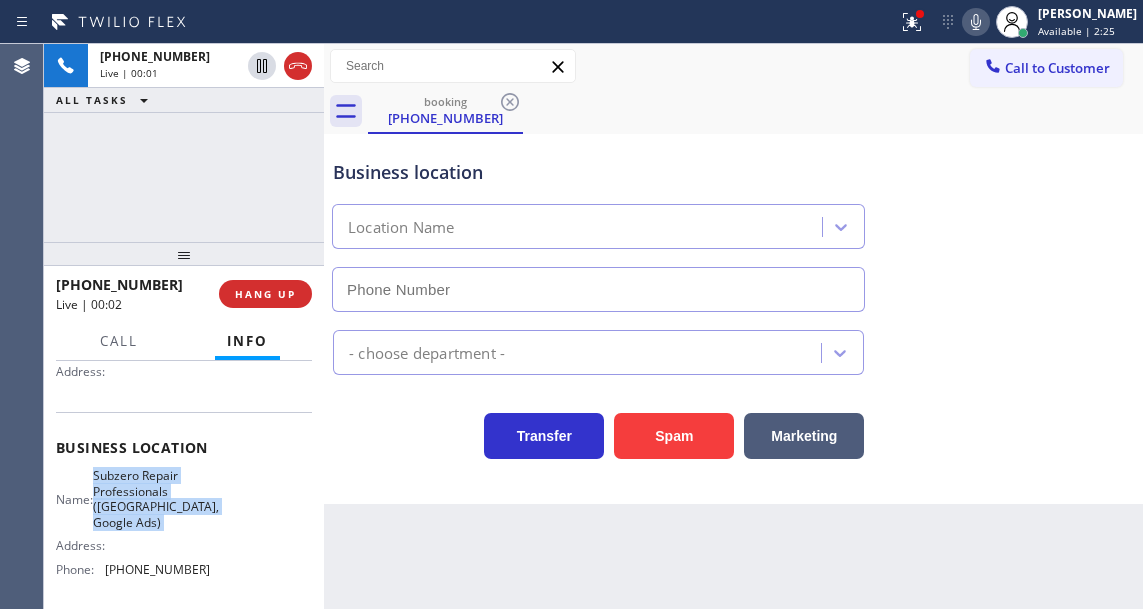 click on "Subzero Repair Professionals (Boston, Google Ads)" at bounding box center (156, 499) 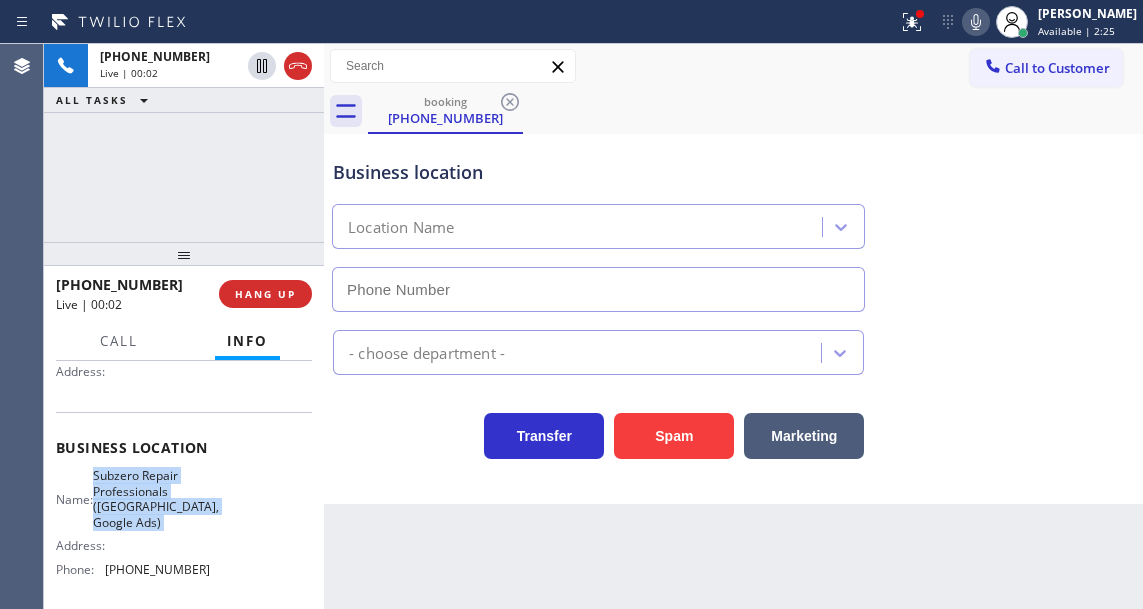 click on "Subzero Repair Professionals (Boston, Google Ads)" at bounding box center (156, 499) 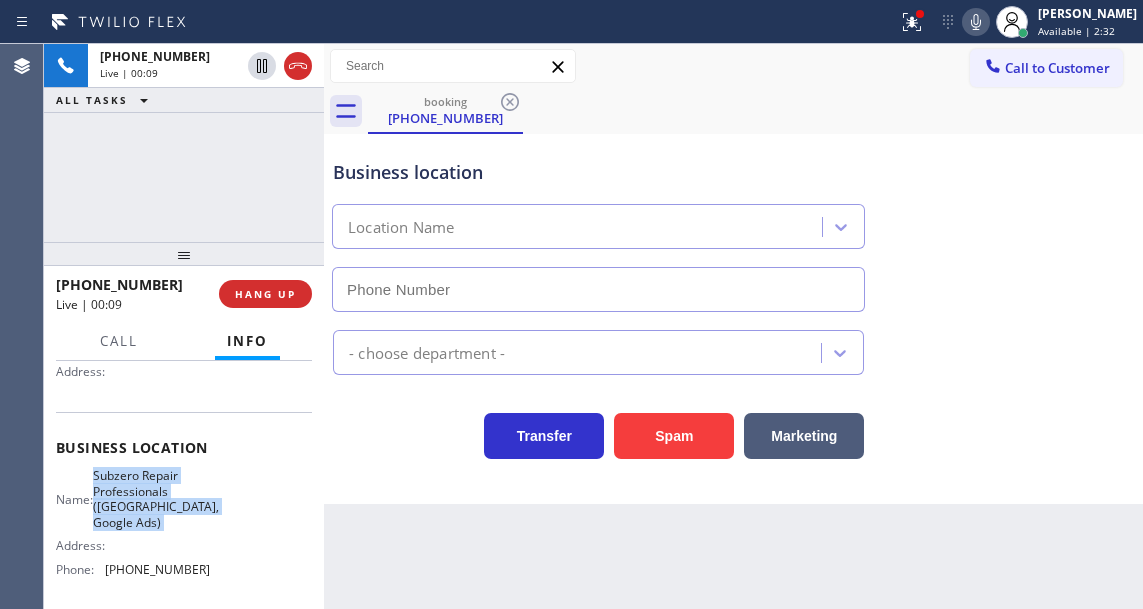 scroll, scrollTop: 100, scrollLeft: 0, axis: vertical 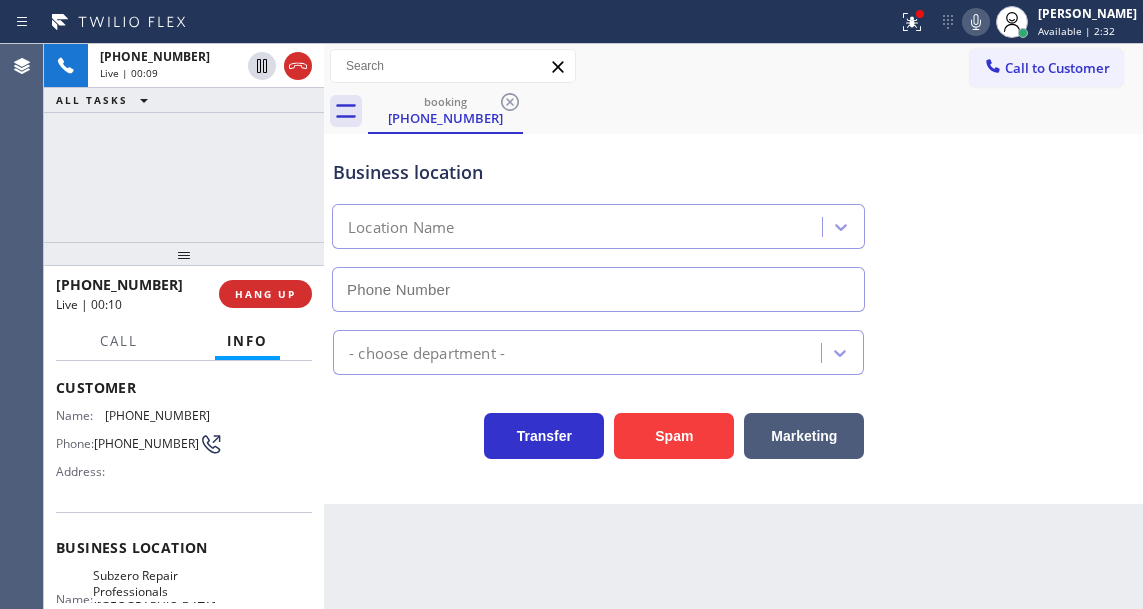 click on "(561) 400-4656" at bounding box center (146, 443) 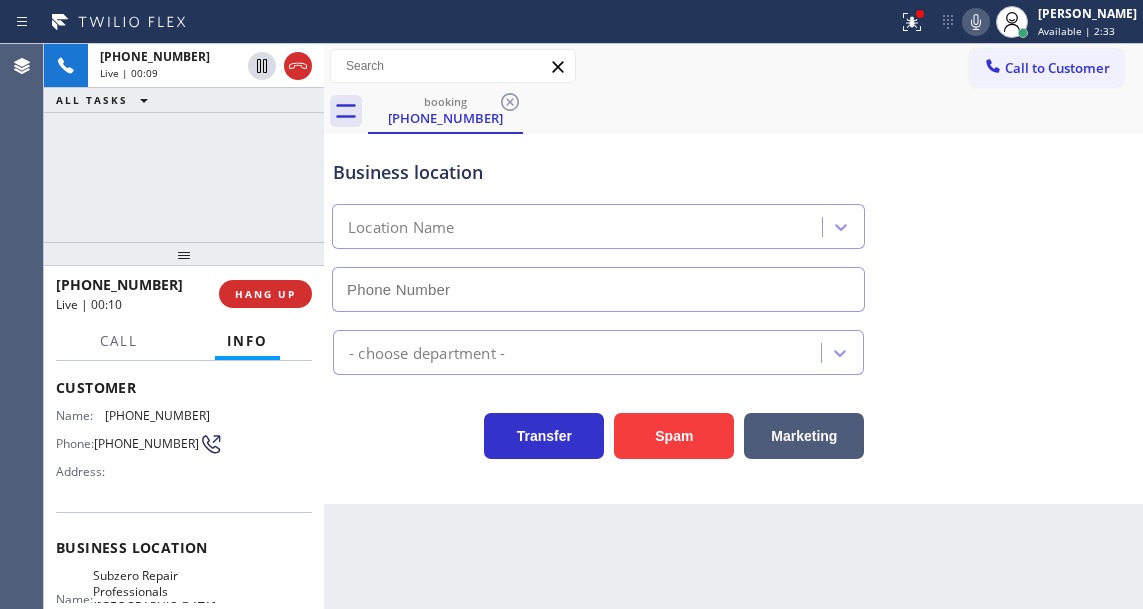 click on "(561) 400-4656" at bounding box center [146, 443] 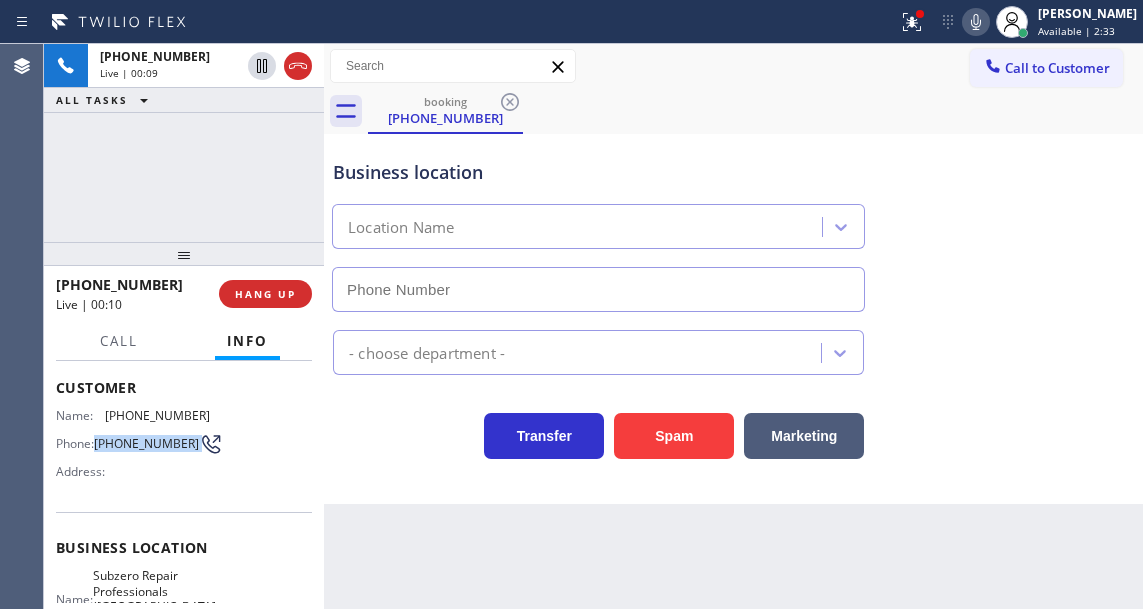 click on "(561) 400-4656" at bounding box center (146, 443) 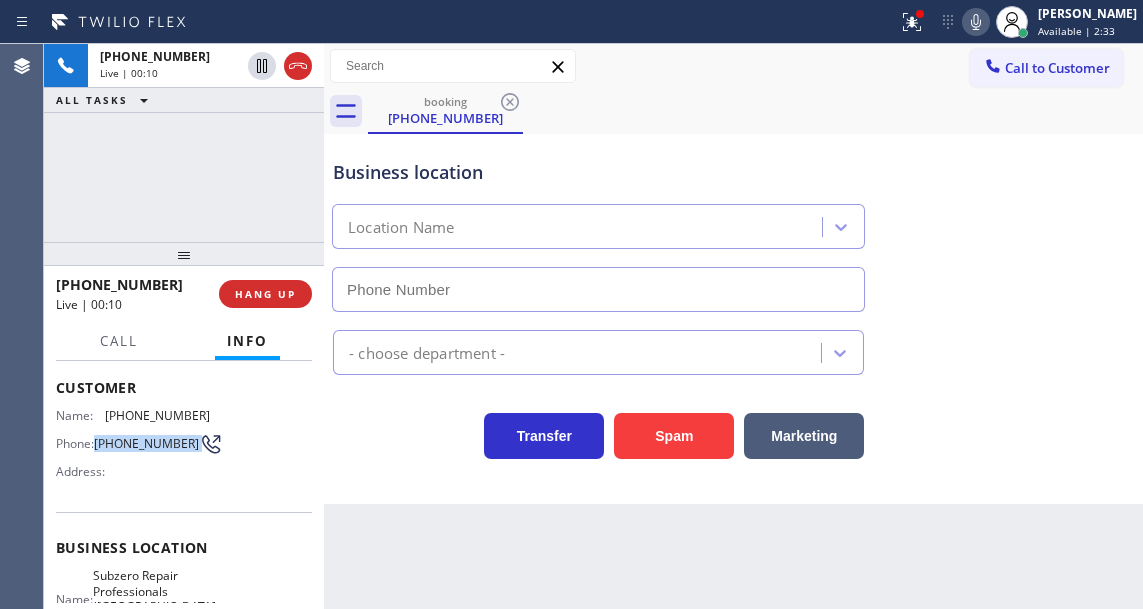 copy on "(561) 400-4656" 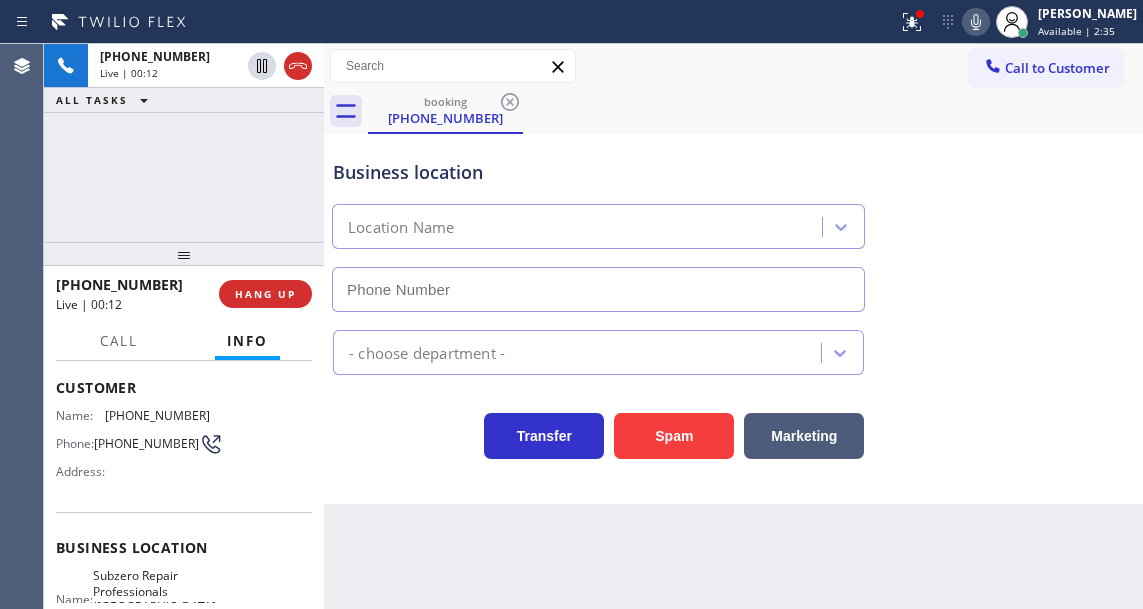 click on "Back to Dashboard Change Sender ID Customers Technicians Select a contact Outbound call Technician Search Technician Your caller id phone number Your caller id phone number Call Technician info Name   Phone none Address none Change Sender ID HVAC +18559994417 5 Star Appliance +18557314952 Appliance Repair +18554611149 Plumbing +18889090120 Air Duct Cleaning +18006865038  Electricians +18005688664 Cancel Change Check personal SMS Reset Change booking (561) 400-4656 Call to Customer Outbound call Location VikingCare.online (New York, Google Ads) Your caller id phone number (315) 687-8976 Customer number Call Outbound call Technician Search Technician Your caller id phone number Your caller id phone number Call booking (561) 400-4656 Business location Location Name - choose department - Transfer Spam Marketing" at bounding box center (733, 326) 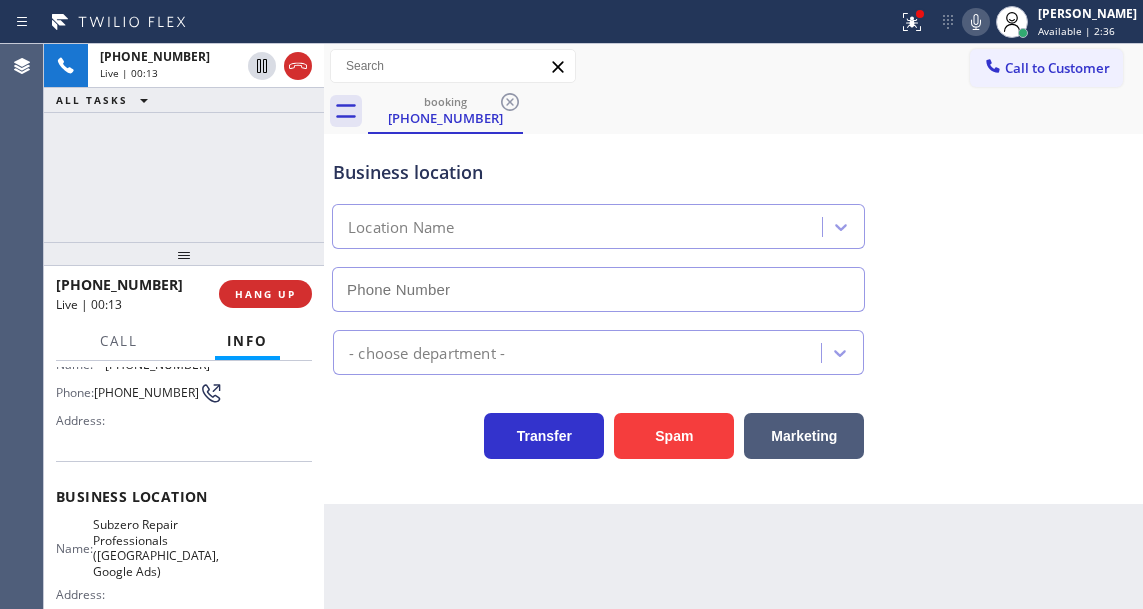 scroll, scrollTop: 200, scrollLeft: 0, axis: vertical 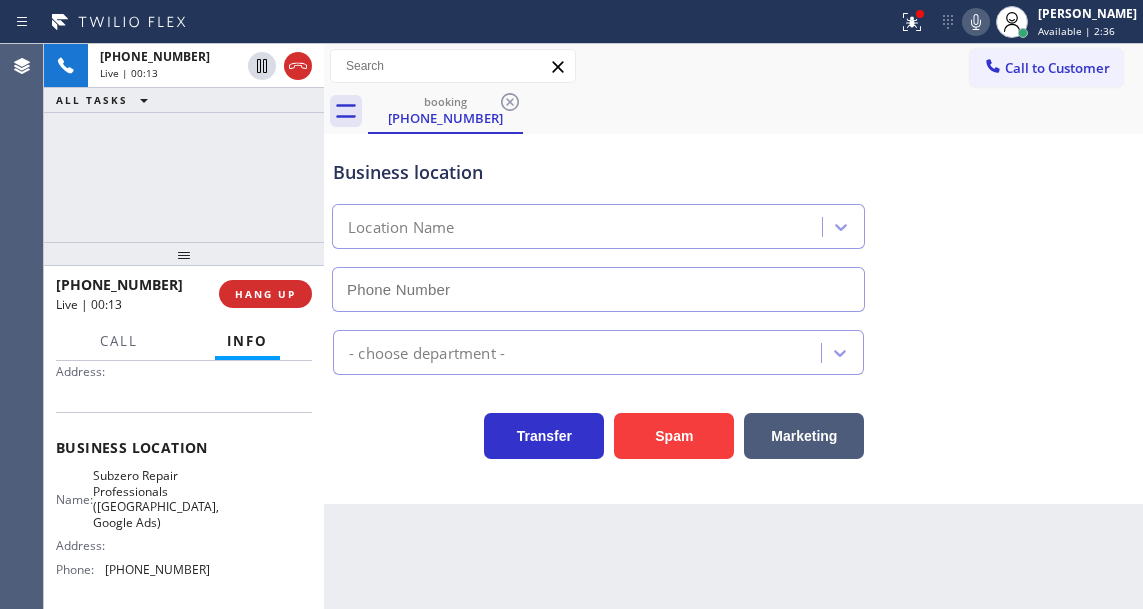 click on "Business location Name: Subzero Repair Professionals (Boston, Google Ads) Address:   Phone: (857) 219-2462" at bounding box center (184, 511) 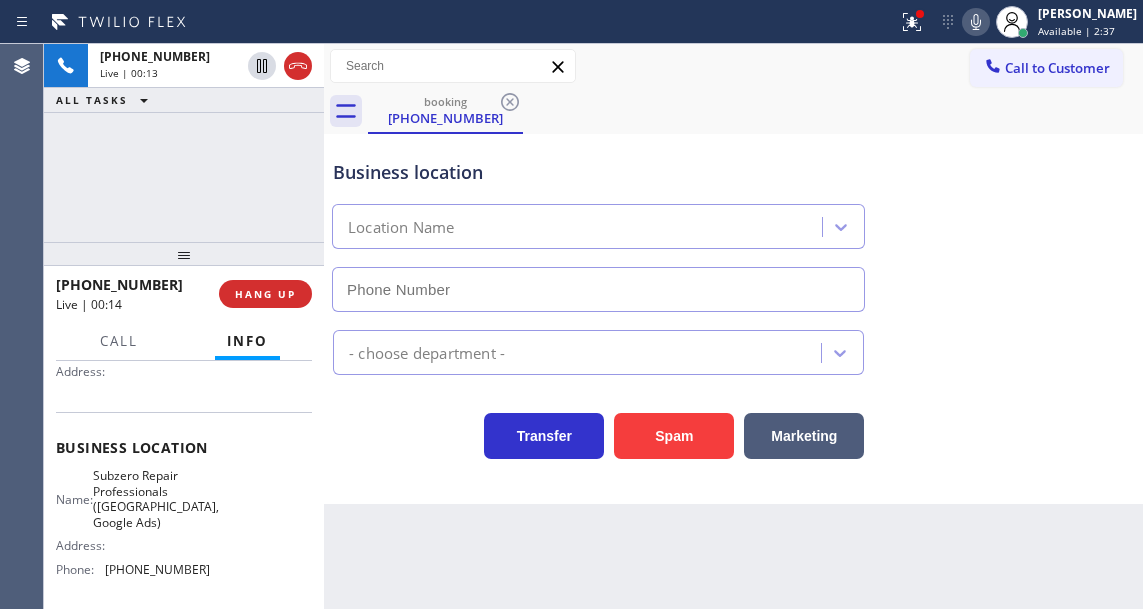 click on "Subzero Repair Professionals (Boston, Google Ads)" at bounding box center [156, 499] 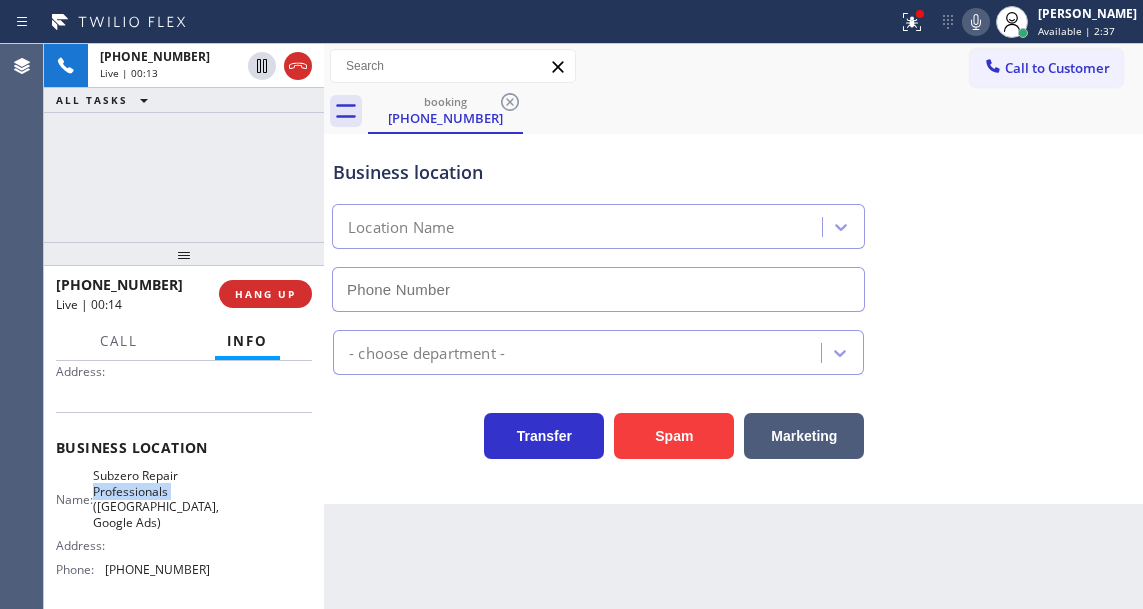 click on "Subzero Repair Professionals (Boston, Google Ads)" at bounding box center (156, 499) 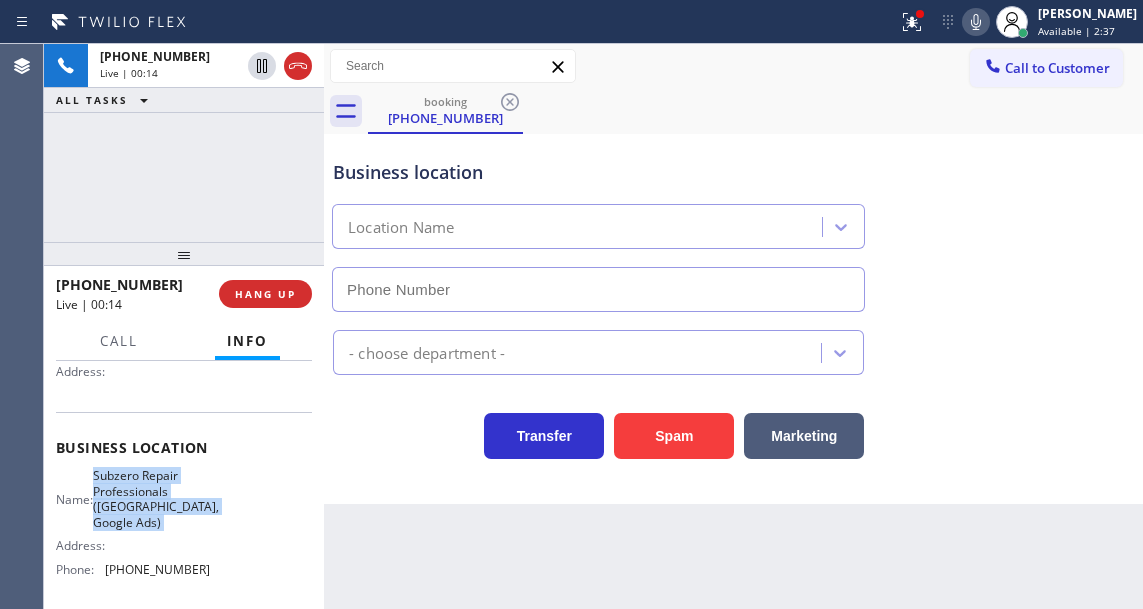 click on "Subzero Repair Professionals (Boston, Google Ads)" at bounding box center (156, 499) 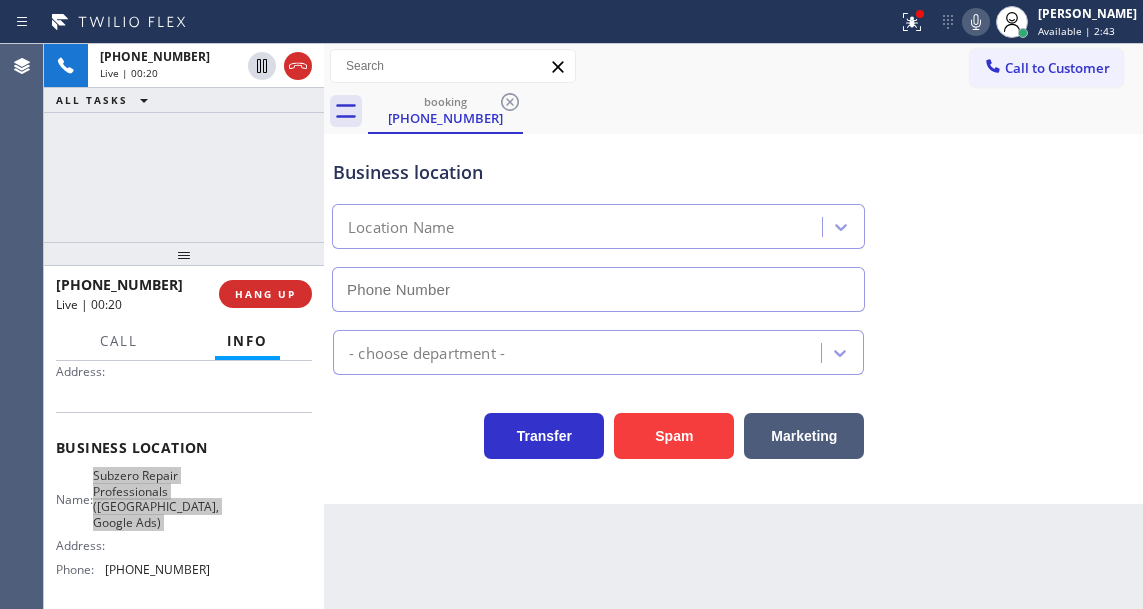 type on "(857) 219-2462" 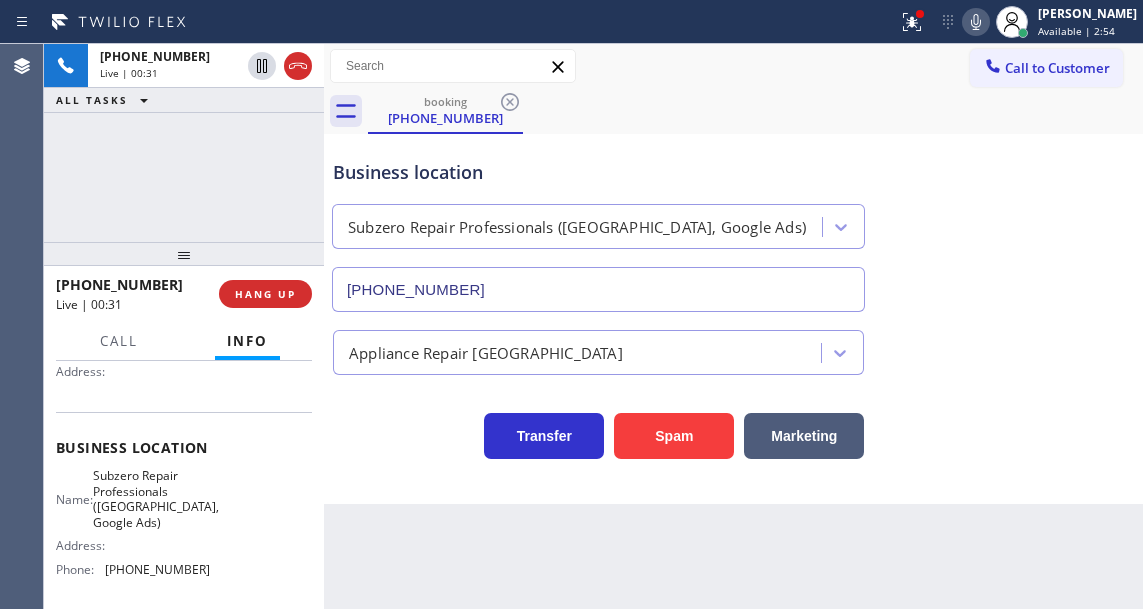 click on "Business location Subzero Repair Professionals (Boston, Google Ads) (857) 219-2462 Appliance Repair High End Transfer Spam Marketing" at bounding box center [733, 319] 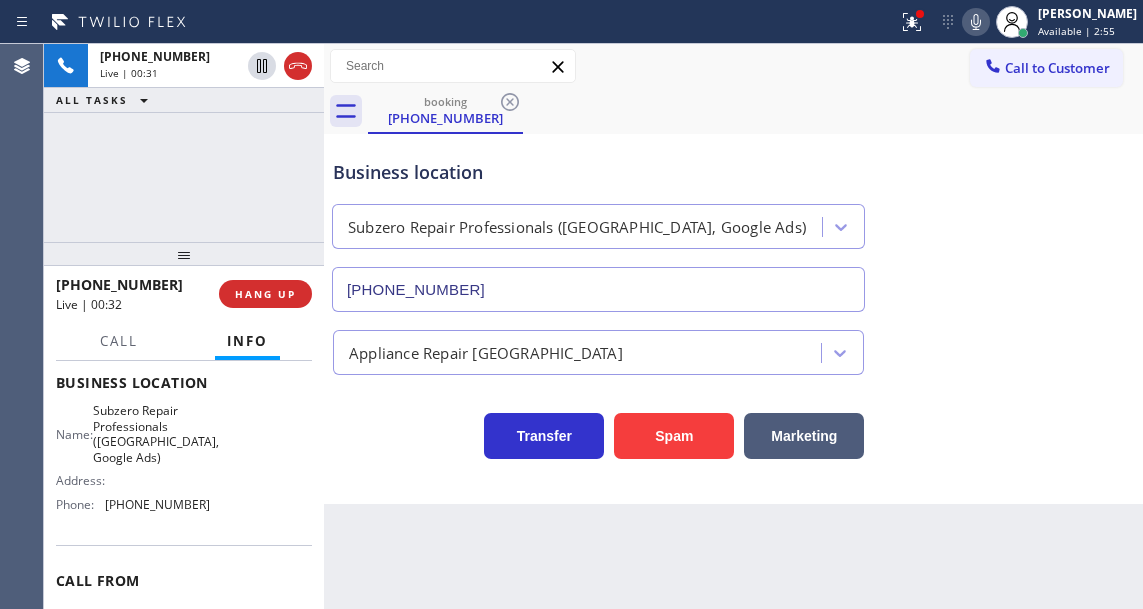 scroll, scrollTop: 300, scrollLeft: 0, axis: vertical 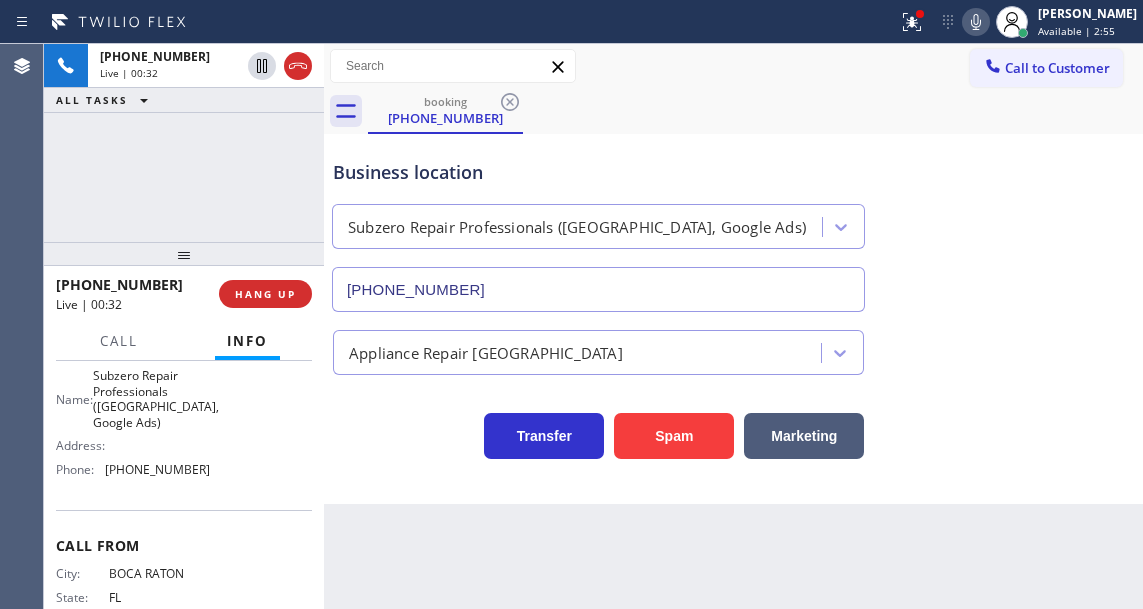 click on "(857) 219-2462" at bounding box center (157, 469) 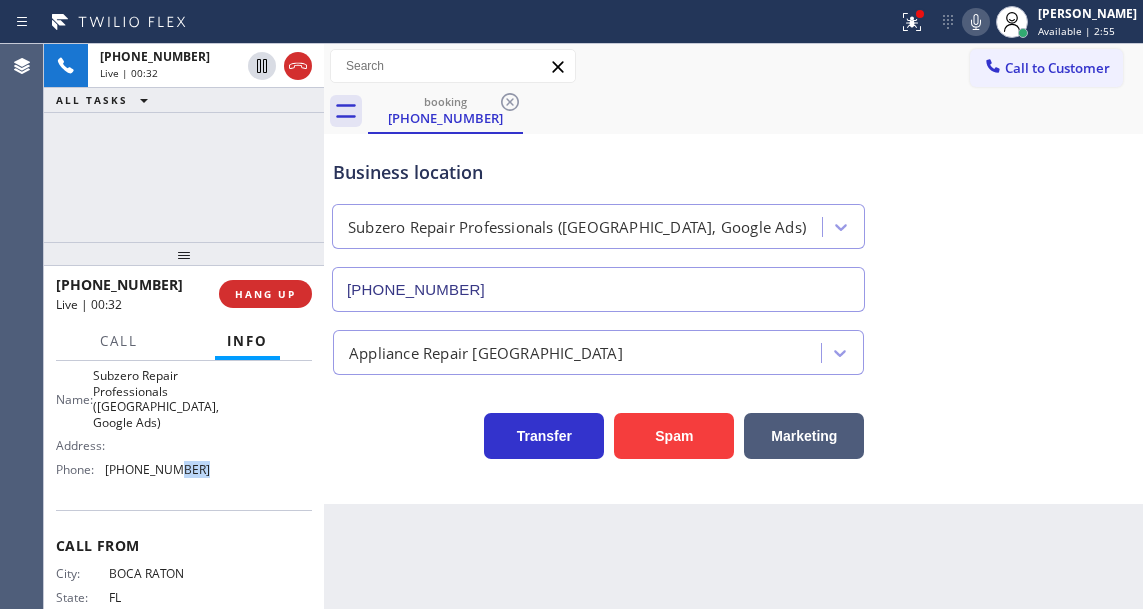 click on "(857) 219-2462" at bounding box center (157, 469) 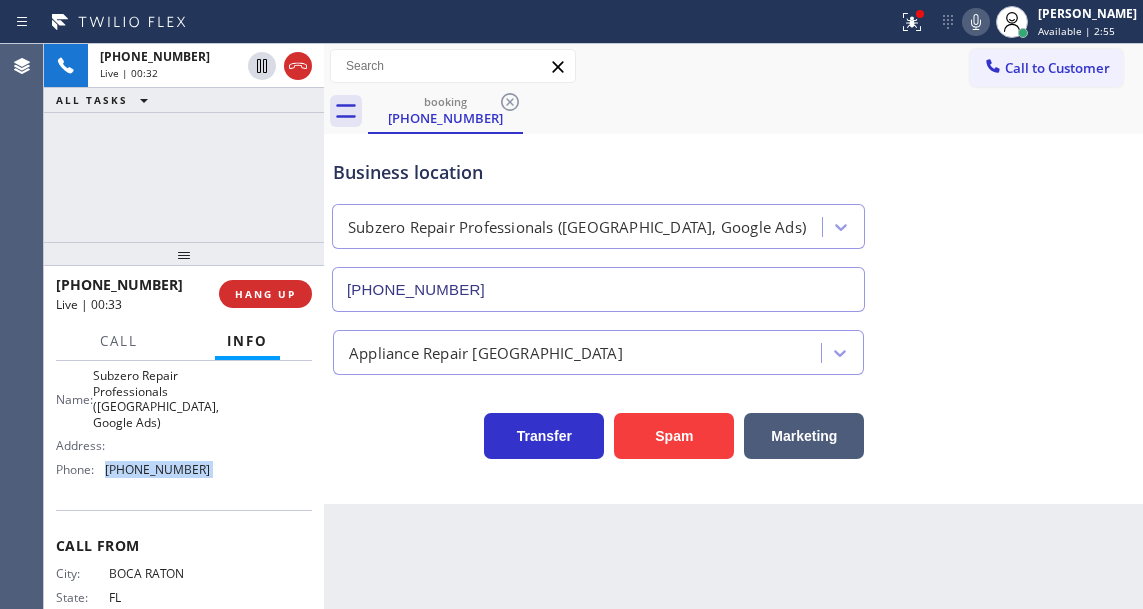 click on "(857) 219-2462" at bounding box center [157, 469] 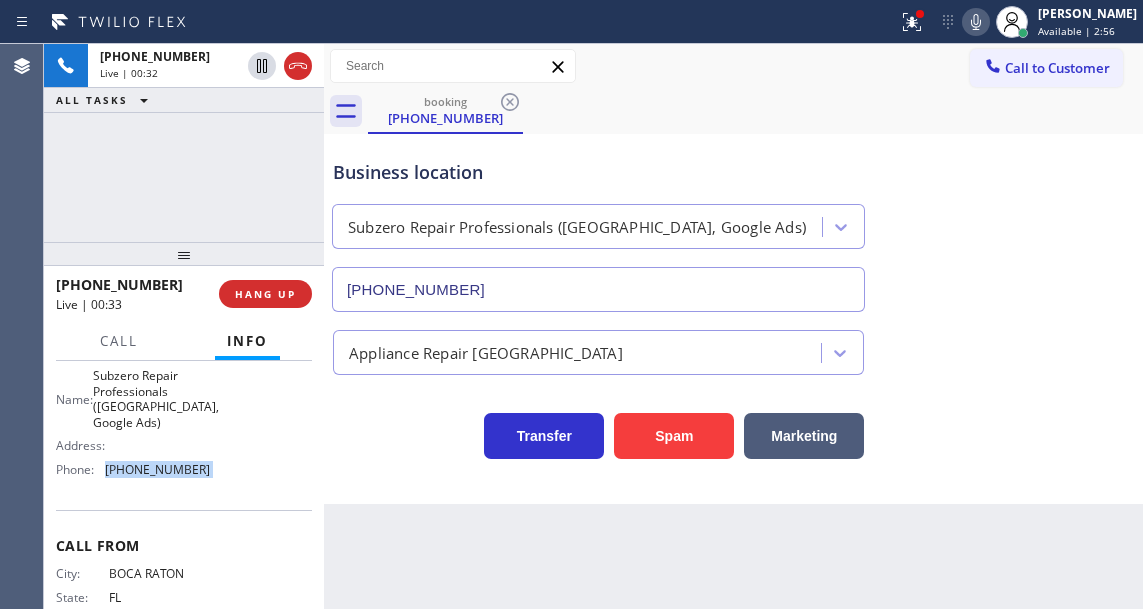 copy on "(857) 219-2462" 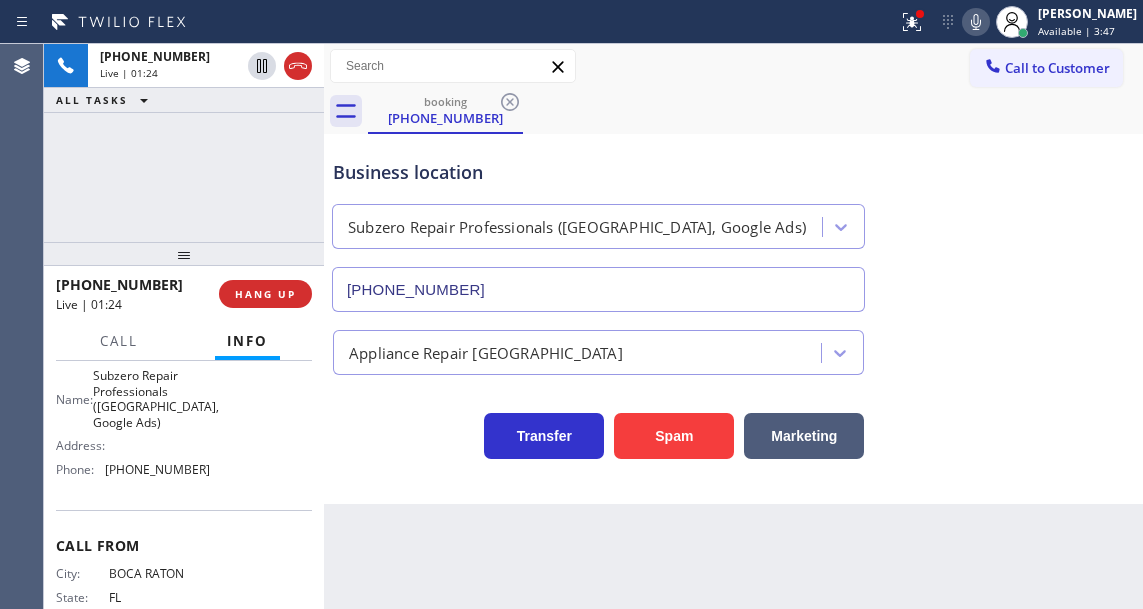 click on "+15614004656 Live | 01:24 ALL TASKS ALL TASKS ACTIVE TASKS TASKS IN WRAP UP" at bounding box center [184, 143] 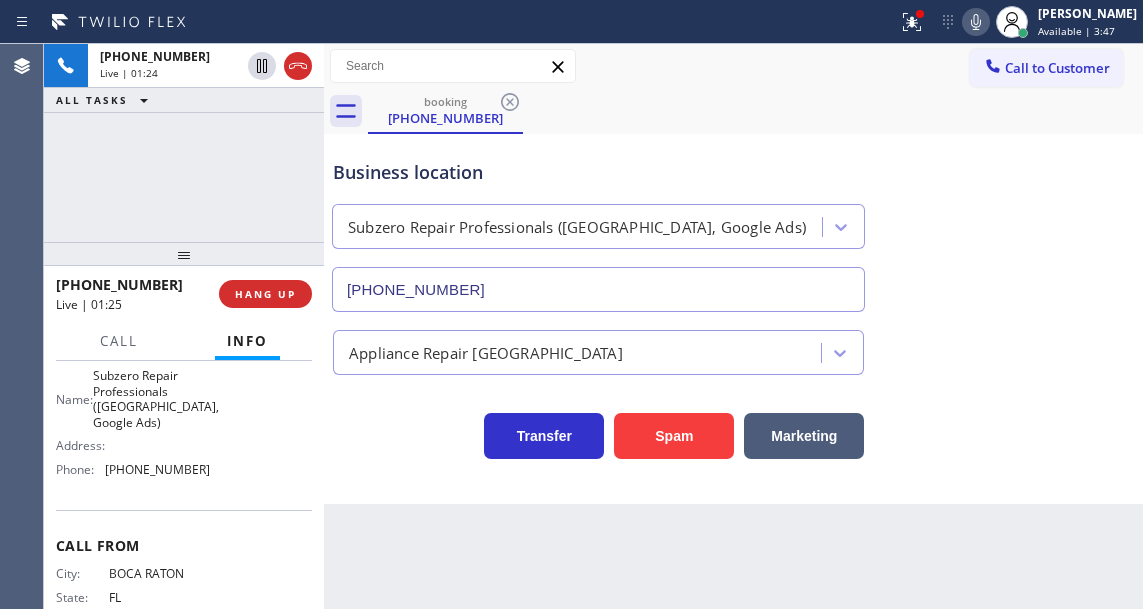 click on "Business location" at bounding box center [598, 172] 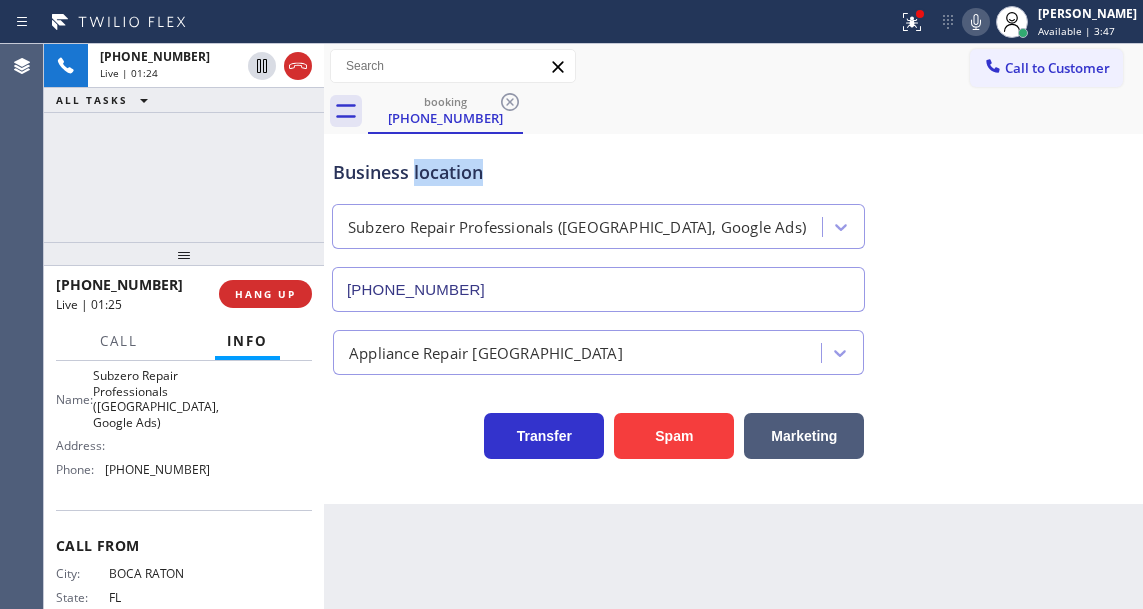 click on "Business location" at bounding box center [598, 172] 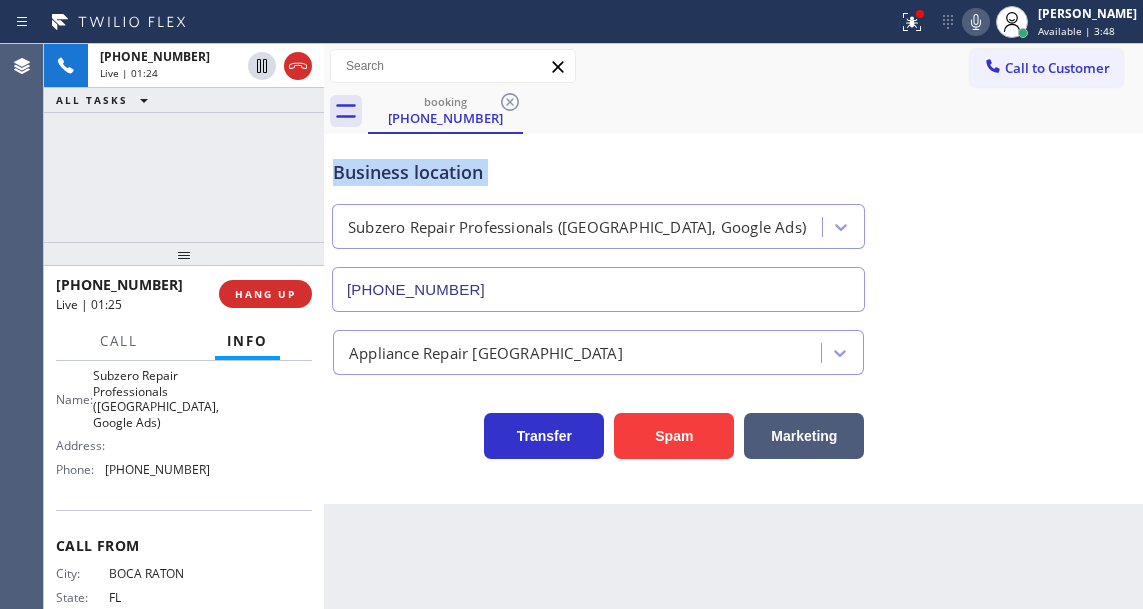 click on "Business location" at bounding box center [598, 172] 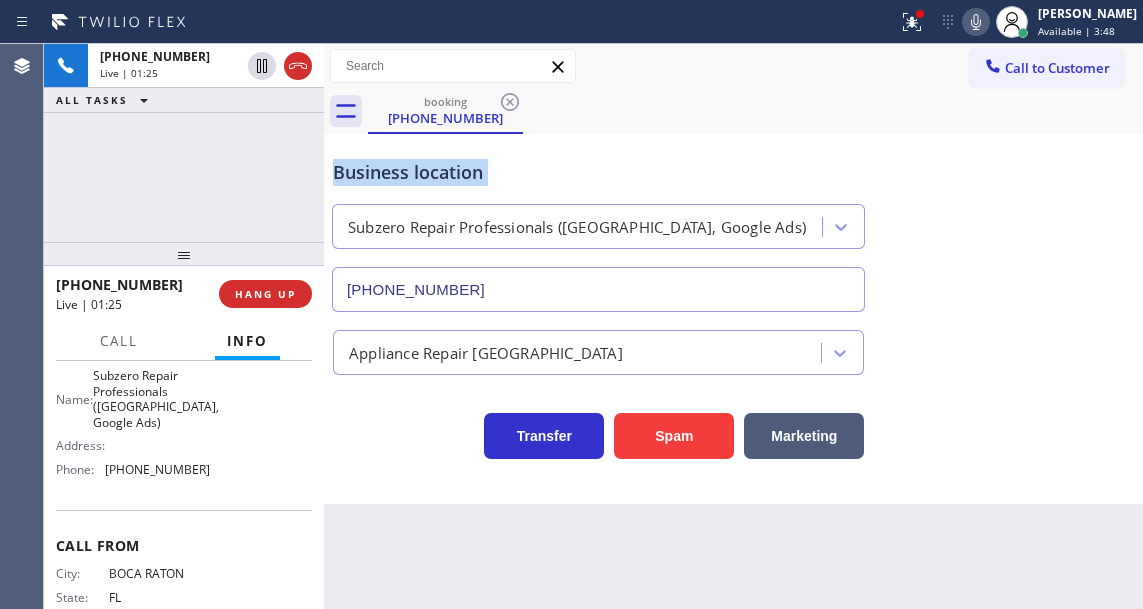 click on "Business location" at bounding box center [598, 172] 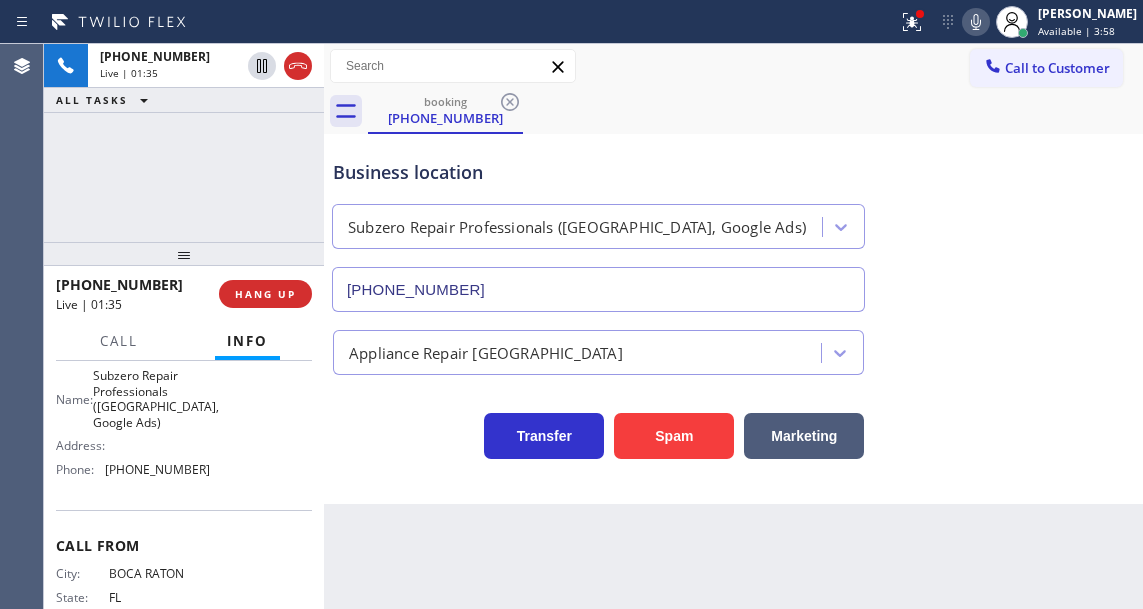 click on "+15614004656 Live | 01:35 ALL TASKS ALL TASKS ACTIVE TASKS TASKS IN WRAP UP" at bounding box center [184, 143] 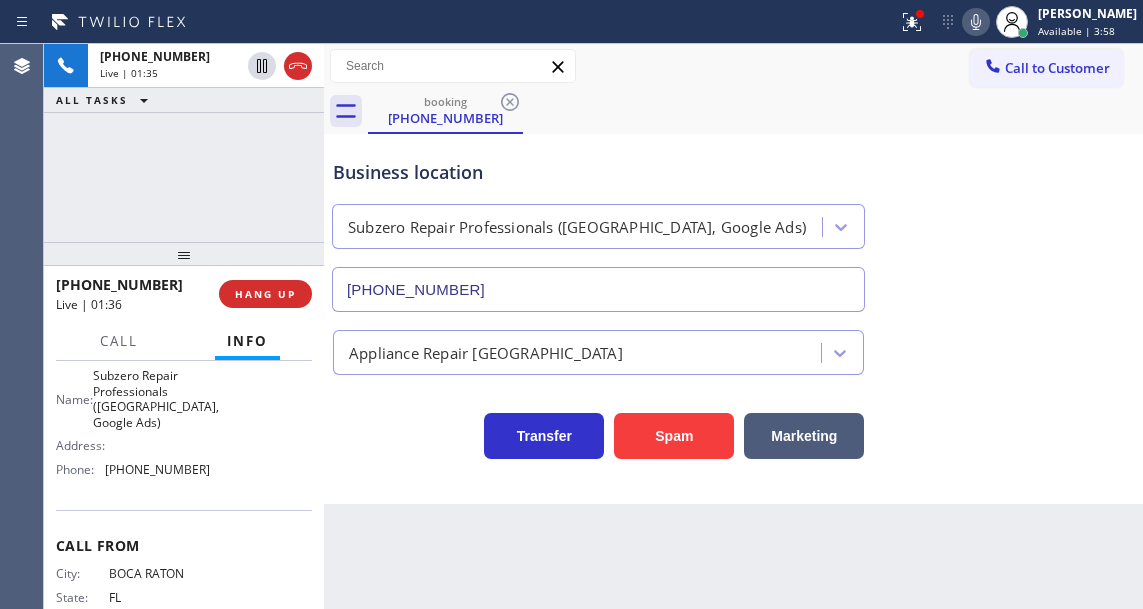 click on "+15614004656 Live | 01:35 ALL TASKS ALL TASKS ACTIVE TASKS TASKS IN WRAP UP" at bounding box center [184, 143] 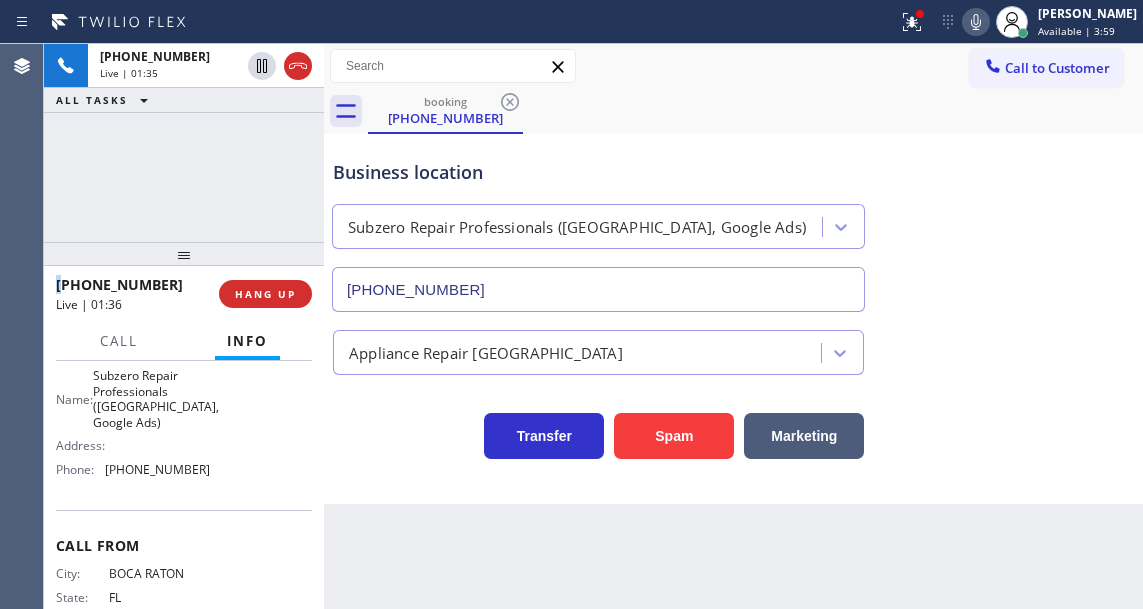 click on "+15614004656 Live | 01:35 ALL TASKS ALL TASKS ACTIVE TASKS TASKS IN WRAP UP" at bounding box center [184, 143] 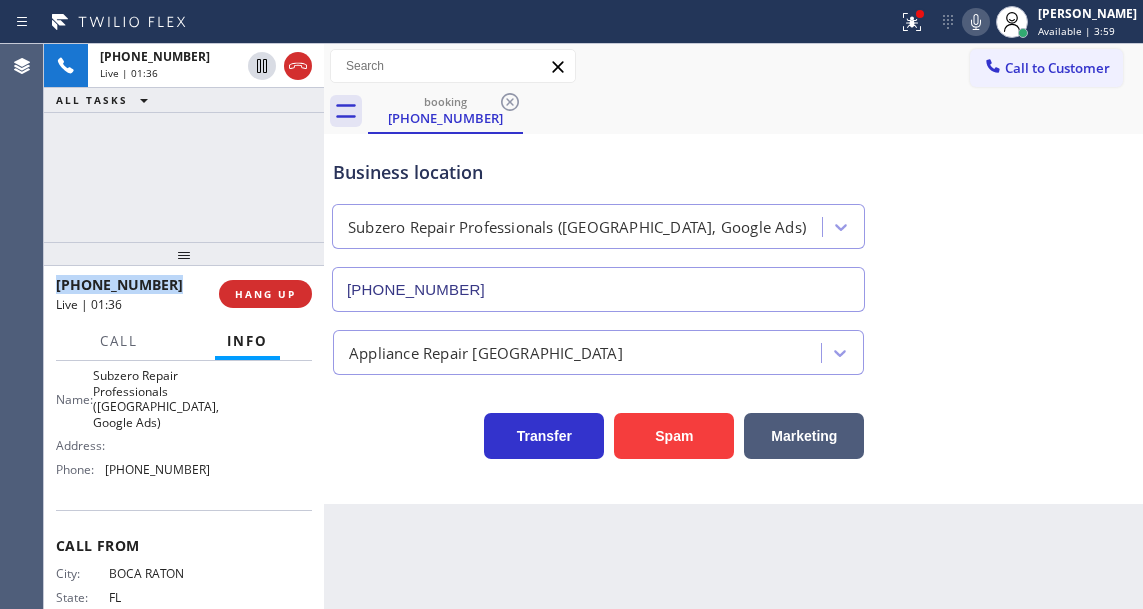 click on "+15614004656 Live | 01:36 ALL TASKS ALL TASKS ACTIVE TASKS TASKS IN WRAP UP" at bounding box center (184, 143) 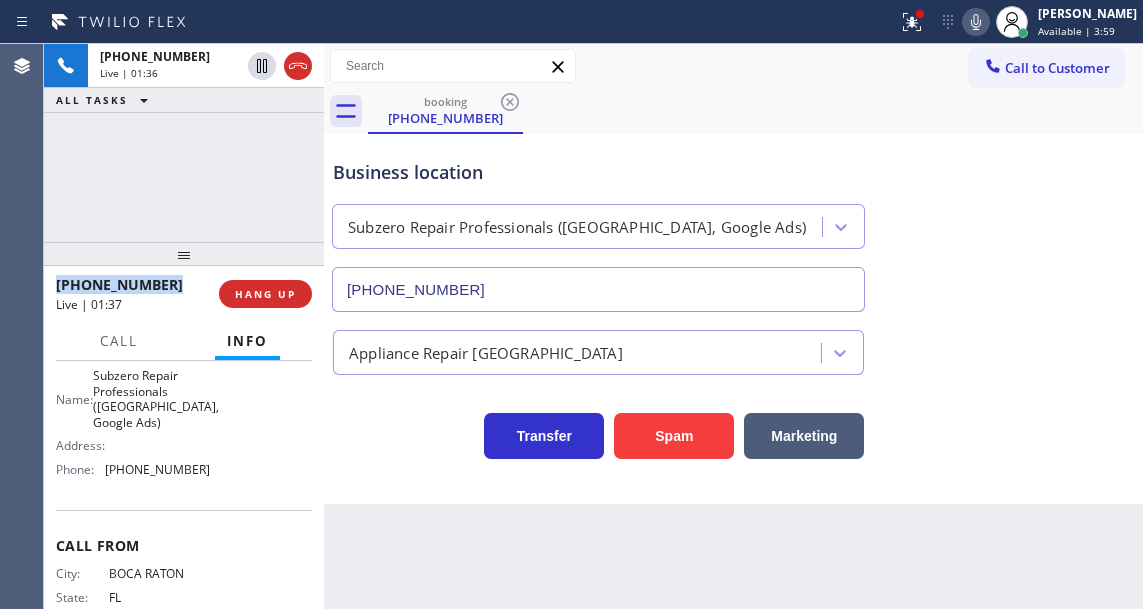 click on "+15614004656 Live | 01:36 ALL TASKS ALL TASKS ACTIVE TASKS TASKS IN WRAP UP" at bounding box center [184, 143] 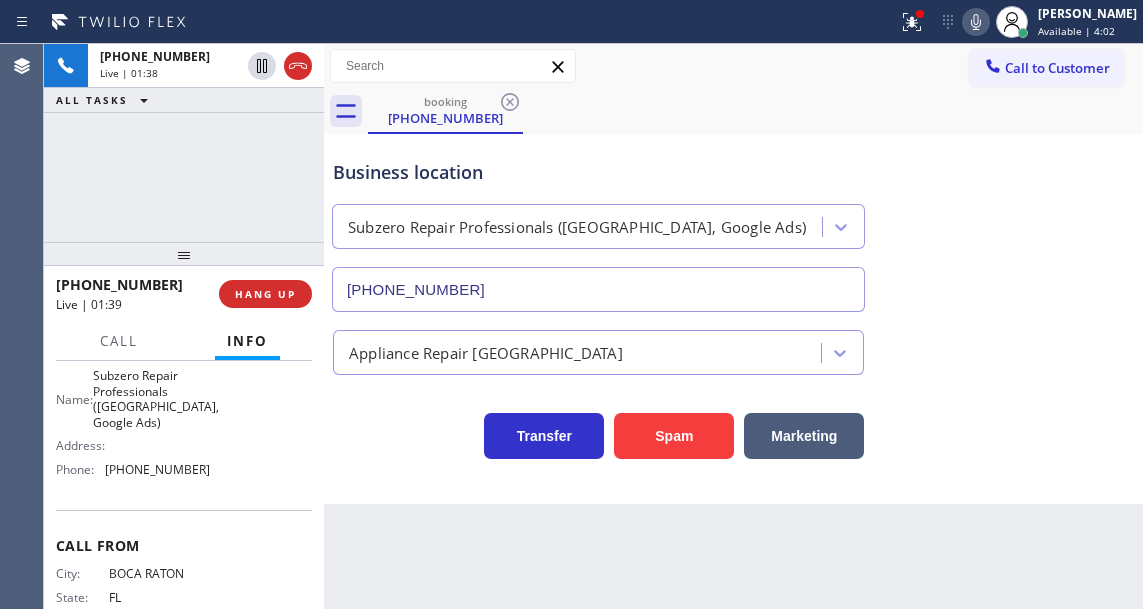 click on "+15614004656 Live | 01:38 ALL TASKS ALL TASKS ACTIVE TASKS TASKS IN WRAP UP" at bounding box center [184, 143] 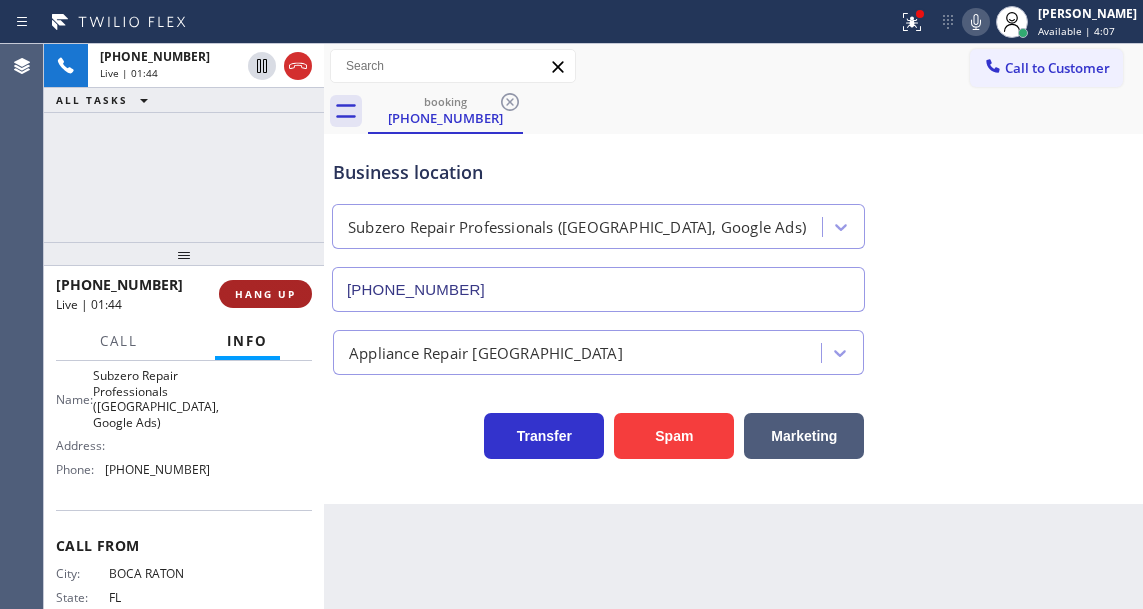 click on "HANG UP" at bounding box center [265, 294] 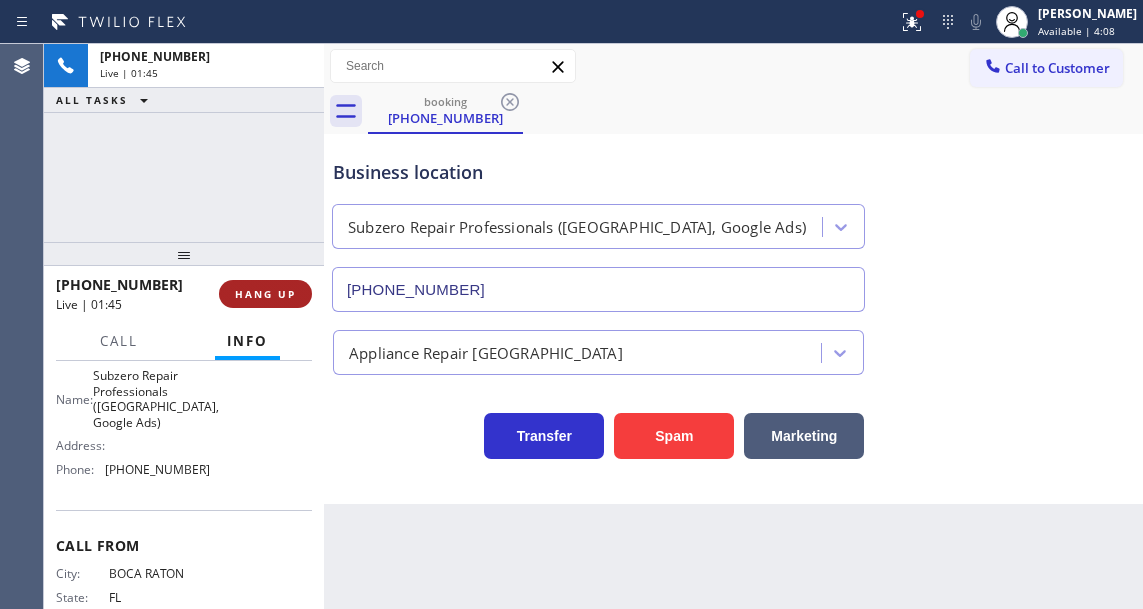click on "HANG UP" at bounding box center [265, 294] 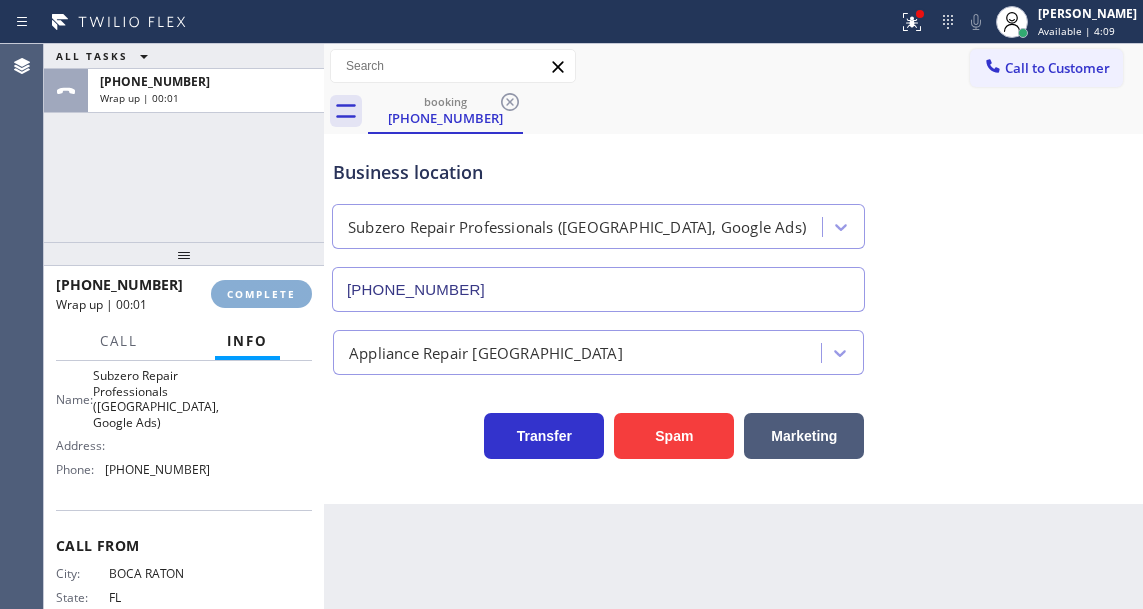 click on "COMPLETE" at bounding box center (261, 294) 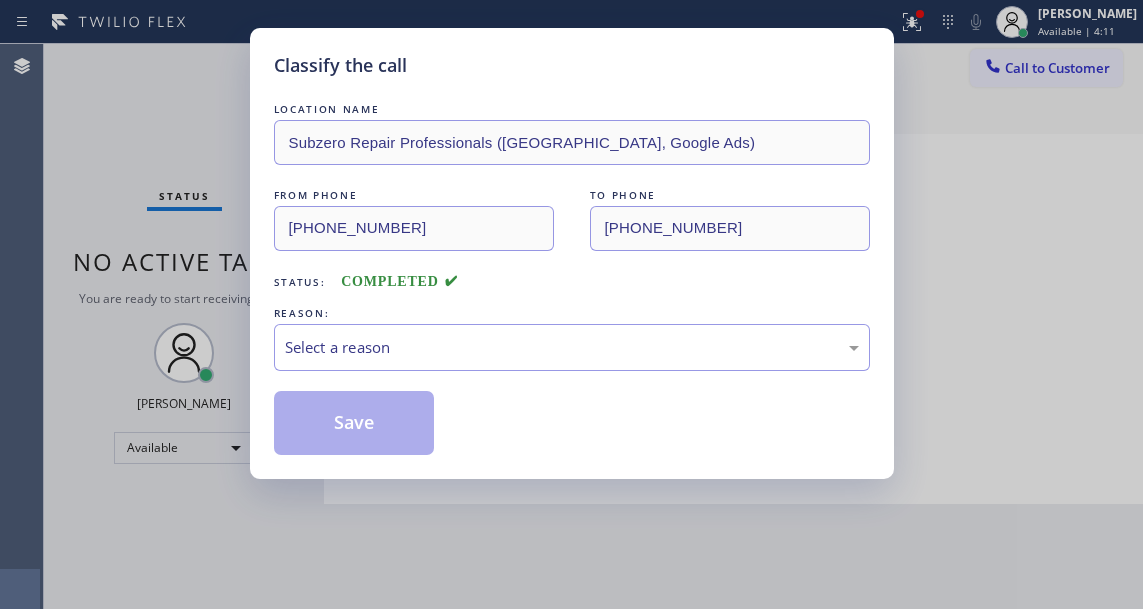 click on "Select a reason" at bounding box center (572, 347) 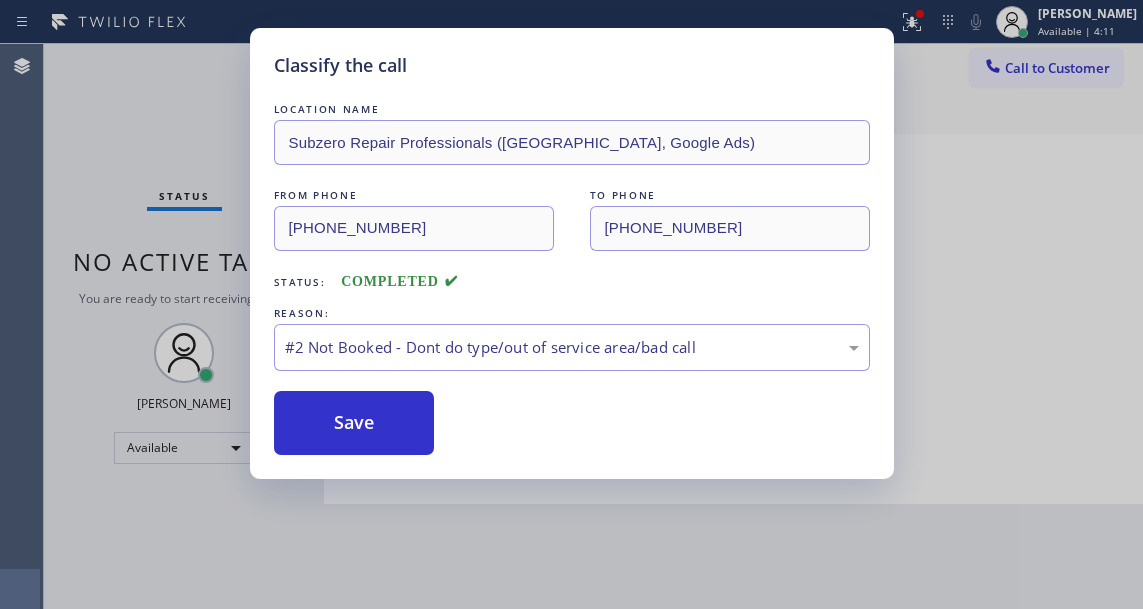 click on "Save" at bounding box center [354, 423] 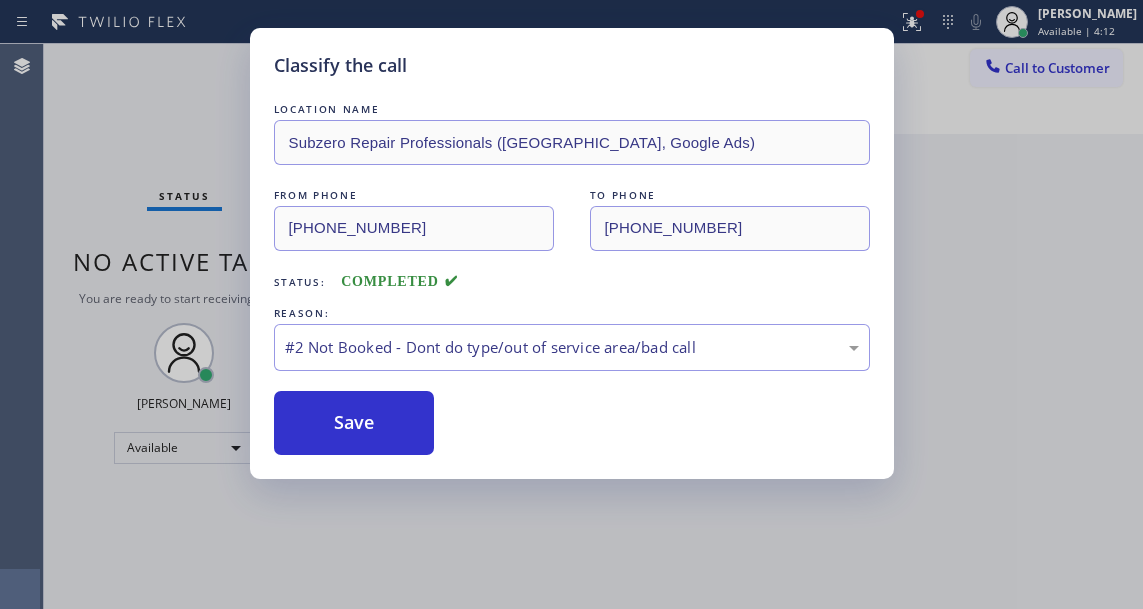 click on "Save" at bounding box center [354, 423] 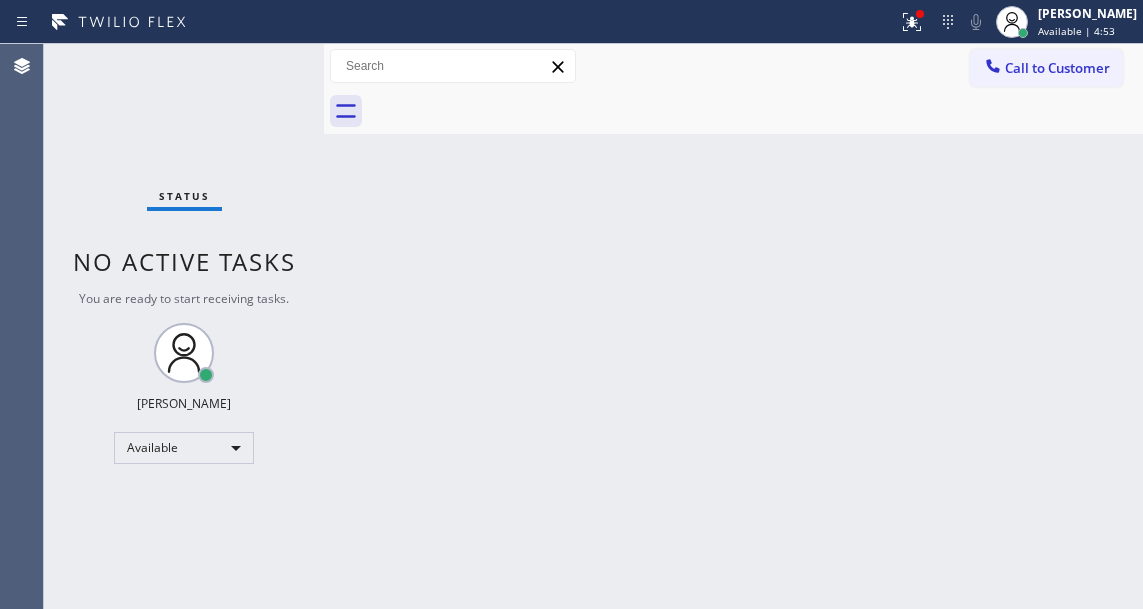 click on "Back to Dashboard Change Sender ID Customers Technicians Select a contact Outbound call Technician Search Technician Your caller id phone number Your caller id phone number Call Technician info Name   Phone none Address none Change Sender ID HVAC +18559994417 5 Star Appliance +18557314952 Appliance Repair +18554611149 Plumbing +18889090120 Air Duct Cleaning +18006865038  Electricians +18005688664 Cancel Change Check personal SMS Reset Change No tabs Call to Customer Outbound call Location VikingCare.online (New York, Google Ads) Your caller id phone number (315) 687-8976 Customer number Call Outbound call Technician Search Technician Your caller id phone number Your caller id phone number Call" at bounding box center [733, 326] 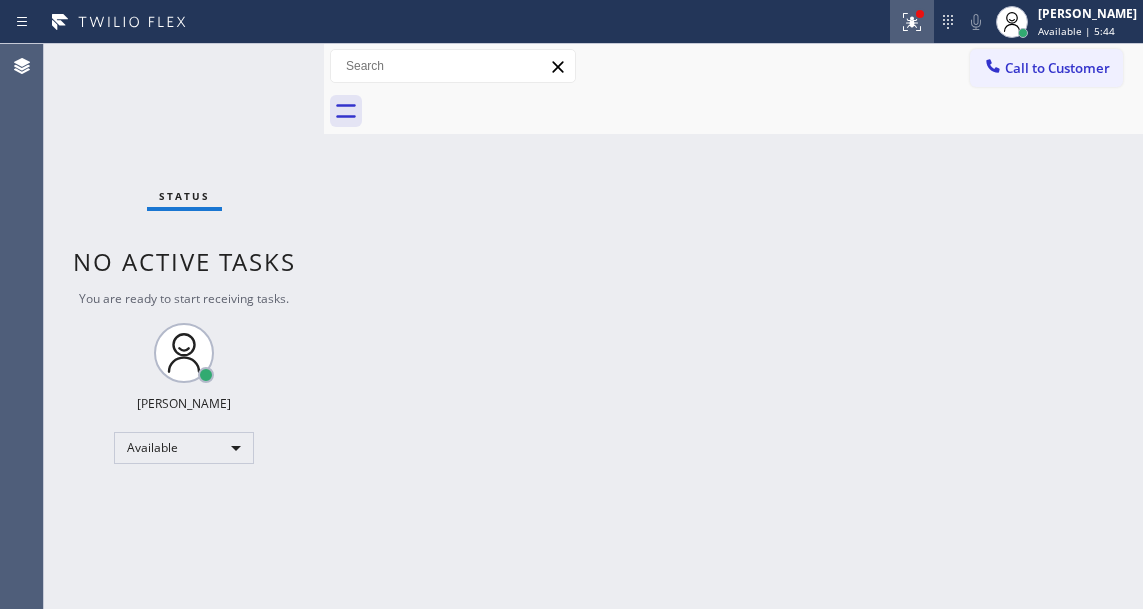 click 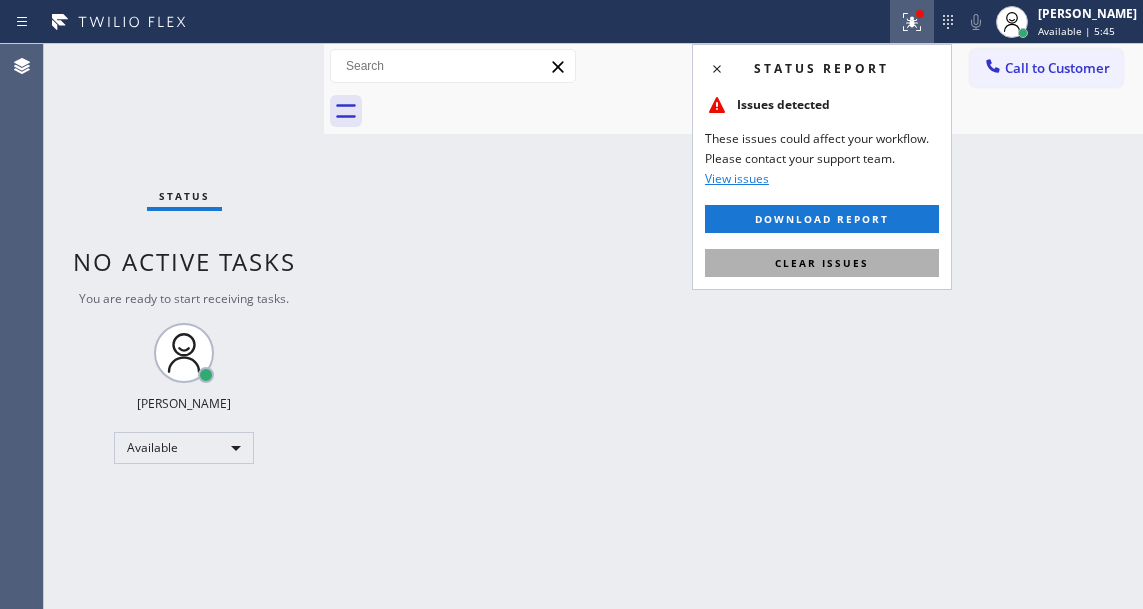 click on "Clear issues" at bounding box center [822, 263] 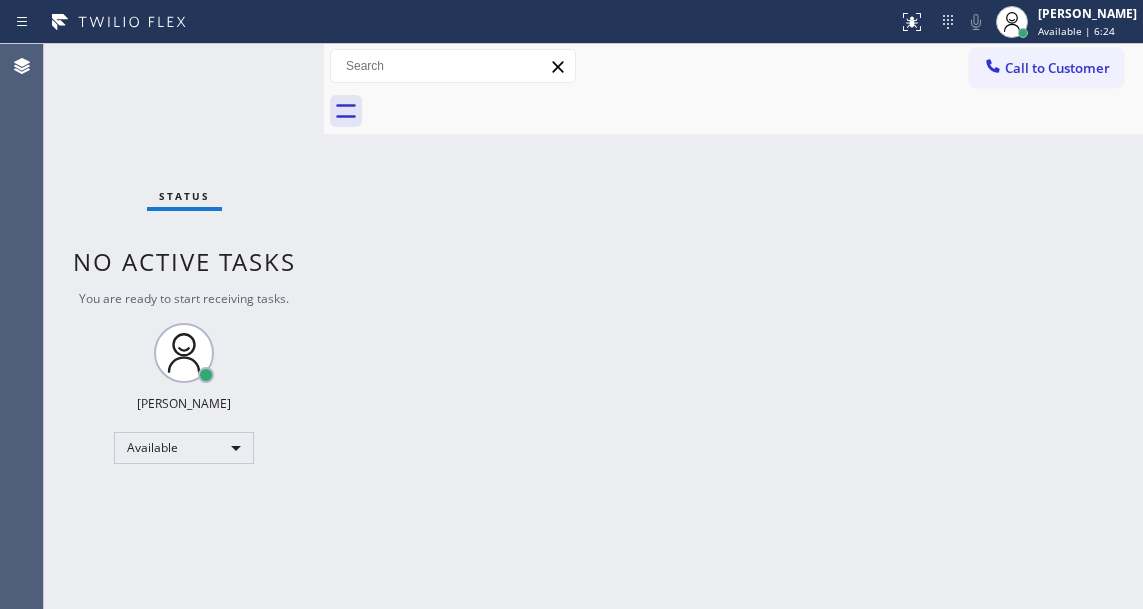 click on "Status   No active tasks     You are ready to start receiving tasks.   [PERSON_NAME]" at bounding box center (184, 326) 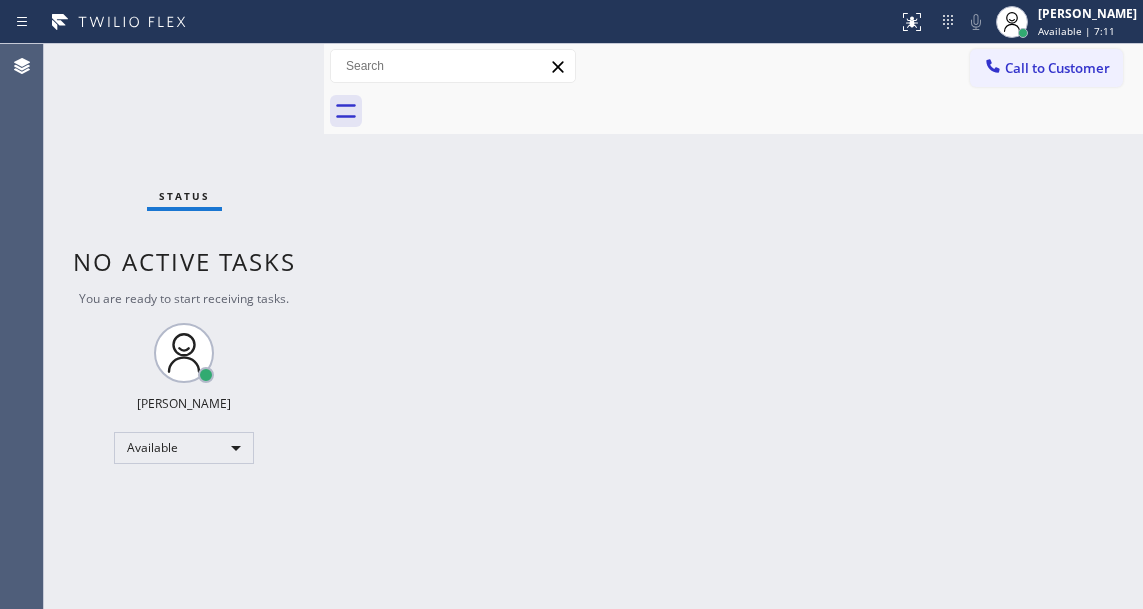 click on "Back to Dashboard Change Sender ID Customers Technicians Select a contact Outbound call Technician Search Technician Your caller id phone number Your caller id phone number Call Technician info Name   Phone none Address none Change Sender ID HVAC +18559994417 5 Star Appliance +18557314952 Appliance Repair +18554611149 Plumbing +18889090120 Air Duct Cleaning +18006865038  Electricians +18005688664 Cancel Change Check personal SMS Reset Change No tabs Call to Customer Outbound call Location VikingCare.online (New York, Google Ads) Your caller id phone number (315) 687-8976 Customer number Call Outbound call Technician Search Technician Your caller id phone number Your caller id phone number Call" at bounding box center [733, 326] 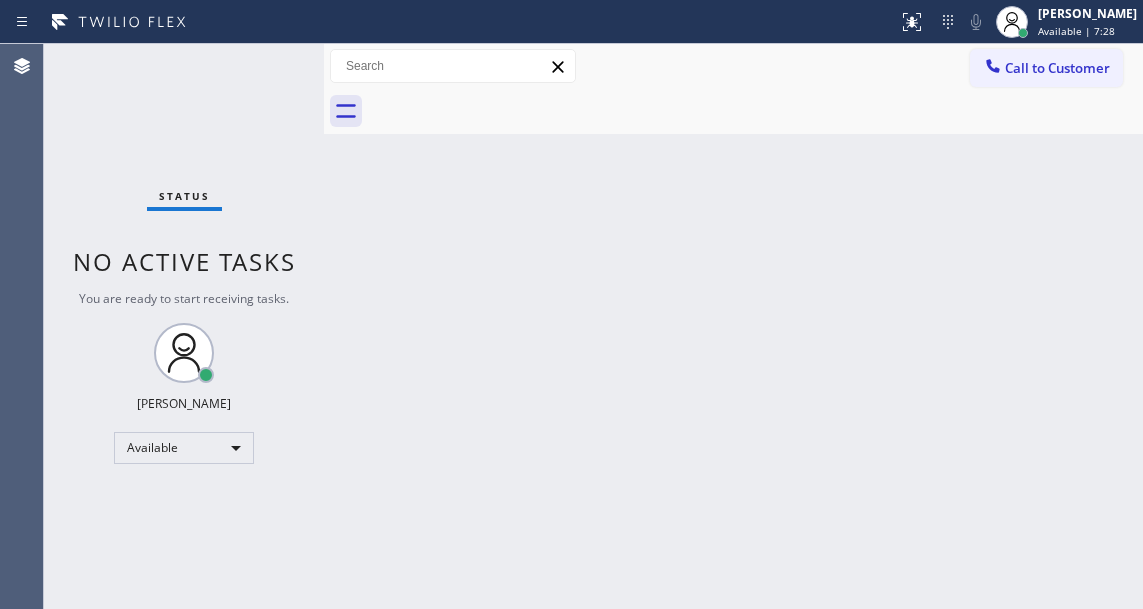 click on "Status   No active tasks     You are ready to start receiving tasks.   [PERSON_NAME]" at bounding box center [184, 326] 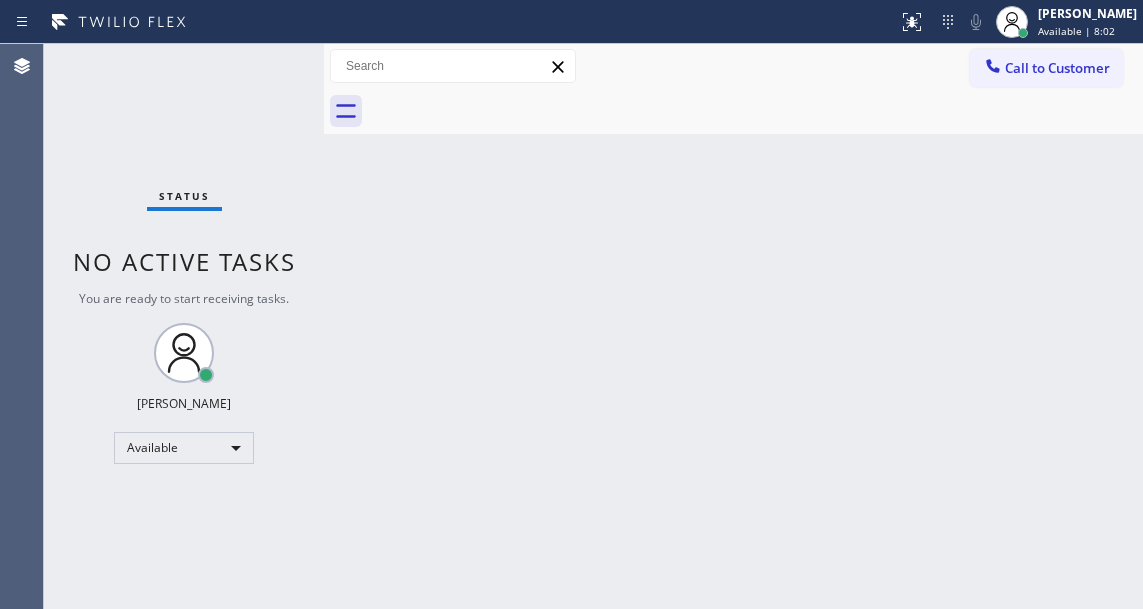 click on "Back to Dashboard Change Sender ID Customers Technicians Select a contact Outbound call Technician Search Technician Your caller id phone number Your caller id phone number Call Technician info Name   Phone none Address none Change Sender ID HVAC +18559994417 5 Star Appliance +18557314952 Appliance Repair +18554611149 Plumbing +18889090120 Air Duct Cleaning +18006865038  Electricians +18005688664 Cancel Change Check personal SMS Reset Change No tabs Call to Customer Outbound call Location VikingCare.online (New York, Google Ads) Your caller id phone number (315) 687-8976 Customer number Call Outbound call Technician Search Technician Your caller id phone number Your caller id phone number Call" at bounding box center (733, 326) 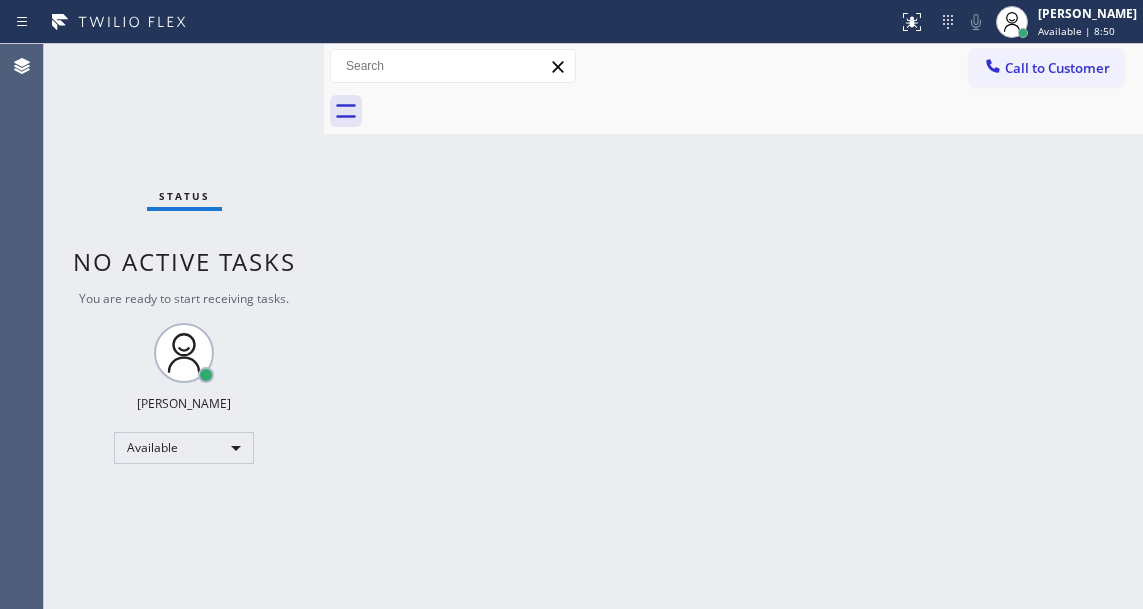 click on "Back to Dashboard Change Sender ID Customers Technicians Select a contact Outbound call Technician Search Technician Your caller id phone number Your caller id phone number Call Technician info Name   Phone none Address none Change Sender ID HVAC +18559994417 5 Star Appliance +18557314952 Appliance Repair +18554611149 Plumbing +18889090120 Air Duct Cleaning +18006865038  Electricians +18005688664 Cancel Change Check personal SMS Reset Change No tabs Call to Customer Outbound call Location VikingCare.online (New York, Google Ads) Your caller id phone number (315) 687-8976 Customer number Call Outbound call Technician Search Technician Your caller id phone number Your caller id phone number Call" at bounding box center [733, 326] 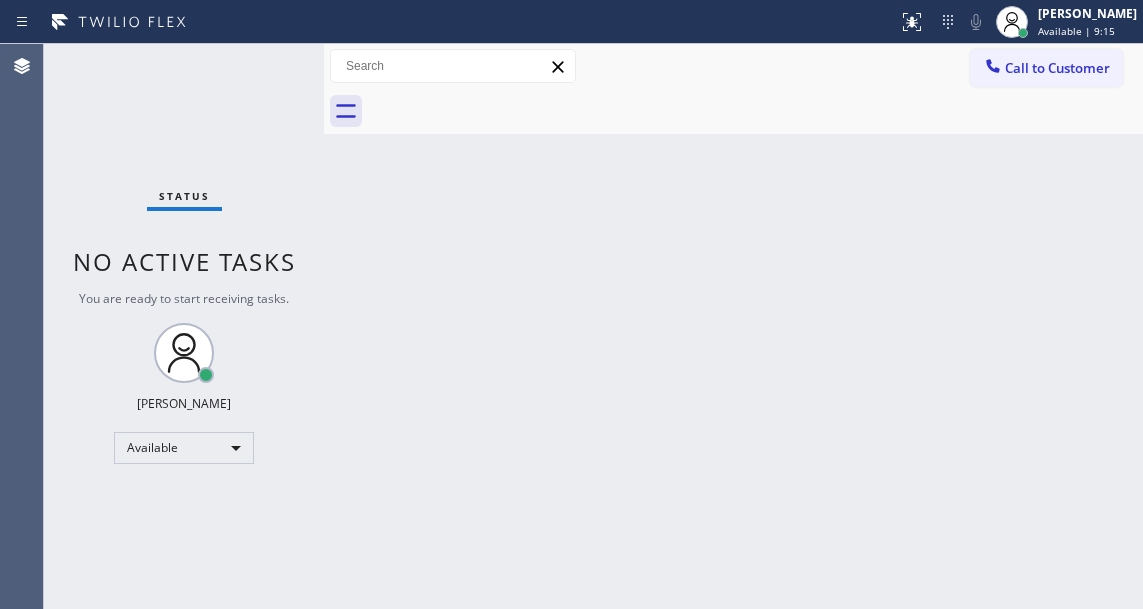 click on "Status   No active tasks     You are ready to start receiving tasks.   [PERSON_NAME]" at bounding box center [184, 326] 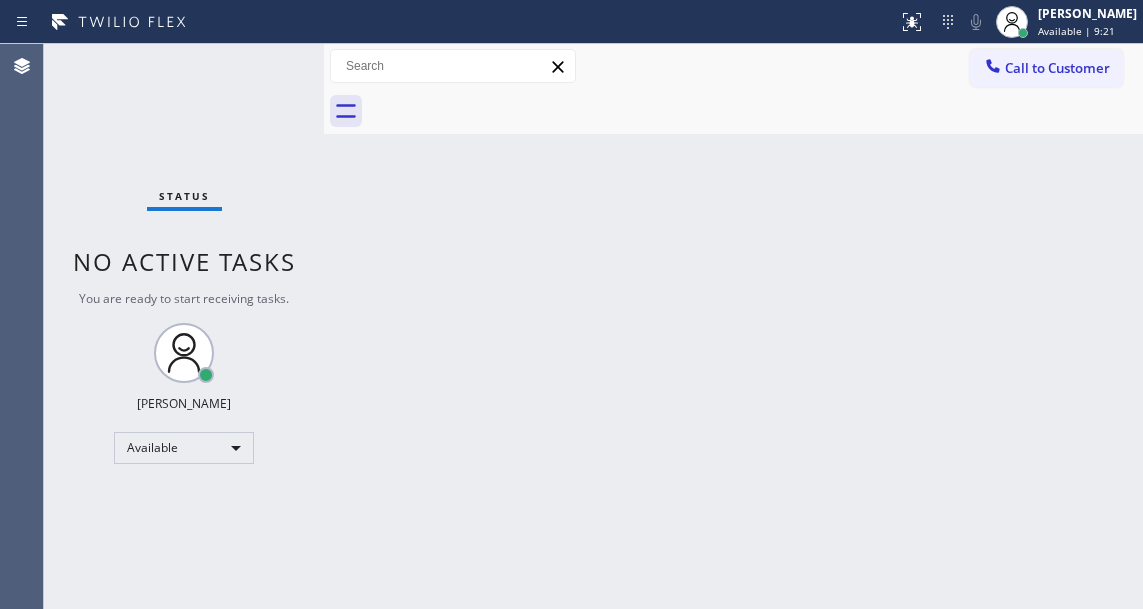 drag, startPoint x: 1127, startPoint y: 239, endPoint x: 1107, endPoint y: 210, distance: 35.22783 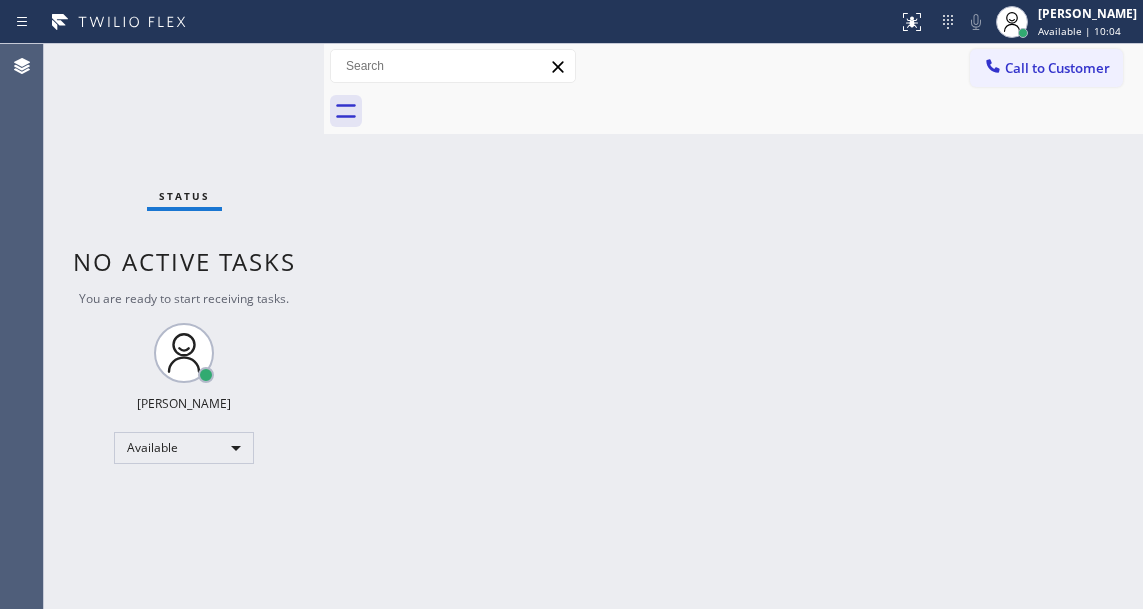 click on "Status   No active tasks     You are ready to start receiving tasks.   [PERSON_NAME]" at bounding box center [184, 326] 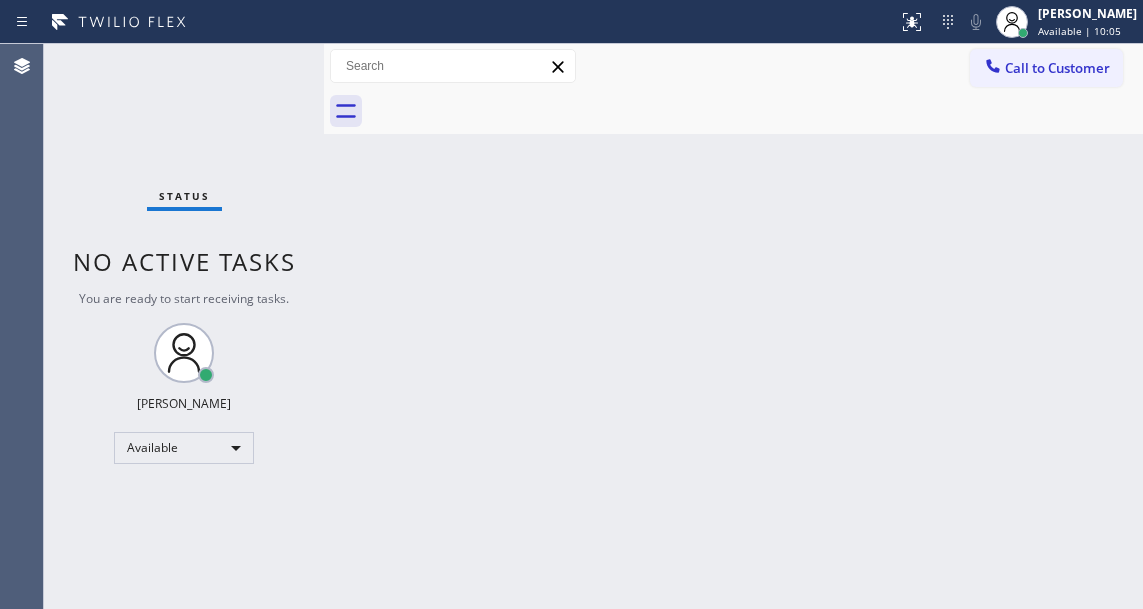 click on "Status   No active tasks     You are ready to start receiving tasks.   [PERSON_NAME]" at bounding box center (184, 326) 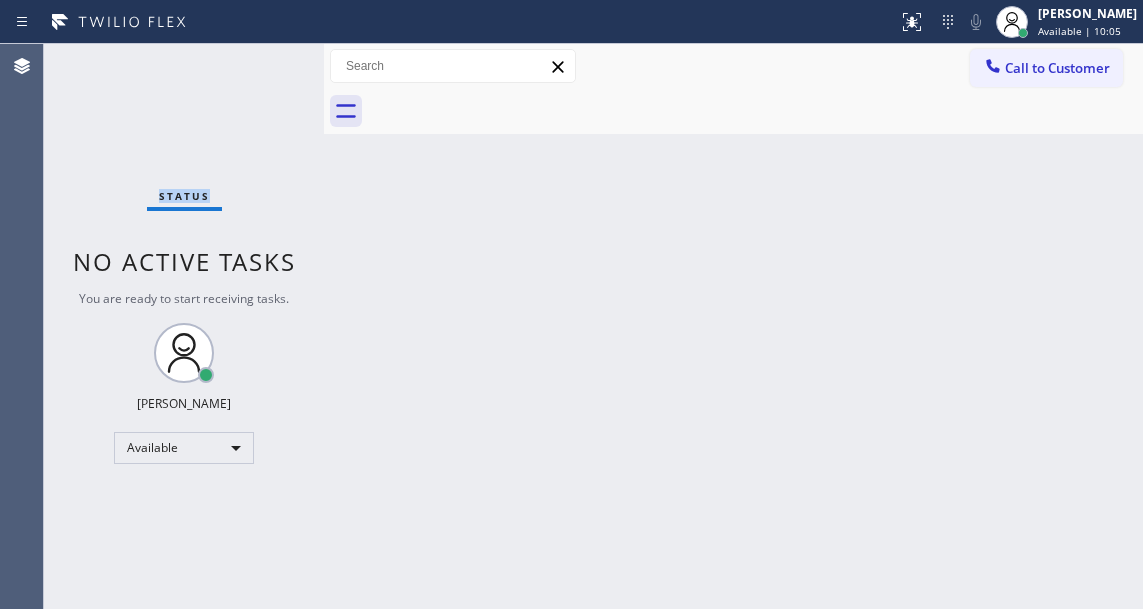 click on "Status   No active tasks     You are ready to start receiving tasks.   [PERSON_NAME]" at bounding box center [184, 326] 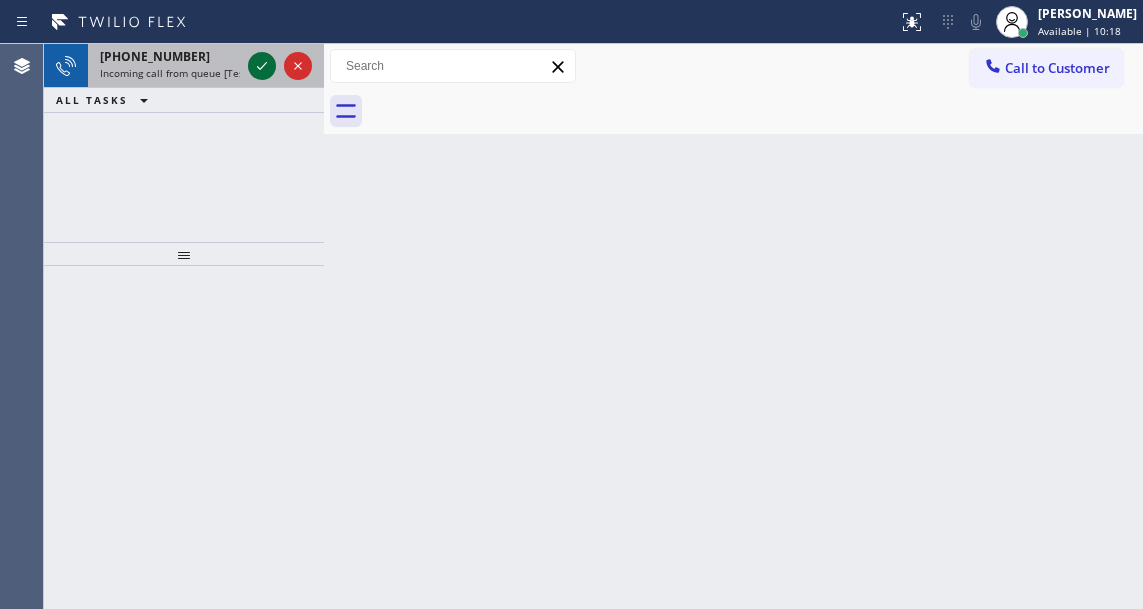 click 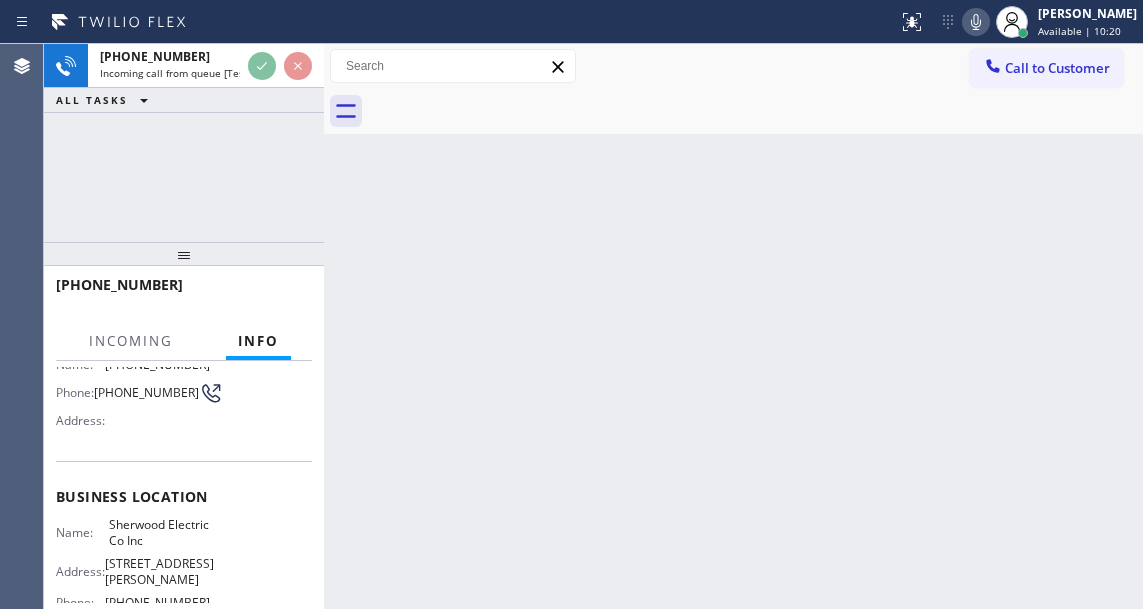 scroll, scrollTop: 200, scrollLeft: 0, axis: vertical 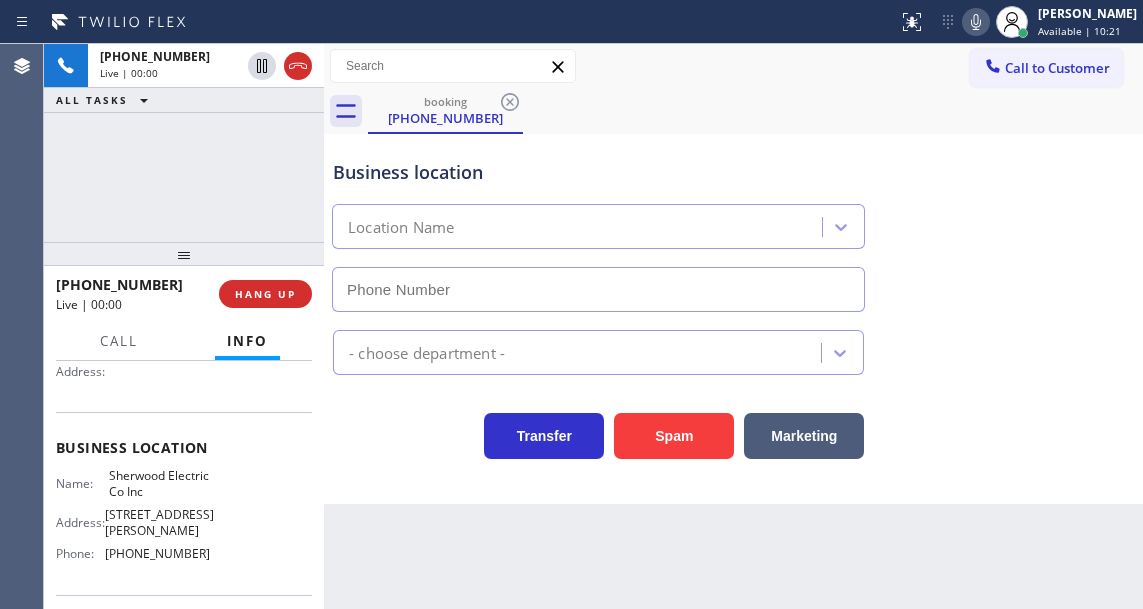 click on "Sherwood Electric Co Inc" at bounding box center [159, 483] 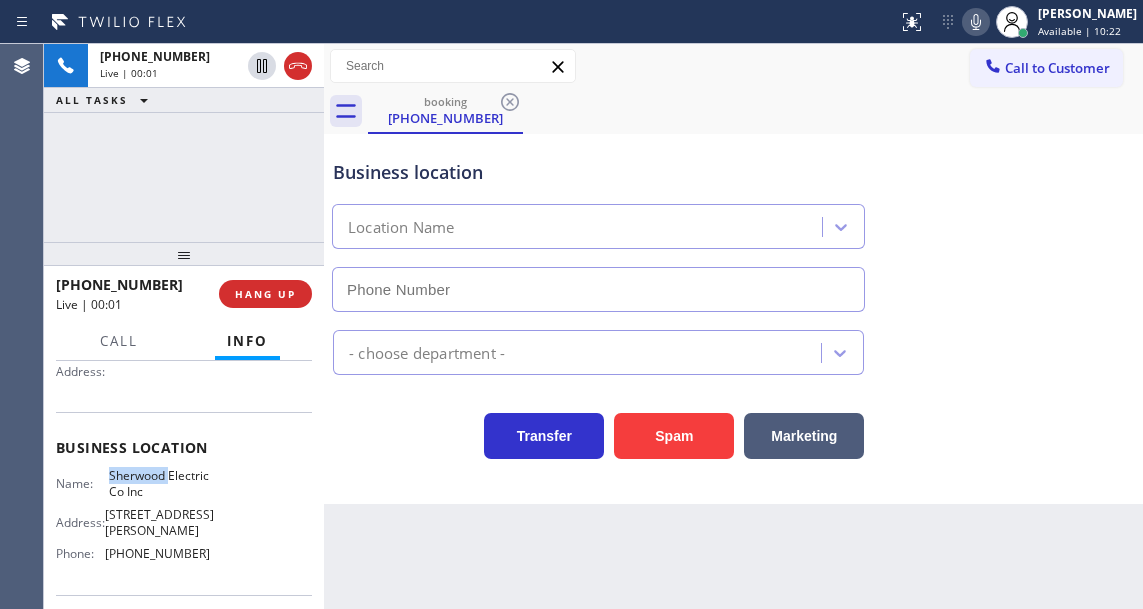 click on "Sherwood Electric Co Inc" at bounding box center (159, 483) 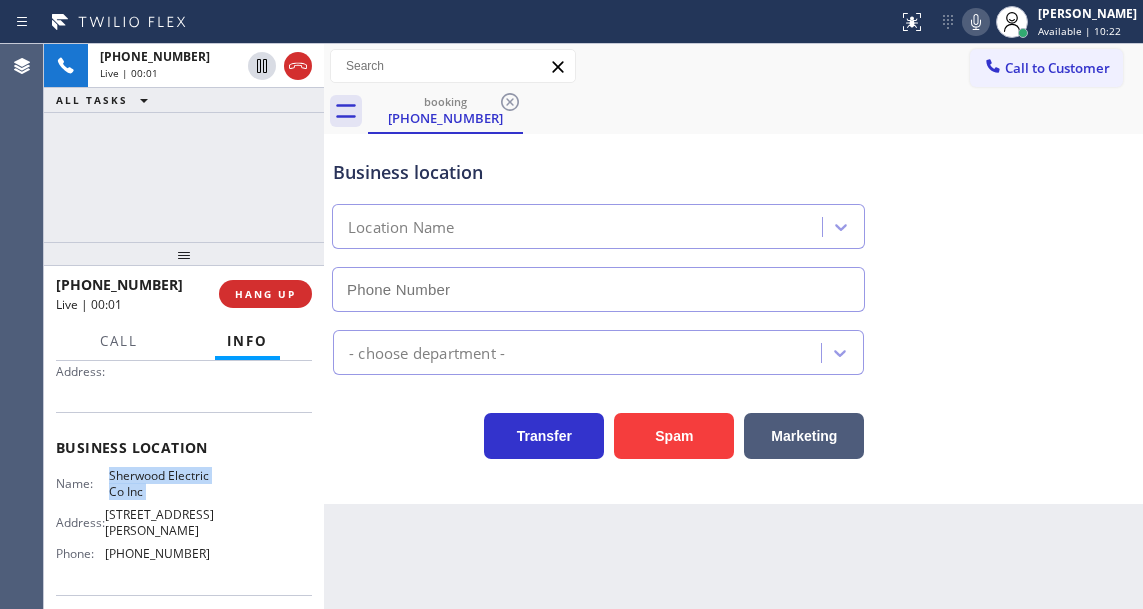 click on "Sherwood Electric Co Inc" at bounding box center [159, 483] 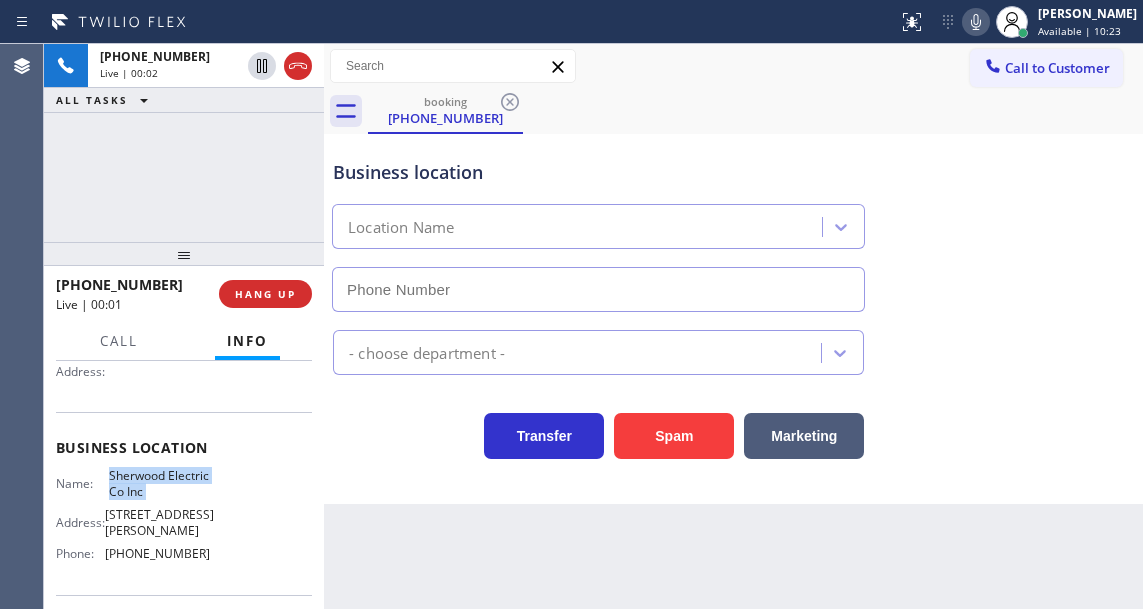click on "Sherwood Electric Co Inc" at bounding box center [159, 483] 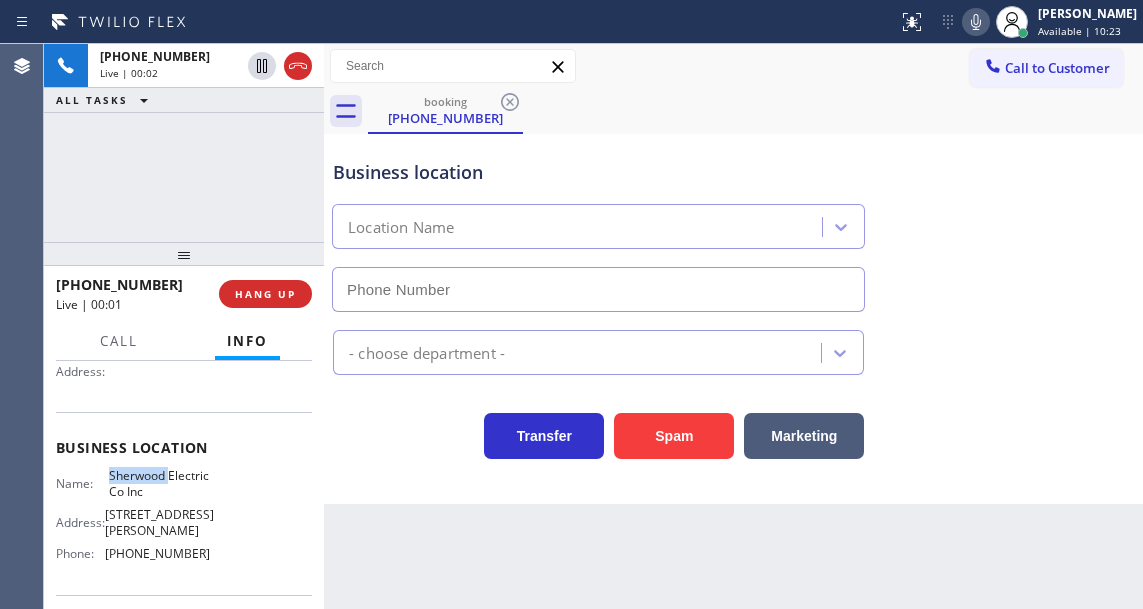 click on "Sherwood Electric Co Inc" at bounding box center [159, 483] 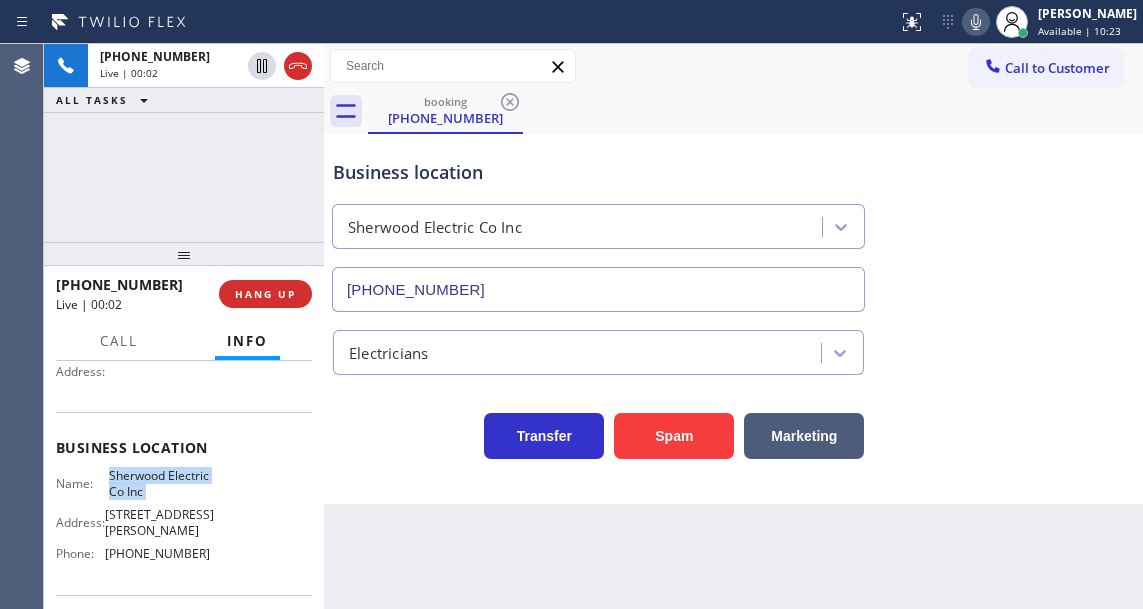 click on "Sherwood Electric Co Inc" at bounding box center [159, 483] 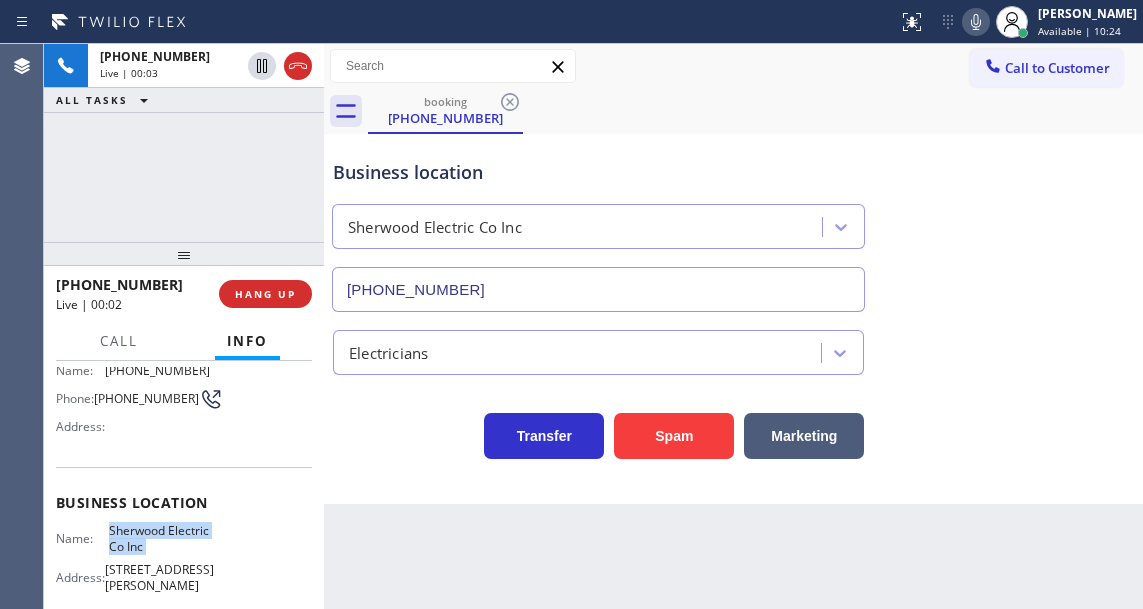 scroll, scrollTop: 100, scrollLeft: 0, axis: vertical 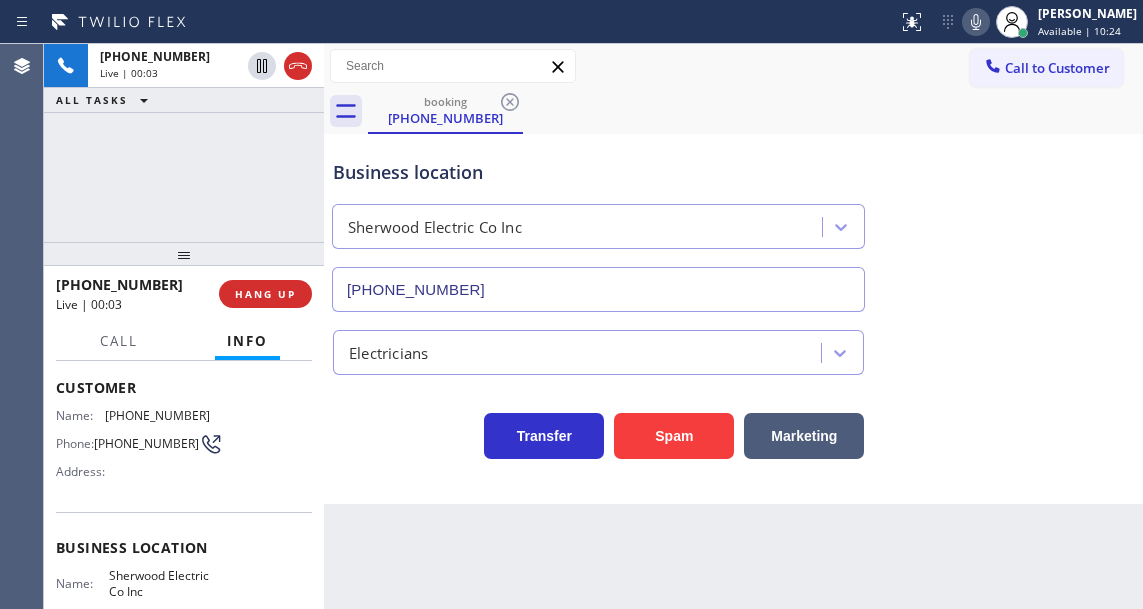 click on "(609) 233-7175" at bounding box center (146, 443) 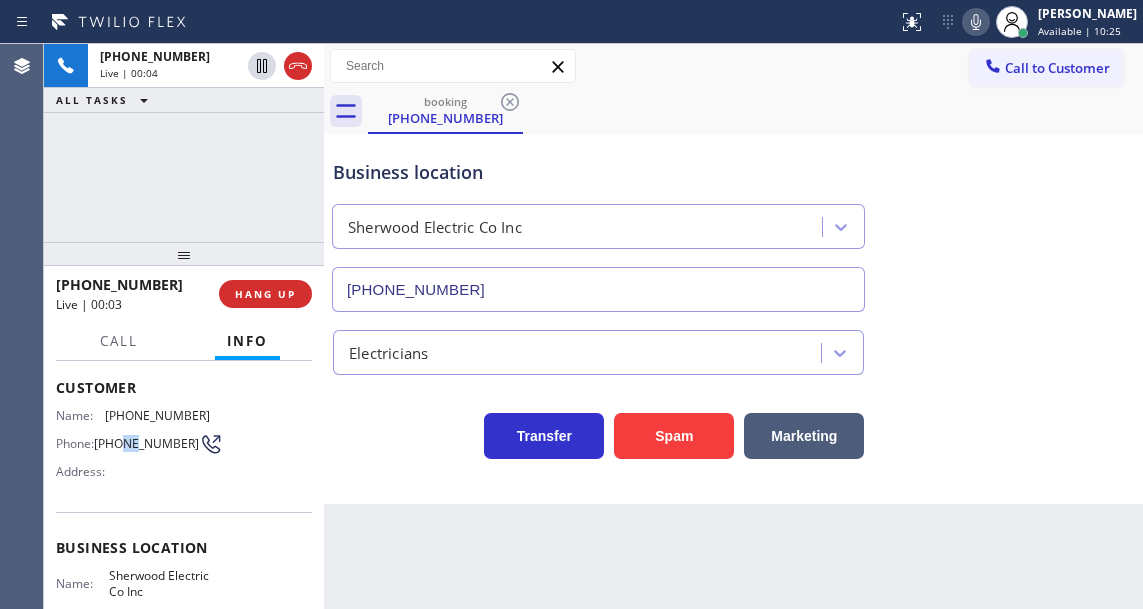 click on "(609) 233-7175" at bounding box center [146, 443] 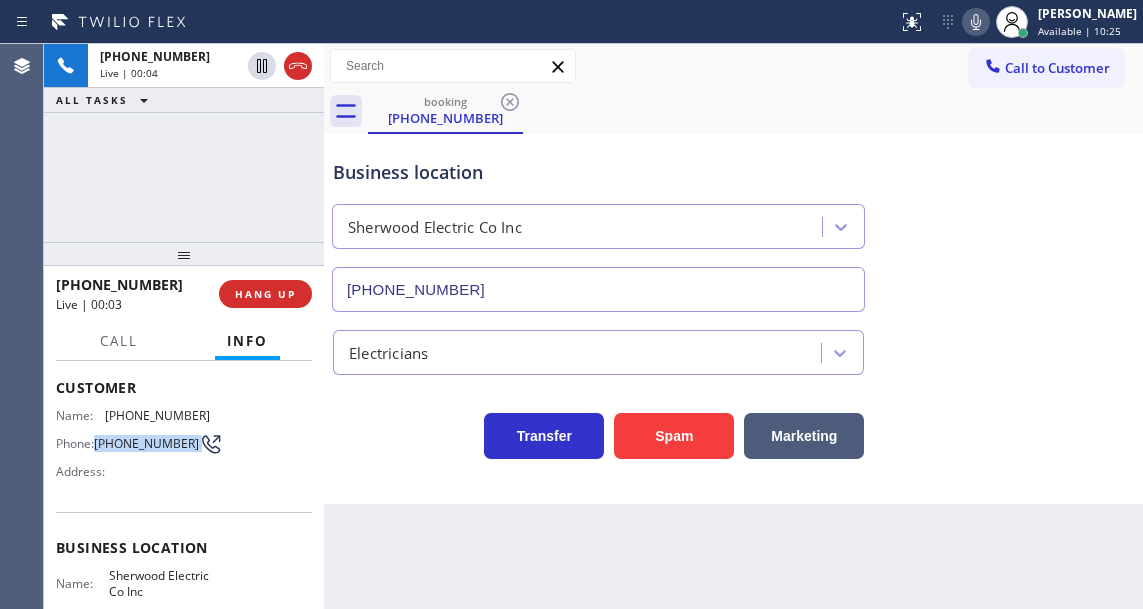 click on "(609) 233-7175" at bounding box center (146, 443) 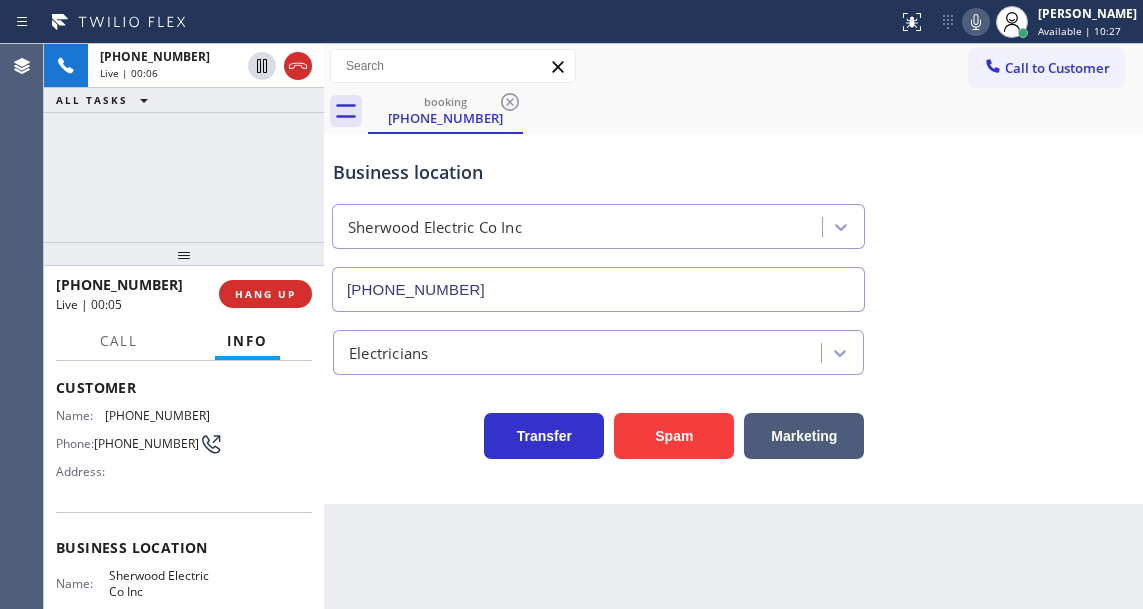 click on "Back to Dashboard Change Sender ID Customers Technicians Select a contact Outbound call Technician Search Technician Your caller id phone number Your caller id phone number Call Technician info Name   Phone none Address none Change Sender ID HVAC +18559994417 5 Star Appliance +18557314952 Appliance Repair +18554611149 Plumbing +18889090120 Air Duct Cleaning +18006865038  Electricians +18005688664 Cancel Change Check personal SMS Reset Change booking (609) 233-7175 Call to Customer Outbound call Location VikingCare.online (New York, Google Ads) Your caller id phone number (315) 687-8976 Customer number Call Outbound call Technician Search Technician Your caller id phone number Your caller id phone number Call booking (609) 233-7175 Business location Sherwood Electric Co Inc (856) 895-2801 Electricians Transfer Spam Marketing" at bounding box center (733, 326) 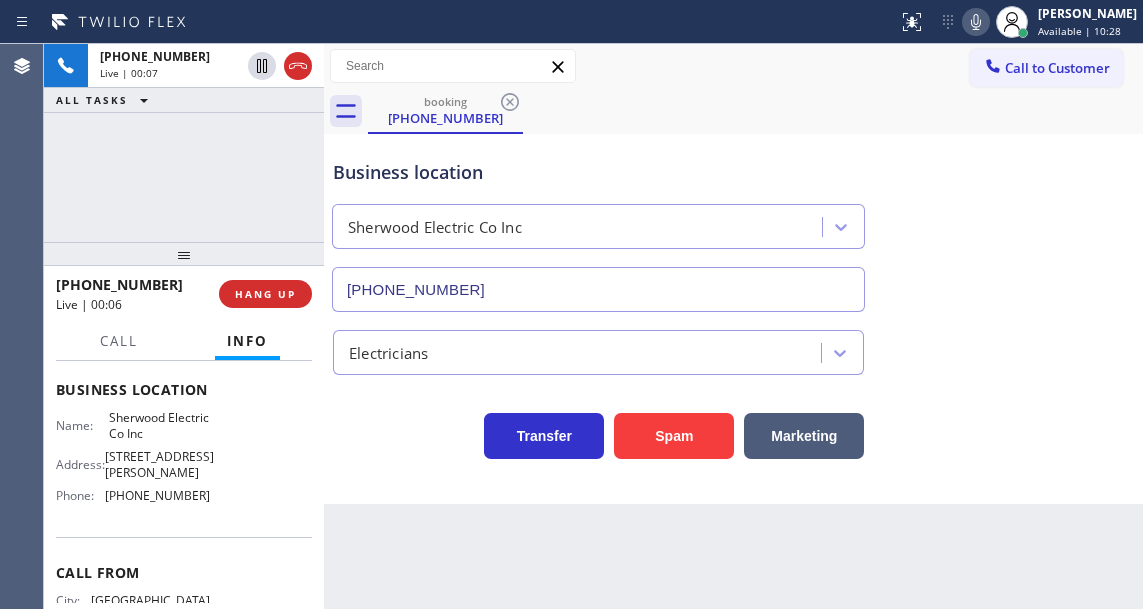 scroll, scrollTop: 300, scrollLeft: 0, axis: vertical 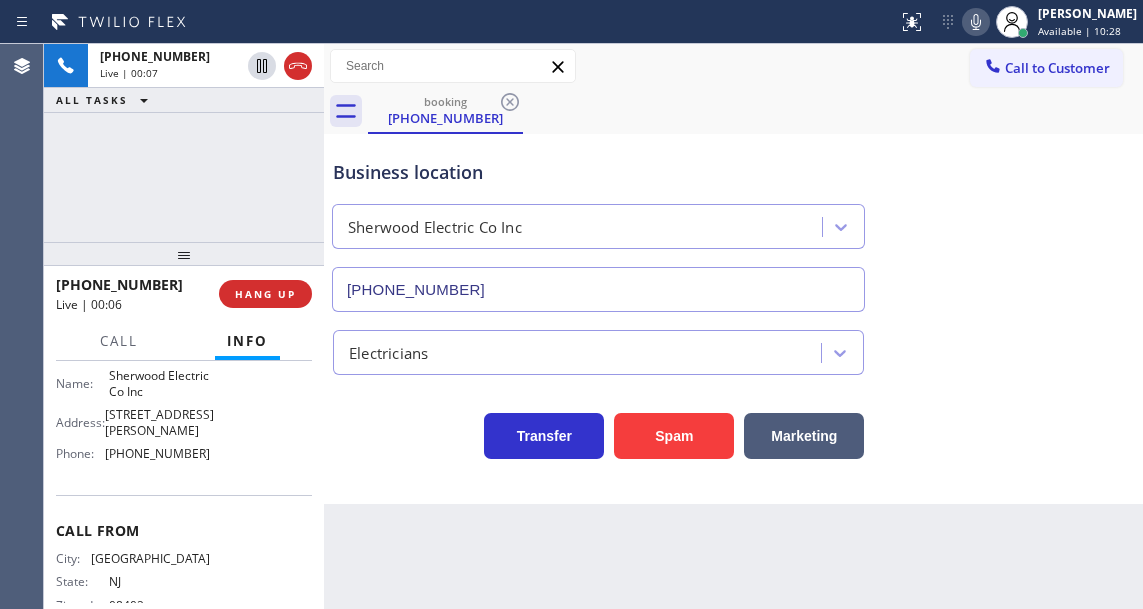 click on "Name: Sherwood Electric Co Inc Address: 509 2nd Ave, Galloway, NJ 08205, United States  Phone: (856) 895-2801" at bounding box center (133, 418) 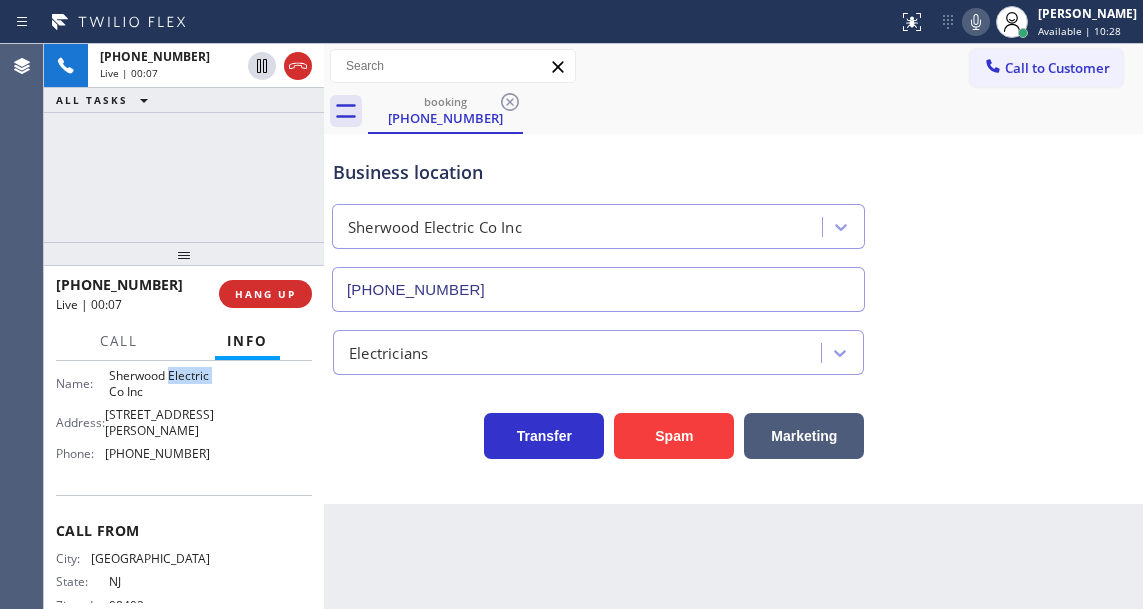 click on "Name: Sherwood Electric Co Inc Address: 509 2nd Ave, Galloway, NJ 08205, United States  Phone: (856) 895-2801" at bounding box center [133, 418] 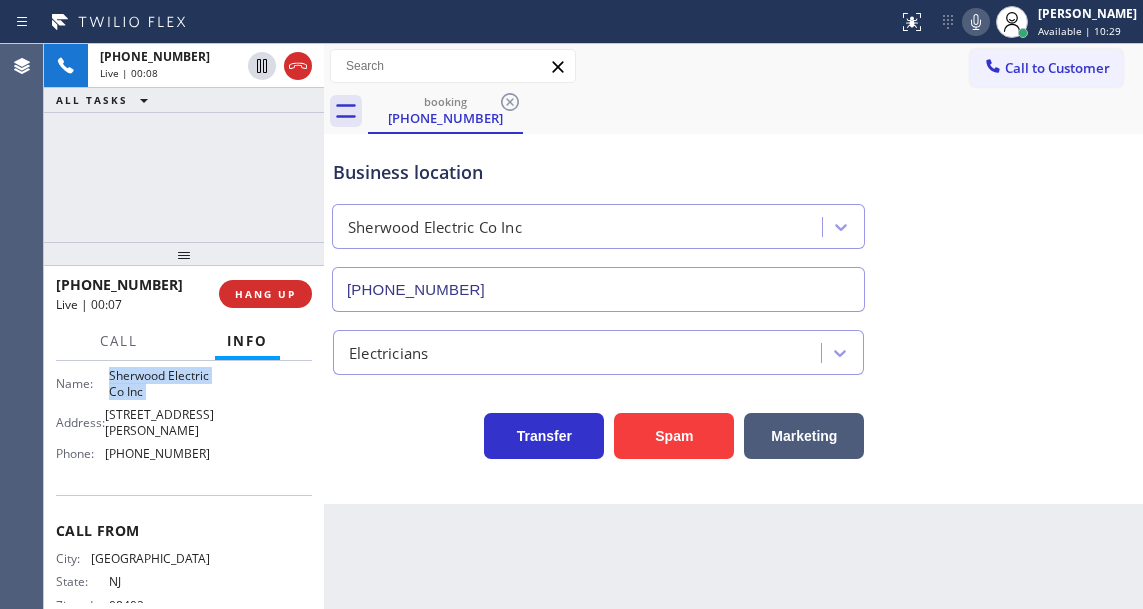 click on "Name: Sherwood Electric Co Inc Address: 509 2nd Ave, Galloway, NJ 08205, United States  Phone: (856) 895-2801" at bounding box center [133, 418] 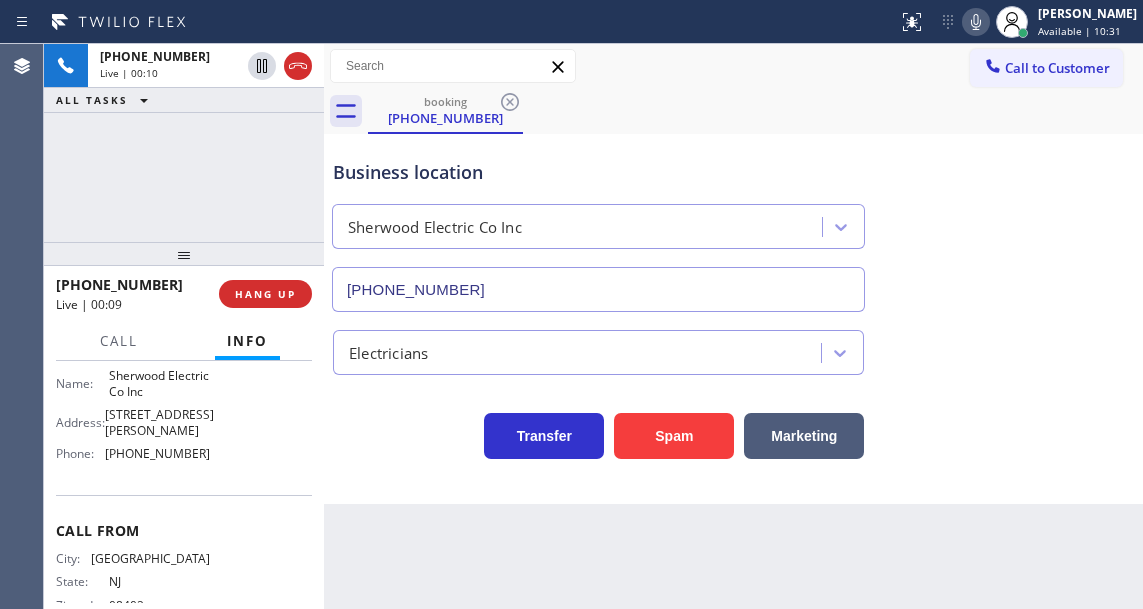 click on "Context Queue: [Test] All Priority: 1 Customer Name: (609) 233-7175 Phone: (609) 233-7175 Address: Business location Name: Sherwood Electric Co Inc Address: 509 2nd Ave, Galloway, NJ 08205, United States  Phone: (856) 895-2801 Call From City: ATLANTIC CITY State: NJ Zipcode: 08402 Outbound call Location Sherwood Electric Co Inc Your caller id phone number (856) 895-2801 Customer number (609) 233-7175 Call" at bounding box center [184, 485] 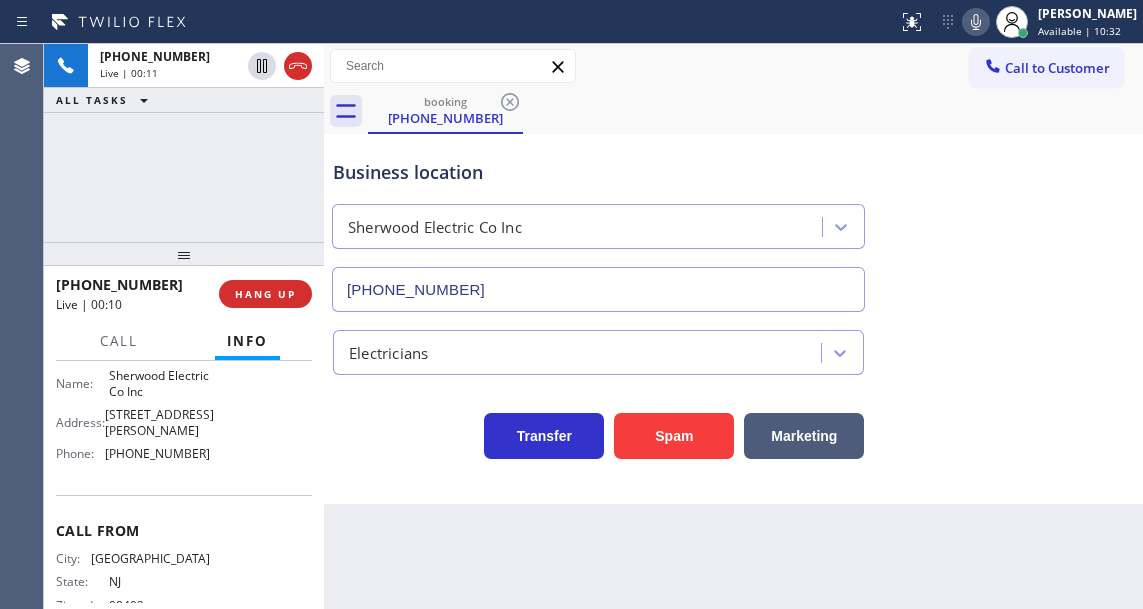 click on "(856) 895-2801" at bounding box center (157, 453) 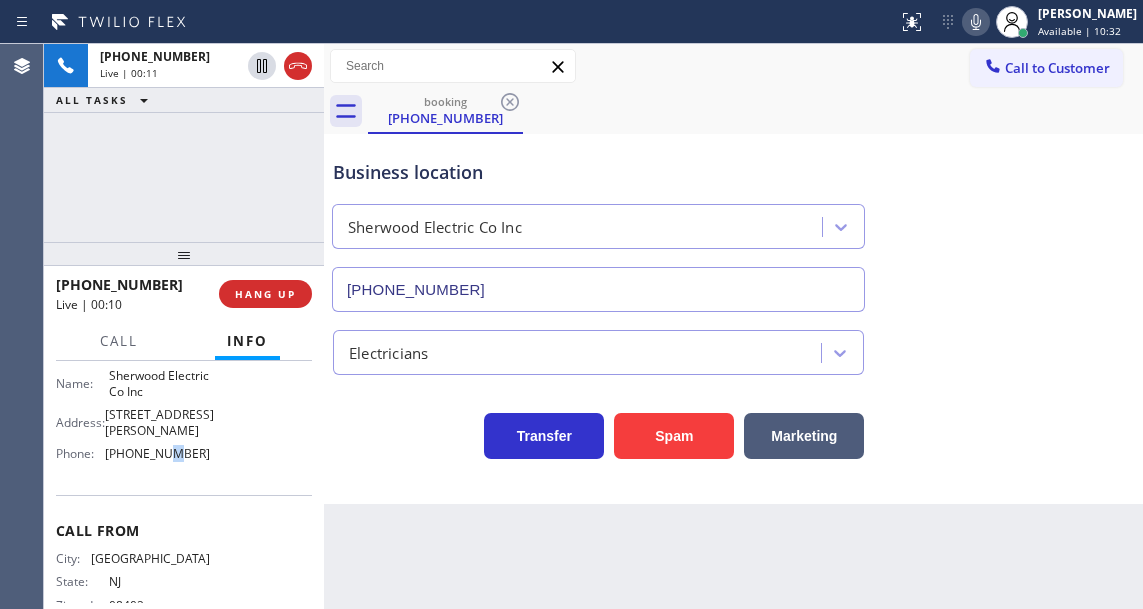 click on "(856) 895-2801" at bounding box center [157, 453] 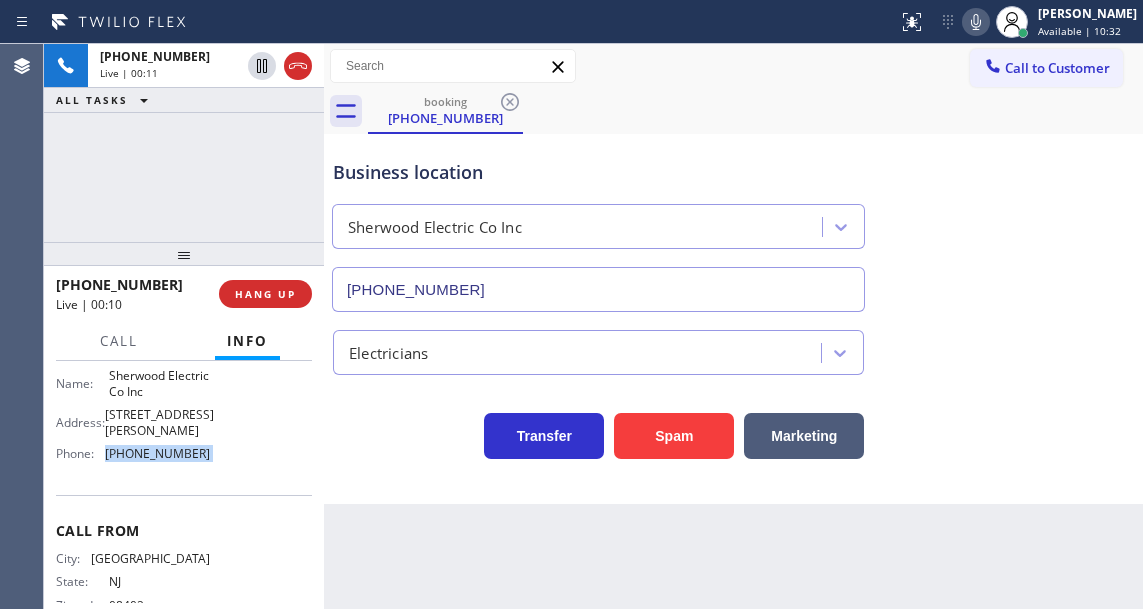 click on "(856) 895-2801" at bounding box center (157, 453) 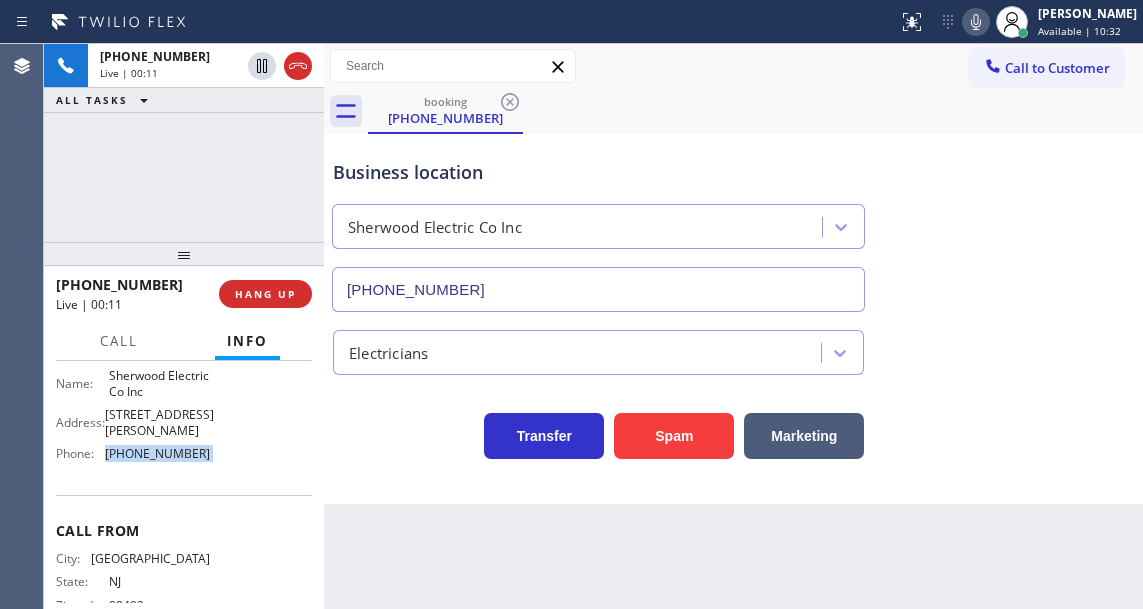 copy on "(856) 895-2801" 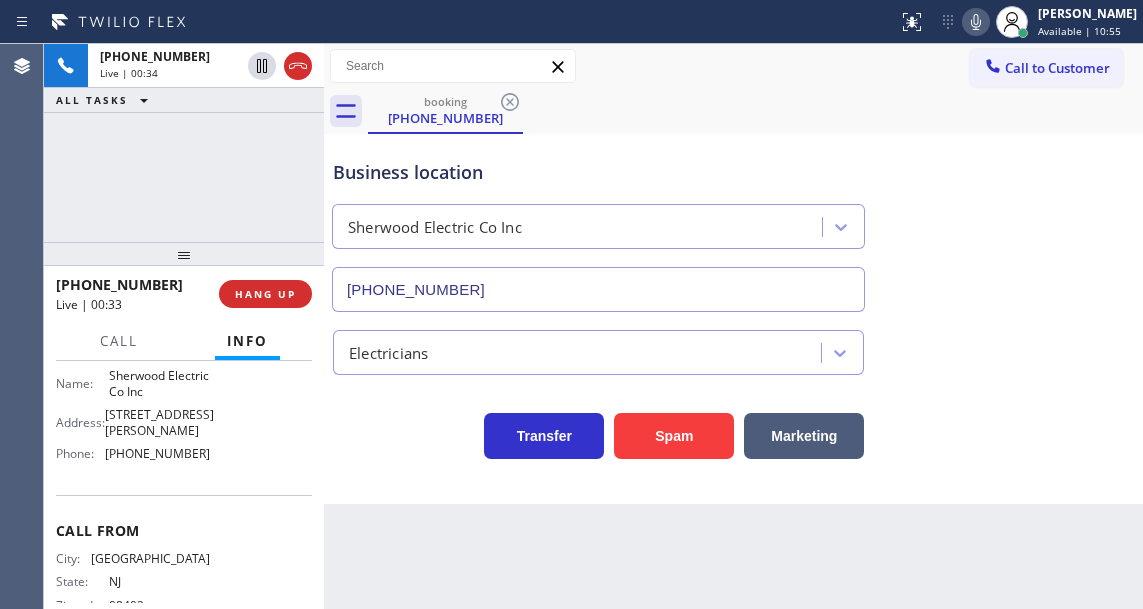 click on "Business location" at bounding box center [598, 172] 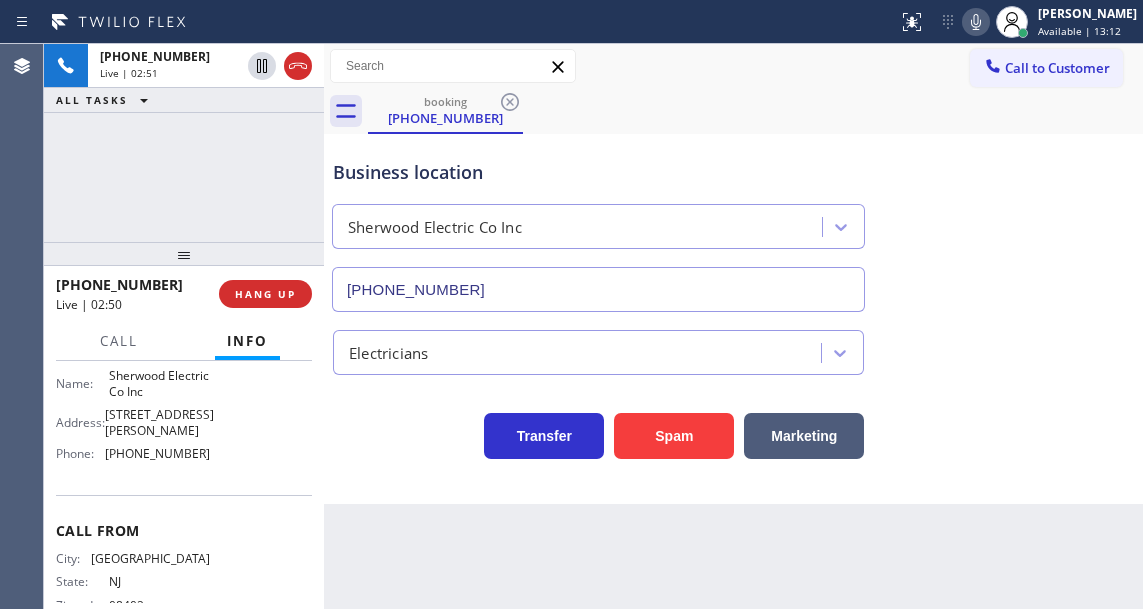 click on "+16092337175 Live | 02:51 ALL TASKS ALL TASKS ACTIVE TASKS TASKS IN WRAP UP" at bounding box center (184, 143) 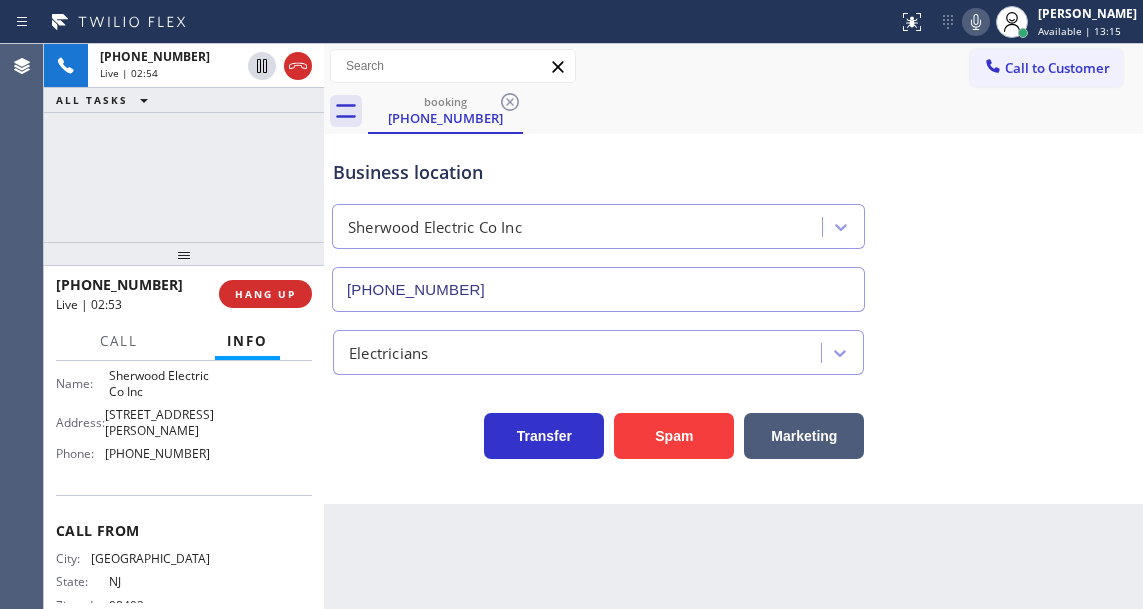 click on "Business location Sherwood Electric Co Inc (856) 895-2801" at bounding box center (598, 225) 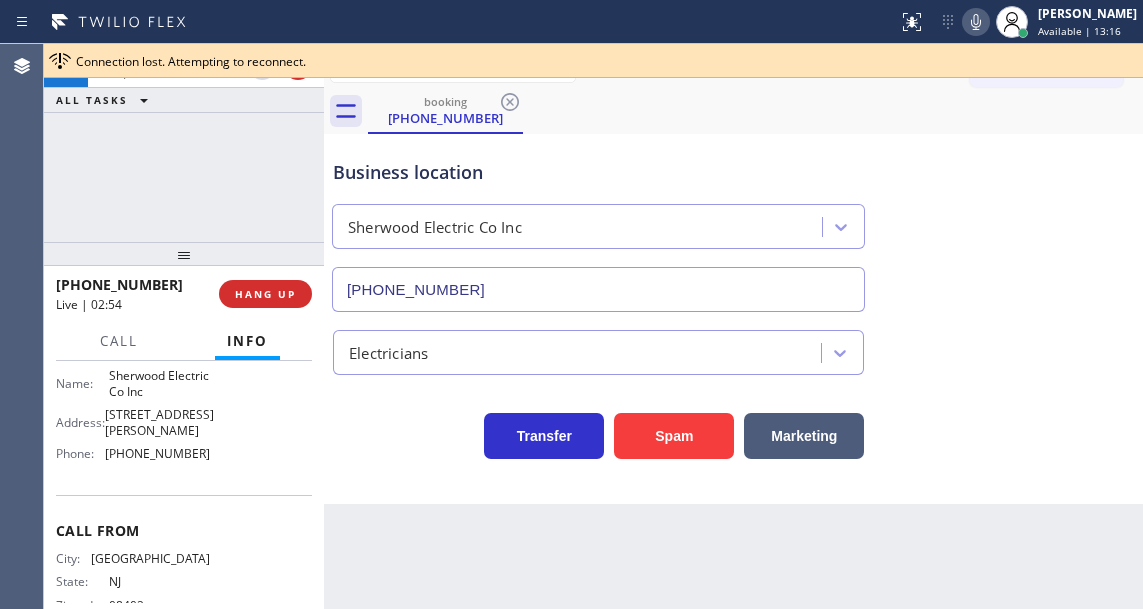 click on "Business location" at bounding box center (598, 172) 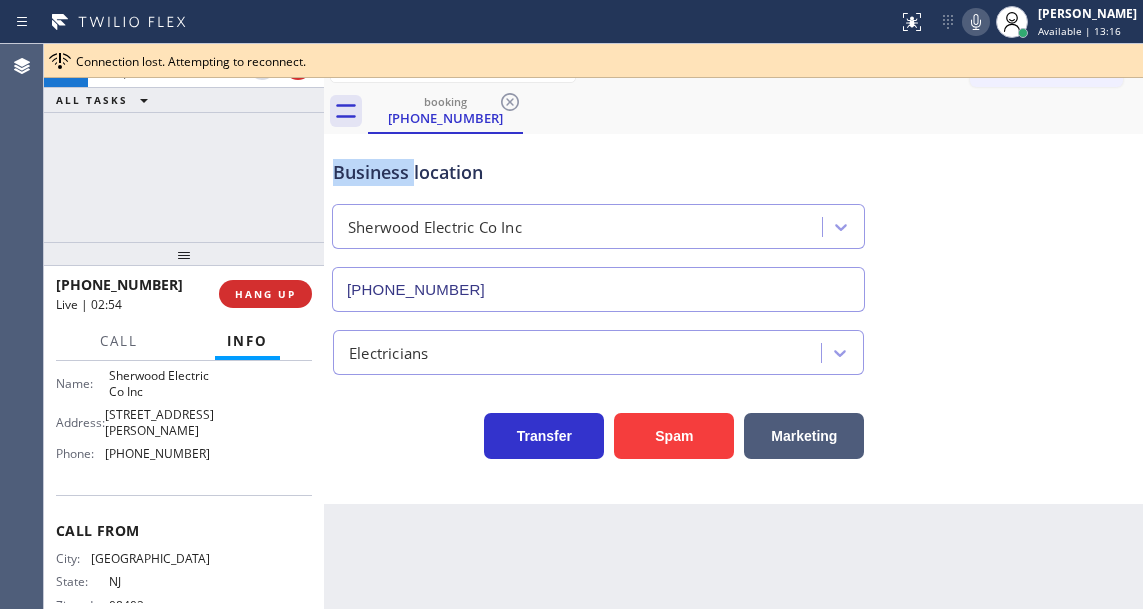 click on "Business location" at bounding box center (598, 172) 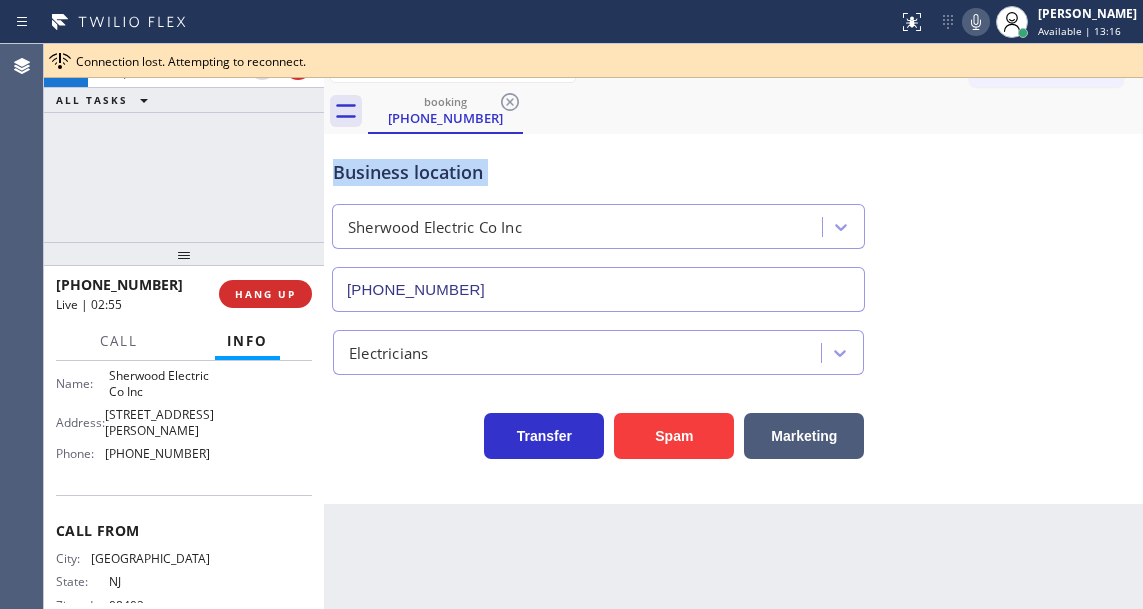 click on "Business location" at bounding box center [598, 172] 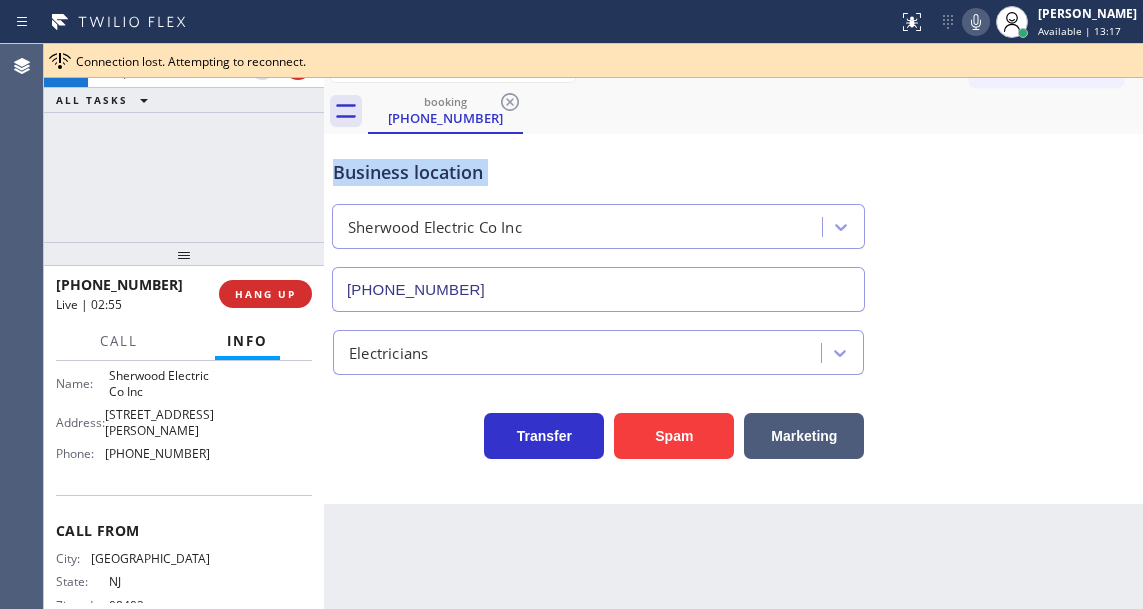 click on "Business location" at bounding box center (598, 172) 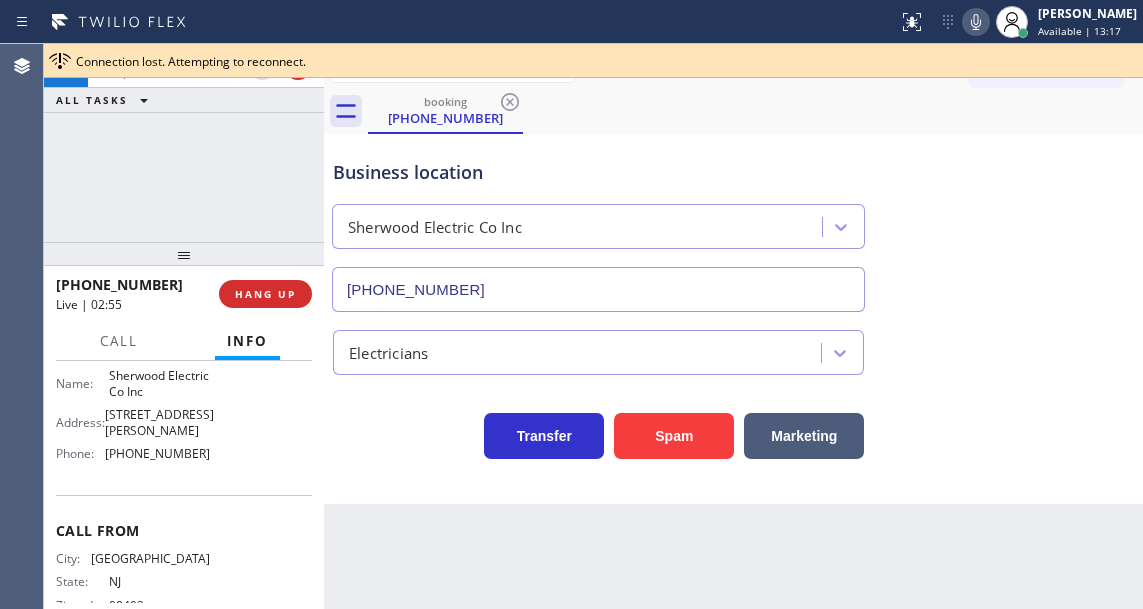 click on "+16092337175 Live | 02:56 ALL TASKS ALL TASKS ACTIVE TASKS TASKS IN WRAP UP" at bounding box center (184, 143) 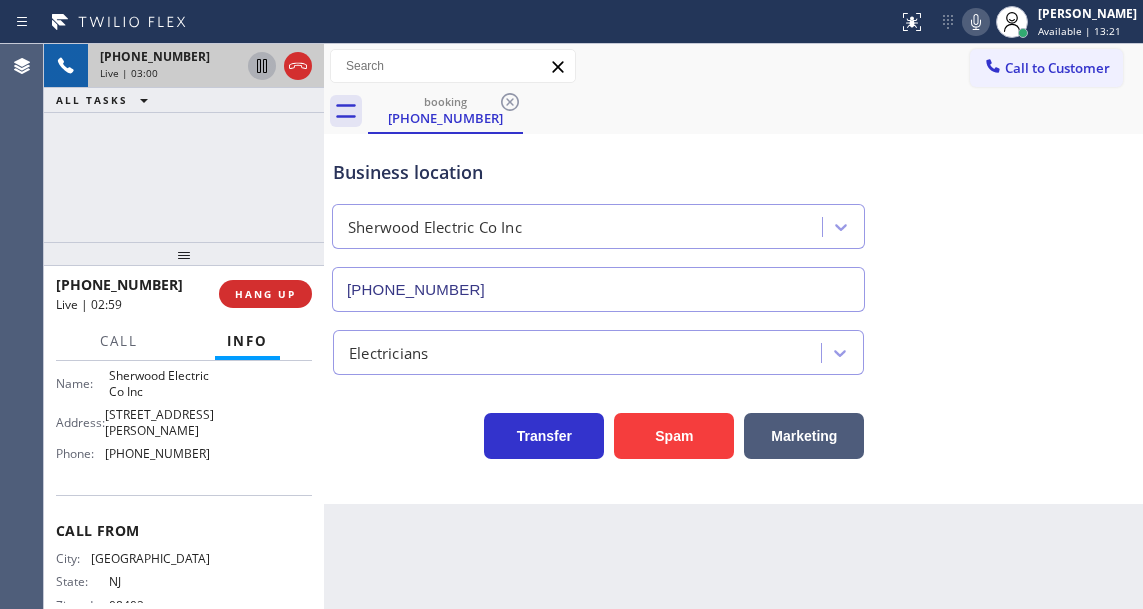 click 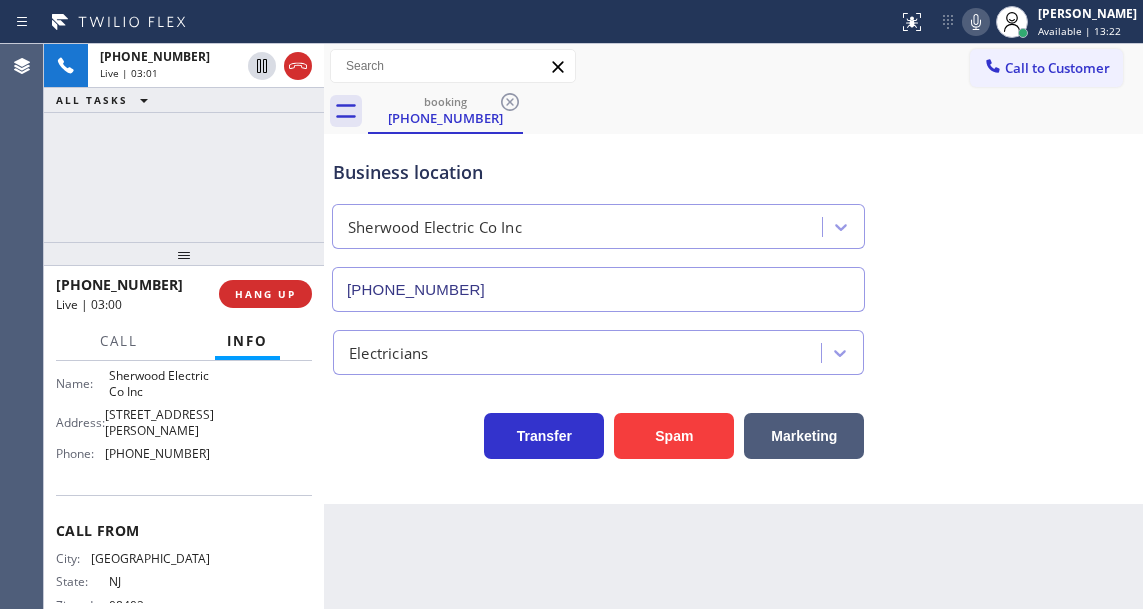 click 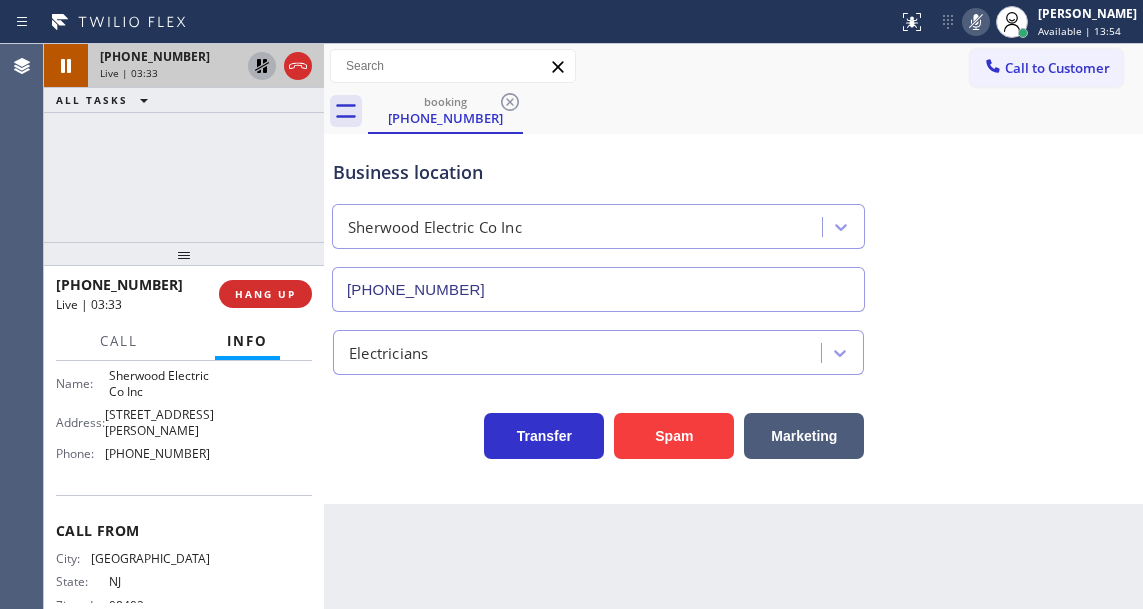 click 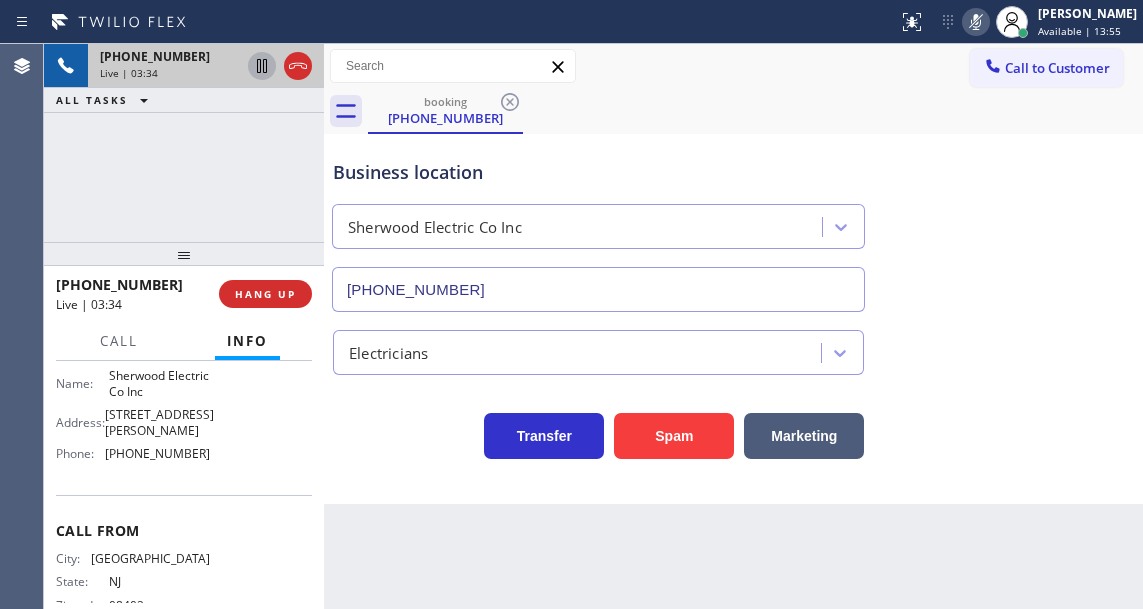 click 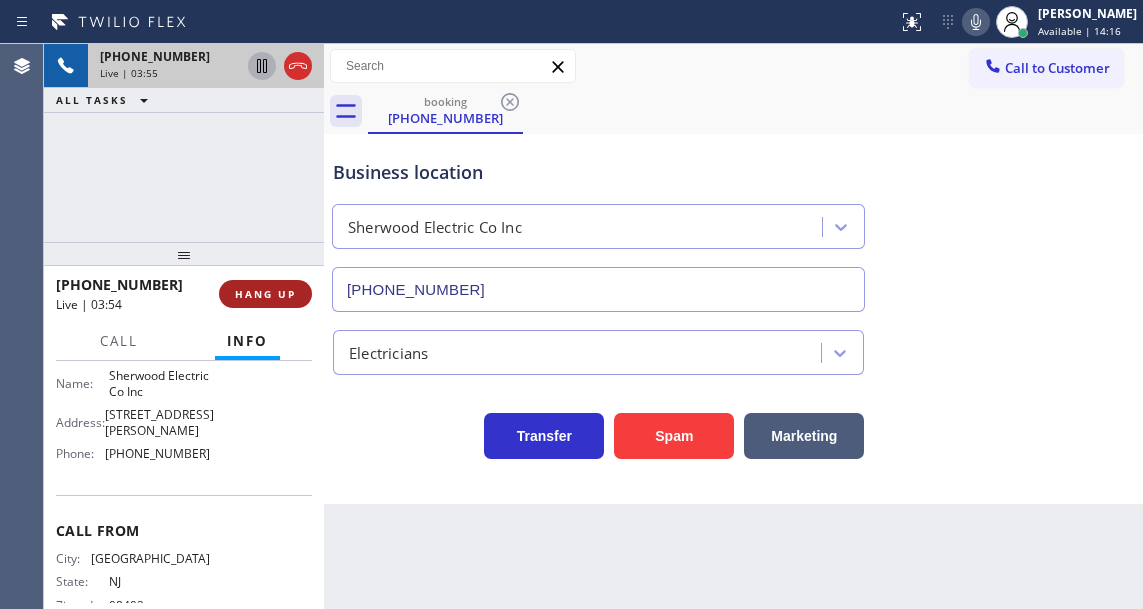 click on "HANG UP" at bounding box center [265, 294] 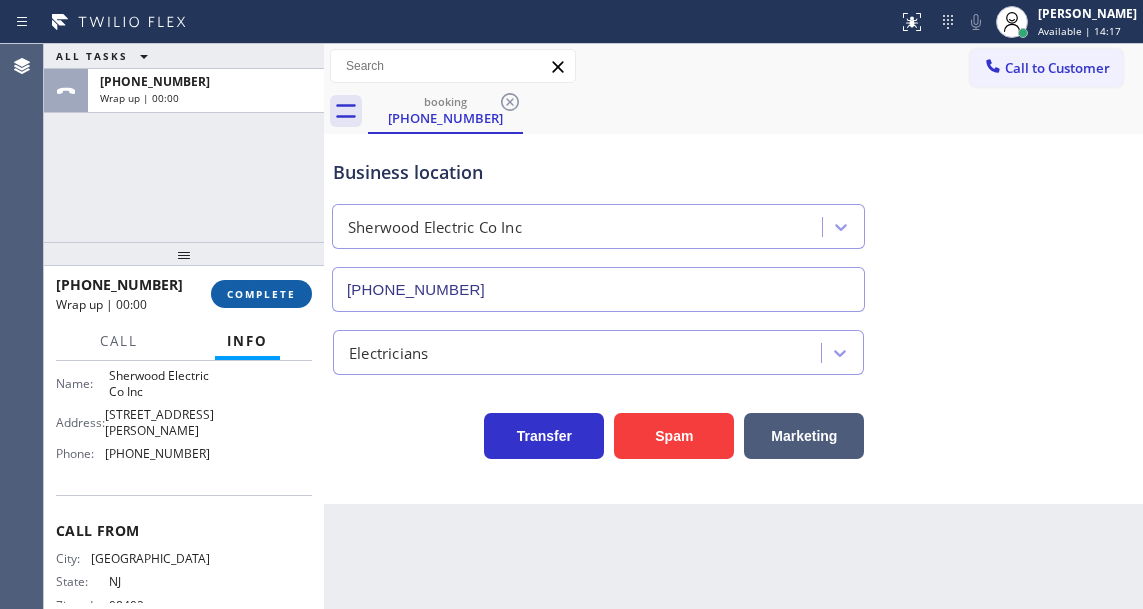 click on "COMPLETE" at bounding box center (261, 294) 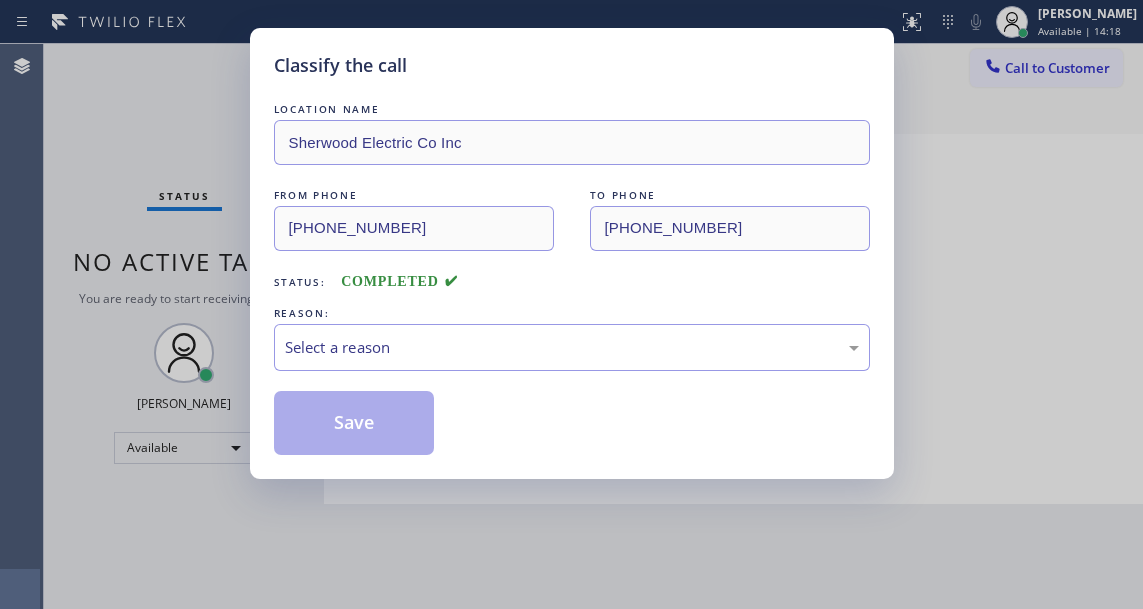 click on "Classify the call LOCATION NAME Sherwood Electric Co Inc FROM PHONE (609) 233-7175 TO PHONE (856) 895-2801 Status: COMPLETED REASON: Select a reason Save" at bounding box center (572, 253) 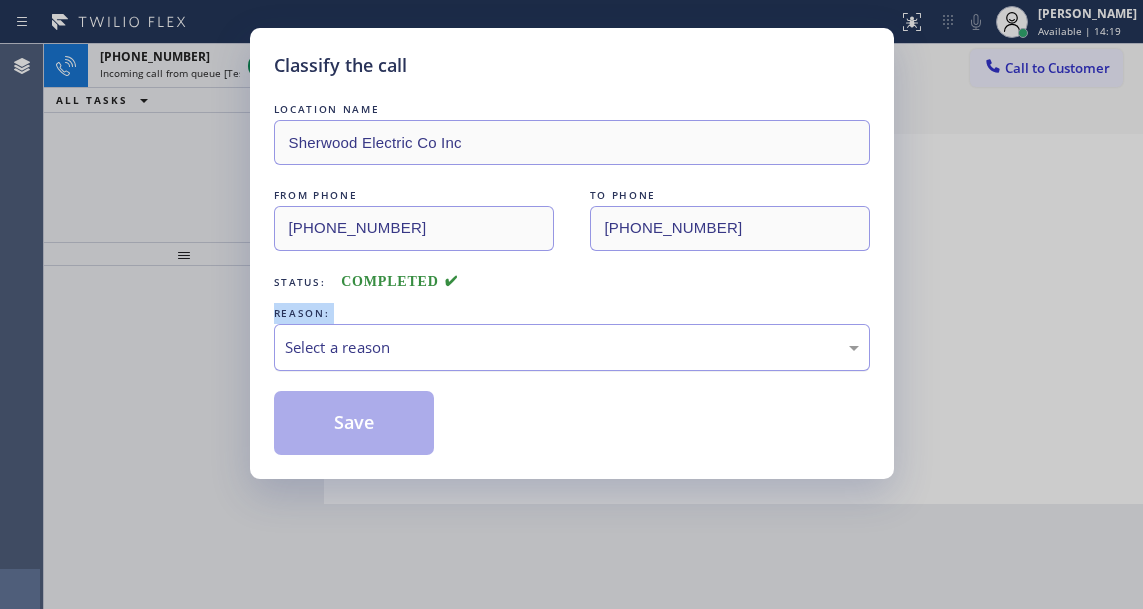 click on "Select a reason" at bounding box center (572, 347) 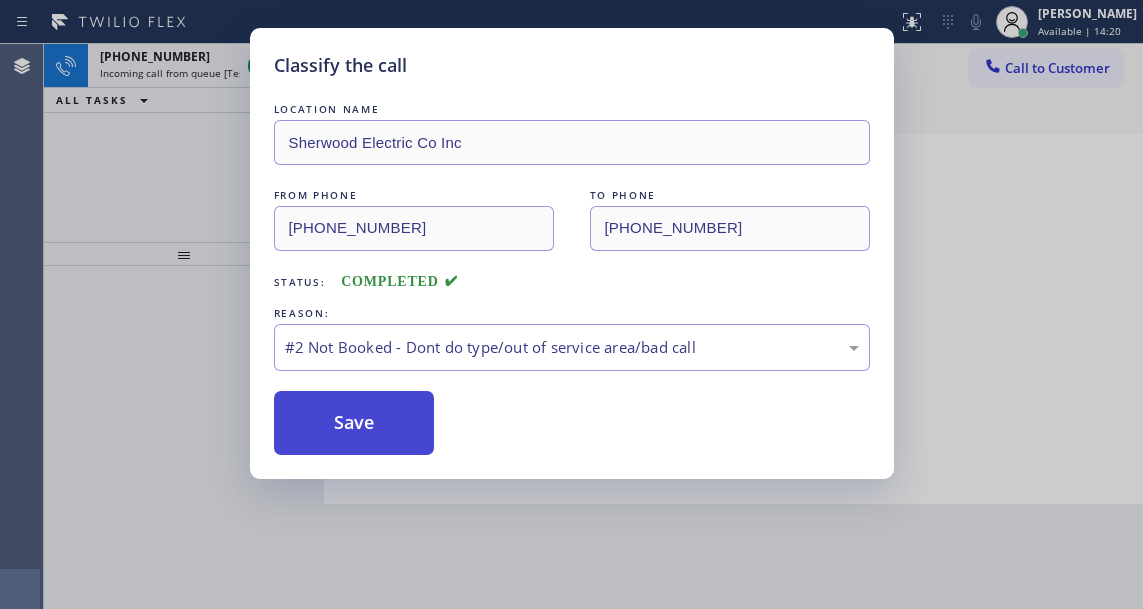click on "Save" at bounding box center (354, 423) 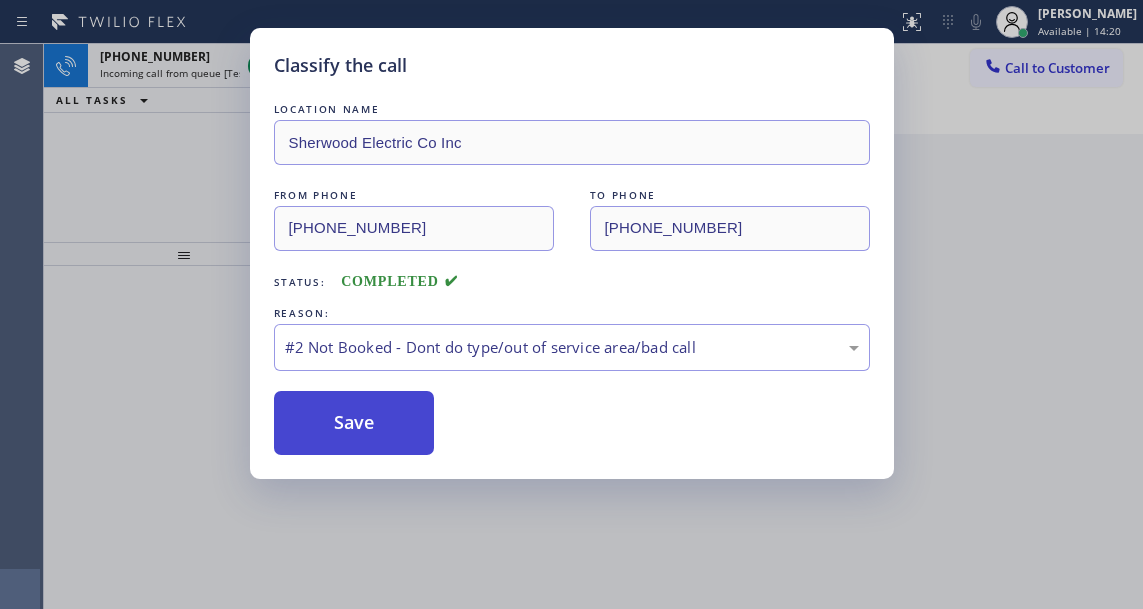 click on "Save" at bounding box center (354, 423) 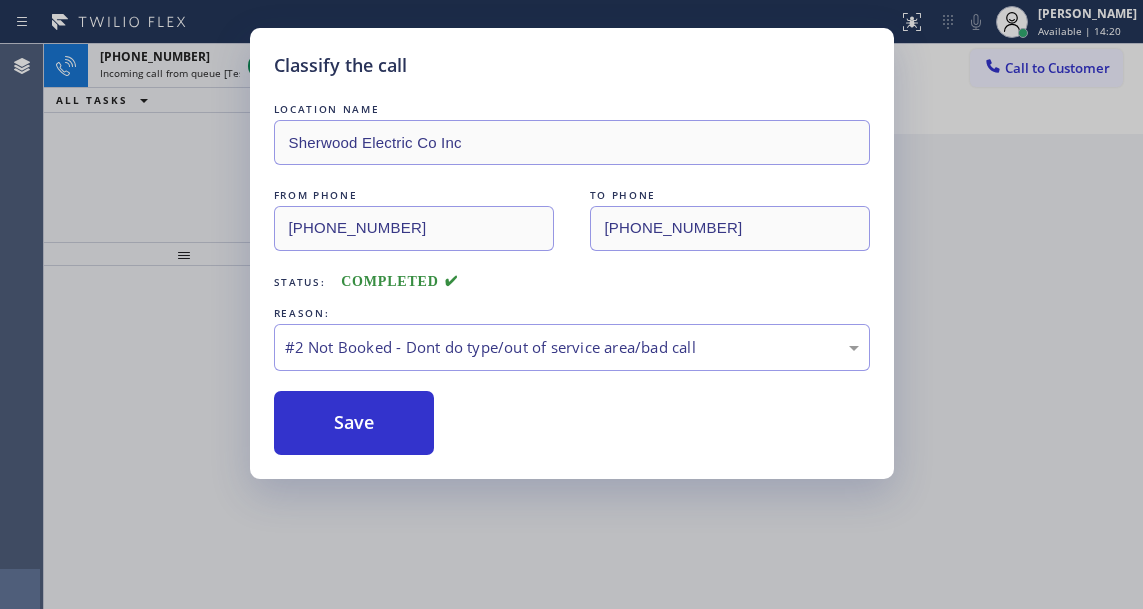 click on "Classify the call LOCATION NAME Sherwood Electric Co Inc FROM PHONE (609) 233-7175 TO PHONE (856) 895-2801 Status: COMPLETED REASON: #2 Not Booked - Dont do type/out of service area/bad call Save" at bounding box center (571, 304) 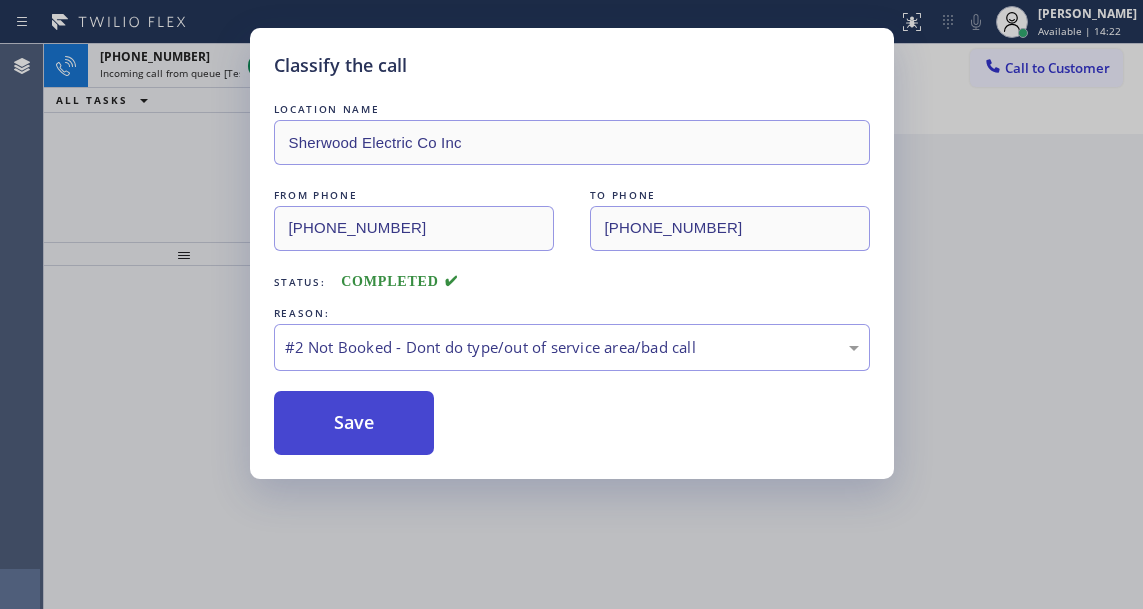 click on "Save" at bounding box center (354, 423) 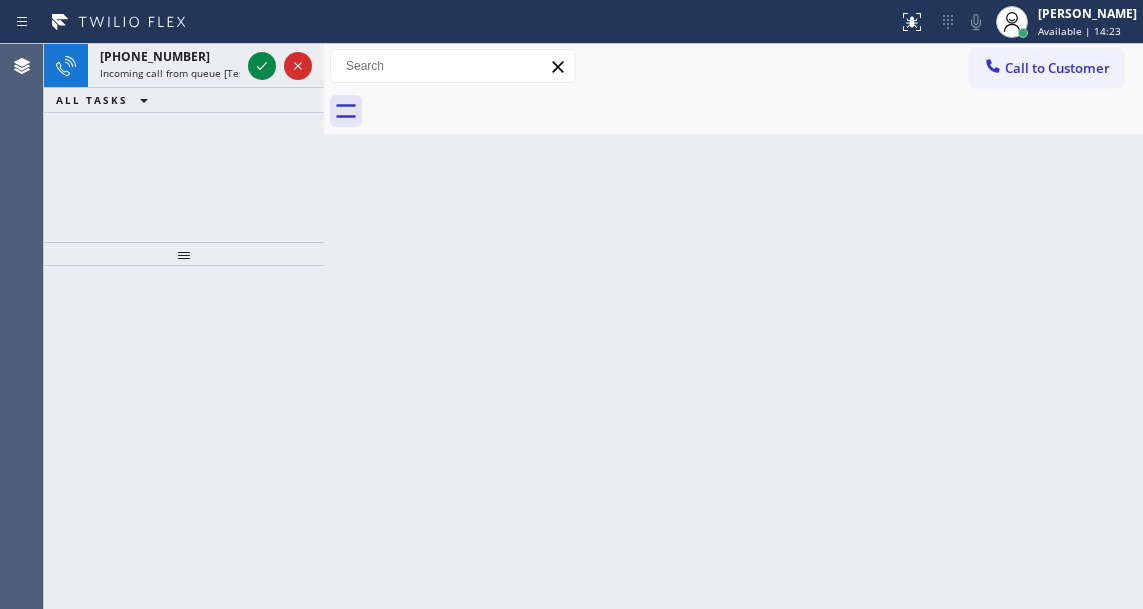 click on "Back to Dashboard Change Sender ID Customers Technicians Select a contact Outbound call Technician Search Technician Your caller id phone number Your caller id phone number Call Technician info Name   Phone none Address none Change Sender ID HVAC +18559994417 5 Star Appliance +18557314952 Appliance Repair +18554611149 Plumbing +18889090120 Air Duct Cleaning +18006865038  Electricians +18005688664 Cancel Change Check personal SMS Reset Change No tabs Call to Customer Outbound call Location VikingCare.online (New York, Google Ads) Your caller id phone number (315) 687-8976 Customer number Call Outbound call Technician Search Technician Your caller id phone number Your caller id phone number Call" at bounding box center [733, 326] 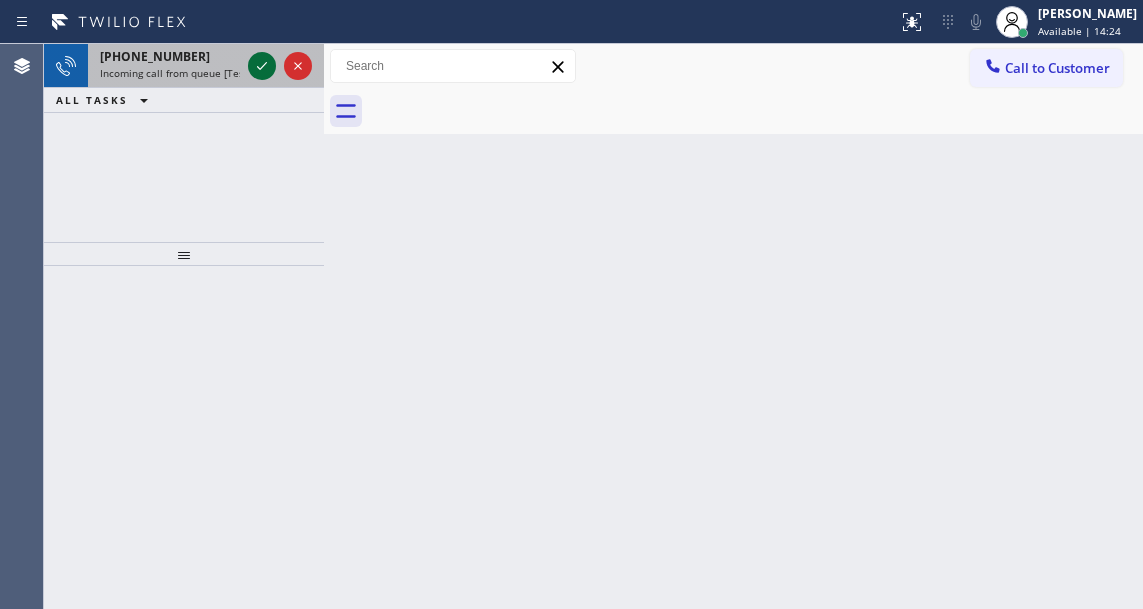 click 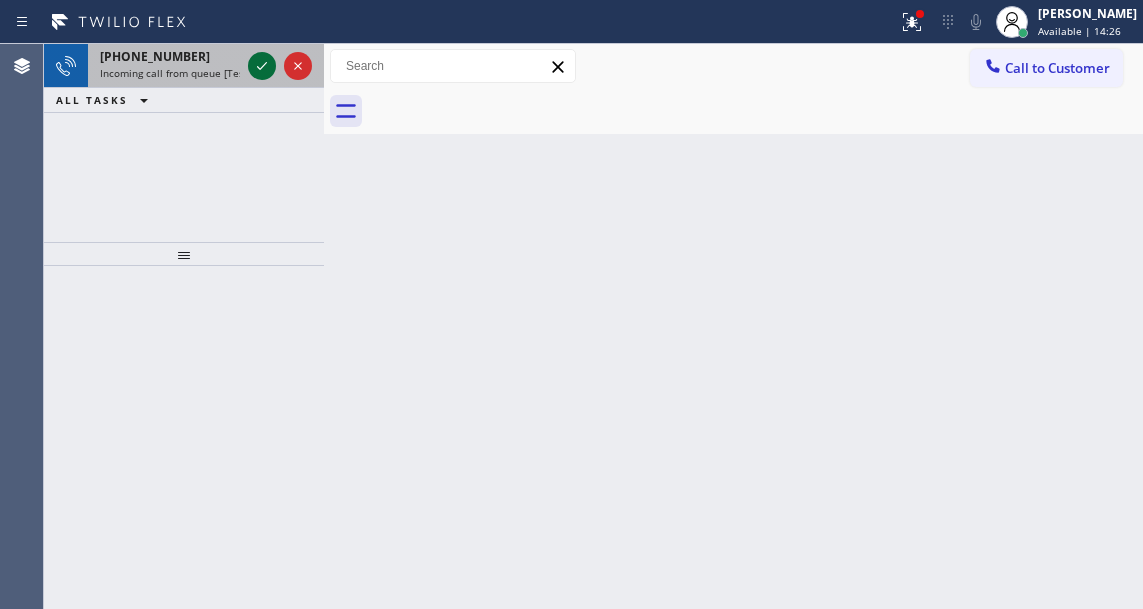 click 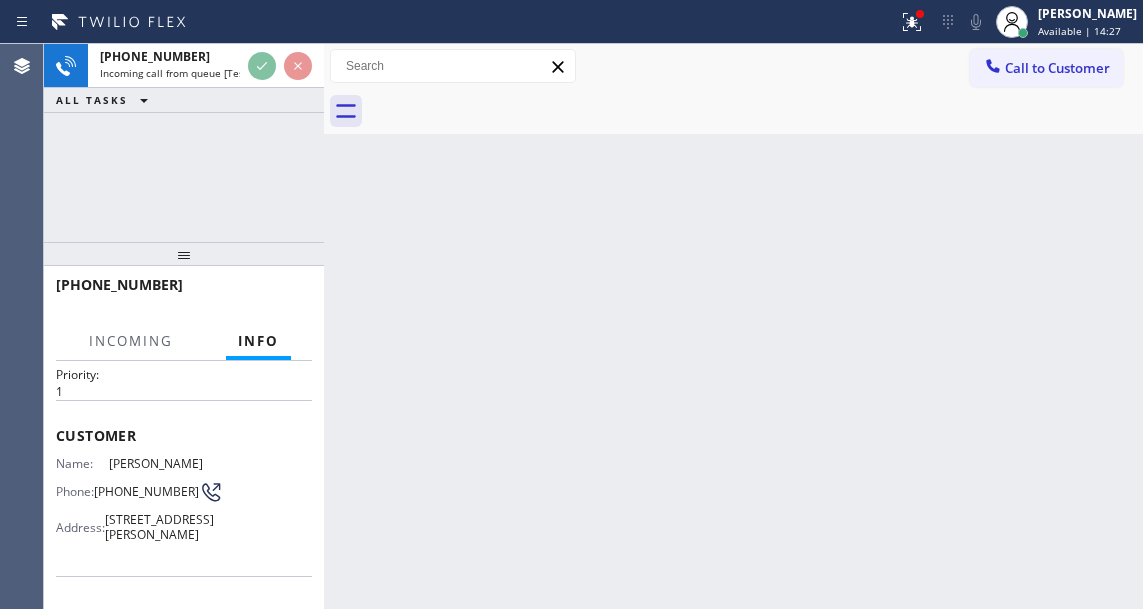 scroll, scrollTop: 200, scrollLeft: 0, axis: vertical 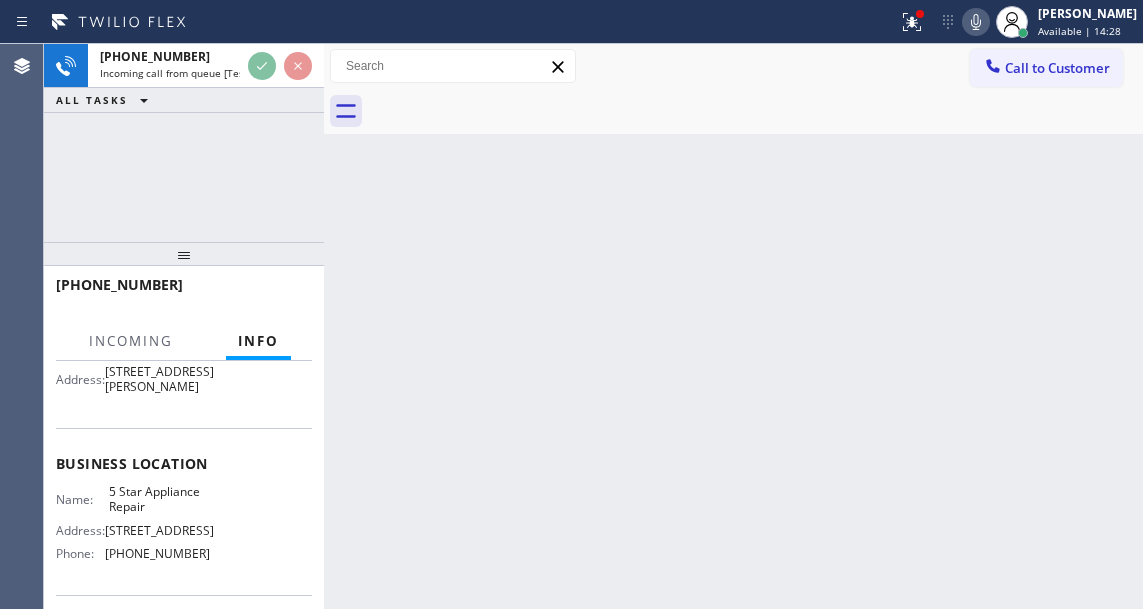 click on "5 Star Appliance Repair" at bounding box center (159, 499) 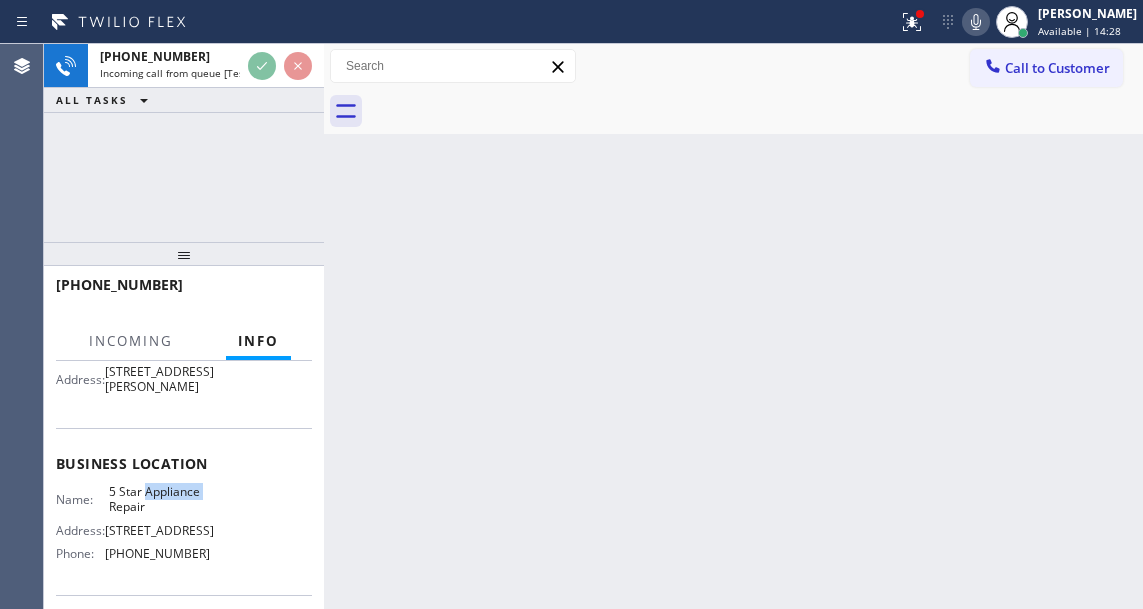 click on "5 Star Appliance Repair" at bounding box center (159, 499) 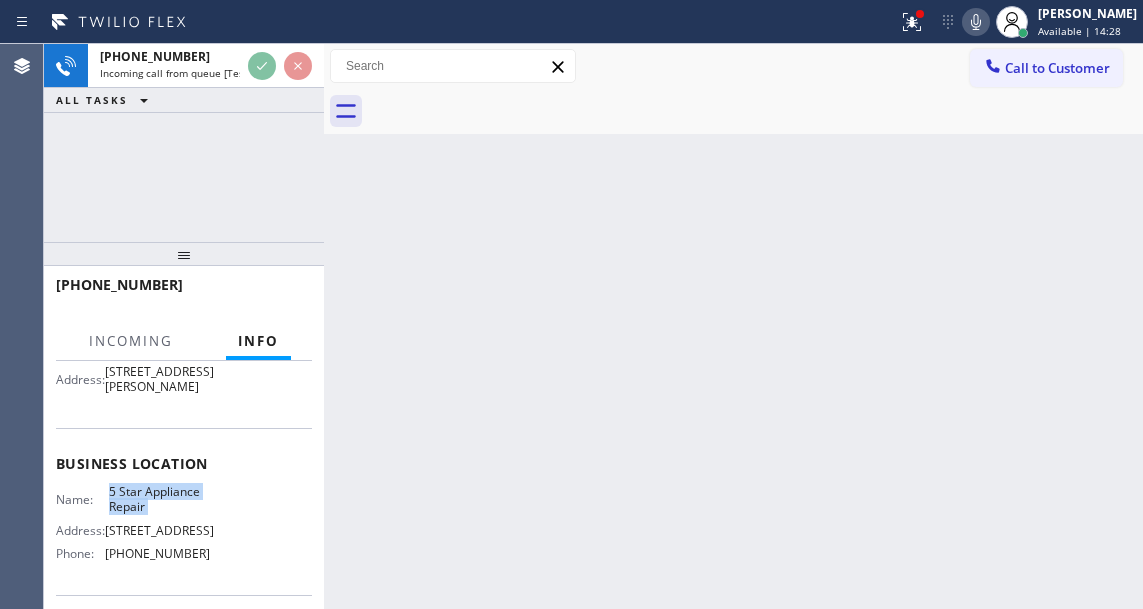 click on "5 Star Appliance Repair" at bounding box center (159, 499) 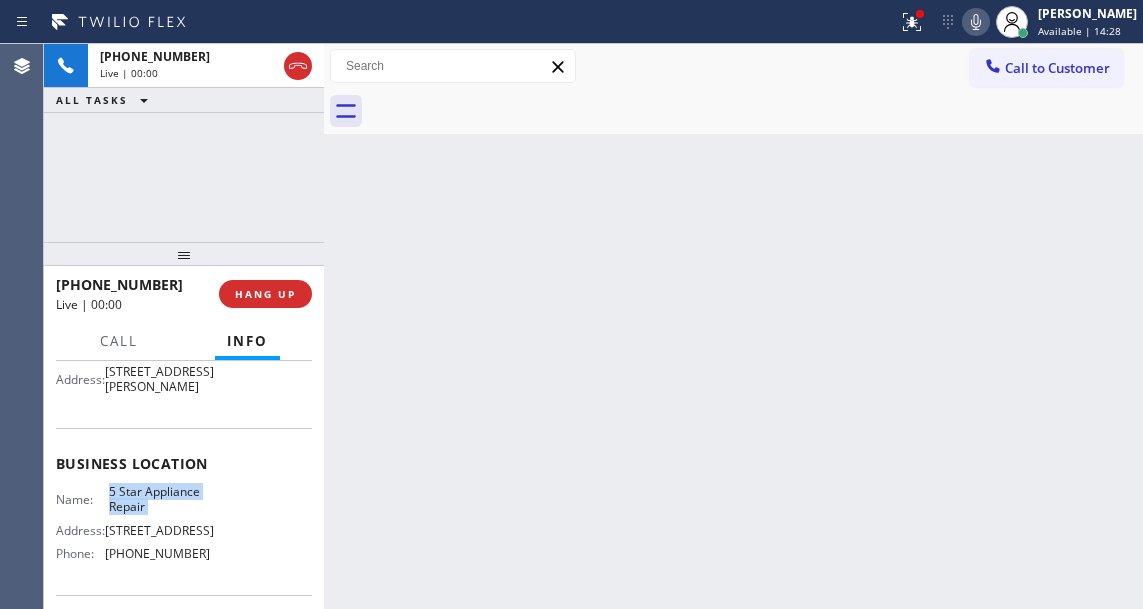 click on "5 Star Appliance Repair" at bounding box center [159, 499] 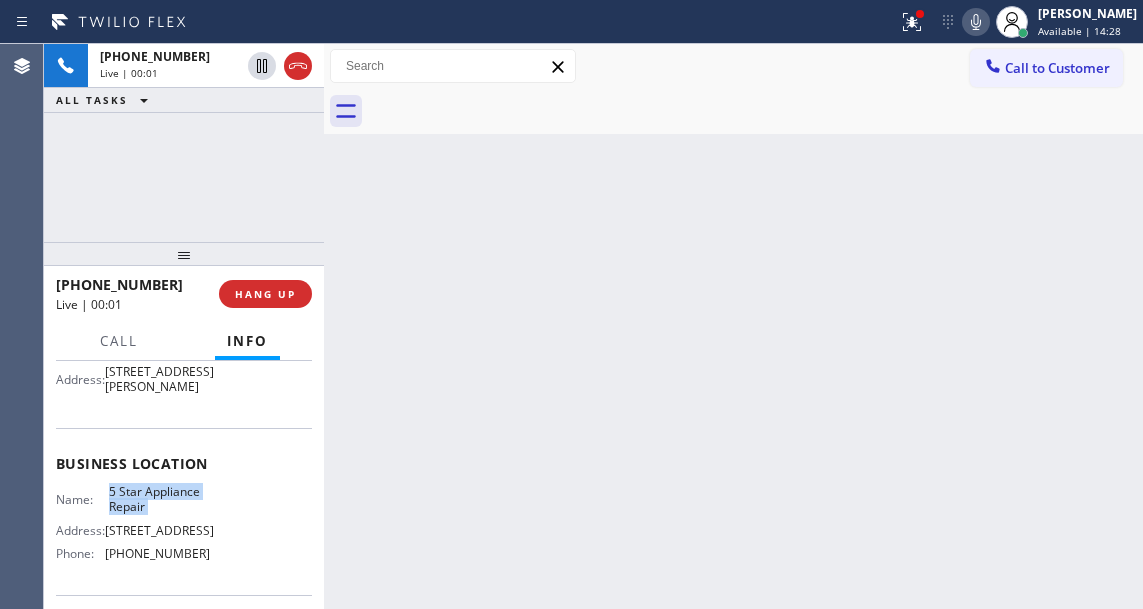 click on "5 Star Appliance Repair" at bounding box center [159, 499] 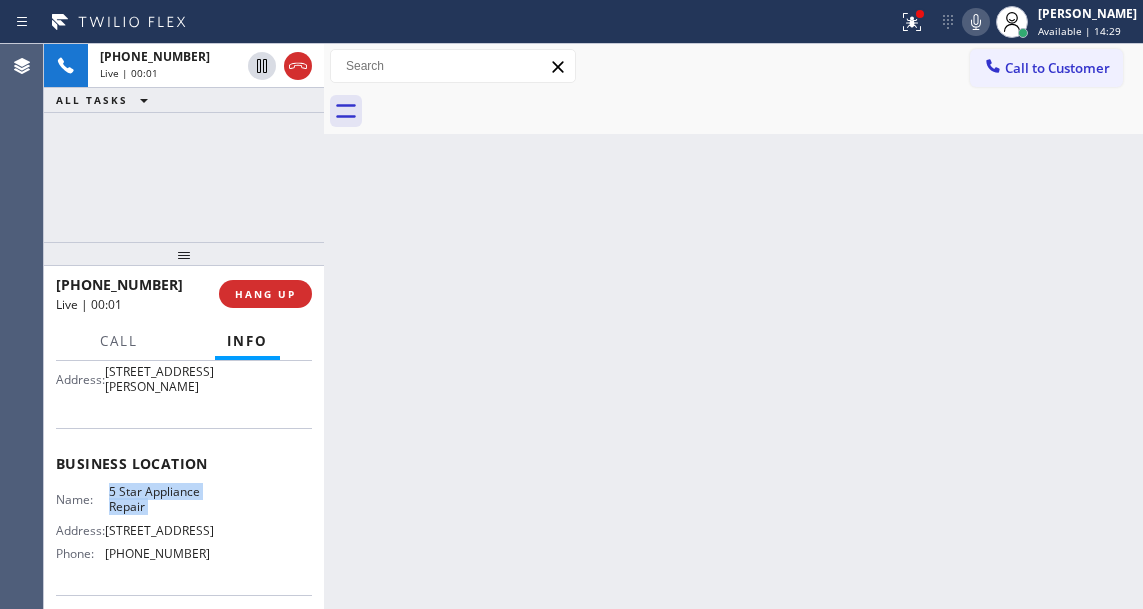 click on "5 Star Appliance Repair" at bounding box center [159, 499] 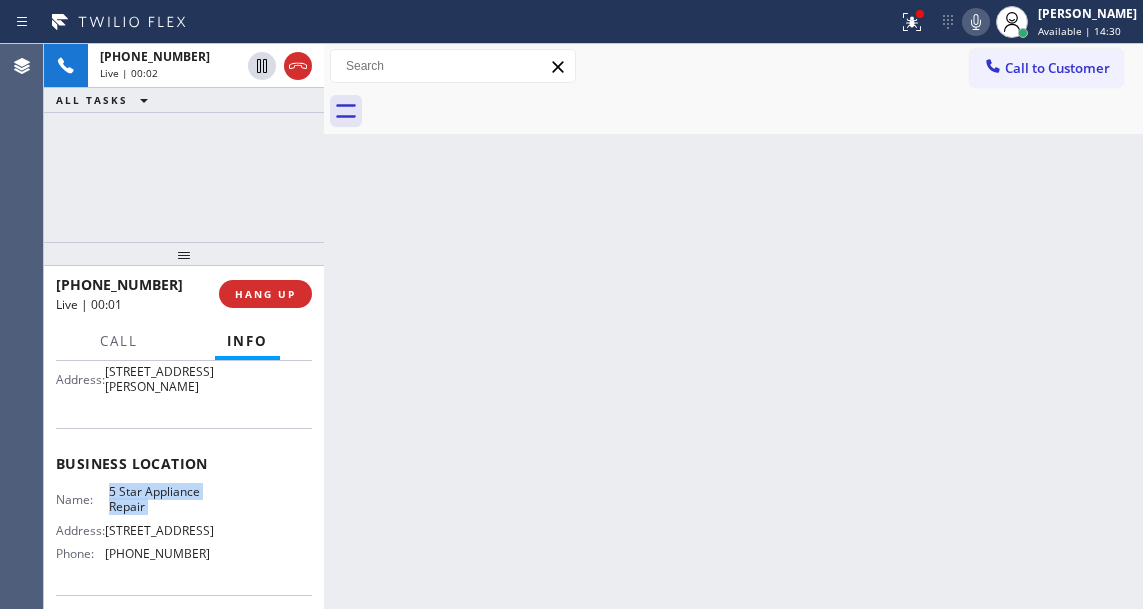 click on "5 Star Appliance Repair" at bounding box center [159, 499] 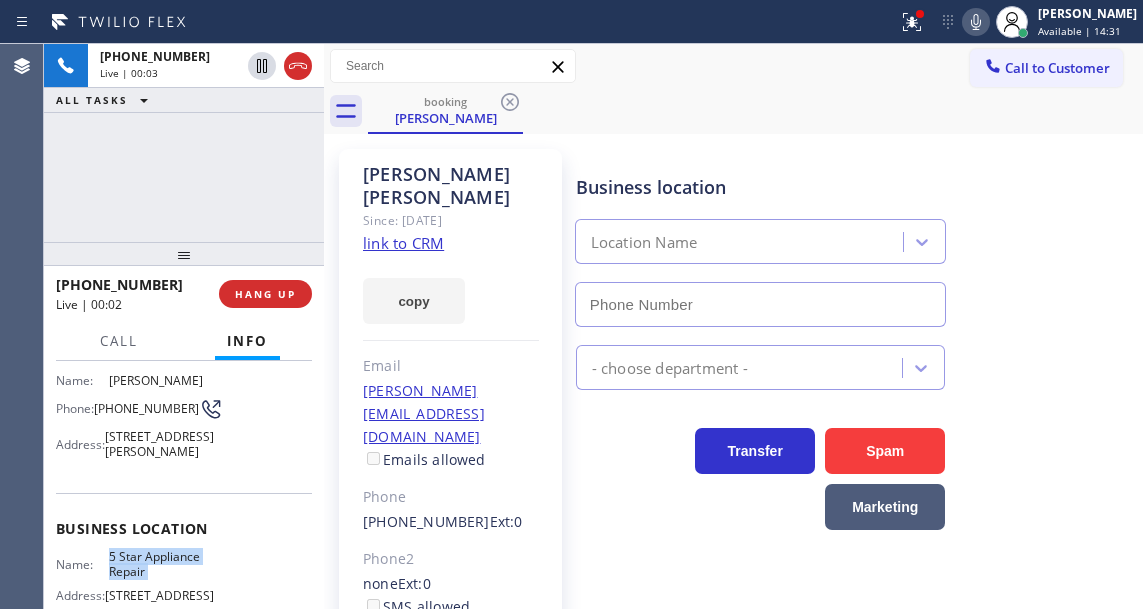 scroll, scrollTop: 100, scrollLeft: 0, axis: vertical 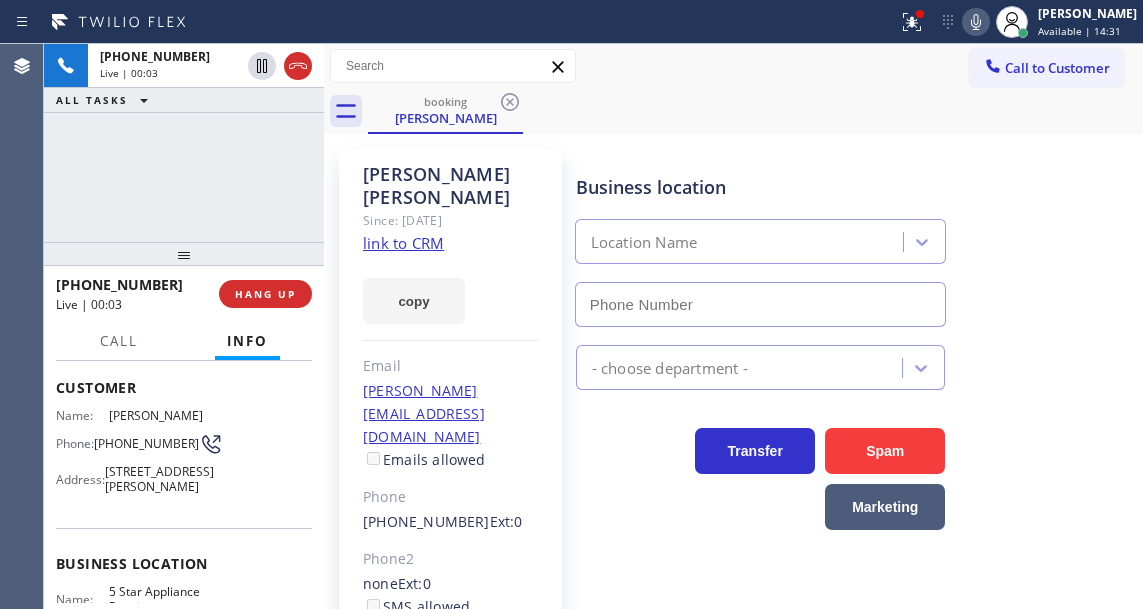 click on "(516) 567-5950" at bounding box center (146, 443) 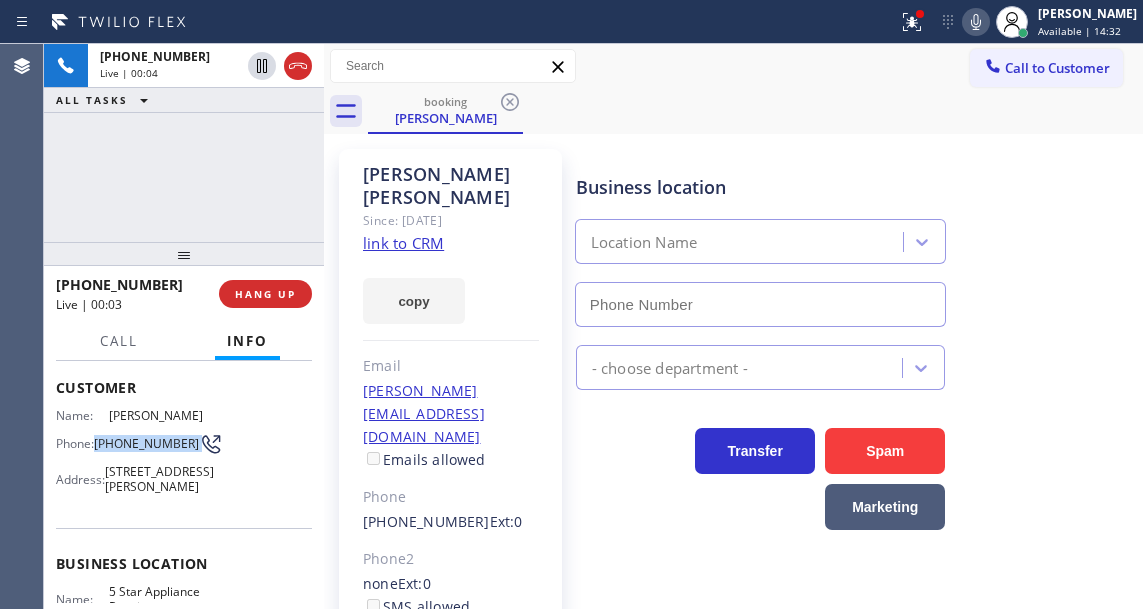 click on "(516) 567-5950" at bounding box center [146, 443] 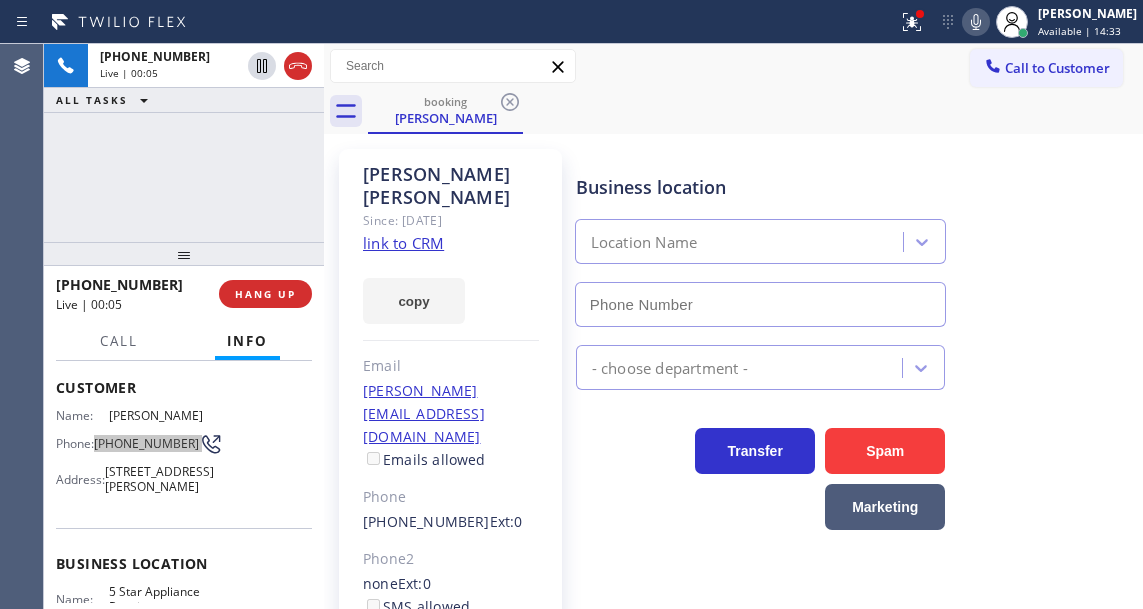 type on "[PHONE_NUMBER]" 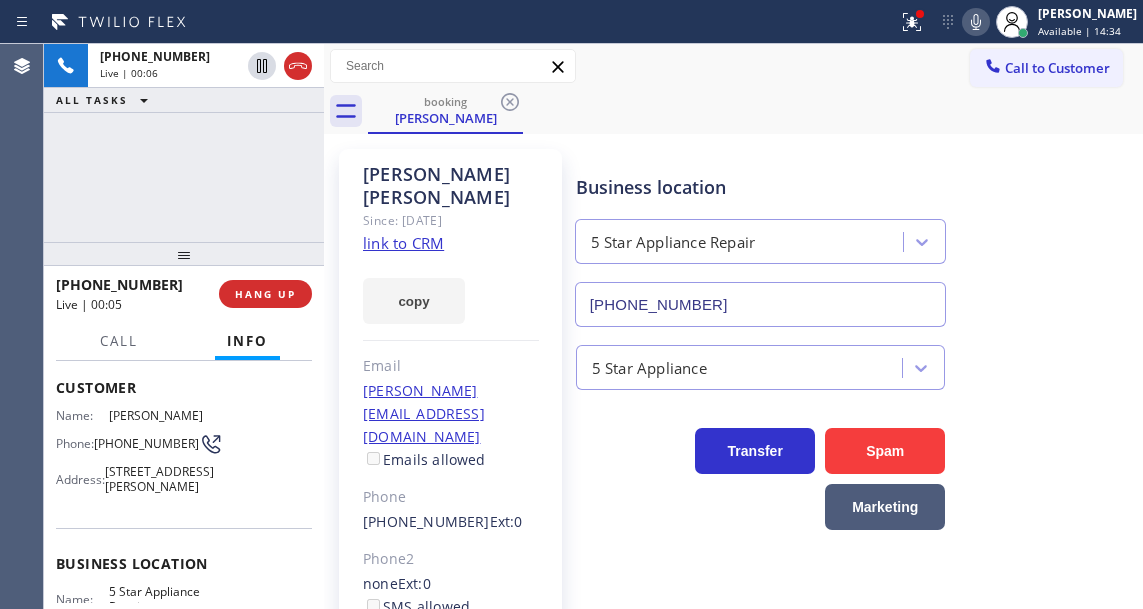 click on "Business location 5 Star Appliance Repair [PHONE_NUMBER]" at bounding box center [761, 240] 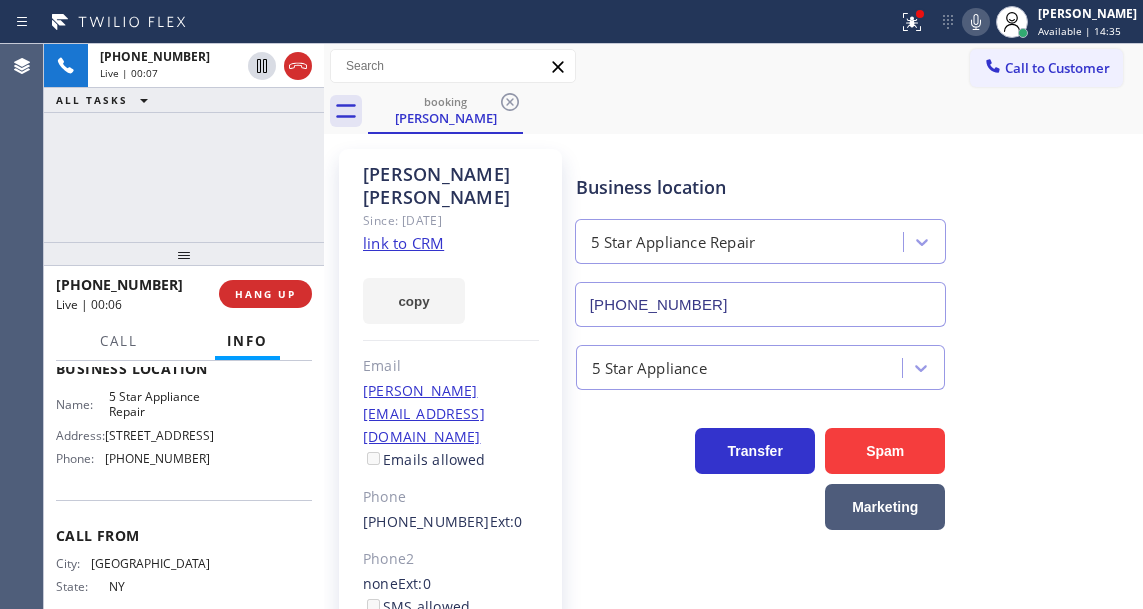 scroll, scrollTop: 300, scrollLeft: 0, axis: vertical 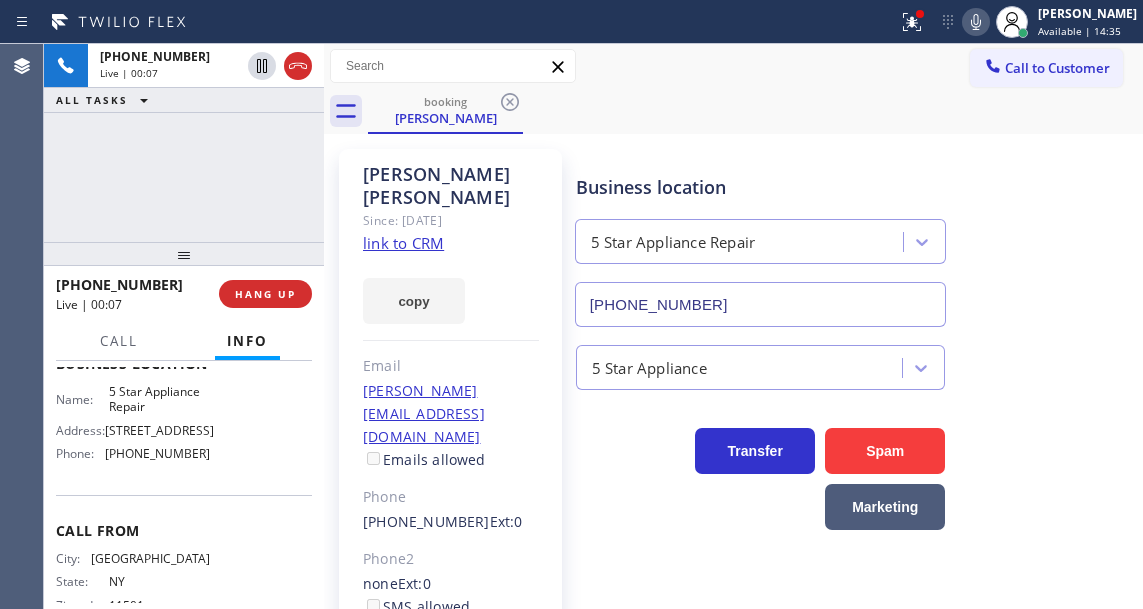 click on "Business location Name: 5 Star Appliance Repair Address: 510 Foothill Rd  Phone: (855) 731-4952" at bounding box center [184, 411] 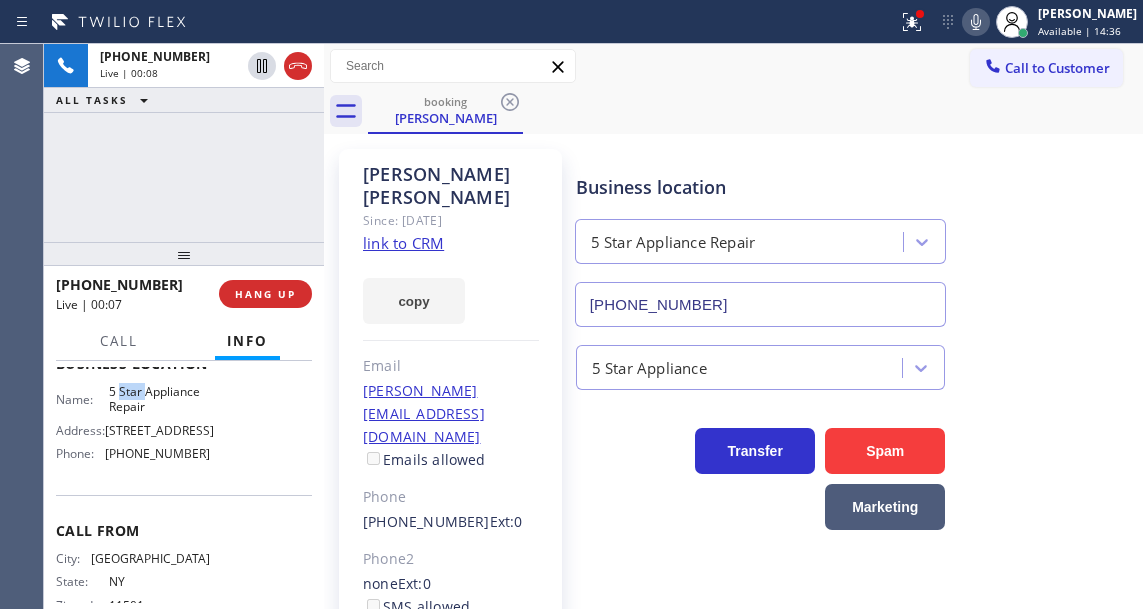 click on "5 Star Appliance Repair" at bounding box center (159, 399) 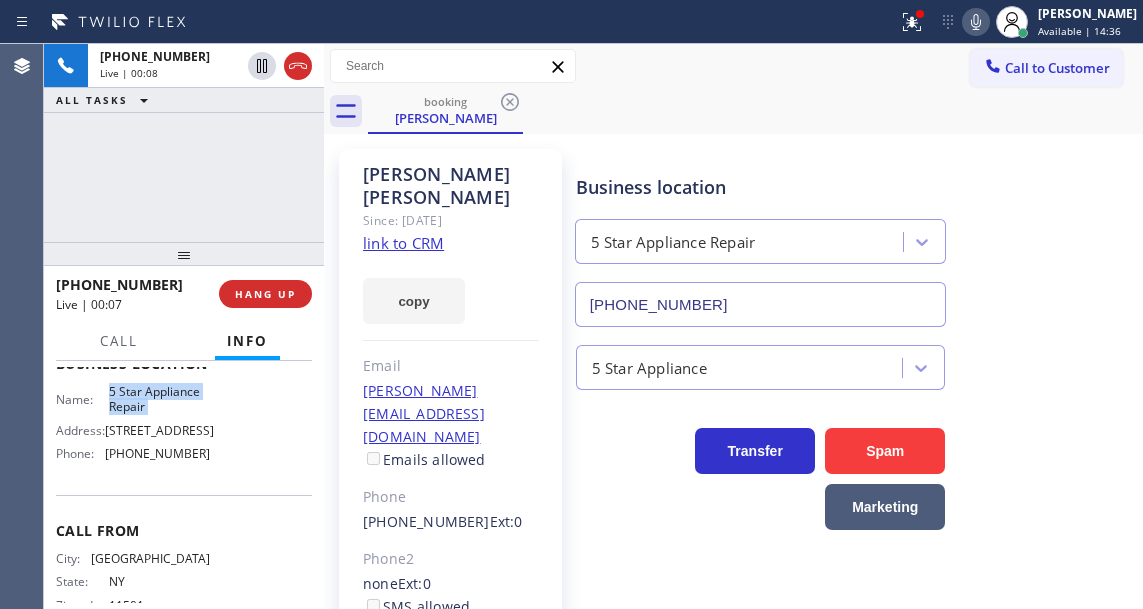 click on "5 Star Appliance Repair" at bounding box center [159, 399] 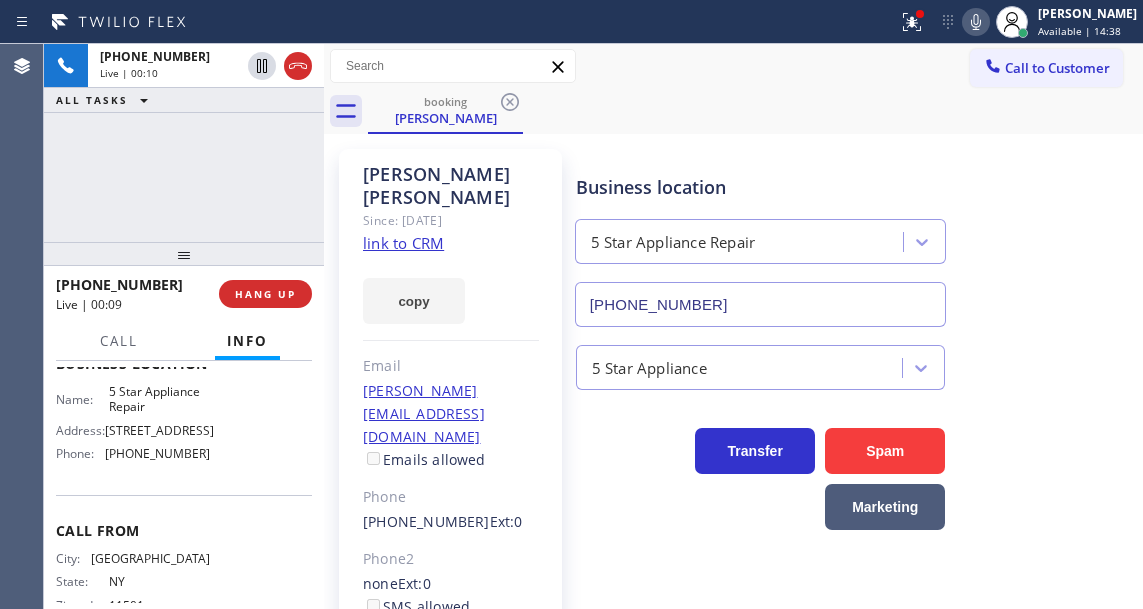 drag, startPoint x: 627, startPoint y: 128, endPoint x: 549, endPoint y: 188, distance: 98.40732 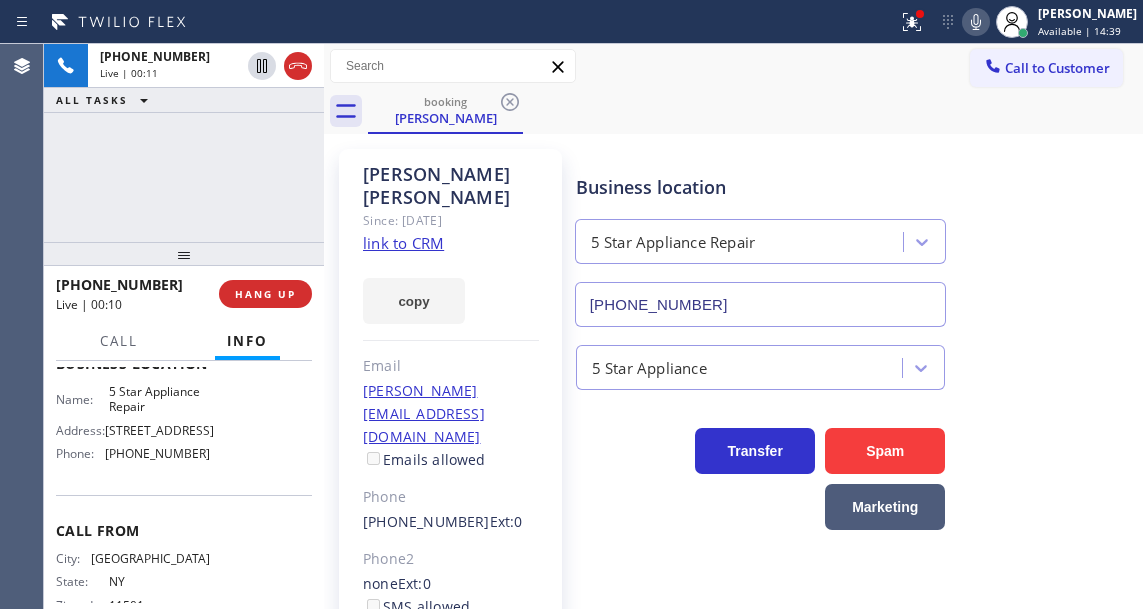 click on "[PHONE_NUMBER]" at bounding box center (157, 453) 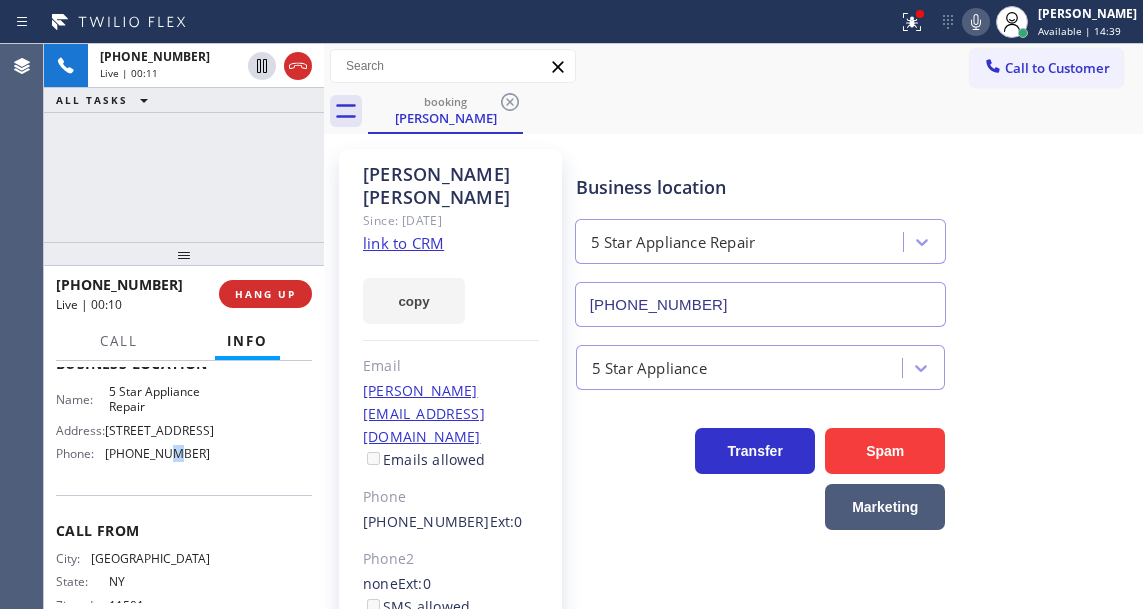 click on "[PHONE_NUMBER]" at bounding box center (157, 453) 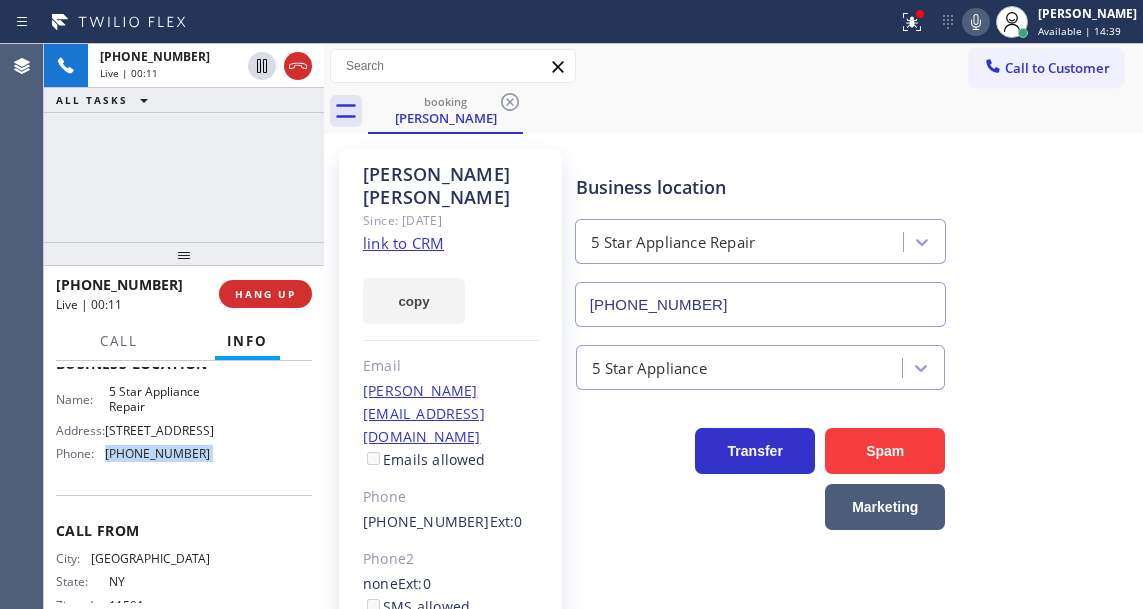click on "[PHONE_NUMBER]" at bounding box center (157, 453) 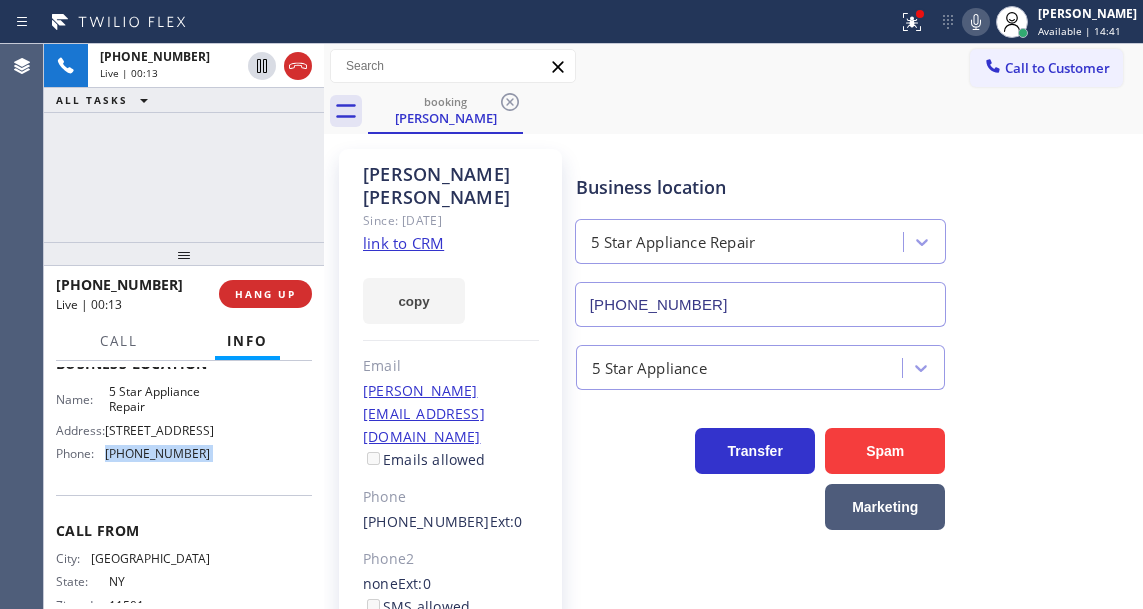 click on "link to CRM" 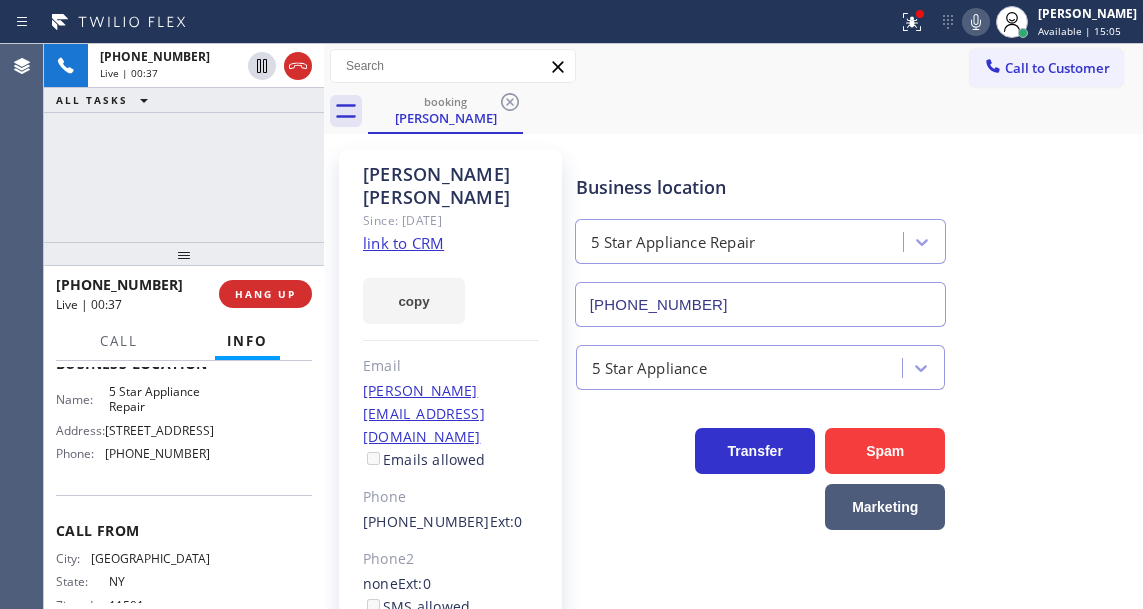 click on "+15165675950 Live | 00:37 ALL TASKS ALL TASKS ACTIVE TASKS TASKS IN WRAP UP" at bounding box center (184, 143) 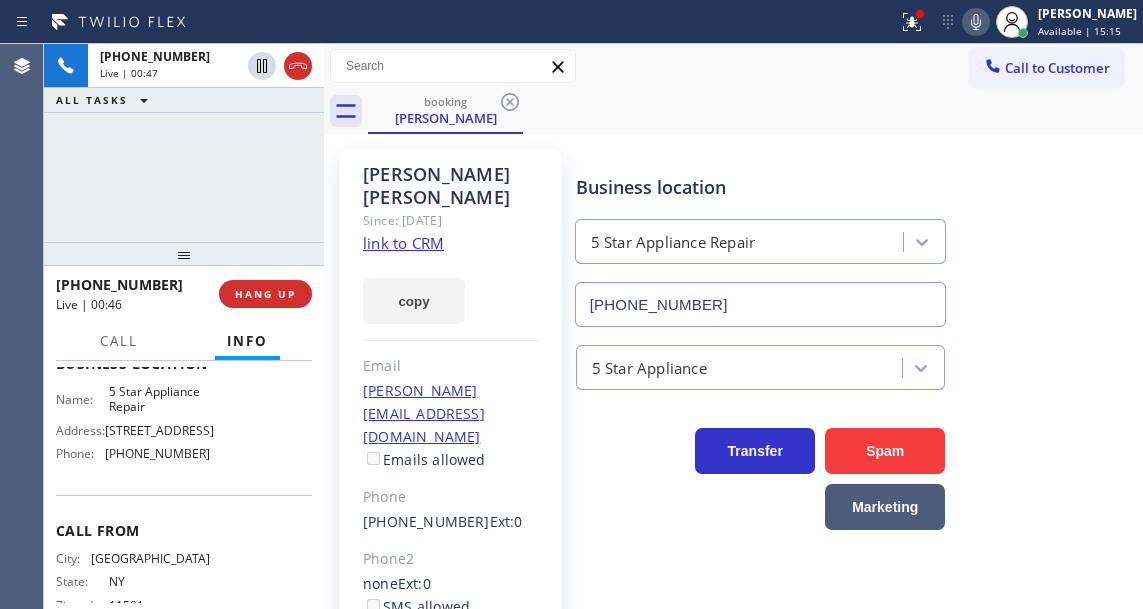 click on "booking Nino Dantonio" at bounding box center [755, 111] 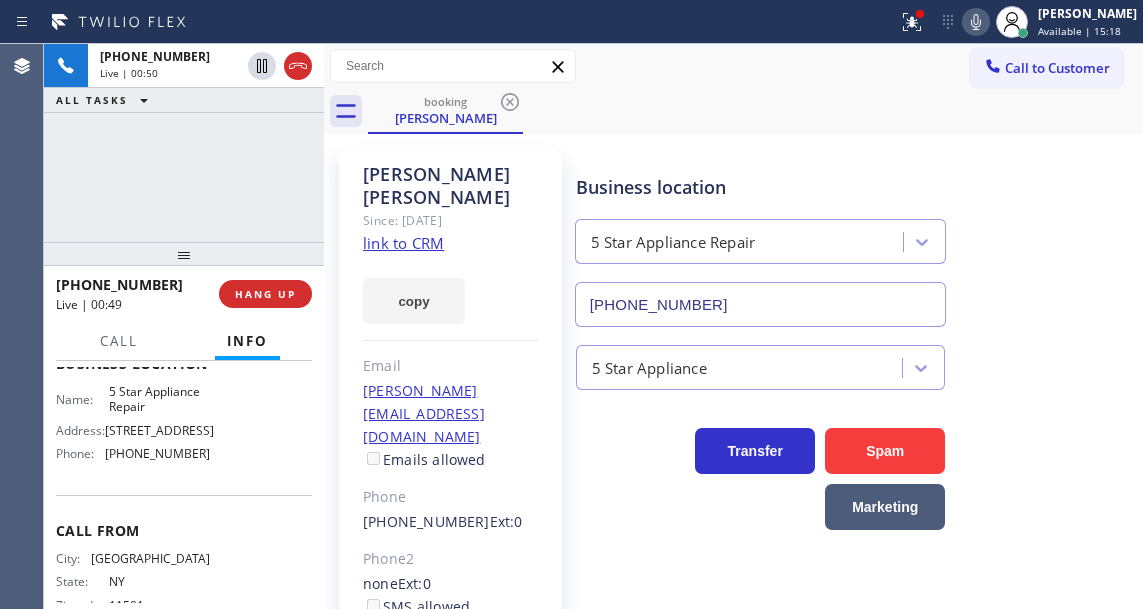 click on "+15165675950 Live | 00:50 ALL TASKS ALL TASKS ACTIVE TASKS TASKS IN WRAP UP" at bounding box center (184, 143) 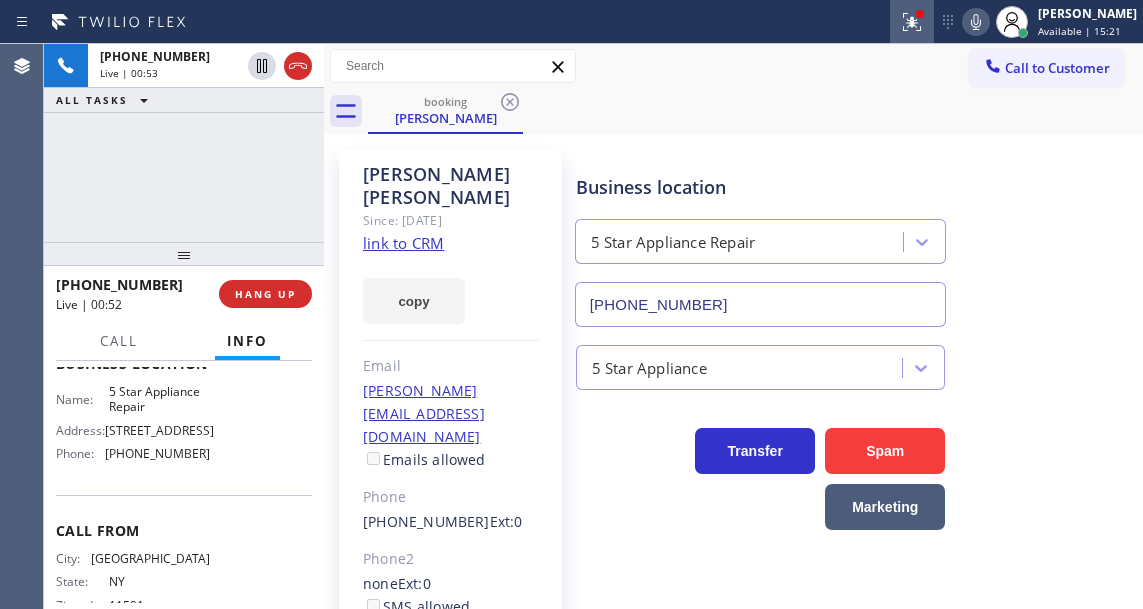 click 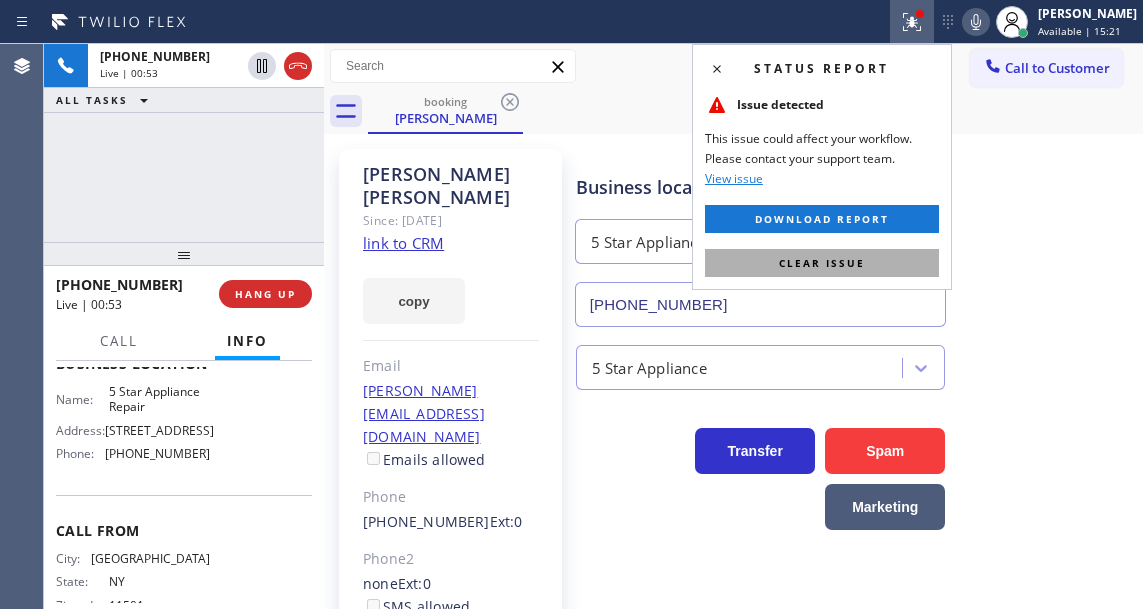 click on "Clear issue" at bounding box center [822, 263] 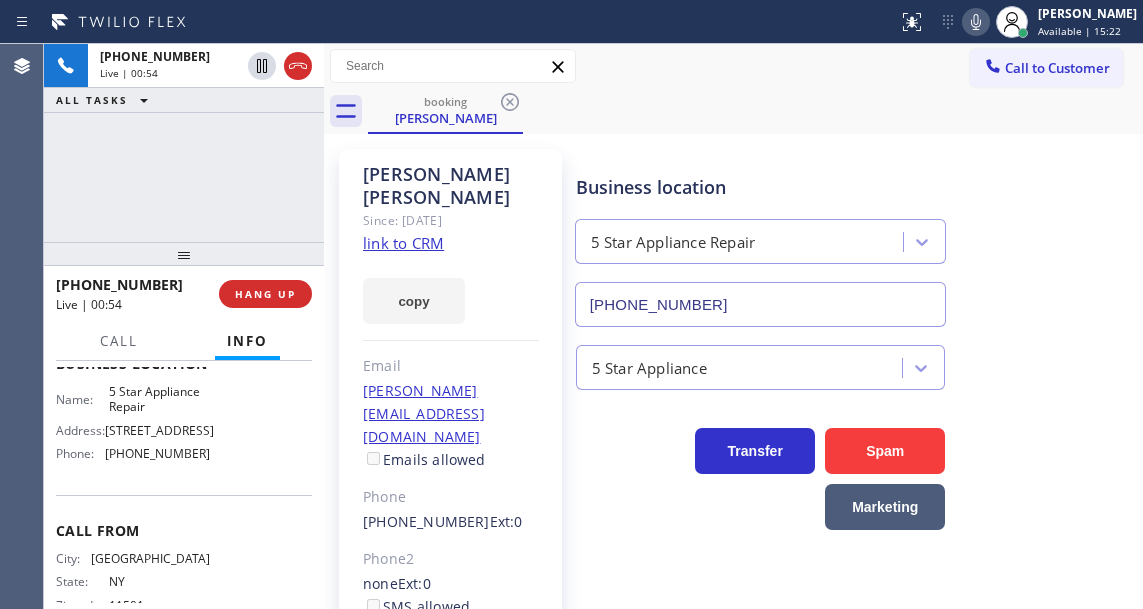 click on "+15165675950 Live | 00:54 ALL TASKS ALL TASKS ACTIVE TASKS TASKS IN WRAP UP" at bounding box center (184, 143) 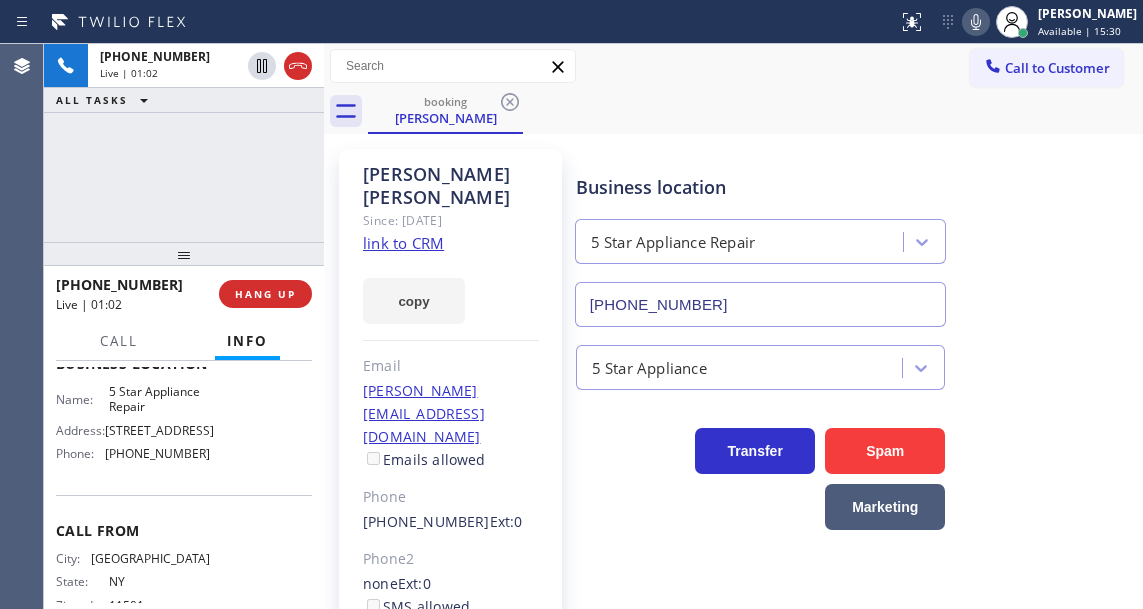 click on "+15165675950 Live | 01:02 ALL TASKS ALL TASKS ACTIVE TASKS TASKS IN WRAP UP" at bounding box center (184, 143) 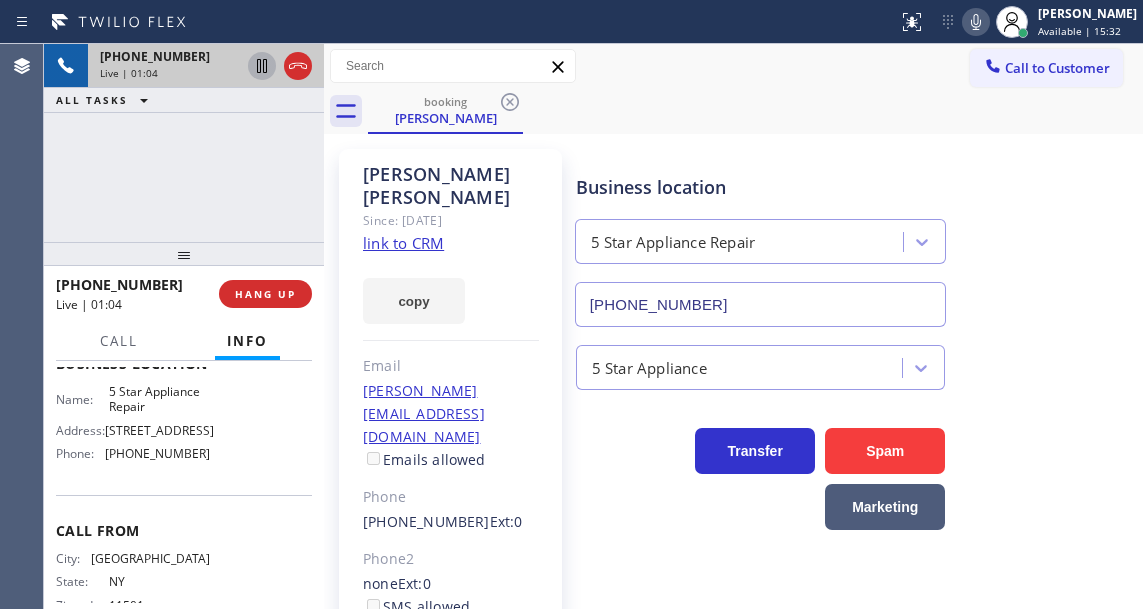 click 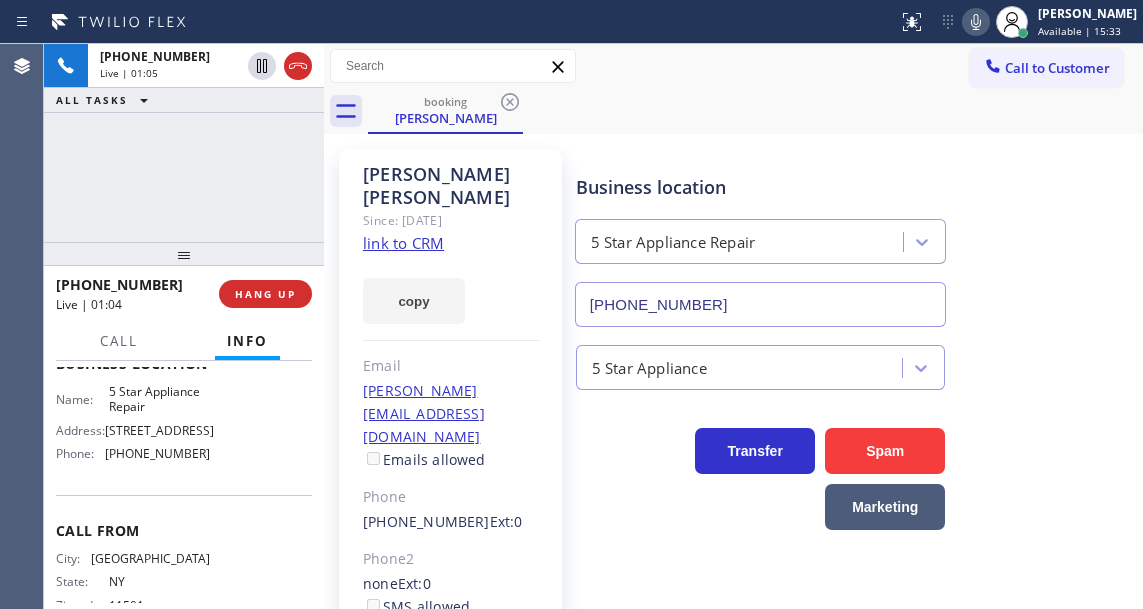 click 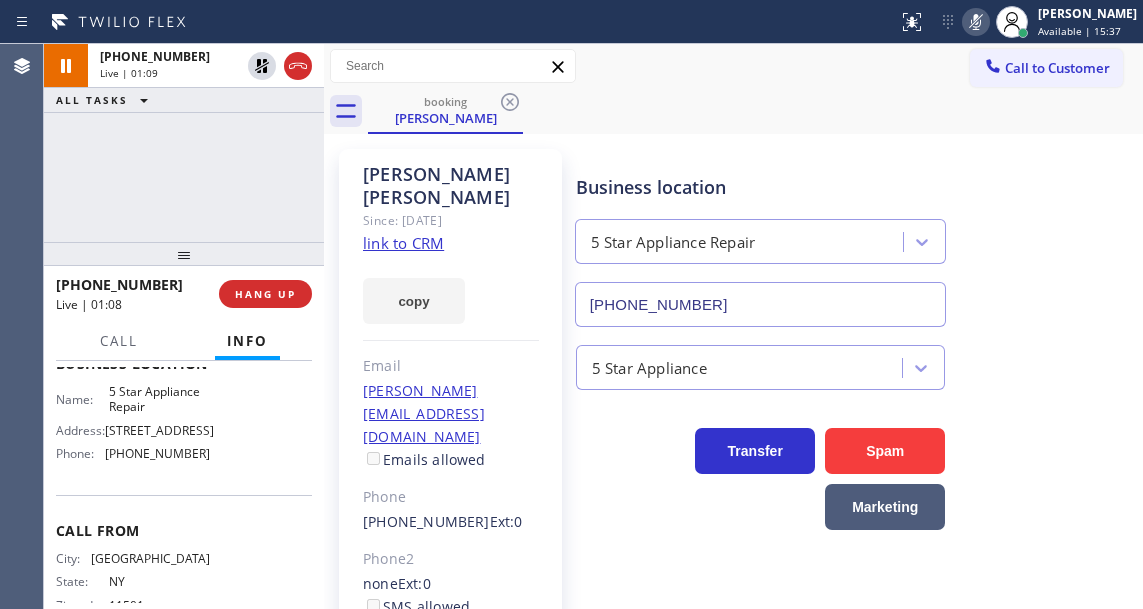 drag, startPoint x: 1126, startPoint y: 276, endPoint x: 1006, endPoint y: 227, distance: 129.61867 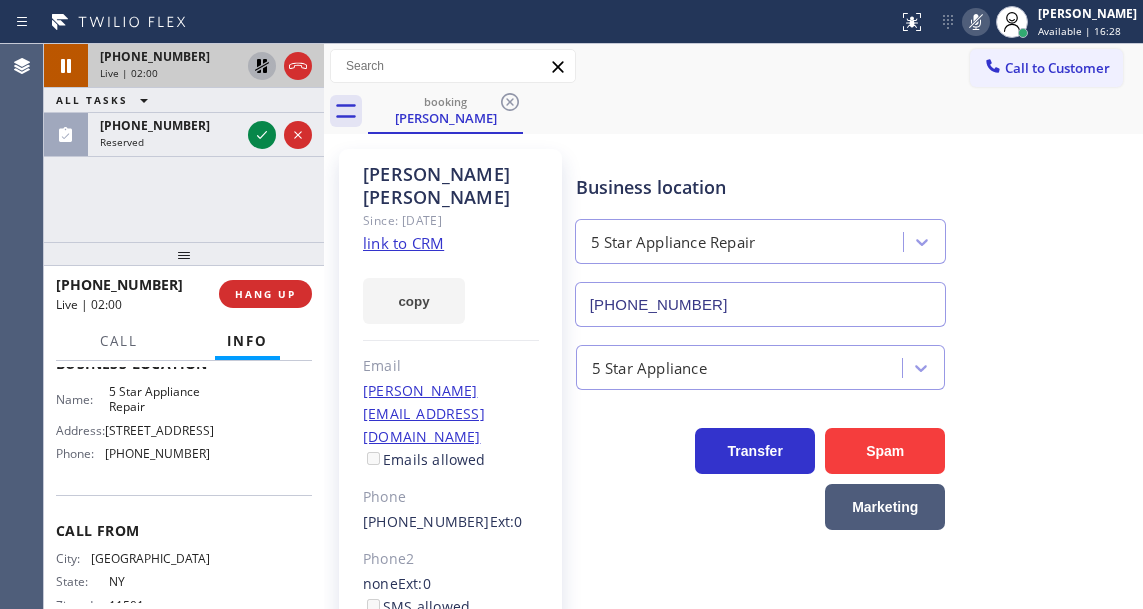 click 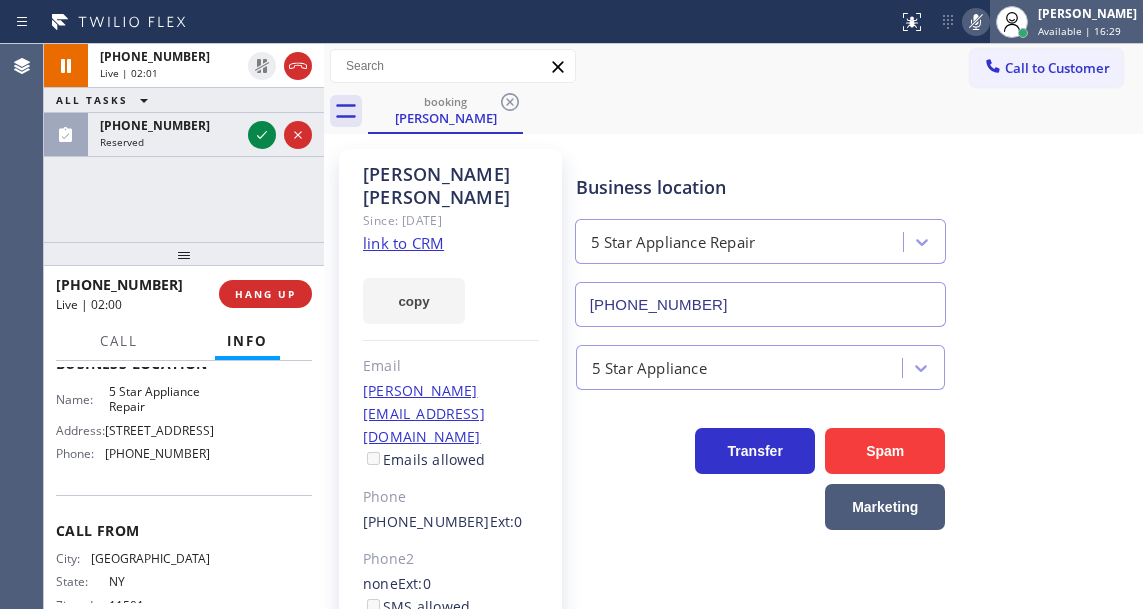 click at bounding box center (1012, 22) 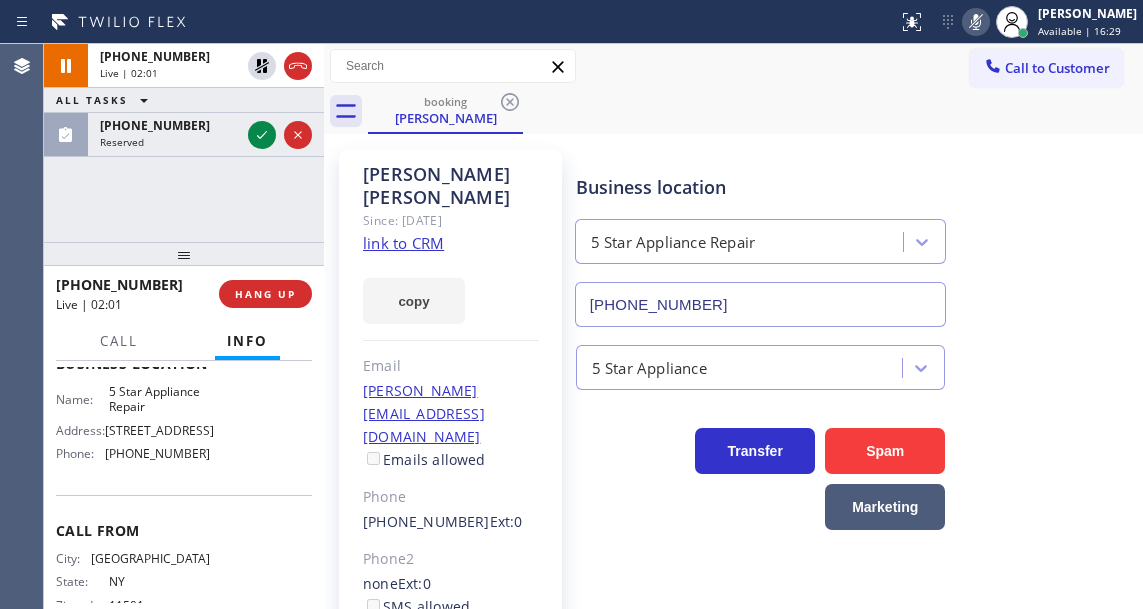 click 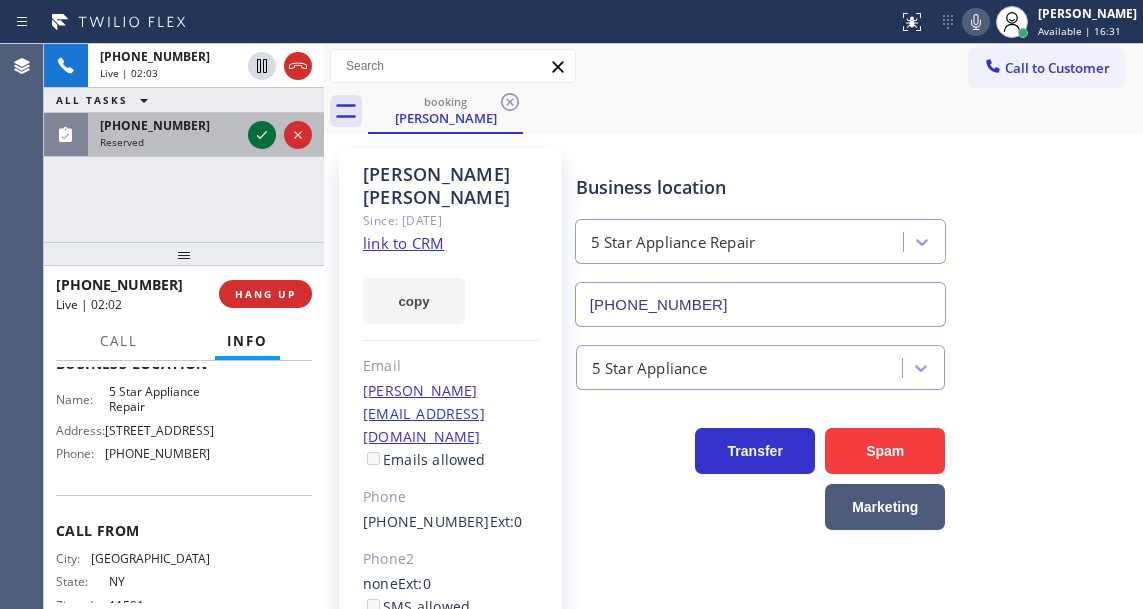 click 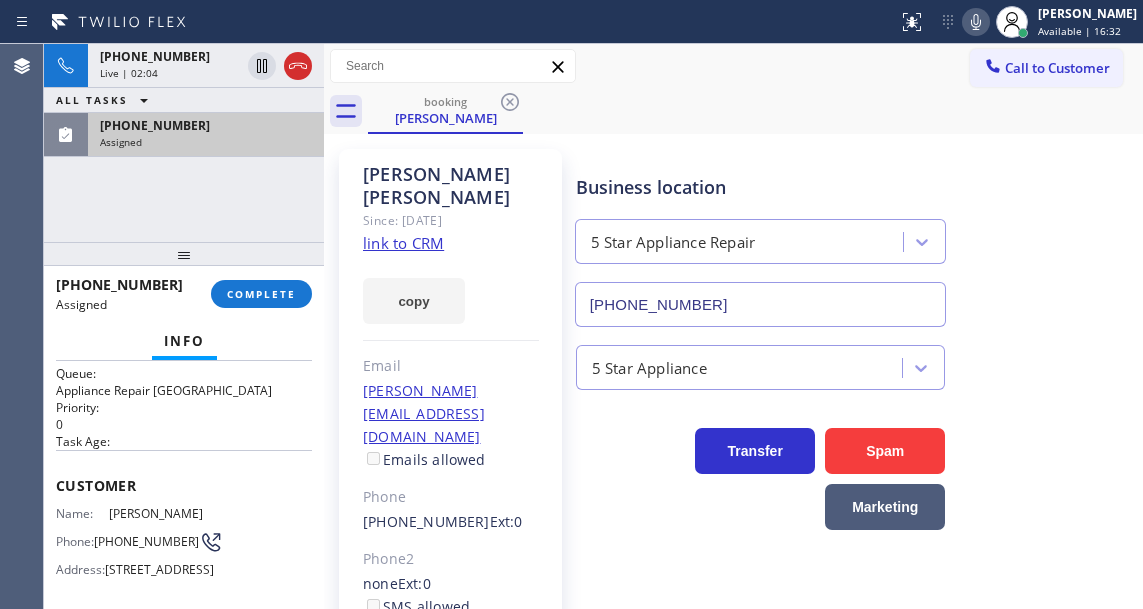 scroll, scrollTop: 17, scrollLeft: 0, axis: vertical 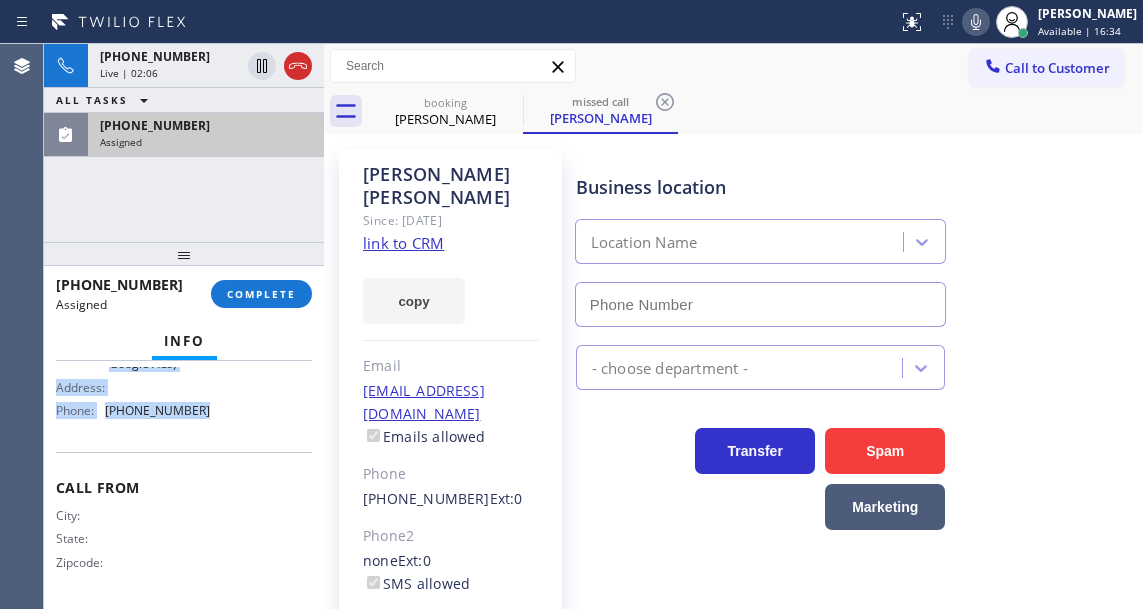 drag, startPoint x: 55, startPoint y: 482, endPoint x: 226, endPoint y: 437, distance: 176.82195 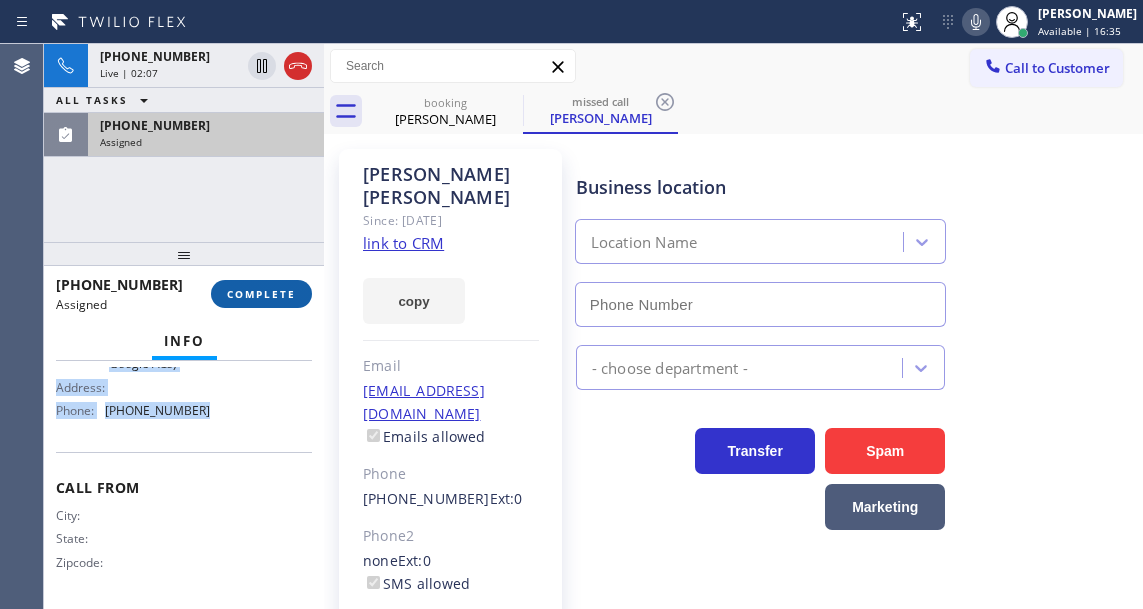 type 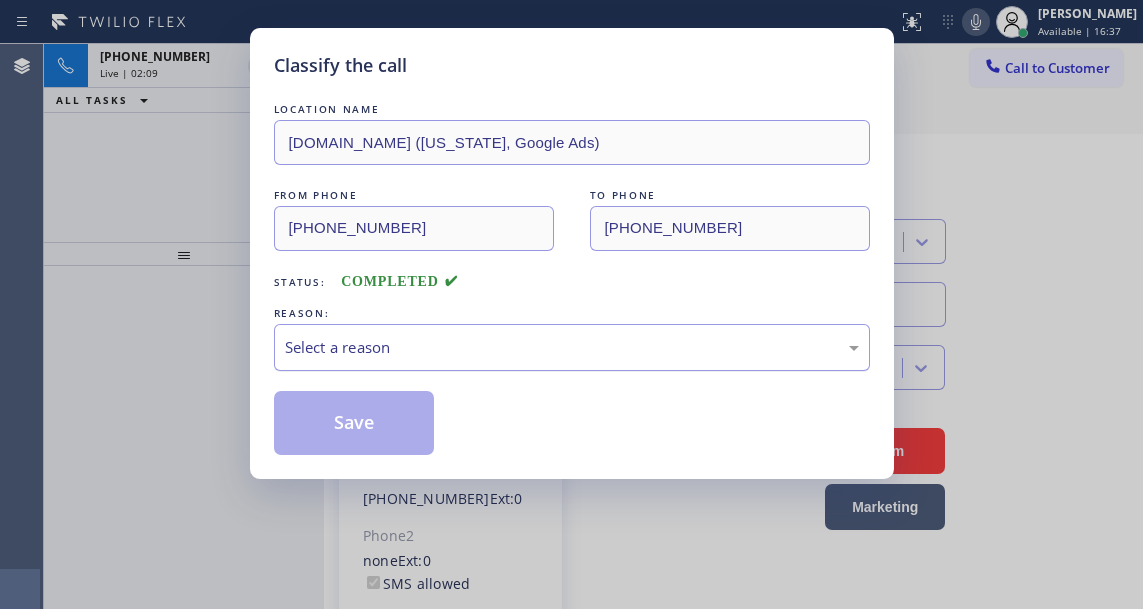 click on "Select a reason" at bounding box center (572, 347) 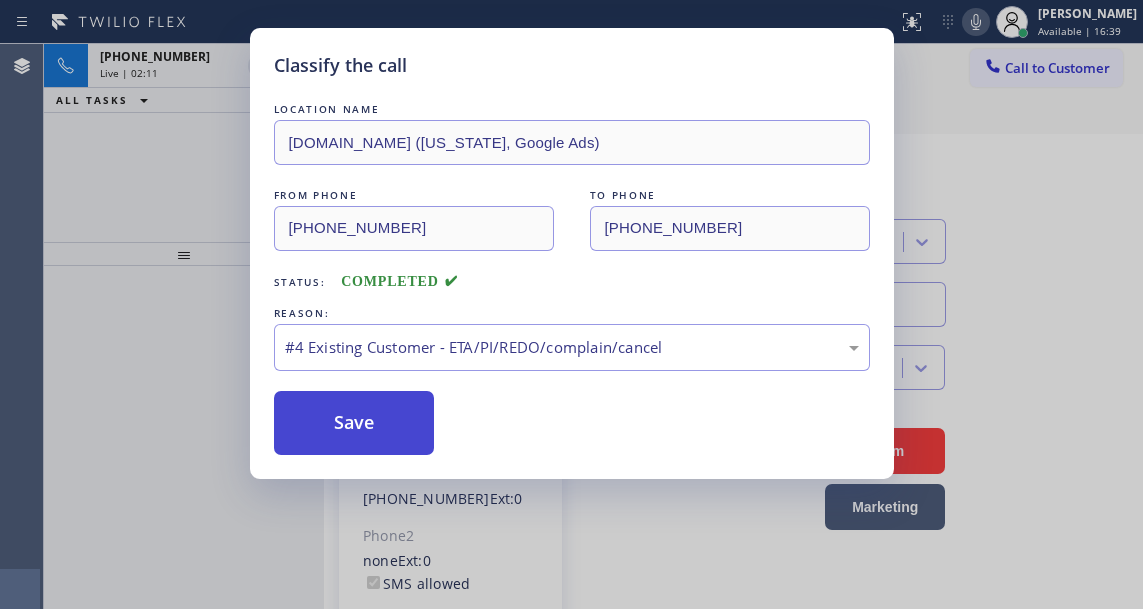 click on "Save" at bounding box center [354, 423] 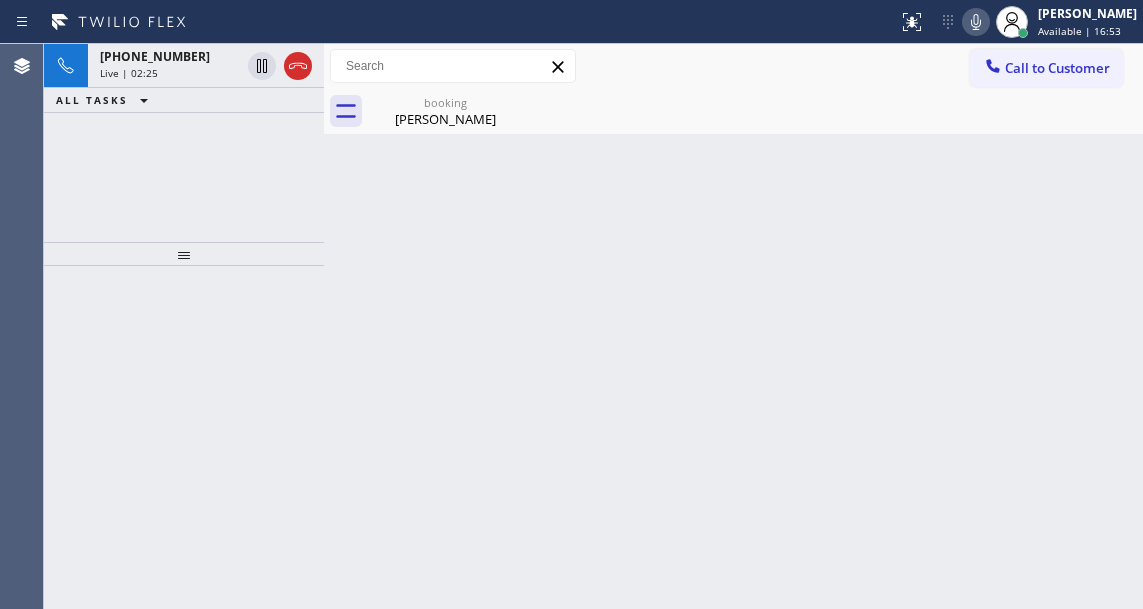 click on "Back to Dashboard Change Sender ID Customers Technicians Select a contact Outbound call Technician Search Technician Your caller id phone number Your caller id phone number Call Technician info Name   Phone none Address none Change Sender ID HVAC +18559994417 5 Star Appliance +18557314952 Appliance Repair +18554611149 Plumbing +18889090120 Air Duct Cleaning +18006865038  Electricians +18005688664 Cancel Change Check personal SMS Reset Change booking Nino Dantonio Call to Customer Outbound call Location VikingCare.online (New York, Google Ads) Your caller id phone number (315) 687-8976 Customer number Call Outbound call Technician Search Technician Your caller id phone number Your caller id phone number Call booking Nino Dantonio Nino   Dantonio Since: 20 may 2020 link to CRM copy Email nino@dantonioengineers.com  Emails allowed Phone (516) 567-5950  Ext:  0 Phone2 none  Ext:  0  SMS allowed Primary address  248 West Henrietta Avenue Oceanside, 11572 NY EDIT Outbound call Location 5 Star Appliance Repair" at bounding box center (733, 326) 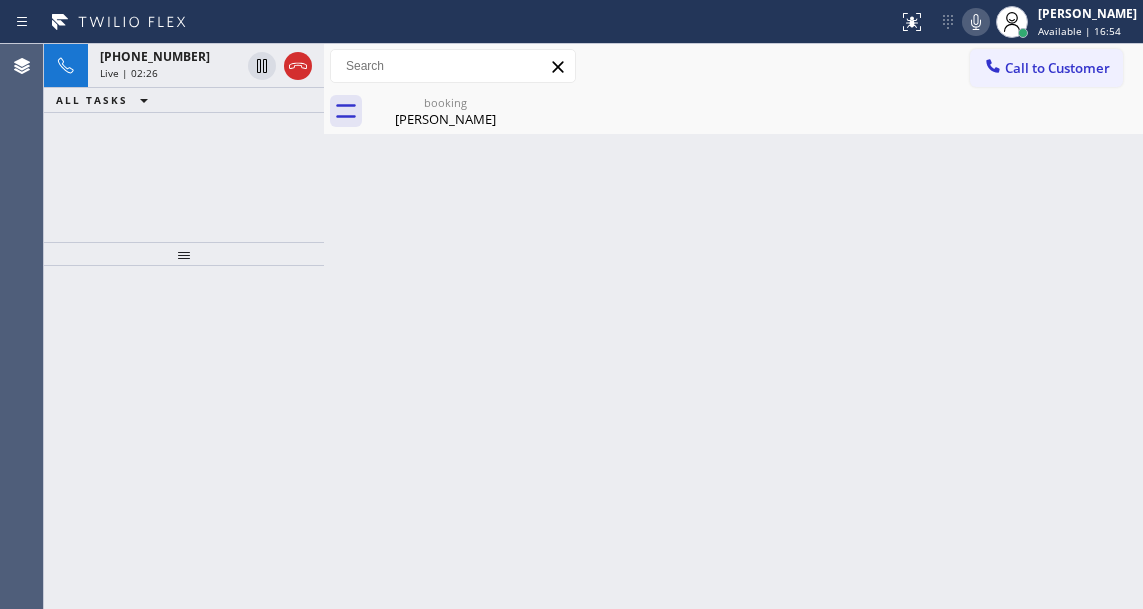 click on "Back to Dashboard Change Sender ID Customers Technicians Select a contact Outbound call Technician Search Technician Your caller id phone number Your caller id phone number Call Technician info Name   Phone none Address none Change Sender ID HVAC +18559994417 5 Star Appliance +18557314952 Appliance Repair +18554611149 Plumbing +18889090120 Air Duct Cleaning +18006865038  Electricians +18005688664 Cancel Change Check personal SMS Reset Change booking Nino Dantonio Call to Customer Outbound call Location VikingCare.online (New York, Google Ads) Your caller id phone number (315) 687-8976 Customer number Call Outbound call Technician Search Technician Your caller id phone number Your caller id phone number Call booking Nino Dantonio Nino   Dantonio Since: 20 may 2020 link to CRM copy Email nino@dantonioengineers.com  Emails allowed Phone (516) 567-5950  Ext:  0 Phone2 none  Ext:  0  SMS allowed Primary address  248 West Henrietta Avenue Oceanside, 11572 NY EDIT Outbound call Location 5 Star Appliance Repair" at bounding box center (733, 326) 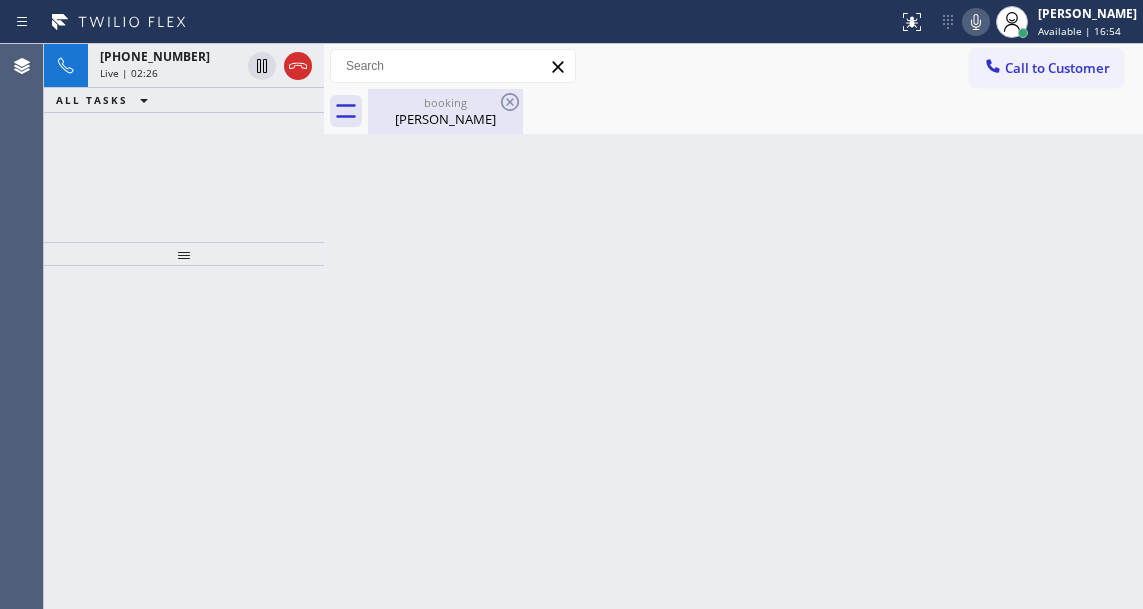 click on "Nino Dantonio" at bounding box center [445, 119] 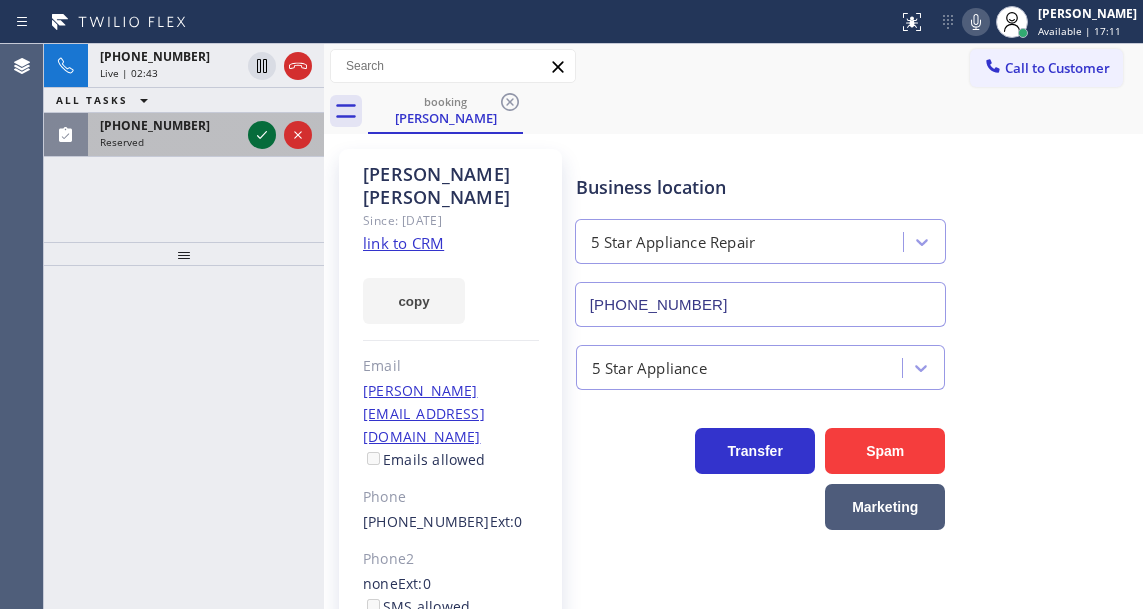 click 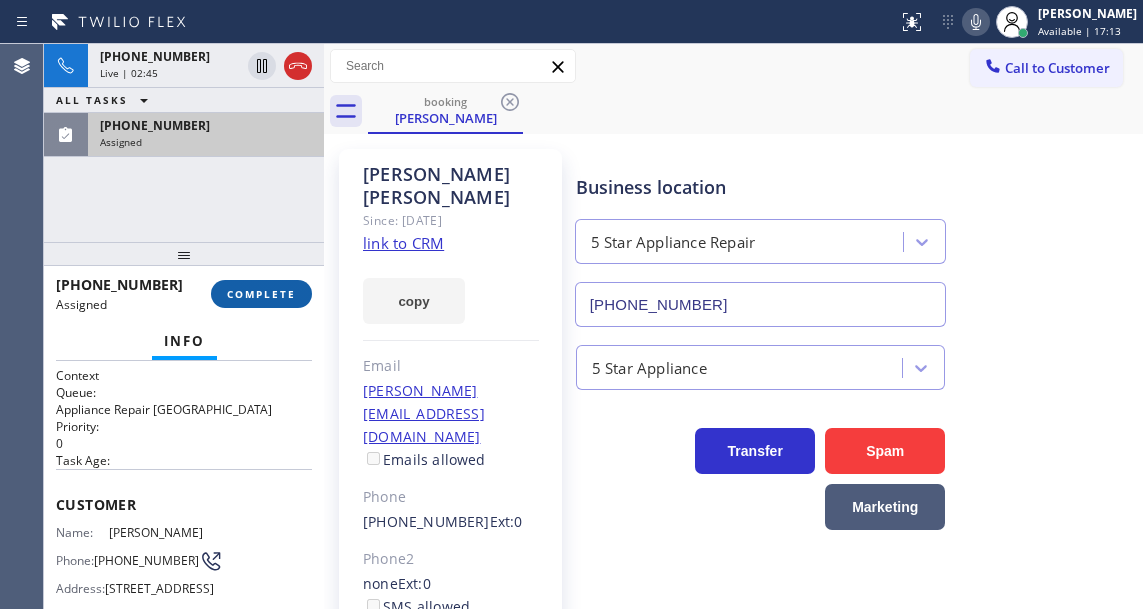 click on "COMPLETE" at bounding box center [261, 294] 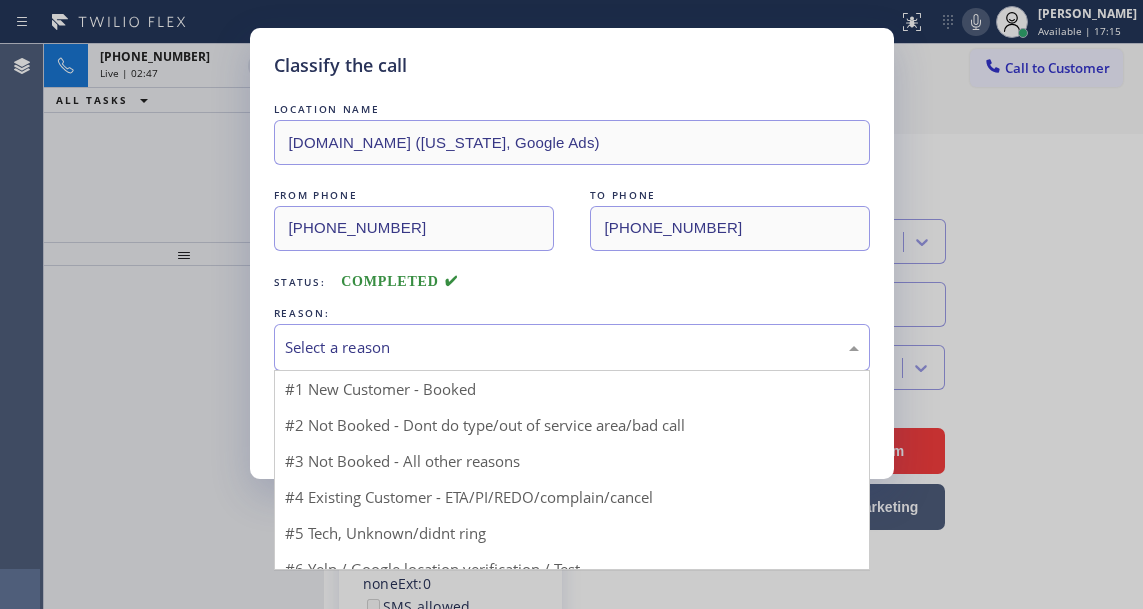 click on "Select a reason" at bounding box center [572, 347] 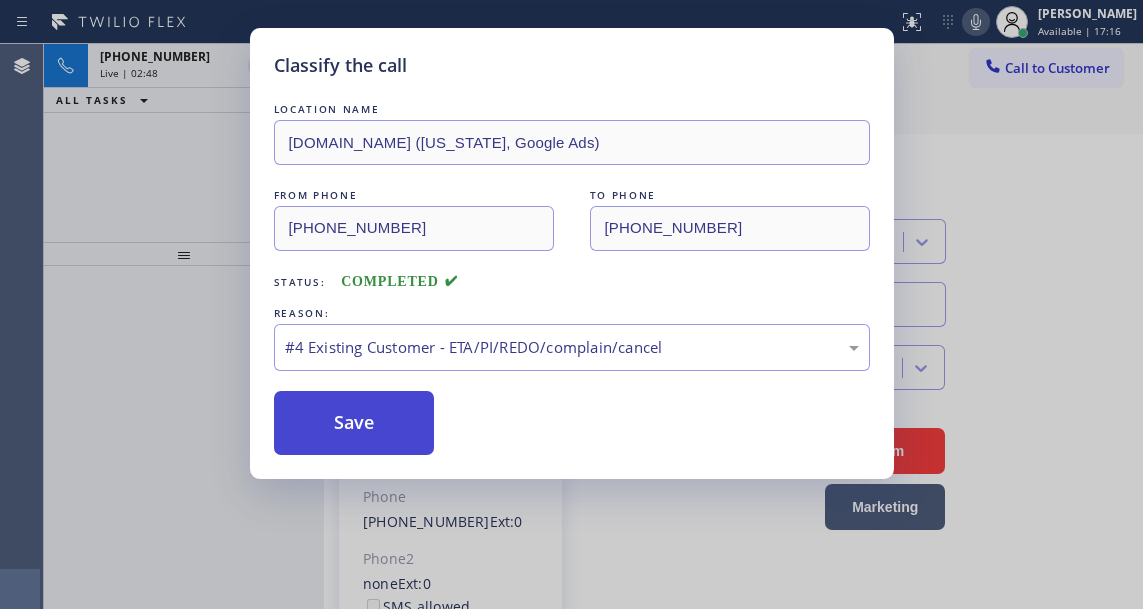 click on "Save" at bounding box center (354, 423) 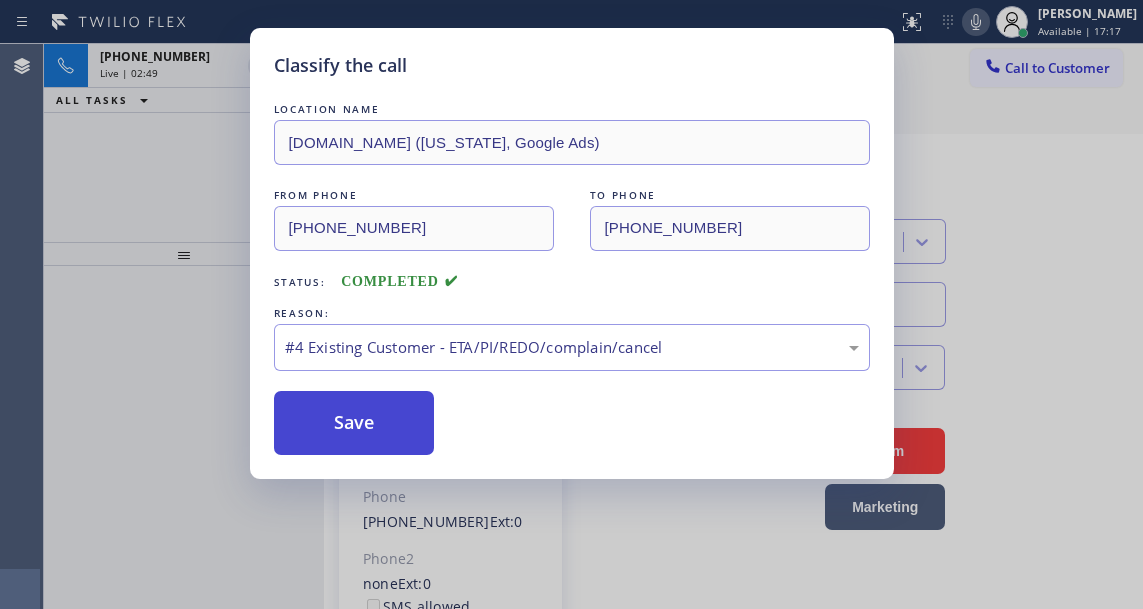 click on "Save" at bounding box center [354, 423] 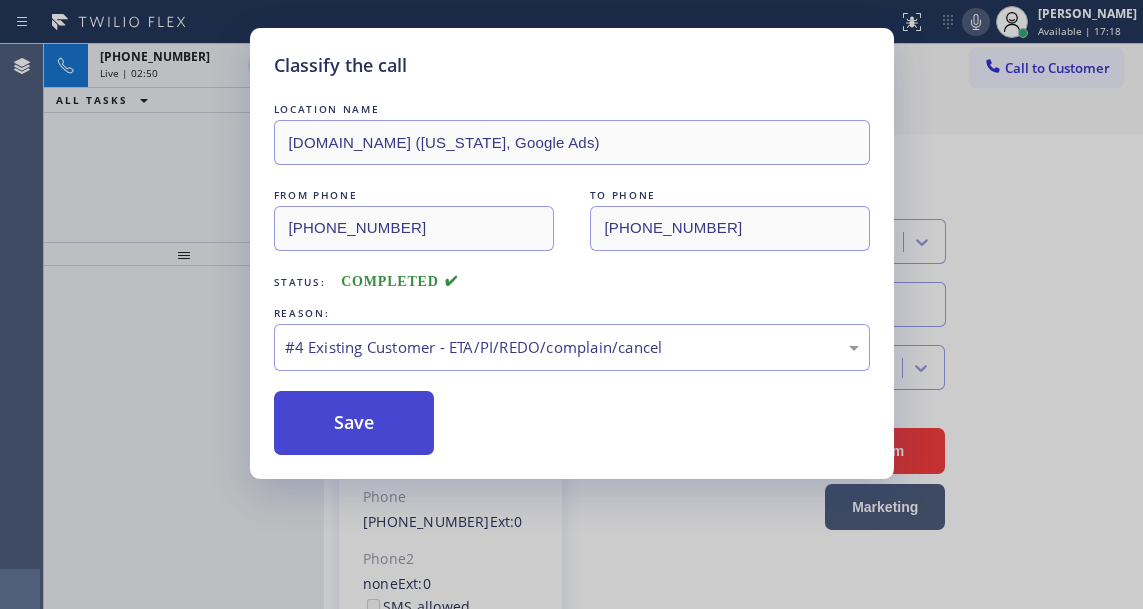 click on "Save" at bounding box center [354, 423] 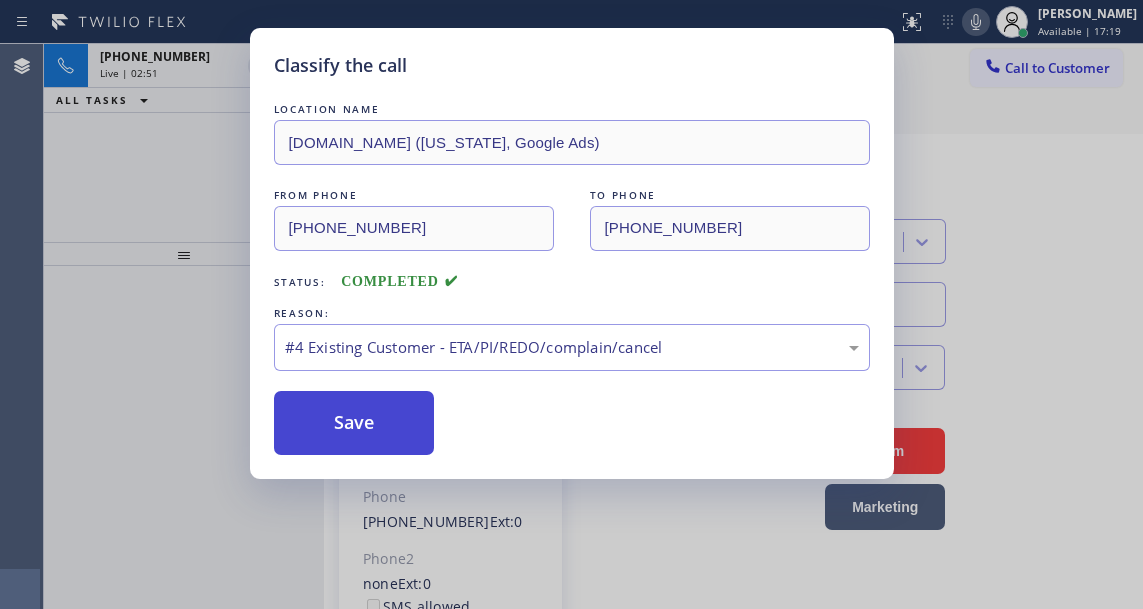 click on "Save" at bounding box center (354, 423) 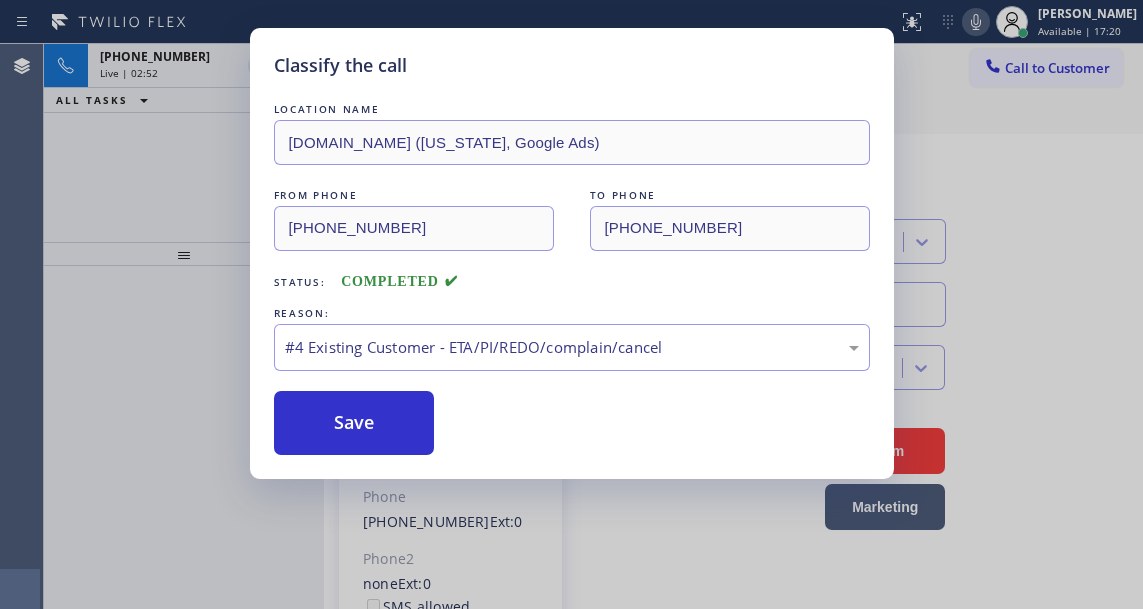 click on "Classify the call LOCATION NAME VikingTechs.online (New York, Google Ads) FROM PHONE (212) 375-8101 TO PHONE (929) 374-2651 Status: COMPLETED REASON: #4 Existing Customer - ETA/PI/REDO/complain/cancel Save" at bounding box center (571, 304) 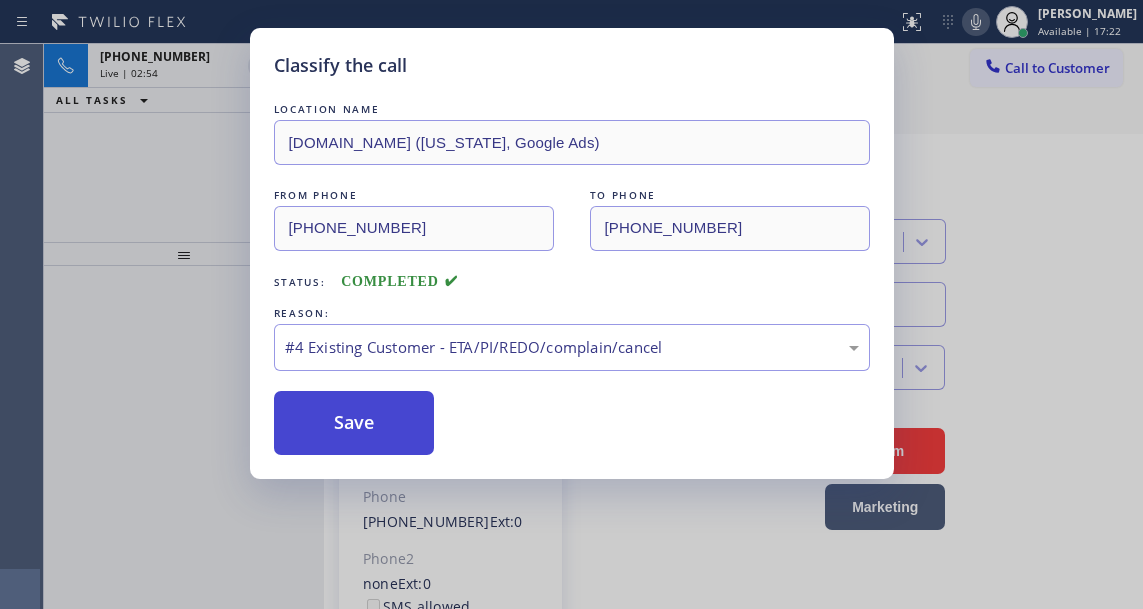 click on "Save" at bounding box center (354, 423) 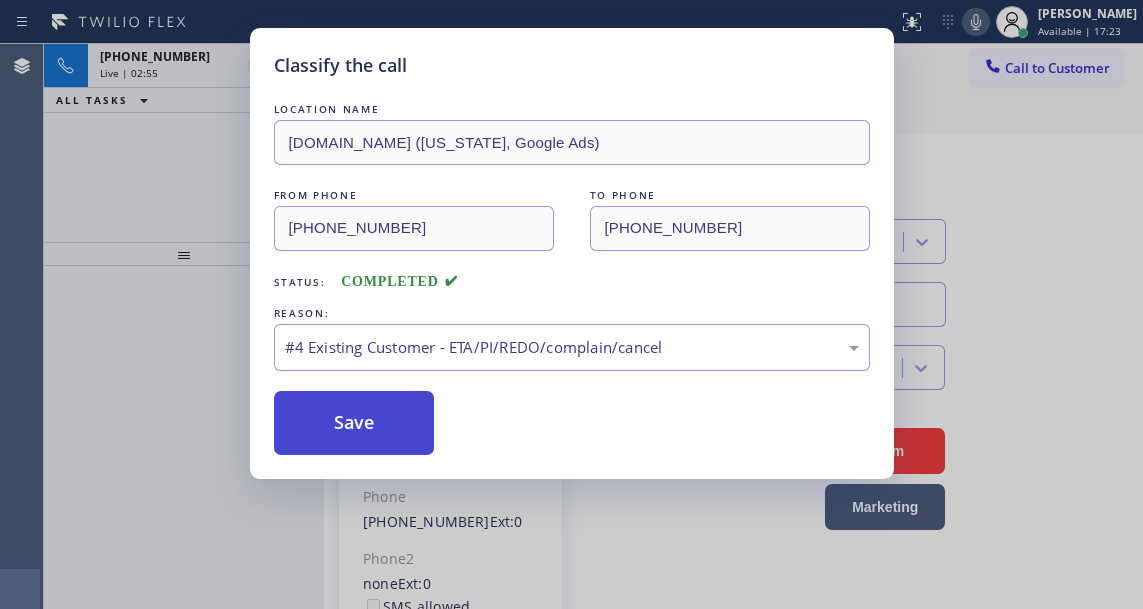 click on "Classify the call LOCATION NAME VikingCare.online (New York, Google Ads) FROM PHONE (212) 375-8101 TO PHONE (315) 687-8976 Status: COMPLETED REASON: Tech, Unknown/didnt ring Save Classify the call LOCATION NAME VikingTechs.online (New York, Google Ads) FROM PHONE (212) 375-8101 TO PHONE (929) 374-2651 Status: COMPLETED REASON: #2 Not Booked - Dont do type/out of service area/bad call Save Classify the call LOCATION NAME Whirlpool Appliance  Repair FROM PHONE (361) 813-3642 TO PHONE (888) 992-3457 Status: COMPLETED REASON: #2 Not Booked - Dont do type/out of service area/bad call Save Classify the call LOCATION NAME 4B2.Paid VikingCare.online (New York, Google Ads) FROM PHONE (315) 687-8976 TO PHONE (212) 375-8101 Status: COMPLETED REASON: Existing Customer - ETA/PI/REDO/complain/cancel Save Classify the call LOCATION NAME Subzero Repair Professionals (Boston, Google Ads) FROM PHONE (561) 400-4656 TO PHONE (857) 219-2462 Status: COMPLETED REASON: #2 Not Booked - Dont do type/out of service area/bad call Save" at bounding box center [593, 326] 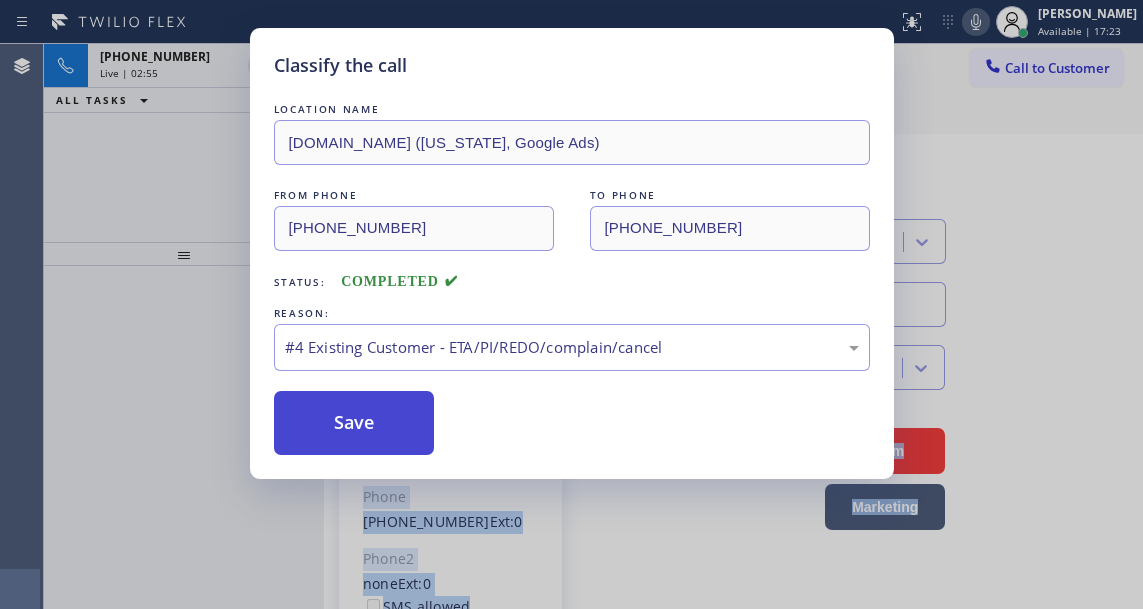 click on "Back to Dashboard Change Sender ID Customers Technicians Select a contact Outbound call Technician Search Technician Your caller id phone number Your caller id phone number Call Technician info Name   Phone none Address none Change Sender ID HVAC +18559994417 5 Star Appliance +18557314952 Appliance Repair +18554611149 Plumbing +18889090120 Air Duct Cleaning +18006865038  Electricians +18005688664 Cancel Change Check personal SMS Reset Change booking Nino Dantonio Call to Customer Outbound call Location VikingCare.online (New York, Google Ads) Your caller id phone number (315) 687-8976 Customer number Call Outbound call Technician Search Technician Your caller id phone number Your caller id phone number Call booking Nino Dantonio Nino   Dantonio Since: 20 may 2020 link to CRM copy Email nino@dantonioengineers.com  Emails allowed Phone (516) 567-5950  Ext:  0 Phone2 none  Ext:  0  SMS allowed Primary address  248 West Henrietta Avenue Oceanside, 11572 NY EDIT Outbound call Location 5 Star Appliance Repair" at bounding box center [733, 326] 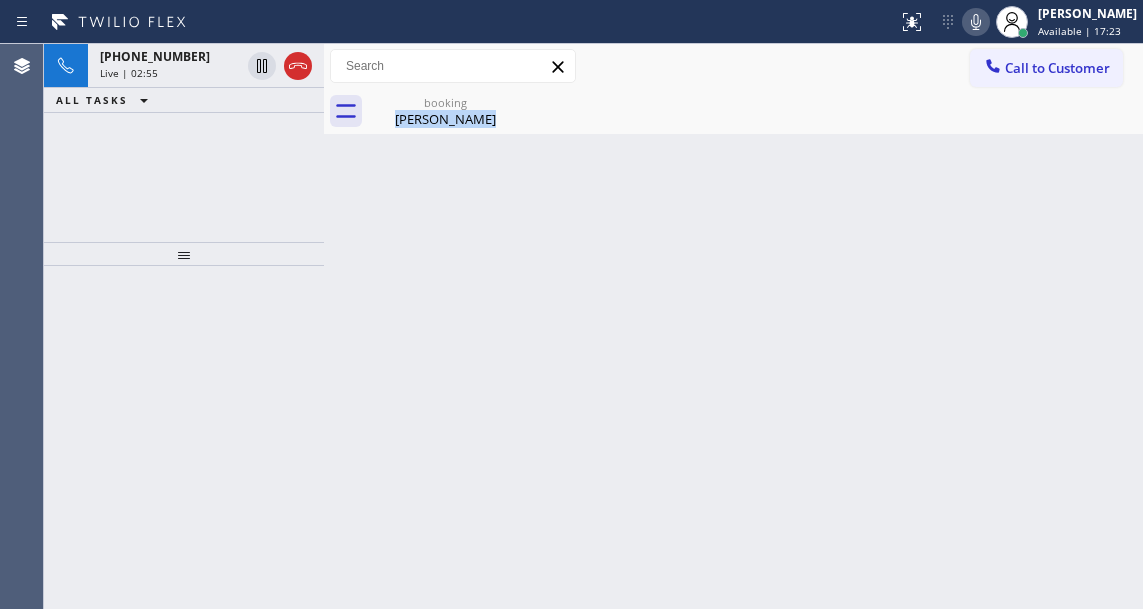 click on "Back to Dashboard Change Sender ID Customers Technicians Select a contact Outbound call Technician Search Technician Your caller id phone number Your caller id phone number Call Technician info Name   Phone none Address none Change Sender ID HVAC +18559994417 5 Star Appliance +18557314952 Appliance Repair +18554611149 Plumbing +18889090120 Air Duct Cleaning +18006865038  Electricians +18005688664 Cancel Change Check personal SMS Reset Change booking Nino Dantonio Call to Customer Outbound call Location VikingCare.online (New York, Google Ads) Your caller id phone number (315) 687-8976 Customer number Call Outbound call Technician Search Technician Your caller id phone number Your caller id phone number Call booking Nino Dantonio Nino   Dantonio Since: 20 may 2020 link to CRM copy Email nino@dantonioengineers.com  Emails allowed Phone (516) 567-5950  Ext:  0 Phone2 none  Ext:  0  SMS allowed Primary address  248 West Henrietta Avenue Oceanside, 11572 NY EDIT Outbound call Location 5 Star Appliance Repair" at bounding box center (733, 326) 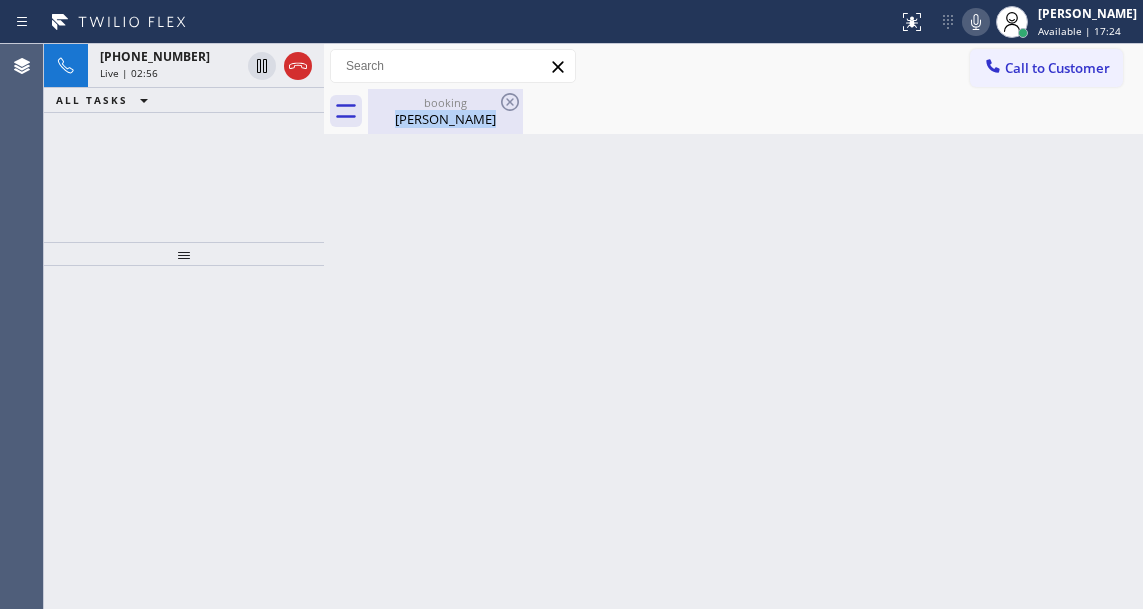 click on "Nino Dantonio" at bounding box center (445, 119) 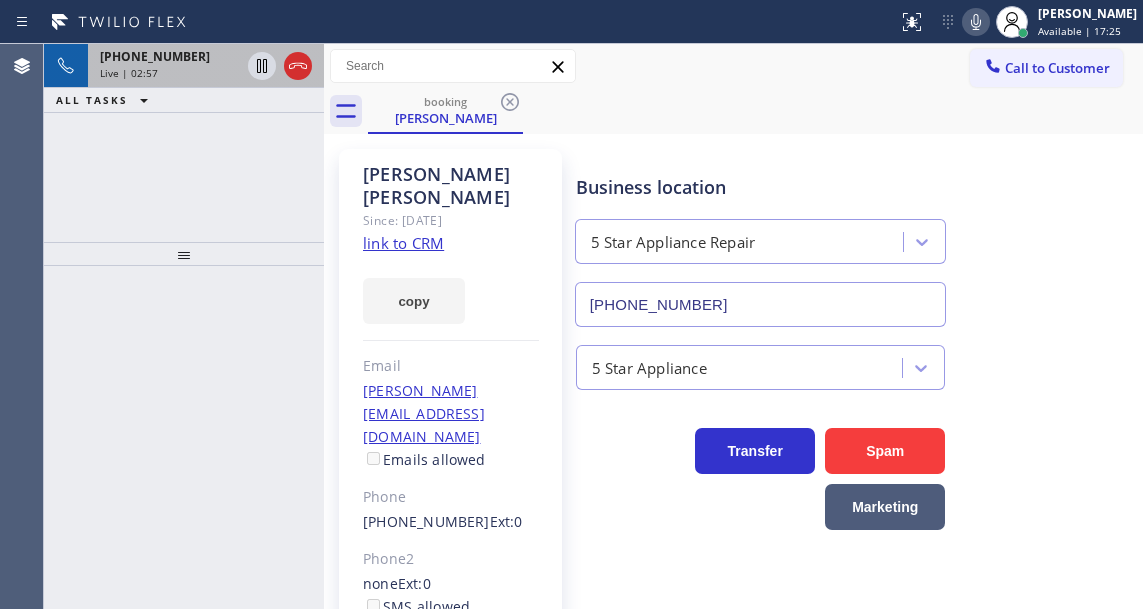 click on "Live | 02:57" at bounding box center [170, 73] 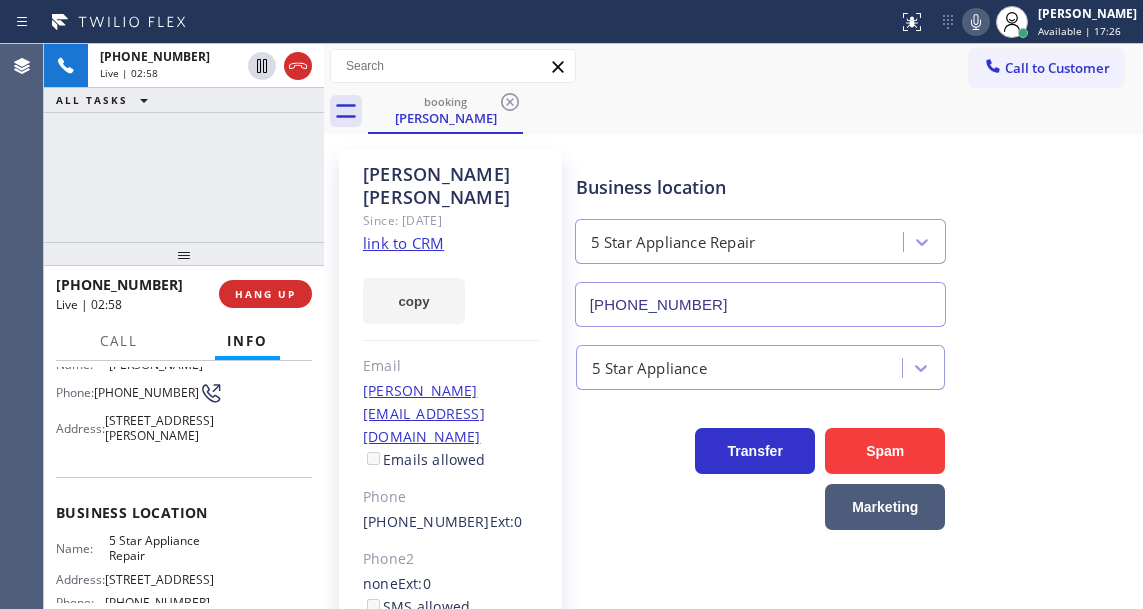 scroll, scrollTop: 200, scrollLeft: 0, axis: vertical 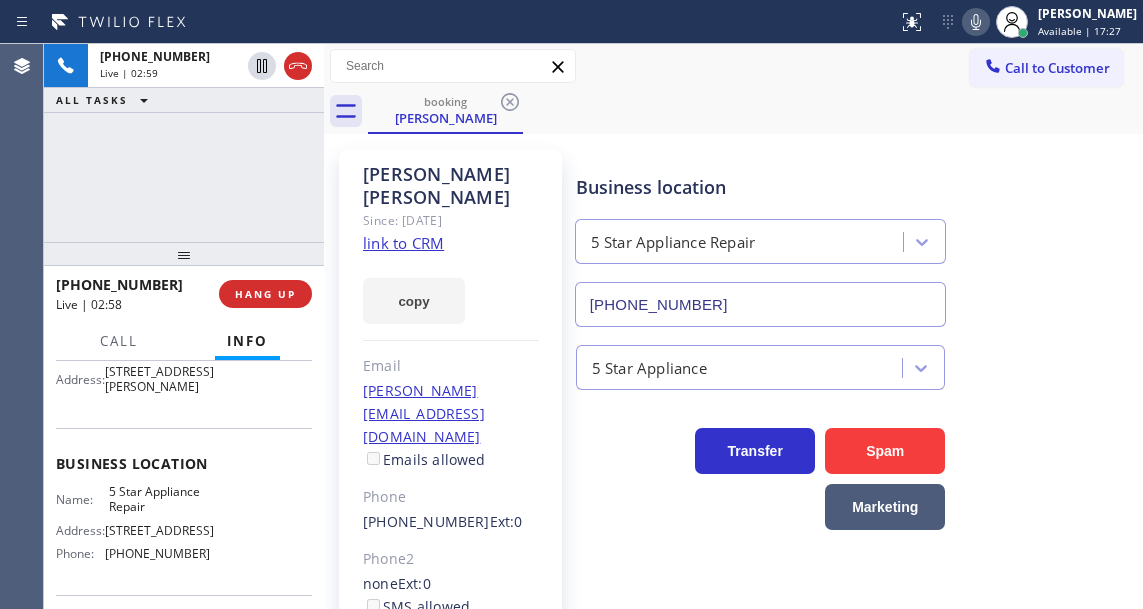 click on "248 W Henrietta Ave, Oceanside, NY 11572, USA" at bounding box center [159, 379] 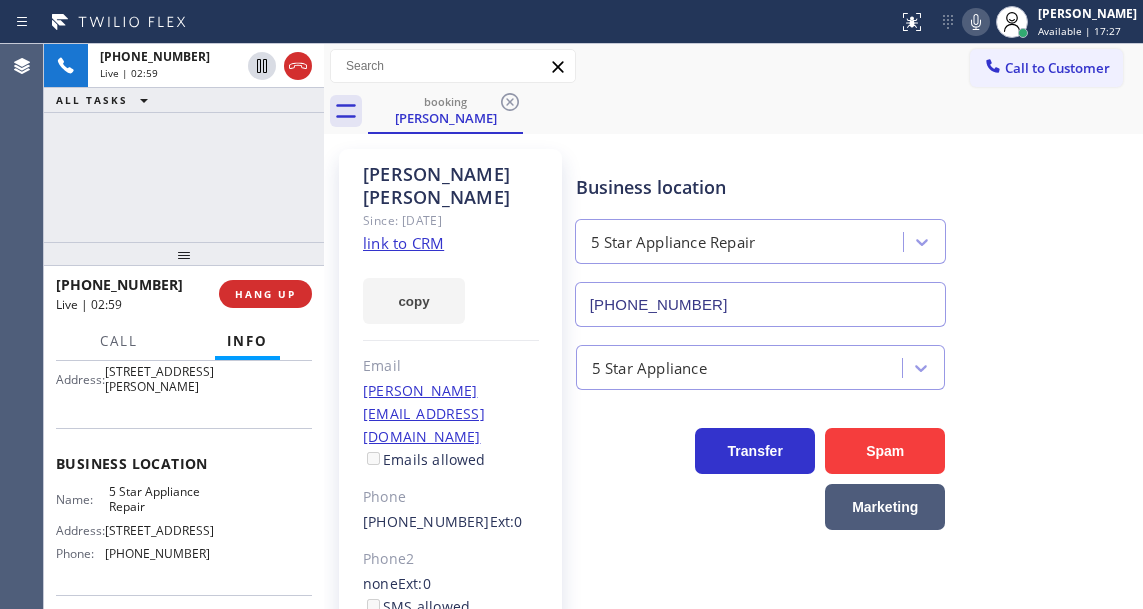 click on "248 W Henrietta Ave, Oceanside, NY 11572, USA" at bounding box center (159, 379) 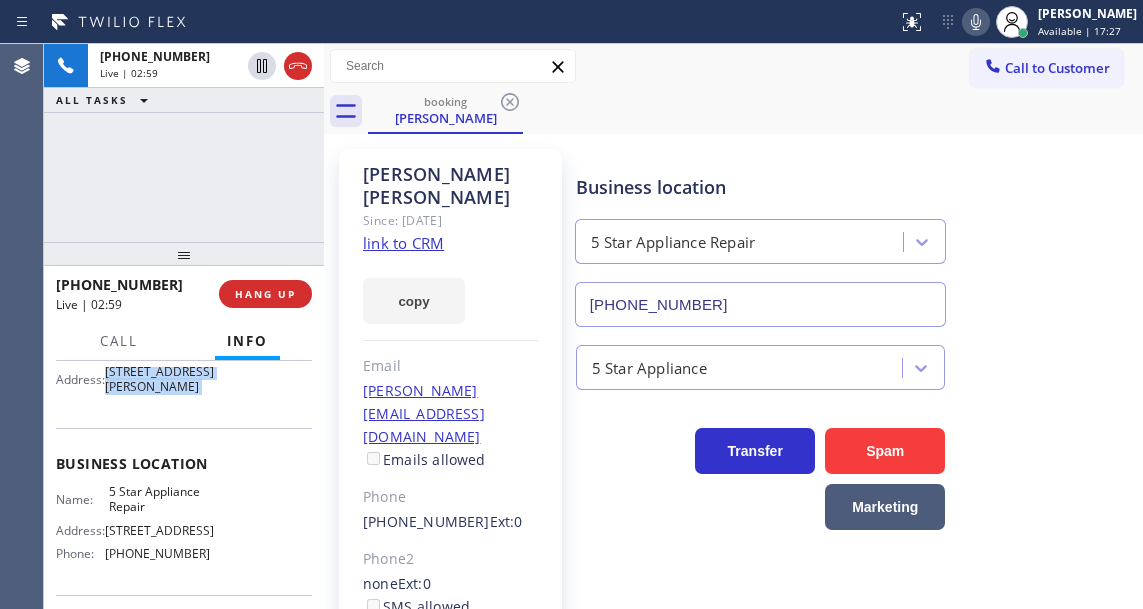 click on "248 W Henrietta Ave, Oceanside, NY 11572, USA" at bounding box center (159, 379) 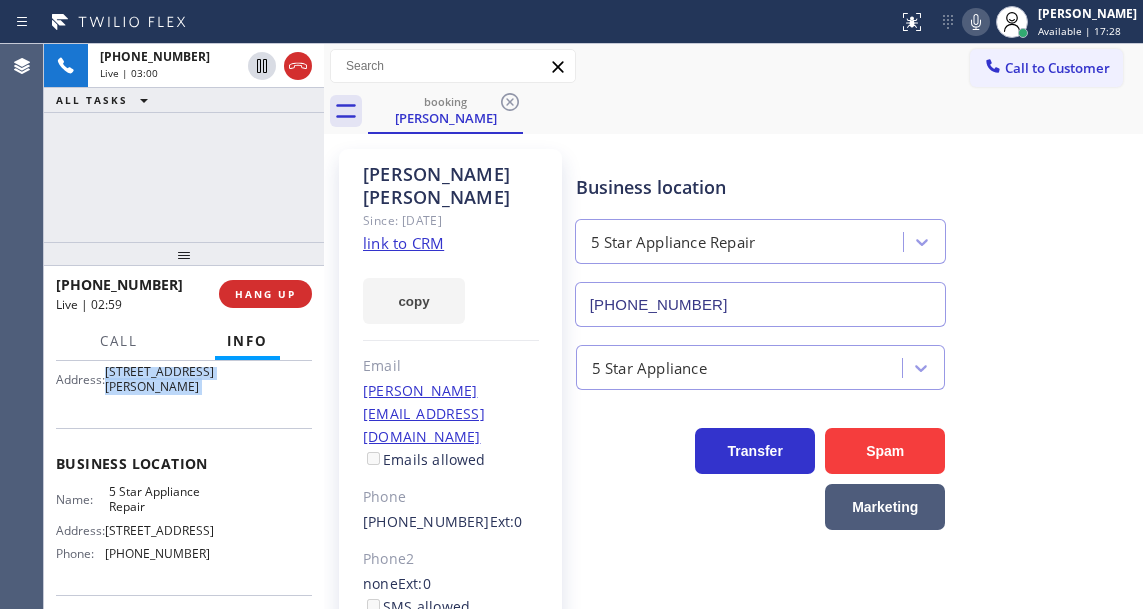 click on "248 W Henrietta Ave, Oceanside, NY 11572, USA" at bounding box center (159, 379) 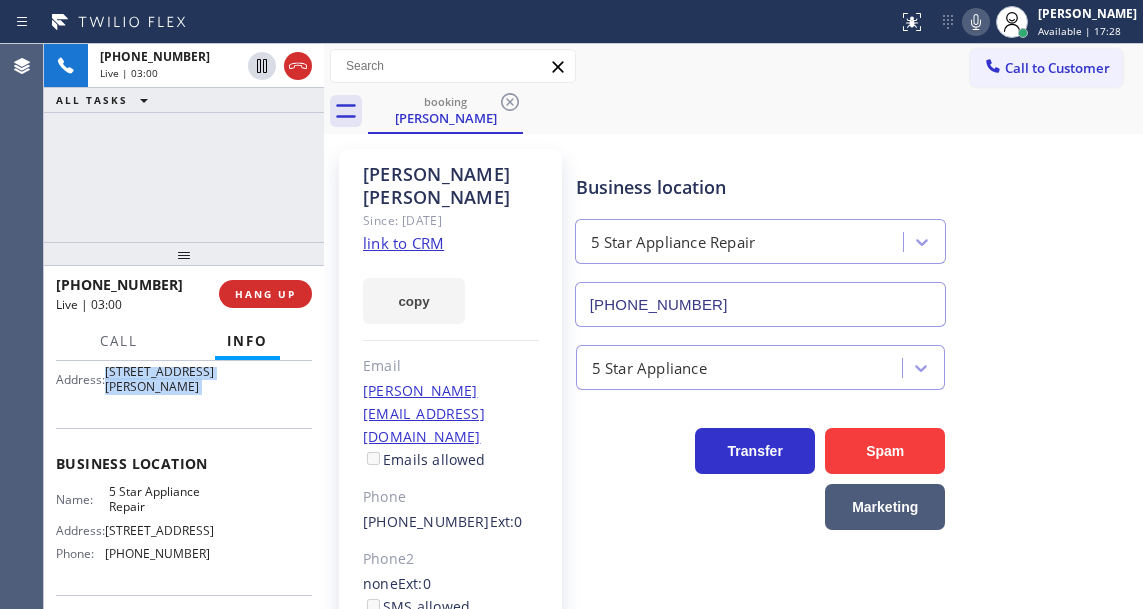 click on "248 W Henrietta Ave, Oceanside, NY 11572, USA" at bounding box center [159, 379] 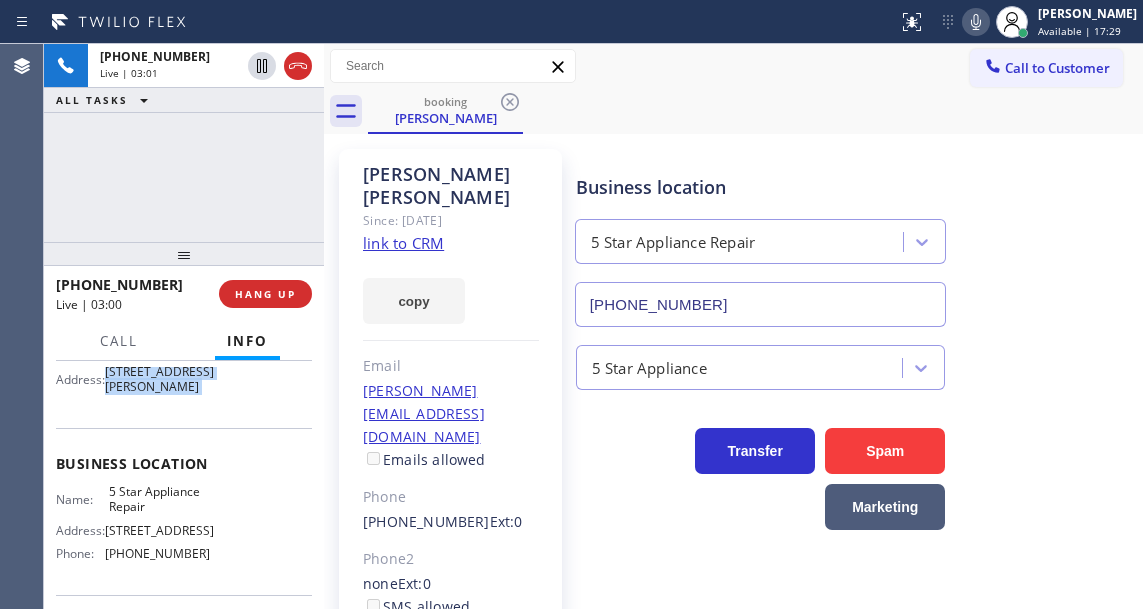 click on "248 W Henrietta Ave, Oceanside, NY 11572, USA" at bounding box center (159, 379) 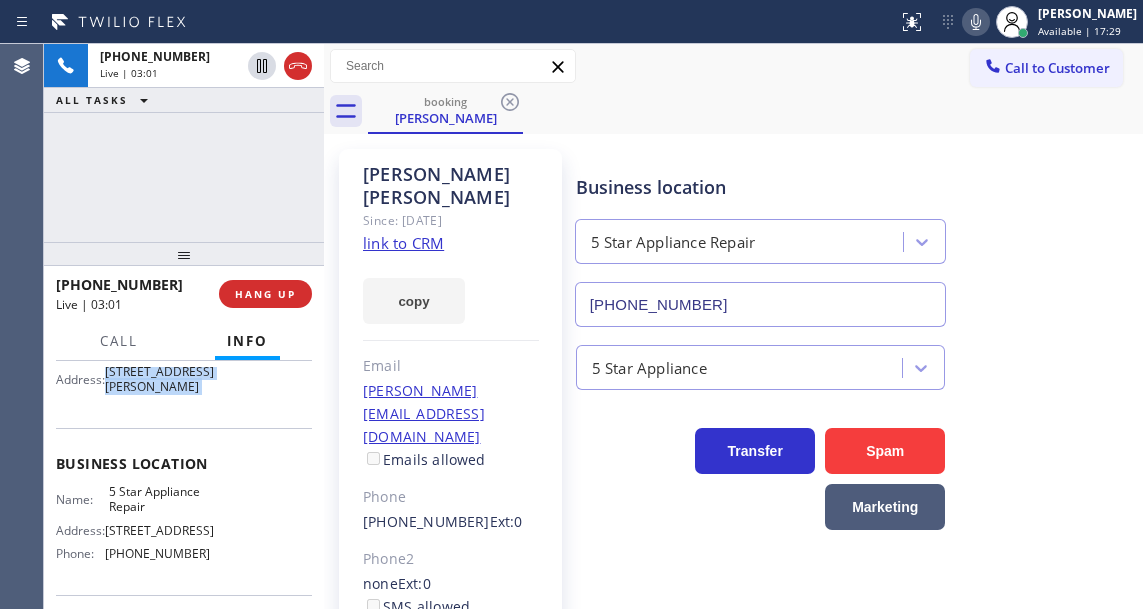 click on "248 W Henrietta Ave, Oceanside, NY 11572, USA" at bounding box center (159, 379) 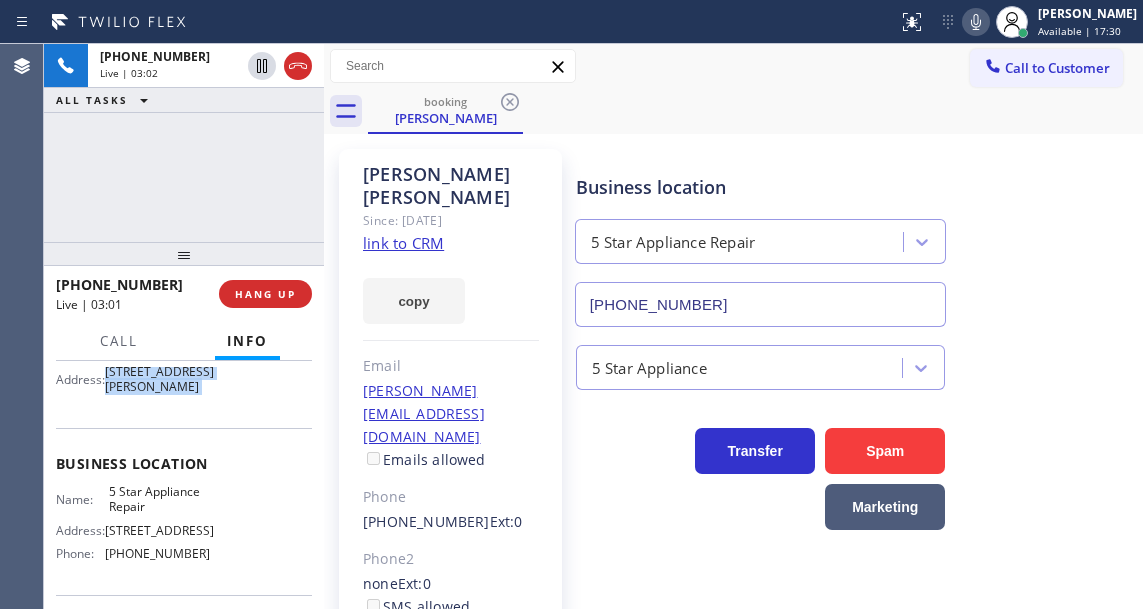 click on "248 W Henrietta Ave, Oceanside, NY 11572, USA" at bounding box center [159, 379] 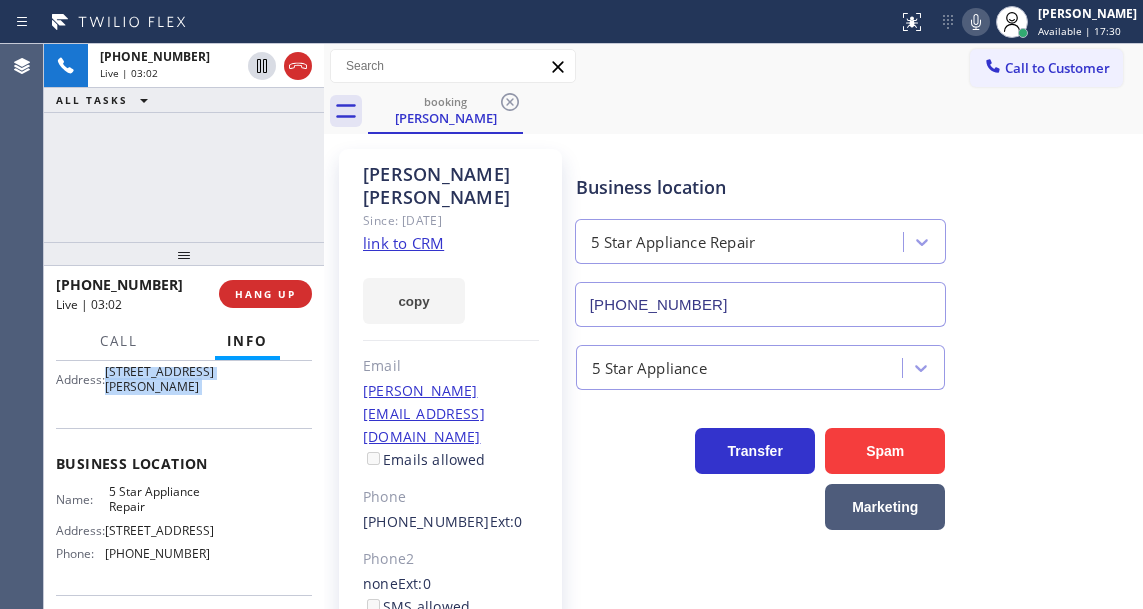 click on "248 W Henrietta Ave, Oceanside, NY 11572, USA" at bounding box center (159, 379) 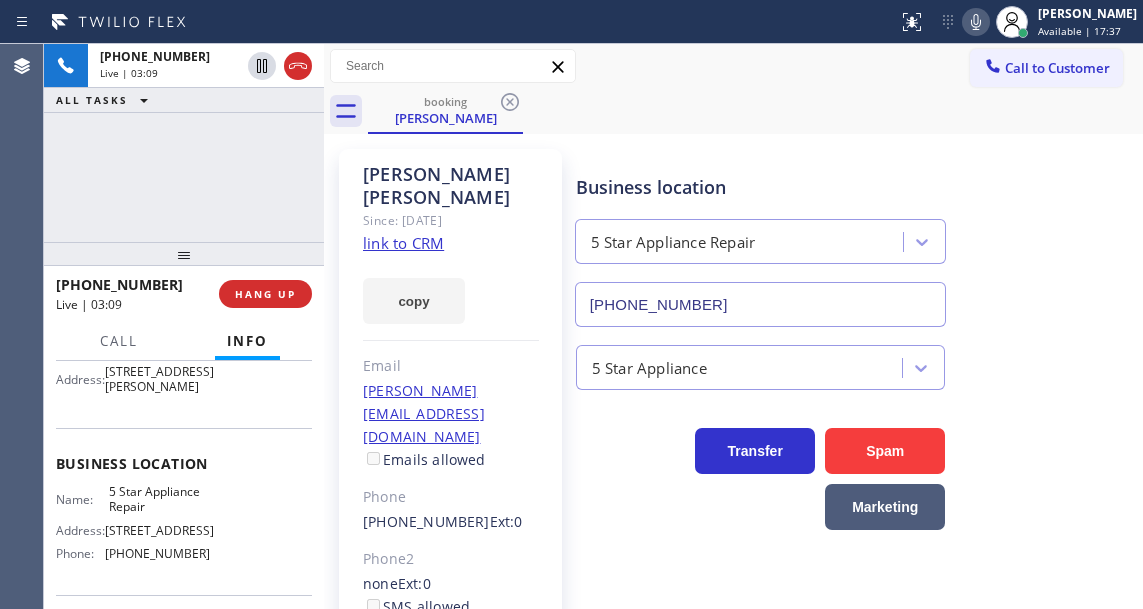 click on "+15165675950 Live | 03:09 ALL TASKS ALL TASKS ACTIVE TASKS TASKS IN WRAP UP" at bounding box center [184, 143] 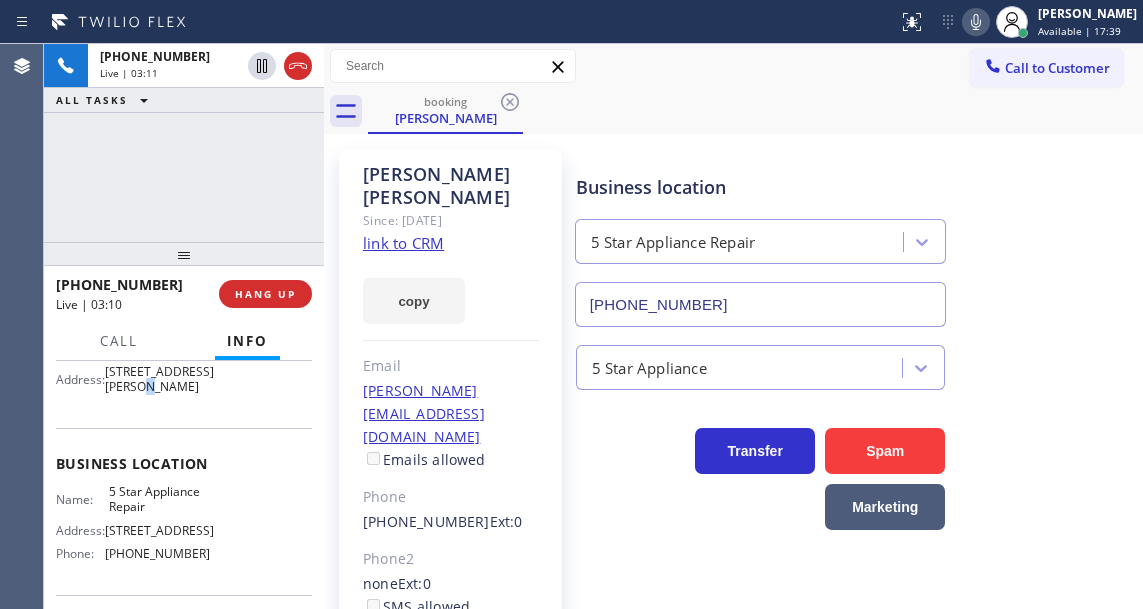 click on "248 W Henrietta Ave, Oceanside, NY 11572, USA" at bounding box center (159, 379) 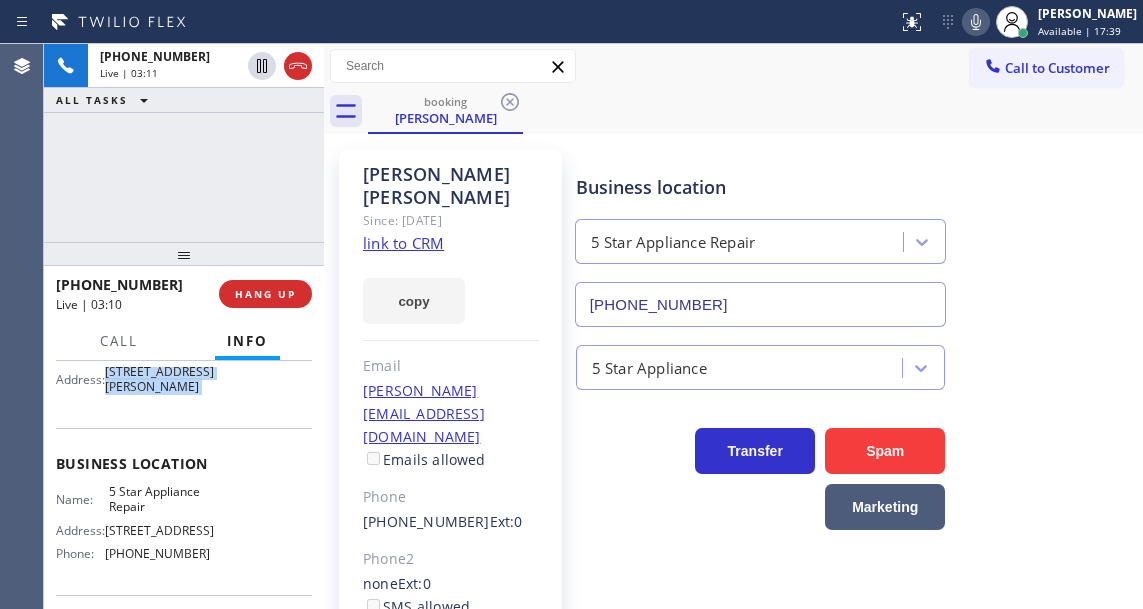 click on "248 W Henrietta Ave, Oceanside, NY 11572, USA" at bounding box center [159, 379] 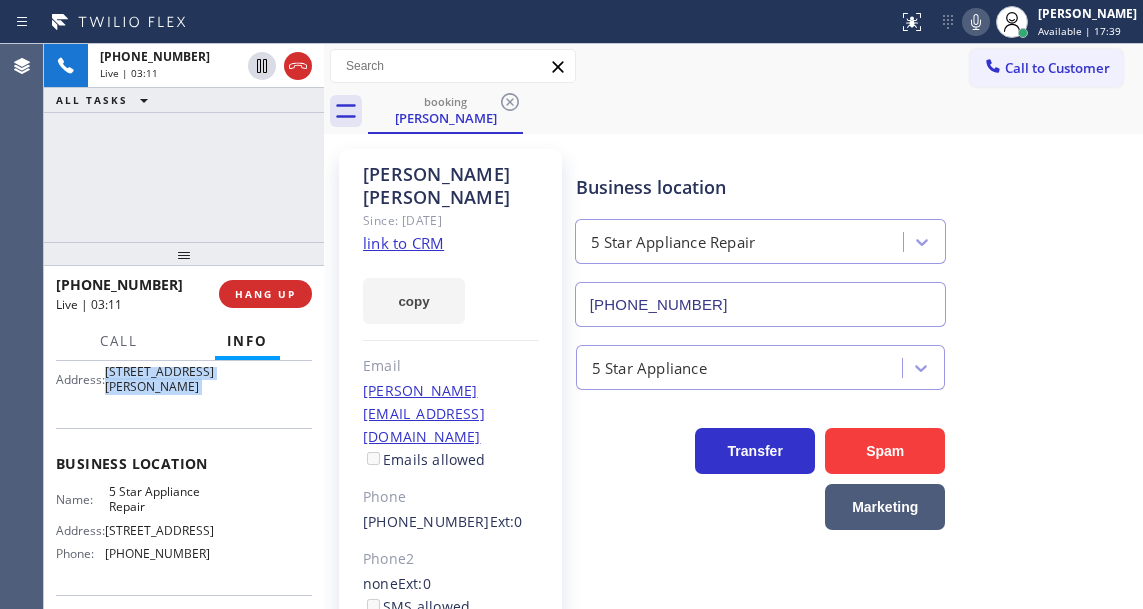 click on "248 W Henrietta Ave, Oceanside, NY 11572, USA" at bounding box center [159, 379] 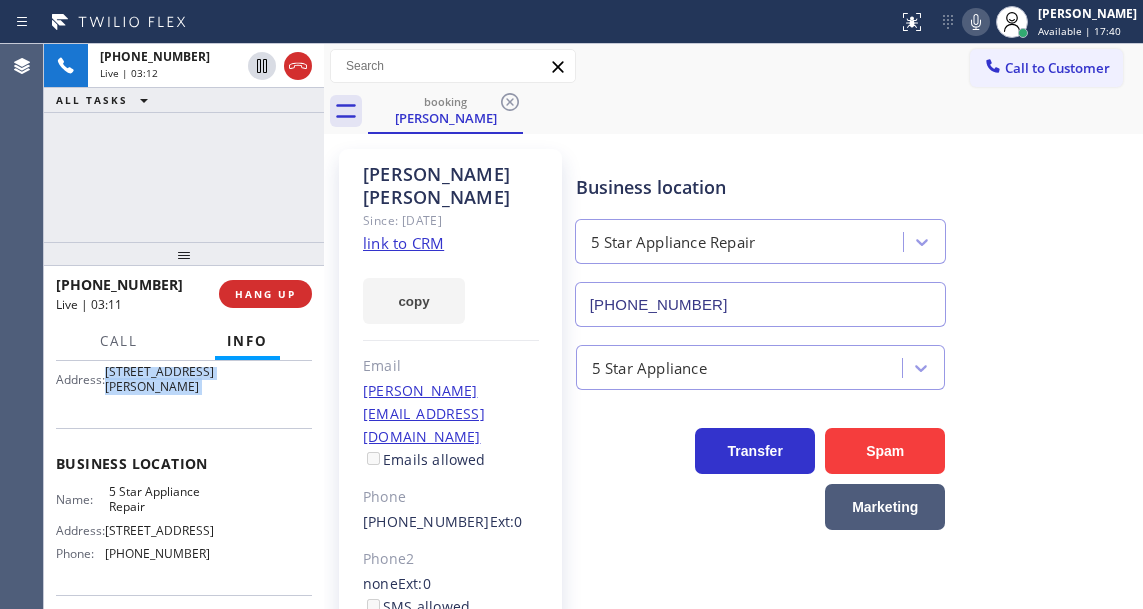 click on "248 W Henrietta Ave, Oceanside, NY 11572, USA" at bounding box center [159, 379] 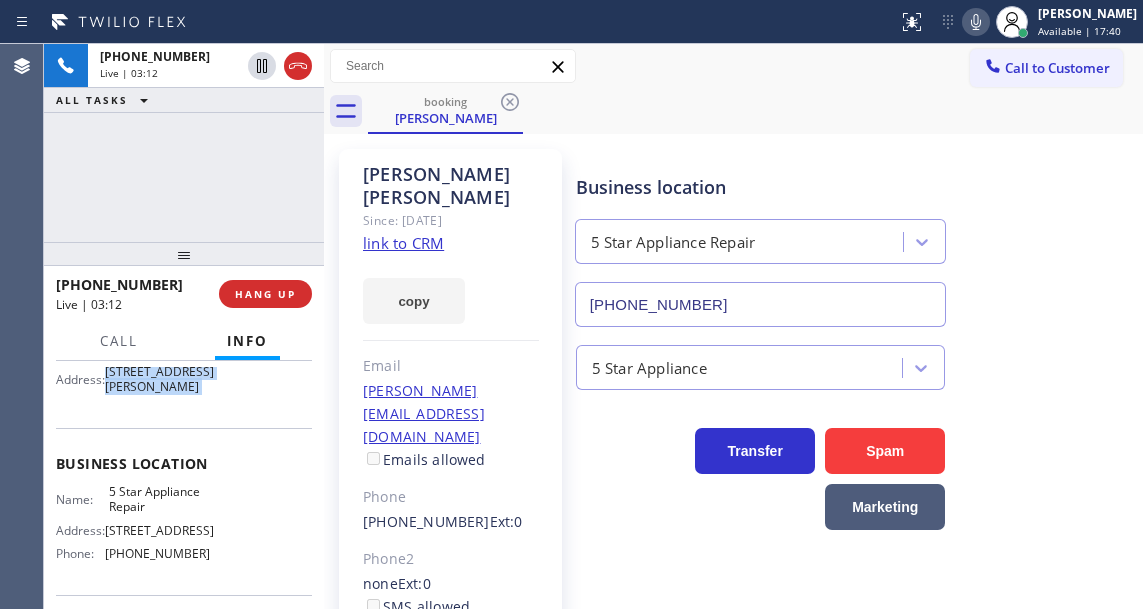 click on "248 W Henrietta Ave, Oceanside, NY 11572, USA" at bounding box center [159, 379] 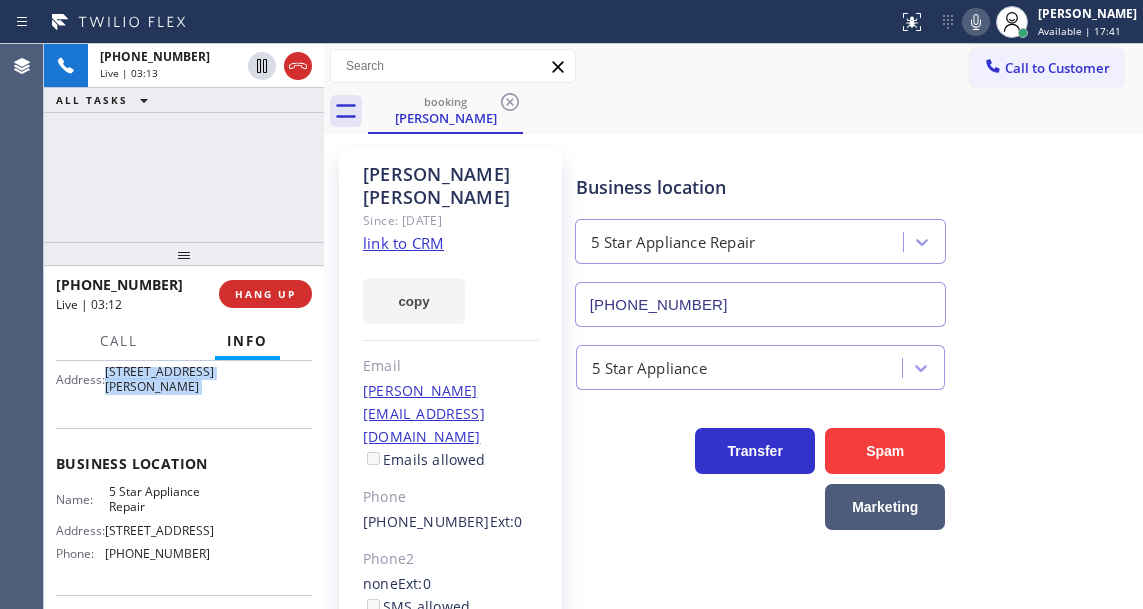 click on "248 W Henrietta Ave, Oceanside, NY 11572, USA" at bounding box center (159, 379) 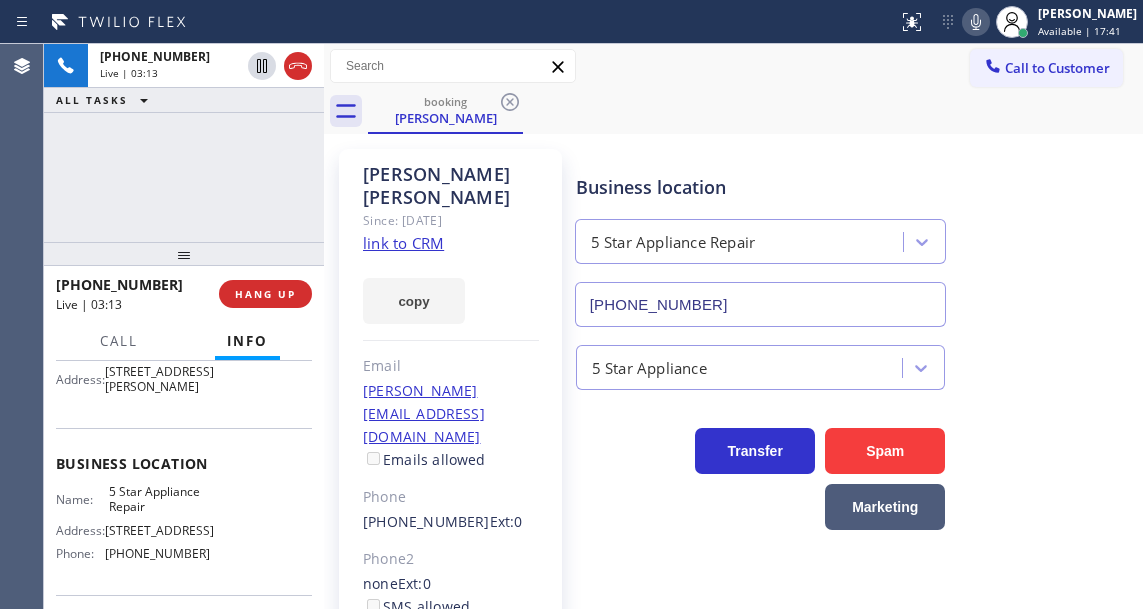 click on "+15165675950 Live | 03:13 ALL TASKS ALL TASKS ACTIVE TASKS TASKS IN WRAP UP" at bounding box center (184, 143) 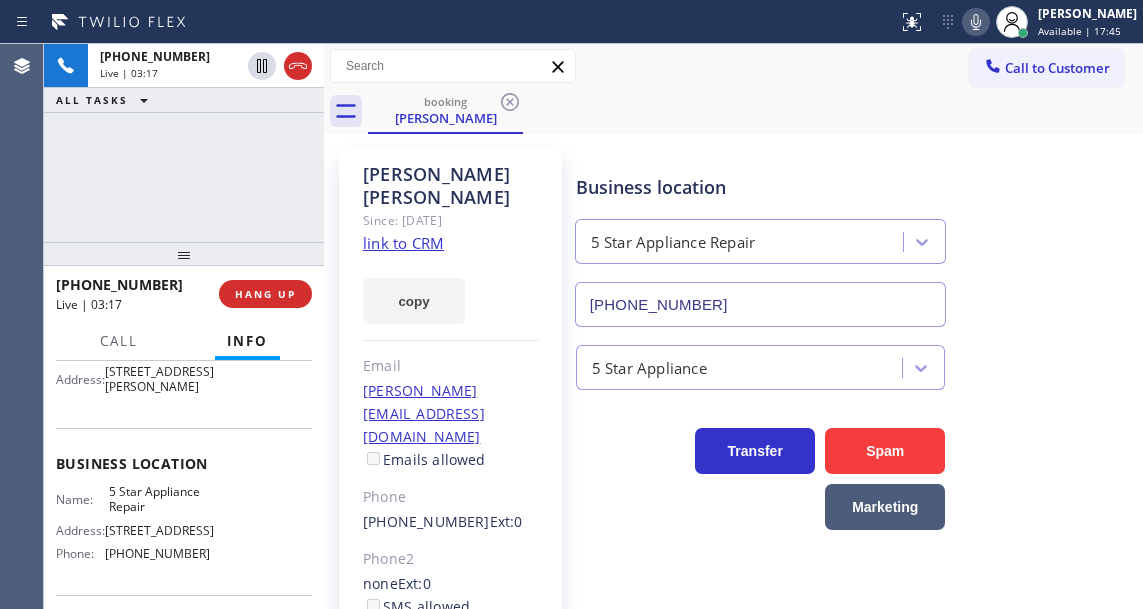 click on "+15165675950 Live | 03:17 ALL TASKS ALL TASKS ACTIVE TASKS TASKS IN WRAP UP" at bounding box center (184, 143) 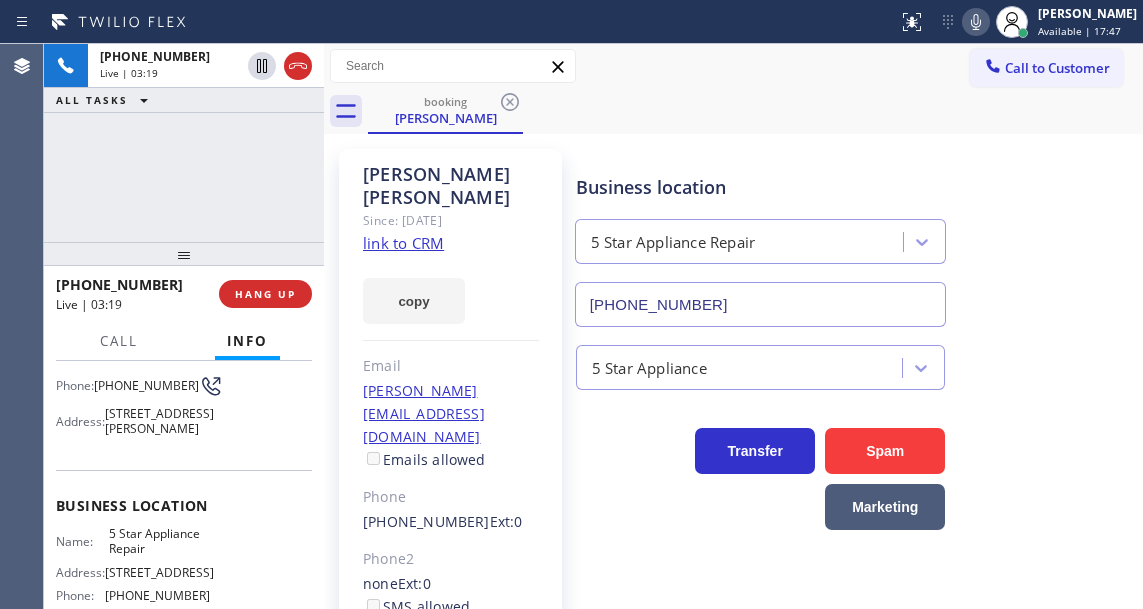 scroll, scrollTop: 200, scrollLeft: 0, axis: vertical 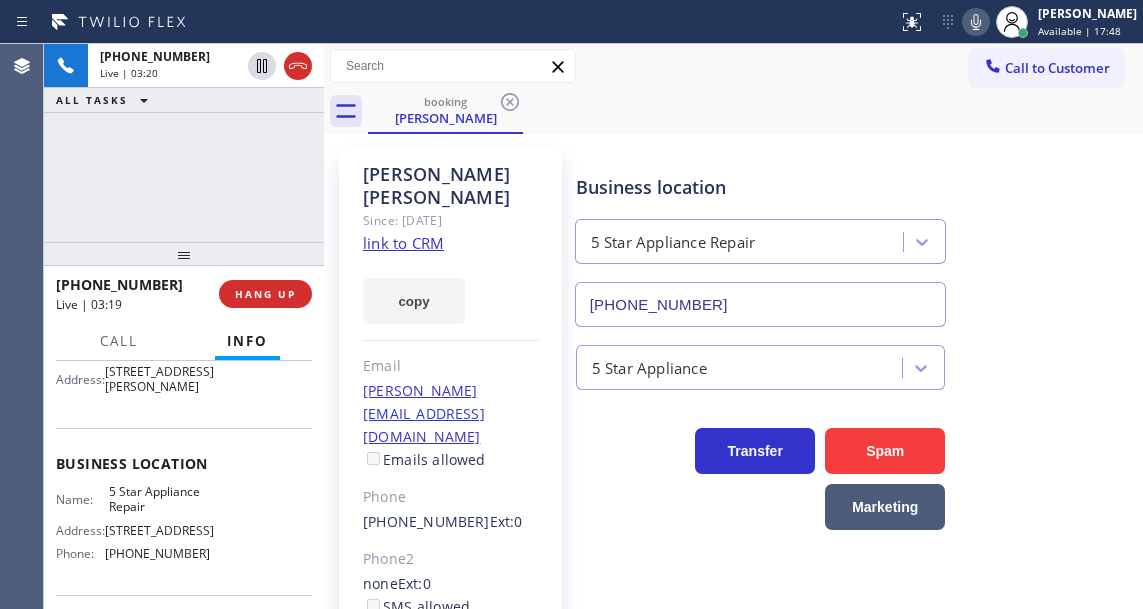 click on "248 W Henrietta Ave, Oceanside, NY 11572, USA" at bounding box center [159, 379] 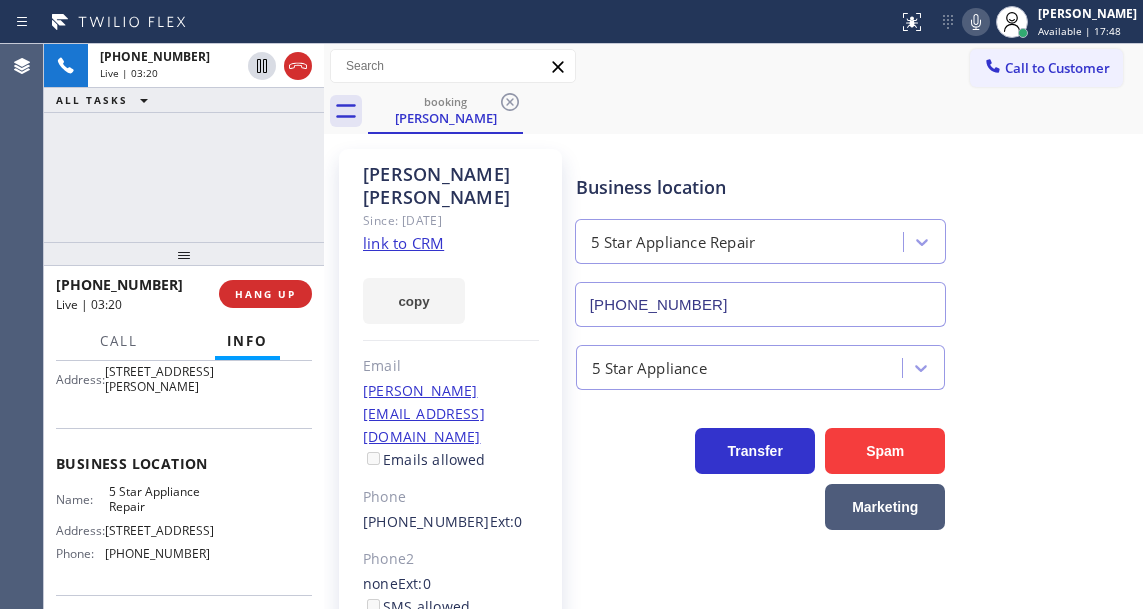 click on "248 W Henrietta Ave, Oceanside, NY 11572, USA" at bounding box center (159, 379) 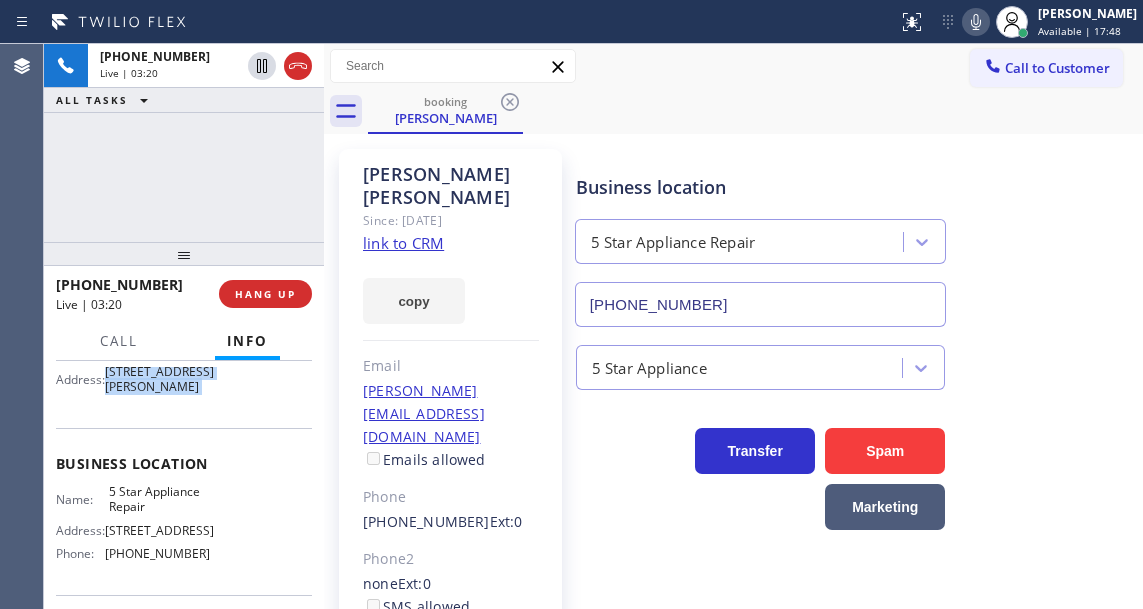 click on "248 W Henrietta Ave, Oceanside, NY 11572, USA" at bounding box center [159, 379] 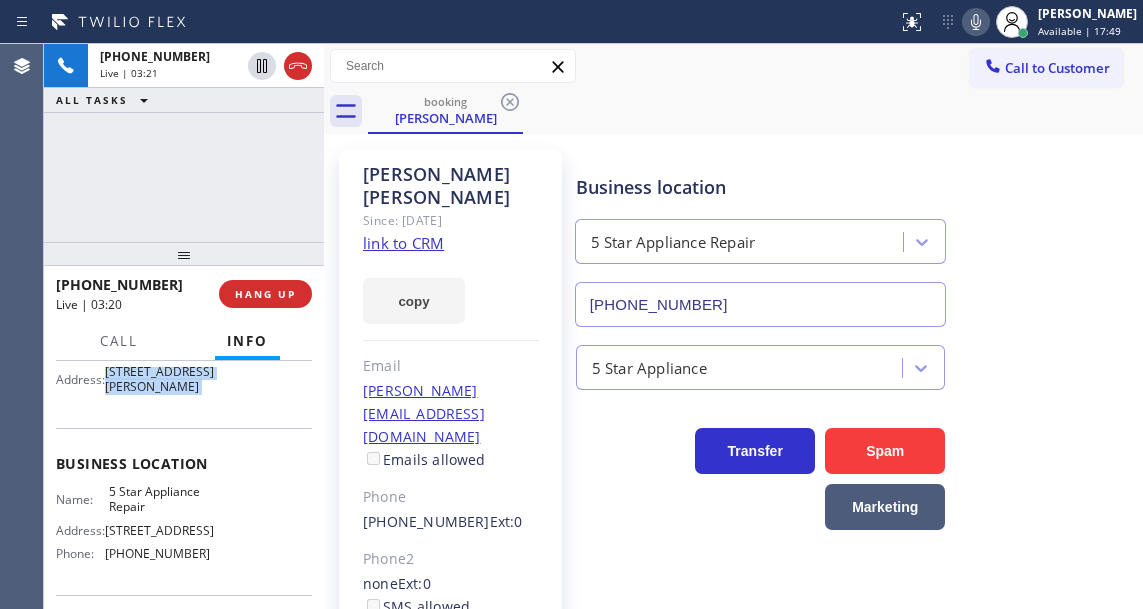 click on "248 W Henrietta Ave, Oceanside, NY 11572, USA" at bounding box center [159, 379] 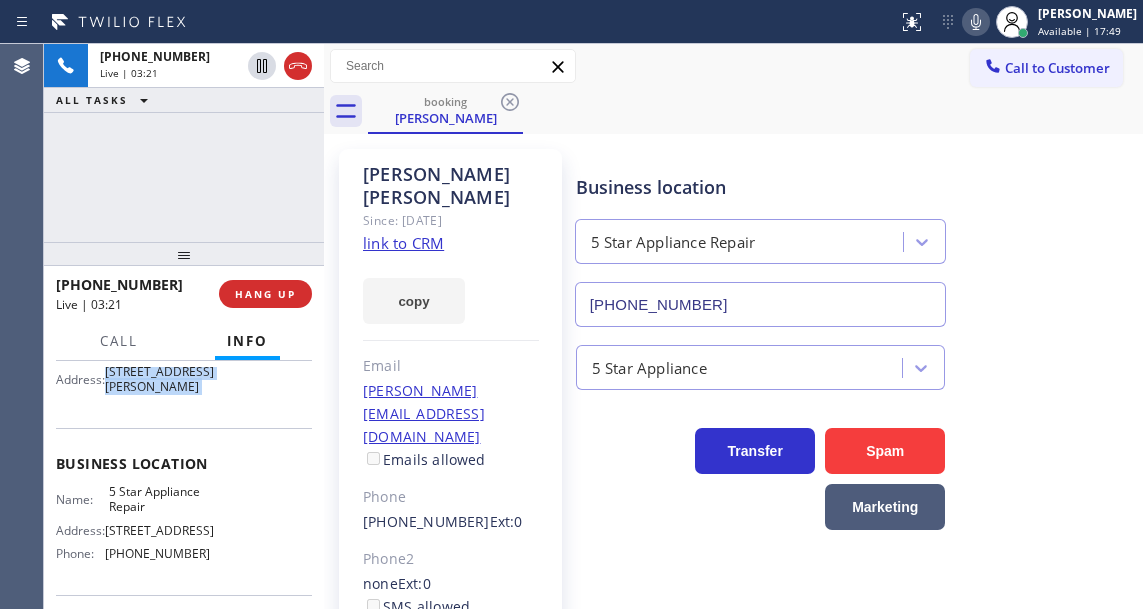 click on "248 W Henrietta Ave, Oceanside, NY 11572, USA" at bounding box center (159, 379) 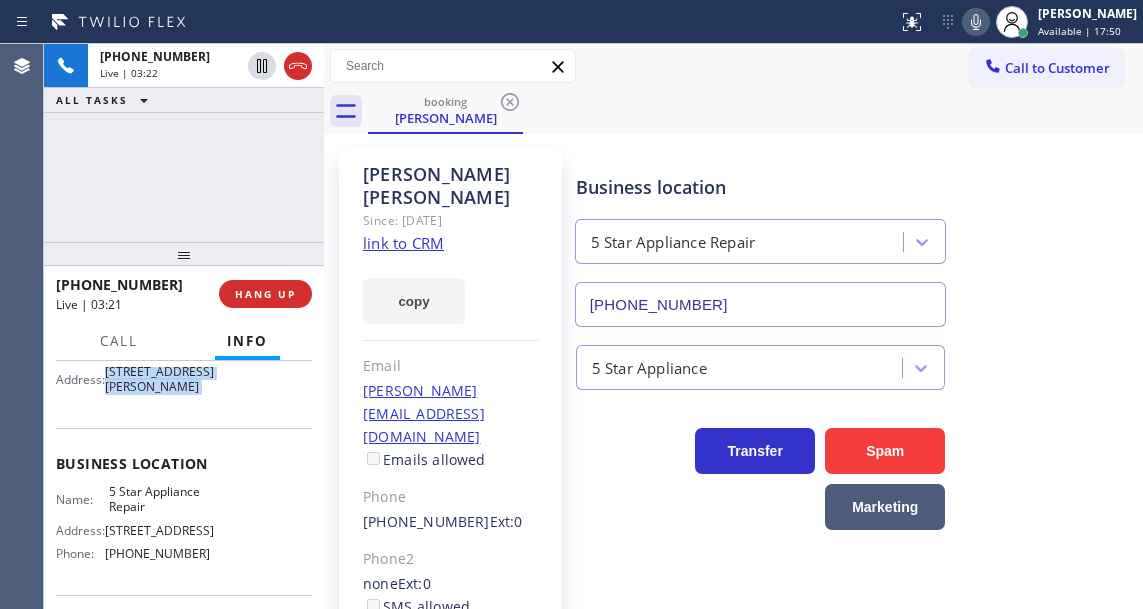 click on "248 W Henrietta Ave, Oceanside, NY 11572, USA" at bounding box center [159, 379] 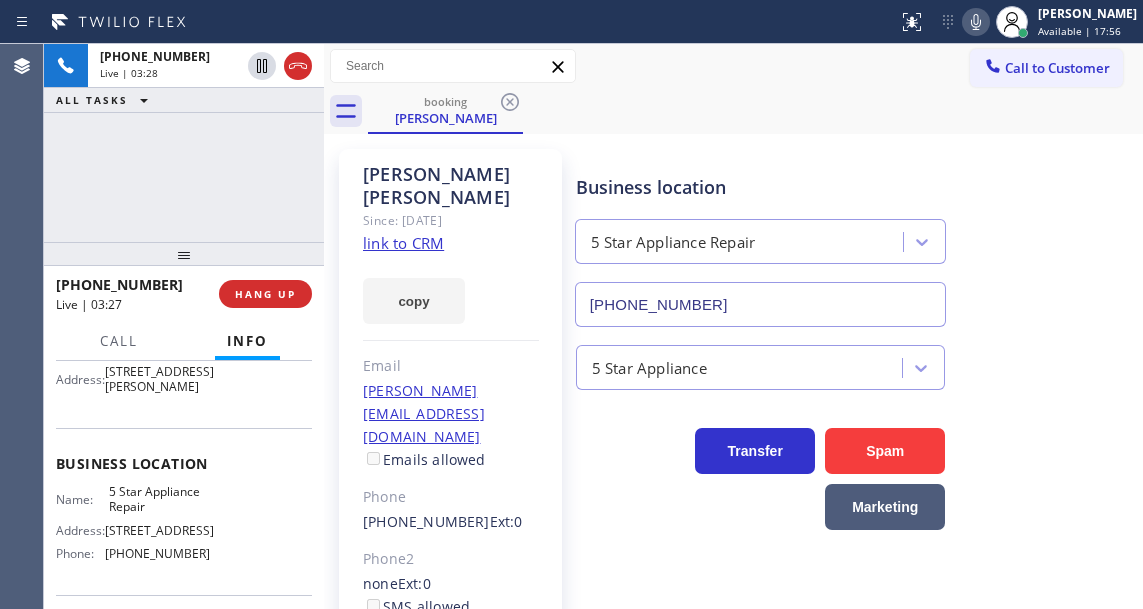click on "+15165675950 Live | 03:28 ALL TASKS ALL TASKS ACTIVE TASKS TASKS IN WRAP UP" at bounding box center [184, 143] 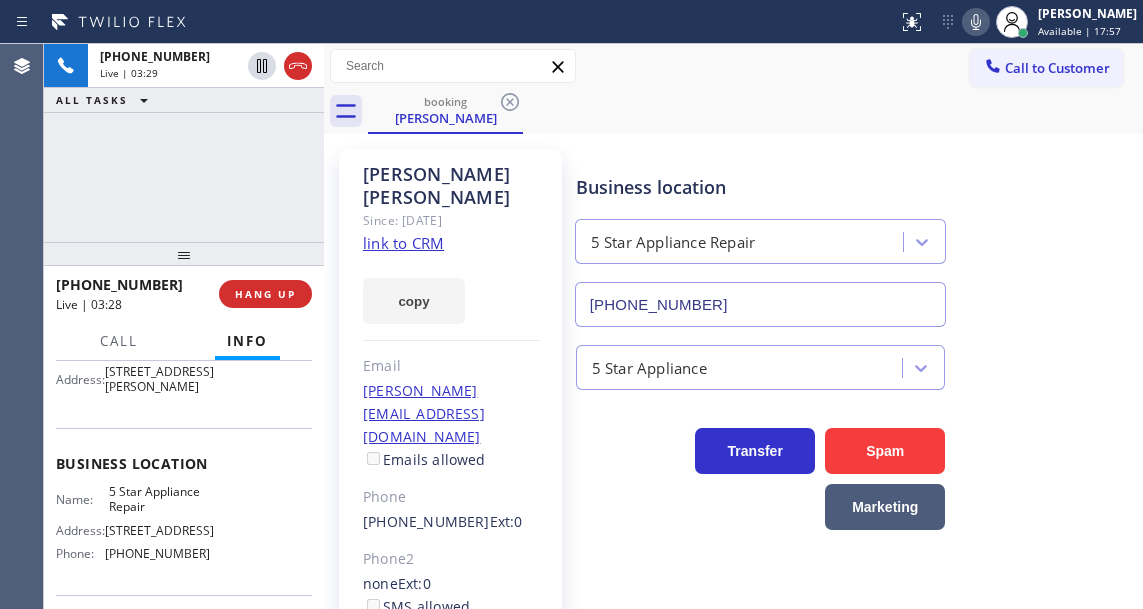 click 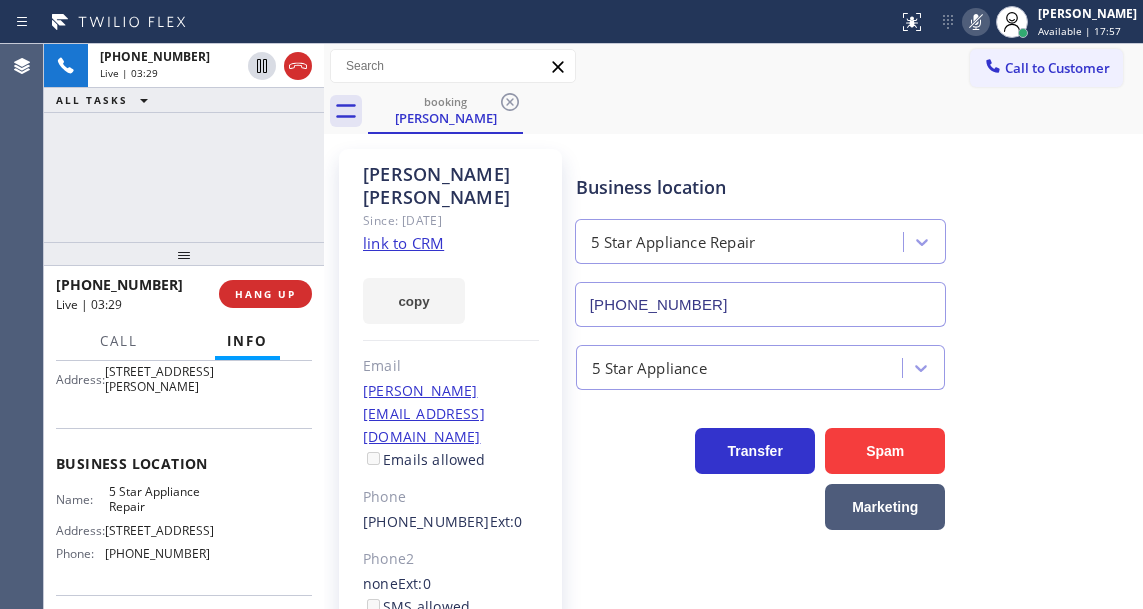 click 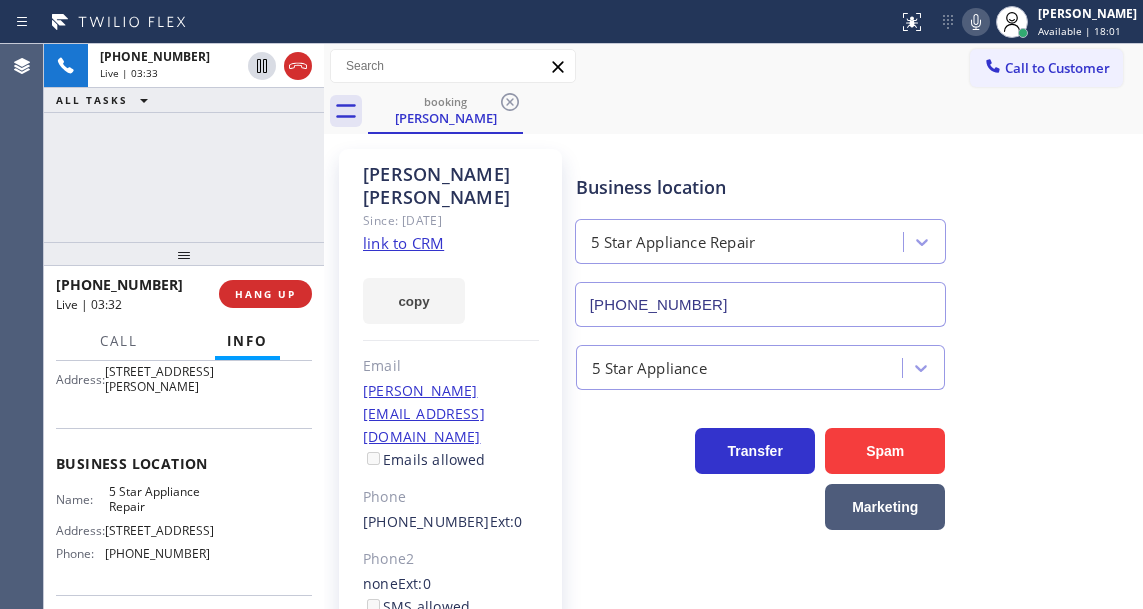 click on "+15165675950 Live | 03:33 ALL TASKS ALL TASKS ACTIVE TASKS TASKS IN WRAP UP" at bounding box center [184, 143] 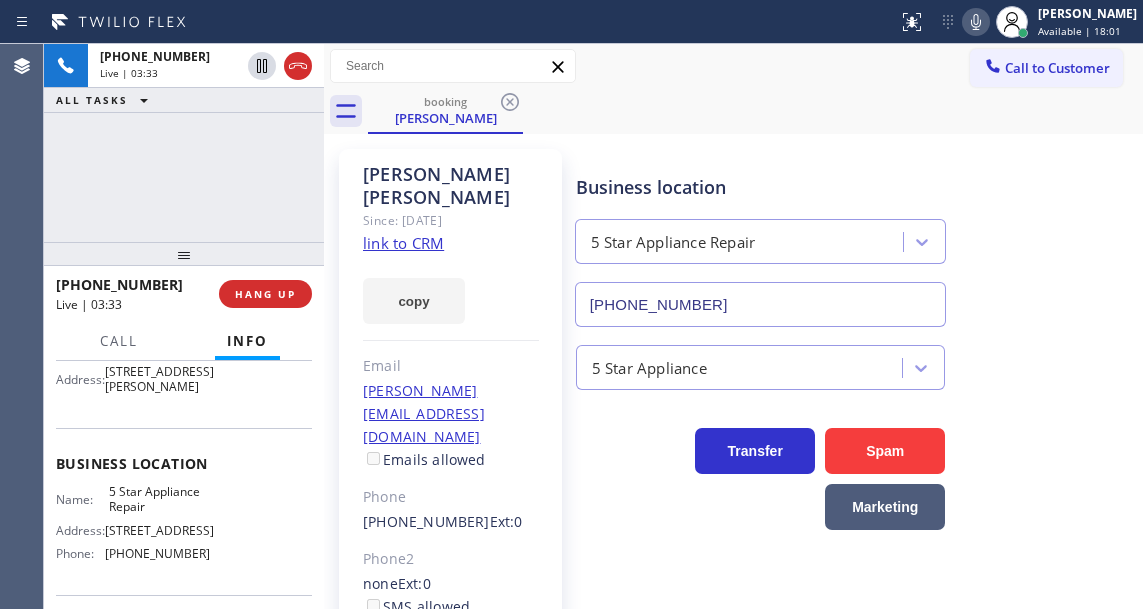 click on "Status report No issues detected If you experience an issue, please download the report and send it to your support team. Download report Esmael Jarina Available | 18:01 Set your status Offline Available Unavailable Break Log out" at bounding box center [1016, 22] 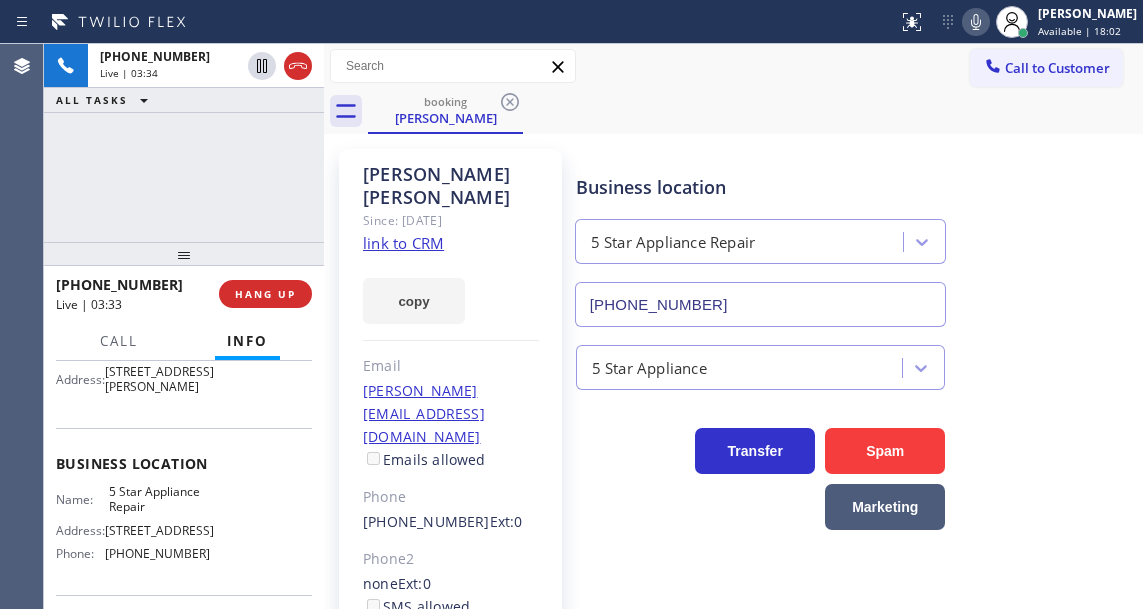click 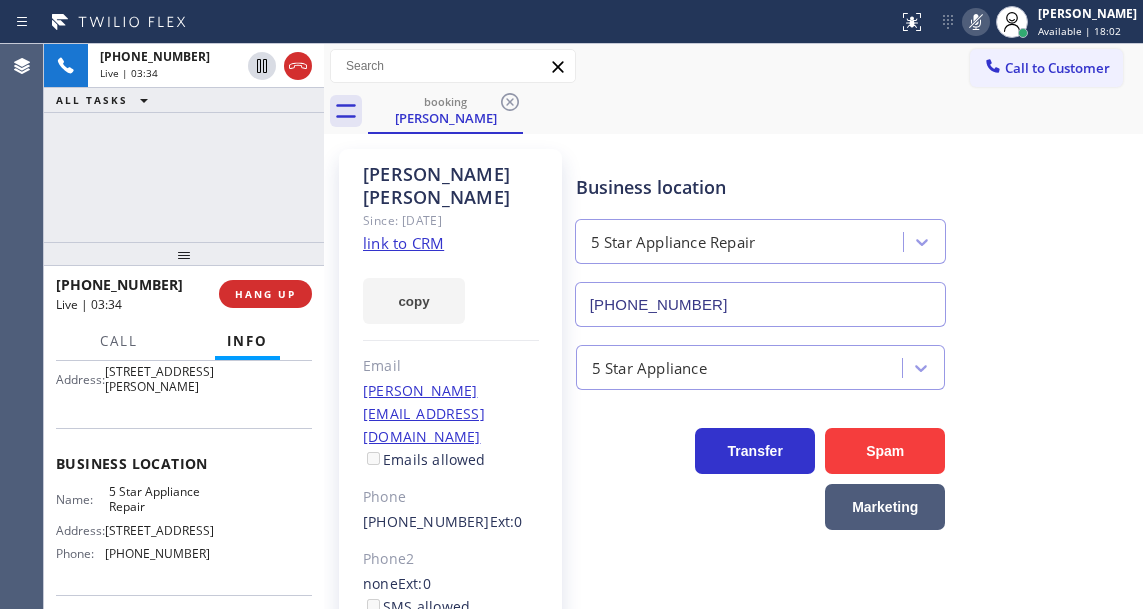 click 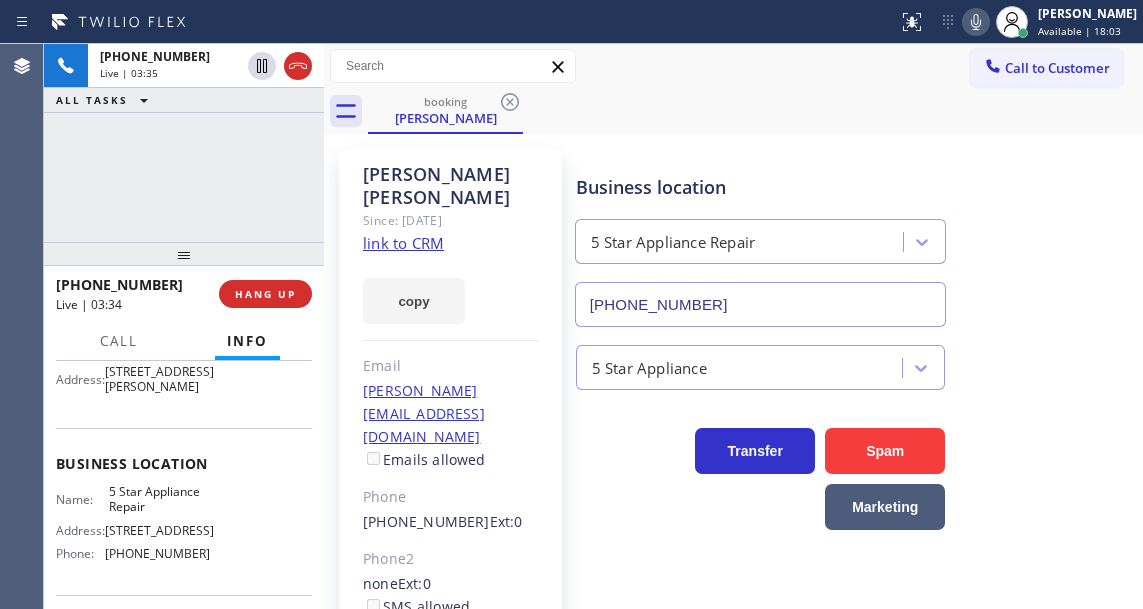 click on "+15165675950 Live | 03:35 ALL TASKS ALL TASKS ACTIVE TASKS TASKS IN WRAP UP" at bounding box center (184, 143) 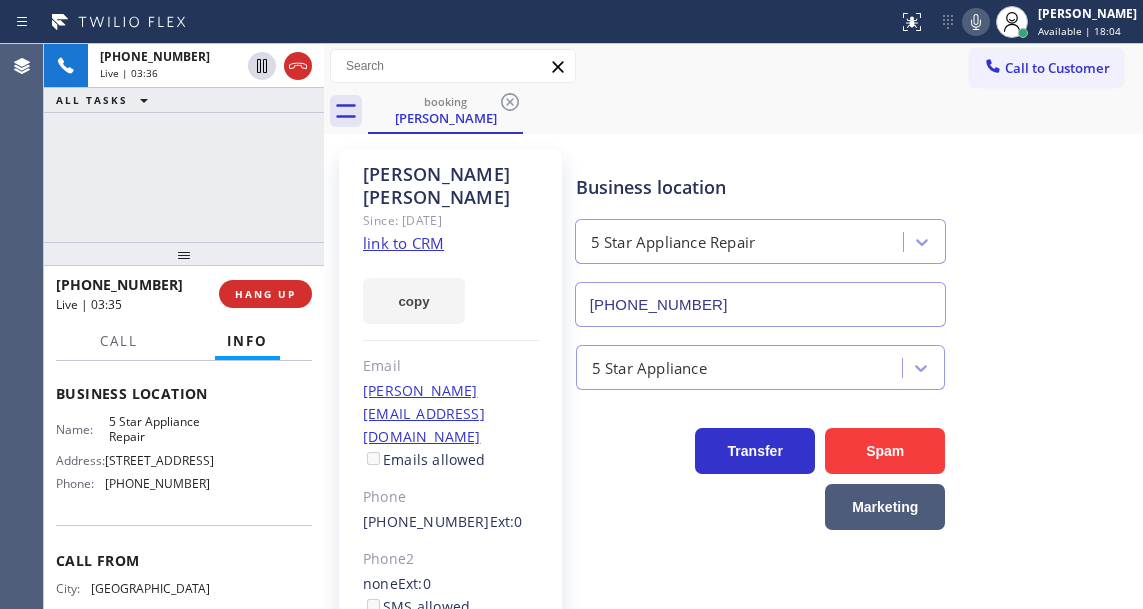 scroll, scrollTop: 300, scrollLeft: 0, axis: vertical 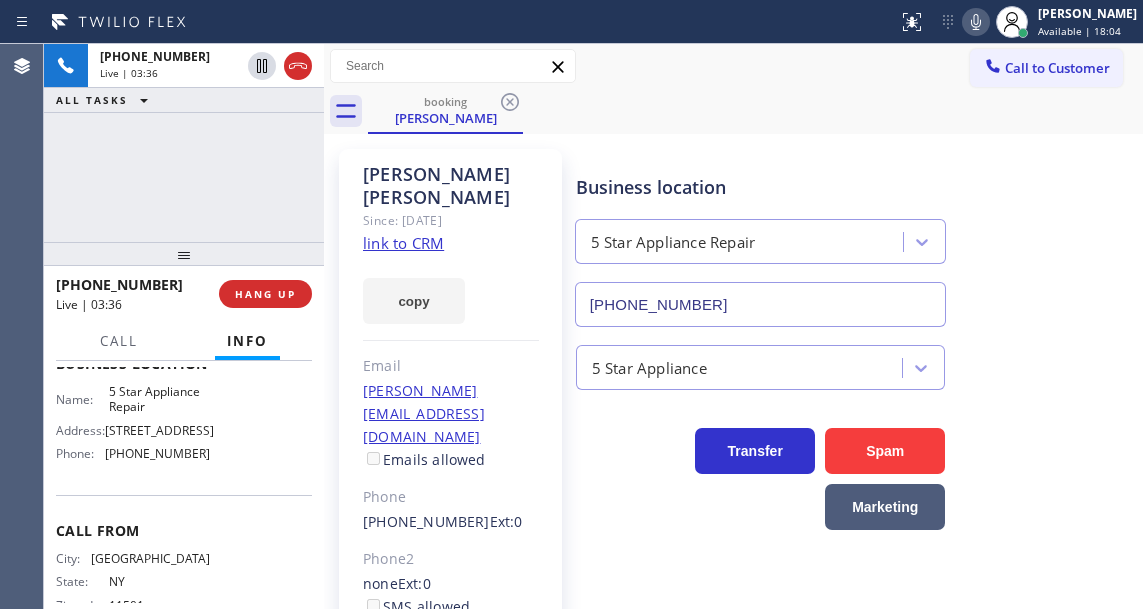 click on "5 Star Appliance Repair" at bounding box center [159, 399] 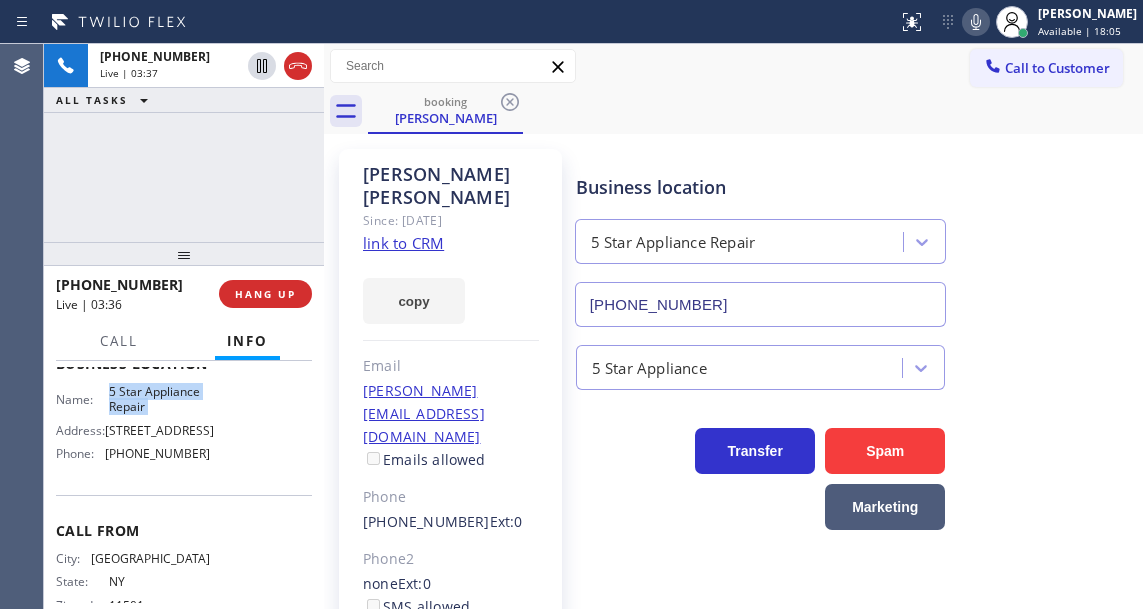 click on "5 Star Appliance Repair" at bounding box center (159, 399) 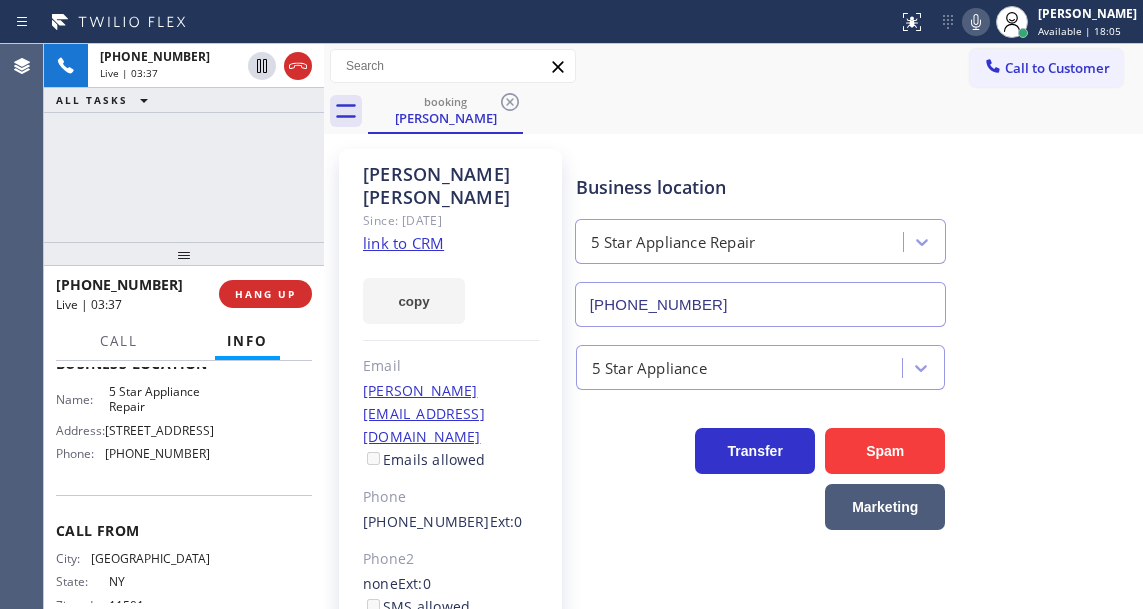click on "+15165675950 Live | 03:37 ALL TASKS ALL TASKS ACTIVE TASKS TASKS IN WRAP UP" at bounding box center [184, 143] 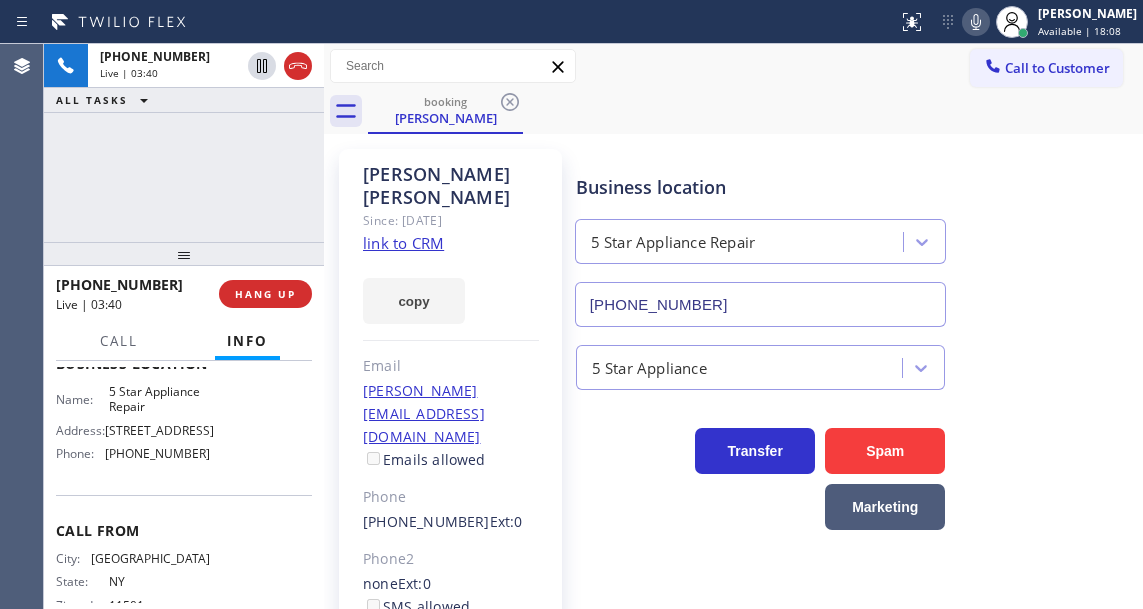 click on "+15165675950 Live | 03:40 ALL TASKS ALL TASKS ACTIVE TASKS TASKS IN WRAP UP" at bounding box center (184, 143) 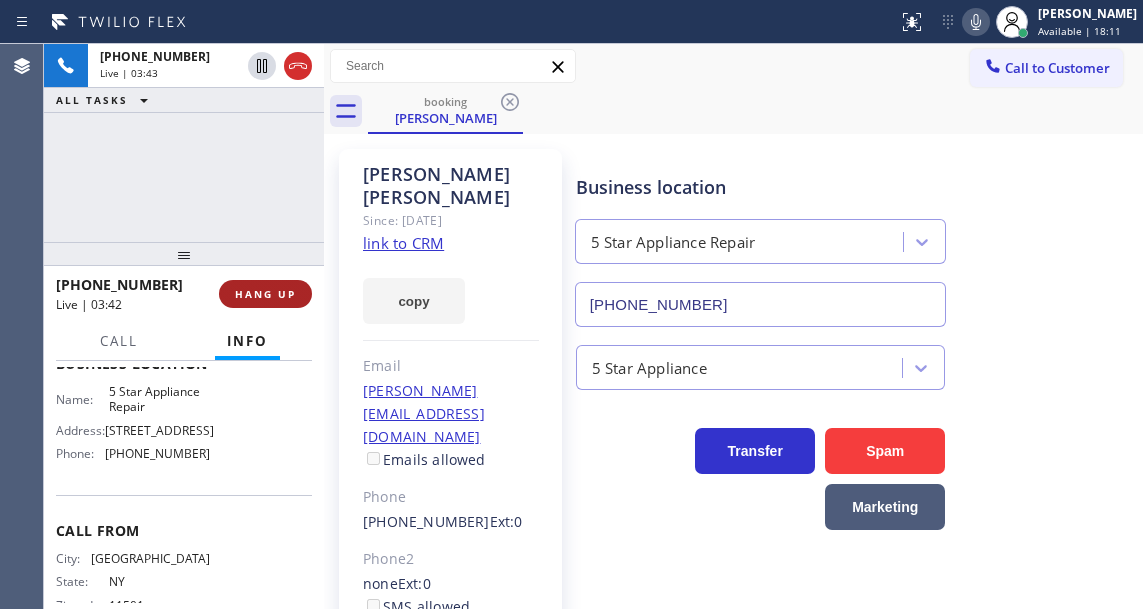 click on "HANG UP" at bounding box center (265, 294) 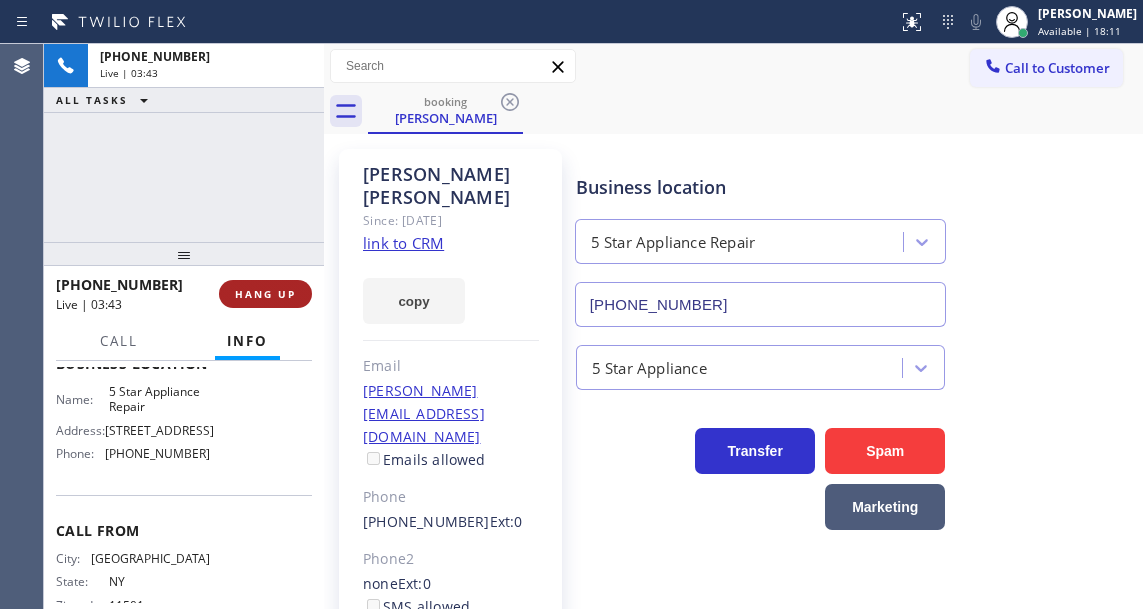 click on "HANG UP" at bounding box center [265, 294] 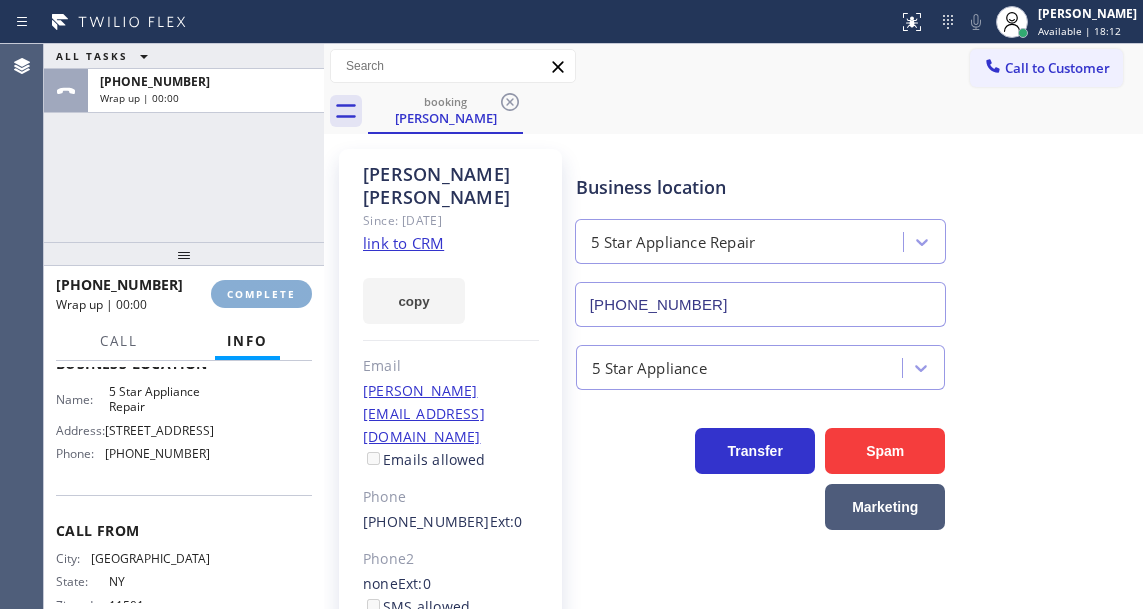 click on "COMPLETE" at bounding box center (261, 294) 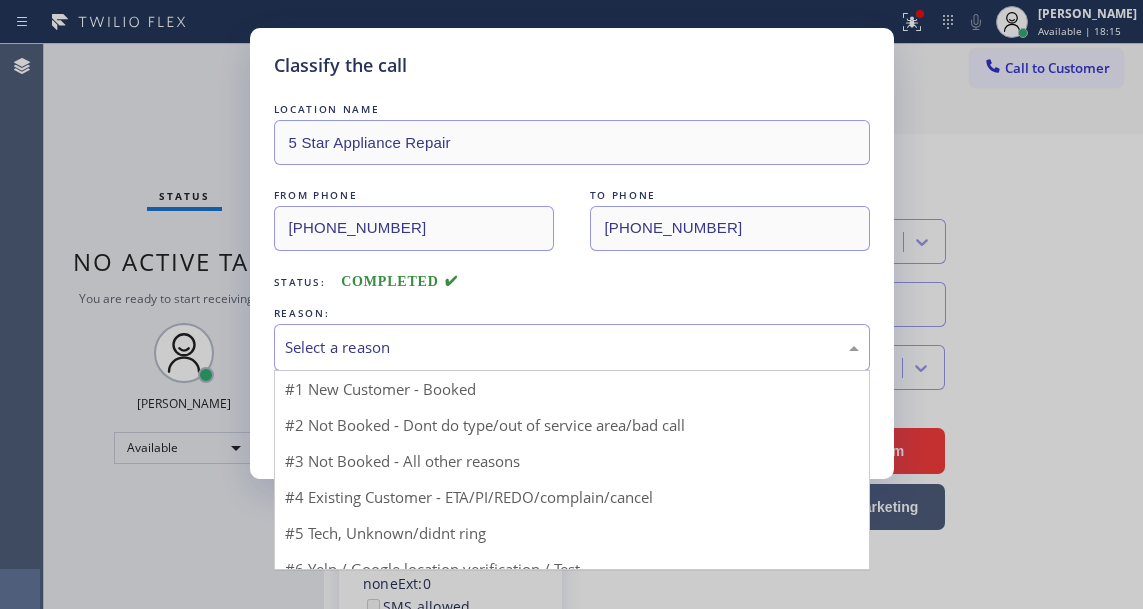 click on "Select a reason" at bounding box center [572, 347] 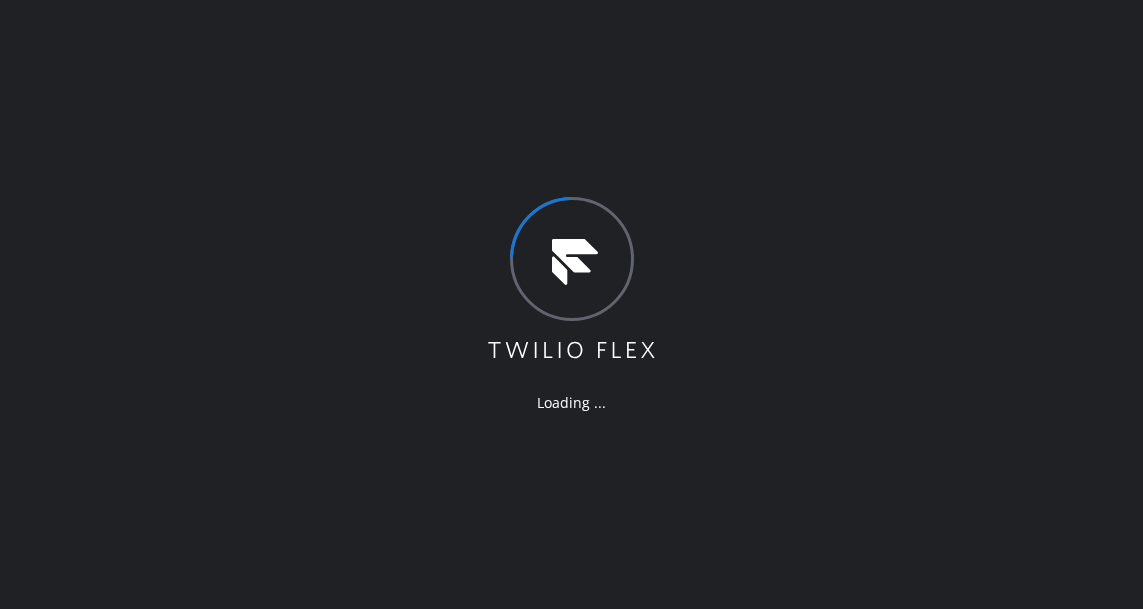 scroll, scrollTop: 0, scrollLeft: 0, axis: both 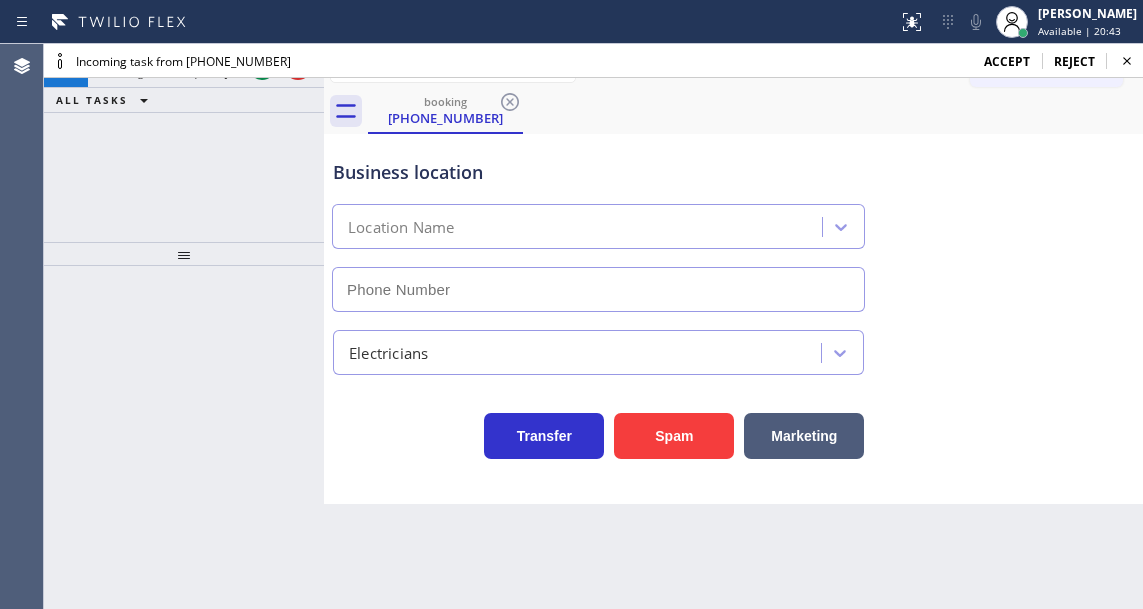 type on "[PHONE_NUMBER]" 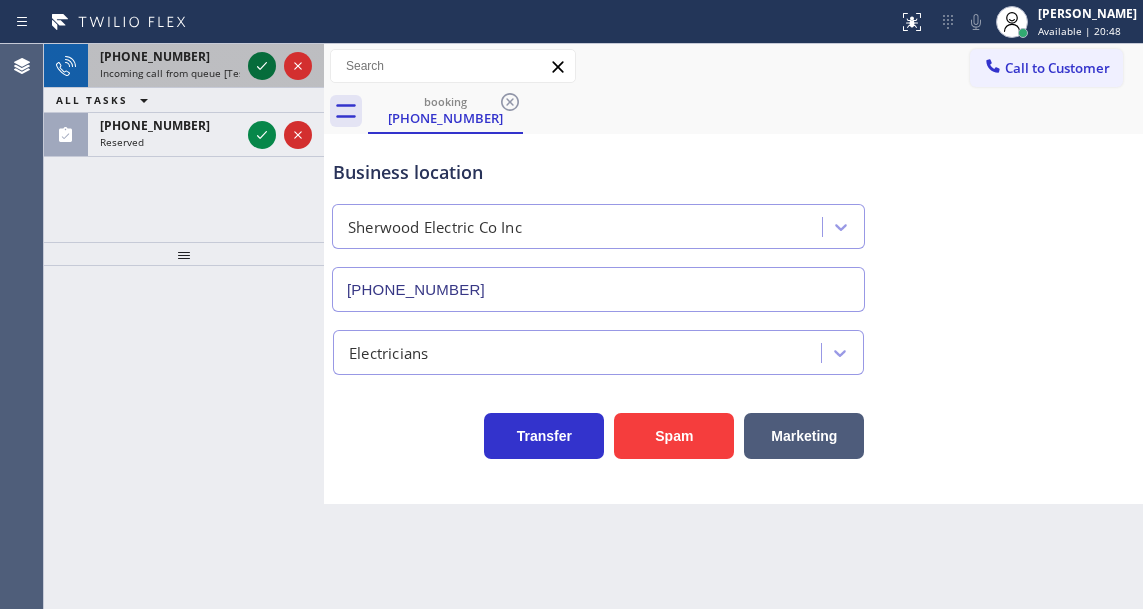 click 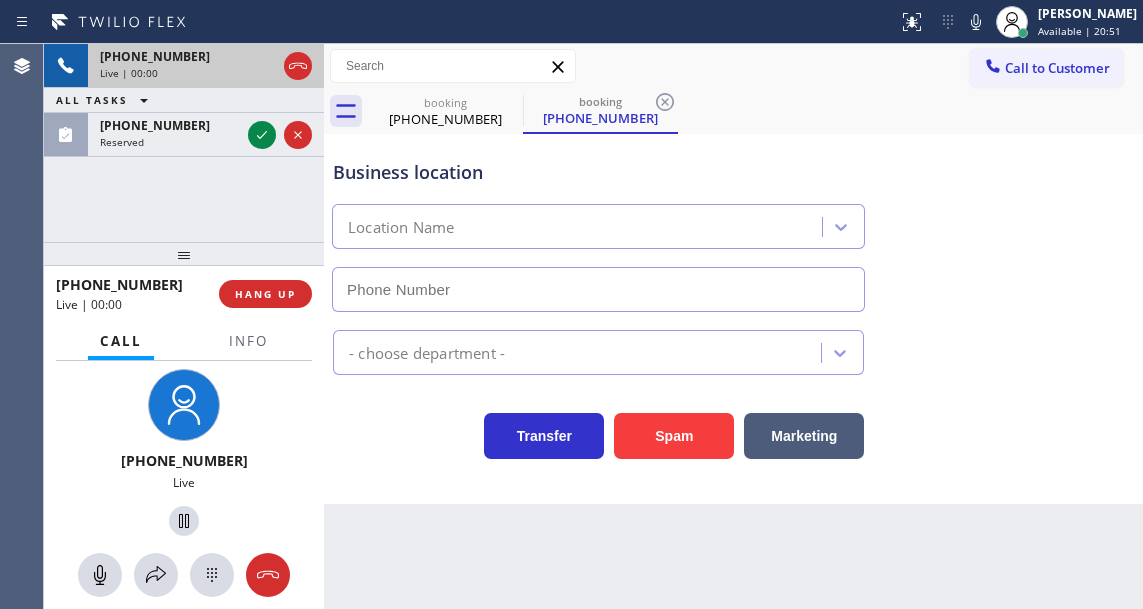 type on "[PHONE_NUMBER]" 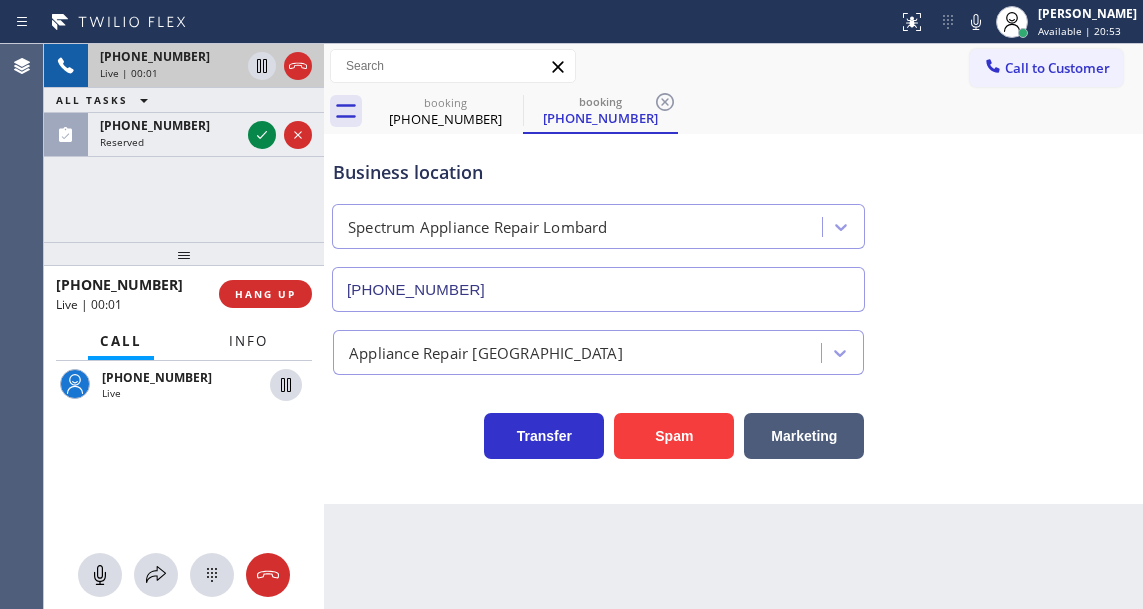 click on "Info" at bounding box center (248, 341) 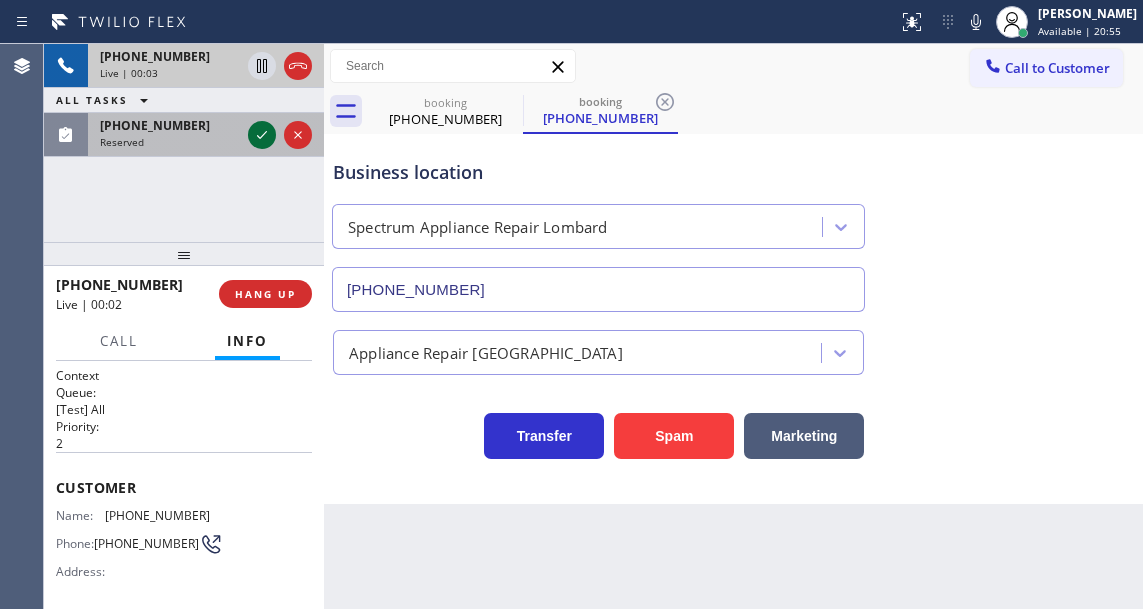 click 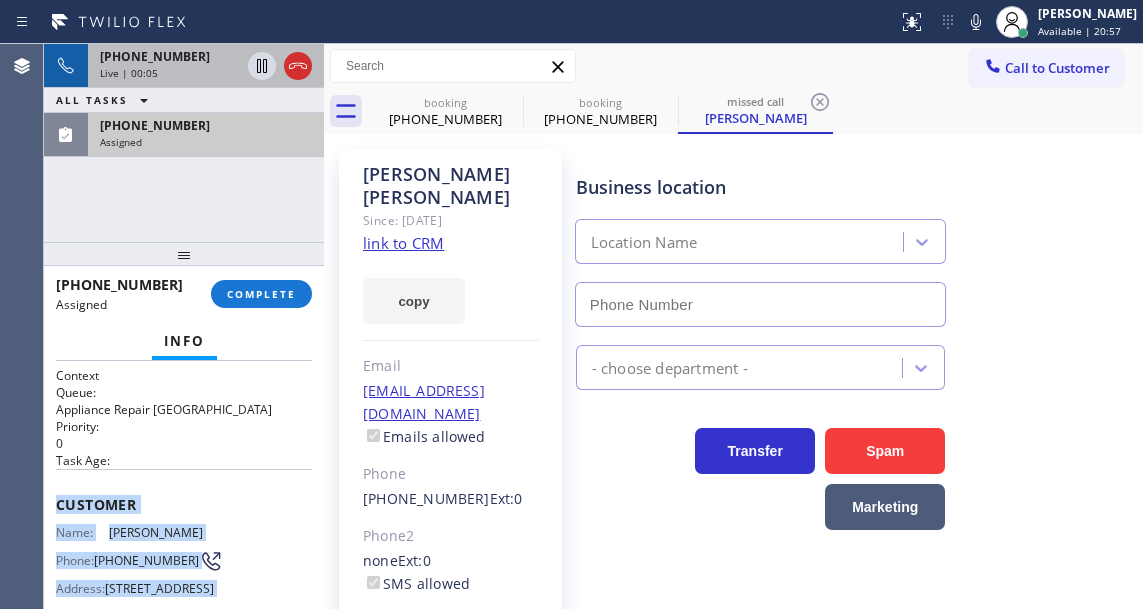 scroll, scrollTop: 398, scrollLeft: 0, axis: vertical 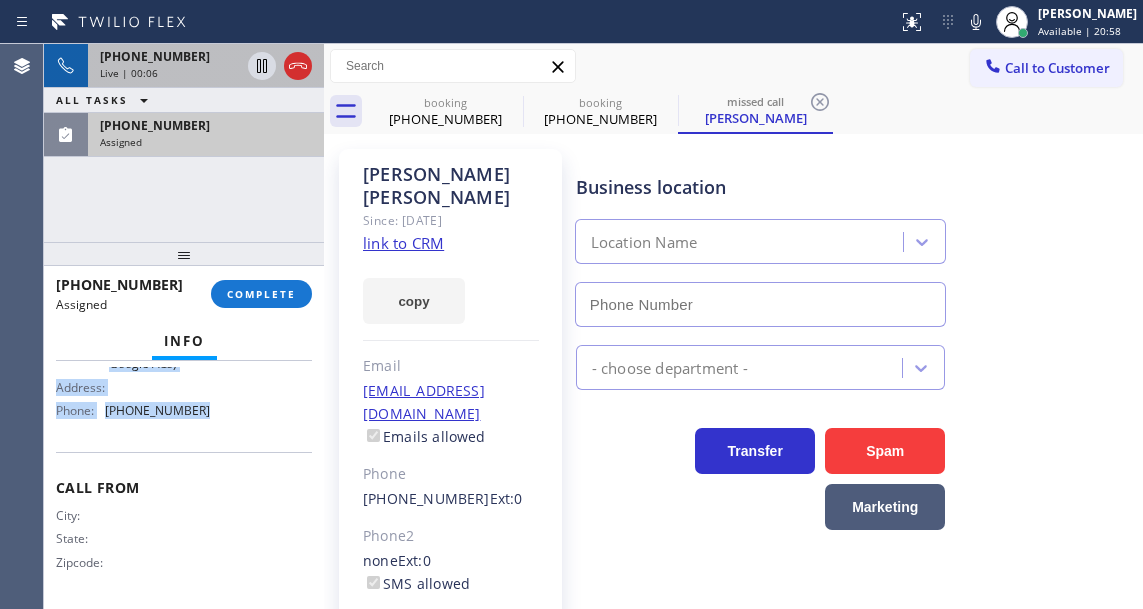 type on "[PHONE_NUMBER]" 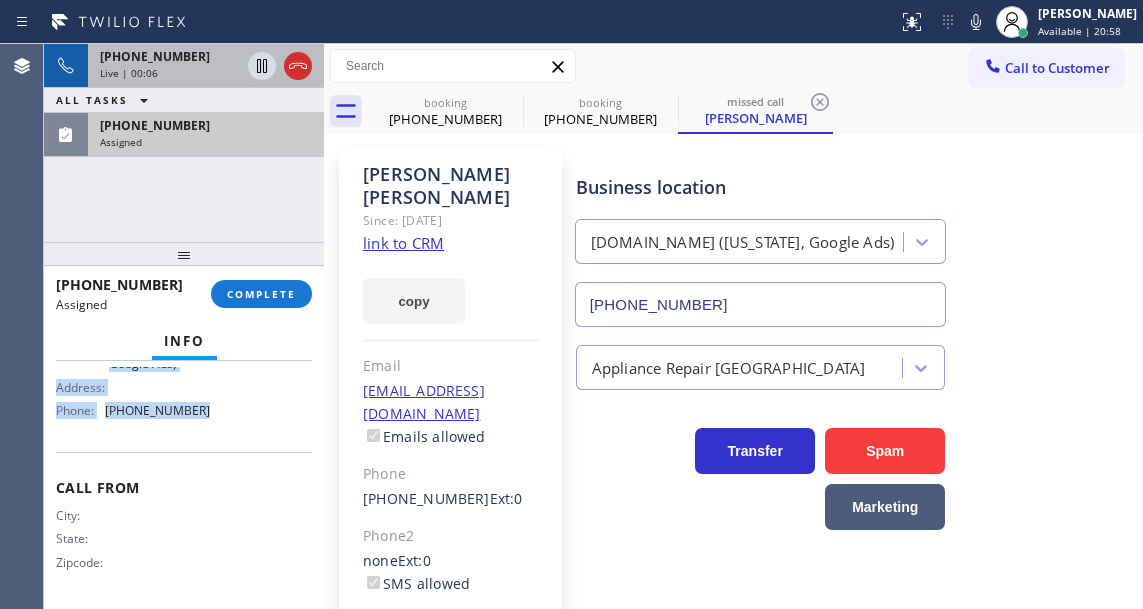 drag, startPoint x: 55, startPoint y: 498, endPoint x: 250, endPoint y: 445, distance: 202.07425 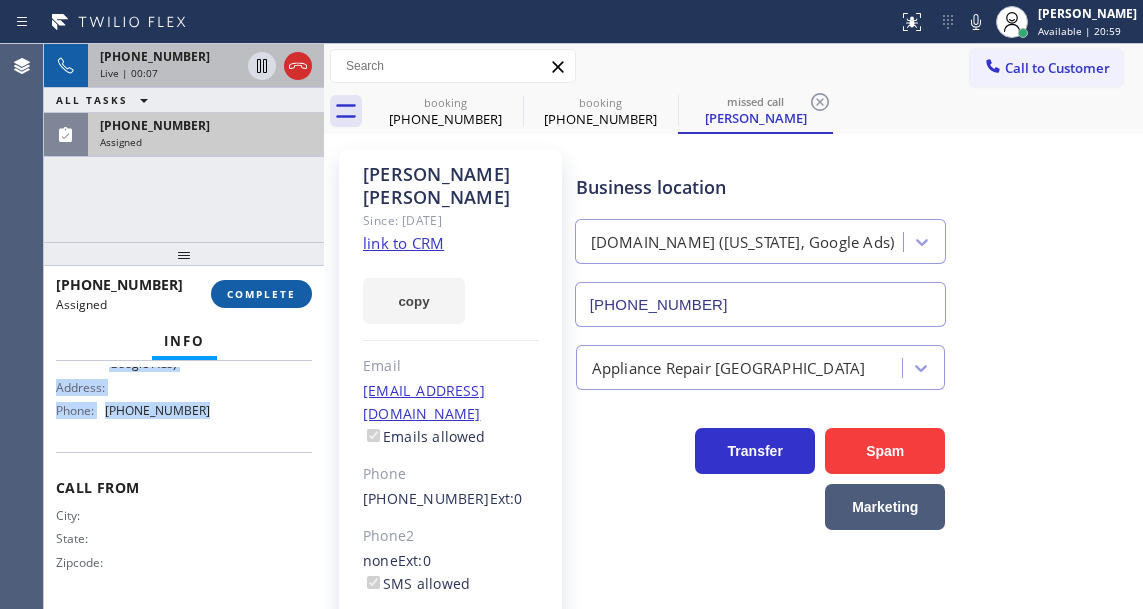 type 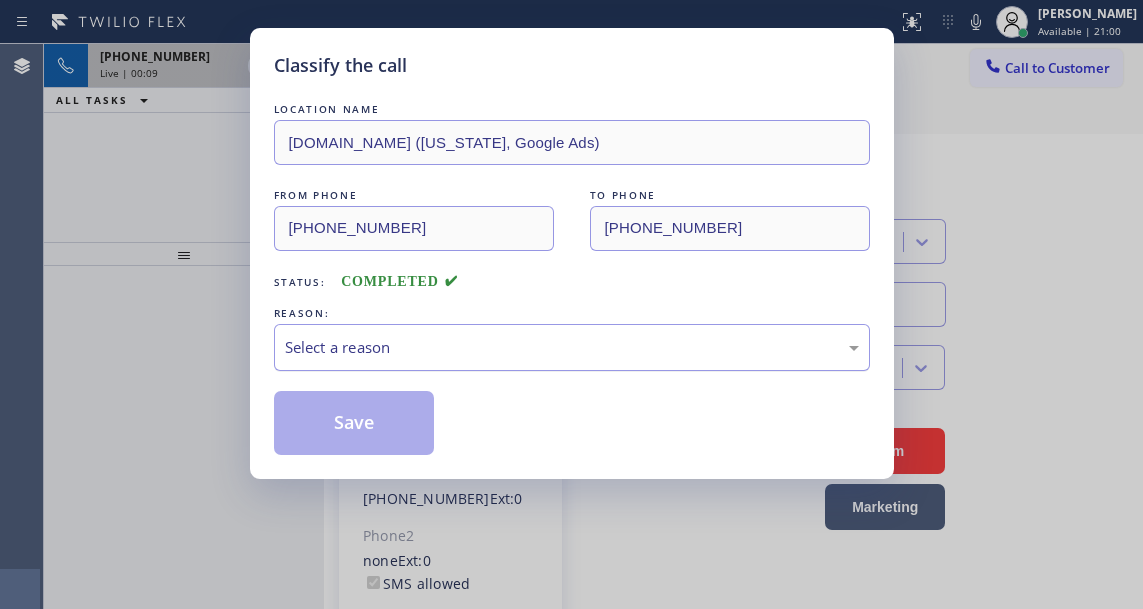 click on "Select a reason" at bounding box center (572, 347) 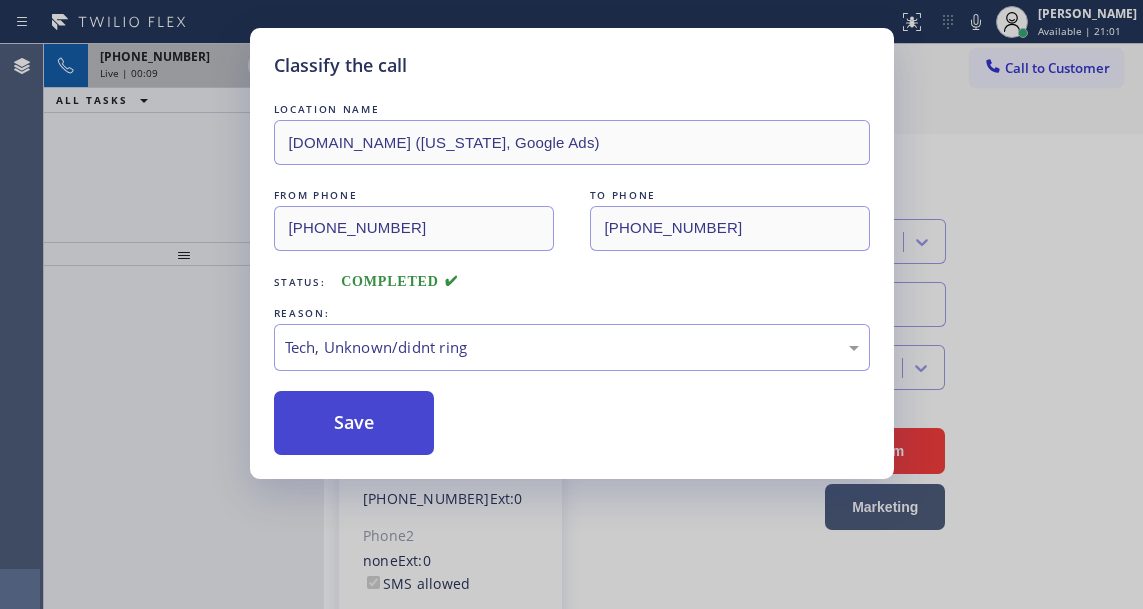 click on "Save" at bounding box center (354, 423) 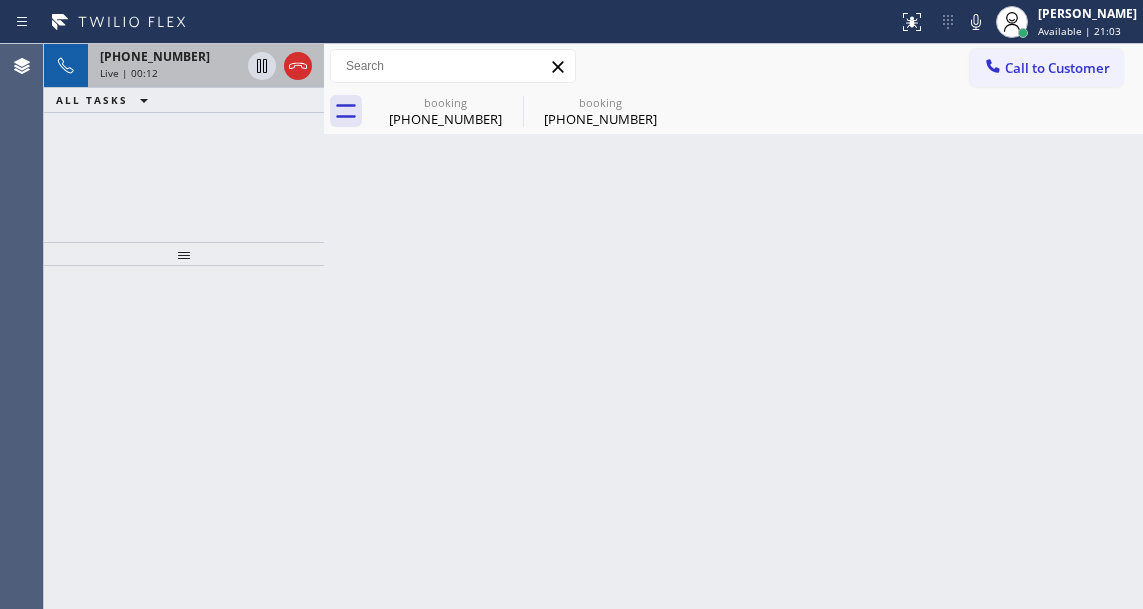 click on "Live | 00:12" at bounding box center [170, 73] 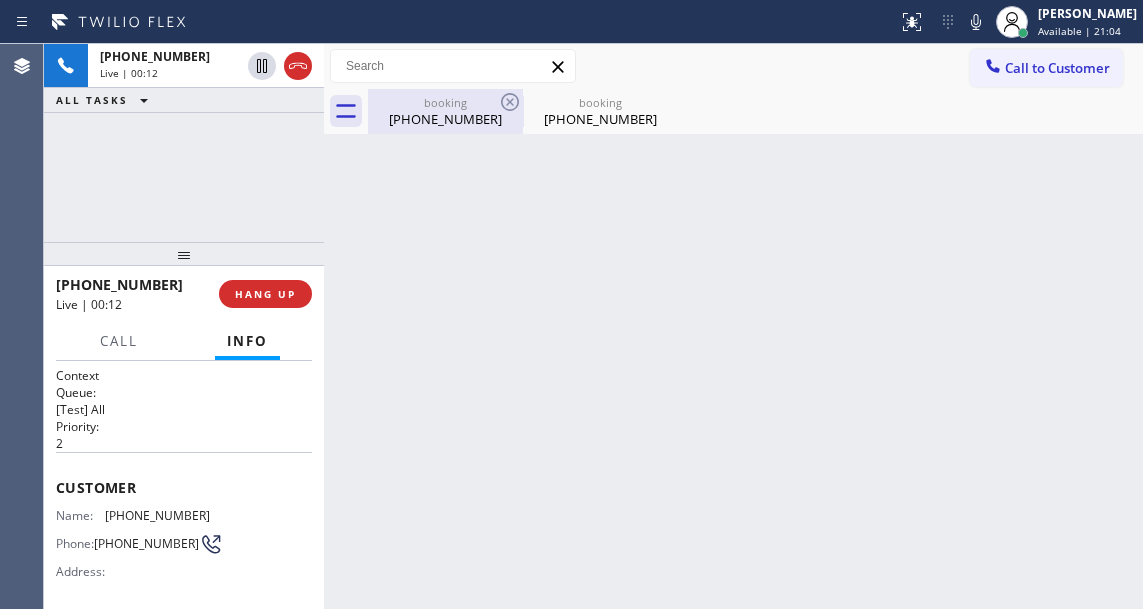click on "[PHONE_NUMBER]" at bounding box center (445, 119) 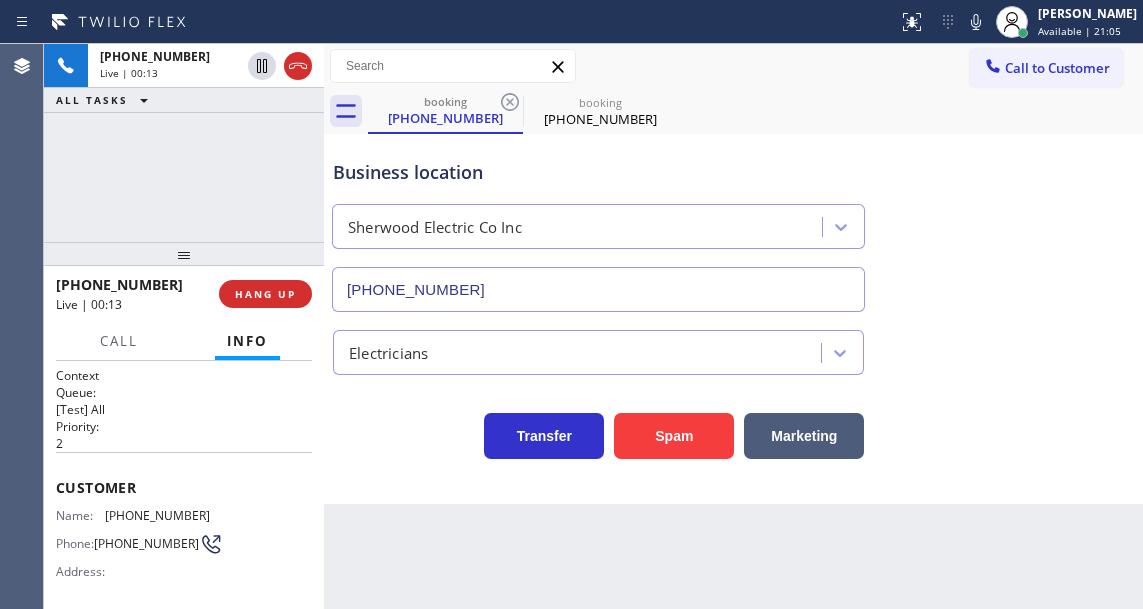 click on "[PHONE_NUMBER]" at bounding box center (157, 515) 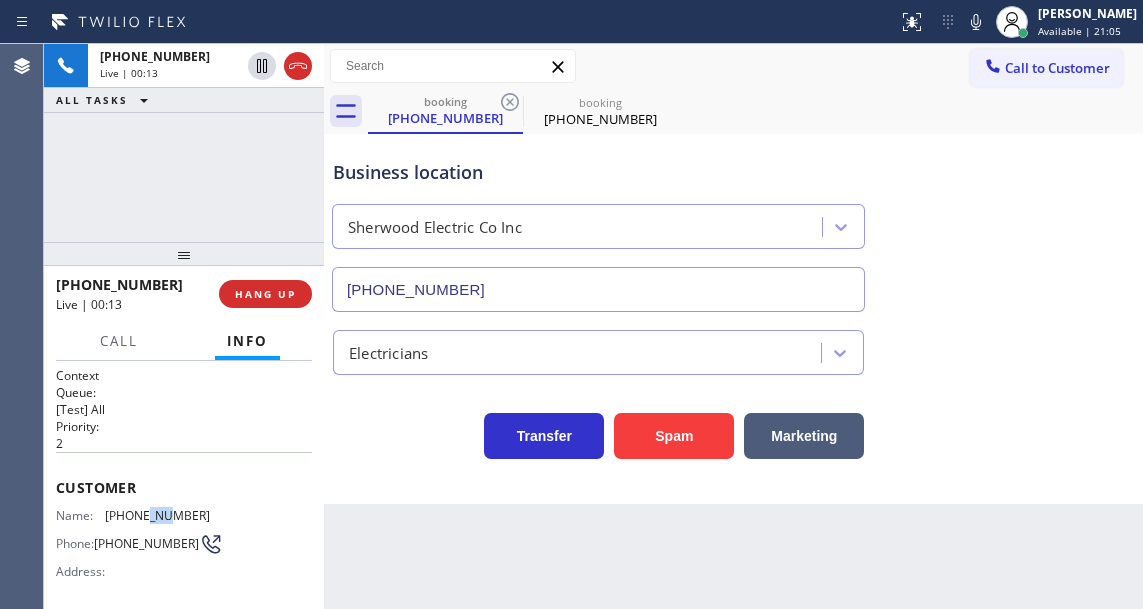 click on "[PHONE_NUMBER]" at bounding box center (157, 515) 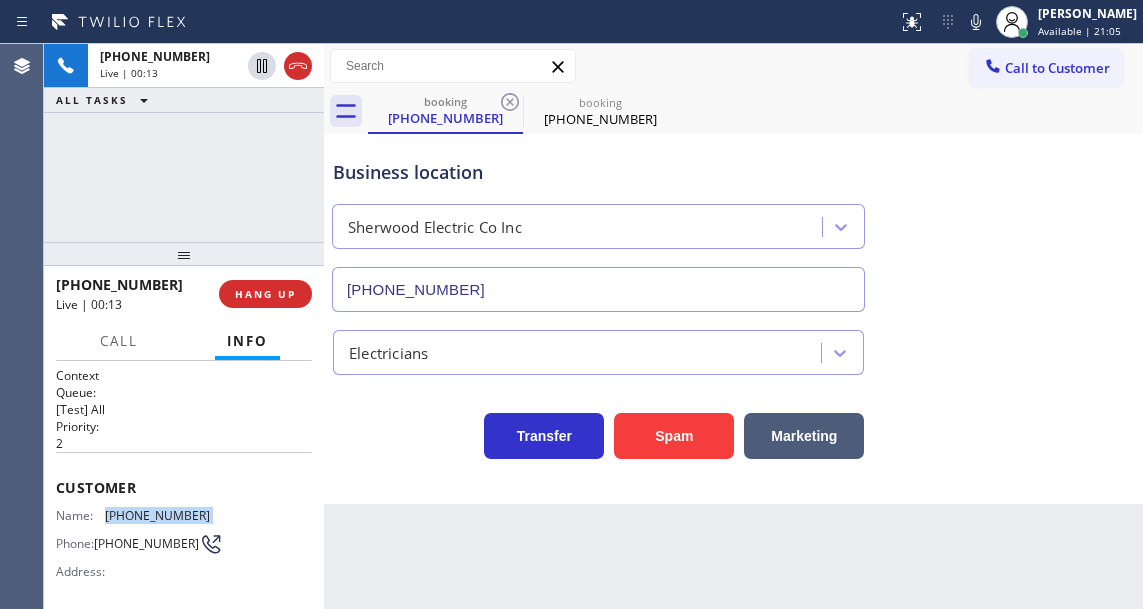 click on "[PHONE_NUMBER]" at bounding box center [157, 515] 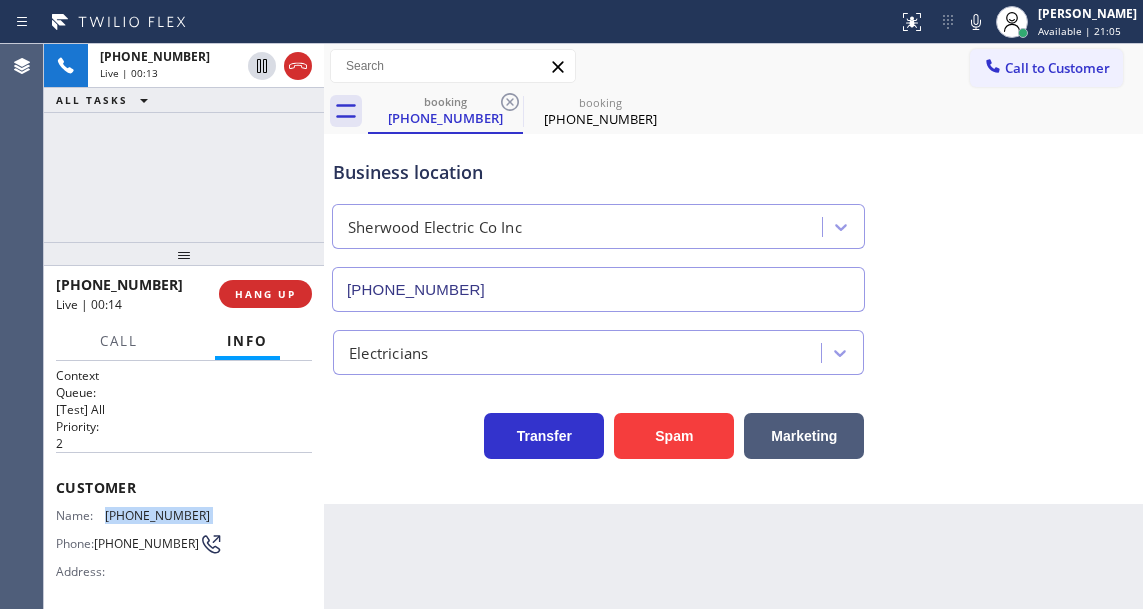copy on "[PHONE_NUMBER]" 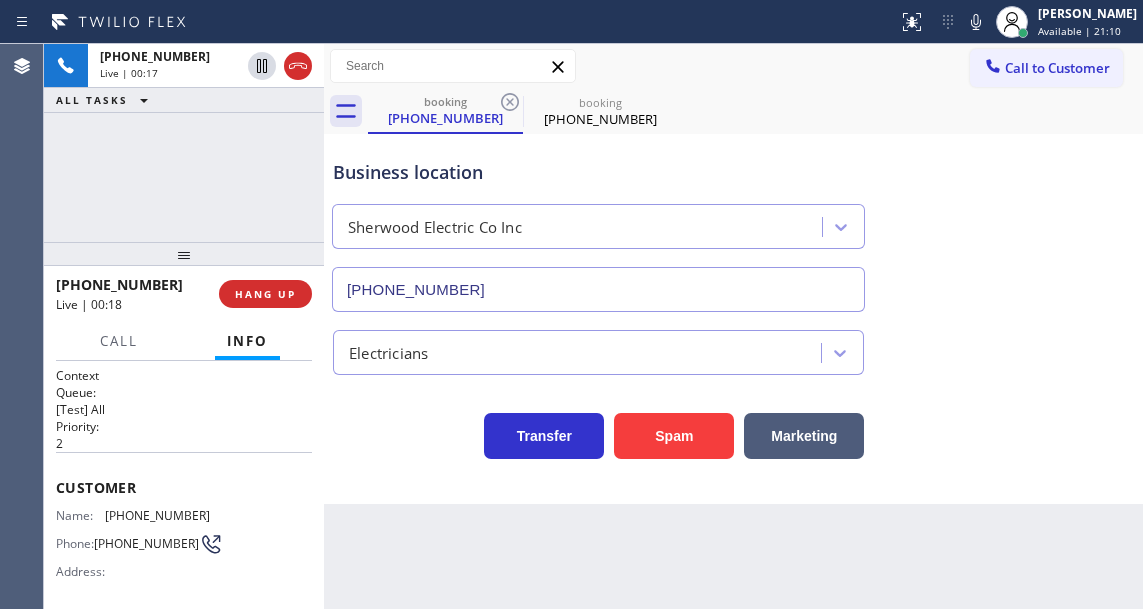 click on "Back to Dashboard Change Sender ID Customers Technicians Select a contact Outbound call Technician Search Technician Your caller id phone number Your caller id phone number Call Technician info Name   Phone none Address none Change Sender ID HVAC [PHONE_NUMBER] 5 Star Appliance [PHONE_NUMBER] Appliance Repair [PHONE_NUMBER] Plumbing [PHONE_NUMBER] Air Duct Cleaning [PHONE_NUMBER]  Electricians [PHONE_NUMBER] Cancel Change Check personal SMS Reset Change booking [PHONE_NUMBER] booking [PHONE_NUMBER] Call to Customer Outbound call Location Search location Your caller id phone number Customer number Call Outbound call Technician Search Technician Your caller id phone number Your caller id phone number Call booking [PHONE_NUMBER] booking [PHONE_NUMBER] Business location Sherwood Electric Co Inc [PHONE_NUMBER] Electricians Transfer Spam Marketing Business location Spectrum Appliance Repair [GEOGRAPHIC_DATA] [PHONE_NUMBER] Appliance Repair High End Transfer Spam Marketing" at bounding box center (733, 326) 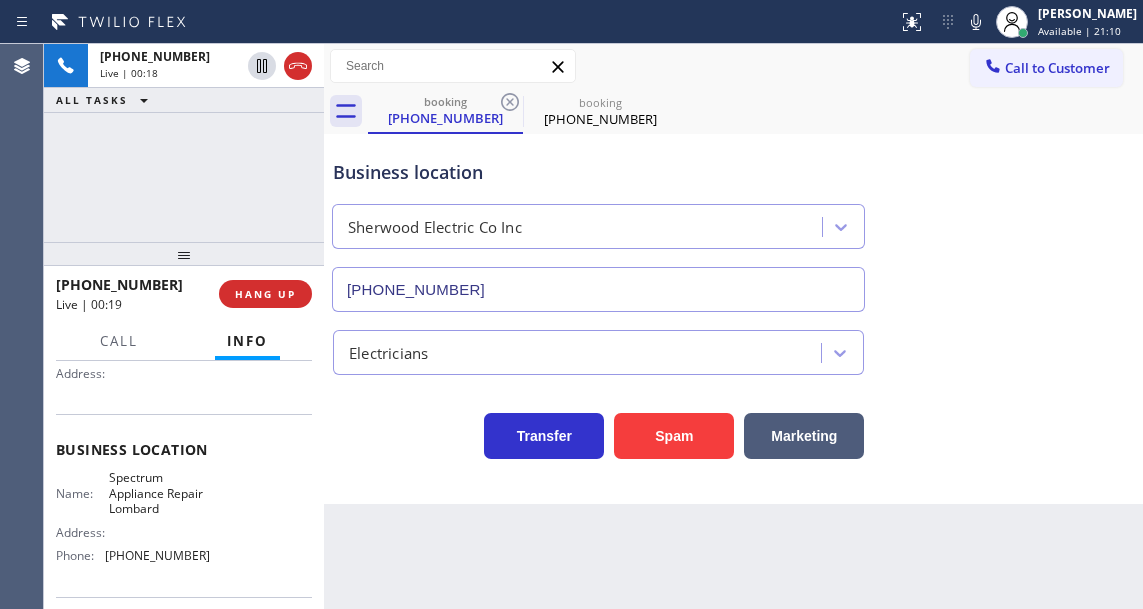 scroll, scrollTop: 200, scrollLeft: 0, axis: vertical 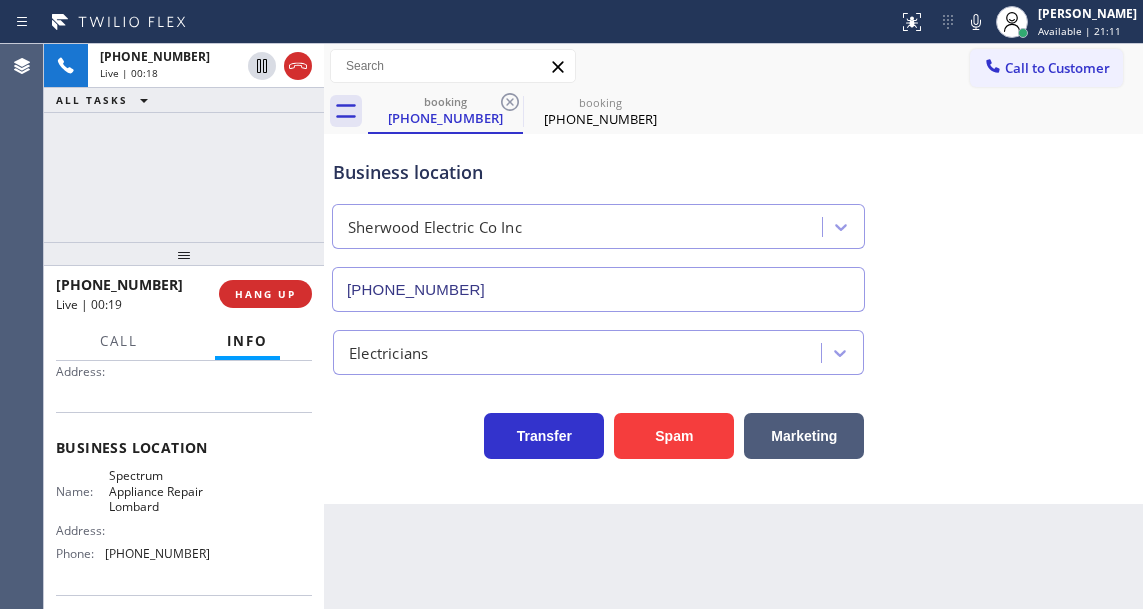 click on "Spectrum Appliance Repair Lombard" at bounding box center (159, 491) 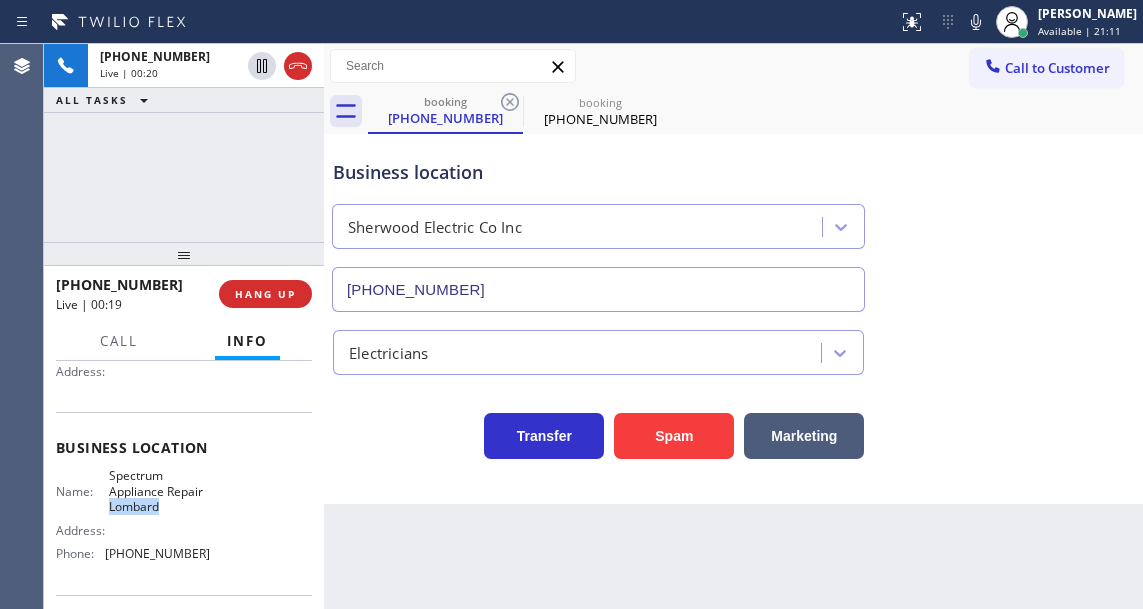 click on "Spectrum Appliance Repair Lombard" at bounding box center (159, 491) 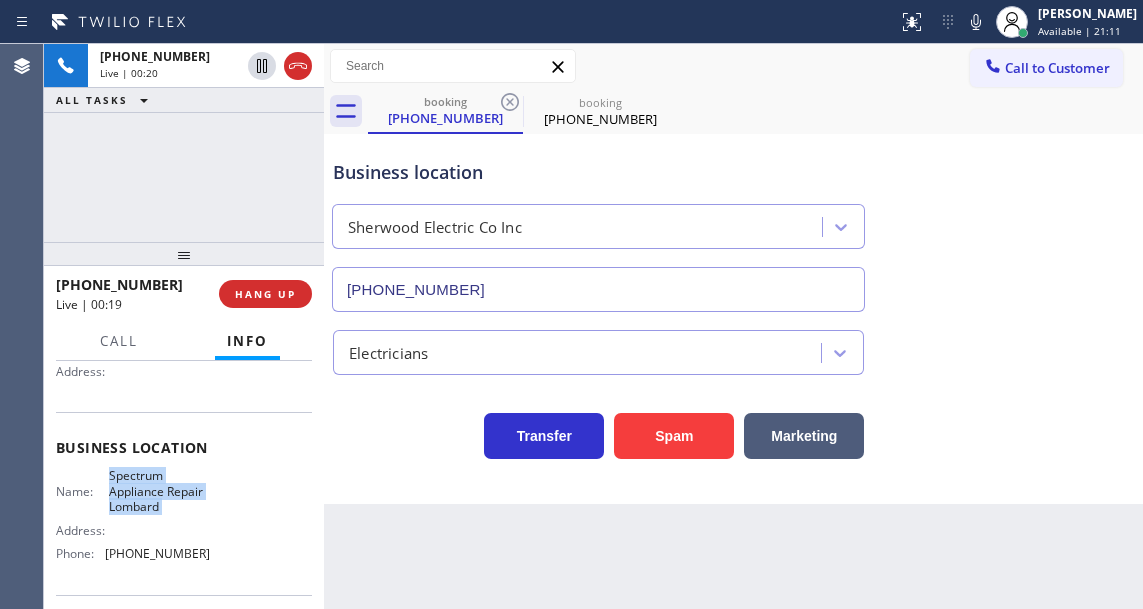 click on "Spectrum Appliance Repair Lombard" at bounding box center (159, 491) 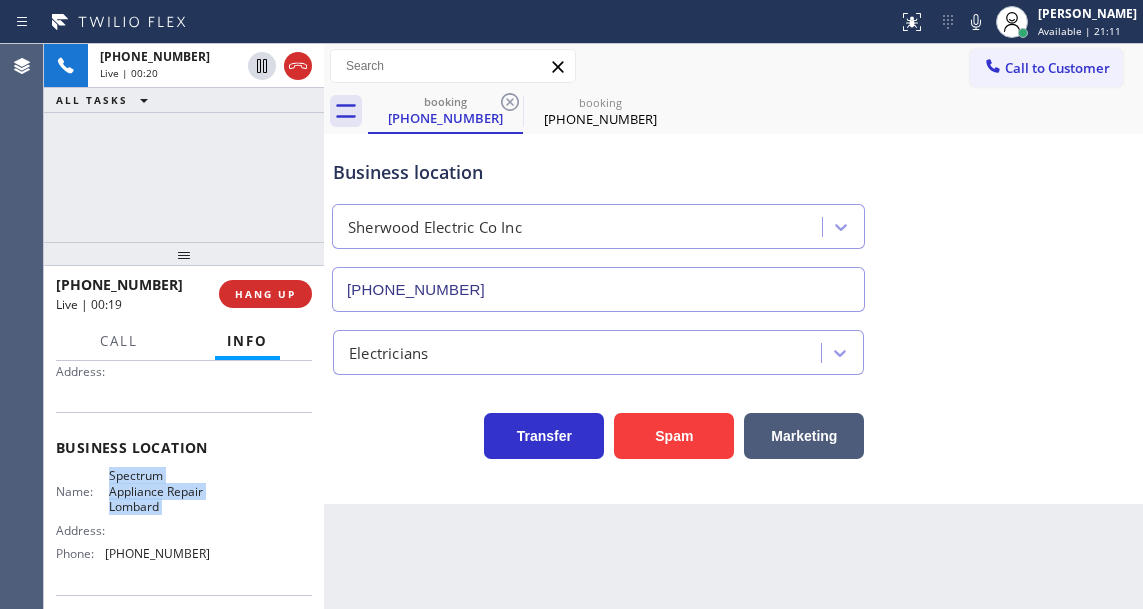 copy on "Spectrum Appliance Repair Lombard" 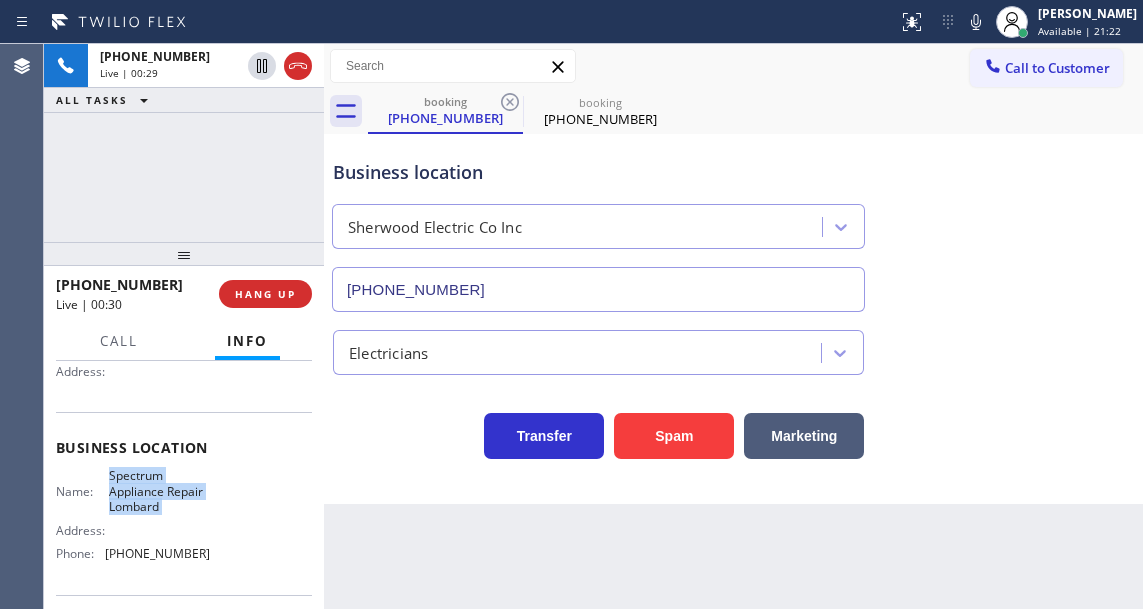 click on "Back to Dashboard Change Sender ID Customers Technicians Select a contact Outbound call Technician Search Technician Your caller id phone number Your caller id phone number Call Technician info Name   Phone none Address none Change Sender ID HVAC [PHONE_NUMBER] 5 Star Appliance [PHONE_NUMBER] Appliance Repair [PHONE_NUMBER] Plumbing [PHONE_NUMBER] Air Duct Cleaning [PHONE_NUMBER]  Electricians [PHONE_NUMBER] Cancel Change Check personal SMS Reset Change booking [PHONE_NUMBER] booking [PHONE_NUMBER] Call to Customer Outbound call Location Search location Your caller id phone number Customer number Call Outbound call Technician Search Technician Your caller id phone number Your caller id phone number Call booking [PHONE_NUMBER] booking [PHONE_NUMBER] Business location Sherwood Electric Co Inc [PHONE_NUMBER] Electricians Transfer Spam Marketing Business location Spectrum Appliance Repair [GEOGRAPHIC_DATA] [PHONE_NUMBER] Appliance Repair High End Transfer Spam Marketing" at bounding box center [733, 326] 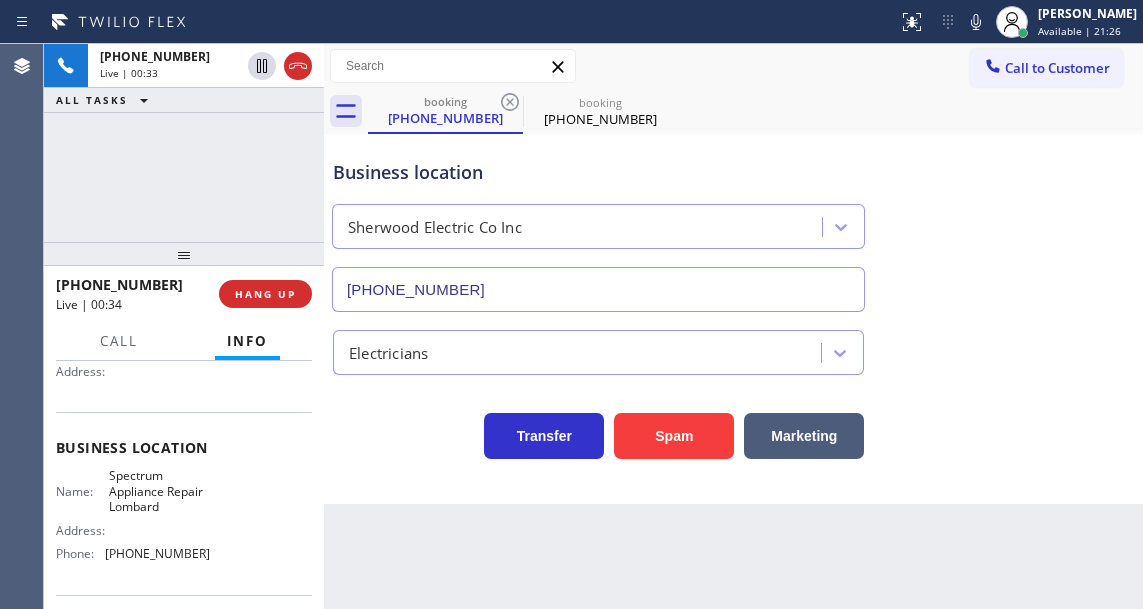 click on "Back to Dashboard Change Sender ID Customers Technicians Select a contact Outbound call Technician Search Technician Your caller id phone number Your caller id phone number Call Technician info Name   Phone none Address none Change Sender ID HVAC [PHONE_NUMBER] 5 Star Appliance [PHONE_NUMBER] Appliance Repair [PHONE_NUMBER] Plumbing [PHONE_NUMBER] Air Duct Cleaning [PHONE_NUMBER]  Electricians [PHONE_NUMBER] Cancel Change Check personal SMS Reset Change booking [PHONE_NUMBER] booking [PHONE_NUMBER] Call to Customer Outbound call Location Search location Your caller id phone number Customer number Call Outbound call Technician Search Technician Your caller id phone number Your caller id phone number Call booking [PHONE_NUMBER] booking [PHONE_NUMBER] Business location Sherwood Electric Co Inc [PHONE_NUMBER] Electricians Transfer Spam Marketing Business location Spectrum Appliance Repair [GEOGRAPHIC_DATA] [PHONE_NUMBER] Appliance Repair High End Transfer Spam Marketing" at bounding box center [733, 326] 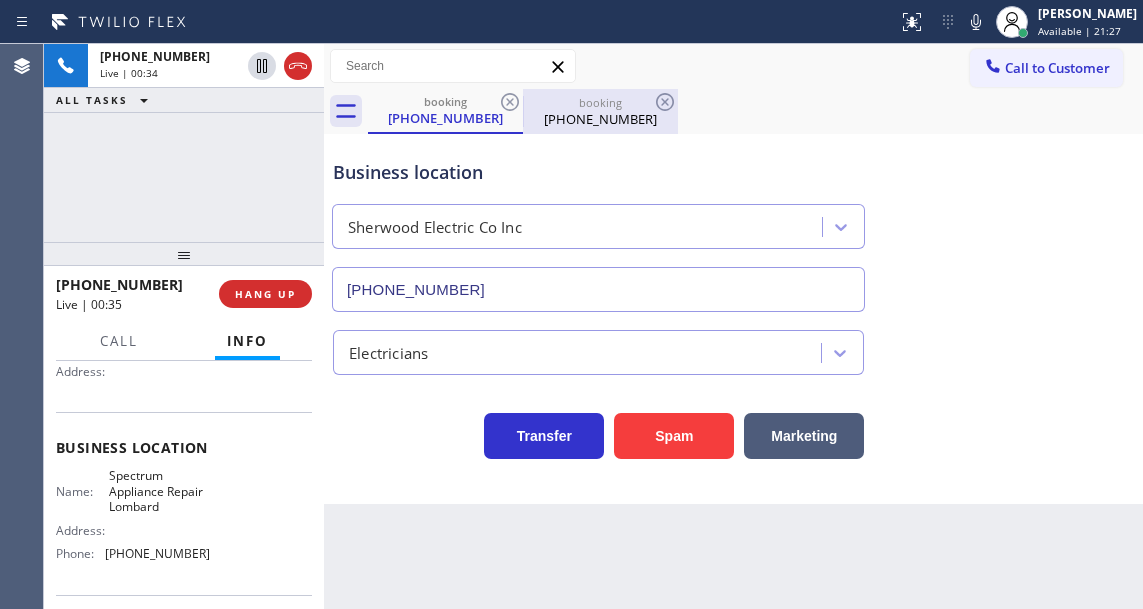 click on "[PHONE_NUMBER]" at bounding box center (600, 119) 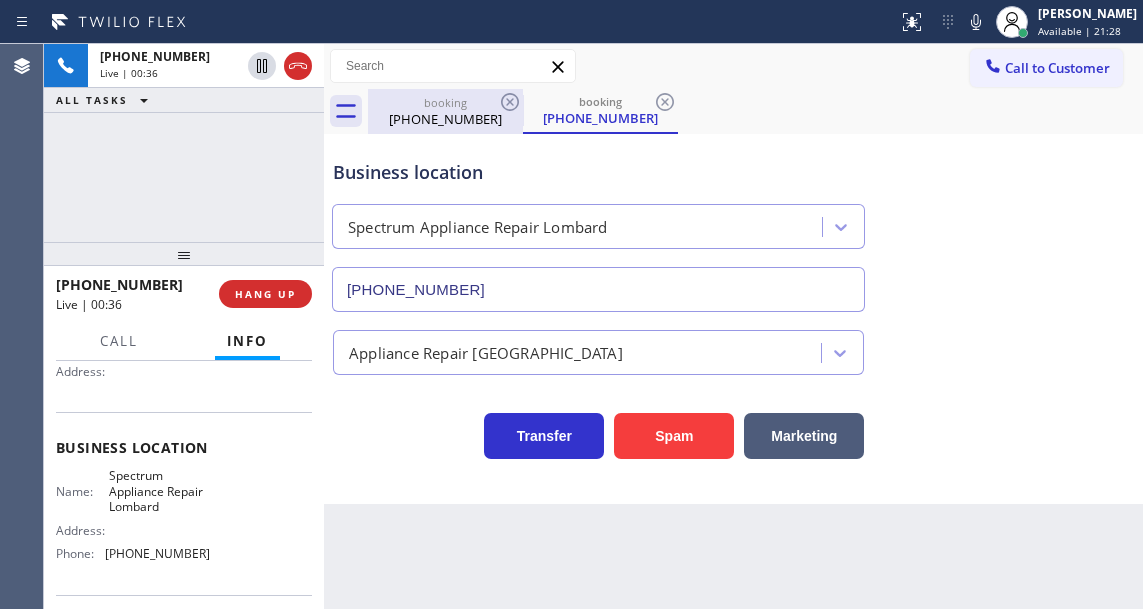 click on "[PHONE_NUMBER]" at bounding box center (445, 119) 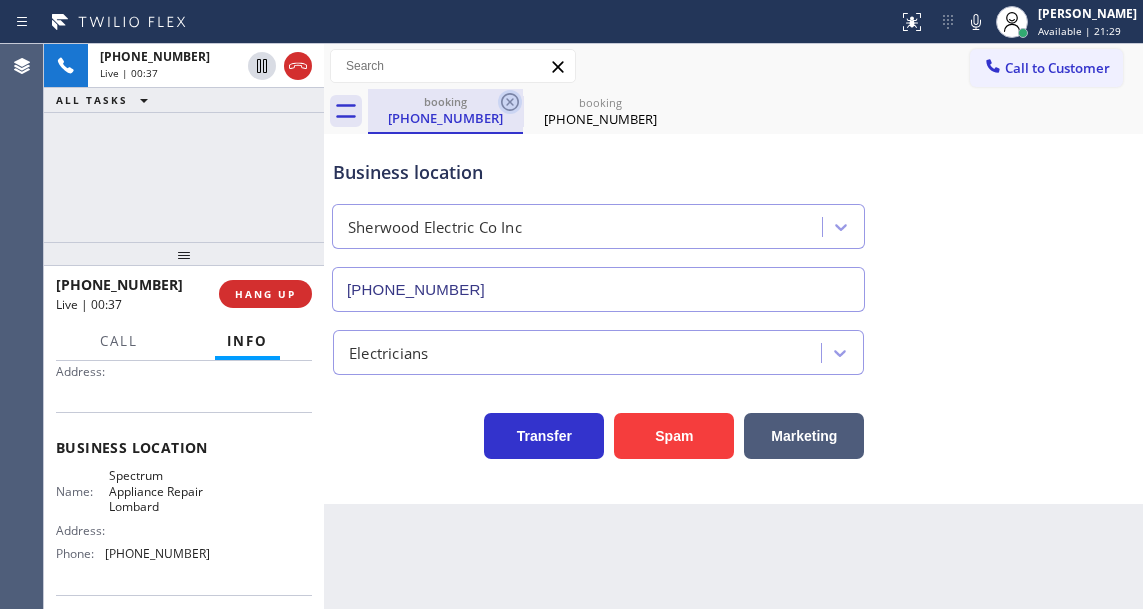 click 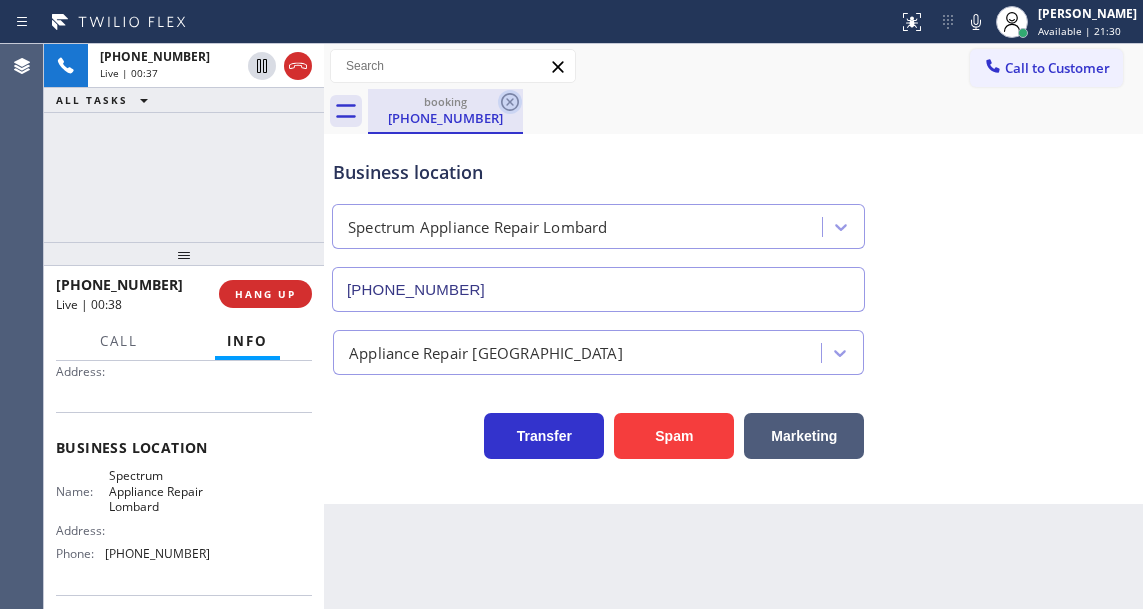 click 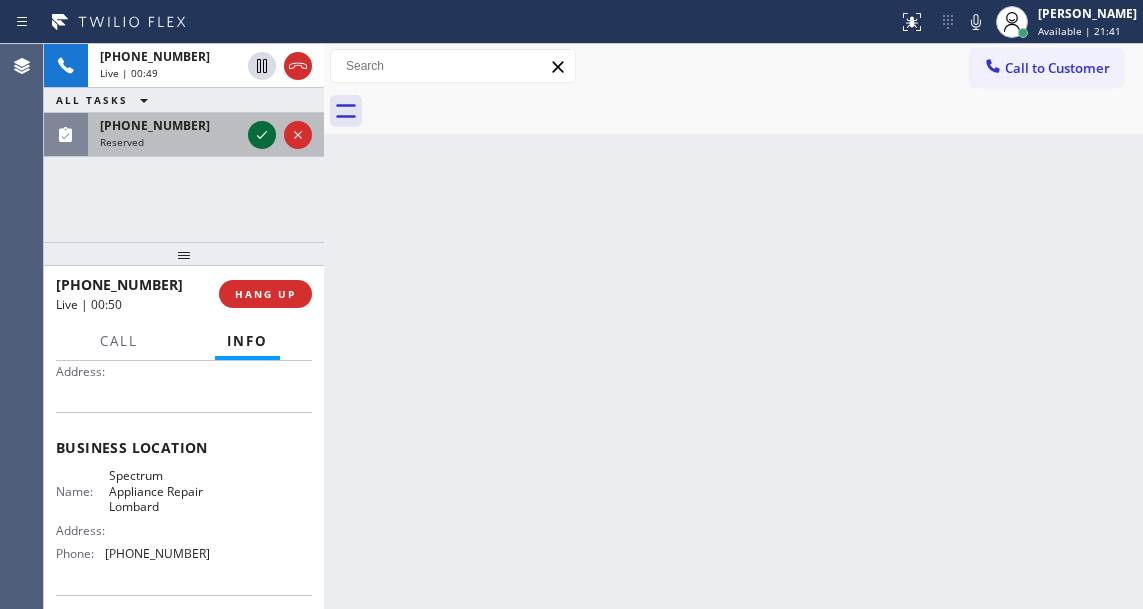 click 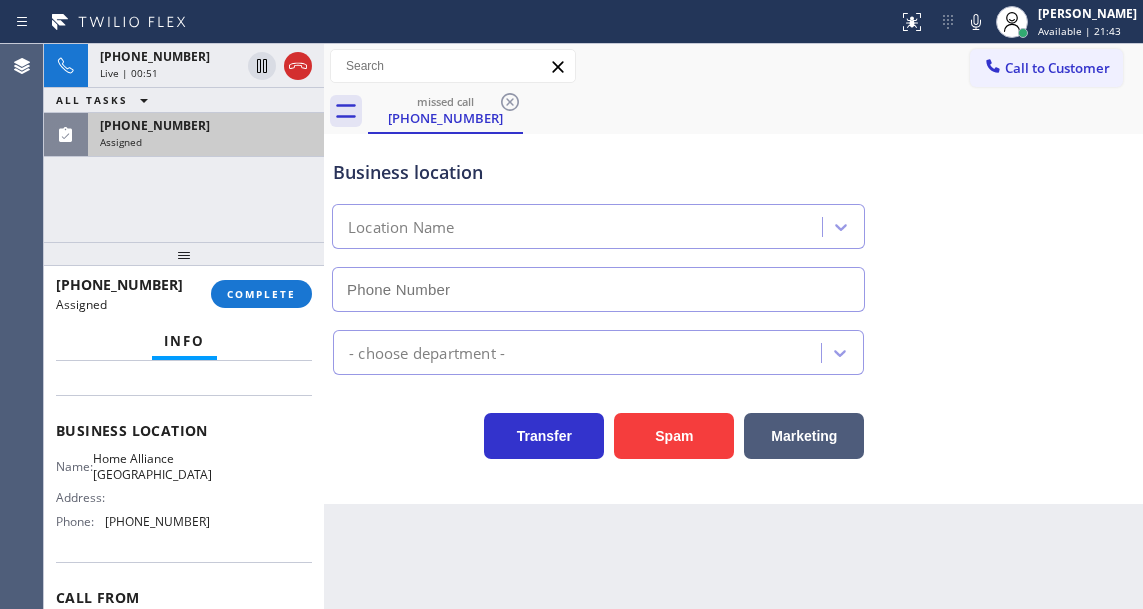 scroll, scrollTop: 17, scrollLeft: 0, axis: vertical 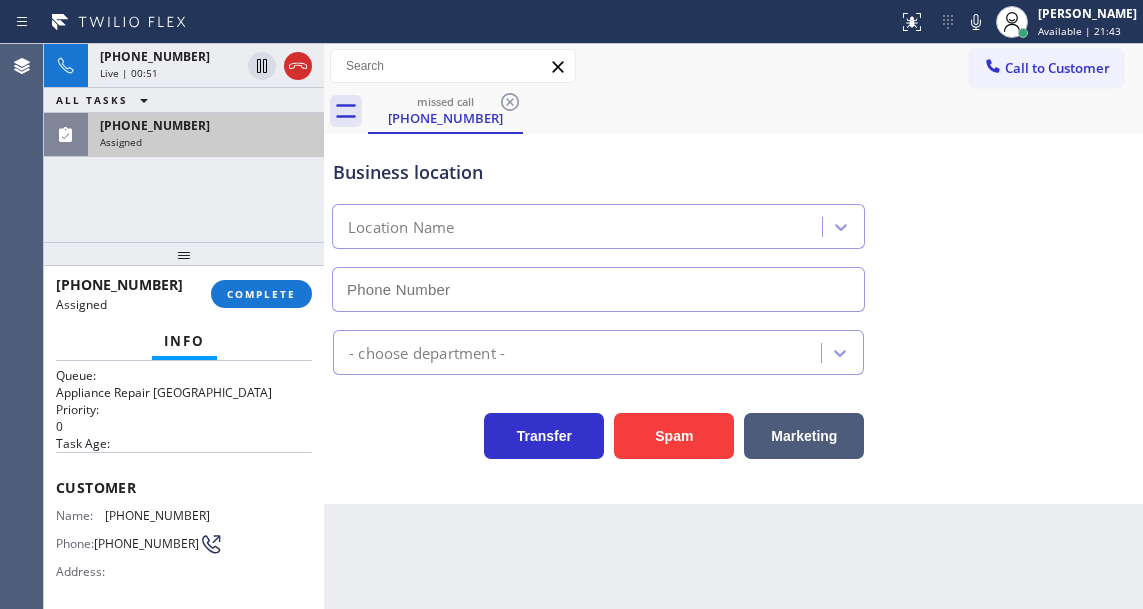 type on "[PHONE_NUMBER]" 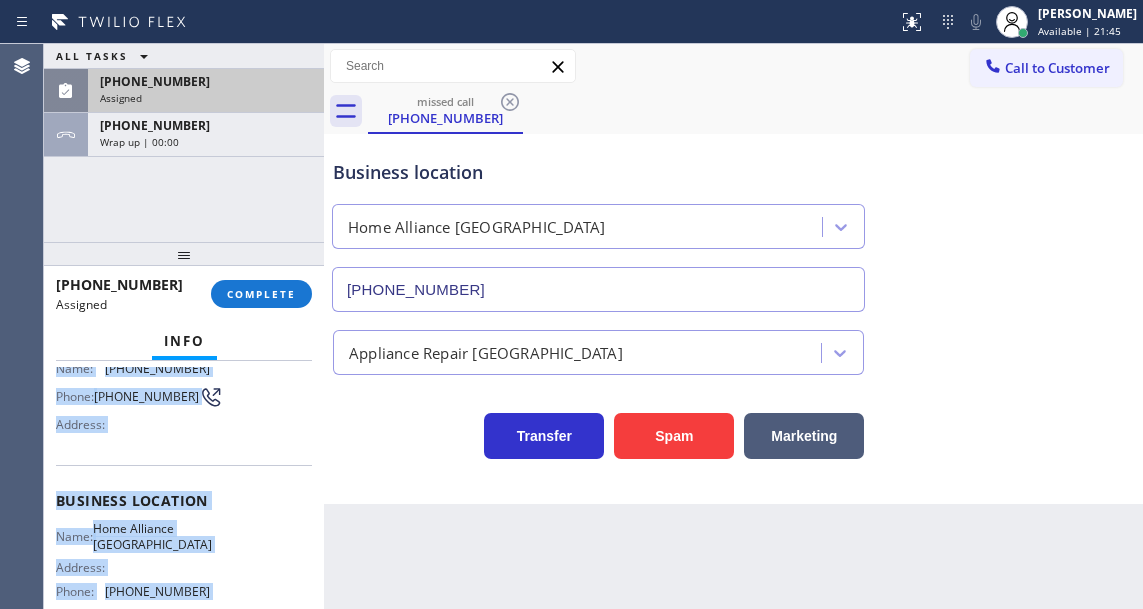 scroll, scrollTop: 351, scrollLeft: 0, axis: vertical 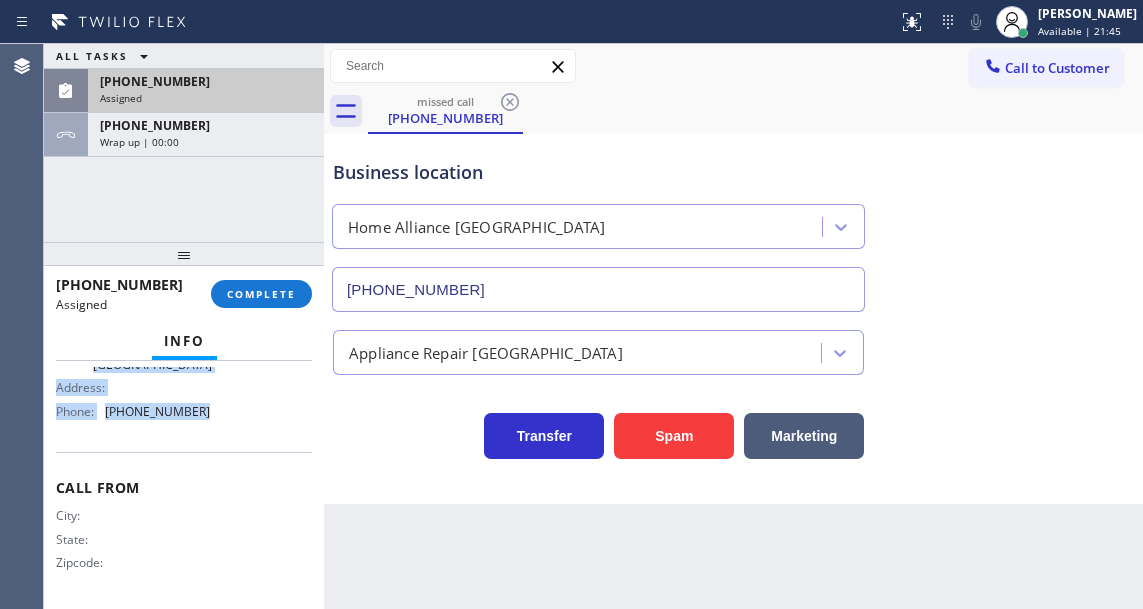 drag, startPoint x: 56, startPoint y: 486, endPoint x: 262, endPoint y: 440, distance: 211.07344 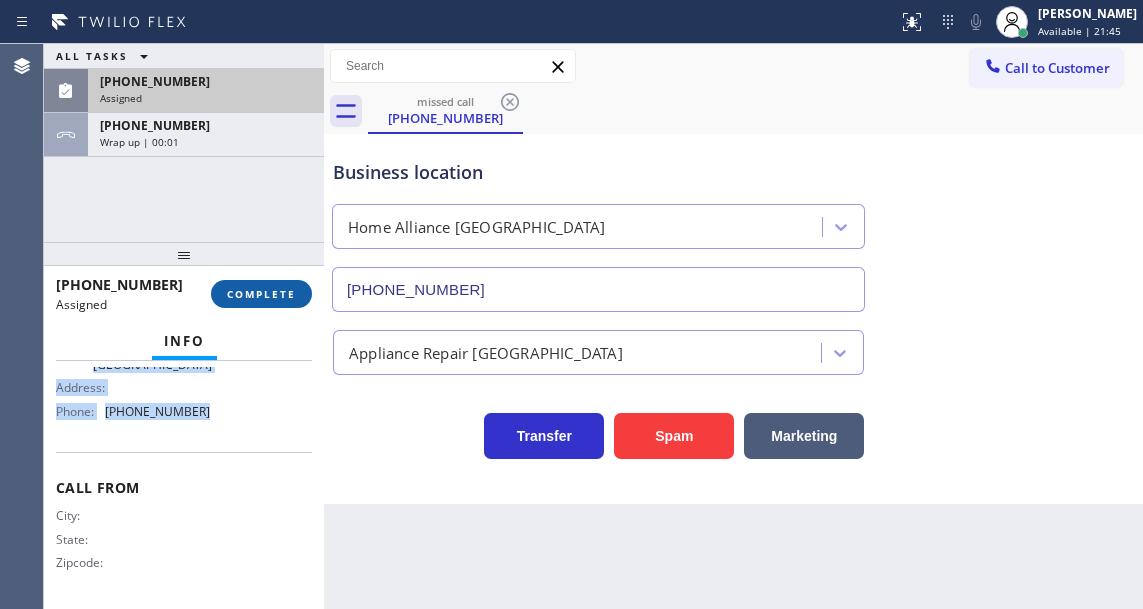 copy on "Customer Name: [PHONE_NUMBER] Phone: [PHONE_NUMBER] Address: Business location Name: Home Alliance [GEOGRAPHIC_DATA] Address:   Phone: [PHONE_NUMBER]" 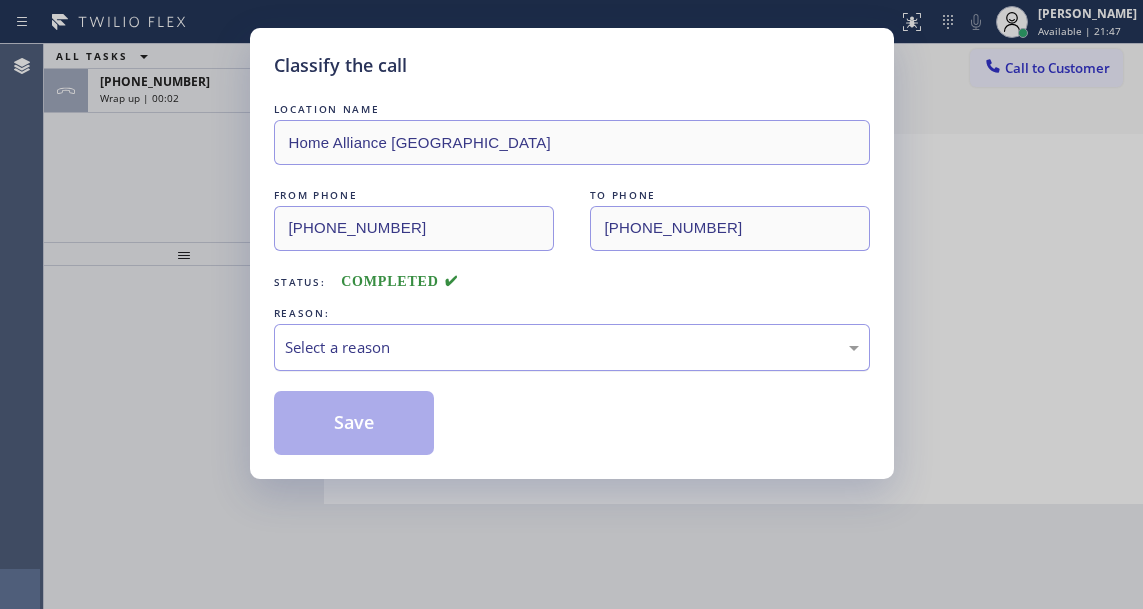 click on "Select a reason" at bounding box center [572, 347] 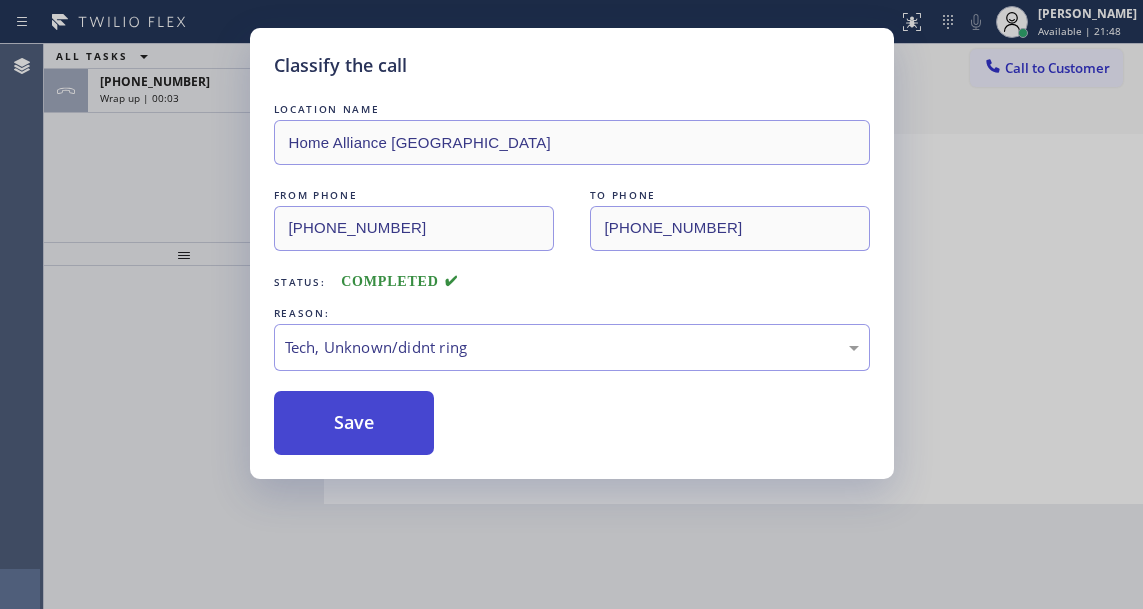 click on "Save" at bounding box center (354, 423) 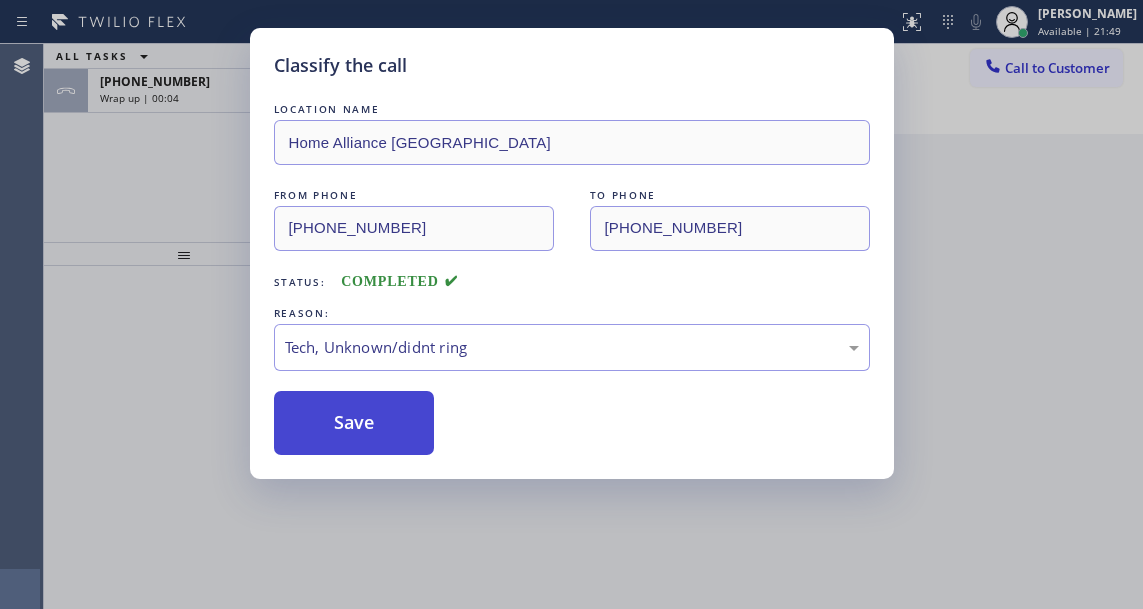 click on "Save" at bounding box center [354, 423] 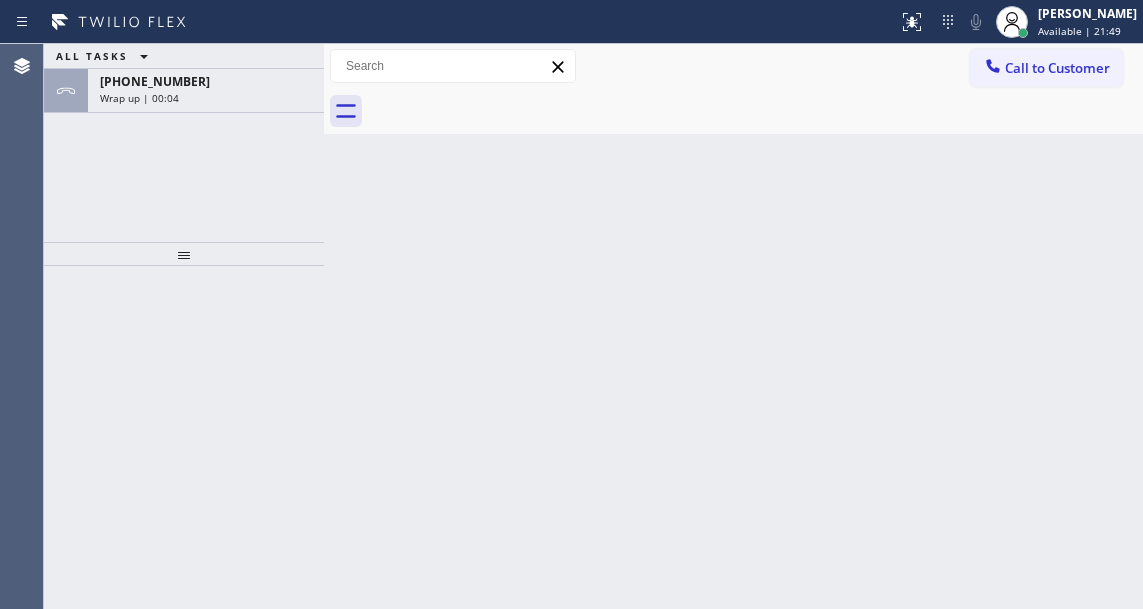 click on "Back to Dashboard Change Sender ID Customers Technicians Select a contact Outbound call Technician Search Technician Your caller id phone number Your caller id phone number Call Technician info Name   Phone none Address none Change Sender ID HVAC [PHONE_NUMBER] 5 Star Appliance [PHONE_NUMBER] Appliance Repair [PHONE_NUMBER] Plumbing [PHONE_NUMBER] Air Duct Cleaning [PHONE_NUMBER]  Electricians [PHONE_NUMBER] Cancel Change Check personal SMS Reset Change No tabs Call to Customer Outbound call Location Search location Your caller id phone number Customer number Call Outbound call Technician Search Technician Your caller id phone number Your caller id phone number Call" at bounding box center (733, 326) 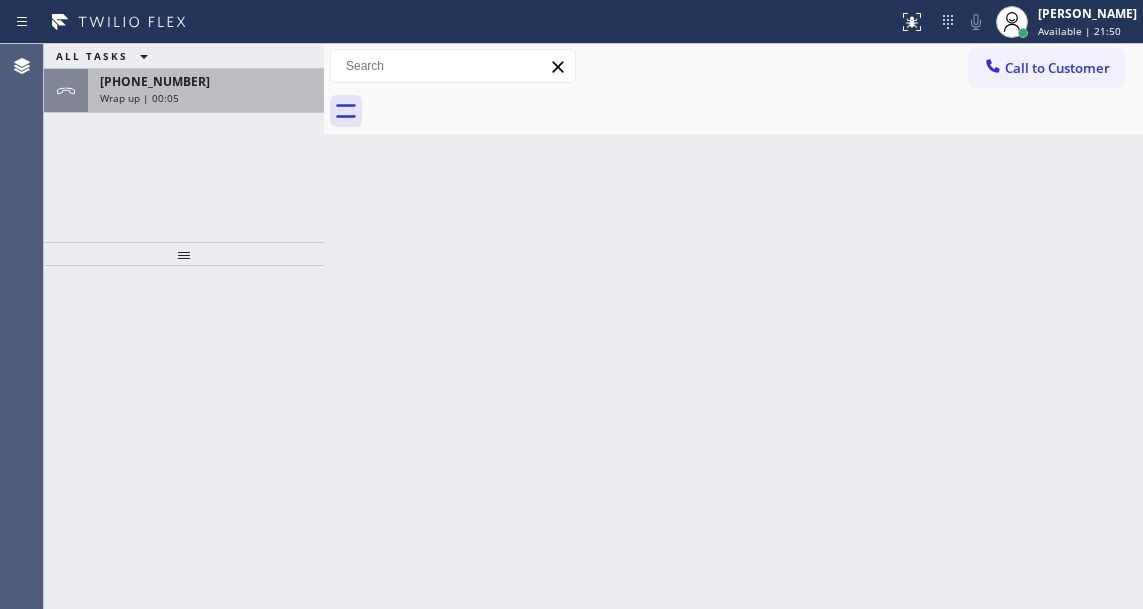click on "Wrap up | 00:05" at bounding box center [206, 98] 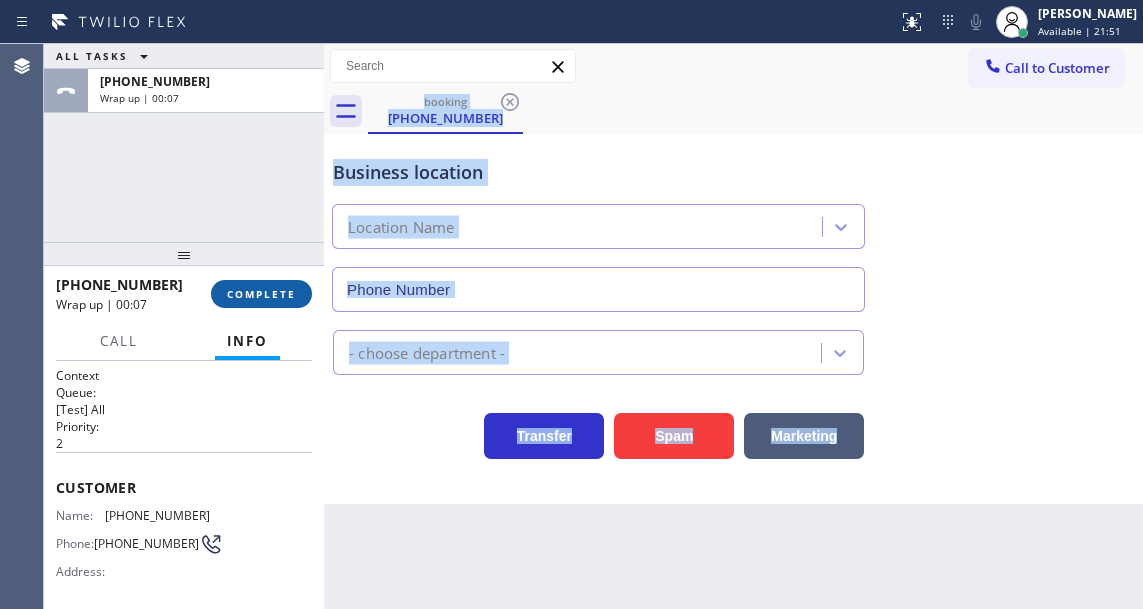click on "COMPLETE" at bounding box center [261, 294] 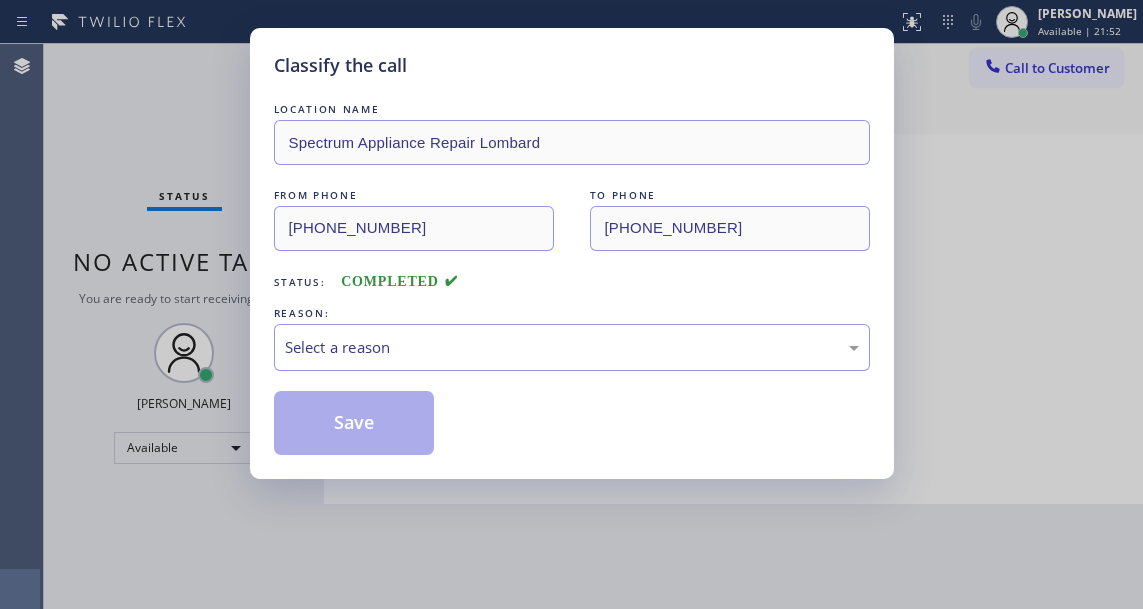 type on "[PHONE_NUMBER]" 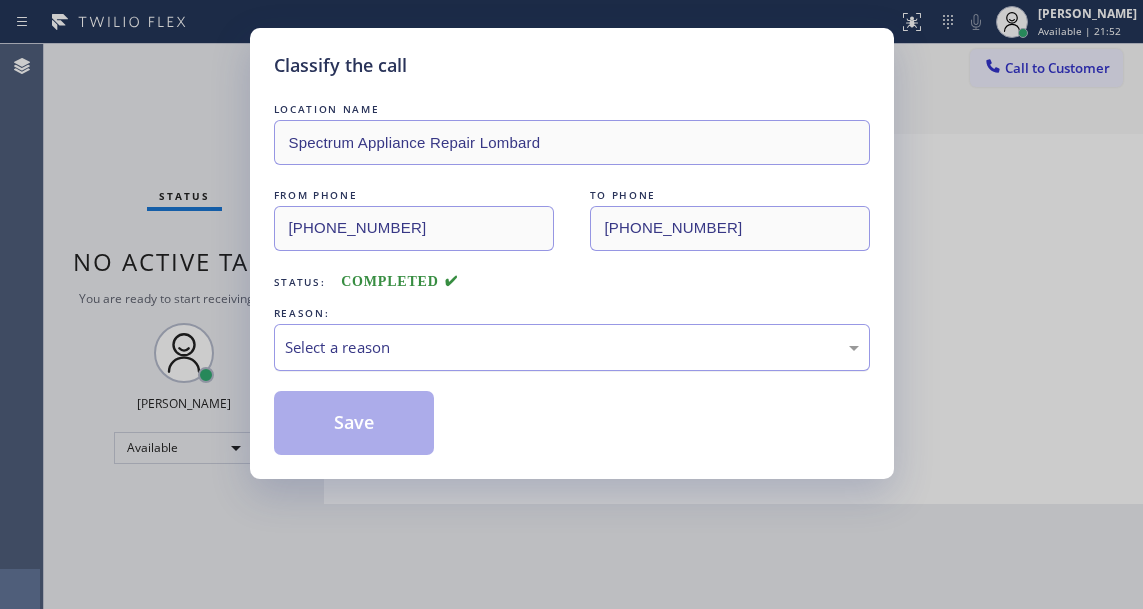 click on "Select a reason" at bounding box center [572, 347] 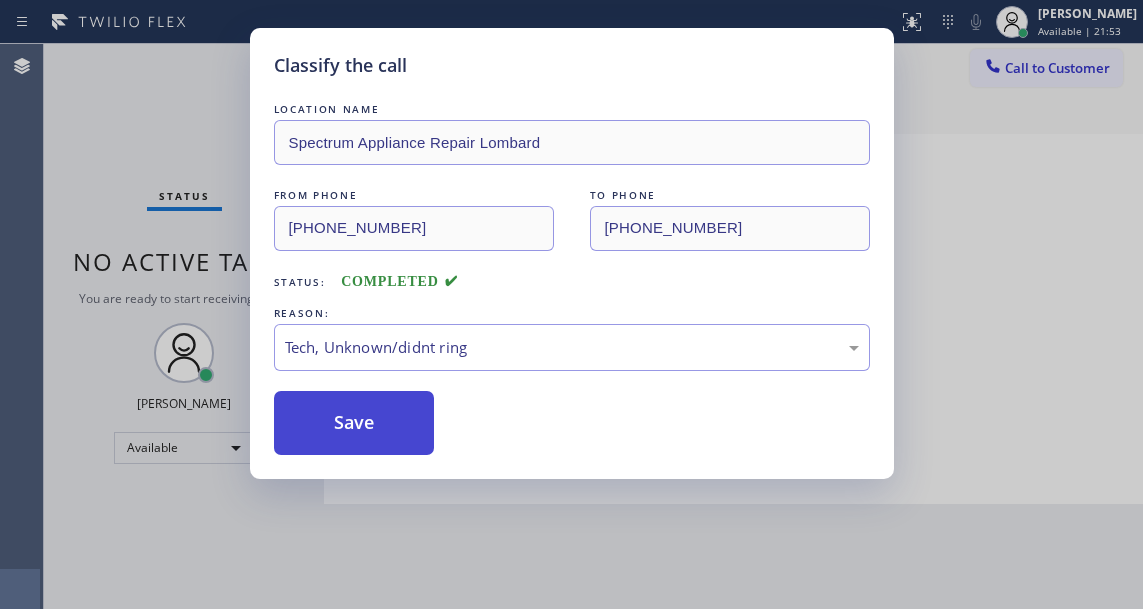 click on "Save" at bounding box center [354, 423] 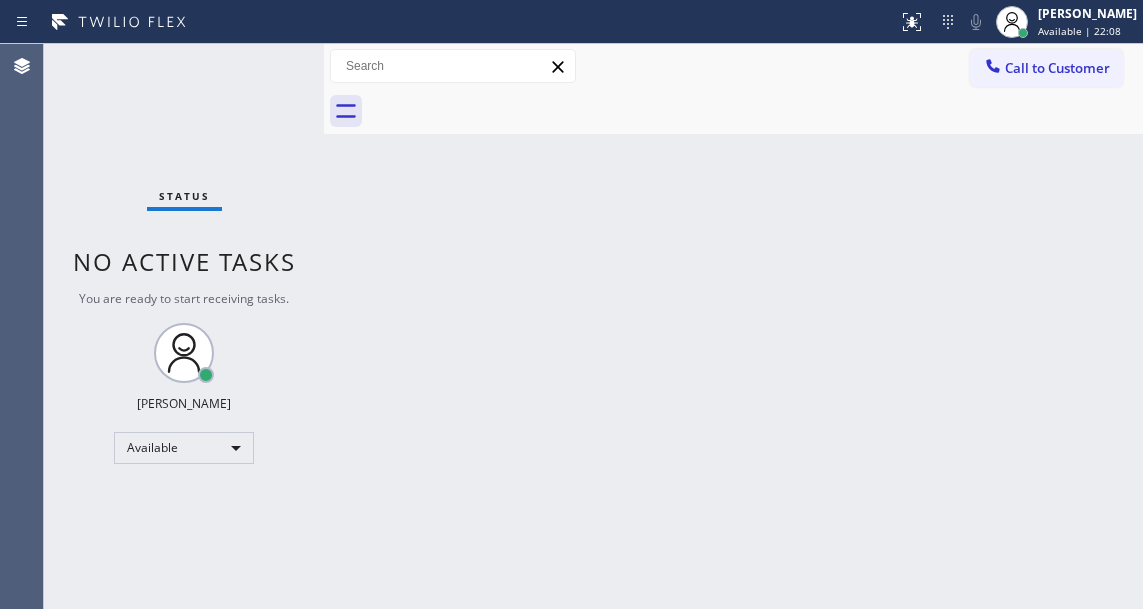 click on "Back to Dashboard Change Sender ID Customers Technicians Select a contact Outbound call Technician Search Technician Your caller id phone number Your caller id phone number Call Technician info Name   Phone none Address none Change Sender ID HVAC [PHONE_NUMBER] 5 Star Appliance [PHONE_NUMBER] Appliance Repair [PHONE_NUMBER] Plumbing [PHONE_NUMBER] Air Duct Cleaning [PHONE_NUMBER]  Electricians [PHONE_NUMBER] Cancel Change Check personal SMS Reset Change No tabs Call to Customer Outbound call Location Search location Your caller id phone number Customer number Call Outbound call Technician Search Technician Your caller id phone number Your caller id phone number Call" at bounding box center [733, 326] 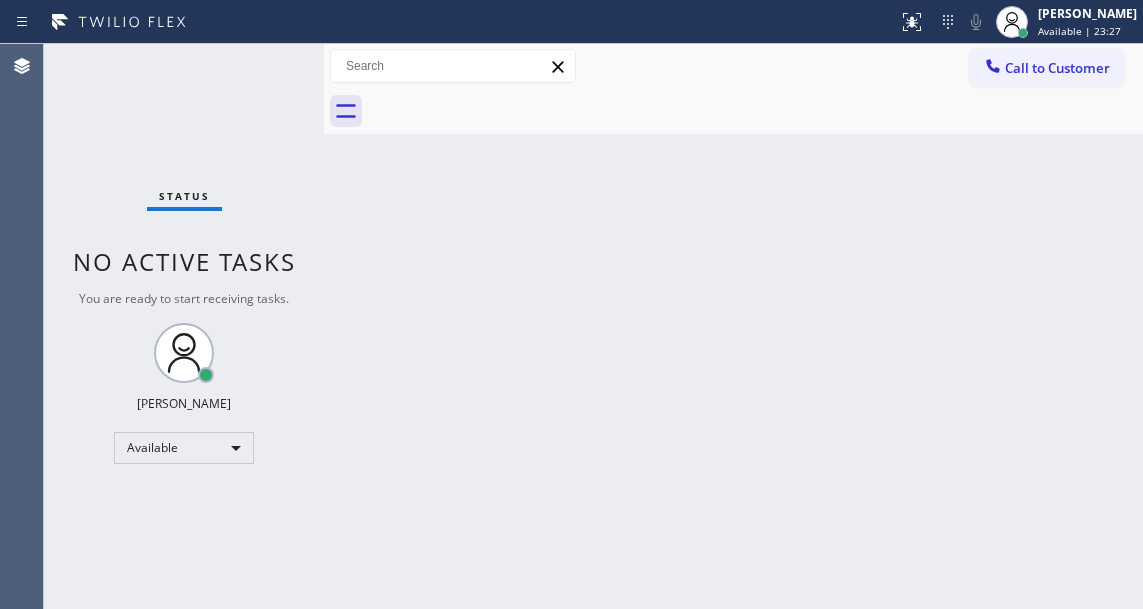 click on "Status   No active tasks     You are ready to start receiving tasks.   [PERSON_NAME]" at bounding box center [184, 326] 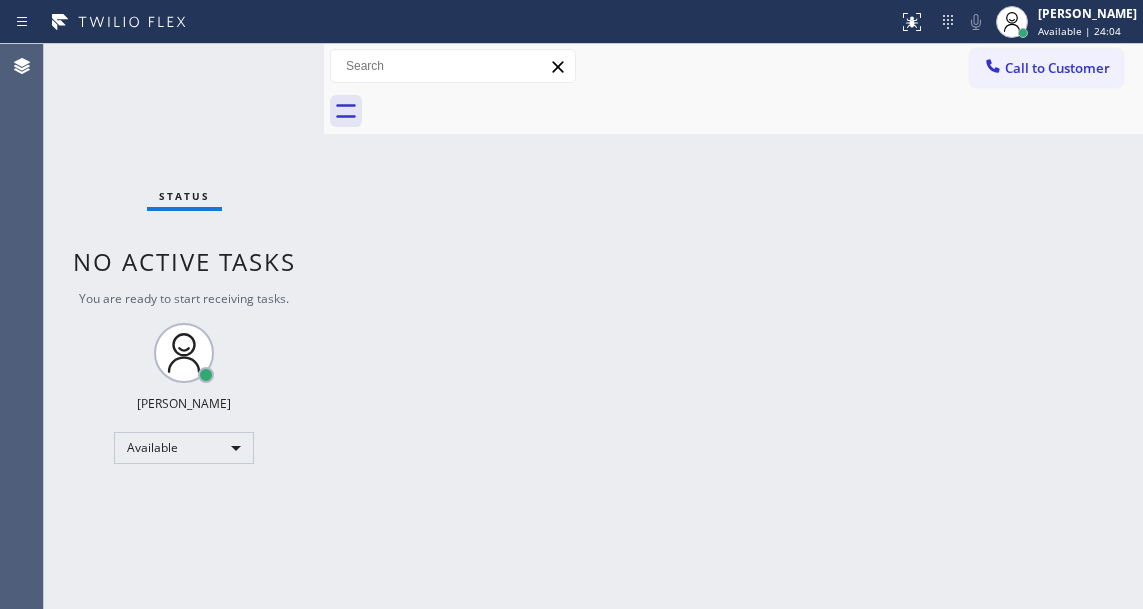 click on "Back to Dashboard Change Sender ID Customers Technicians Select a contact Outbound call Technician Search Technician Your caller id phone number Your caller id phone number Call Technician info Name   Phone none Address none Change Sender ID HVAC [PHONE_NUMBER] 5 Star Appliance [PHONE_NUMBER] Appliance Repair [PHONE_NUMBER] Plumbing [PHONE_NUMBER] Air Duct Cleaning [PHONE_NUMBER]  Electricians [PHONE_NUMBER] Cancel Change Check personal SMS Reset Change No tabs Call to Customer Outbound call Location Search location Your caller id phone number Customer number Call Outbound call Technician Search Technician Your caller id phone number Your caller id phone number Call" at bounding box center [733, 326] 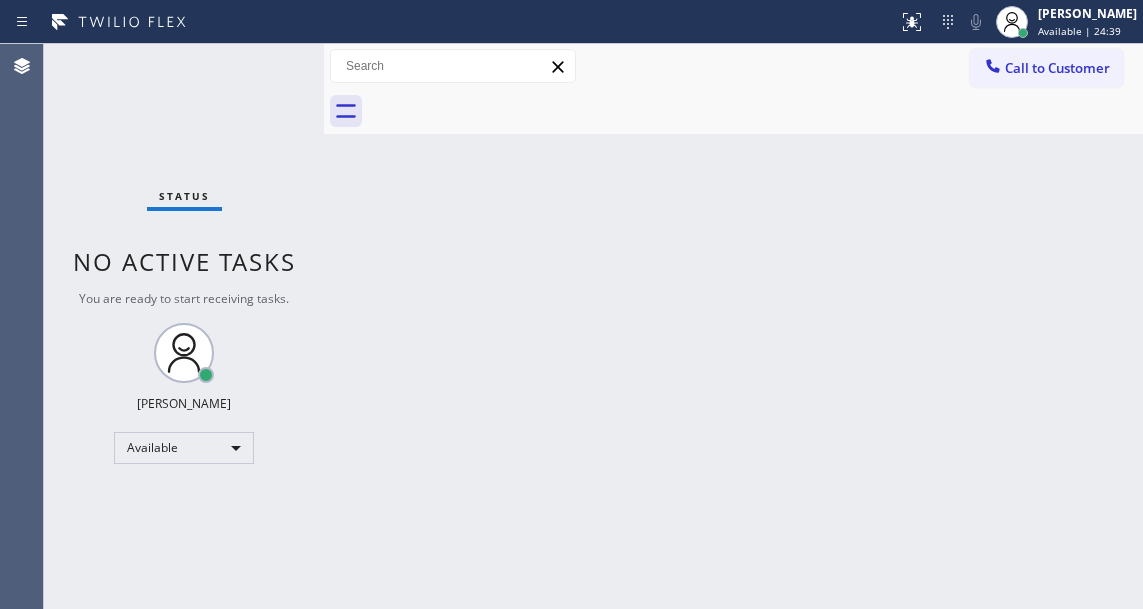 click on "Back to Dashboard Change Sender ID Customers Technicians Select a contact Outbound call Technician Search Technician Your caller id phone number Your caller id phone number Call Technician info Name   Phone none Address none Change Sender ID HVAC [PHONE_NUMBER] 5 Star Appliance [PHONE_NUMBER] Appliance Repair [PHONE_NUMBER] Plumbing [PHONE_NUMBER] Air Duct Cleaning [PHONE_NUMBER]  Electricians [PHONE_NUMBER] Cancel Change Check personal SMS Reset Change No tabs Call to Customer Outbound call Location Search location Your caller id phone number Customer number Call Outbound call Technician Search Technician Your caller id phone number Your caller id phone number Call" at bounding box center [733, 326] 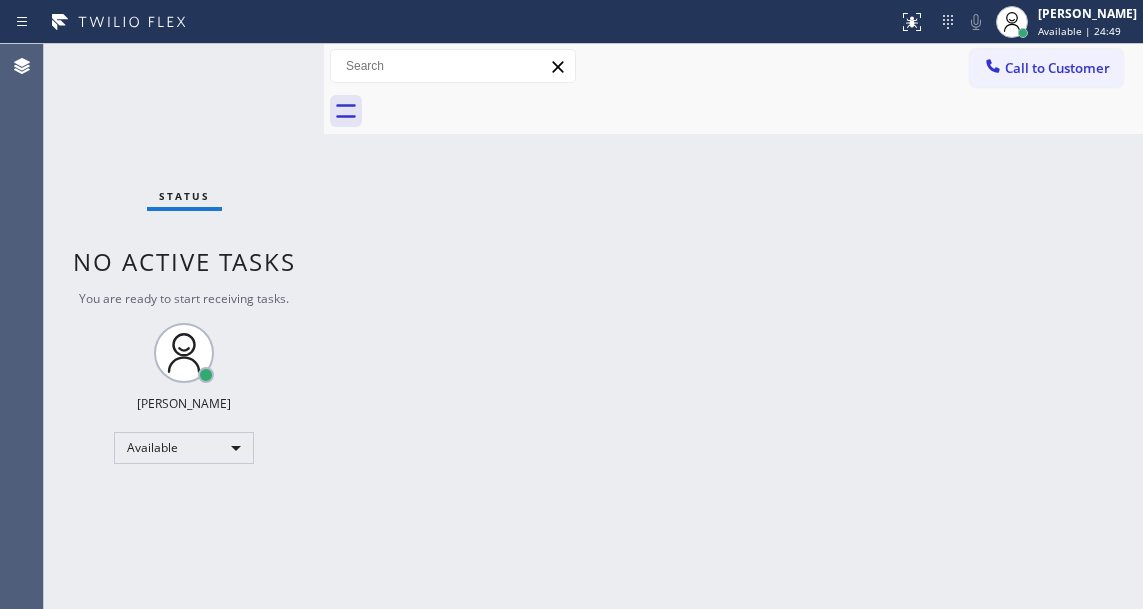 click on "Status   No active tasks     You are ready to start receiving tasks.   [PERSON_NAME]" at bounding box center [184, 326] 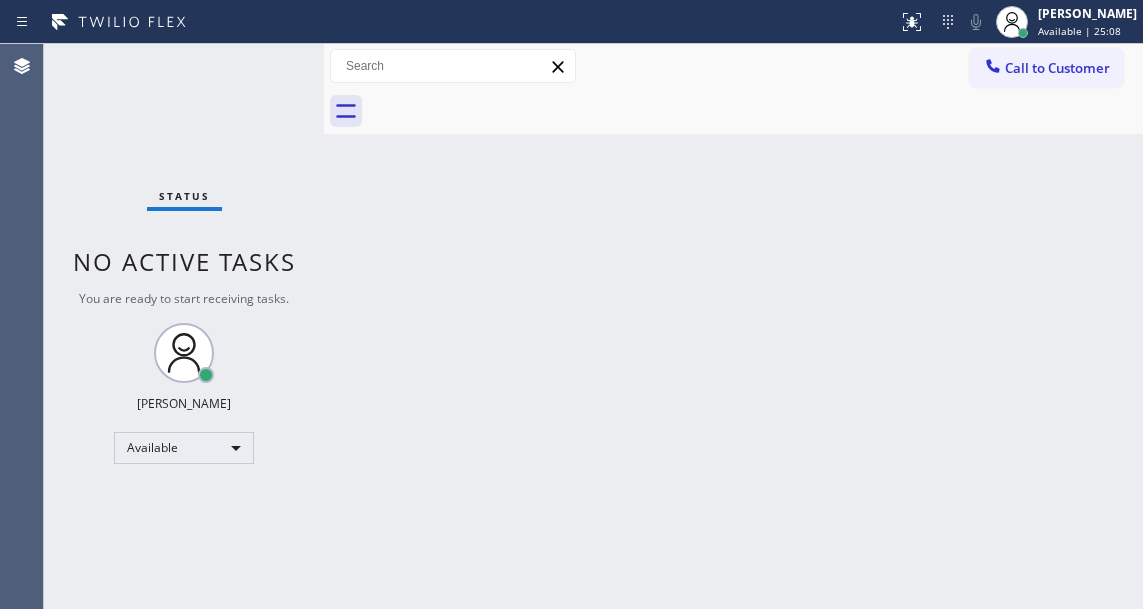 click on "Back to Dashboard Change Sender ID Customers Technicians Select a contact Outbound call Technician Search Technician Your caller id phone number Your caller id phone number Call Technician info Name   Phone none Address none Change Sender ID HVAC [PHONE_NUMBER] 5 Star Appliance [PHONE_NUMBER] Appliance Repair [PHONE_NUMBER] Plumbing [PHONE_NUMBER] Air Duct Cleaning [PHONE_NUMBER]  Electricians [PHONE_NUMBER] Cancel Change Check personal SMS Reset Change No tabs Call to Customer Outbound call Location Search location Your caller id phone number Customer number Call Outbound call Technician Search Technician Your caller id phone number Your caller id phone number Call" at bounding box center [733, 326] 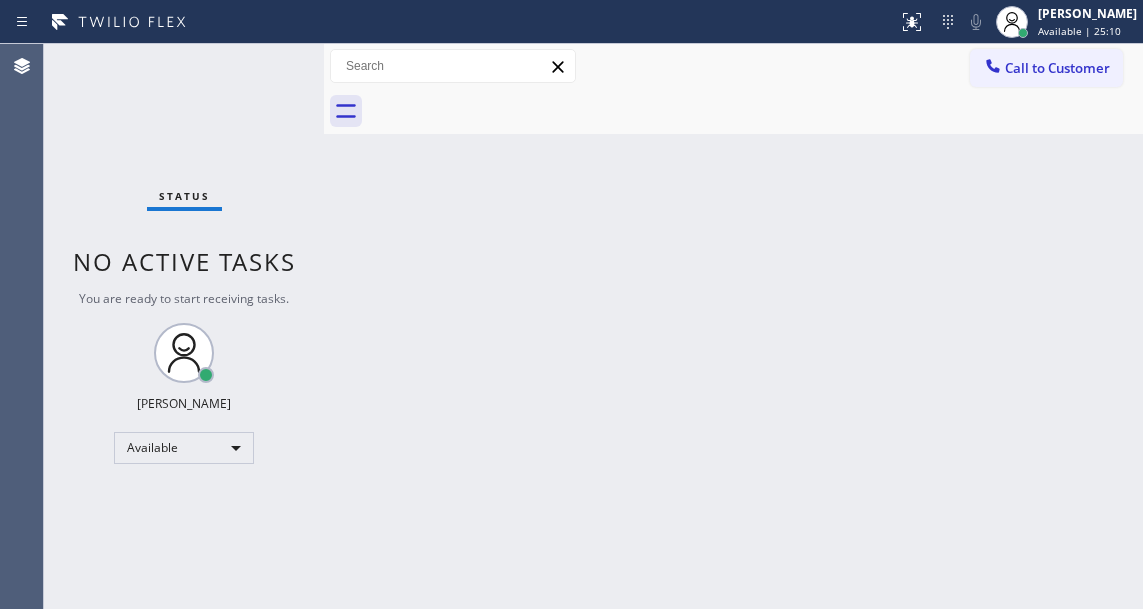 click on "Status   No active tasks     You are ready to start receiving tasks.   [PERSON_NAME]" at bounding box center [184, 326] 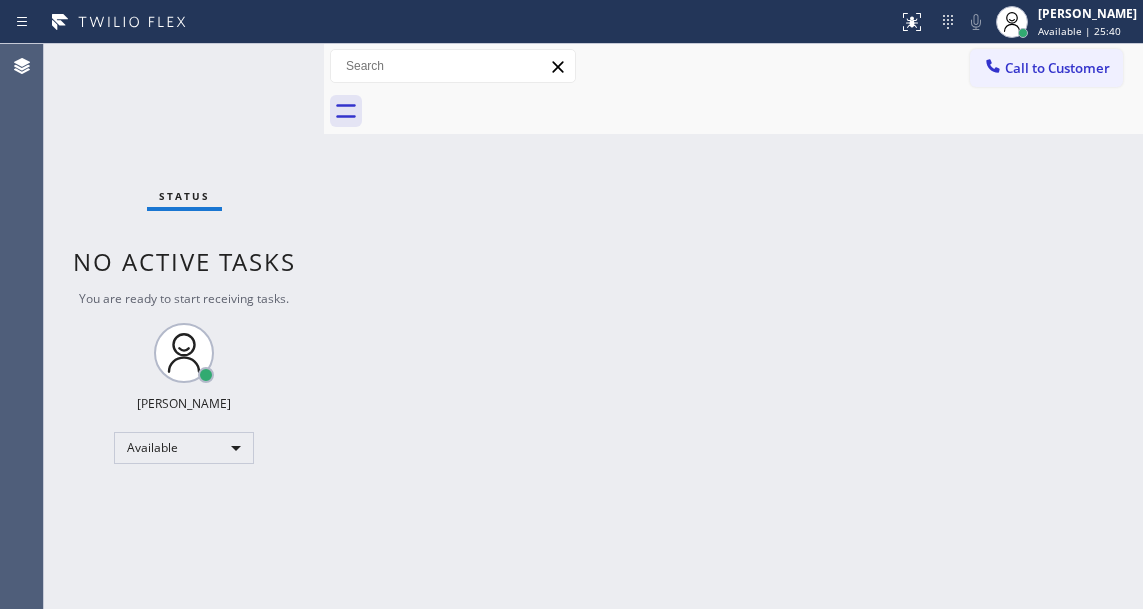 click on "Status   No active tasks     You are ready to start receiving tasks.   [PERSON_NAME]" at bounding box center [184, 326] 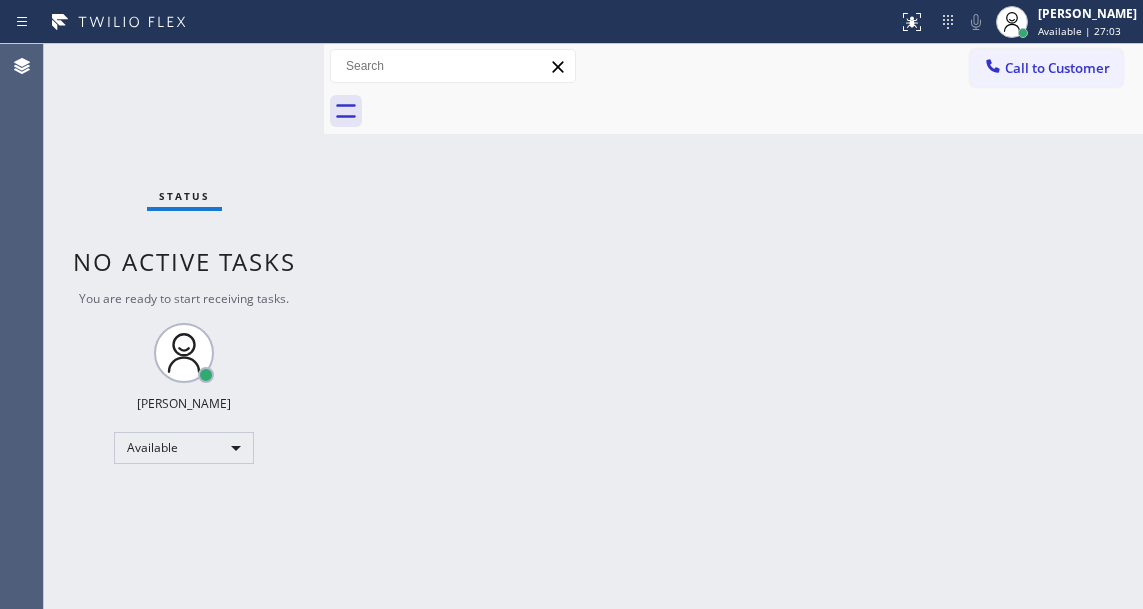 click on "Back to Dashboard Change Sender ID Customers Technicians Select a contact Outbound call Technician Search Technician Your caller id phone number Your caller id phone number Call Technician info Name   Phone none Address none Change Sender ID HVAC [PHONE_NUMBER] 5 Star Appliance [PHONE_NUMBER] Appliance Repair [PHONE_NUMBER] Plumbing [PHONE_NUMBER] Air Duct Cleaning [PHONE_NUMBER]  Electricians [PHONE_NUMBER] Cancel Change Check personal SMS Reset Change No tabs Call to Customer Outbound call Location Search location Your caller id phone number Customer number Call Outbound call Technician Search Technician Your caller id phone number Your caller id phone number Call" at bounding box center [733, 326] 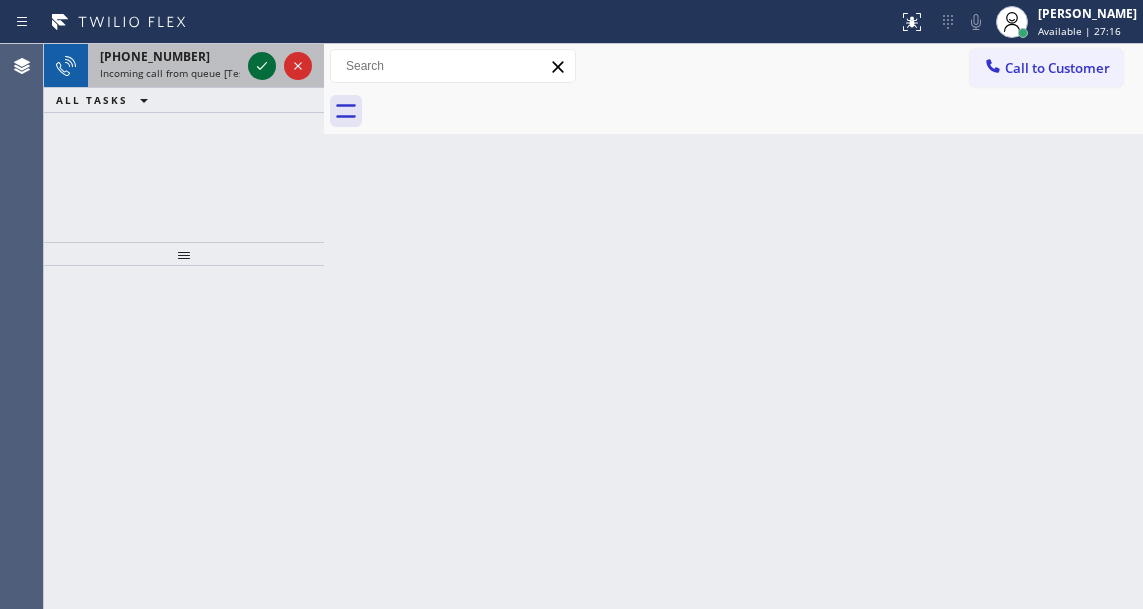 click 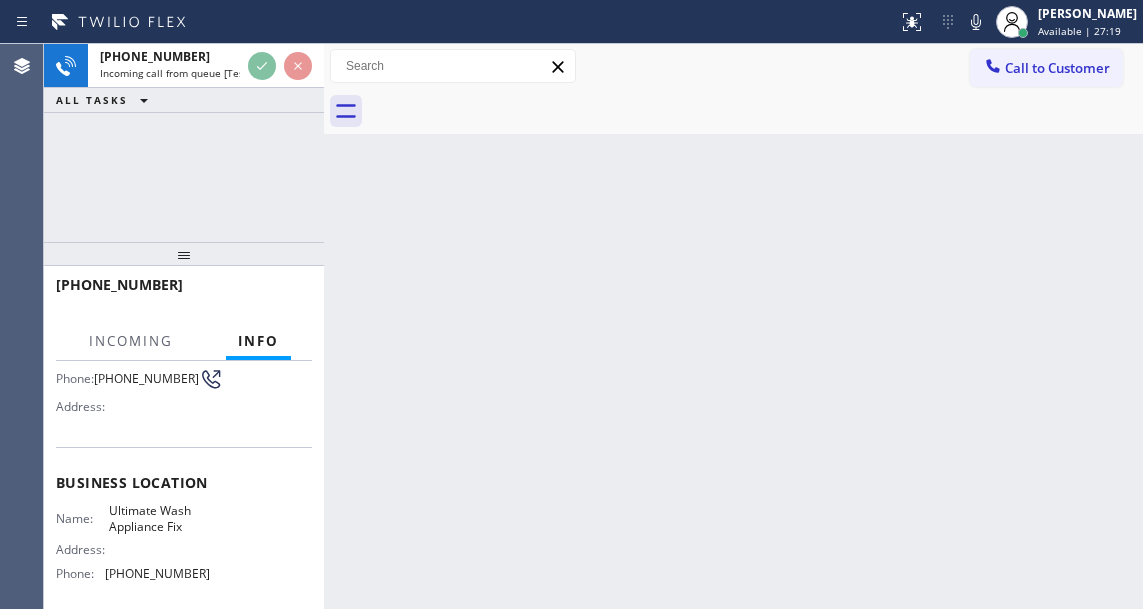 scroll, scrollTop: 200, scrollLeft: 0, axis: vertical 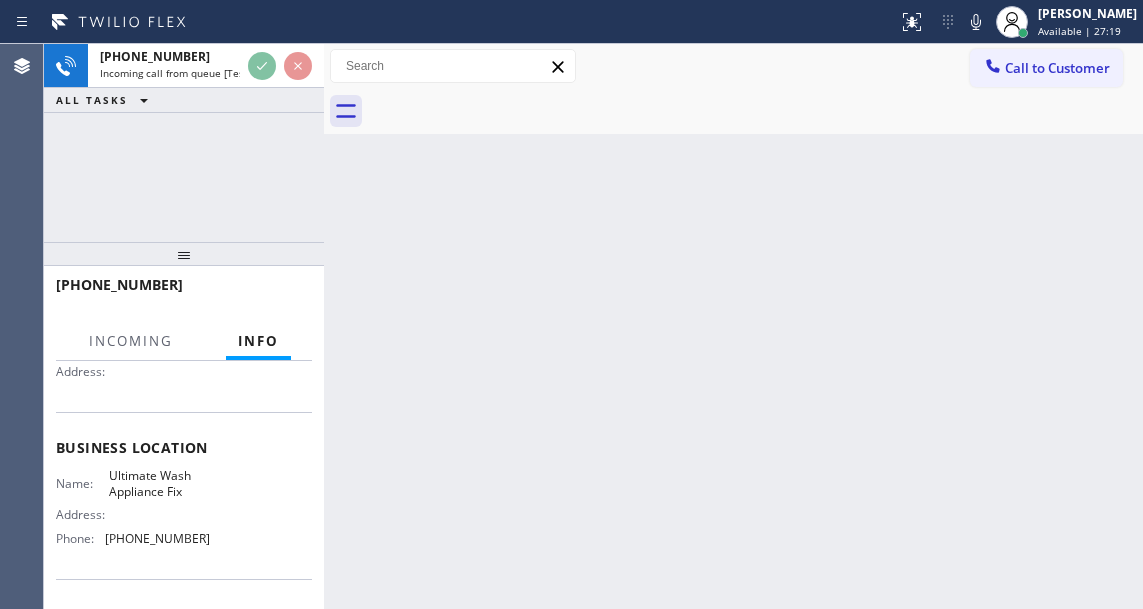 click on "Ultimate Wash Appliance Fix" at bounding box center [159, 483] 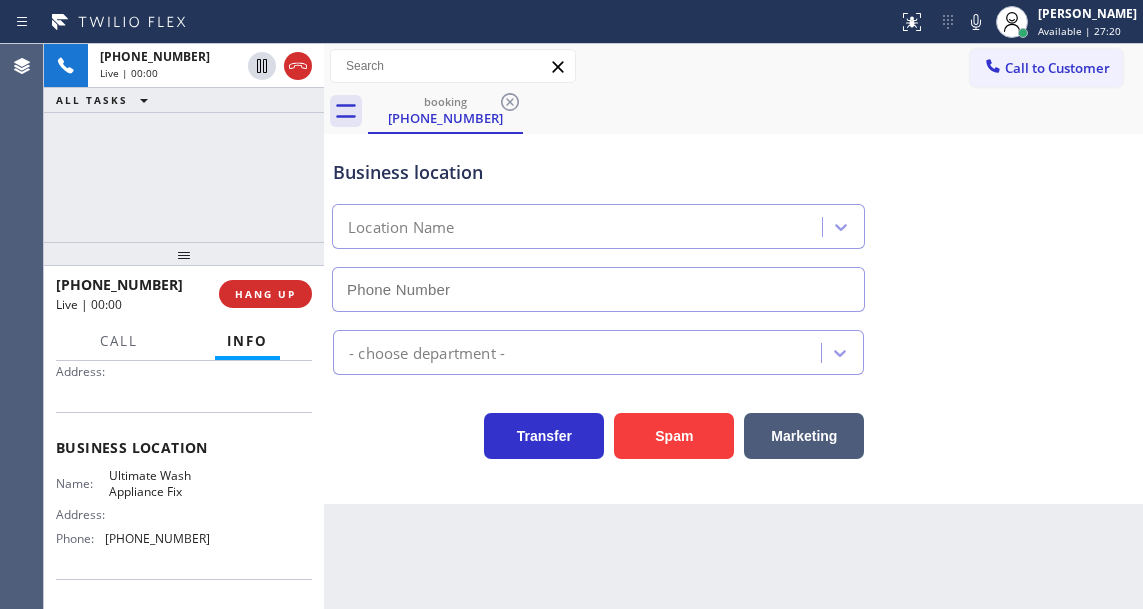 click on "Ultimate Wash Appliance Fix" at bounding box center [159, 483] 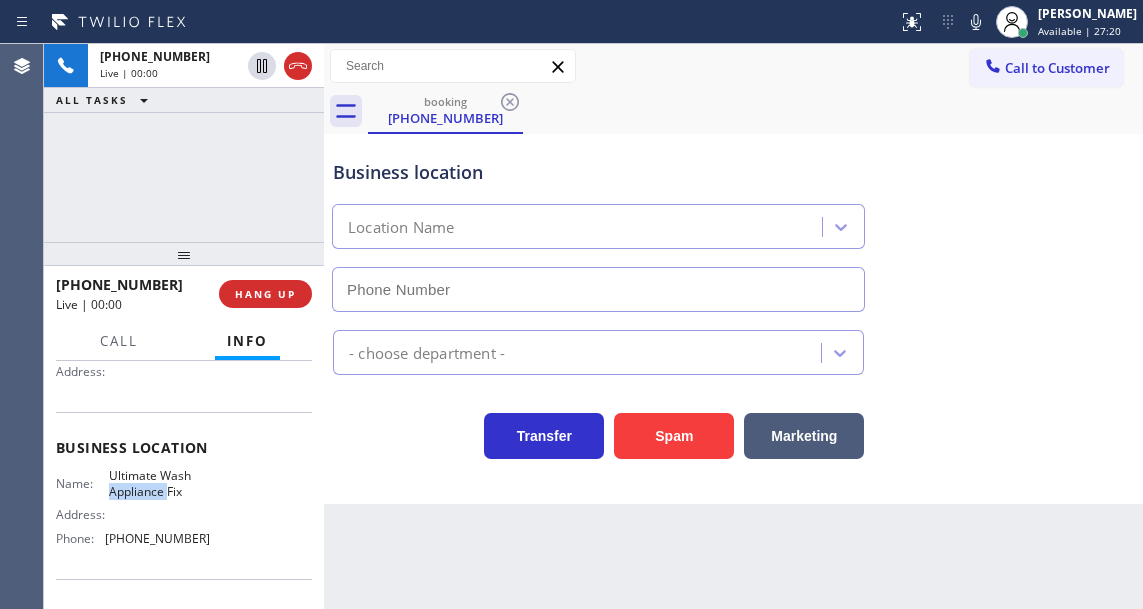 type on "[PHONE_NUMBER]" 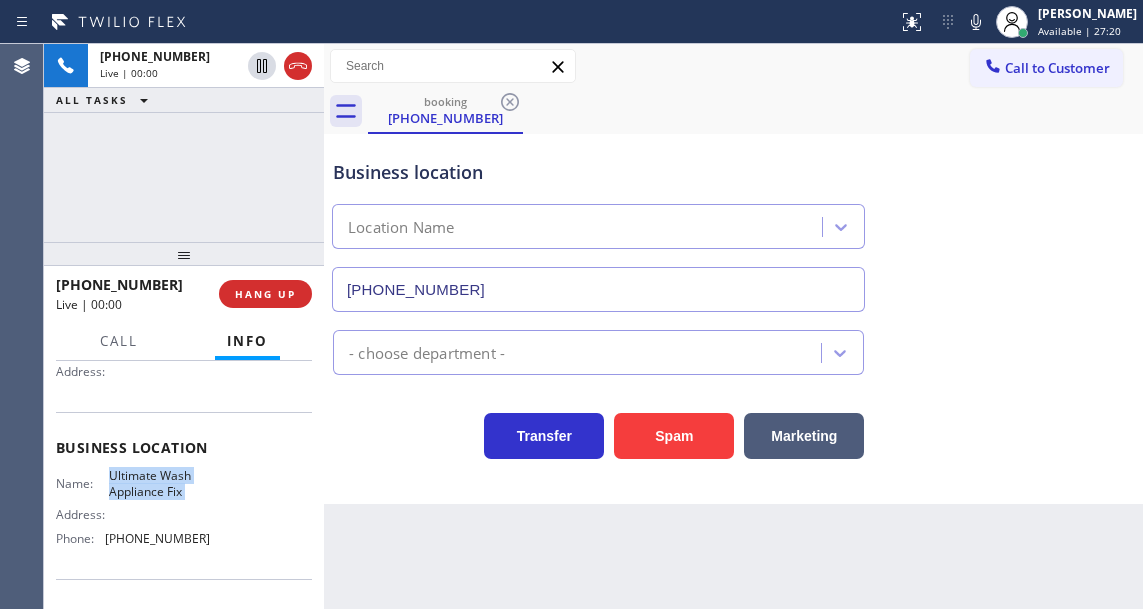 click on "Ultimate Wash Appliance Fix" at bounding box center (159, 483) 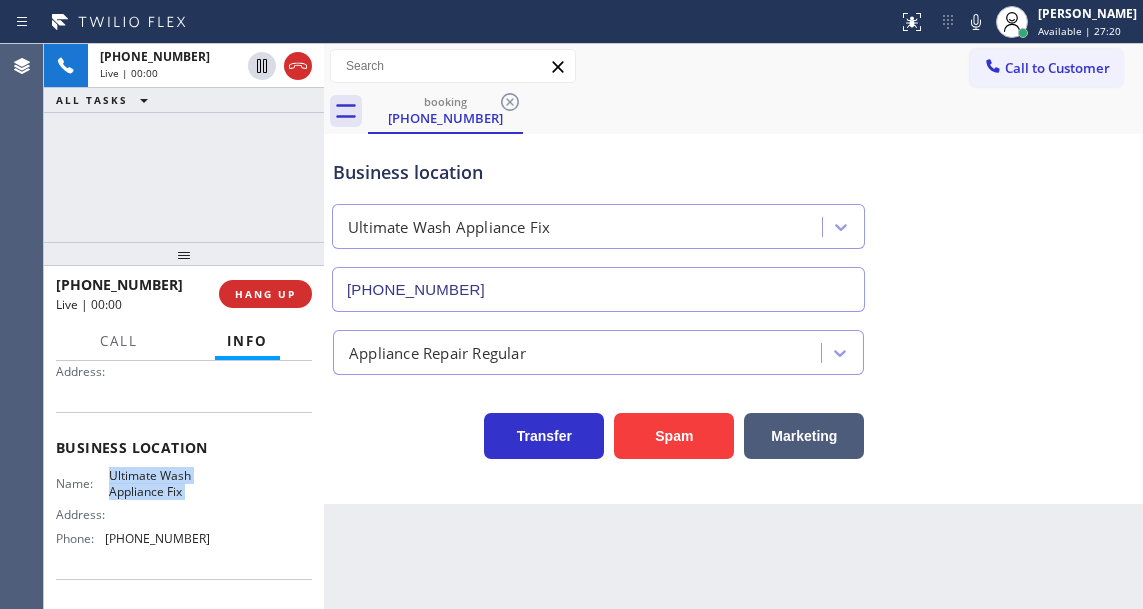 click on "Ultimate Wash Appliance Fix" at bounding box center [159, 483] 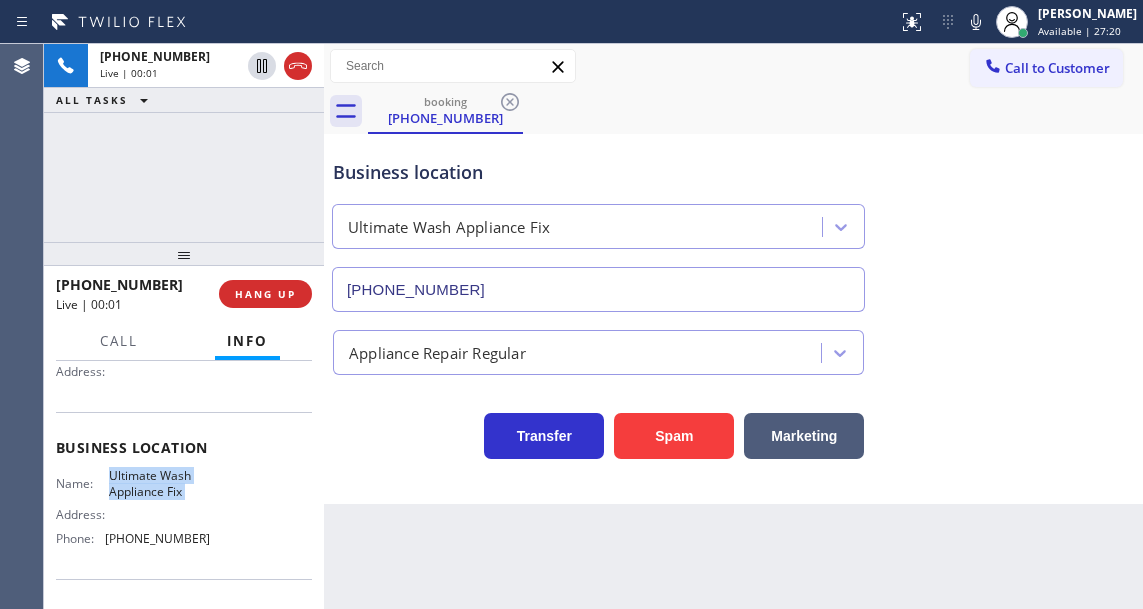 click on "Ultimate Wash Appliance Fix" at bounding box center (159, 483) 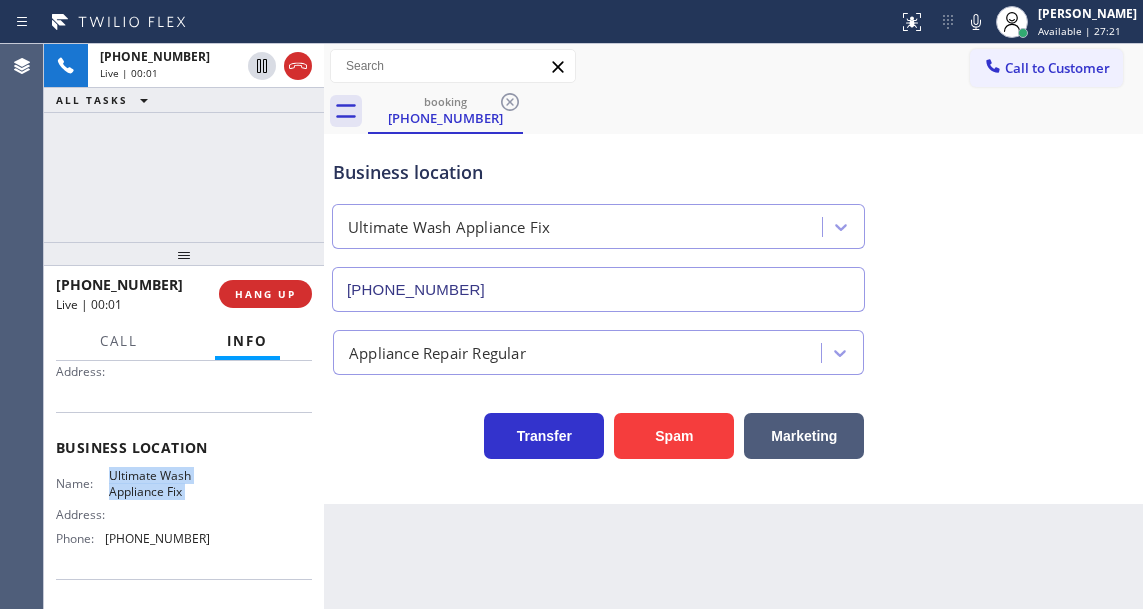 click on "Ultimate Wash Appliance Fix" at bounding box center [159, 483] 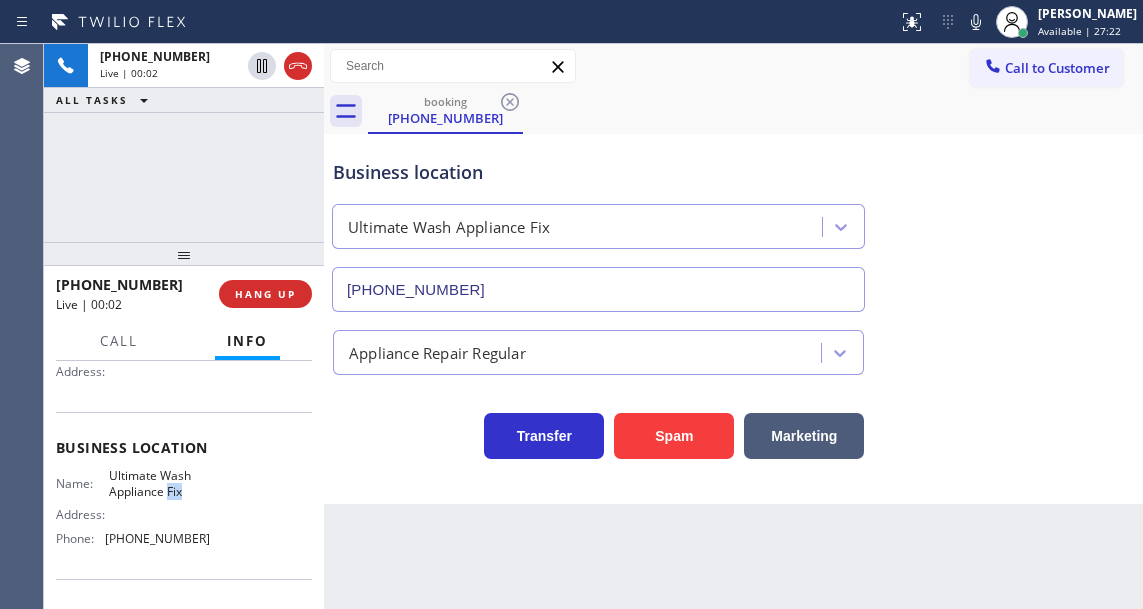 click on "Ultimate Wash Appliance Fix" at bounding box center (159, 483) 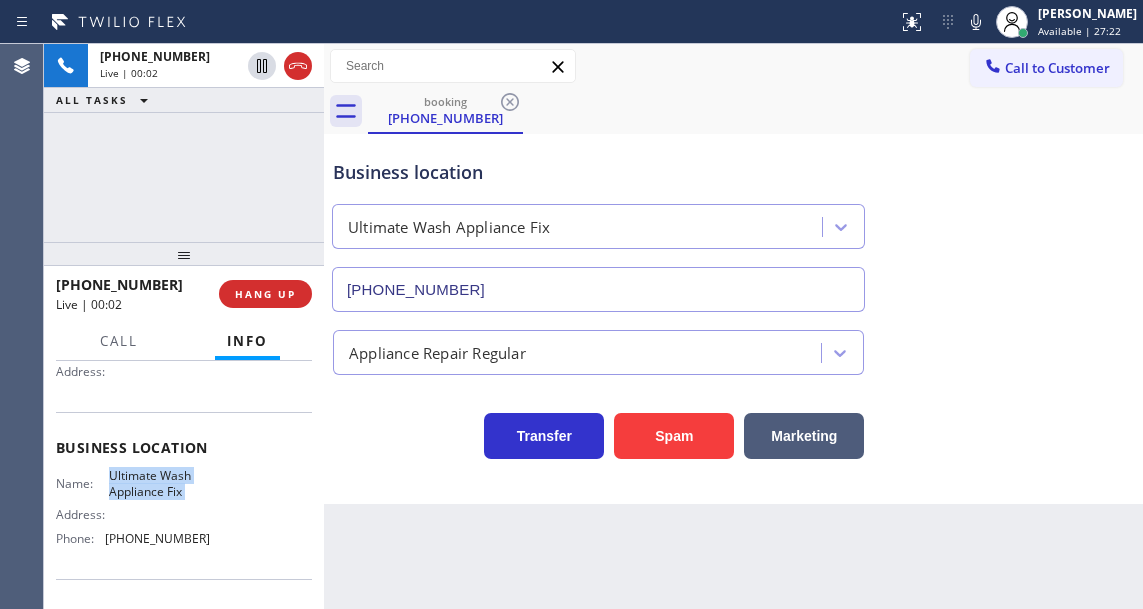 click on "Ultimate Wash Appliance Fix" at bounding box center [159, 483] 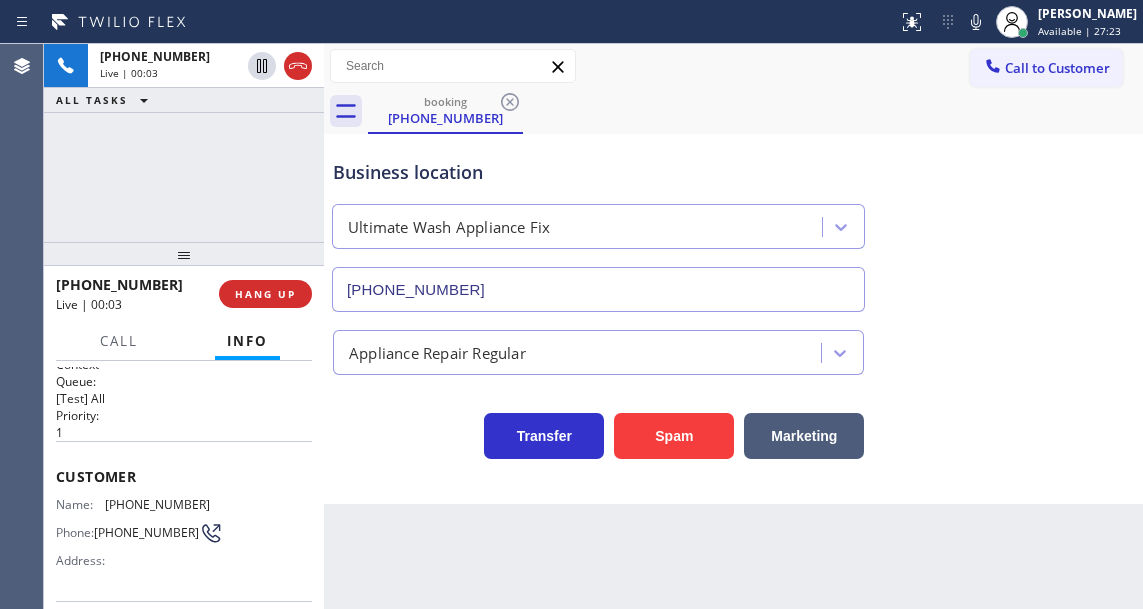 scroll, scrollTop: 0, scrollLeft: 0, axis: both 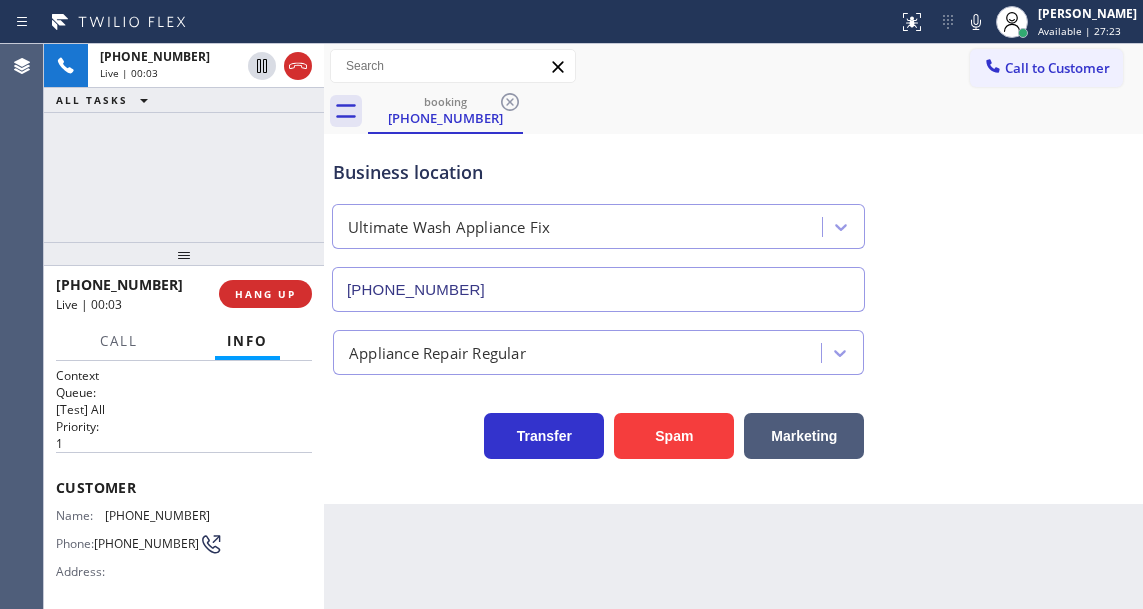 click on "Name:" at bounding box center (80, 515) 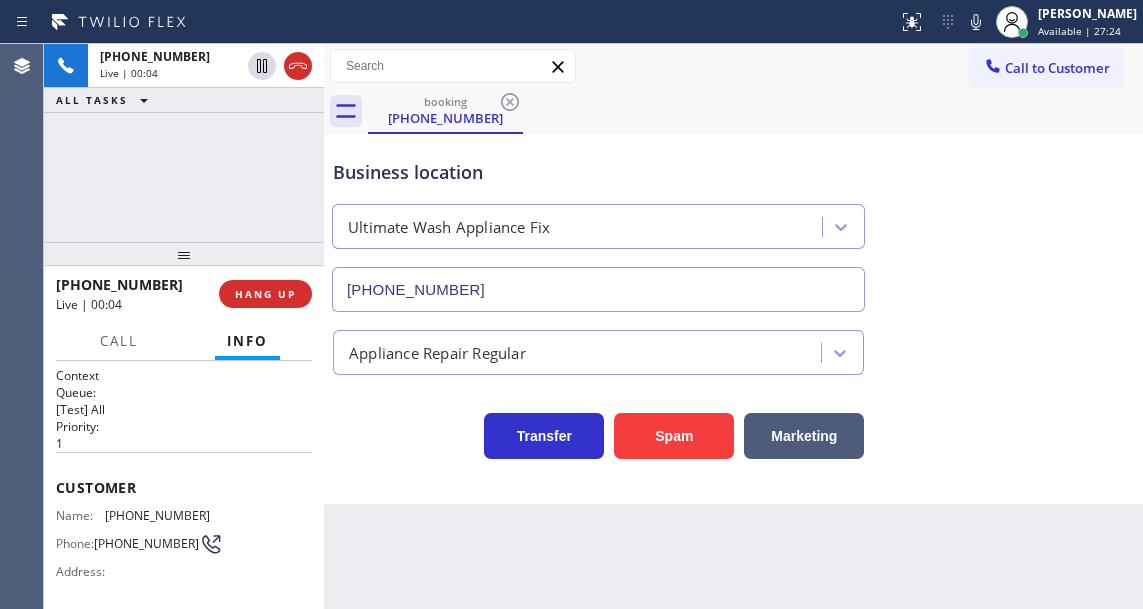 click on "Name:" at bounding box center [80, 515] 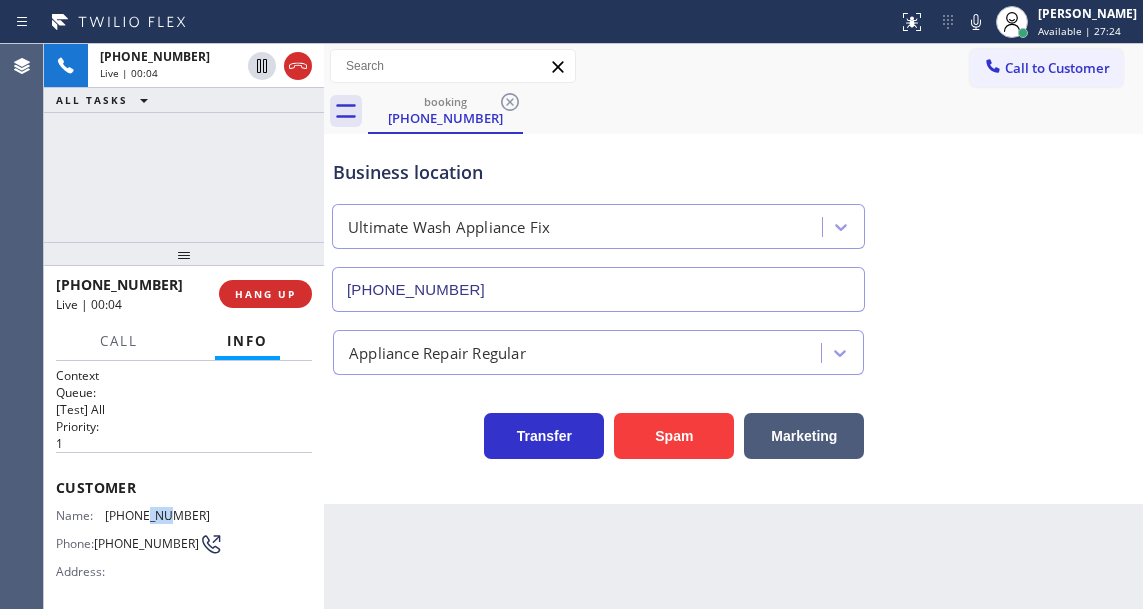 click on "[PHONE_NUMBER]" at bounding box center (157, 515) 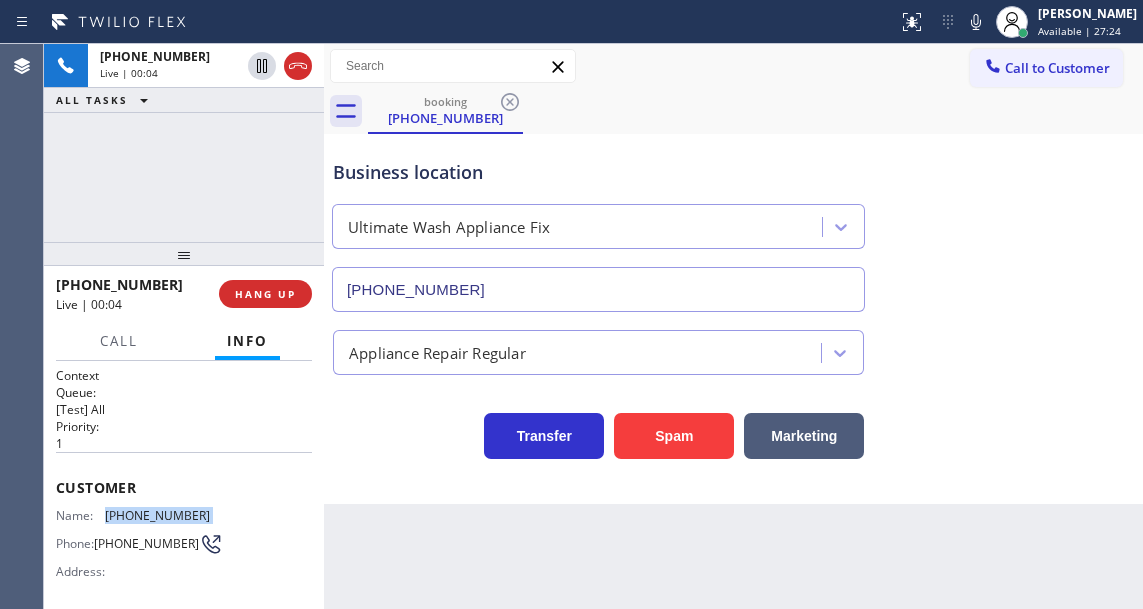 click on "[PHONE_NUMBER]" at bounding box center (157, 515) 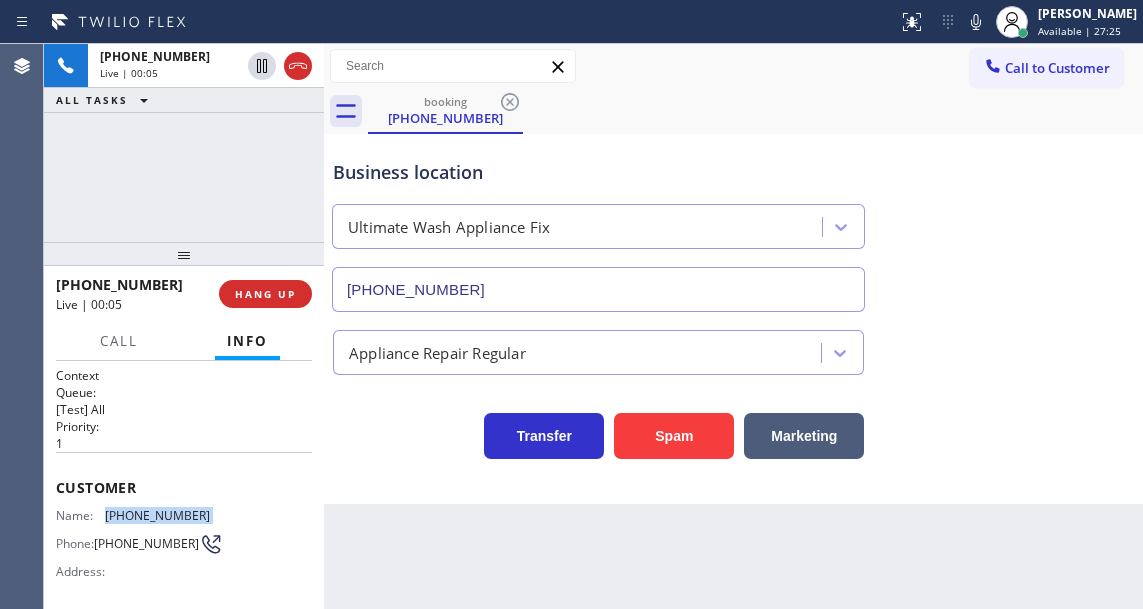 click on "[PHONE_NUMBER]" at bounding box center [157, 515] 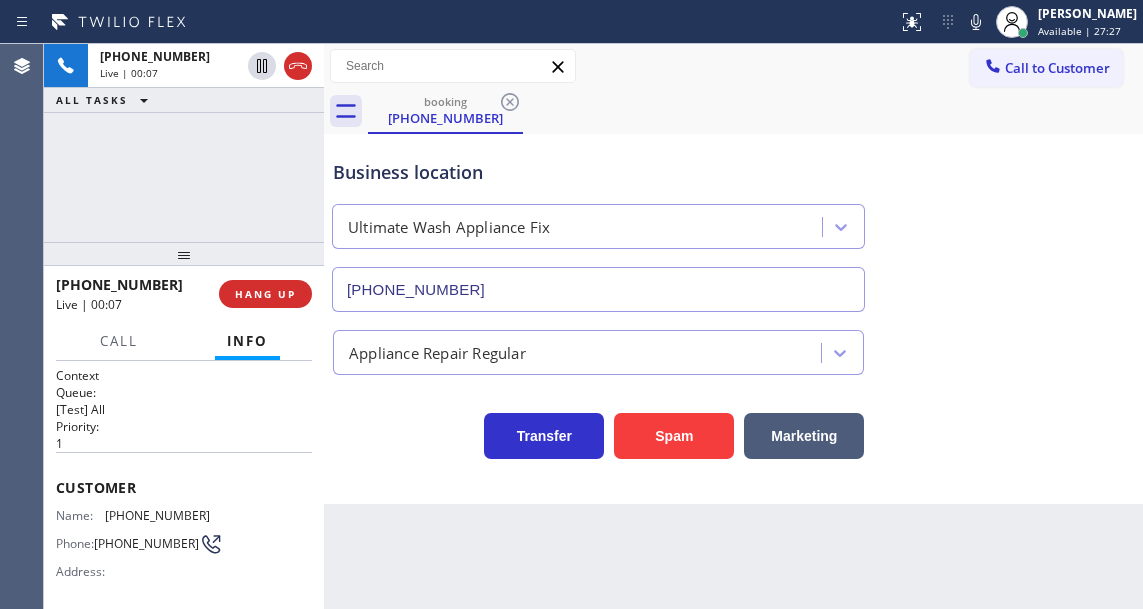 click on "Business location Ultimate Wash Appliance Fix [PHONE_NUMBER] Appliance Repair Regular Transfer Spam Marketing" at bounding box center (733, 319) 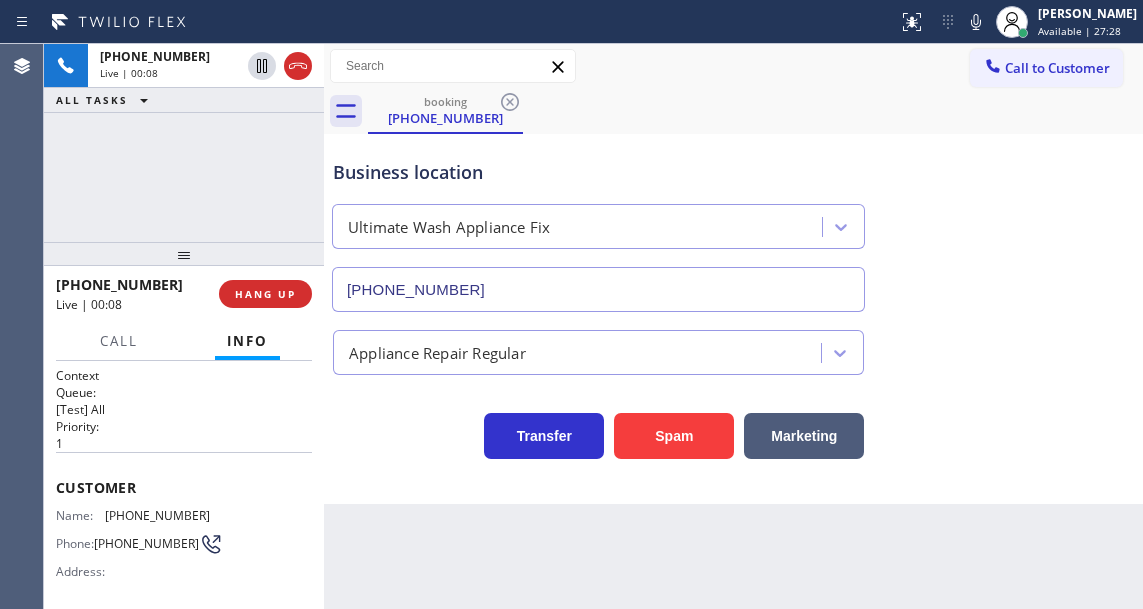 scroll, scrollTop: 100, scrollLeft: 0, axis: vertical 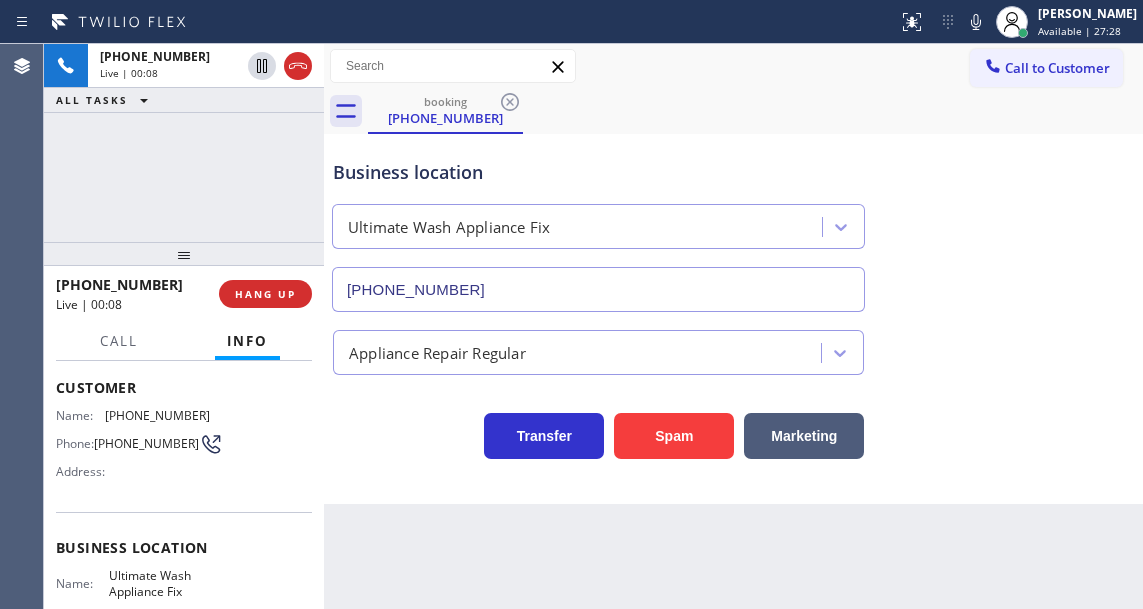 click on "Ultimate Wash Appliance Fix" at bounding box center [159, 583] 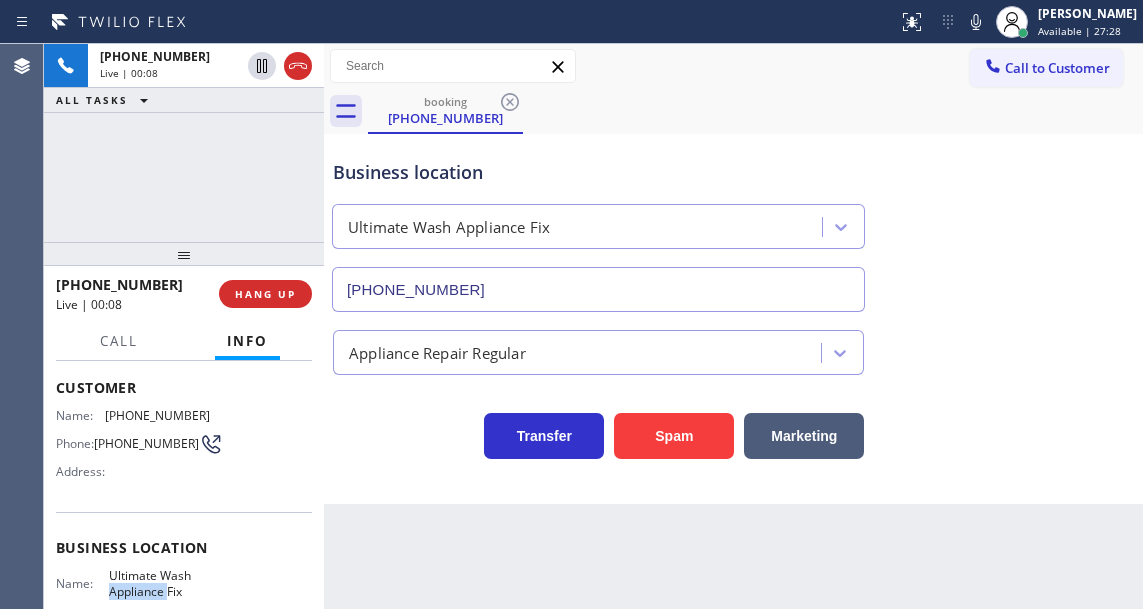 click on "Ultimate Wash Appliance Fix" at bounding box center [159, 583] 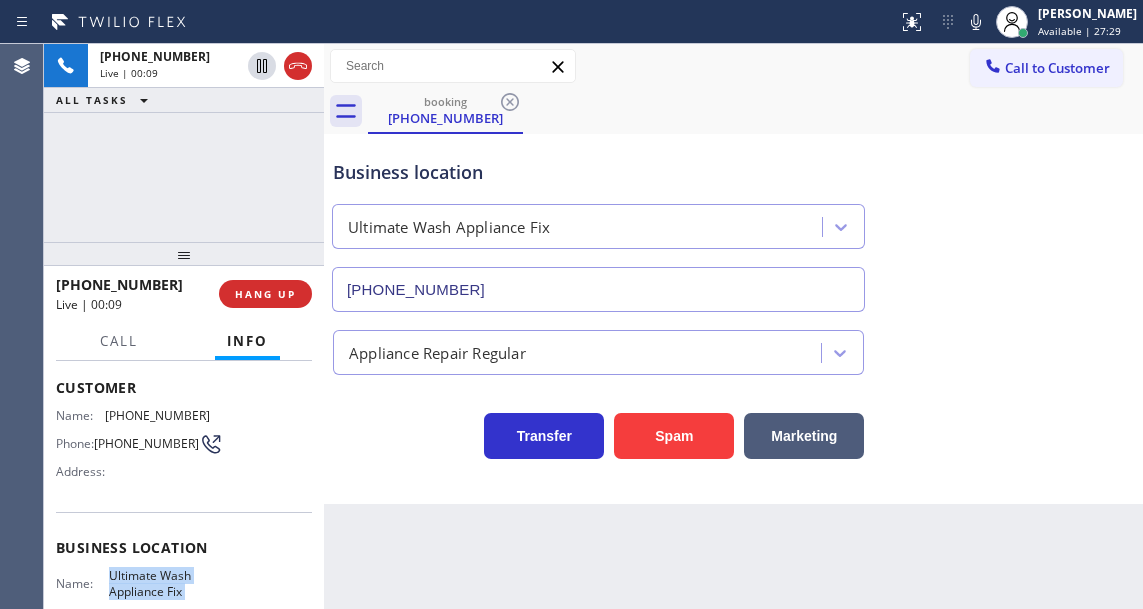 click on "Ultimate Wash Appliance Fix" at bounding box center [159, 583] 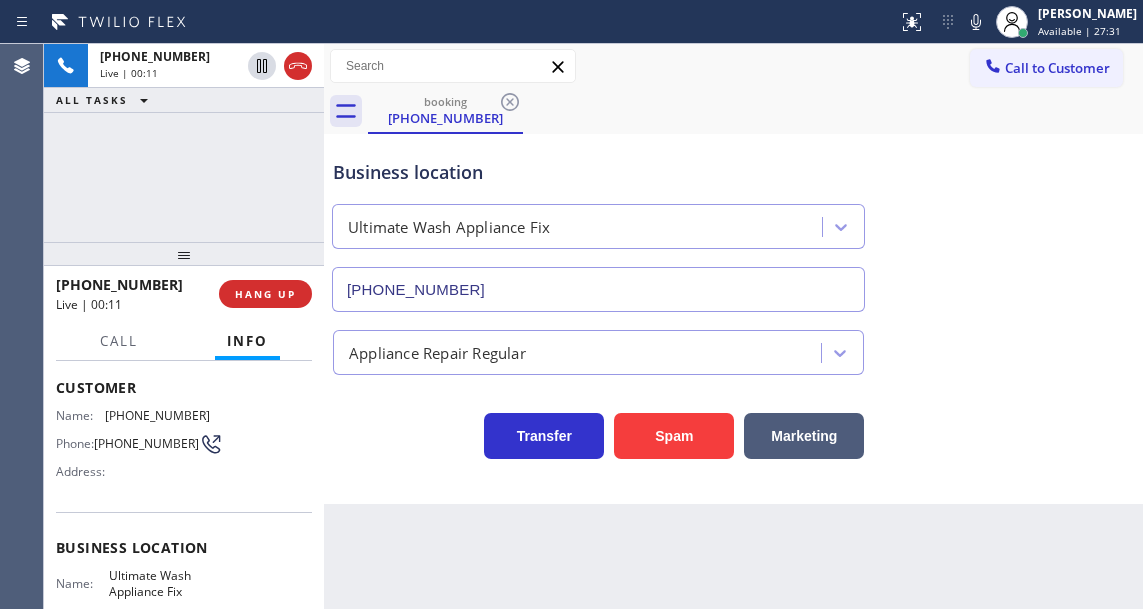 click on "Business location Ultimate Wash Appliance Fix [PHONE_NUMBER] Appliance Repair Regular Transfer Spam Marketing" at bounding box center [733, 319] 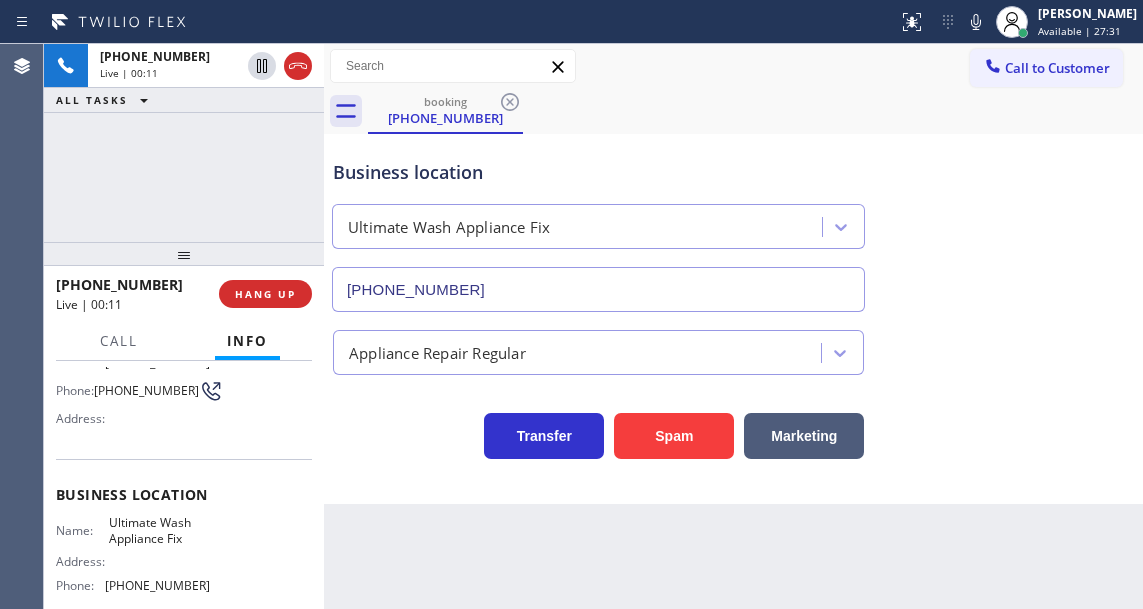 scroll, scrollTop: 200, scrollLeft: 0, axis: vertical 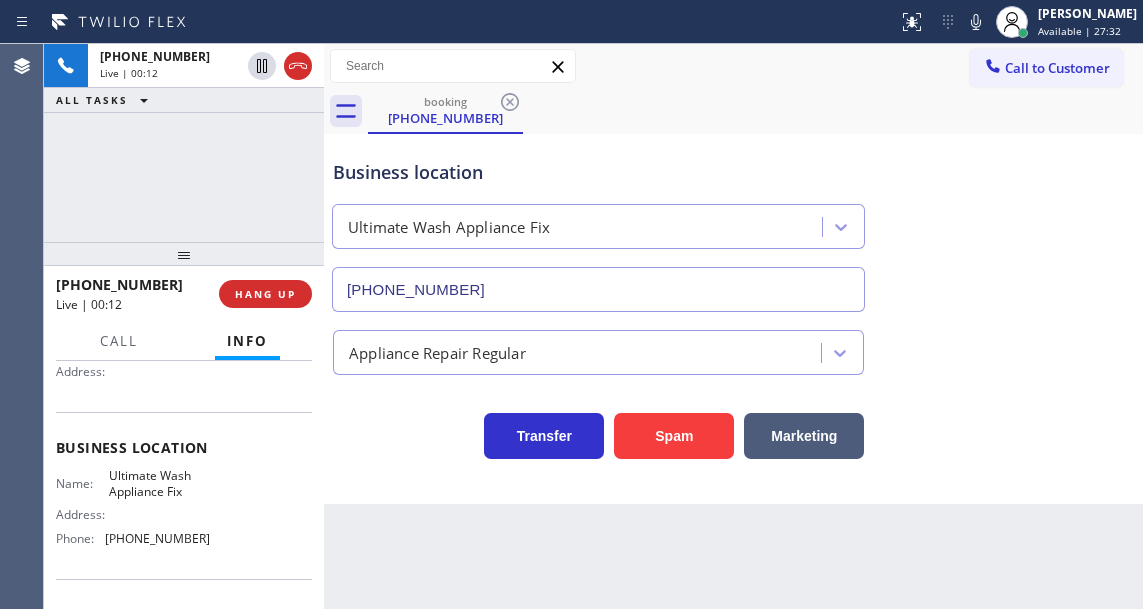 click on "[PHONE_NUMBER]" at bounding box center [157, 538] 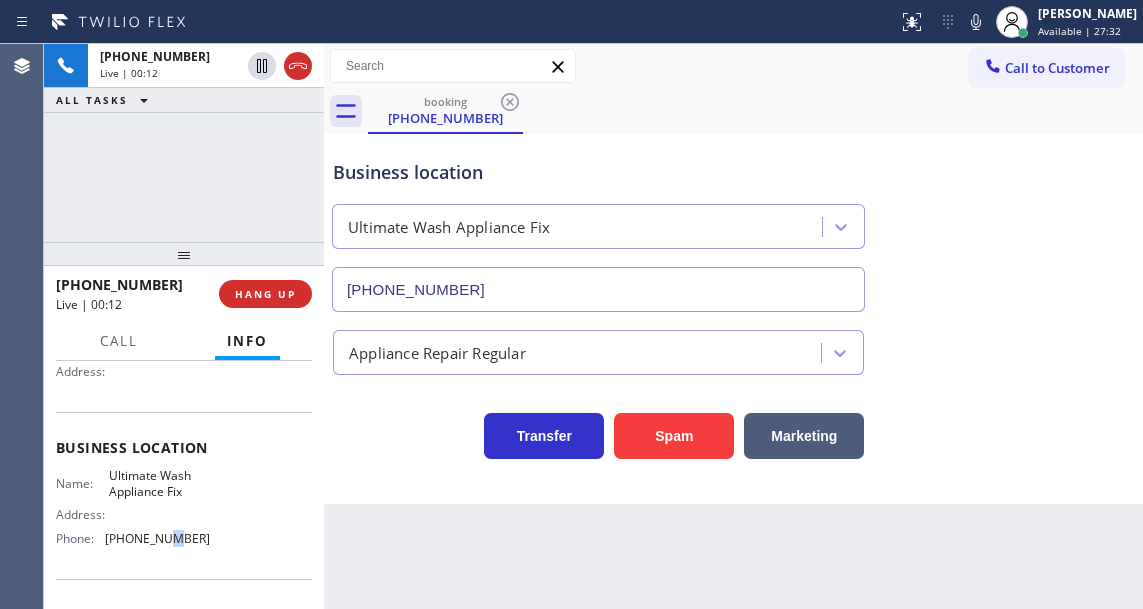 click on "[PHONE_NUMBER]" at bounding box center [157, 538] 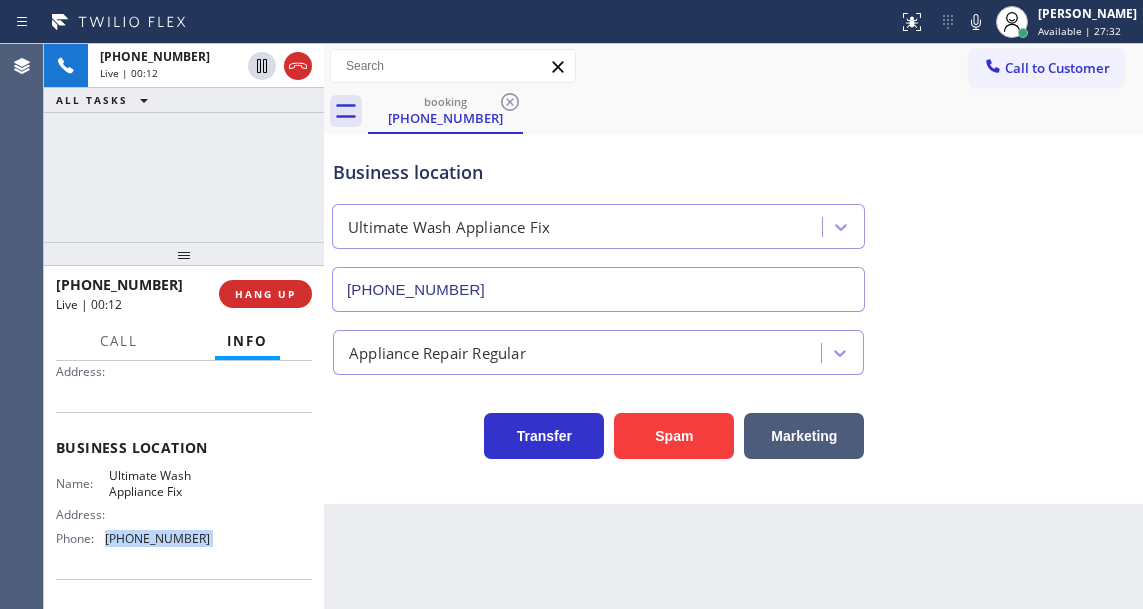 click on "[PHONE_NUMBER]" at bounding box center (157, 538) 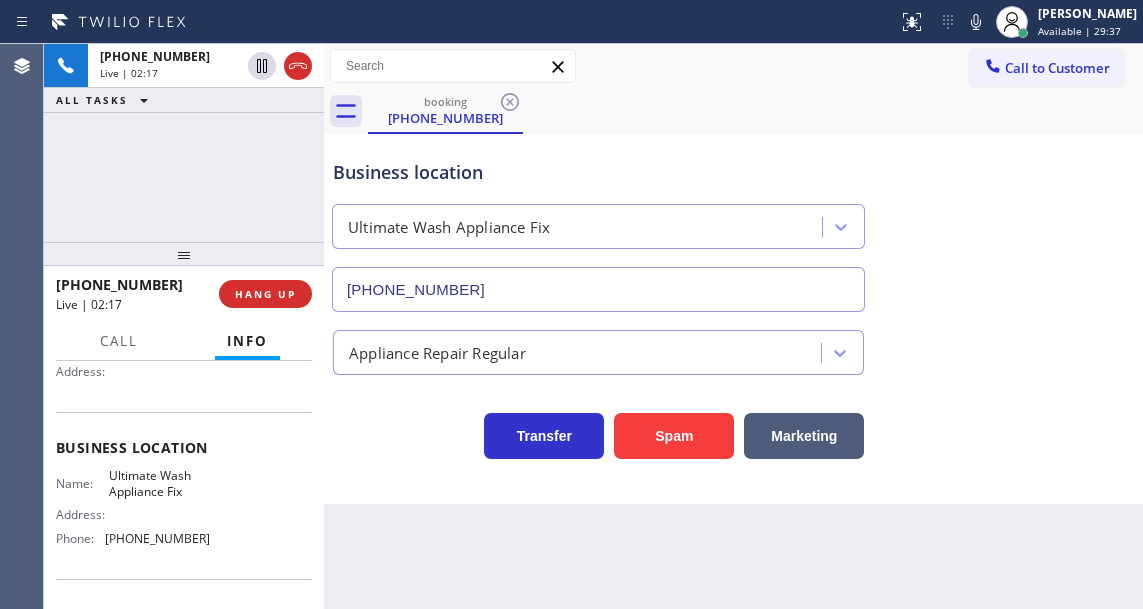 click on "[PHONE_NUMBER] Live | 02:17 ALL TASKS ALL TASKS ACTIVE TASKS TASKS IN WRAP UP" at bounding box center (184, 143) 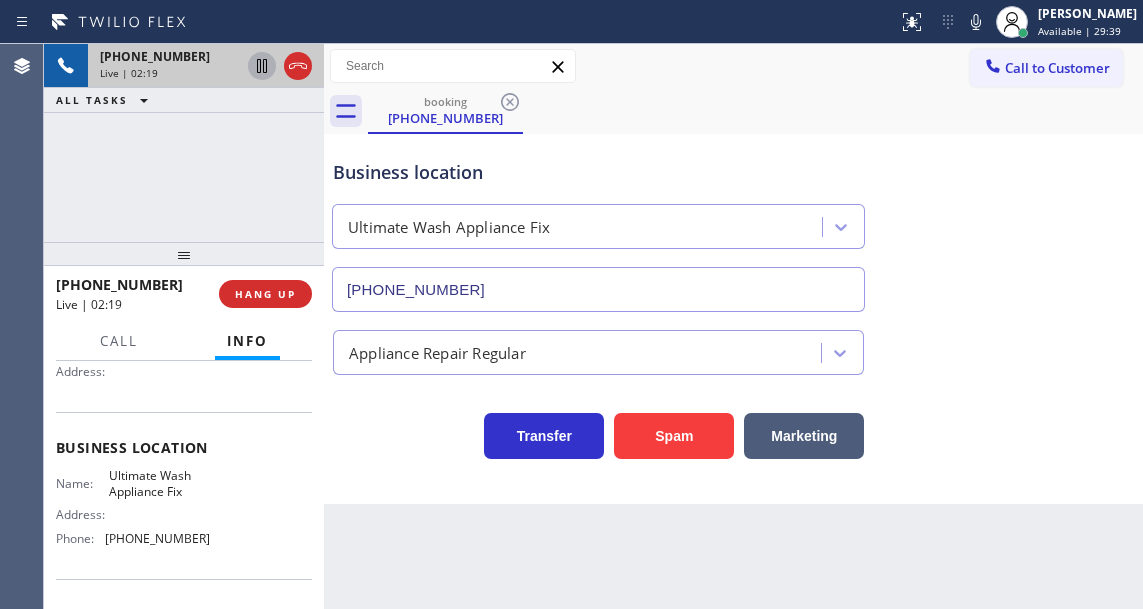 click 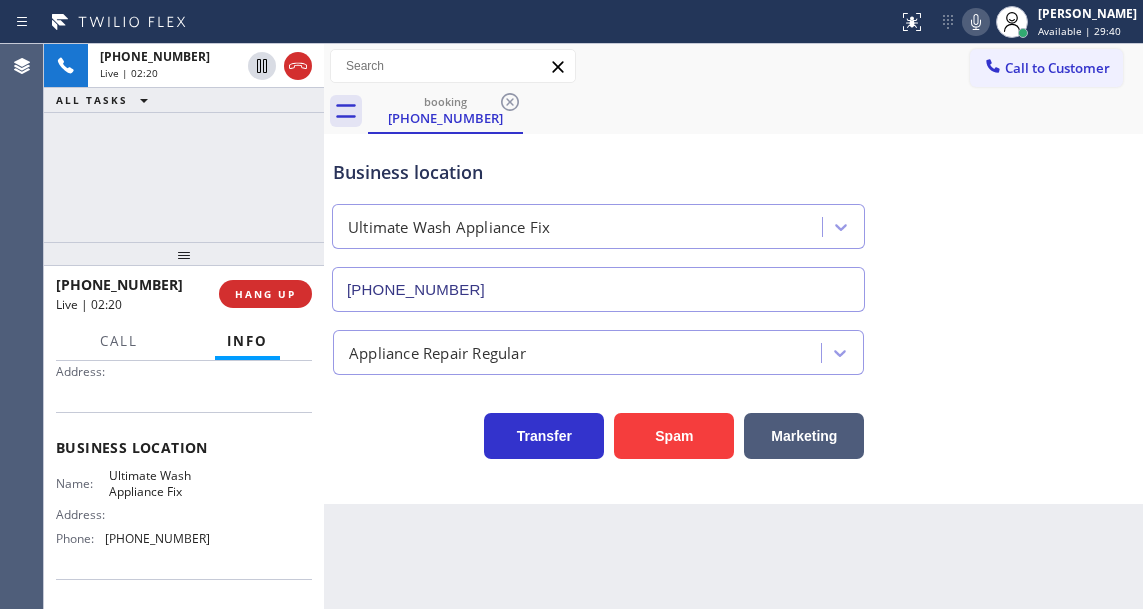 click 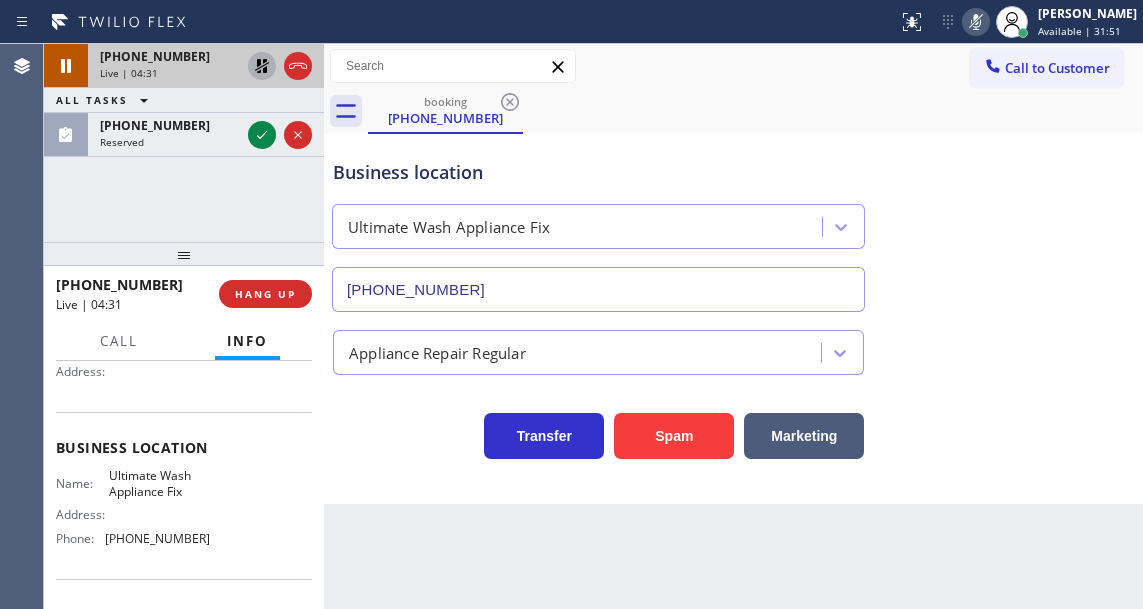click 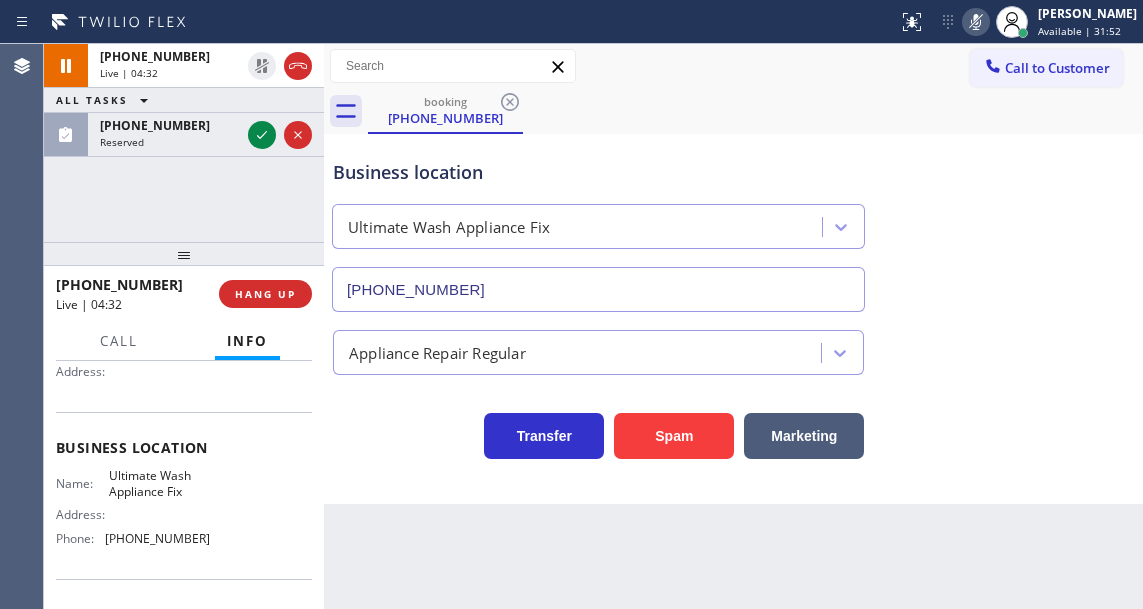 click at bounding box center (976, 22) 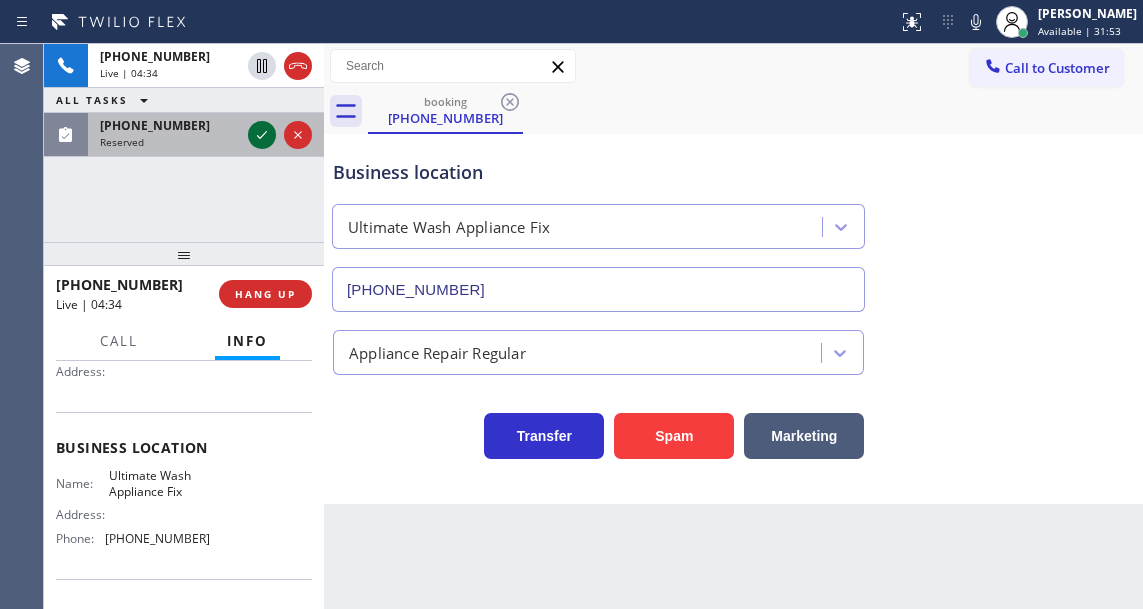 click 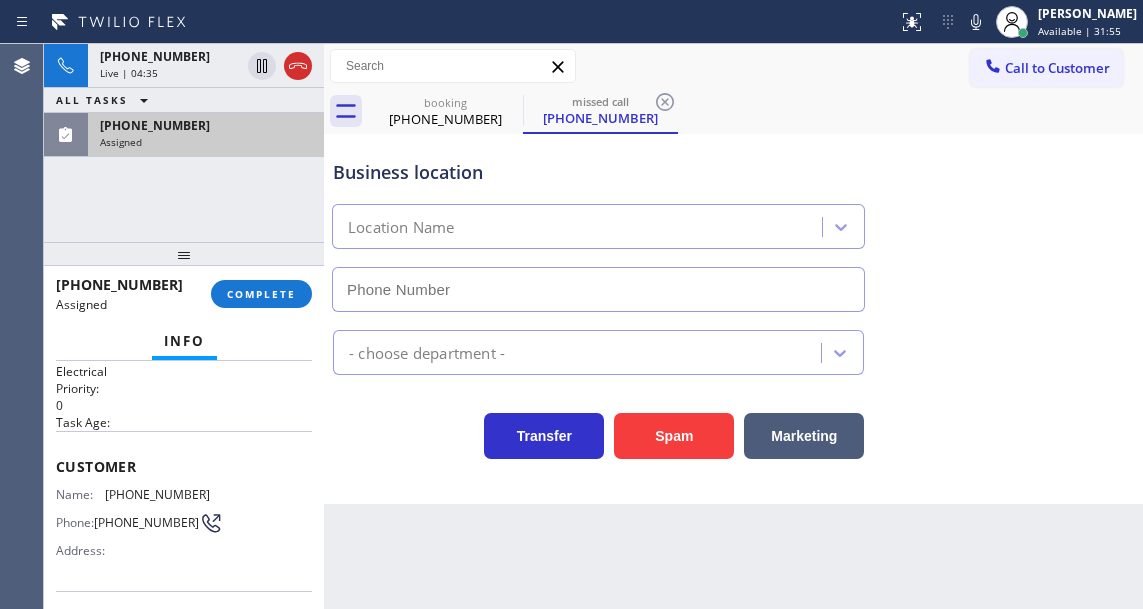 type on "[PHONE_NUMBER]" 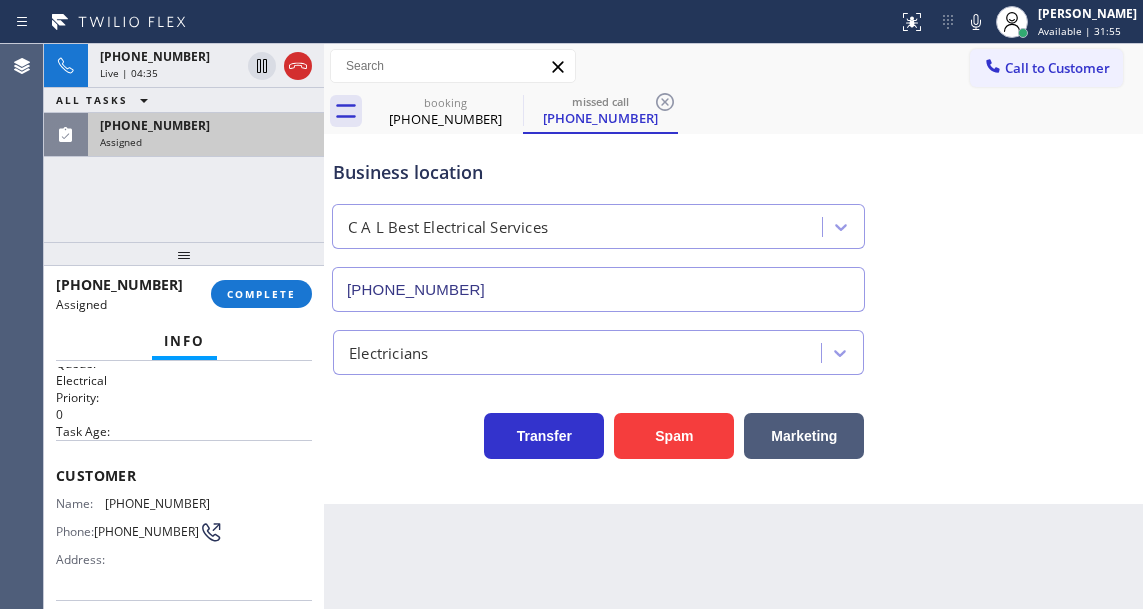 scroll, scrollTop: 17, scrollLeft: 0, axis: vertical 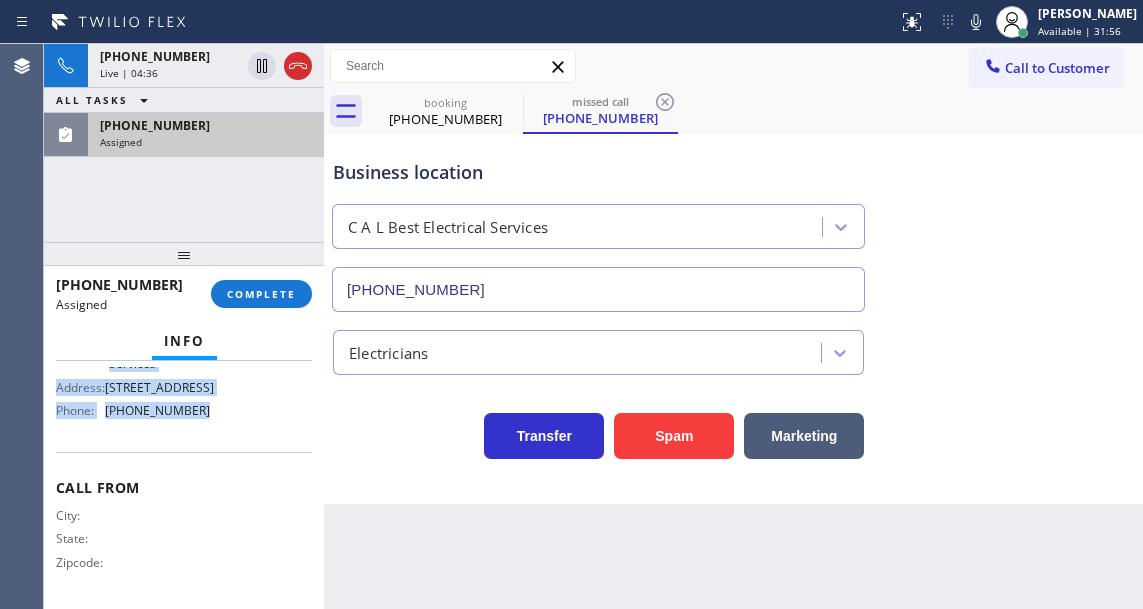 drag, startPoint x: 54, startPoint y: 485, endPoint x: 223, endPoint y: 428, distance: 178.35358 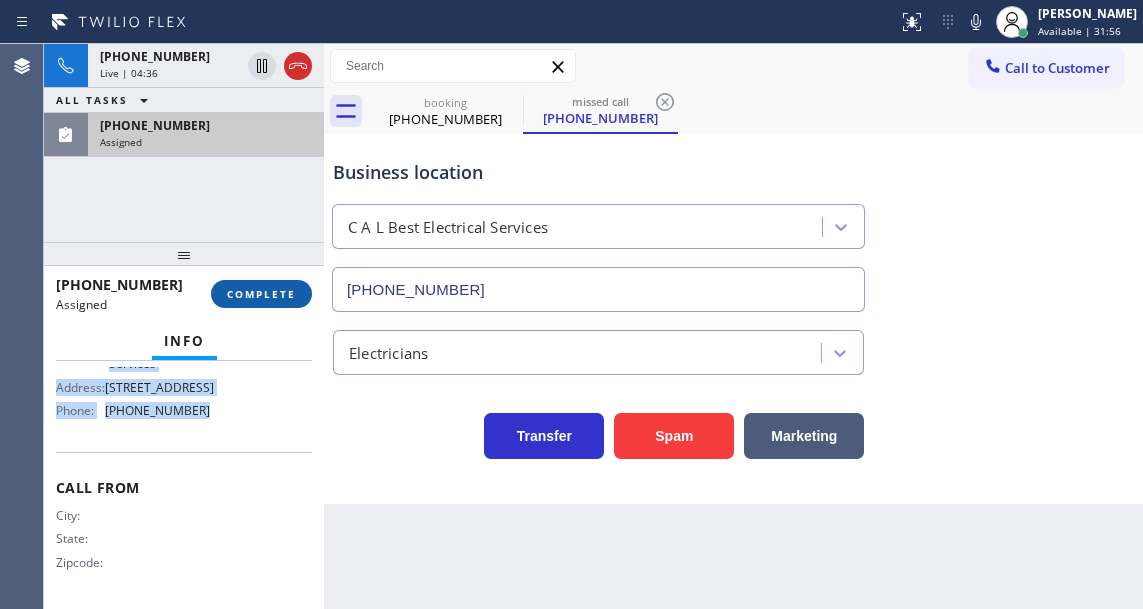 copy on "Customer Name: [PHONE_NUMBER] Phone: [PHONE_NUMBER] Address: Business location Name: C A L Best Electrical Services Address: [STREET_ADDRESS]  Phone: [PHONE_NUMBER]" 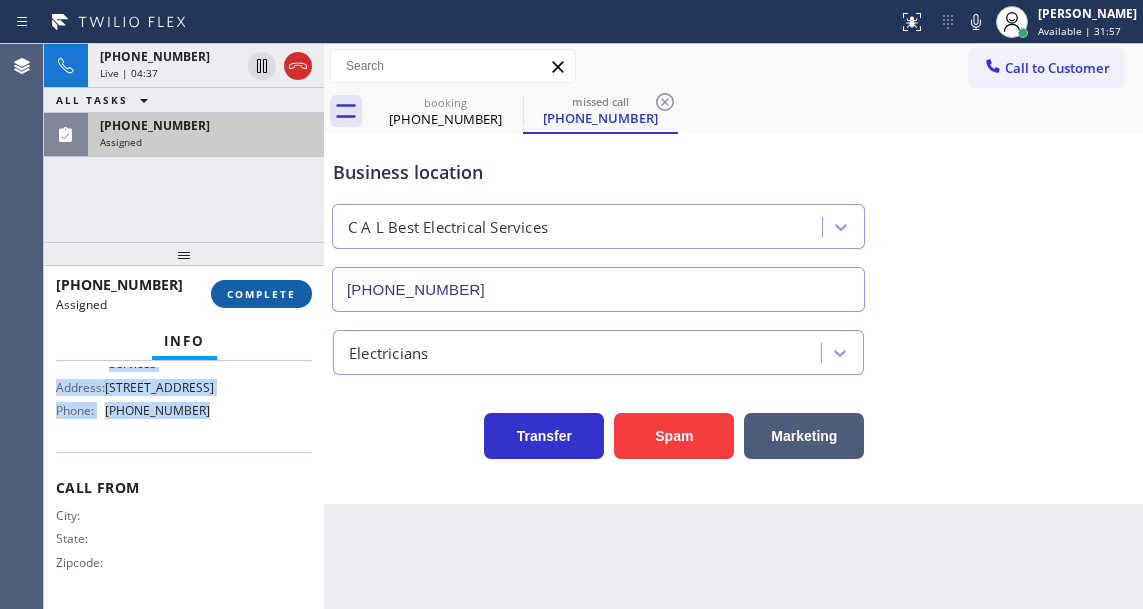 click on "COMPLETE" at bounding box center [261, 294] 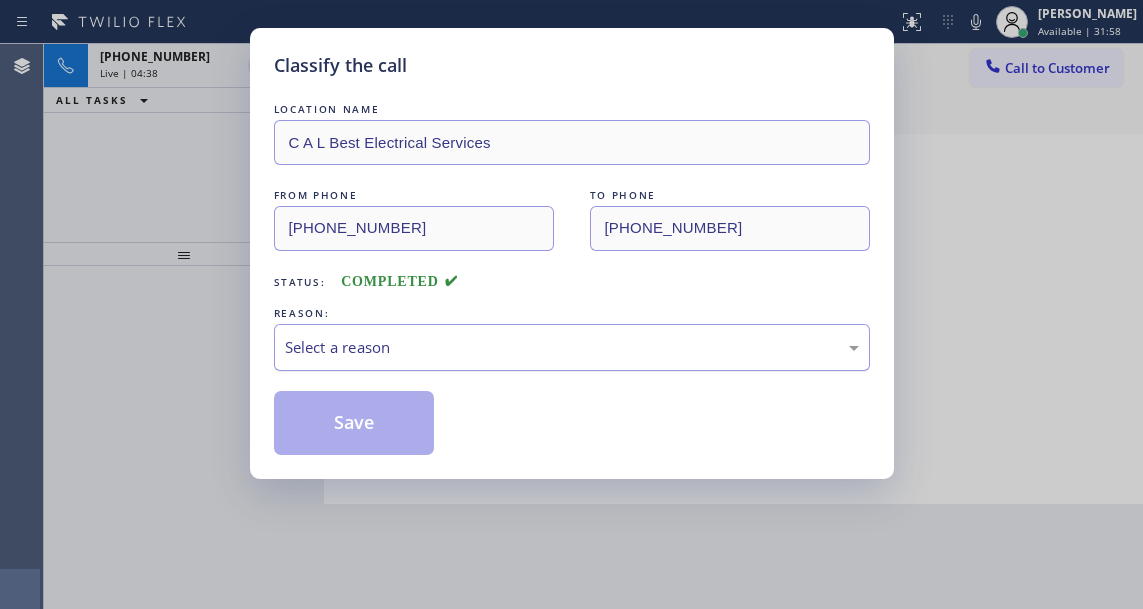 click on "Select a reason" at bounding box center (572, 347) 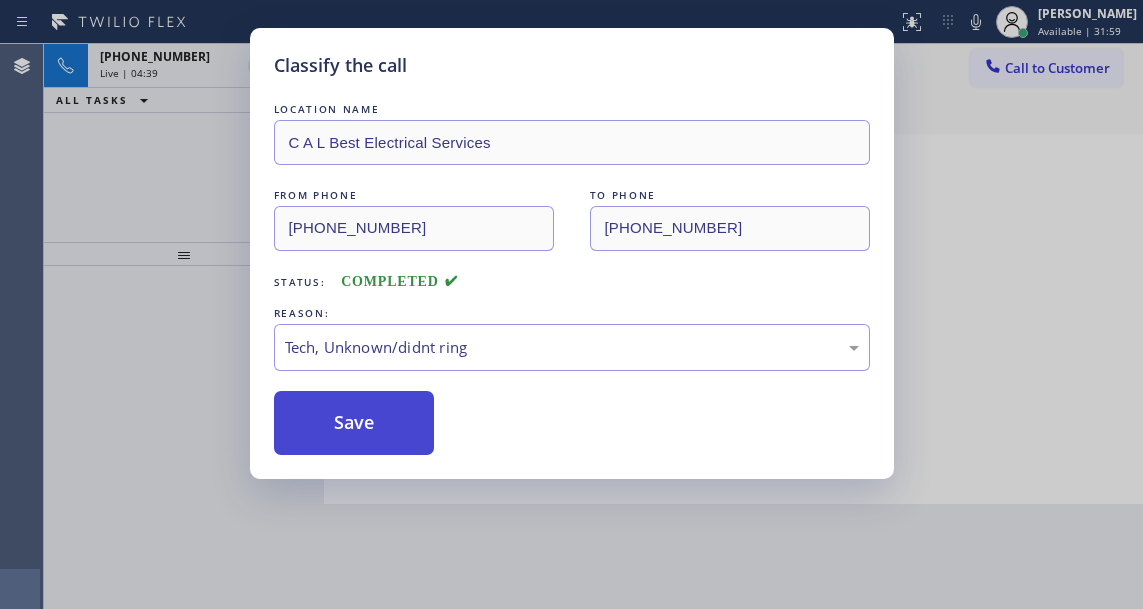 click on "Save" at bounding box center (354, 423) 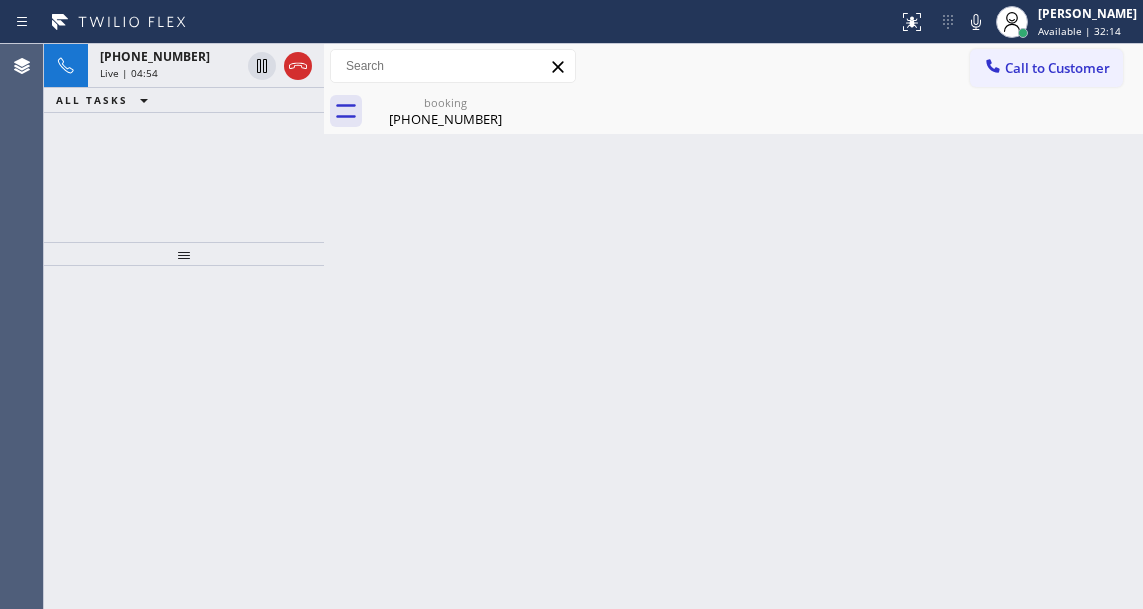 click on "Back to Dashboard Change Sender ID Customers Technicians Select a contact Outbound call Technician Search Technician Your caller id phone number Your caller id phone number Call Technician info Name   Phone none Address none Change Sender ID HVAC +18559994417 5 Star Appliance +18557314952 Appliance Repair +18554611149 Plumbing +18889090120 Air Duct Cleaning +18006865038  Electricians +18005688664 Cancel Change Check personal SMS Reset Change booking (646) 406-2033 Call to Customer Outbound call Location Search location Your caller id phone number Customer number Call Outbound call Technician Search Technician Your caller id phone number Your caller id phone number Call booking (646) 406-2033 Business location Ultimate Wash Appliance Fix (914) 867-4155 Appliance Repair Regular Transfer Spam Marketing" at bounding box center [733, 326] 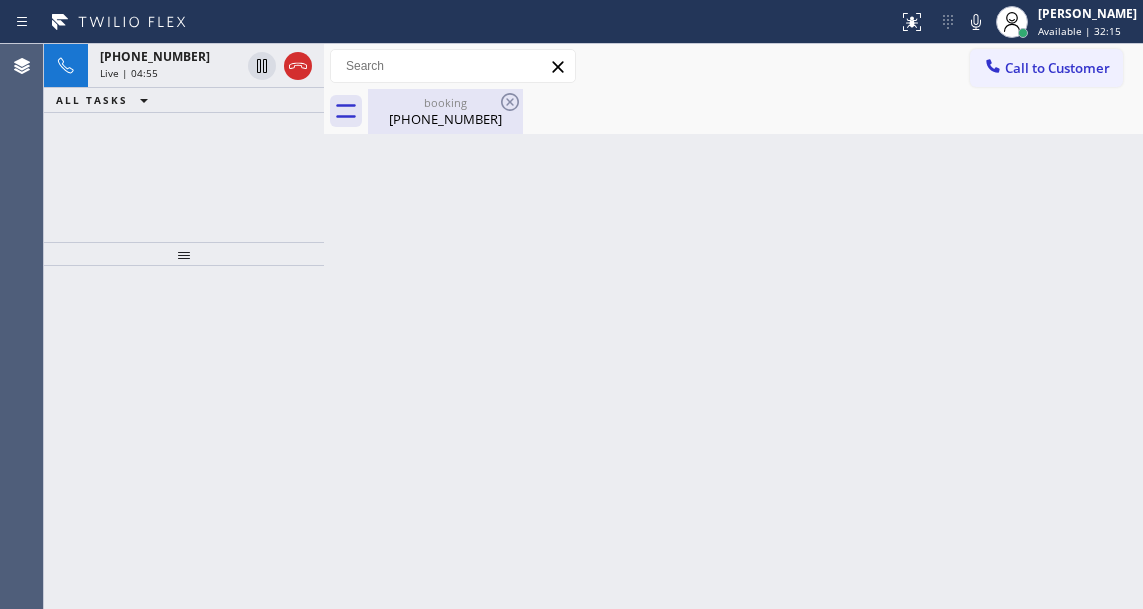 click on "(646) 406-2033" at bounding box center (445, 119) 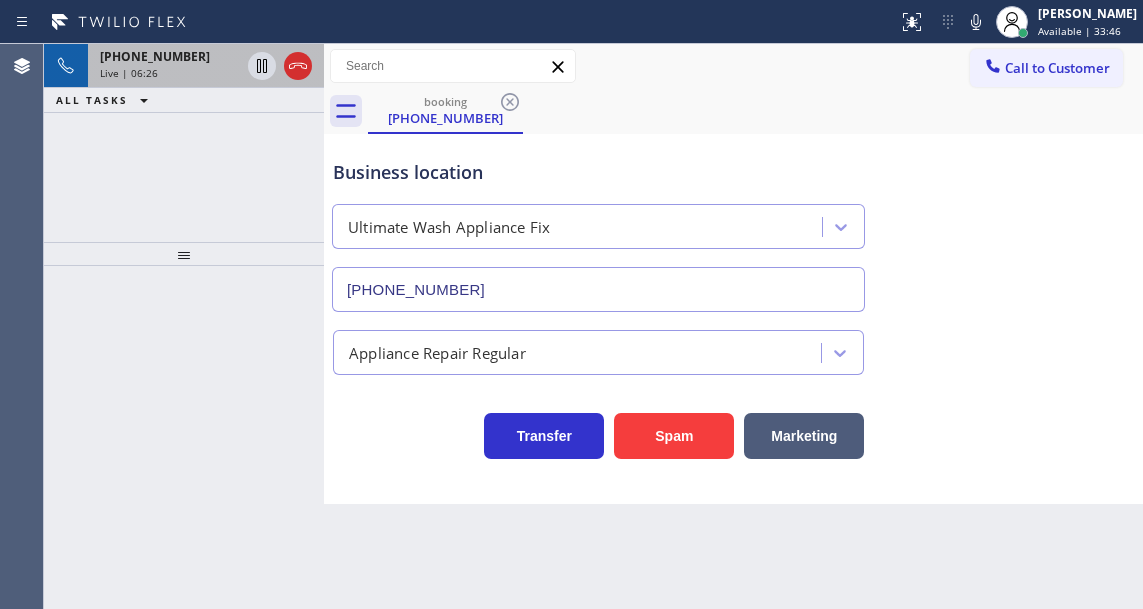 click on "Live | 06:26" at bounding box center [170, 73] 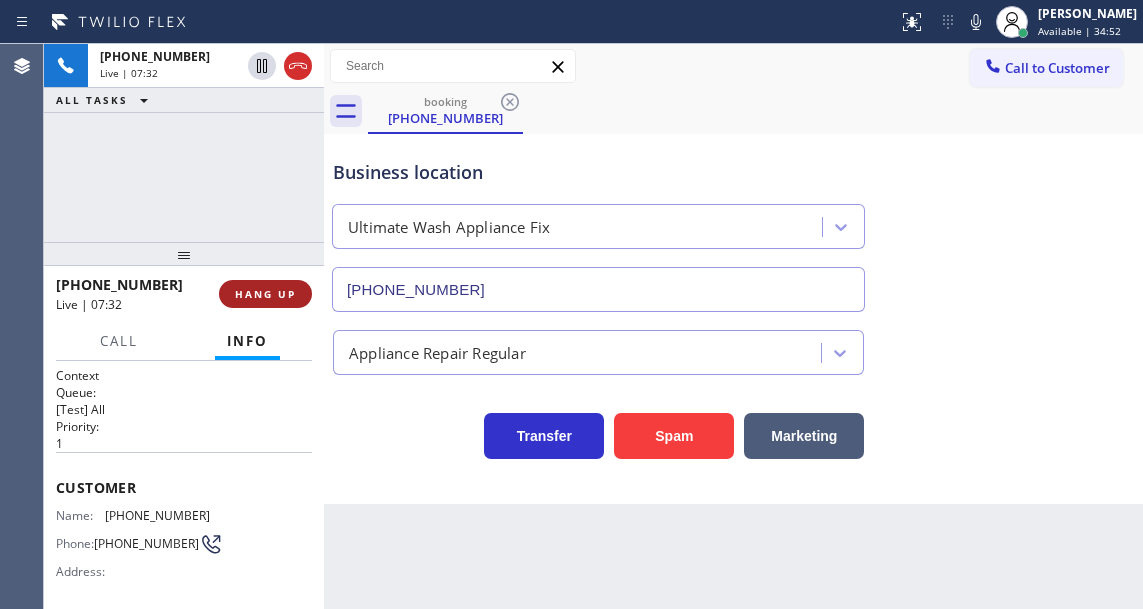 click on "HANG UP" at bounding box center (265, 294) 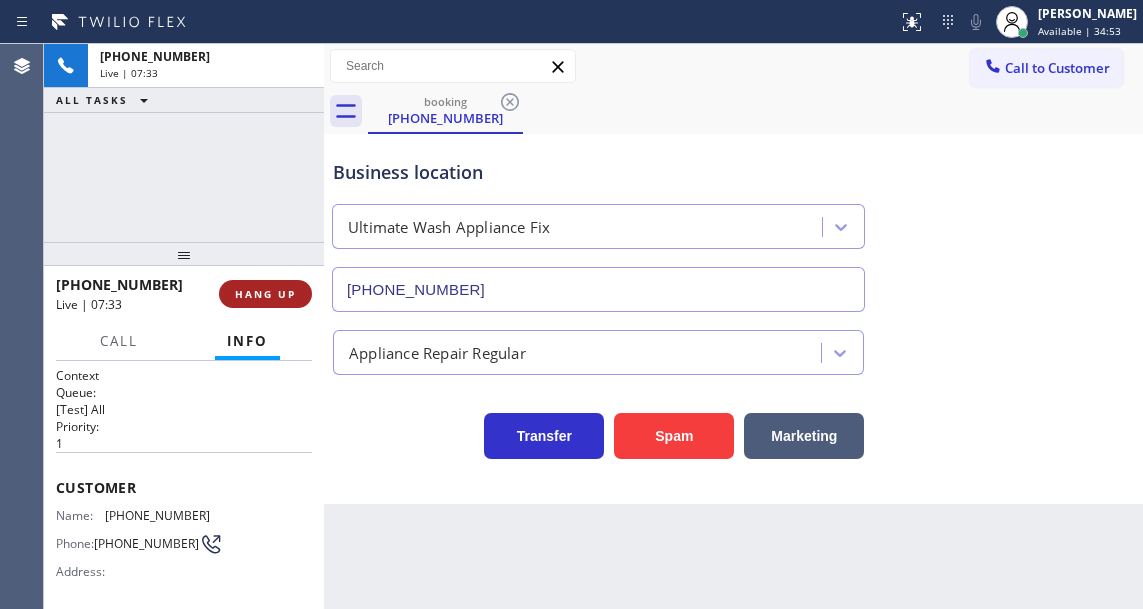 click on "HANG UP" at bounding box center [265, 294] 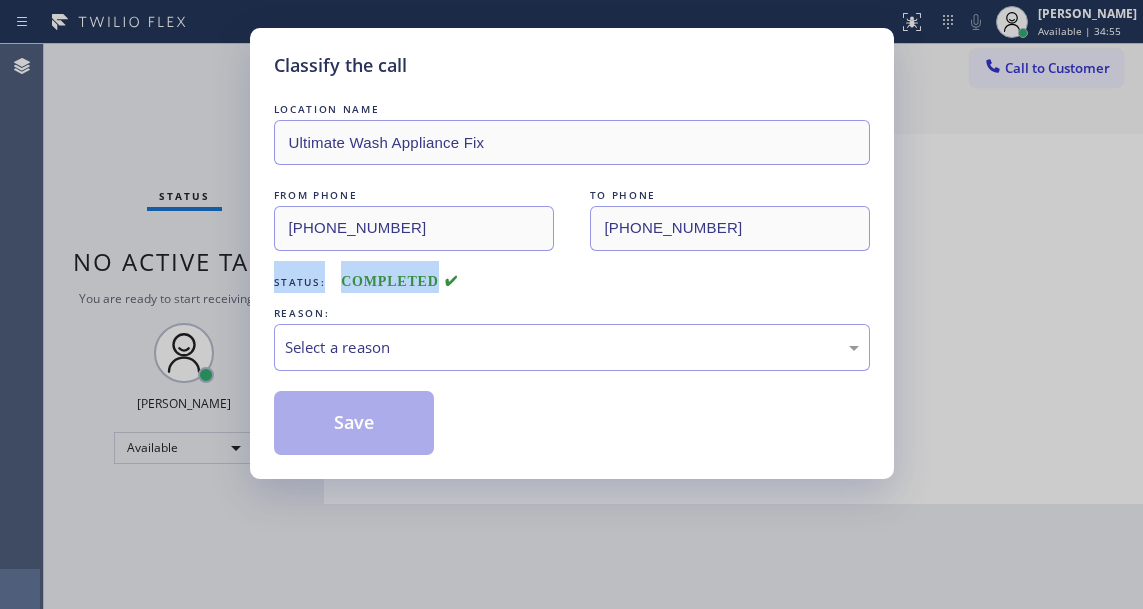 click on "Status: COMPLETED" at bounding box center (572, 277) 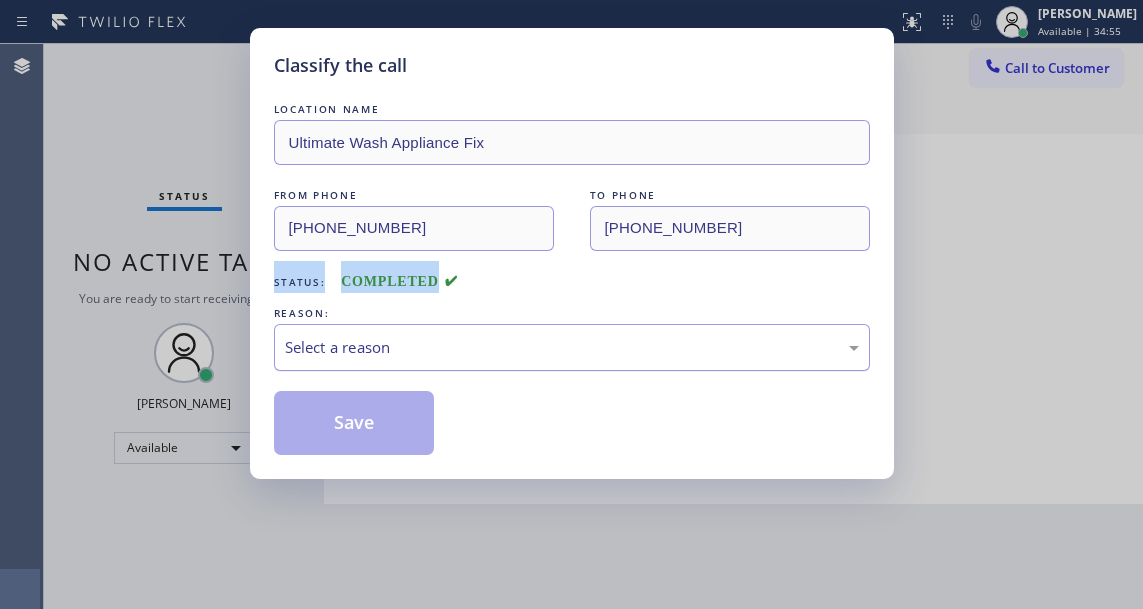 click on "Select a reason" at bounding box center [572, 347] 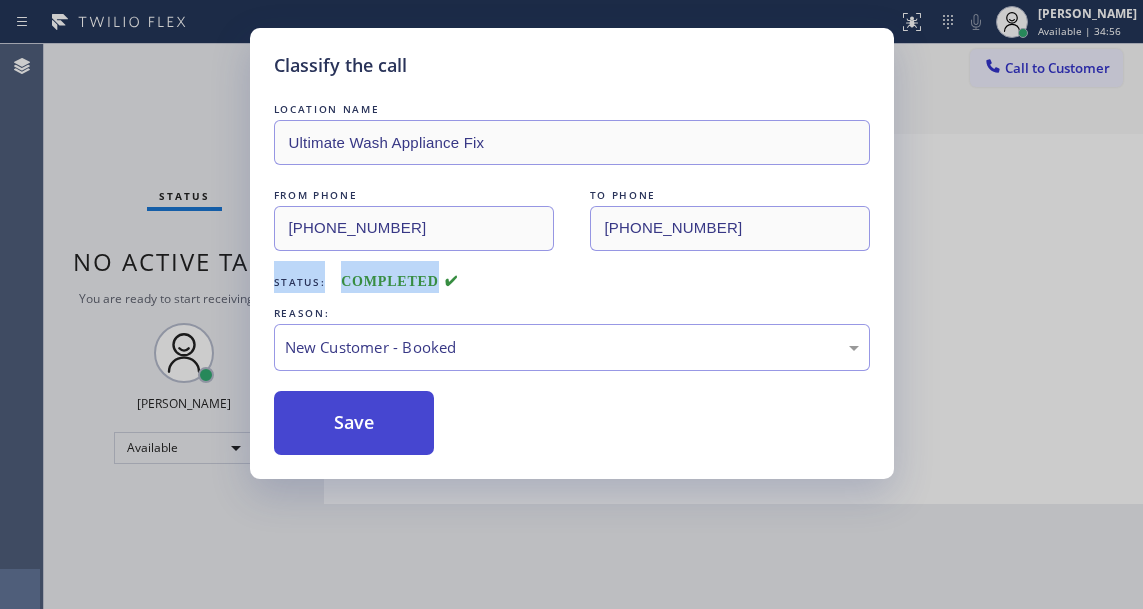 click on "Save" at bounding box center [354, 423] 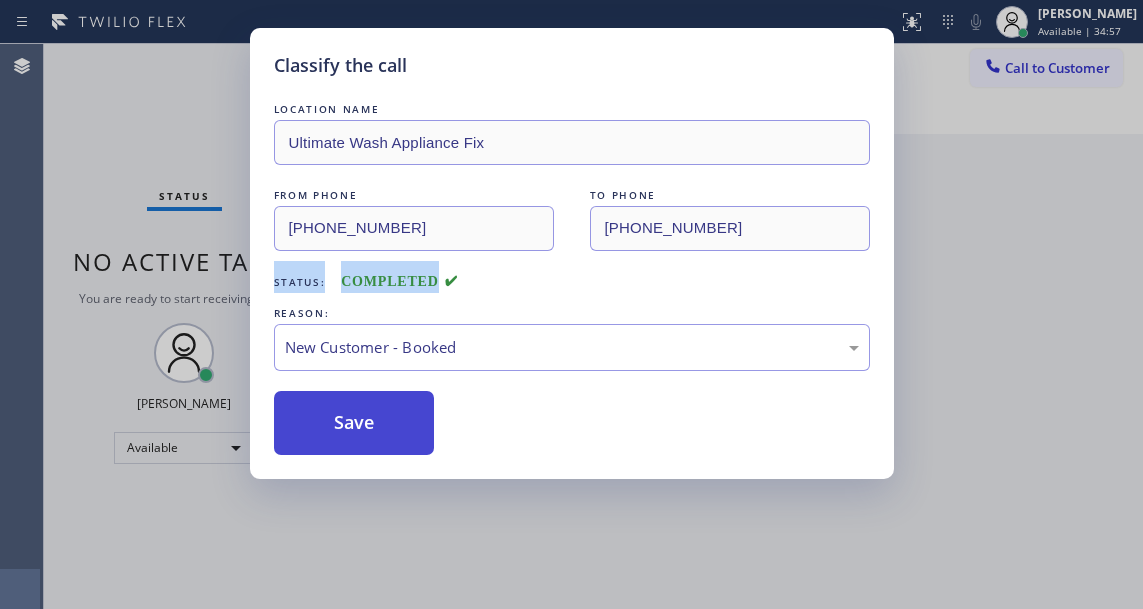 click on "Save" at bounding box center (354, 423) 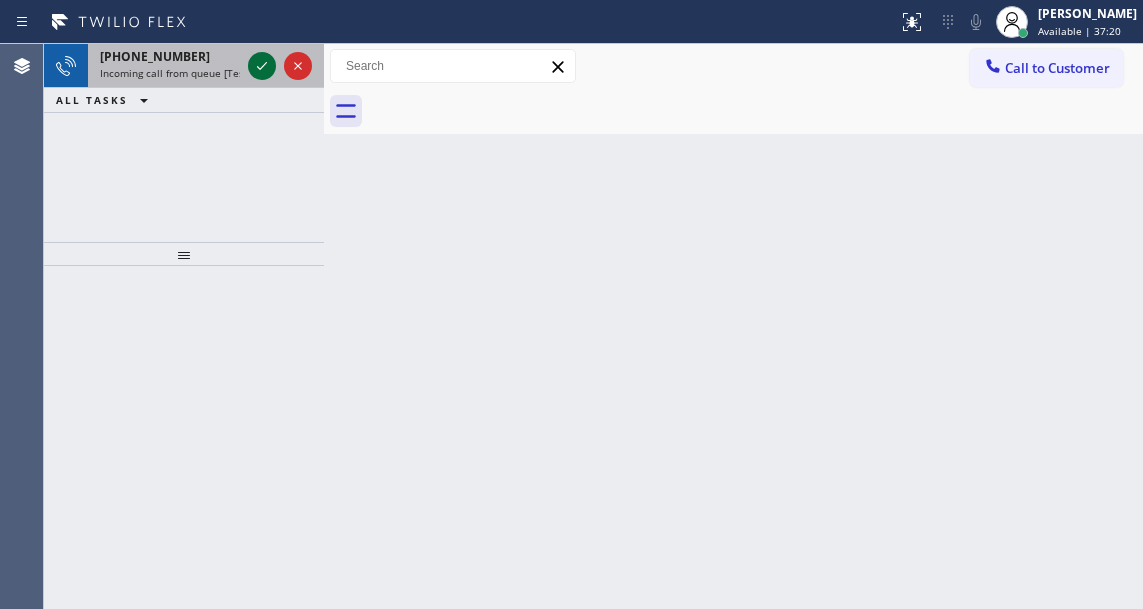click 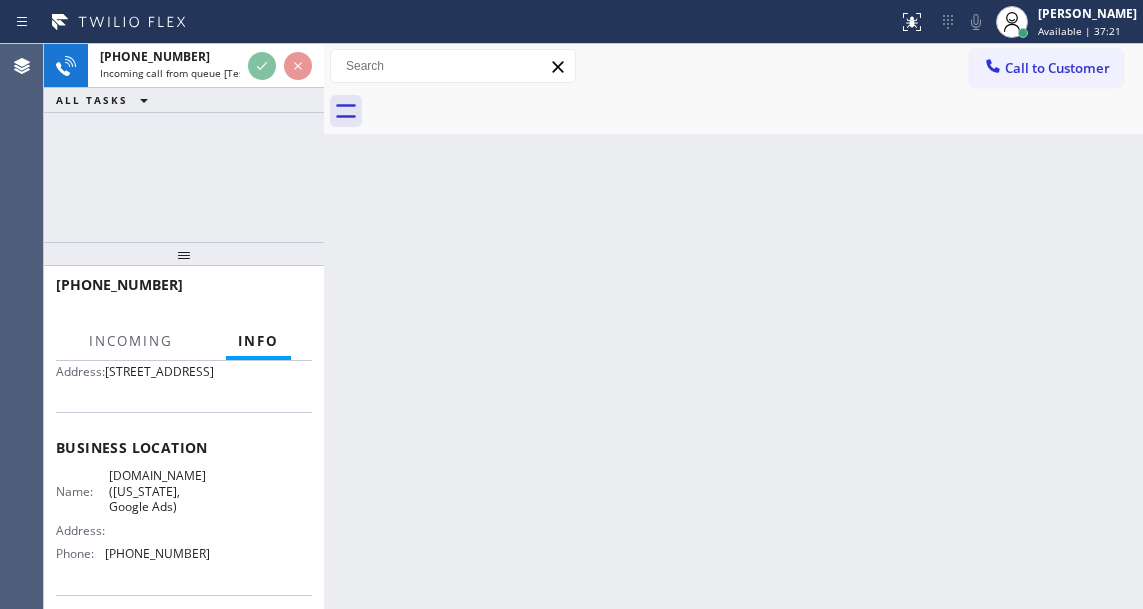 scroll, scrollTop: 300, scrollLeft: 0, axis: vertical 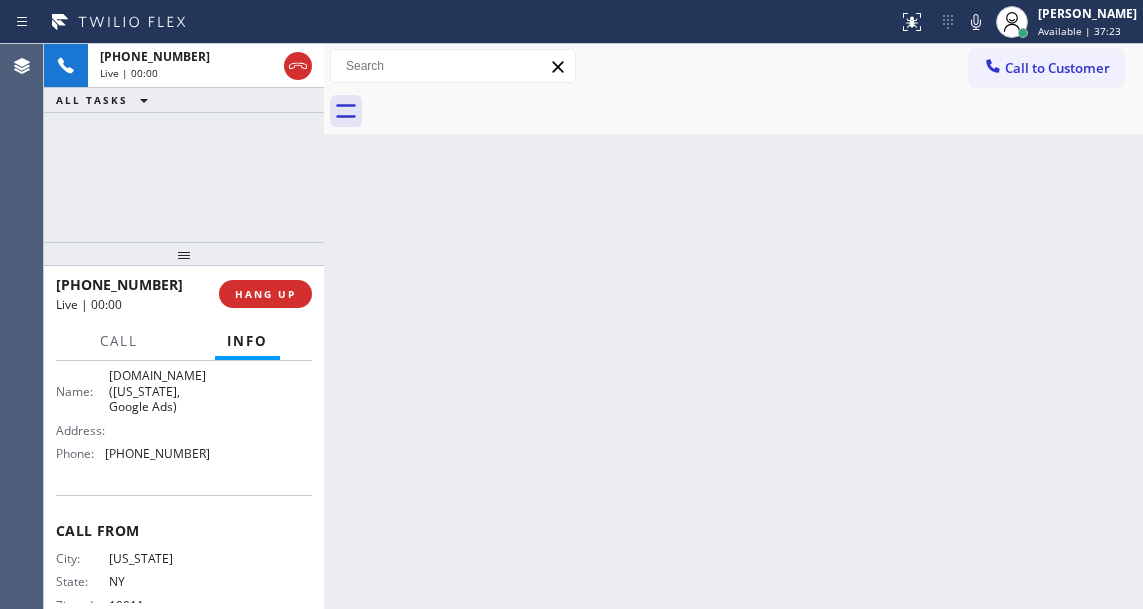 click on "VikingTechs.online (New York, Google Ads)" at bounding box center [159, 391] 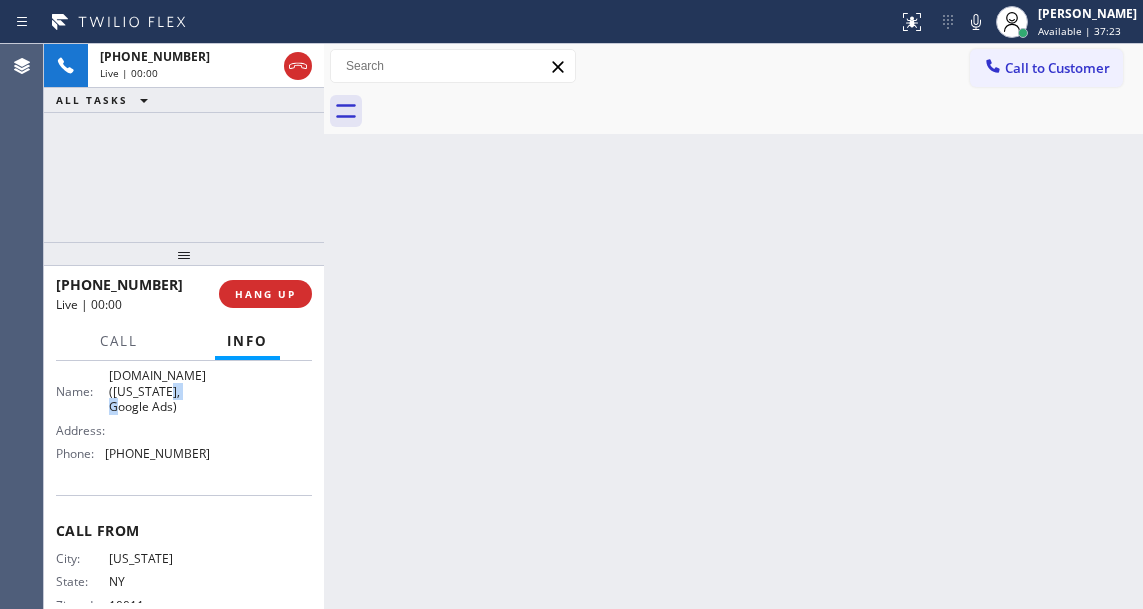 click on "VikingTechs.online (New York, Google Ads)" at bounding box center [159, 391] 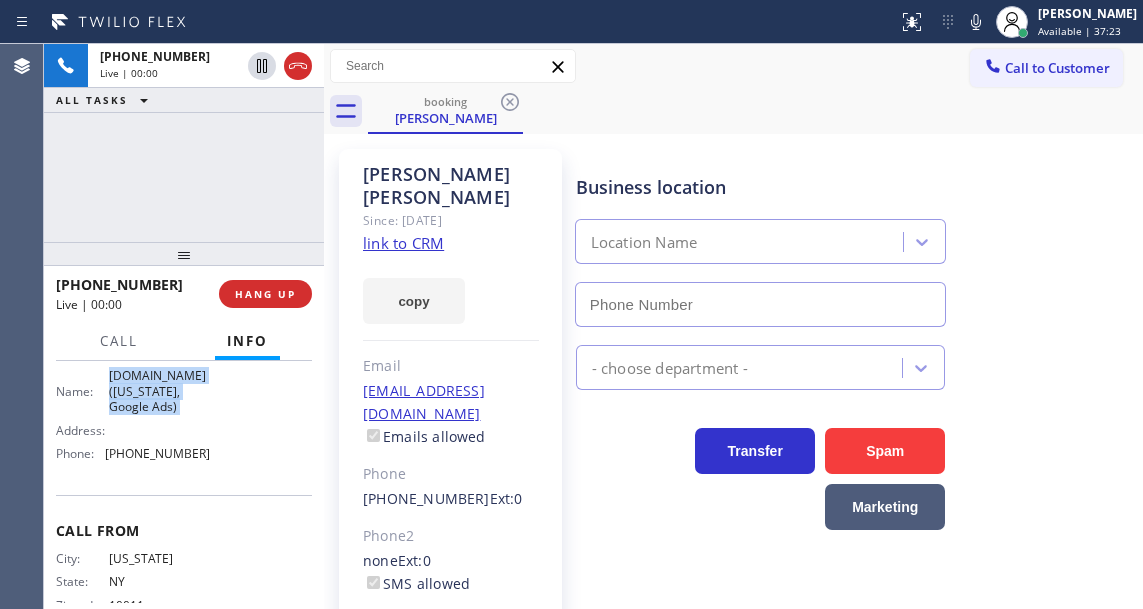 click on "VikingTechs.online (New York, Google Ads)" at bounding box center (159, 391) 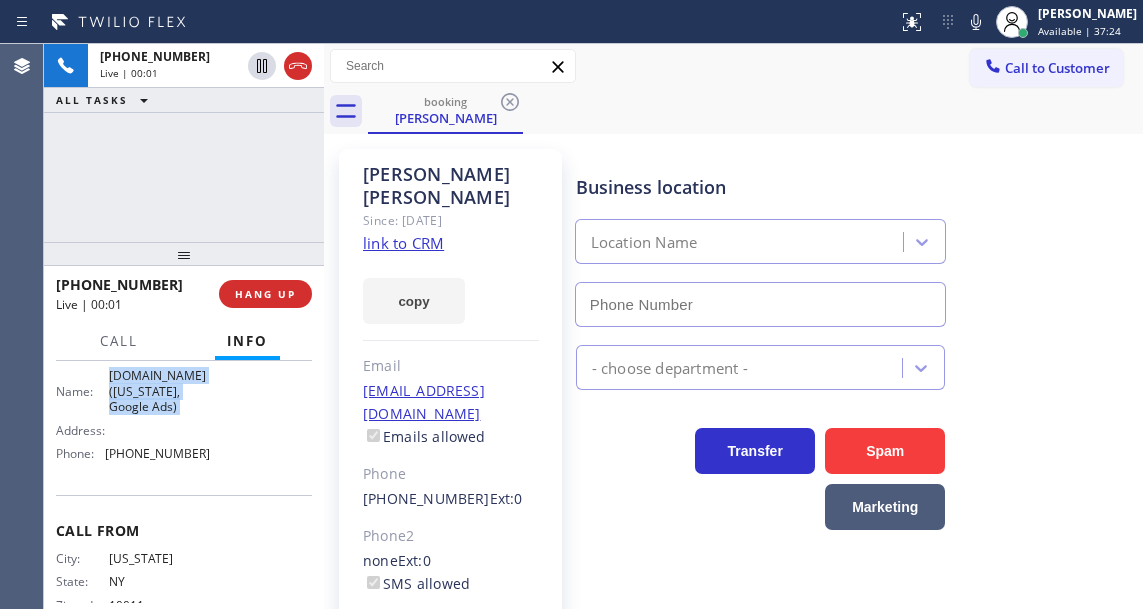 type on "(929) 374-2651" 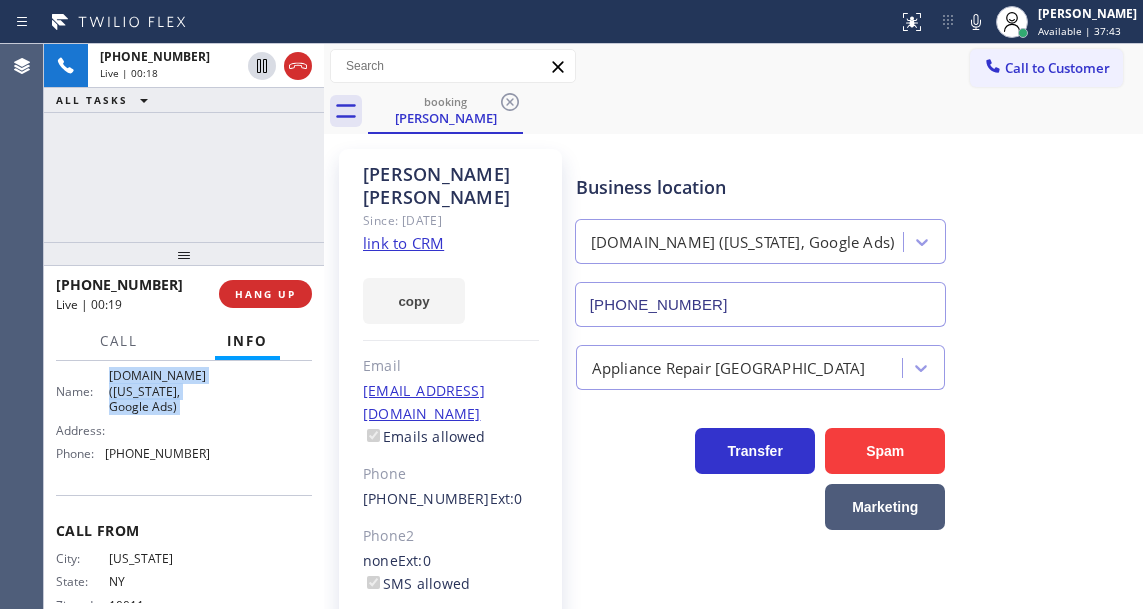 click on "link to CRM" 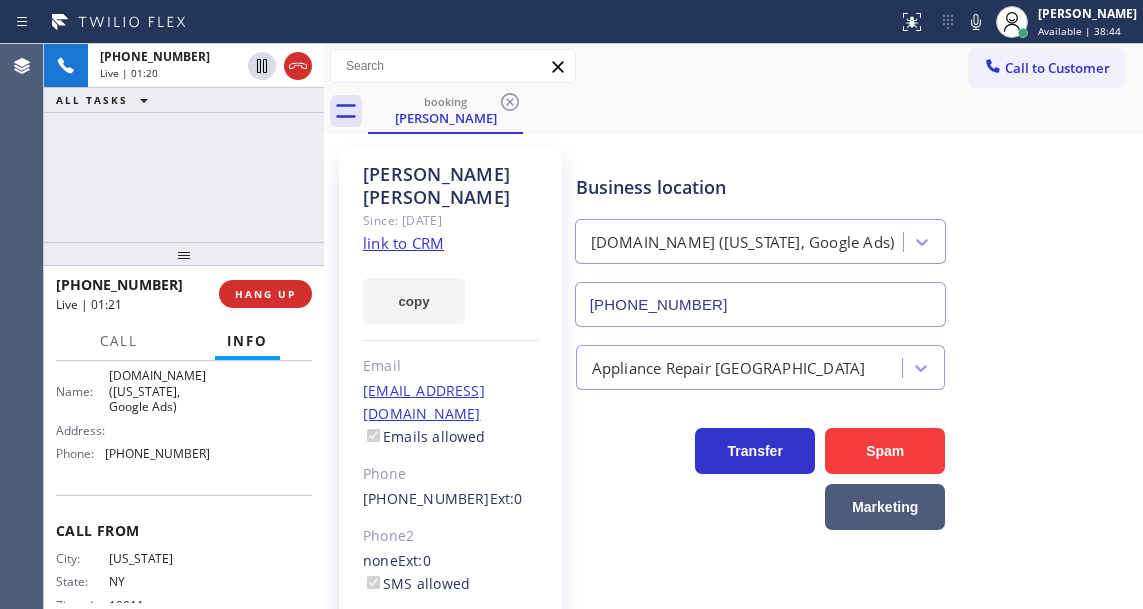 click on "+12123758101 Live | 01:20 ALL TASKS ALL TASKS ACTIVE TASKS TASKS IN WRAP UP" at bounding box center [184, 143] 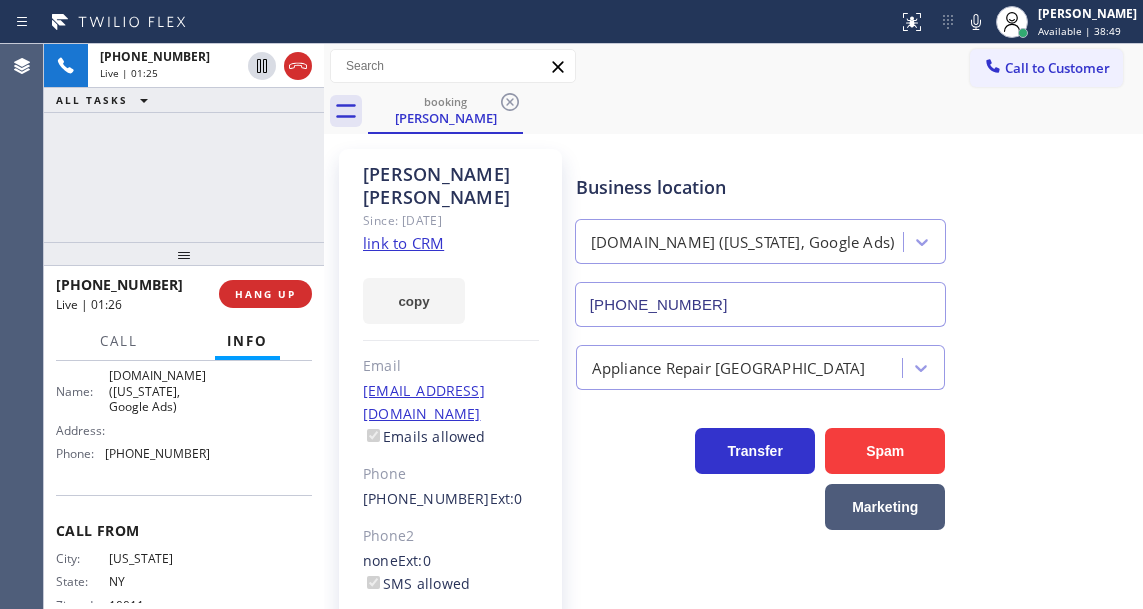 click on "+12123758101 Live | 01:25 ALL TASKS ALL TASKS ACTIVE TASKS TASKS IN WRAP UP" at bounding box center (184, 143) 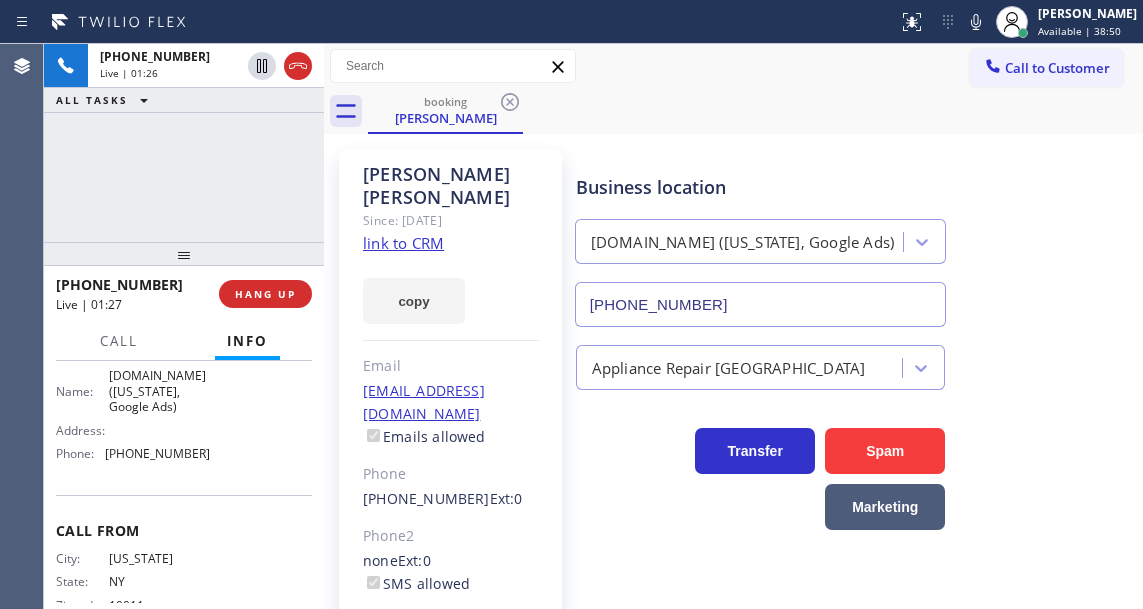 click on "+12123758101 Live | 01:26 ALL TASKS ALL TASKS ACTIVE TASKS TASKS IN WRAP UP" at bounding box center (184, 143) 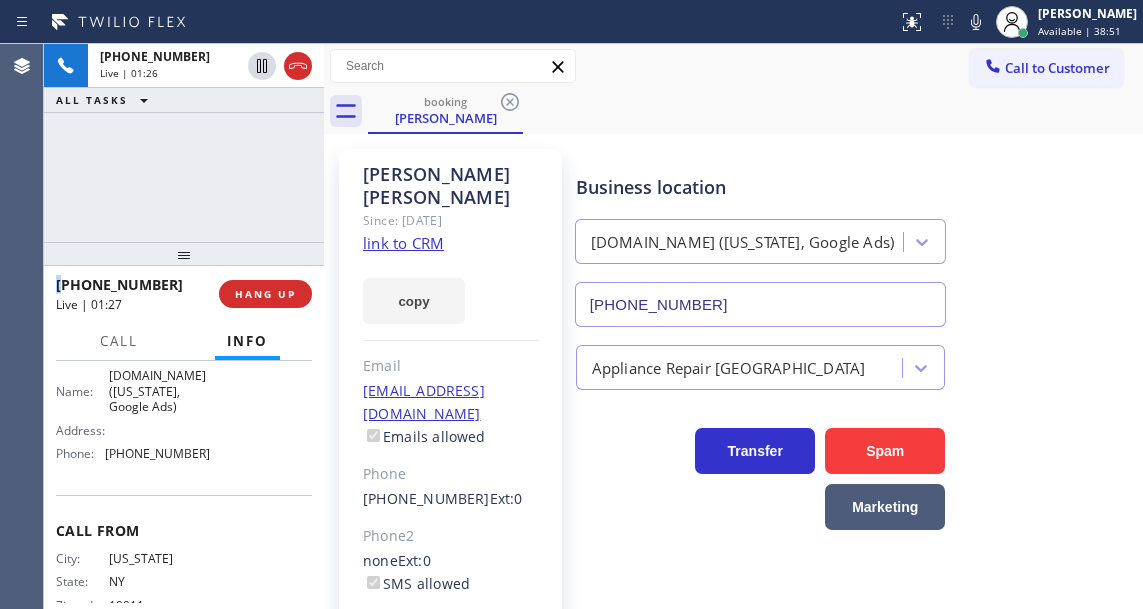 click on "+12123758101 Live | 01:26 ALL TASKS ALL TASKS ACTIVE TASKS TASKS IN WRAP UP" at bounding box center [184, 143] 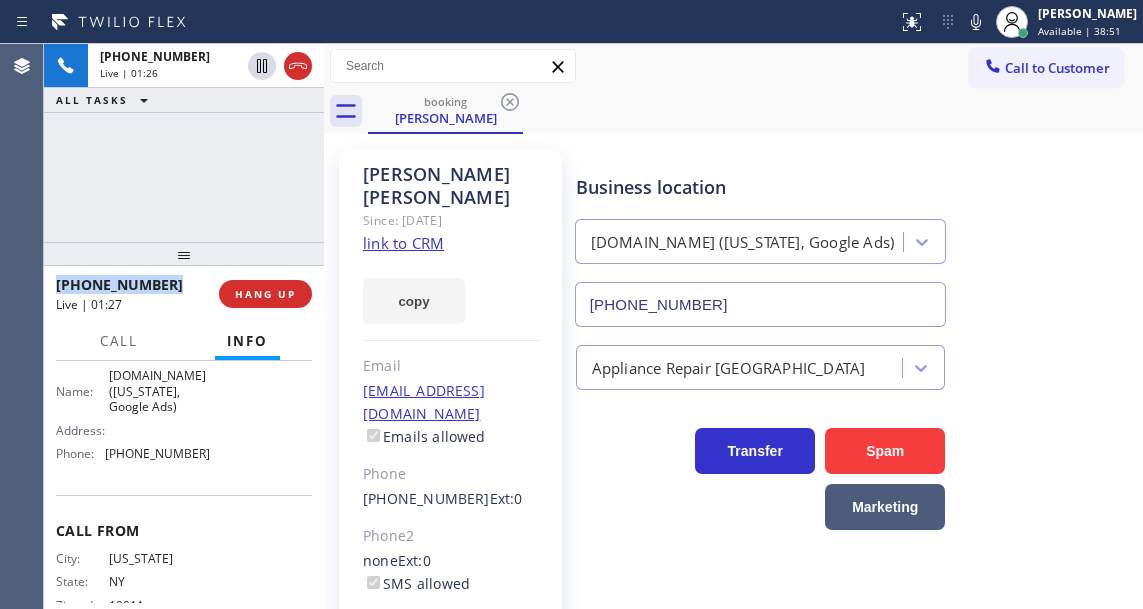 click on "+12123758101 Live | 01:26 ALL TASKS ALL TASKS ACTIVE TASKS TASKS IN WRAP UP" at bounding box center (184, 143) 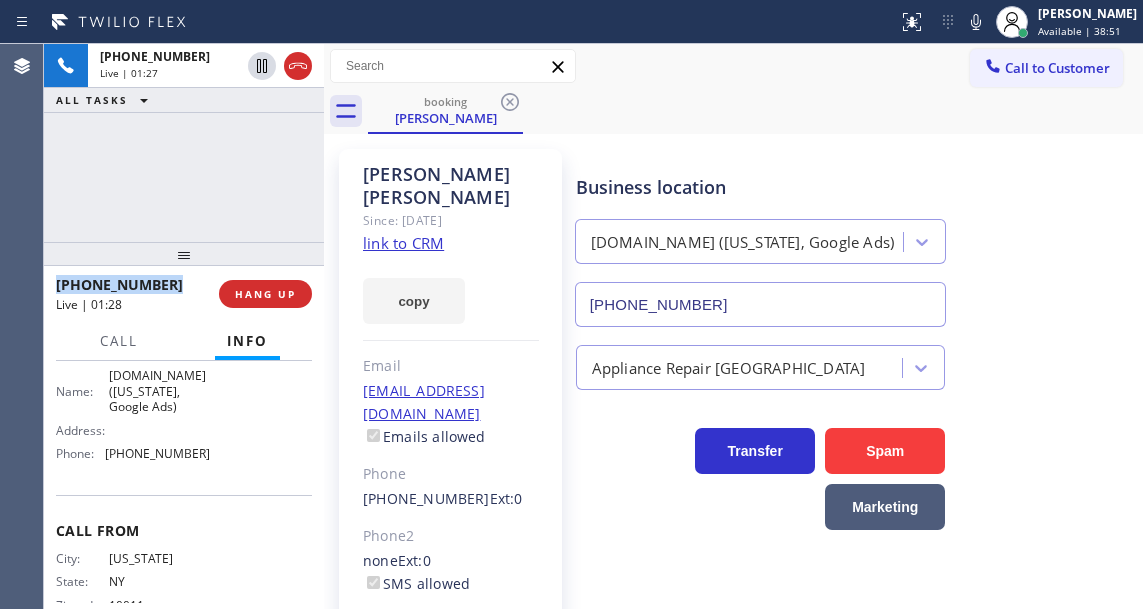 click on "+12123758101 Live | 01:27 ALL TASKS ALL TASKS ACTIVE TASKS TASKS IN WRAP UP" at bounding box center [184, 143] 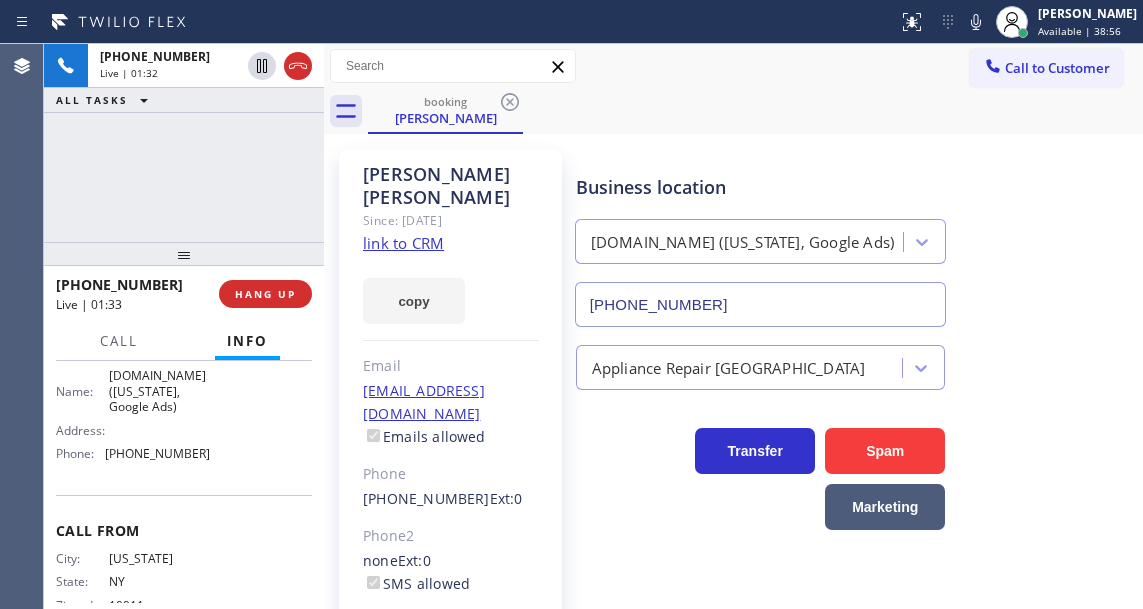 click on "+12123758101 Live | 01:32 ALL TASKS ALL TASKS ACTIVE TASKS TASKS IN WRAP UP" at bounding box center (184, 143) 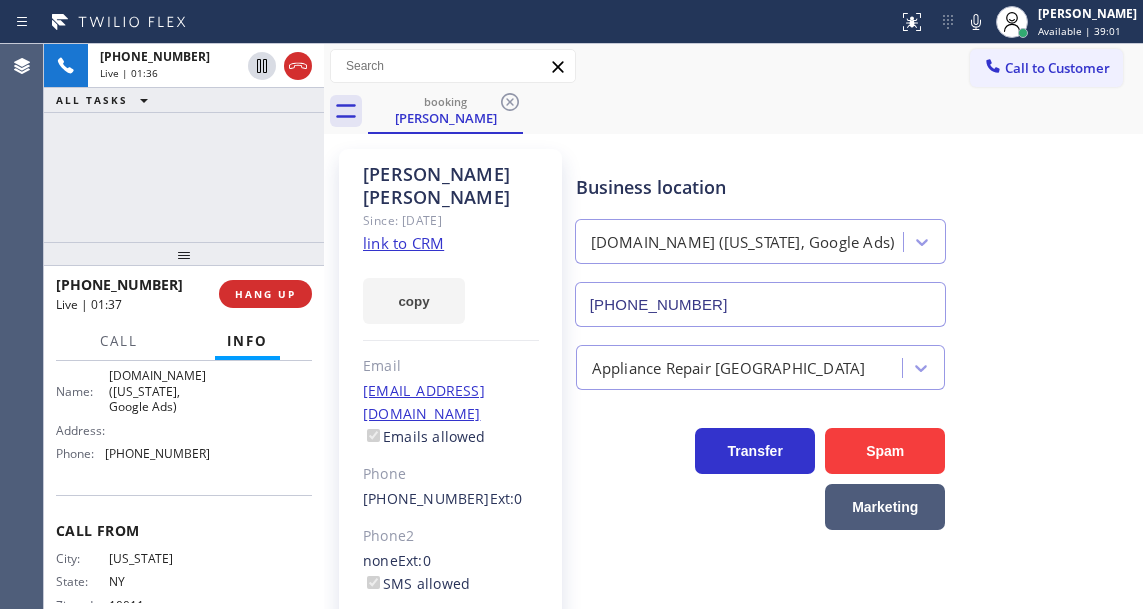 click on "+12123758101 Live | 01:36 ALL TASKS ALL TASKS ACTIVE TASKS TASKS IN WRAP UP" at bounding box center [184, 143] 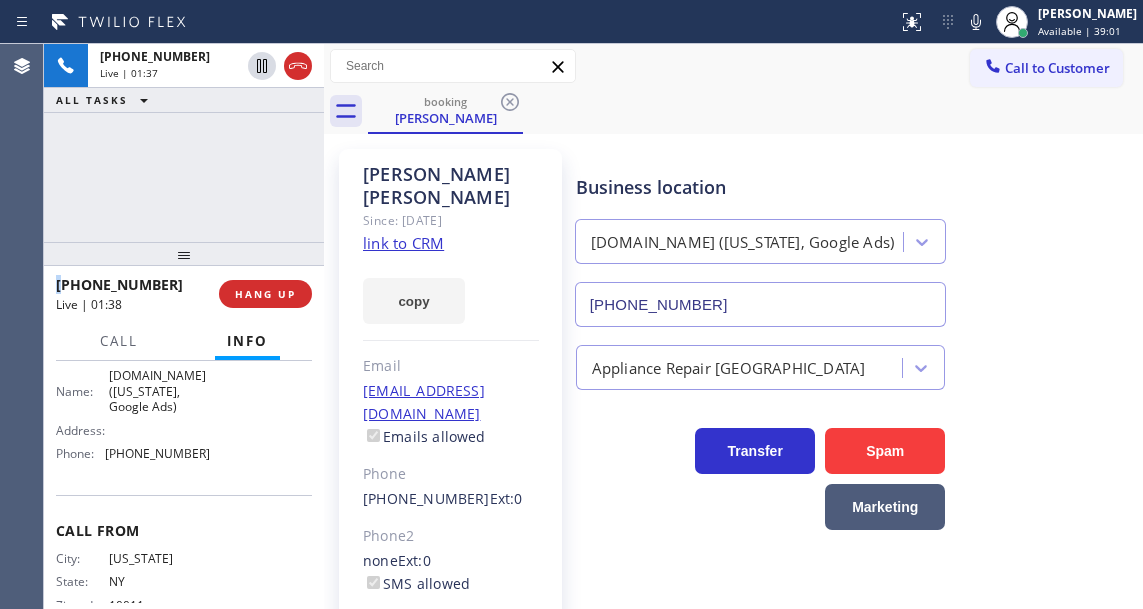 click on "+12123758101 Live | 01:37 ALL TASKS ALL TASKS ACTIVE TASKS TASKS IN WRAP UP" at bounding box center [184, 143] 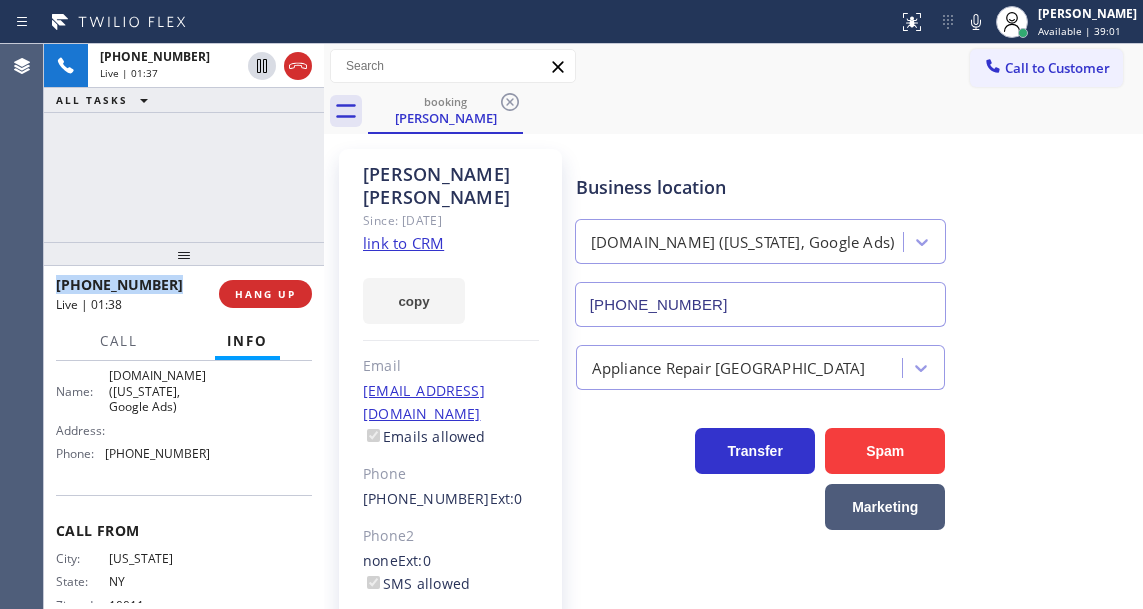 click on "+12123758101 Live | 01:37 ALL TASKS ALL TASKS ACTIVE TASKS TASKS IN WRAP UP" at bounding box center [184, 143] 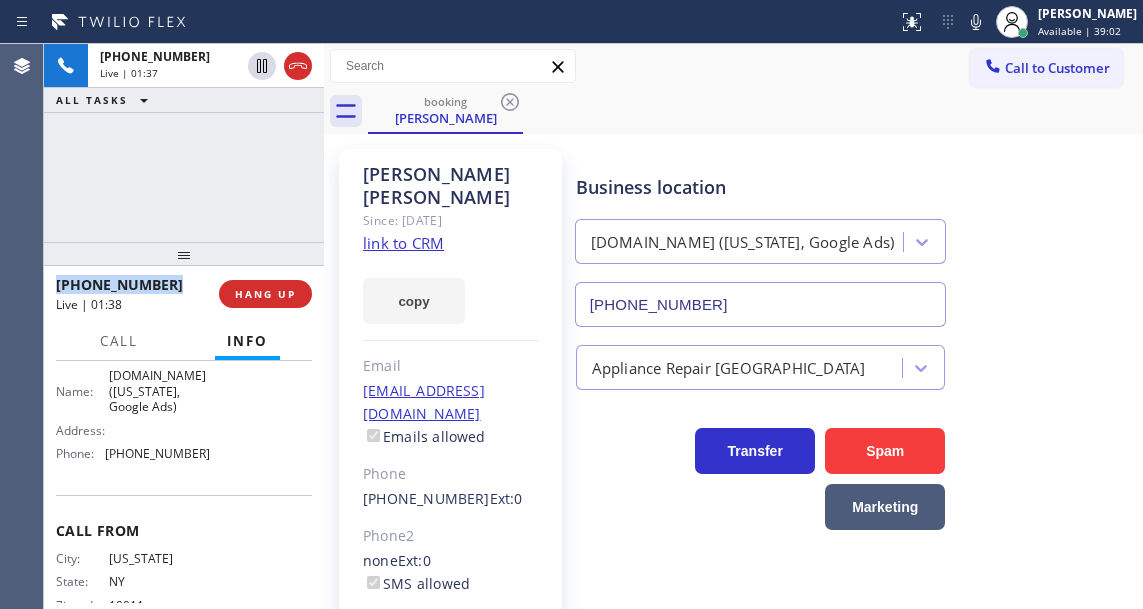 click on "+12123758101 Live | 01:37 ALL TASKS ALL TASKS ACTIVE TASKS TASKS IN WRAP UP" at bounding box center [184, 143] 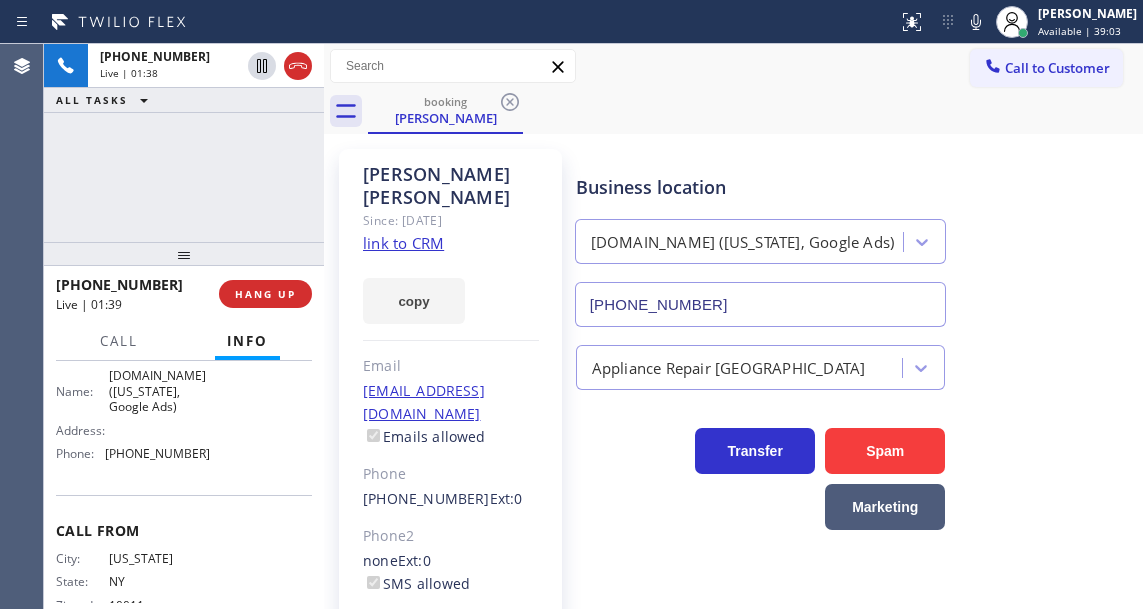 click on "(929) 374-2651" at bounding box center (157, 453) 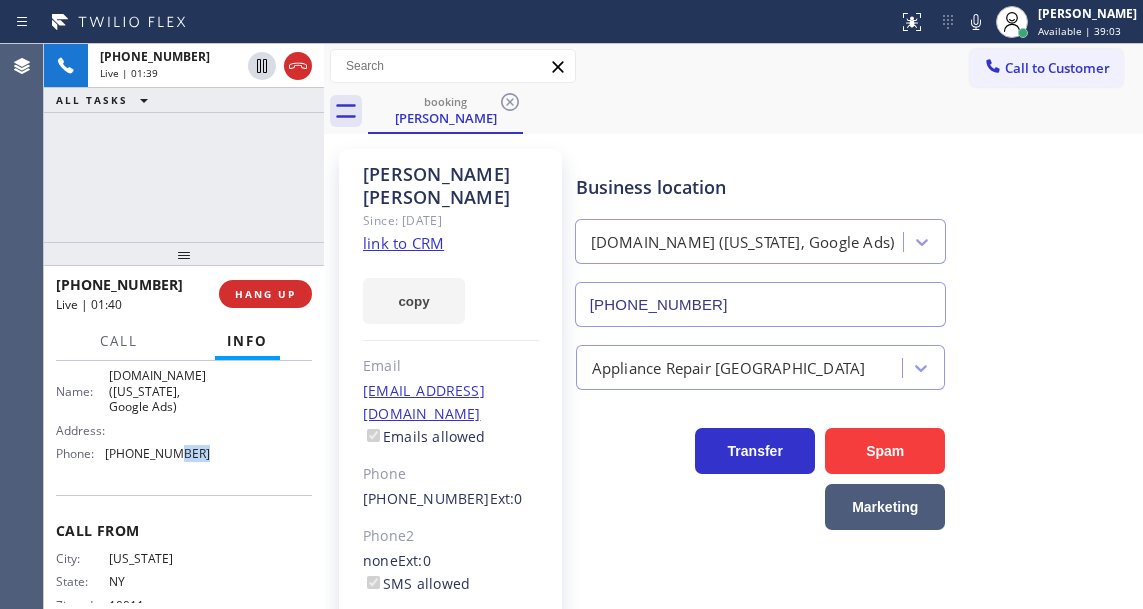 click on "(929) 374-2651" at bounding box center [157, 453] 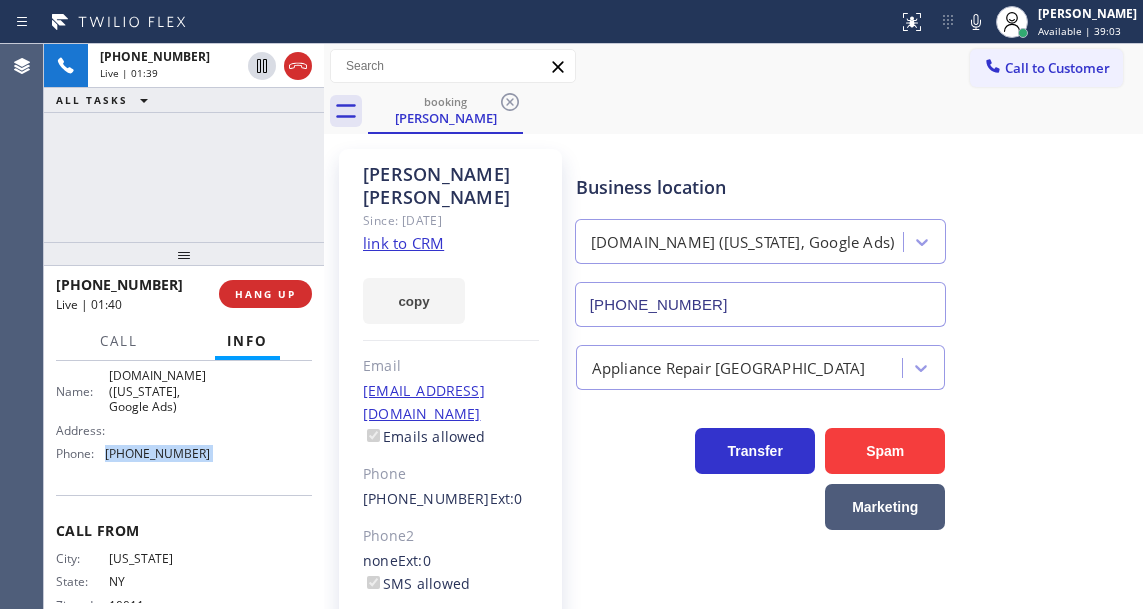 click on "(929) 374-2651" at bounding box center (157, 453) 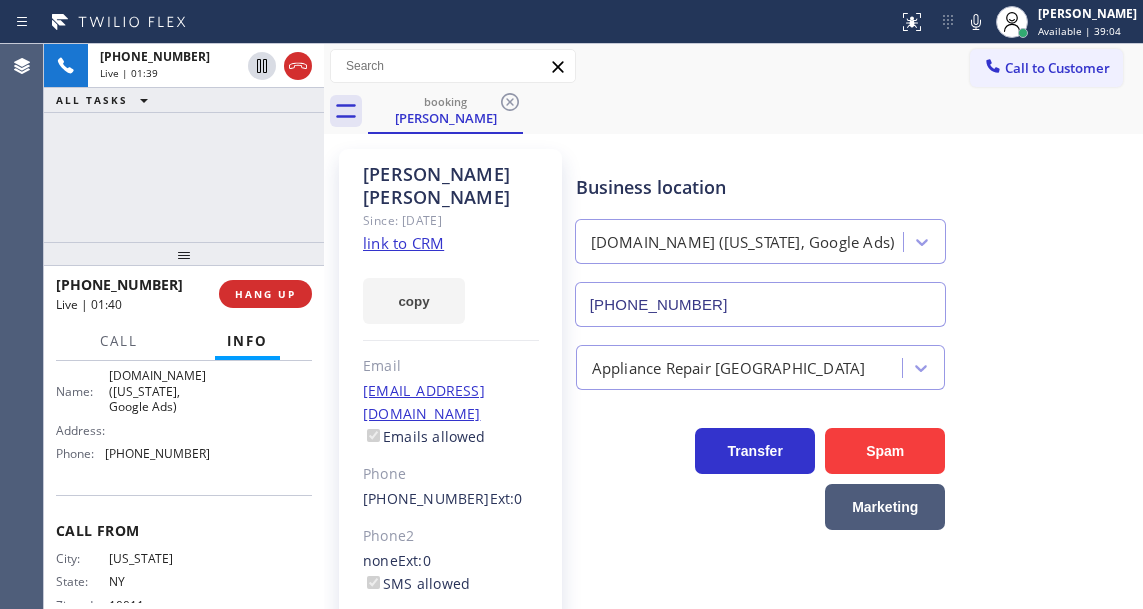 click on "+12123758101 Live | 01:39 ALL TASKS ALL TASKS ACTIVE TASKS TASKS IN WRAP UP" at bounding box center (184, 143) 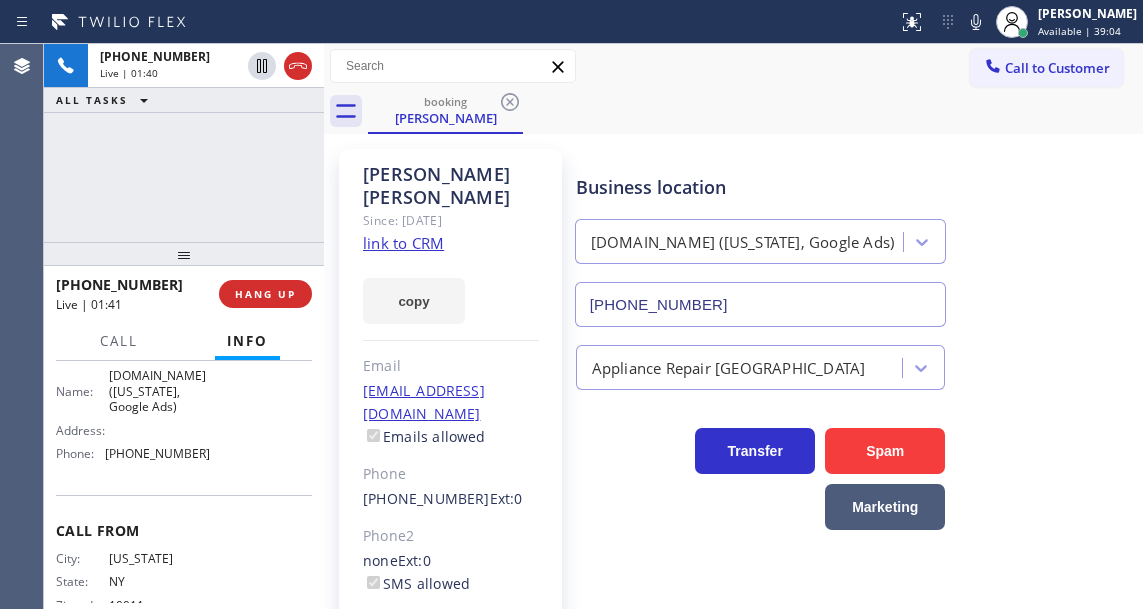 click on "+12123758101 Live | 01:40 ALL TASKS ALL TASKS ACTIVE TASKS TASKS IN WRAP UP" at bounding box center (184, 143) 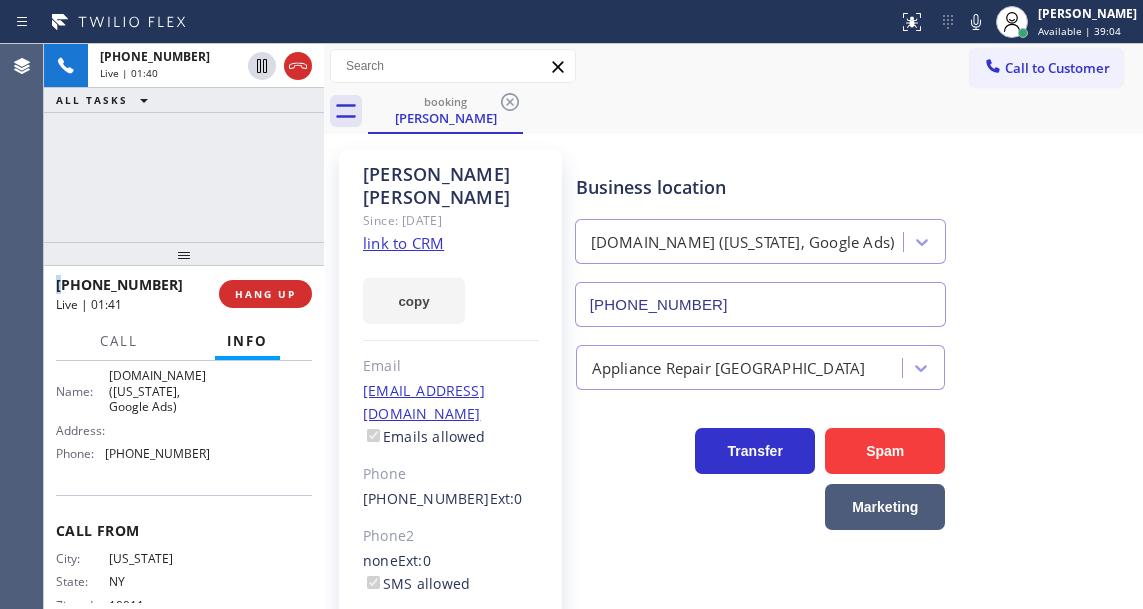 click on "+12123758101 Live | 01:40 ALL TASKS ALL TASKS ACTIVE TASKS TASKS IN WRAP UP" at bounding box center [184, 143] 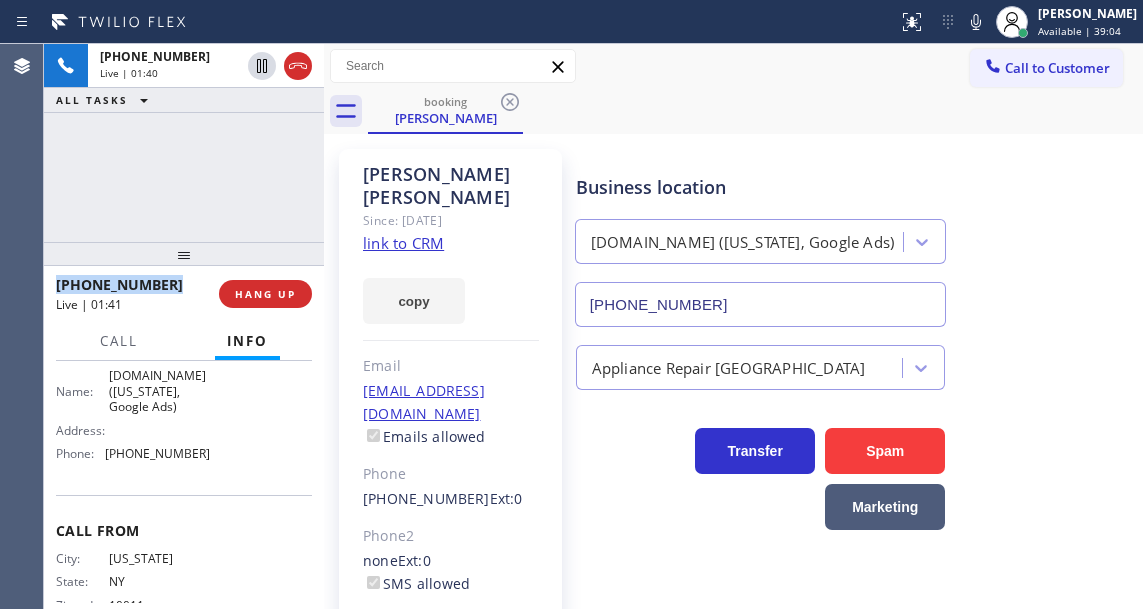 click on "+12123758101 Live | 01:40 ALL TASKS ALL TASKS ACTIVE TASKS TASKS IN WRAP UP" at bounding box center (184, 143) 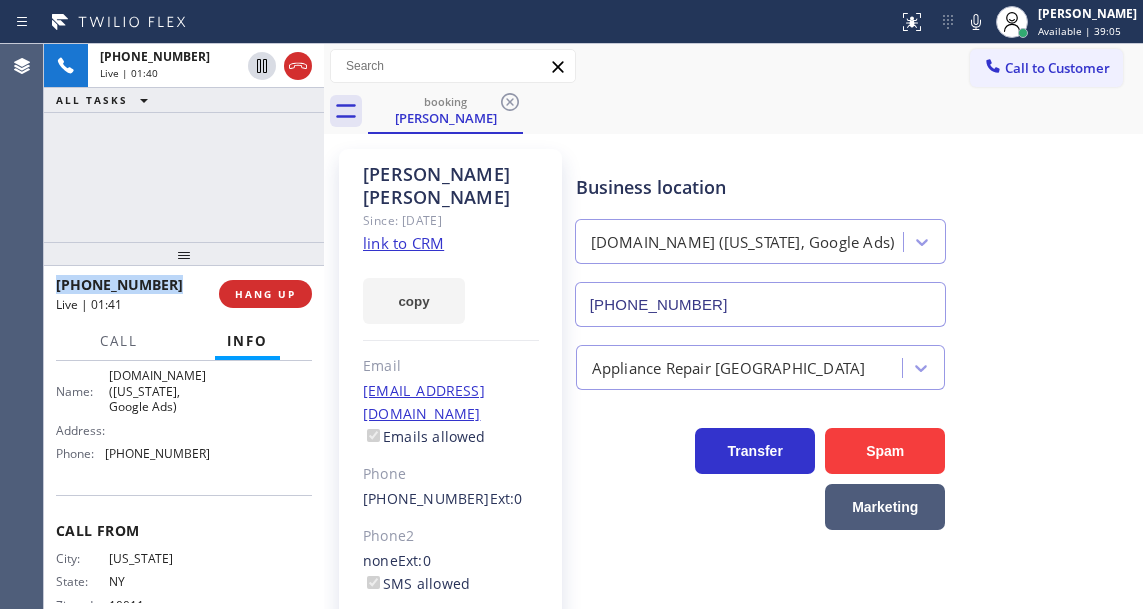 click on "+12123758101 Live | 01:40 ALL TASKS ALL TASKS ACTIVE TASKS TASKS IN WRAP UP" at bounding box center (184, 143) 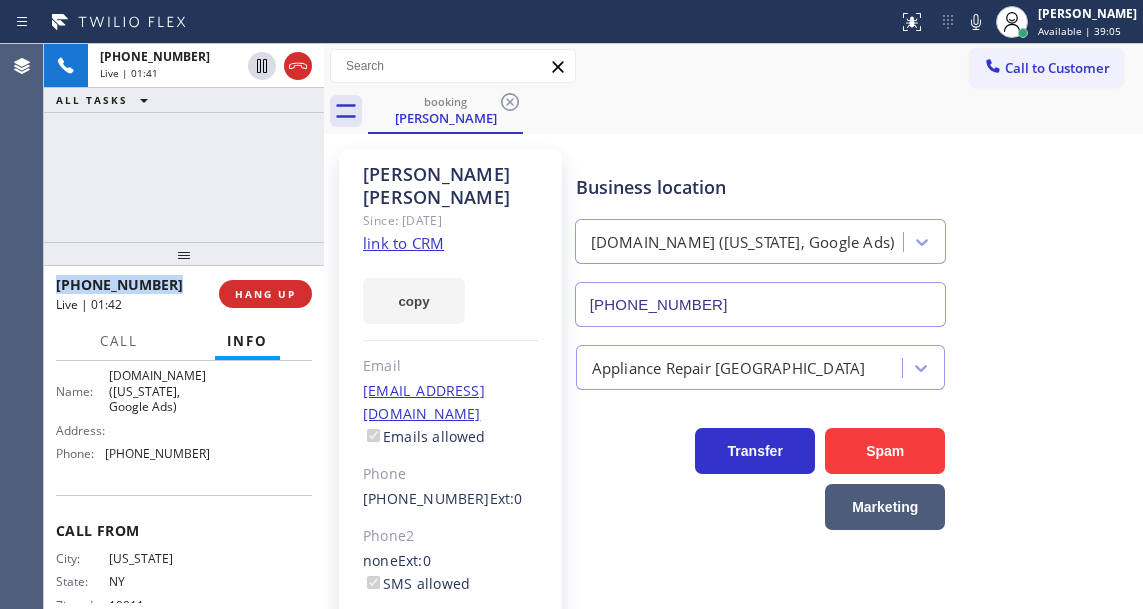 click on "+12123758101 Live | 01:41 ALL TASKS ALL TASKS ACTIVE TASKS TASKS IN WRAP UP" at bounding box center [184, 143] 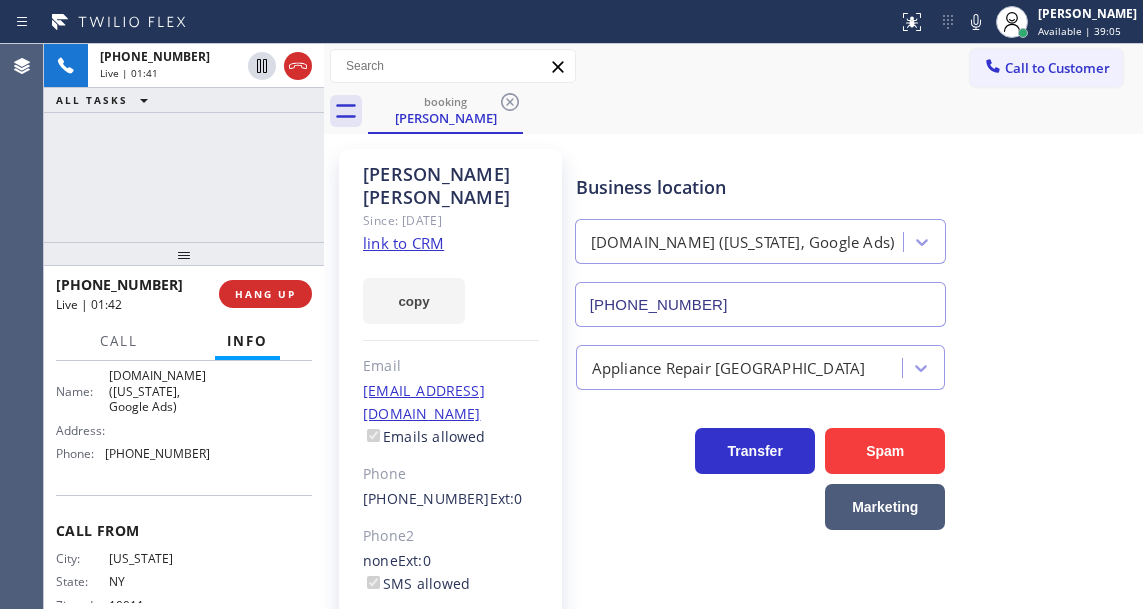 click on "+12123758101 Live | 01:41 ALL TASKS ALL TASKS ACTIVE TASKS TASKS IN WRAP UP" at bounding box center (184, 143) 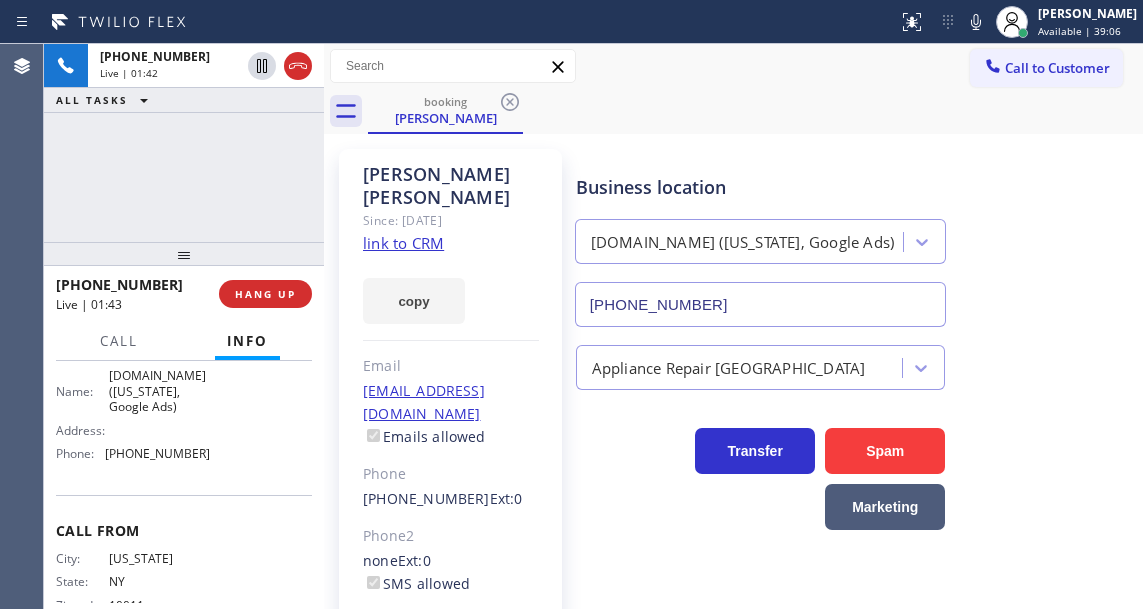 click on "+12123758101 Live | 01:42 ALL TASKS ALL TASKS ACTIVE TASKS TASKS IN WRAP UP" at bounding box center [184, 143] 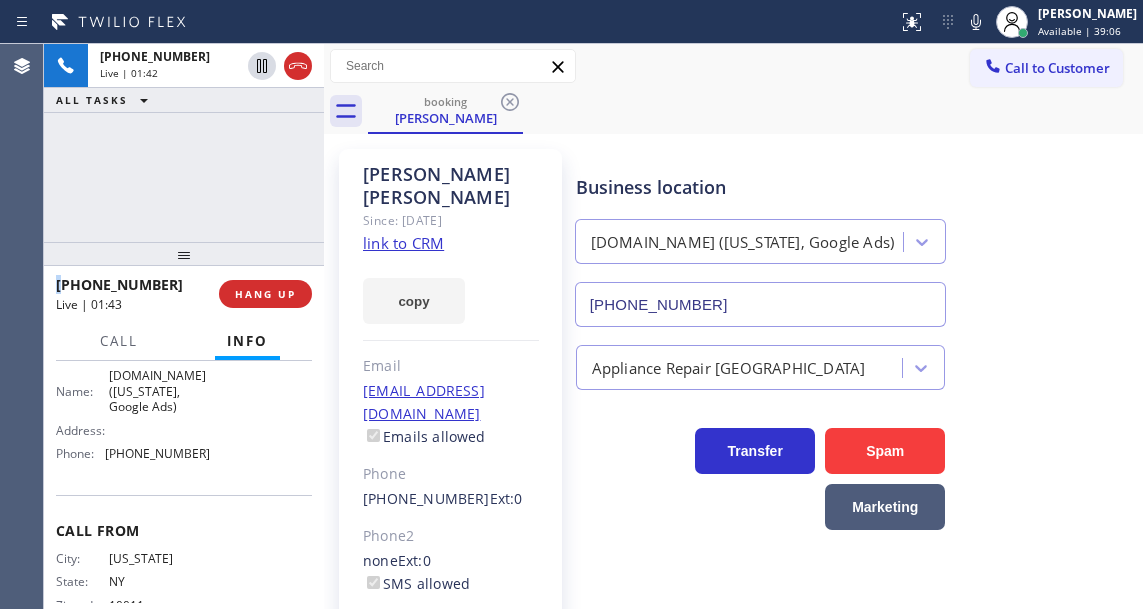 click on "+12123758101 Live | 01:42 ALL TASKS ALL TASKS ACTIVE TASKS TASKS IN WRAP UP" at bounding box center (184, 143) 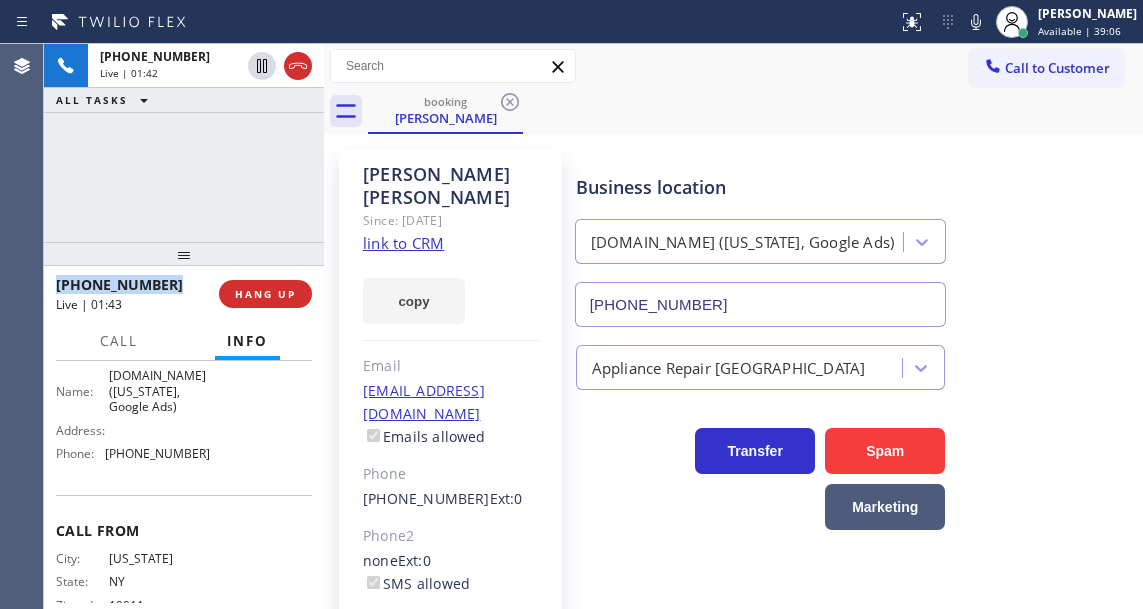 click on "+12123758101 Live | 01:42 ALL TASKS ALL TASKS ACTIVE TASKS TASKS IN WRAP UP" at bounding box center [184, 143] 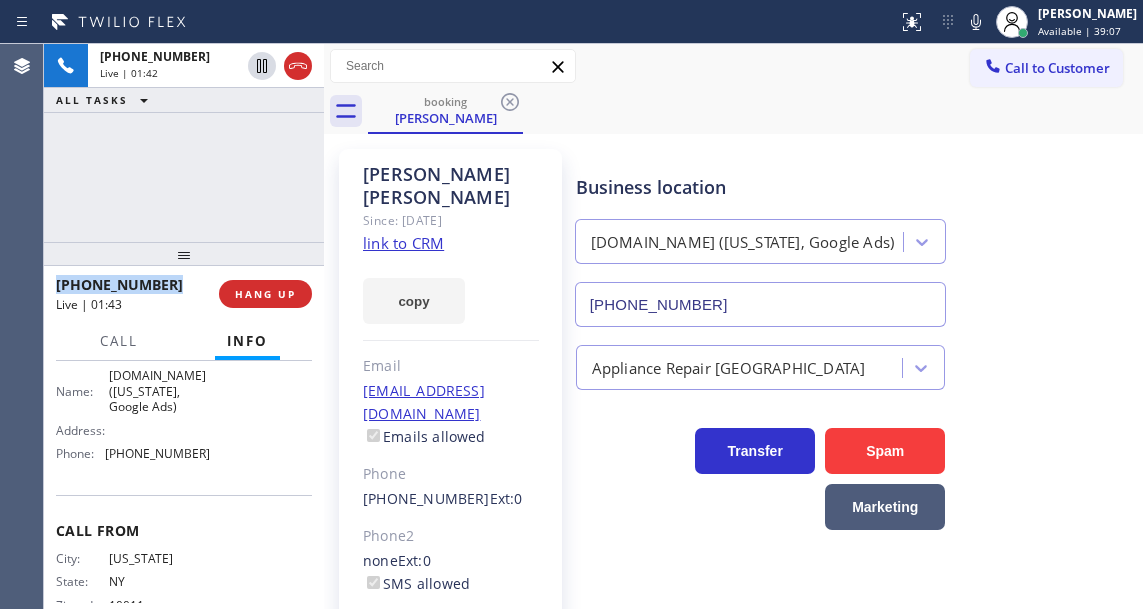 click on "+12123758101 Live | 01:42 ALL TASKS ALL TASKS ACTIVE TASKS TASKS IN WRAP UP" at bounding box center (184, 143) 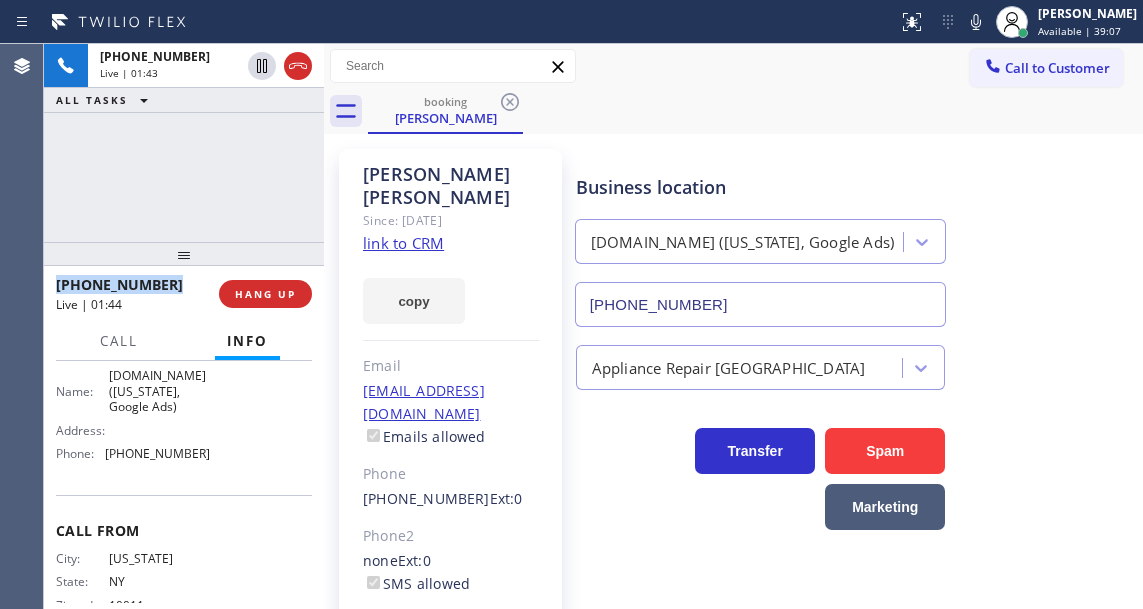 click on "+12123758101 Live | 01:43 ALL TASKS ALL TASKS ACTIVE TASKS TASKS IN WRAP UP" at bounding box center [184, 143] 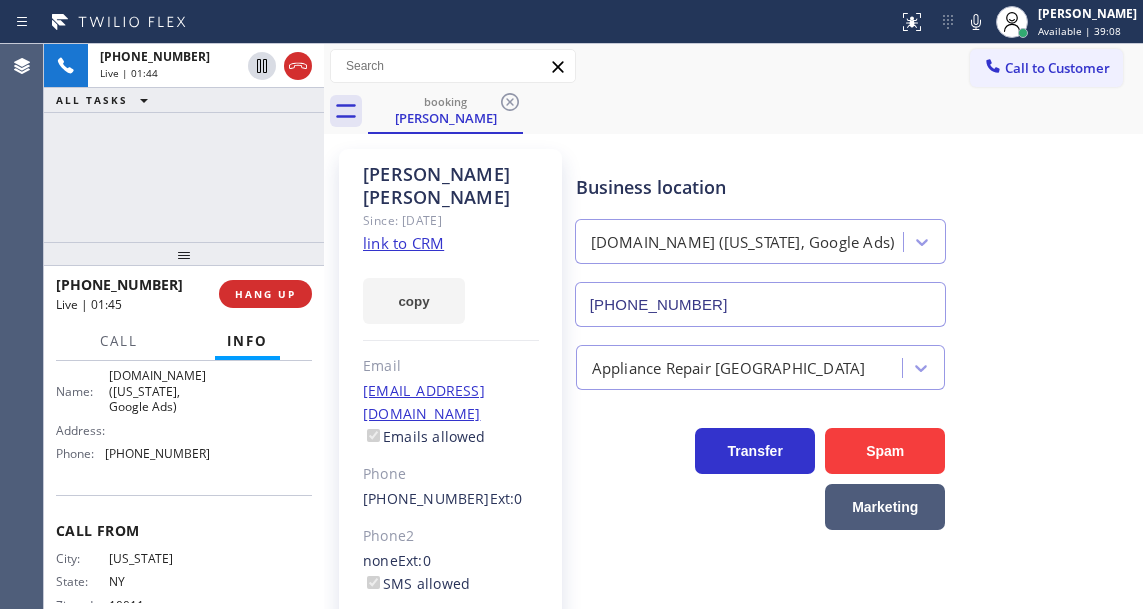 click on "+12123758101 Live | 01:44 ALL TASKS ALL TASKS ACTIVE TASKS TASKS IN WRAP UP" at bounding box center [184, 143] 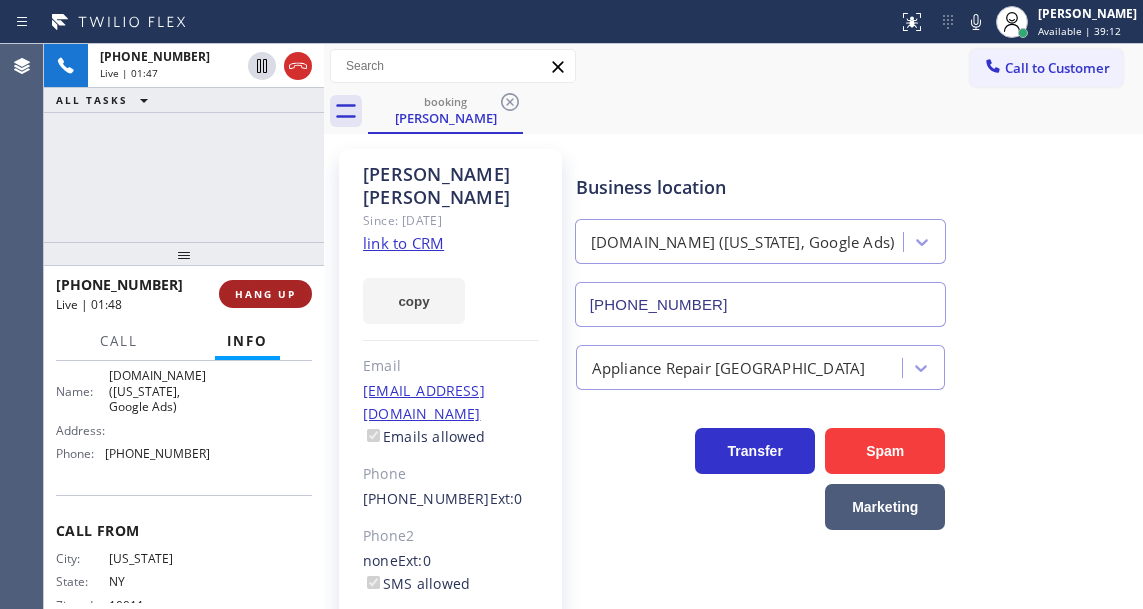 click on "HANG UP" at bounding box center [265, 294] 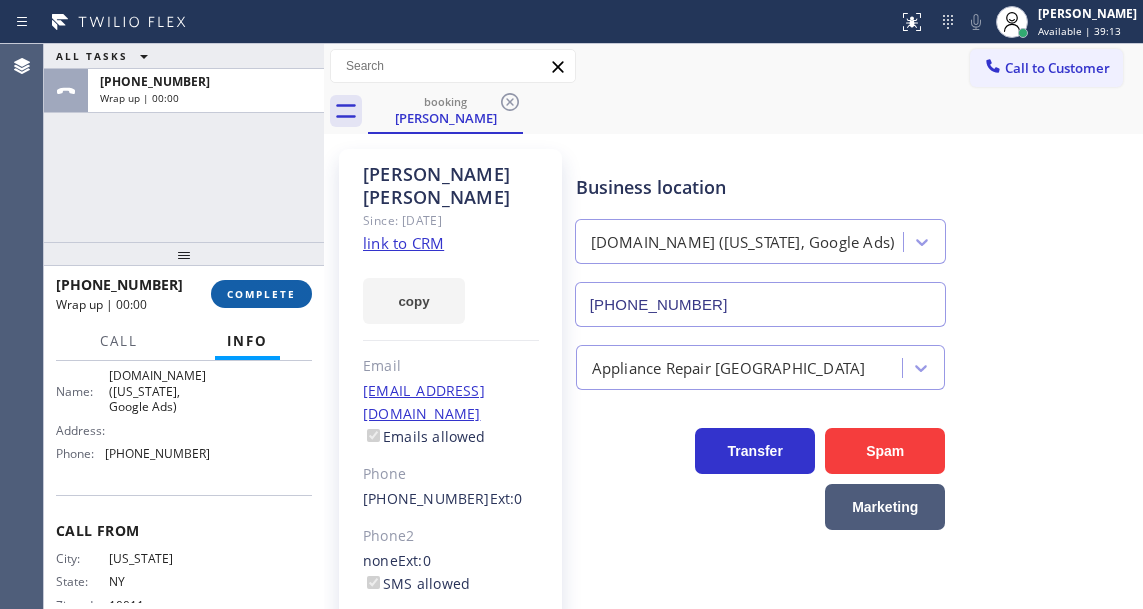 click on "COMPLETE" at bounding box center [261, 294] 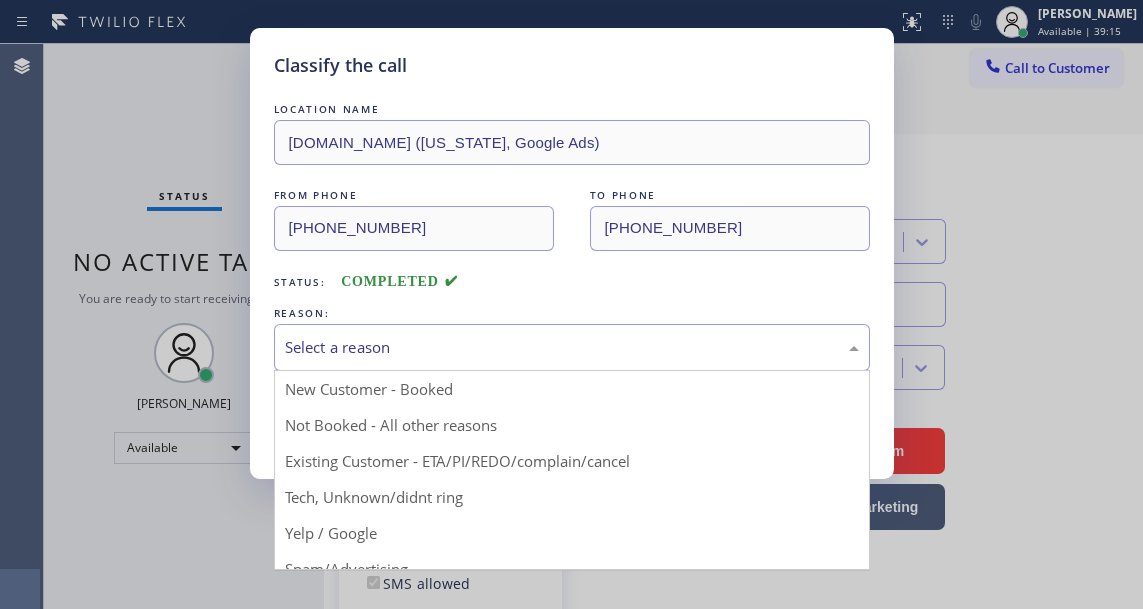 click on "Select a reason" at bounding box center [572, 347] 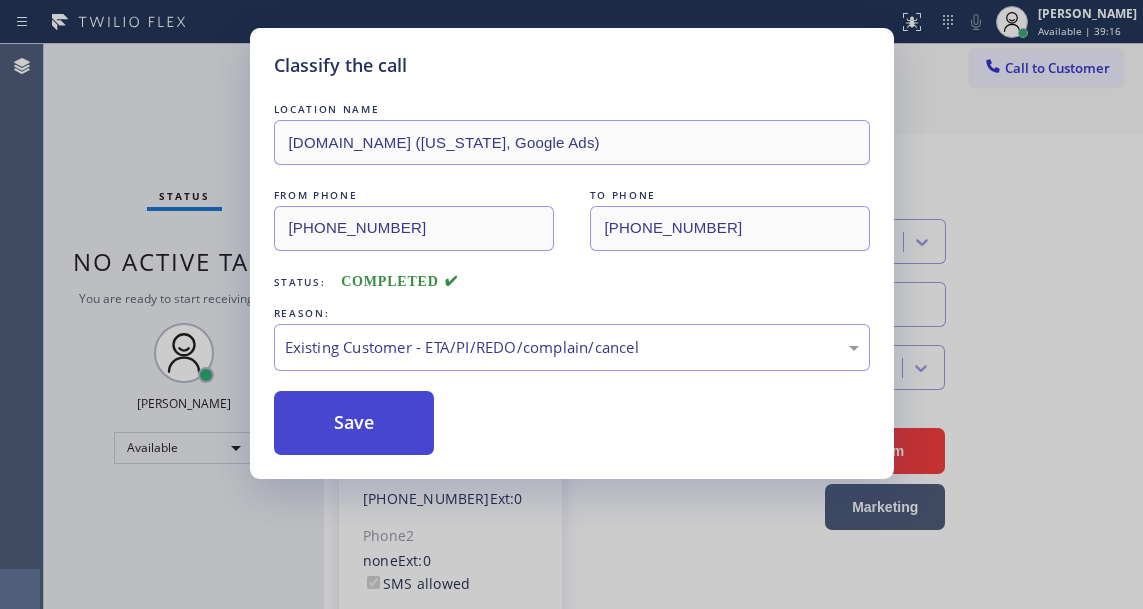 click on "Save" at bounding box center (354, 423) 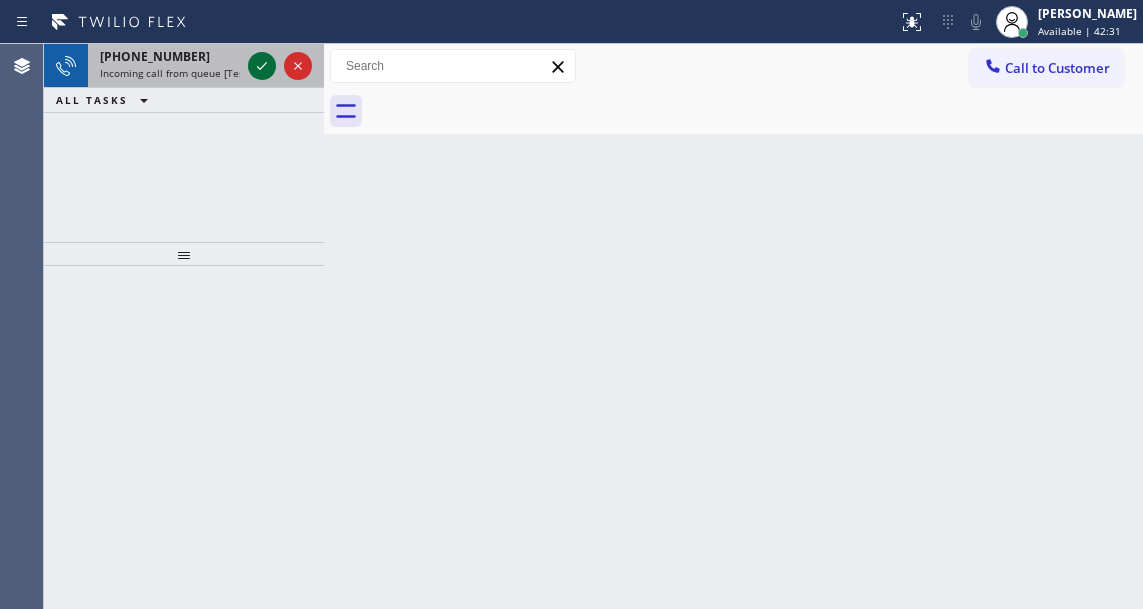 click 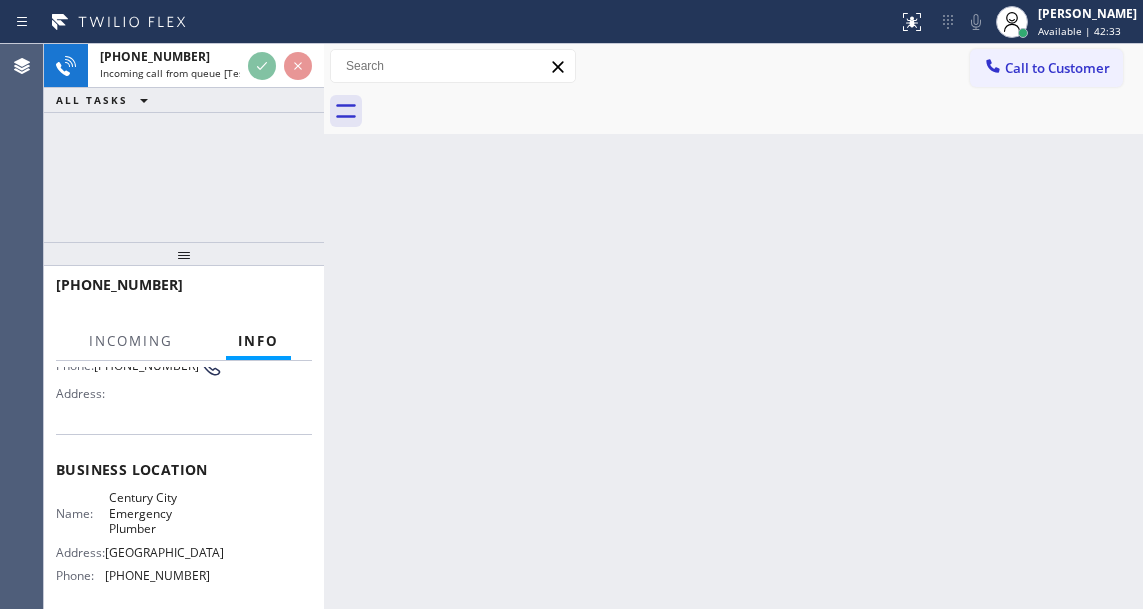 scroll, scrollTop: 200, scrollLeft: 0, axis: vertical 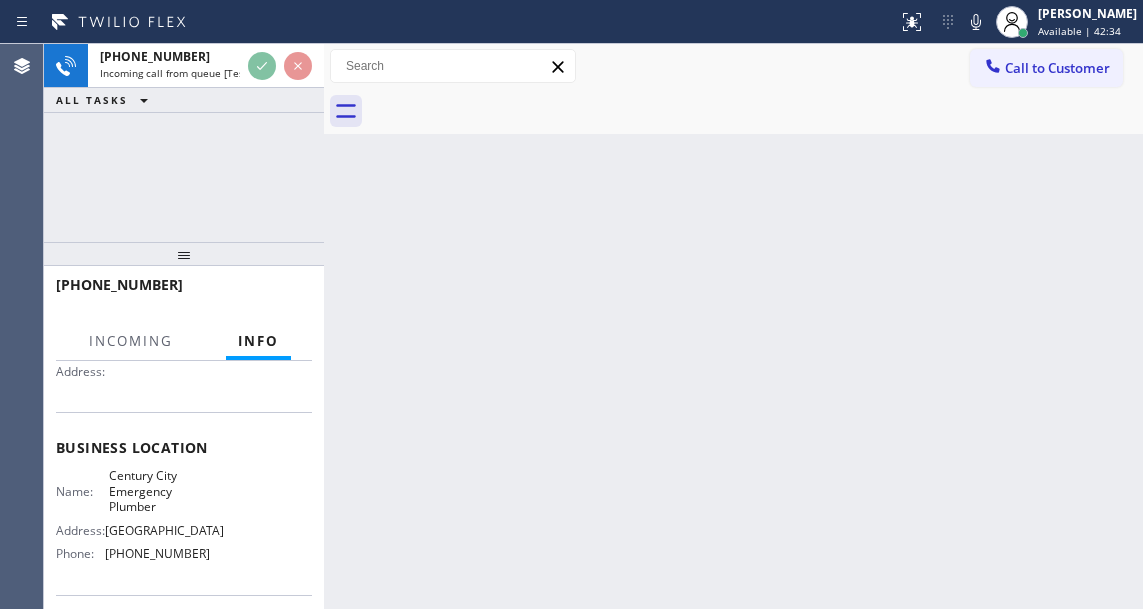 click on "Century City Emergency Plumber" at bounding box center (159, 491) 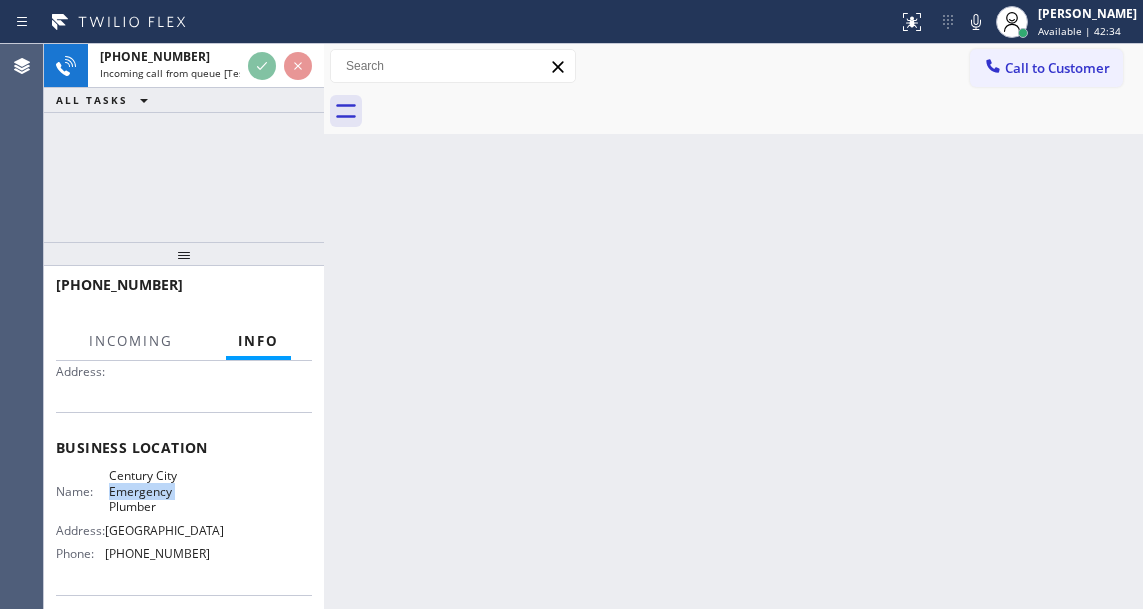 click on "Century City Emergency Plumber" at bounding box center [159, 491] 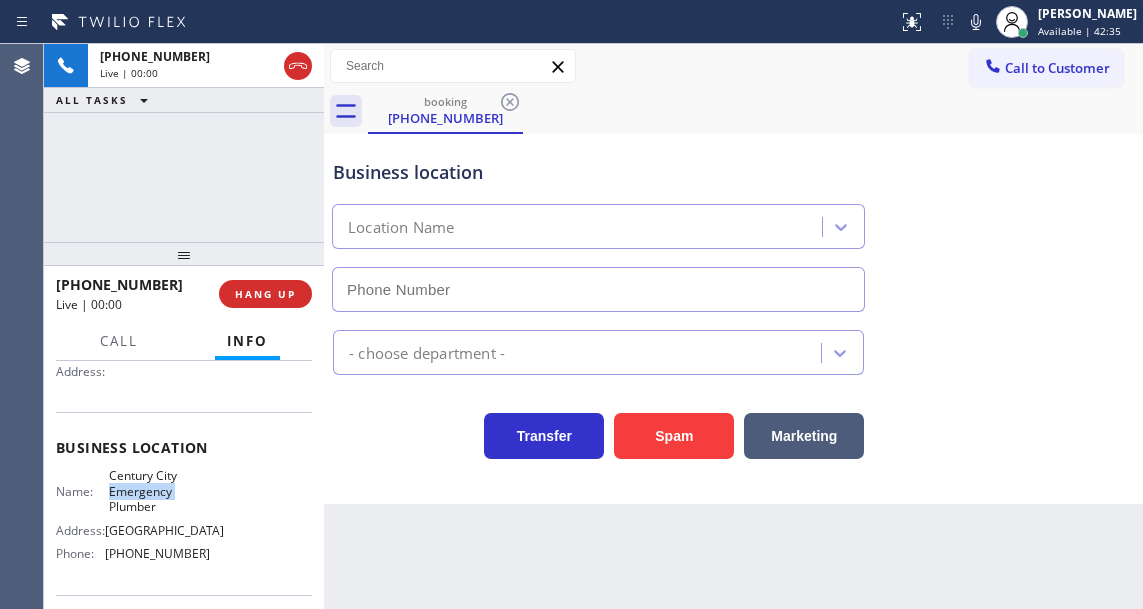 click on "Century City Emergency Plumber" at bounding box center [159, 491] 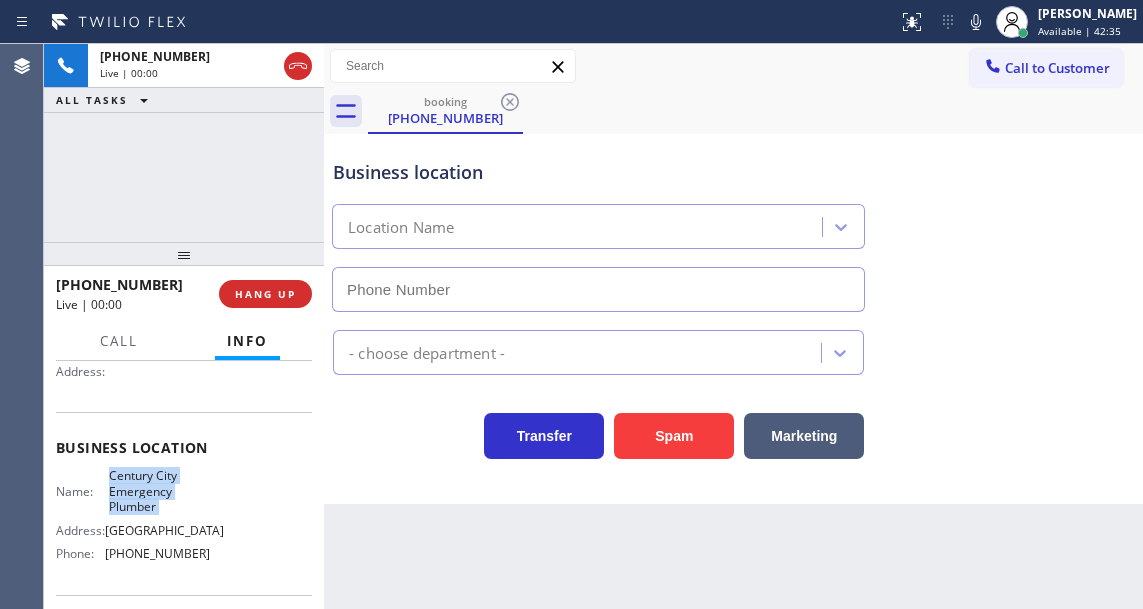 click on "Century City Emergency Plumber" at bounding box center (159, 491) 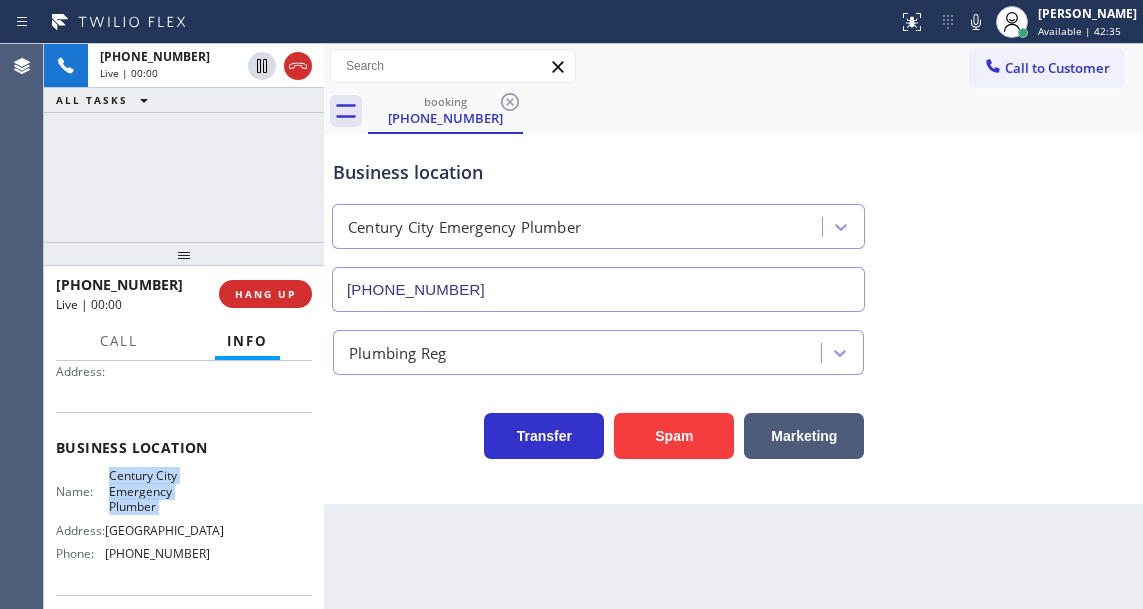 click on "Century City Emergency Plumber" at bounding box center (159, 491) 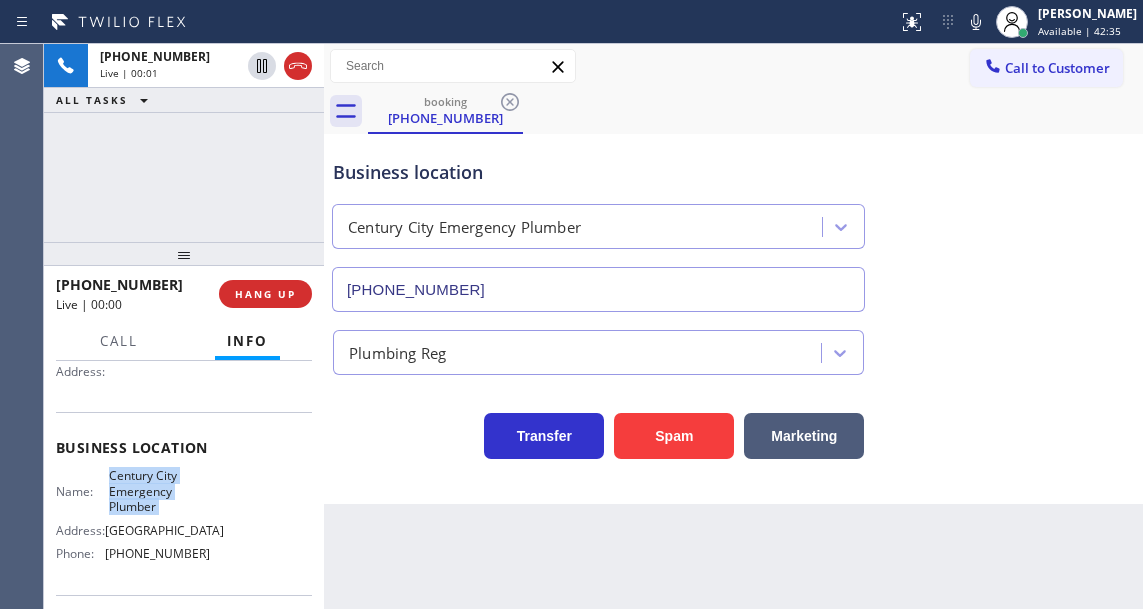 click on "Century City Emergency Plumber" at bounding box center (159, 491) 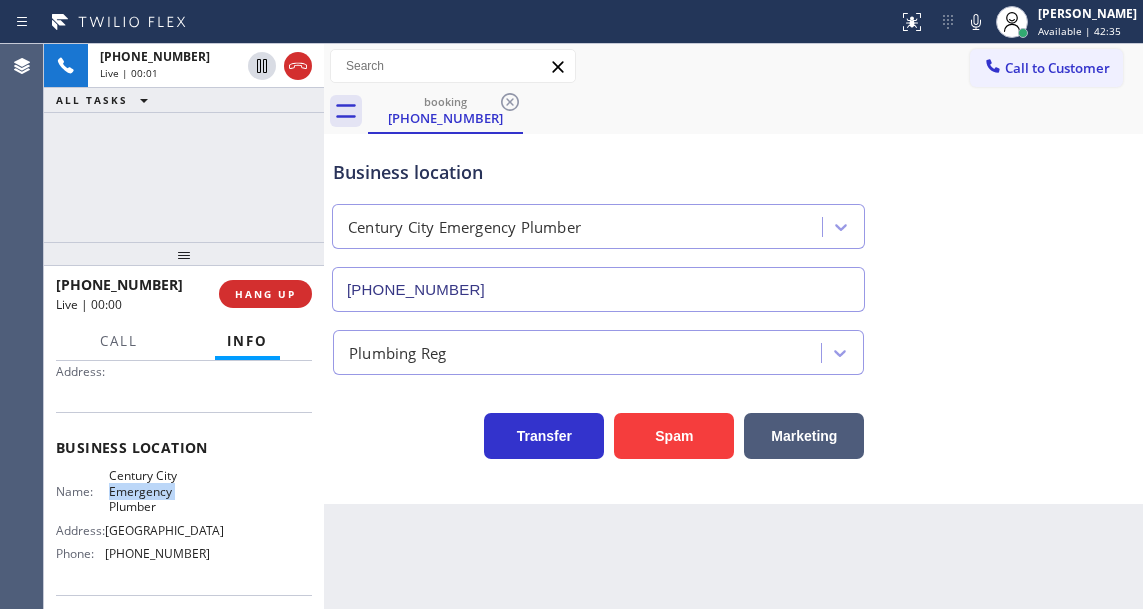 click on "Century City Emergency Plumber" at bounding box center (159, 491) 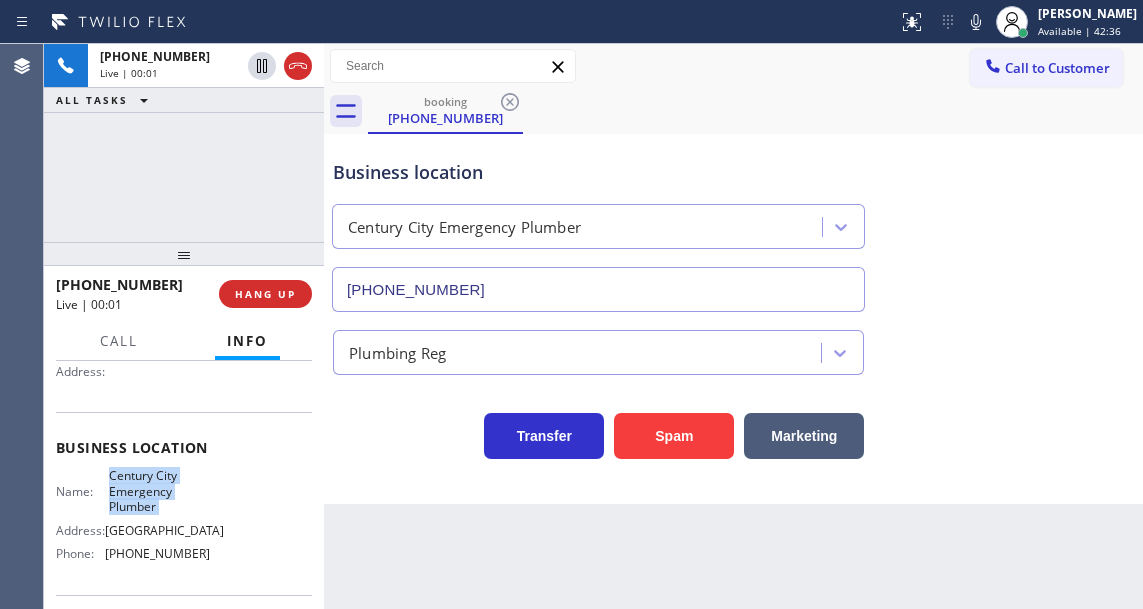 click on "Century City Emergency Plumber" at bounding box center [159, 491] 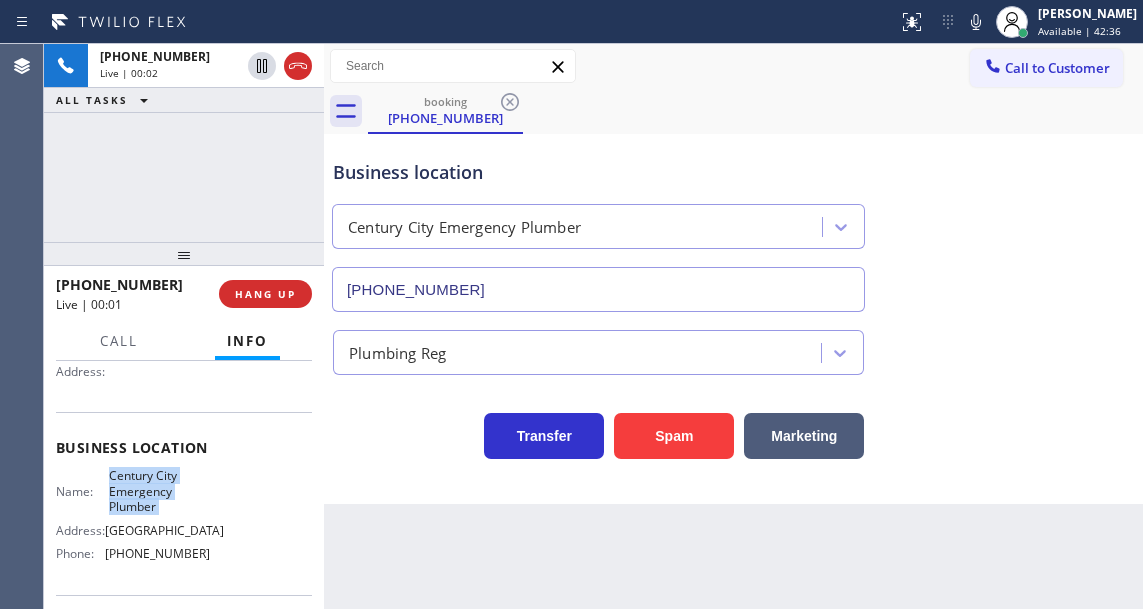 click on "Century City Emergency Plumber" at bounding box center (159, 491) 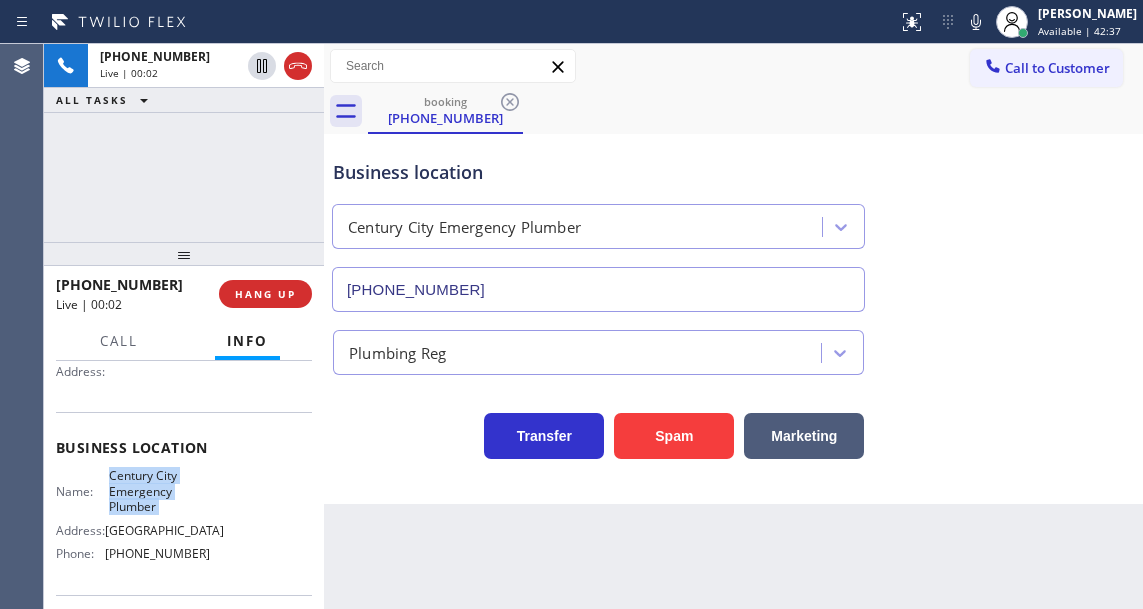 click on "Century City Emergency Plumber" at bounding box center [159, 491] 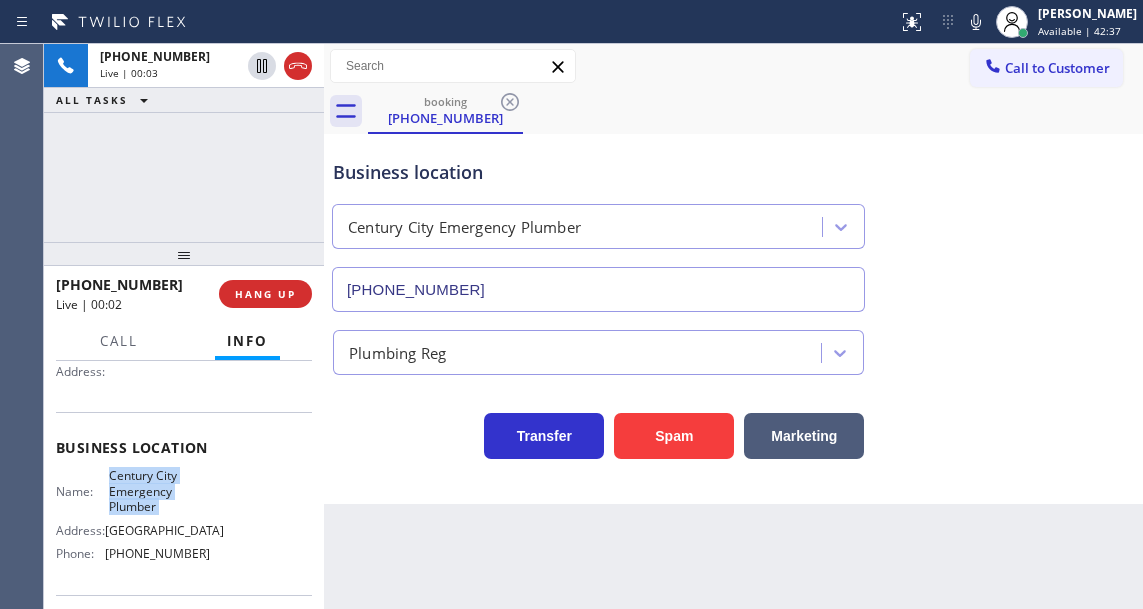 click on "Century City Emergency Plumber" at bounding box center (159, 491) 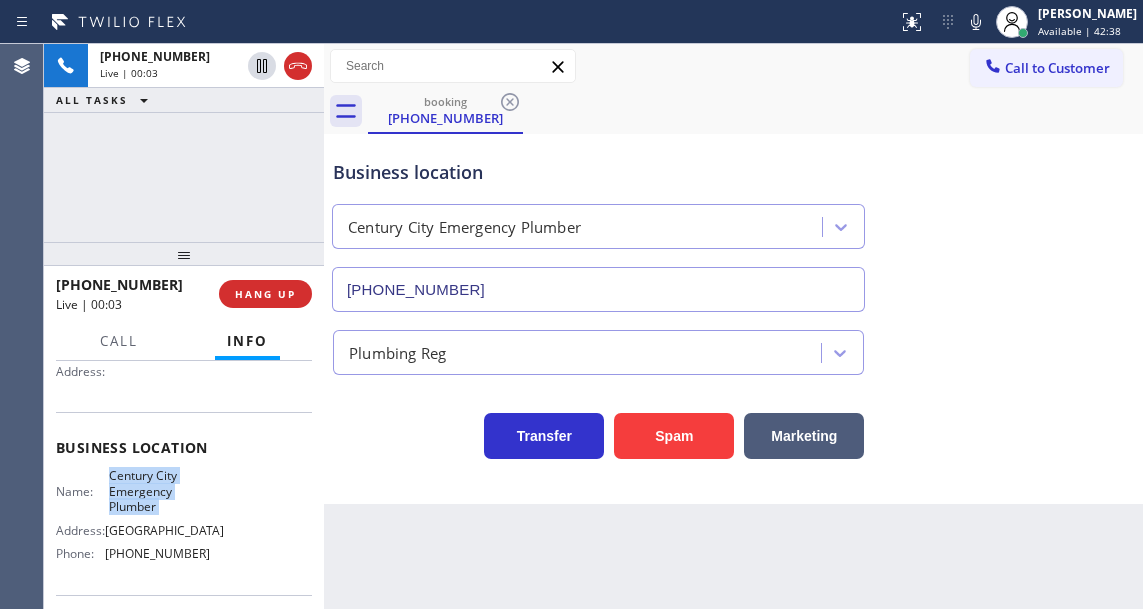 click on "Century City Emergency Plumber" at bounding box center (159, 491) 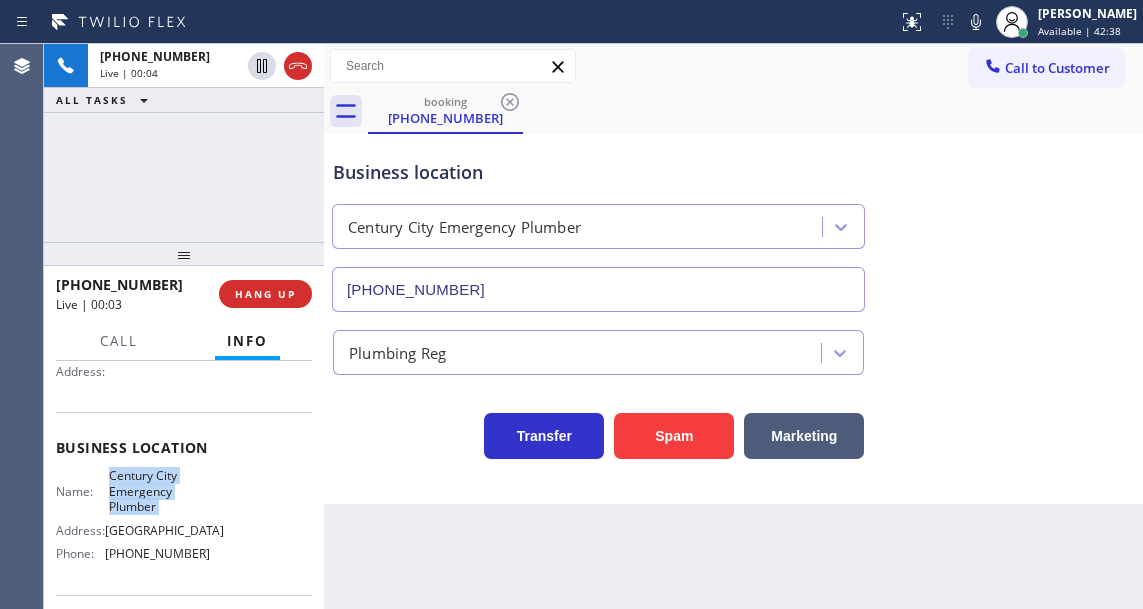 click on "Century City Emergency Plumber" at bounding box center (159, 491) 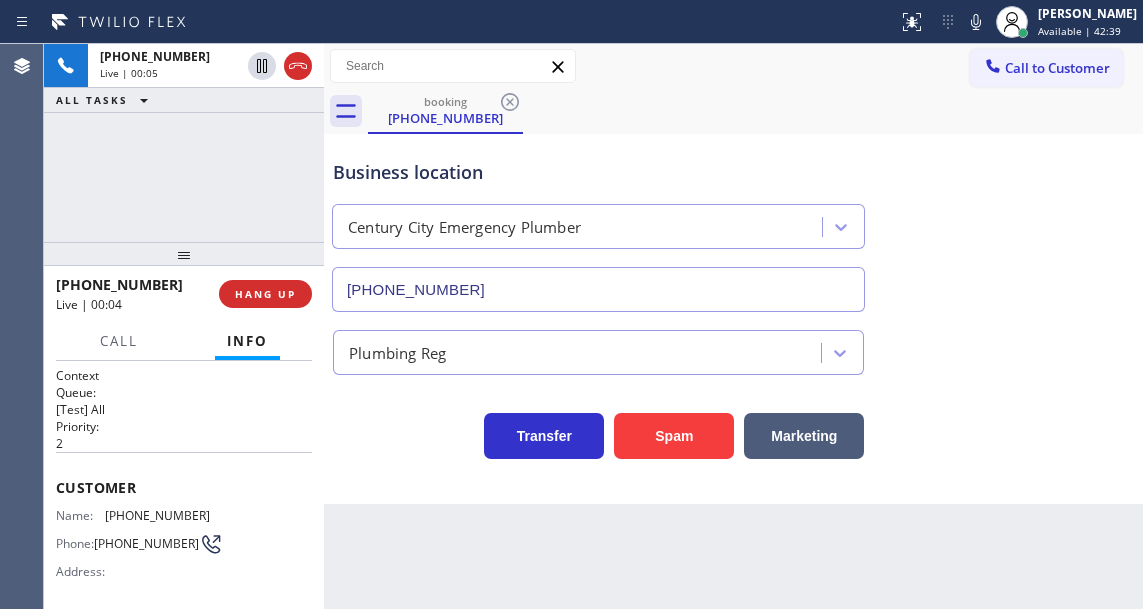 click on "(213) 332-2314" at bounding box center (157, 515) 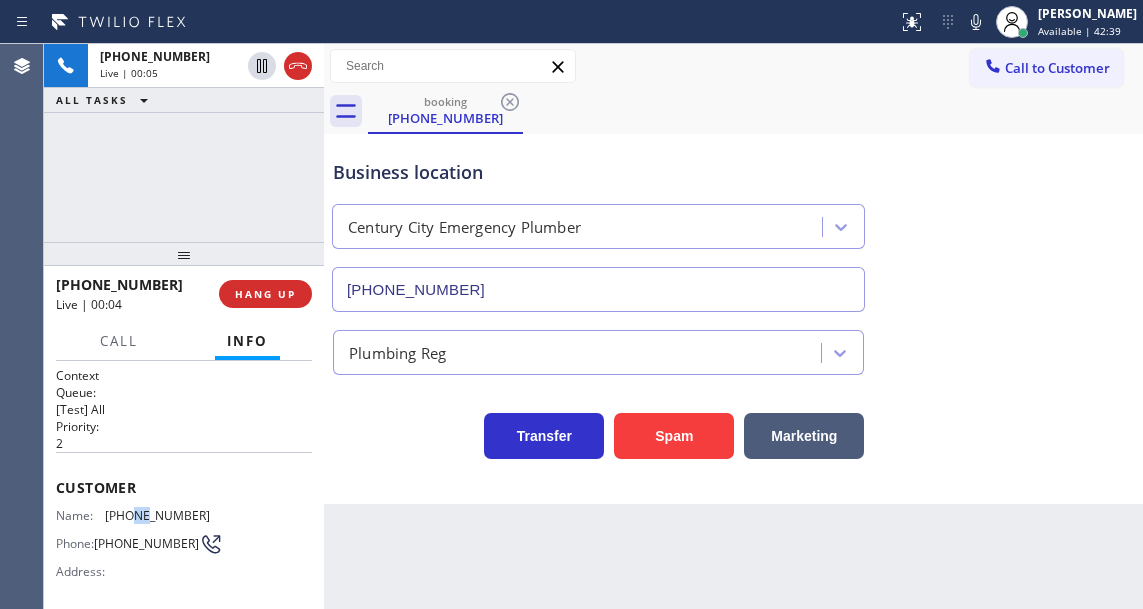 click on "(213) 332-2314" at bounding box center [157, 515] 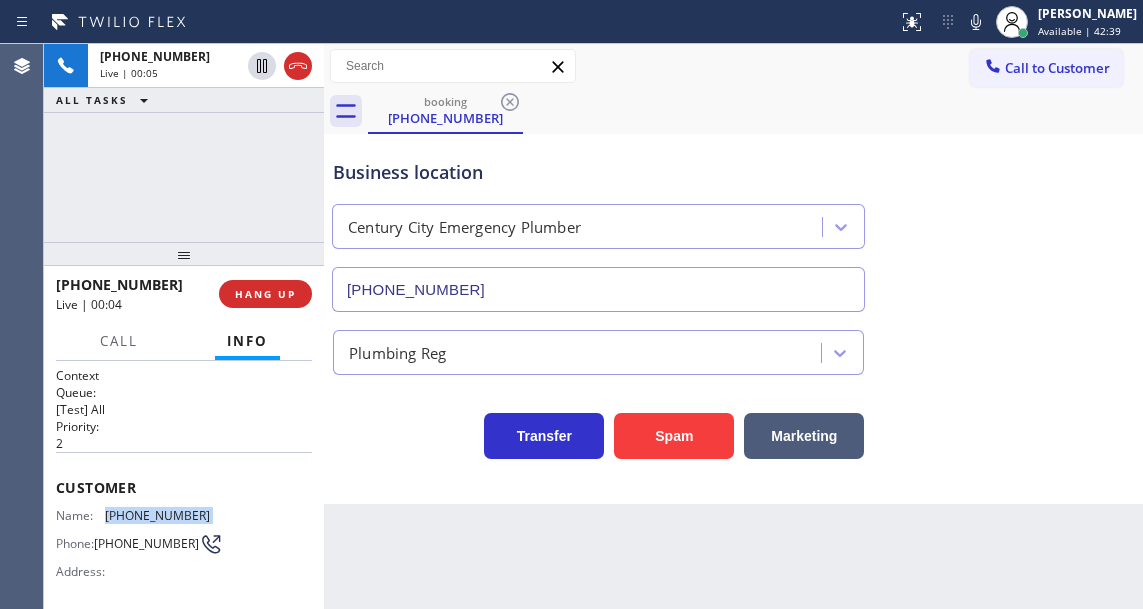 click on "(213) 332-2314" at bounding box center (157, 515) 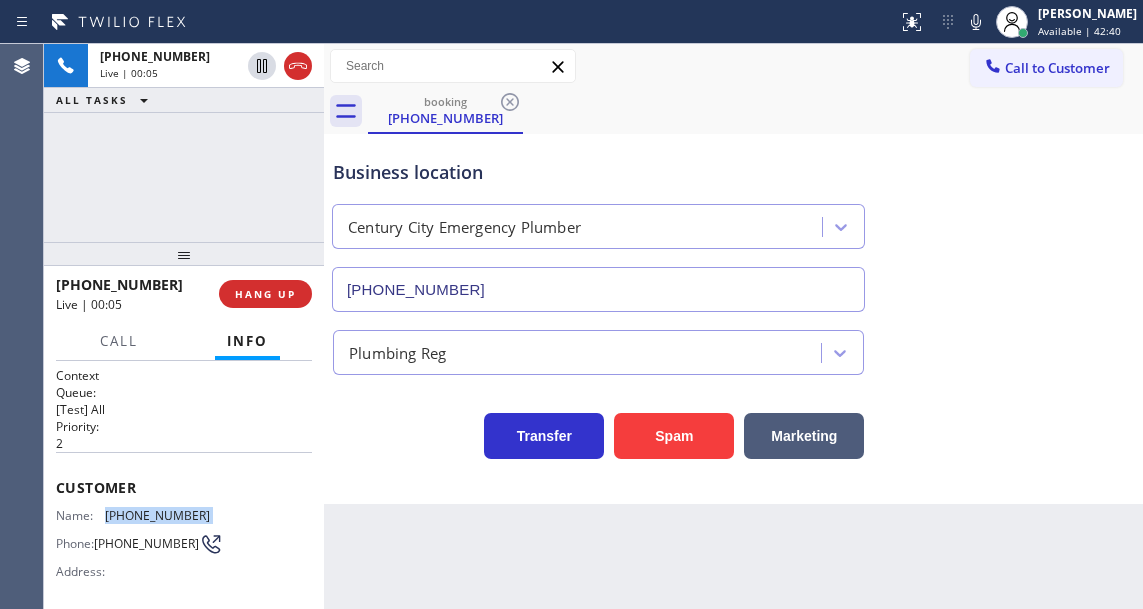 copy on "(213) 332-2314" 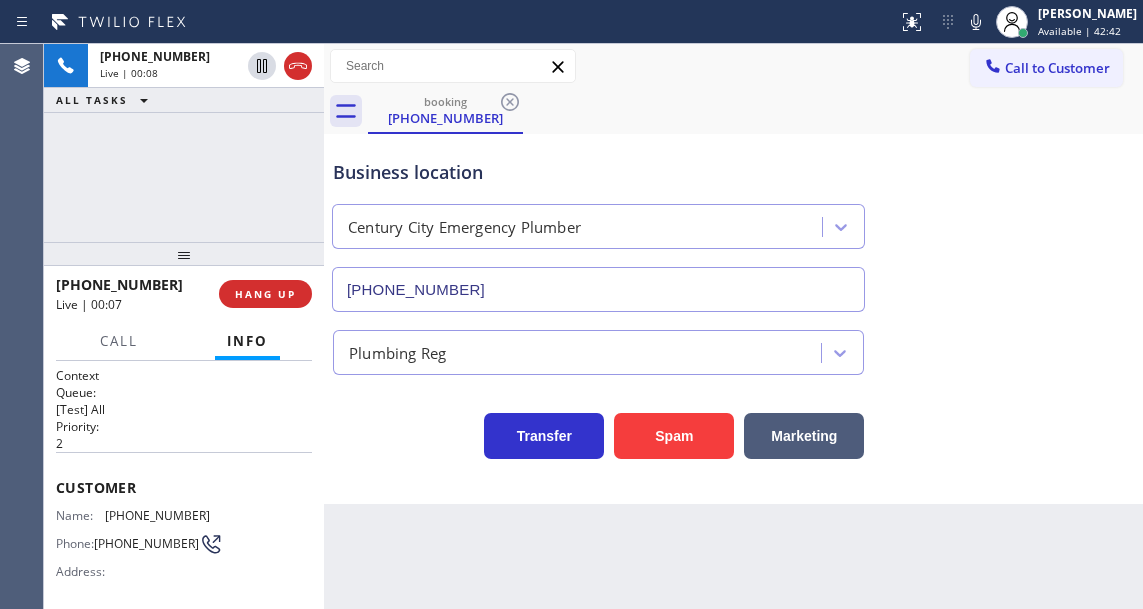 drag, startPoint x: 335, startPoint y: 539, endPoint x: 317, endPoint y: 539, distance: 18 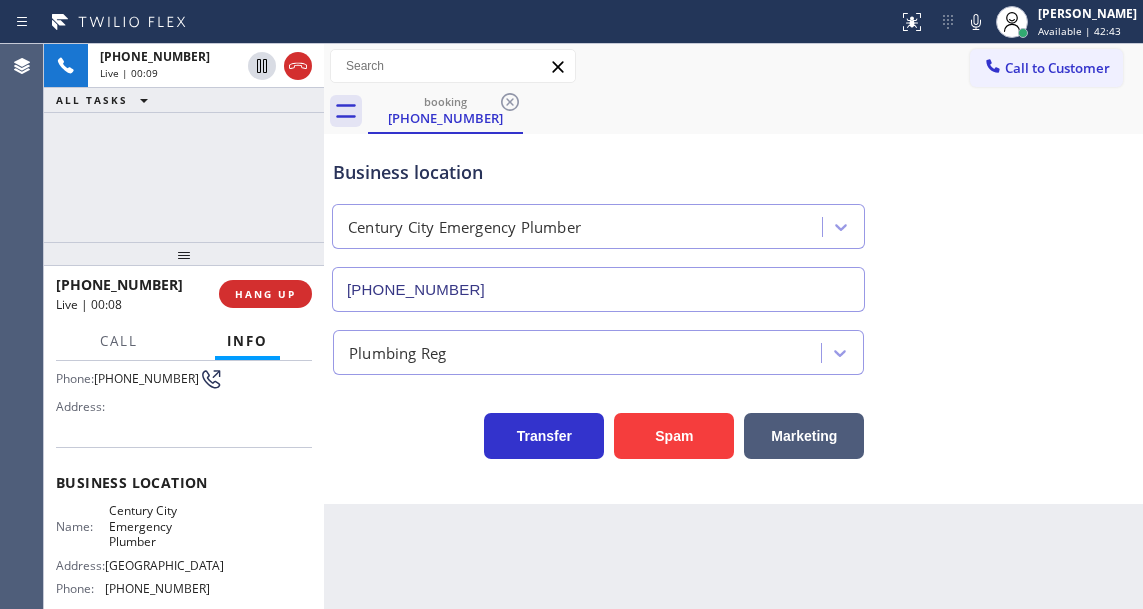 scroll, scrollTop: 200, scrollLeft: 0, axis: vertical 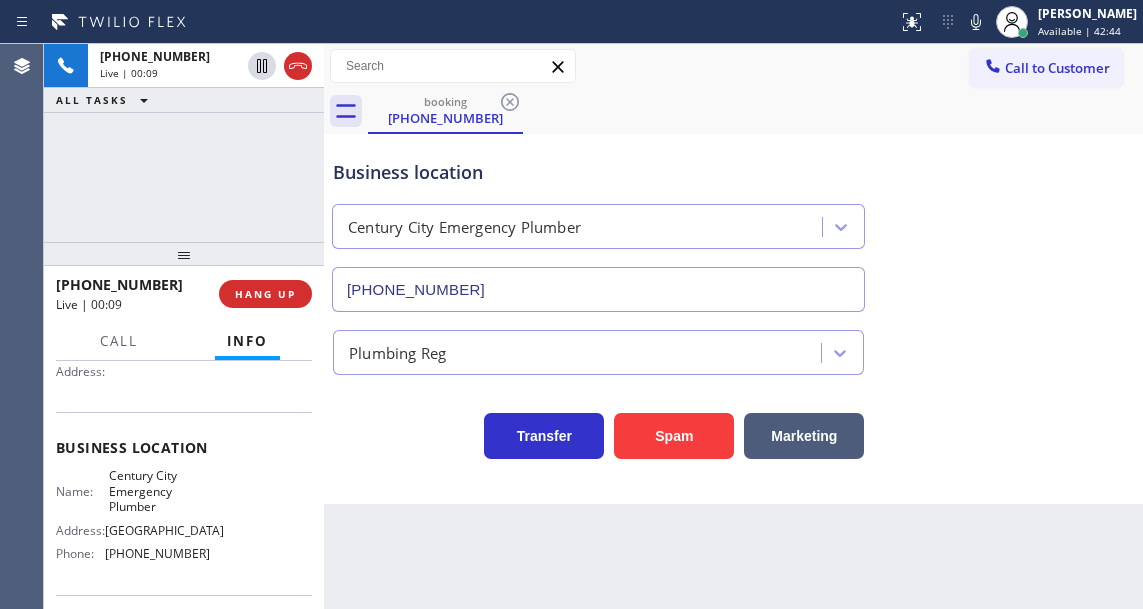 click on "Century City Emergency Plumber" at bounding box center [159, 491] 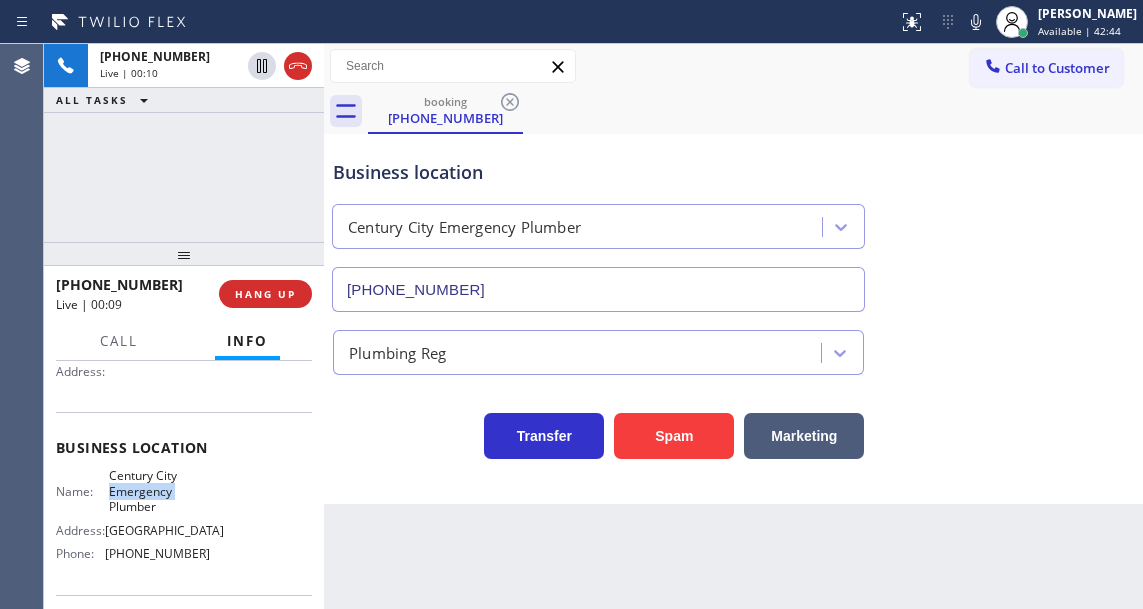 click on "Century City Emergency Plumber" at bounding box center (159, 491) 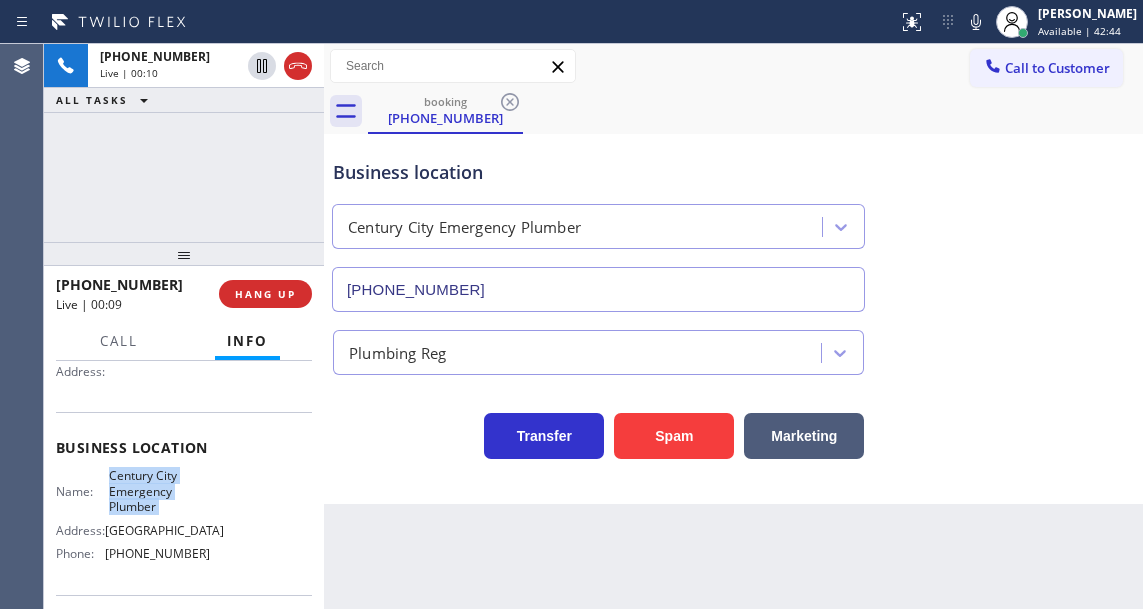 click on "Century City Emergency Plumber" at bounding box center [159, 491] 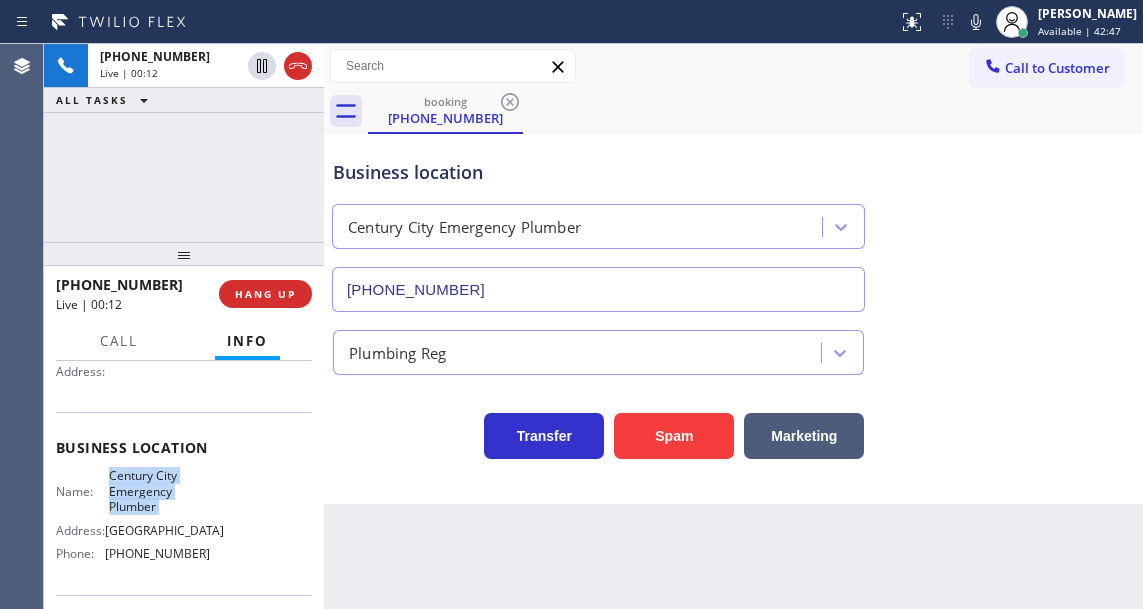 click on "Context Queue: [Test] All Priority: 2 Customer Name: (213) 332-2314 Phone: (213) 332-2314 Address: Business location Name: Century City Emergency Plumber Address: Century City  Phone: (213) 587-5670 Call From City: State: CA Zipcode: Outbound call Location Century City Emergency Plumber Your caller id phone number (213) 587-5670 Customer number (213) 332-2314 Call" at bounding box center [184, 485] 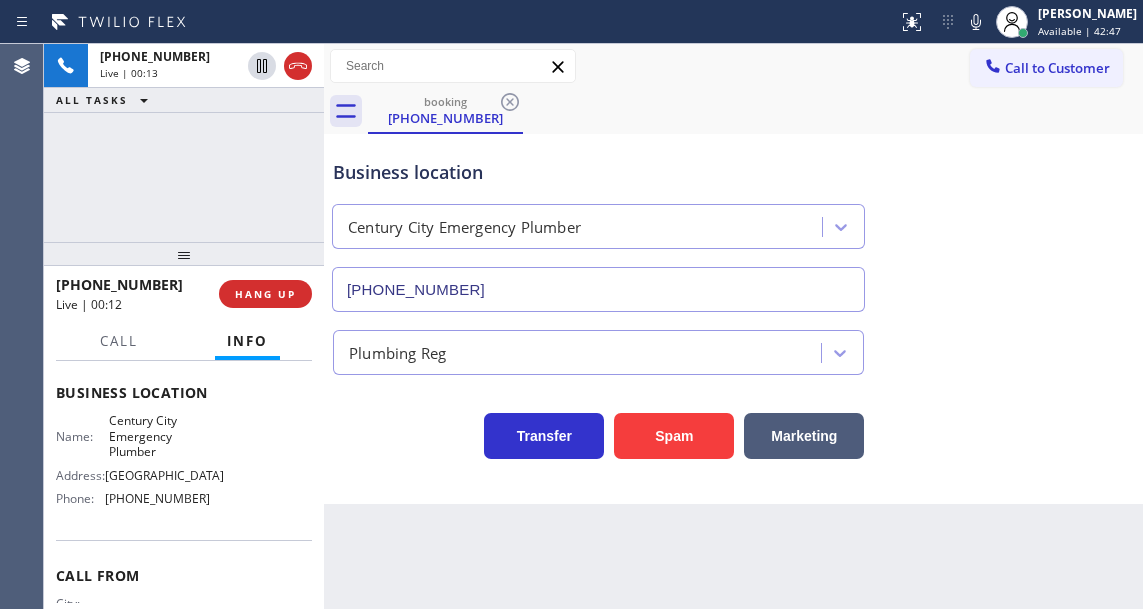 scroll, scrollTop: 300, scrollLeft: 0, axis: vertical 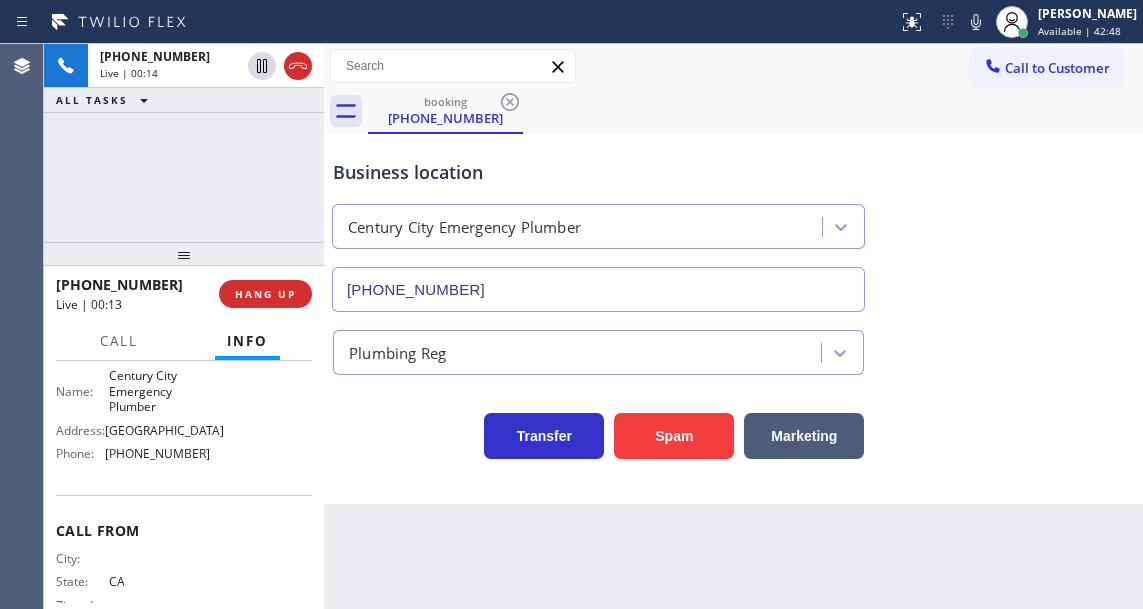 click on "(213) 587-5670" at bounding box center (157, 453) 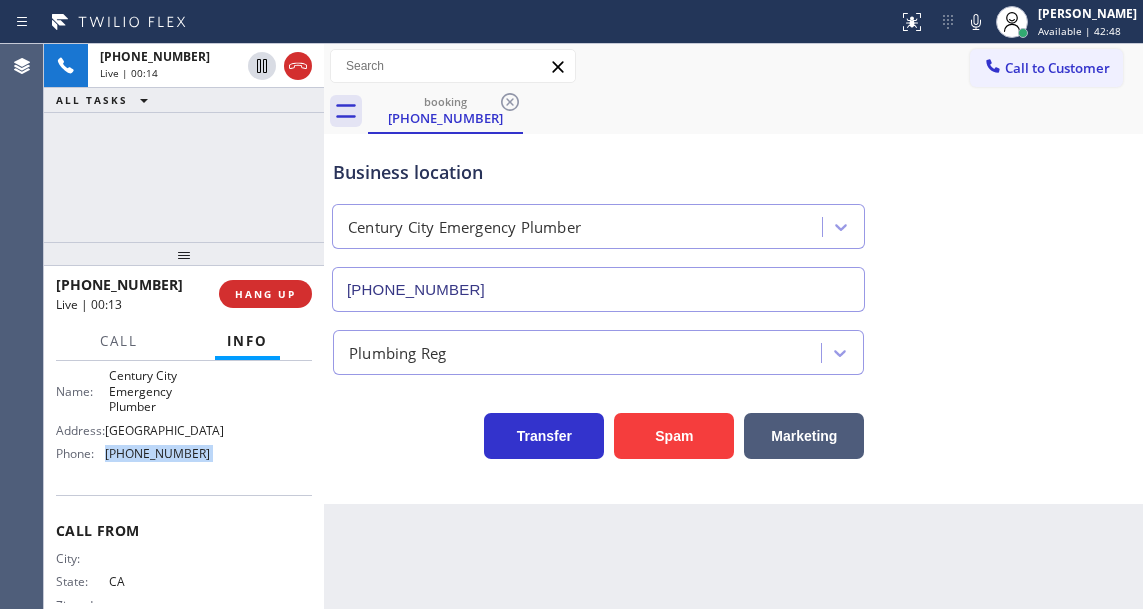 click on "(213) 587-5670" at bounding box center (157, 453) 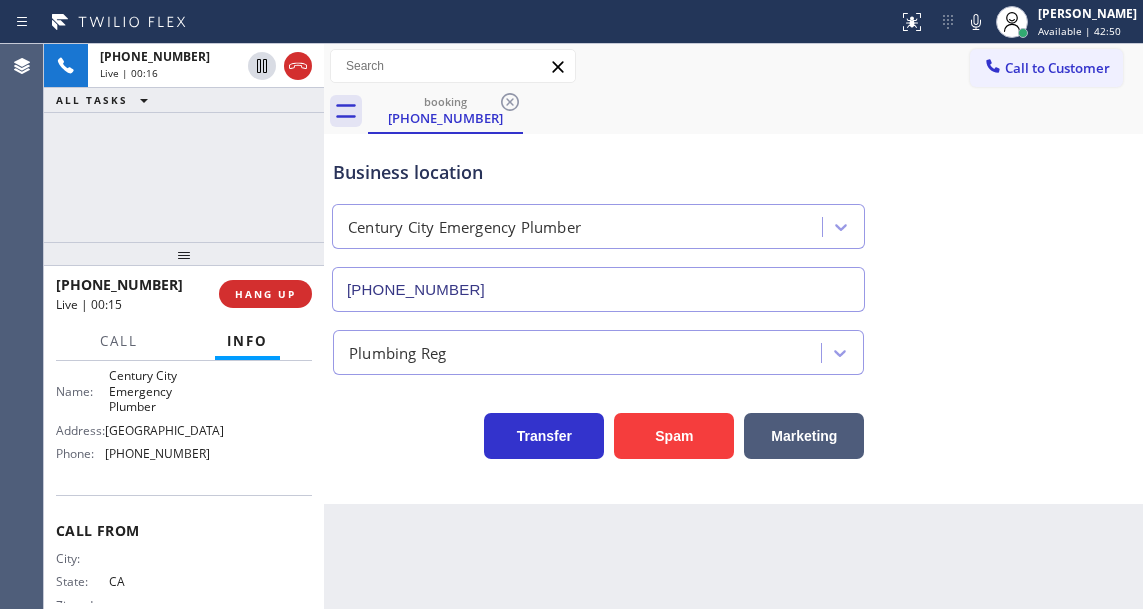 click on "Back to Dashboard Change Sender ID Customers Technicians Select a contact Outbound call Technician Search Technician Your caller id phone number Your caller id phone number Call Technician info Name   Phone none Address none Change Sender ID HVAC +18559994417 5 Star Appliance +18557314952 Appliance Repair +18554611149 Plumbing +18889090120 Air Duct Cleaning +18006865038  Electricians +18005688664 Cancel Change Check personal SMS Reset Change booking (213) 332-2314 Call to Customer Outbound call Location Search location Your caller id phone number Customer number Call Outbound call Technician Search Technician Your caller id phone number Your caller id phone number Call booking (213) 332-2314 Business location Century City Emergency Plumber (213) 587-5670 Plumbing Reg Transfer Spam Marketing" at bounding box center (733, 326) 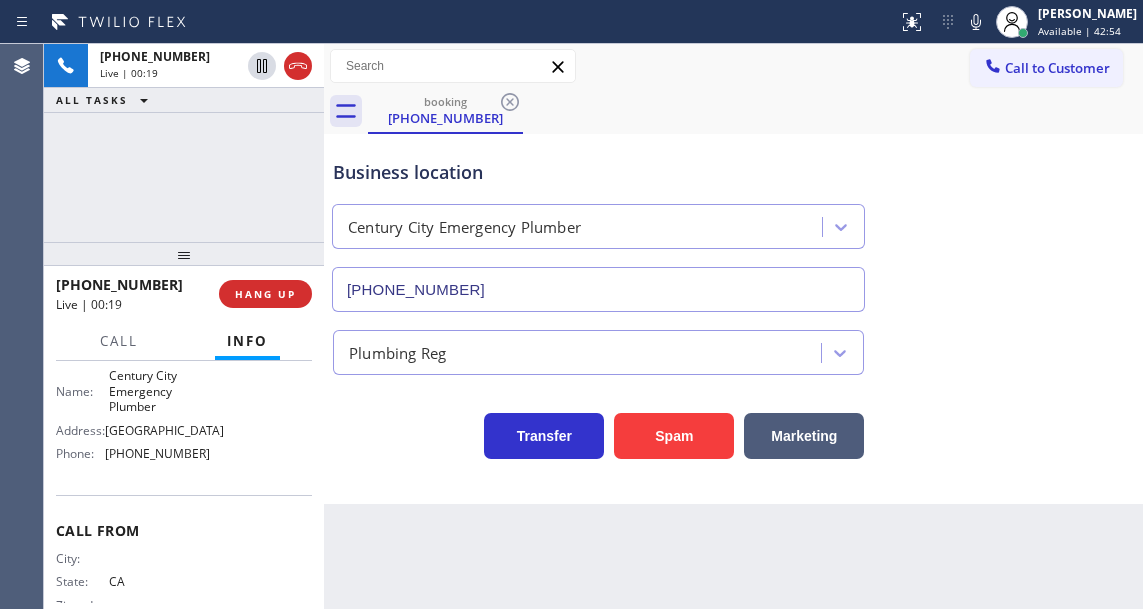 drag, startPoint x: 1102, startPoint y: 221, endPoint x: 818, endPoint y: 243, distance: 284.85083 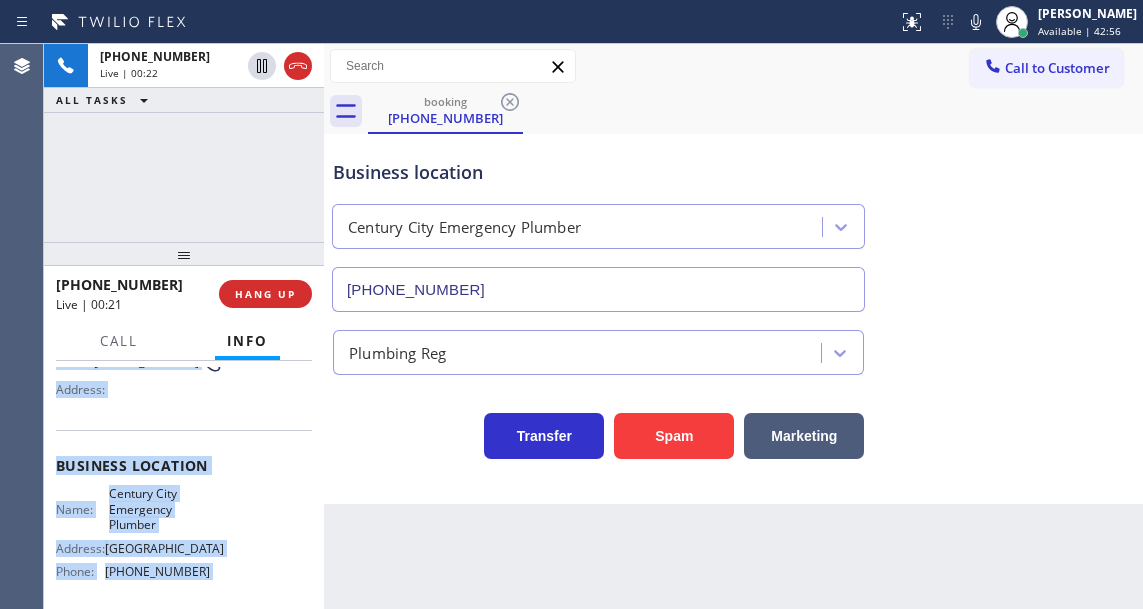 scroll, scrollTop: 350, scrollLeft: 0, axis: vertical 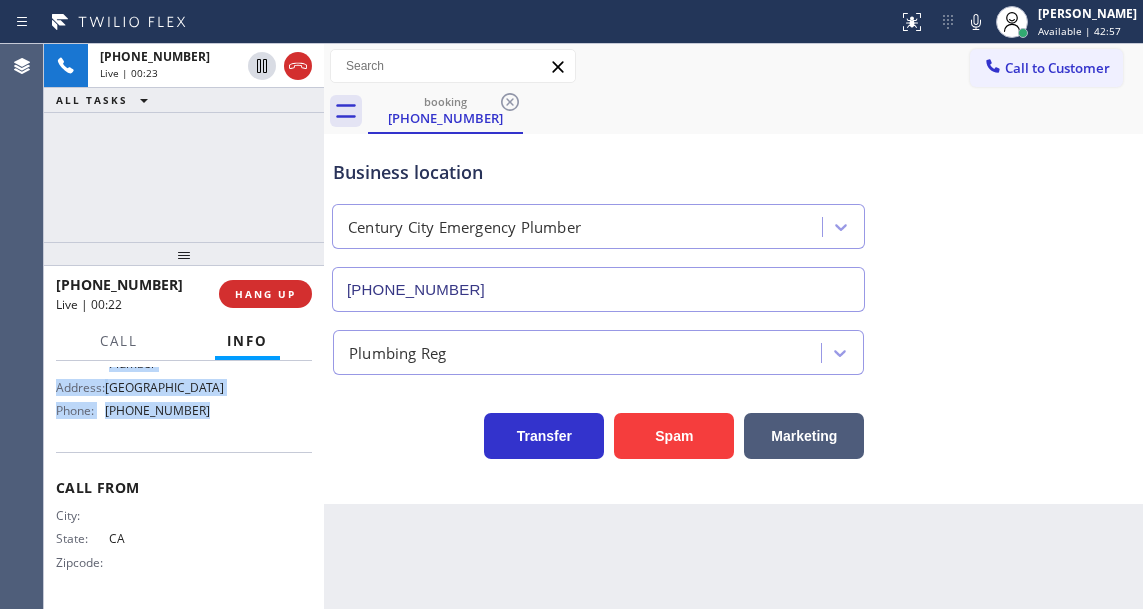 drag, startPoint x: 54, startPoint y: 492, endPoint x: 233, endPoint y: 419, distance: 193.31322 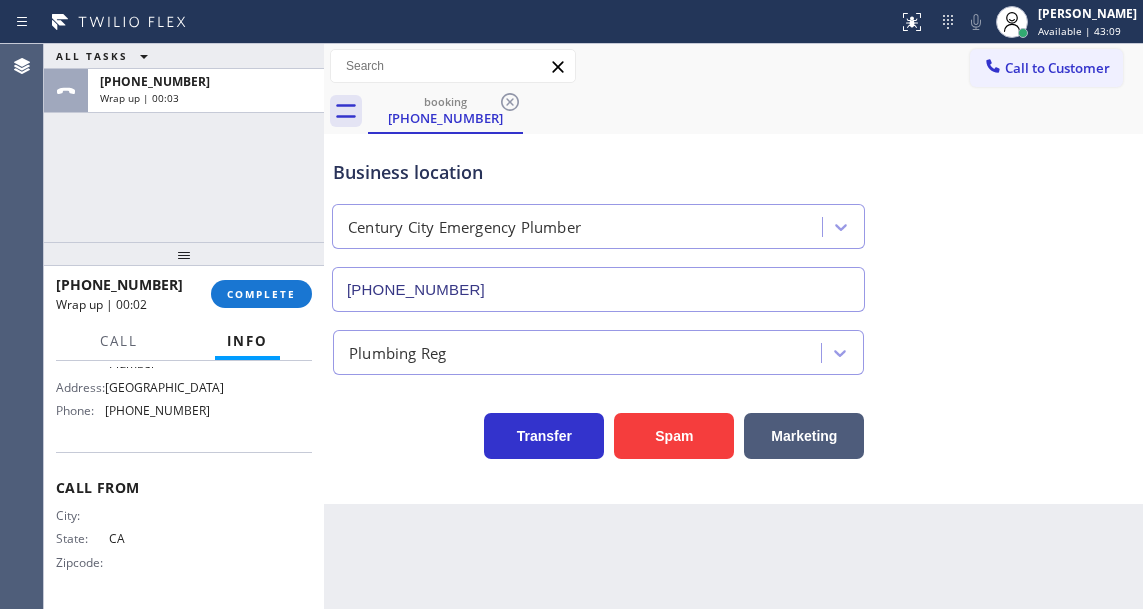 click on "Business location Century City Emergency Plumber (213) 587-5670" at bounding box center [733, 221] 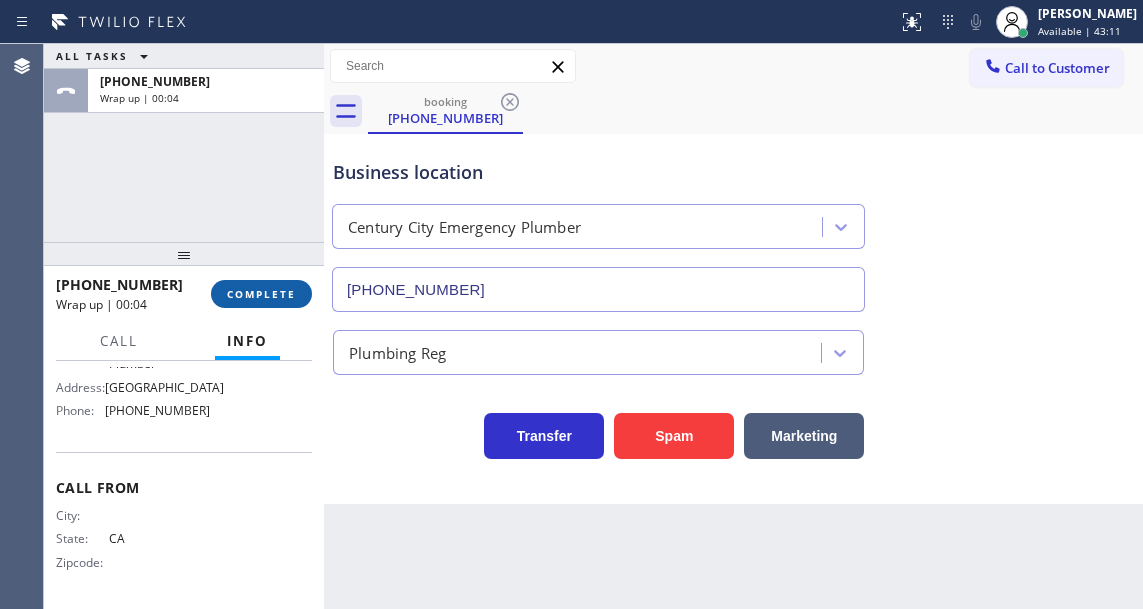 click on "+12133322314 Wrap up | 00:04 COMPLETE" at bounding box center [184, 294] 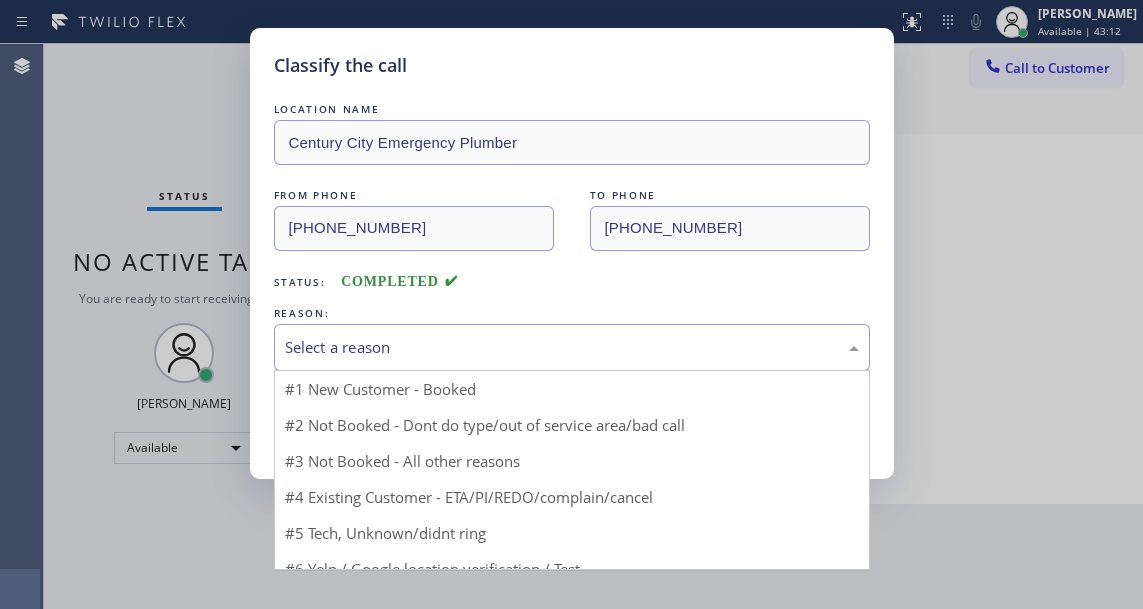 click on "Select a reason" at bounding box center (572, 347) 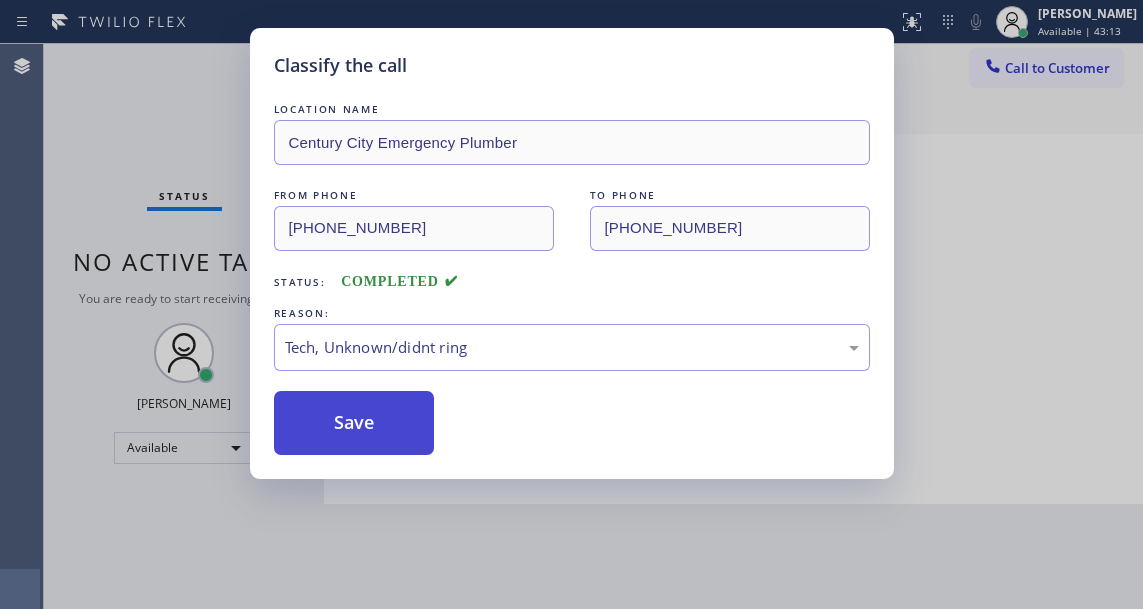 click on "Save" at bounding box center (354, 423) 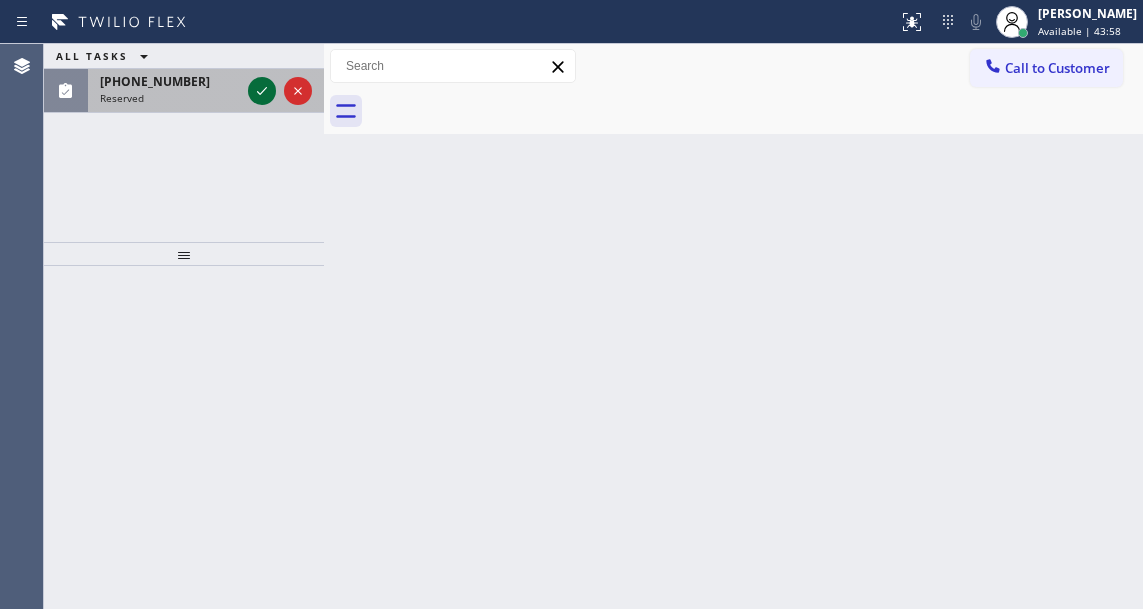 click 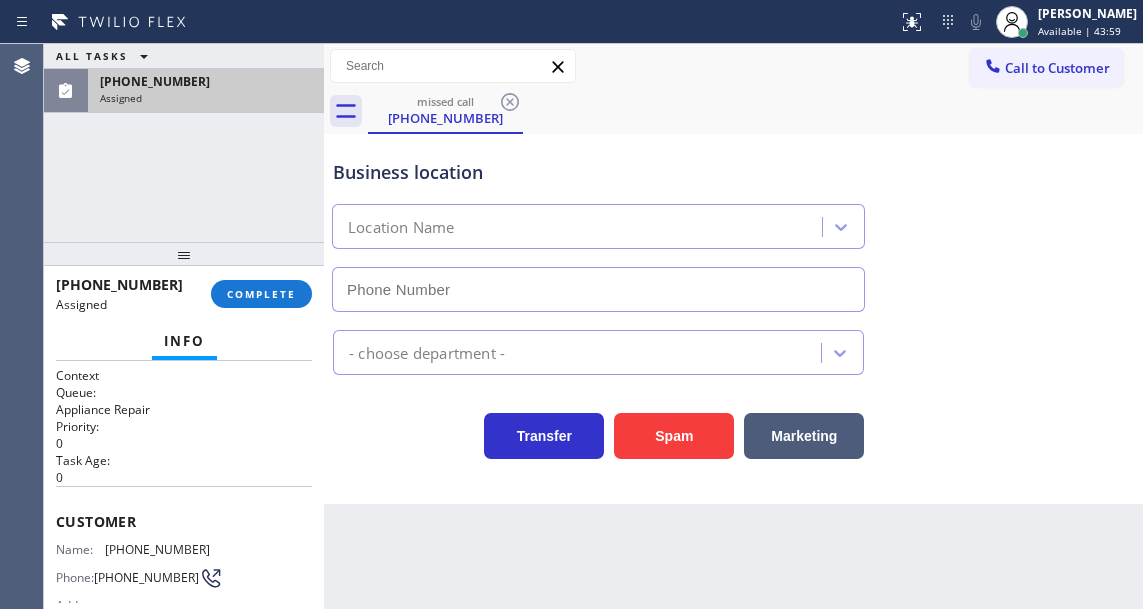 type on "(480) 257-7701" 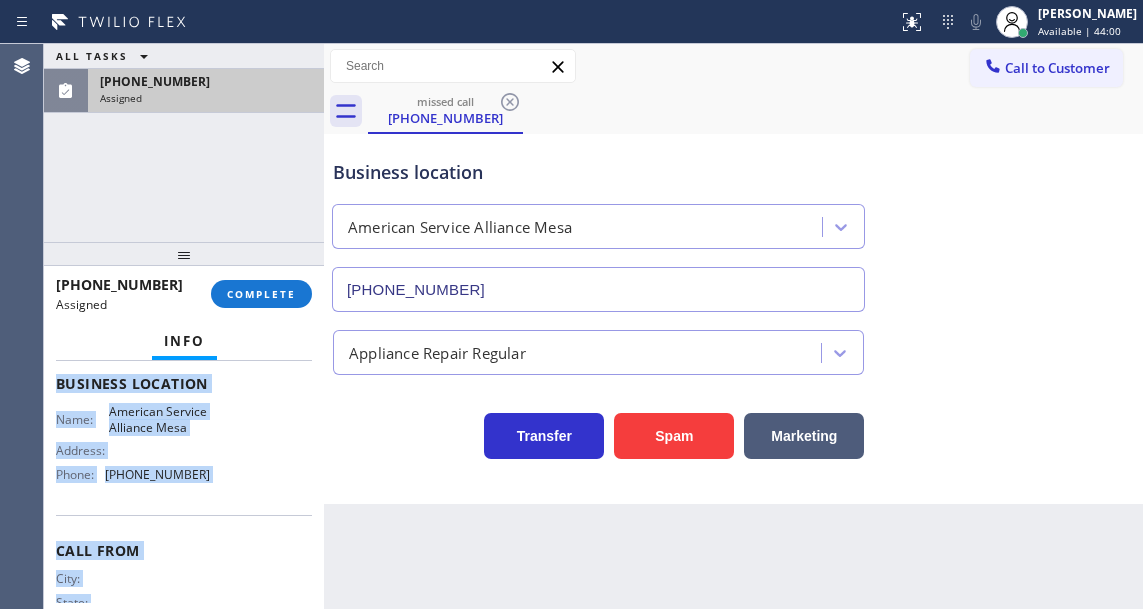 scroll, scrollTop: 367, scrollLeft: 0, axis: vertical 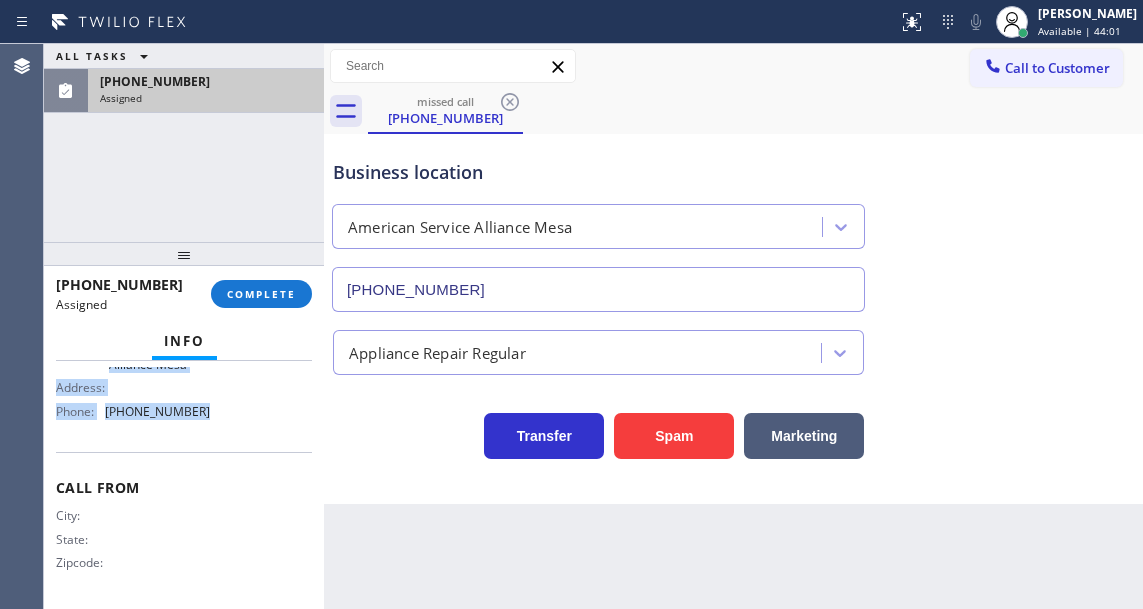 drag, startPoint x: 49, startPoint y: 503, endPoint x: 213, endPoint y: 425, distance: 181.60396 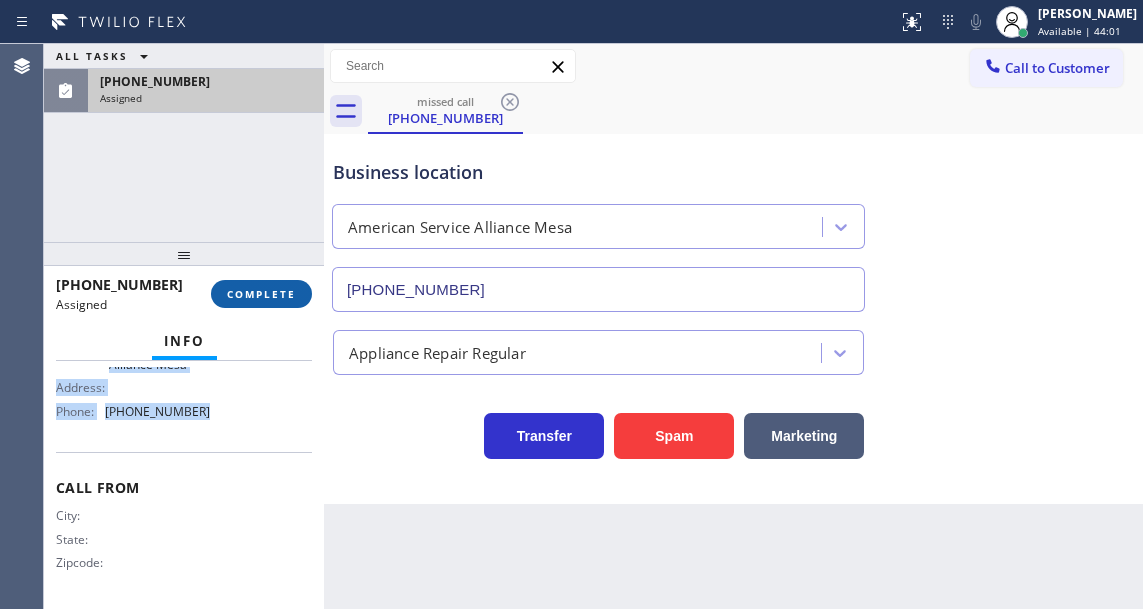 type 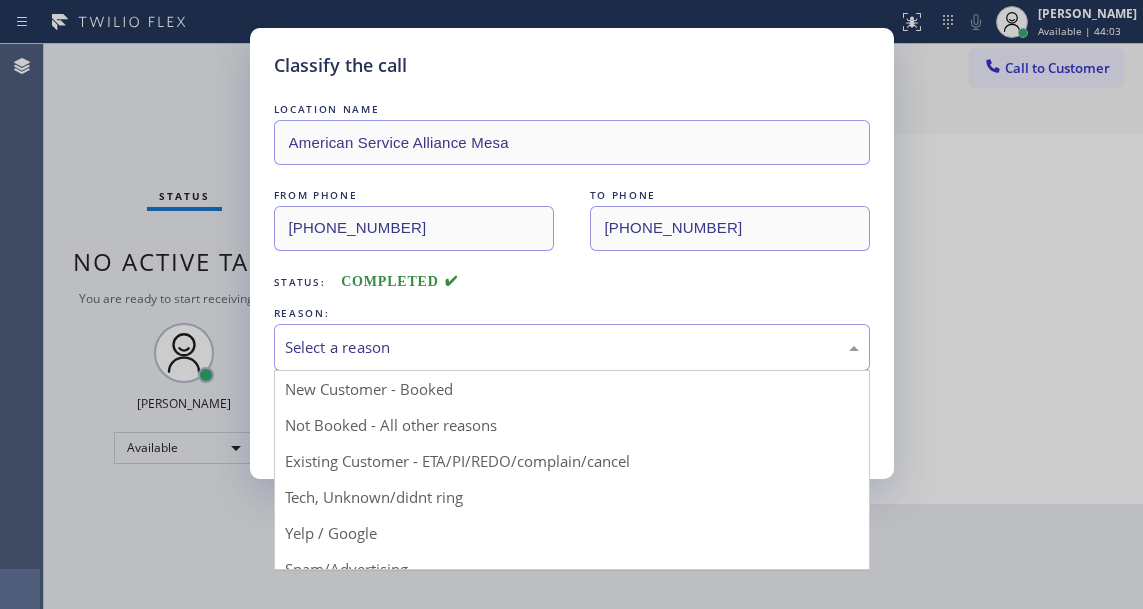 click on "Select a reason" at bounding box center (572, 347) 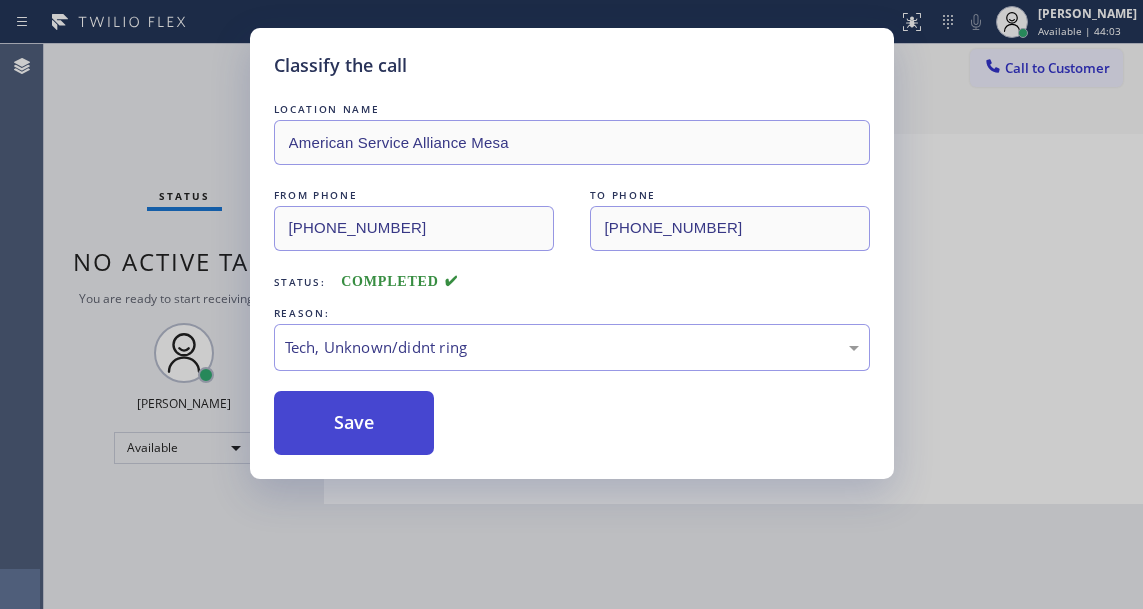 click on "Save" at bounding box center (354, 423) 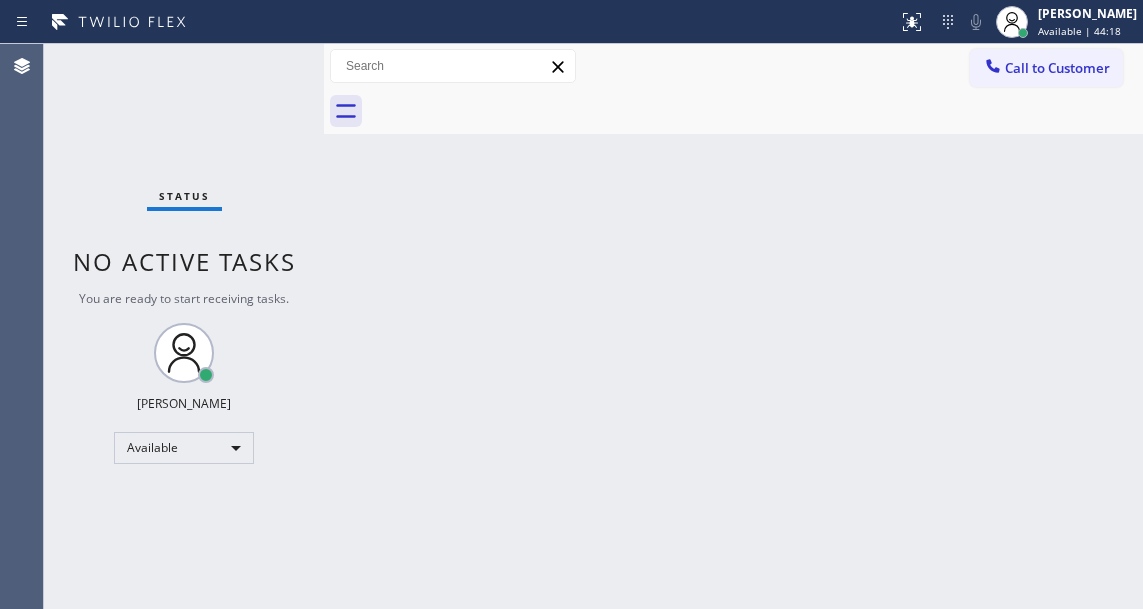 click on "Back to Dashboard Change Sender ID Customers Technicians Select a contact Outbound call Technician Search Technician Your caller id phone number Your caller id phone number Call Technician info Name   Phone none Address none Change Sender ID HVAC [PHONE_NUMBER] 5 Star Appliance [PHONE_NUMBER] Appliance Repair [PHONE_NUMBER] Plumbing [PHONE_NUMBER] Air Duct Cleaning [PHONE_NUMBER]  Electricians [PHONE_NUMBER] Cancel Change Check personal SMS Reset Change No tabs Call to Customer Outbound call Location Search location Your caller id phone number Customer number Call Outbound call Technician Search Technician Your caller id phone number Your caller id phone number Call" at bounding box center (733, 326) 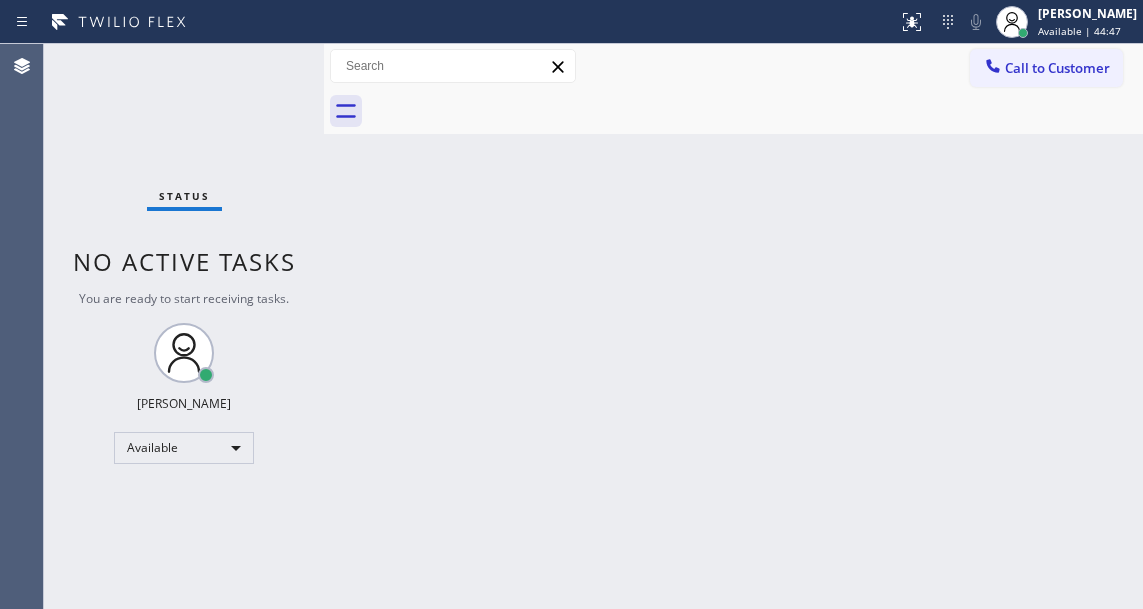 click on "Back to Dashboard Change Sender ID Customers Technicians Select a contact Outbound call Technician Search Technician Your caller id phone number Your caller id phone number Call Technician info Name   Phone none Address none Change Sender ID HVAC [PHONE_NUMBER] 5 Star Appliance [PHONE_NUMBER] Appliance Repair [PHONE_NUMBER] Plumbing [PHONE_NUMBER] Air Duct Cleaning [PHONE_NUMBER]  Electricians [PHONE_NUMBER] Cancel Change Check personal SMS Reset Change No tabs Call to Customer Outbound call Location Search location Your caller id phone number Customer number Call Outbound call Technician Search Technician Your caller id phone number Your caller id phone number Call" at bounding box center [733, 326] 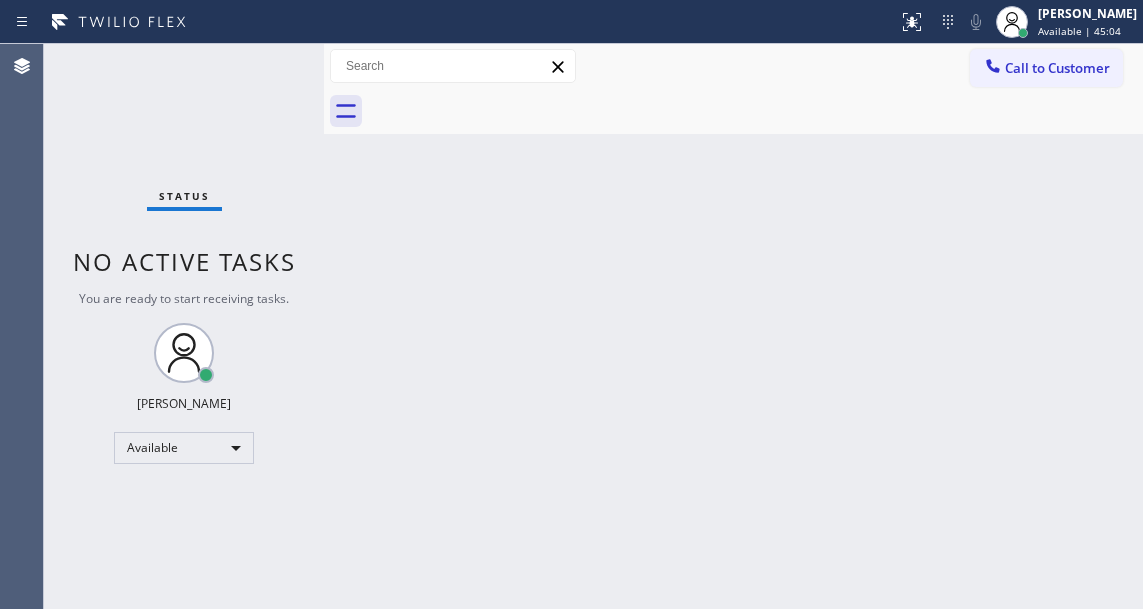click on "Status   No active tasks     You are ready to start receiving tasks.   [PERSON_NAME]" at bounding box center (184, 326) 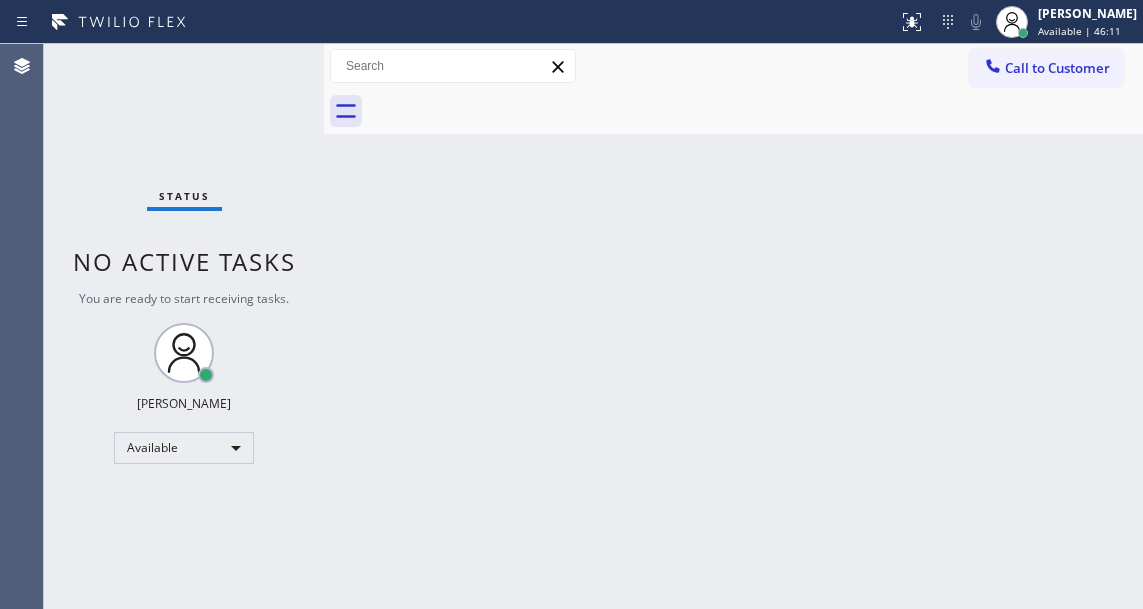 click on "Back to Dashboard Change Sender ID Customers Technicians Select a contact Outbound call Technician Search Technician Your caller id phone number Your caller id phone number Call Technician info Name   Phone none Address none Change Sender ID HVAC [PHONE_NUMBER] 5 Star Appliance [PHONE_NUMBER] Appliance Repair [PHONE_NUMBER] Plumbing [PHONE_NUMBER] Air Duct Cleaning [PHONE_NUMBER]  Electricians [PHONE_NUMBER] Cancel Change Check personal SMS Reset Change No tabs Call to Customer Outbound call Location Search location Your caller id phone number Customer number Call Outbound call Technician Search Technician Your caller id phone number Your caller id phone number Call" at bounding box center [733, 326] 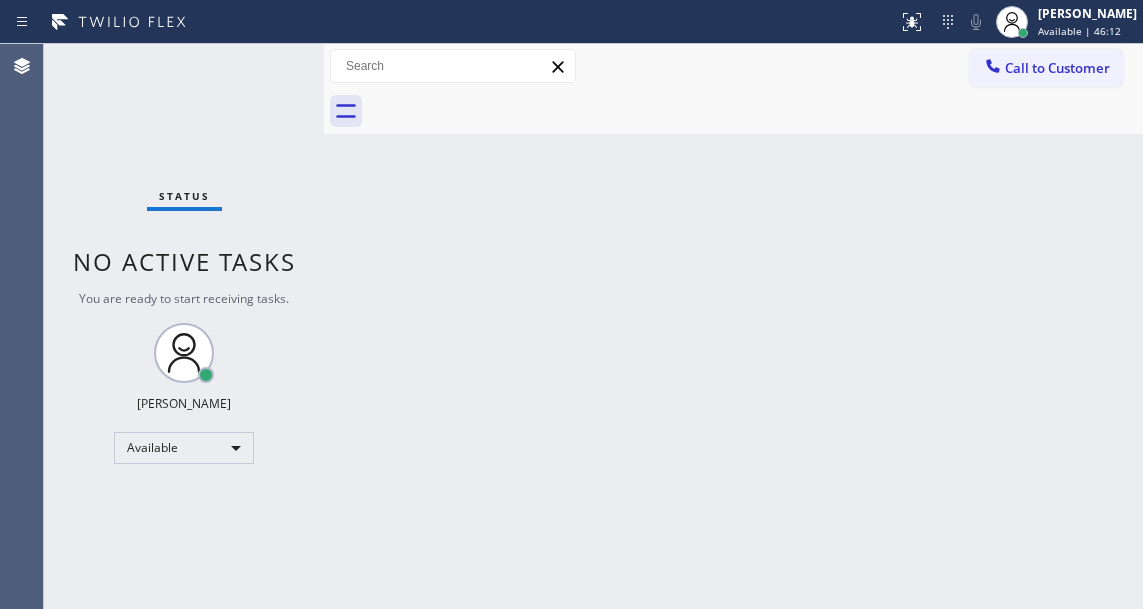 click on "Status   No active tasks     You are ready to start receiving tasks.   [PERSON_NAME]" at bounding box center [184, 326] 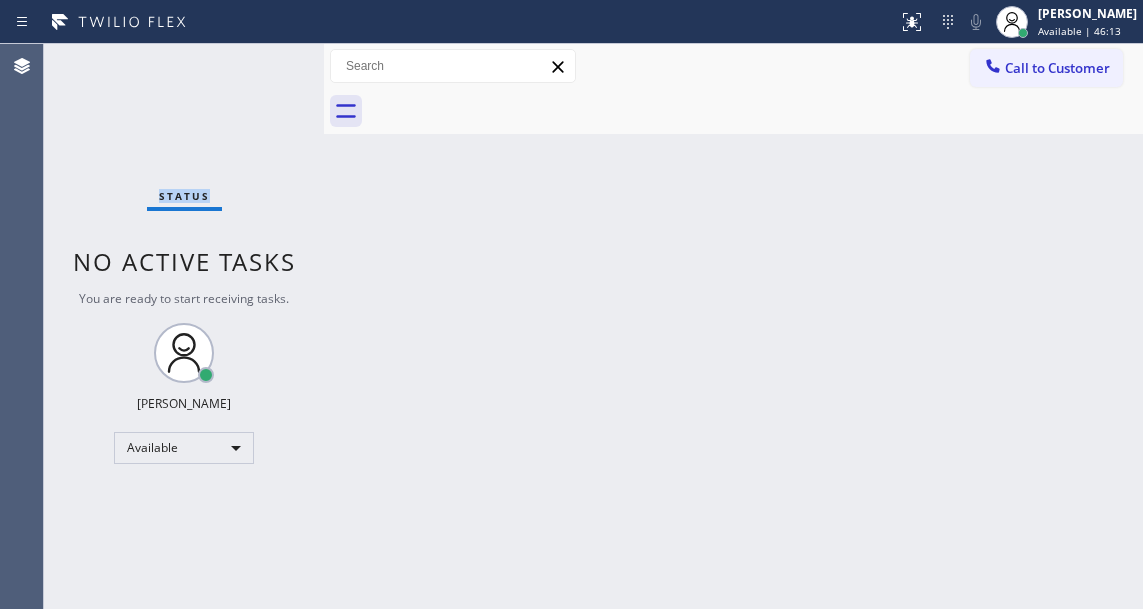 click on "Status   No active tasks     You are ready to start receiving tasks.   [PERSON_NAME]" at bounding box center [184, 326] 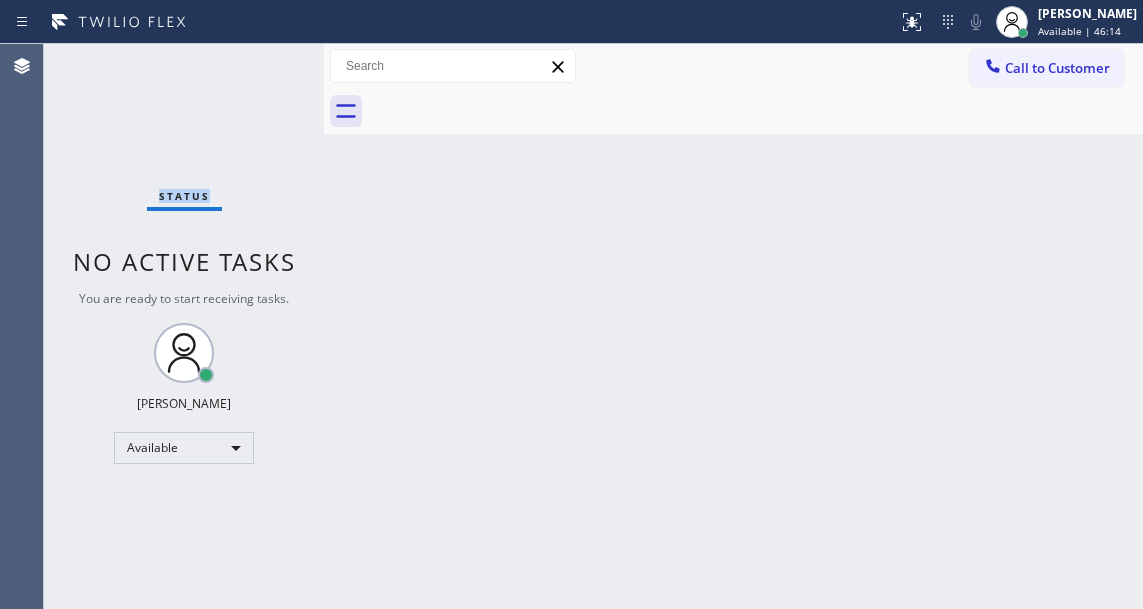 click on "Status   No active tasks     You are ready to start receiving tasks.   [PERSON_NAME]" at bounding box center (184, 326) 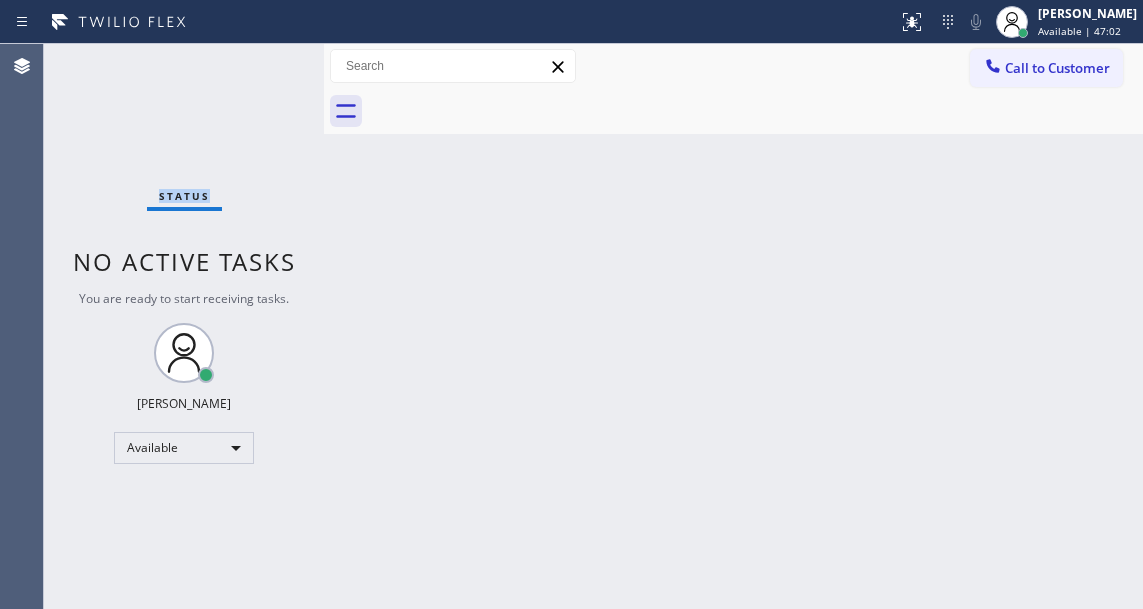 click on "Status   No active tasks     You are ready to start receiving tasks.   [PERSON_NAME]" at bounding box center (184, 326) 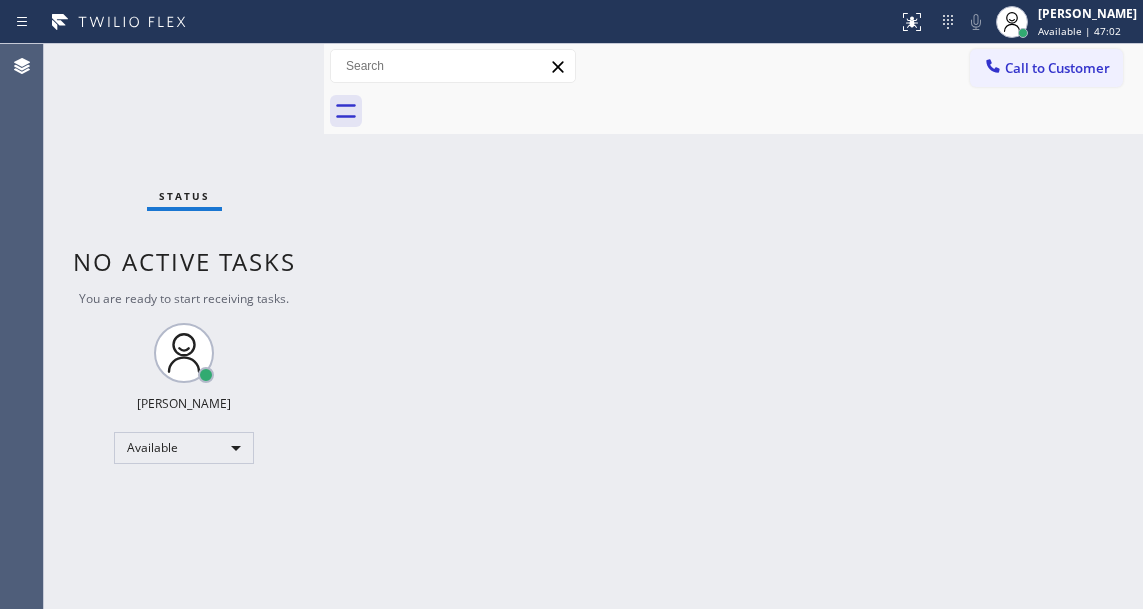 click on "Status   No active tasks     You are ready to start receiving tasks.   [PERSON_NAME]" at bounding box center (184, 326) 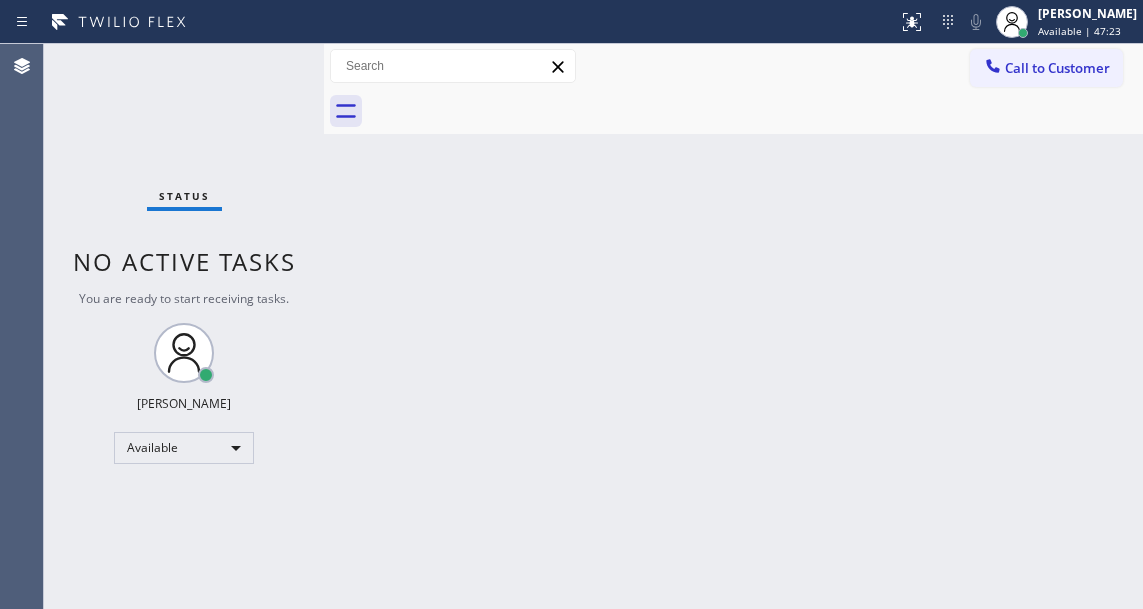 click on "Back to Dashboard Change Sender ID Customers Technicians Select a contact Outbound call Technician Search Technician Your caller id phone number Your caller id phone number Call Technician info Name   Phone none Address none Change Sender ID HVAC [PHONE_NUMBER] 5 Star Appliance [PHONE_NUMBER] Appliance Repair [PHONE_NUMBER] Plumbing [PHONE_NUMBER] Air Duct Cleaning [PHONE_NUMBER]  Electricians [PHONE_NUMBER] Cancel Change Check personal SMS Reset Change No tabs Call to Customer Outbound call Location Search location Your caller id phone number Customer number Call Outbound call Technician Search Technician Your caller id phone number Your caller id phone number Call" at bounding box center (733, 326) 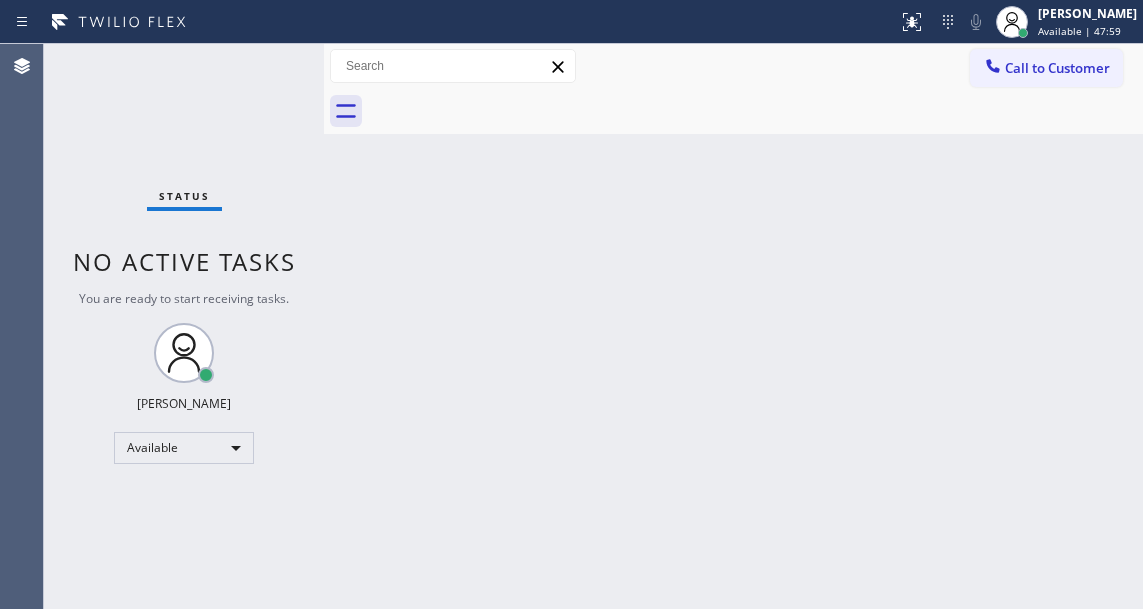 drag, startPoint x: 1085, startPoint y: 211, endPoint x: 1067, endPoint y: 202, distance: 20.12461 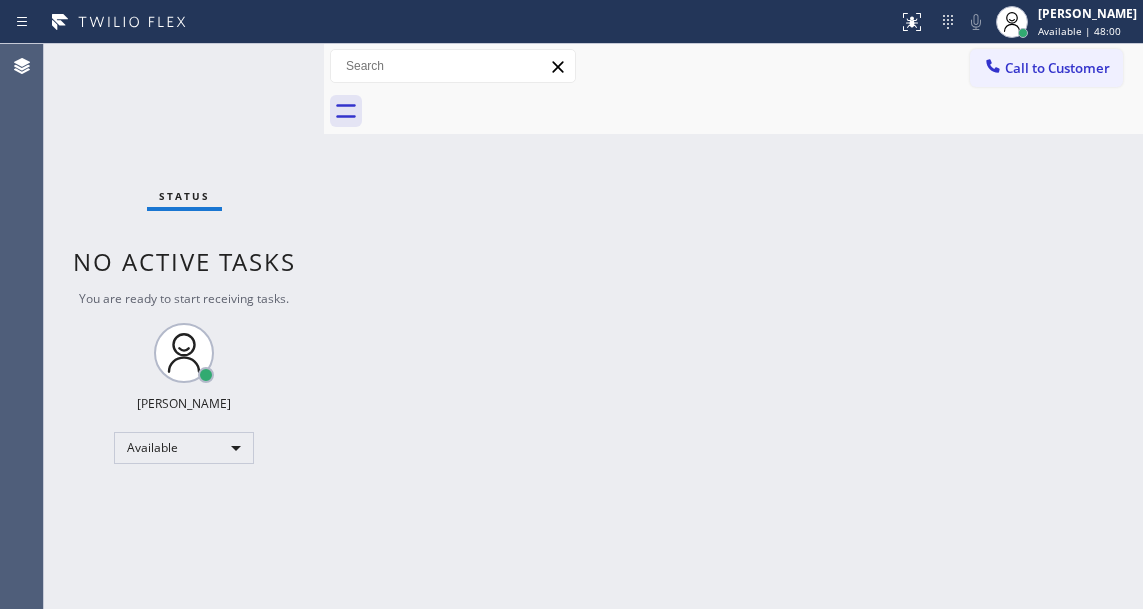 click on "Status   No active tasks     You are ready to start receiving tasks.   [PERSON_NAME]" at bounding box center [184, 326] 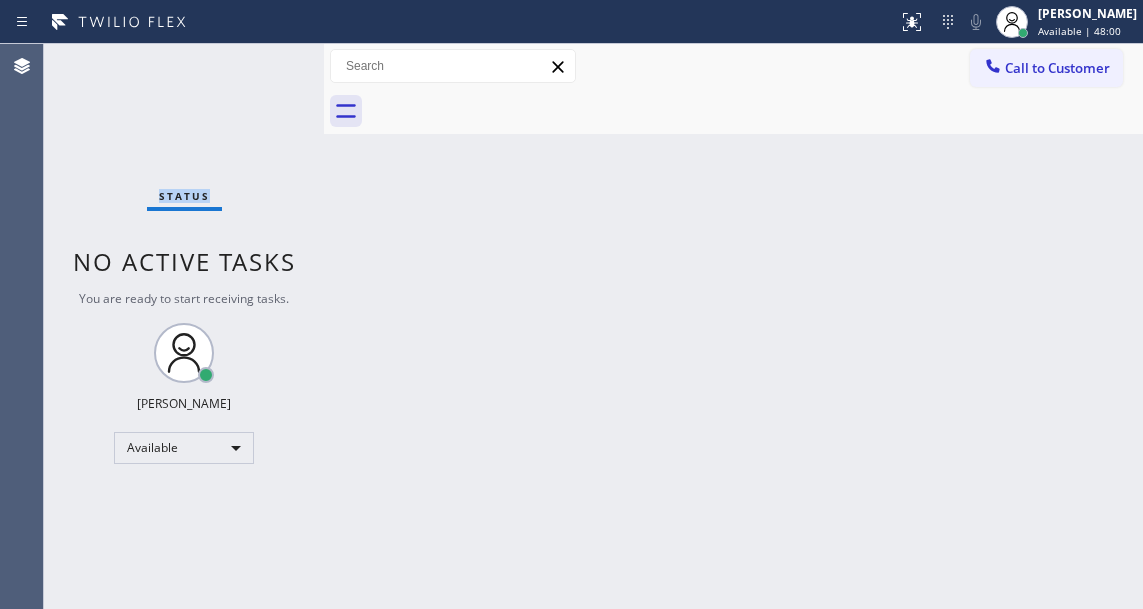 click on "Status   No active tasks     You are ready to start receiving tasks.   [PERSON_NAME]" at bounding box center (184, 326) 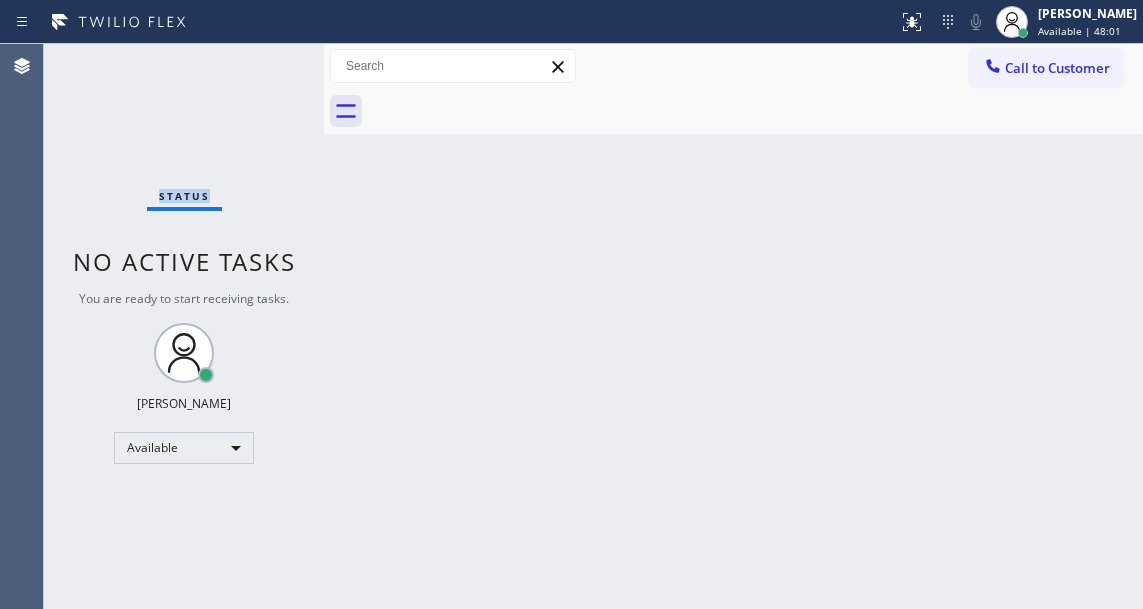 click on "Status   No active tasks     You are ready to start receiving tasks.   [PERSON_NAME]" at bounding box center (184, 326) 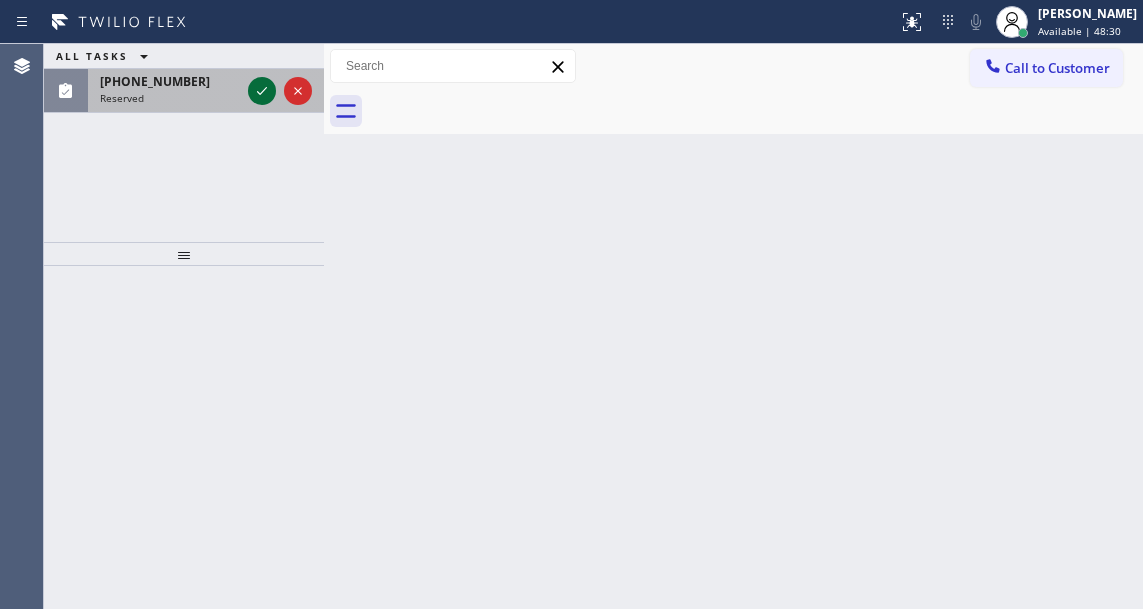click 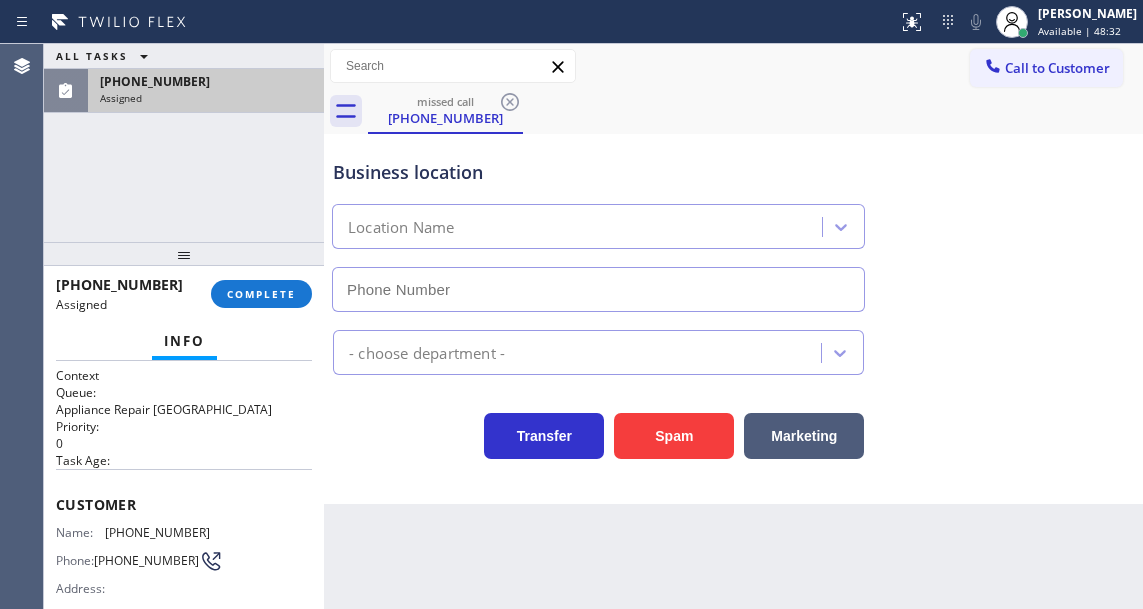 type on "(480) 257-7616" 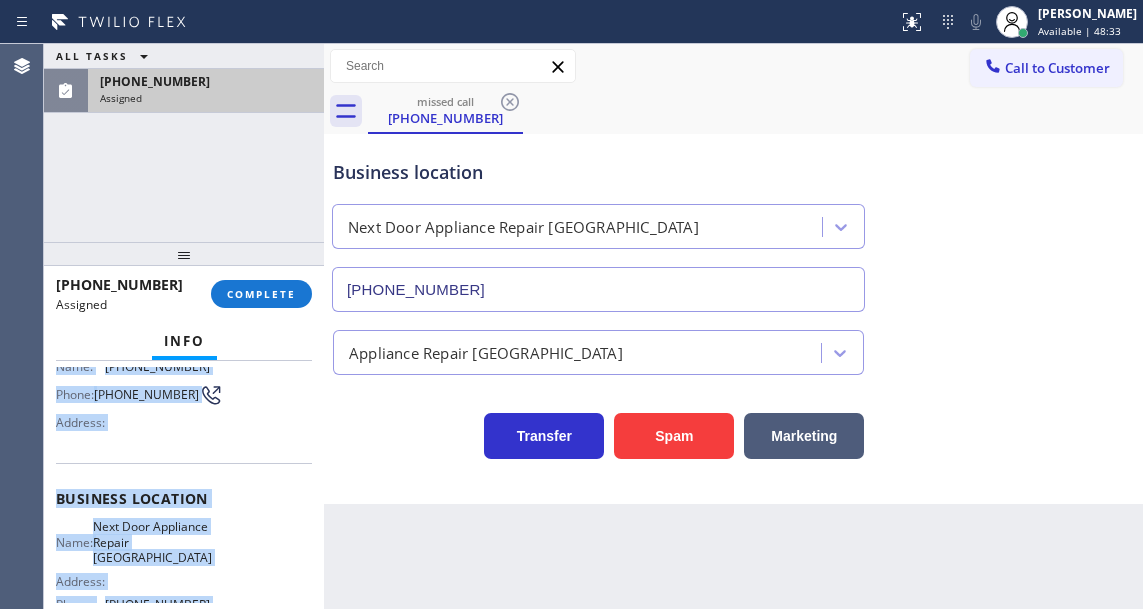 scroll, scrollTop: 367, scrollLeft: 0, axis: vertical 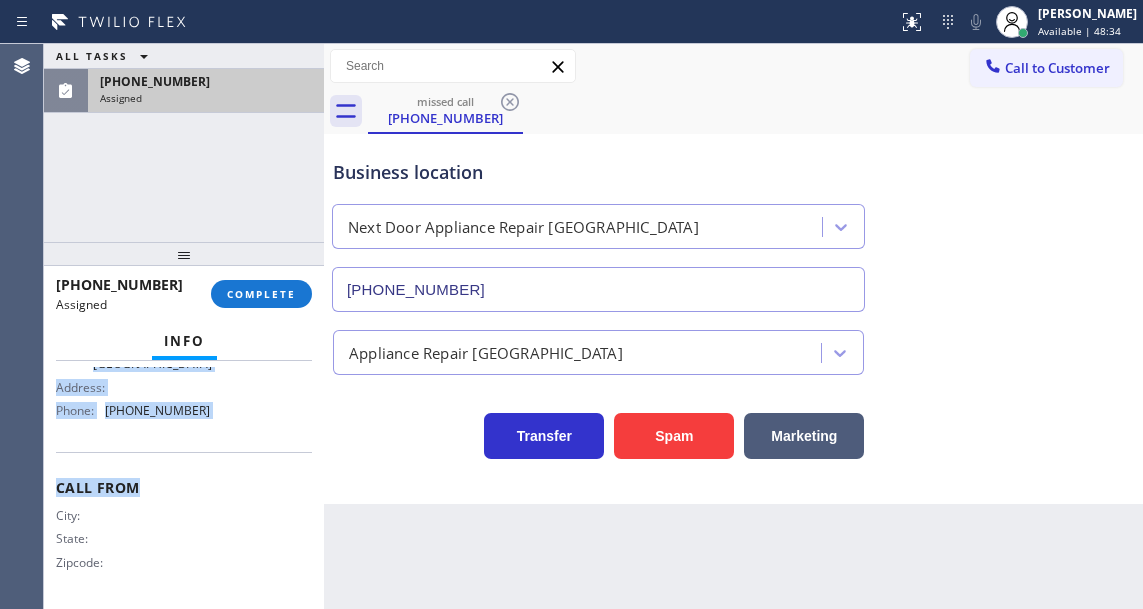 drag, startPoint x: 55, startPoint y: 498, endPoint x: 218, endPoint y: 456, distance: 168.3241 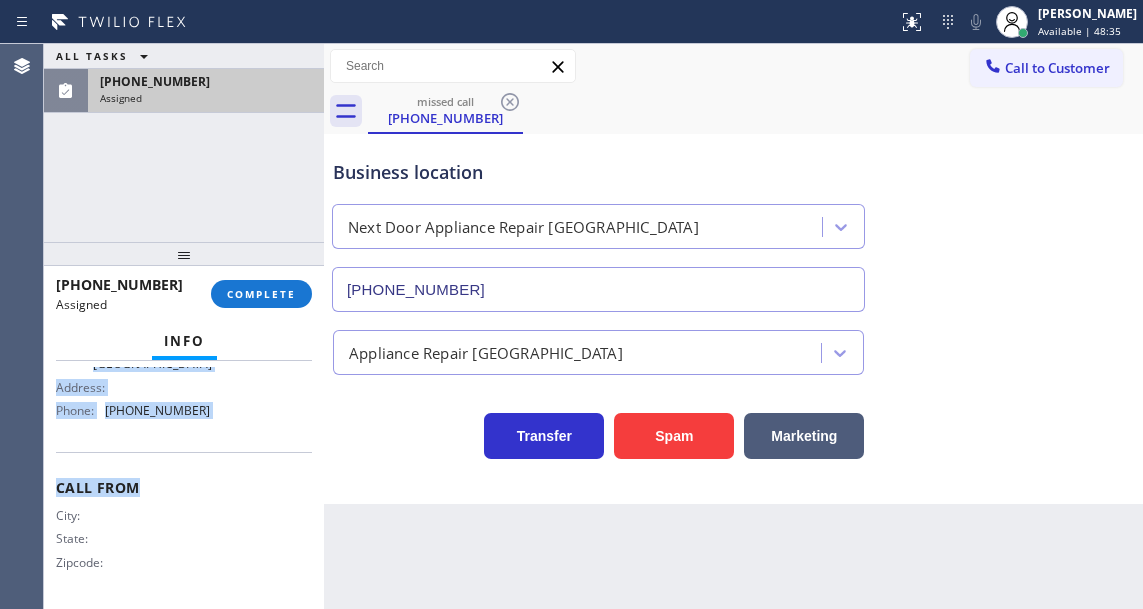 click on "Business location Name: Next Door Appliance Repair Scottsdale Address:   Phone: (480) 257-7616" at bounding box center [184, 360] 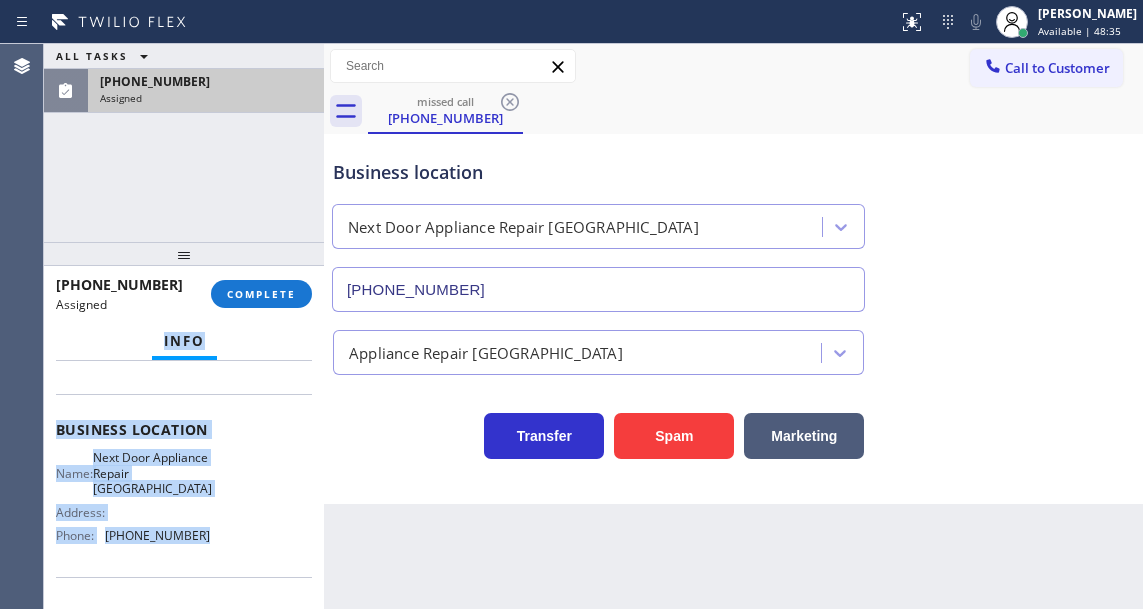 scroll, scrollTop: 0, scrollLeft: 0, axis: both 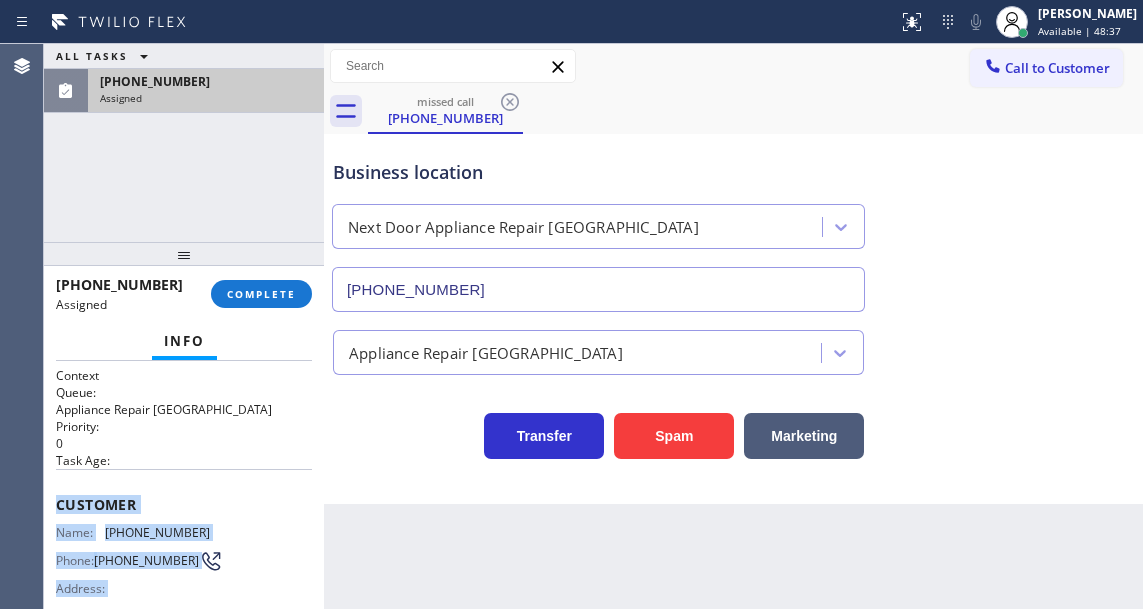 drag, startPoint x: 212, startPoint y: 423, endPoint x: 53, endPoint y: 486, distance: 171.0263 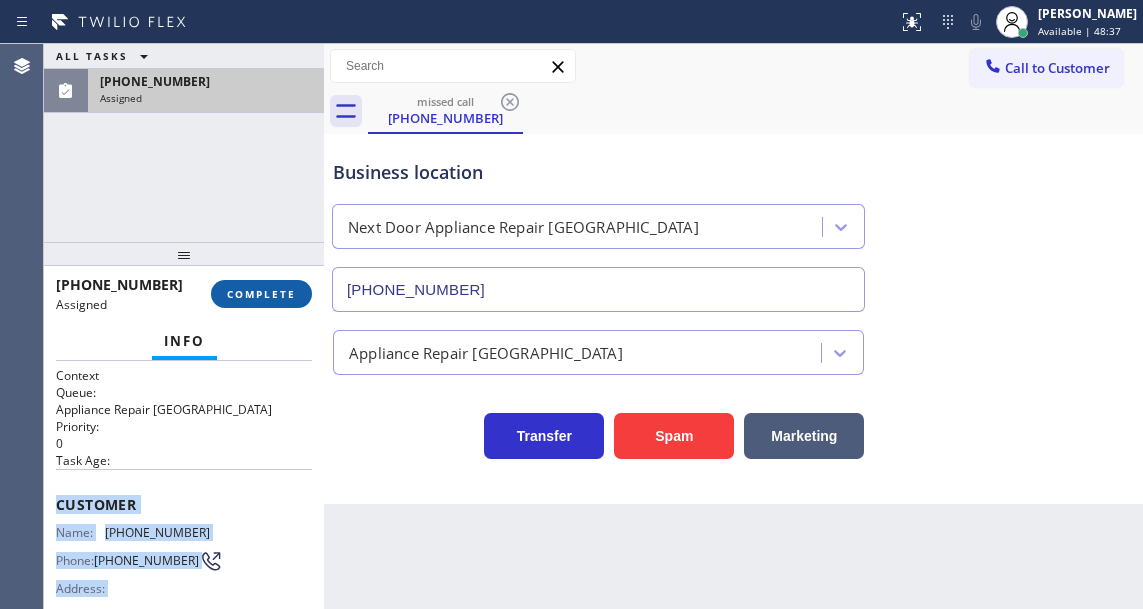 type 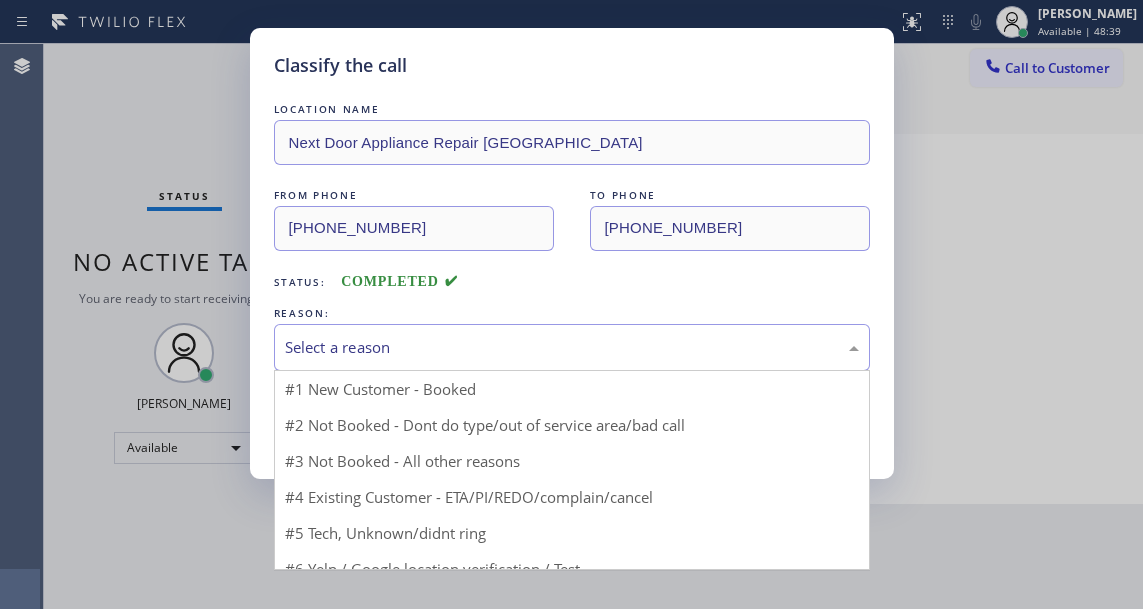 click on "Select a reason" at bounding box center [572, 347] 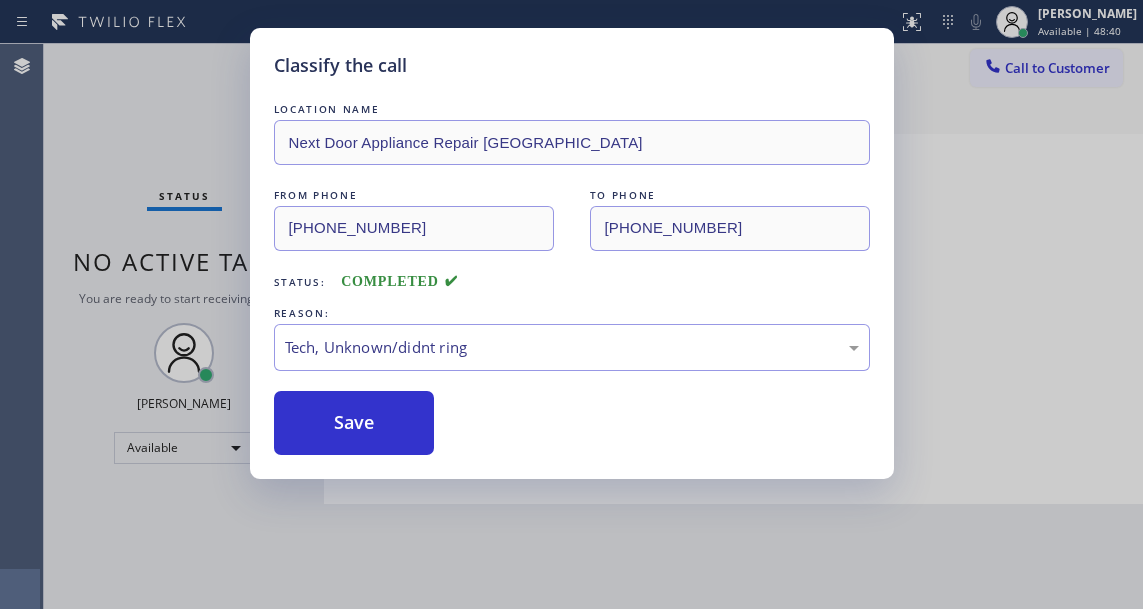 click on "Classify the call LOCATION NAME Next Door Appliance Repair Scottsdale FROM PHONE (458) 220-2939 TO PHONE (480) 257-7616 Status: COMPLETED REASON: Tech, Unknown/didnt ring Save" at bounding box center [572, 253] 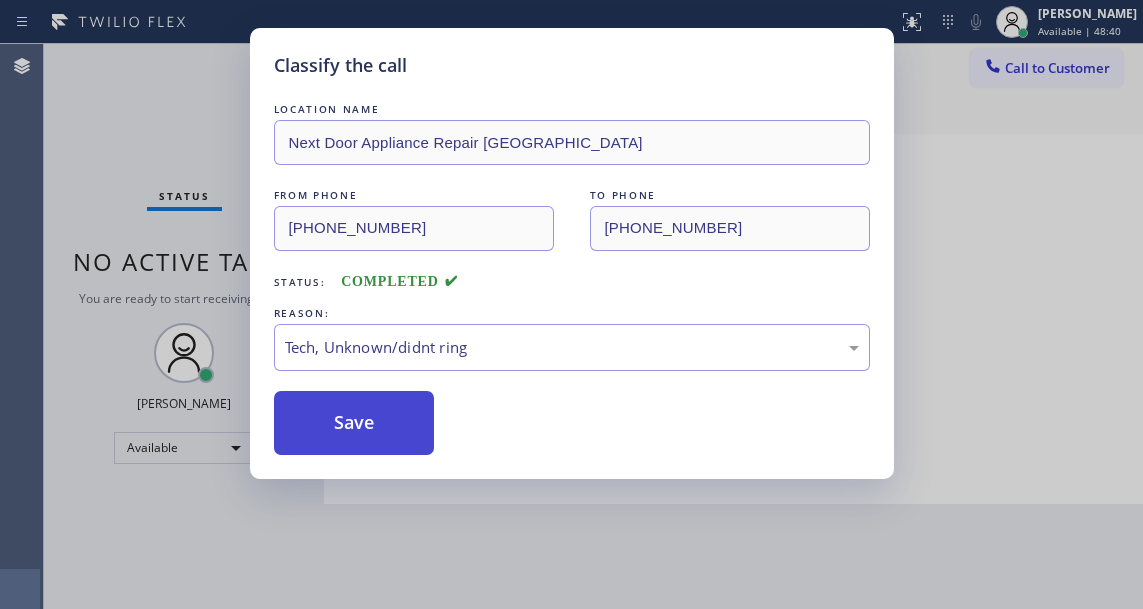 click on "Save" at bounding box center [354, 423] 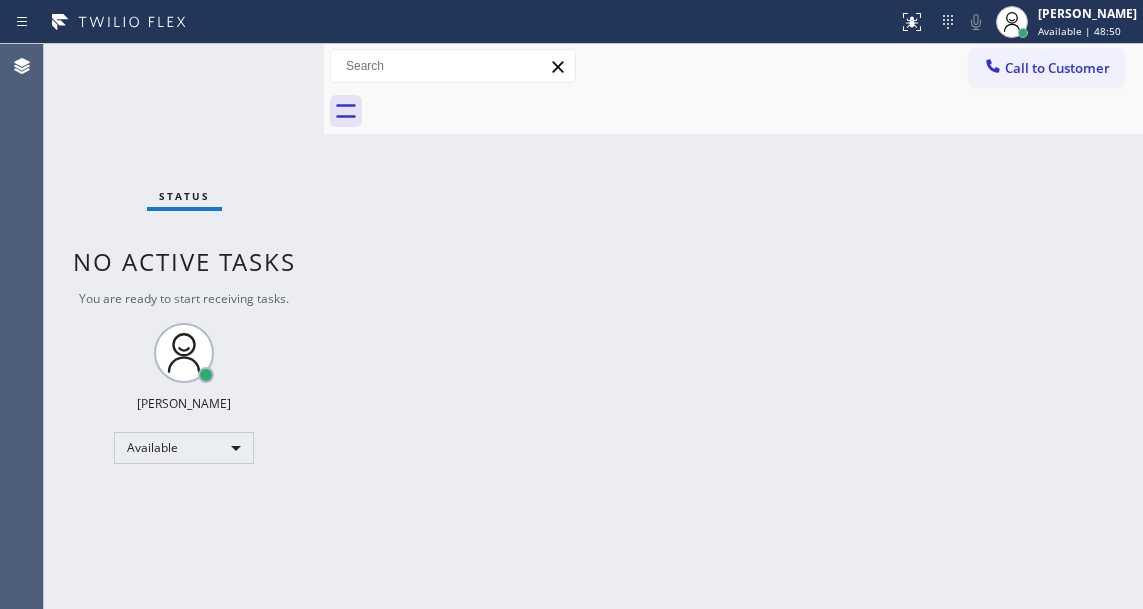 click on "Back to Dashboard Change Sender ID Customers Technicians Select a contact Outbound call Technician Search Technician Your caller id phone number Your caller id phone number Call Technician info Name   Phone none Address none Change Sender ID HVAC [PHONE_NUMBER] 5 Star Appliance [PHONE_NUMBER] Appliance Repair [PHONE_NUMBER] Plumbing [PHONE_NUMBER] Air Duct Cleaning [PHONE_NUMBER]  Electricians [PHONE_NUMBER] Cancel Change Check personal SMS Reset Change No tabs Call to Customer Outbound call Location Search location Your caller id phone number Customer number Call Outbound call Technician Search Technician Your caller id phone number Your caller id phone number Call" at bounding box center [733, 326] 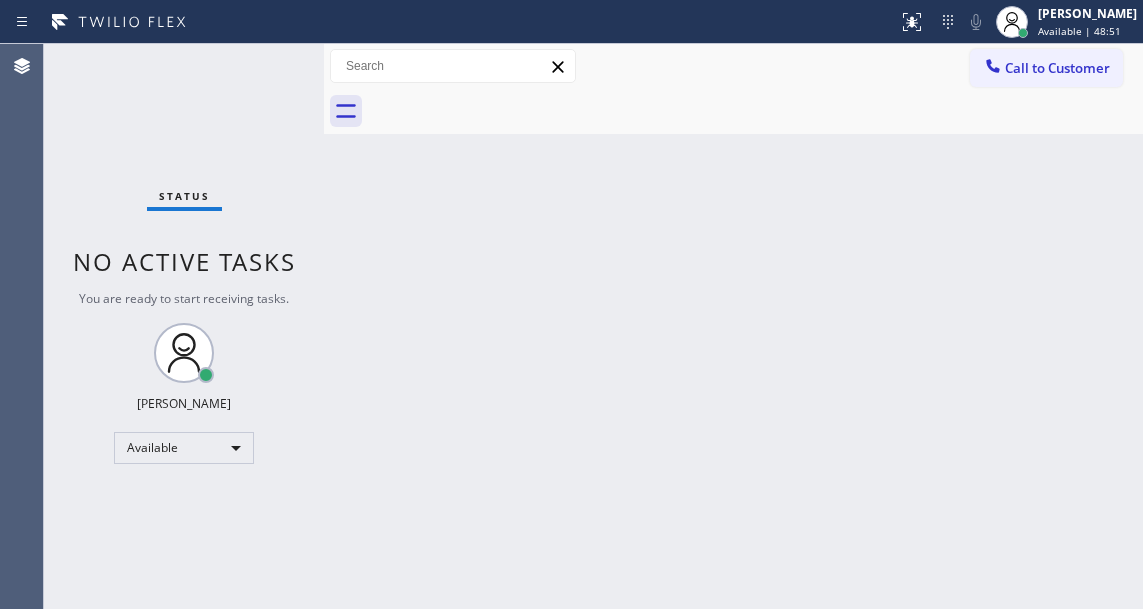 click on "Status   No active tasks     You are ready to start receiving tasks.   [PERSON_NAME]" at bounding box center [184, 326] 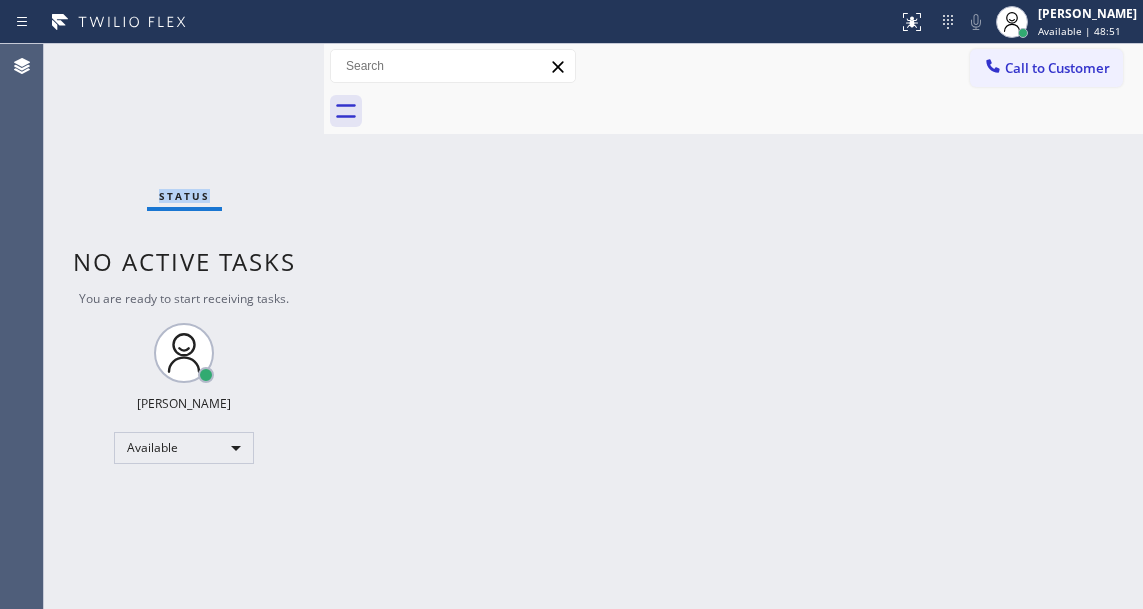 click on "Status   No active tasks     You are ready to start receiving tasks.   [PERSON_NAME]" at bounding box center [184, 326] 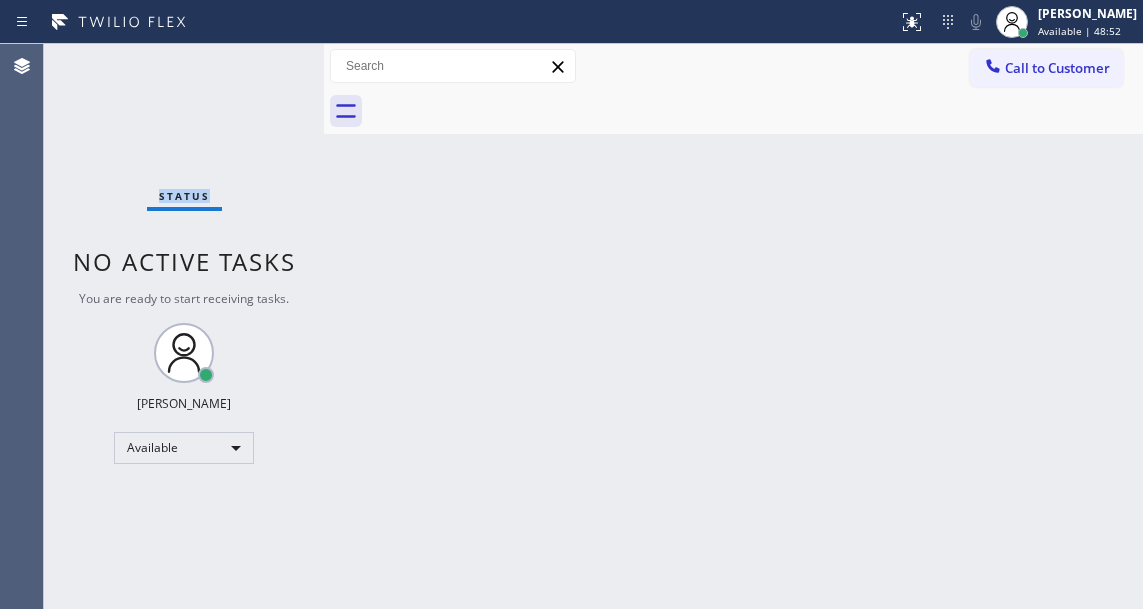 click on "Status   No active tasks     You are ready to start receiving tasks.   [PERSON_NAME]" at bounding box center [184, 326] 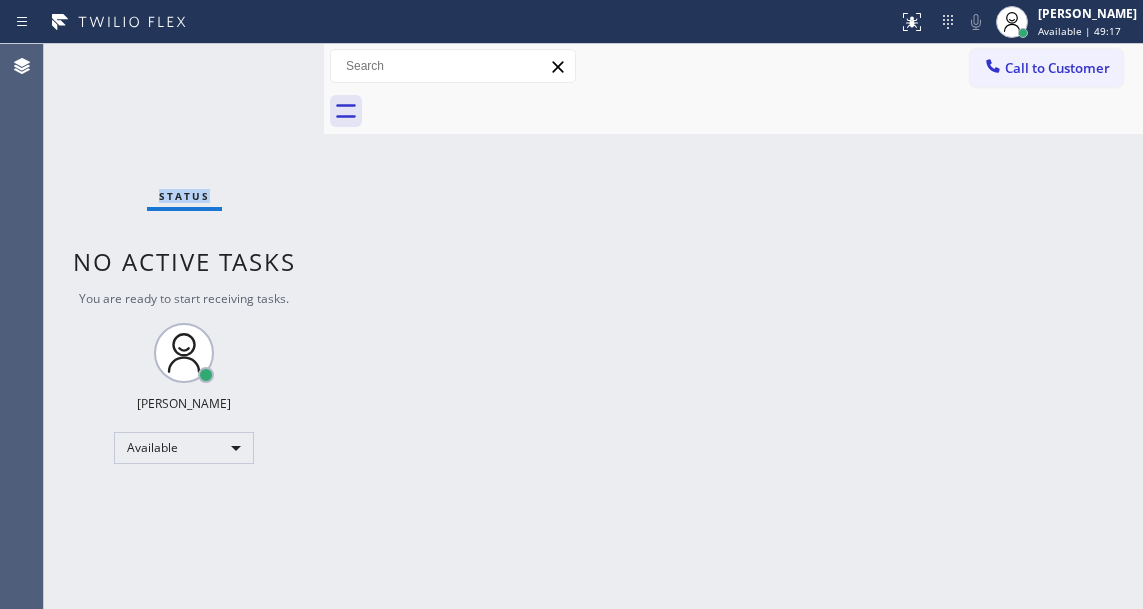 click on "Status   No active tasks     You are ready to start receiving tasks.   [PERSON_NAME]" at bounding box center [184, 326] 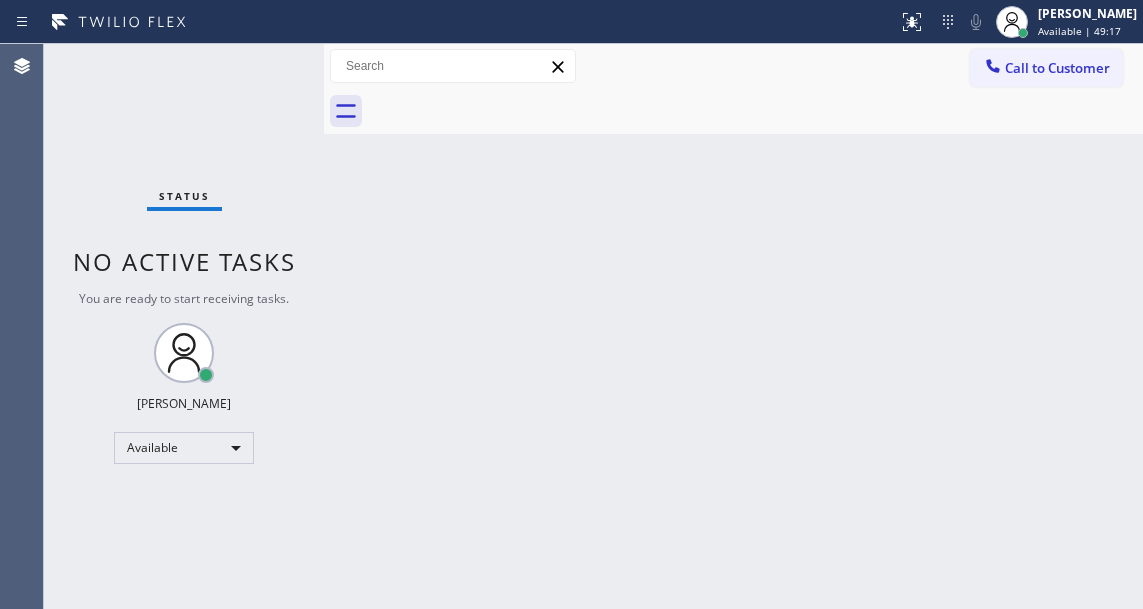 click on "Status   No active tasks     You are ready to start receiving tasks.   [PERSON_NAME]" at bounding box center (184, 326) 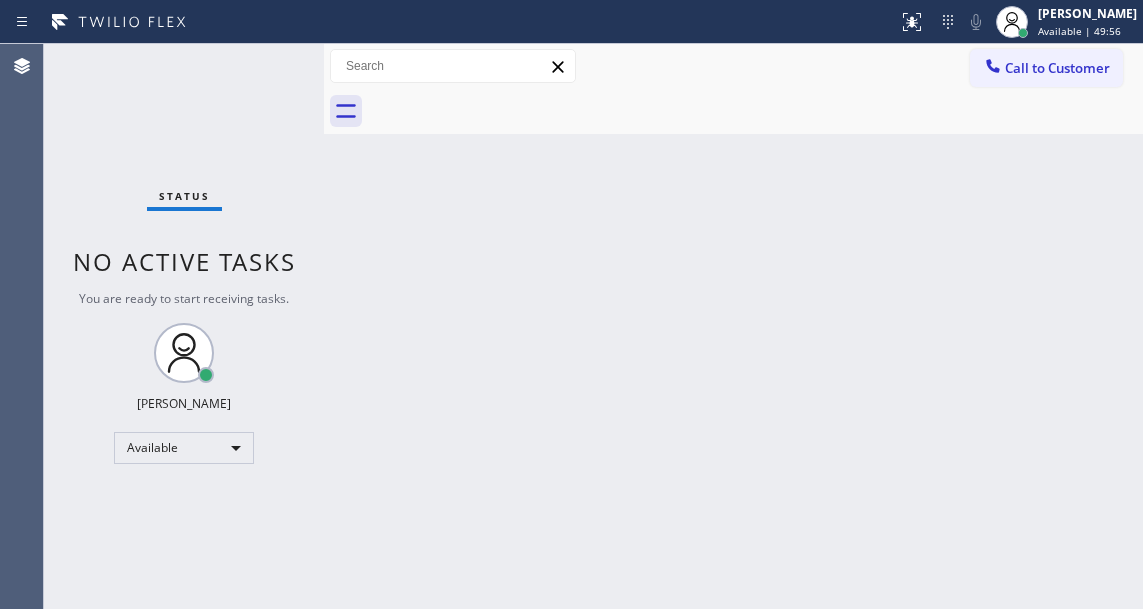 click on "Back to Dashboard Change Sender ID Customers Technicians Select a contact Outbound call Technician Search Technician Your caller id phone number Your caller id phone number Call Technician info Name   Phone none Address none Change Sender ID HVAC [PHONE_NUMBER] 5 Star Appliance [PHONE_NUMBER] Appliance Repair [PHONE_NUMBER] Plumbing [PHONE_NUMBER] Air Duct Cleaning [PHONE_NUMBER]  Electricians [PHONE_NUMBER] Cancel Change Check personal SMS Reset Change No tabs Call to Customer Outbound call Location Search location Your caller id phone number Customer number Call Outbound call Technician Search Technician Your caller id phone number Your caller id phone number Call" at bounding box center [733, 326] 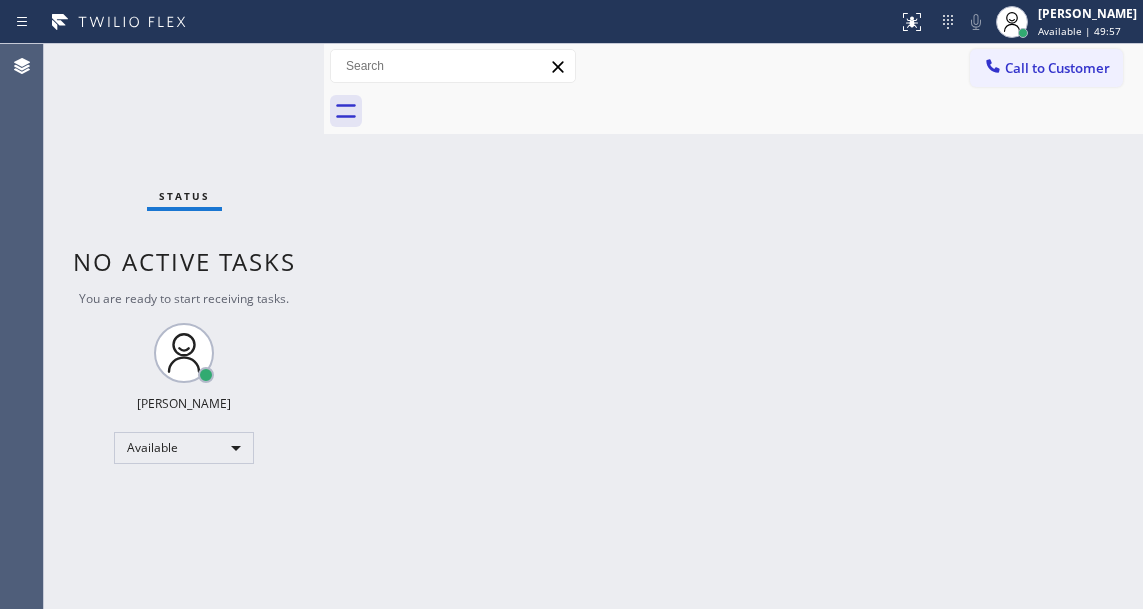 click on "Status   No active tasks     You are ready to start receiving tasks.   [PERSON_NAME]" at bounding box center (184, 326) 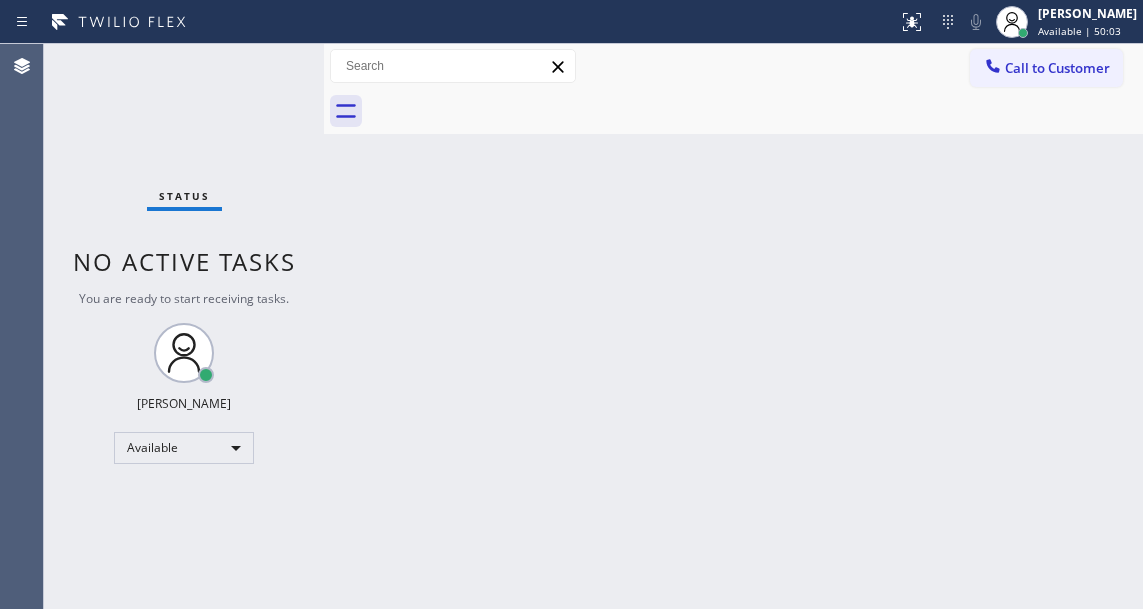 click on "Status   No active tasks     You are ready to start receiving tasks.   [PERSON_NAME]" at bounding box center [184, 326] 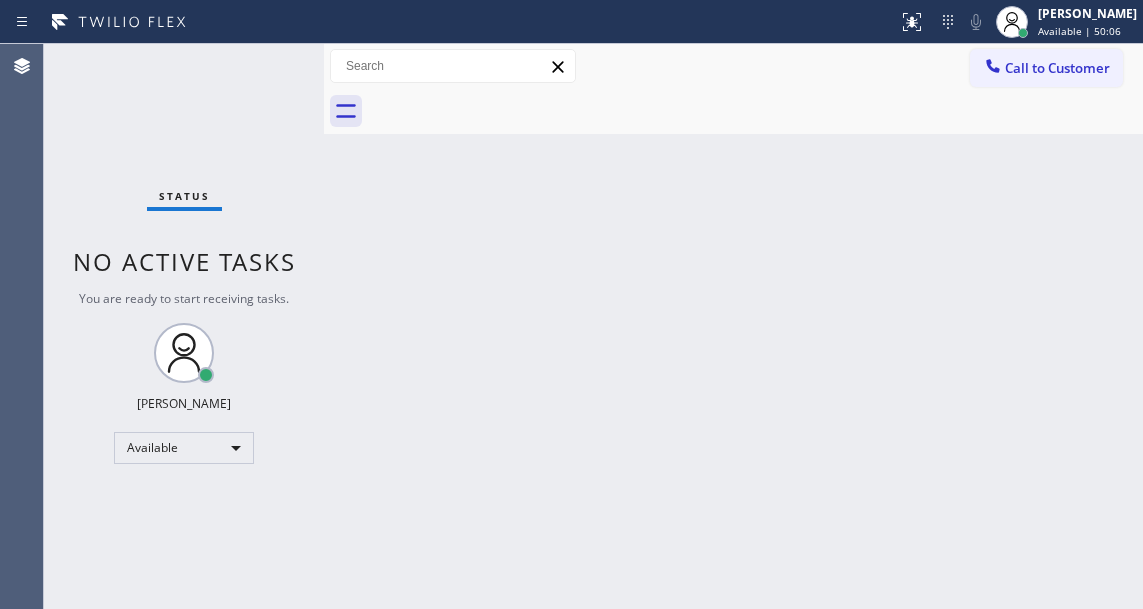 drag, startPoint x: 612, startPoint y: 288, endPoint x: 231, endPoint y: 218, distance: 387.37708 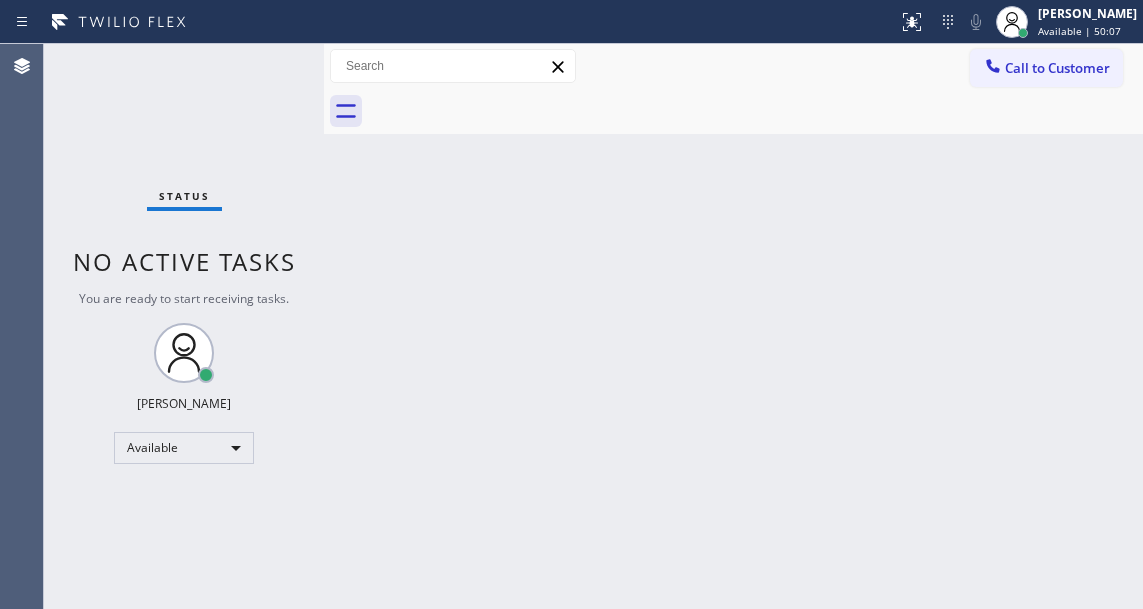 click on "Status   No active tasks     You are ready to start receiving tasks.   [PERSON_NAME]" at bounding box center [184, 326] 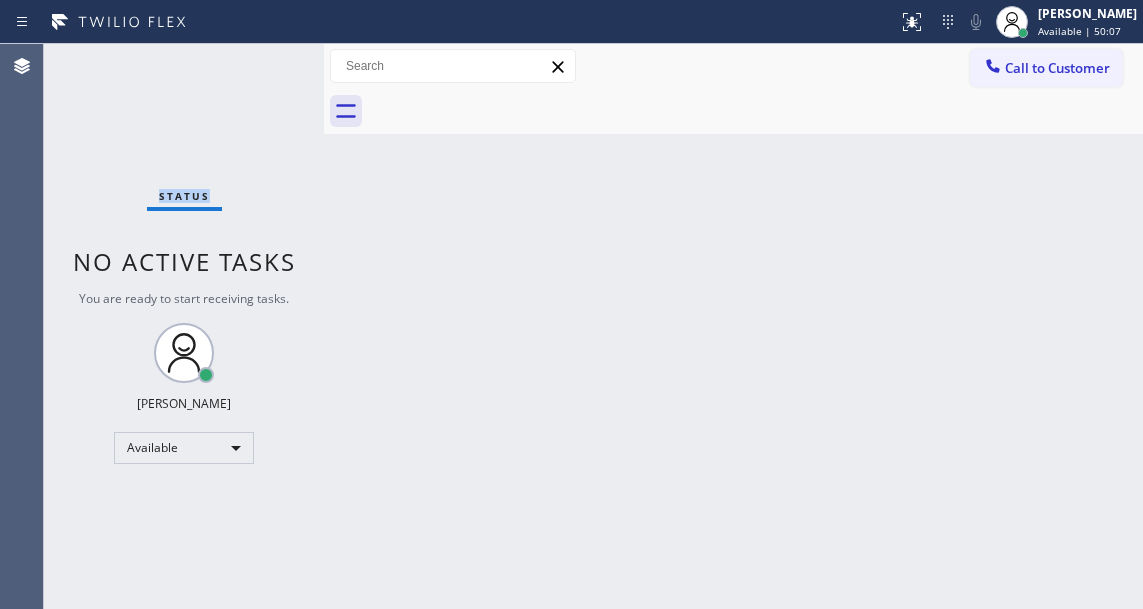 click on "Status   No active tasks     You are ready to start receiving tasks.   [PERSON_NAME]" at bounding box center (184, 326) 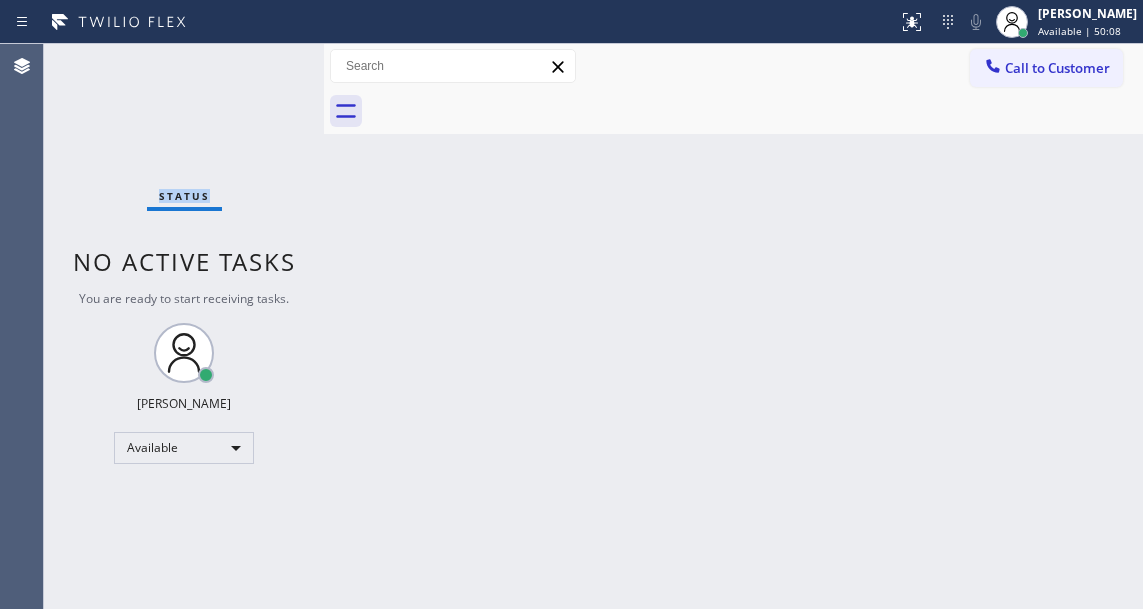 click on "Status   No active tasks     You are ready to start receiving tasks.   [PERSON_NAME]" at bounding box center (184, 326) 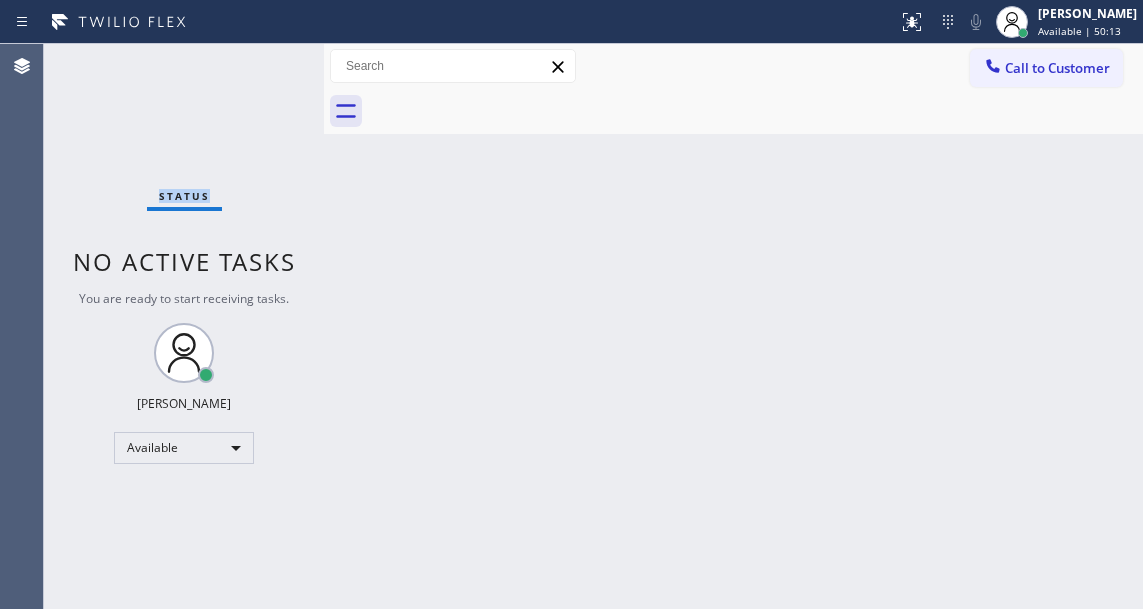 click on "Status   No active tasks     You are ready to start receiving tasks.   [PERSON_NAME]" at bounding box center (184, 326) 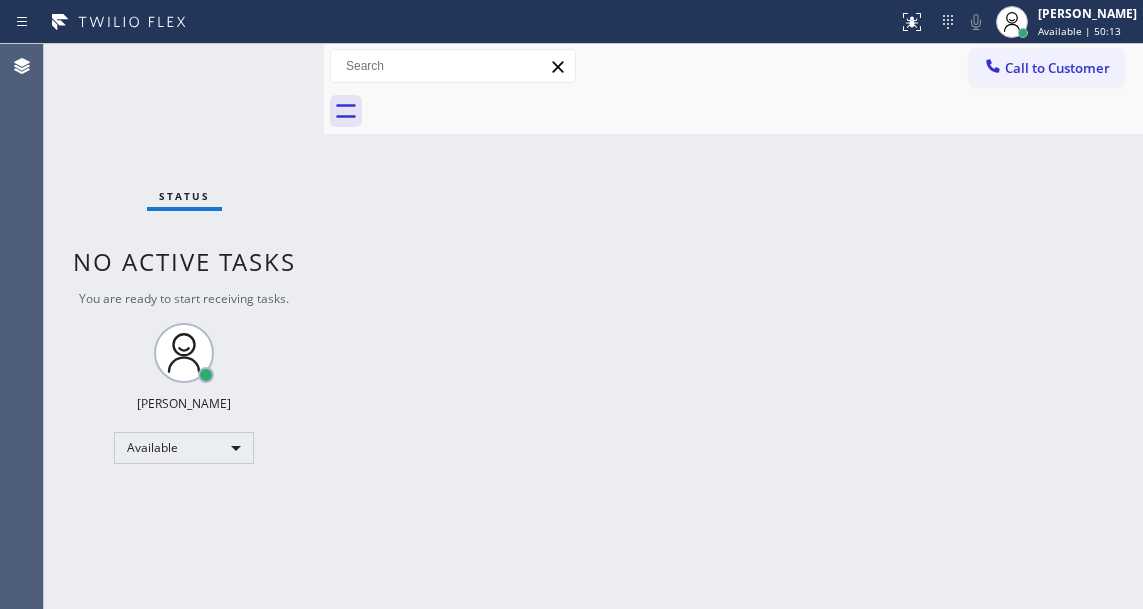 click on "Status   No active tasks     You are ready to start receiving tasks.   [PERSON_NAME]" at bounding box center [184, 326] 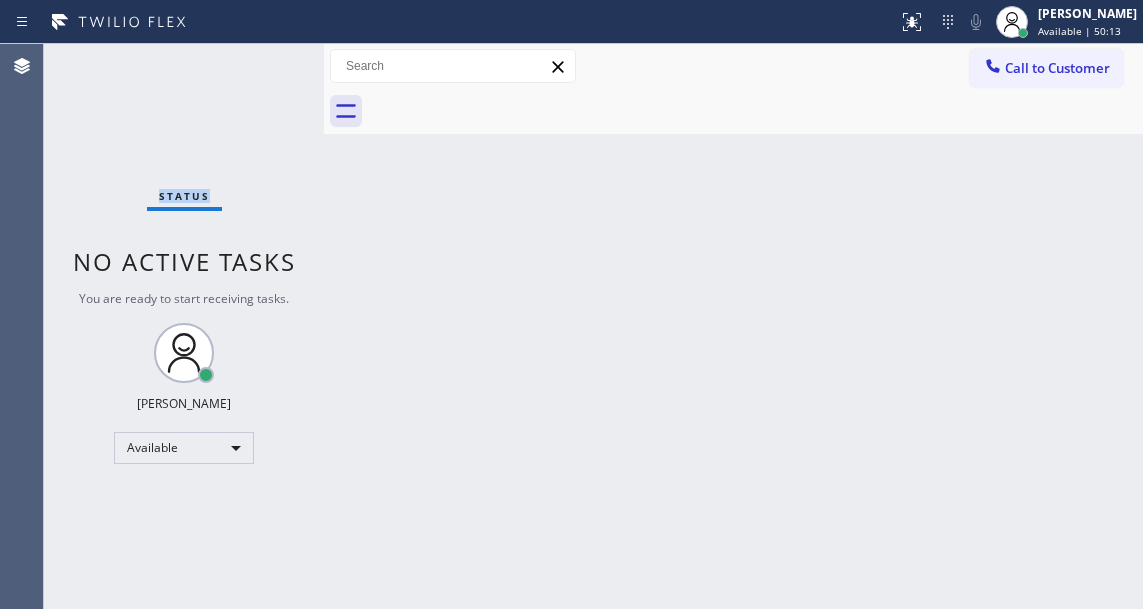 click on "Status   No active tasks     You are ready to start receiving tasks.   [PERSON_NAME]" at bounding box center [184, 326] 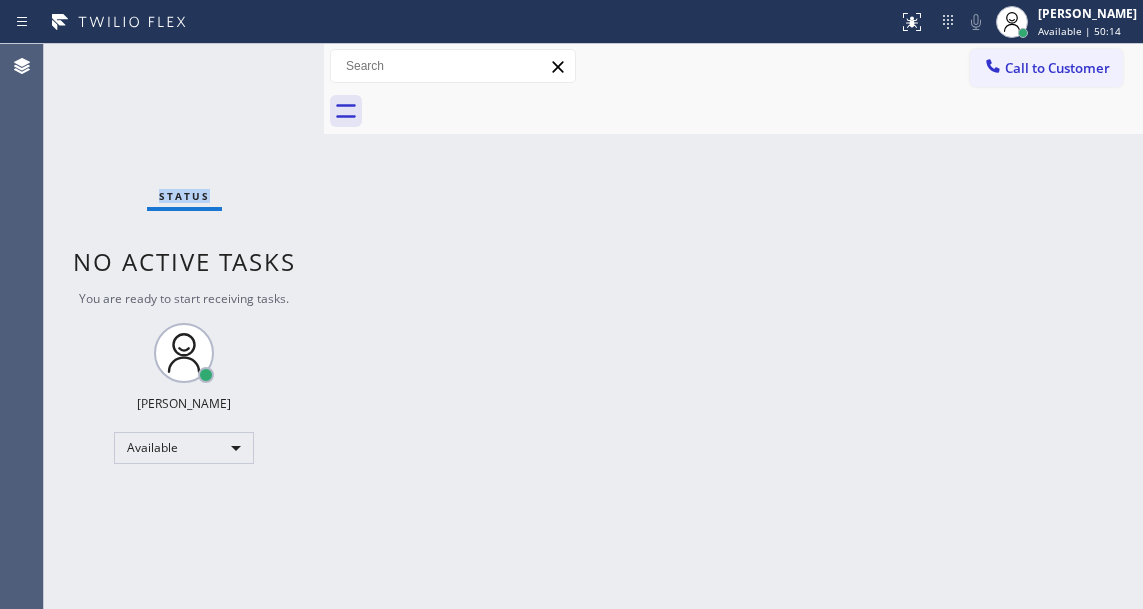 click on "Status   No active tasks     You are ready to start receiving tasks.   [PERSON_NAME]" at bounding box center [184, 326] 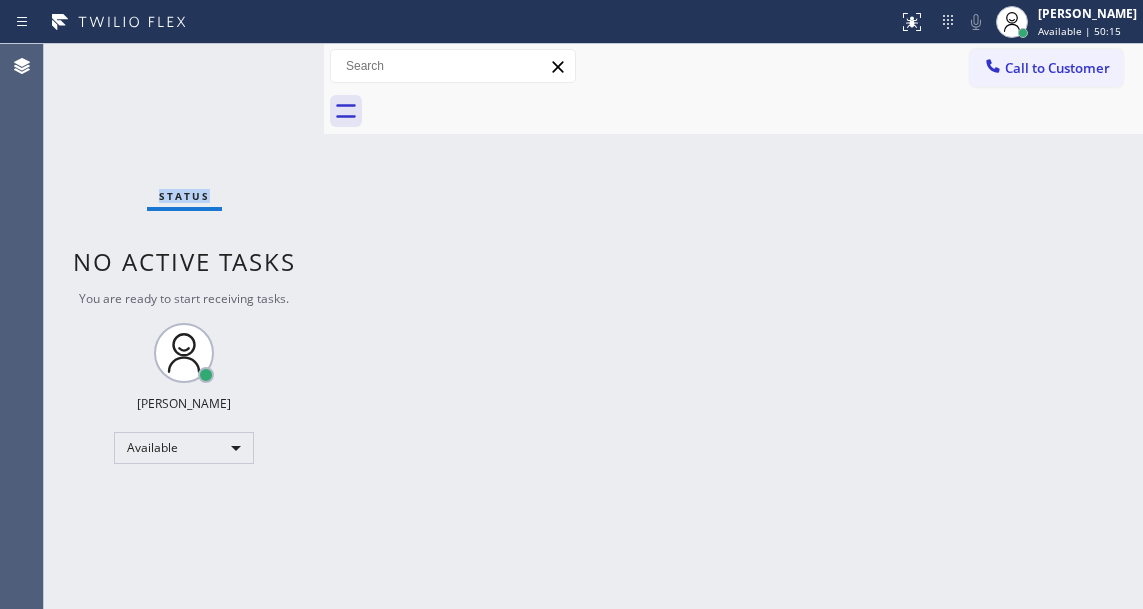 click on "Status   No active tasks     You are ready to start receiving tasks.   [PERSON_NAME]" at bounding box center [184, 326] 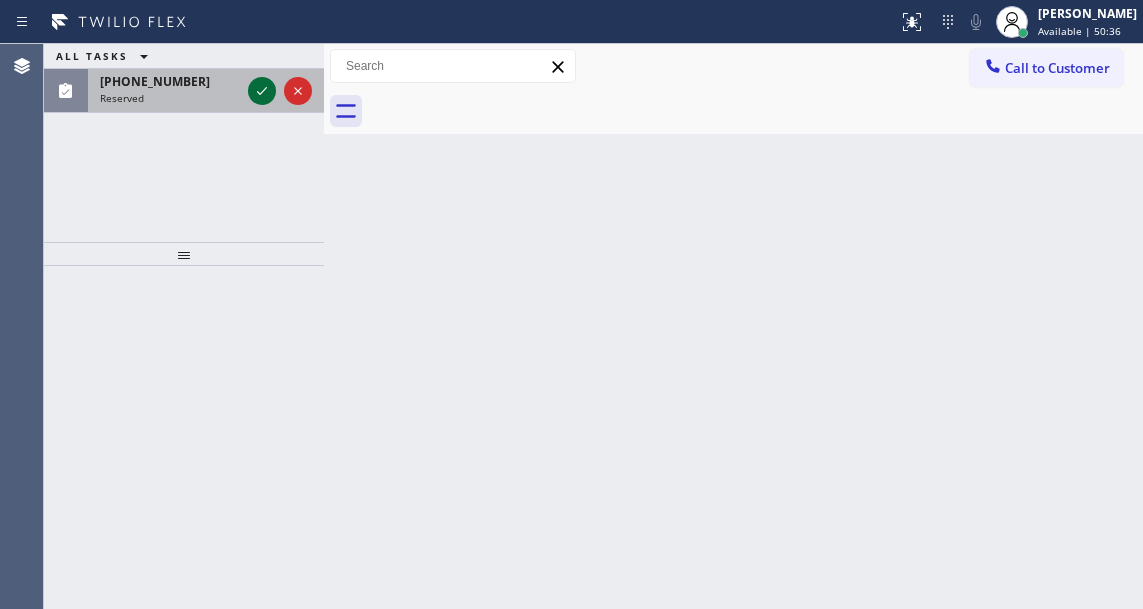 click 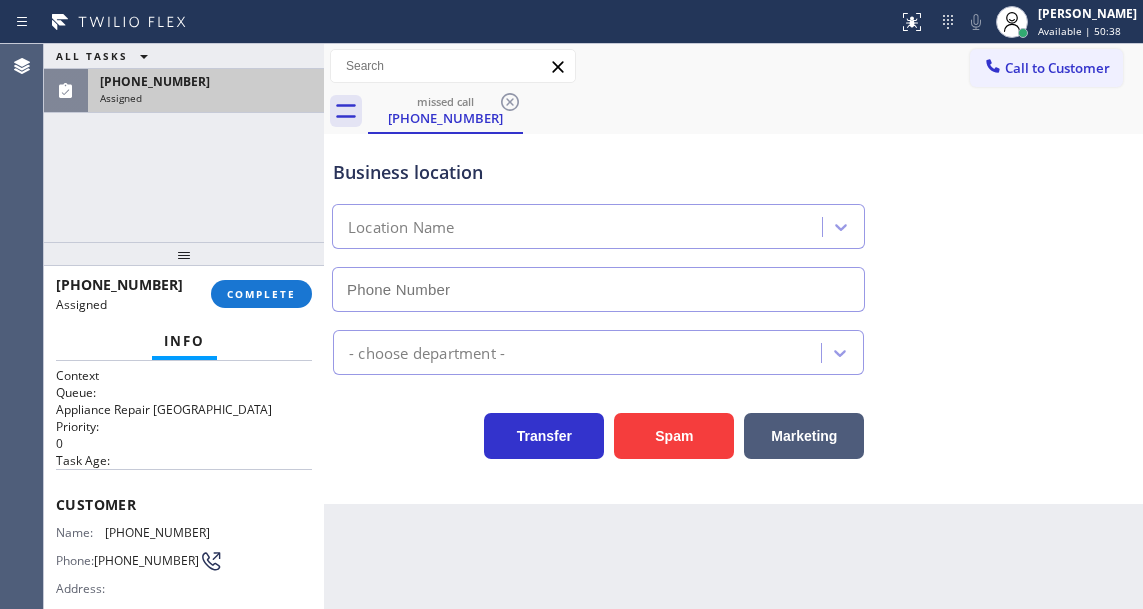 type on "(720) 704-4778" 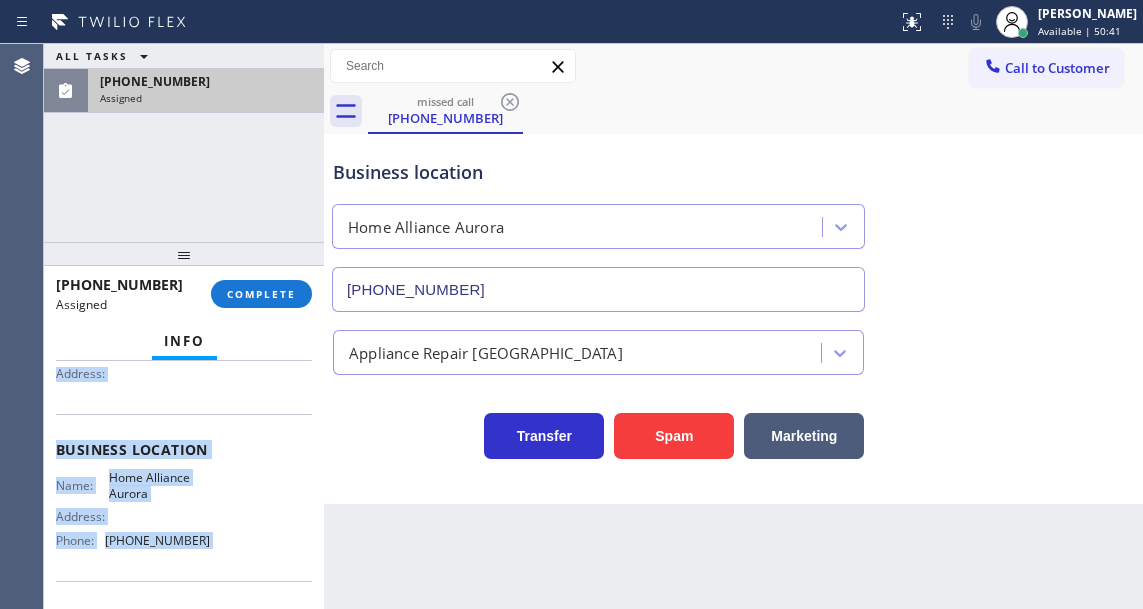 scroll, scrollTop: 351, scrollLeft: 0, axis: vertical 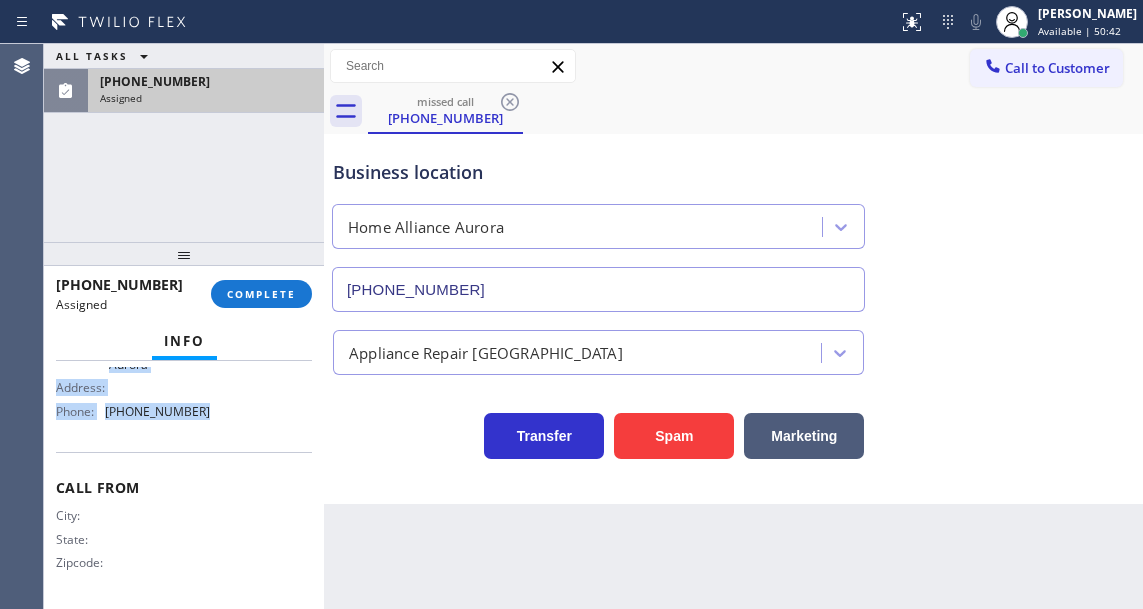 drag, startPoint x: 51, startPoint y: 501, endPoint x: 228, endPoint y: 408, distance: 199.94499 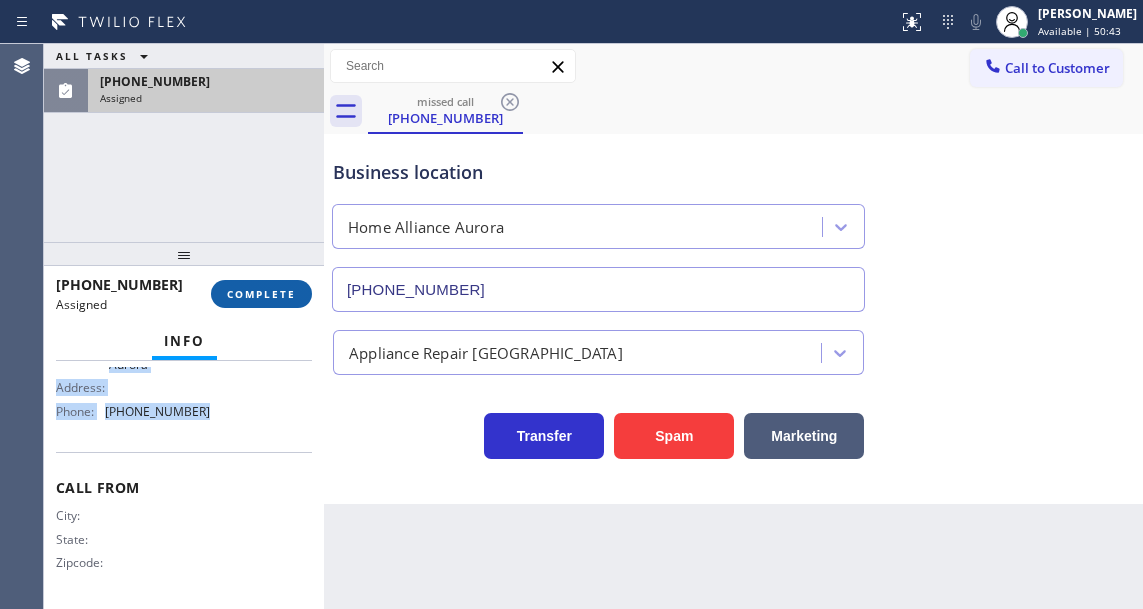 type 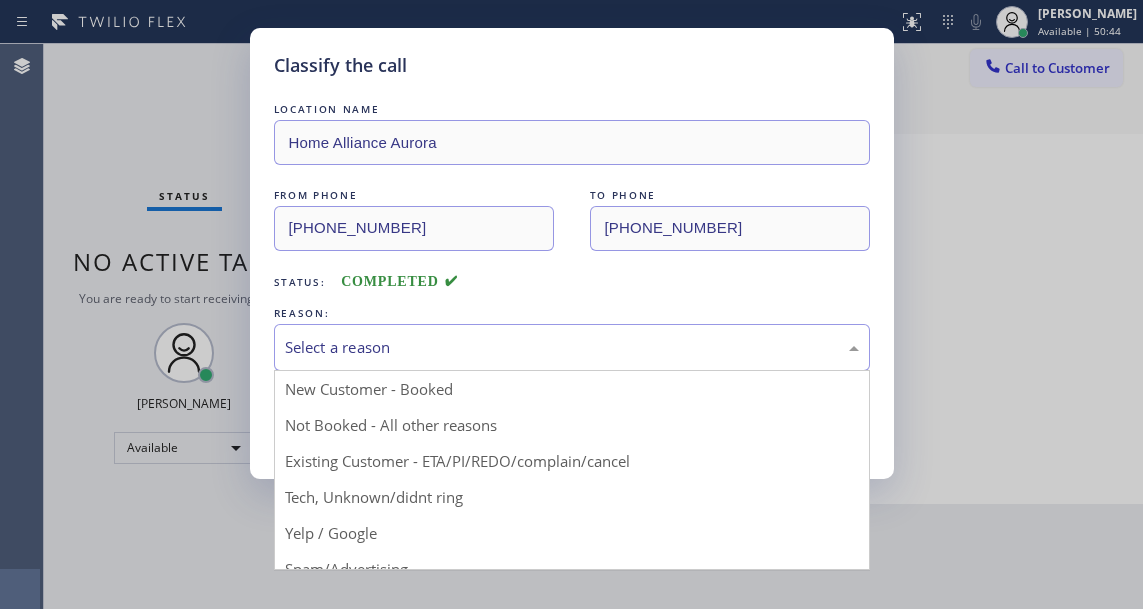 click on "Select a reason" at bounding box center (572, 347) 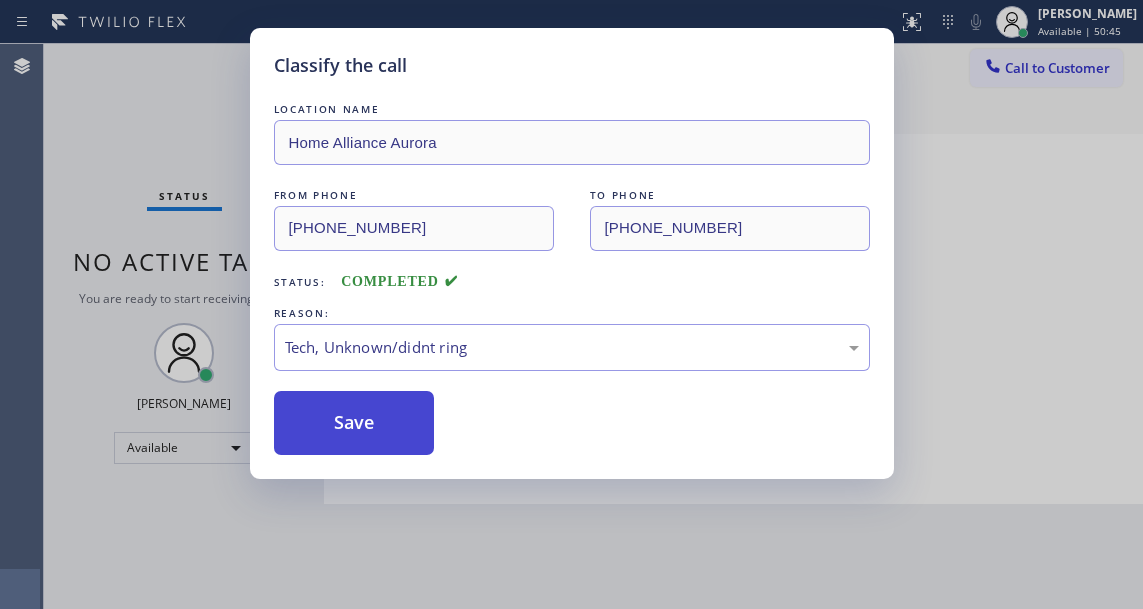 click on "Save" at bounding box center (354, 423) 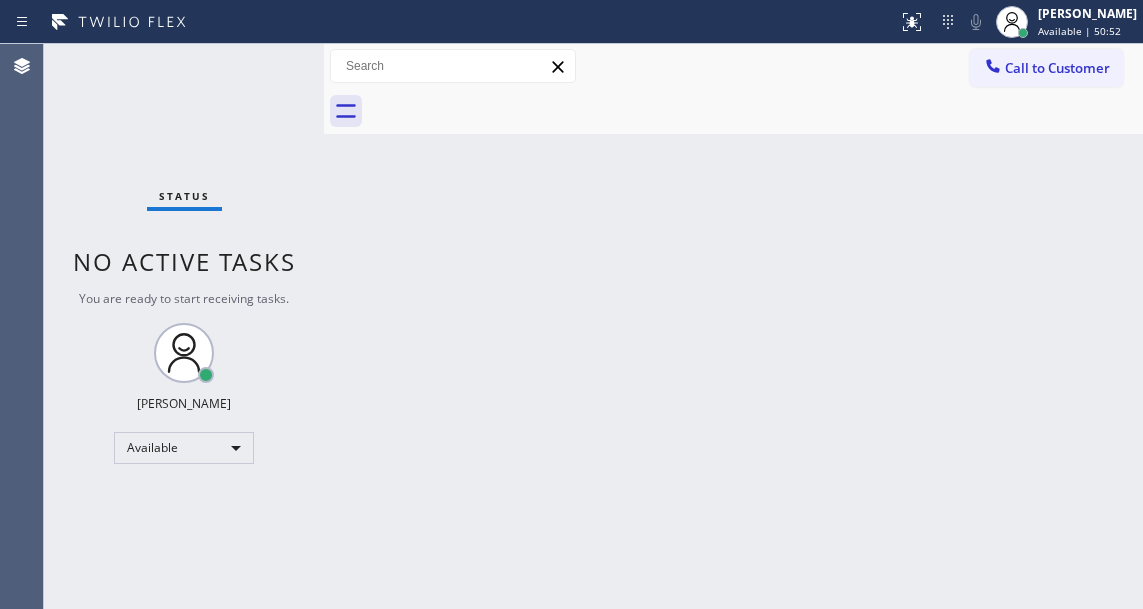 drag, startPoint x: 1079, startPoint y: 222, endPoint x: 953, endPoint y: 206, distance: 127.01181 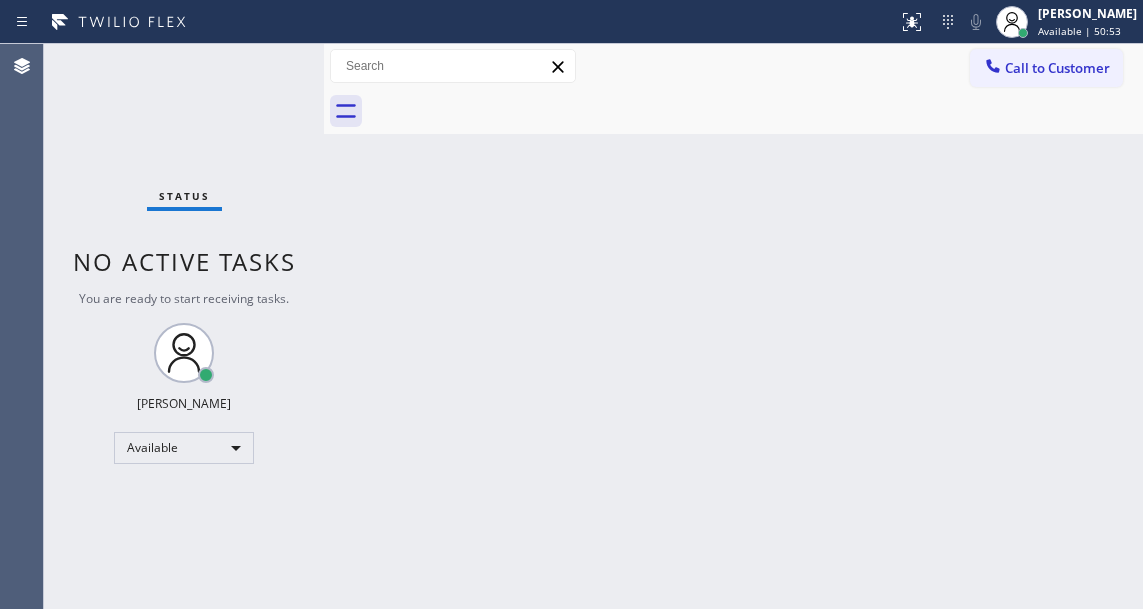 click on "Status   No active tasks     You are ready to start receiving tasks.   [PERSON_NAME]" at bounding box center [184, 326] 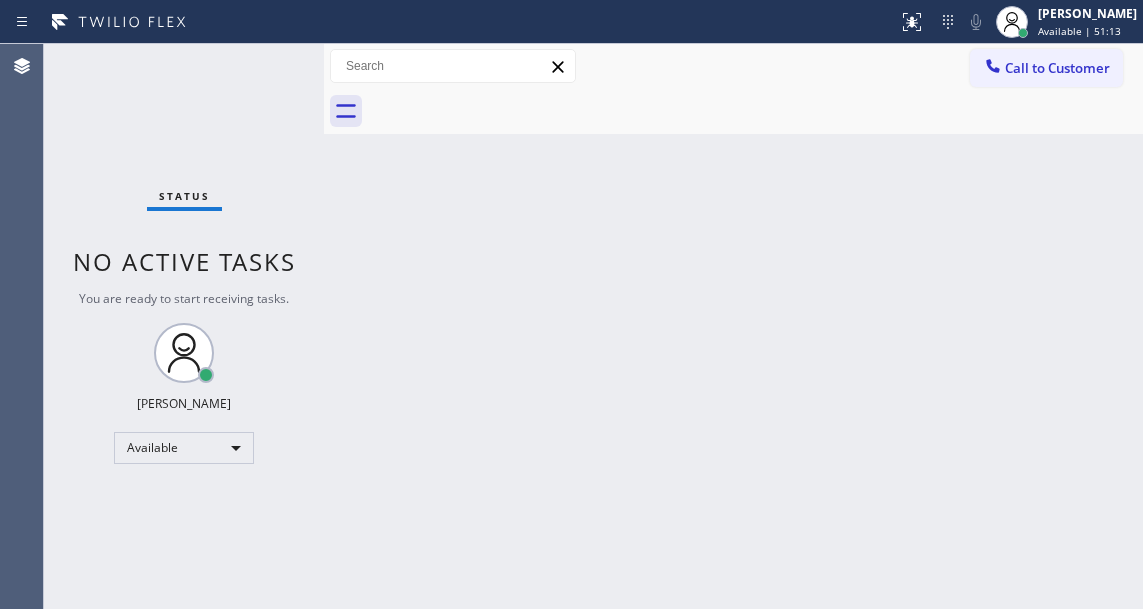click on "Status   No active tasks     You are ready to start receiving tasks.   [PERSON_NAME]" at bounding box center (184, 326) 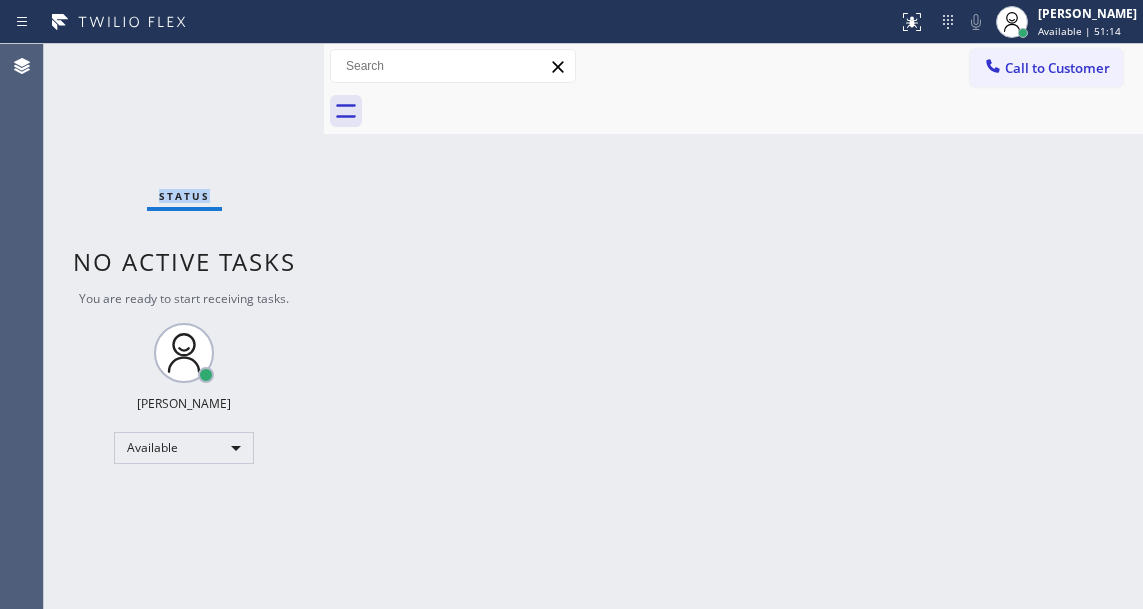 click on "Status   No active tasks     You are ready to start receiving tasks.   [PERSON_NAME]" at bounding box center [184, 326] 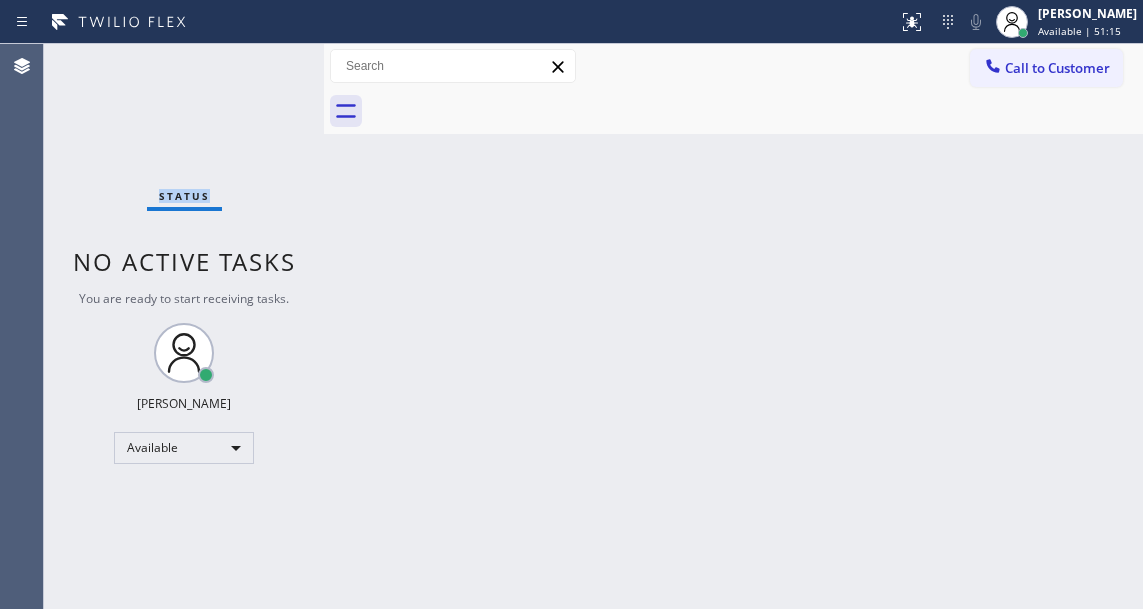 click on "Status   No active tasks     You are ready to start receiving tasks.   [PERSON_NAME]" at bounding box center [184, 326] 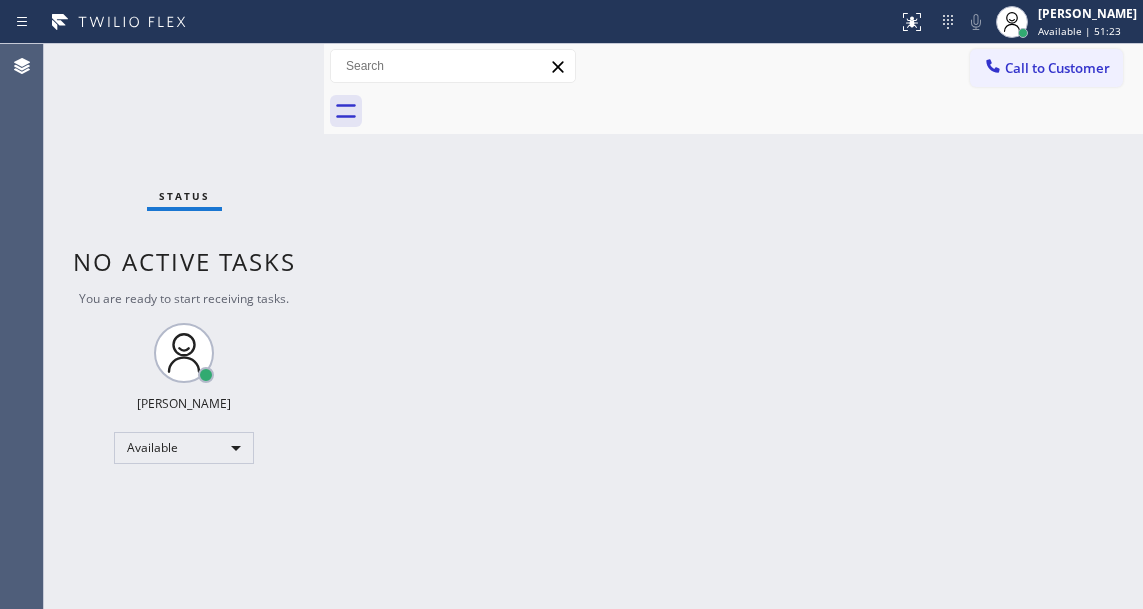 click on "Status   No active tasks     You are ready to start receiving tasks.   [PERSON_NAME]" at bounding box center [184, 326] 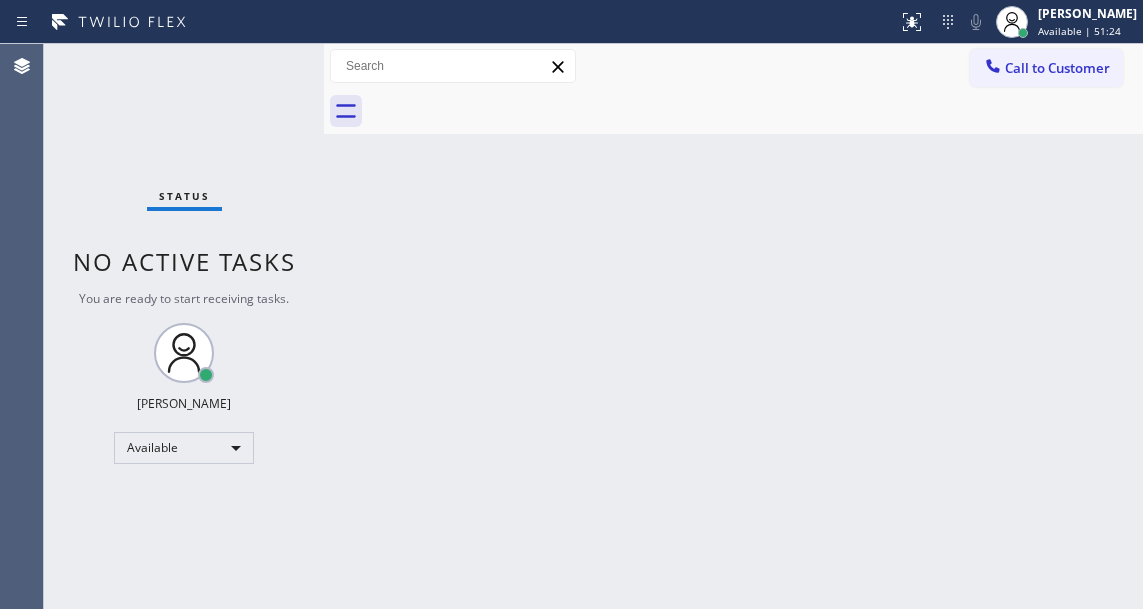 click on "Status   No active tasks     You are ready to start receiving tasks.   [PERSON_NAME]" at bounding box center (184, 326) 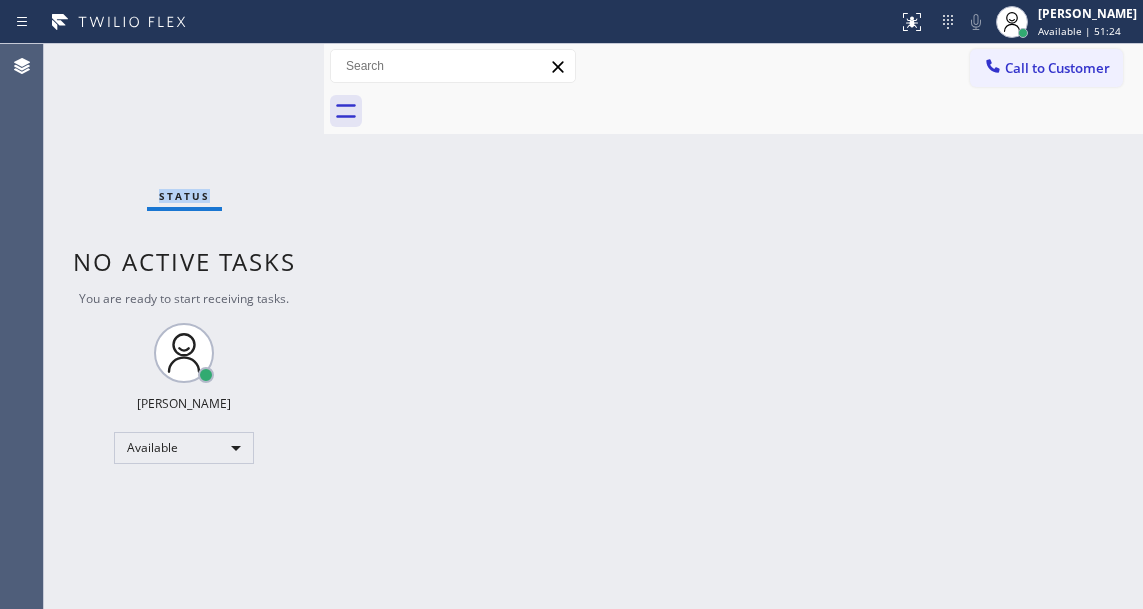 click on "Status   No active tasks     You are ready to start receiving tasks.   [PERSON_NAME]" at bounding box center (184, 326) 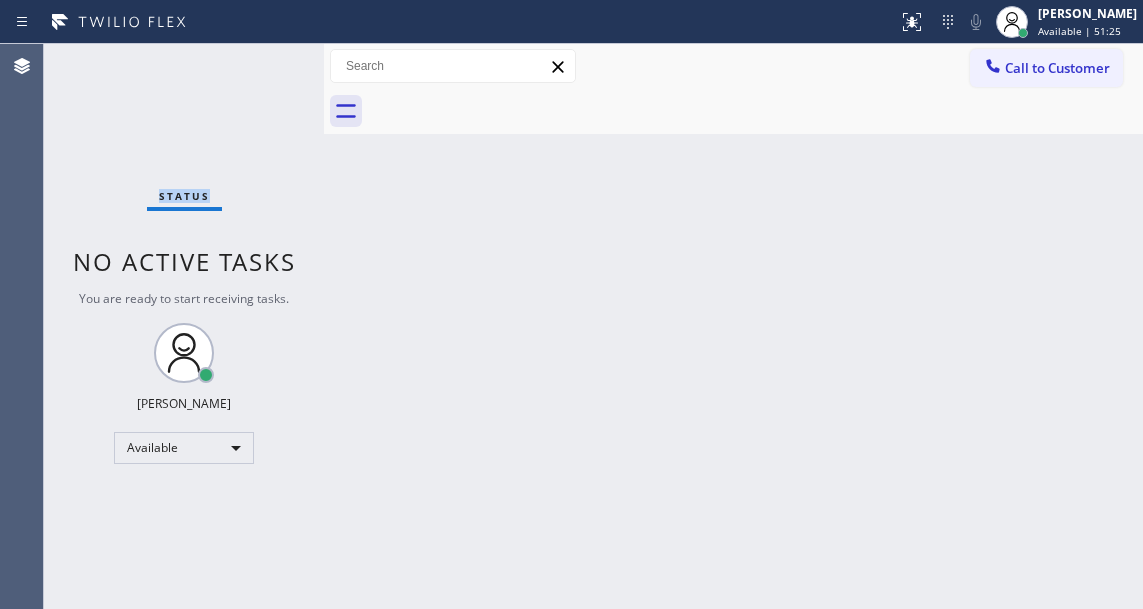 click on "Status   No active tasks     You are ready to start receiving tasks.   [PERSON_NAME]" at bounding box center (184, 326) 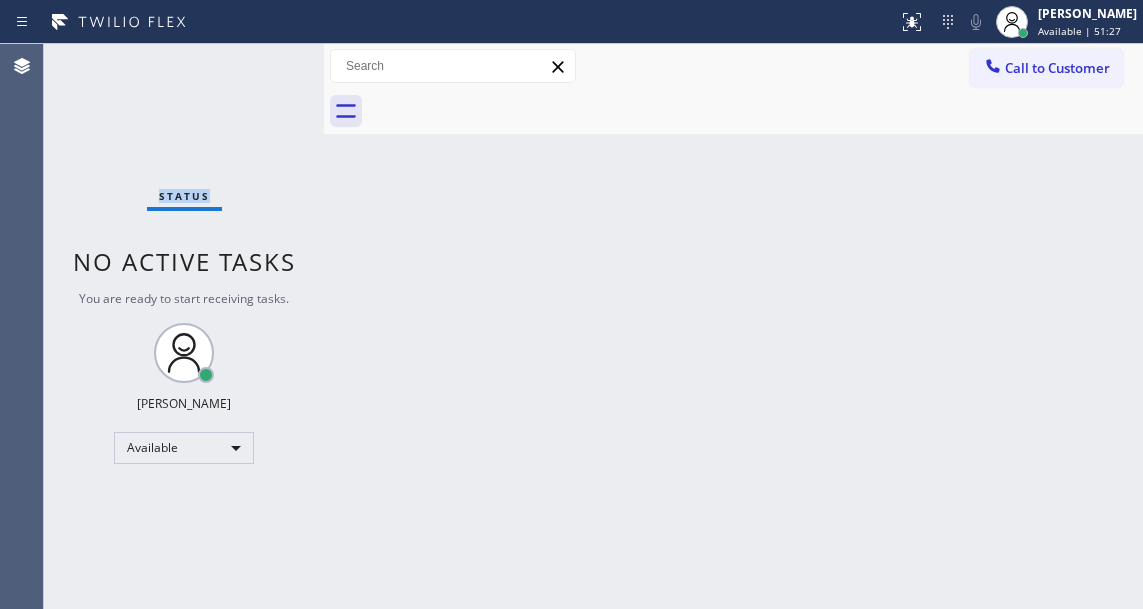 click on "Status   No active tasks     You are ready to start receiving tasks.   [PERSON_NAME]" at bounding box center [184, 326] 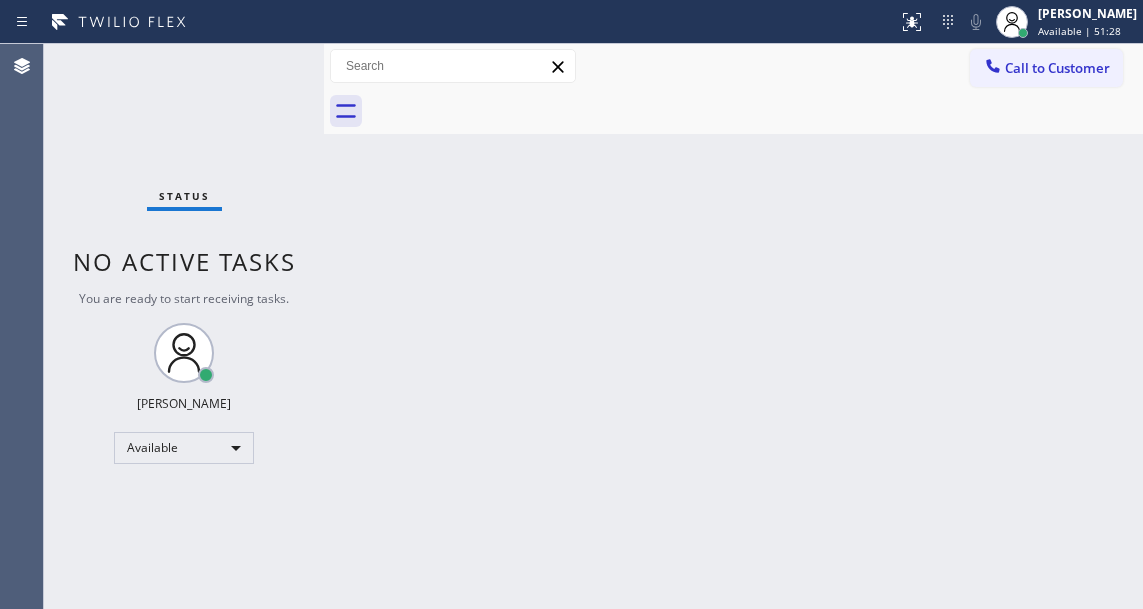 click on "Status   No active tasks     You are ready to start receiving tasks.   [PERSON_NAME]" at bounding box center [184, 326] 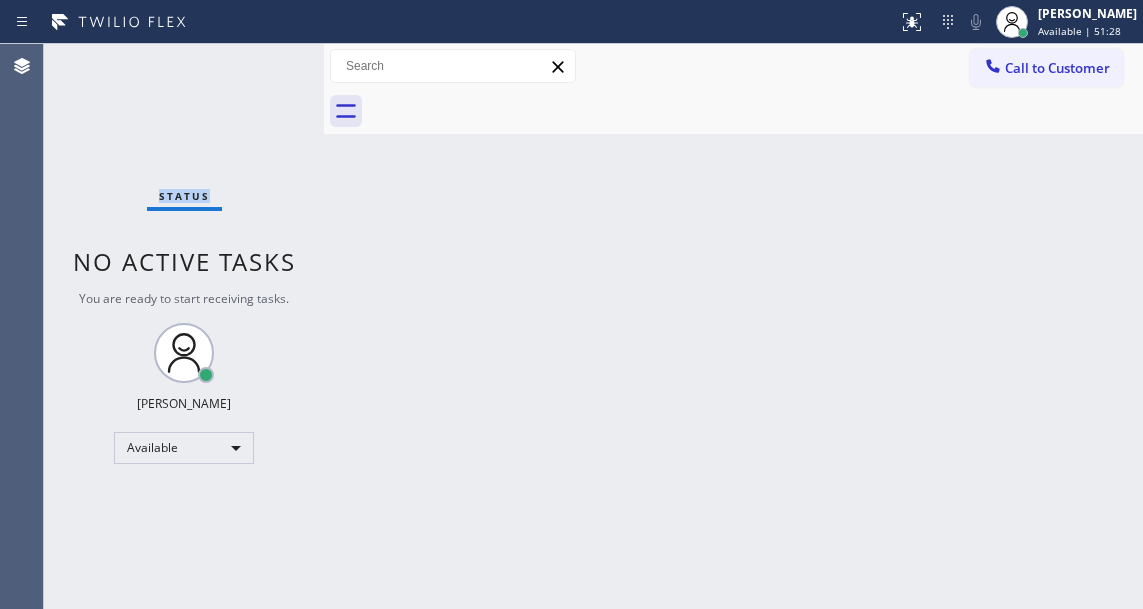 click on "Status   No active tasks     You are ready to start receiving tasks.   [PERSON_NAME]" at bounding box center [184, 326] 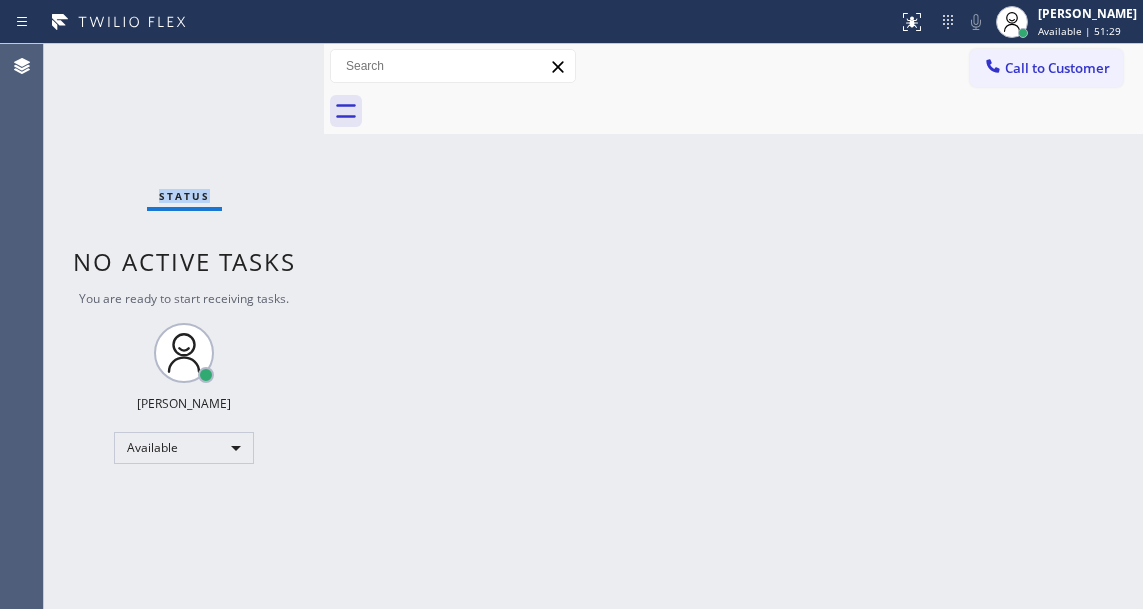 click on "Status   No active tasks     You are ready to start receiving tasks.   [PERSON_NAME]" at bounding box center (184, 326) 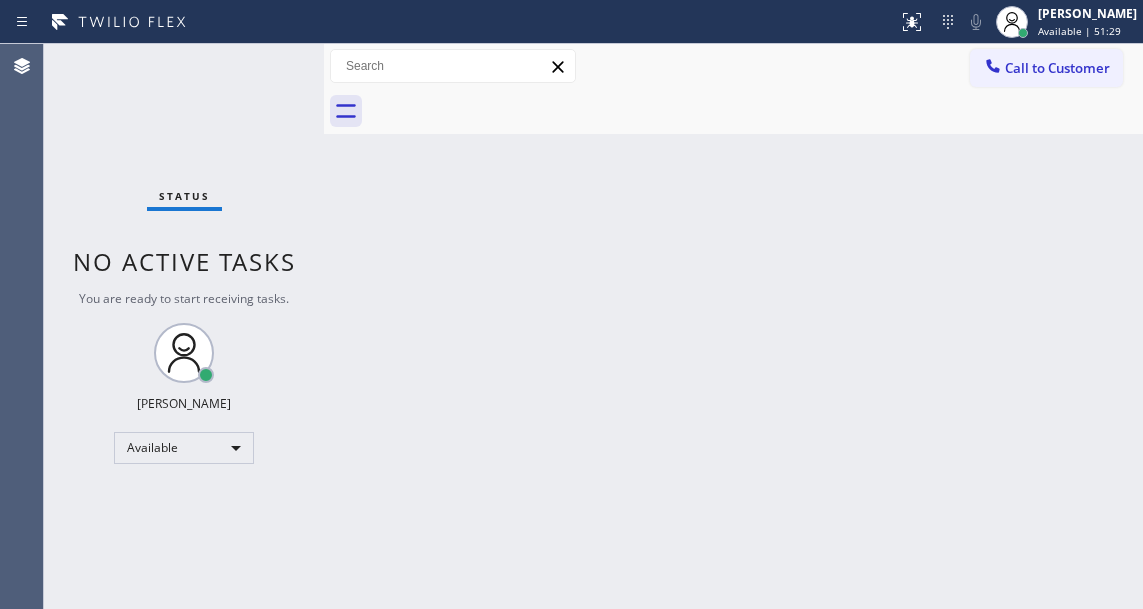 click on "Status   No active tasks     You are ready to start receiving tasks.   [PERSON_NAME]" at bounding box center [184, 326] 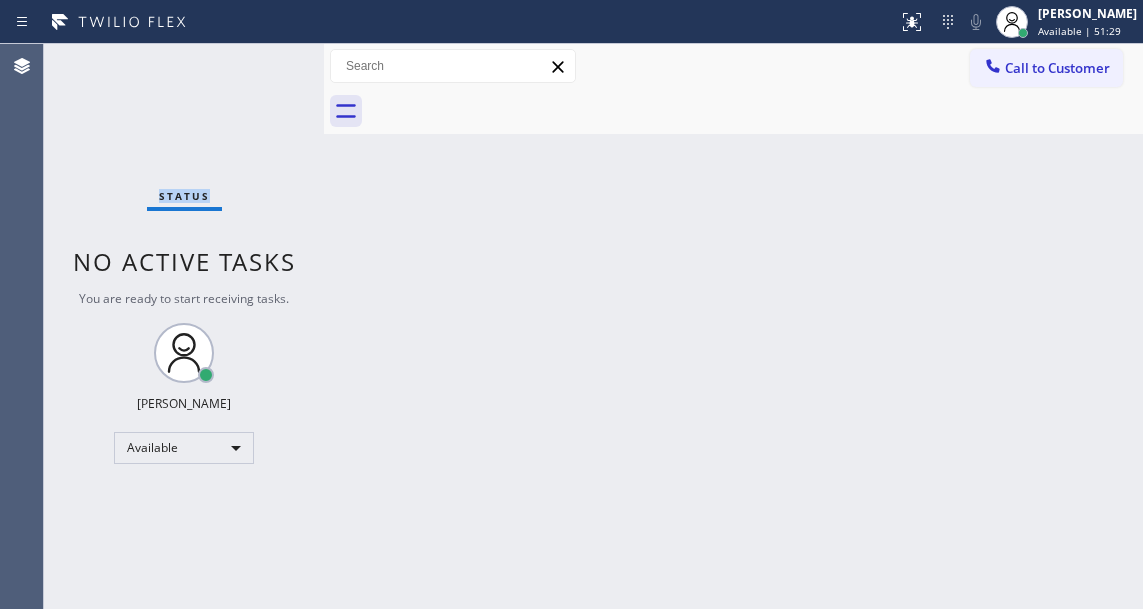click on "Status   No active tasks     You are ready to start receiving tasks.   [PERSON_NAME]" at bounding box center (184, 326) 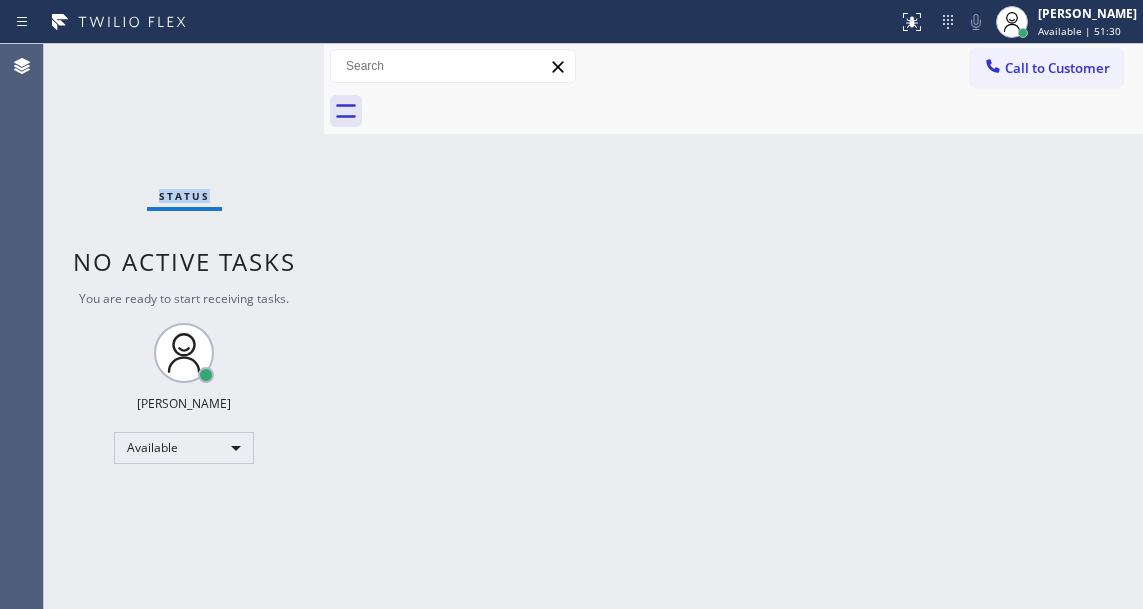 click on "Status   No active tasks     You are ready to start receiving tasks.   [PERSON_NAME]" at bounding box center [184, 326] 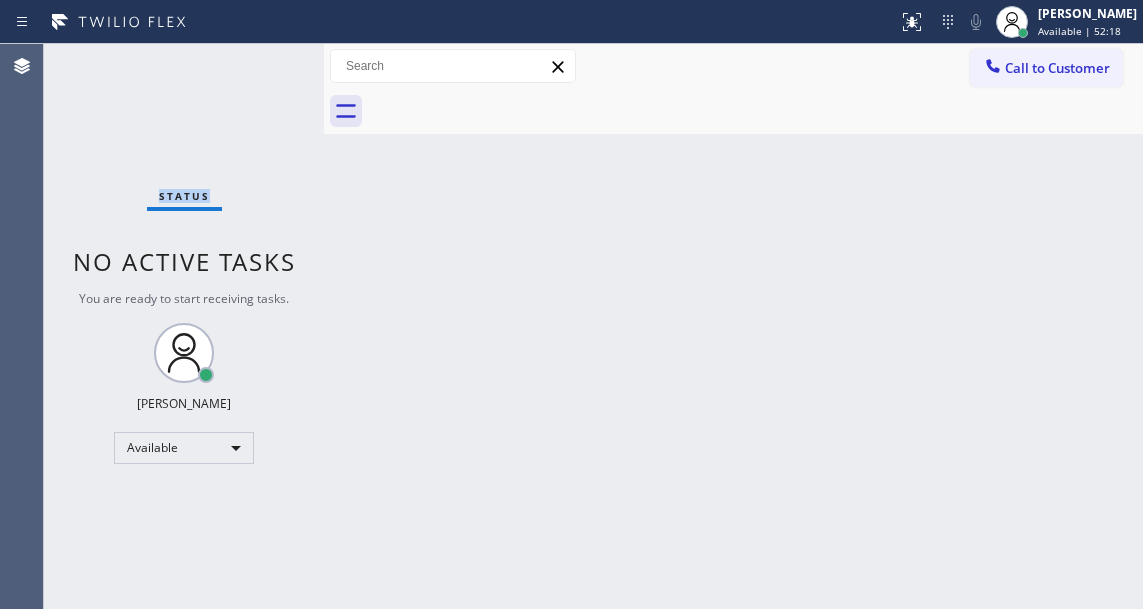click on "Status   No active tasks     You are ready to start receiving tasks.   [PERSON_NAME]" at bounding box center [184, 326] 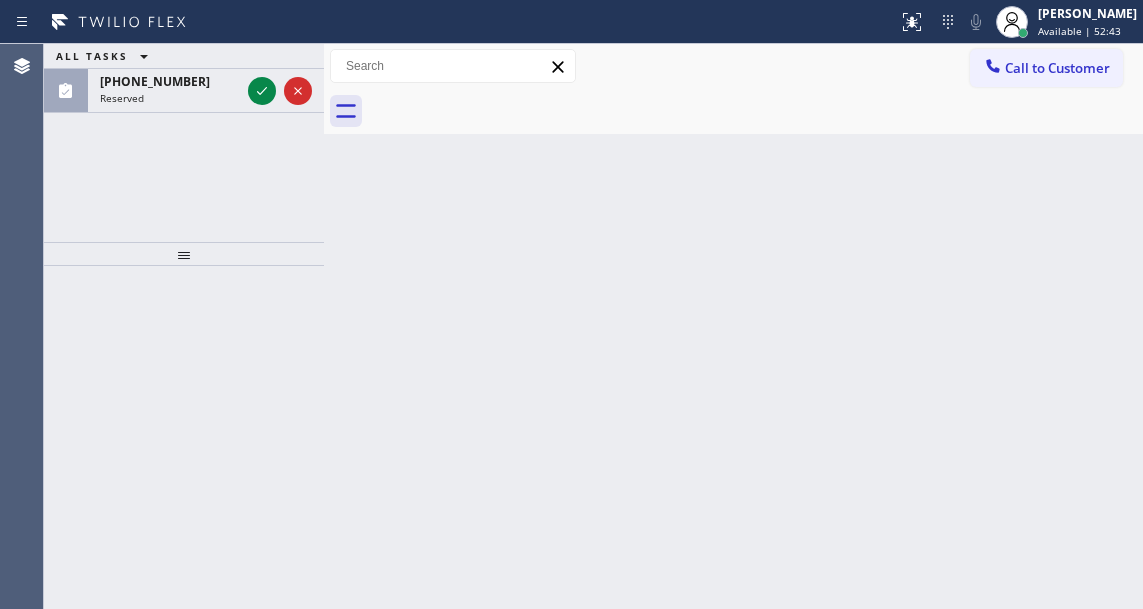 click on "Back to Dashboard Change Sender ID Customers Technicians Select a contact Outbound call Technician Search Technician Your caller id phone number Your caller id phone number Call Technician info Name   Phone none Address none Change Sender ID HVAC [PHONE_NUMBER] 5 Star Appliance [PHONE_NUMBER] Appliance Repair [PHONE_NUMBER] Plumbing [PHONE_NUMBER] Air Duct Cleaning [PHONE_NUMBER]  Electricians [PHONE_NUMBER] Cancel Change Check personal SMS Reset Change No tabs Call to Customer Outbound call Location Search location Your caller id phone number Customer number Call Outbound call Technician Search Technician Your caller id phone number Your caller id phone number Call" at bounding box center (733, 326) 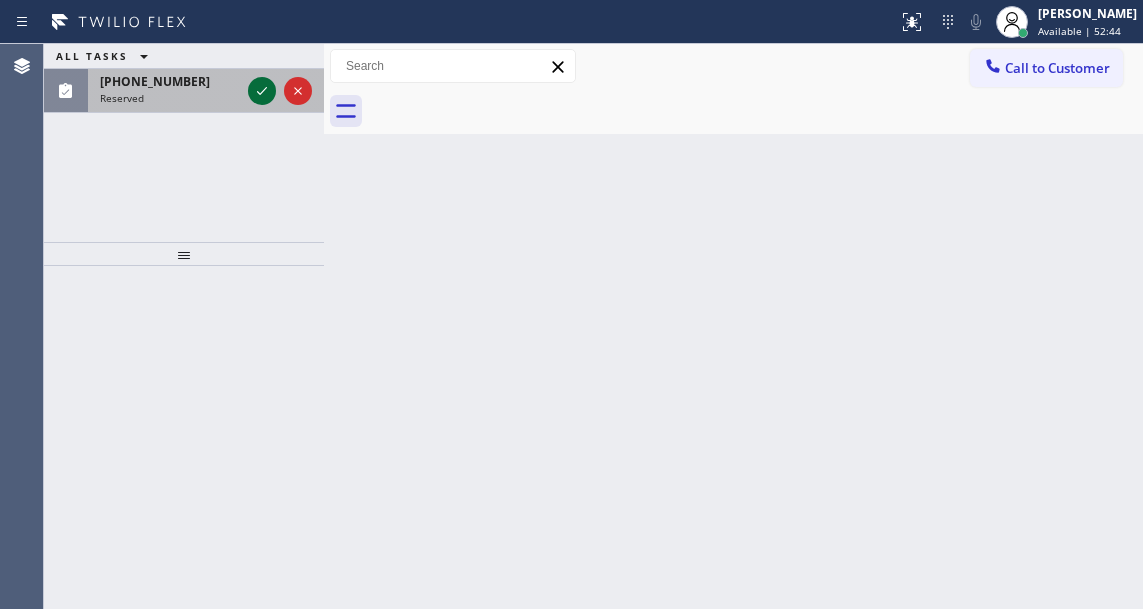 click 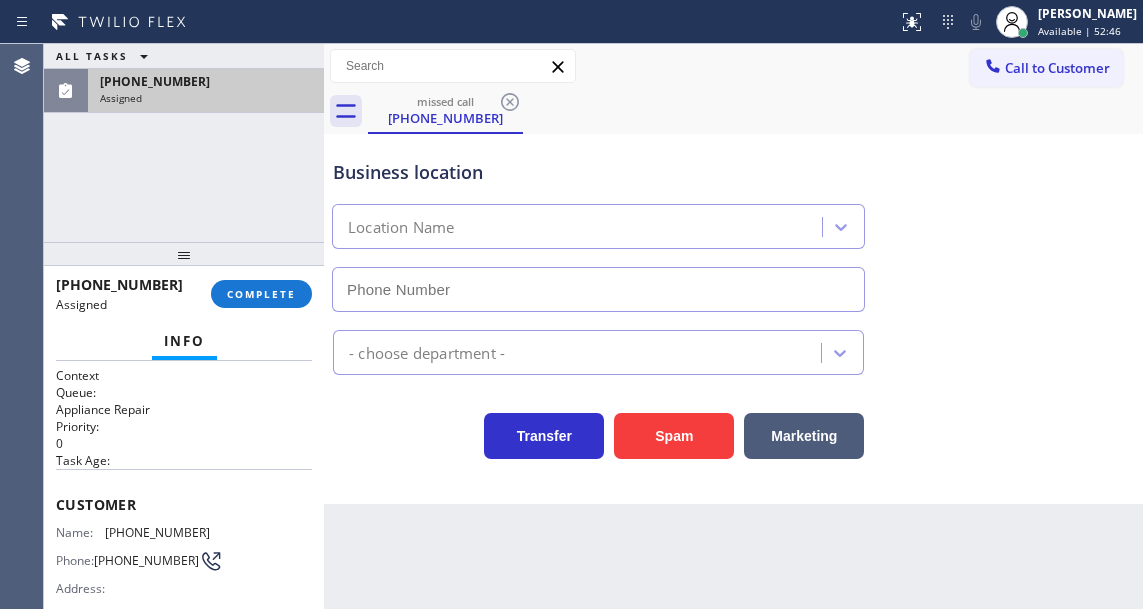type on "(240) 407-1963" 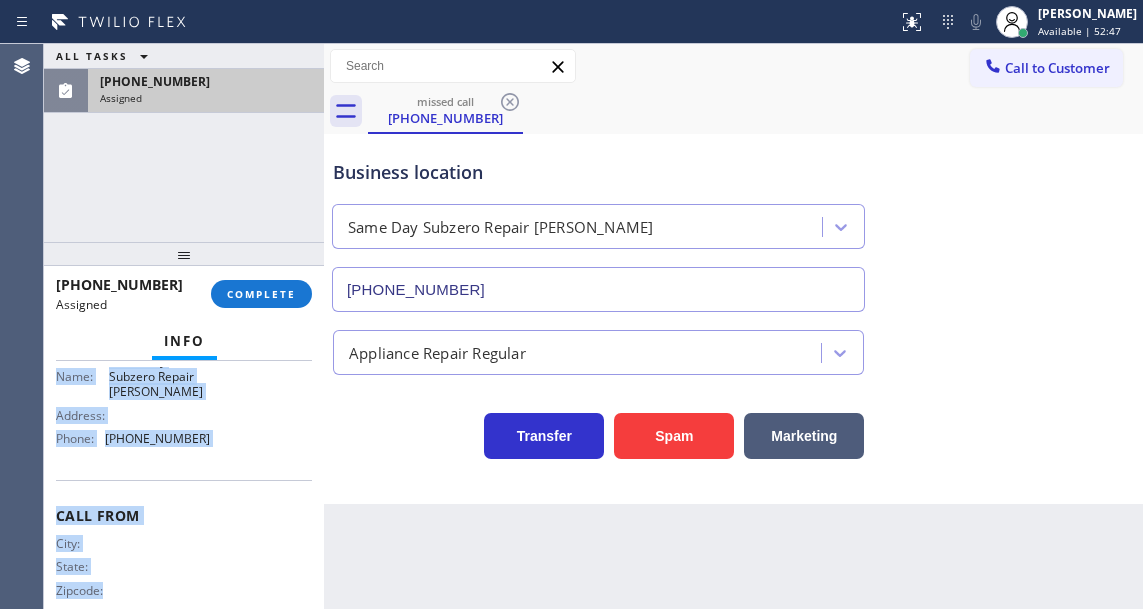 scroll, scrollTop: 367, scrollLeft: 0, axis: vertical 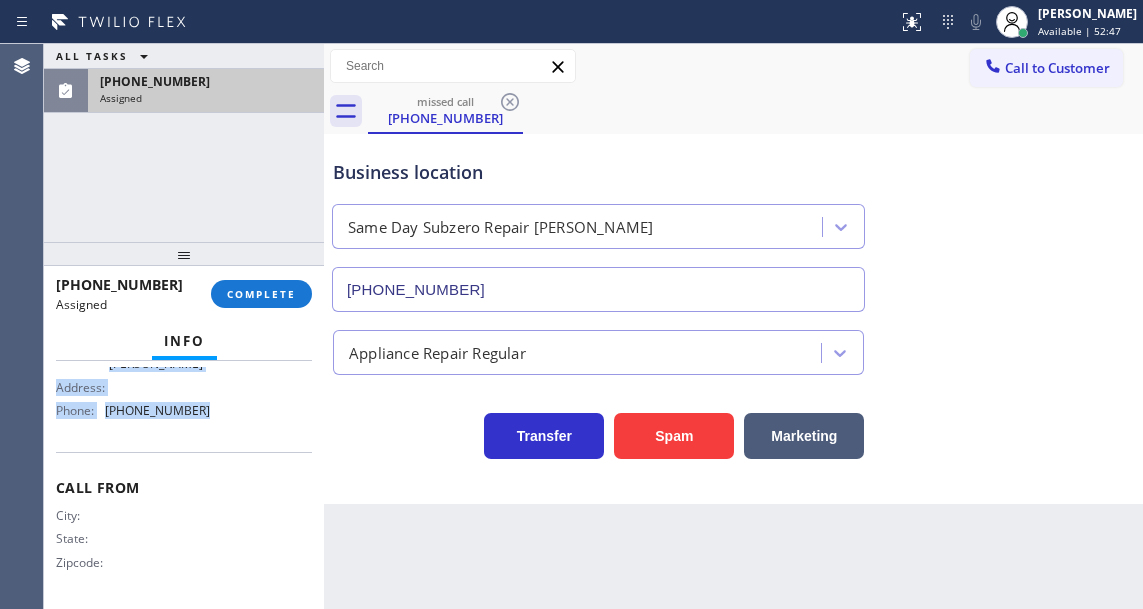drag, startPoint x: 51, startPoint y: 505, endPoint x: 217, endPoint y: 427, distance: 183.41211 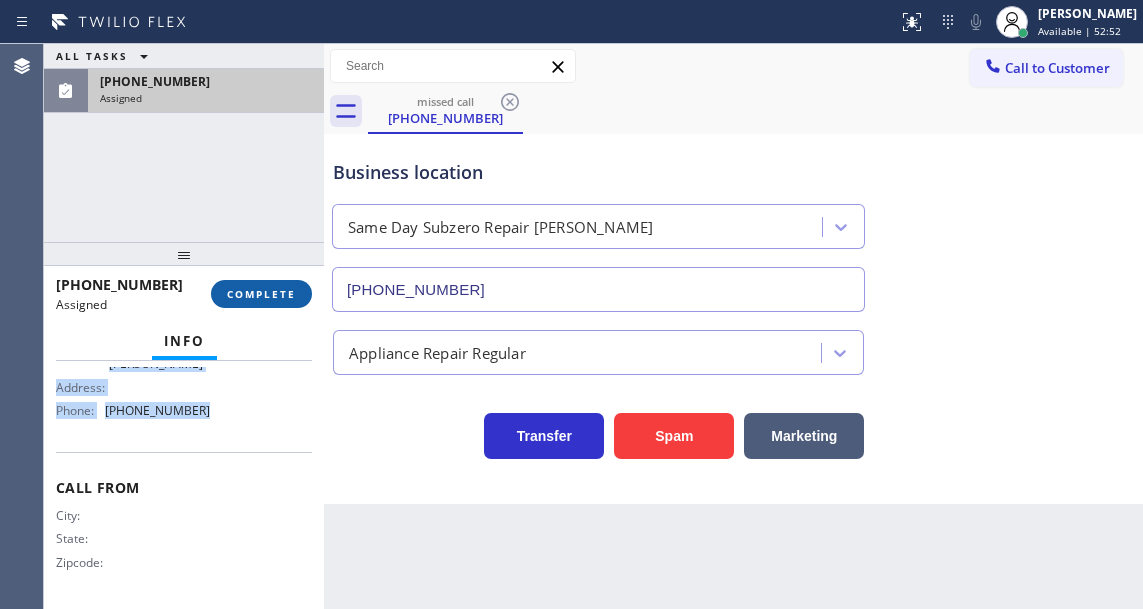 click on "COMPLETE" at bounding box center (261, 294) 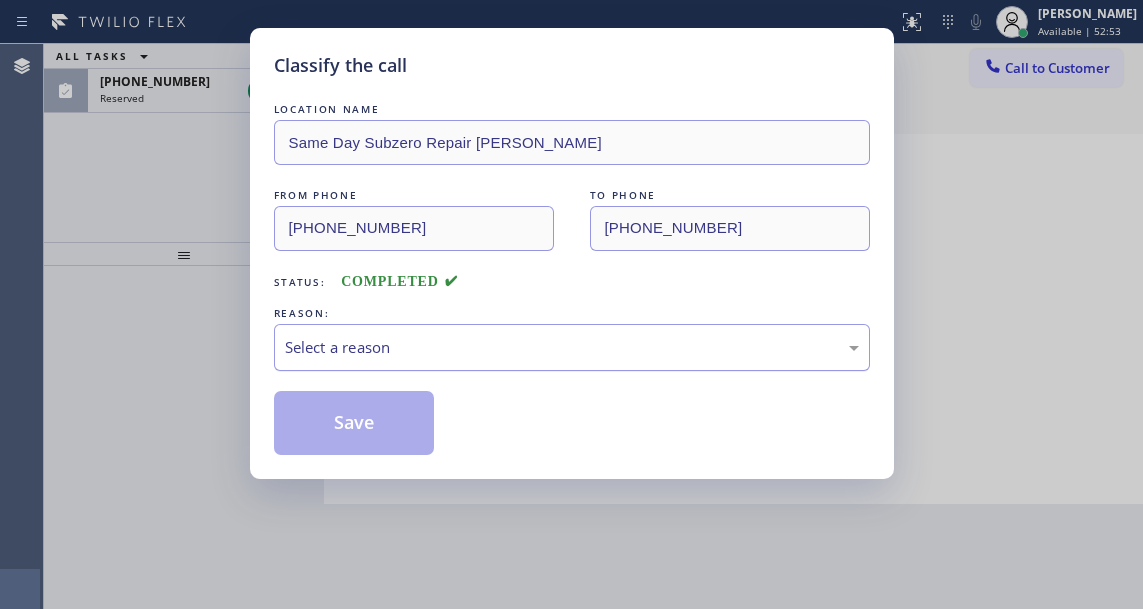click on "Select a reason" at bounding box center [572, 347] 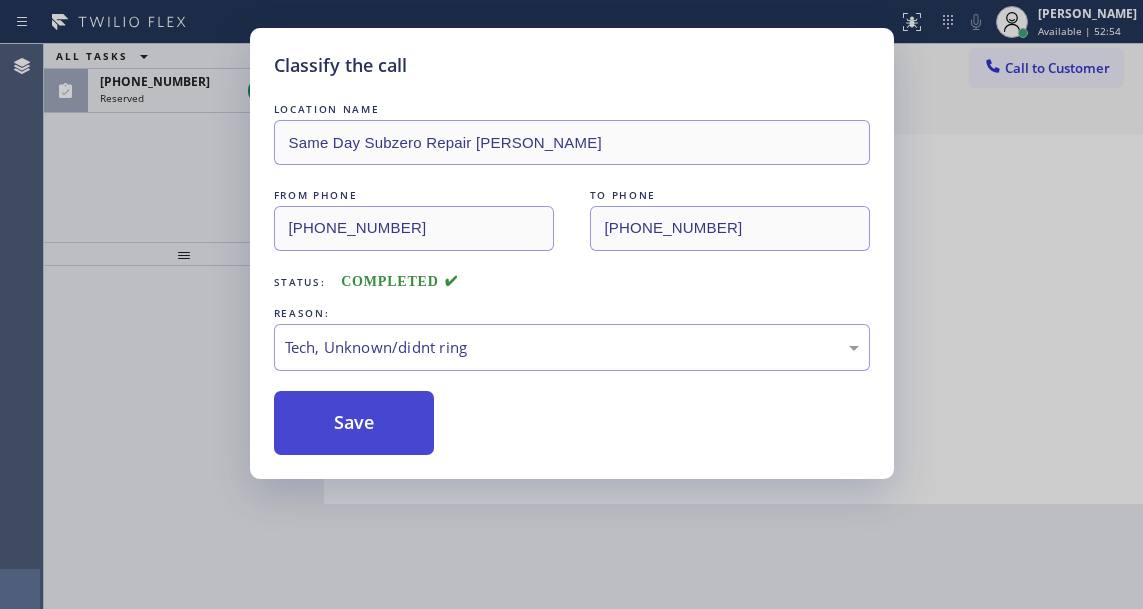 click on "Save" at bounding box center (354, 423) 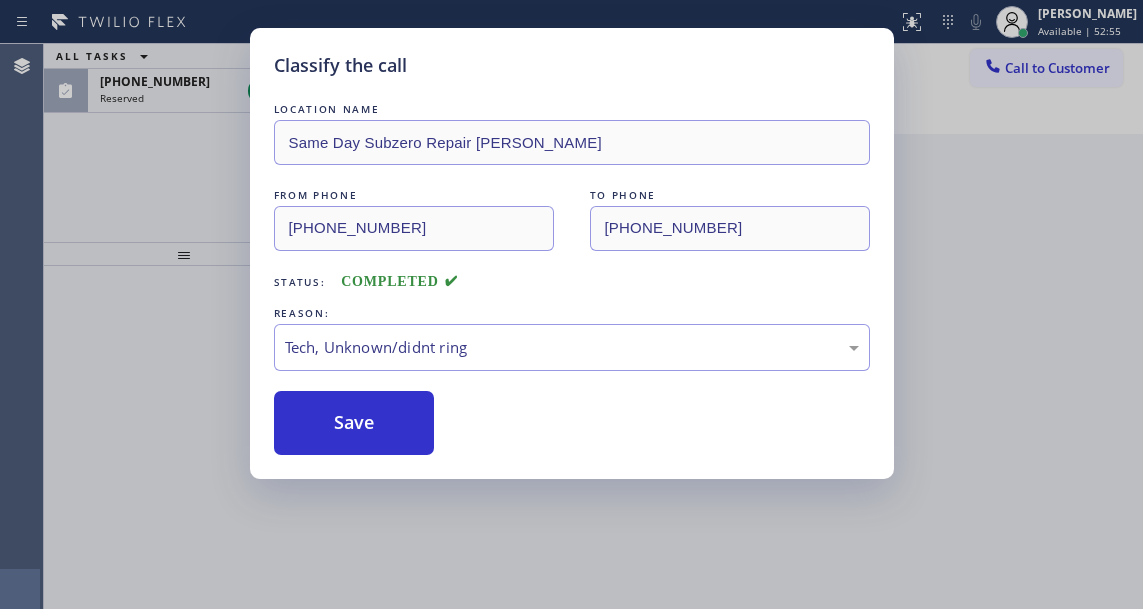 click on "Classify the call LOCATION NAME Same Day Subzero Repair Bowie FROM PHONE (571) 389-8736 TO PHONE (240) 407-1963 Status: COMPLETED REASON: Tech, Unknown/didnt ring Save" at bounding box center [571, 304] 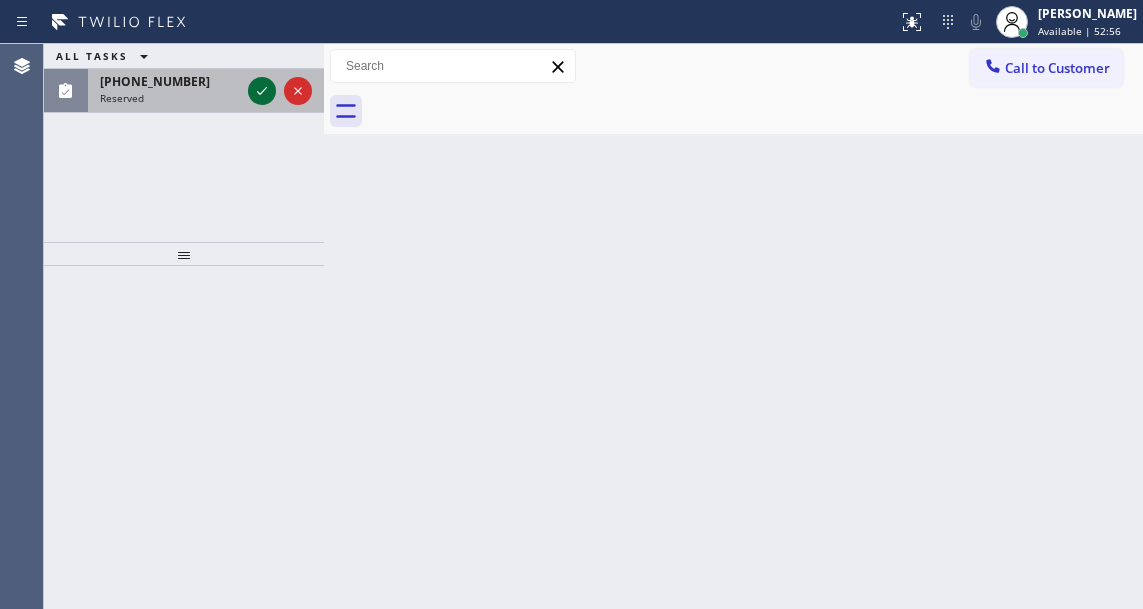 click 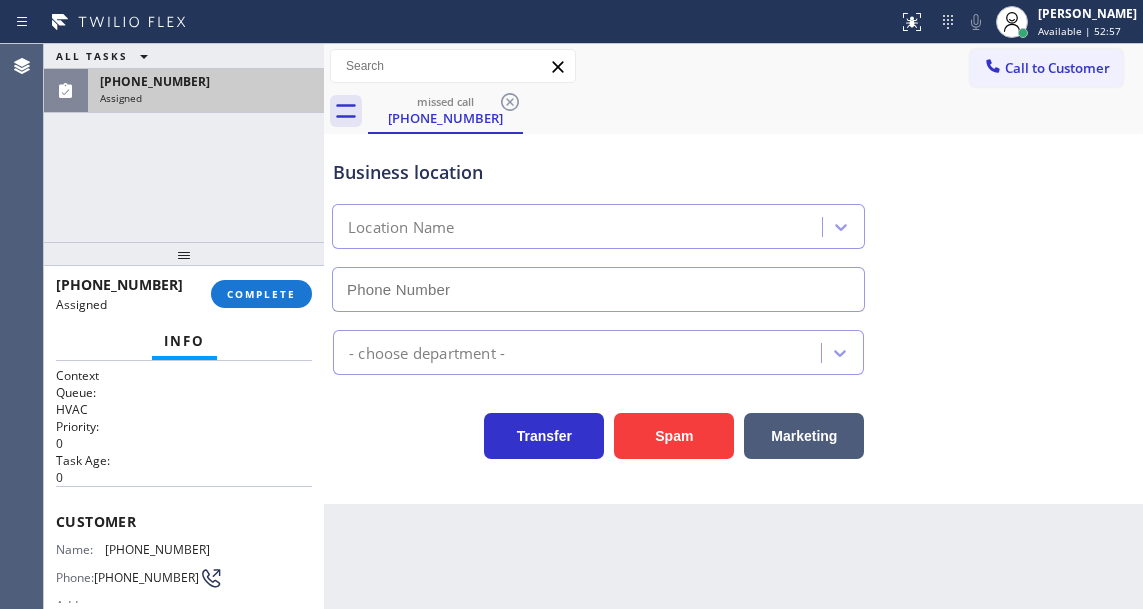 type on "(626) 416-4824" 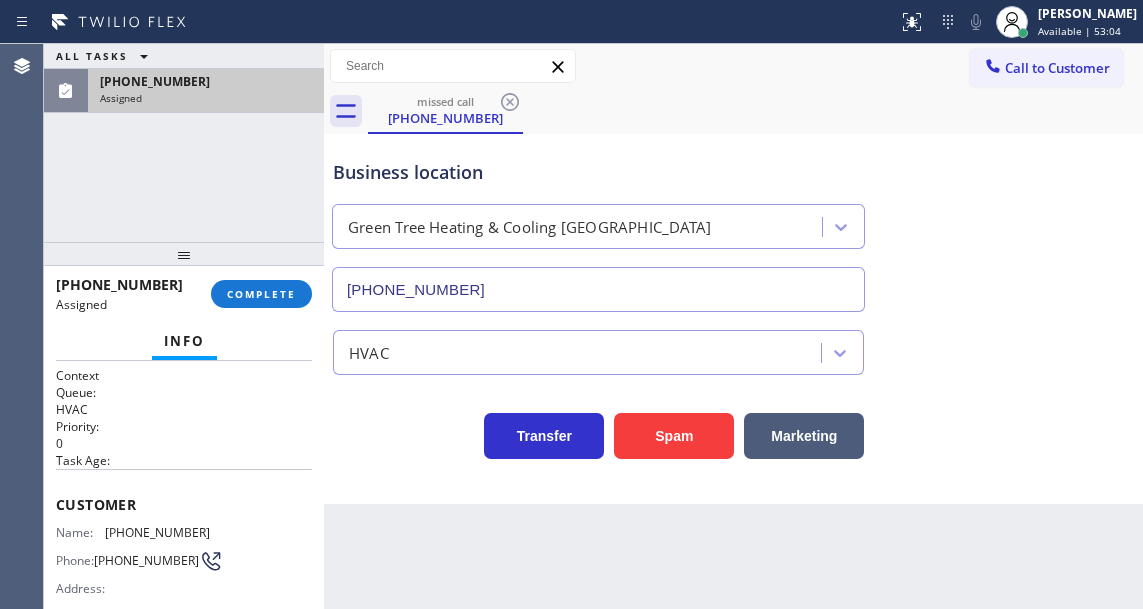 click on "Business location Green Tree Heating & Cooling Pasadena (626) 416-4824" at bounding box center (733, 221) 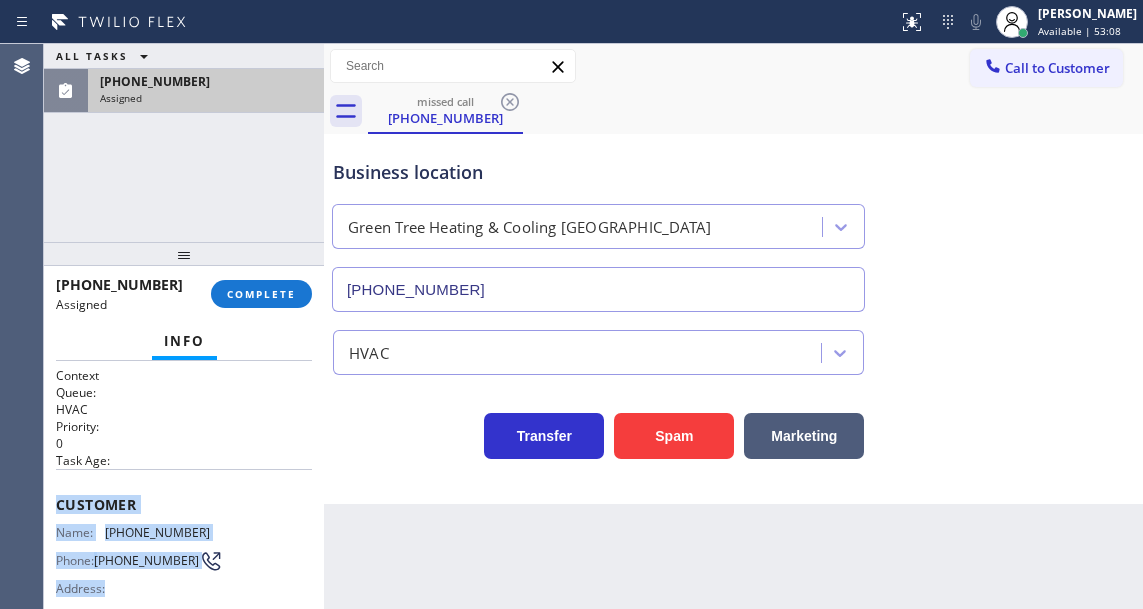scroll, scrollTop: 382, scrollLeft: 0, axis: vertical 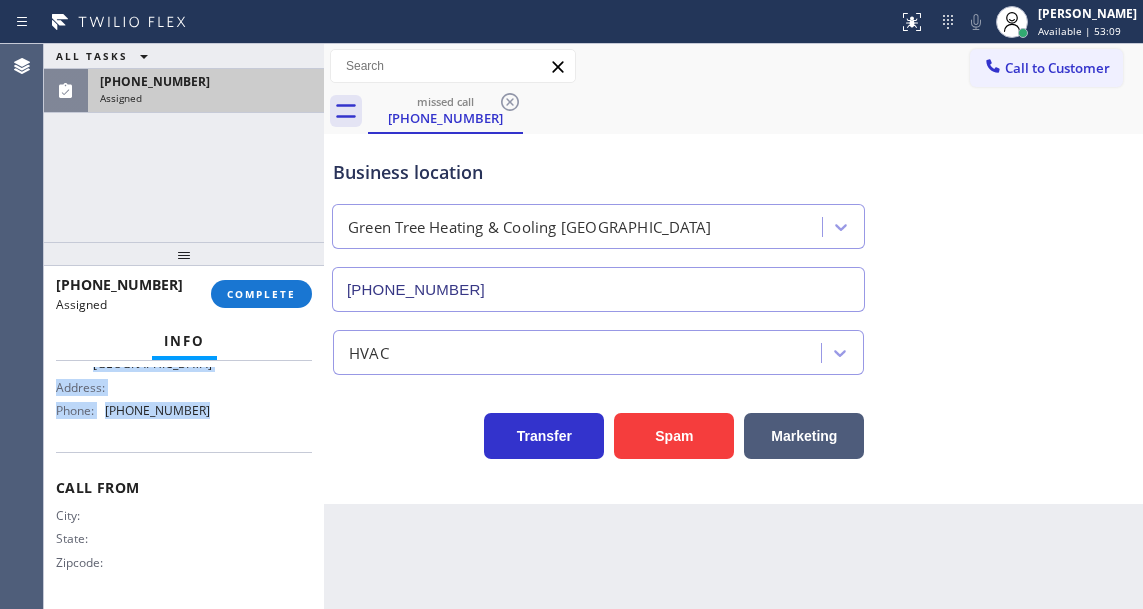 drag, startPoint x: 60, startPoint y: 494, endPoint x: 262, endPoint y: 423, distance: 214.11446 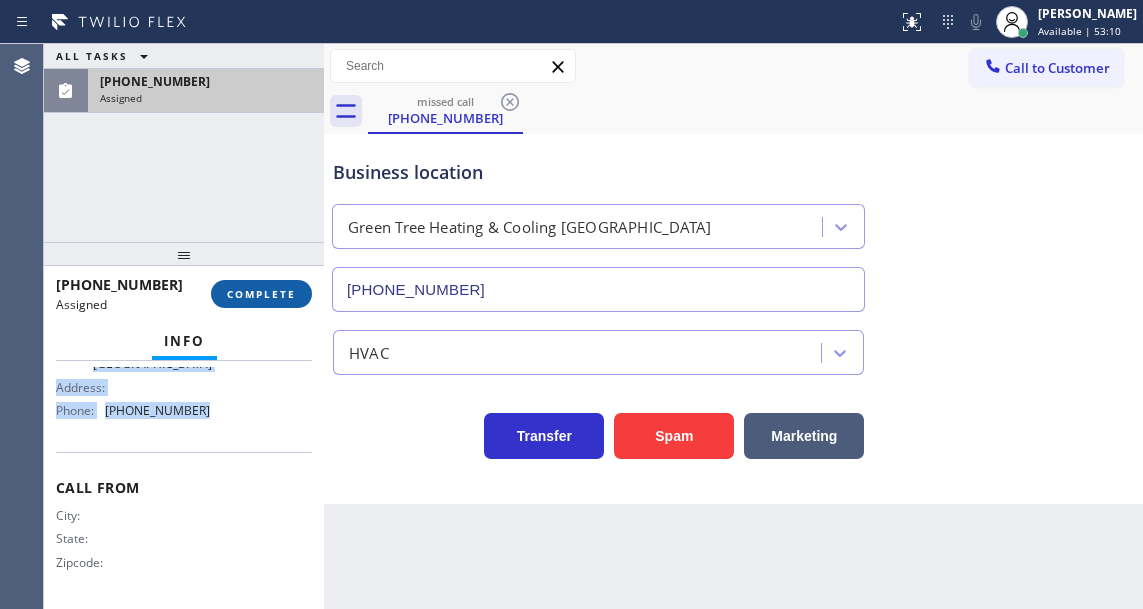 type 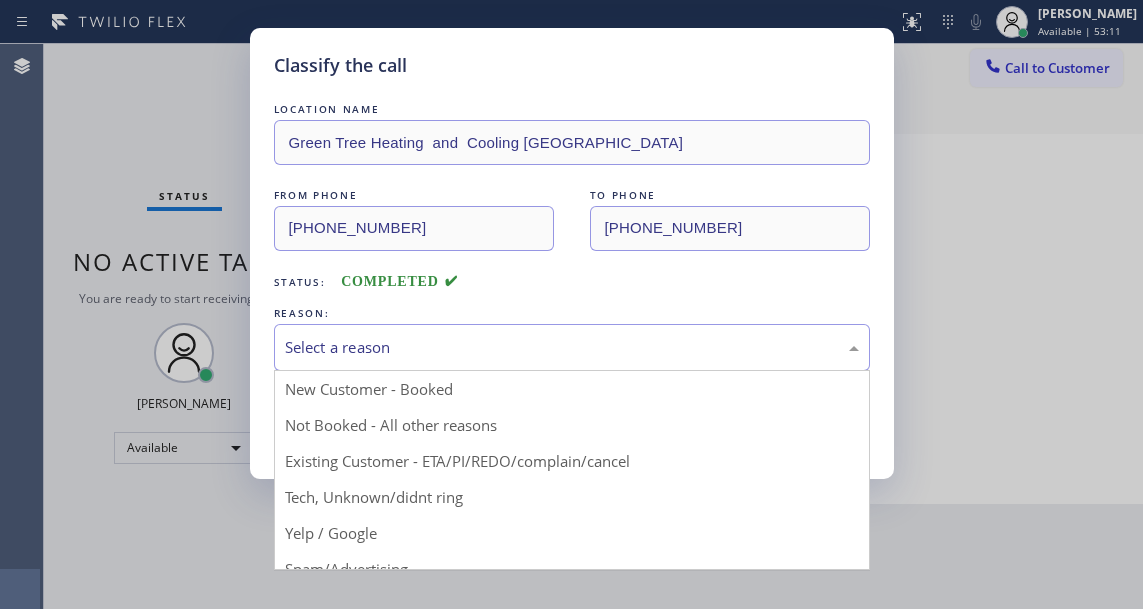 click on "Select a reason" at bounding box center [572, 347] 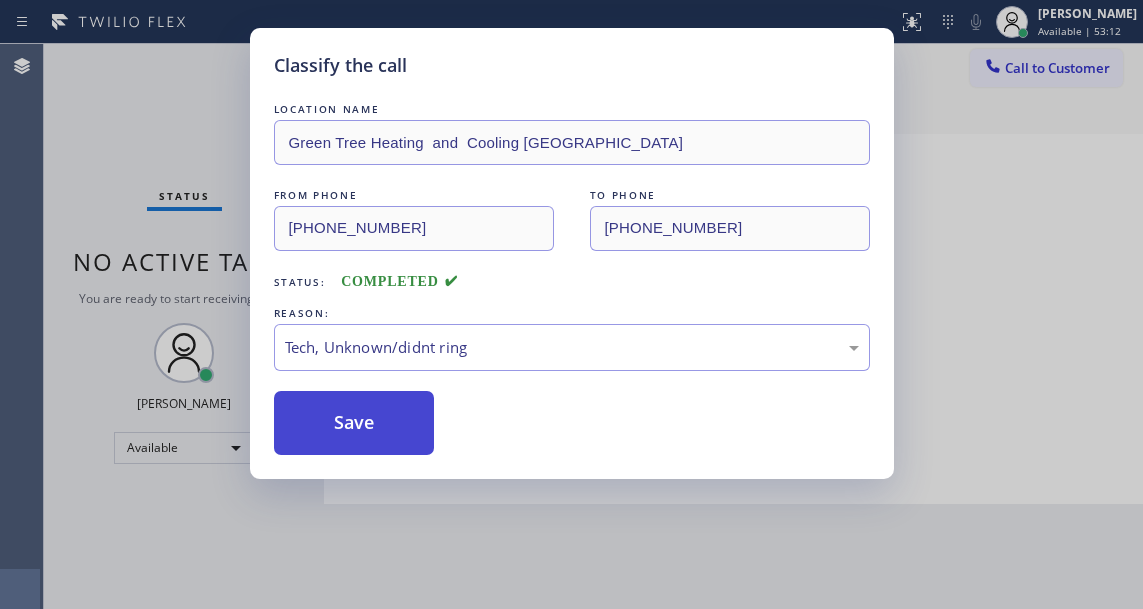click on "Save" at bounding box center (354, 423) 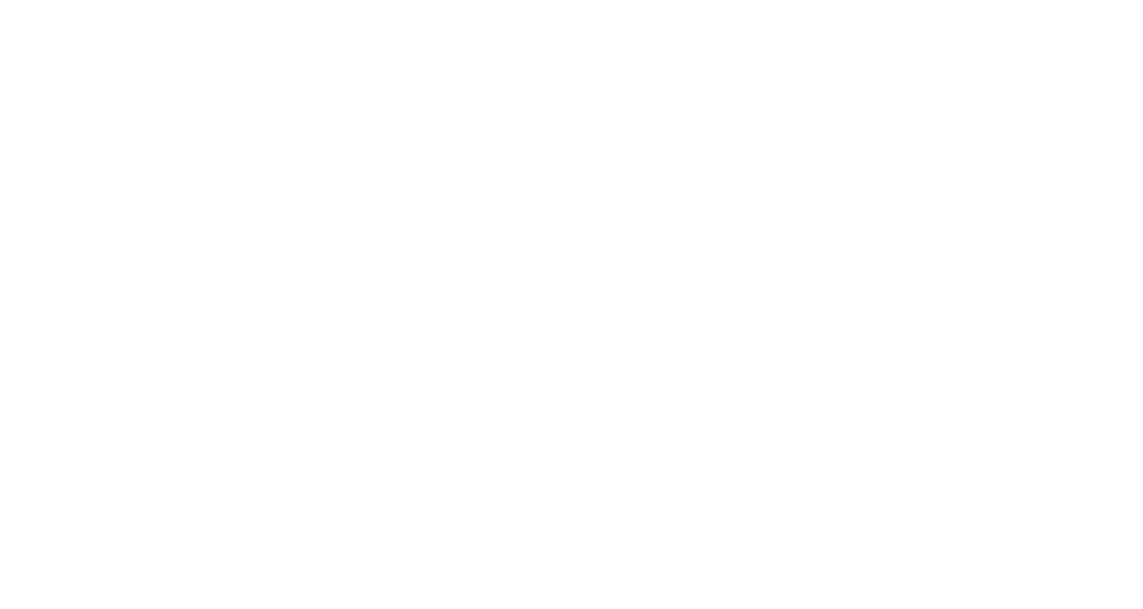 scroll, scrollTop: 0, scrollLeft: 0, axis: both 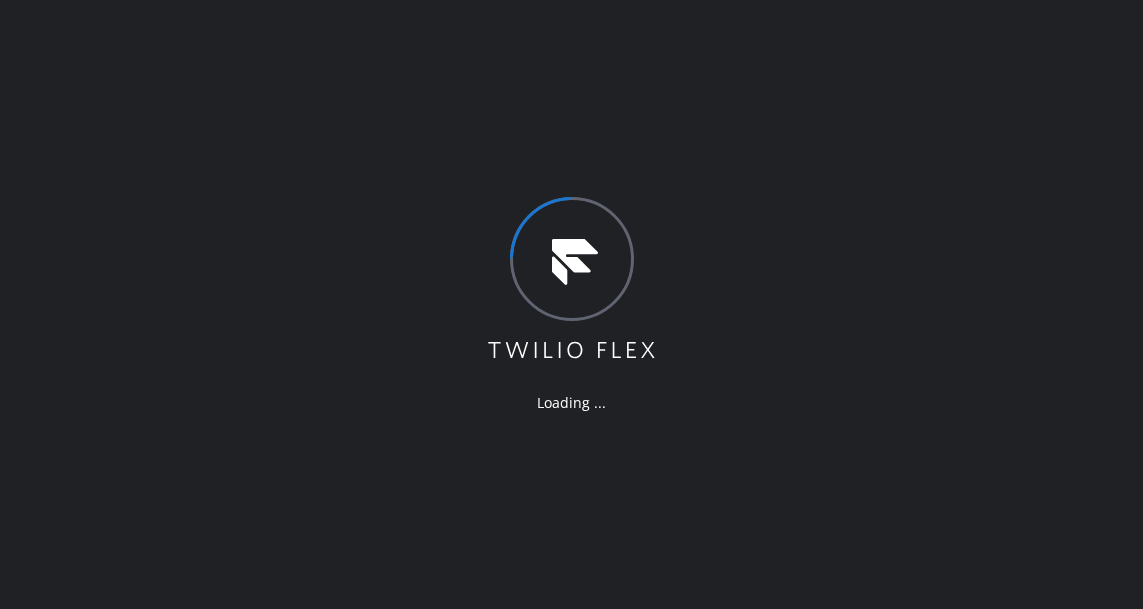 drag, startPoint x: 1114, startPoint y: 330, endPoint x: 1028, endPoint y: 286, distance: 96.60228 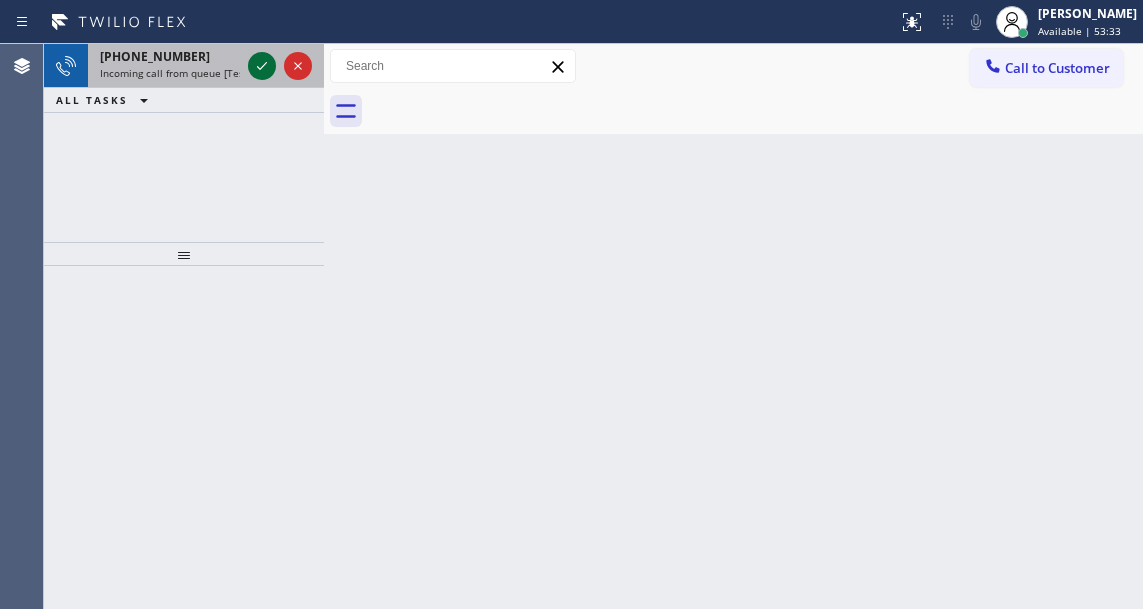 click 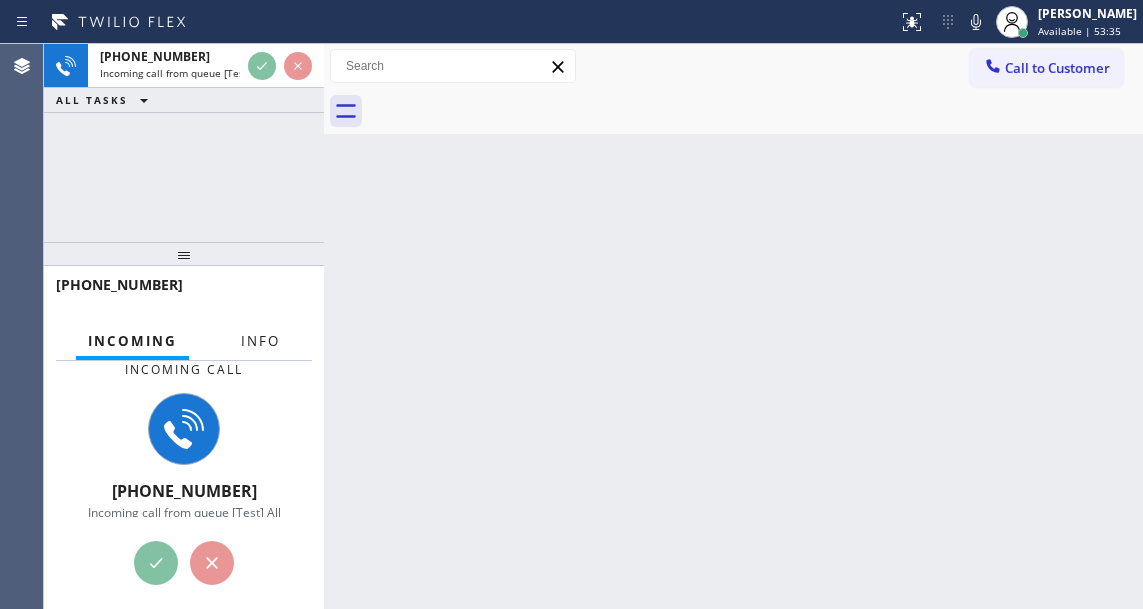 click on "Info" at bounding box center [260, 341] 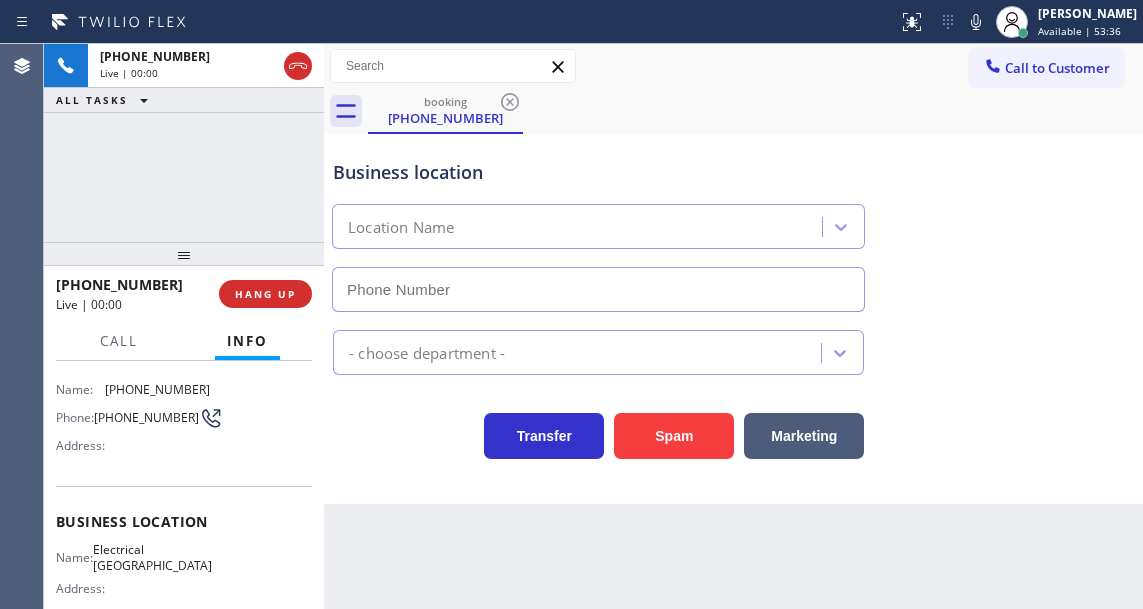 scroll, scrollTop: 200, scrollLeft: 0, axis: vertical 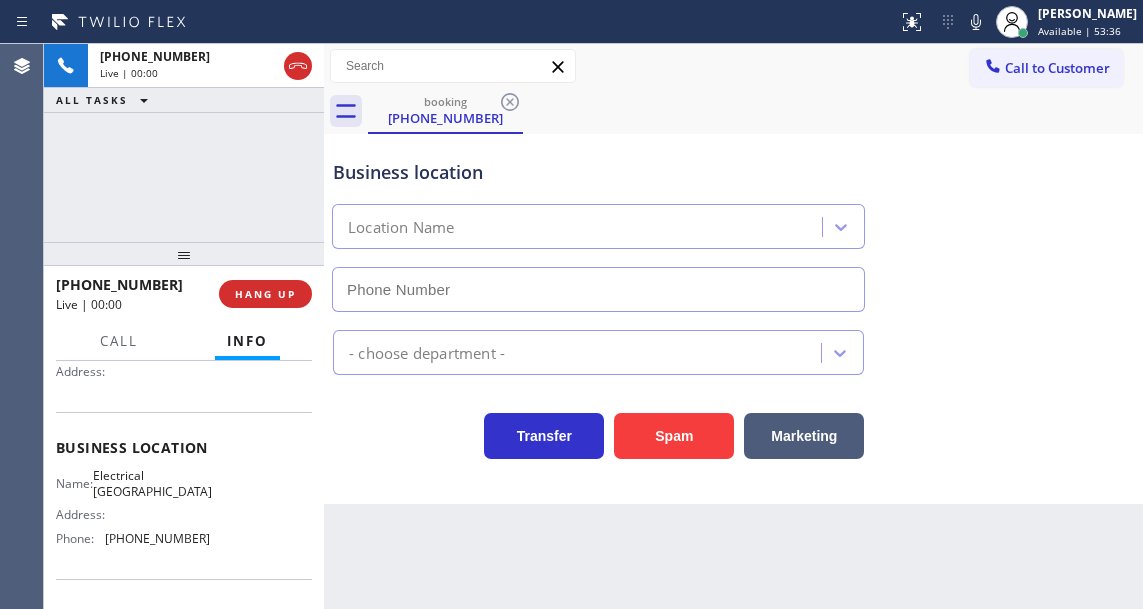 type on "[PHONE_NUMBER]" 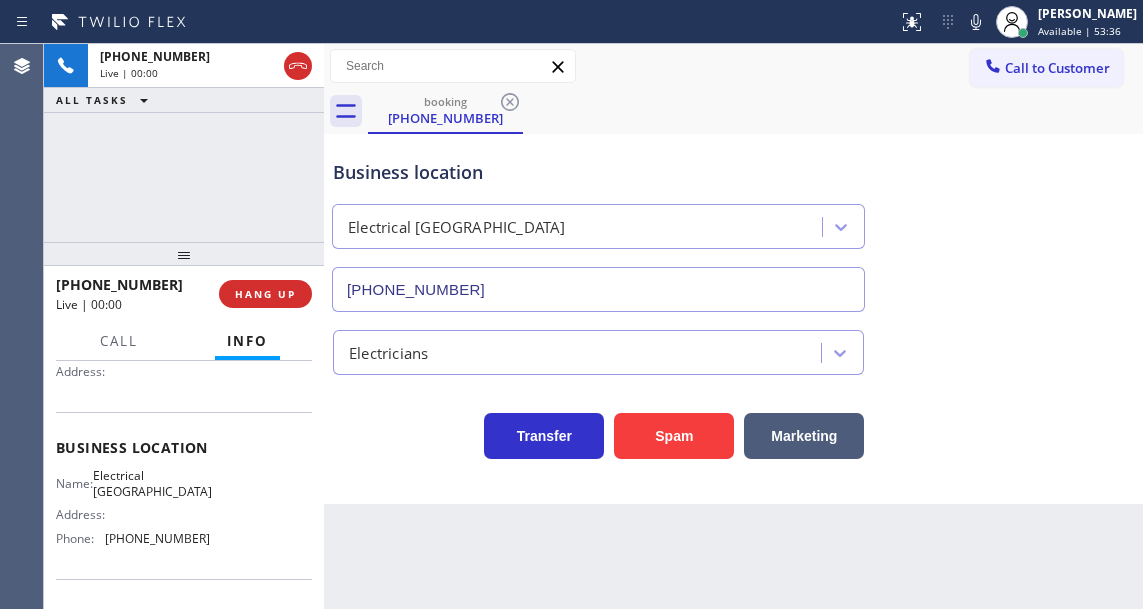click on "Electrical [GEOGRAPHIC_DATA]" at bounding box center (152, 483) 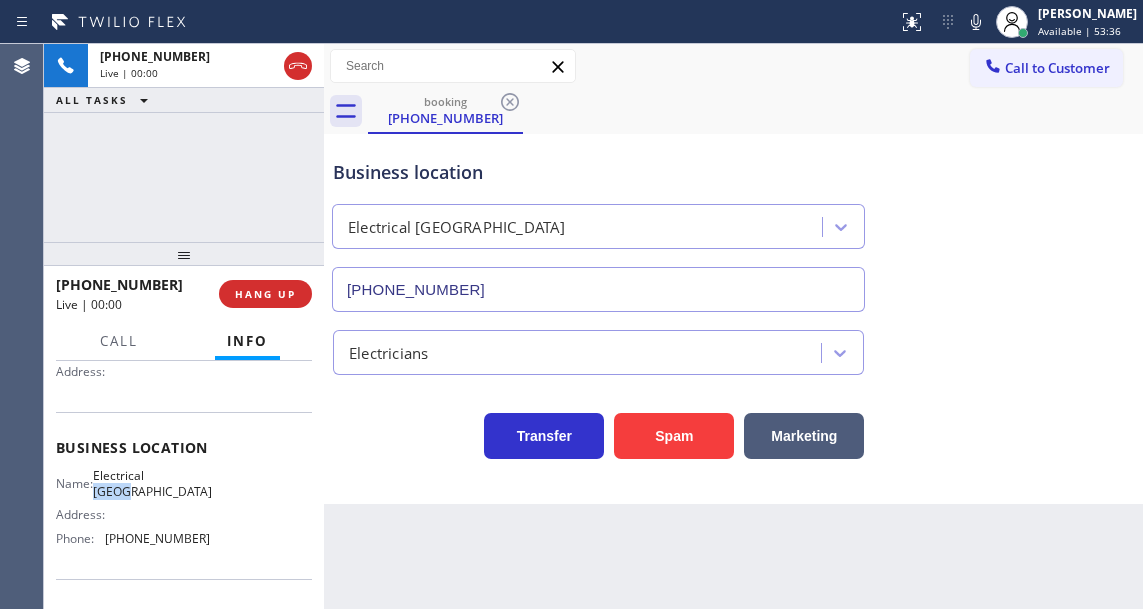 click on "Electrical [GEOGRAPHIC_DATA]" at bounding box center (152, 483) 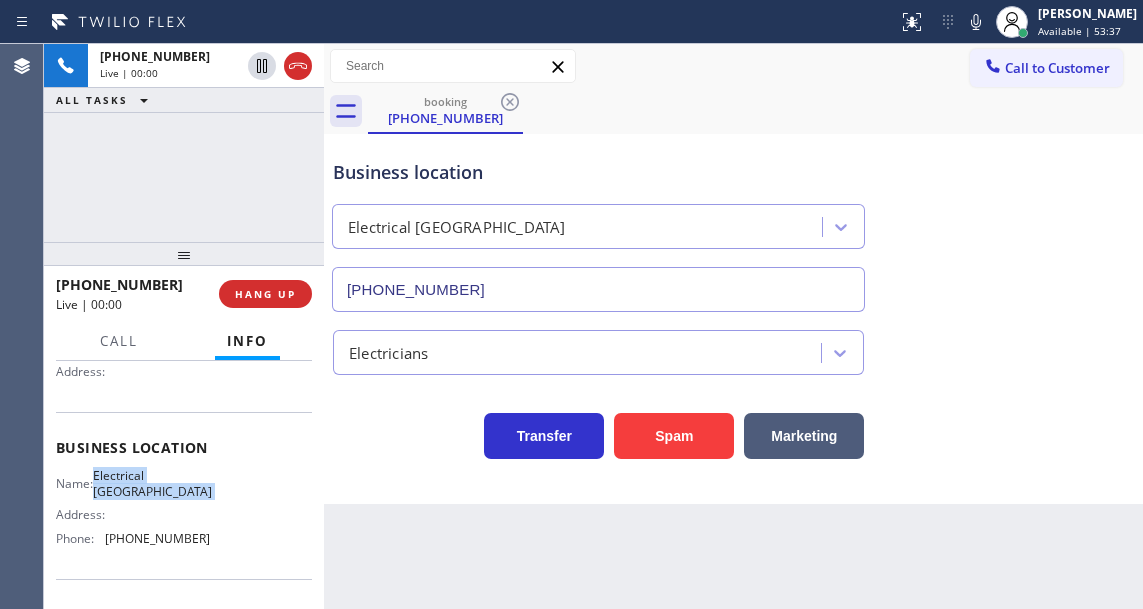 click on "Electrical [GEOGRAPHIC_DATA]" at bounding box center (152, 483) 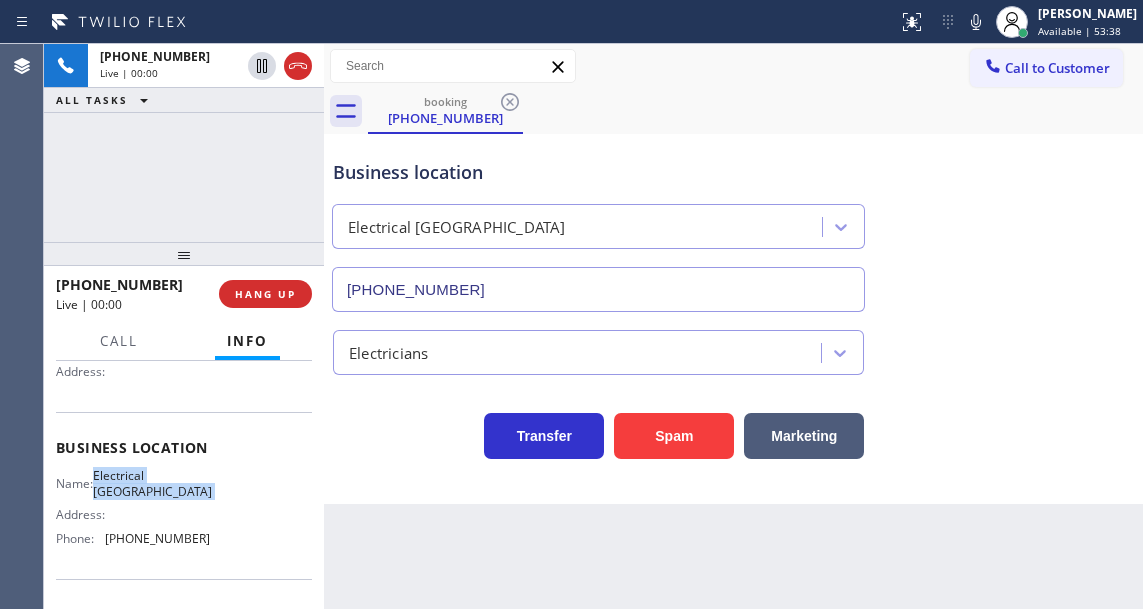 click on "Electrical [GEOGRAPHIC_DATA]" at bounding box center [152, 483] 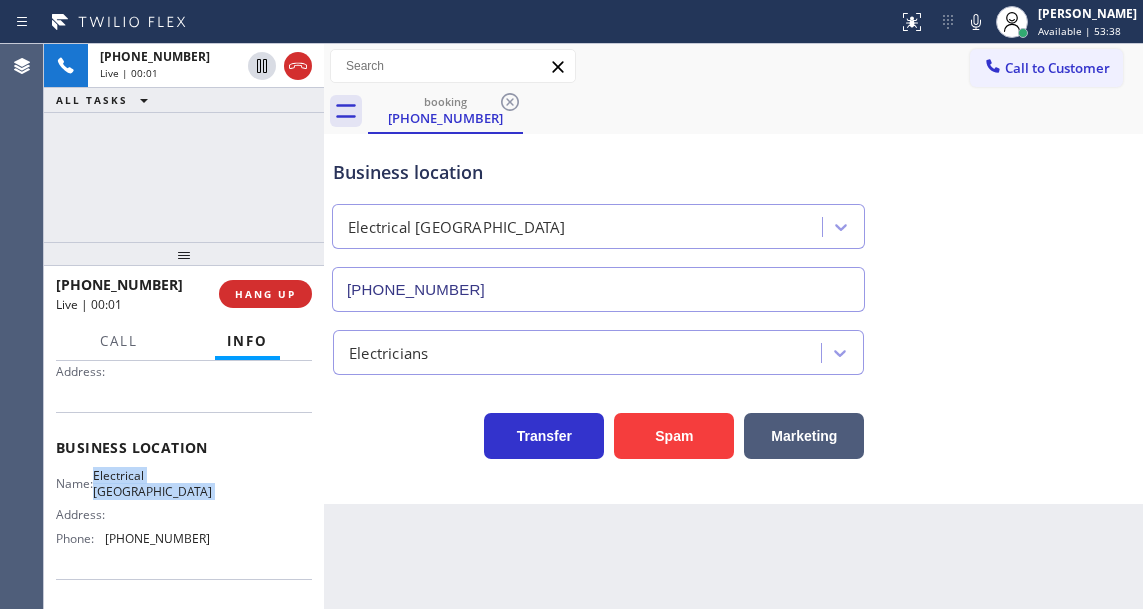 click on "Electrical [GEOGRAPHIC_DATA]" at bounding box center (152, 483) 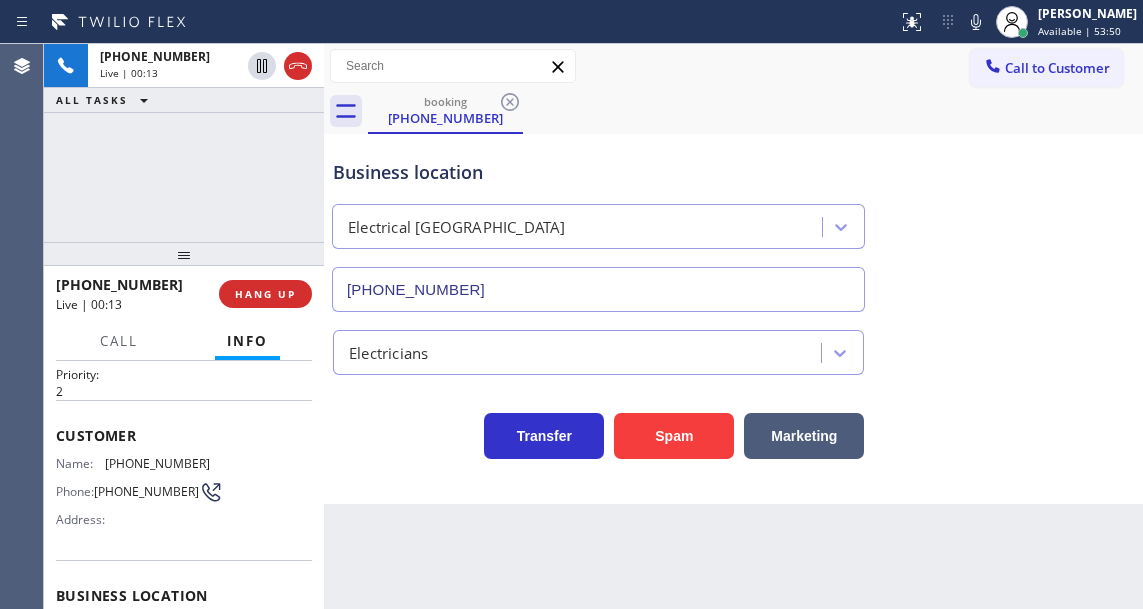 scroll, scrollTop: 50, scrollLeft: 0, axis: vertical 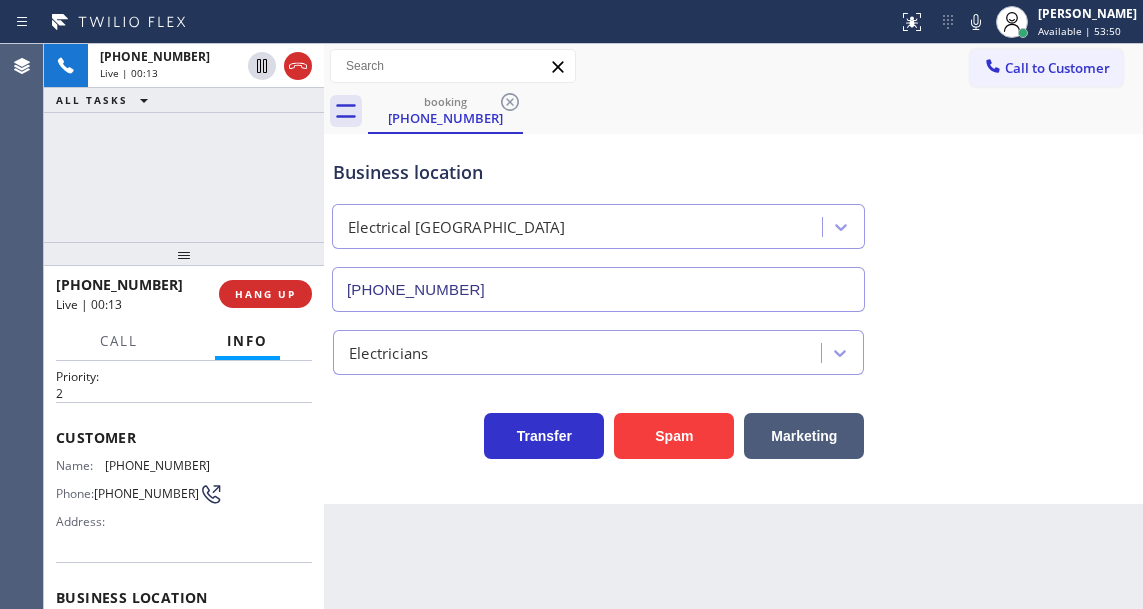 click on "[PHONE_NUMBER]" at bounding box center [146, 493] 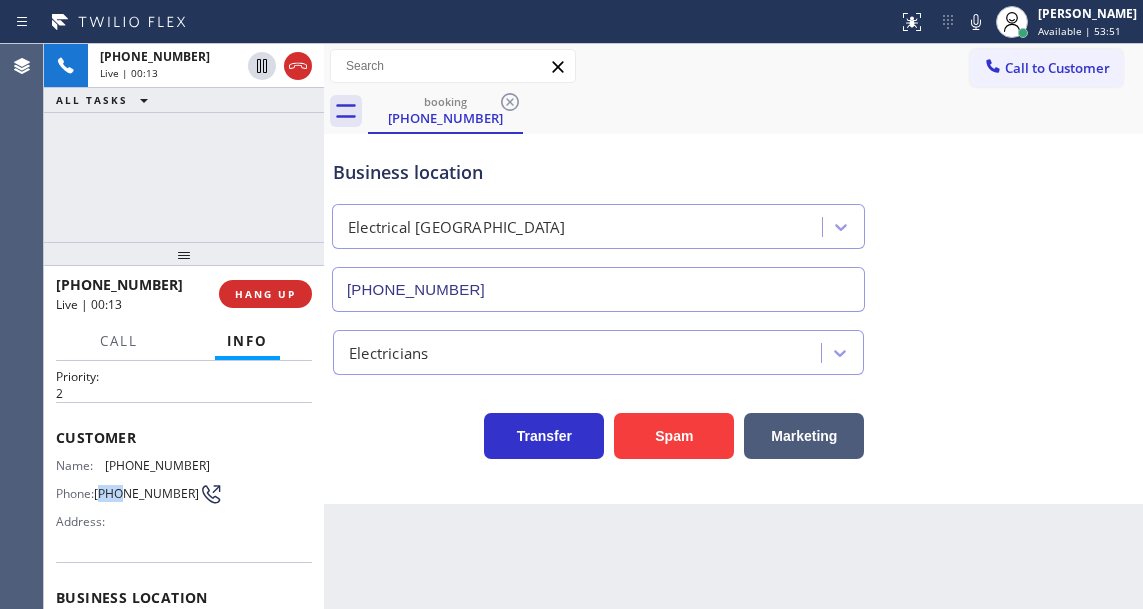 click on "[PHONE_NUMBER]" at bounding box center [146, 493] 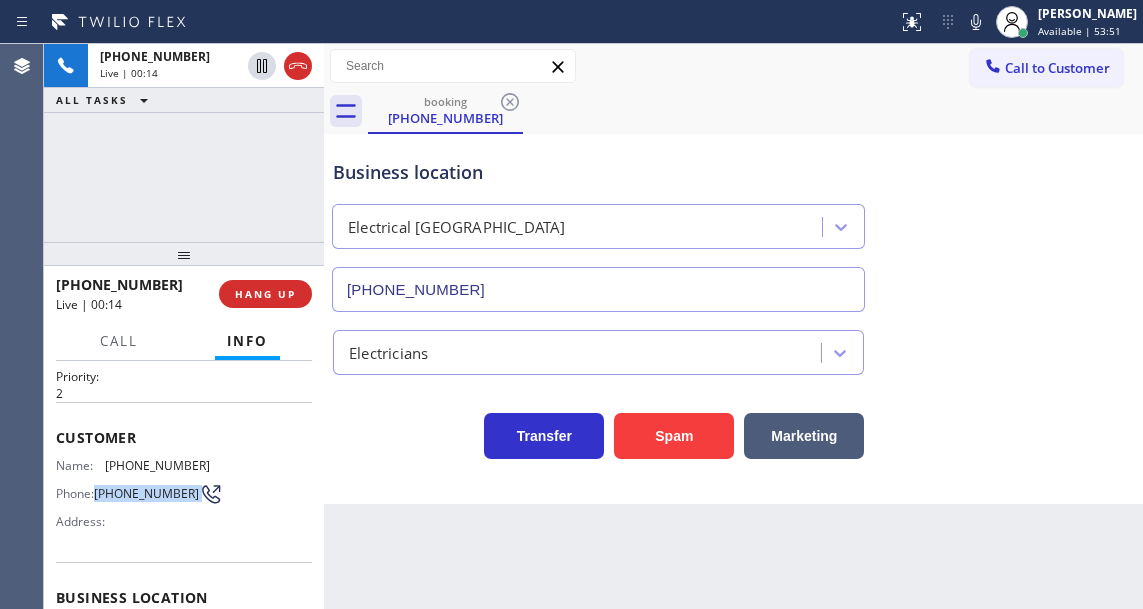 click on "[PHONE_NUMBER]" at bounding box center (146, 493) 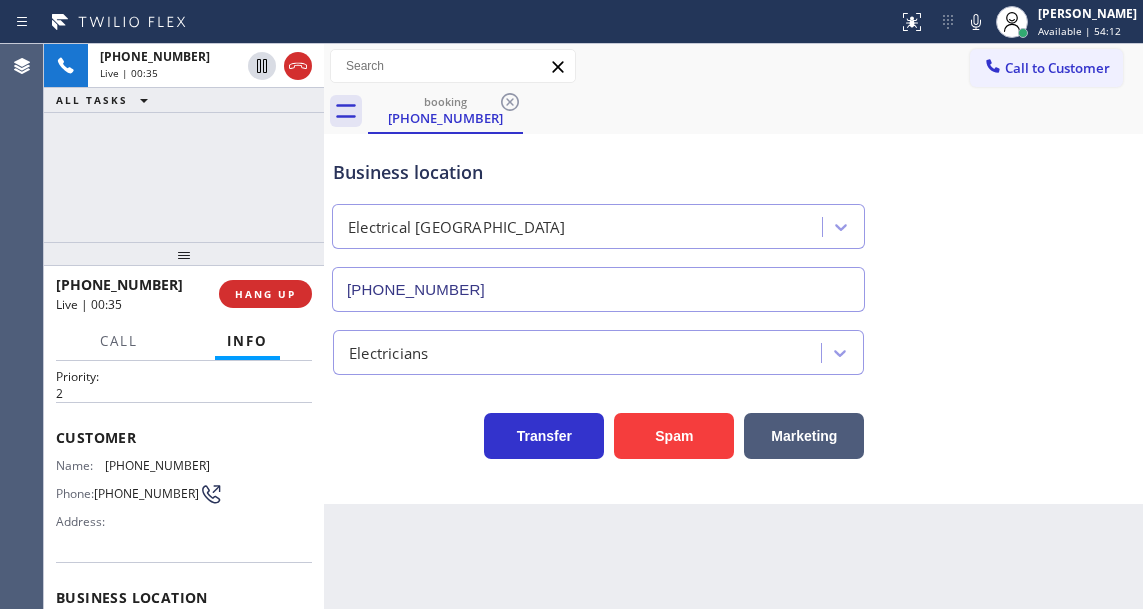 click on "Transfer Spam Marketing" at bounding box center (598, 431) 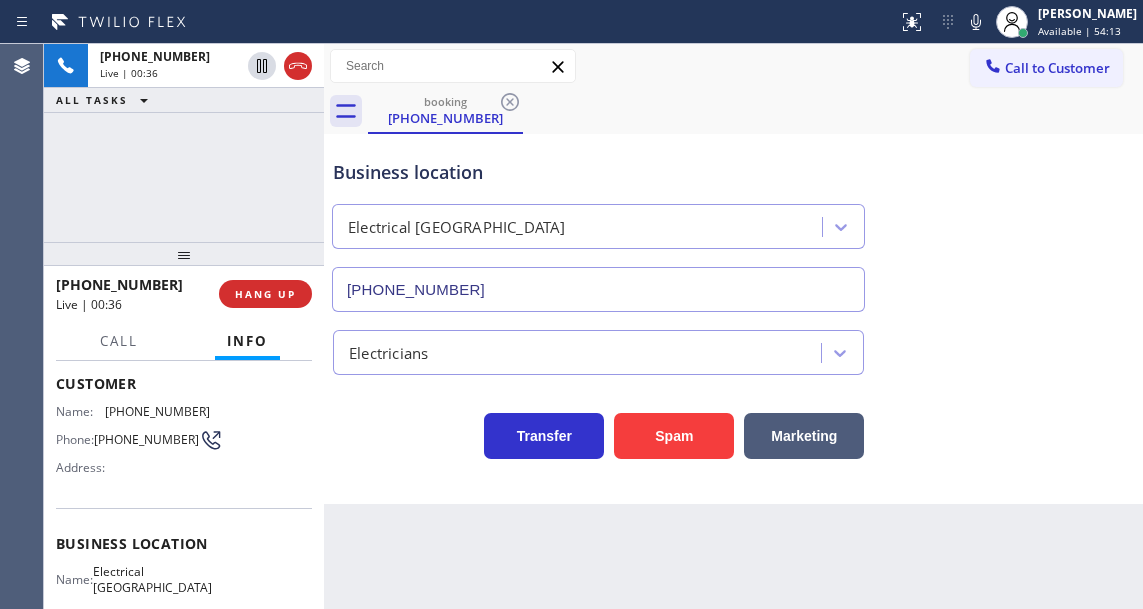 scroll, scrollTop: 150, scrollLeft: 0, axis: vertical 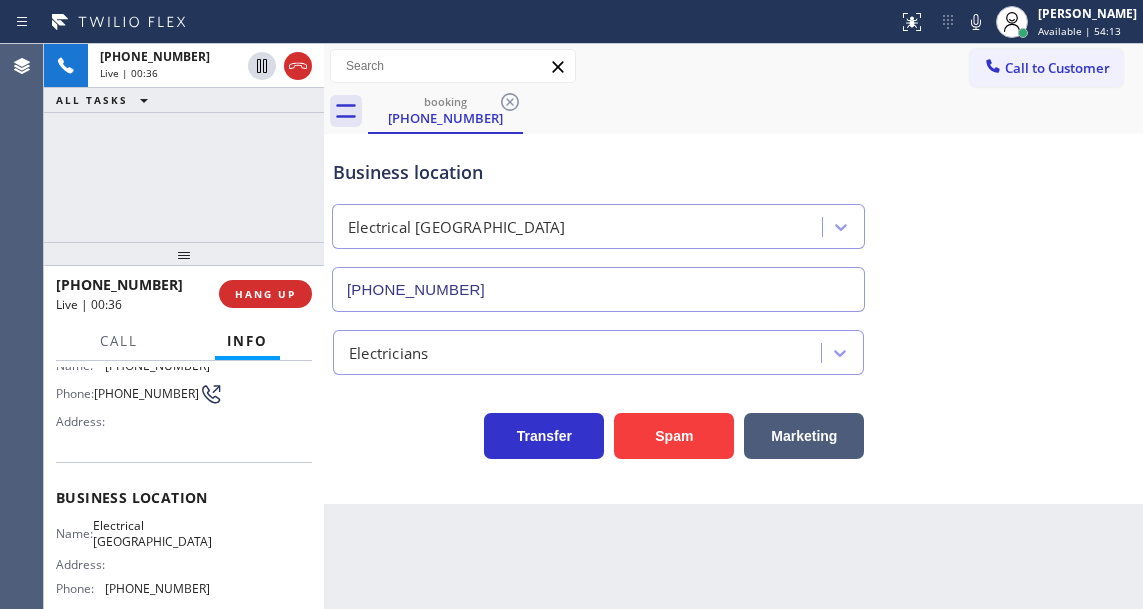 click on "Electrical [GEOGRAPHIC_DATA]" at bounding box center [152, 533] 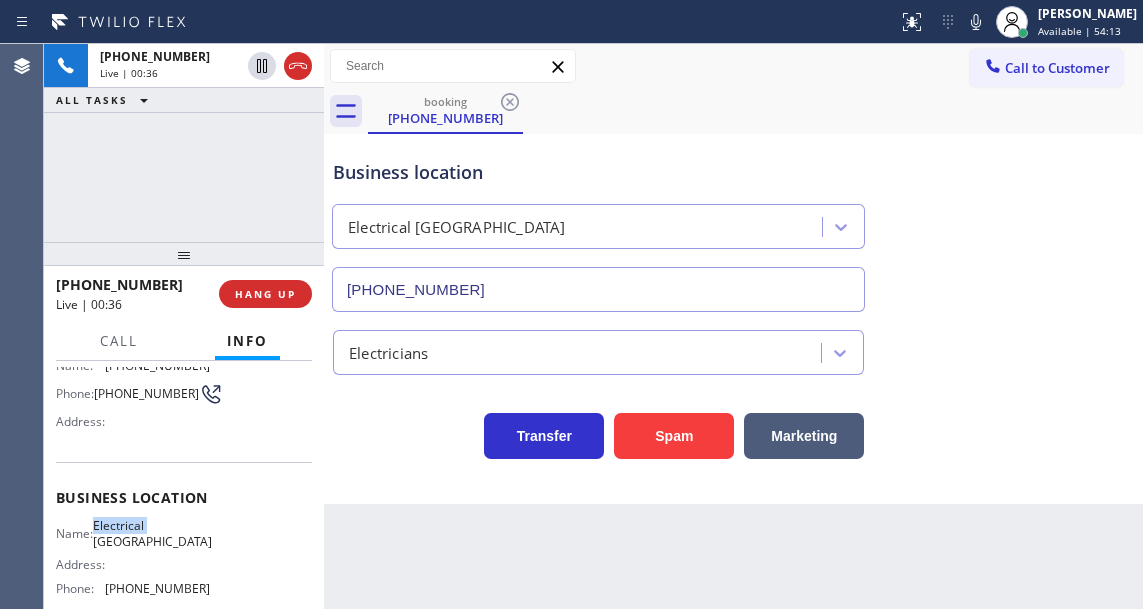 click on "Electrical [GEOGRAPHIC_DATA]" at bounding box center [152, 533] 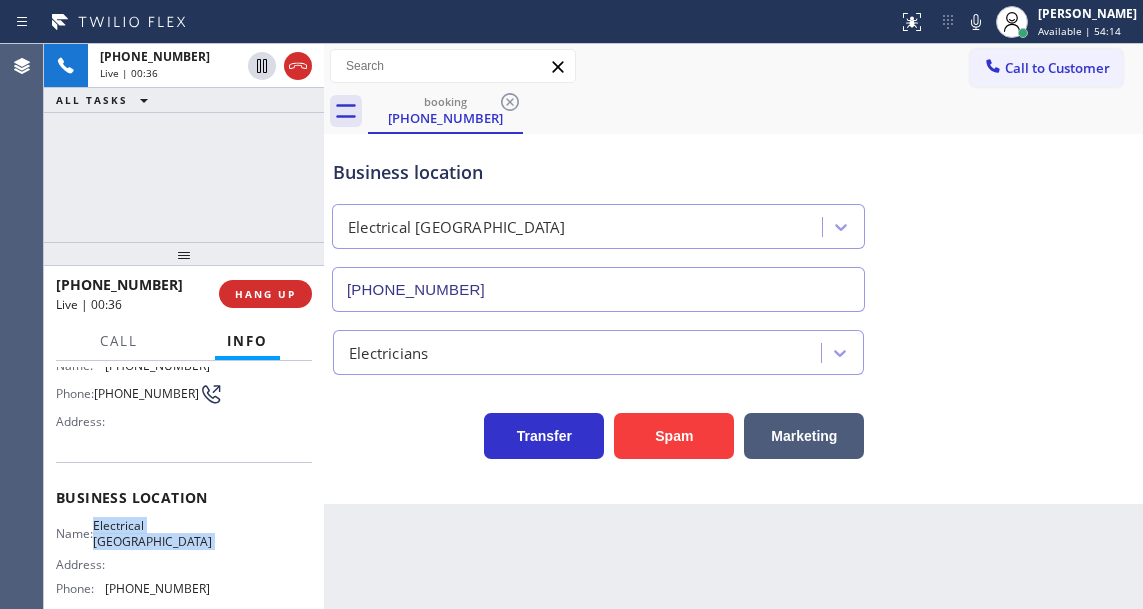 click on "Electrical [GEOGRAPHIC_DATA]" at bounding box center (152, 533) 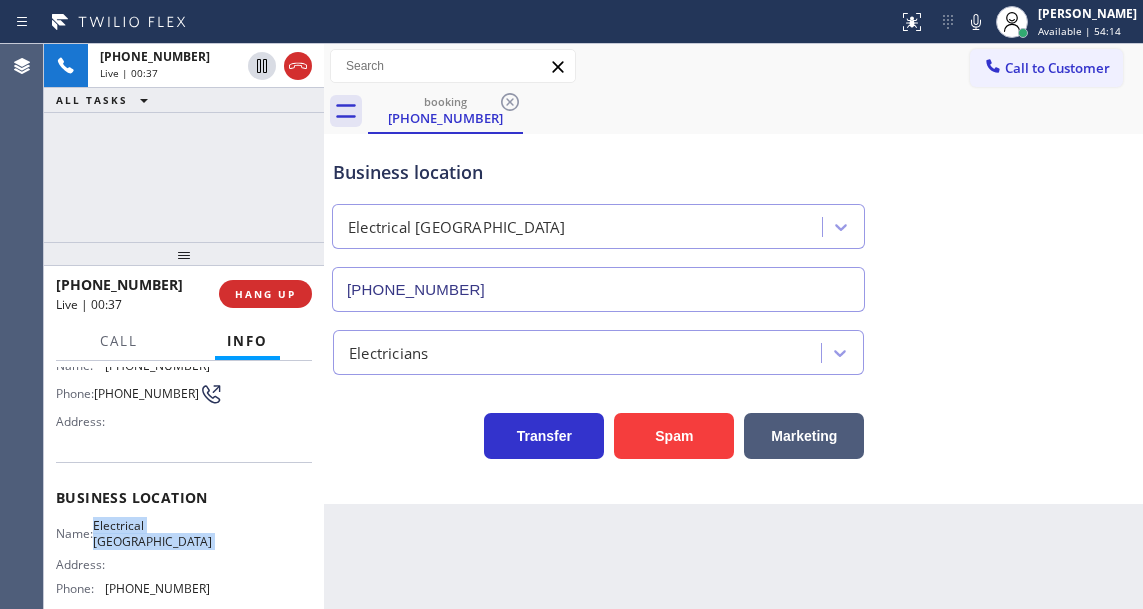 copy on "Electrical [GEOGRAPHIC_DATA]" 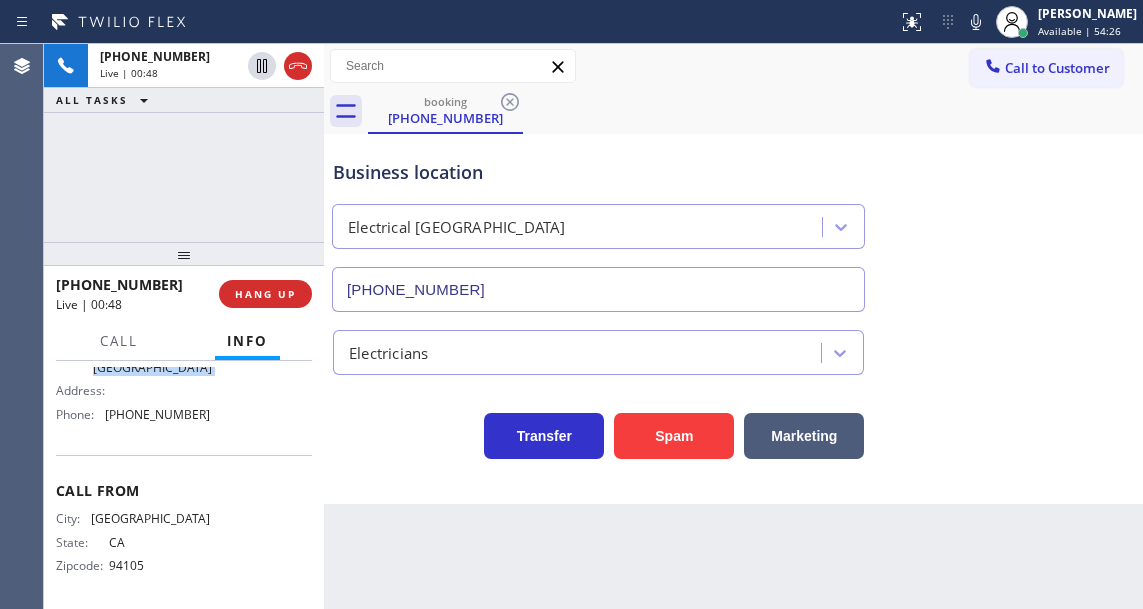 scroll, scrollTop: 350, scrollLeft: 0, axis: vertical 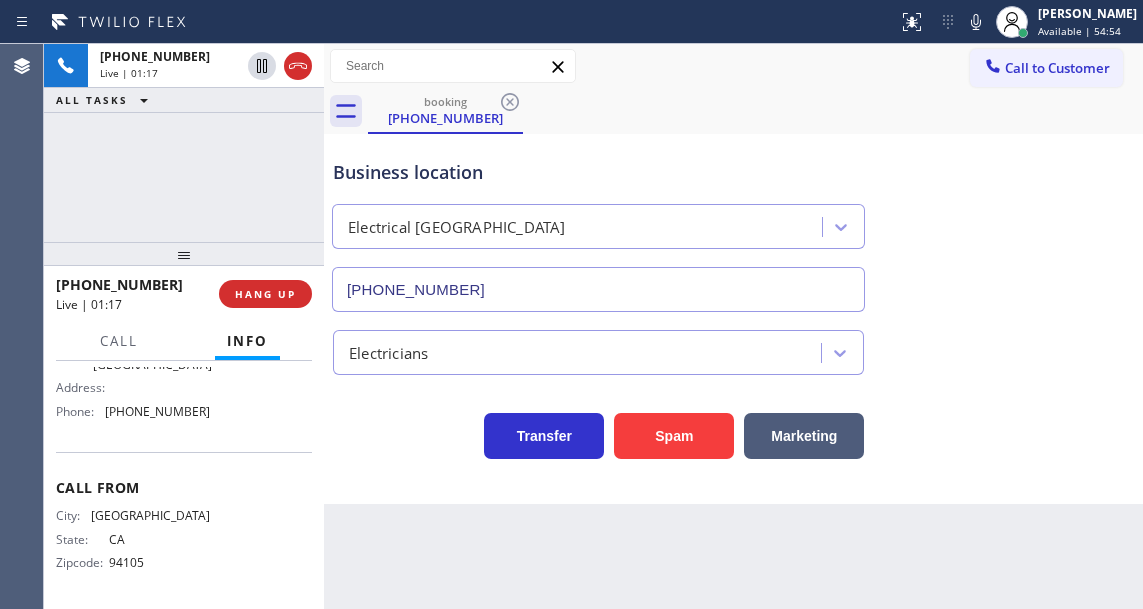 click on "[PHONE_NUMBER]" at bounding box center (157, 411) 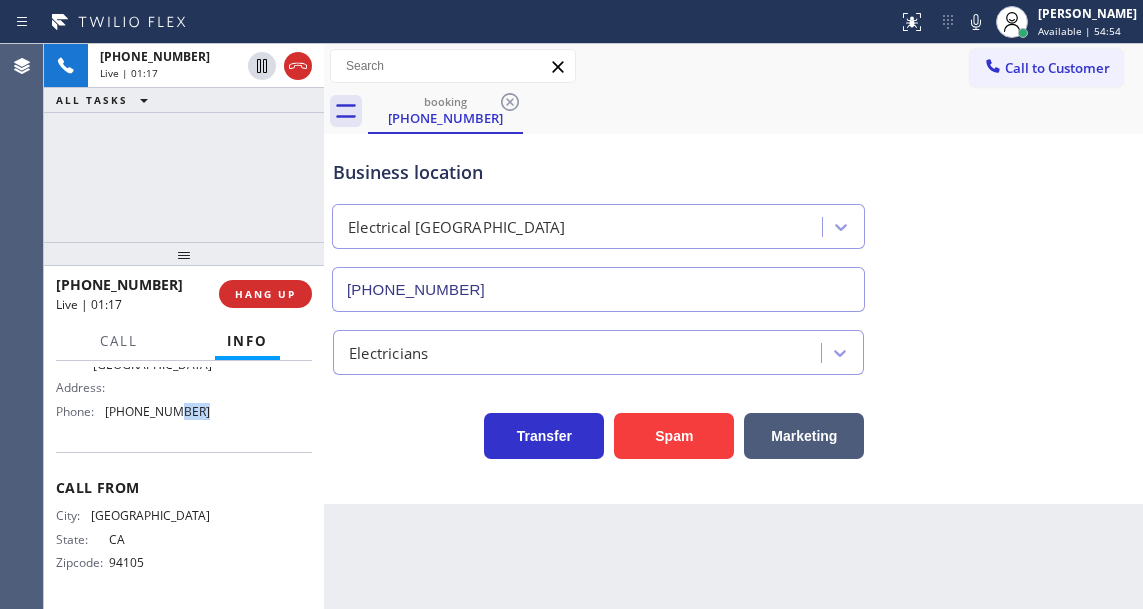 click on "[PHONE_NUMBER]" at bounding box center (157, 411) 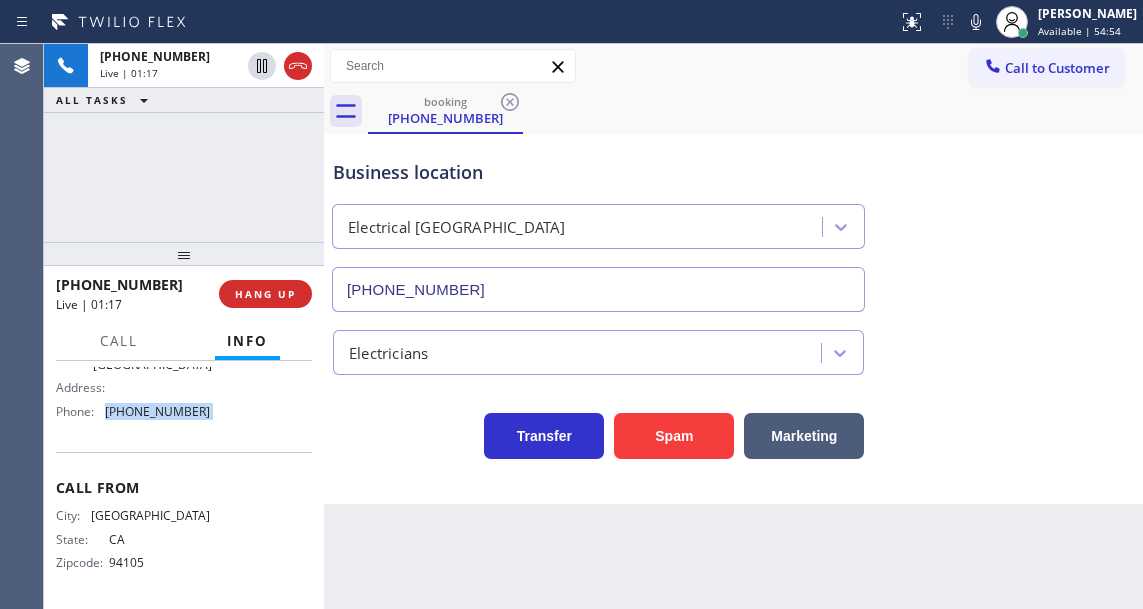 click on "[PHONE_NUMBER]" at bounding box center [157, 411] 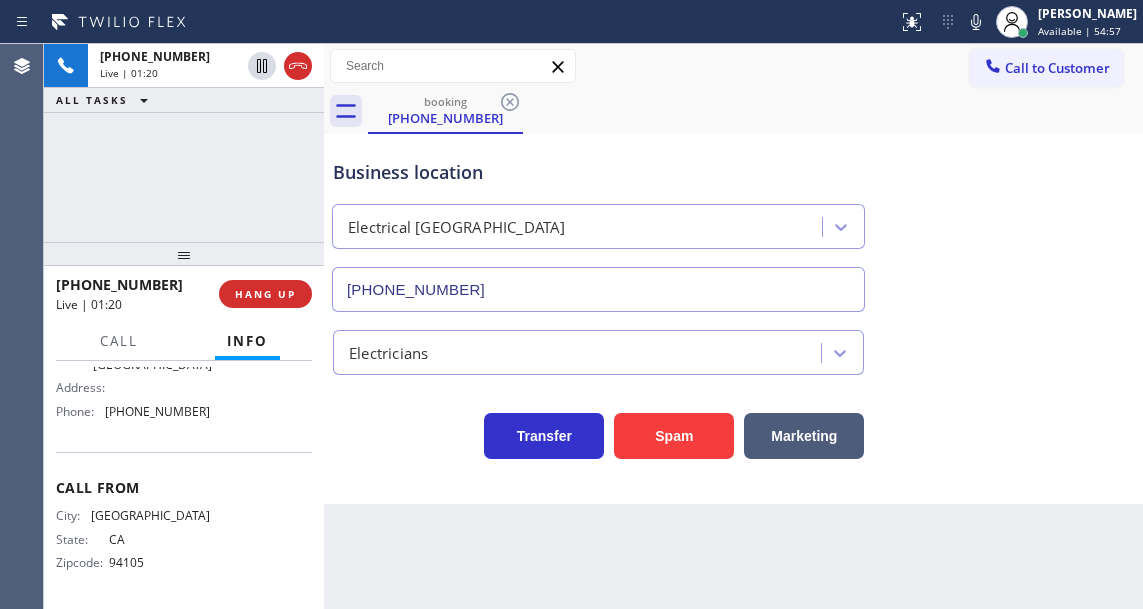 click on "Business location" at bounding box center [598, 172] 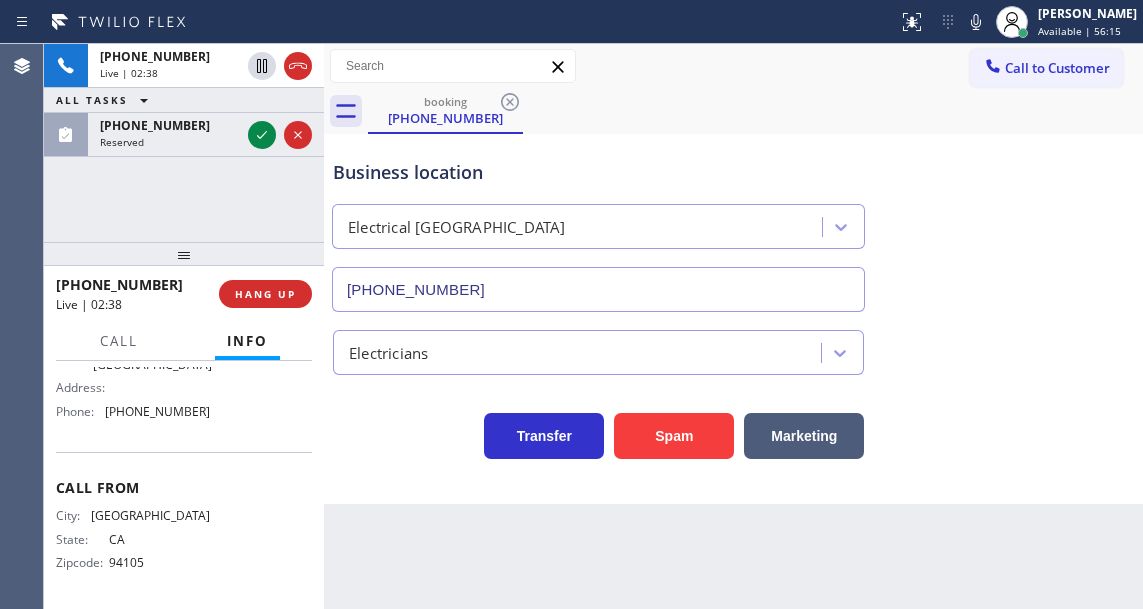 click on "[PHONE_NUMBER] Live | 02:38 ALL TASKS ALL TASKS ACTIVE TASKS TASKS IN WRAP UP [PHONE_NUMBER] Reserved" at bounding box center (184, 143) 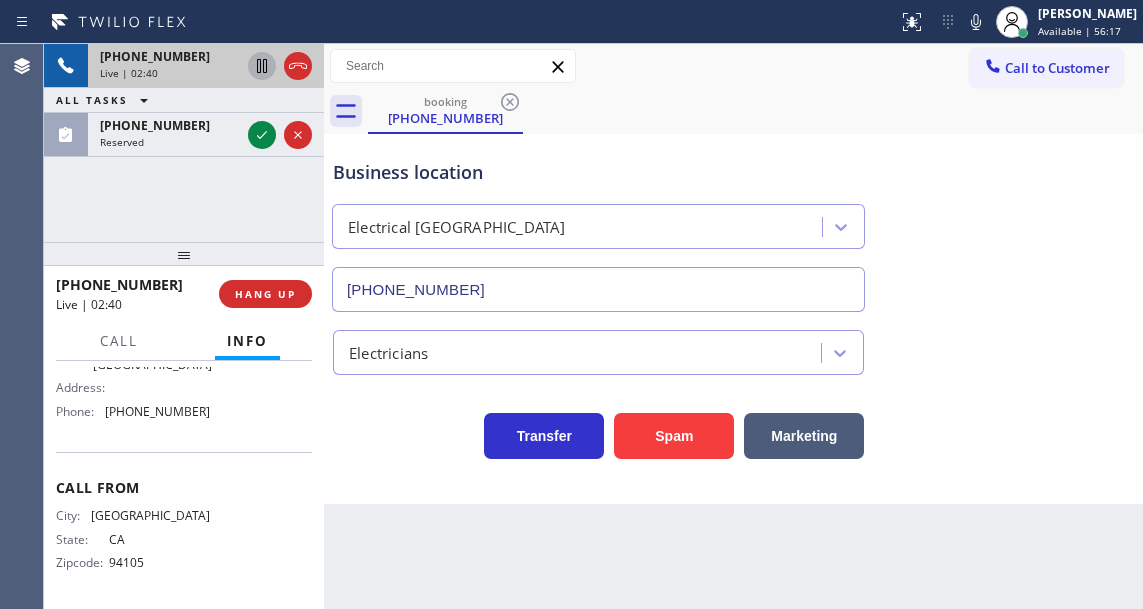 click 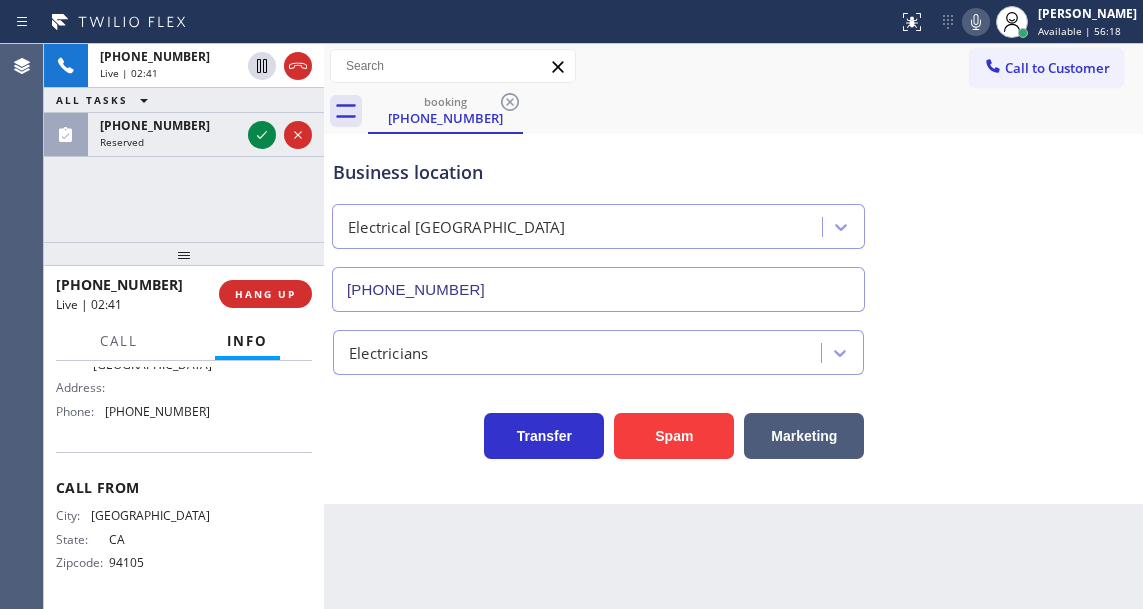 click 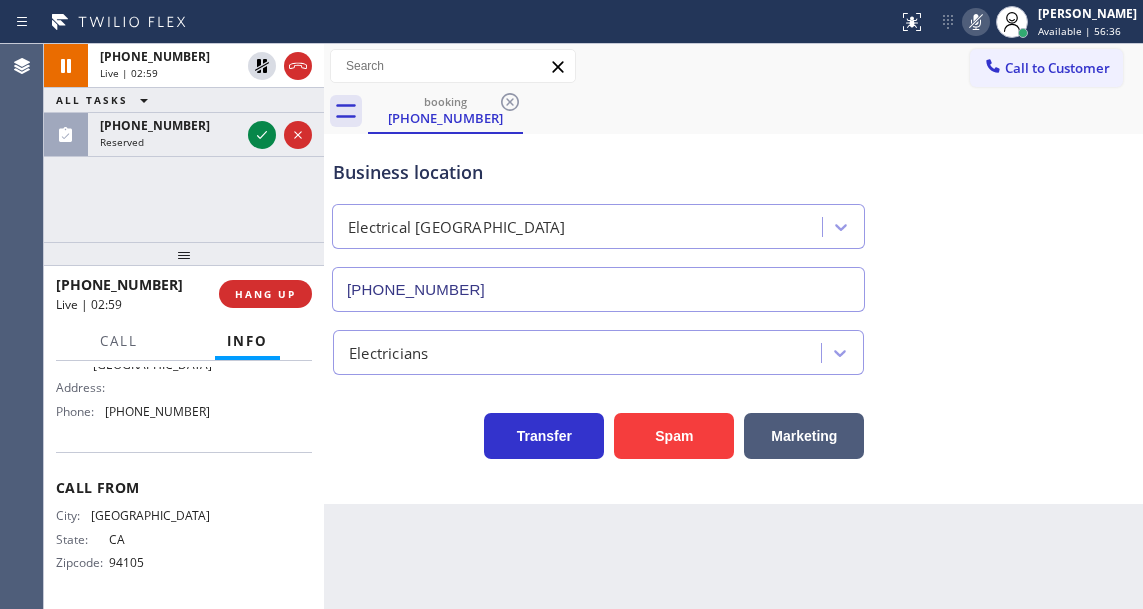 click on "Business location Electrical [GEOGRAPHIC_DATA] [PHONE_NUMBER]" at bounding box center (733, 221) 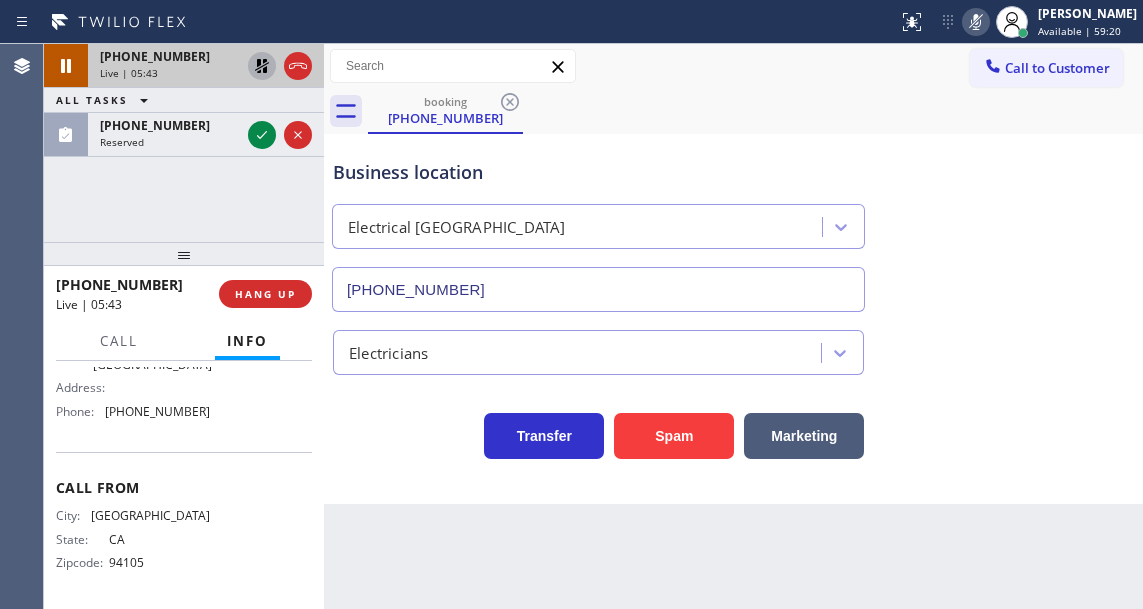 click 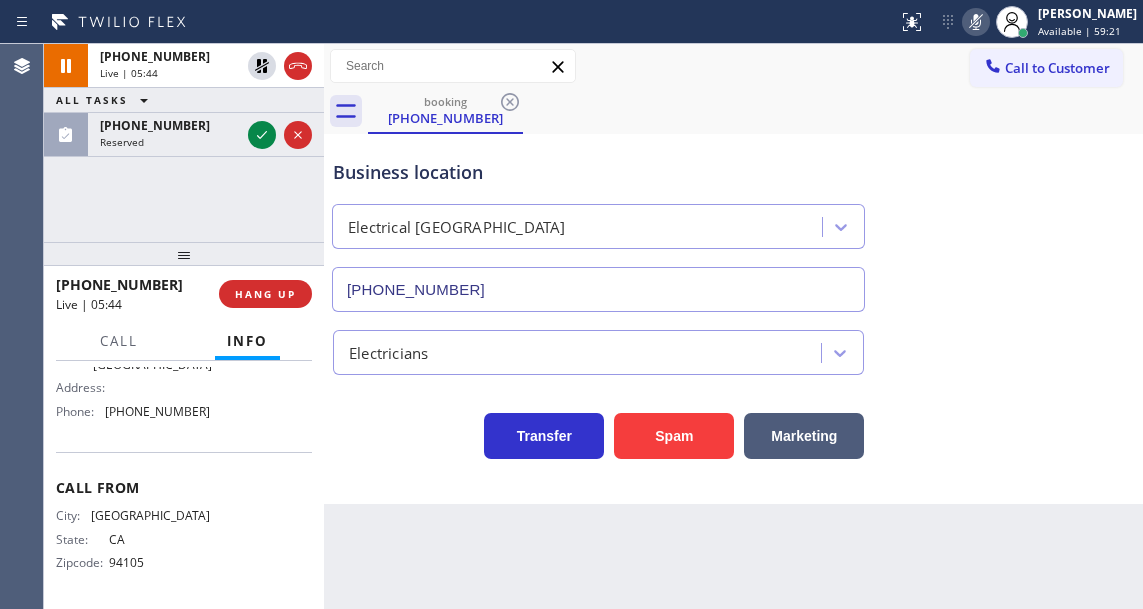 click 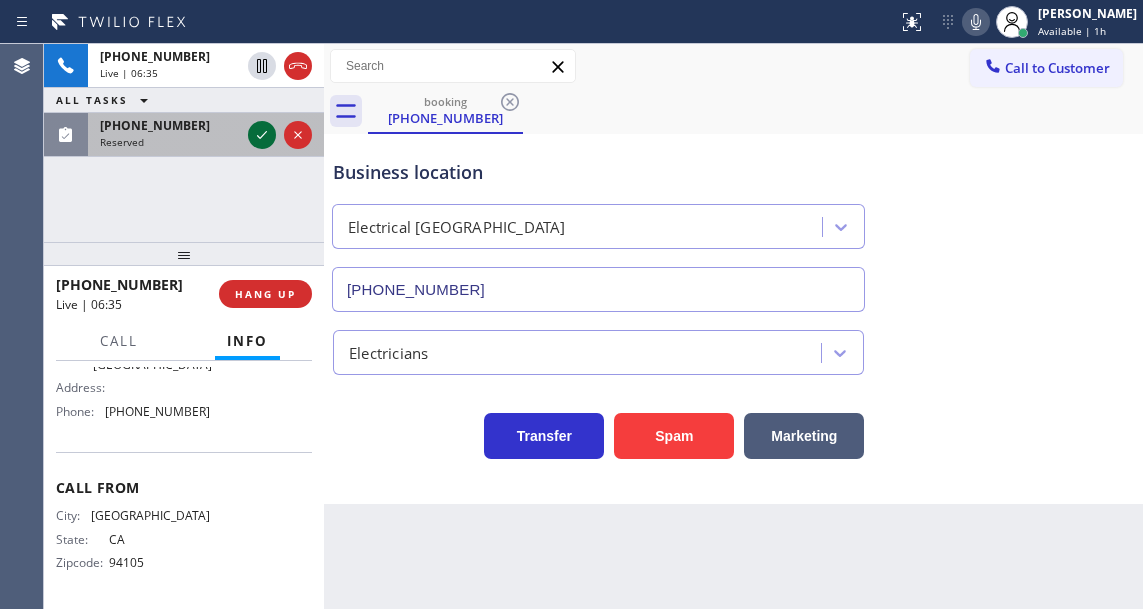 click 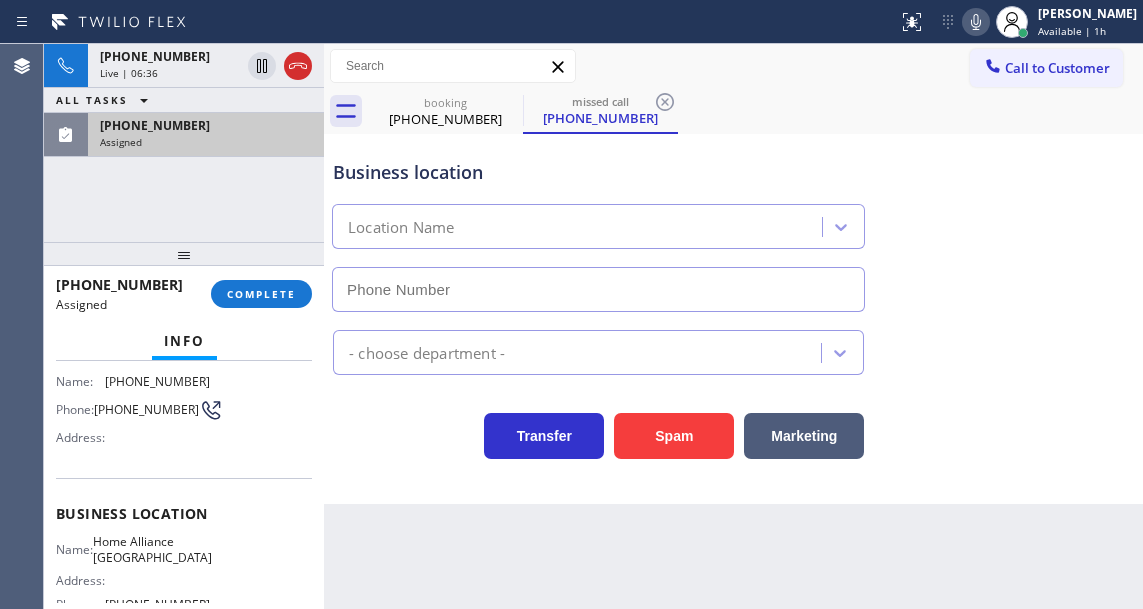type on "[PHONE_NUMBER]" 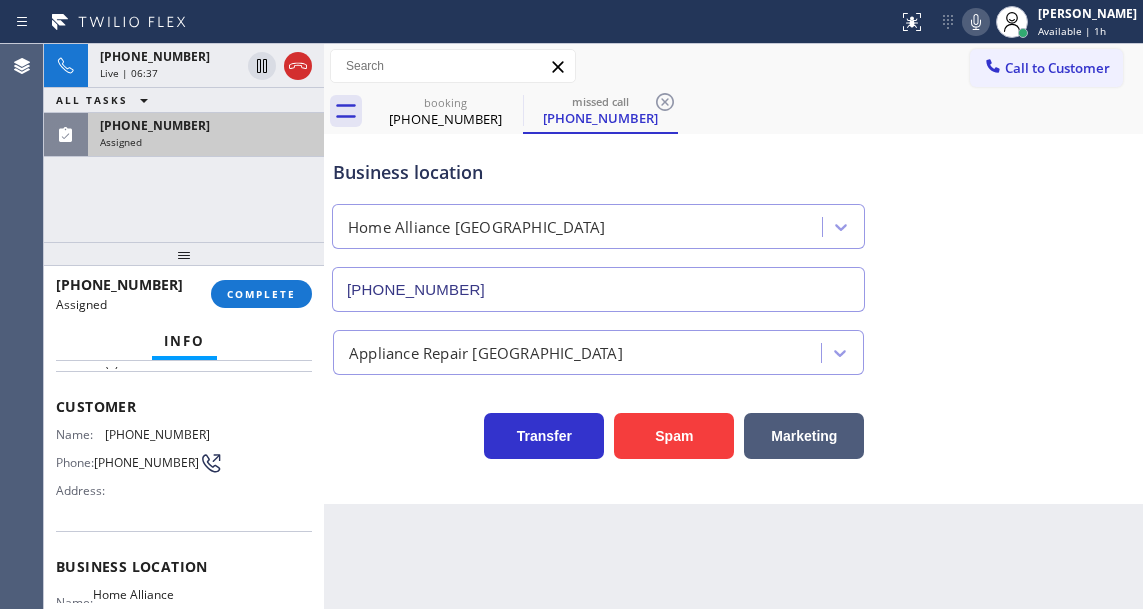 scroll, scrollTop: 68, scrollLeft: 0, axis: vertical 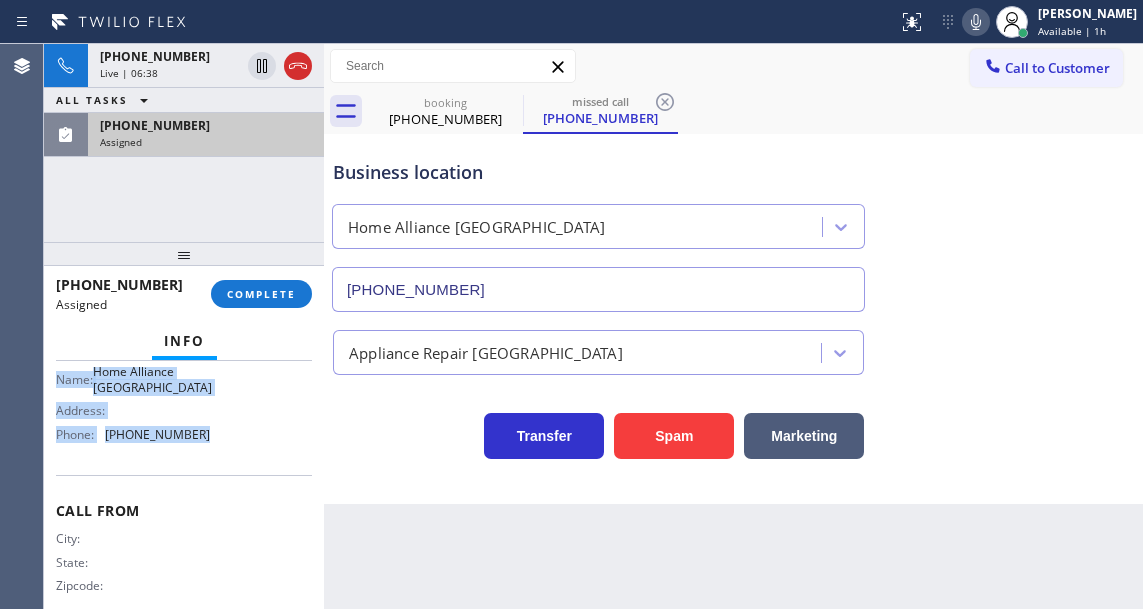 drag, startPoint x: 54, startPoint y: 454, endPoint x: 254, endPoint y: 453, distance: 200.0025 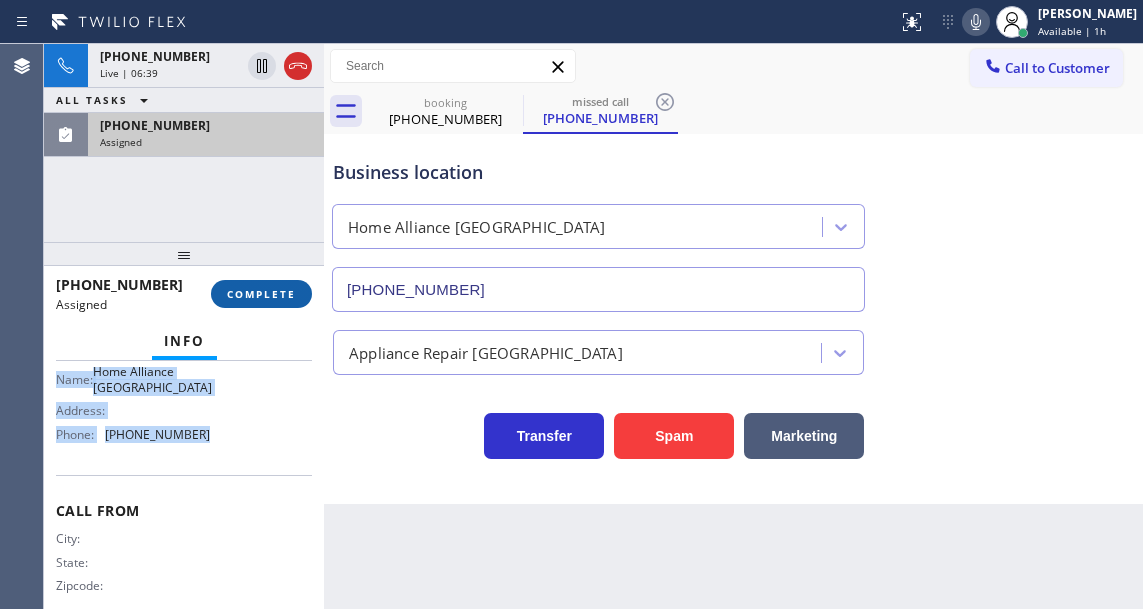 type 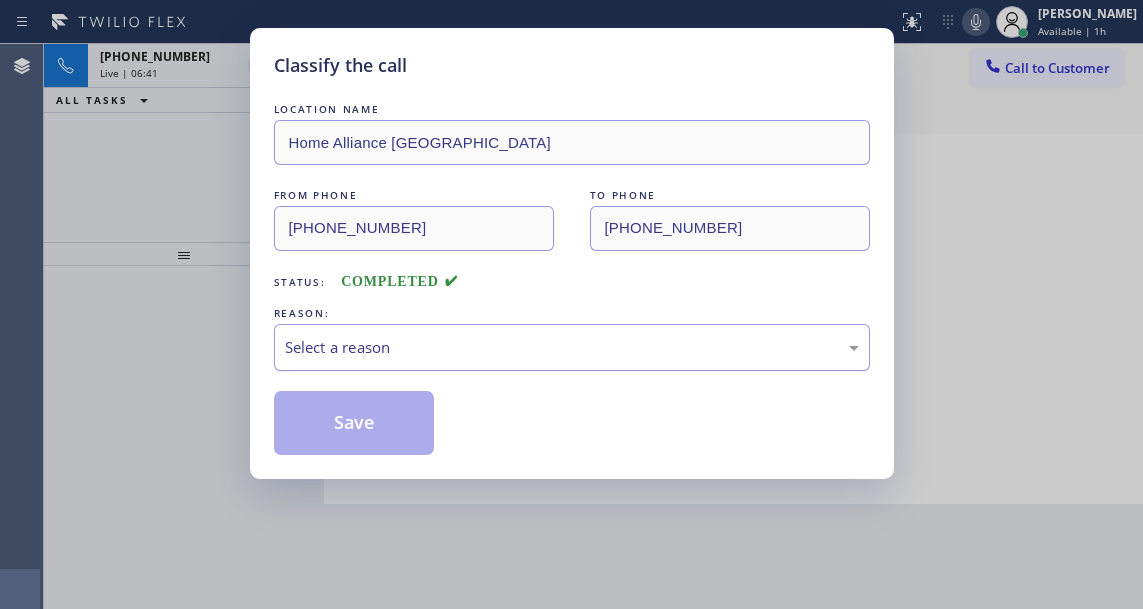 click on "Select a reason" at bounding box center [572, 347] 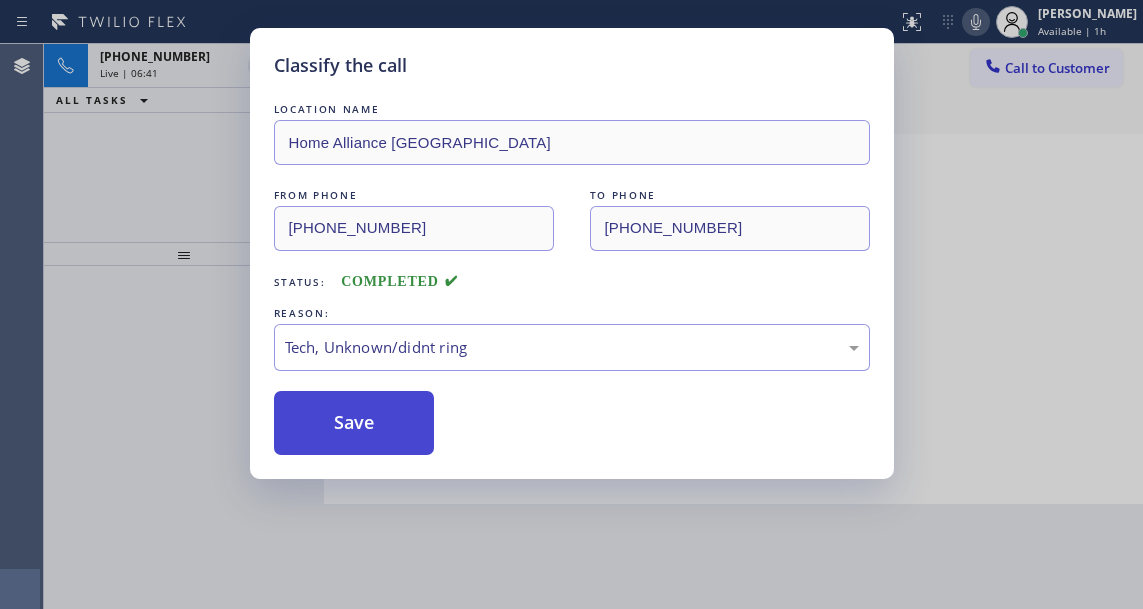 click on "Save" at bounding box center (354, 423) 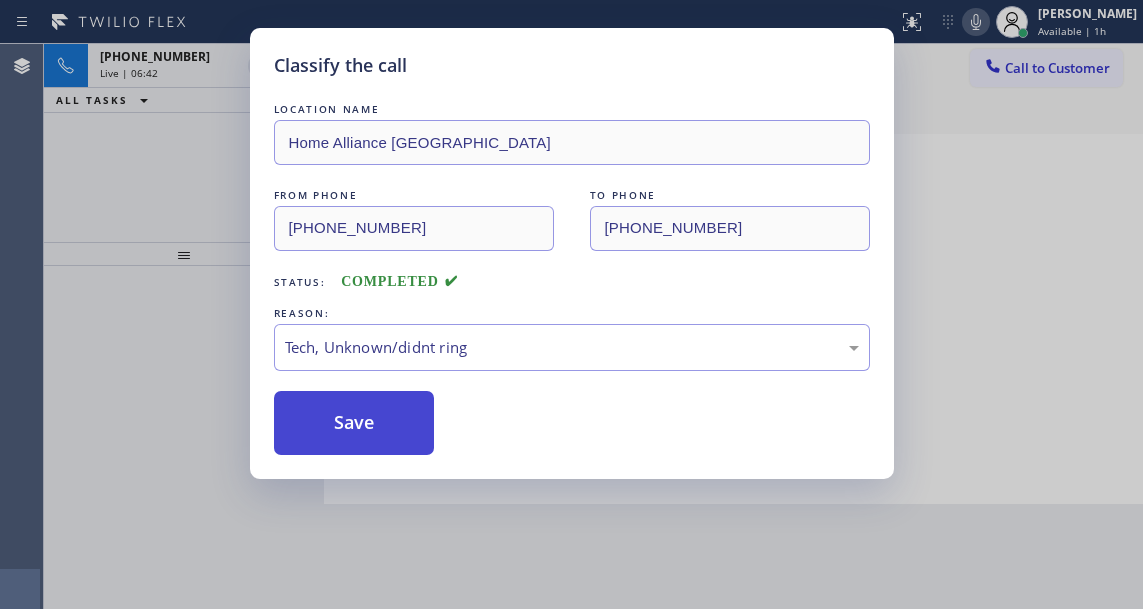 click on "Save" at bounding box center [354, 423] 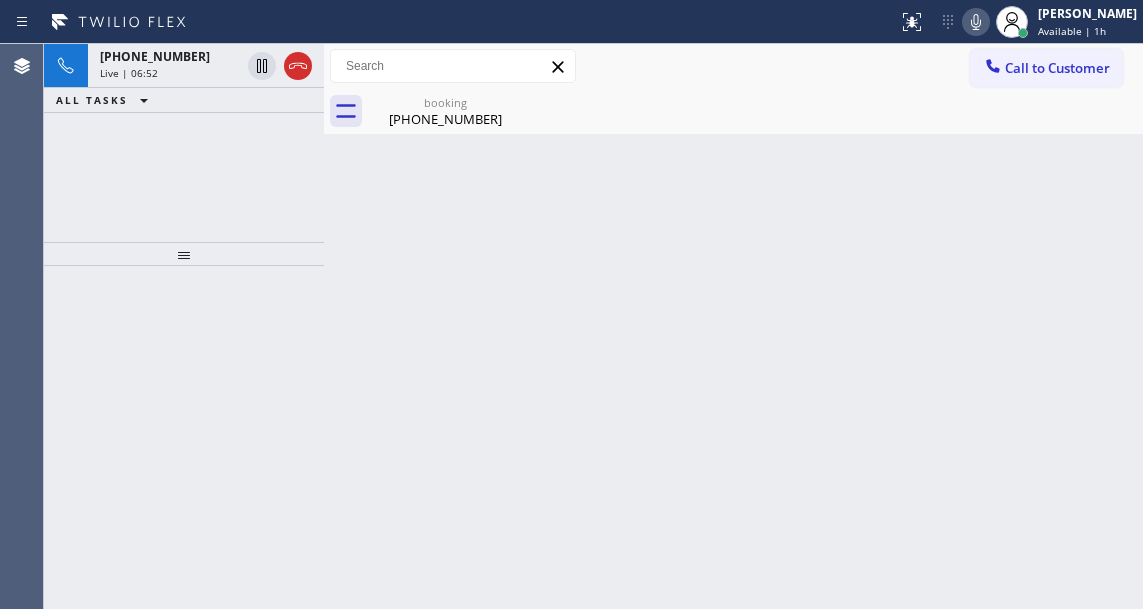 click on "Back to Dashboard Change Sender ID Customers Technicians Select a contact Outbound call Technician Search Technician Your caller id phone number Your caller id phone number Call Technician info Name   Phone none Address none Change Sender ID HVAC [PHONE_NUMBER] 5 Star Appliance [PHONE_NUMBER] Appliance Repair [PHONE_NUMBER] Plumbing [PHONE_NUMBER] Air Duct Cleaning [PHONE_NUMBER]  Electricians [PHONE_NUMBER] Cancel Change Check personal SMS Reset Change booking [PHONE_NUMBER] Call to Customer Outbound call Location Search location Your caller id phone number Customer number Call Outbound call Technician Search Technician Your caller id phone number Your caller id phone number Call booking [PHONE_NUMBER] Business location Electrical [GEOGRAPHIC_DATA] [PHONE_NUMBER] Electricians Transfer Spam Marketing" at bounding box center [733, 326] 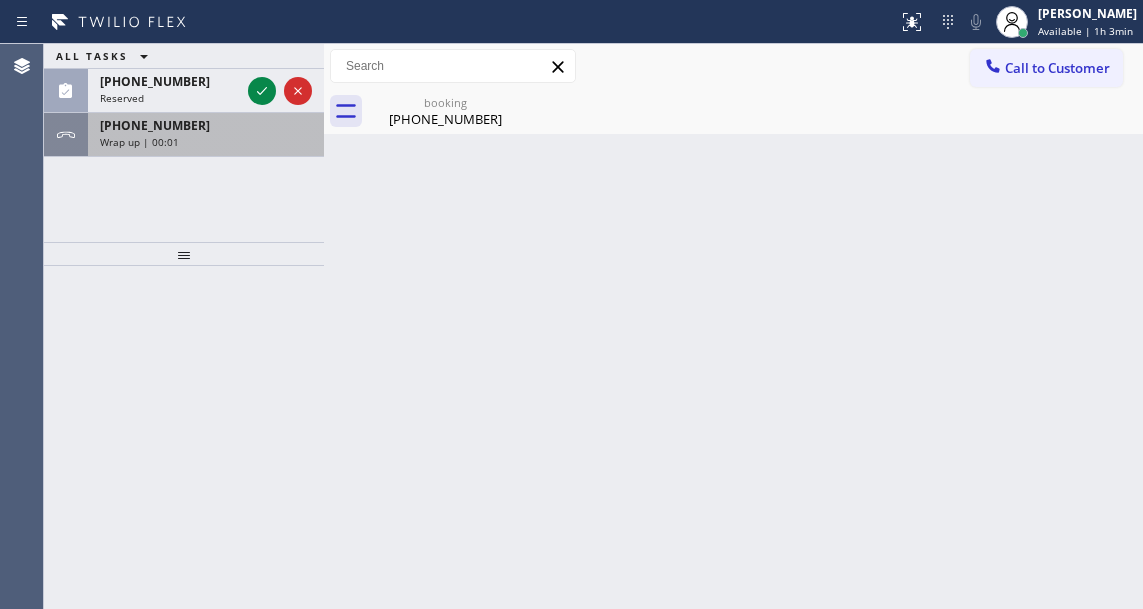 click on "[PHONE_NUMBER]" at bounding box center (206, 125) 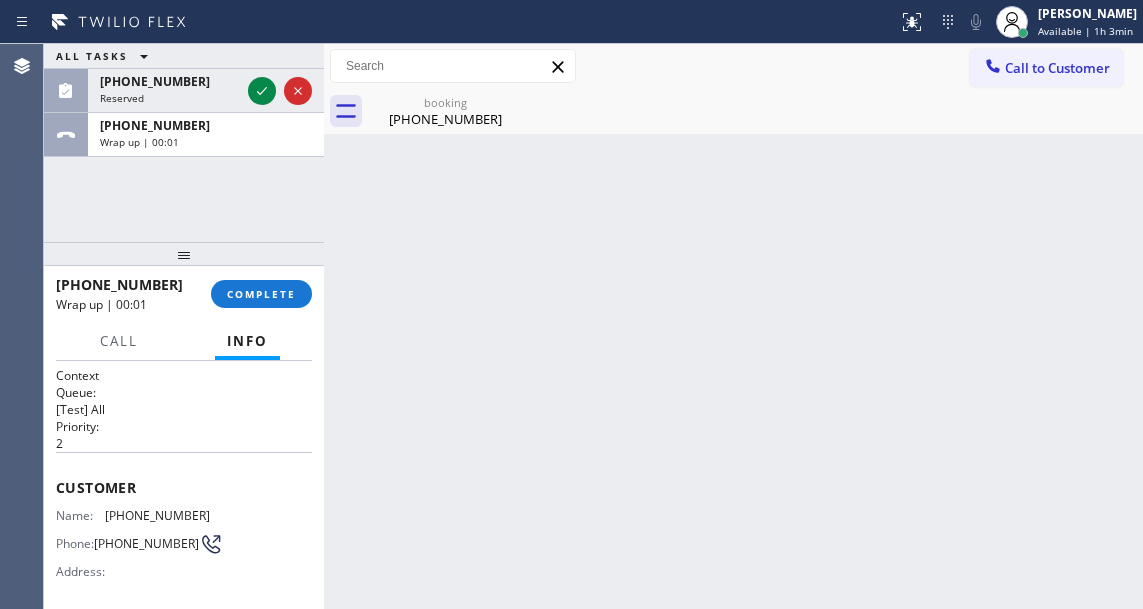 click on "[PHONE_NUMBER] Wrap up | 00:01 COMPLETE" at bounding box center (184, 294) 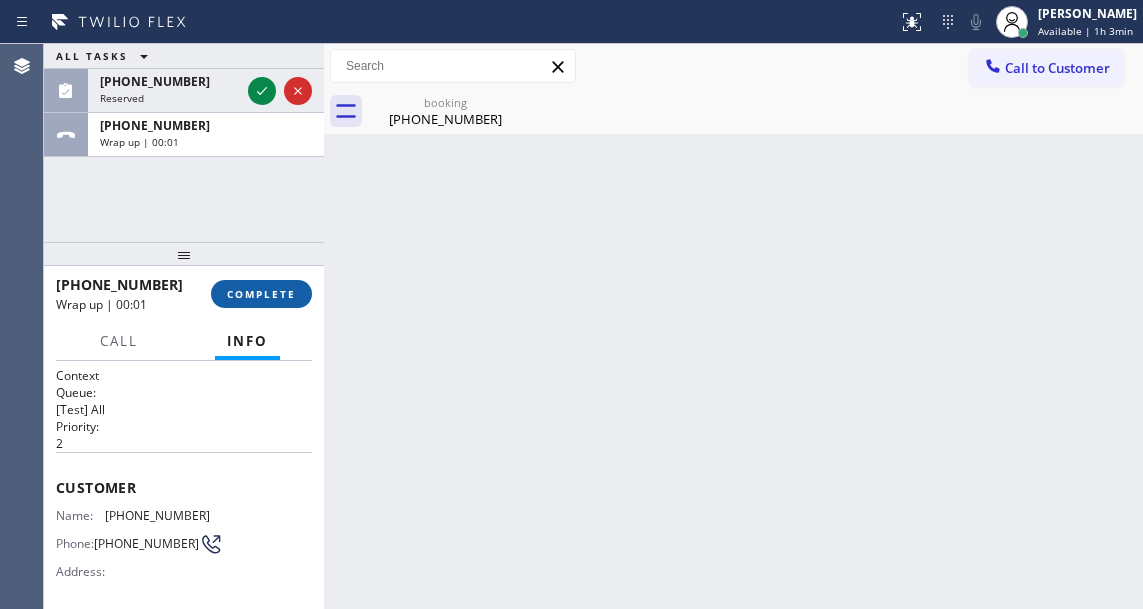 click on "COMPLETE" at bounding box center (261, 294) 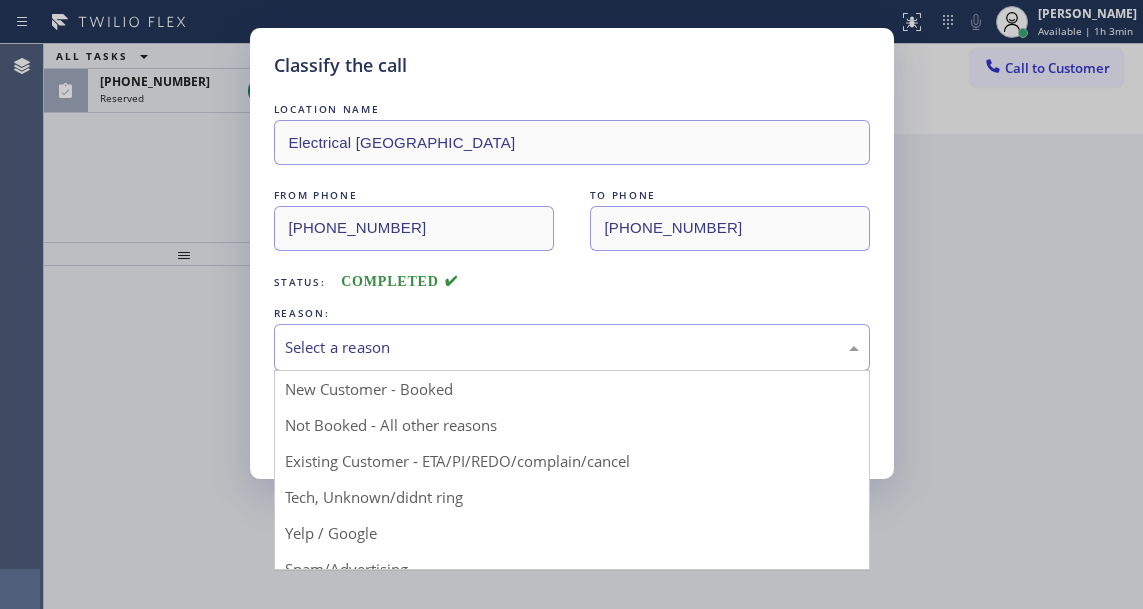 click on "Select a reason New Customer - Booked Not Booked - All other reasons Existing Customer - ETA/PI/REDO/complain/cancel Tech, Unknown/didnt ring Yelp / Google  Spam/Advertising Transferred HouseCallPro / HomeAdvisor / Other platforms  Test call" at bounding box center (572, 347) 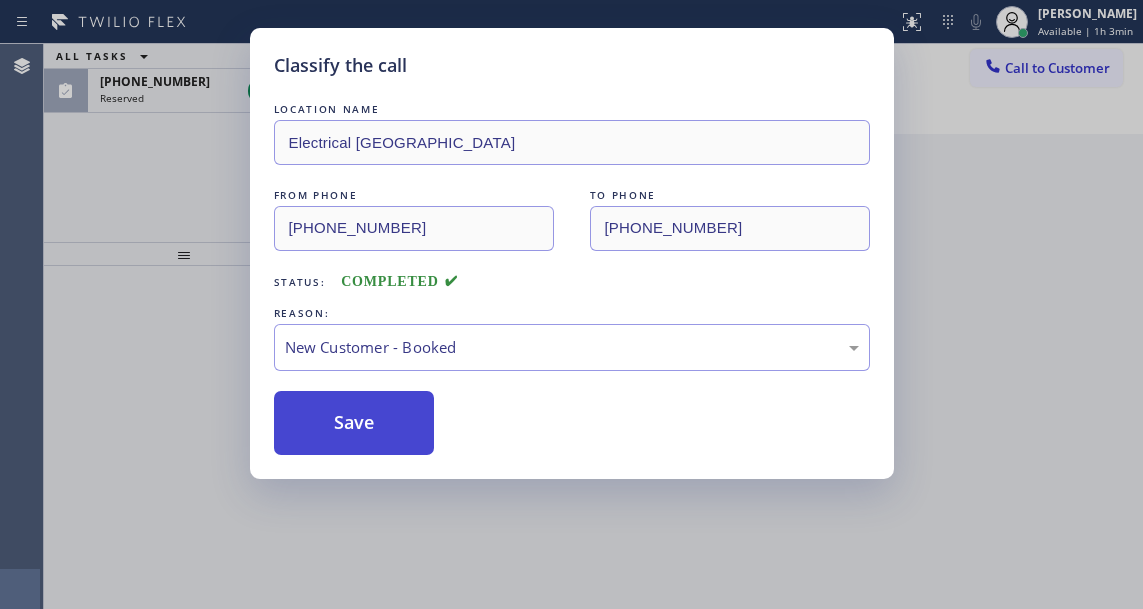 click on "Save" at bounding box center [354, 423] 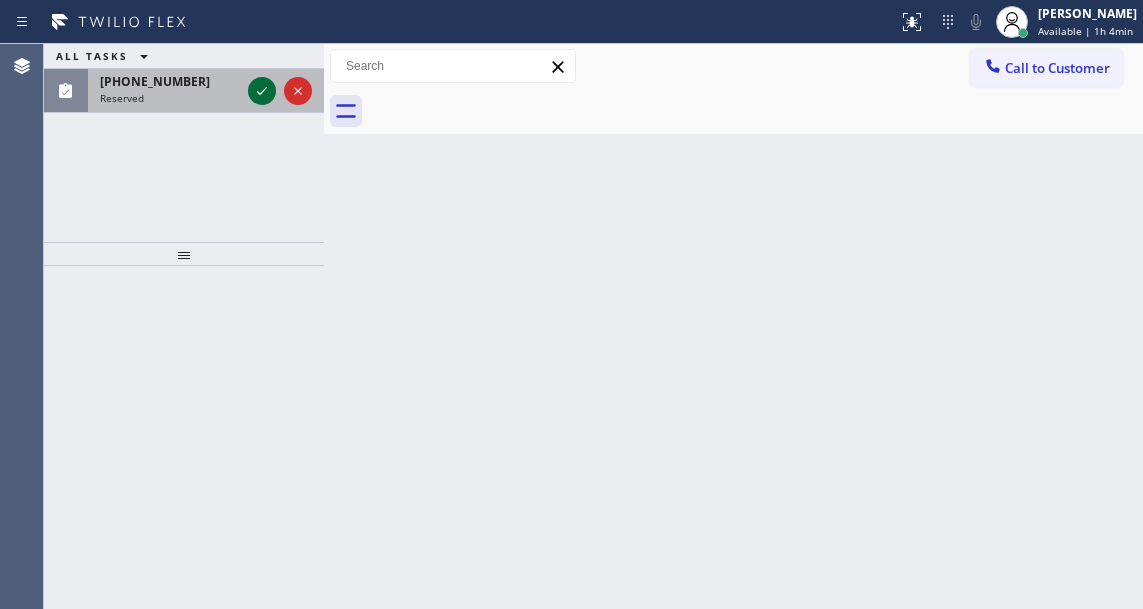 click 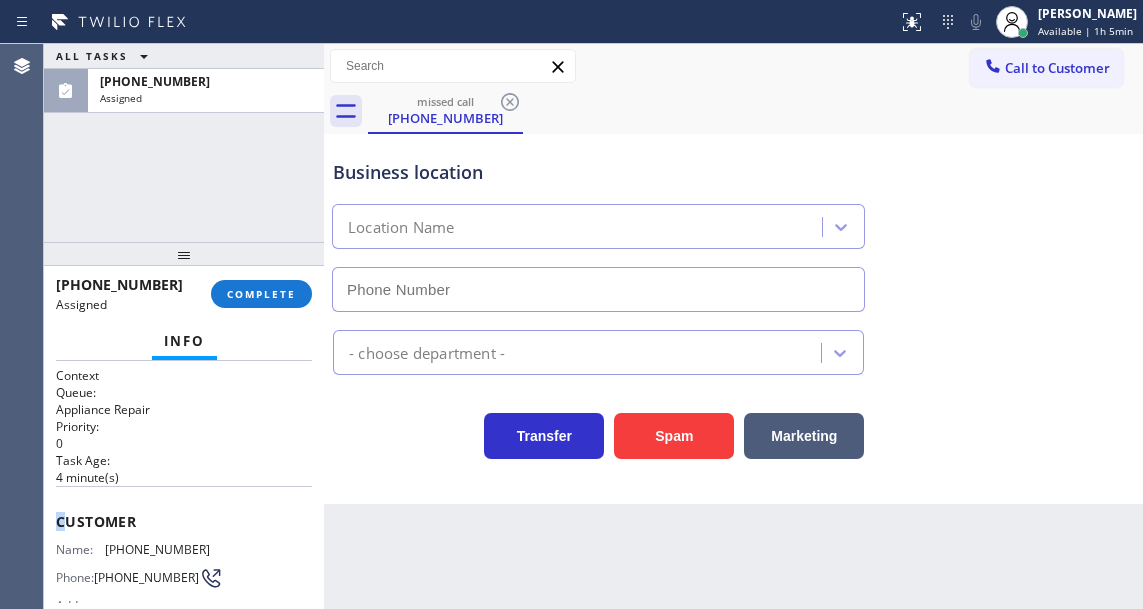 type on "[PHONE_NUMBER]" 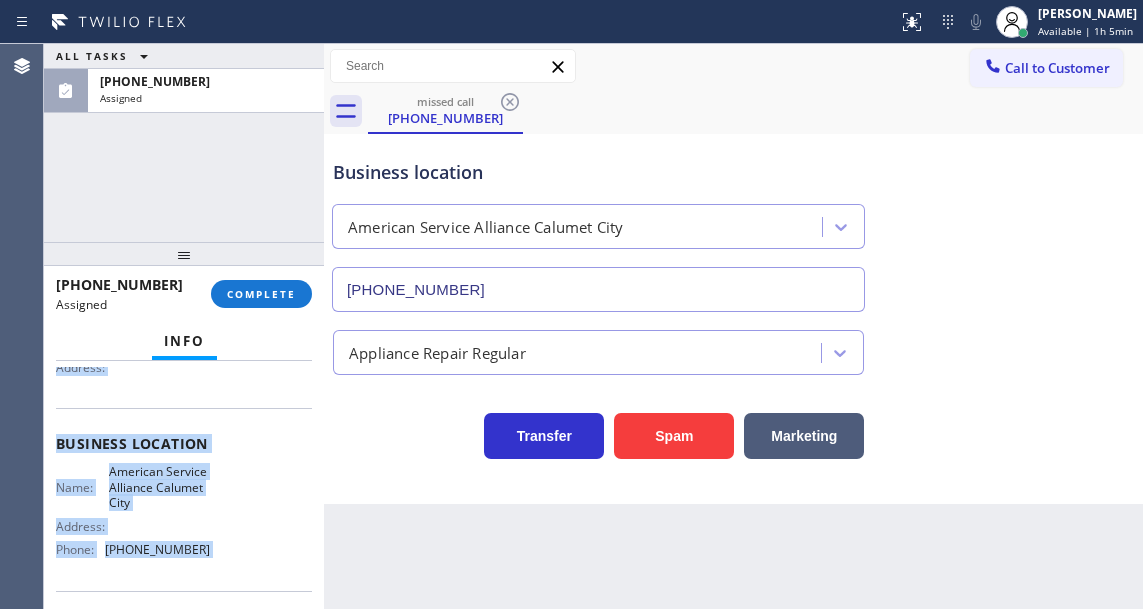 scroll, scrollTop: 274, scrollLeft: 0, axis: vertical 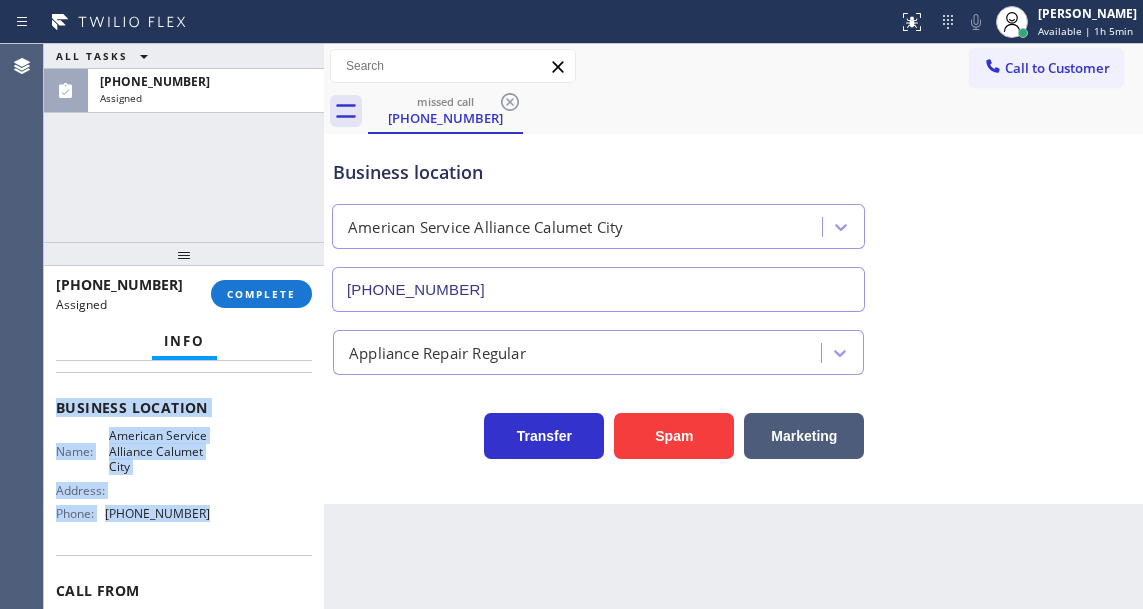 drag, startPoint x: 57, startPoint y: 512, endPoint x: 271, endPoint y: 524, distance: 214.33618 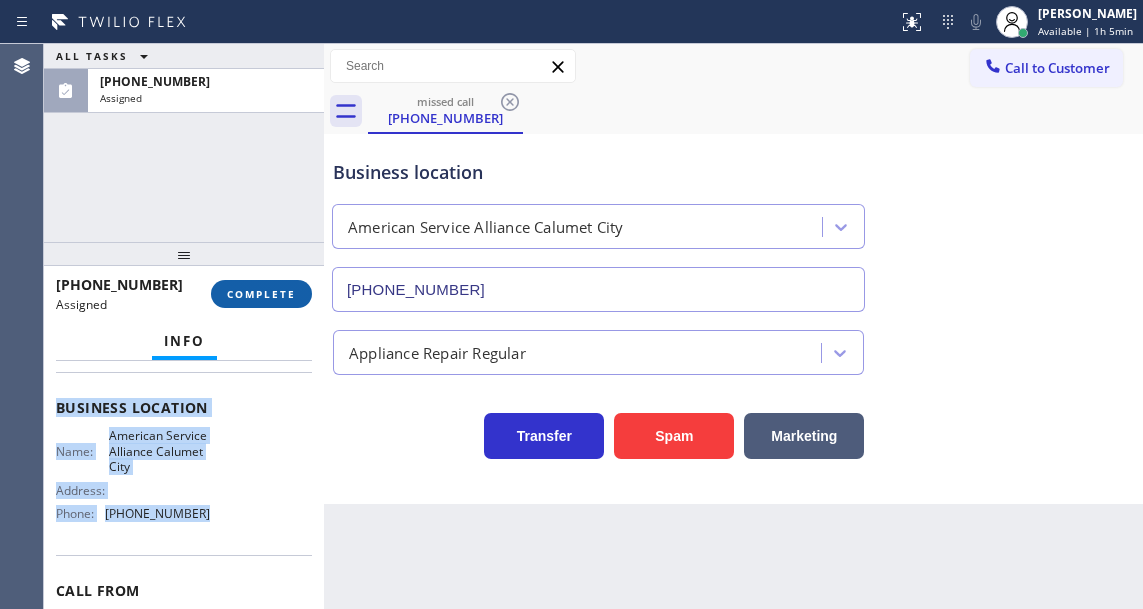 click on "COMPLETE" at bounding box center [261, 294] 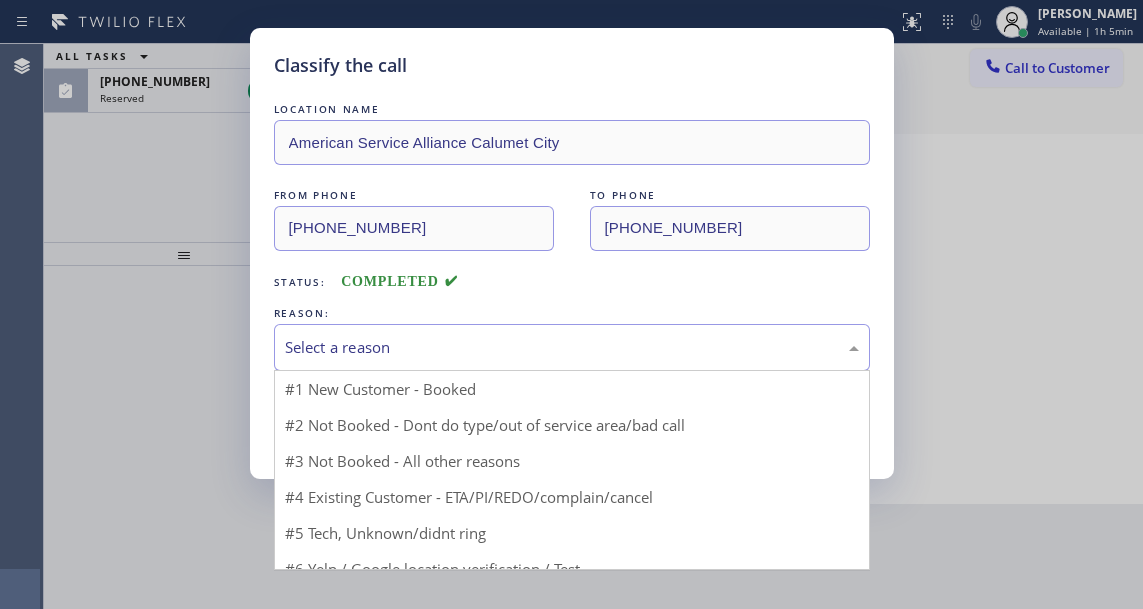 click on "Select a reason" at bounding box center [572, 347] 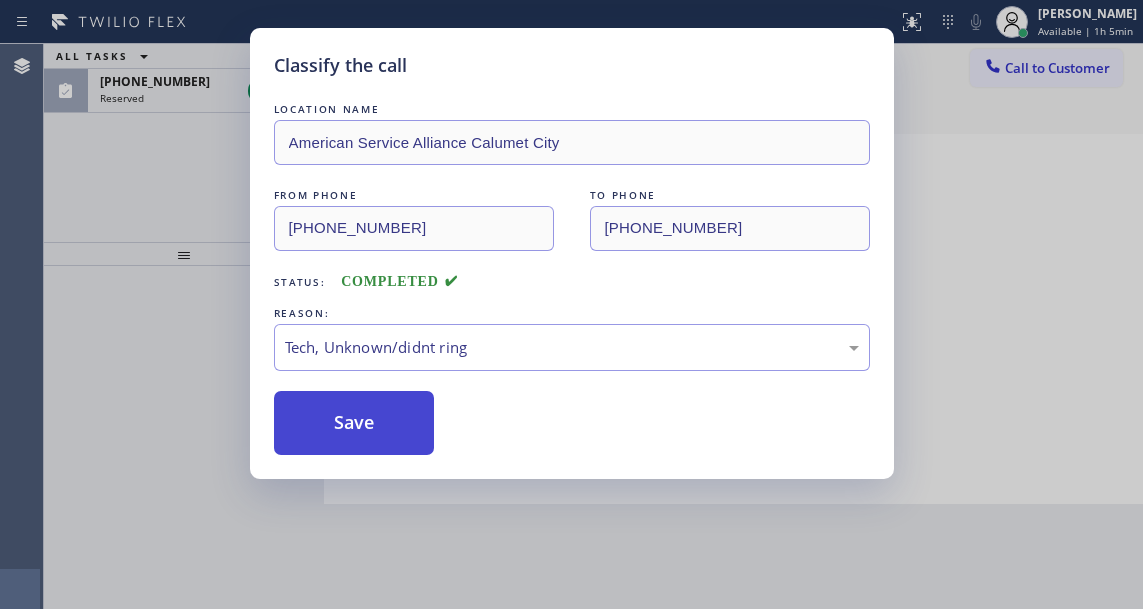 click on "Save" at bounding box center (354, 423) 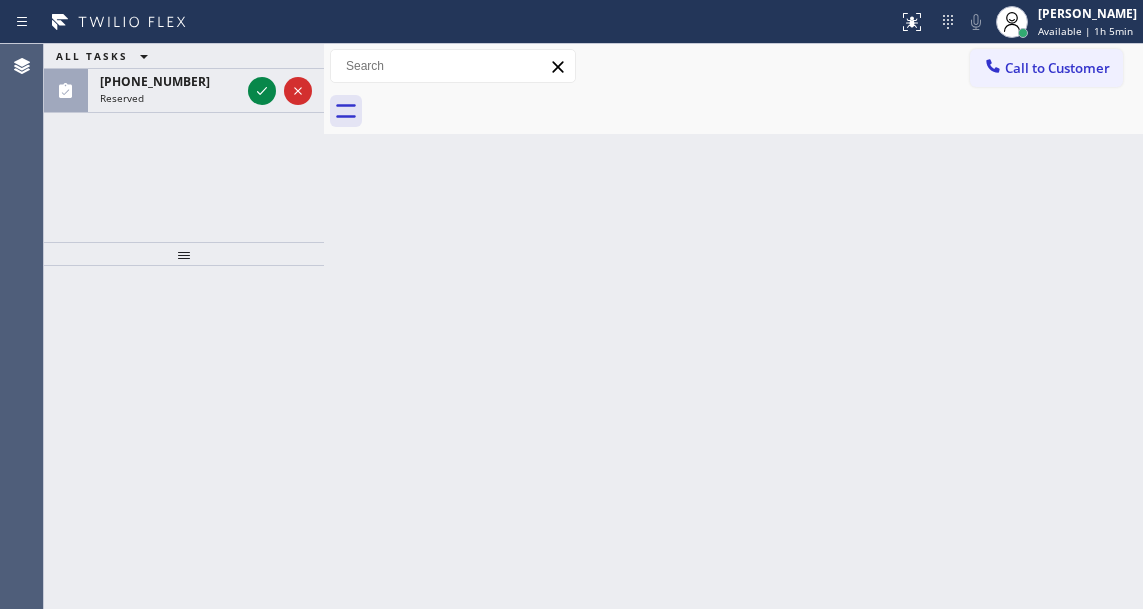click on "Back to Dashboard Change Sender ID Customers Technicians Select a contact Outbound call Technician Search Technician Your caller id phone number Your caller id phone number Call Technician info Name   Phone none Address none Change Sender ID HVAC [PHONE_NUMBER] 5 Star Appliance [PHONE_NUMBER] Appliance Repair [PHONE_NUMBER] Plumbing [PHONE_NUMBER] Air Duct Cleaning [PHONE_NUMBER]  Electricians [PHONE_NUMBER] Cancel Change Check personal SMS Reset Change No tabs Call to Customer Outbound call Location Search location Your caller id phone number Customer number Call Outbound call Technician Search Technician Your caller id phone number Your caller id phone number Call" at bounding box center (733, 326) 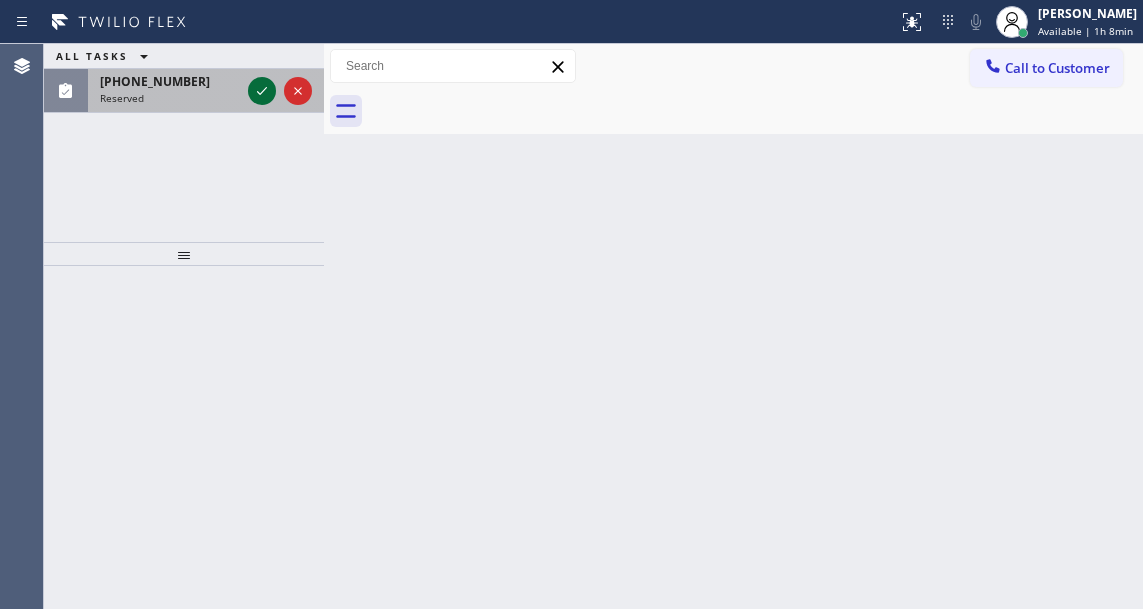 click 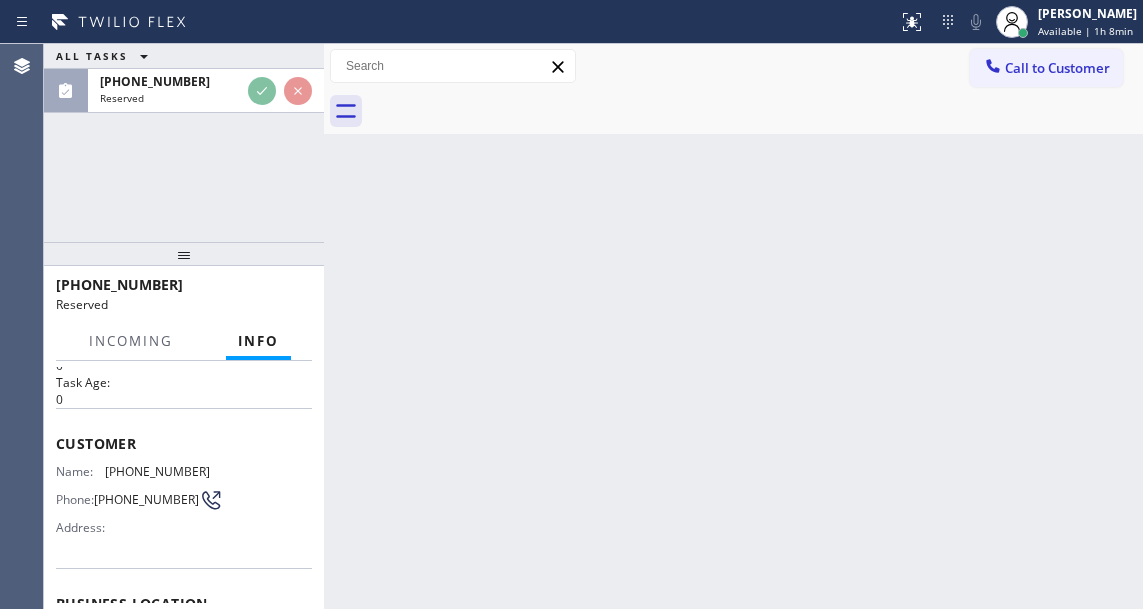 scroll, scrollTop: 200, scrollLeft: 0, axis: vertical 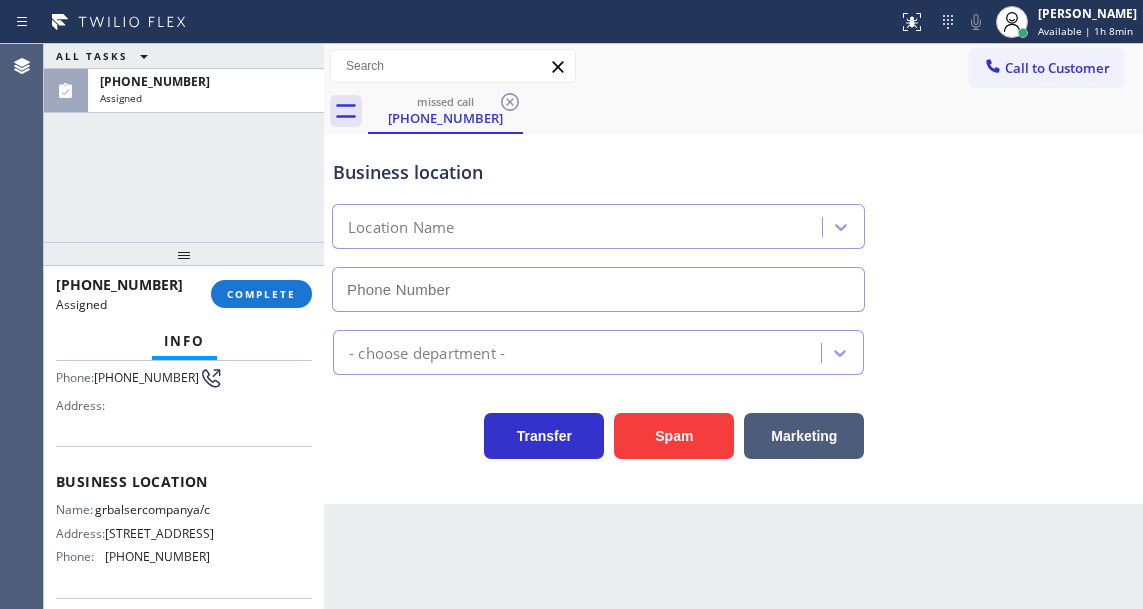 type on "[PHONE_NUMBER]" 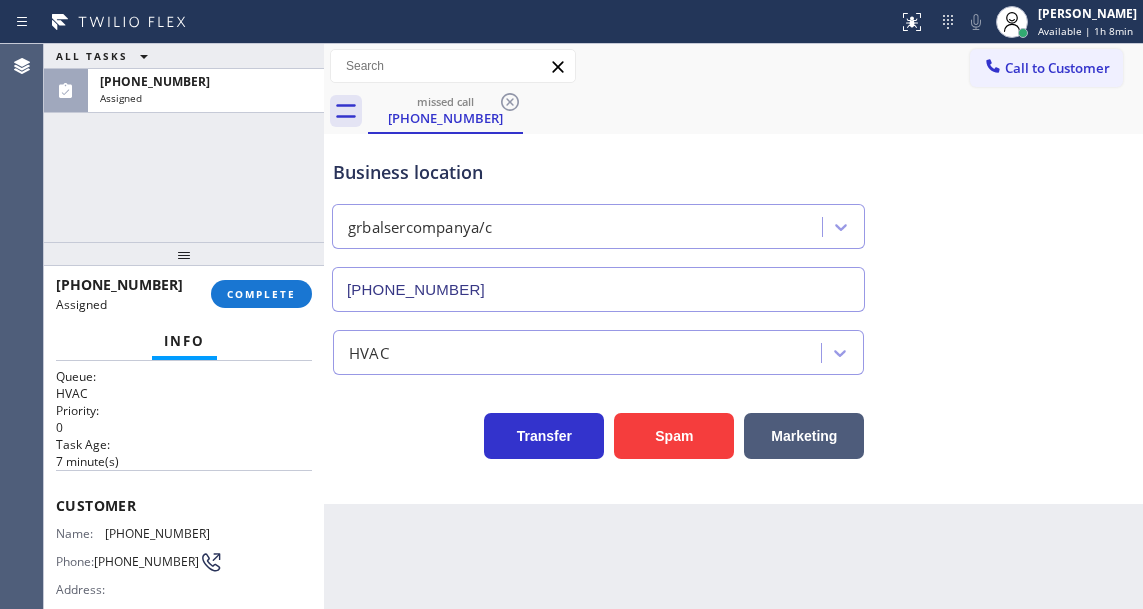 scroll, scrollTop: 0, scrollLeft: 0, axis: both 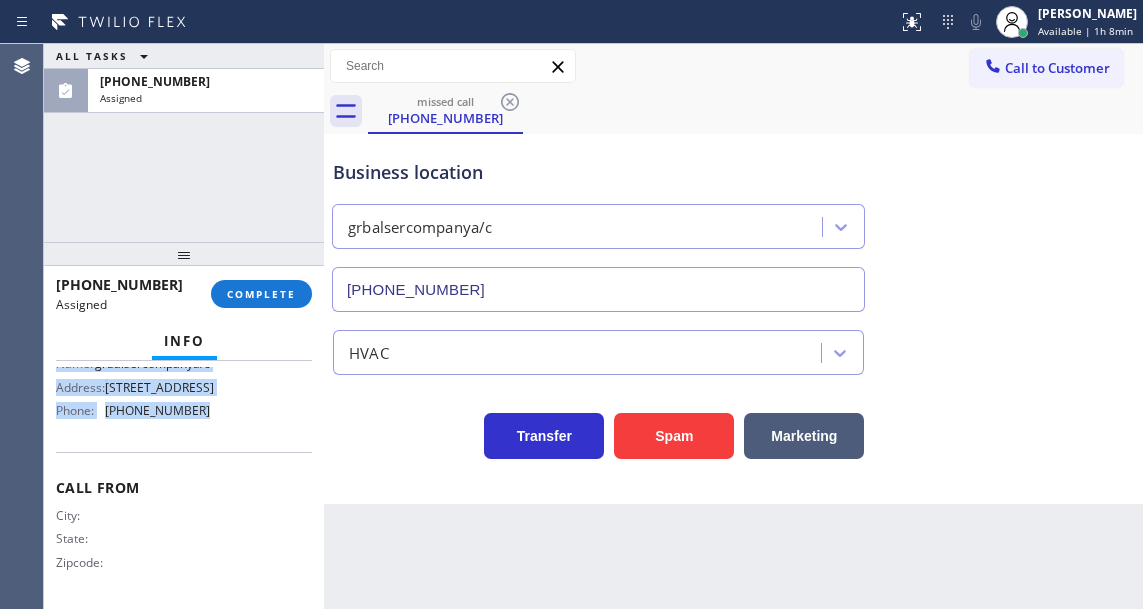 drag, startPoint x: 55, startPoint y: 512, endPoint x: 264, endPoint y: 429, distance: 224.87775 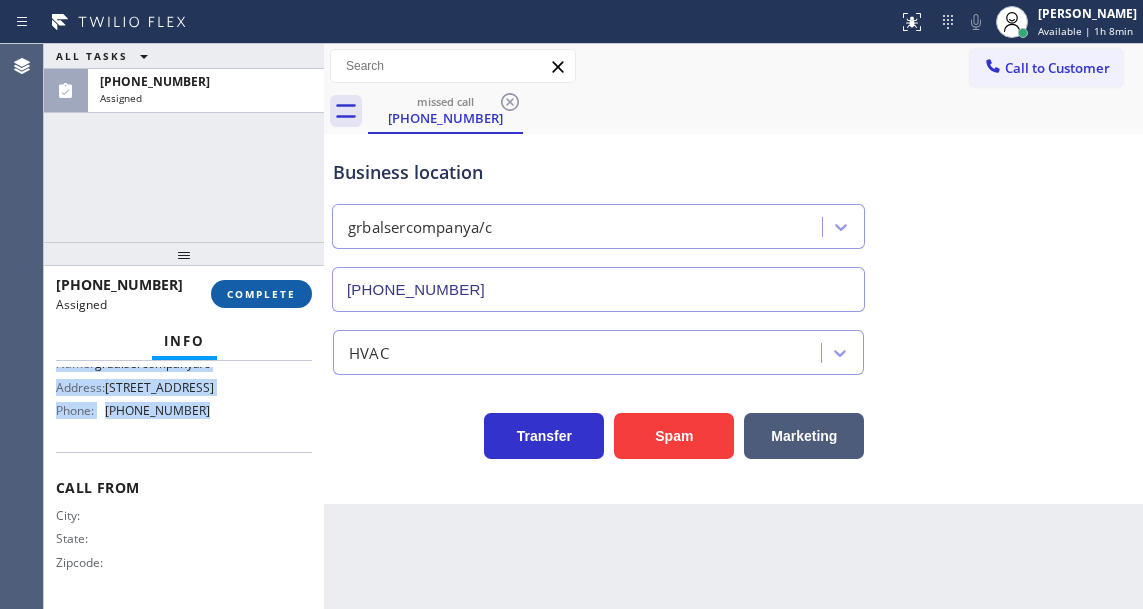 copy on "Customer Name: [PHONE_NUMBER] Phone: [PHONE_NUMBER] Address: Business location Name: grbalsercompanya/c Address: [STREET_ADDRESS]  Phone: [PHONE_NUMBER]" 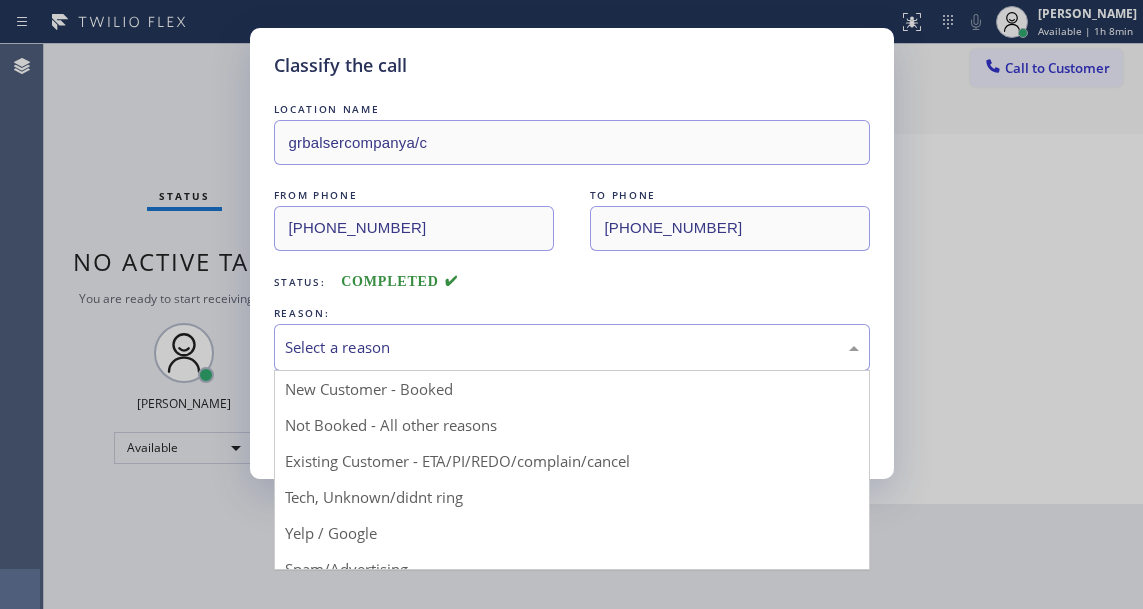 click on "Select a reason" at bounding box center [572, 347] 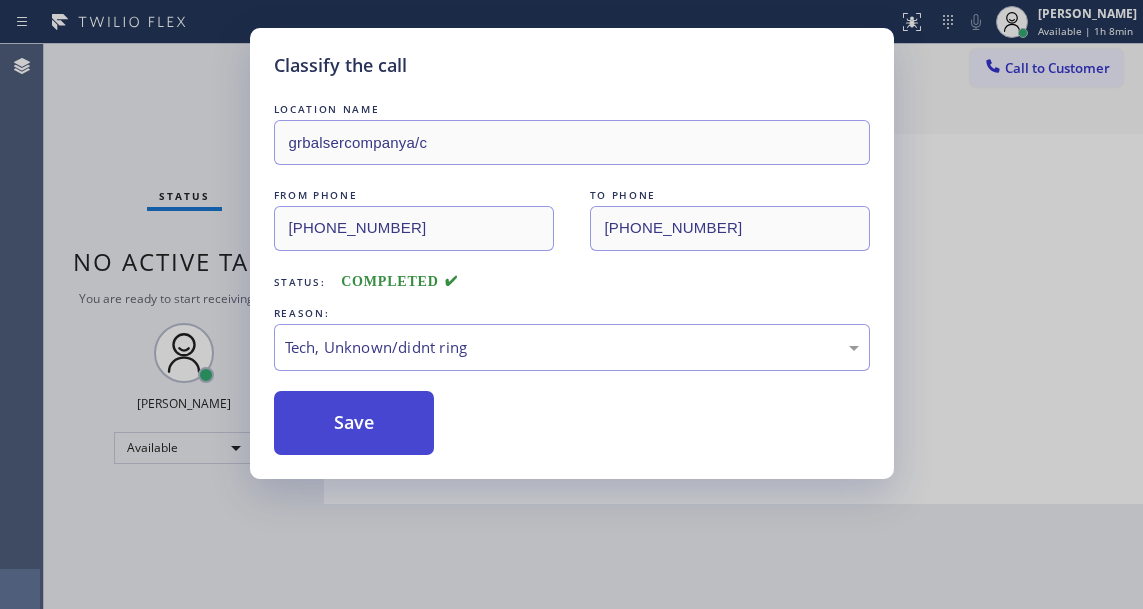 click on "Save" at bounding box center (354, 423) 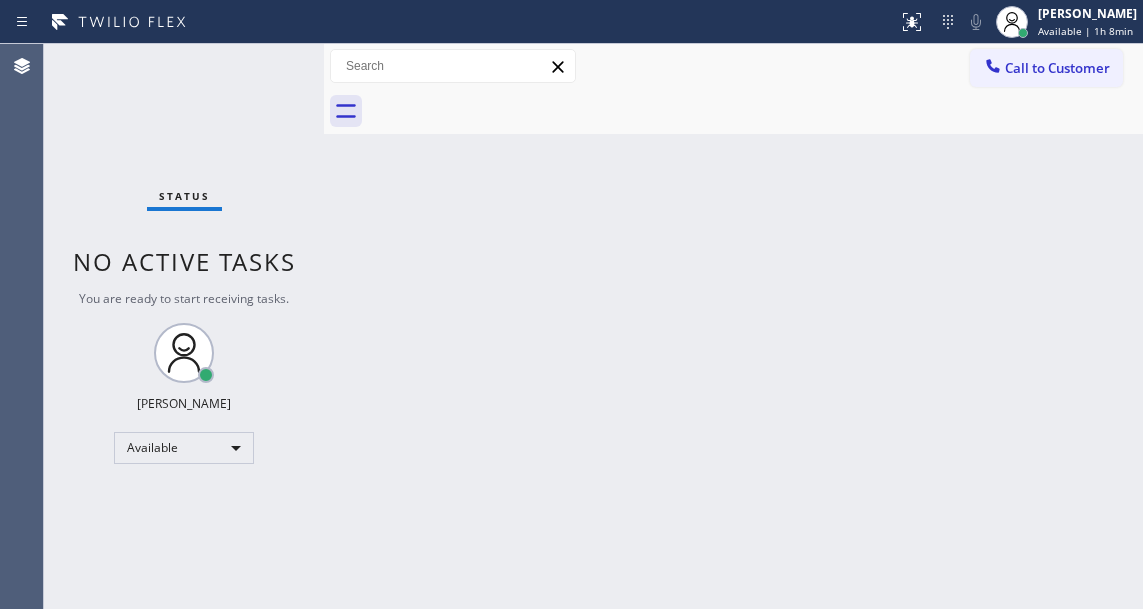 click on "Back to Dashboard Change Sender ID Customers Technicians Select a contact Outbound call Technician Search Technician Your caller id phone number Your caller id phone number Call Technician info Name   Phone none Address none Change Sender ID HVAC [PHONE_NUMBER] 5 Star Appliance [PHONE_NUMBER] Appliance Repair [PHONE_NUMBER] Plumbing [PHONE_NUMBER] Air Duct Cleaning [PHONE_NUMBER]  Electricians [PHONE_NUMBER] Cancel Change Check personal SMS Reset Change No tabs Call to Customer Outbound call Location Search location Your caller id phone number Customer number Call Outbound call Technician Search Technician Your caller id phone number Your caller id phone number Call" at bounding box center [733, 326] 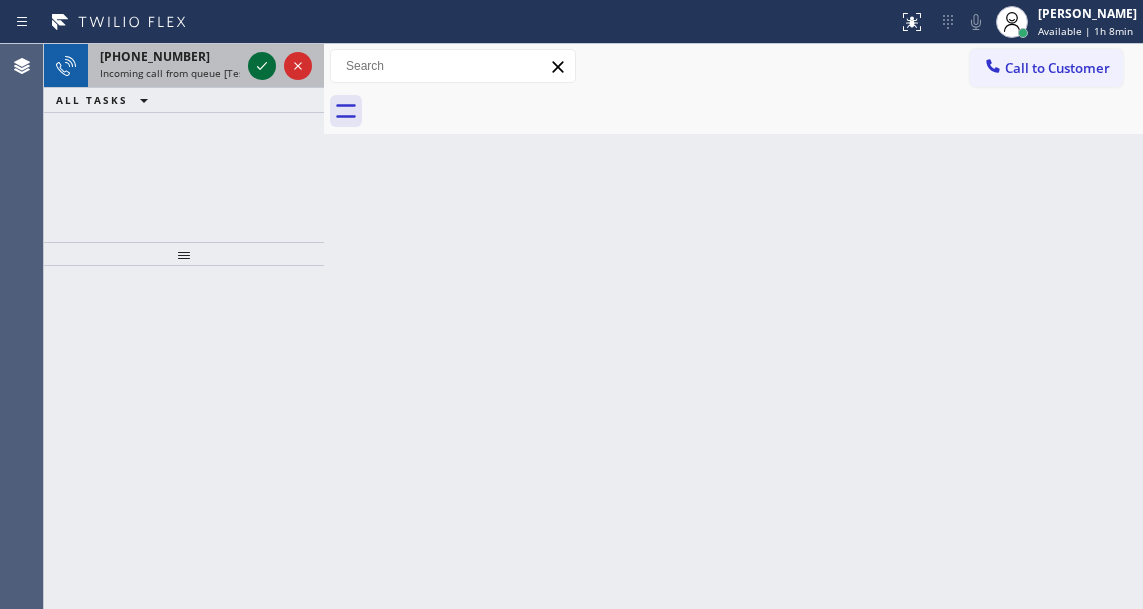 click 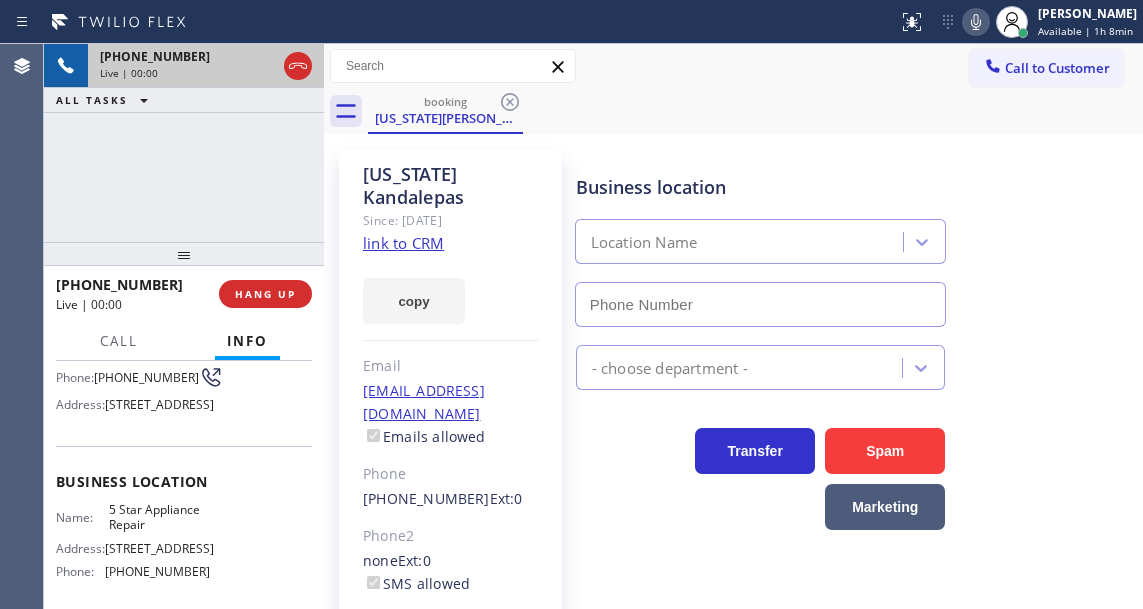 scroll, scrollTop: 200, scrollLeft: 0, axis: vertical 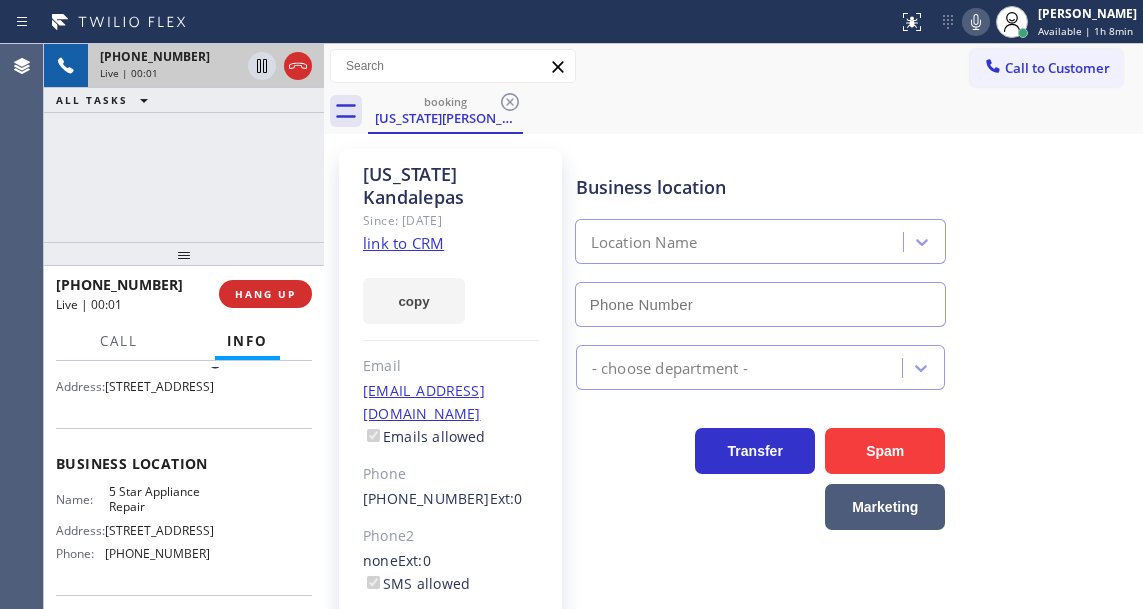 type on "[PHONE_NUMBER]" 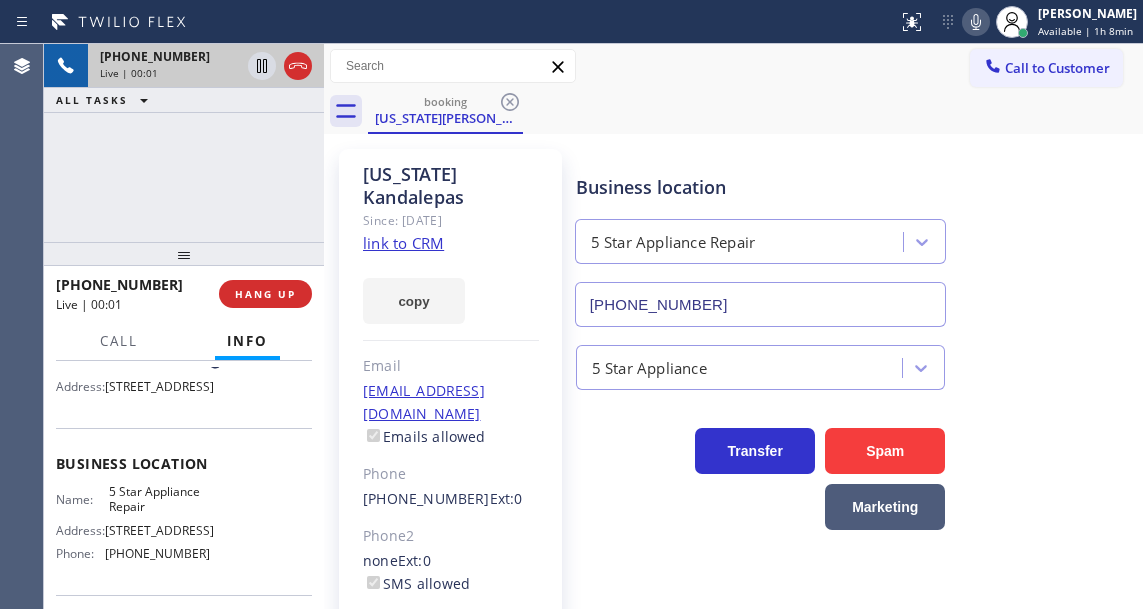 click on "5 Star Appliance Repair" at bounding box center [159, 499] 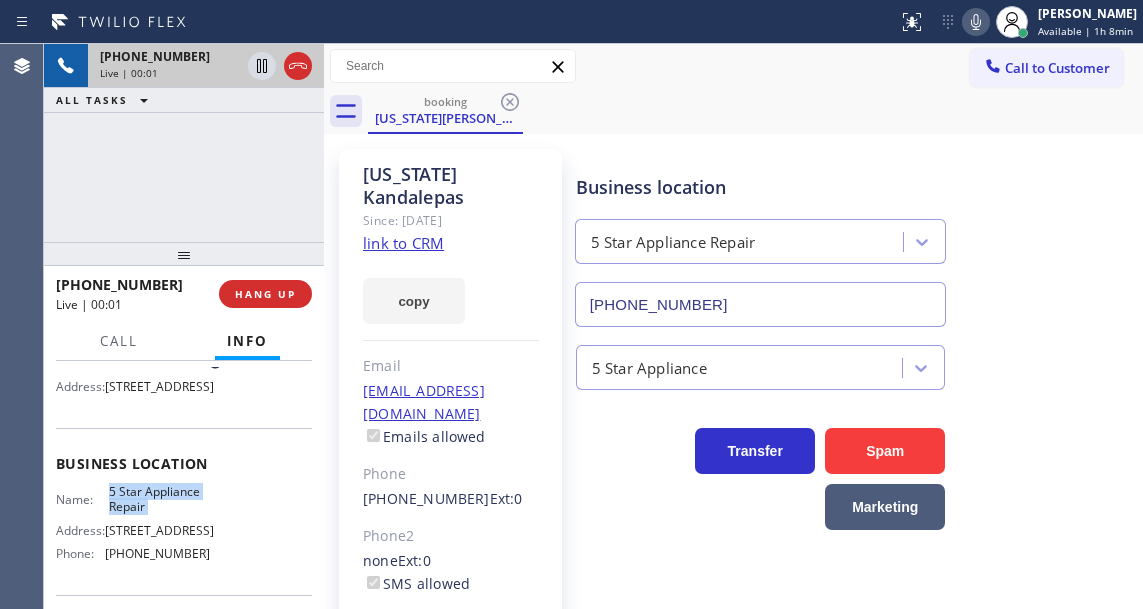 click on "5 Star Appliance Repair" at bounding box center (159, 499) 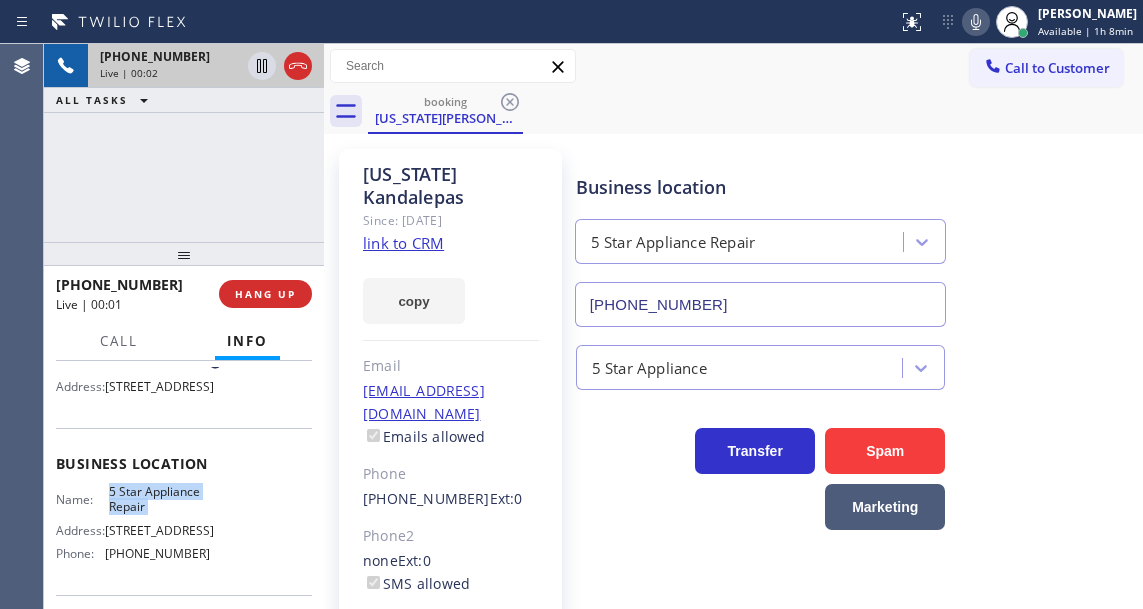 click on "5 Star Appliance Repair" at bounding box center [159, 499] 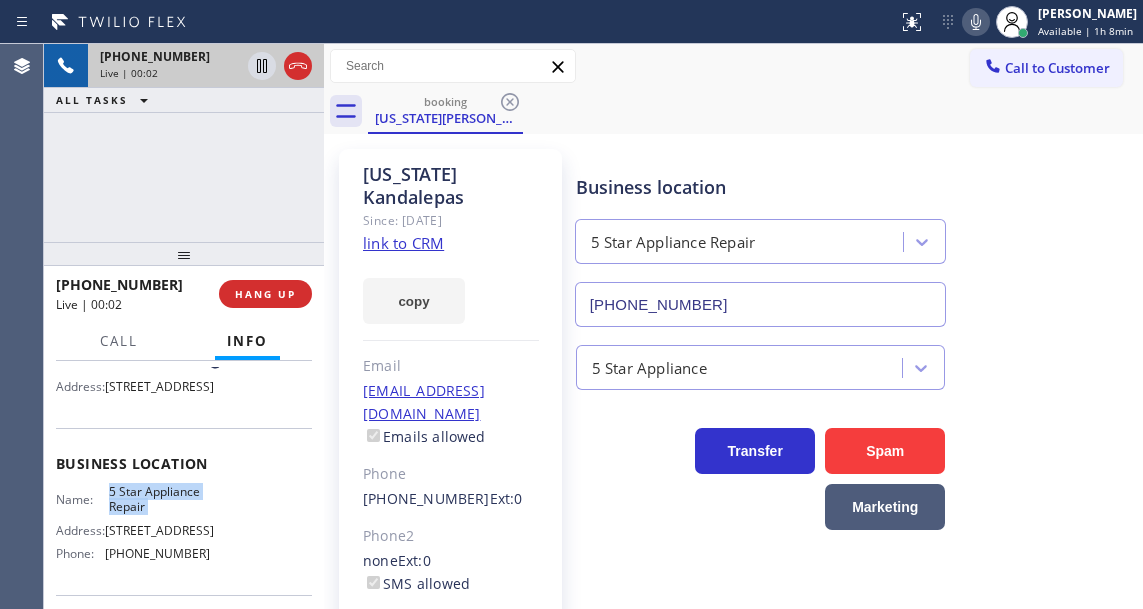 click on "link to CRM" 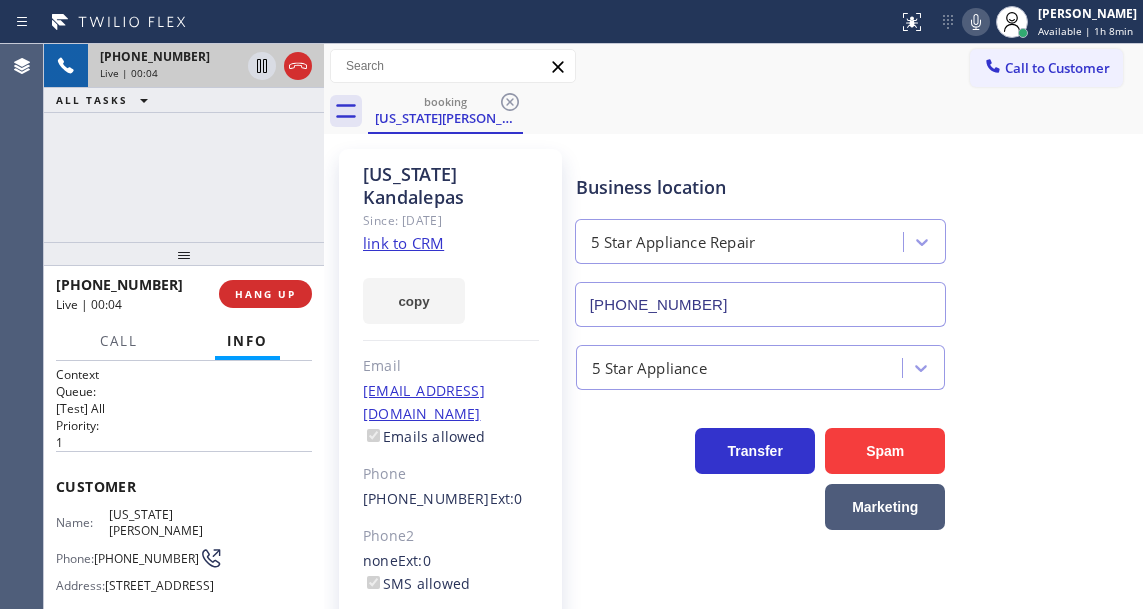 scroll, scrollTop: 0, scrollLeft: 0, axis: both 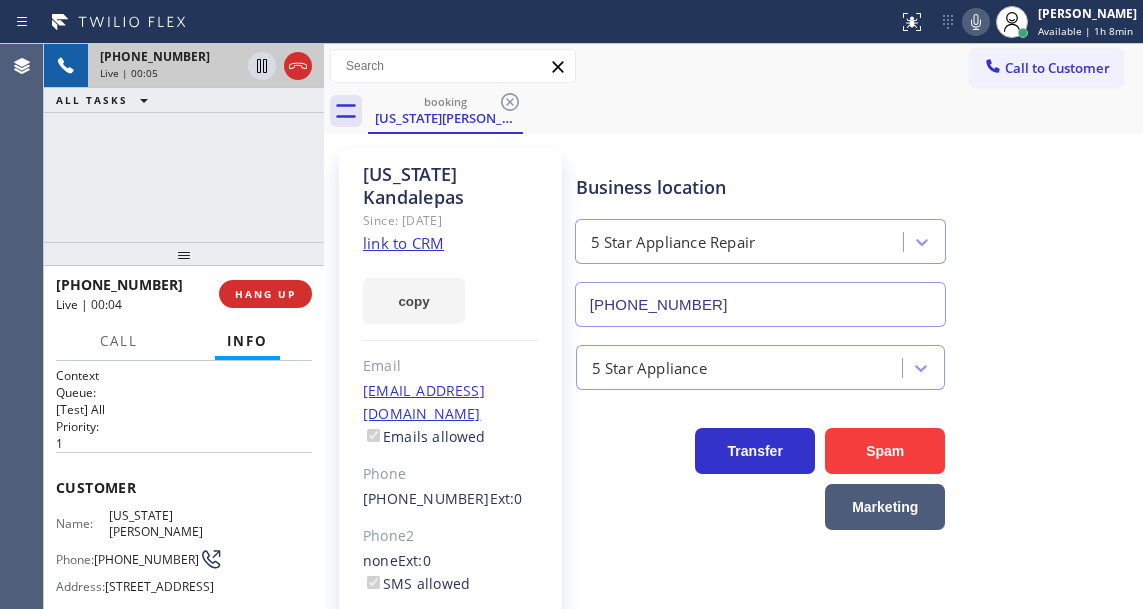click on "[PHONE_NUMBER]" at bounding box center (146, 559) 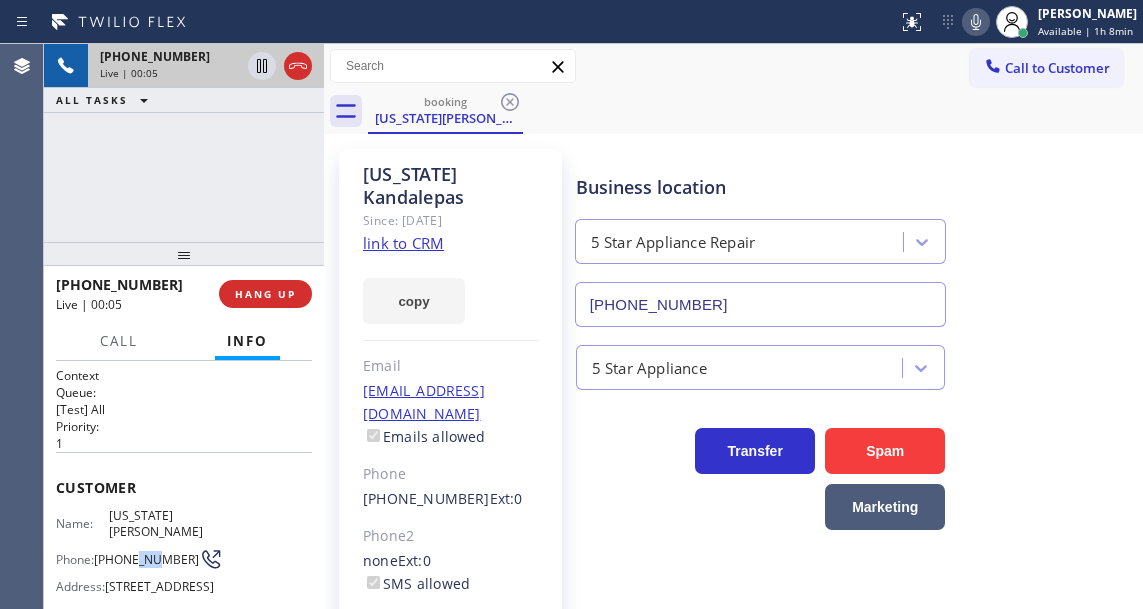 click on "[PHONE_NUMBER]" at bounding box center (146, 559) 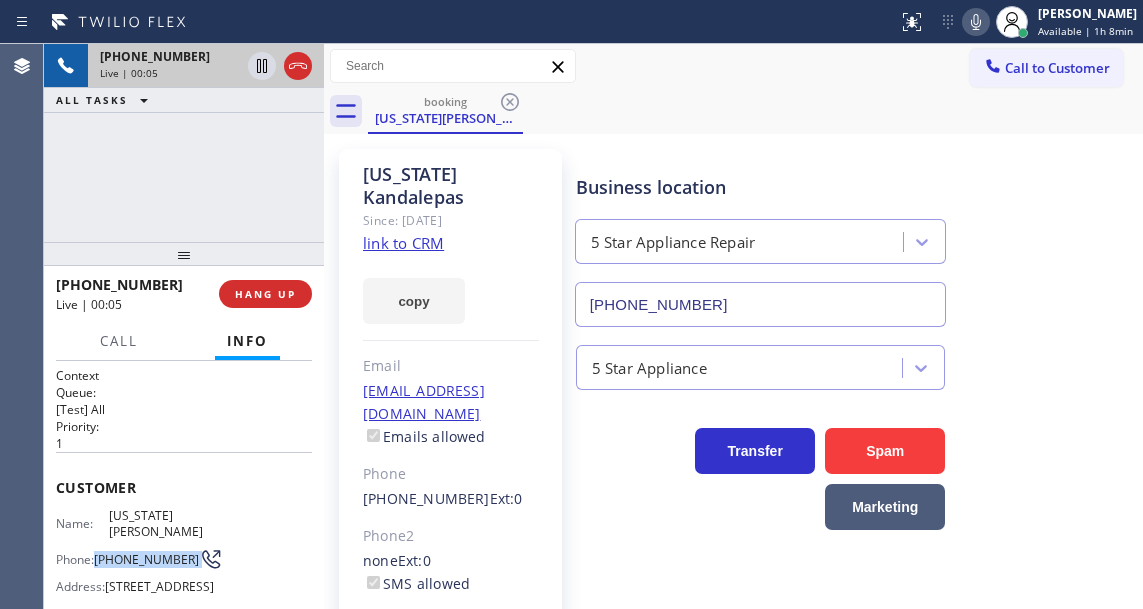 click on "[PHONE_NUMBER]" at bounding box center [146, 559] 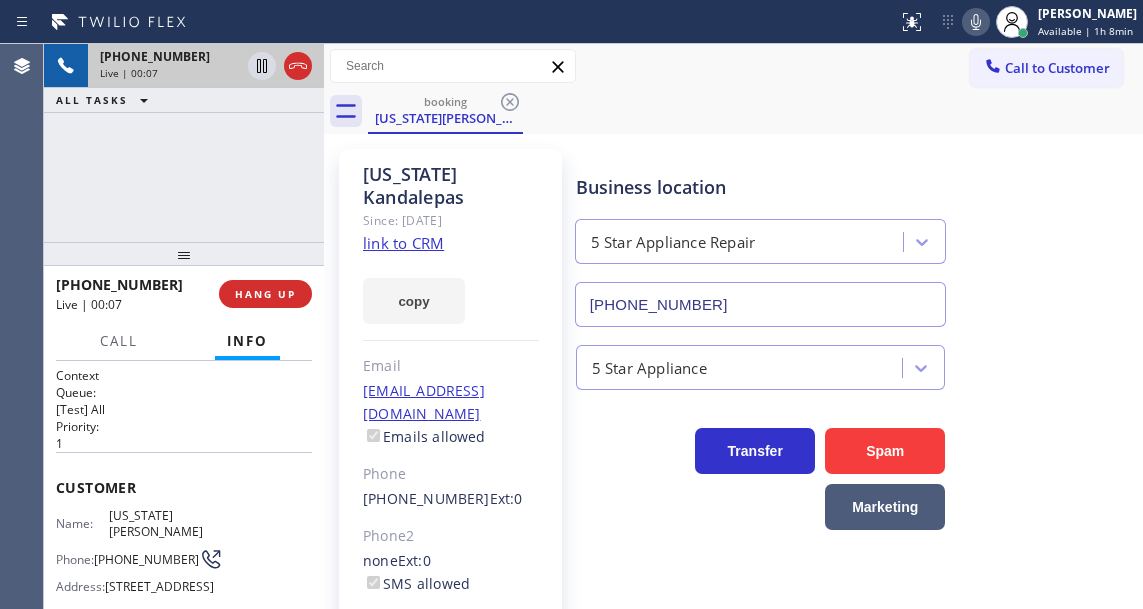 drag, startPoint x: 681, startPoint y: 152, endPoint x: 601, endPoint y: 207, distance: 97.082436 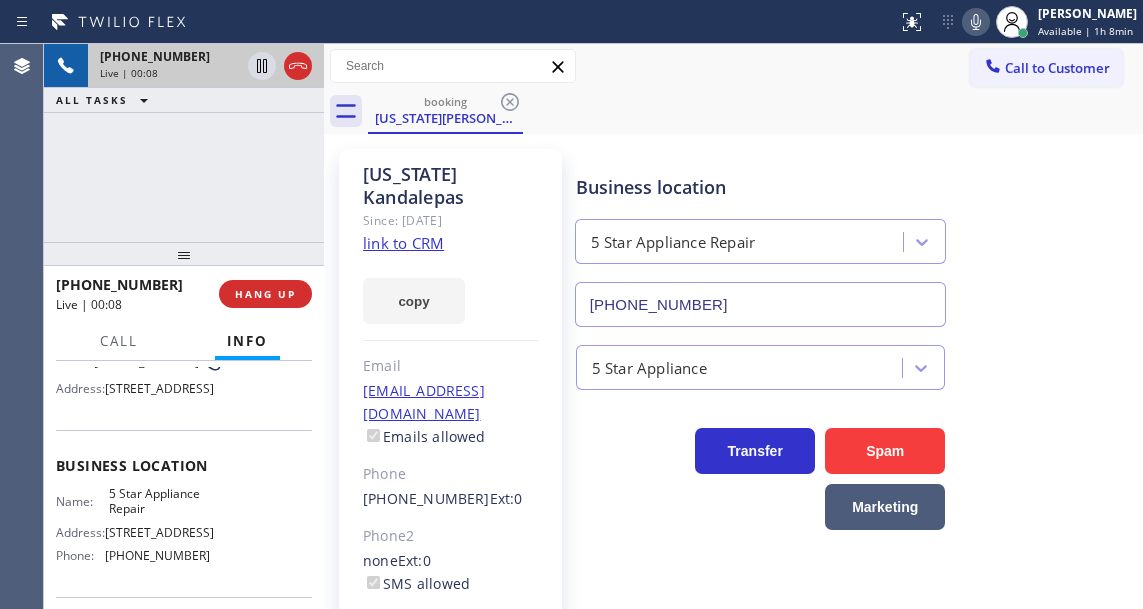 scroll, scrollTop: 200, scrollLeft: 0, axis: vertical 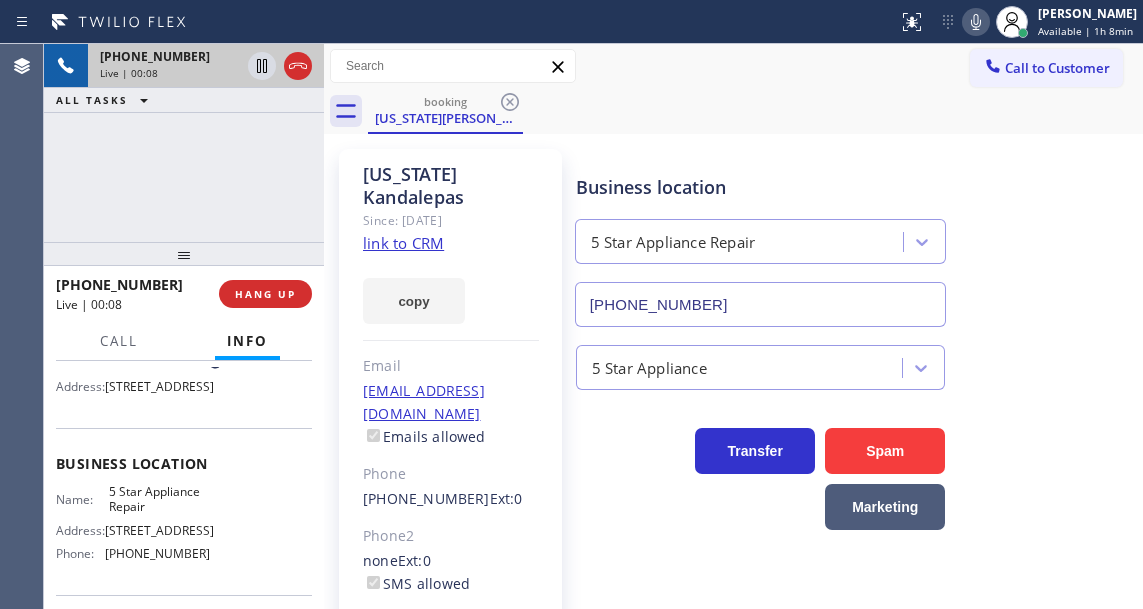 click on "5 Star Appliance Repair" at bounding box center (159, 499) 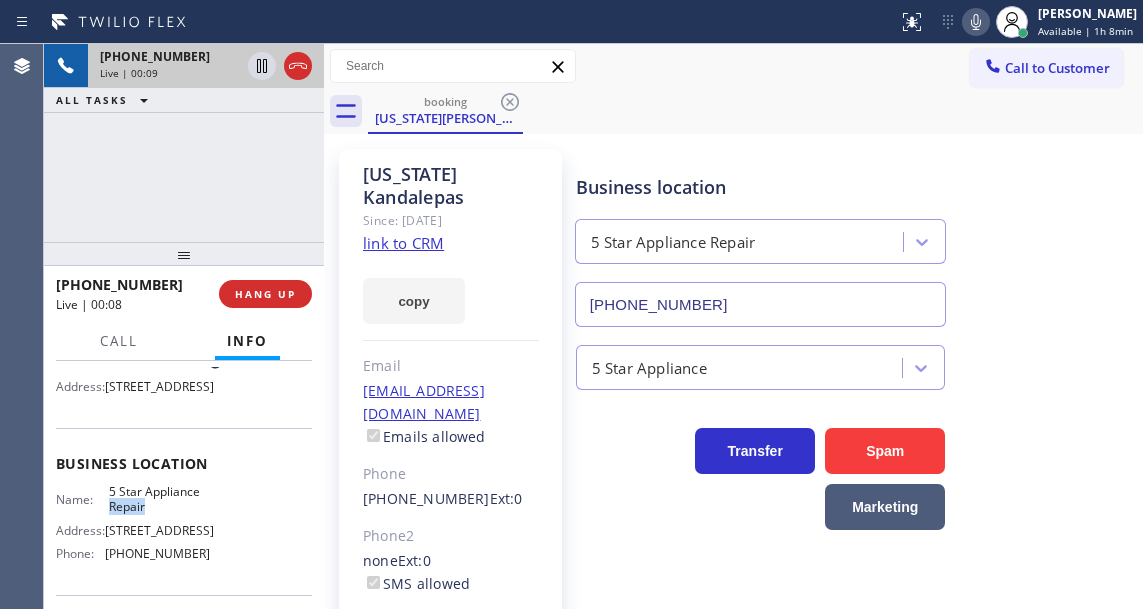 click on "5 Star Appliance Repair" at bounding box center (159, 499) 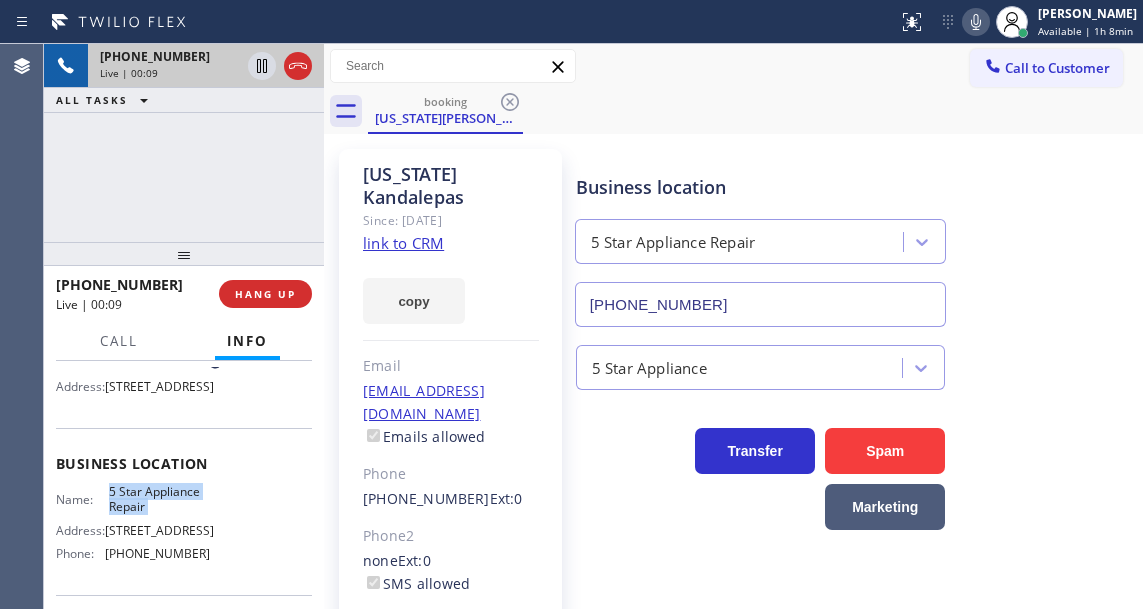 click on "5 Star Appliance Repair" at bounding box center (159, 499) 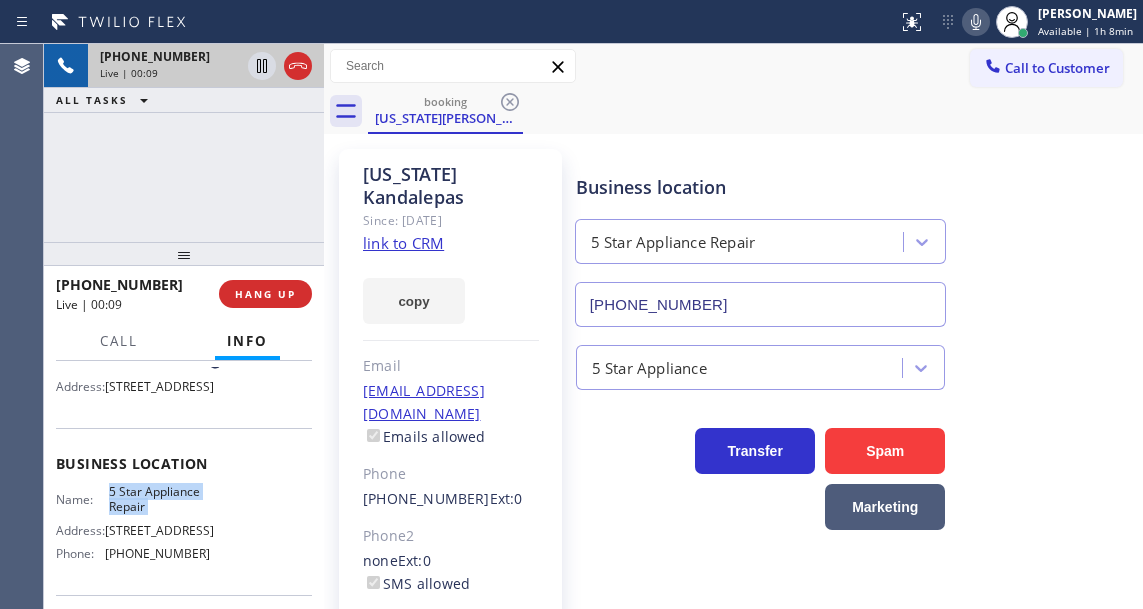 copy on "5 Star Appliance Repair" 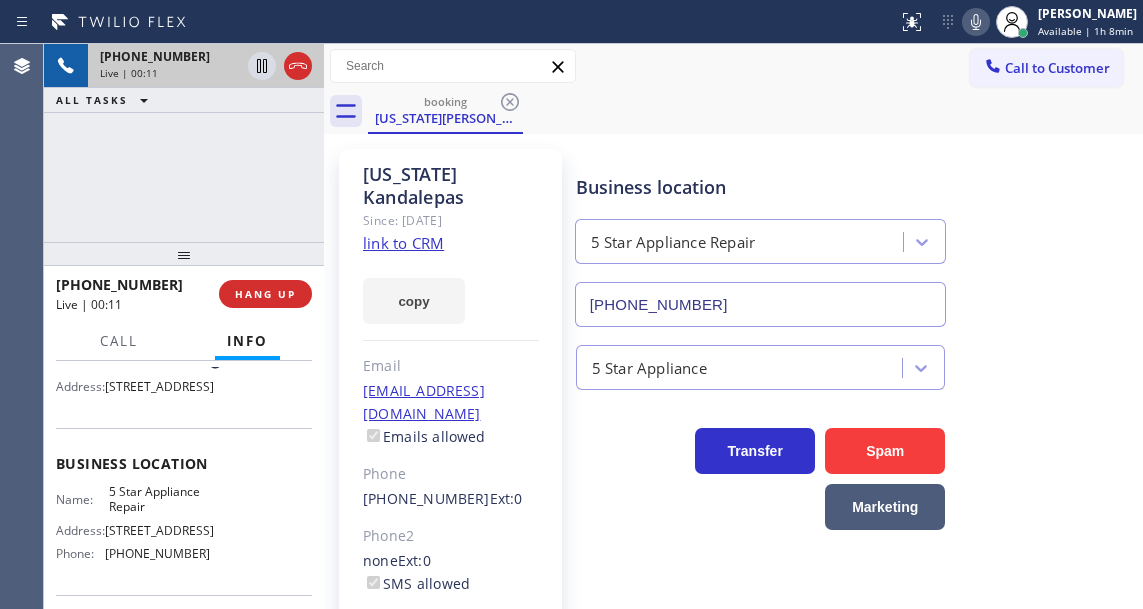 click on "Business location" at bounding box center [761, 187] 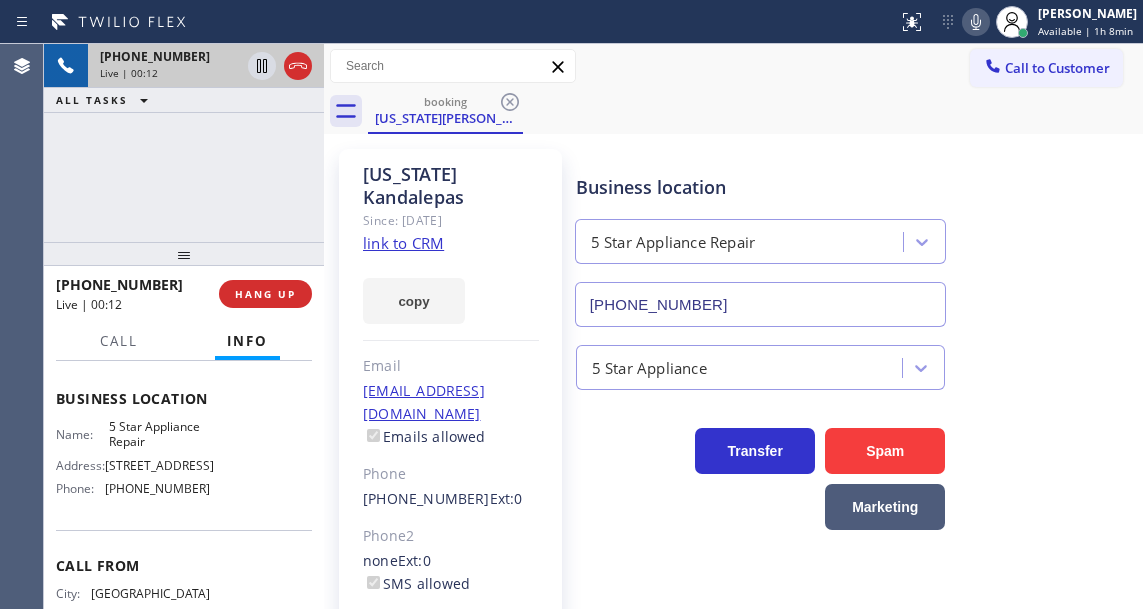 scroll, scrollTop: 300, scrollLeft: 0, axis: vertical 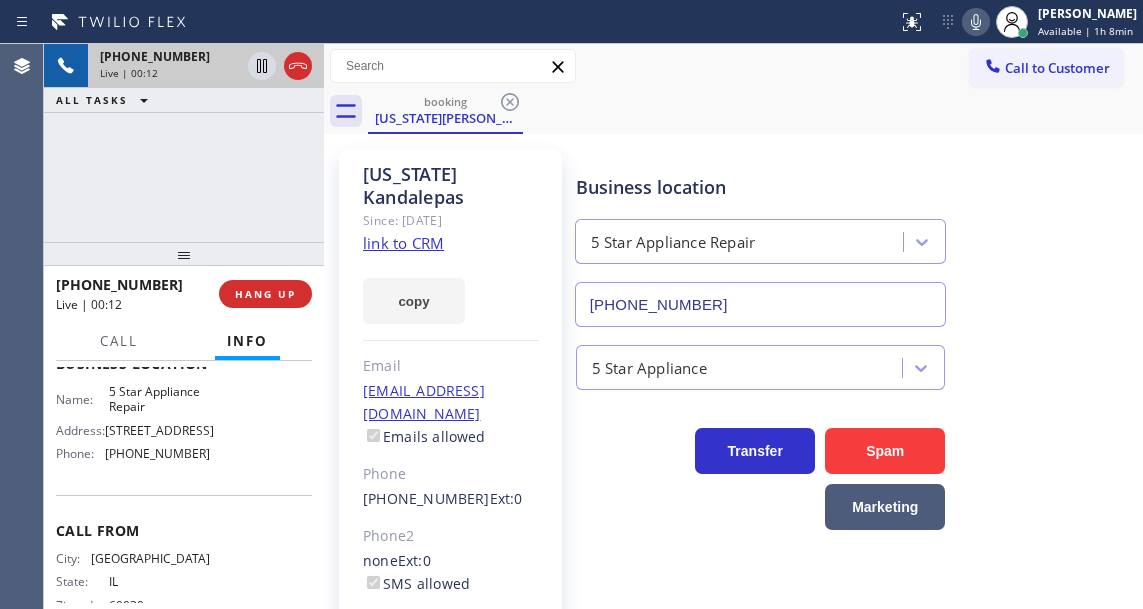 click on "[PHONE_NUMBER]" at bounding box center (157, 453) 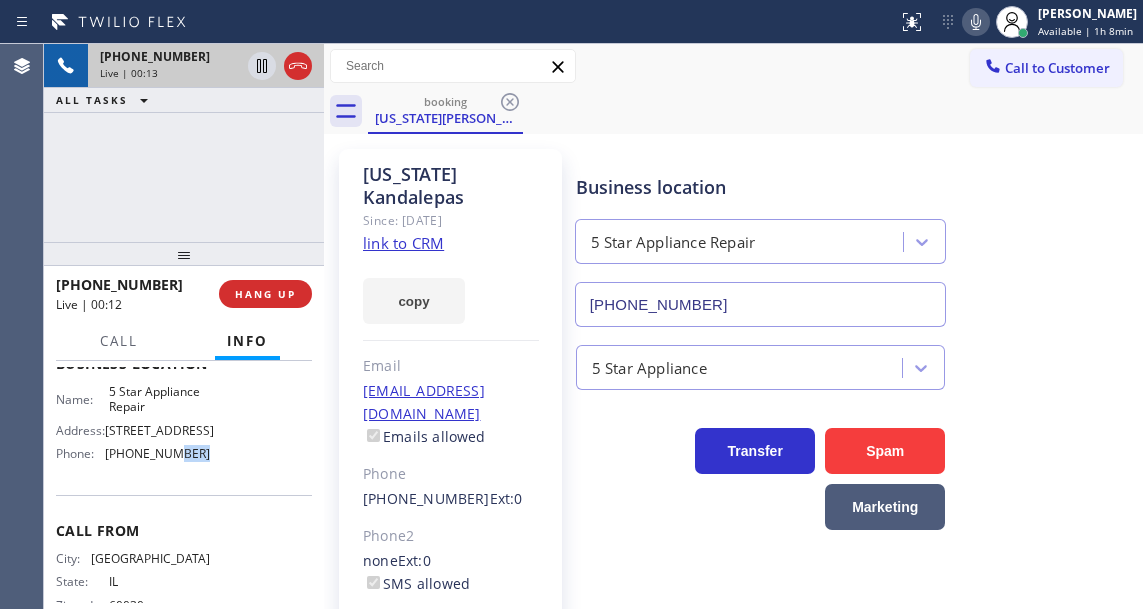 click on "[PHONE_NUMBER]" at bounding box center [157, 453] 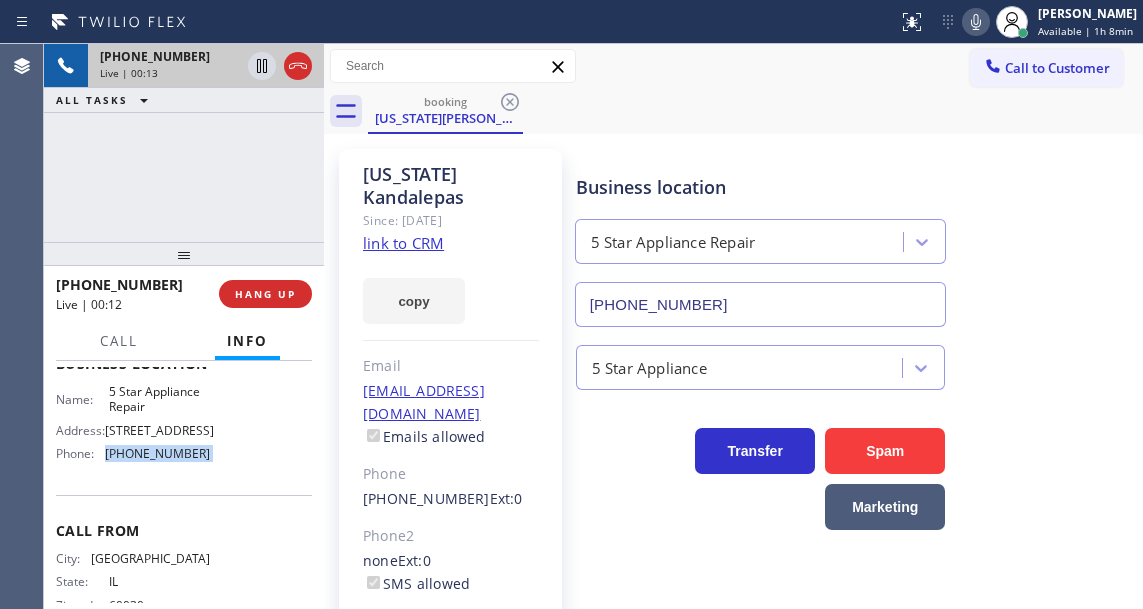 click on "[PHONE_NUMBER]" at bounding box center [157, 453] 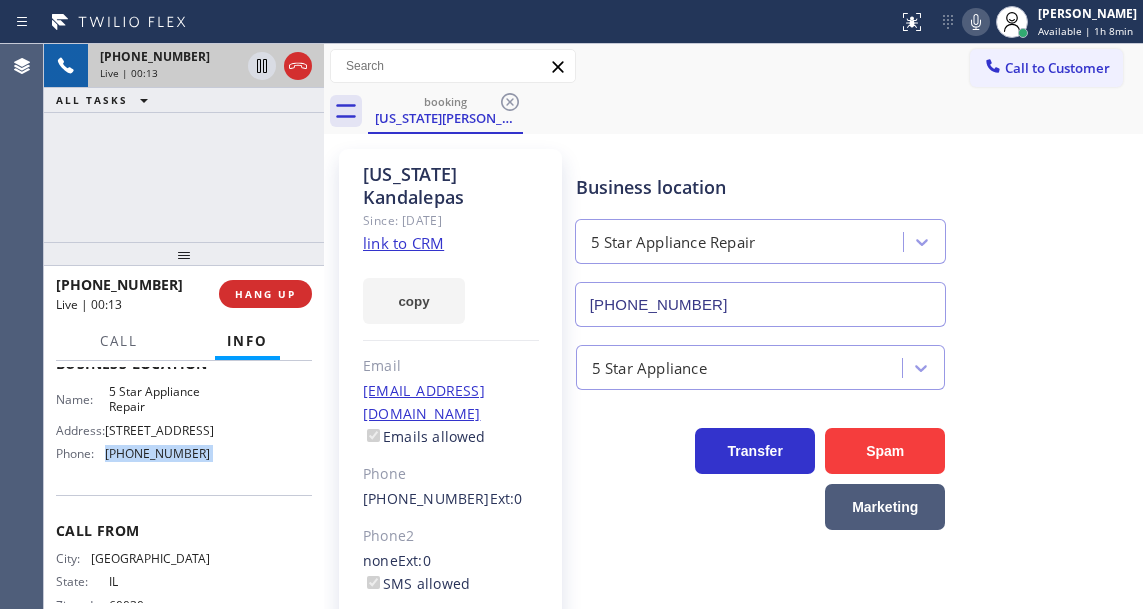 copy on "[PHONE_NUMBER]" 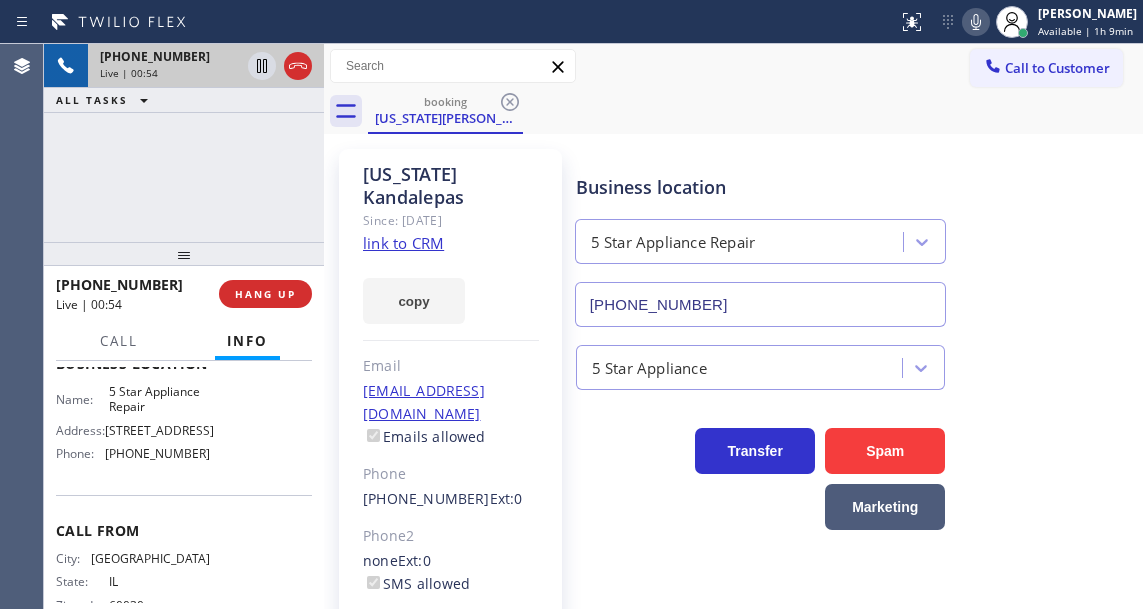 click on "[PHONE_NUMBER] Live | 00:54 ALL TASKS ALL TASKS ACTIVE TASKS TASKS IN WRAP UP" at bounding box center (184, 143) 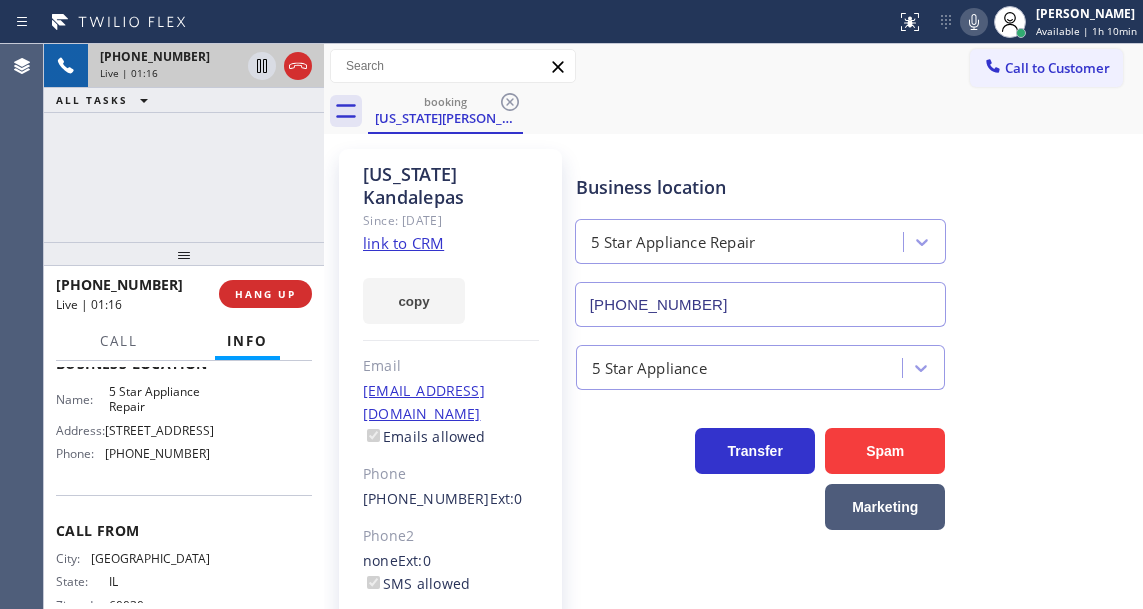 click on "[PHONE_NUMBER] Live | 01:16 ALL TASKS ALL TASKS ACTIVE TASKS TASKS IN WRAP UP" at bounding box center [184, 143] 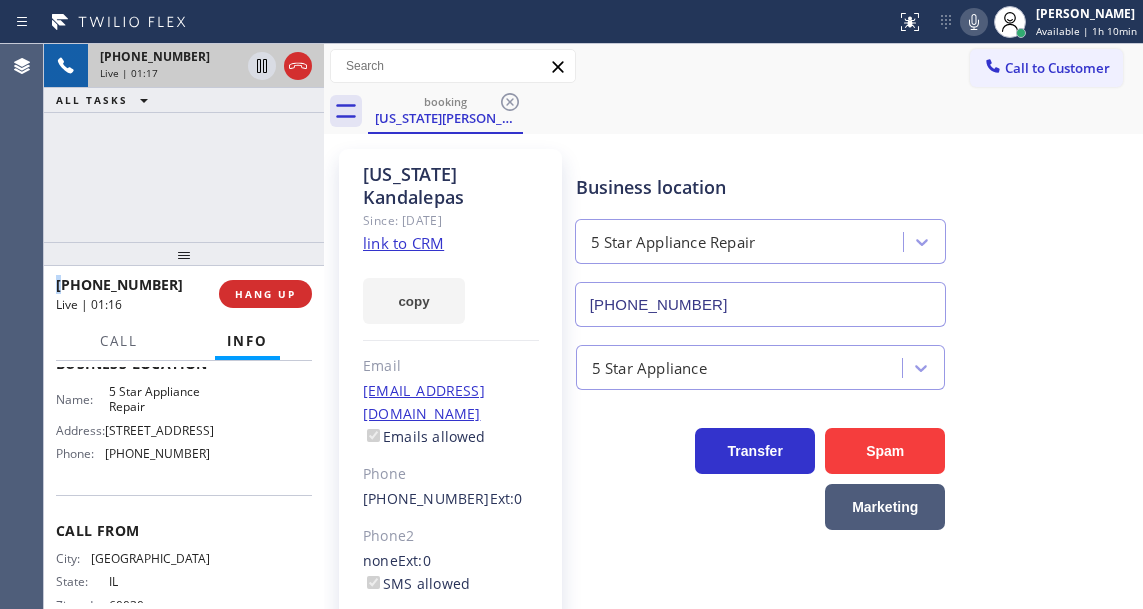 click on "[PHONE_NUMBER] Live | 01:17 ALL TASKS ALL TASKS ACTIVE TASKS TASKS IN WRAP UP" at bounding box center [184, 143] 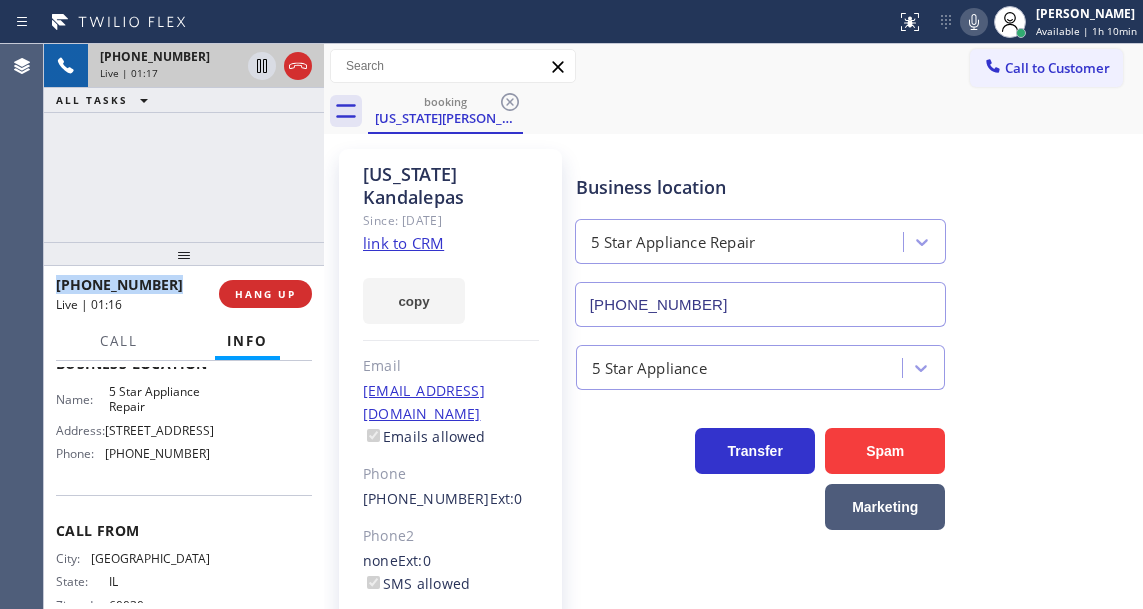 click on "[PHONE_NUMBER] Live | 01:17 ALL TASKS ALL TASKS ACTIVE TASKS TASKS IN WRAP UP" at bounding box center [184, 143] 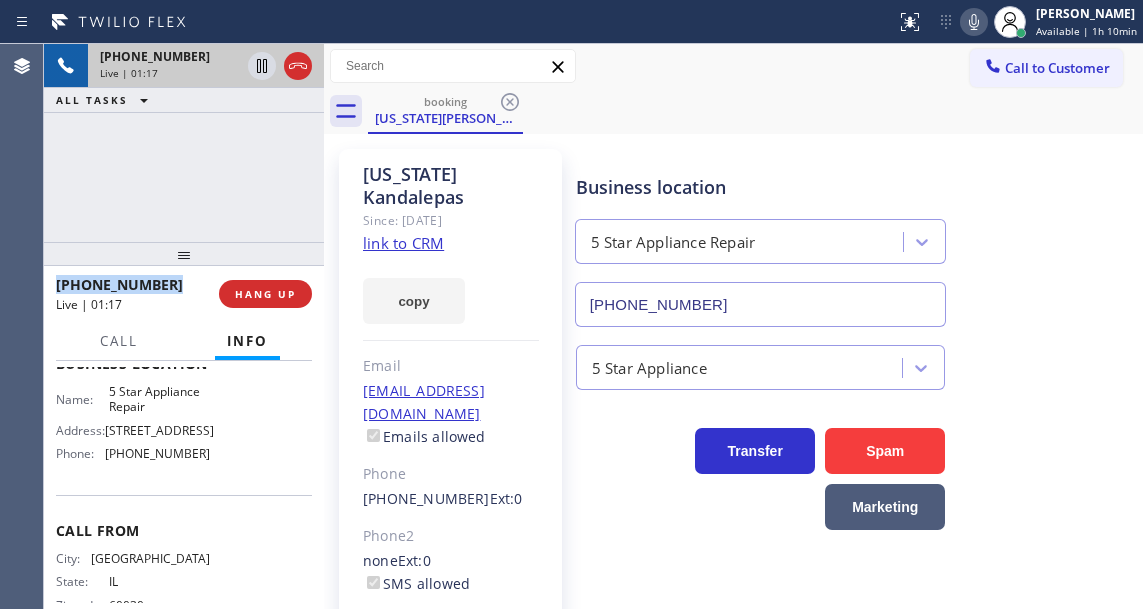 click on "[PHONE_NUMBER] Live | 01:17 ALL TASKS ALL TASKS ACTIVE TASKS TASKS IN WRAP UP" at bounding box center (184, 143) 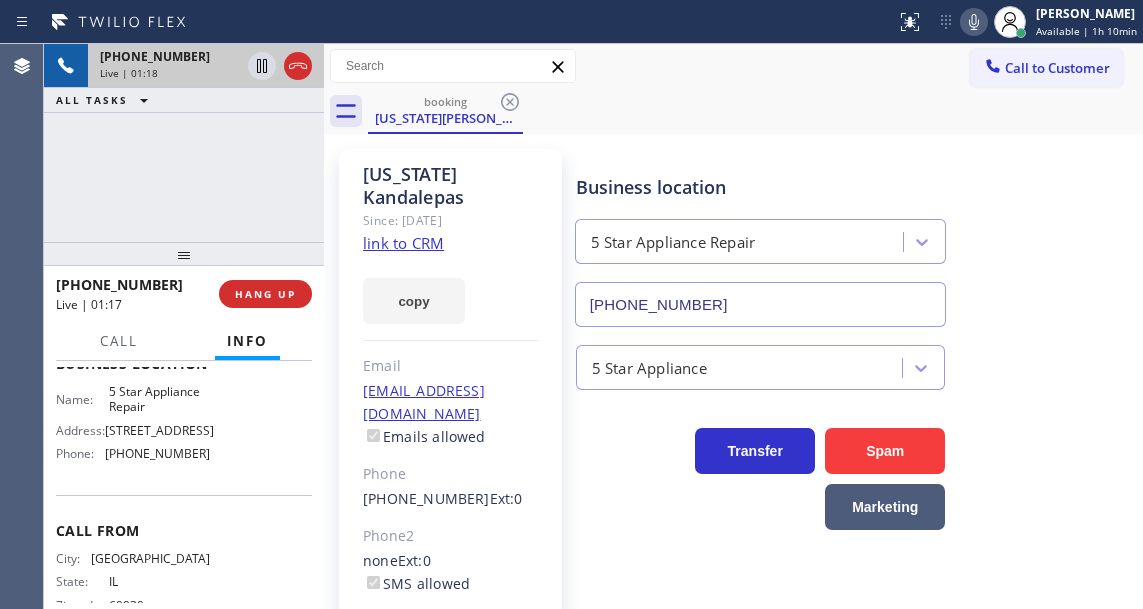 click on "[PHONE_NUMBER] Live | 01:18 ALL TASKS ALL TASKS ACTIVE TASKS TASKS IN WRAP UP" at bounding box center [184, 143] 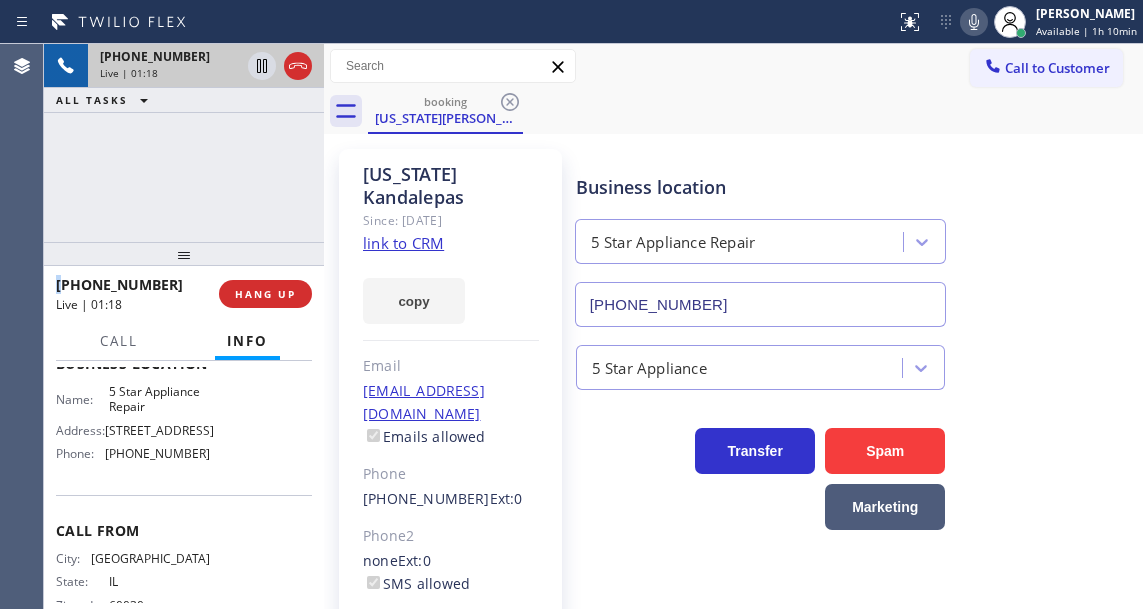 click on "[PHONE_NUMBER] Live | 01:18 ALL TASKS ALL TASKS ACTIVE TASKS TASKS IN WRAP UP" at bounding box center (184, 143) 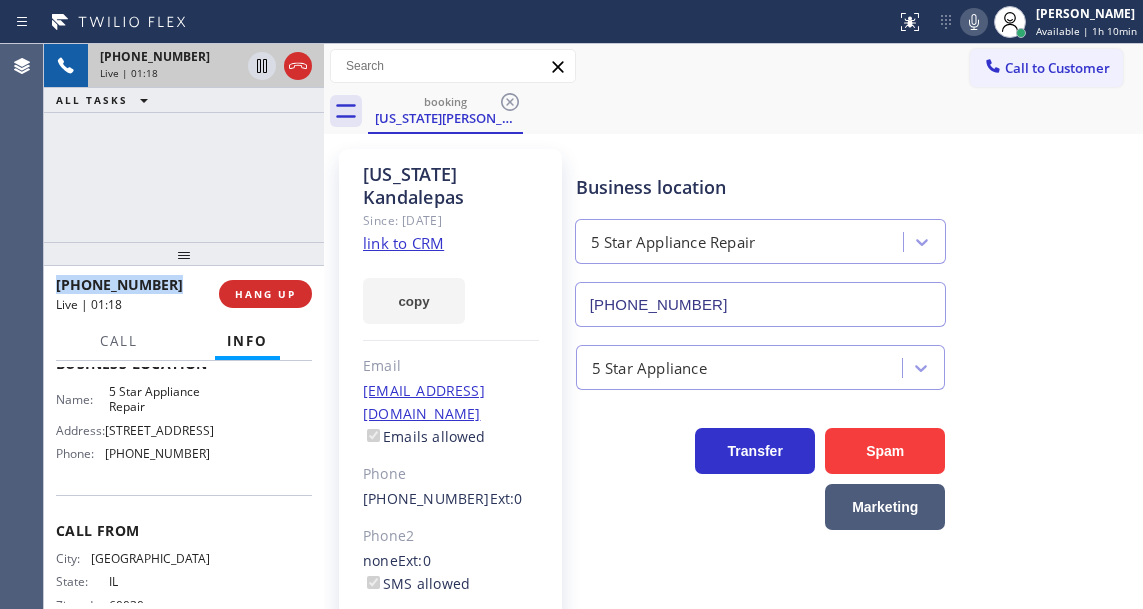 click on "[PHONE_NUMBER] Live | 01:18 ALL TASKS ALL TASKS ACTIVE TASKS TASKS IN WRAP UP" at bounding box center (184, 143) 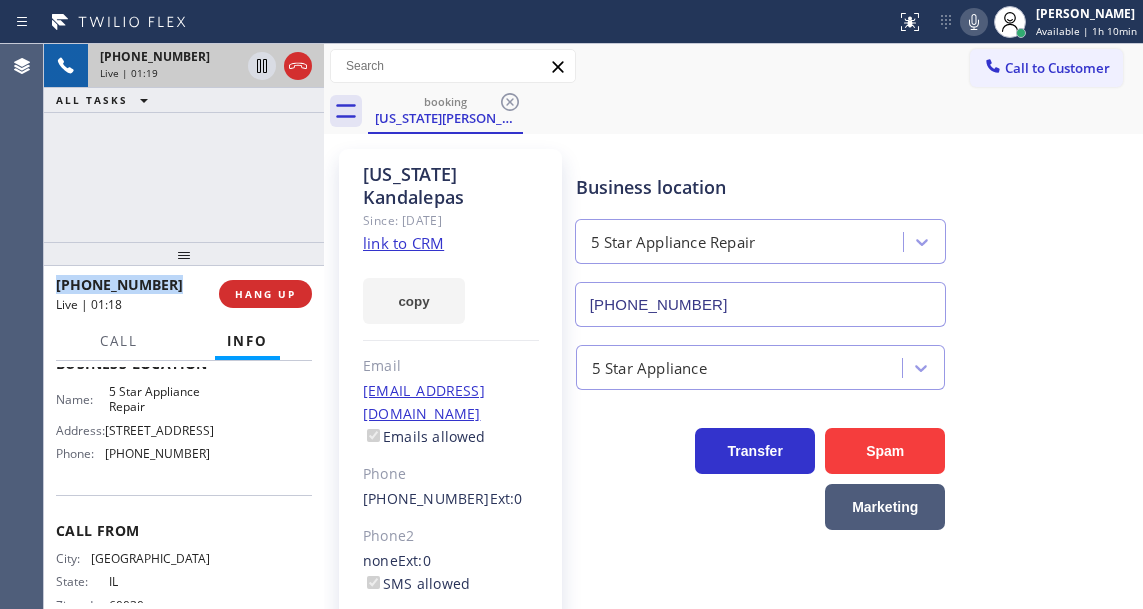 click on "[PHONE_NUMBER] Live | 01:19 ALL TASKS ALL TASKS ACTIVE TASKS TASKS IN WRAP UP" at bounding box center [184, 143] 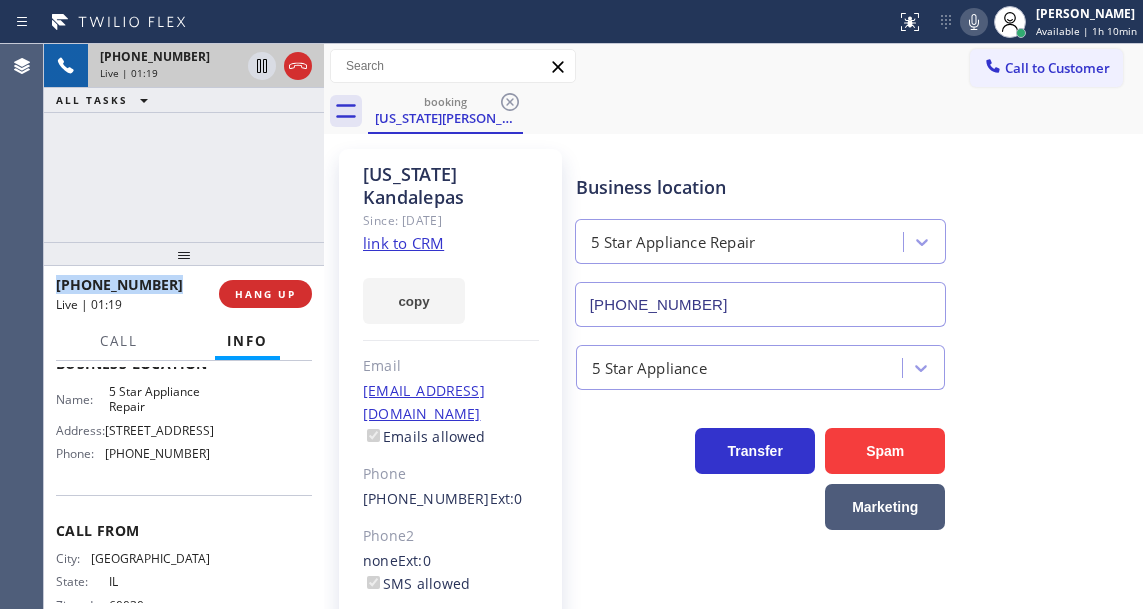 click on "[PHONE_NUMBER] Live | 01:19 ALL TASKS ALL TASKS ACTIVE TASKS TASKS IN WRAP UP" at bounding box center [184, 143] 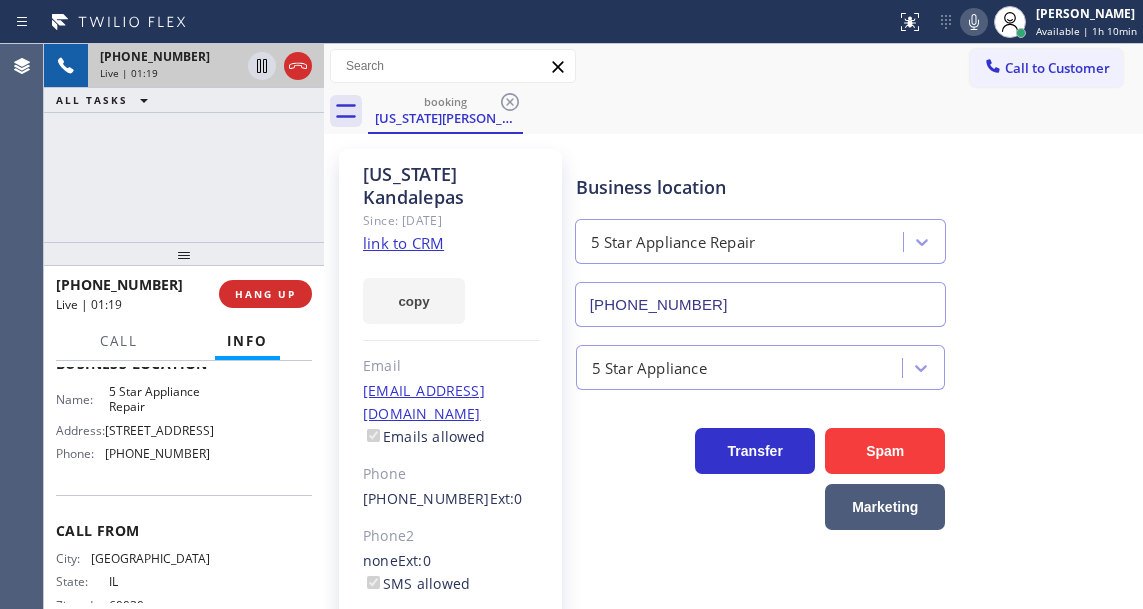 click on "[PHONE_NUMBER] Live | 01:19 ALL TASKS ALL TASKS ACTIVE TASKS TASKS IN WRAP UP" at bounding box center [184, 143] 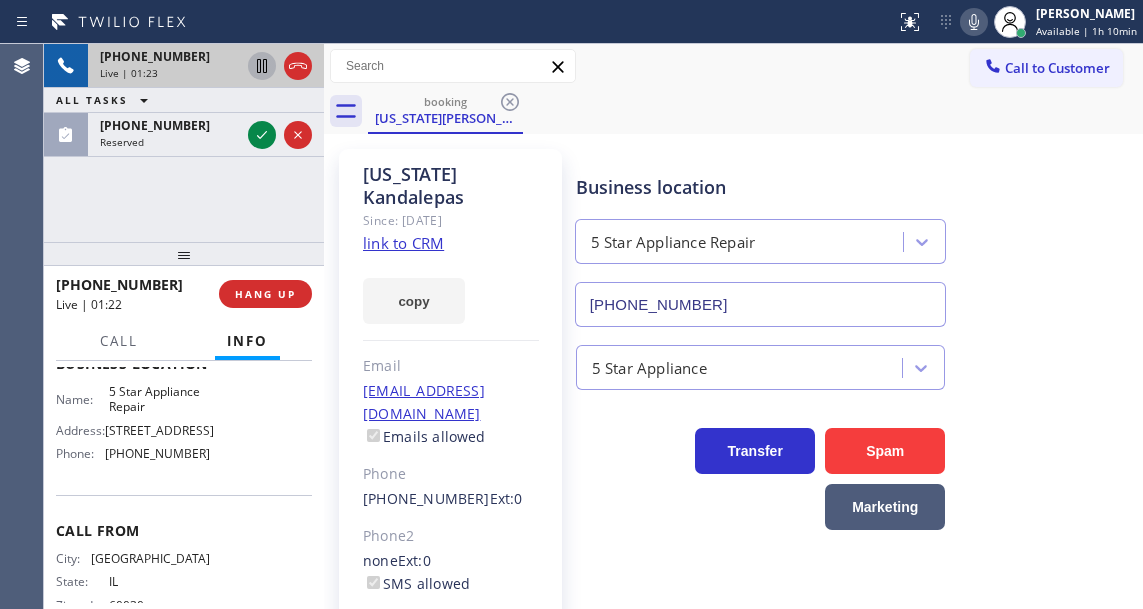 click 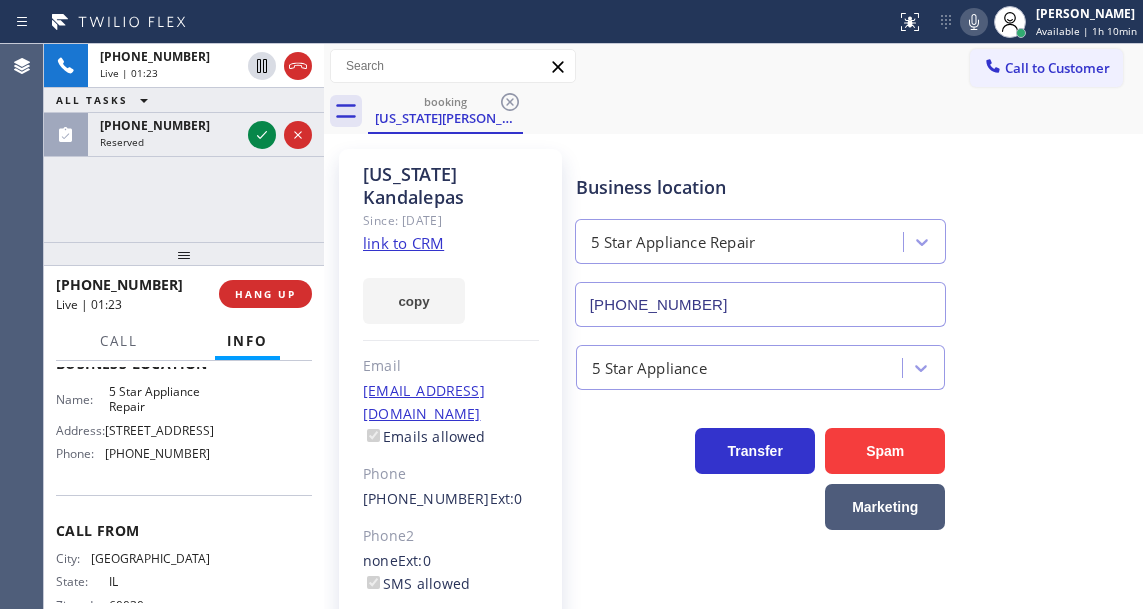 click 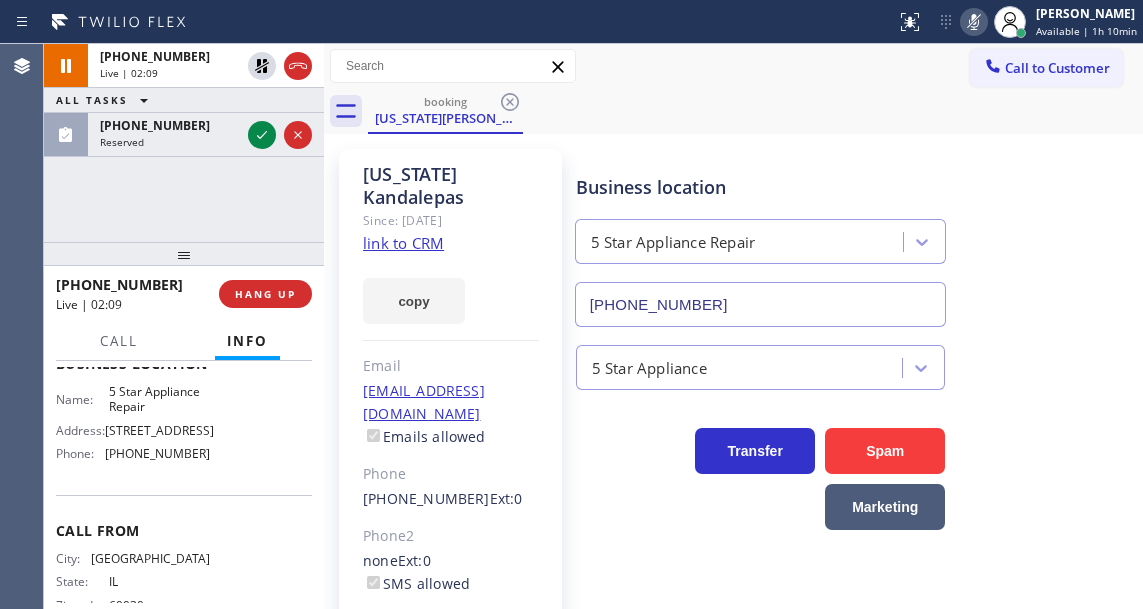 click on "Business location 5 Star Appliance Repair [PHONE_NUMBER]" at bounding box center [855, 236] 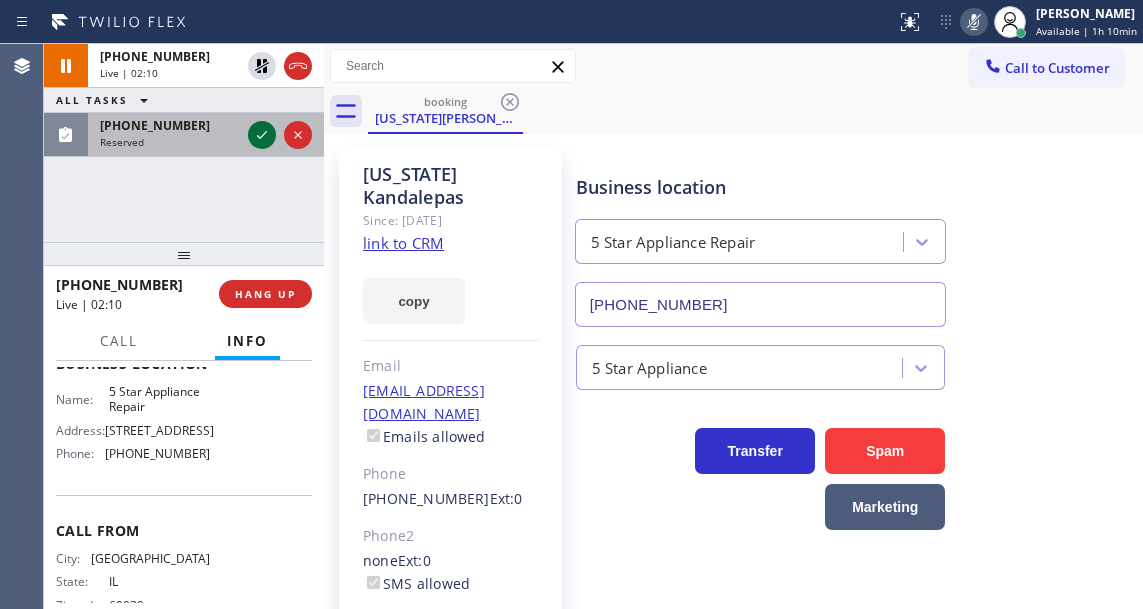 click 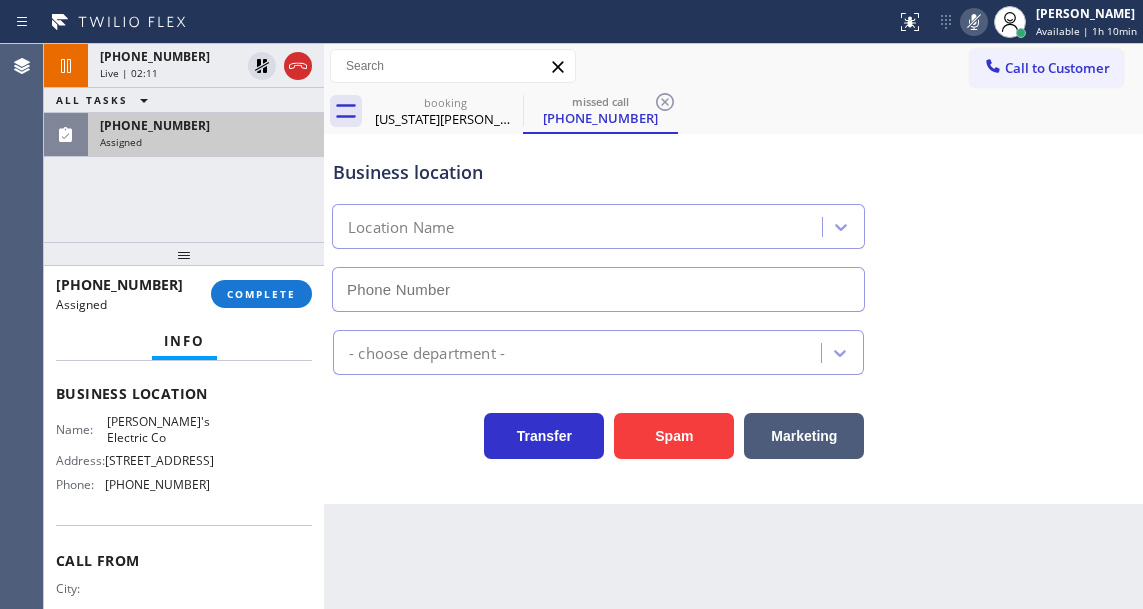 scroll, scrollTop: 71, scrollLeft: 0, axis: vertical 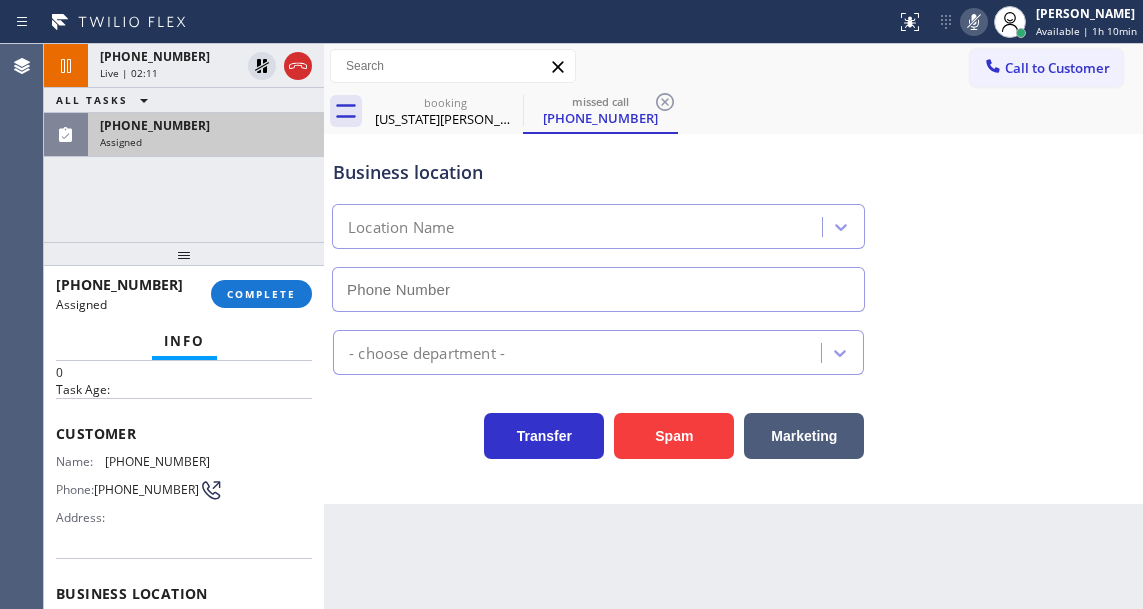 type on "[PHONE_NUMBER]" 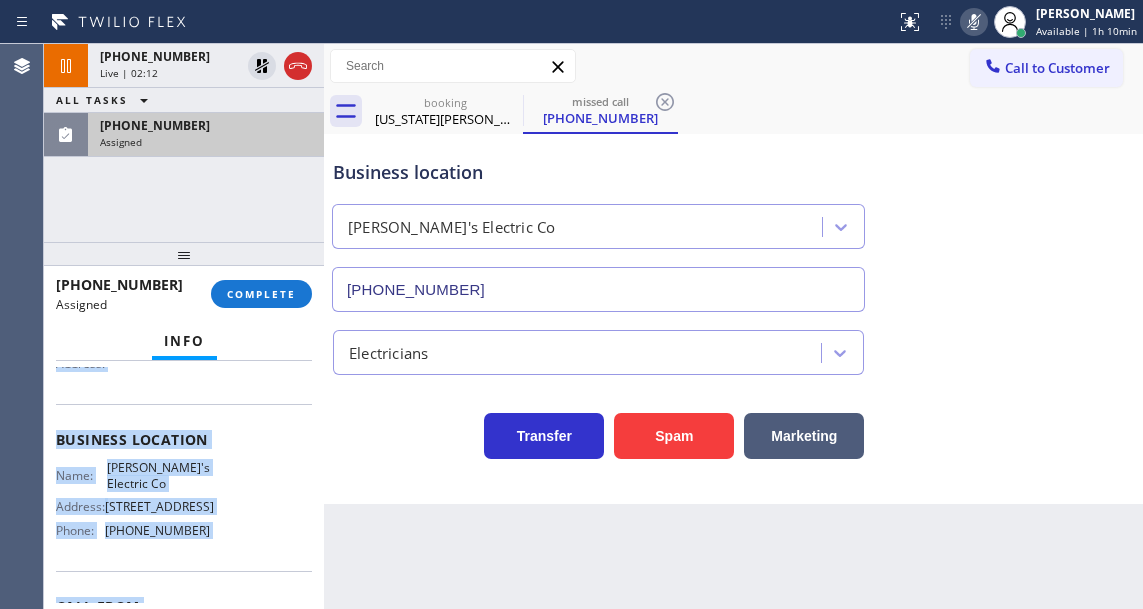 scroll, scrollTop: 398, scrollLeft: 0, axis: vertical 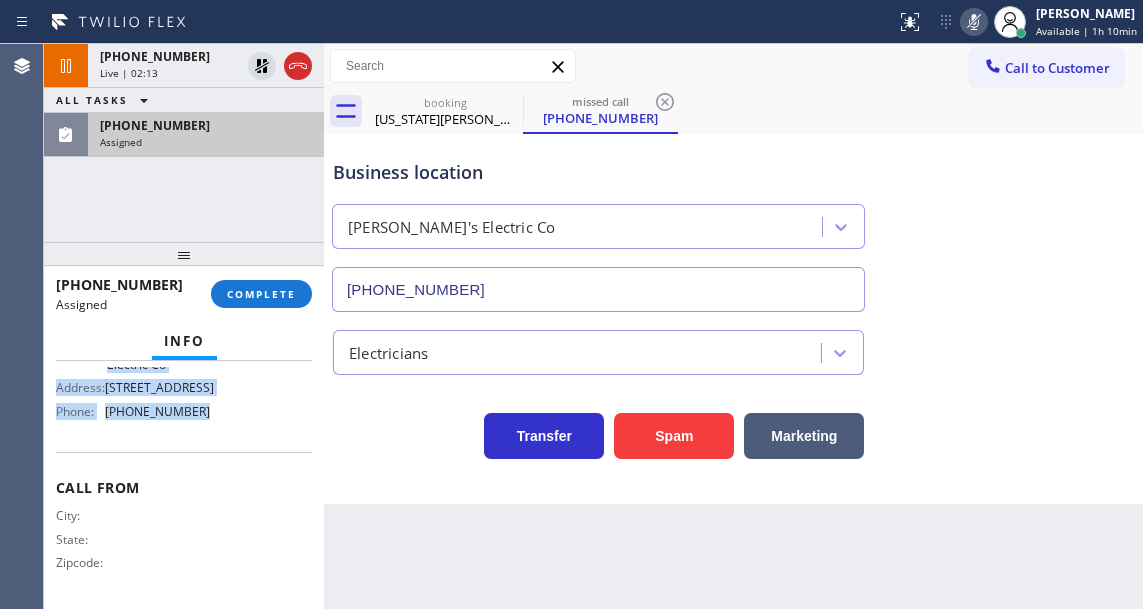 drag, startPoint x: 54, startPoint y: 425, endPoint x: 238, endPoint y: 415, distance: 184.27155 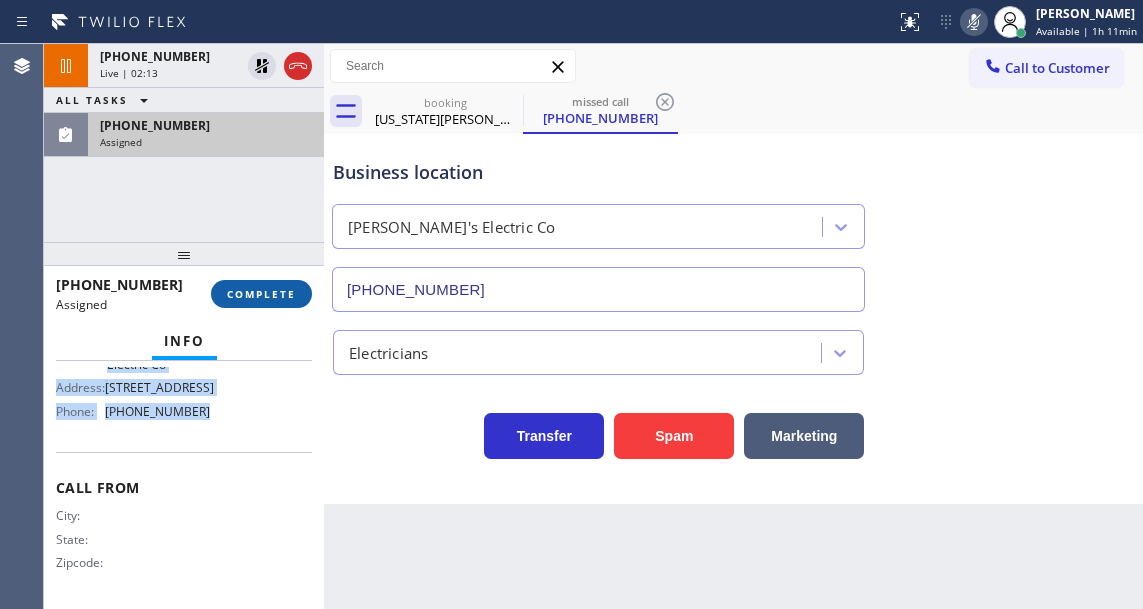 type 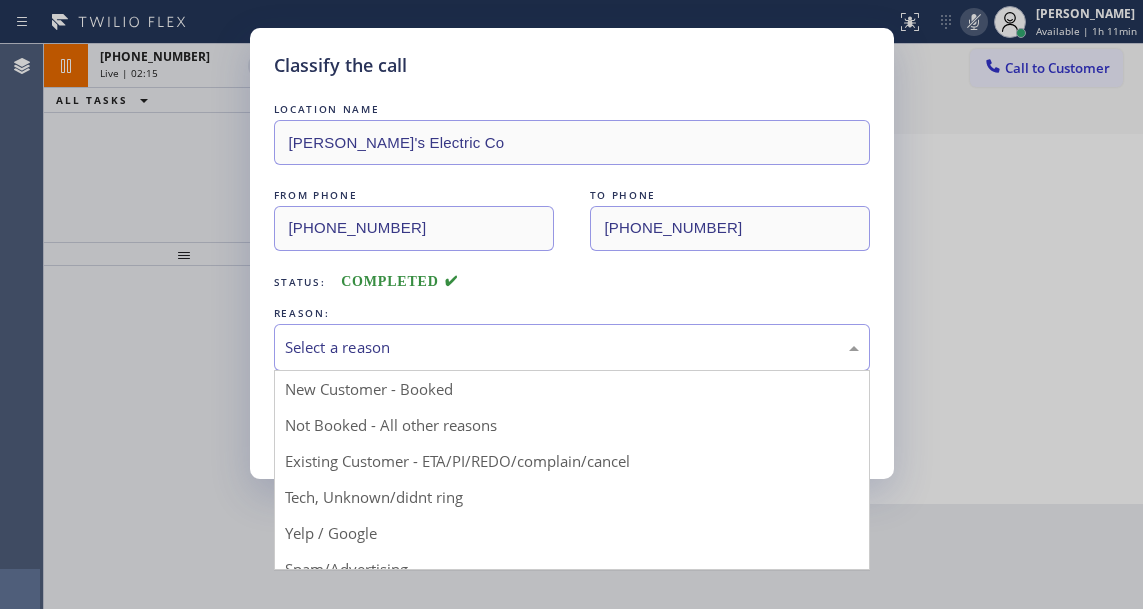 click on "Select a reason" at bounding box center (572, 347) 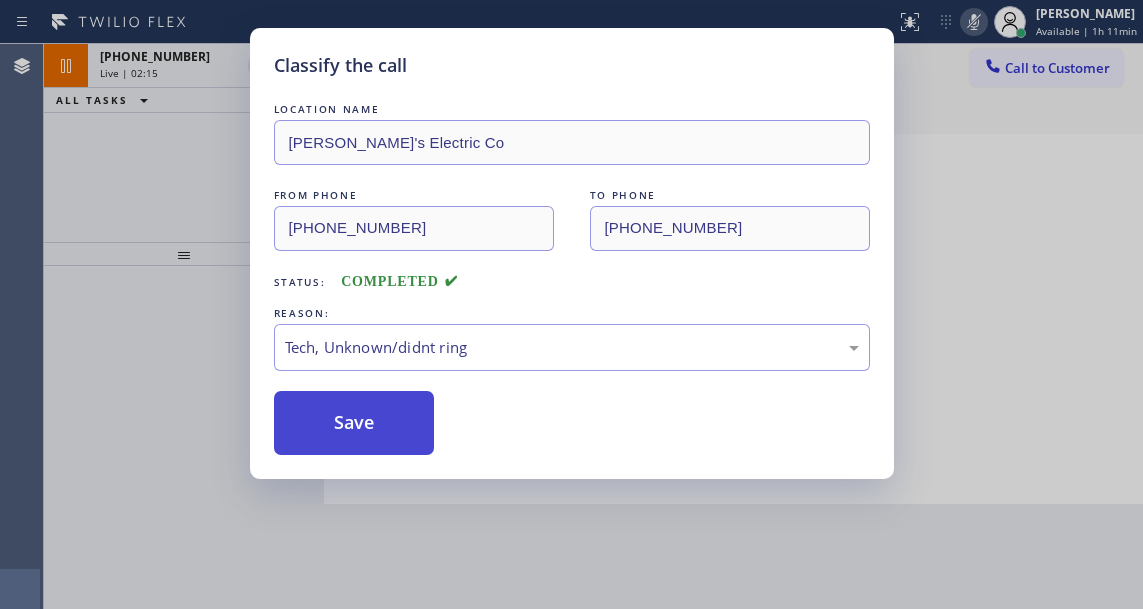 click on "Save" at bounding box center (354, 423) 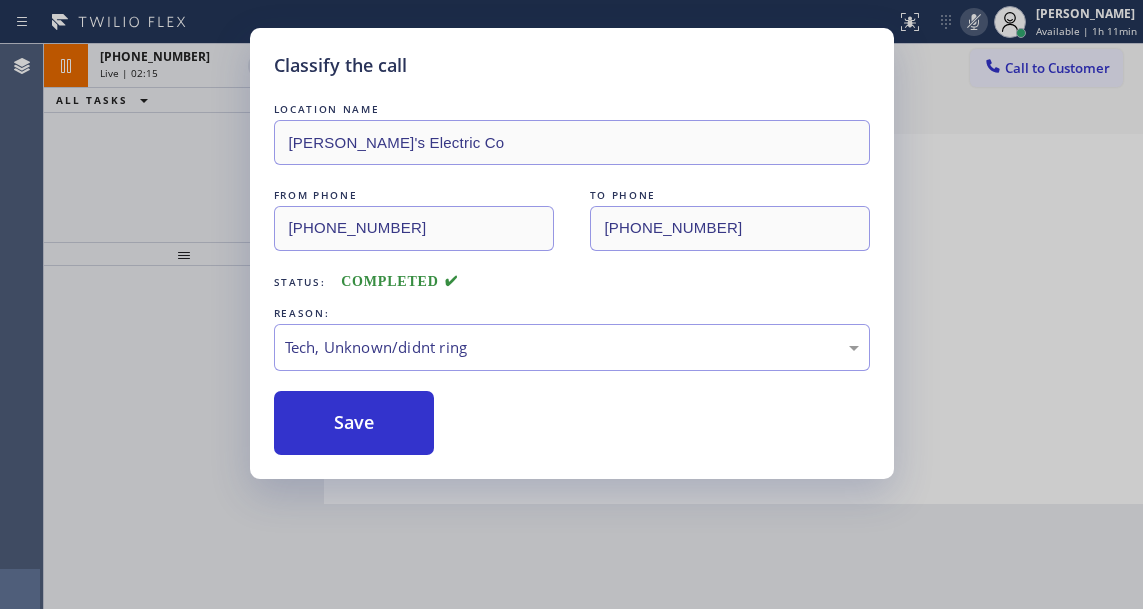 type on "[PHONE_NUMBER]" 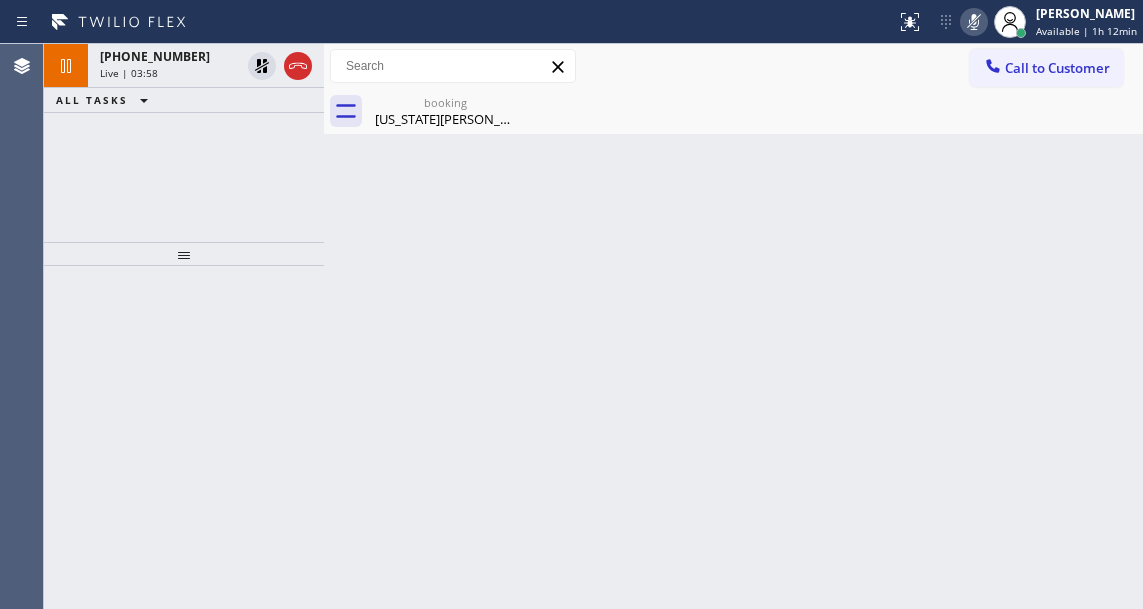 click on "Back to Dashboard Change Sender ID Customers Technicians Select a contact Outbound call Technician Search Technician Your caller id phone number Your caller id phone number Call Technician info Name   Phone none Address none Change Sender ID HVAC [PHONE_NUMBER] 5 Star Appliance [PHONE_NUMBER] Appliance Repair [PHONE_NUMBER] Plumbing [PHONE_NUMBER] Air Duct Cleaning [PHONE_NUMBER]  Electricians [PHONE_NUMBER] Cancel Change Check personal SMS Reset Change booking [US_STATE][PERSON_NAME][GEOGRAPHIC_DATA] Call to Customer Outbound call Location Search location Your caller id phone number Customer number Call Outbound call Technician Search Technician Your caller id phone number Your caller id phone number Call booking [US_STATE][PERSON_NAME][GEOGRAPHIC_DATA] [US_STATE][PERSON_NAME][GEOGRAPHIC_DATA] Since: [DATE] link to CRM copy Email [EMAIL_ADDRESS][DOMAIN_NAME]  Emails allowed Phone [PHONE_NUMBER]  Ext:  0 Phone2 none  Ext:  0  SMS allowed Primary address  [STREET_ADDRESS] EDIT Outbound call Location 5 Star Appliance Repair Your caller id phone number Call" at bounding box center [733, 326] 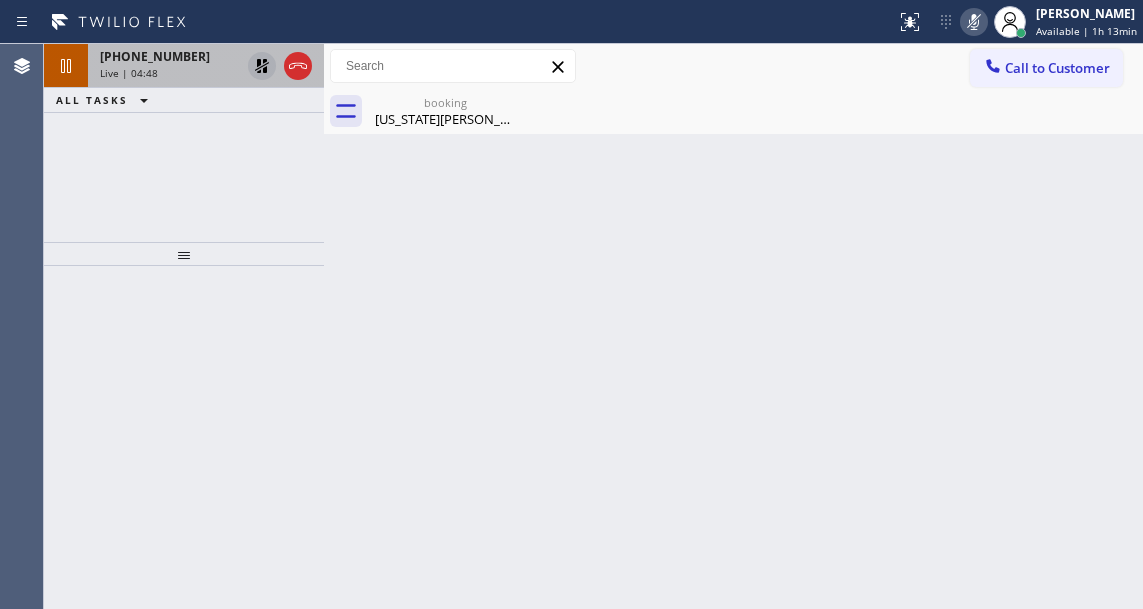click 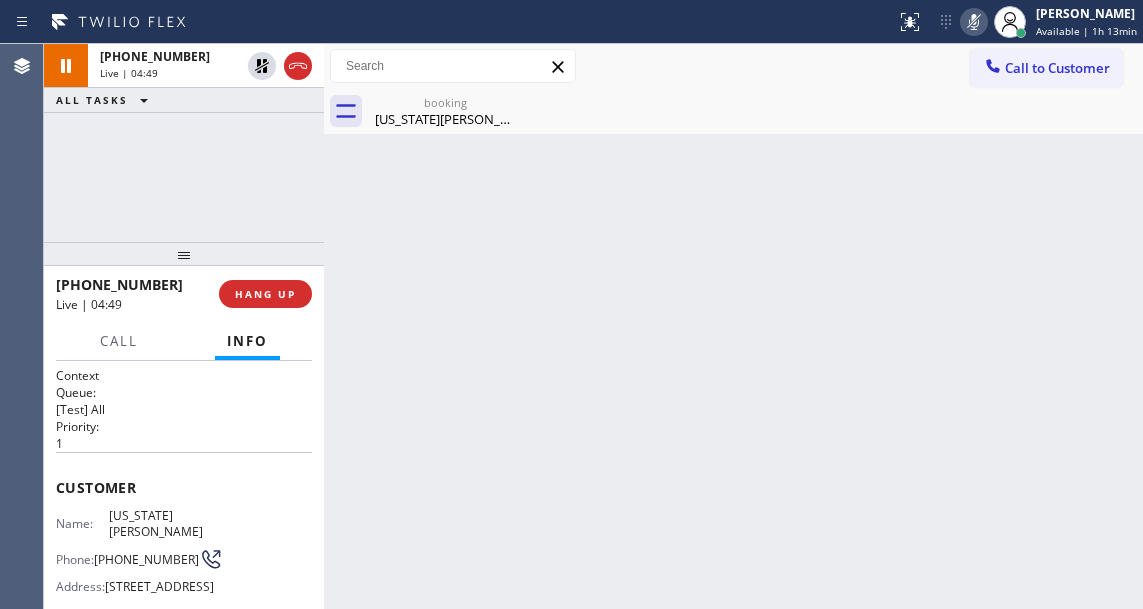 click 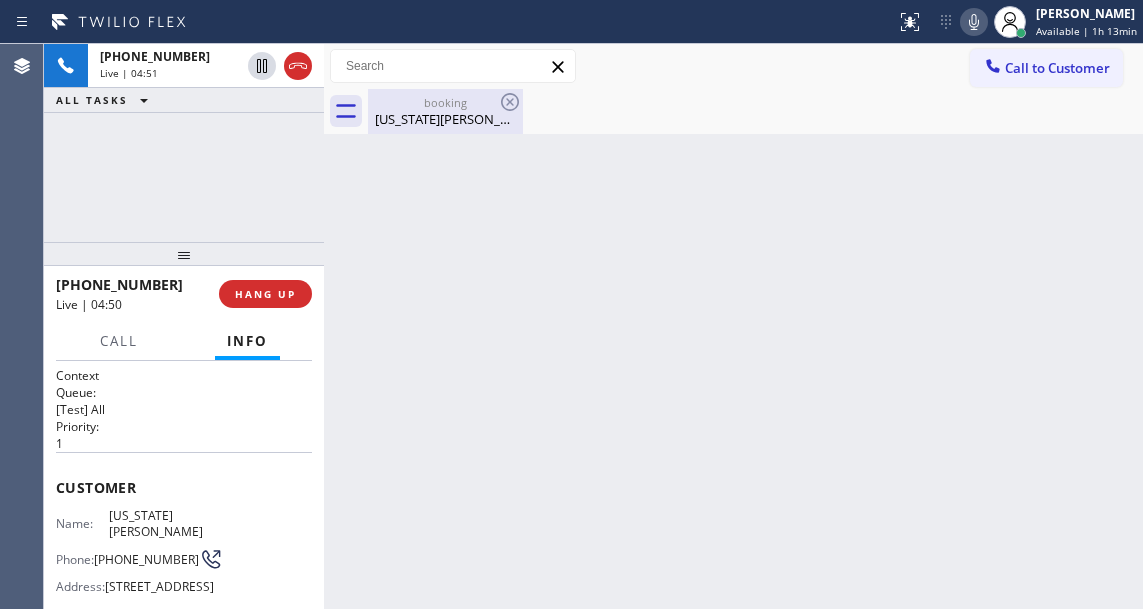 click on "[US_STATE][PERSON_NAME]" at bounding box center [445, 119] 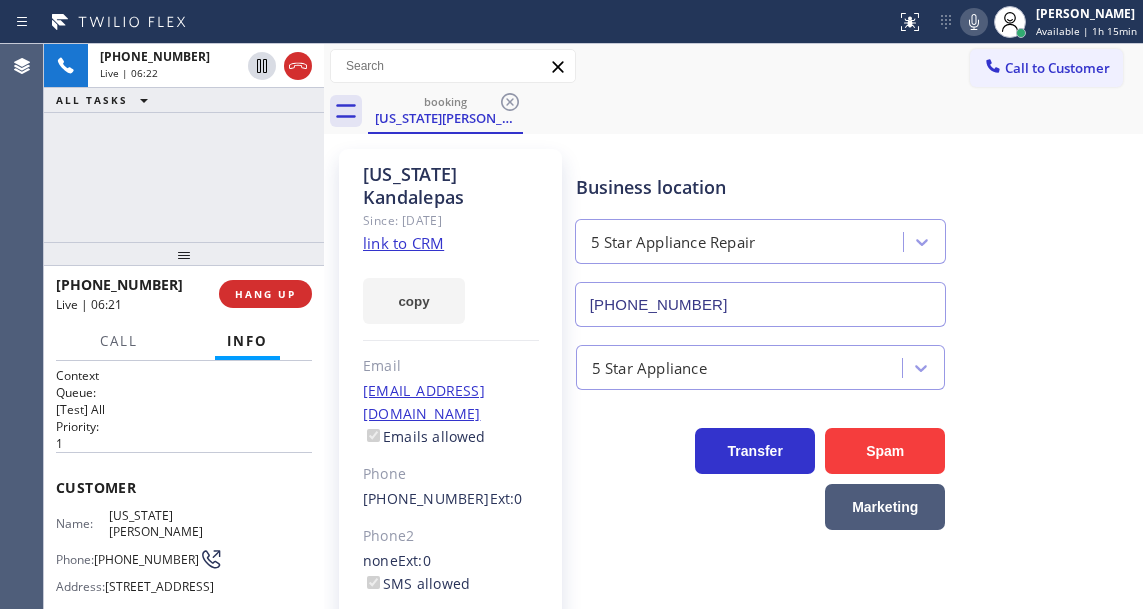 click on "[PHONE_NUMBER] Live | 06:22 ALL TASKS ALL TASKS ACTIVE TASKS TASKS IN WRAP UP" at bounding box center (184, 143) 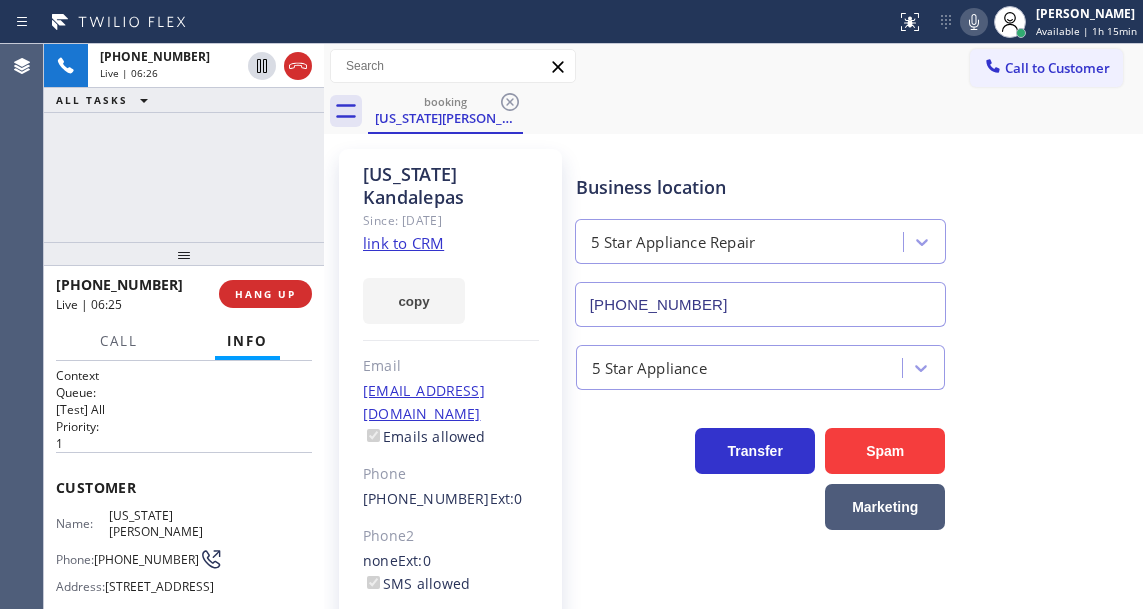 click on "Business location 5 Star Appliance Repair [PHONE_NUMBER]" at bounding box center (855, 236) 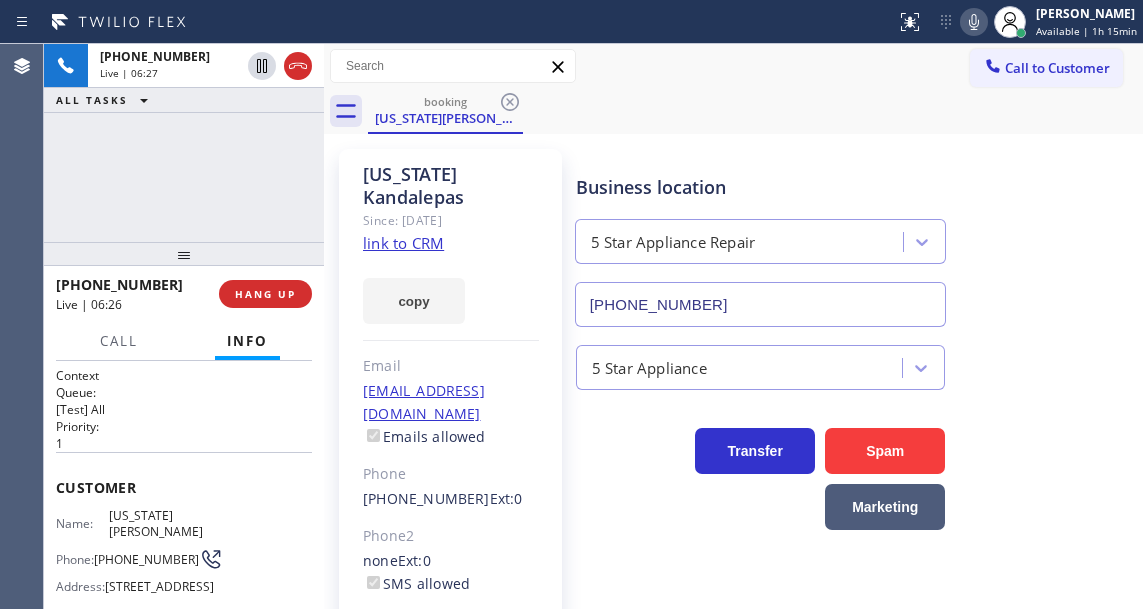 click on "[PHONE_NUMBER] Live | 06:27 ALL TASKS ALL TASKS ACTIVE TASKS TASKS IN WRAP UP" at bounding box center (184, 143) 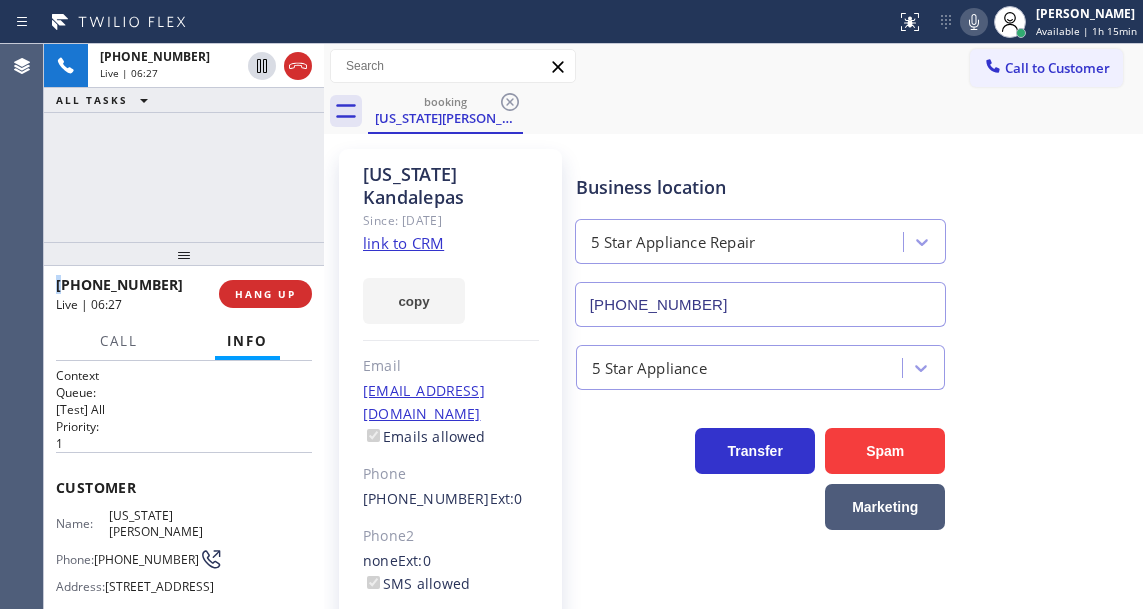 click on "[PHONE_NUMBER] Live | 06:27 ALL TASKS ALL TASKS ACTIVE TASKS TASKS IN WRAP UP" at bounding box center (184, 143) 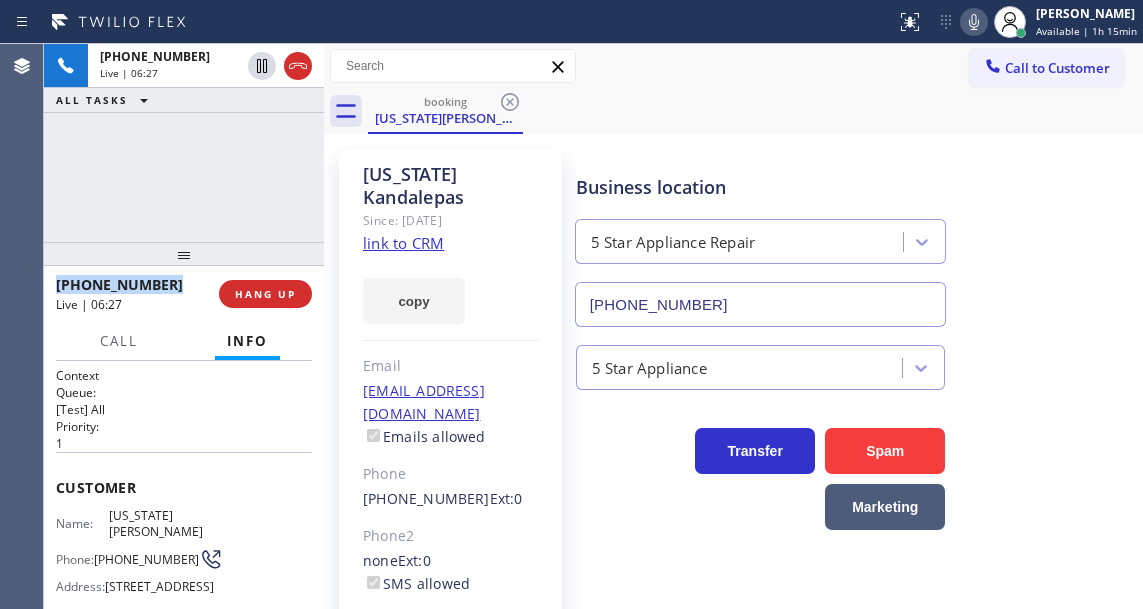 click on "[PHONE_NUMBER] Live | 06:27 ALL TASKS ALL TASKS ACTIVE TASKS TASKS IN WRAP UP" at bounding box center (184, 143) 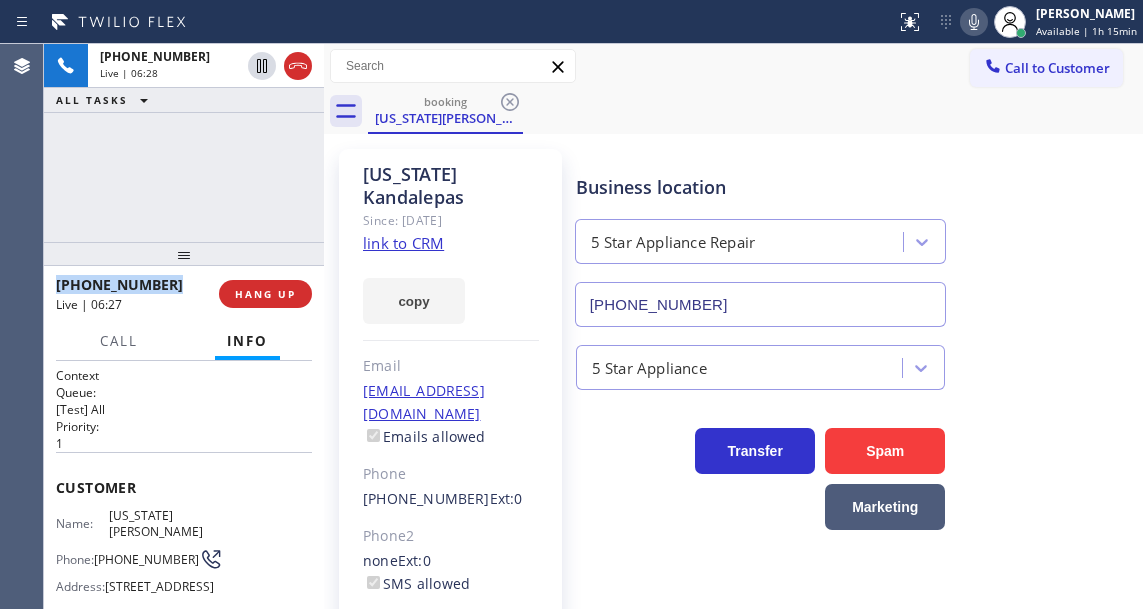 click on "[PHONE_NUMBER] Live | 06:28 ALL TASKS ALL TASKS ACTIVE TASKS TASKS IN WRAP UP" at bounding box center [184, 143] 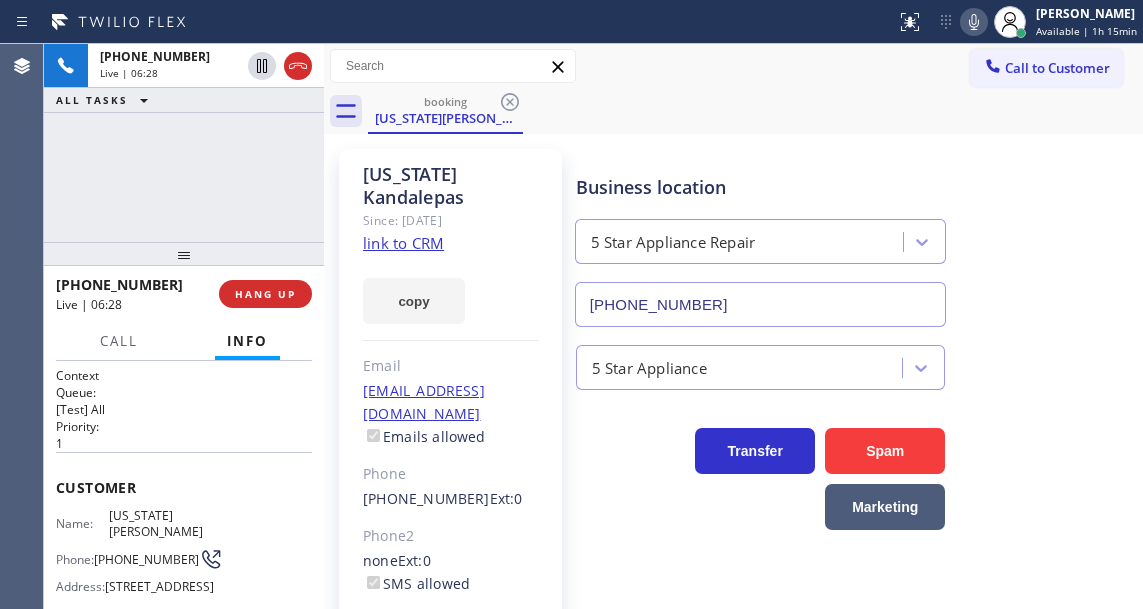 click on "[PHONE_NUMBER] Live | 06:28 ALL TASKS ALL TASKS ACTIVE TASKS TASKS IN WRAP UP" at bounding box center (184, 143) 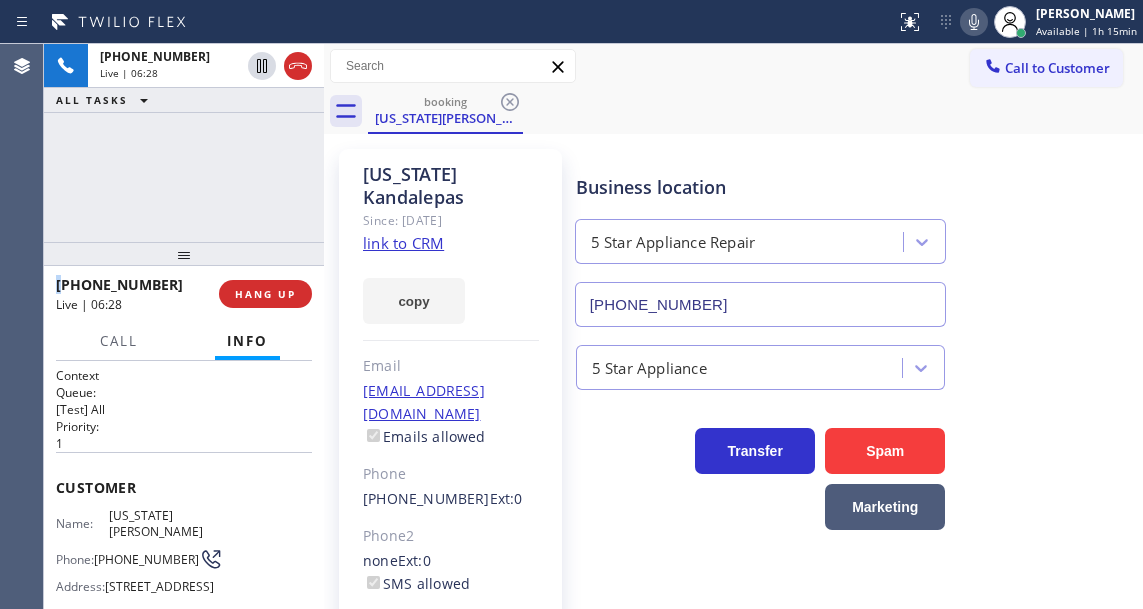 click on "[PHONE_NUMBER] Live | 06:28 ALL TASKS ALL TASKS ACTIVE TASKS TASKS IN WRAP UP" at bounding box center (184, 143) 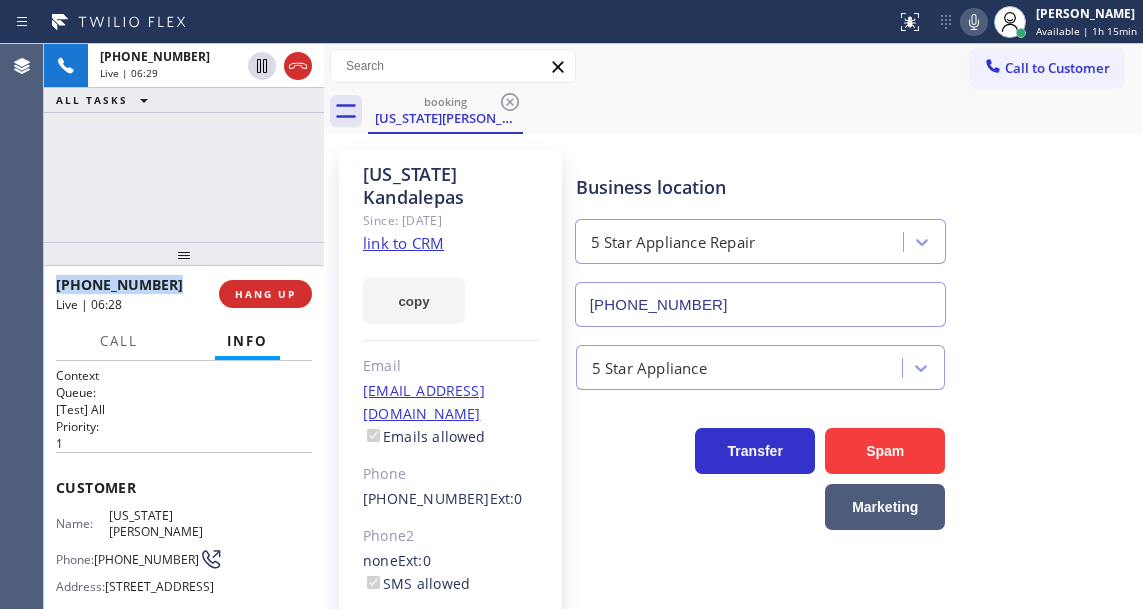 click on "[PHONE_NUMBER] Live | 06:29 ALL TASKS ALL TASKS ACTIVE TASKS TASKS IN WRAP UP" at bounding box center [184, 143] 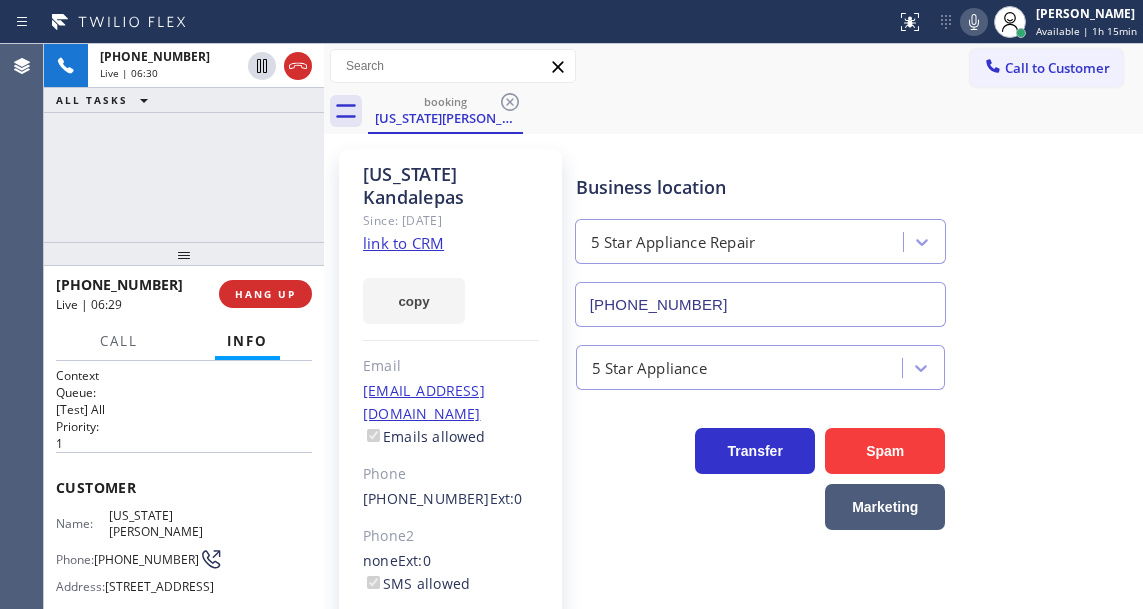 click on "[PHONE_NUMBER] Live | 06:30 ALL TASKS ALL TASKS ACTIVE TASKS TASKS IN WRAP UP" at bounding box center [184, 143] 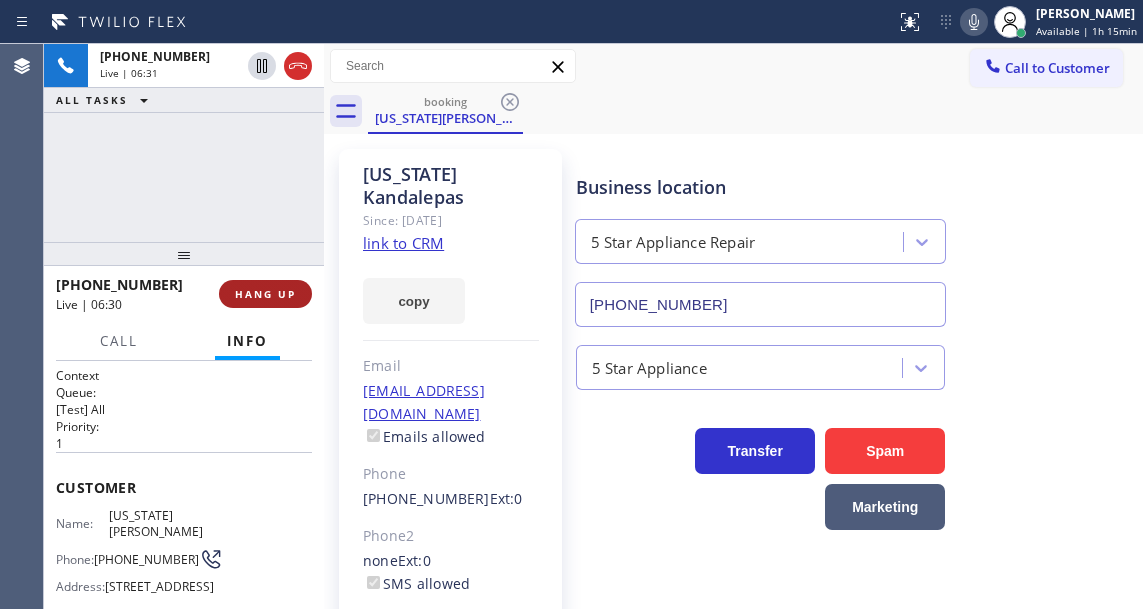 click on "HANG UP" at bounding box center (265, 294) 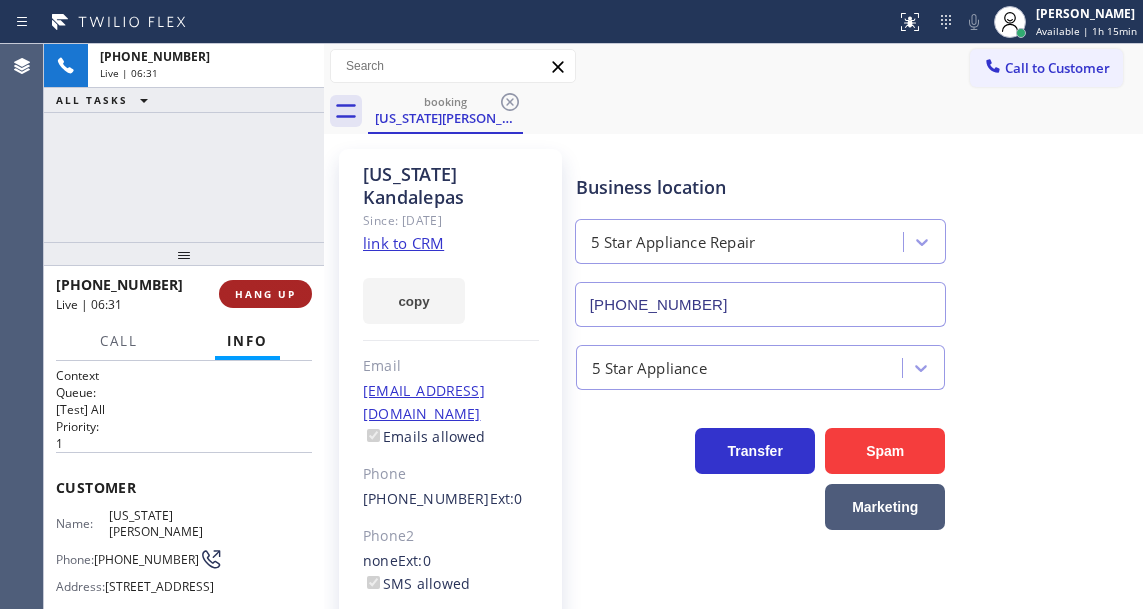 click on "HANG UP" at bounding box center (265, 294) 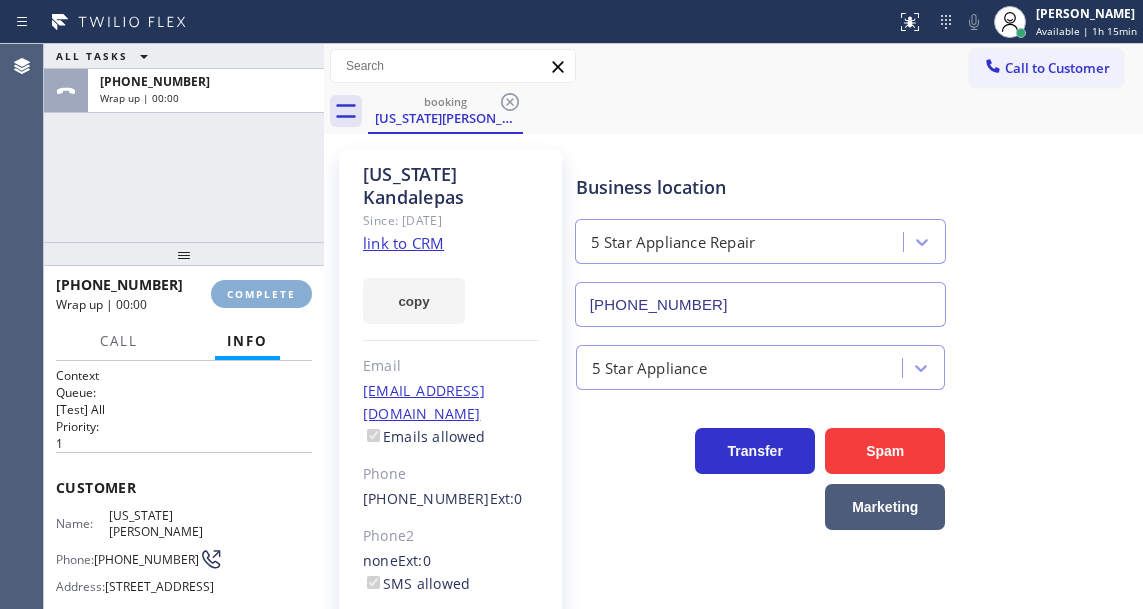 click on "COMPLETE" at bounding box center (261, 294) 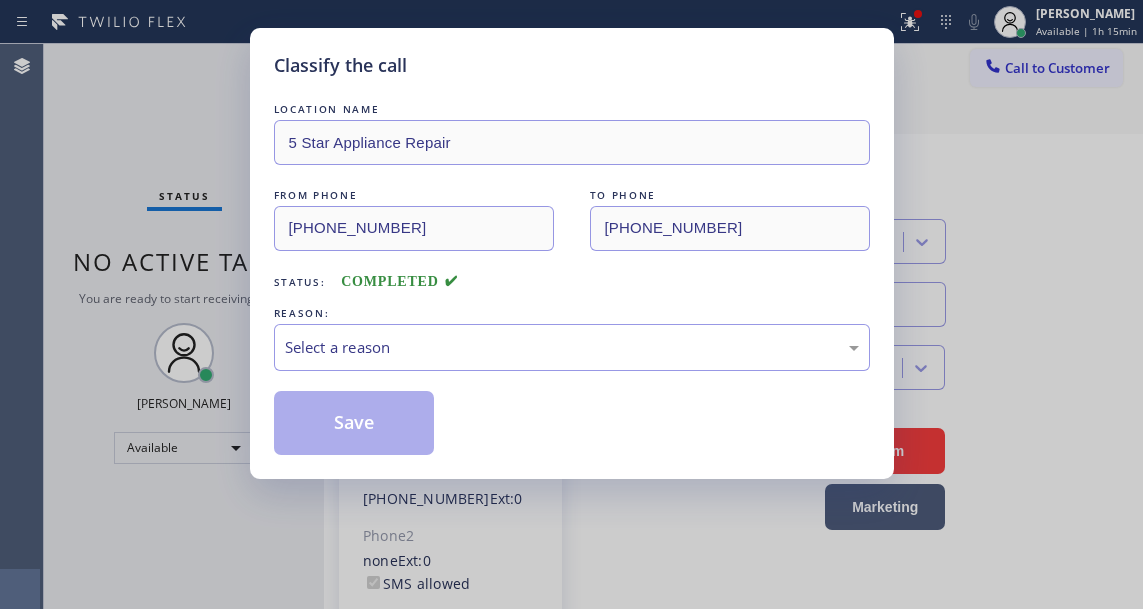 click on "LOCATION NAME 5 Star Appliance Repair FROM PHONE [PHONE_NUMBER] TO PHONE [PHONE_NUMBER] Status: COMPLETED REASON: Select a reason Save" at bounding box center (572, 277) 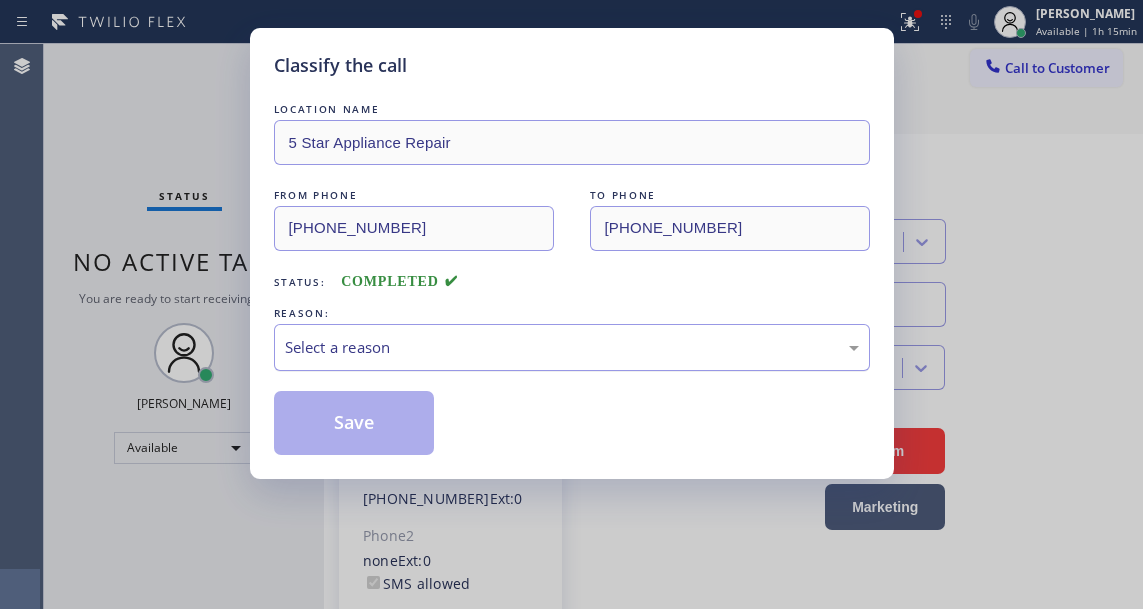 click on "Select a reason" at bounding box center (572, 347) 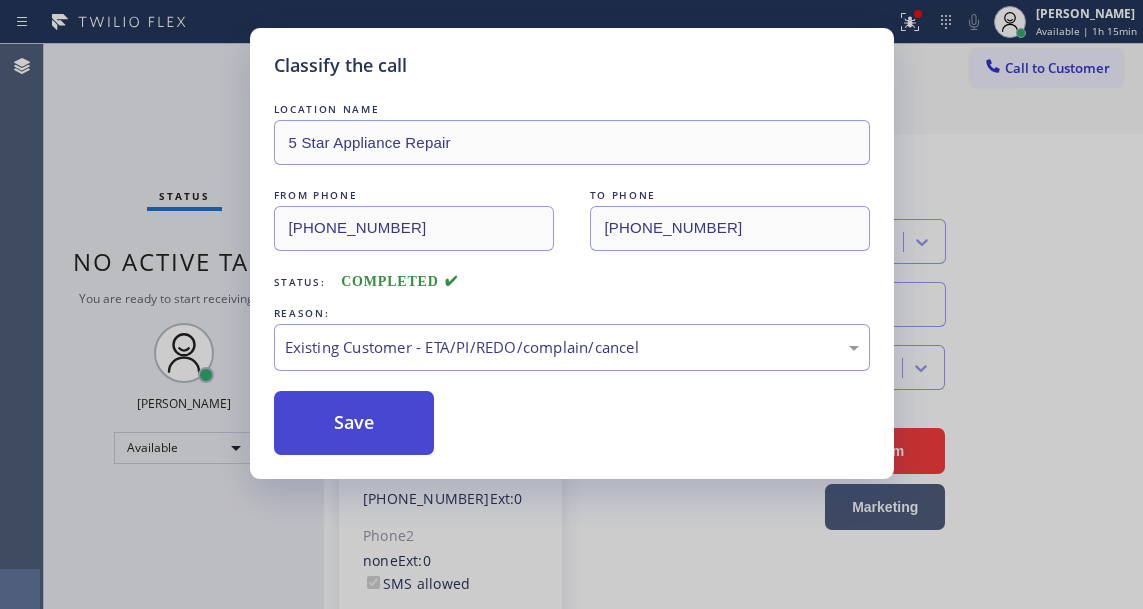 click on "Save" at bounding box center (354, 423) 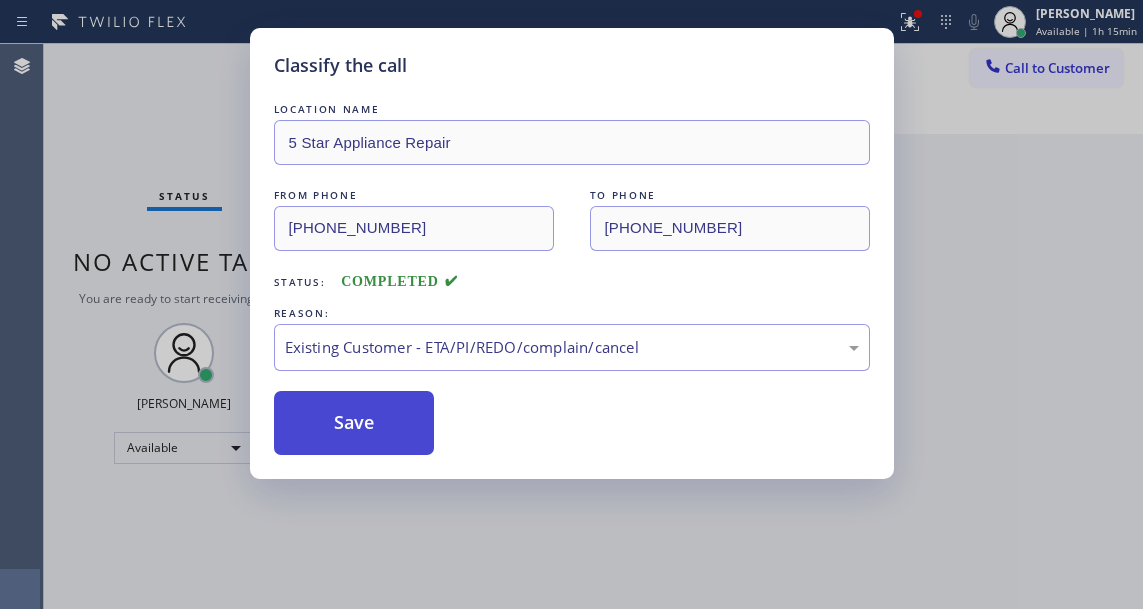 click on "Save" at bounding box center [354, 423] 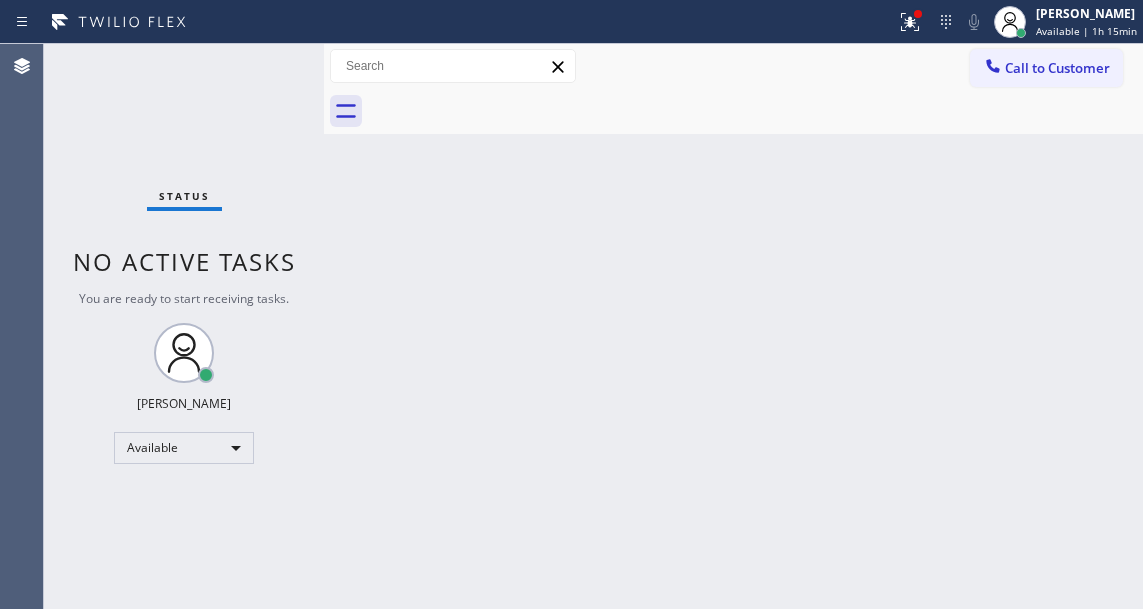 click on "Status   No active tasks     You are ready to start receiving tasks.   [PERSON_NAME]" at bounding box center [184, 326] 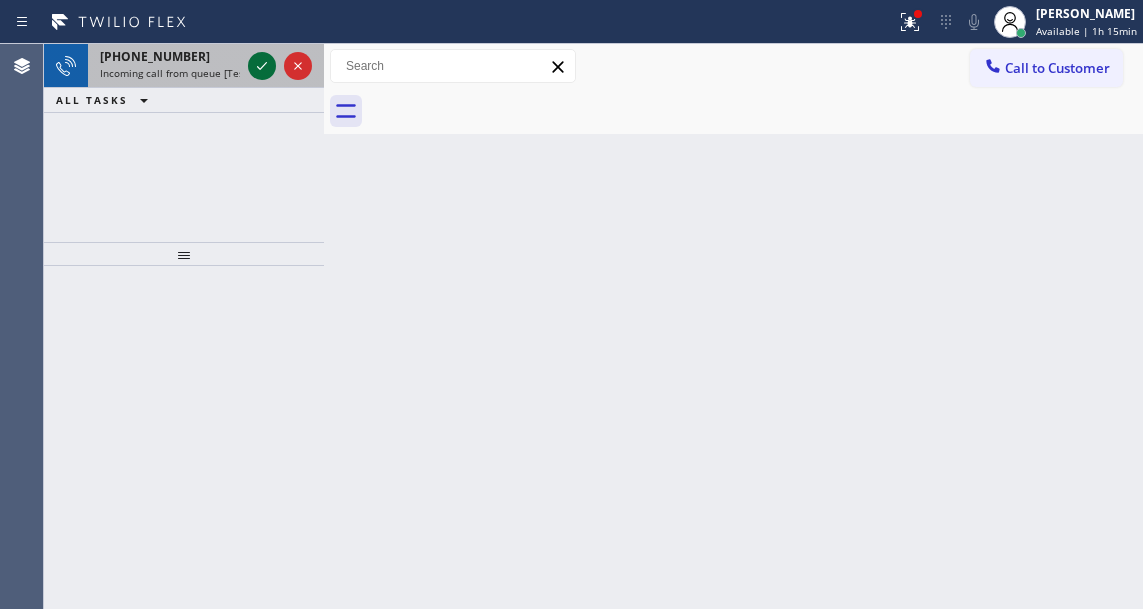 click 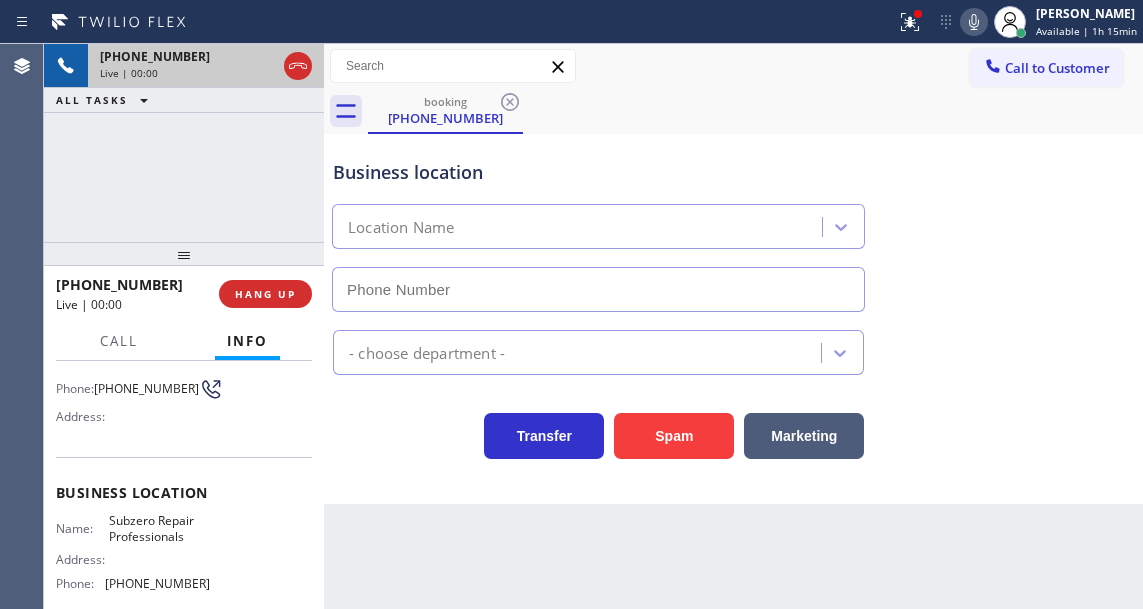 type on "[PHONE_NUMBER]" 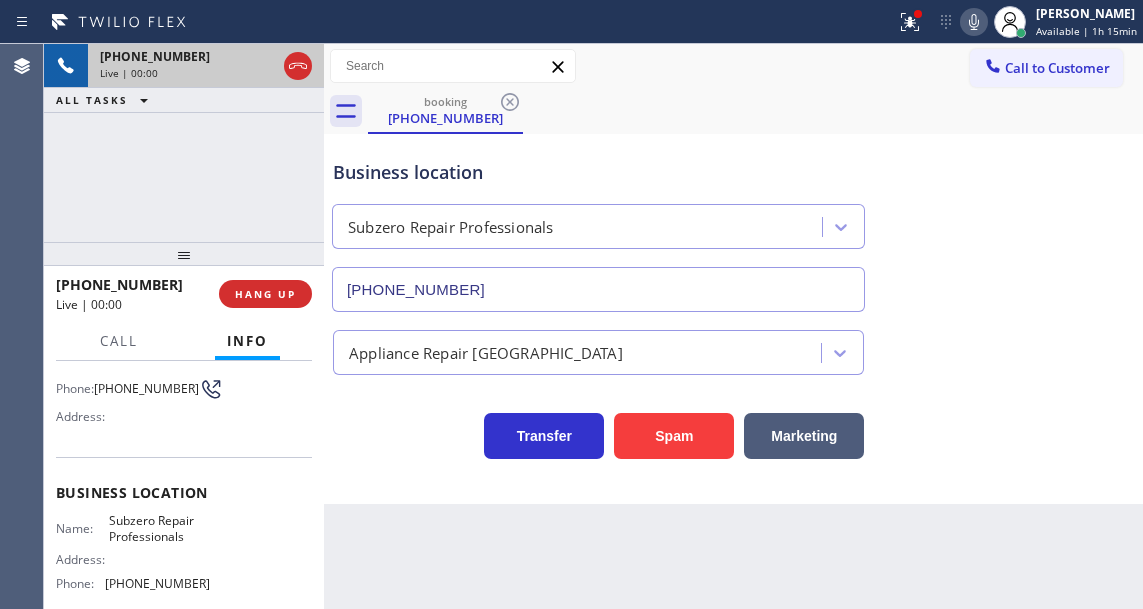 scroll, scrollTop: 200, scrollLeft: 0, axis: vertical 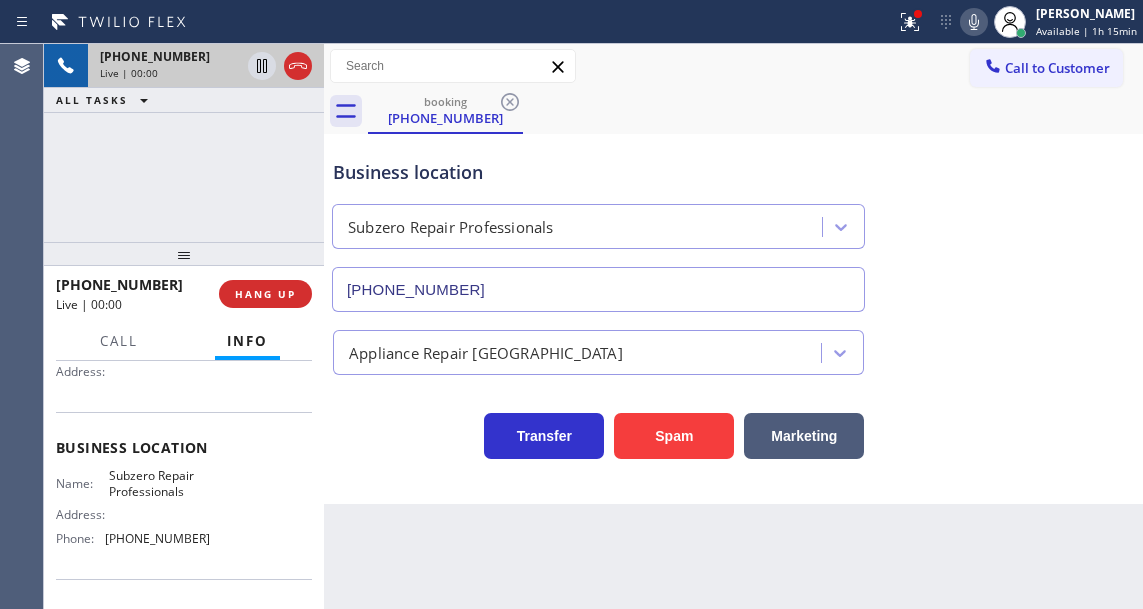 click on "Business location" at bounding box center [598, 172] 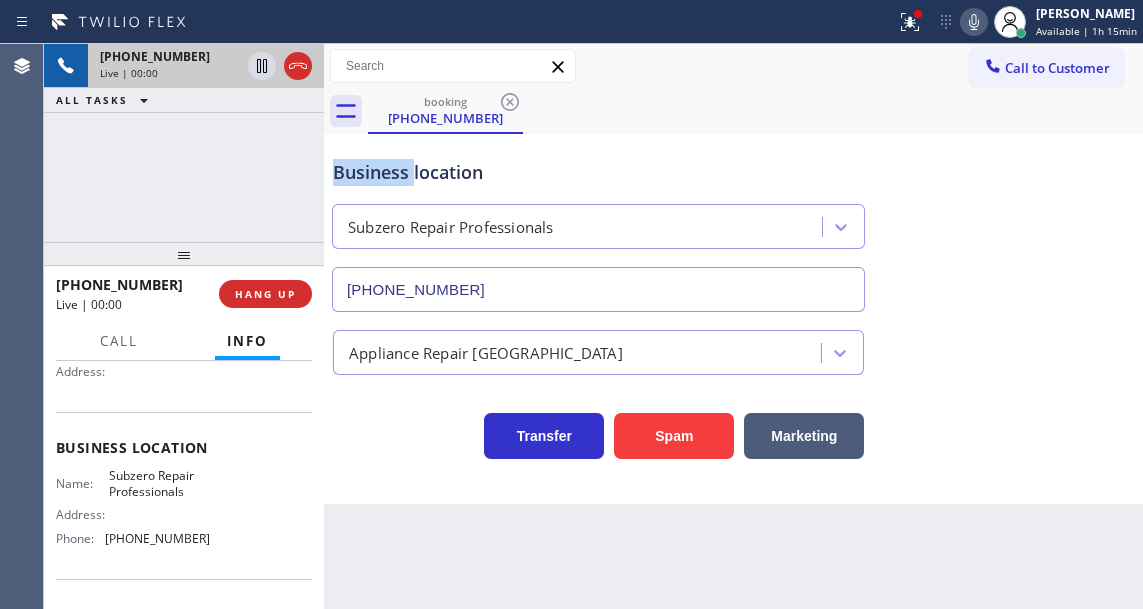 click on "Business location" at bounding box center [598, 172] 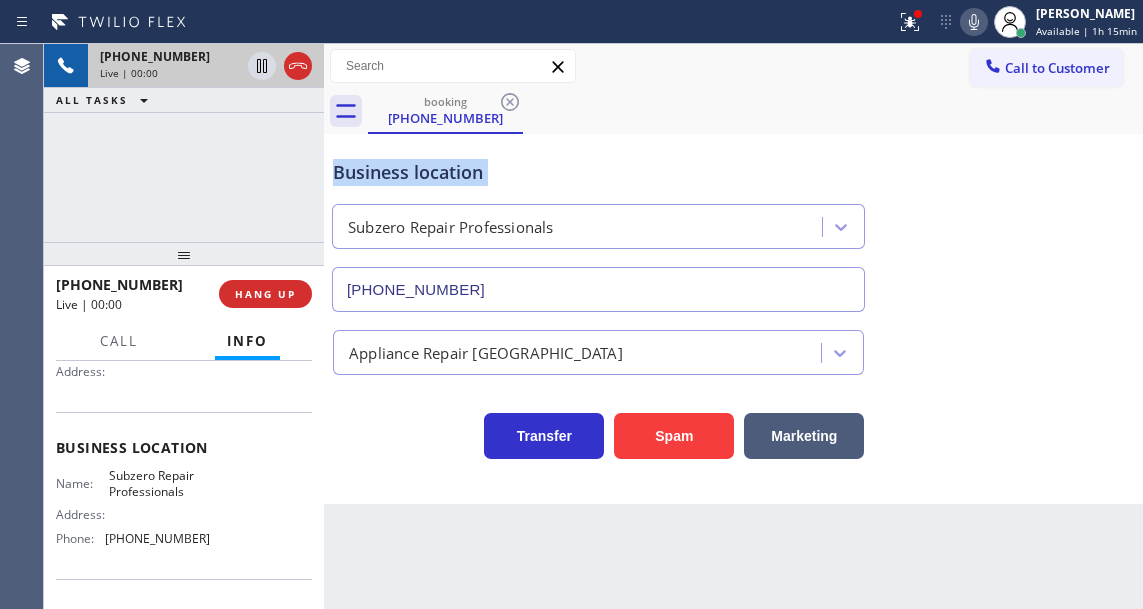 click on "Business location" at bounding box center [598, 172] 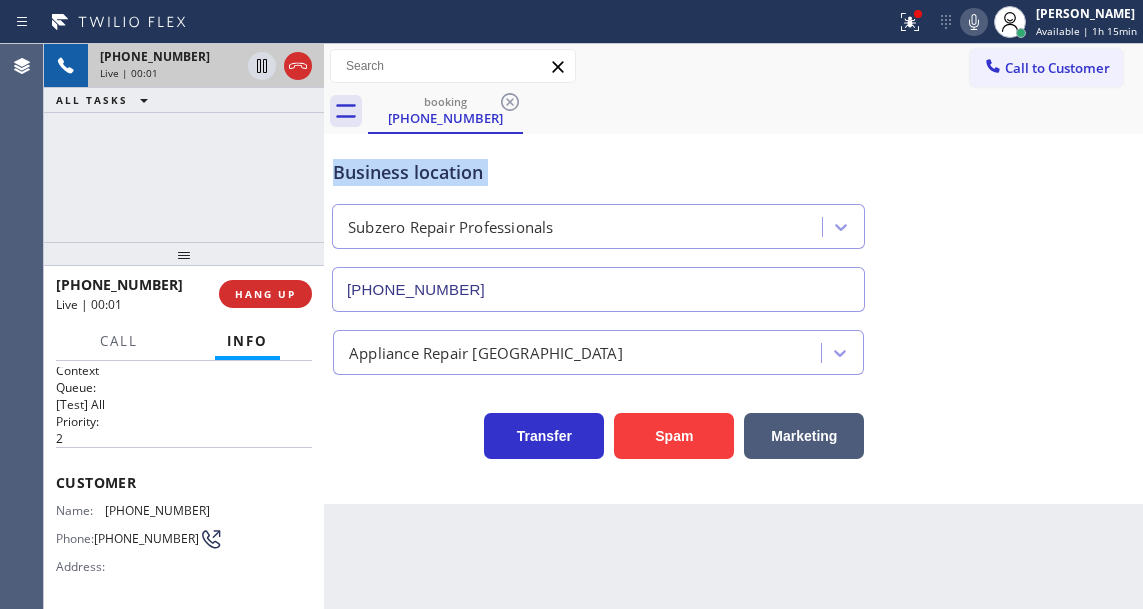 scroll, scrollTop: 0, scrollLeft: 0, axis: both 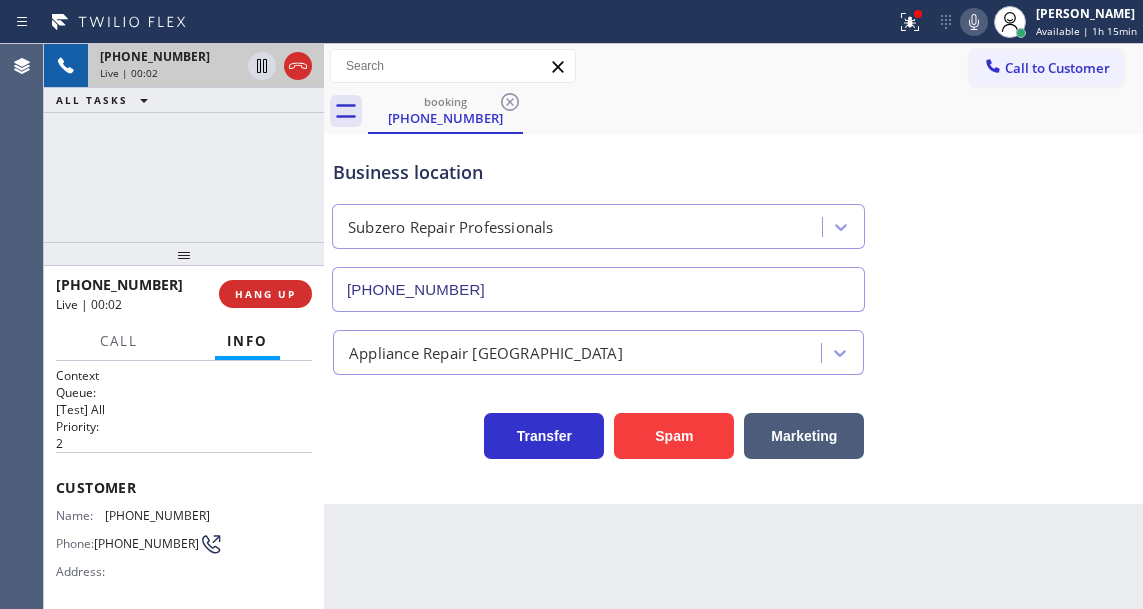 click on "Name: [PHONE_NUMBER] Phone: [PHONE_NUMBER] Address:" at bounding box center [133, 547] 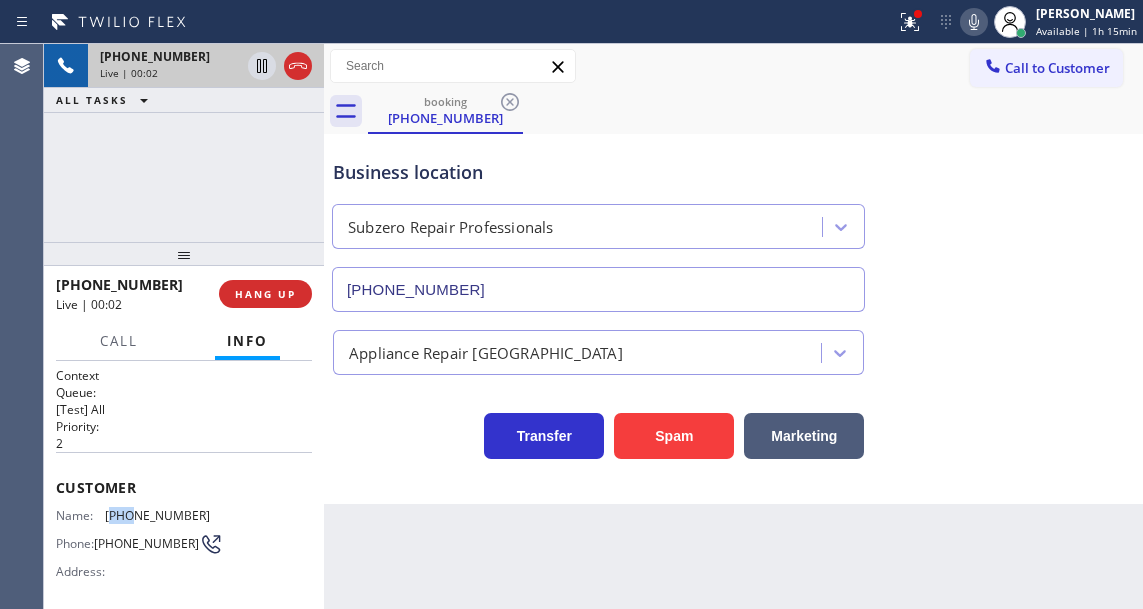click on "Name: [PHONE_NUMBER] Phone: [PHONE_NUMBER] Address:" at bounding box center (133, 547) 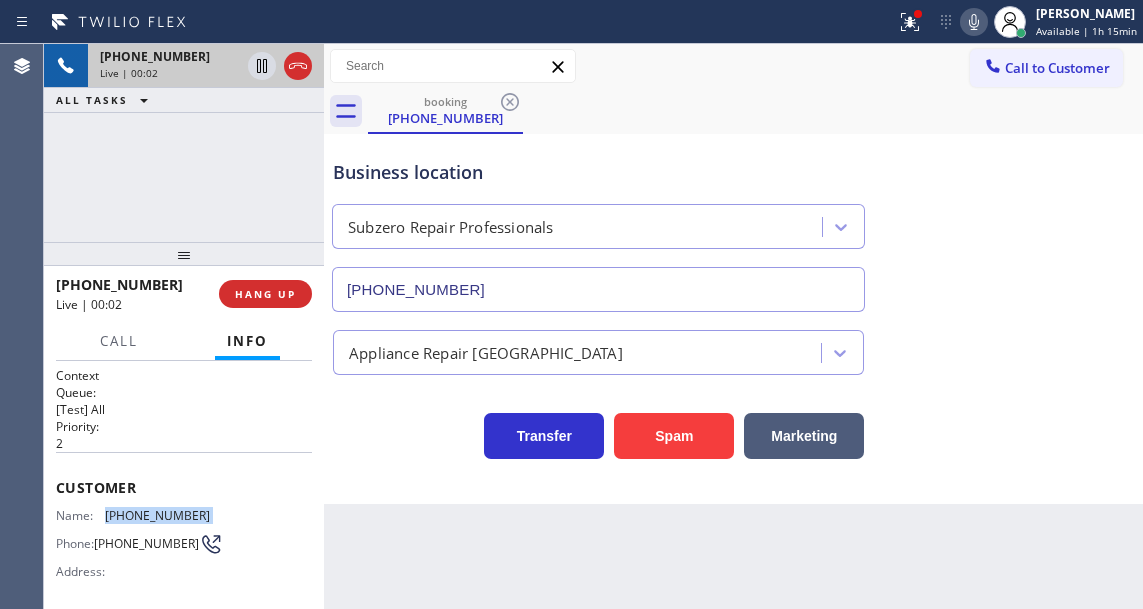 click on "Name: [PHONE_NUMBER] Phone: [PHONE_NUMBER] Address:" at bounding box center [133, 547] 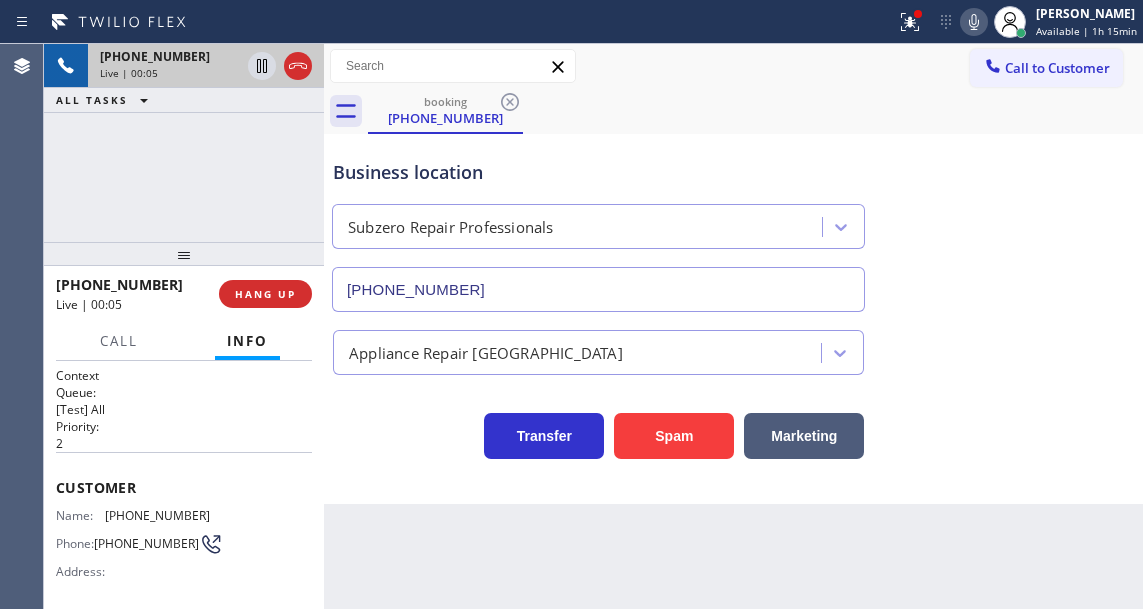 drag, startPoint x: 356, startPoint y: 502, endPoint x: 282, endPoint y: 502, distance: 74 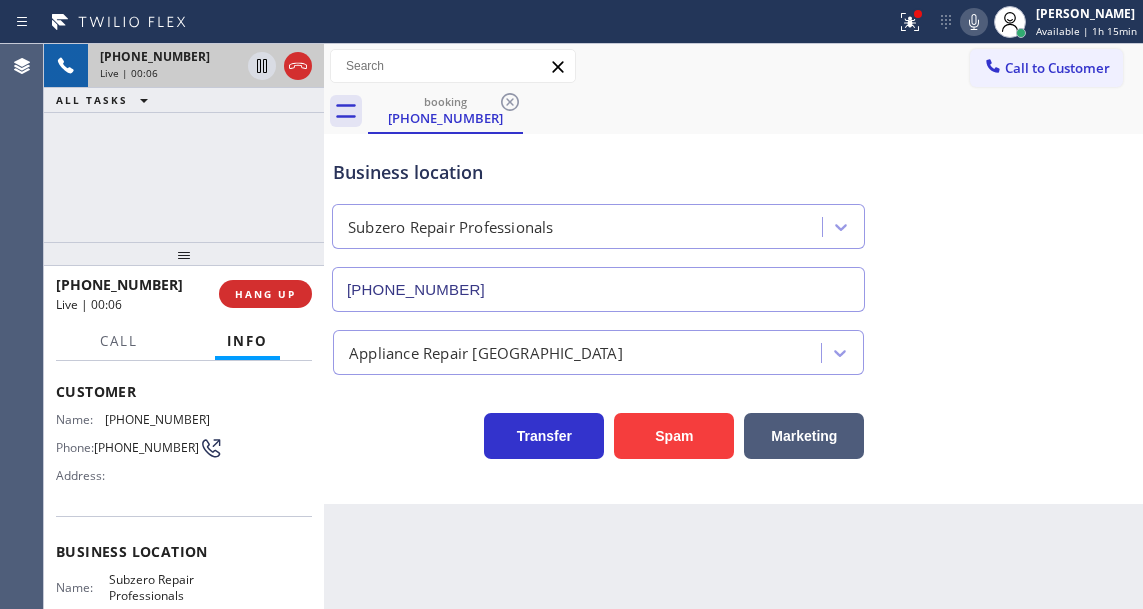 scroll, scrollTop: 100, scrollLeft: 0, axis: vertical 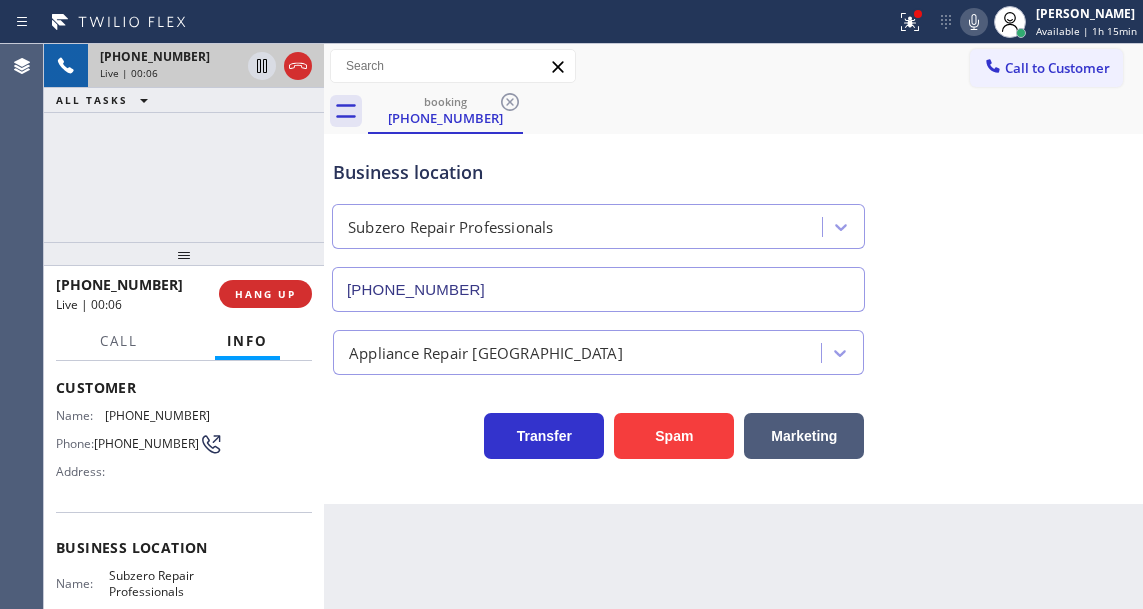 click on "Subzero Repair  Professionals" at bounding box center [159, 583] 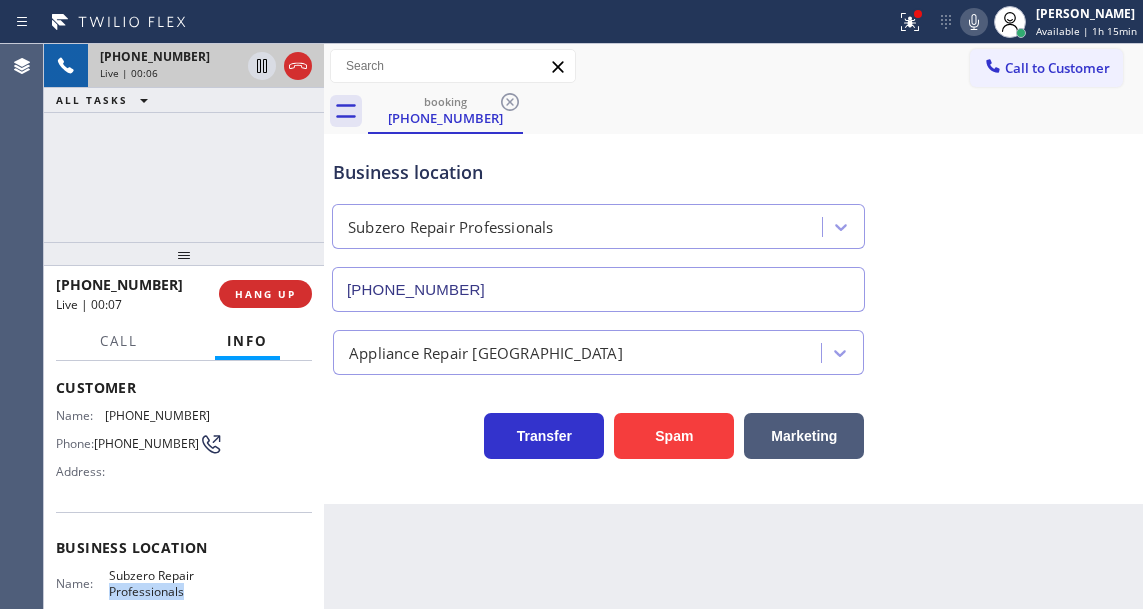click on "Subzero Repair  Professionals" at bounding box center (159, 583) 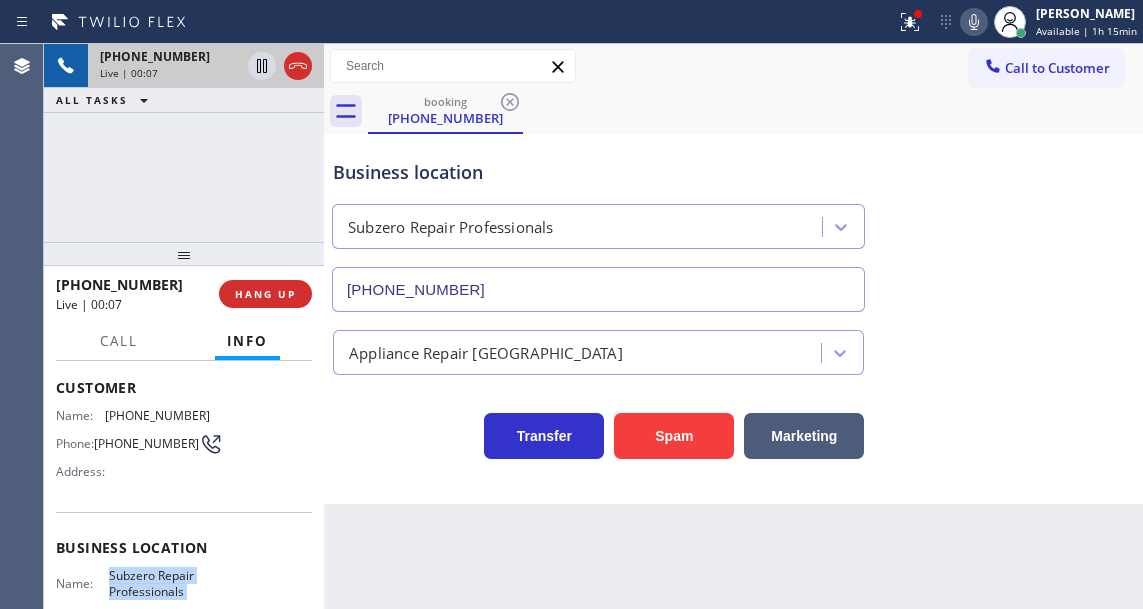 click on "Subzero Repair  Professionals" at bounding box center [159, 583] 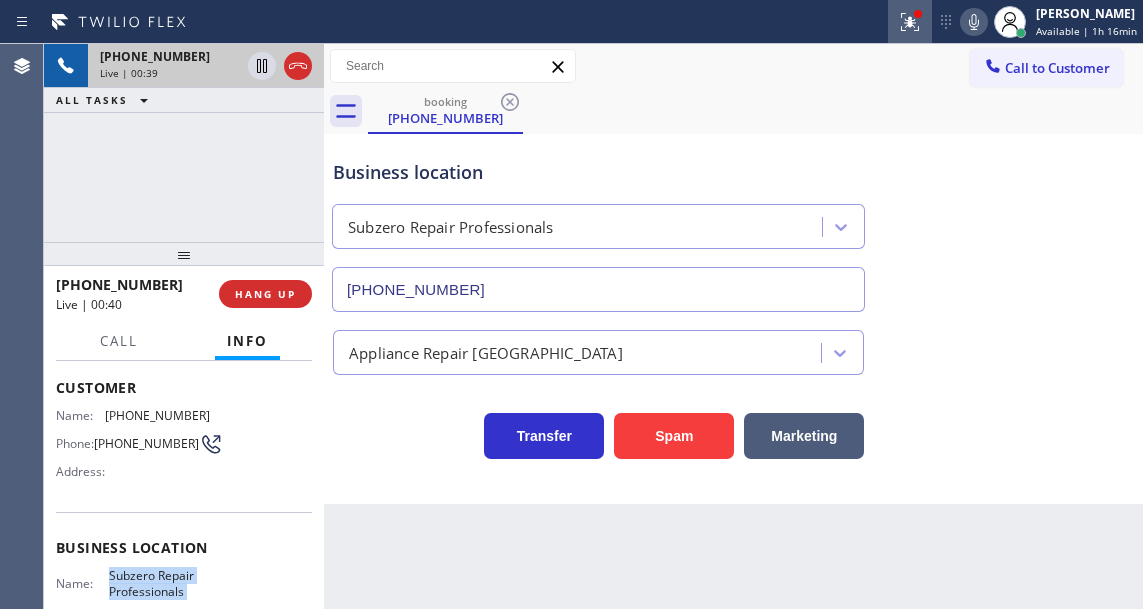 click 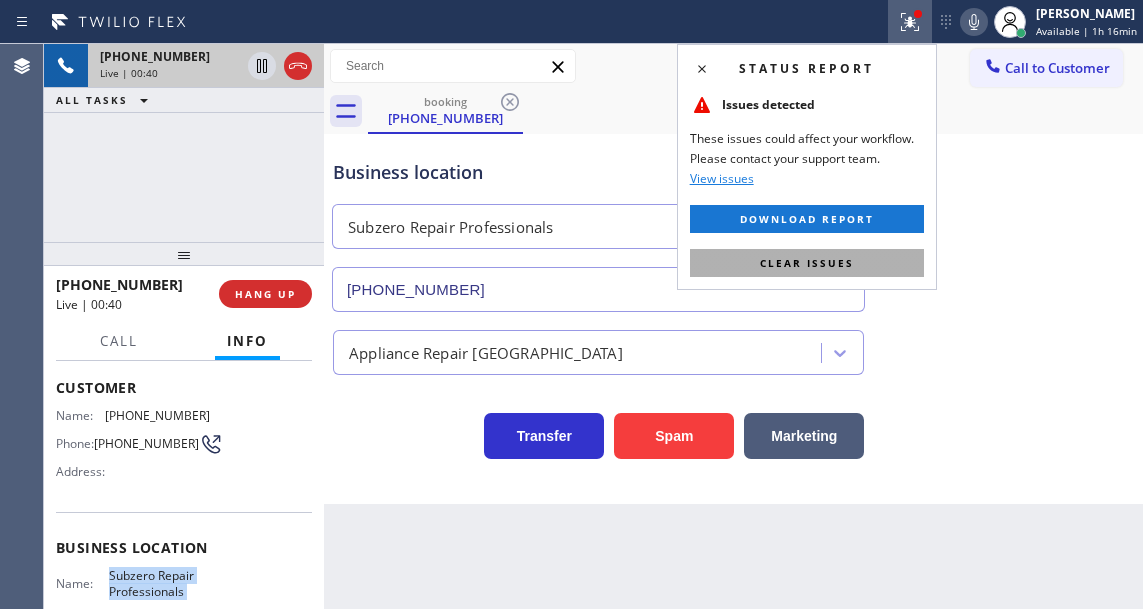 click on "Clear issues" at bounding box center (807, 263) 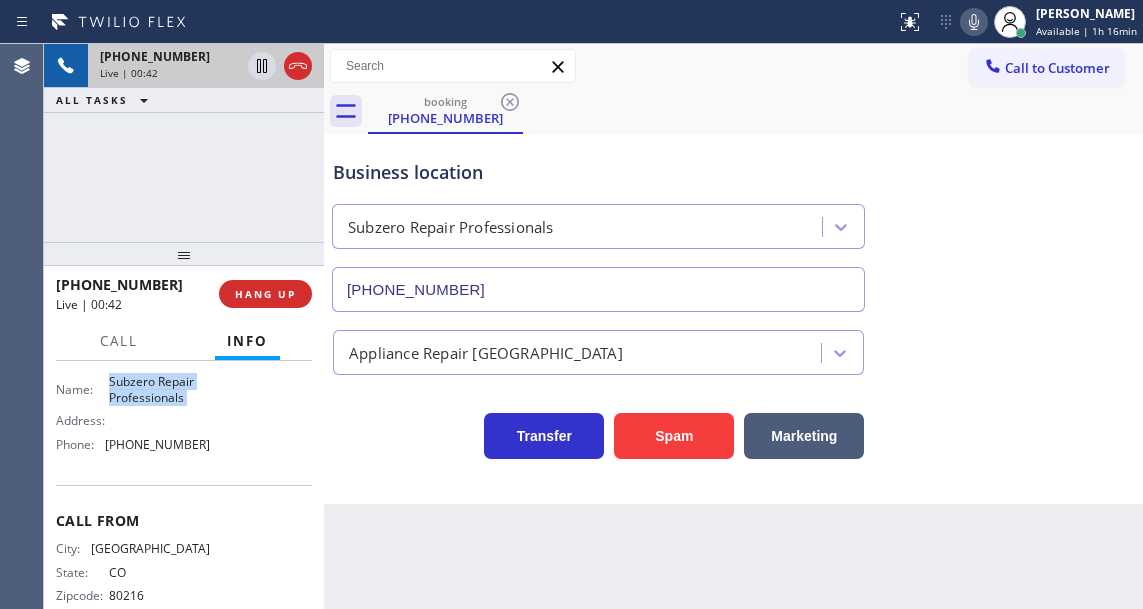 scroll, scrollTop: 300, scrollLeft: 0, axis: vertical 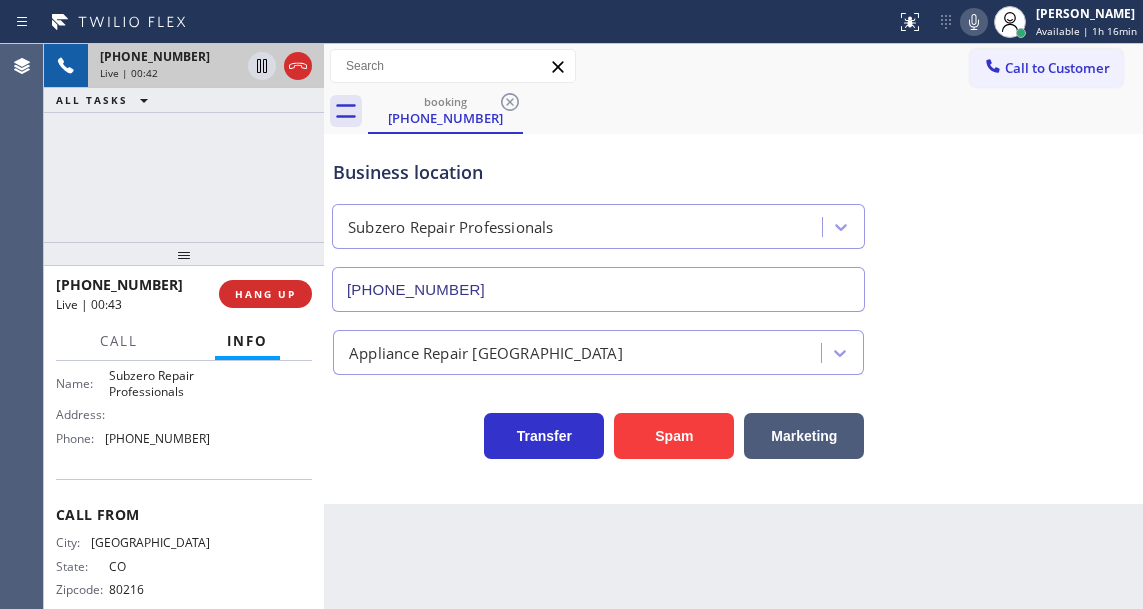 click on "[PHONE_NUMBER]" at bounding box center (157, 438) 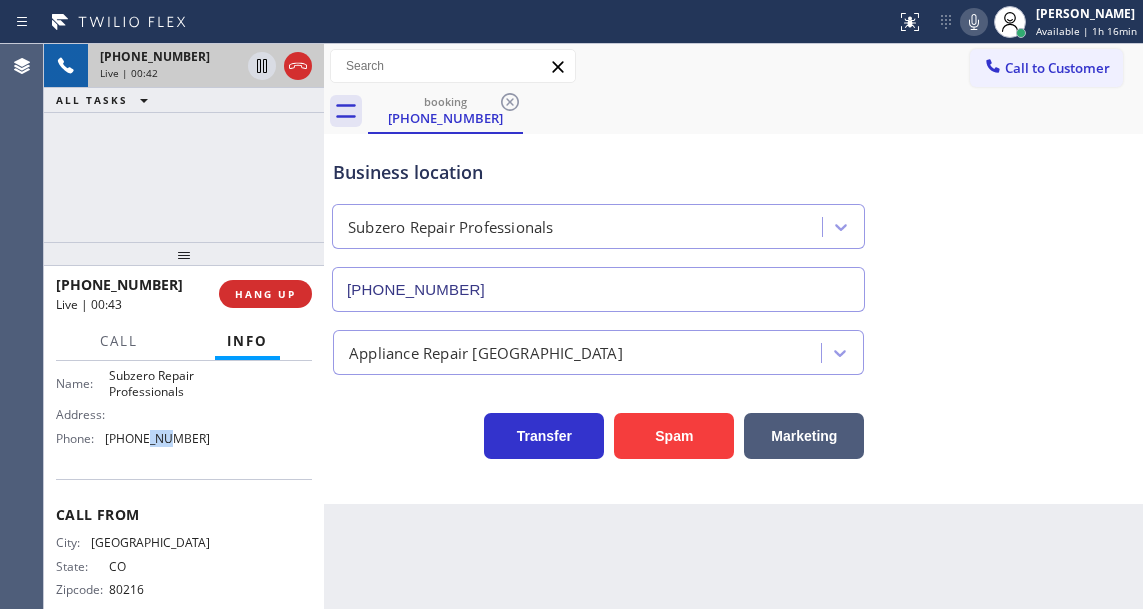 click on "[PHONE_NUMBER]" at bounding box center (157, 438) 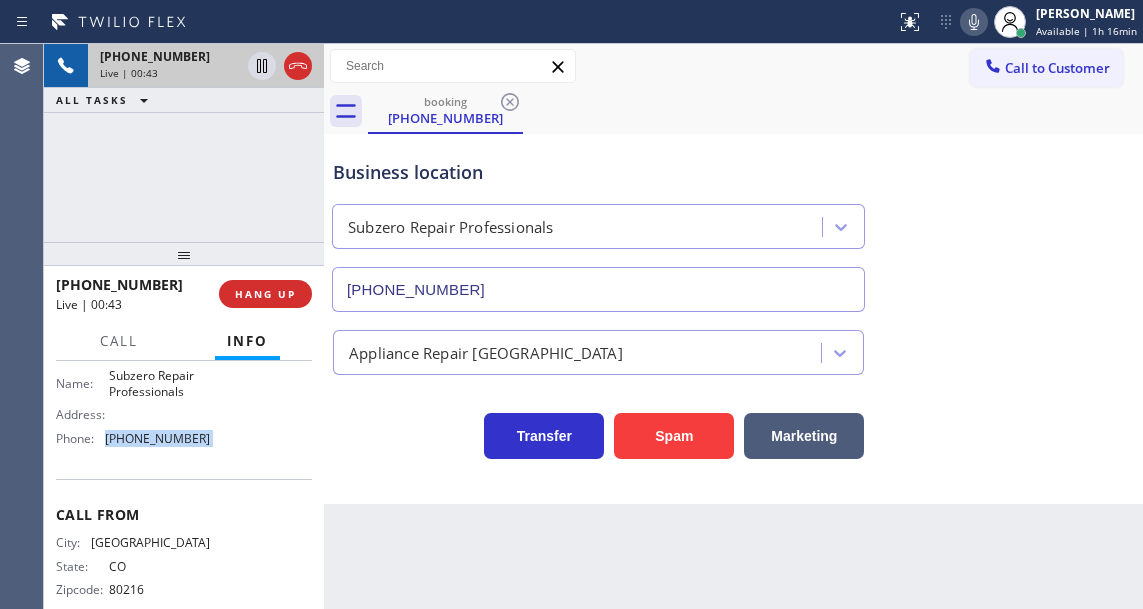 click on "[PHONE_NUMBER]" at bounding box center [157, 438] 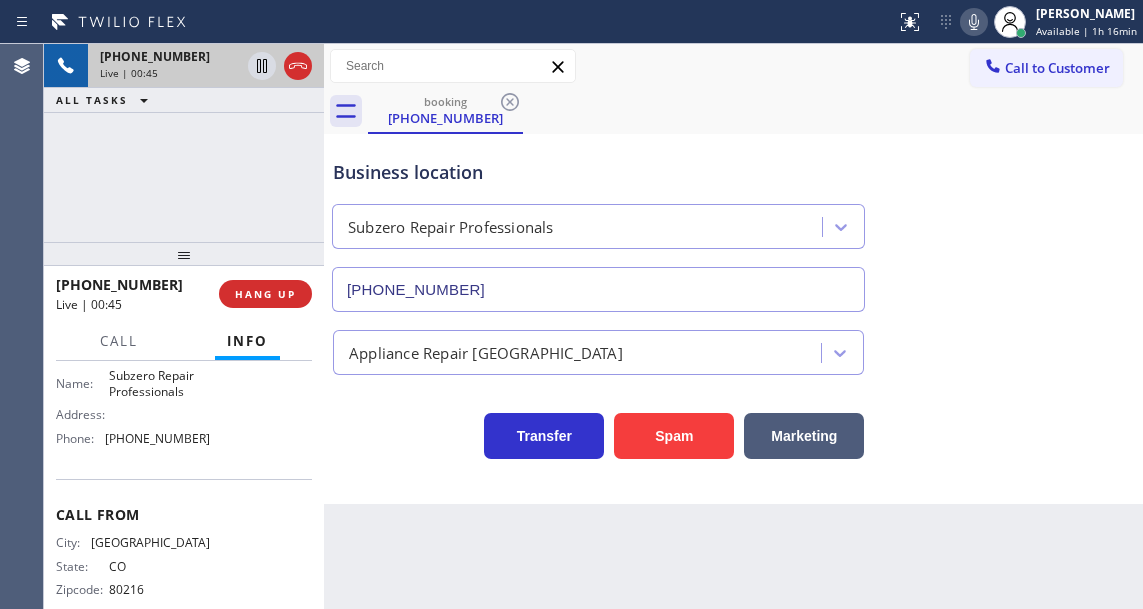 click on "Business location" at bounding box center [598, 172] 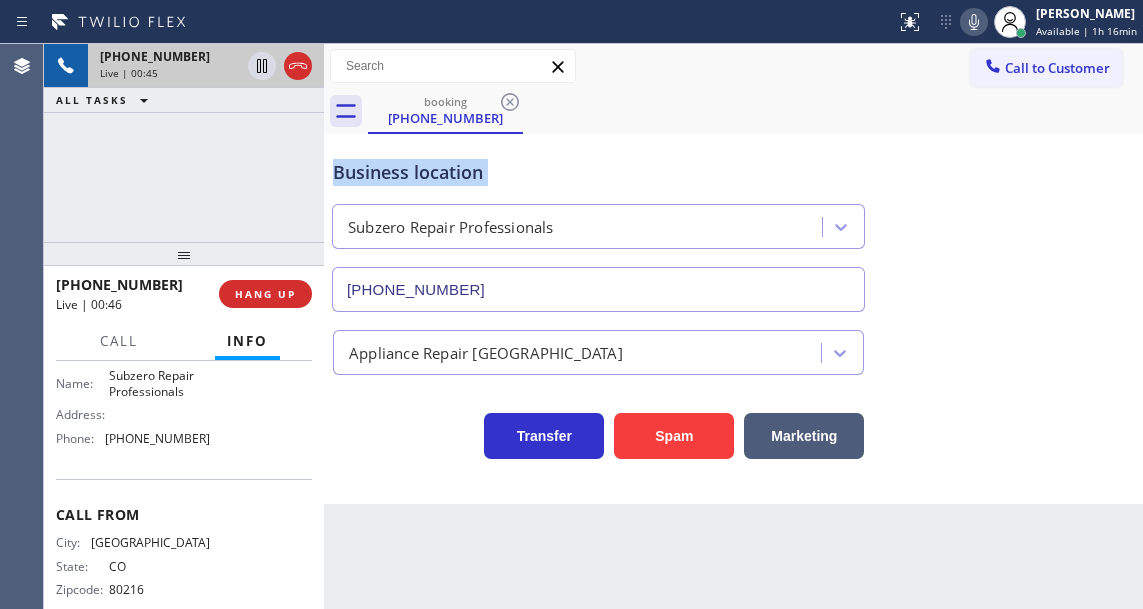 click on "Business location" at bounding box center (598, 172) 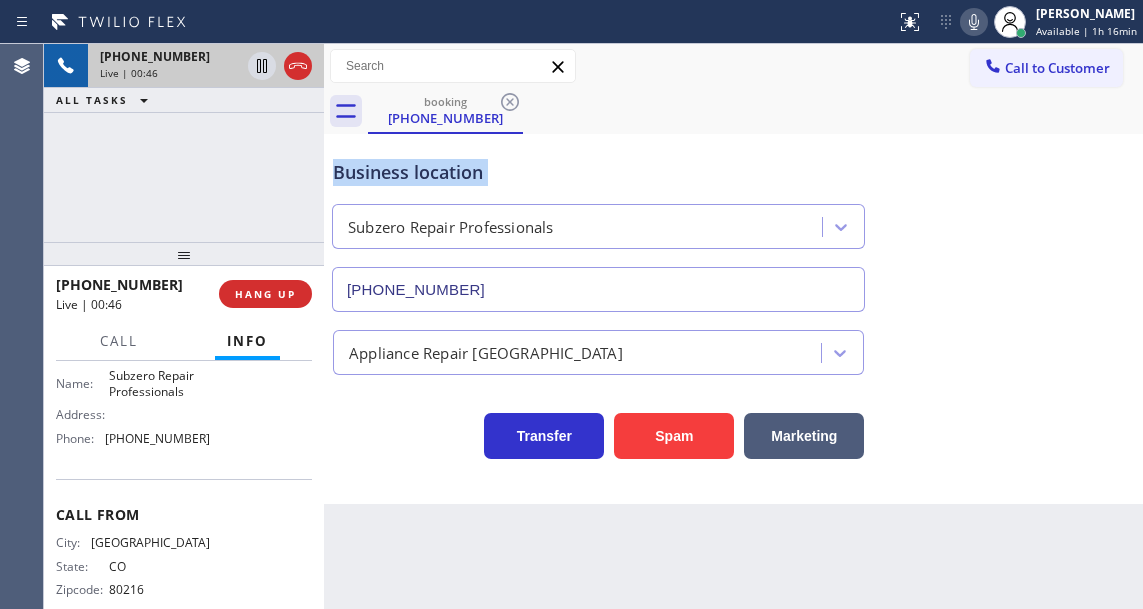 click on "Business location" at bounding box center (598, 172) 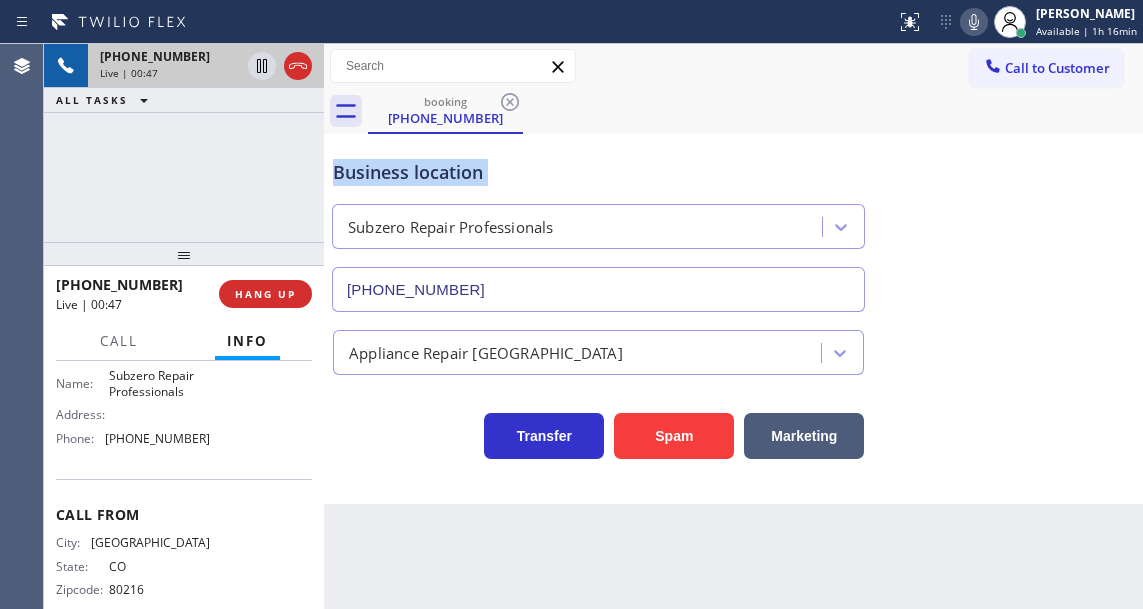 click on "Business location" at bounding box center [598, 172] 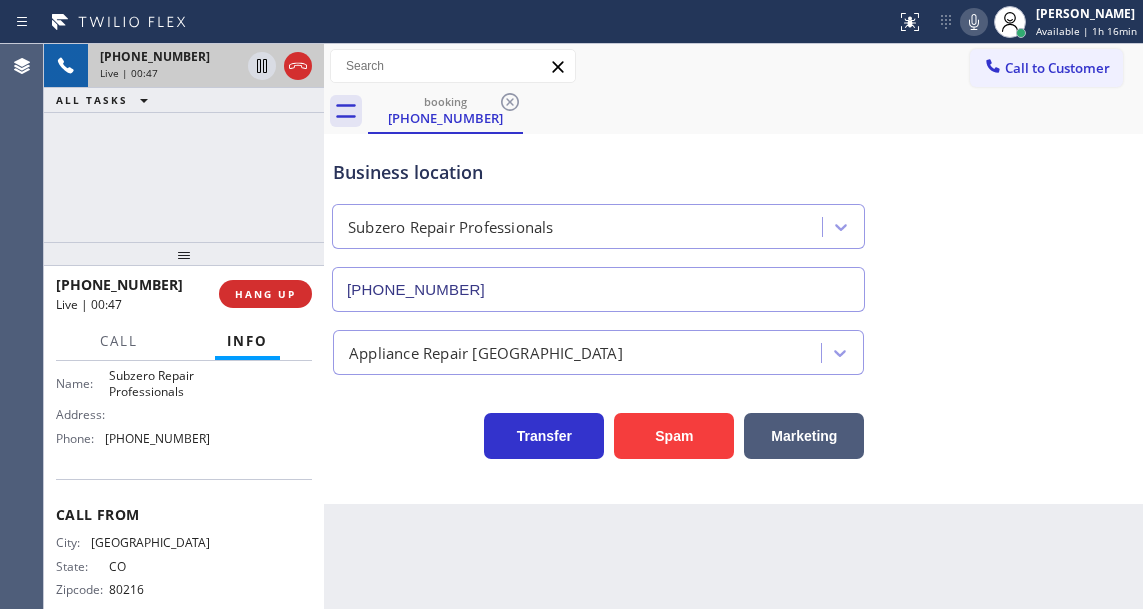 click on "Business location" at bounding box center (598, 172) 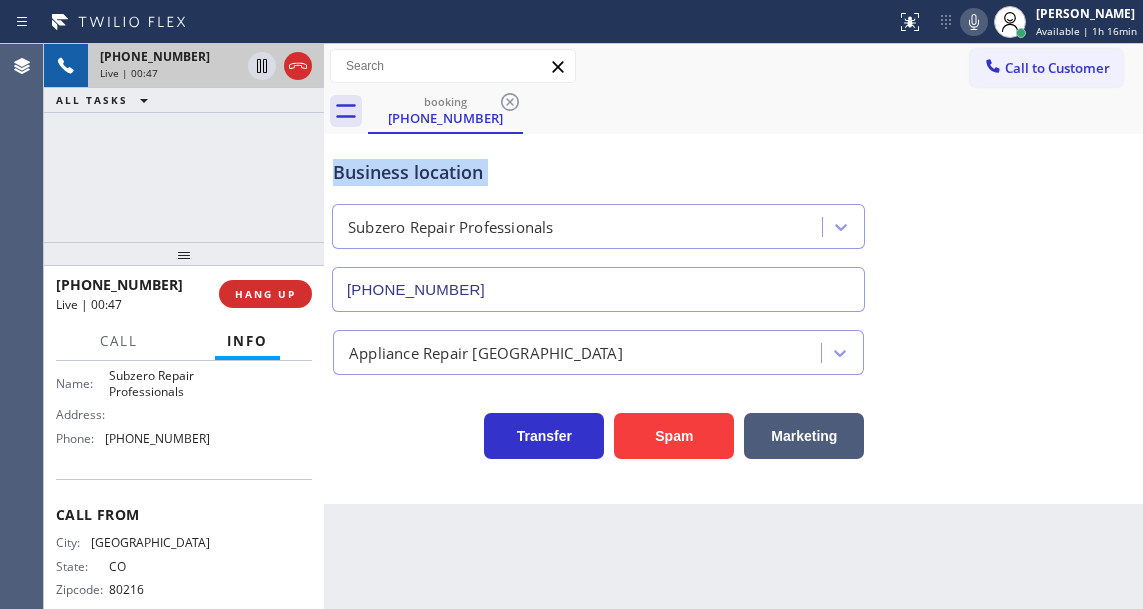 click on "Business location" at bounding box center [598, 172] 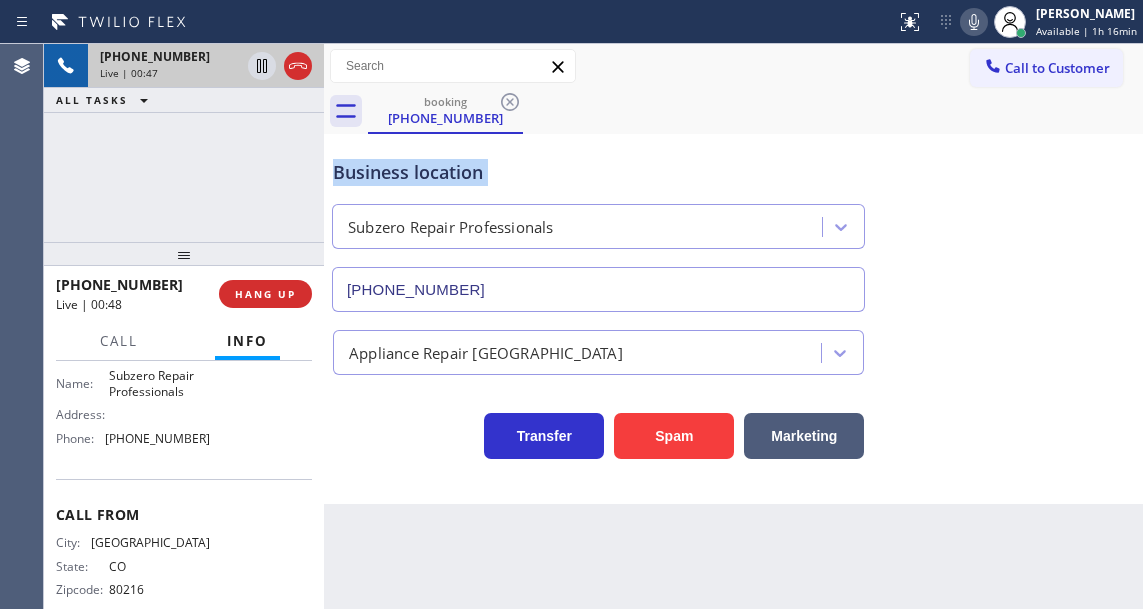 click on "Business location" at bounding box center [598, 172] 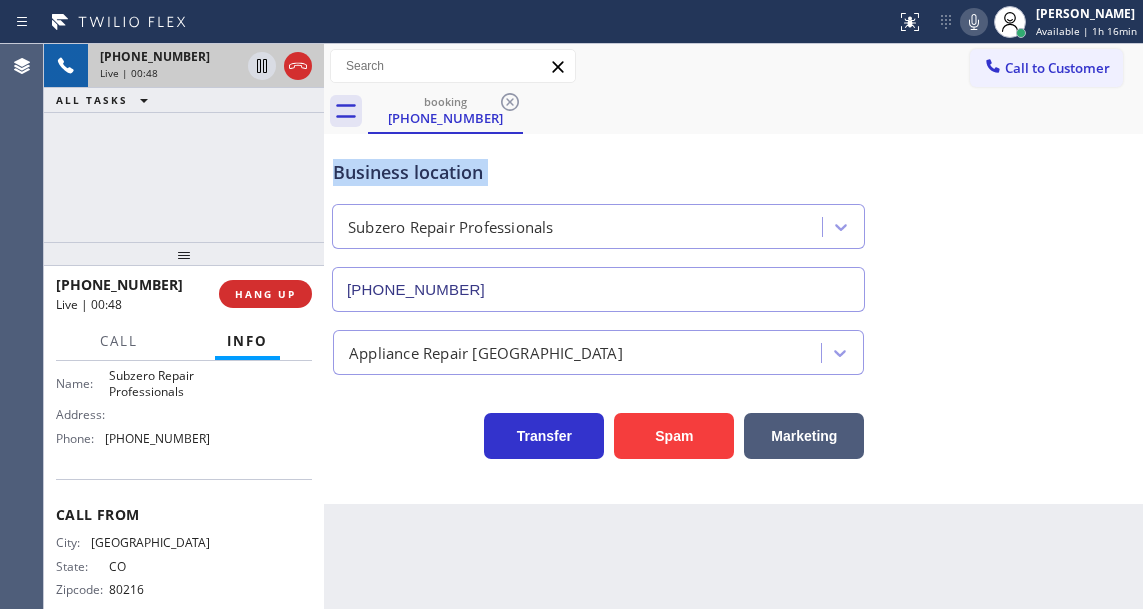 click on "Business location" at bounding box center (598, 172) 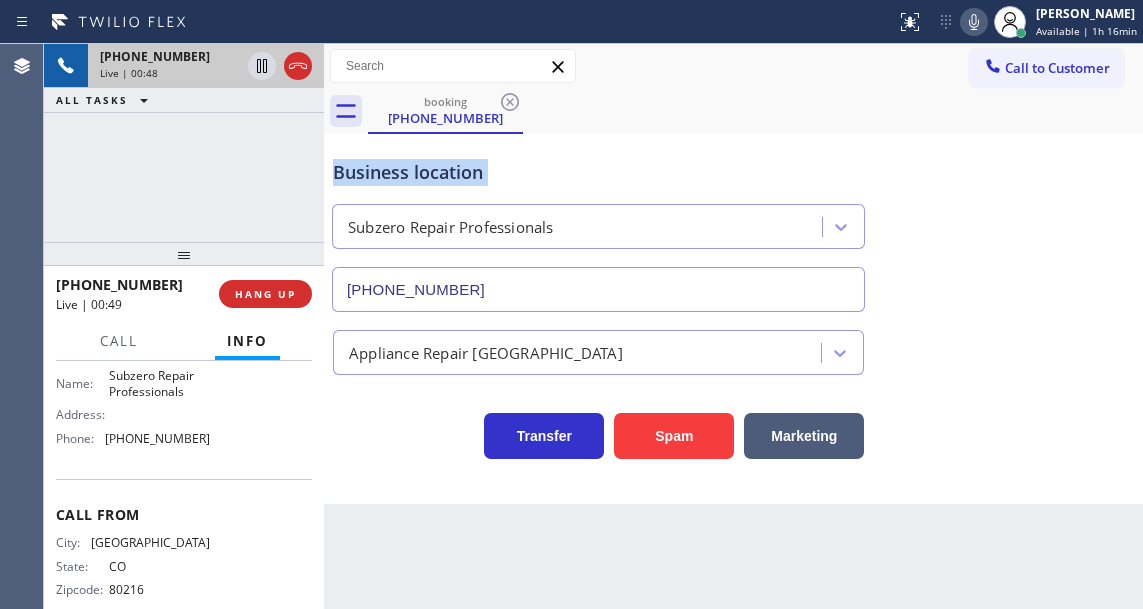 click on "Business location" at bounding box center (598, 172) 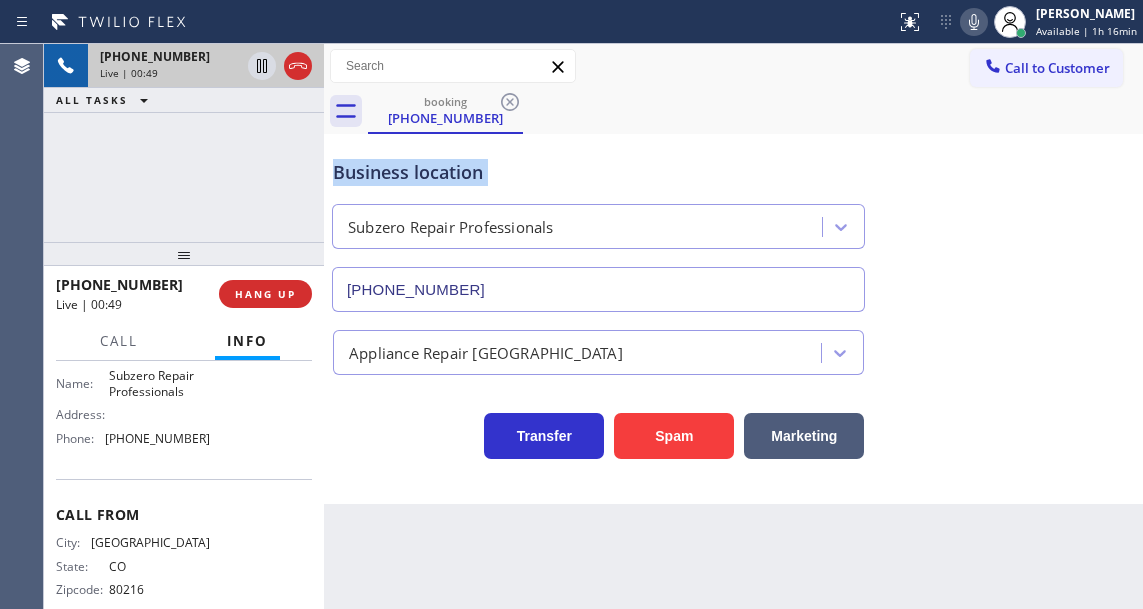 click on "Business location" at bounding box center (598, 172) 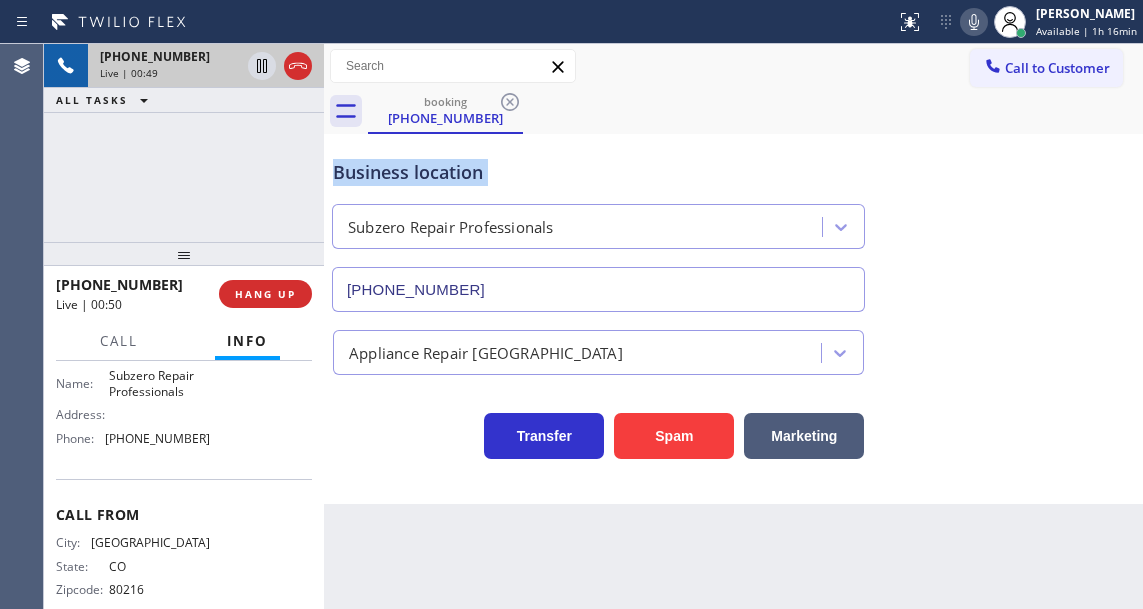 click on "Business location" at bounding box center [598, 172] 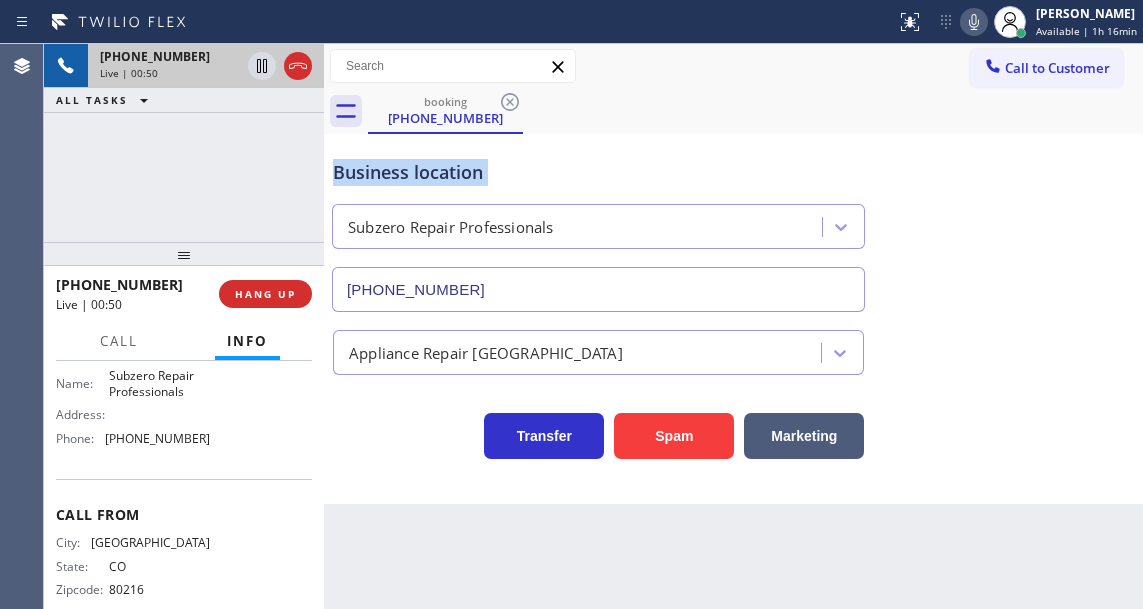 click on "Business location" at bounding box center (598, 172) 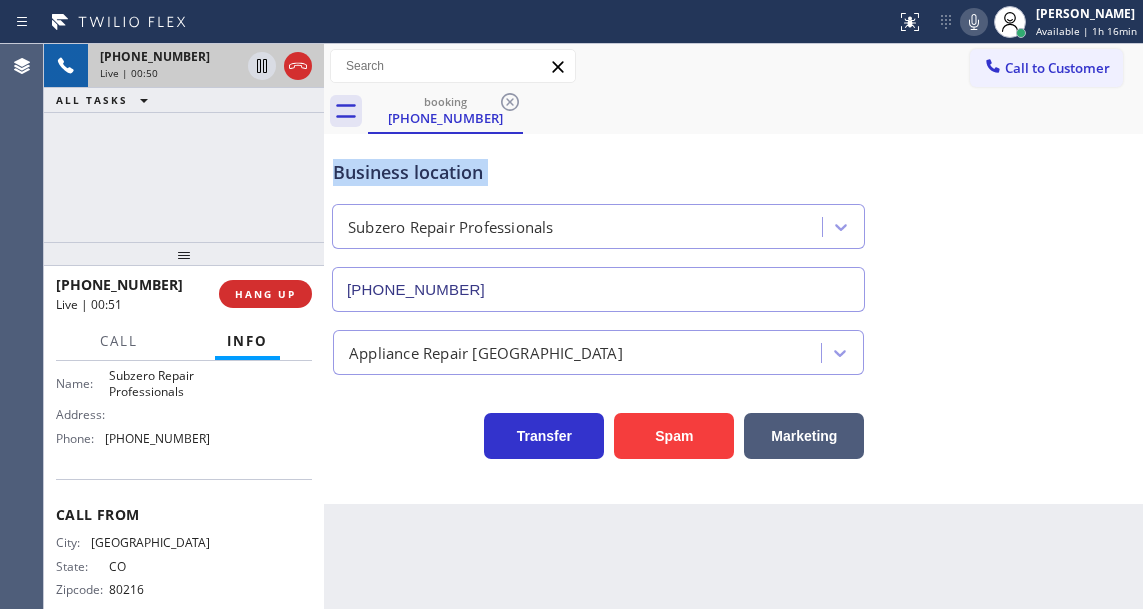 click on "Business location" at bounding box center (598, 172) 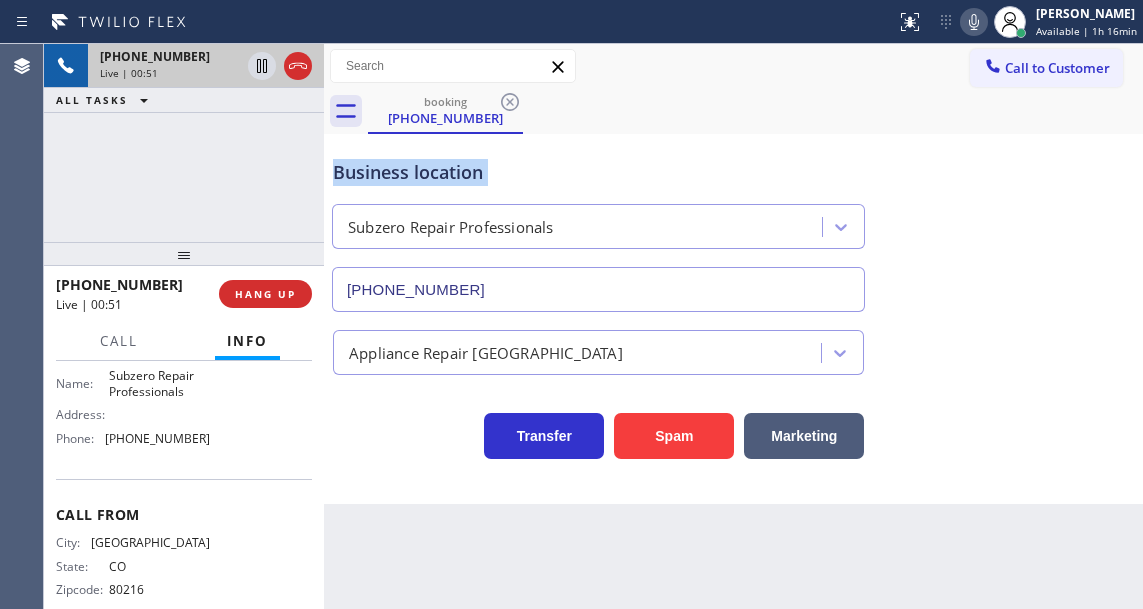 click on "Business location" at bounding box center (598, 172) 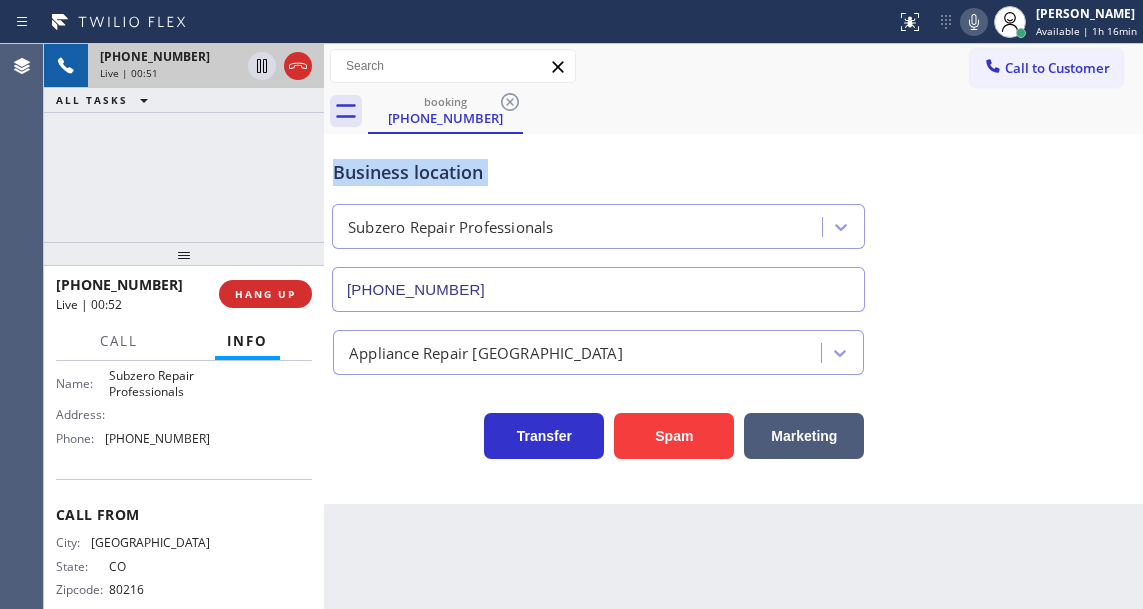 click on "Business location" at bounding box center [598, 172] 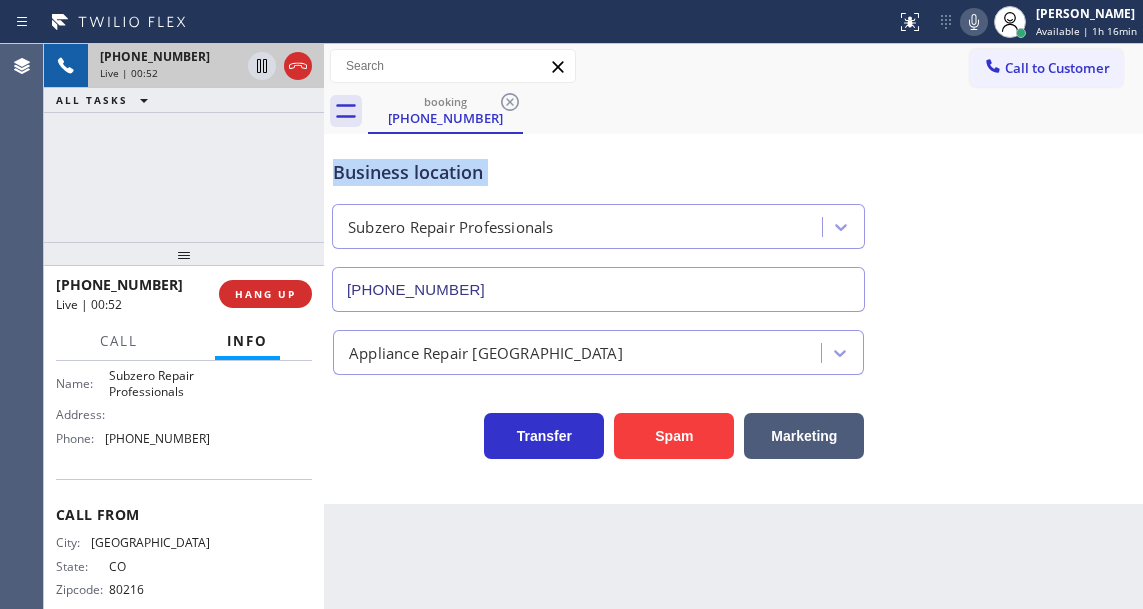 click on "Business location" at bounding box center [598, 172] 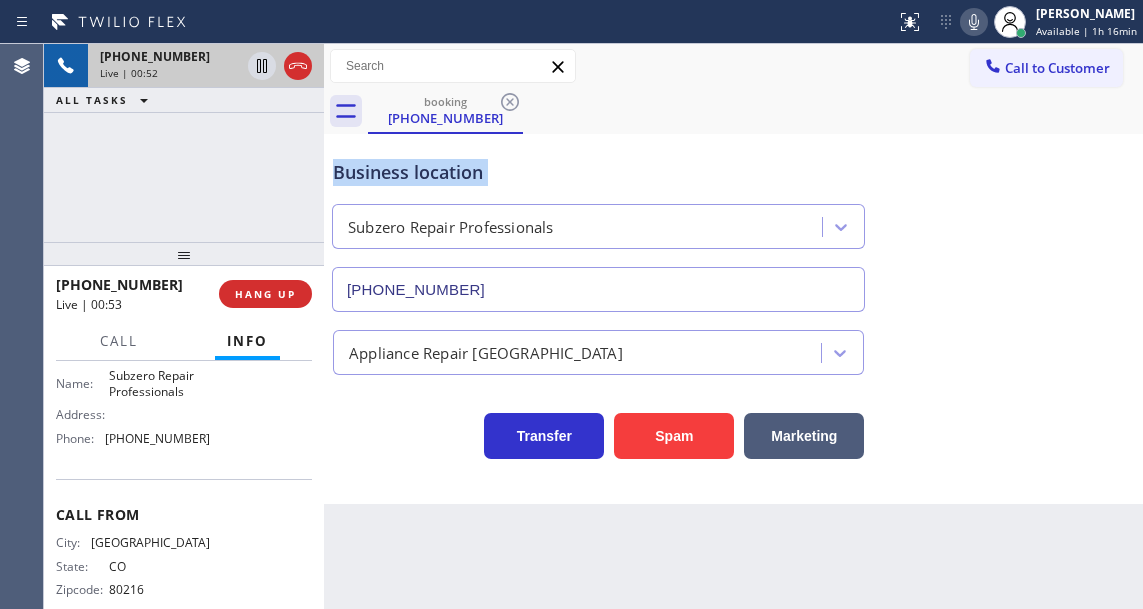 click on "Business location" at bounding box center (598, 172) 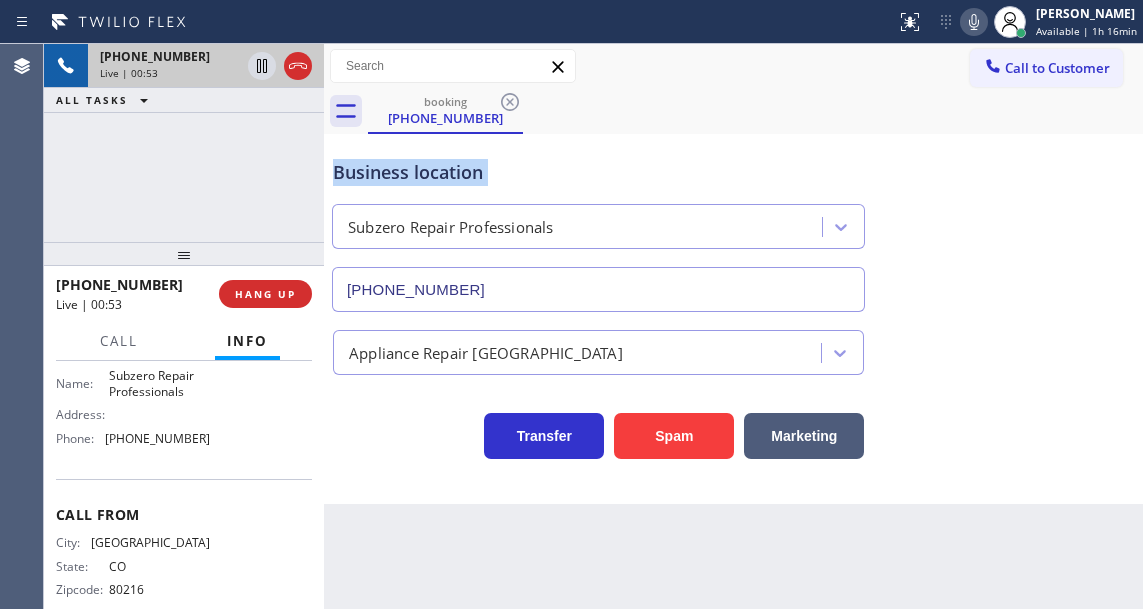 click on "Business location" at bounding box center [598, 172] 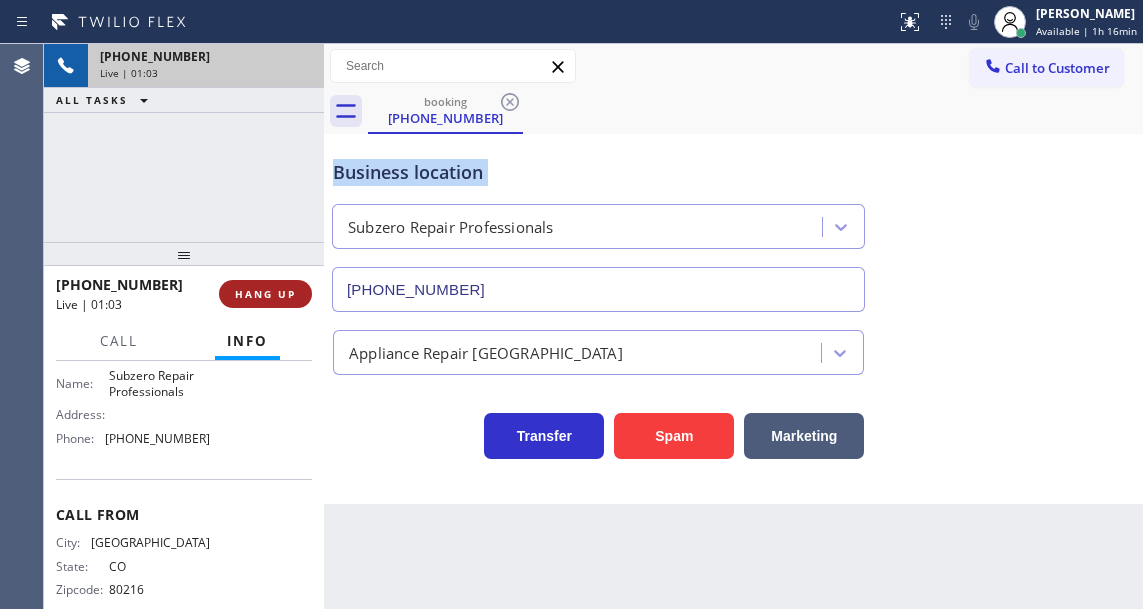 click on "HANG UP" at bounding box center [265, 294] 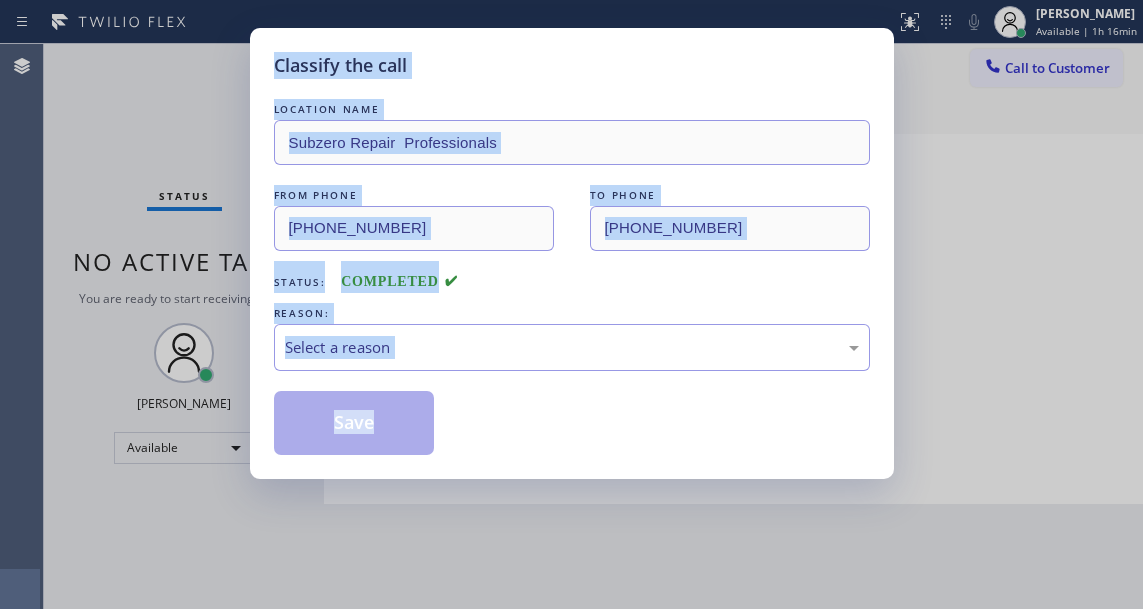 click on "LOCATION NAME Subzero Repair  Professionals FROM PHONE [PHONE_NUMBER] TO PHONE [PHONE_NUMBER] Status: COMPLETED REASON: Select a reason Save" at bounding box center [572, 277] 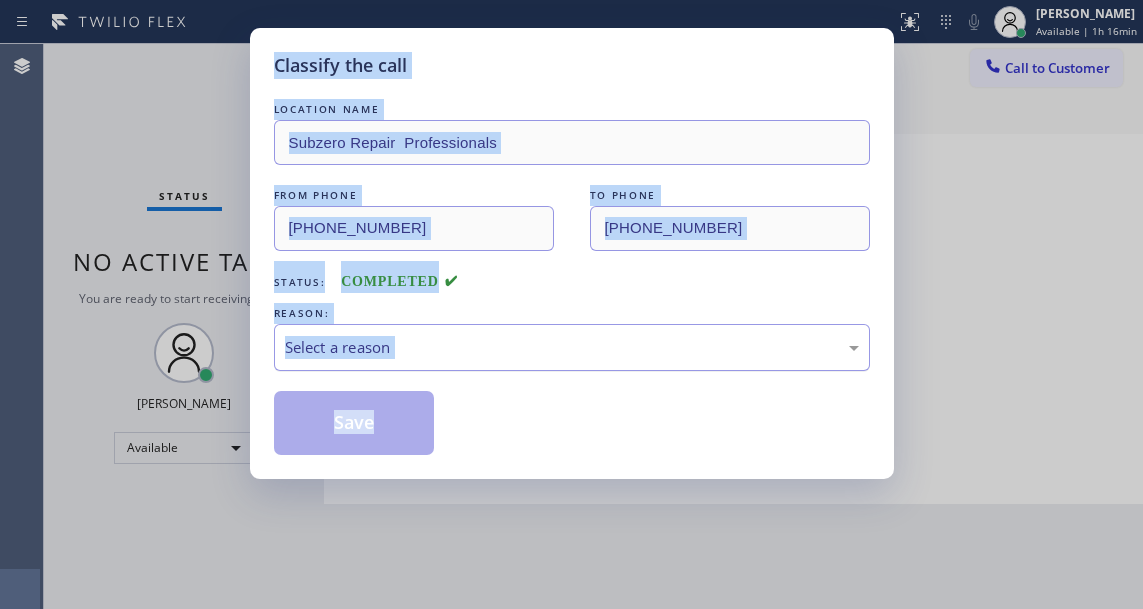 click on "Select a reason" at bounding box center [572, 347] 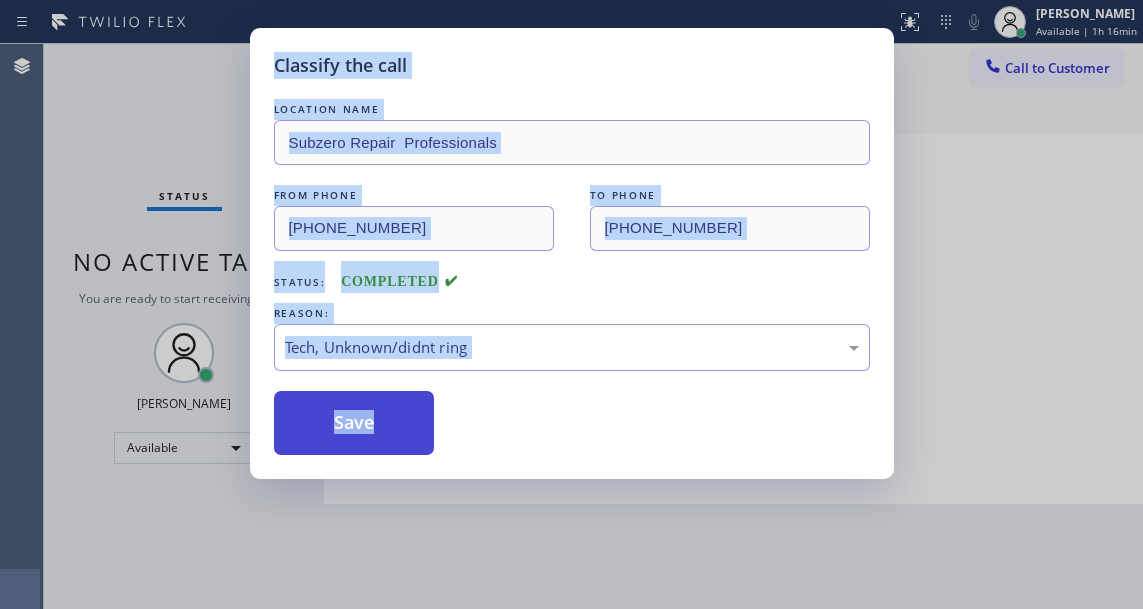 click on "Save" at bounding box center (354, 423) 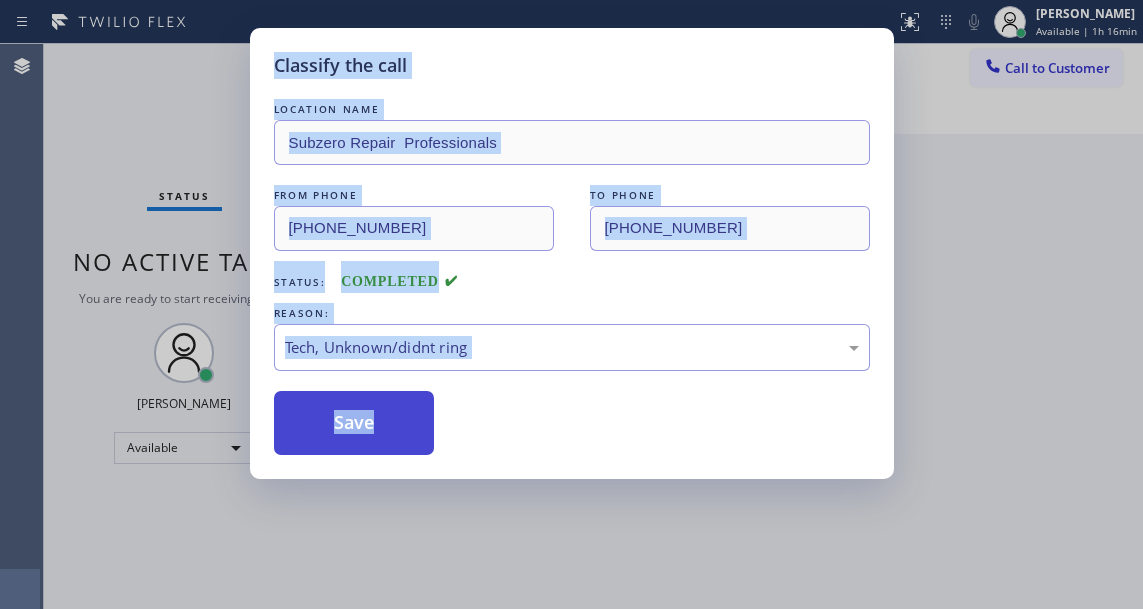 click on "Save" at bounding box center [354, 423] 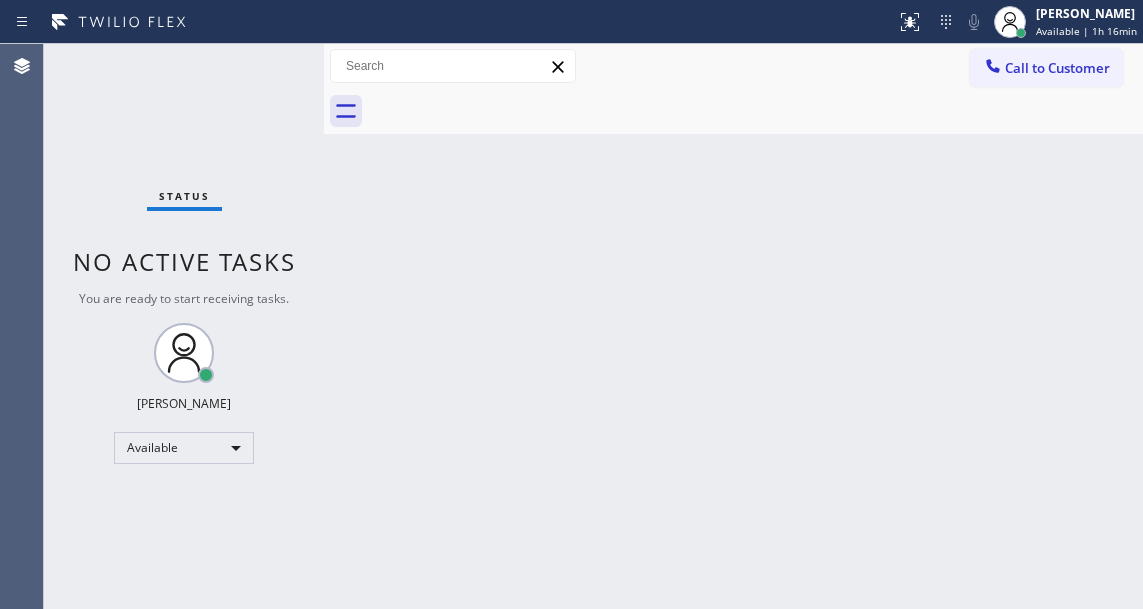 click on "Back to Dashboard Change Sender ID Customers Technicians Select a contact Outbound call Technician Search Technician Your caller id phone number Your caller id phone number Call Technician info Name   Phone none Address none Change Sender ID HVAC [PHONE_NUMBER] 5 Star Appliance [PHONE_NUMBER] Appliance Repair [PHONE_NUMBER] Plumbing [PHONE_NUMBER] Air Duct Cleaning [PHONE_NUMBER]  Electricians [PHONE_NUMBER] Cancel Change Check personal SMS Reset Change No tabs Call to Customer Outbound call Location Search location Your caller id phone number Customer number Call Outbound call Technician Search Technician Your caller id phone number Your caller id phone number Call" at bounding box center (733, 326) 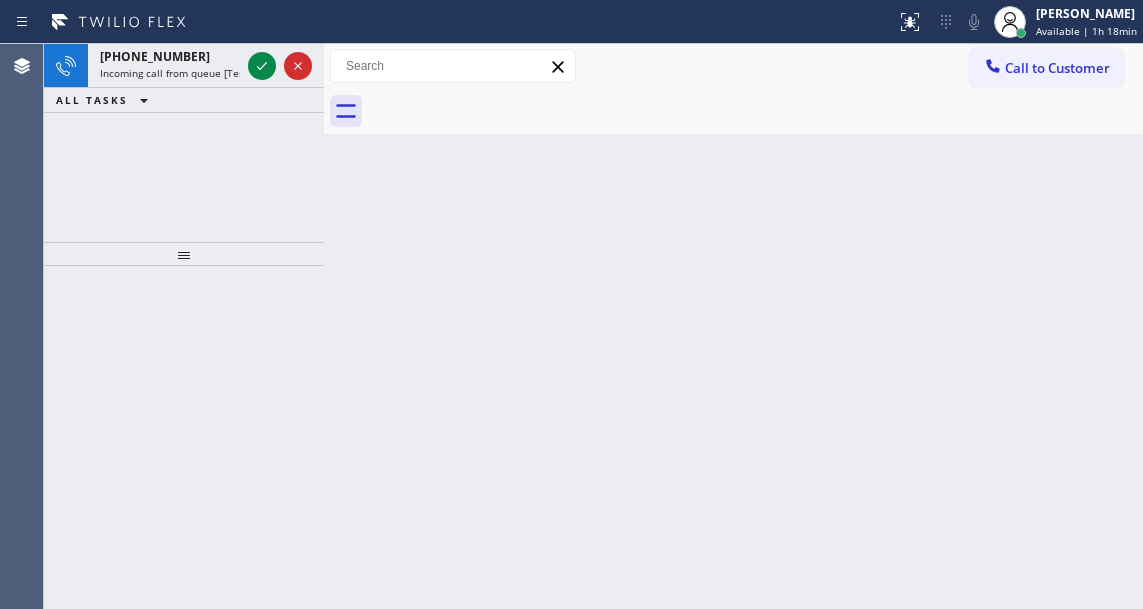 click on "Back to Dashboard Change Sender ID Customers Technicians Select a contact Outbound call Technician Search Technician Your caller id phone number Your caller id phone number Call Technician info Name   Phone none Address none Change Sender ID HVAC [PHONE_NUMBER] 5 Star Appliance [PHONE_NUMBER] Appliance Repair [PHONE_NUMBER] Plumbing [PHONE_NUMBER] Air Duct Cleaning [PHONE_NUMBER]  Electricians [PHONE_NUMBER] Cancel Change Check personal SMS Reset Change No tabs Call to Customer Outbound call Location Search location Your caller id phone number Customer number Call Outbound call Technician Search Technician Your caller id phone number Your caller id phone number Call" at bounding box center [733, 326] 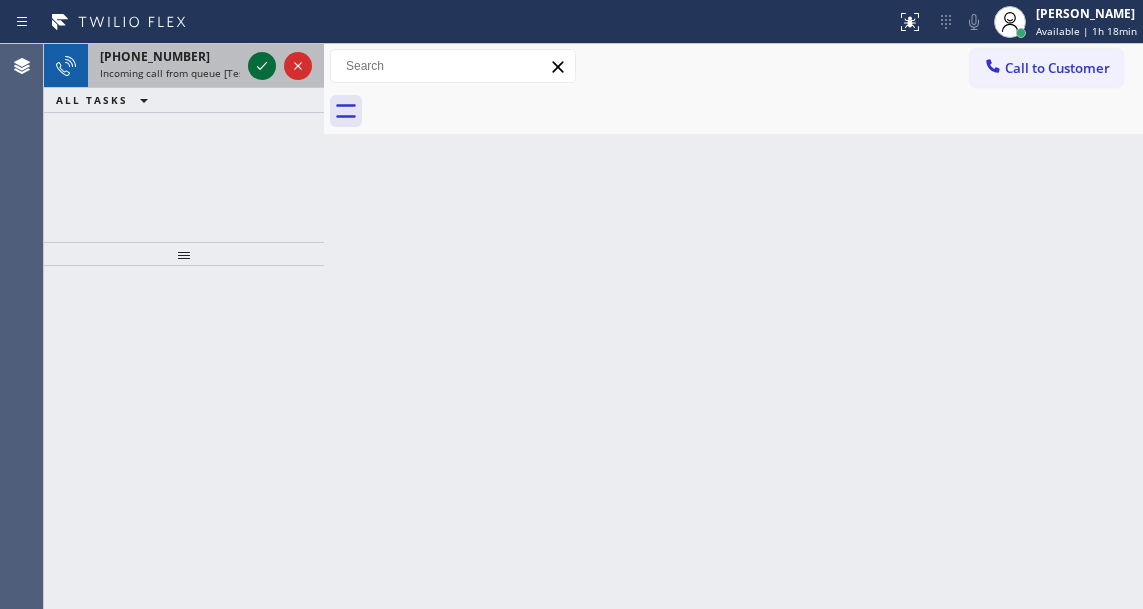 click 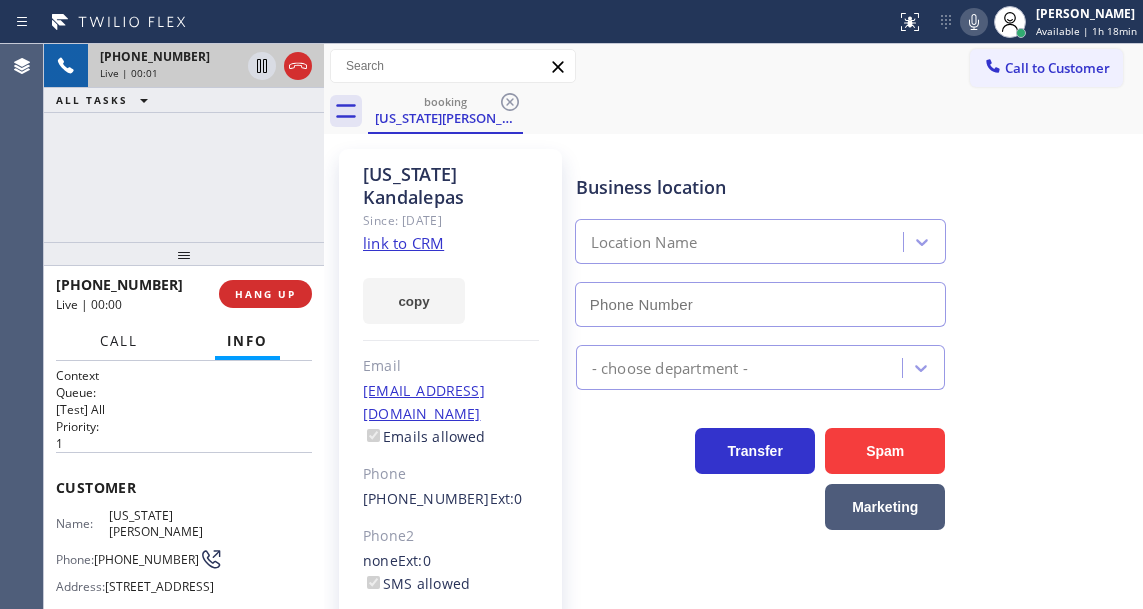 type on "[PHONE_NUMBER]" 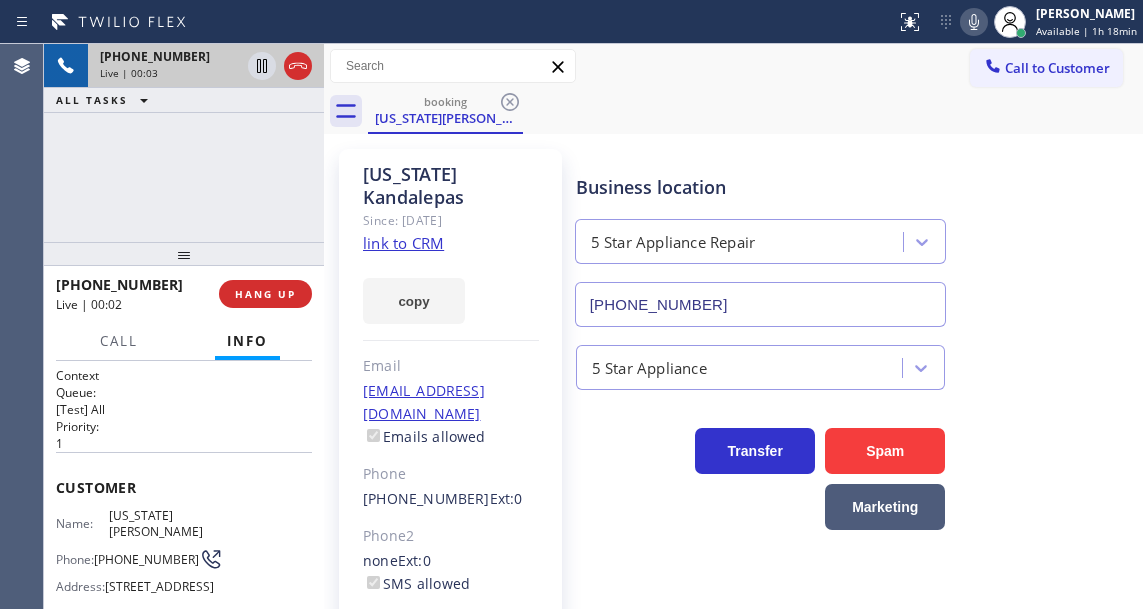 click on "link to CRM" 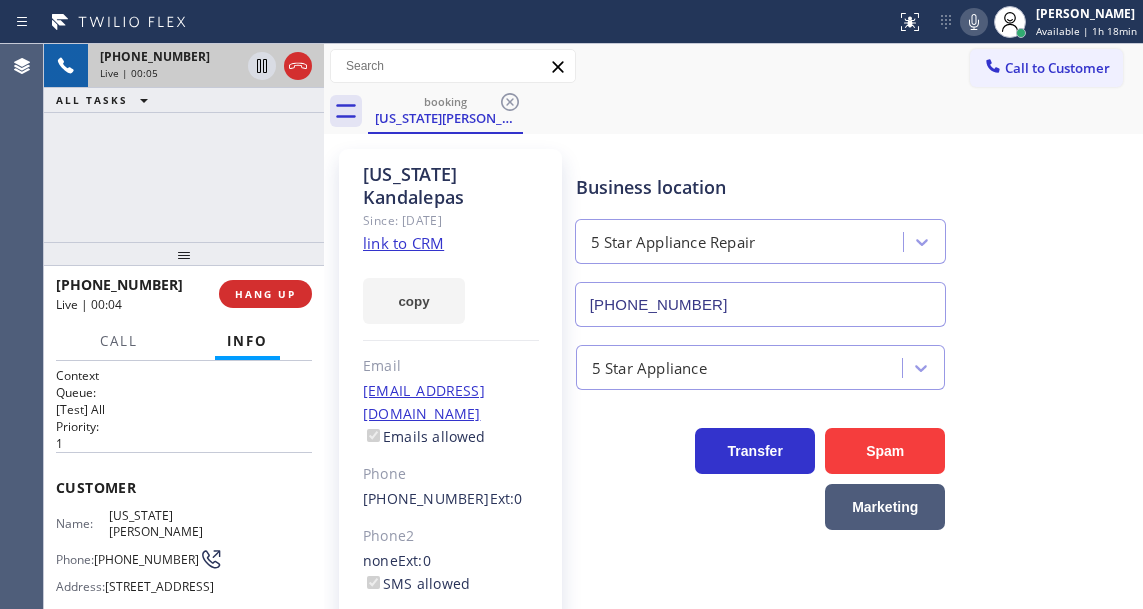click 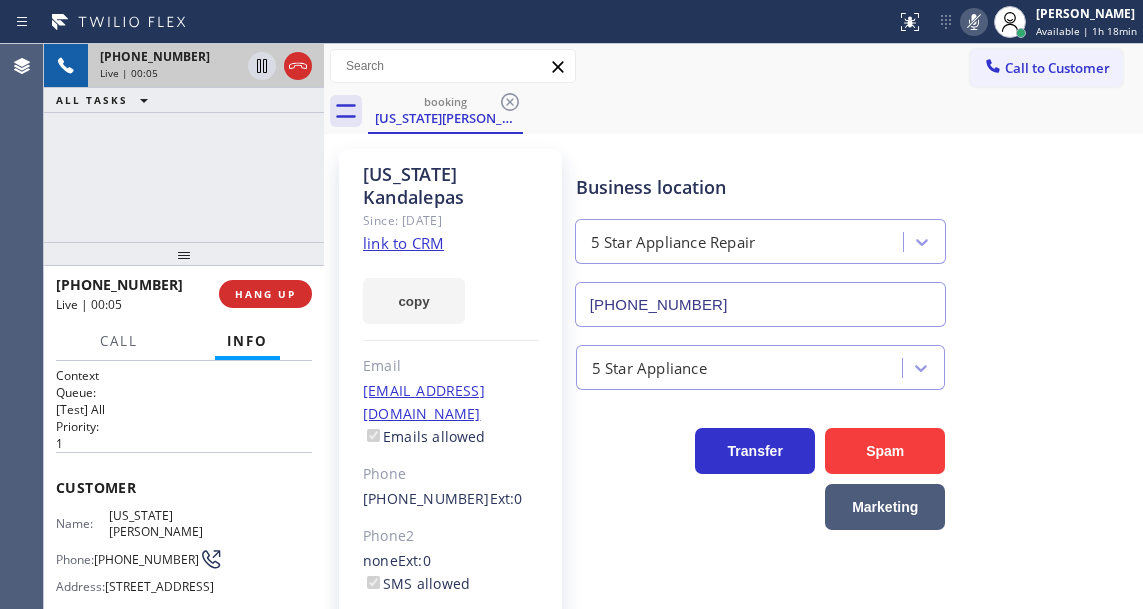 click 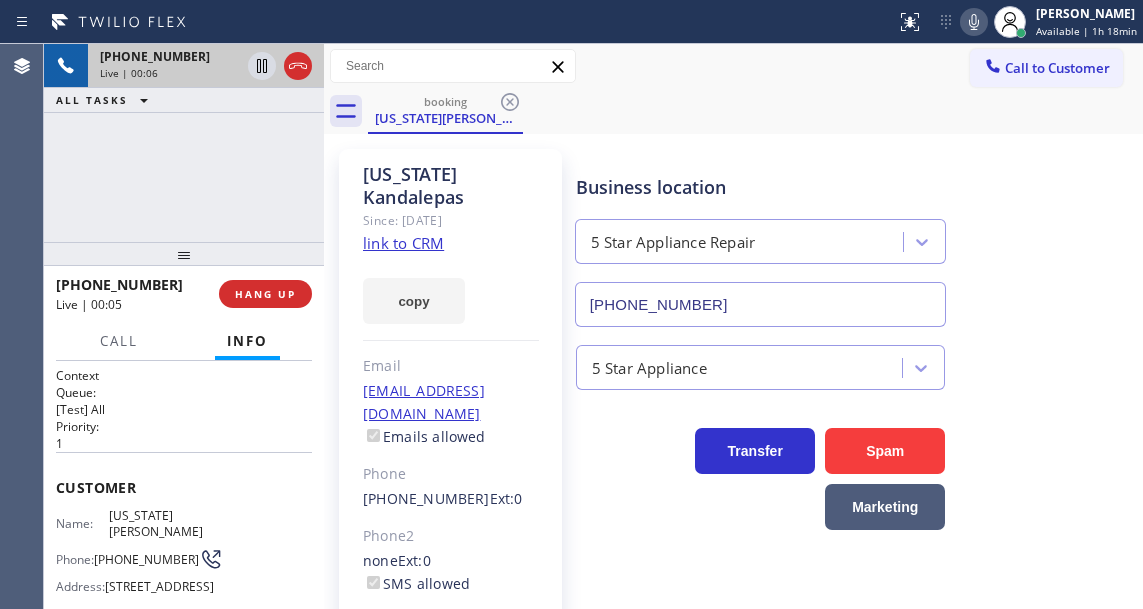 click on "[PHONE_NUMBER] Live | 00:06 ALL TASKS ALL TASKS ACTIVE TASKS TASKS IN WRAP UP" at bounding box center (184, 143) 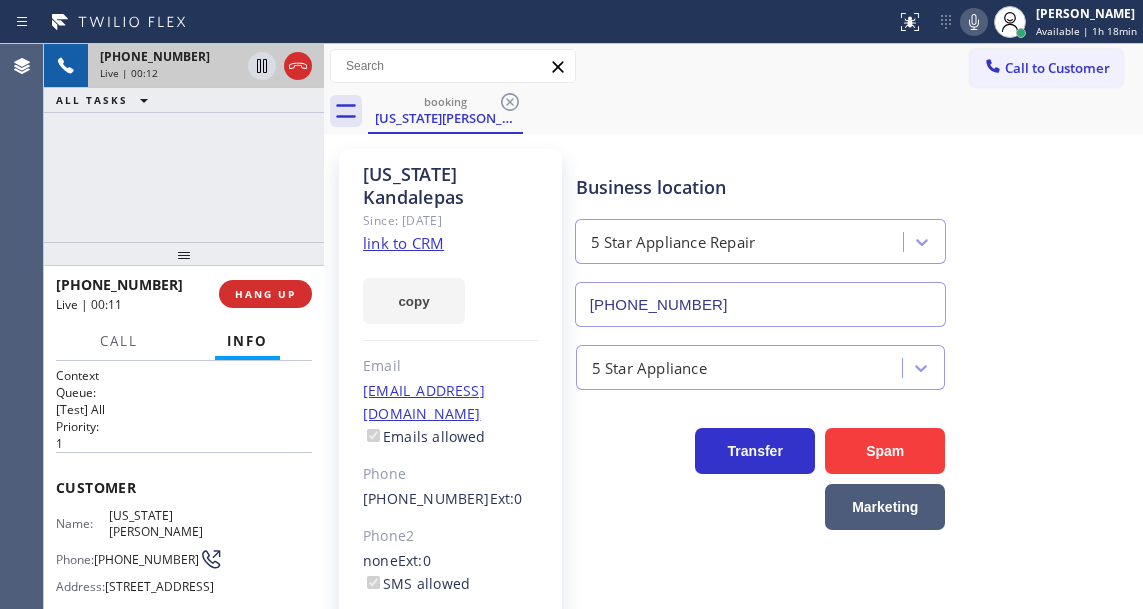 click on "Business location 5 Star Appliance Repair [PHONE_NUMBER]" at bounding box center (855, 236) 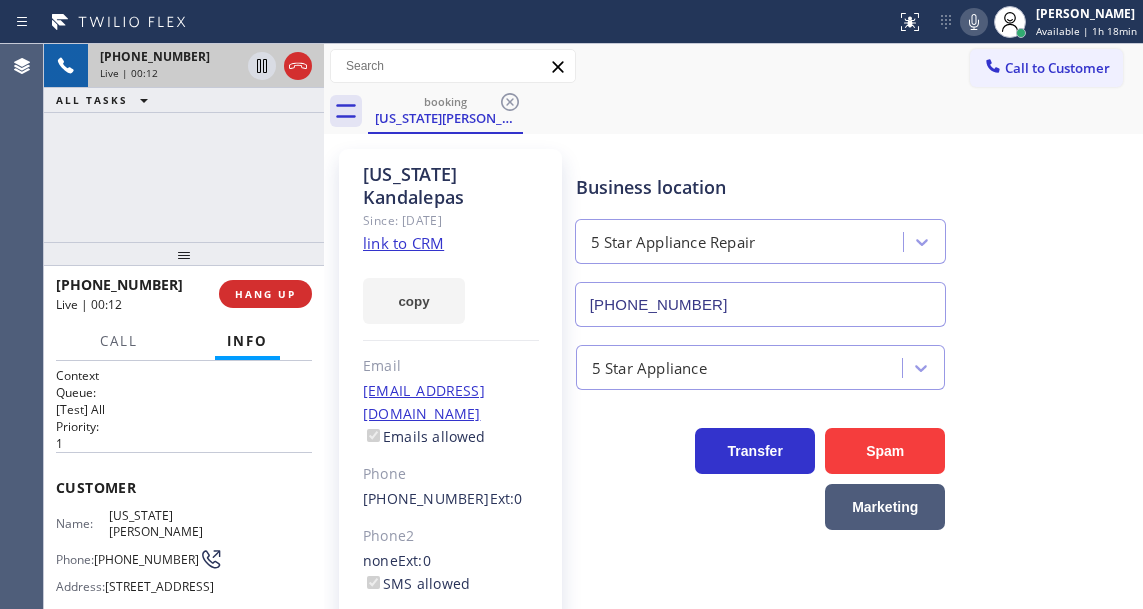 click 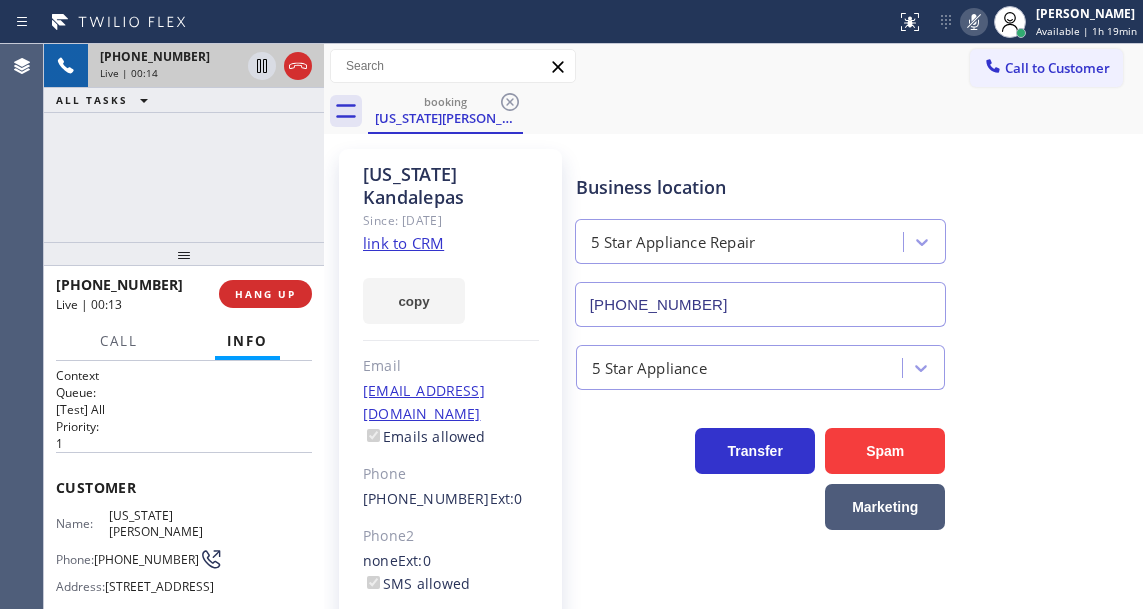 click 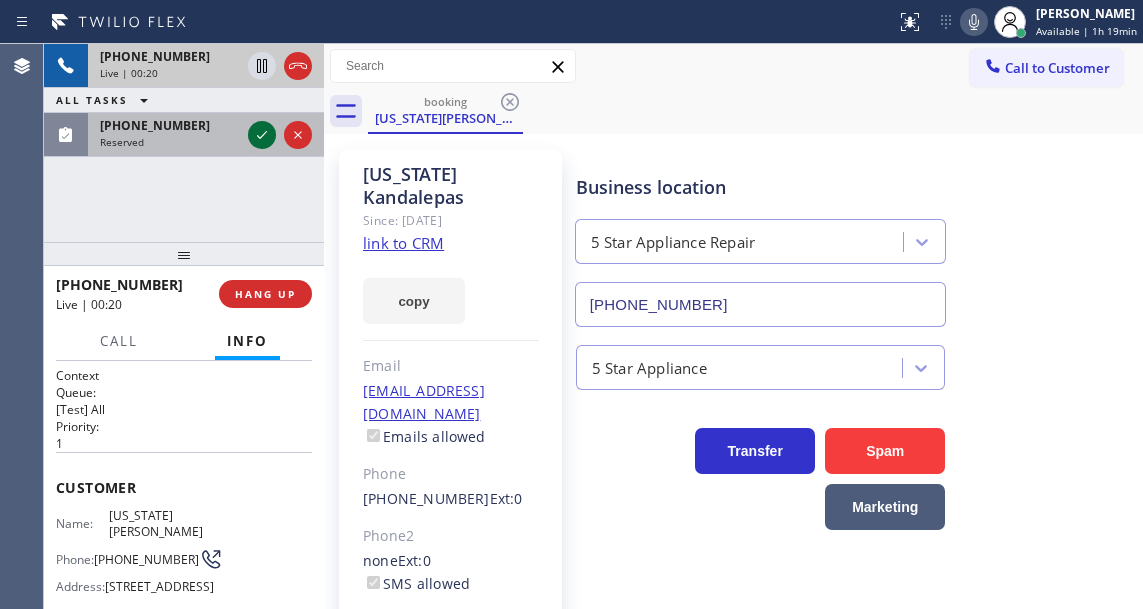 click 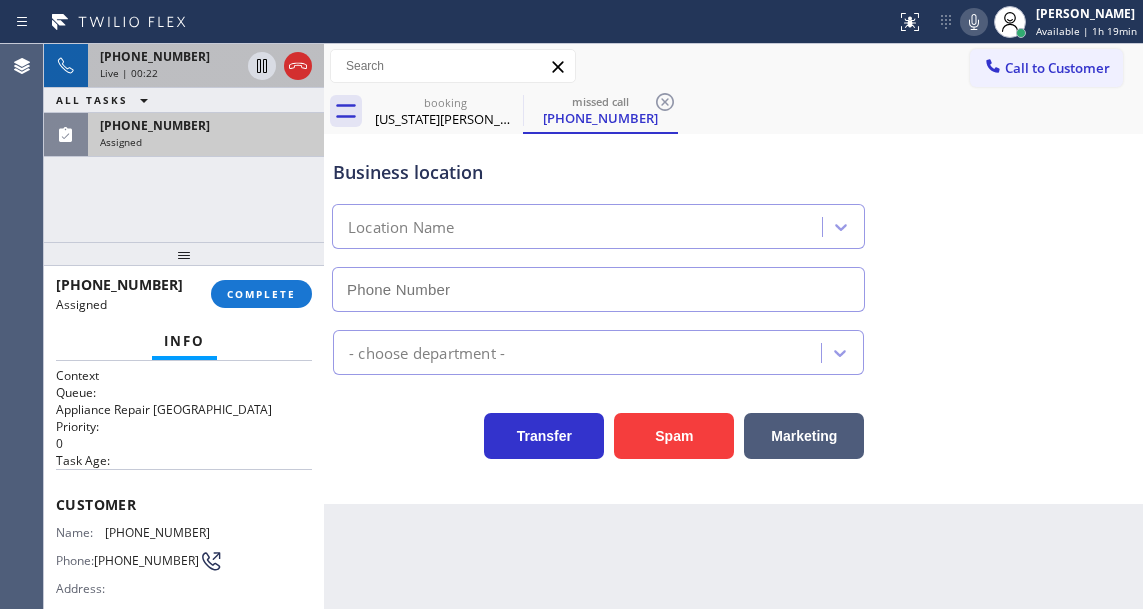 type on "[PHONE_NUMBER]" 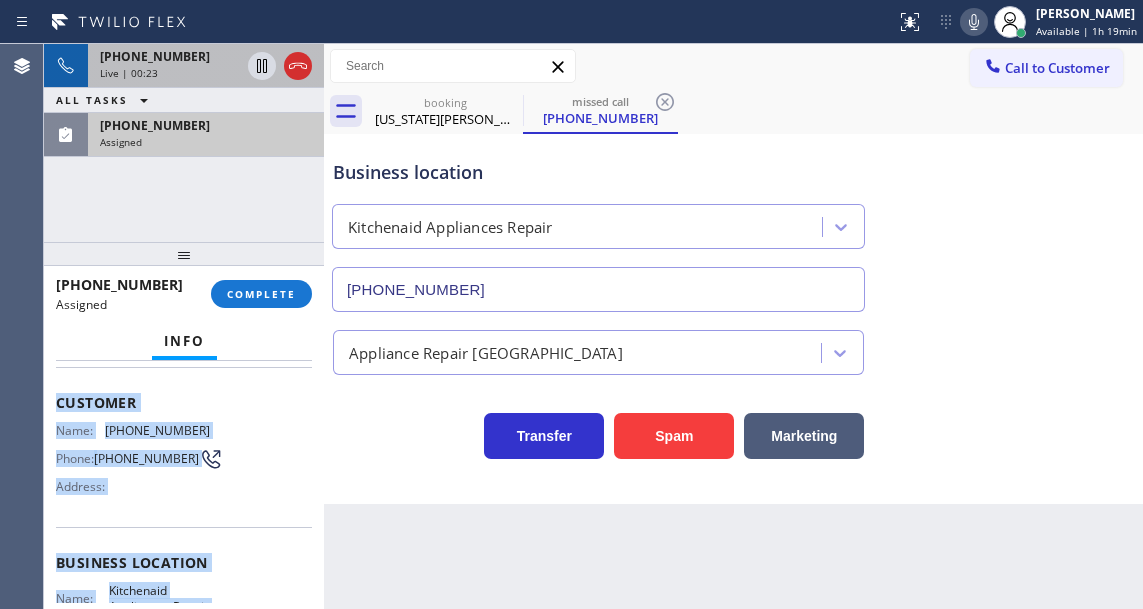 scroll, scrollTop: 308, scrollLeft: 0, axis: vertical 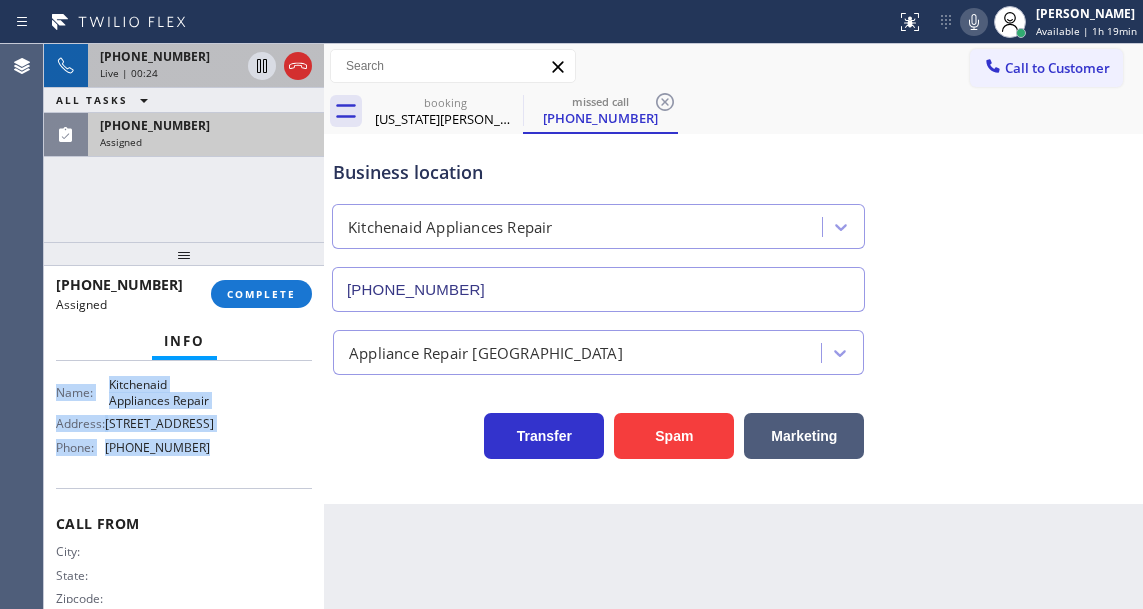 drag, startPoint x: 58, startPoint y: 500, endPoint x: 226, endPoint y: 467, distance: 171.2104 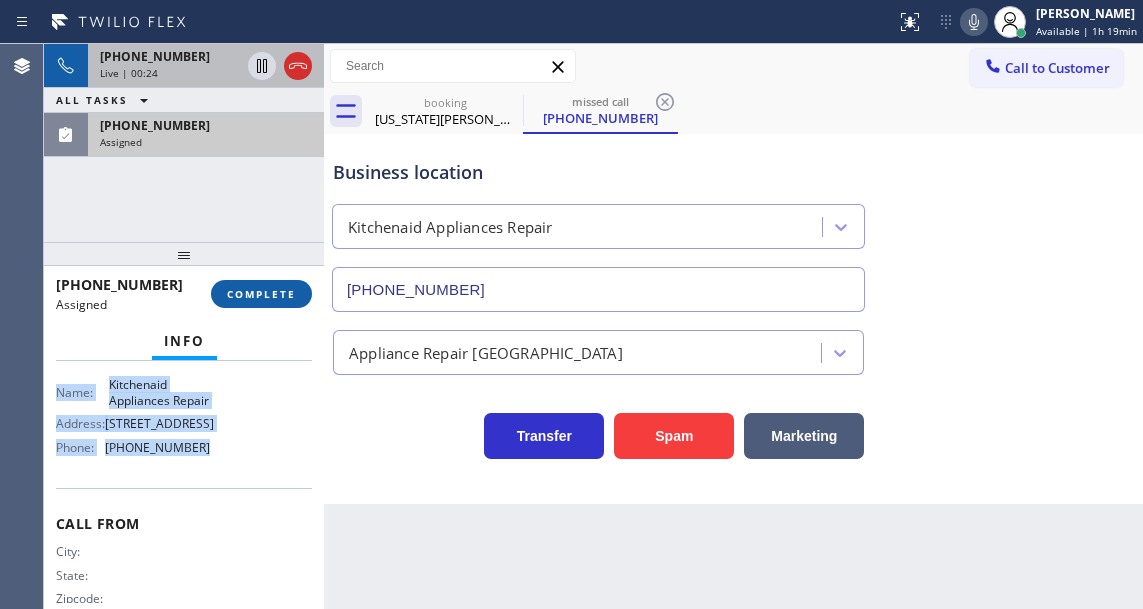 type 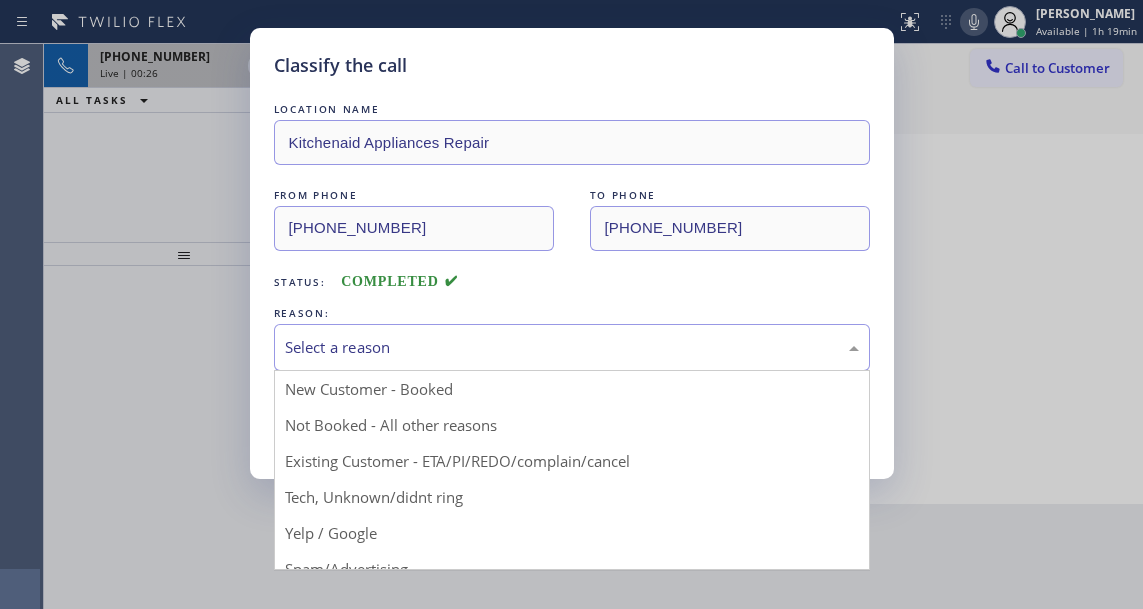 click on "Select a reason" at bounding box center [572, 347] 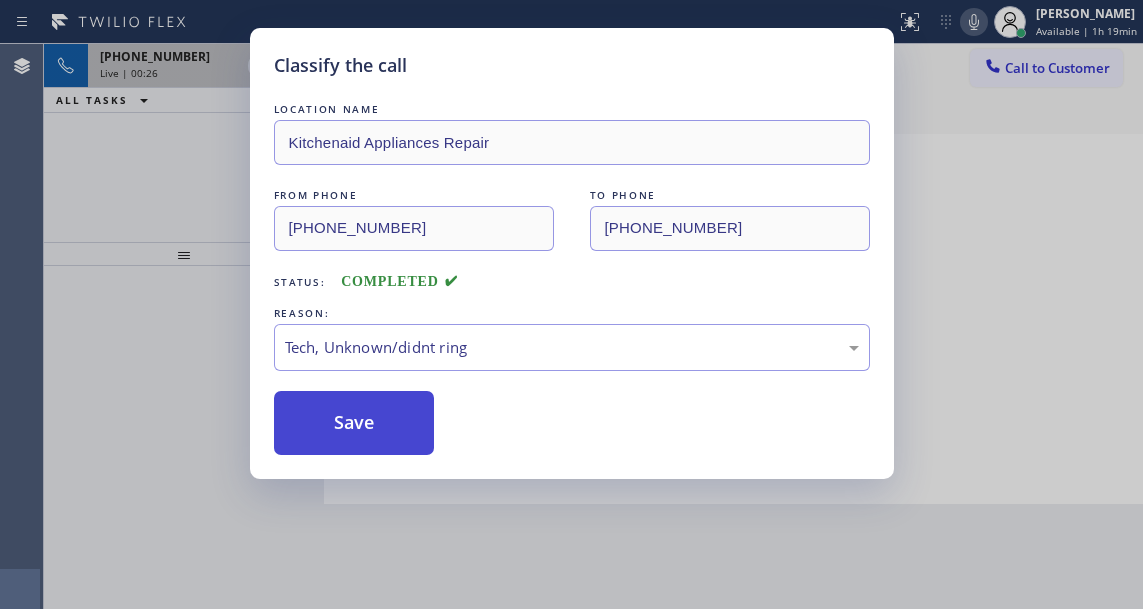 click on "Save" at bounding box center (354, 423) 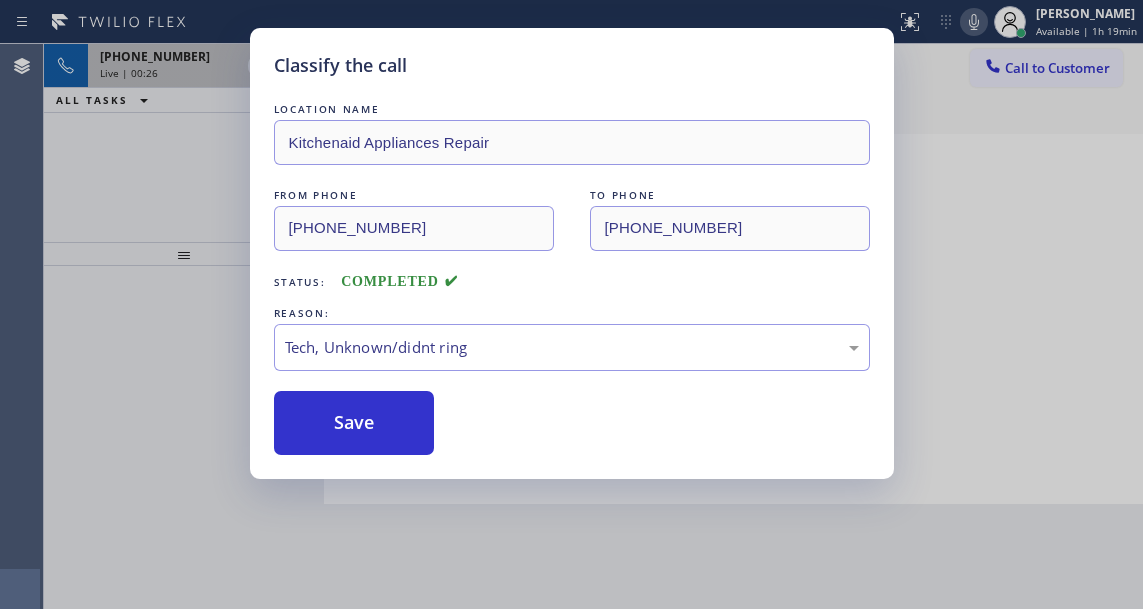 type on "[PHONE_NUMBER]" 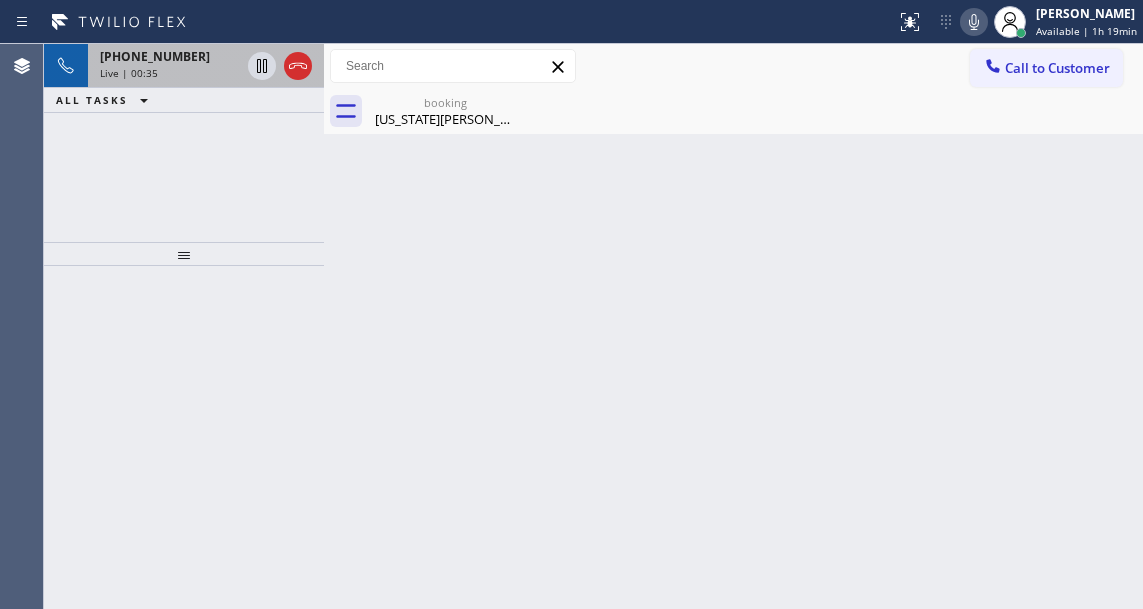 click on "Back to Dashboard Change Sender ID Customers Technicians Select a contact Outbound call Technician Search Technician Your caller id phone number Your caller id phone number Call Technician info Name   Phone none Address none Change Sender ID HVAC [PHONE_NUMBER] 5 Star Appliance [PHONE_NUMBER] Appliance Repair [PHONE_NUMBER] Plumbing [PHONE_NUMBER] Air Duct Cleaning [PHONE_NUMBER]  Electricians [PHONE_NUMBER] Cancel Change Check personal SMS Reset Change booking [US_STATE][PERSON_NAME][GEOGRAPHIC_DATA] Call to Customer Outbound call Location Search location Your caller id phone number Customer number Call Outbound call Technician Search Technician Your caller id phone number Your caller id phone number Call booking [US_STATE][PERSON_NAME][GEOGRAPHIC_DATA] [US_STATE][PERSON_NAME][GEOGRAPHIC_DATA] Since: [DATE] link to CRM copy Email [EMAIL_ADDRESS][DOMAIN_NAME]  Emails allowed Phone [PHONE_NUMBER]  Ext:  0 Phone2 none  Ext:  0  SMS allowed Primary address  [STREET_ADDRESS] EDIT Outbound call Location 5 Star Appliance Repair Your caller id phone number Call" at bounding box center (733, 326) 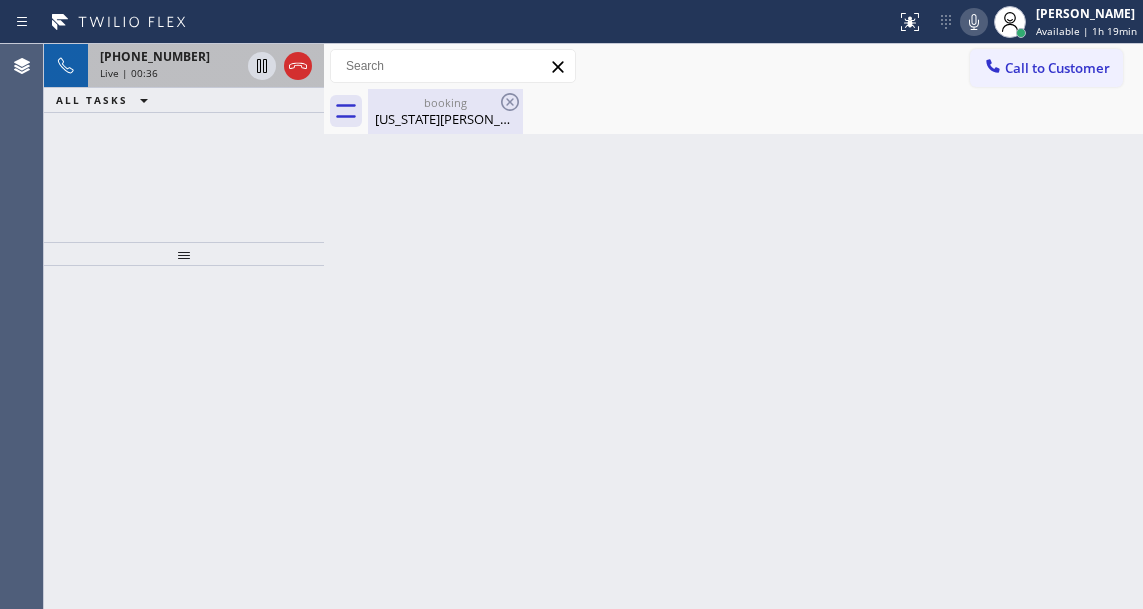 click on "[US_STATE][PERSON_NAME]" at bounding box center [445, 119] 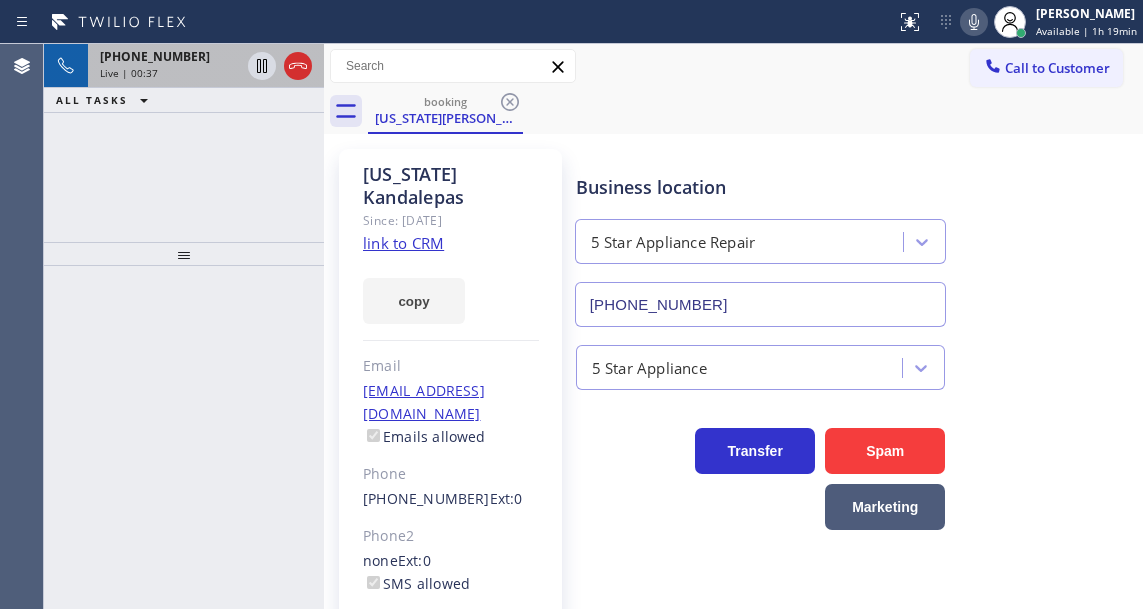 click on "Live | 00:37" at bounding box center [170, 73] 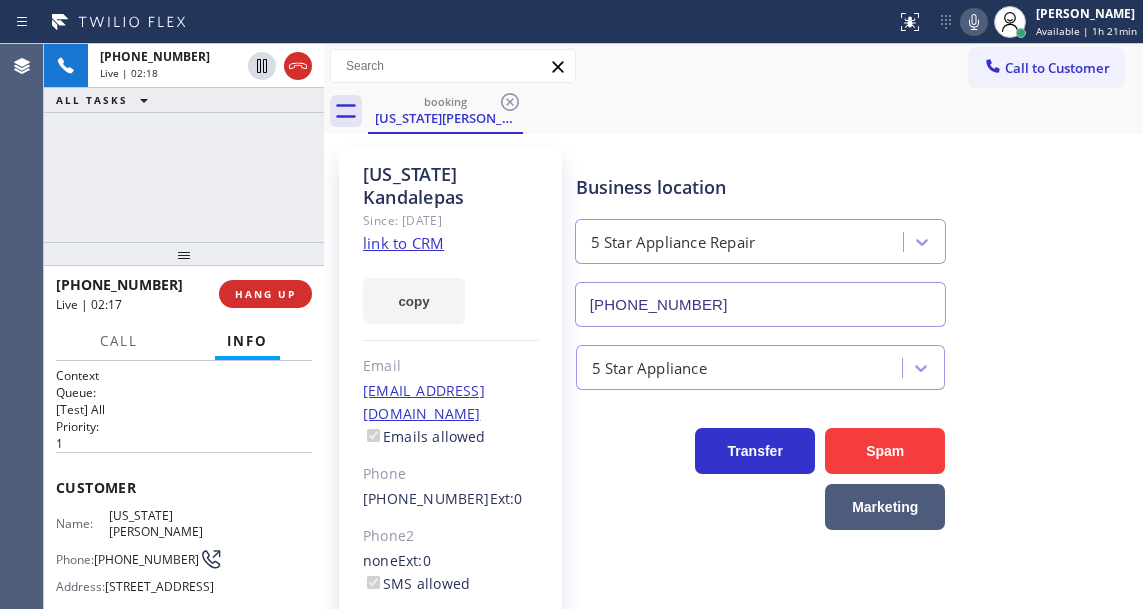 click on "[PHONE_NUMBER] Live | 02:18 ALL TASKS ALL TASKS ACTIVE TASKS TASKS IN WRAP UP" at bounding box center [184, 143] 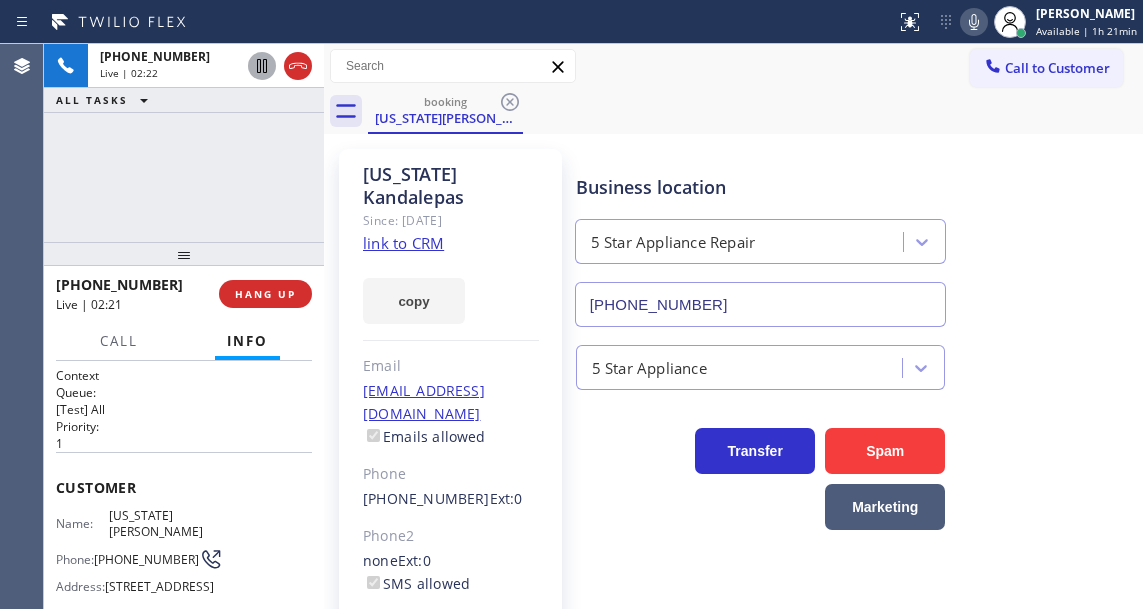 click 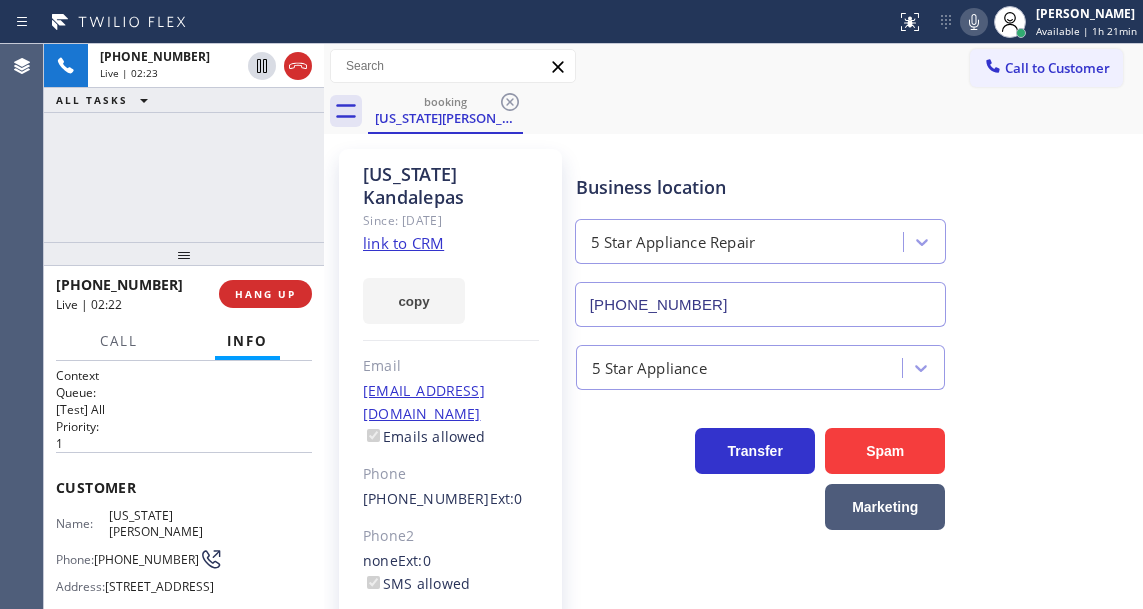 click 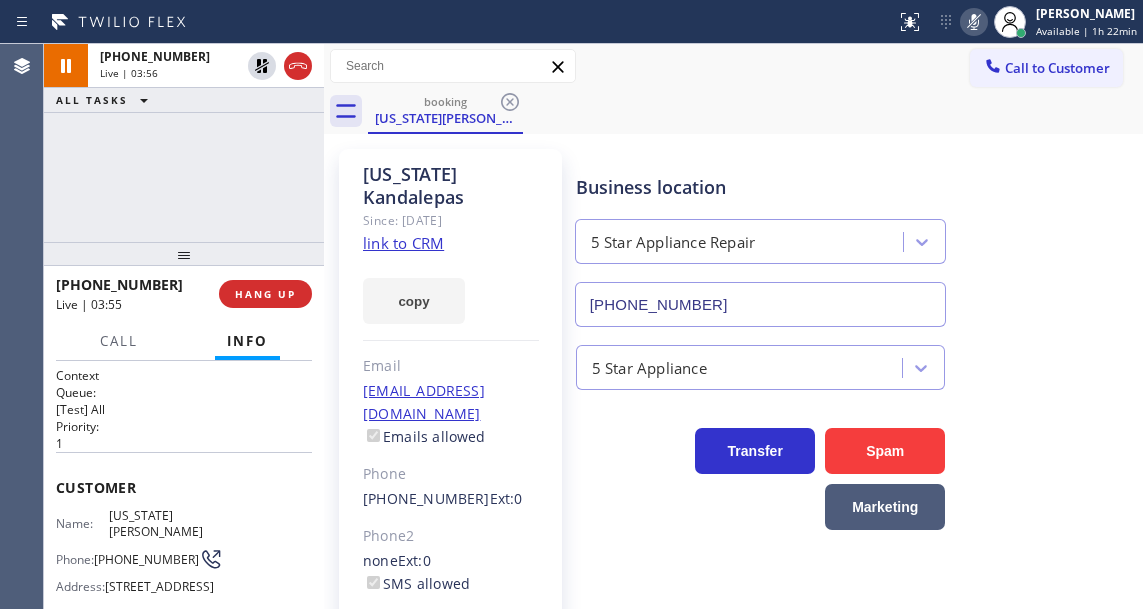 click on "Business location 5 Star Appliance Repair [PHONE_NUMBER]" at bounding box center [855, 236] 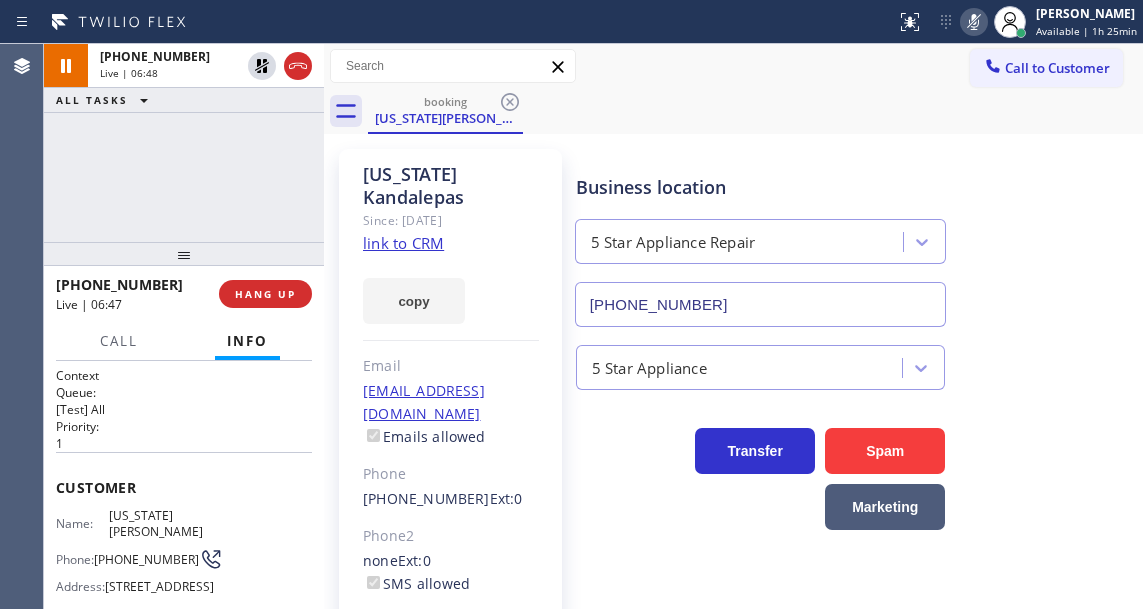 click on "Business location 5 Star Appliance Repair [PHONE_NUMBER]" at bounding box center (855, 236) 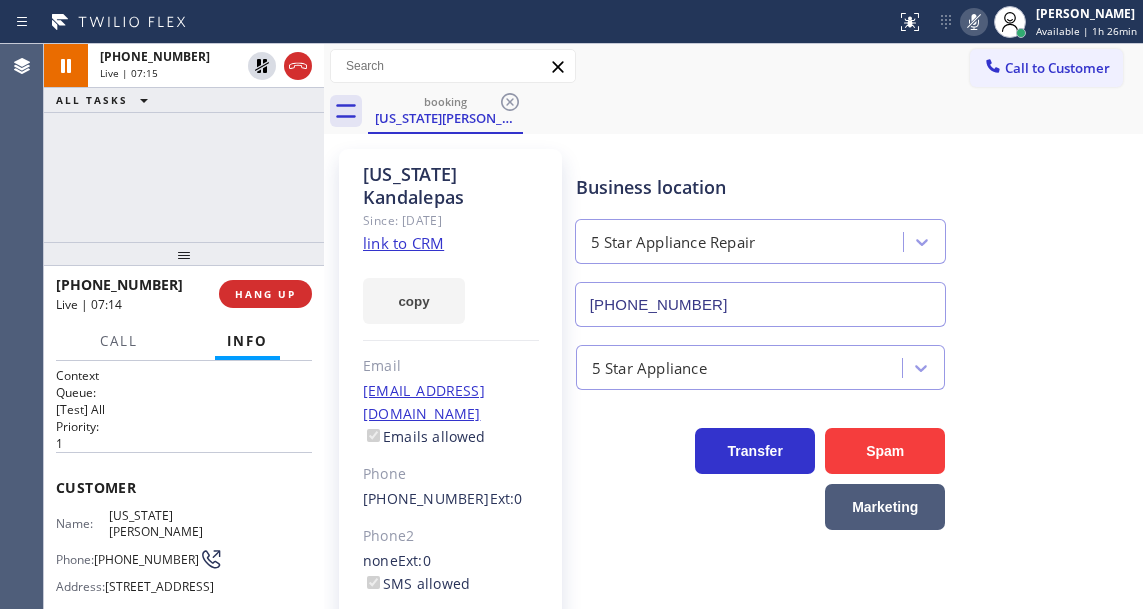 click on "Business location 5 Star Appliance Repair [PHONE_NUMBER]" at bounding box center (855, 236) 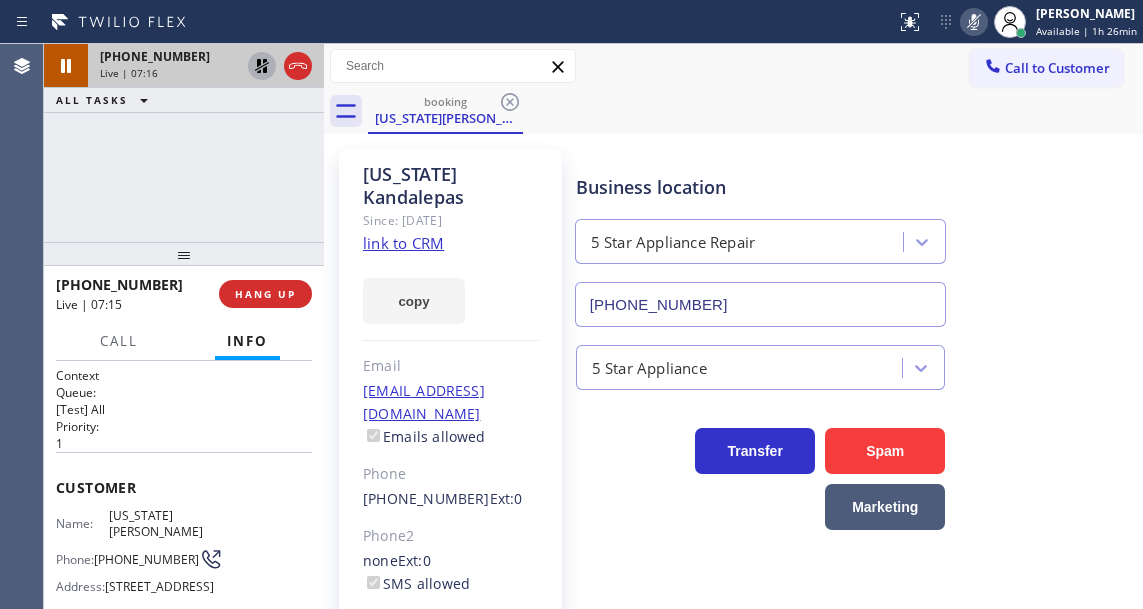 click 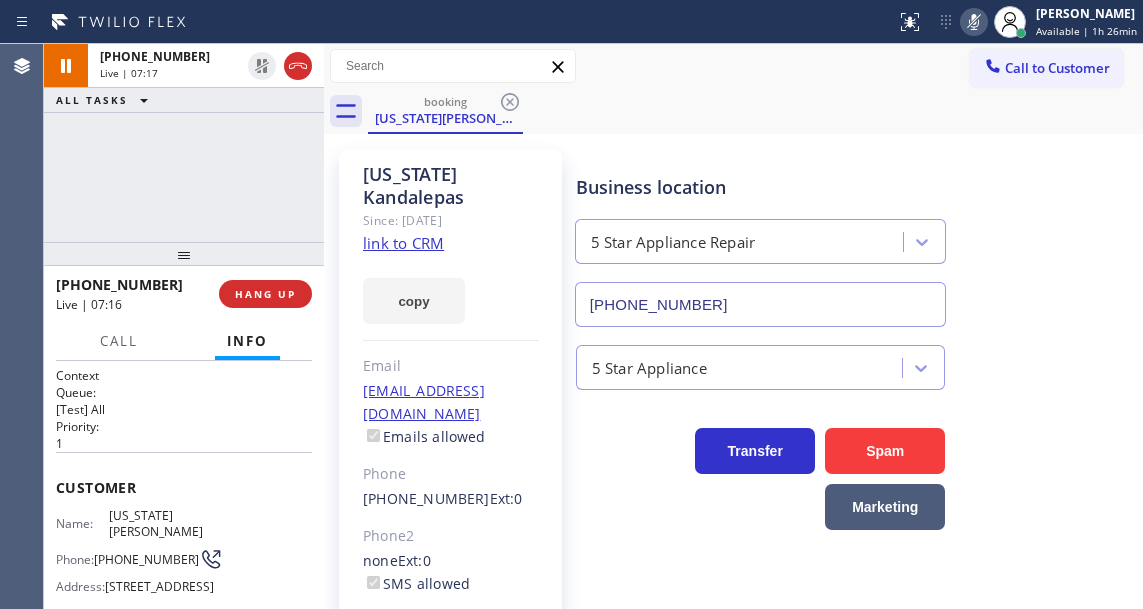 click 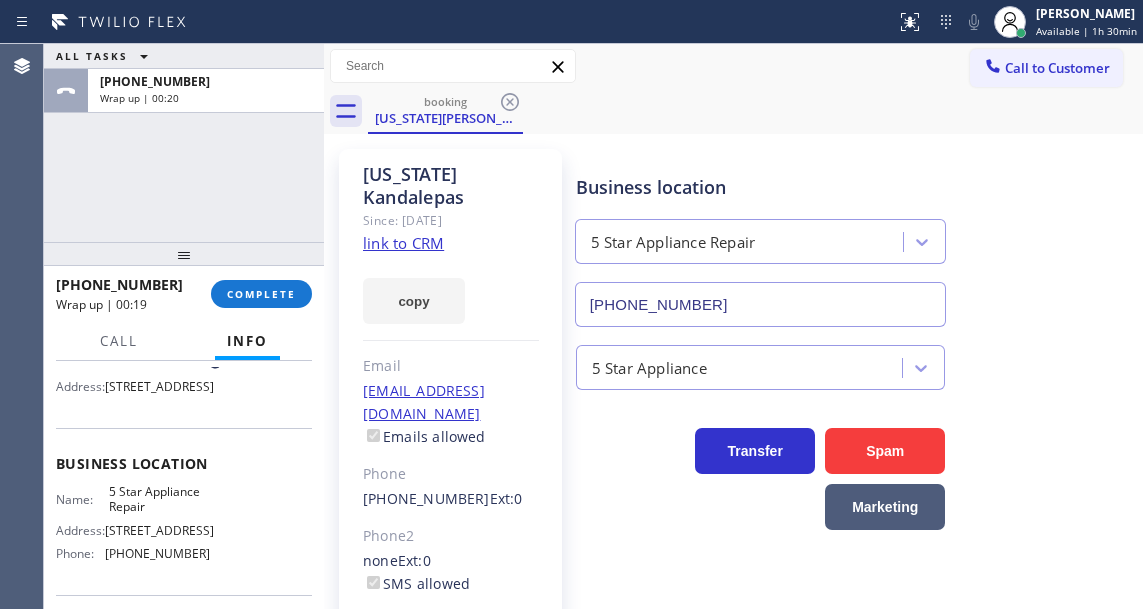 scroll, scrollTop: 300, scrollLeft: 0, axis: vertical 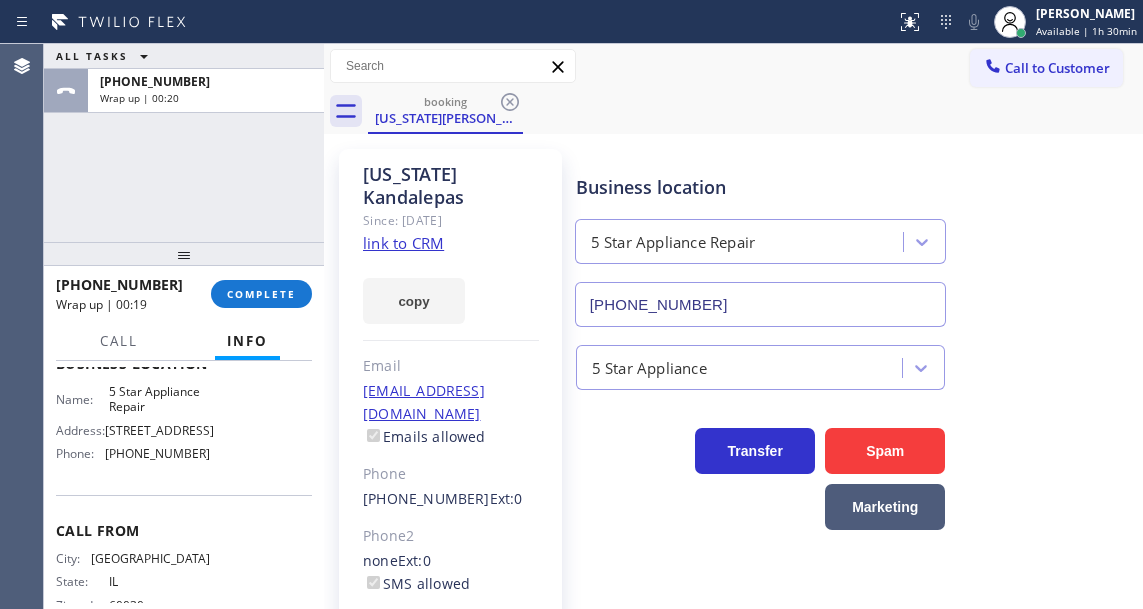 click on "[PHONE_NUMBER]" at bounding box center (157, 453) 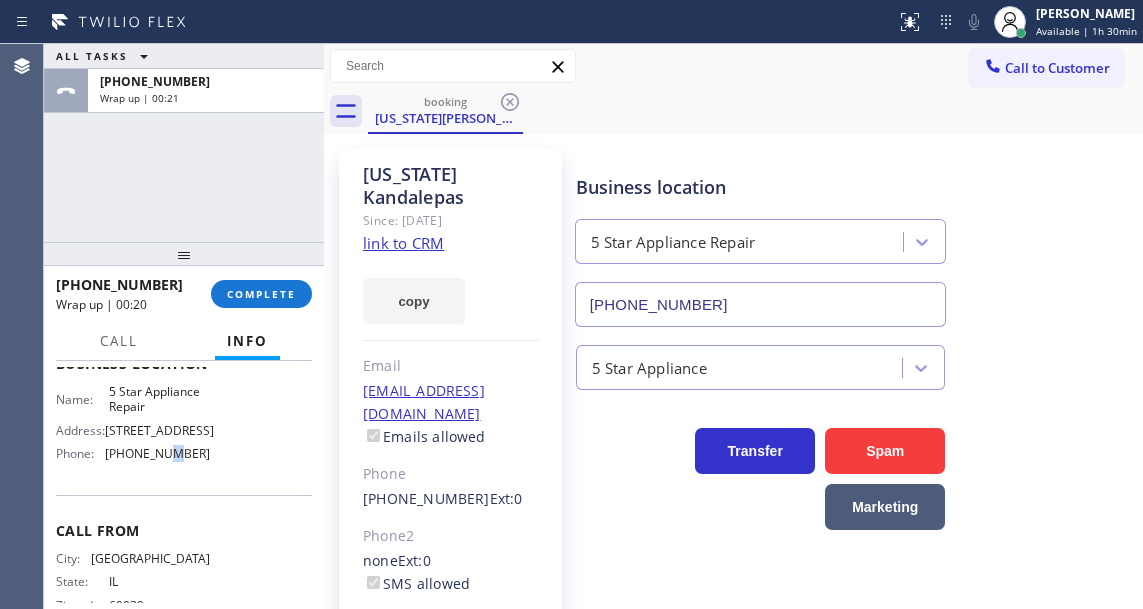 click on "[PHONE_NUMBER]" at bounding box center [157, 453] 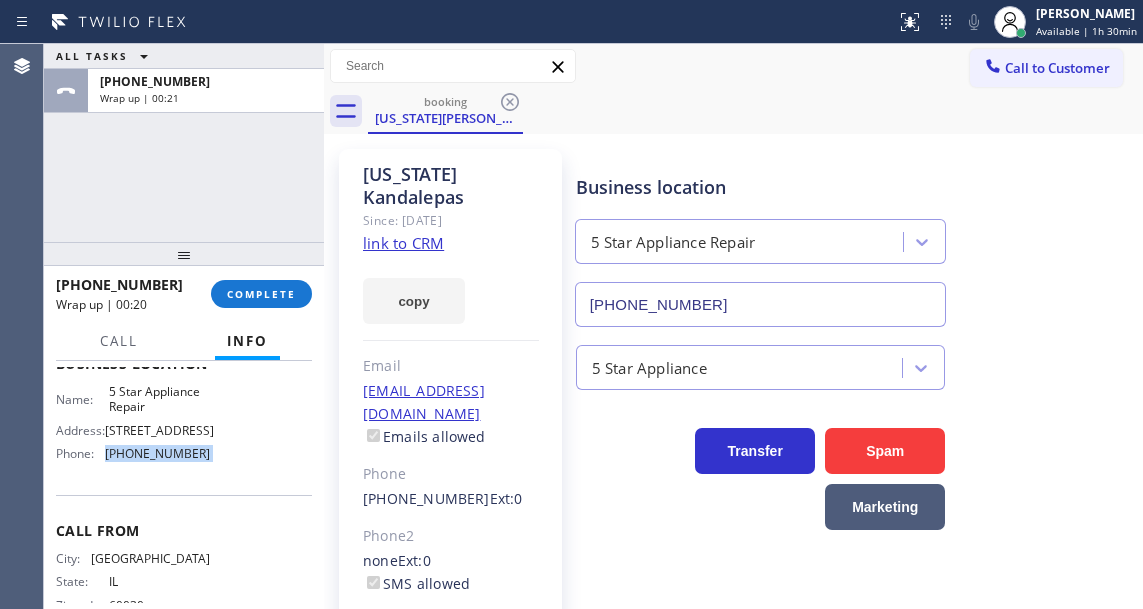click on "[PHONE_NUMBER]" at bounding box center [157, 453] 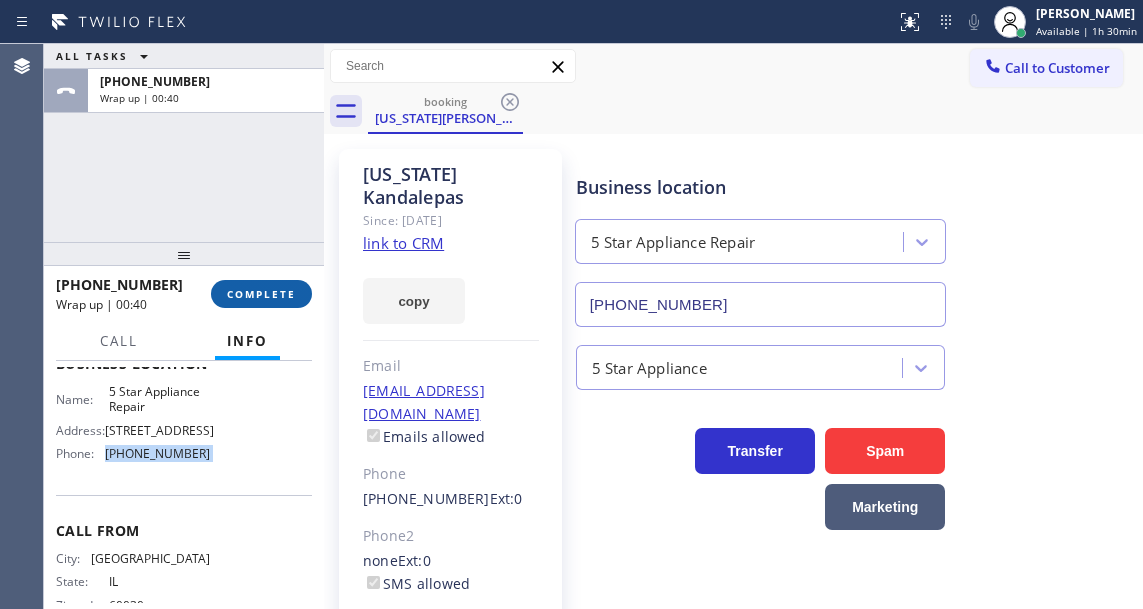 click on "COMPLETE" at bounding box center (261, 294) 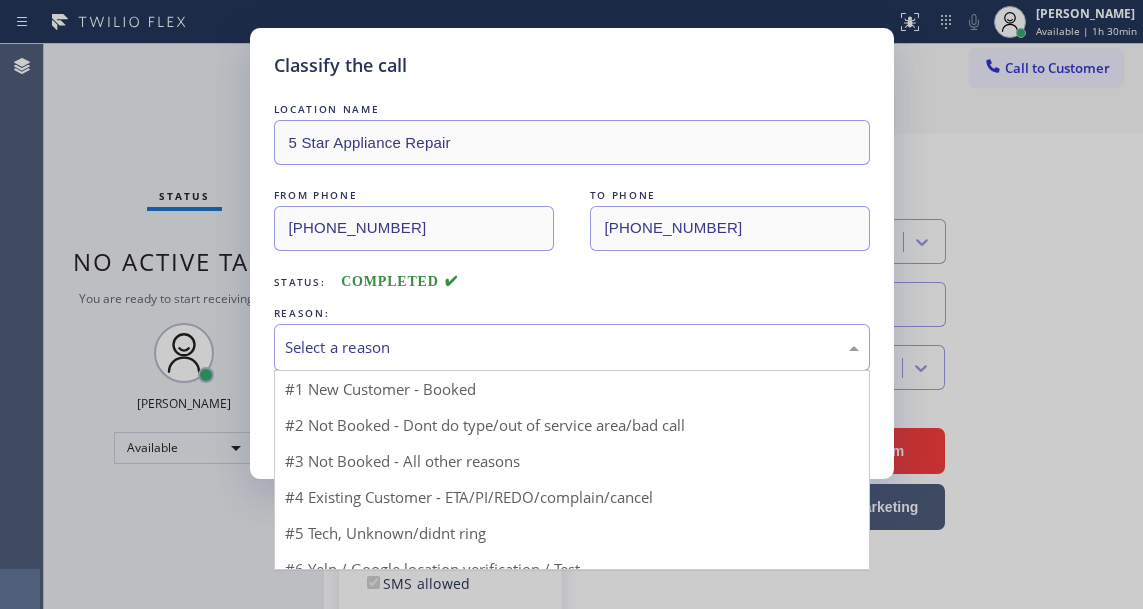 click on "Select a reason" at bounding box center (572, 347) 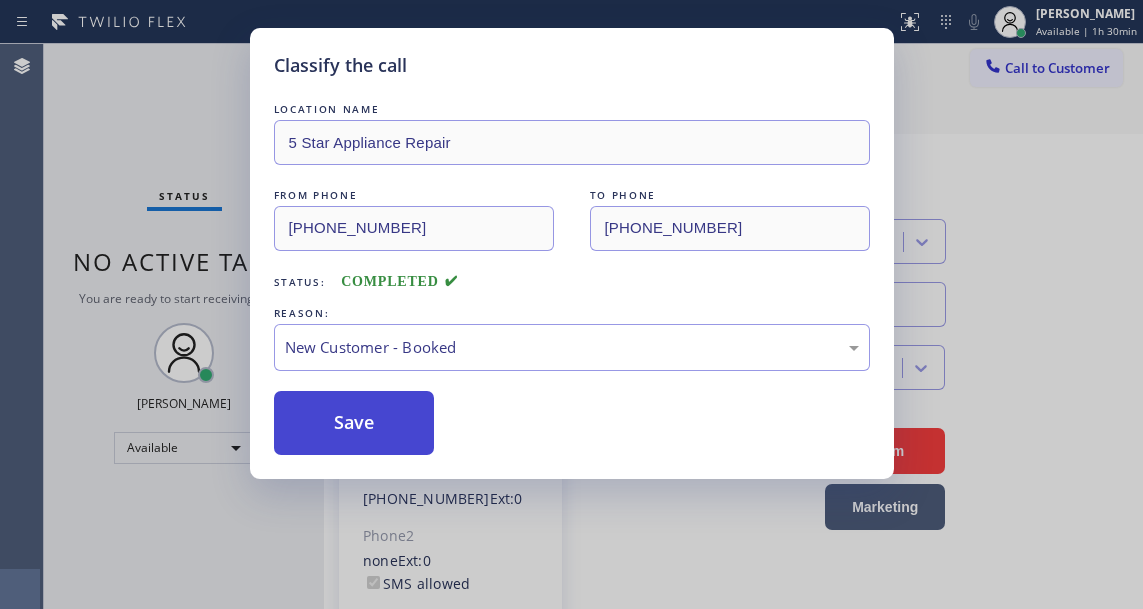 click on "Save" at bounding box center [354, 423] 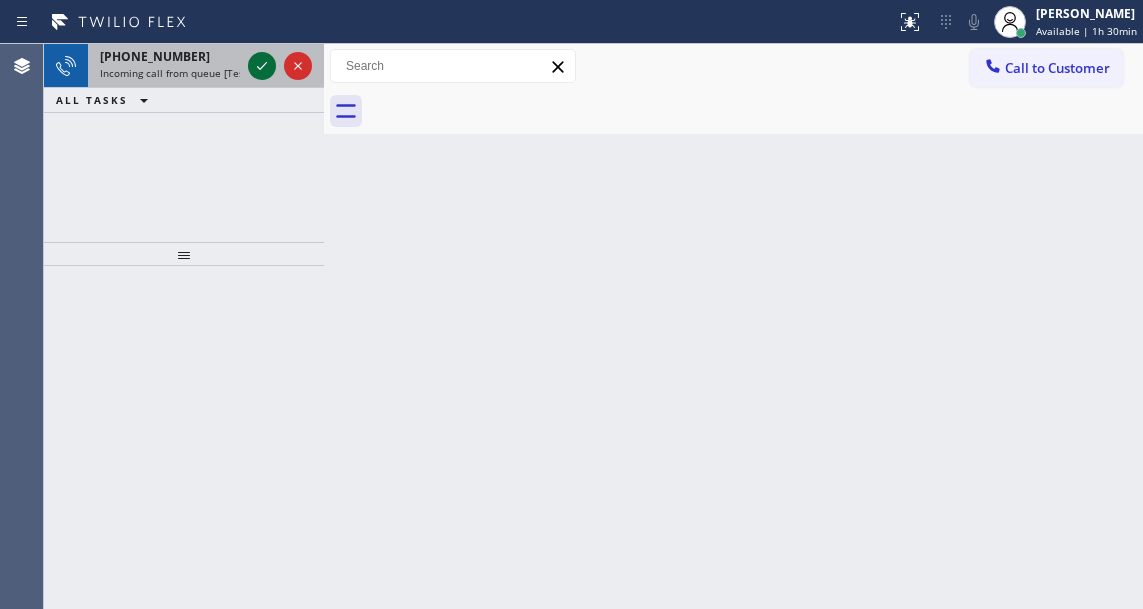 click 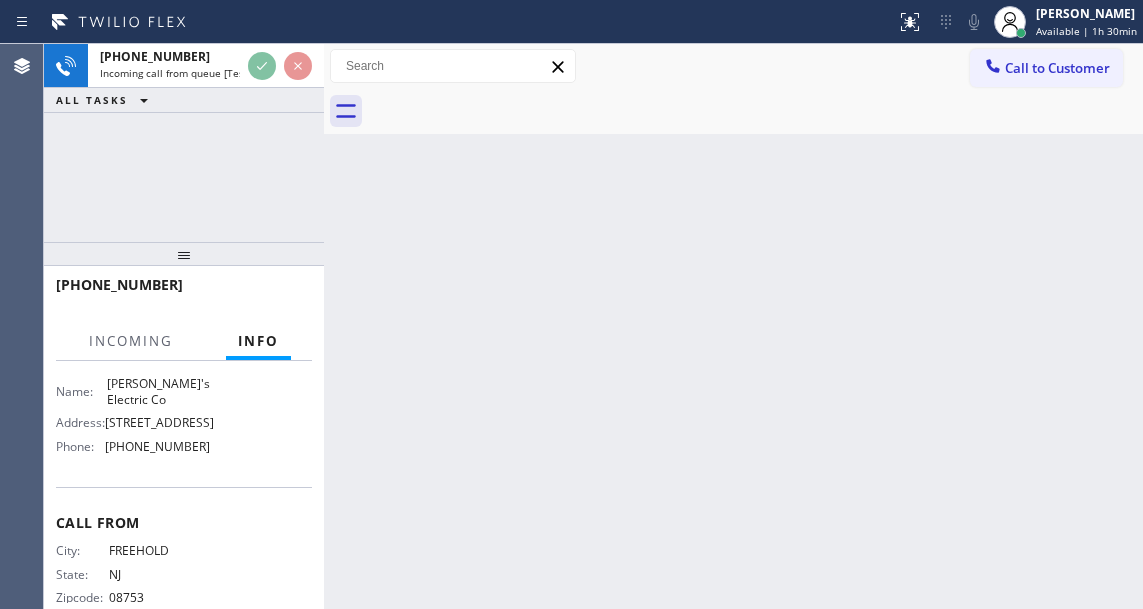 scroll, scrollTop: 300, scrollLeft: 0, axis: vertical 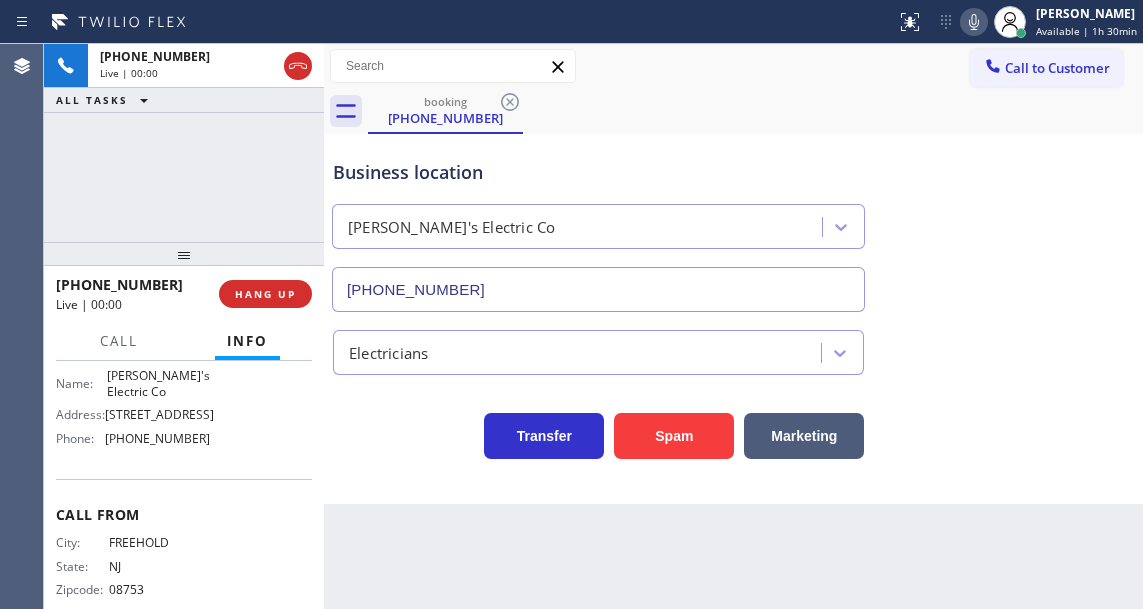 type on "[PHONE_NUMBER]" 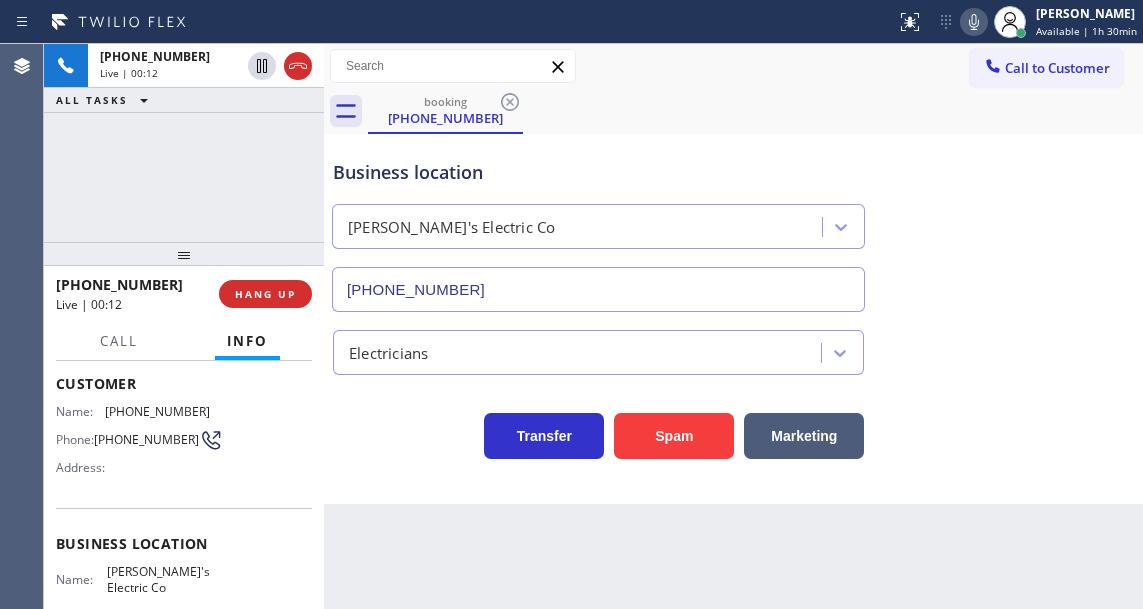 scroll, scrollTop: 100, scrollLeft: 0, axis: vertical 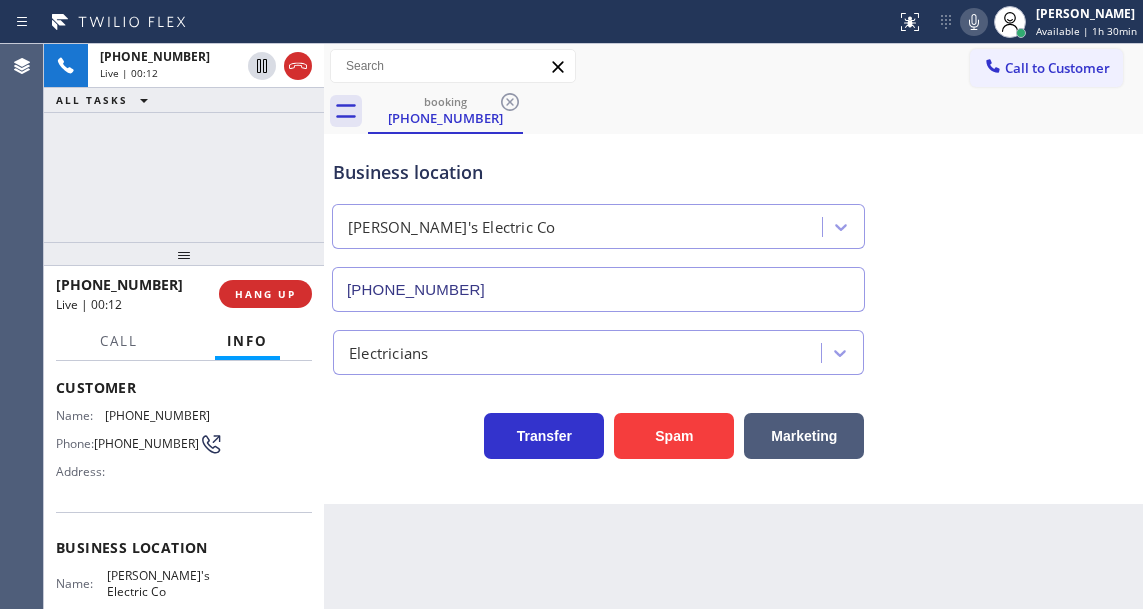 click on "Name: [PHONE_NUMBER] Phone: [PHONE_NUMBER] Address:" at bounding box center (133, 447) 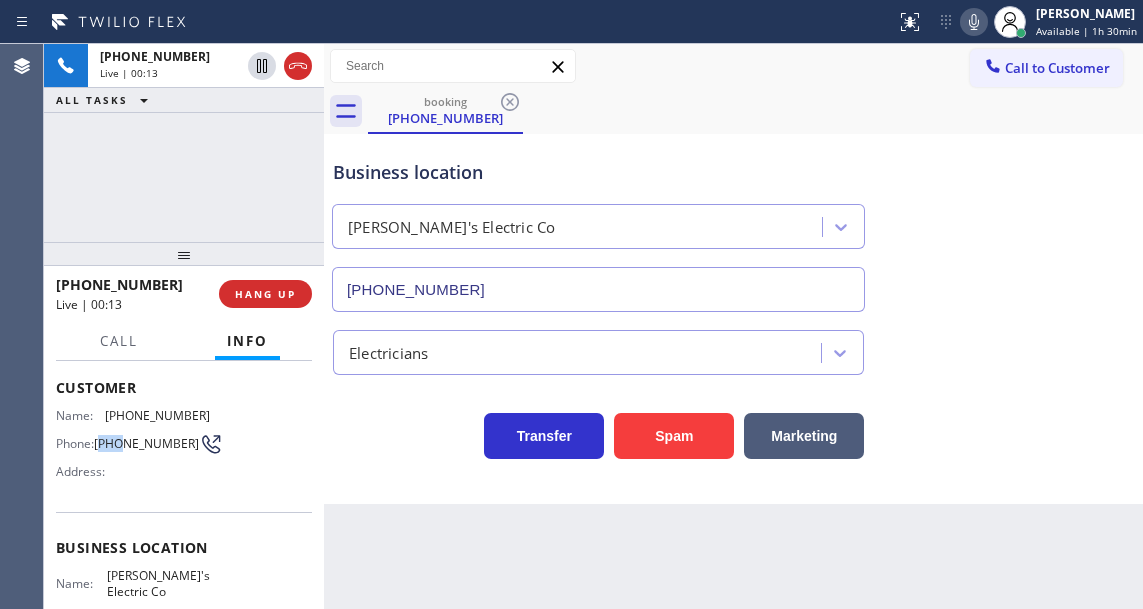 click on "Name: [PHONE_NUMBER] Phone: [PHONE_NUMBER] Address:" at bounding box center [133, 447] 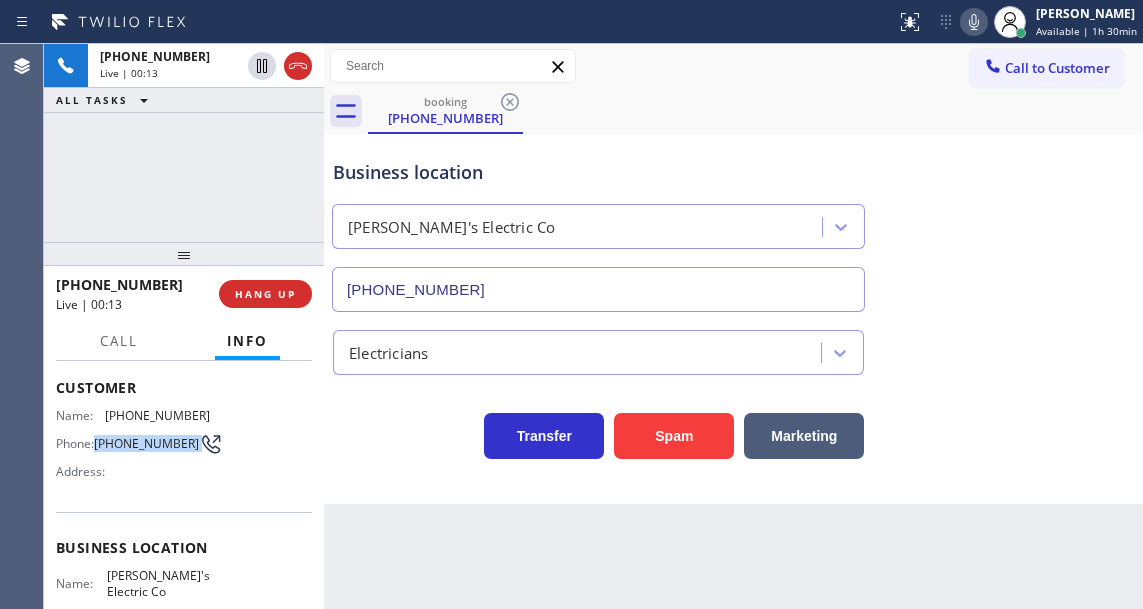 click on "Name: [PHONE_NUMBER] Phone: [PHONE_NUMBER] Address:" at bounding box center [133, 447] 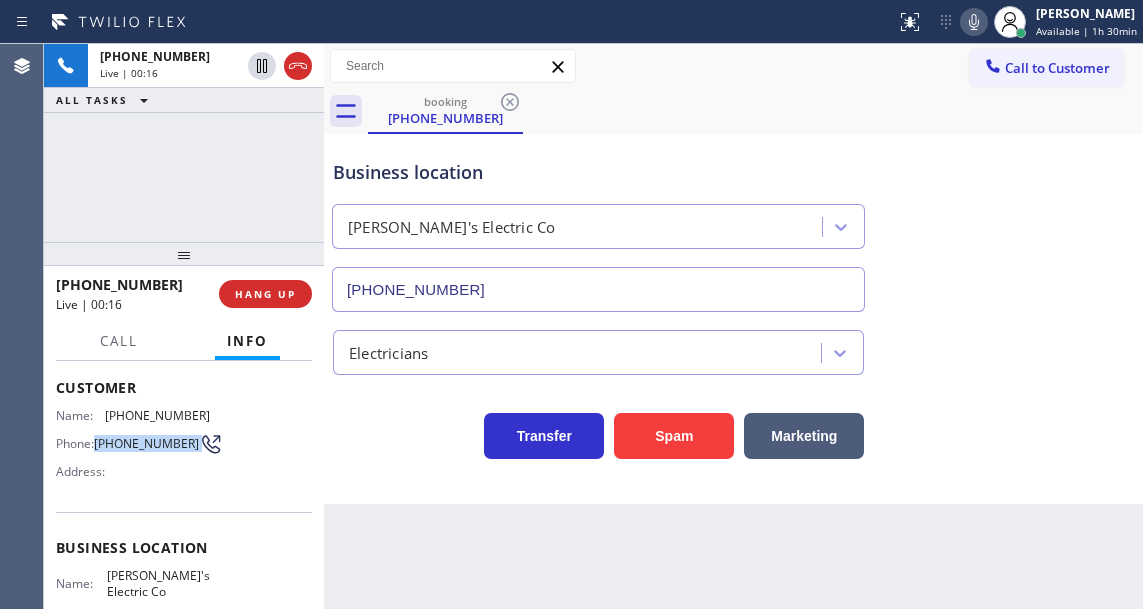 scroll, scrollTop: 200, scrollLeft: 0, axis: vertical 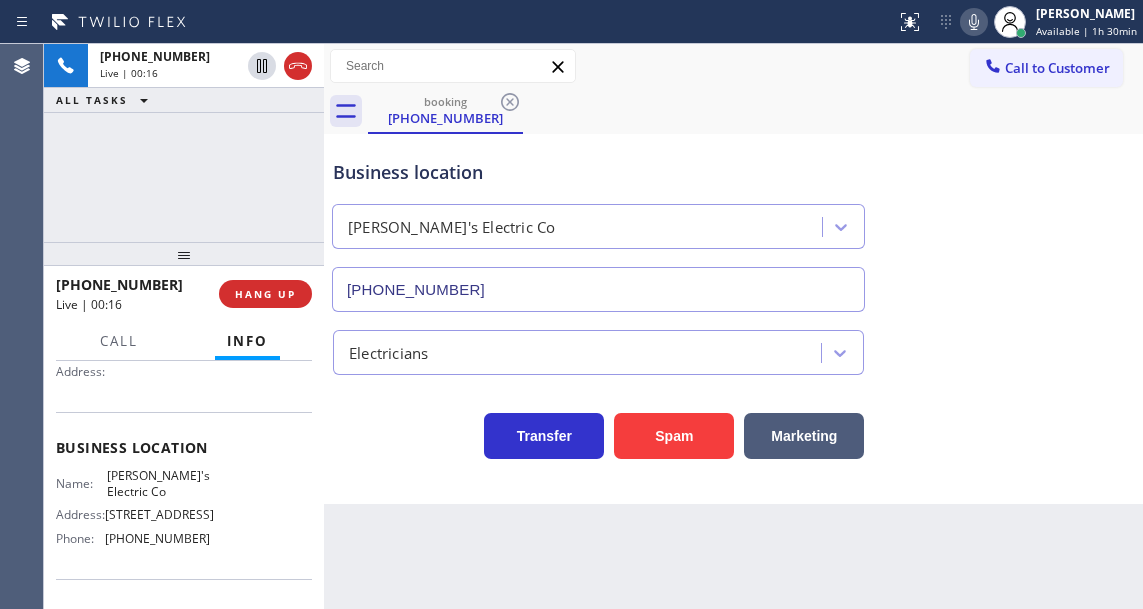 click on "[PERSON_NAME]'s Electric Co" at bounding box center [158, 483] 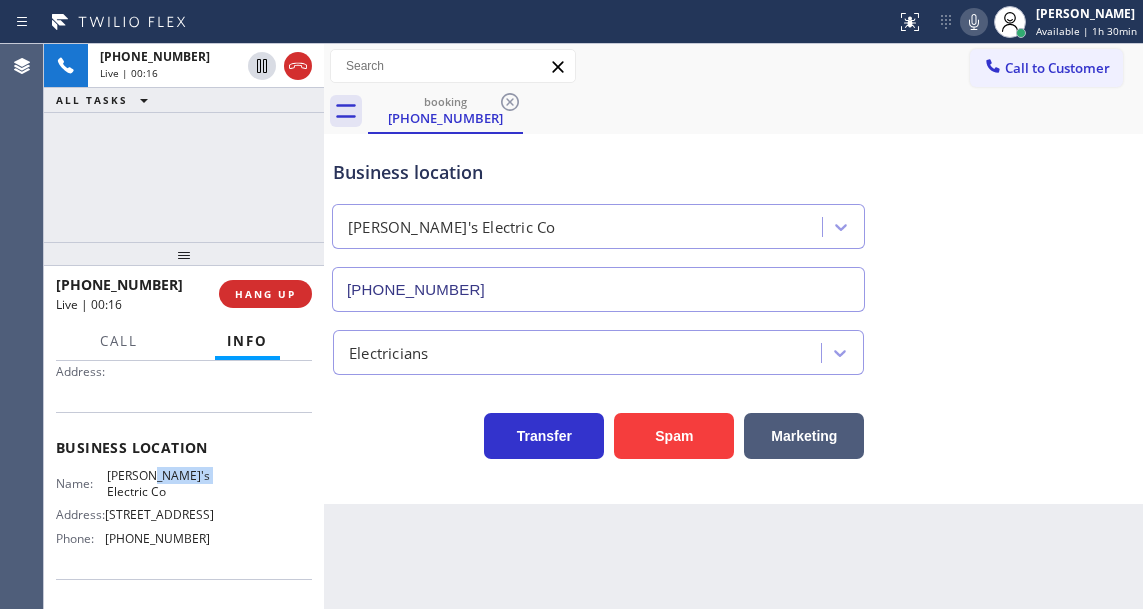 click on "[PERSON_NAME]'s Electric Co" at bounding box center (158, 483) 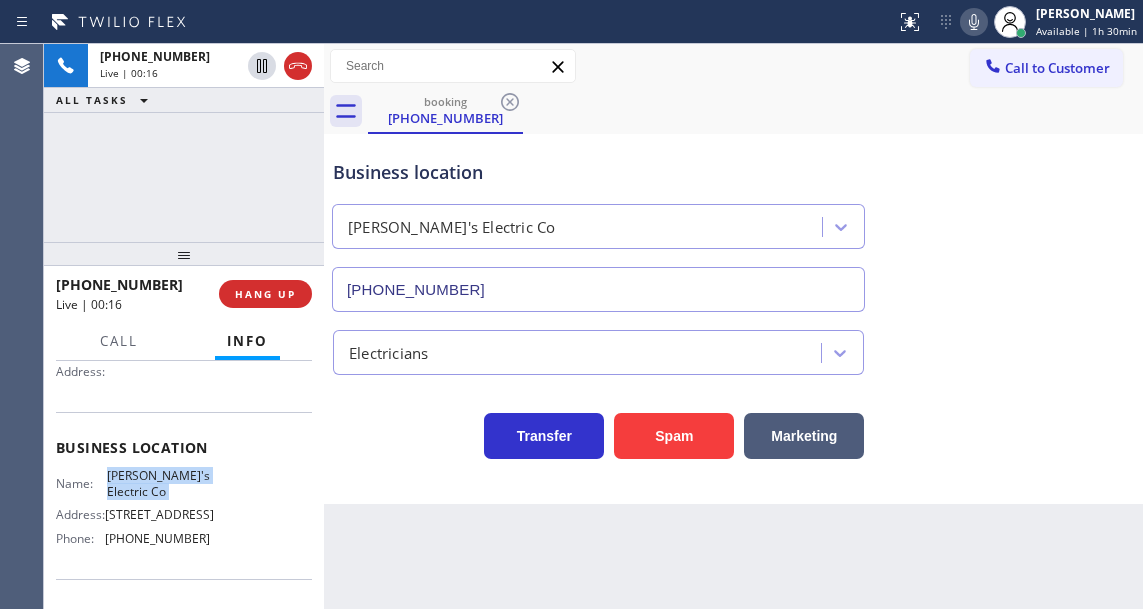 click on "[PERSON_NAME]'s Electric Co" at bounding box center (158, 483) 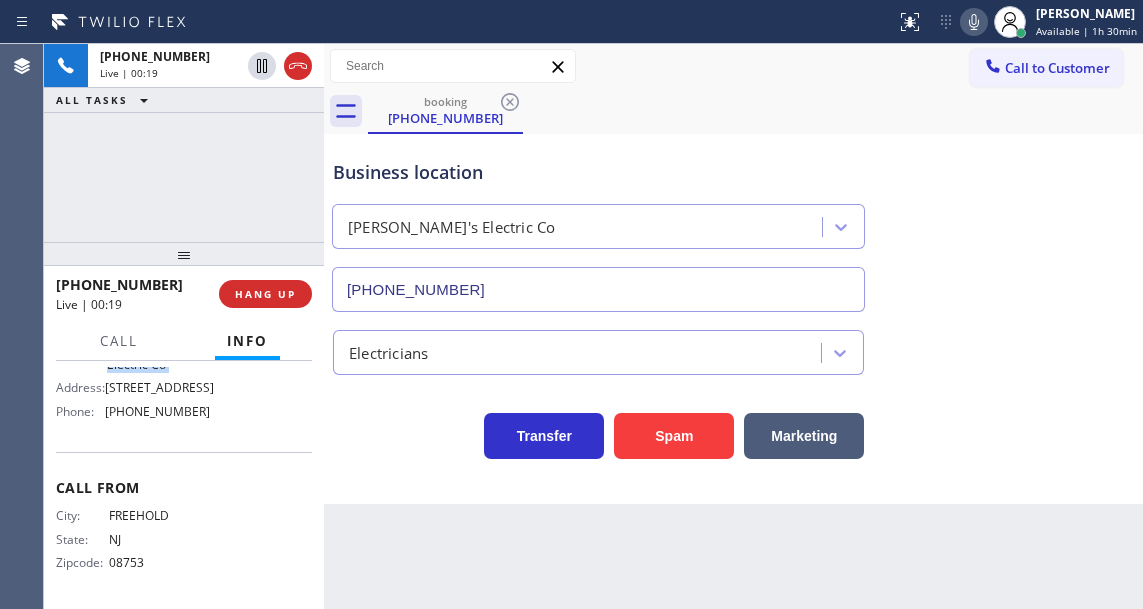 scroll, scrollTop: 381, scrollLeft: 0, axis: vertical 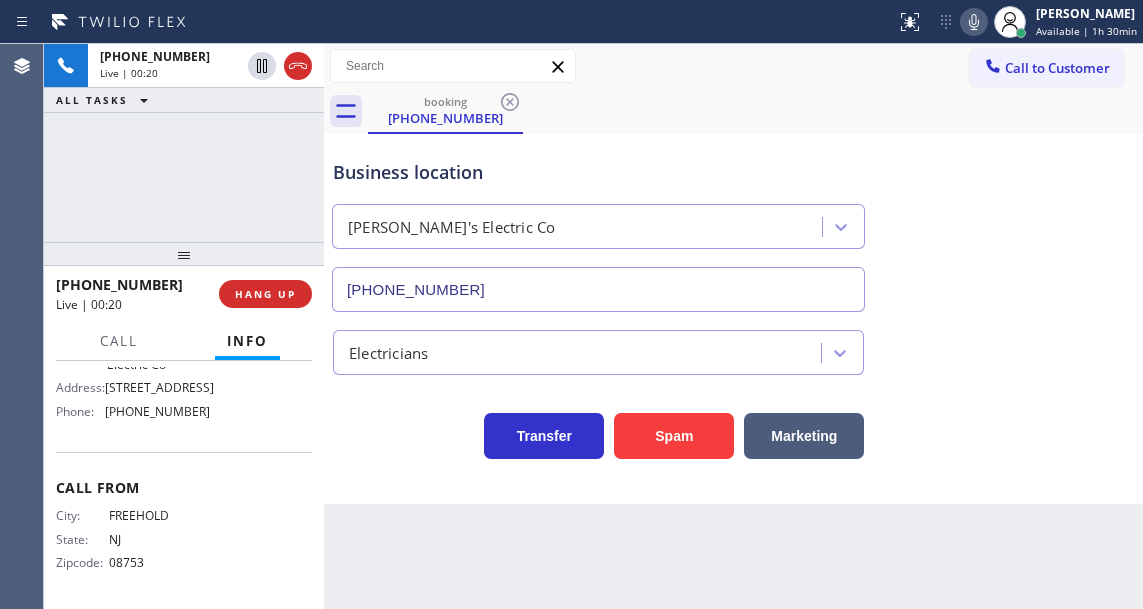 click on "Name: [PERSON_NAME]'s Electric Co Address: [STREET_ADDRESS]  Phone: [PHONE_NUMBER]" at bounding box center (133, 384) 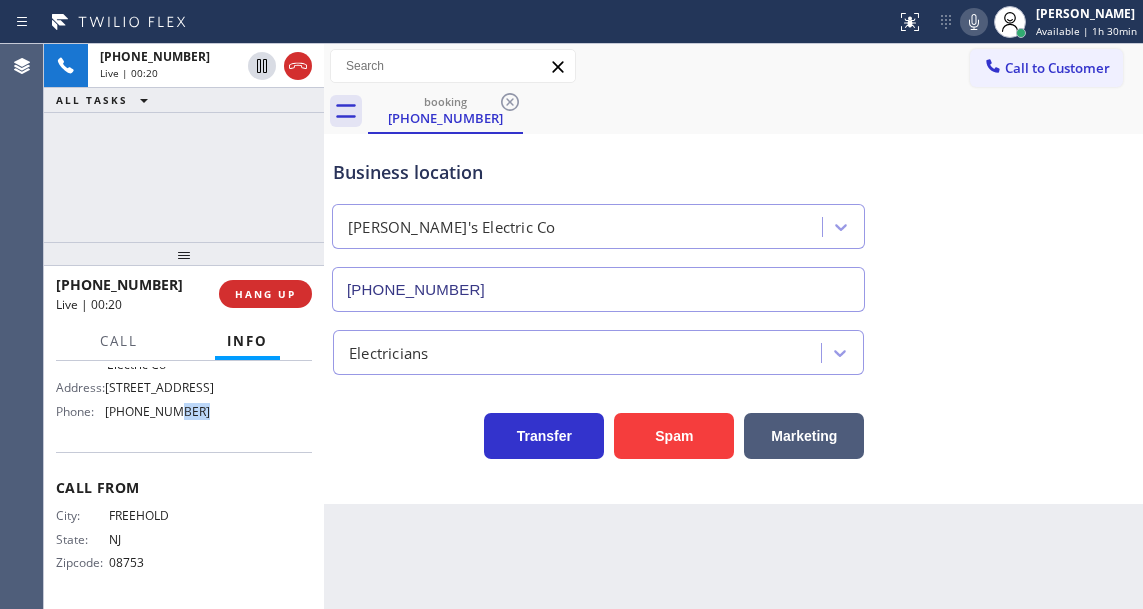 click on "Name: [PERSON_NAME]'s Electric Co Address: [STREET_ADDRESS]  Phone: [PHONE_NUMBER]" at bounding box center [133, 384] 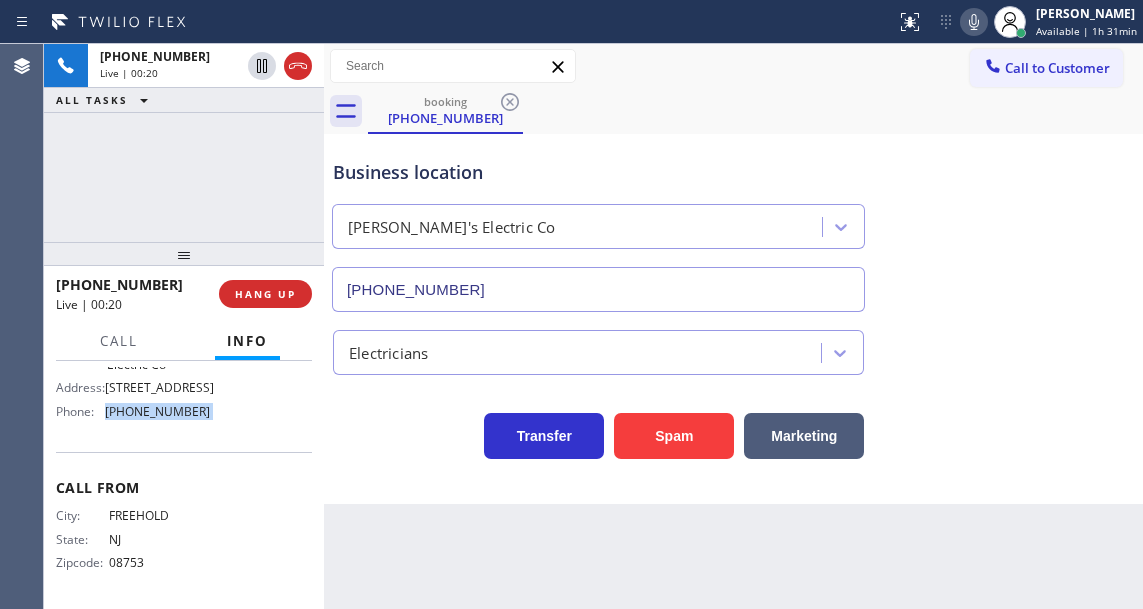 click on "Name: [PERSON_NAME]'s Electric Co Address: [STREET_ADDRESS]  Phone: [PHONE_NUMBER]" at bounding box center (133, 384) 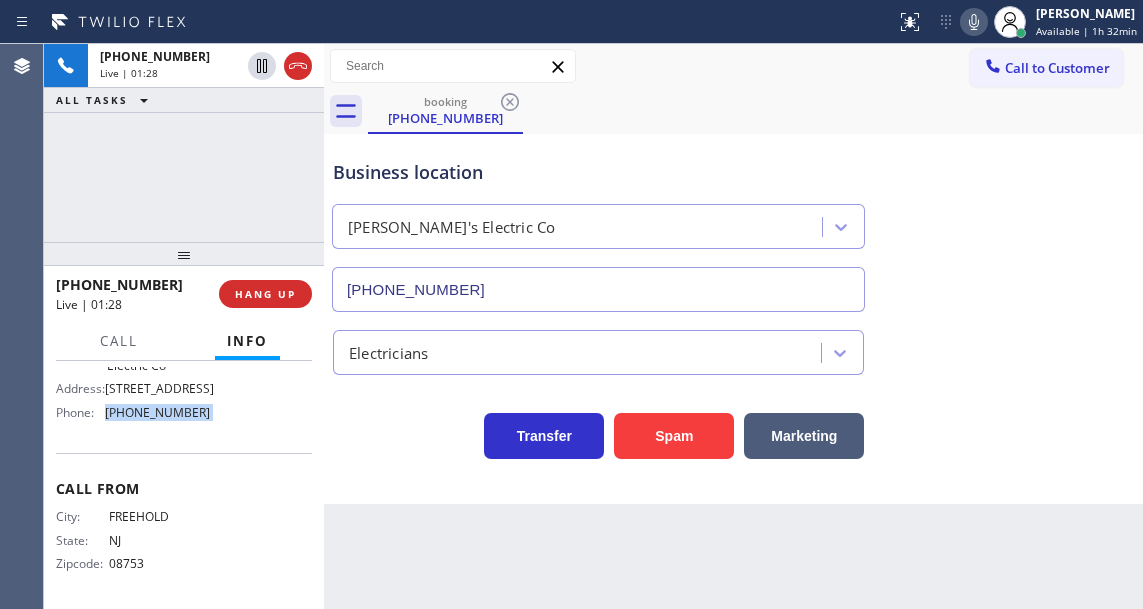 scroll, scrollTop: 281, scrollLeft: 0, axis: vertical 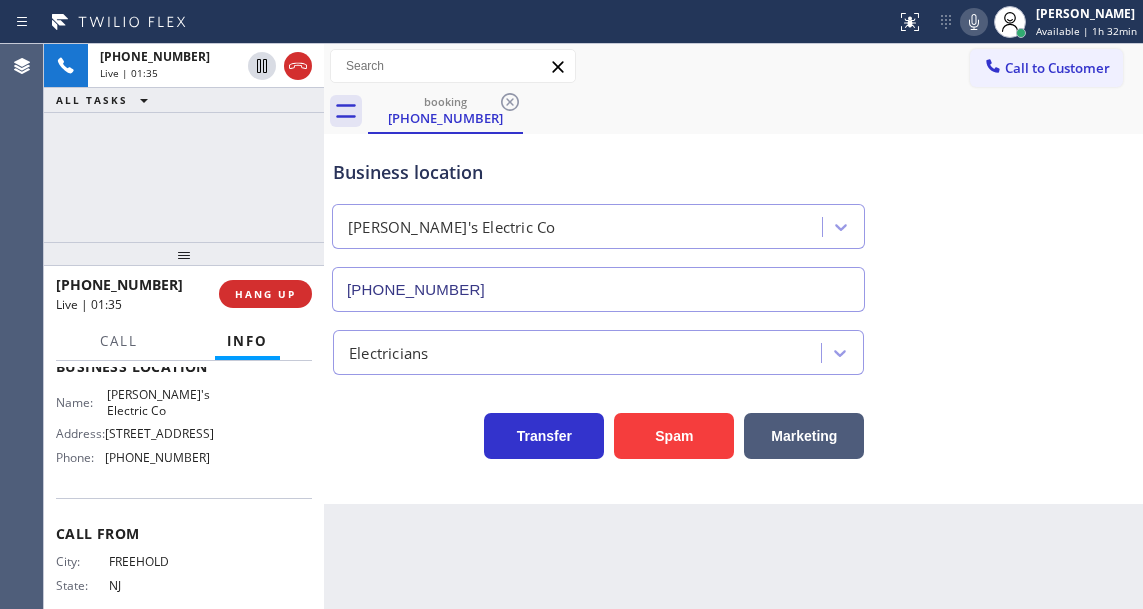 click on "Back to Dashboard Change Sender ID Customers Technicians Select a contact Outbound call Technician Search Technician Your caller id phone number Your caller id phone number Call Technician info Name   Phone none Address none Change Sender ID HVAC [PHONE_NUMBER] 5 Star Appliance [PHONE_NUMBER] Appliance Repair [PHONE_NUMBER] Plumbing [PHONE_NUMBER] Air Duct Cleaning [PHONE_NUMBER]  Electricians [PHONE_NUMBER] Cancel Change Check personal SMS Reset Change booking [PHONE_NUMBER] Call to Customer Outbound call Location Search location Your caller id phone number Customer number Call Outbound call Technician Search Technician Your caller id phone number Your caller id phone number Call booking [PHONE_NUMBER] Business location Bond's Electric Co [PHONE_NUMBER] Electricians Transfer Spam Marketing" at bounding box center (733, 326) 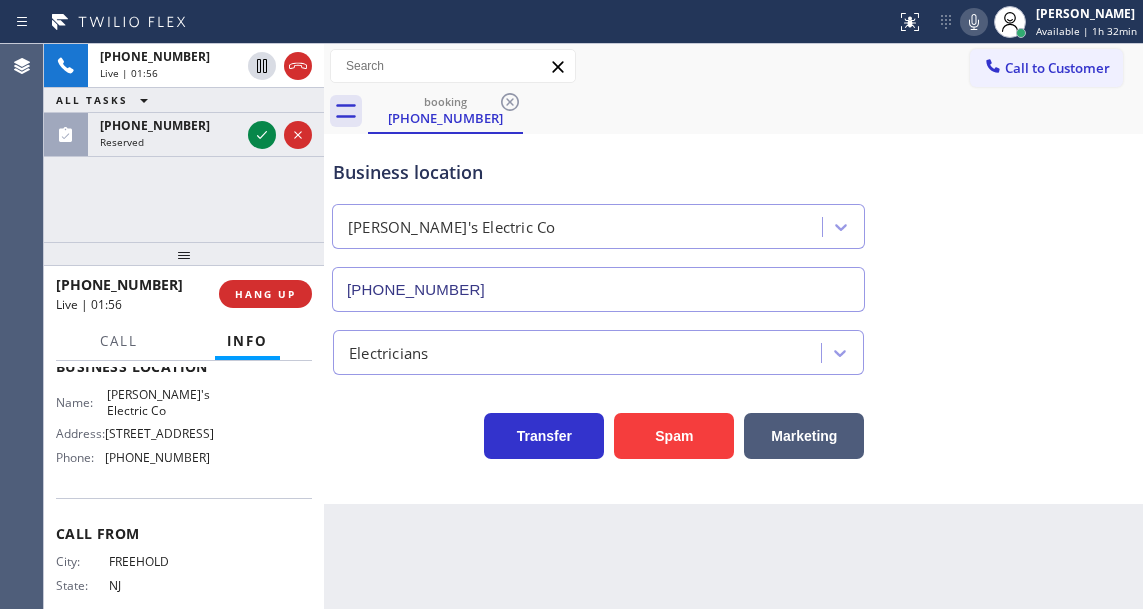 click on "[PHONE_NUMBER] Live | 01:56 ALL TASKS ALL TASKS ACTIVE TASKS TASKS IN WRAP UP [PHONE_NUMBER] Reserved" at bounding box center (184, 143) 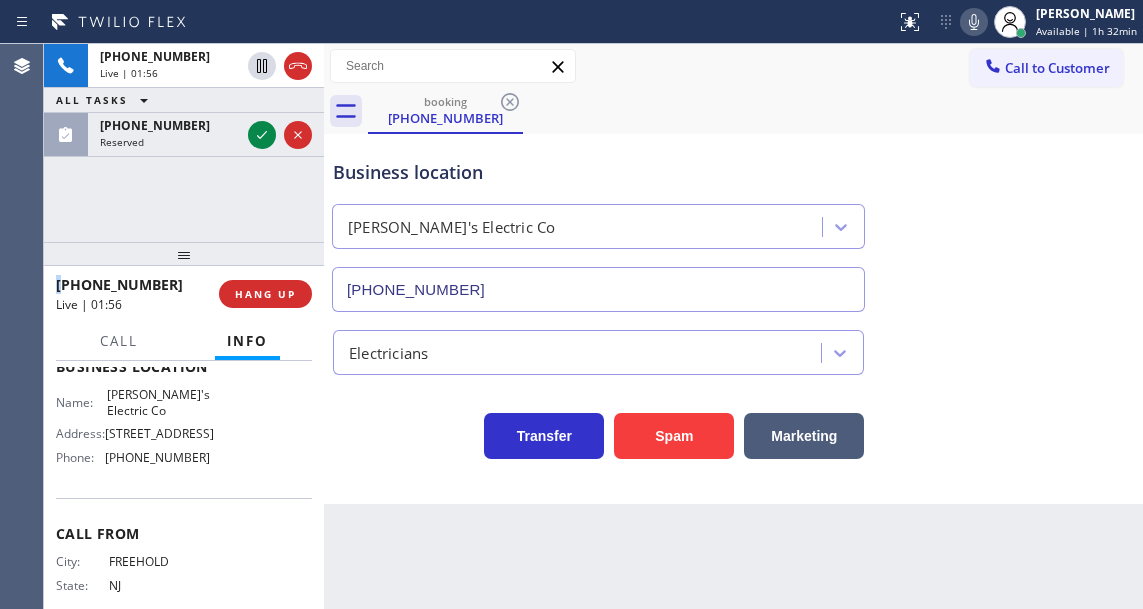 click on "[PHONE_NUMBER] Live | 01:56 ALL TASKS ALL TASKS ACTIVE TASKS TASKS IN WRAP UP [PHONE_NUMBER] Reserved" at bounding box center [184, 143] 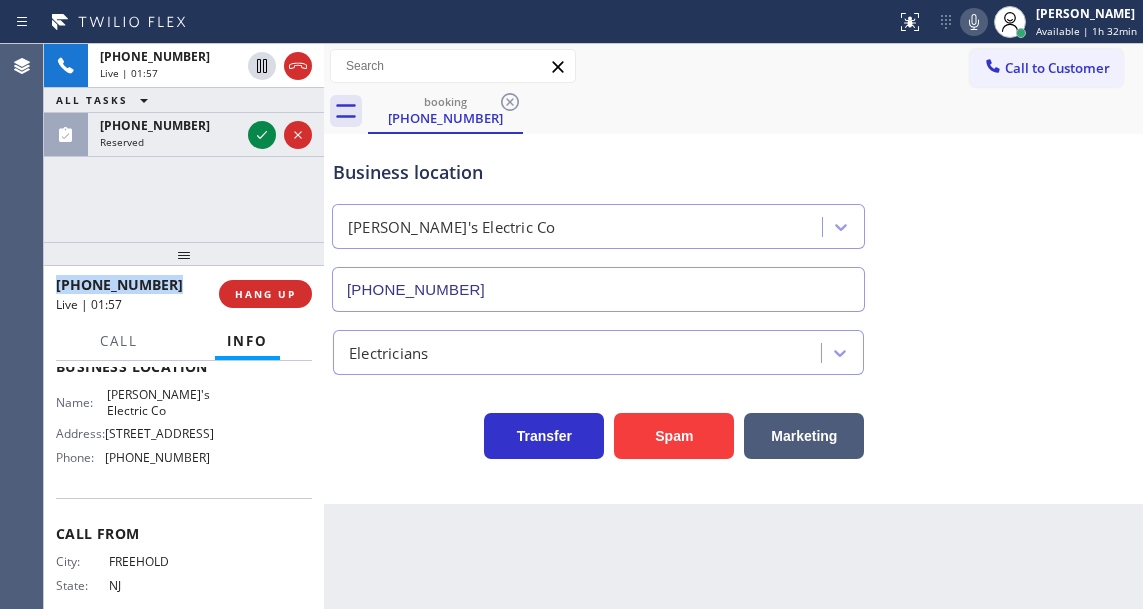 click on "[PHONE_NUMBER] Live | 01:57 ALL TASKS ALL TASKS ACTIVE TASKS TASKS IN WRAP UP [PHONE_NUMBER] Reserved" at bounding box center (184, 143) 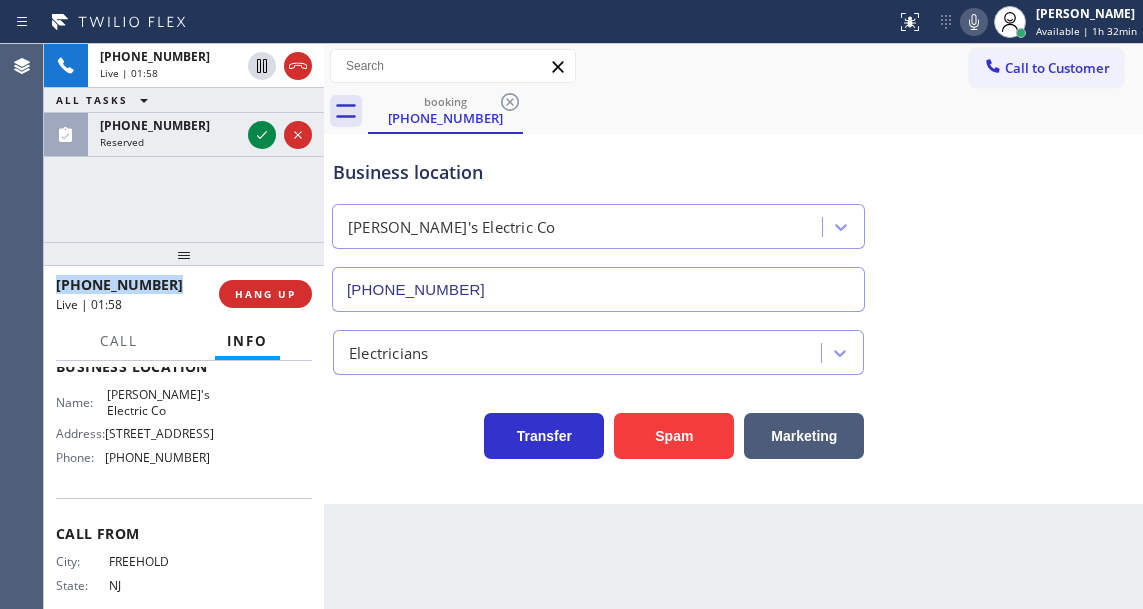 click on "[PHONE_NUMBER] Live | 01:58 ALL TASKS ALL TASKS ACTIVE TASKS TASKS IN WRAP UP [PHONE_NUMBER] Reserved" at bounding box center (184, 143) 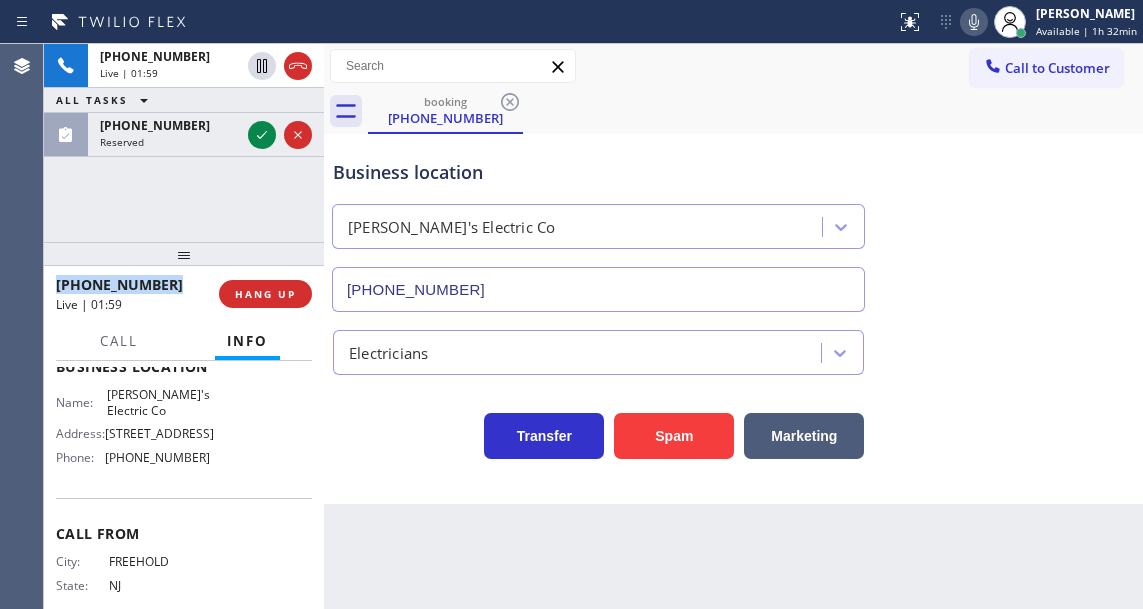 click on "[PHONE_NUMBER] Live | 01:59 ALL TASKS ALL TASKS ACTIVE TASKS TASKS IN WRAP UP [PHONE_NUMBER] Reserved" at bounding box center (184, 143) 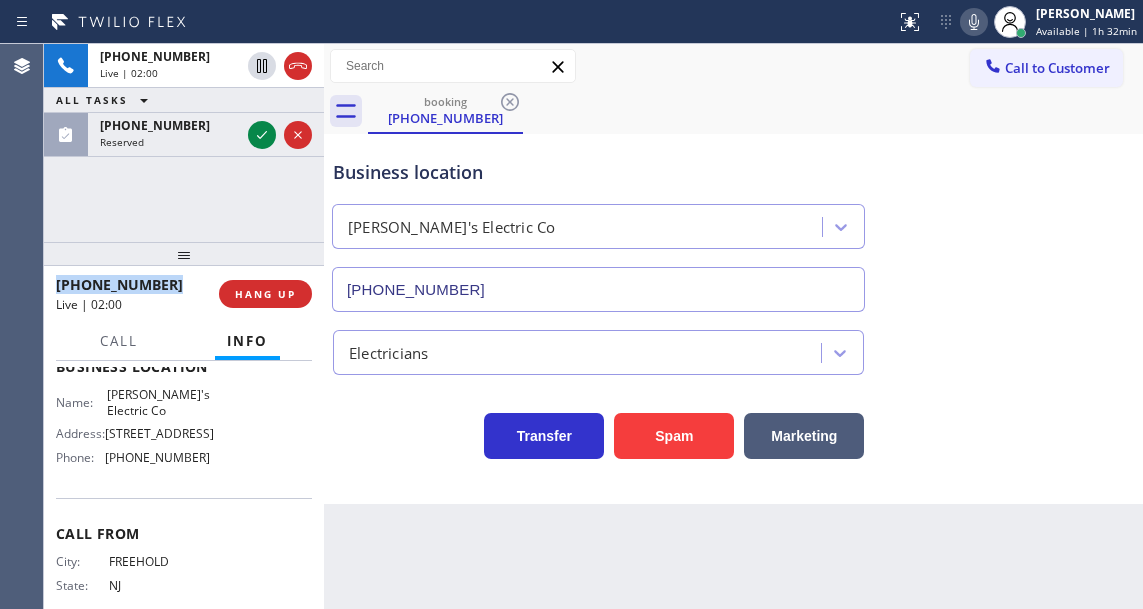 click on "[PHONE_NUMBER] Live | 02:00 ALL TASKS ALL TASKS ACTIVE TASKS TASKS IN WRAP UP [PHONE_NUMBER] Reserved" at bounding box center [184, 143] 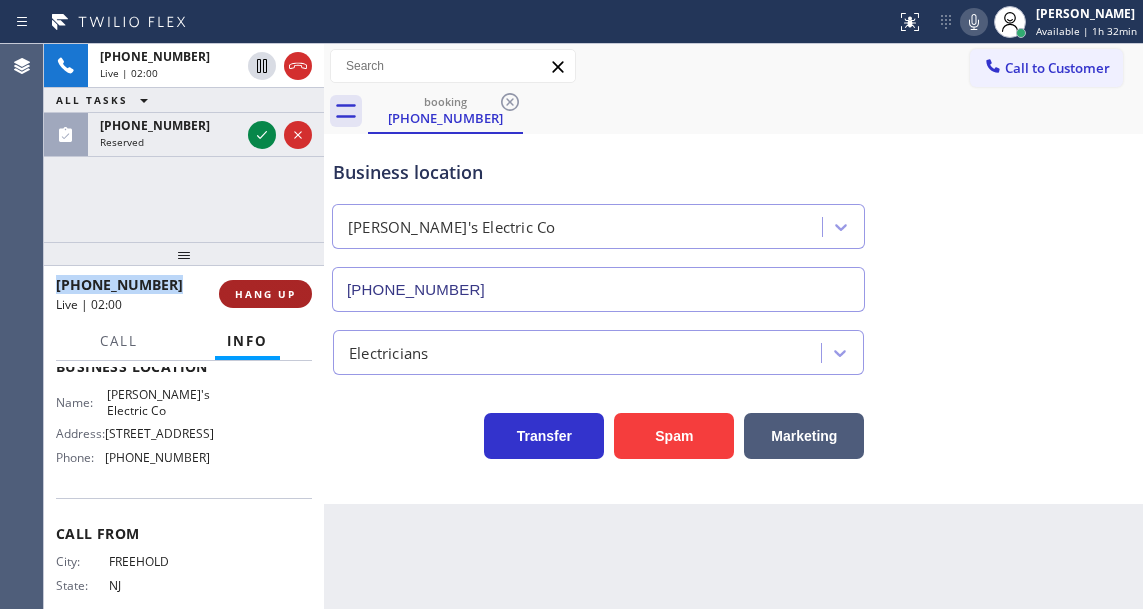click on "HANG UP" at bounding box center [265, 294] 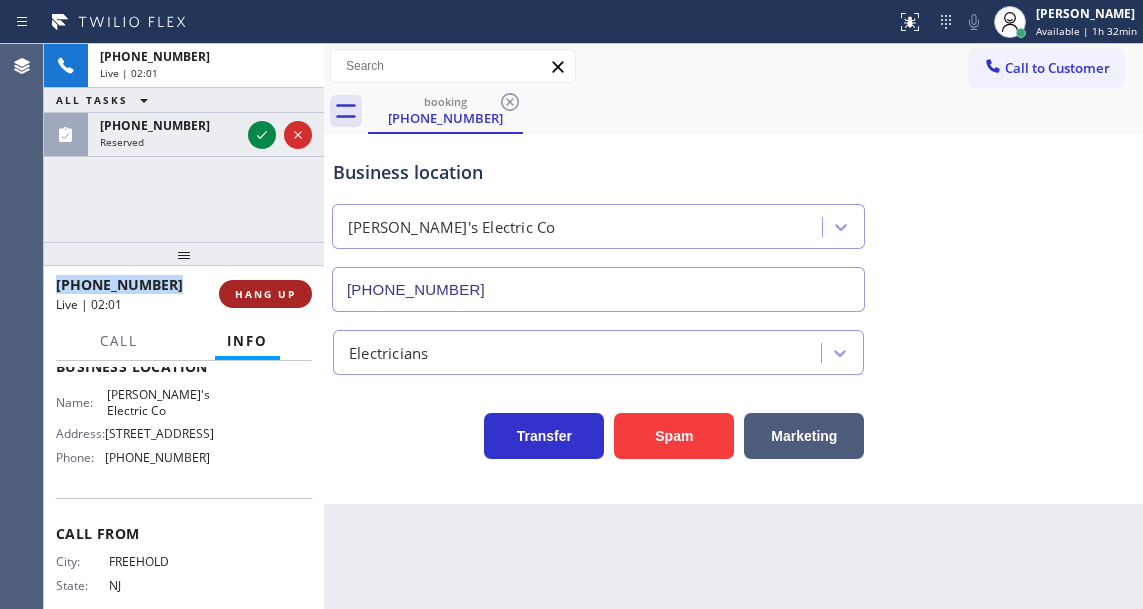 click on "HANG UP" at bounding box center (265, 294) 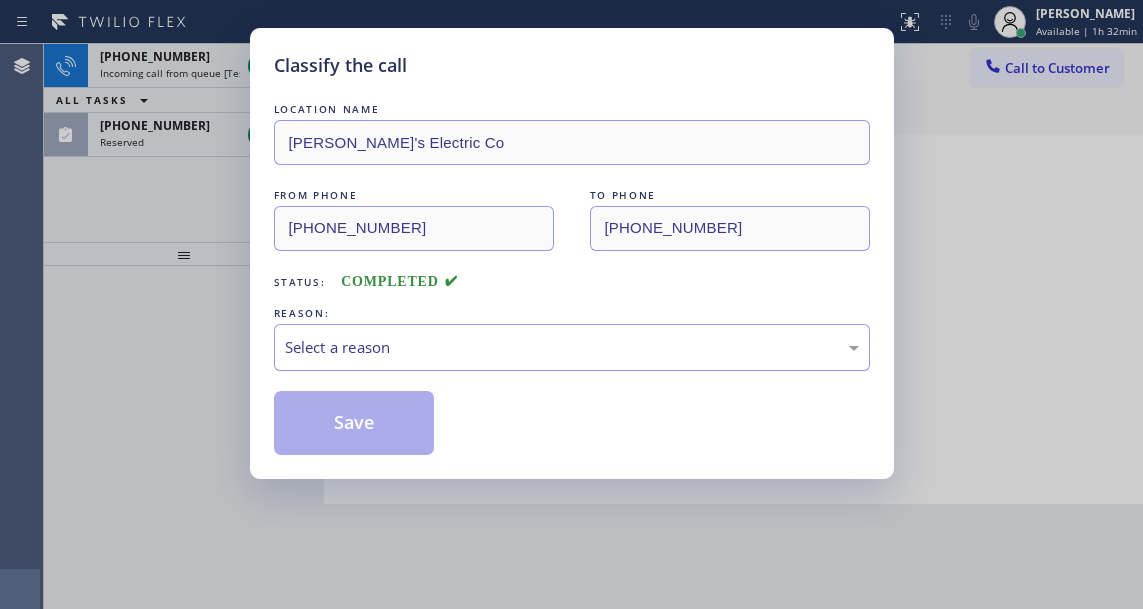 click on "Select a reason" at bounding box center (572, 347) 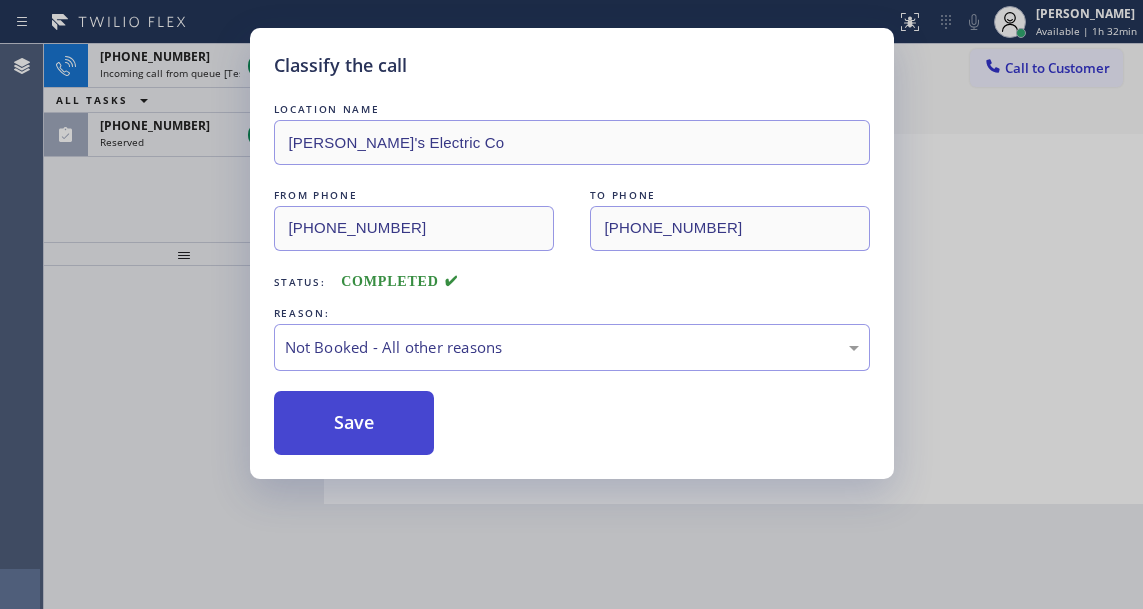 click on "Save" at bounding box center [354, 423] 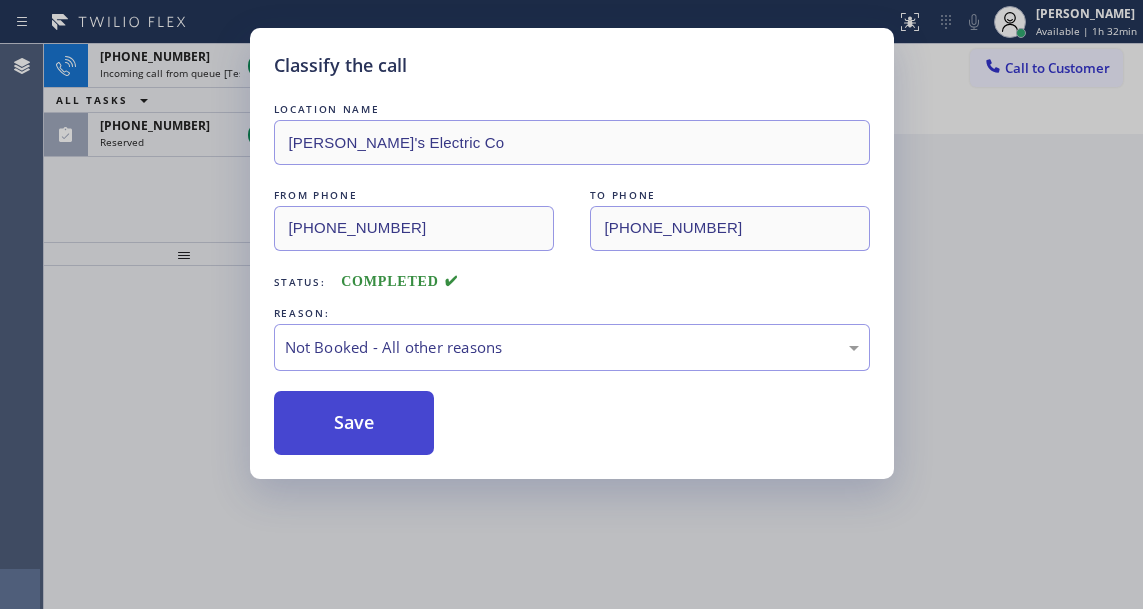 click on "Save" at bounding box center [354, 423] 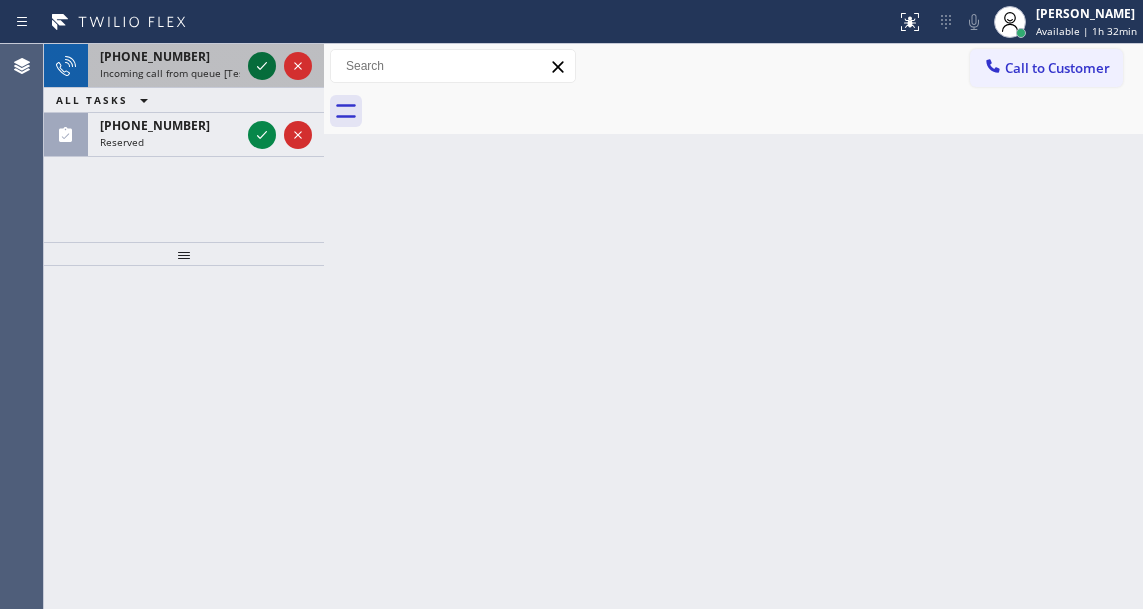 click 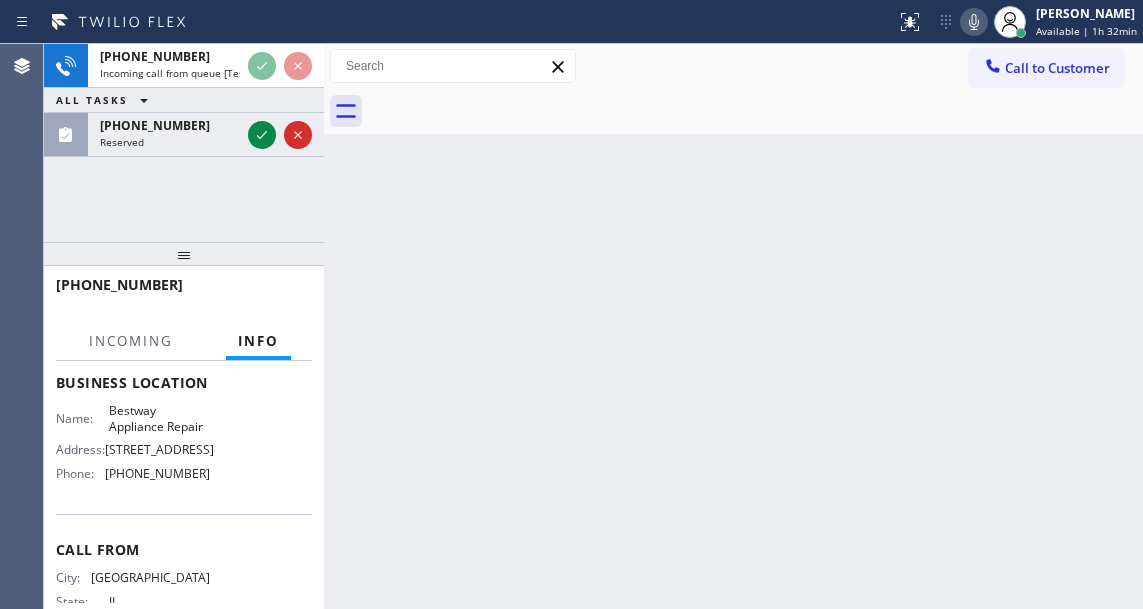 scroll, scrollTop: 300, scrollLeft: 0, axis: vertical 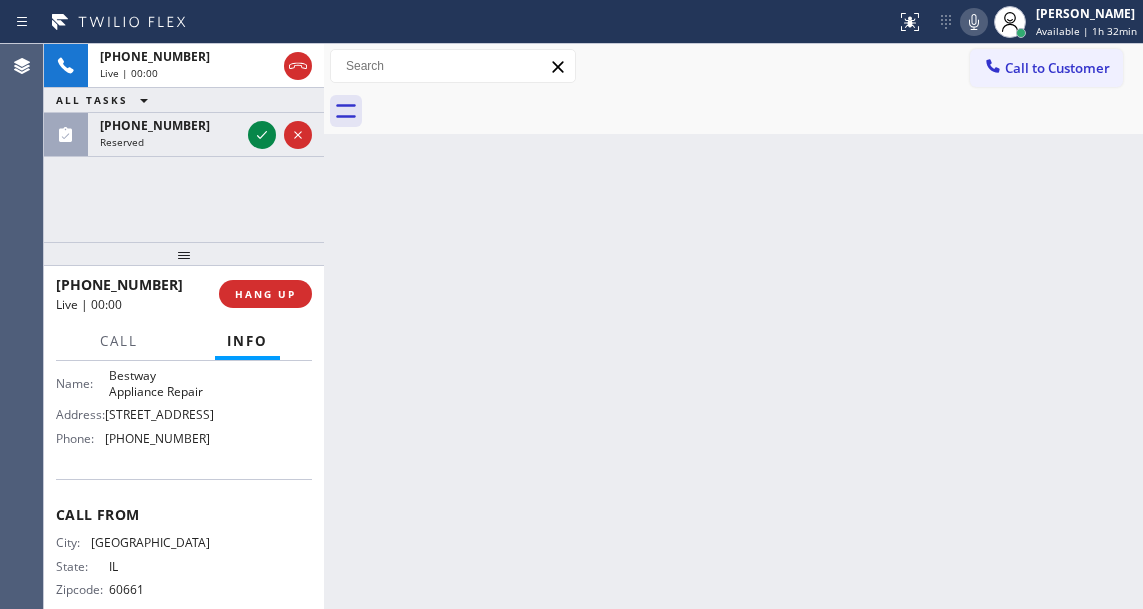 click on "Bestway Appliance Repair" at bounding box center (159, 383) 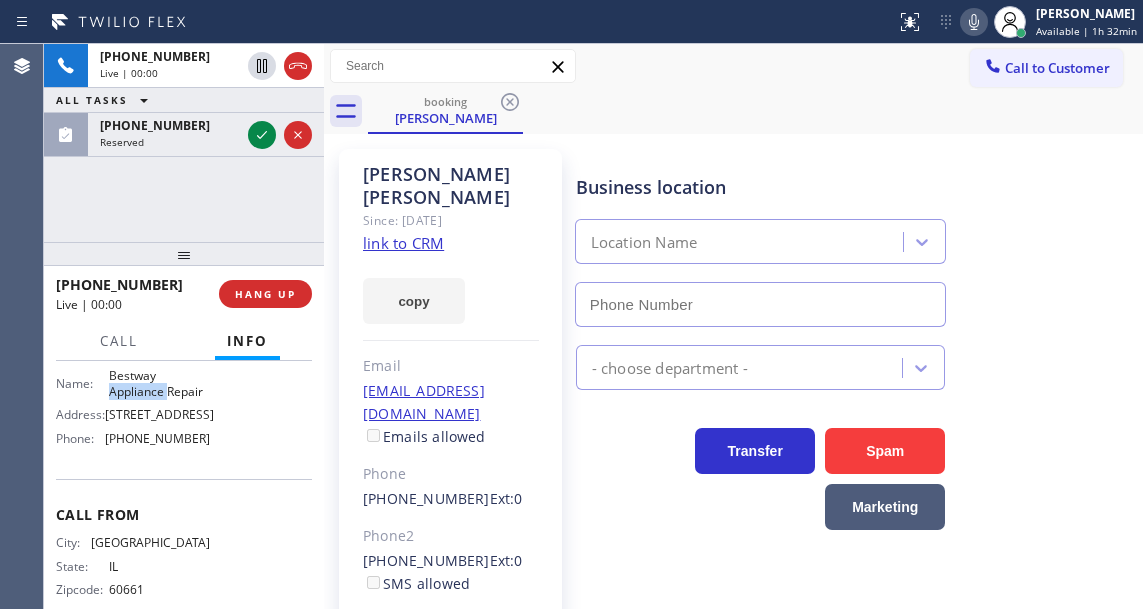 click on "Bestway Appliance Repair" at bounding box center (159, 383) 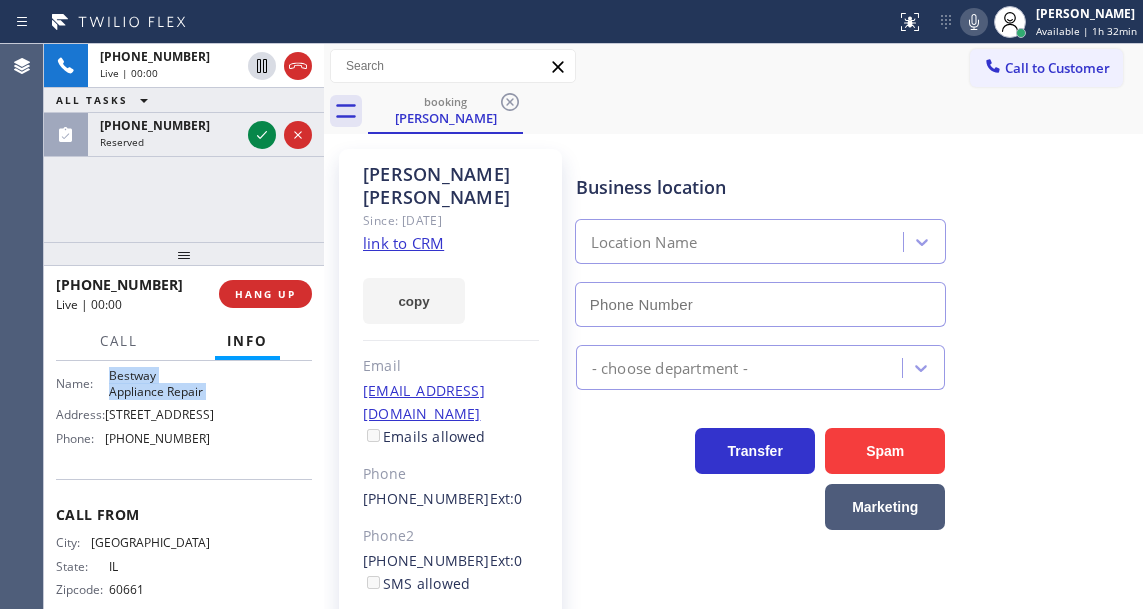type on "[PHONE_NUMBER]" 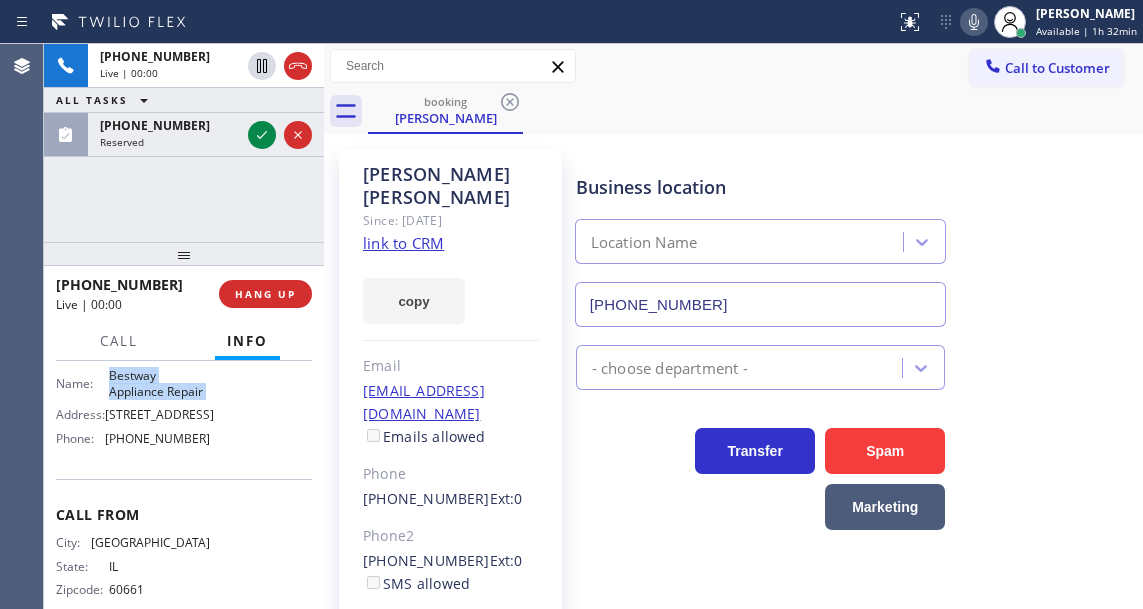 click on "Bestway Appliance Repair" at bounding box center (159, 383) 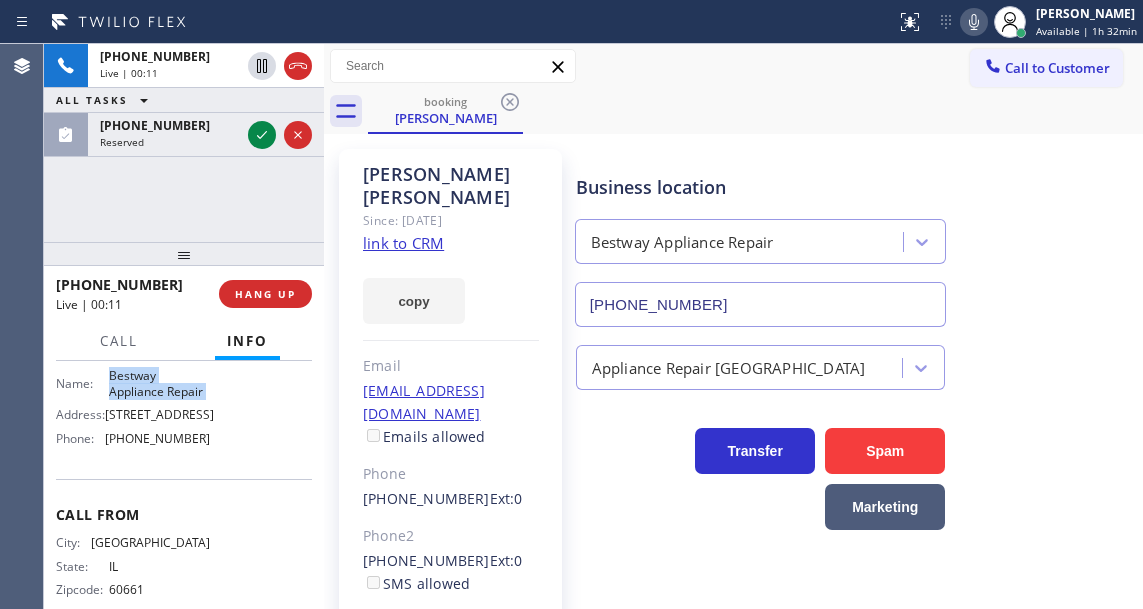 click on "link to CRM" 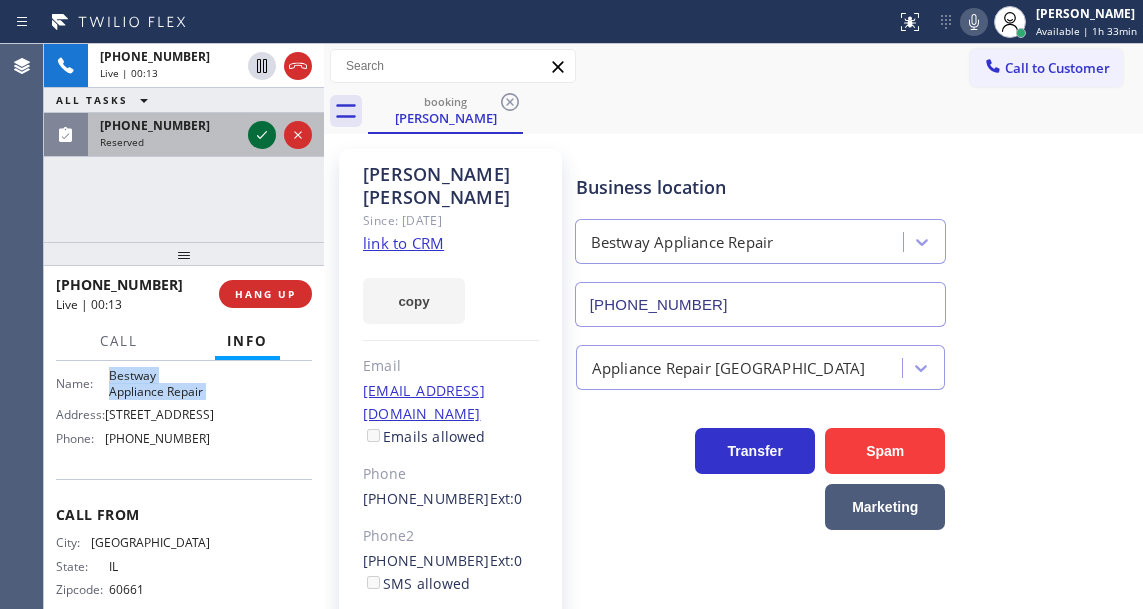 click 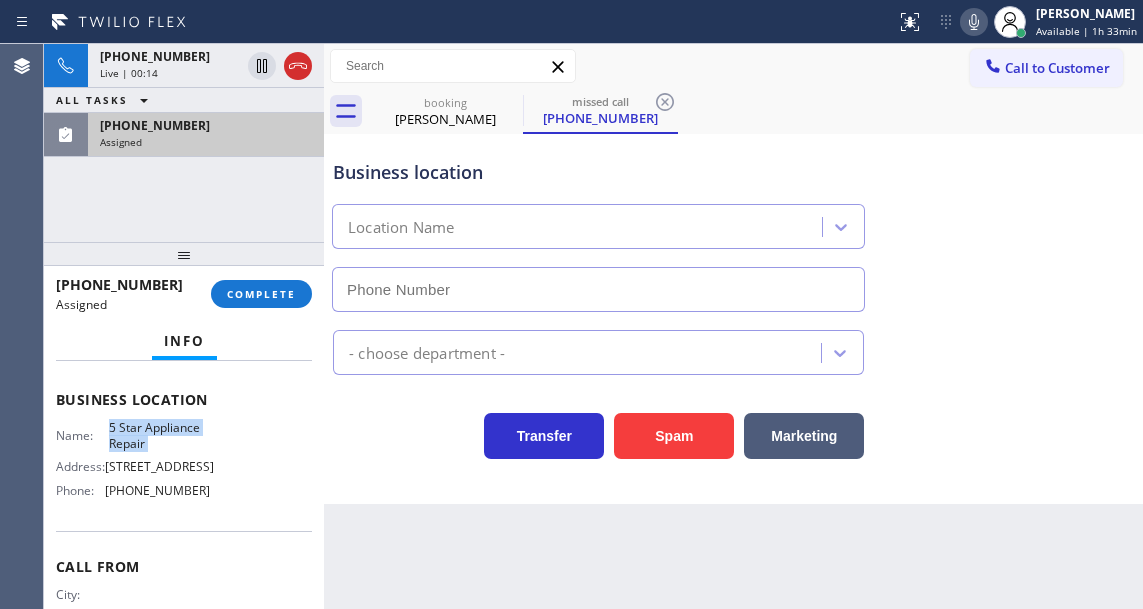 scroll, scrollTop: 71, scrollLeft: 0, axis: vertical 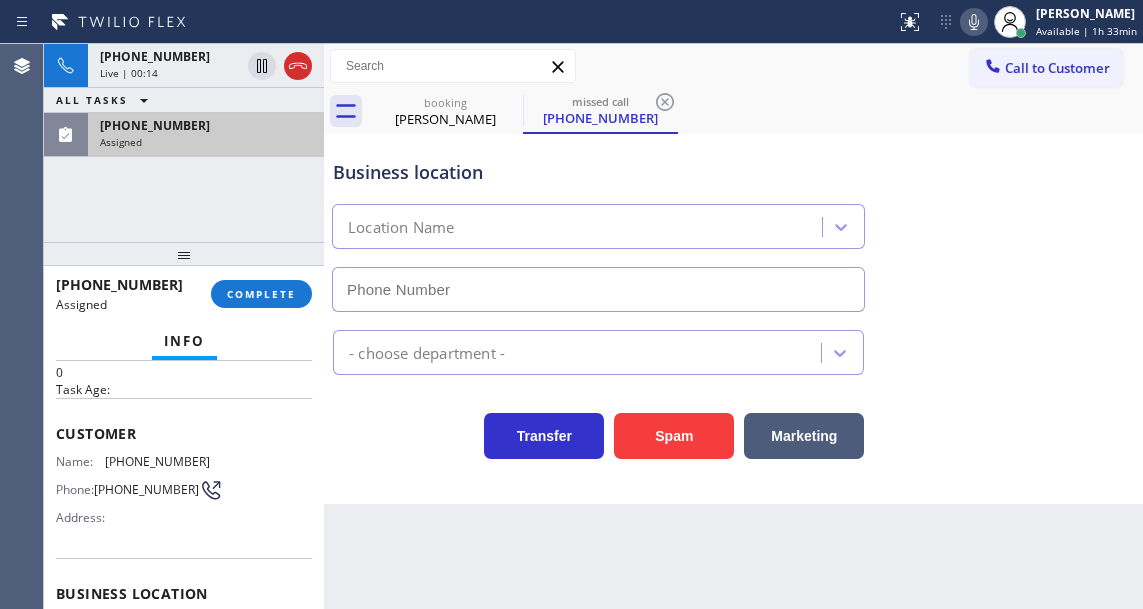 type on "[PHONE_NUMBER]" 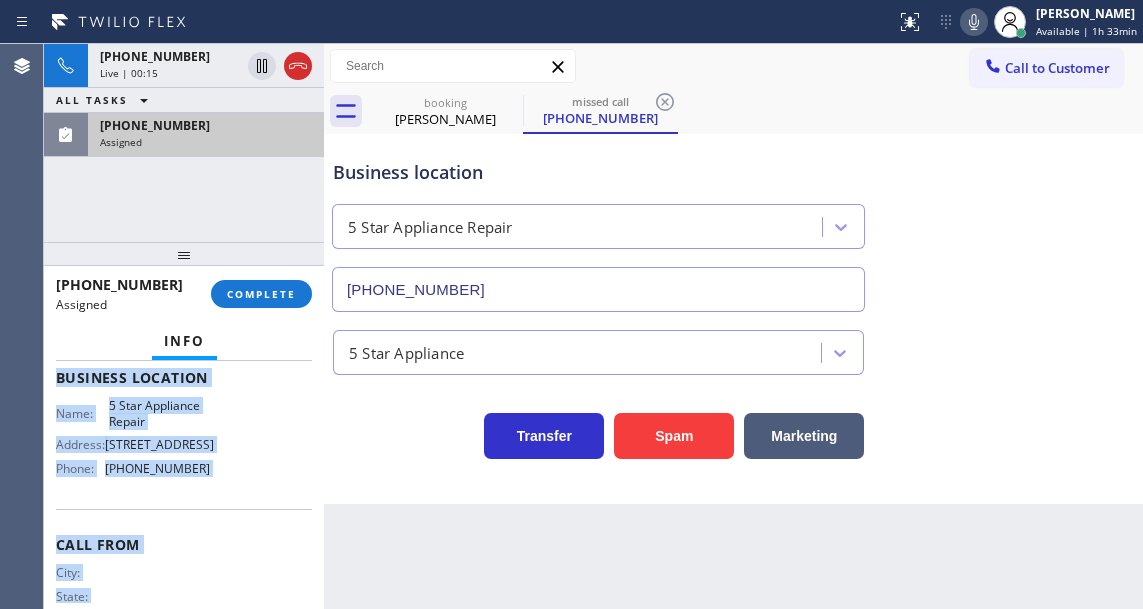 scroll, scrollTop: 351, scrollLeft: 0, axis: vertical 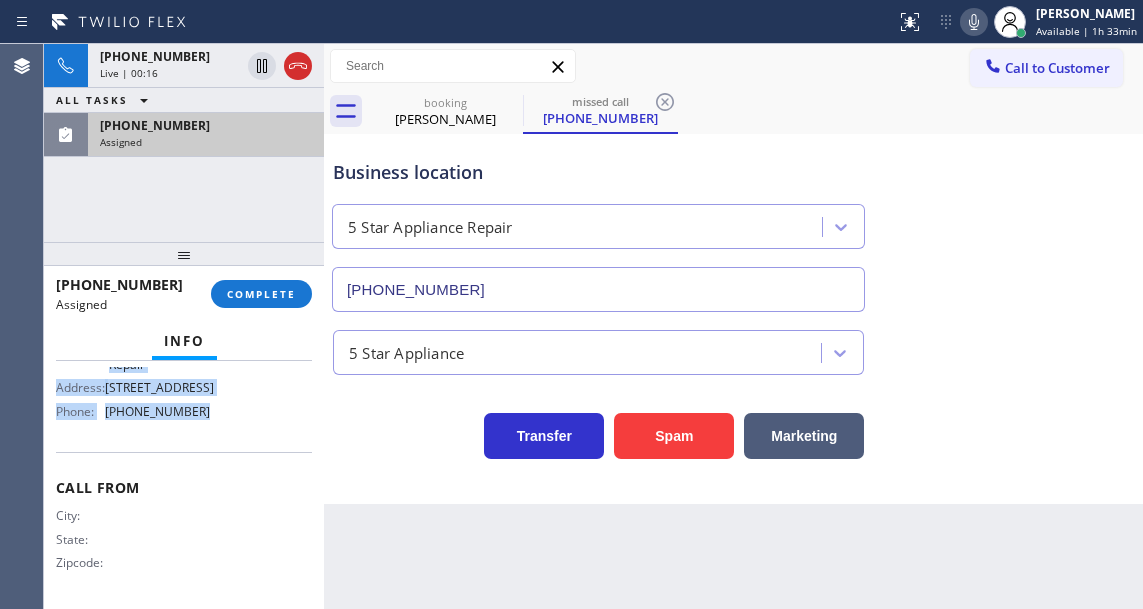 drag, startPoint x: 52, startPoint y: 430, endPoint x: 237, endPoint y: 443, distance: 185.45619 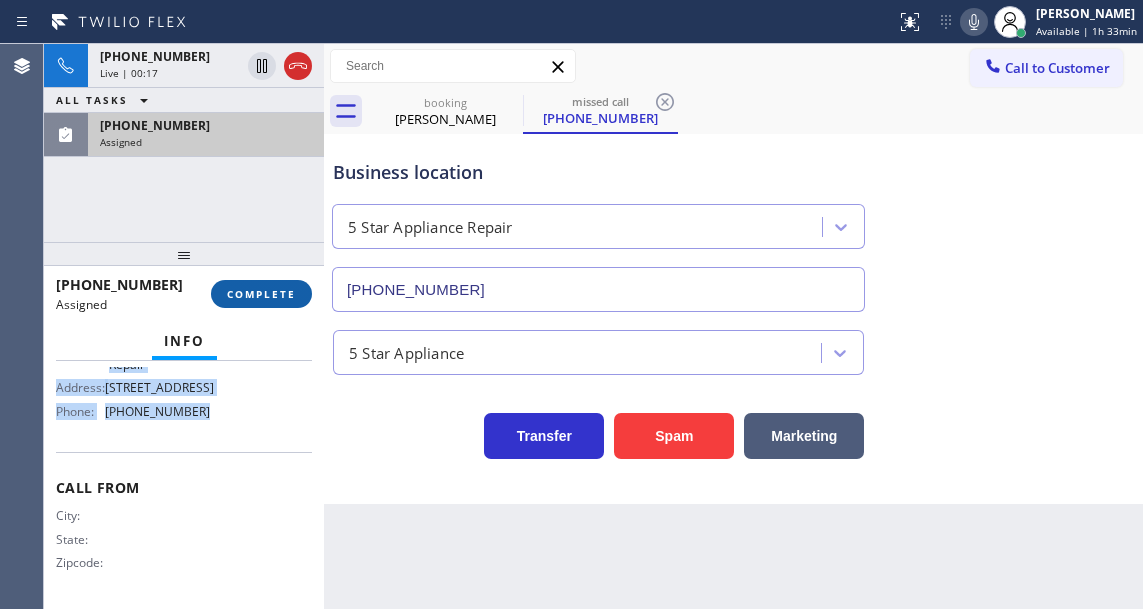 type 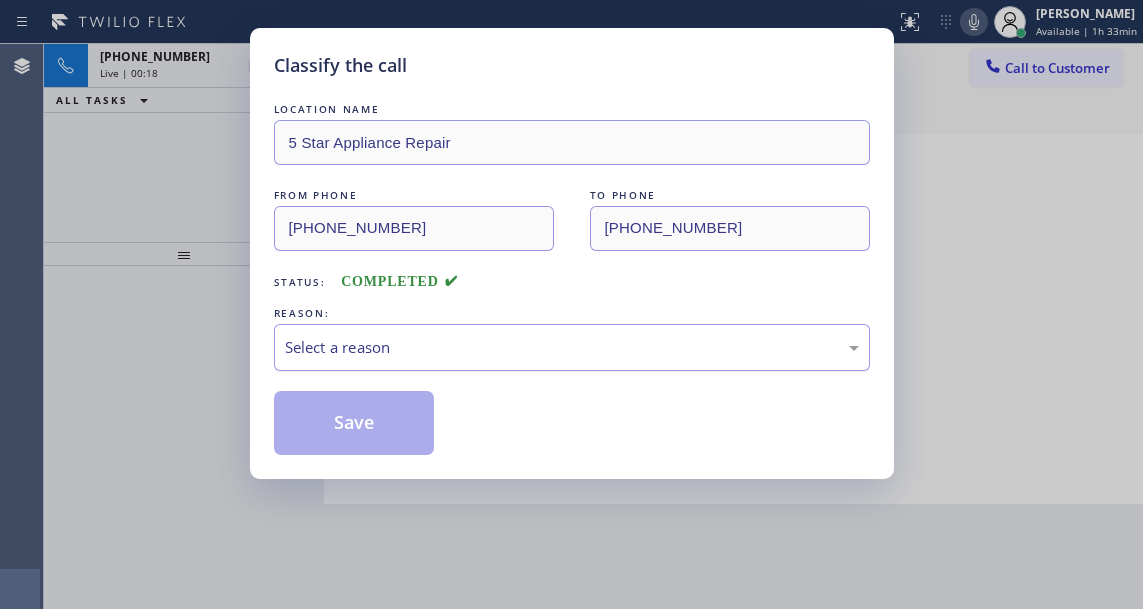 click on "Select a reason" at bounding box center [572, 347] 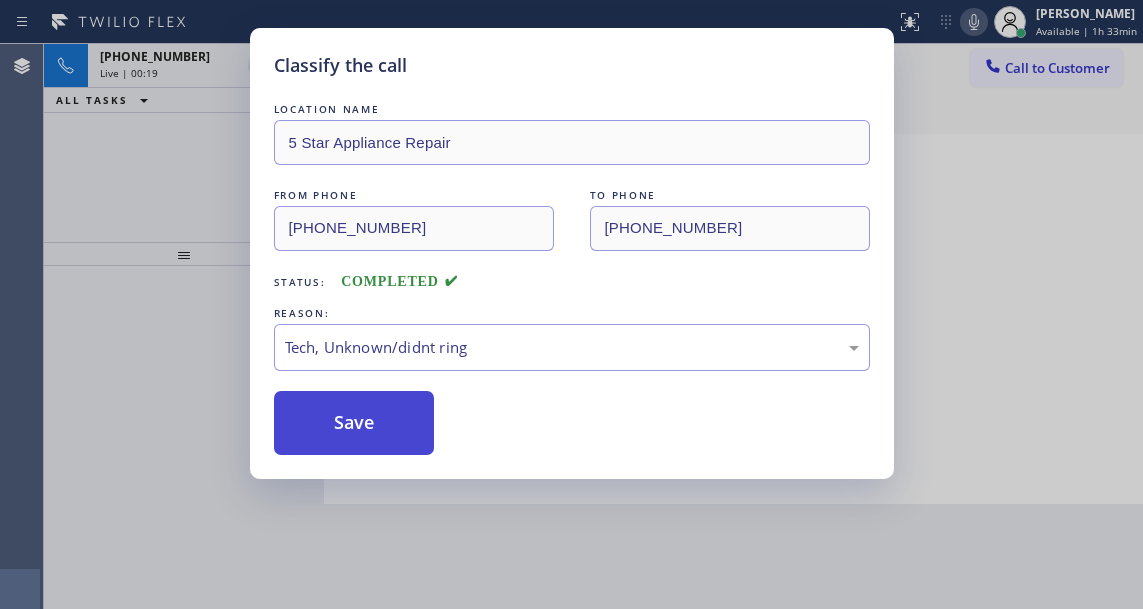 click on "Save" at bounding box center [354, 423] 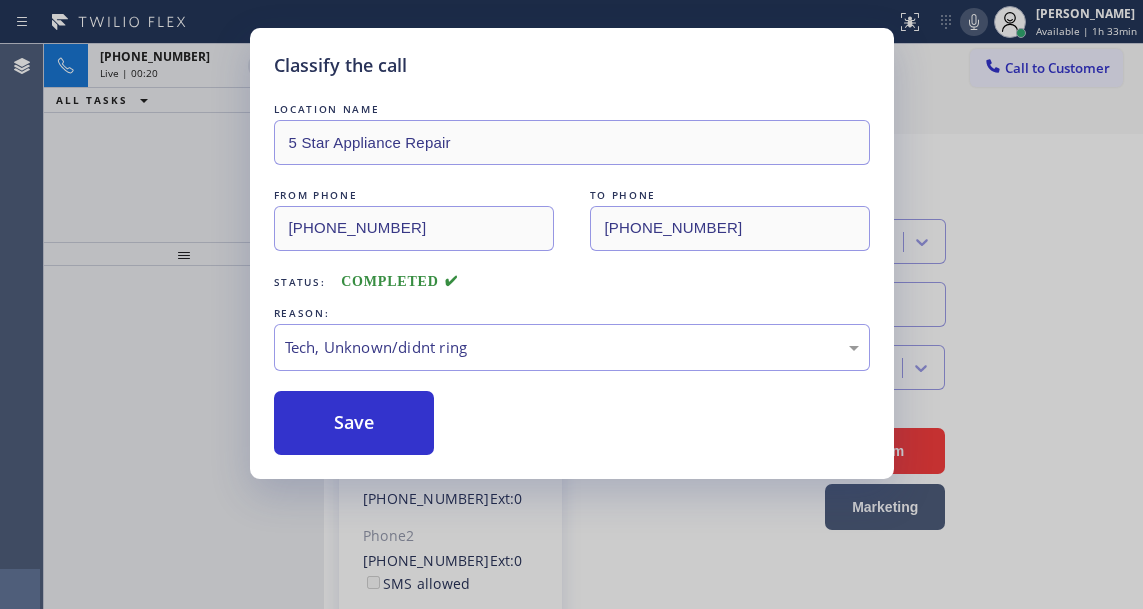 click on "Classify the call LOCATION NAME Home Alliance [GEOGRAPHIC_DATA] FROM PHONE [PHONE_NUMBER] TO PHONE [PHONE_NUMBER] Status: COMPLETED REASON: Tech, Unknown/didnt ring Save Classify the call LOCATION NAME Electrical [GEOGRAPHIC_DATA] FROM PHONE [PHONE_NUMBER] TO PHONE [PHONE_NUMBER] Status: COMPLETED REASON: New Customer - Booked Save Classify the call LOCATION NAME American Service Alliance Calumet City FROM PHONE [PHONE_NUMBER] TO PHONE [PHONE_NUMBER] Status: COMPLETED REASON: Tech, Unknown/didnt ring Save Classify the call LOCATION NAME grbalsercompanya/c FROM PHONE [PHONE_NUMBER] TO PHONE [PHONE_NUMBER] Status: COMPLETED REASON: Tech, Unknown/didnt ring Save Classify the call LOCATION NAME [PERSON_NAME]'s Electric Co FROM PHONE [PHONE_NUMBER] TO PHONE [PHONE_NUMBER] Status: COMPLETED REASON: Tech, Unknown/didnt ring Save Classify the call LOCATION NAME 5 Star Appliance Repair FROM PHONE [PHONE_NUMBER] TO PHONE [PHONE_NUMBER] Status: COMPLETED REASON: Existing Customer - ETA/PI/REDO/complain/cancel Save LOCATION NAME" at bounding box center [593, 326] 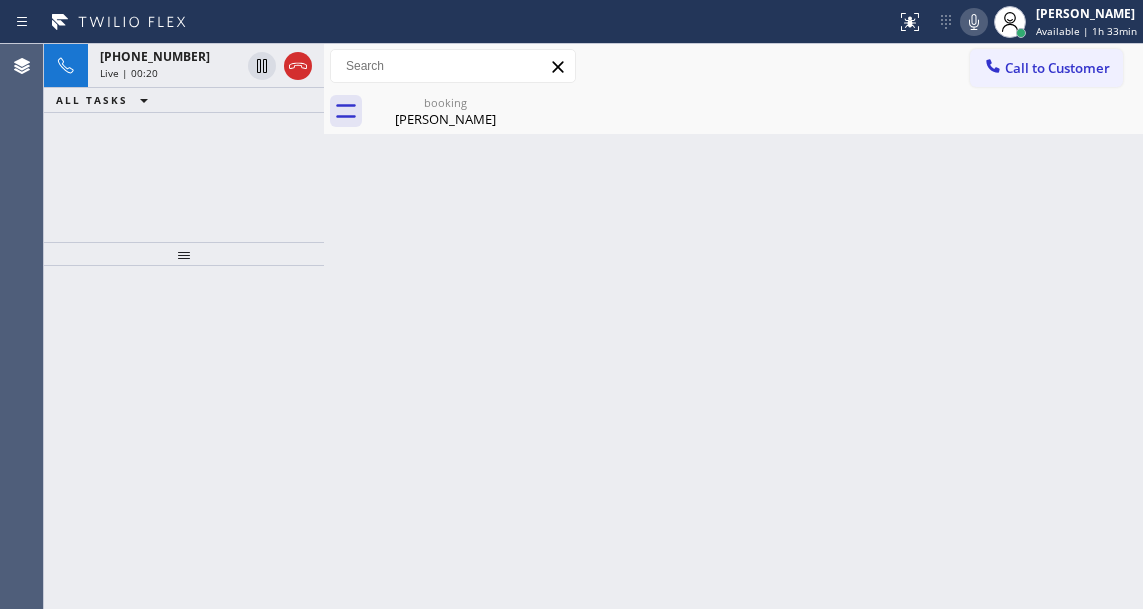 click on "Live | 00:20" at bounding box center [170, 73] 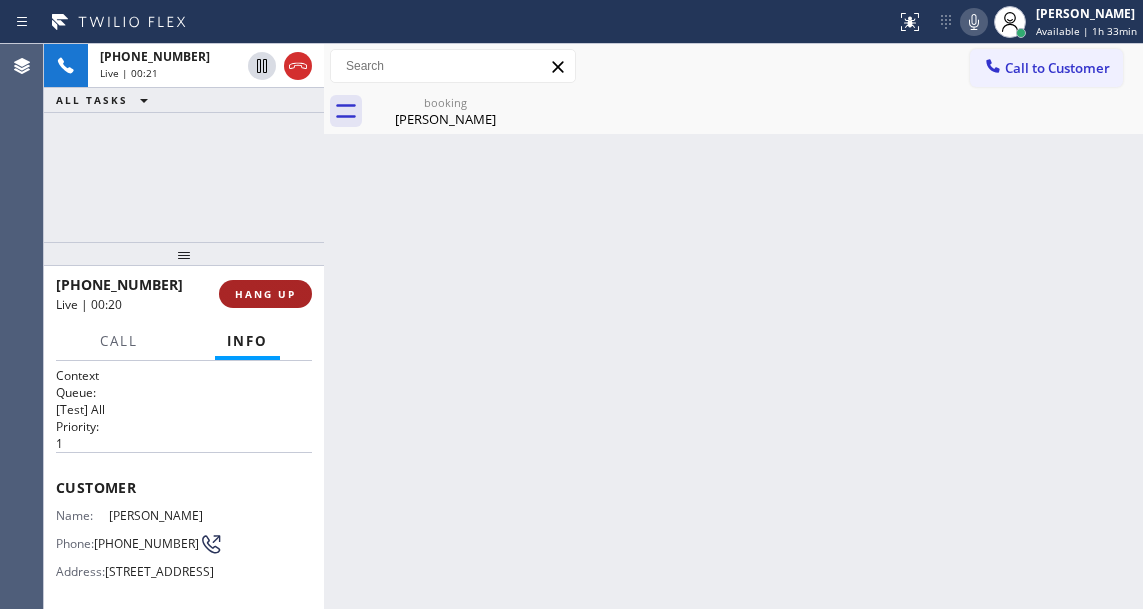 click on "HANG UP" at bounding box center [265, 294] 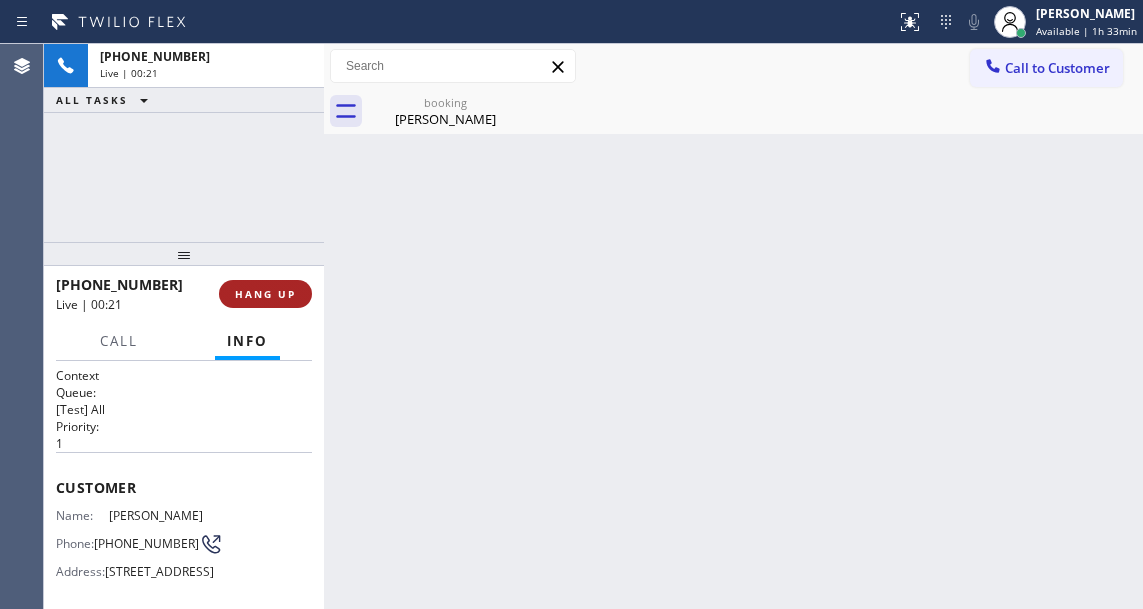 click on "HANG UP" at bounding box center (265, 294) 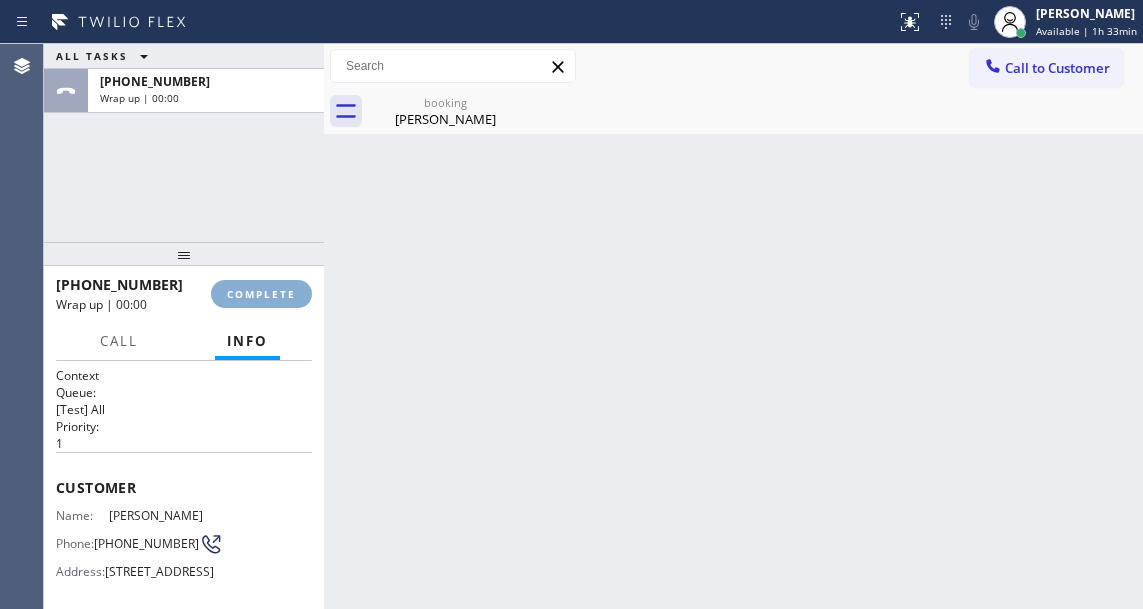 click on "COMPLETE" at bounding box center [261, 294] 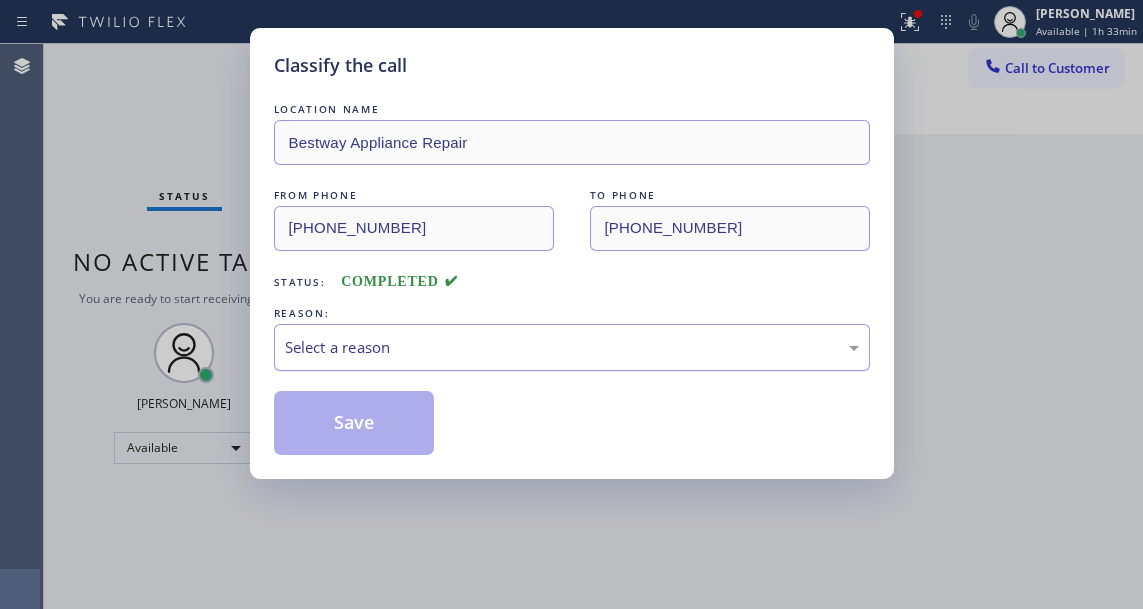 click on "Select a reason" at bounding box center [572, 347] 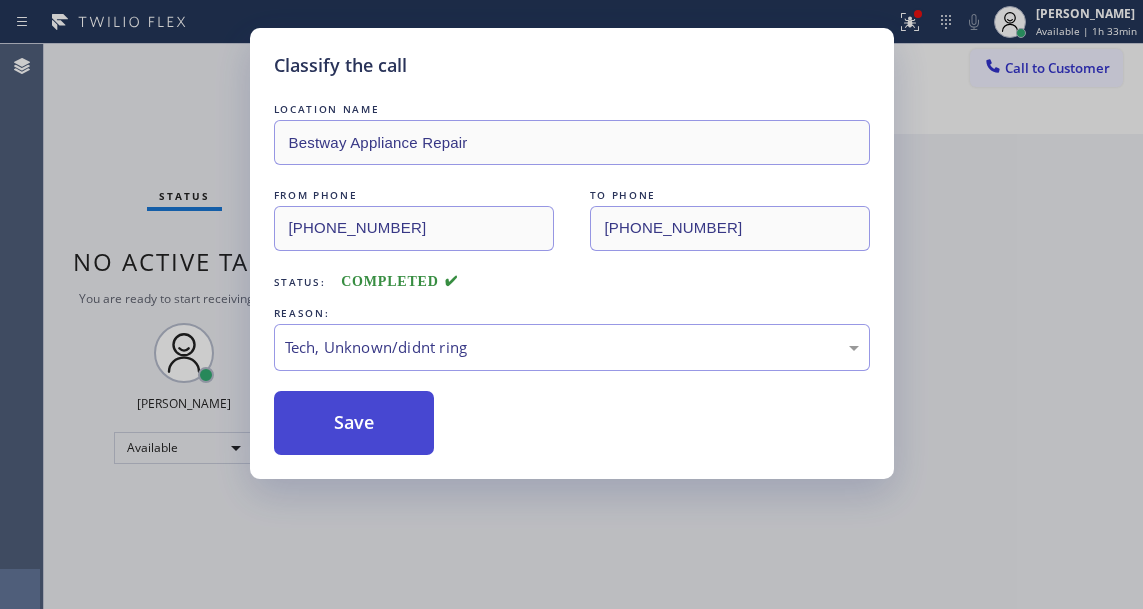 click on "Save" at bounding box center (354, 423) 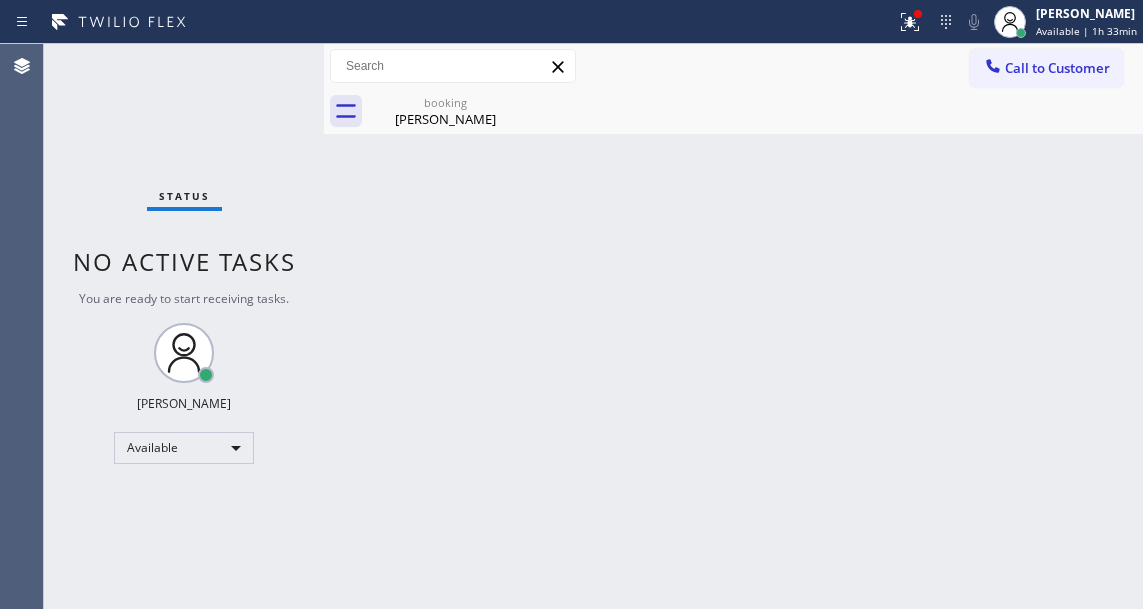 drag, startPoint x: 1077, startPoint y: 230, endPoint x: 1069, endPoint y: 221, distance: 12.0415945 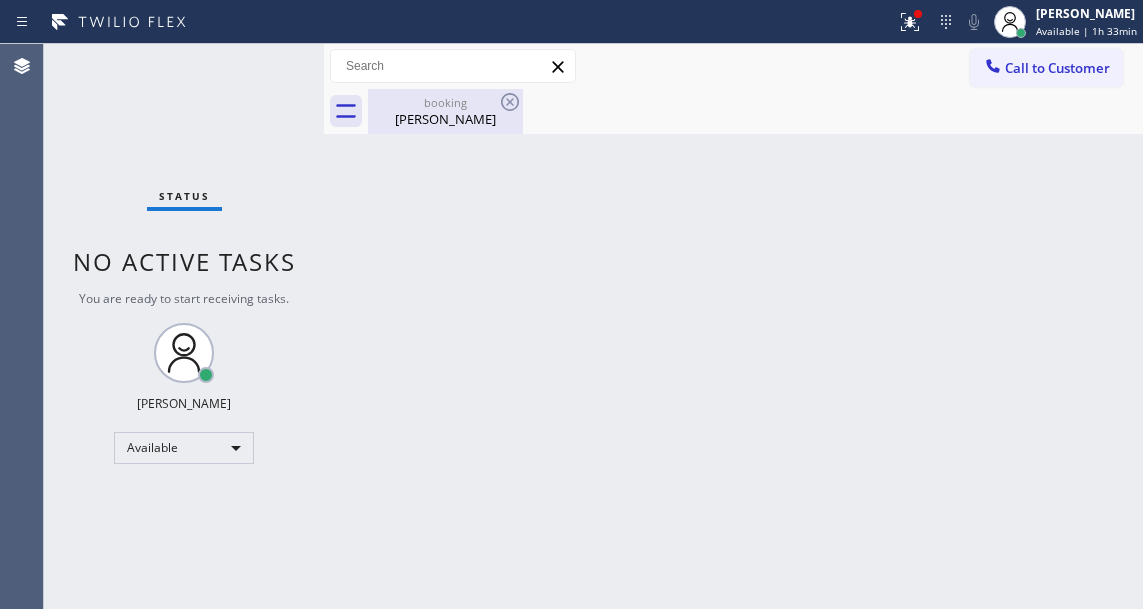 click on "[PERSON_NAME]" at bounding box center (445, 119) 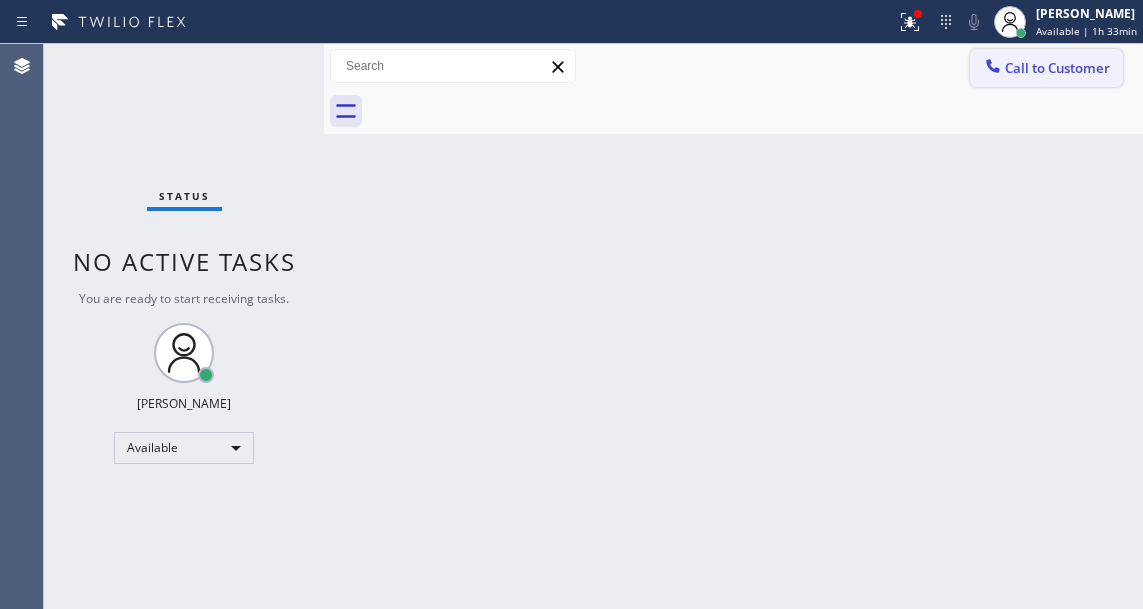 click on "Call to Customer" at bounding box center [1057, 68] 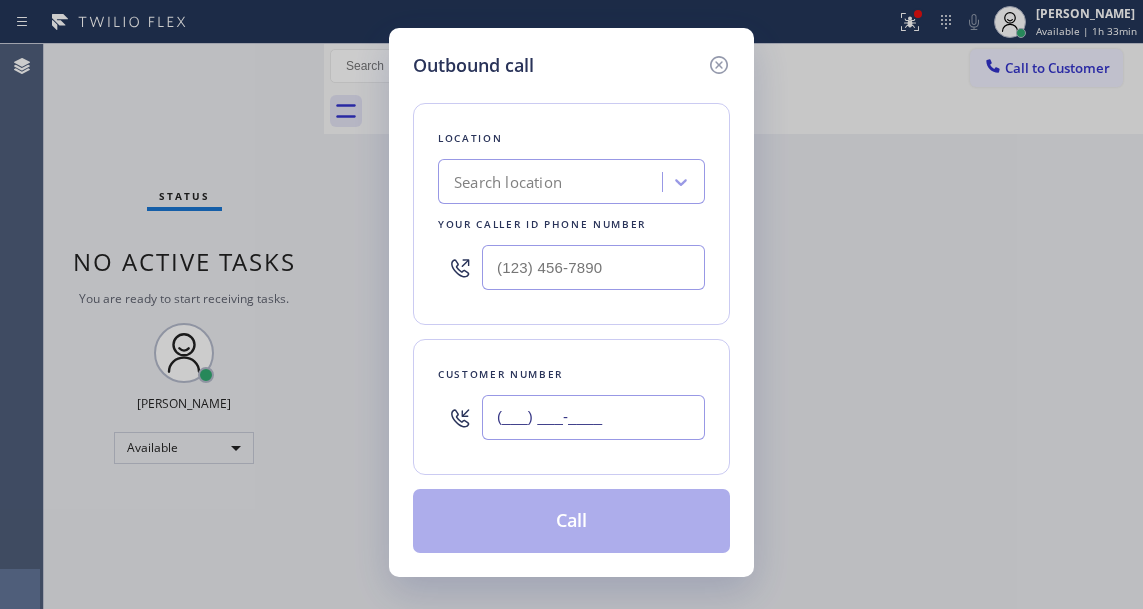 click on "(___) ___-____" at bounding box center [593, 417] 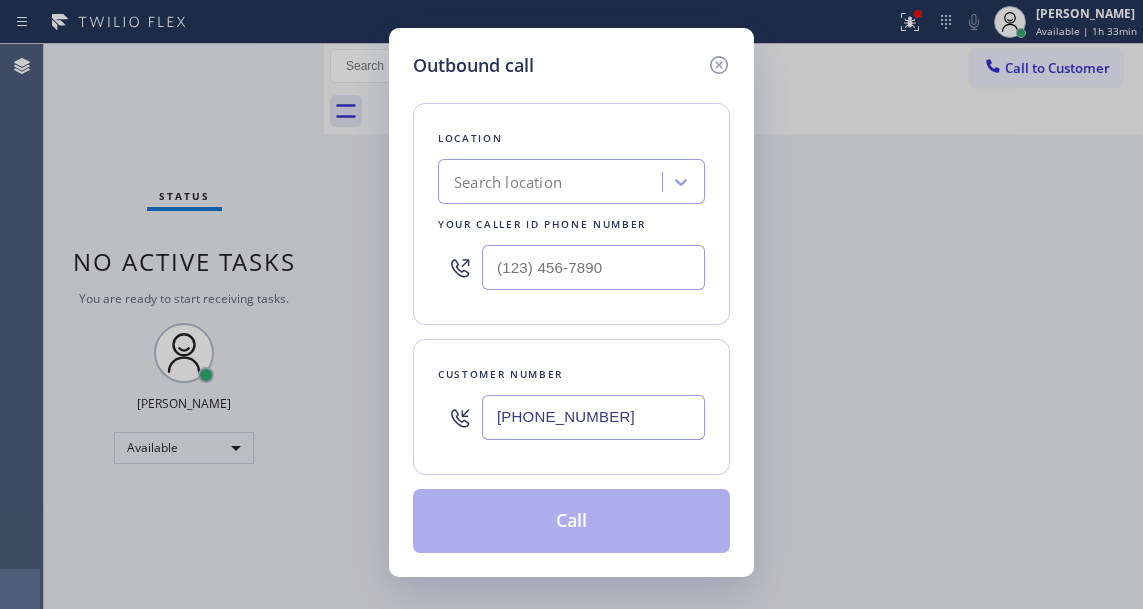 type on "[PHONE_NUMBER]" 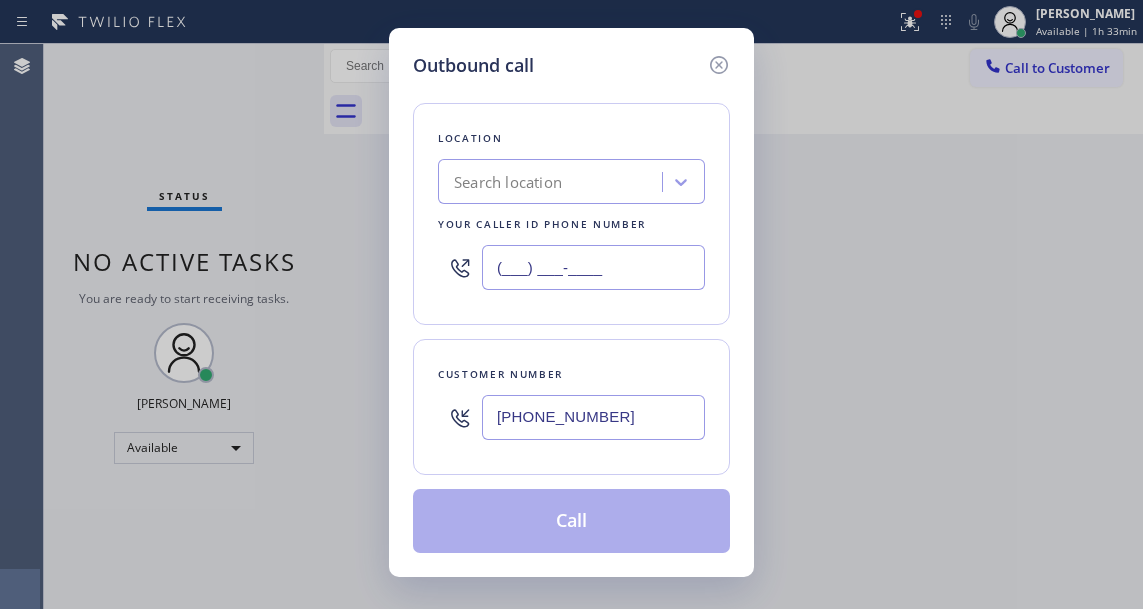 click on "(___) ___-____" at bounding box center [593, 267] 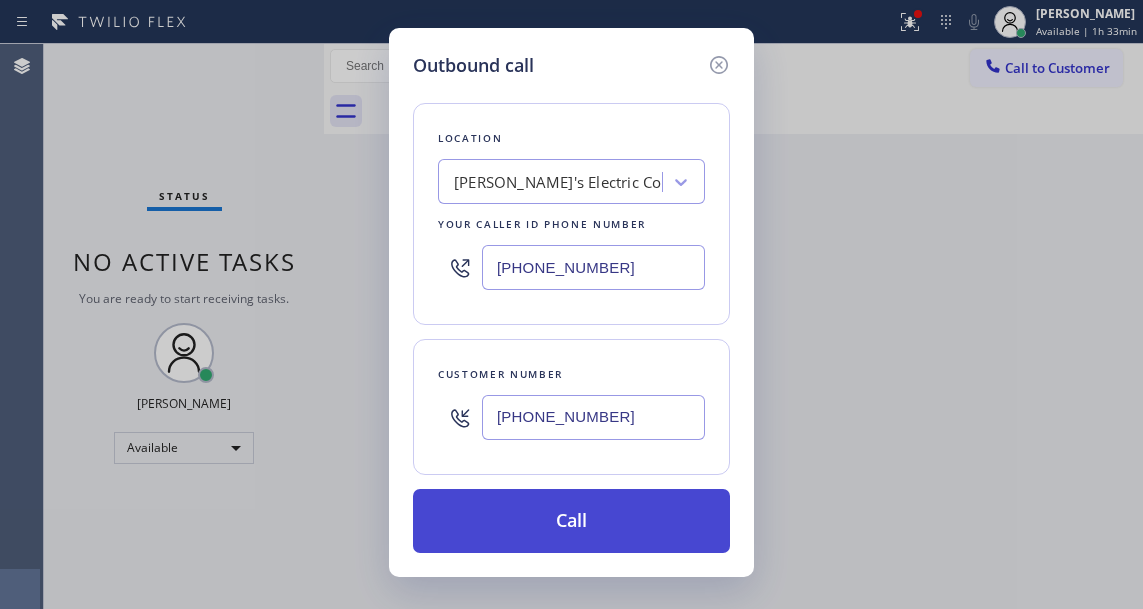 type on "[PHONE_NUMBER]" 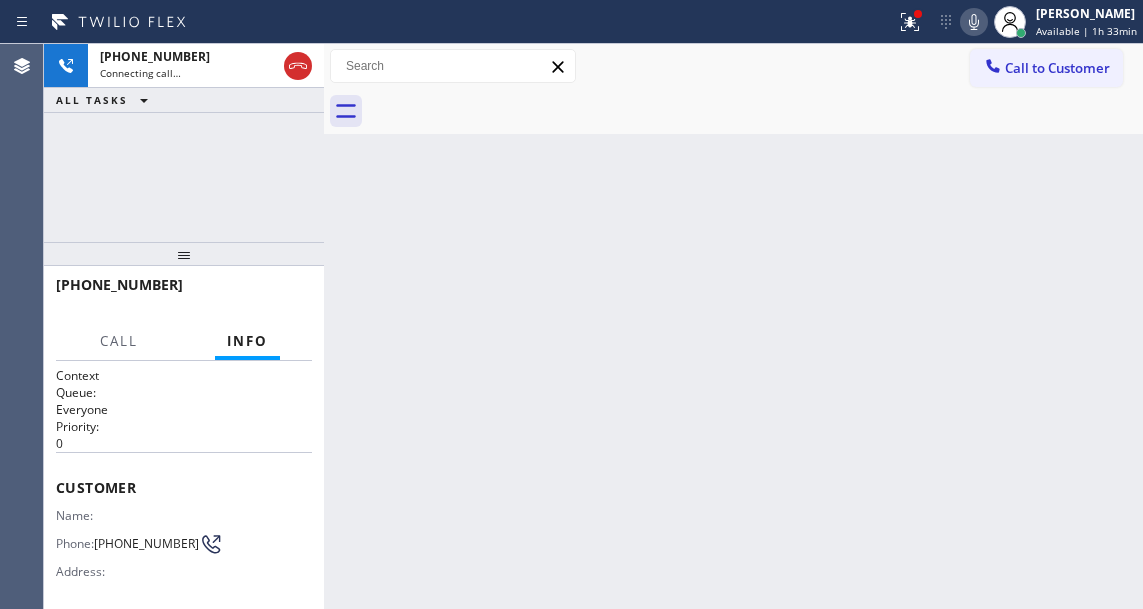 click on "Back to Dashboard Change Sender ID Customers Technicians Select a contact Outbound call Technician Search Technician Your caller id phone number Your caller id phone number Call Technician info Name   Phone none Address none Change Sender ID HVAC [PHONE_NUMBER] 5 Star Appliance [PHONE_NUMBER] Appliance Repair [PHONE_NUMBER] Plumbing [PHONE_NUMBER] Air Duct Cleaning [PHONE_NUMBER]  Electricians [PHONE_NUMBER] Cancel Change Check personal SMS Reset Change No tabs Call to Customer Outbound call Location Bond's Electric Co Your caller id phone number [PHONE_NUMBER] Customer number Call Outbound call Technician Search Technician Your caller id phone number Your caller id phone number Call" at bounding box center [733, 326] 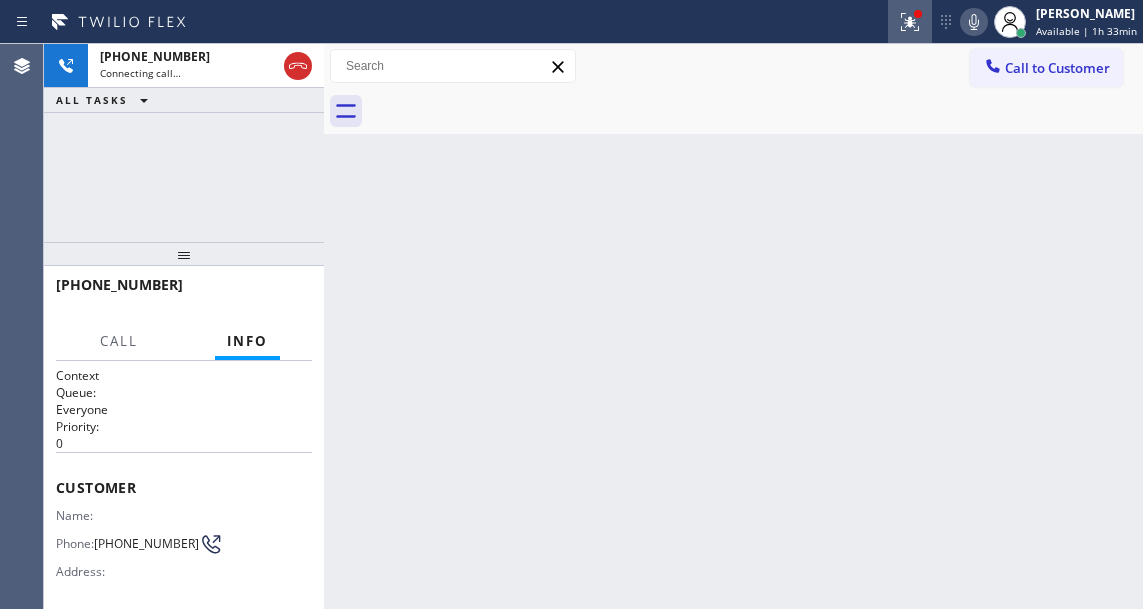 click 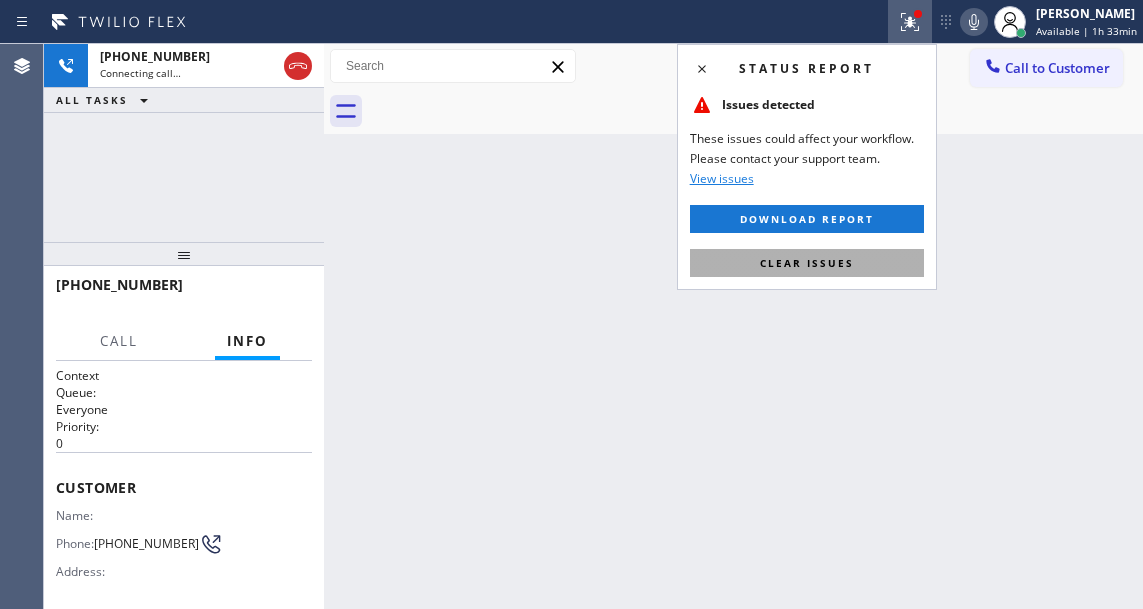 click on "Clear issues" at bounding box center [807, 263] 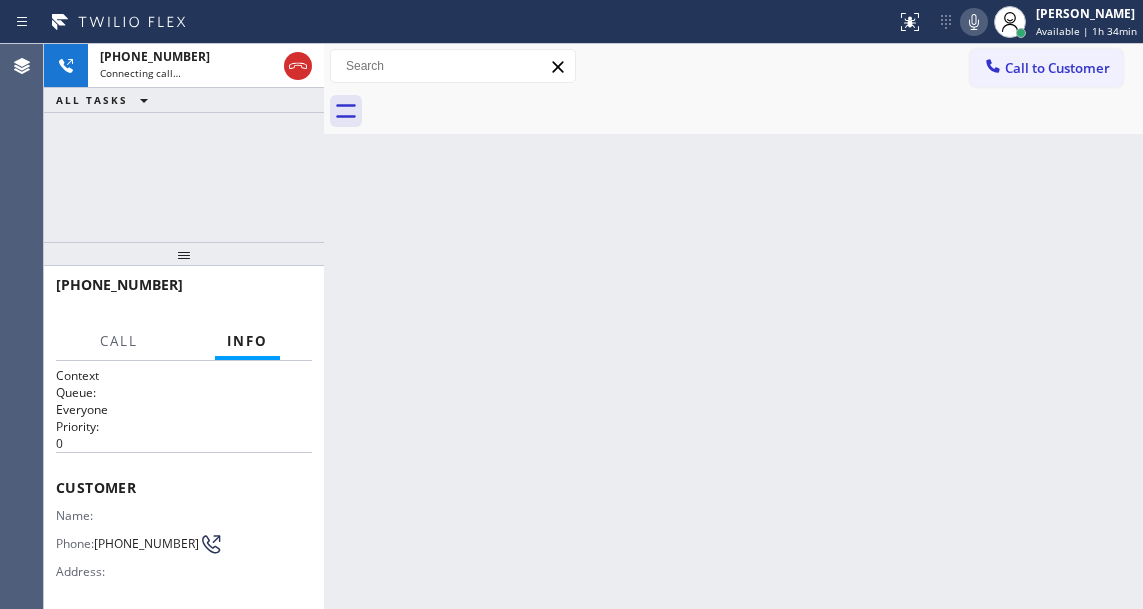 click on "[PHONE_NUMBER] Connecting call… ALL TASKS ALL TASKS ACTIVE TASKS TASKS IN WRAP UP" at bounding box center [184, 143] 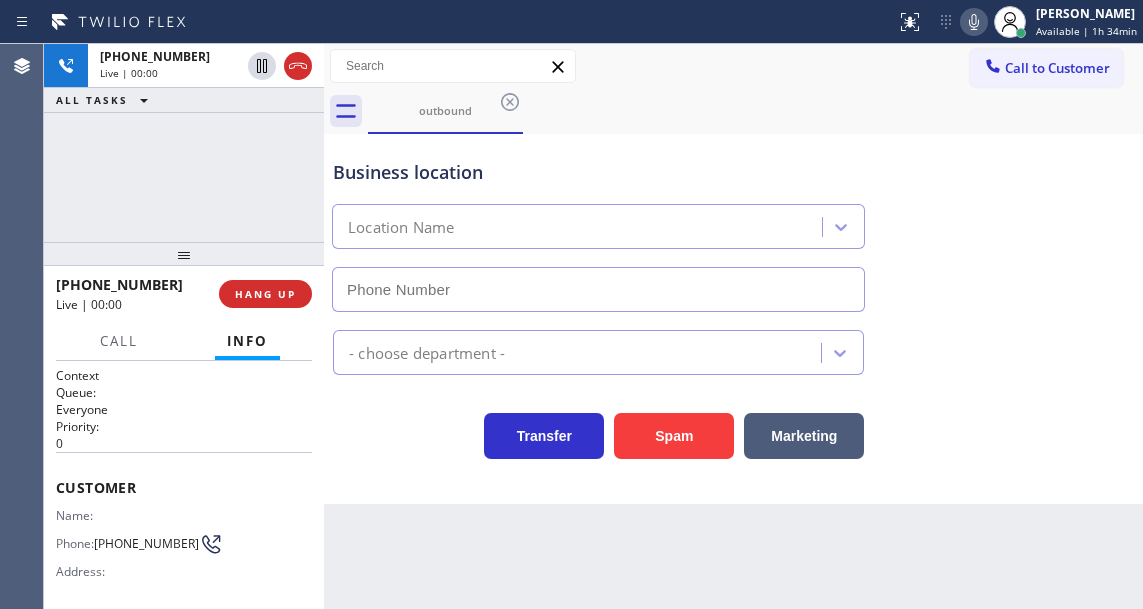 type on "[PHONE_NUMBER]" 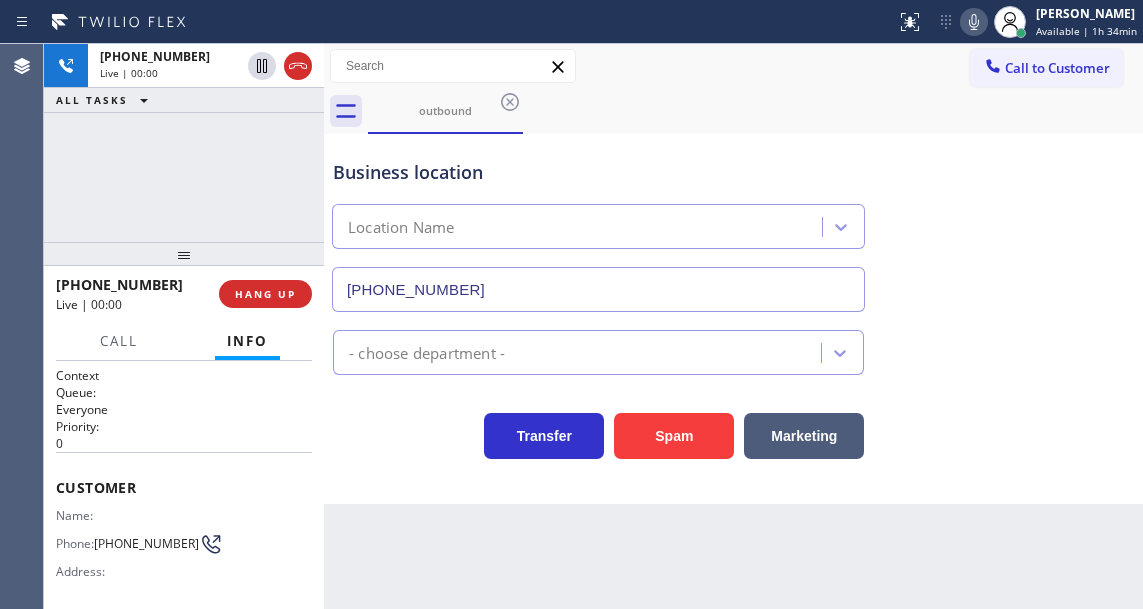 click on "Business location Location Name [PHONE_NUMBER]" at bounding box center (733, 221) 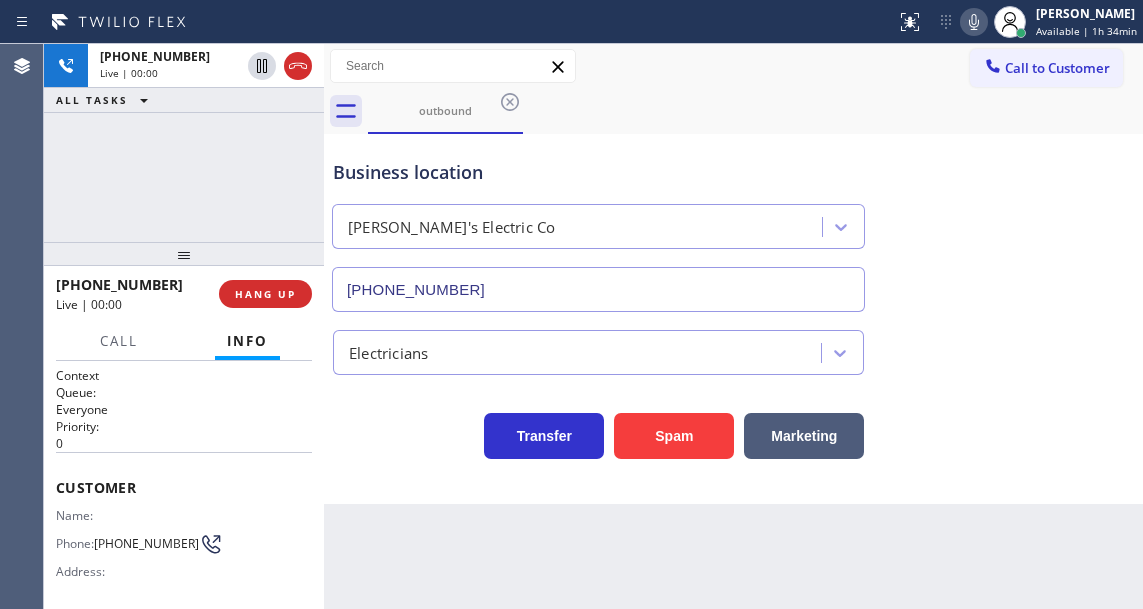 click on "Business location" at bounding box center (598, 172) 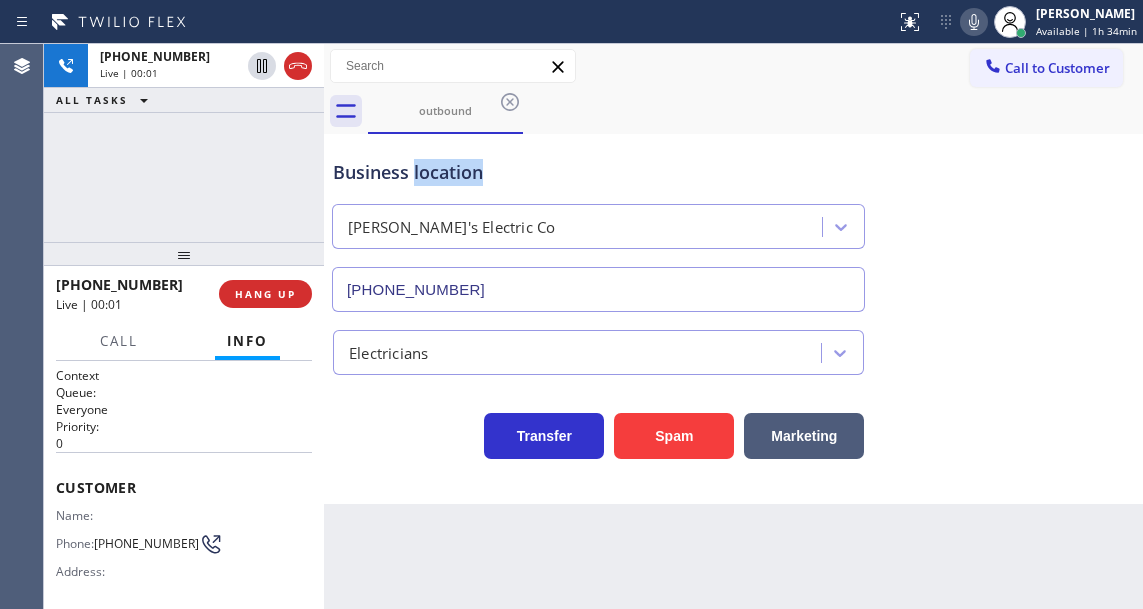 click on "Business location" at bounding box center [598, 172] 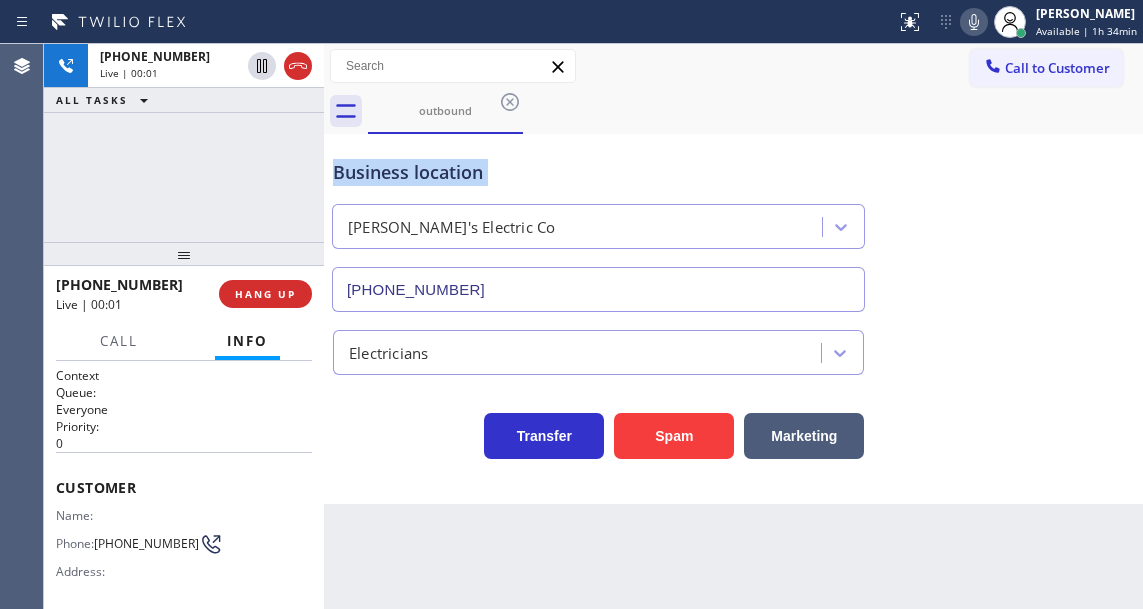 click on "Business location" at bounding box center (598, 172) 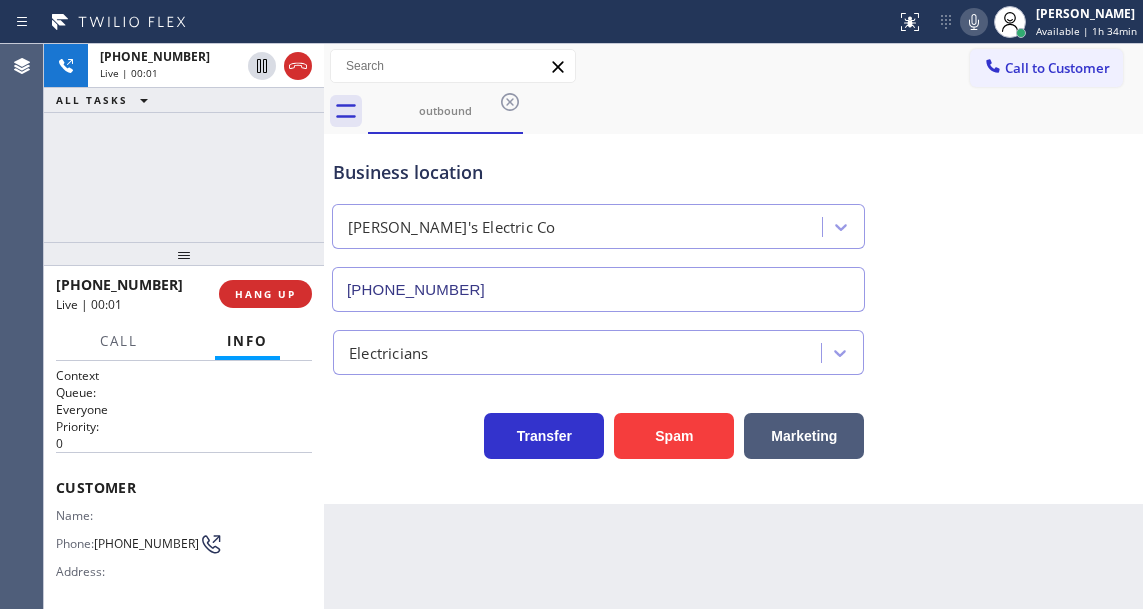 click on "Business location Bond's Electric Co [PHONE_NUMBER]" at bounding box center (598, 225) 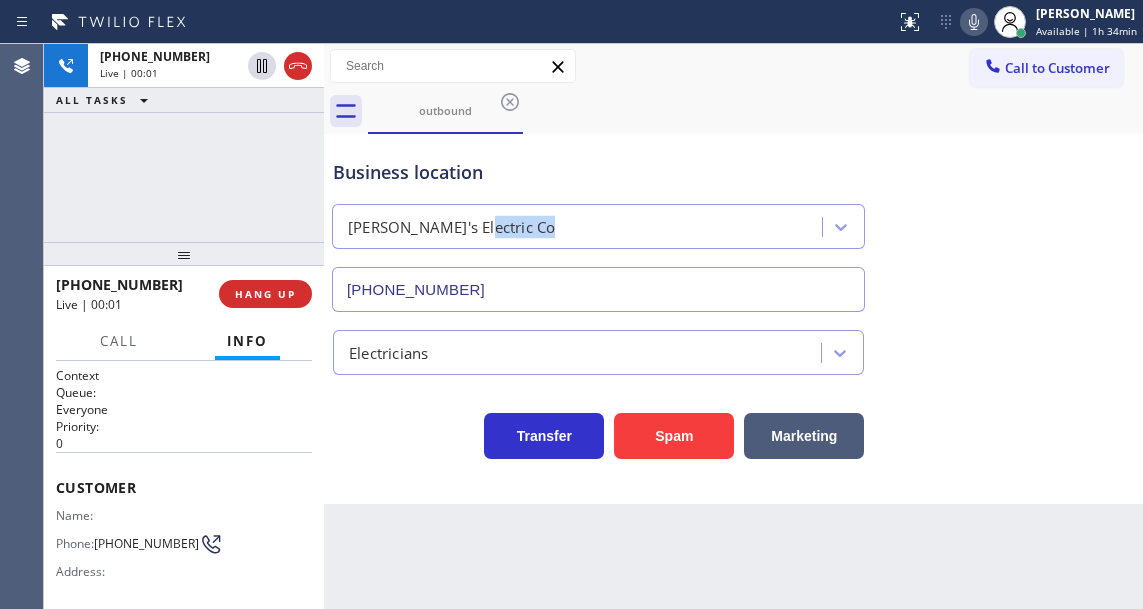click on "Business location Bond's Electric Co [PHONE_NUMBER]" at bounding box center [598, 225] 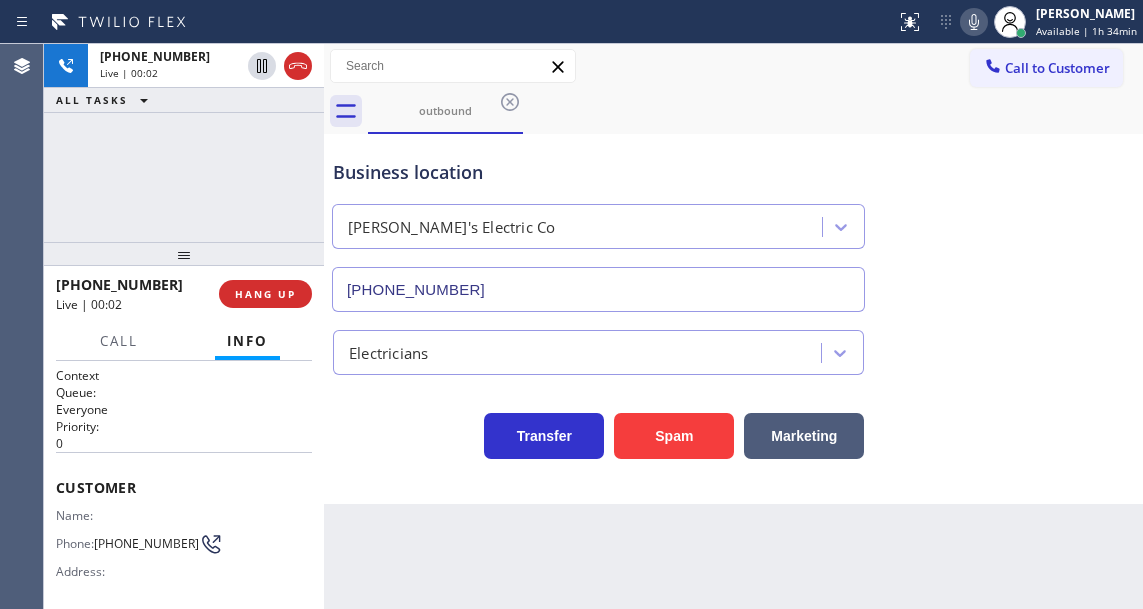 click on "Business location Bond's Electric Co [PHONE_NUMBER]" at bounding box center (598, 225) 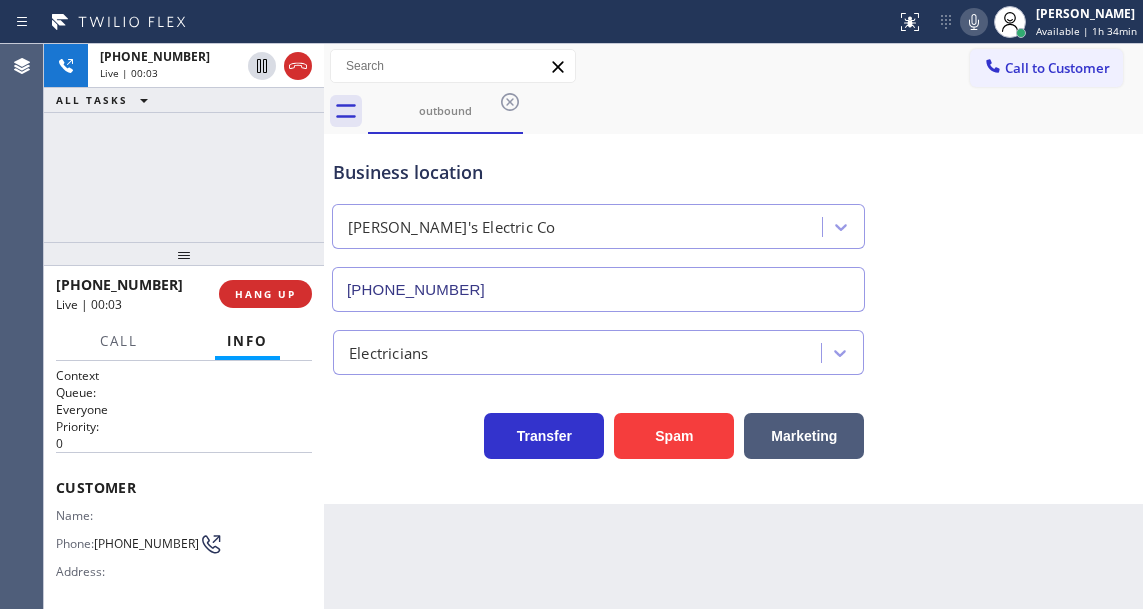 click on "Business location Bond's Electric Co [PHONE_NUMBER]" at bounding box center (598, 225) 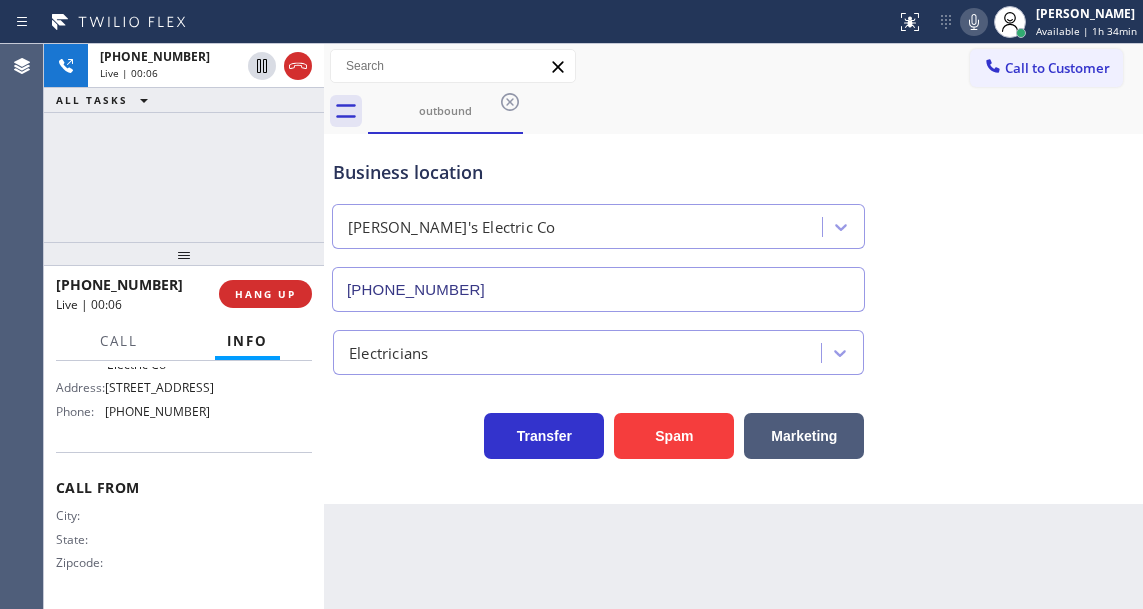 scroll, scrollTop: 381, scrollLeft: 0, axis: vertical 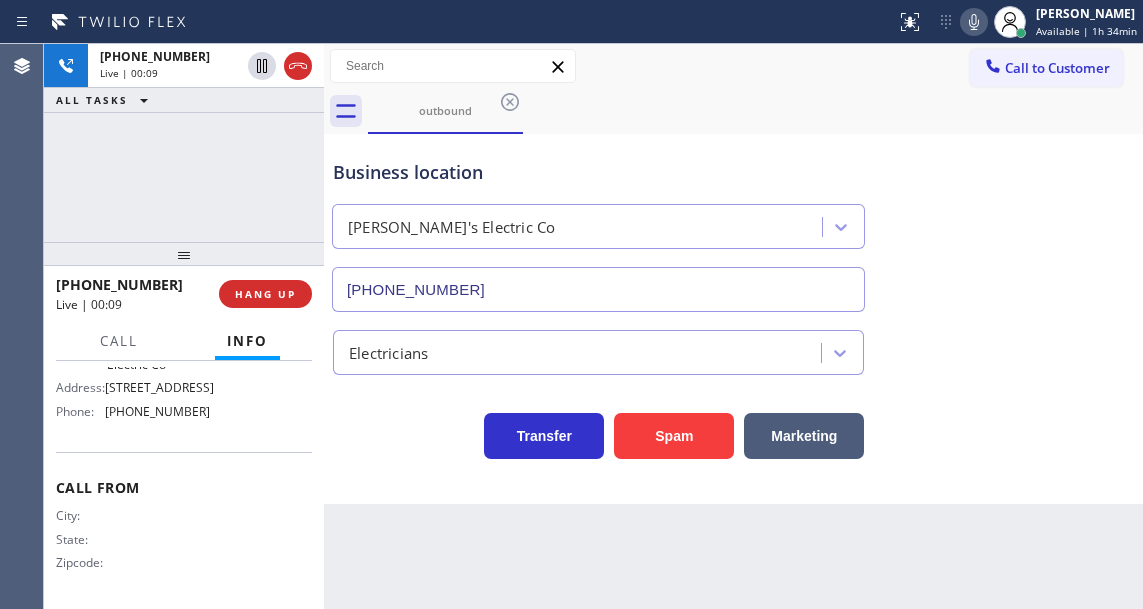 click on "Business location" at bounding box center [598, 172] 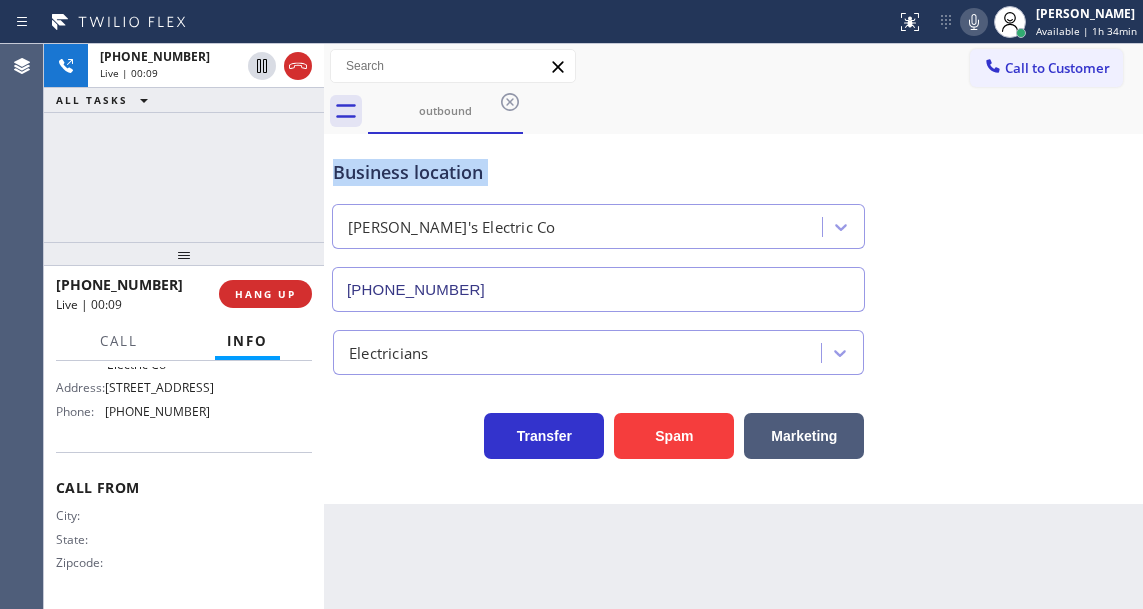 click on "Business location" at bounding box center (598, 172) 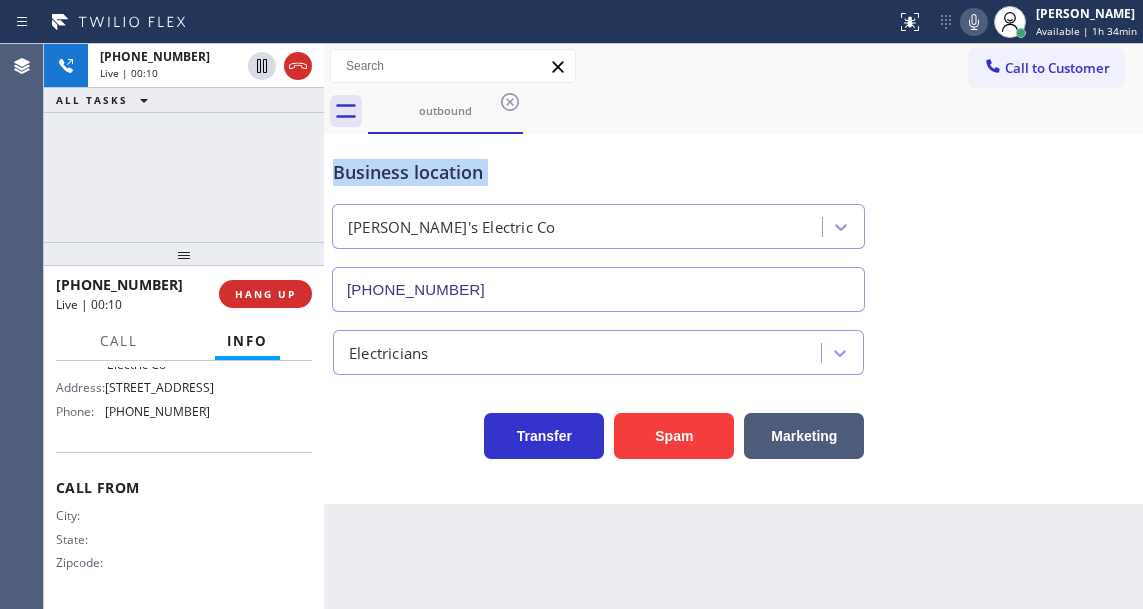 click on "Business location" at bounding box center [598, 172] 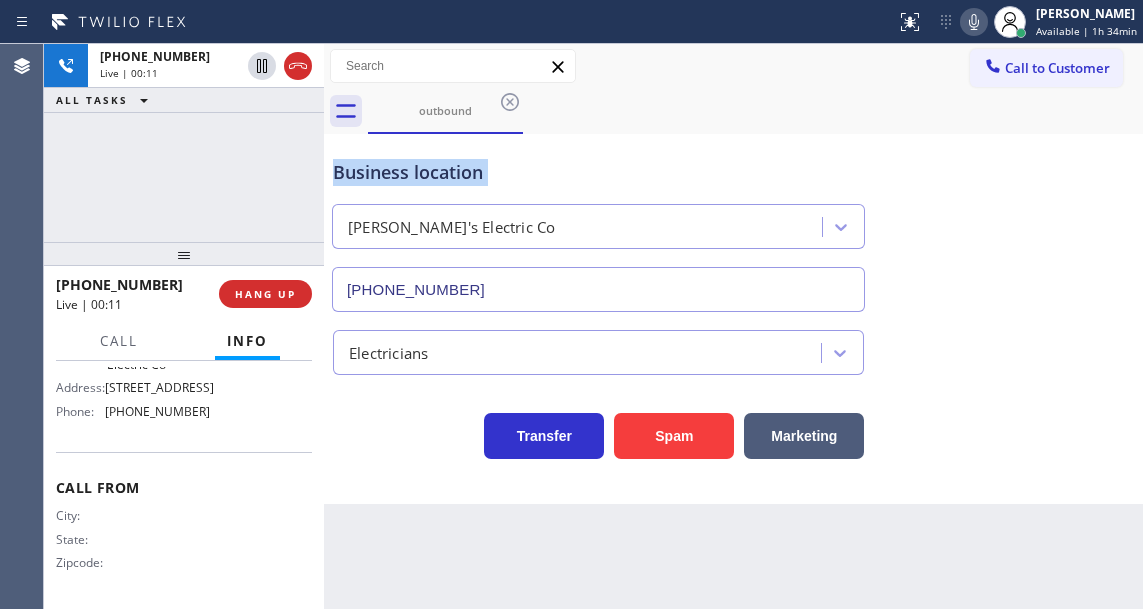 click on "Business location" at bounding box center (598, 172) 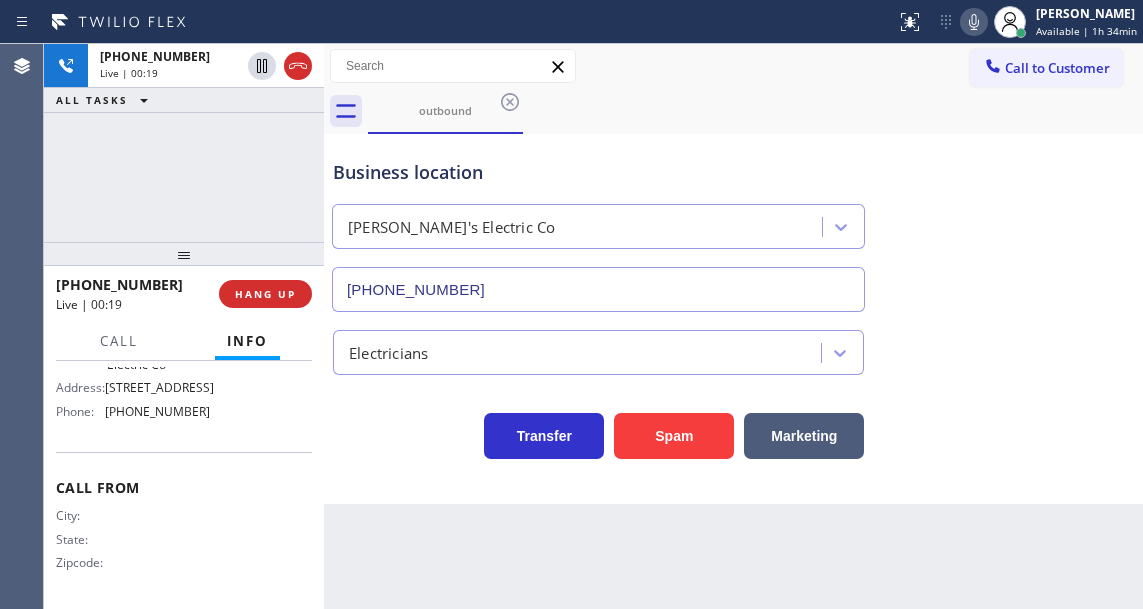 click on "Business location Bond's Electric Co [PHONE_NUMBER]" at bounding box center [733, 221] 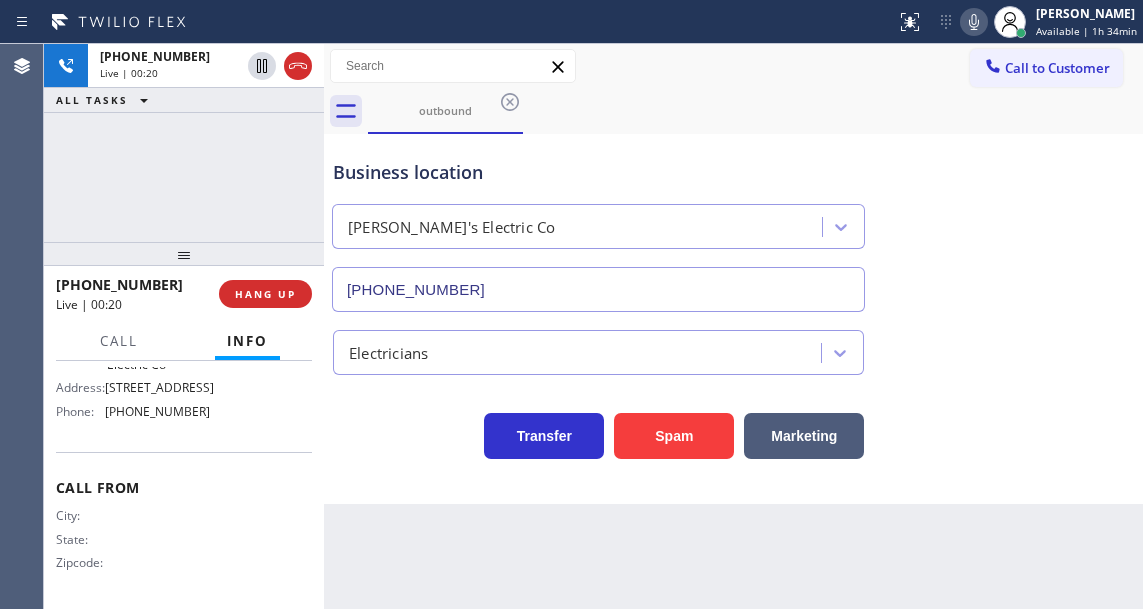 click on "Business location" at bounding box center (598, 172) 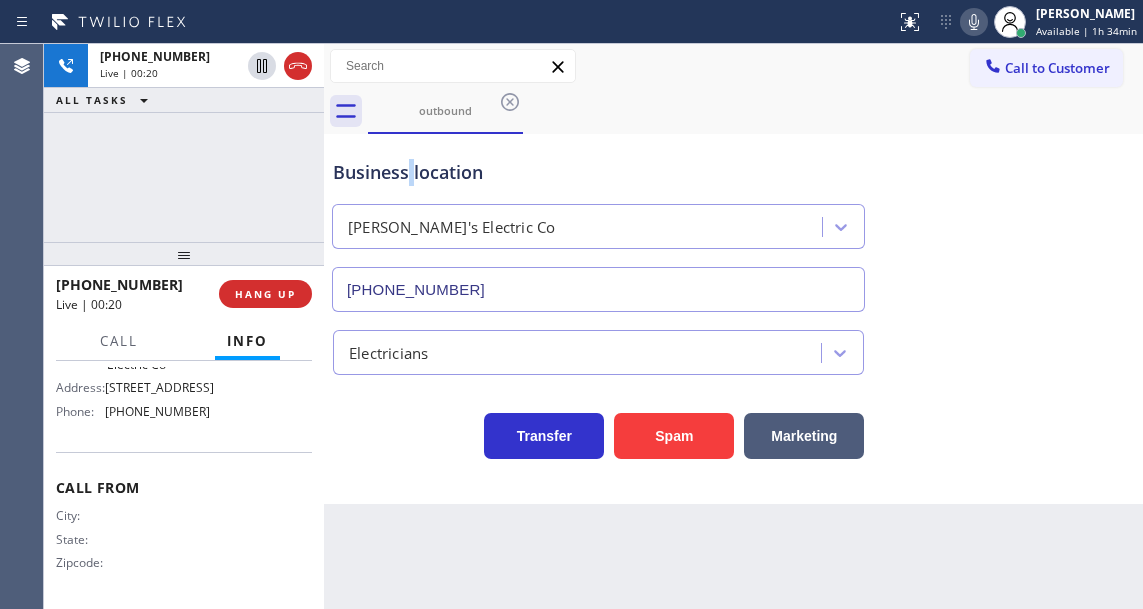 click on "Business location" at bounding box center [598, 172] 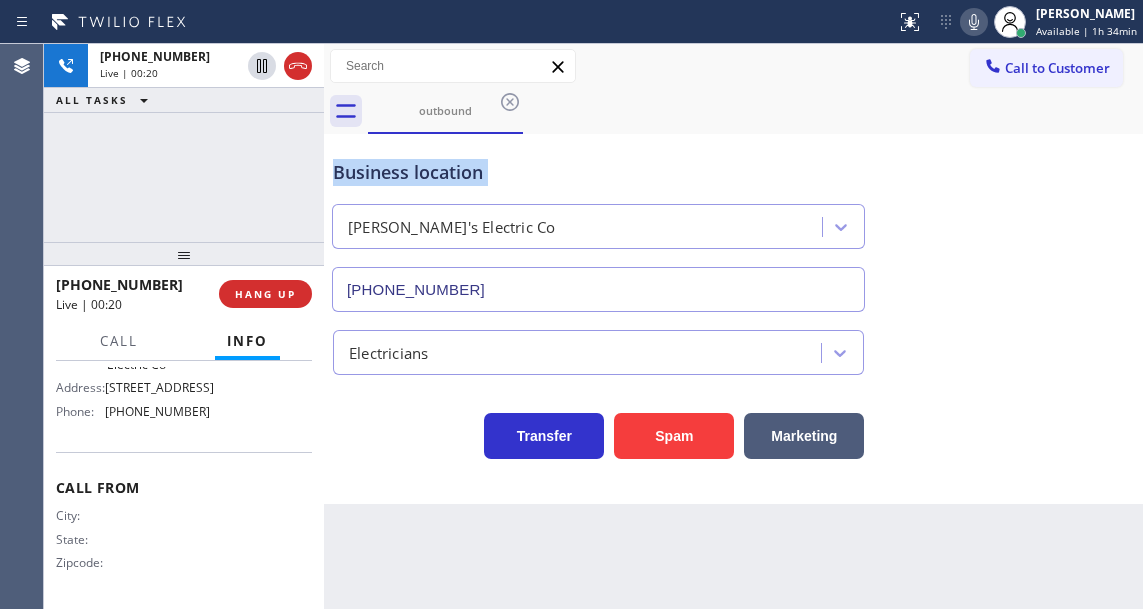 click on "Business location" at bounding box center [598, 172] 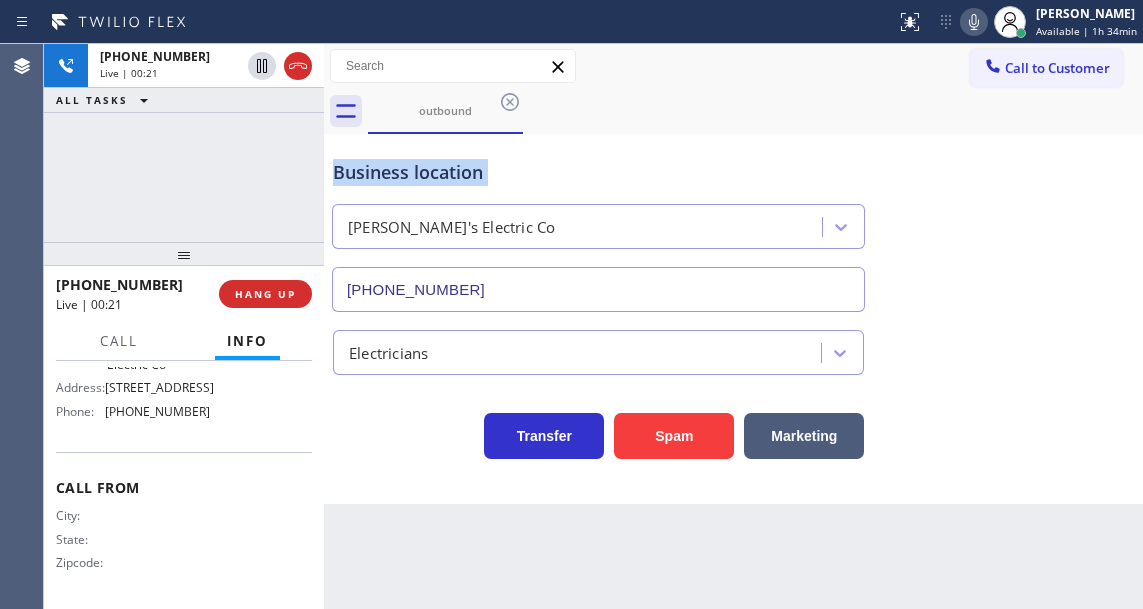 click on "Business location" at bounding box center (598, 172) 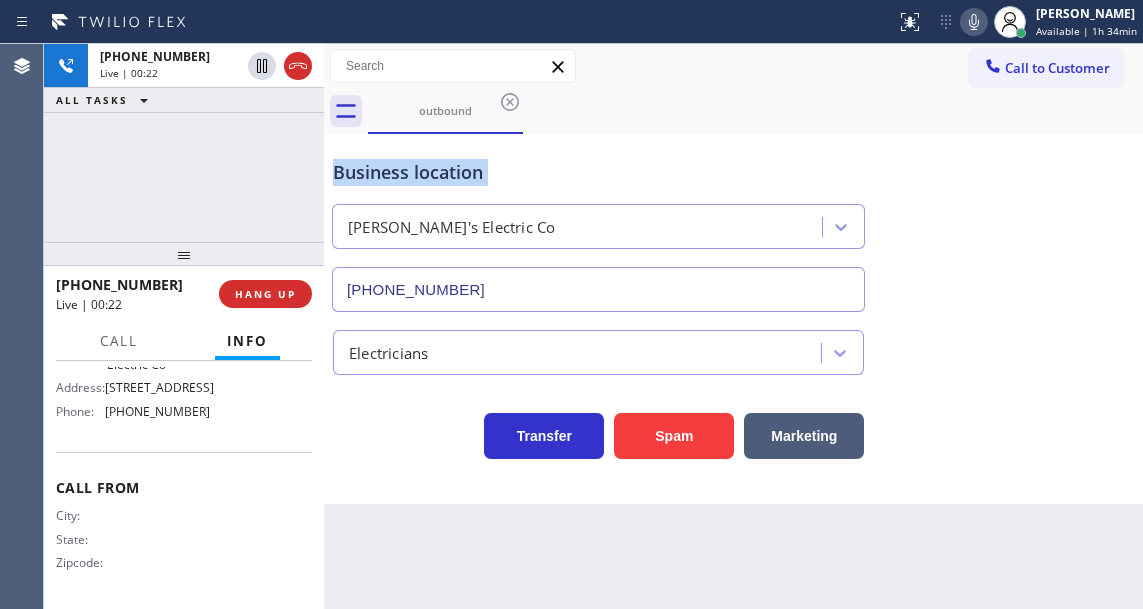 click on "Business location" at bounding box center (598, 172) 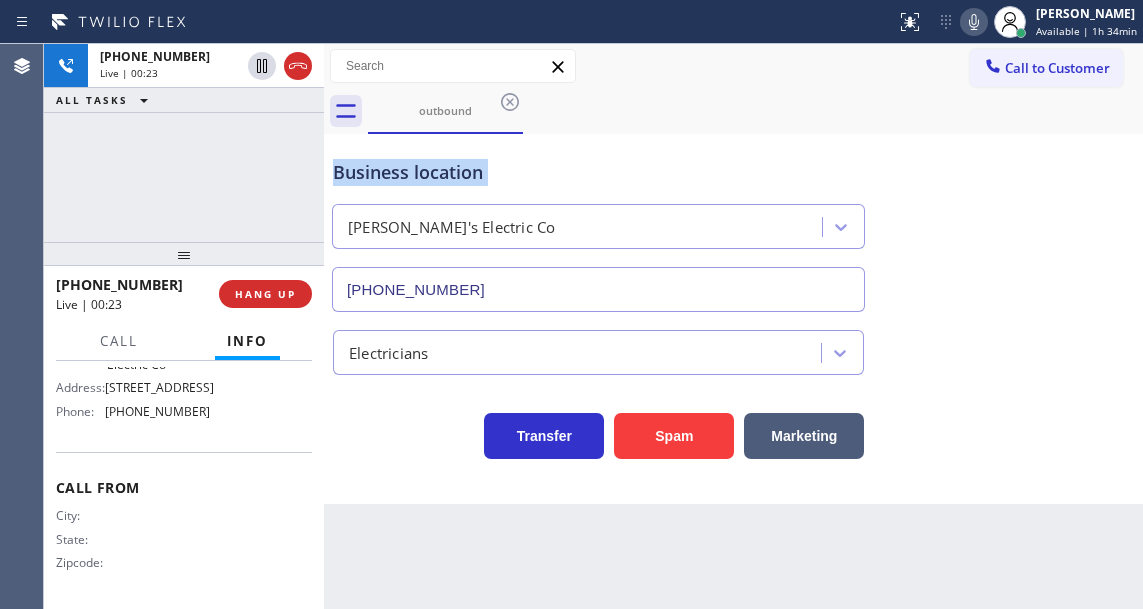 click on "Business location" at bounding box center [598, 172] 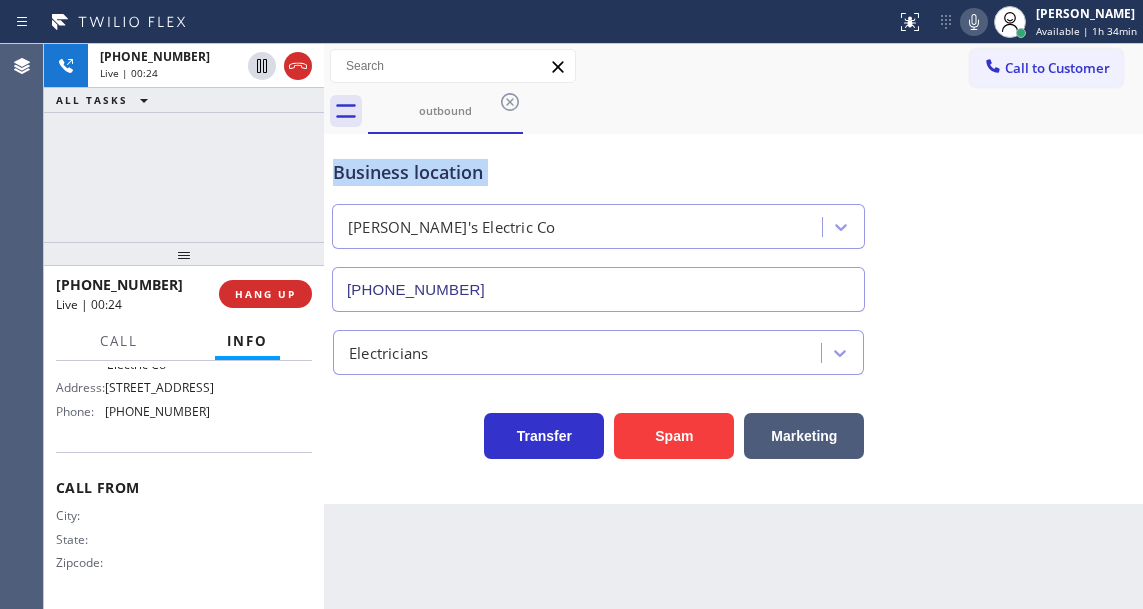 click on "Business location" at bounding box center (598, 172) 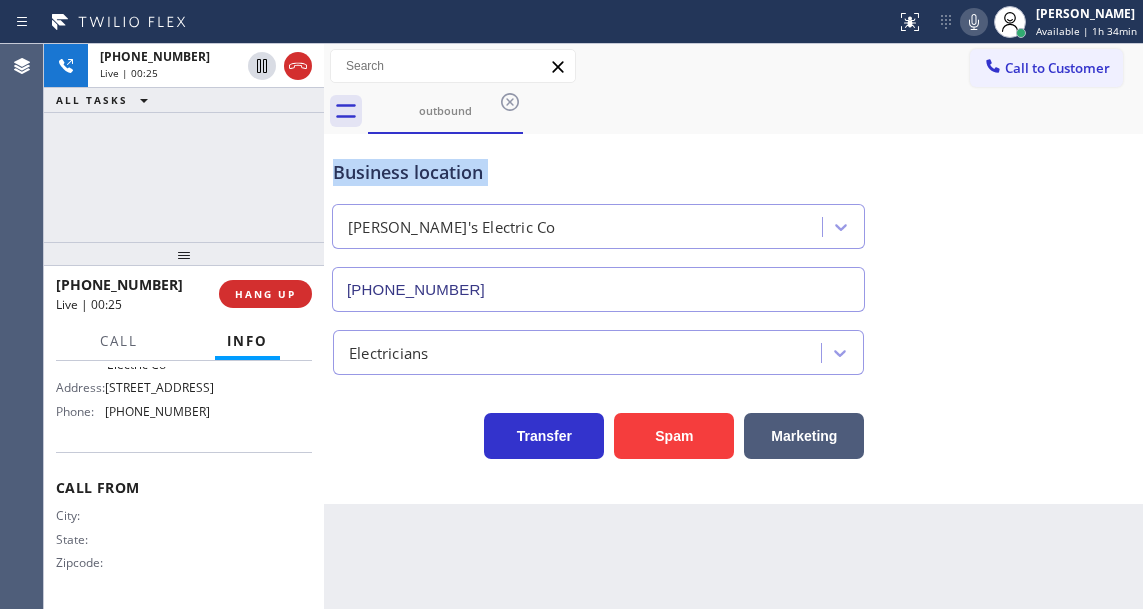 click on "Business location" at bounding box center (598, 172) 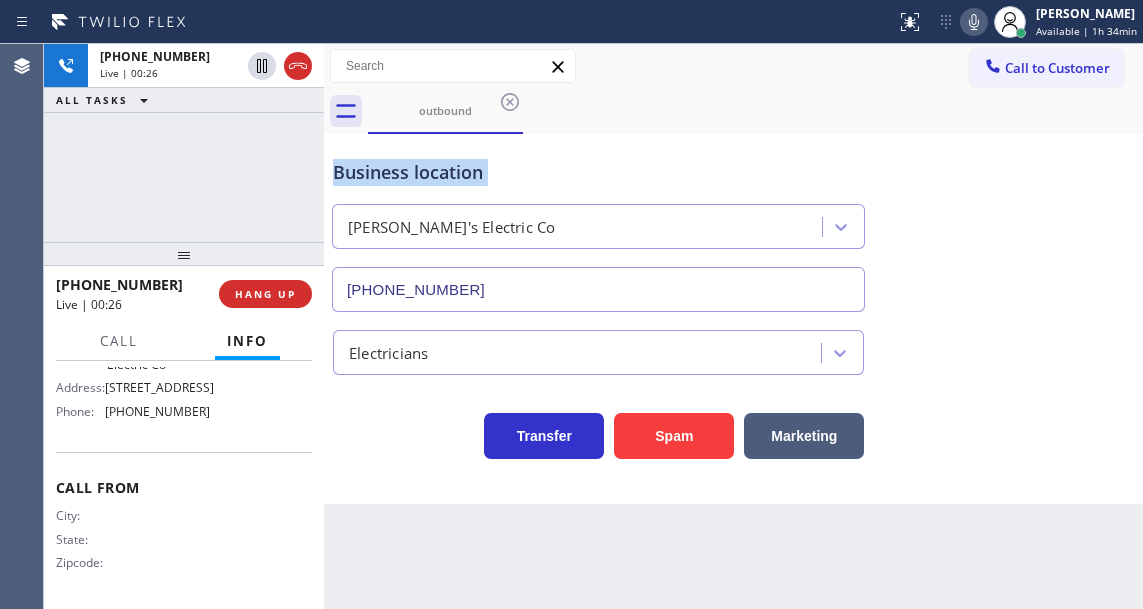 click on "Business location" at bounding box center [598, 172] 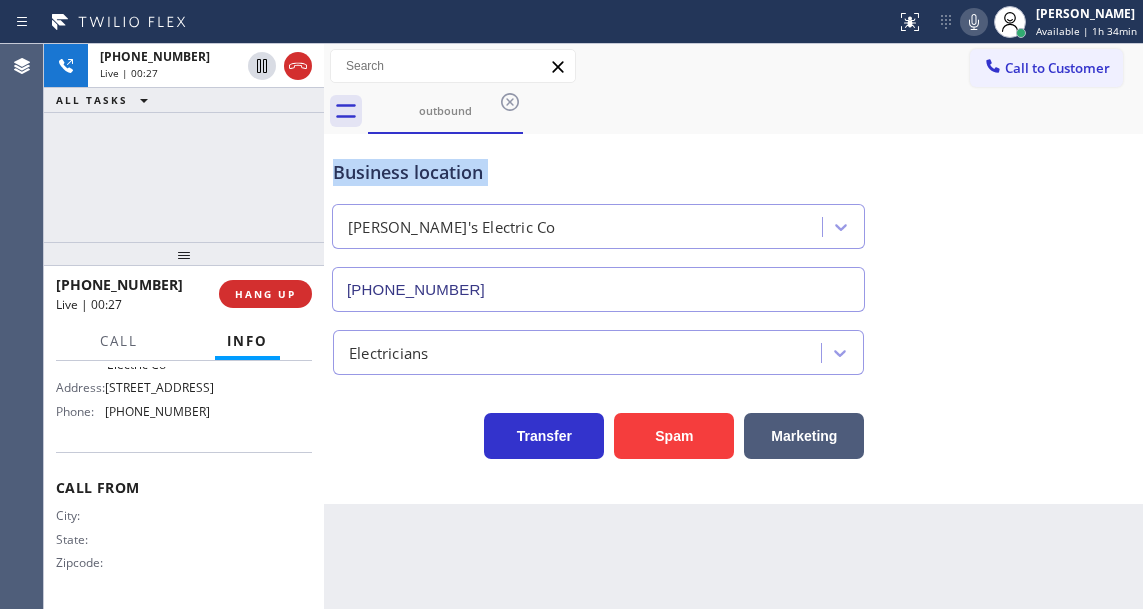 click on "Business location" at bounding box center (598, 172) 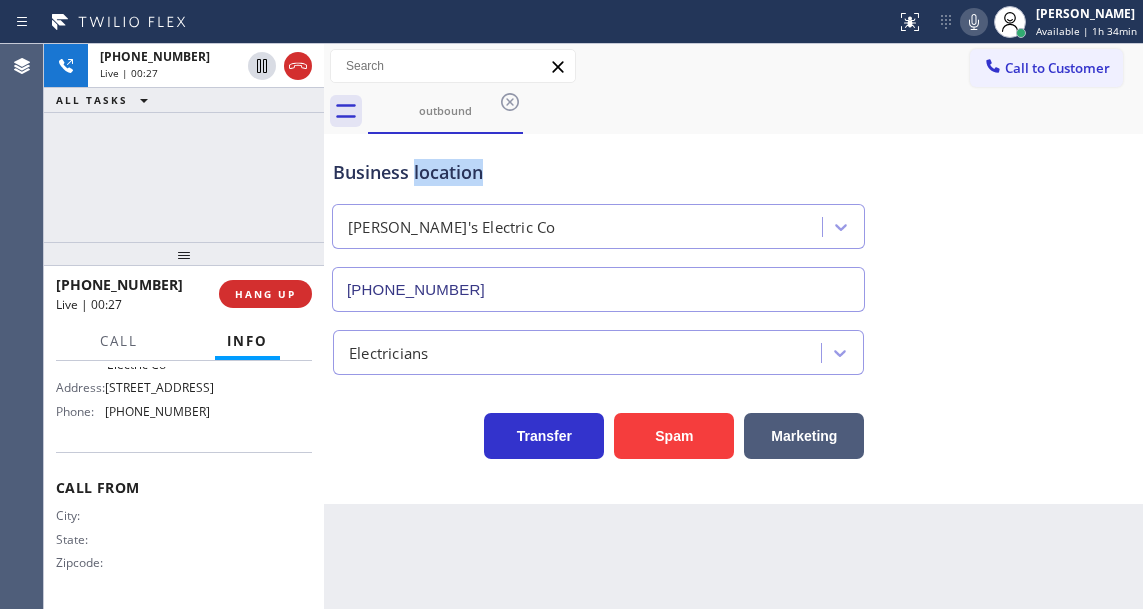 click on "Business location" at bounding box center [598, 172] 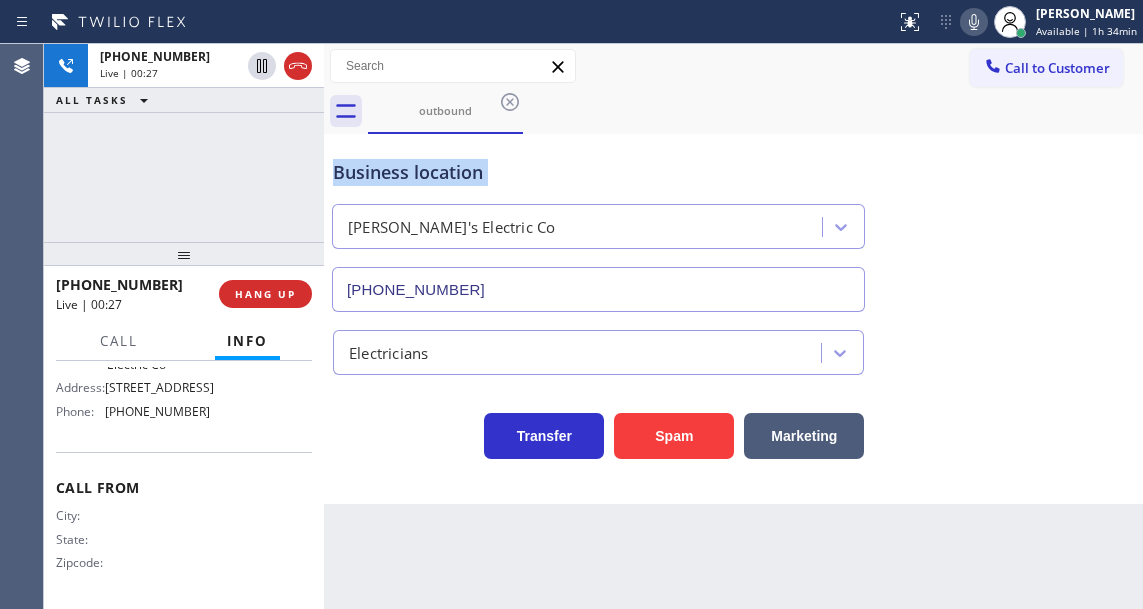 click on "Business location" at bounding box center [598, 172] 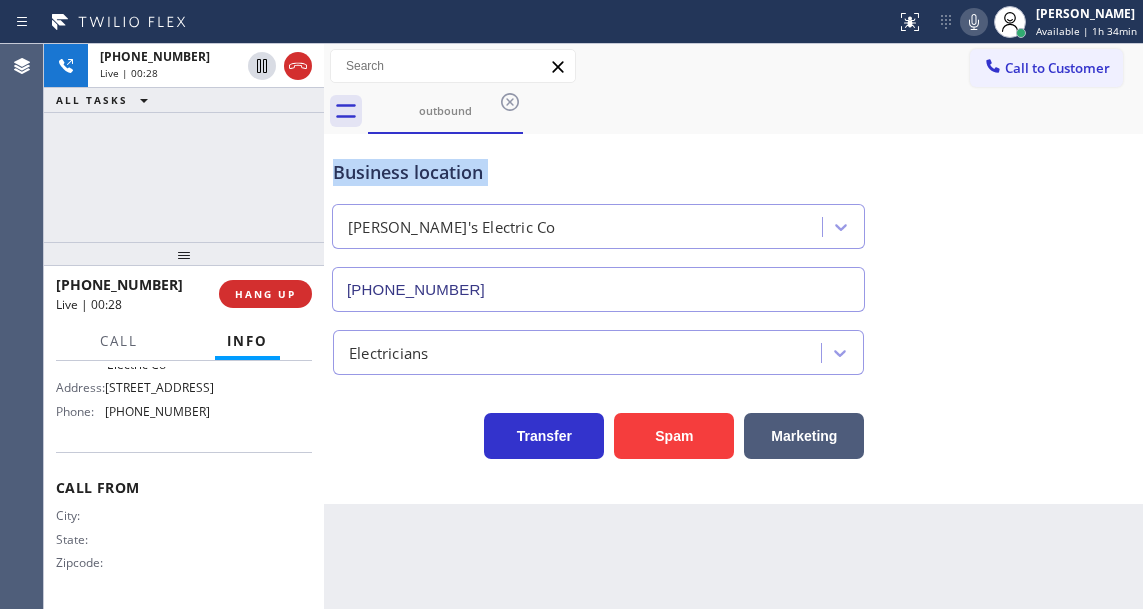 click on "Business location" at bounding box center (598, 172) 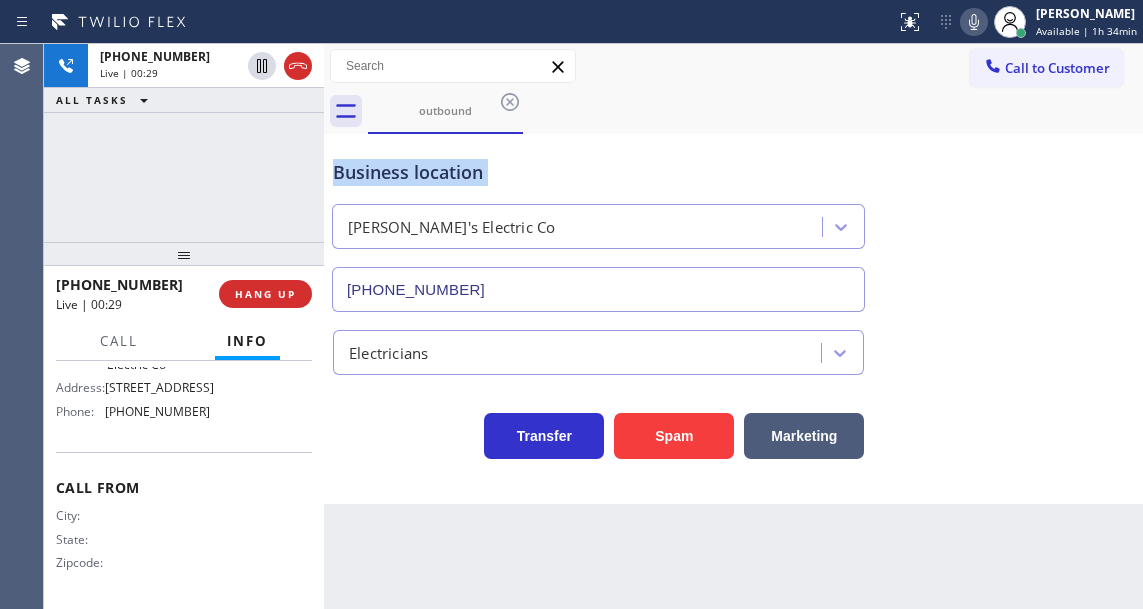 click on "Business location" at bounding box center [598, 172] 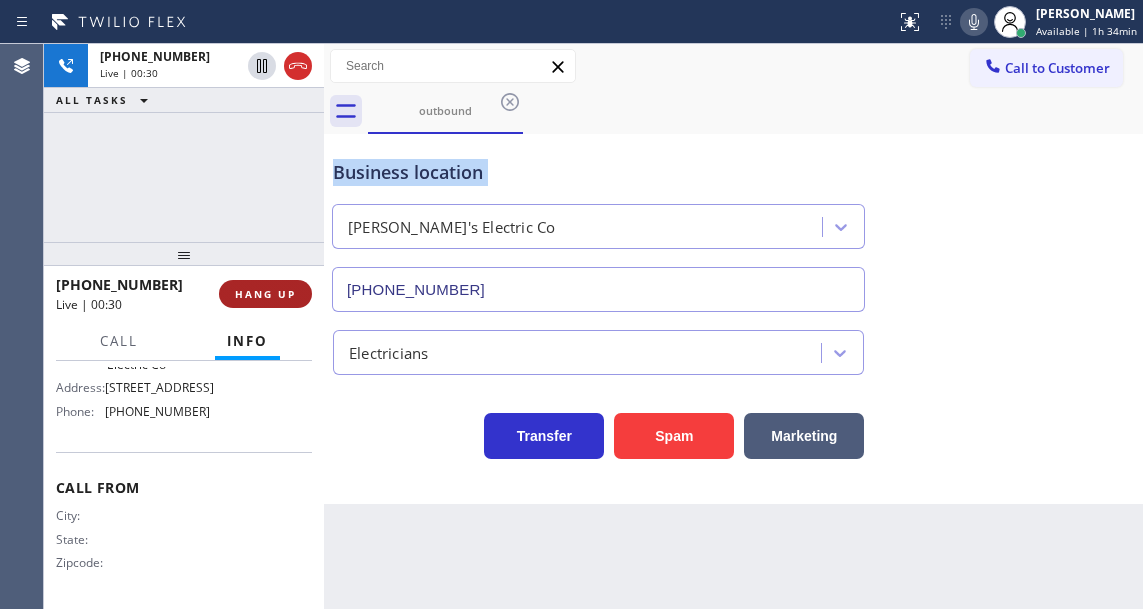 click on "HANG UP" at bounding box center [265, 294] 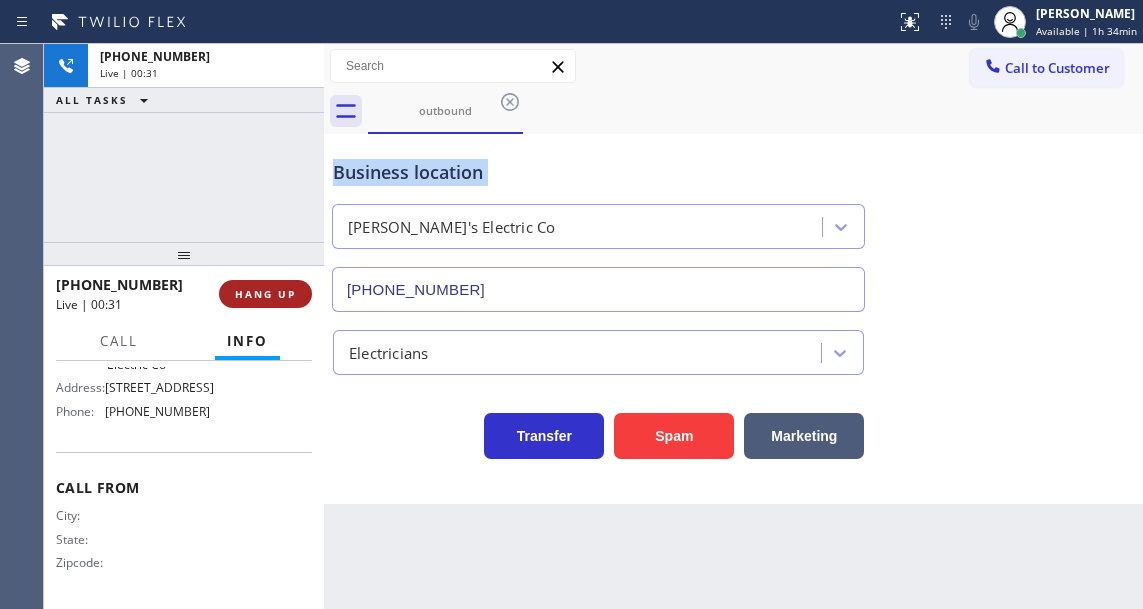 click on "HANG UP" at bounding box center (265, 294) 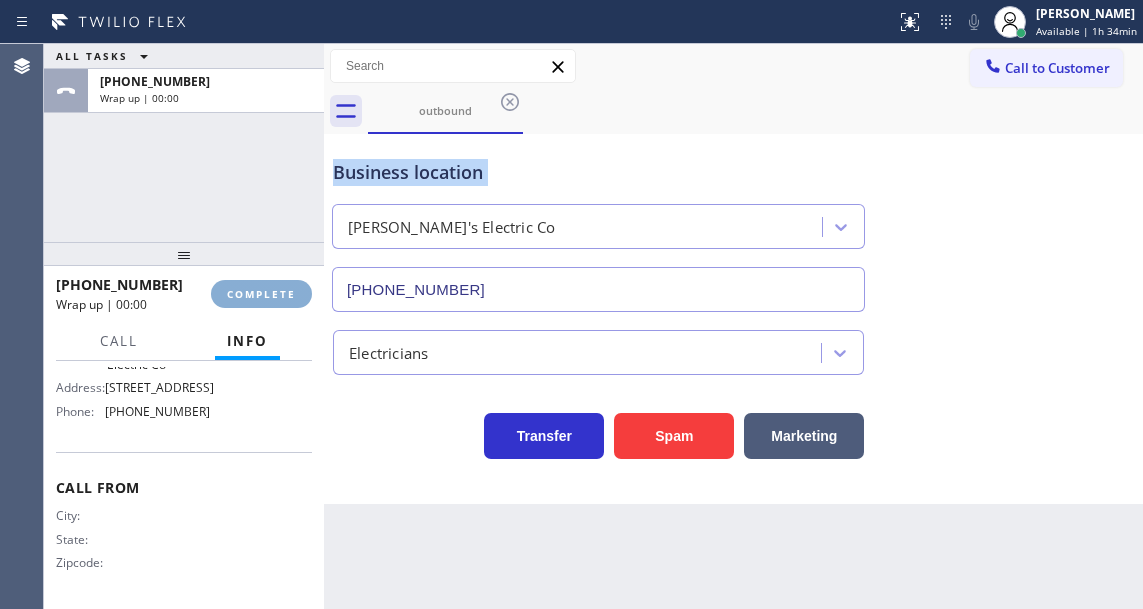 click on "COMPLETE" at bounding box center [261, 294] 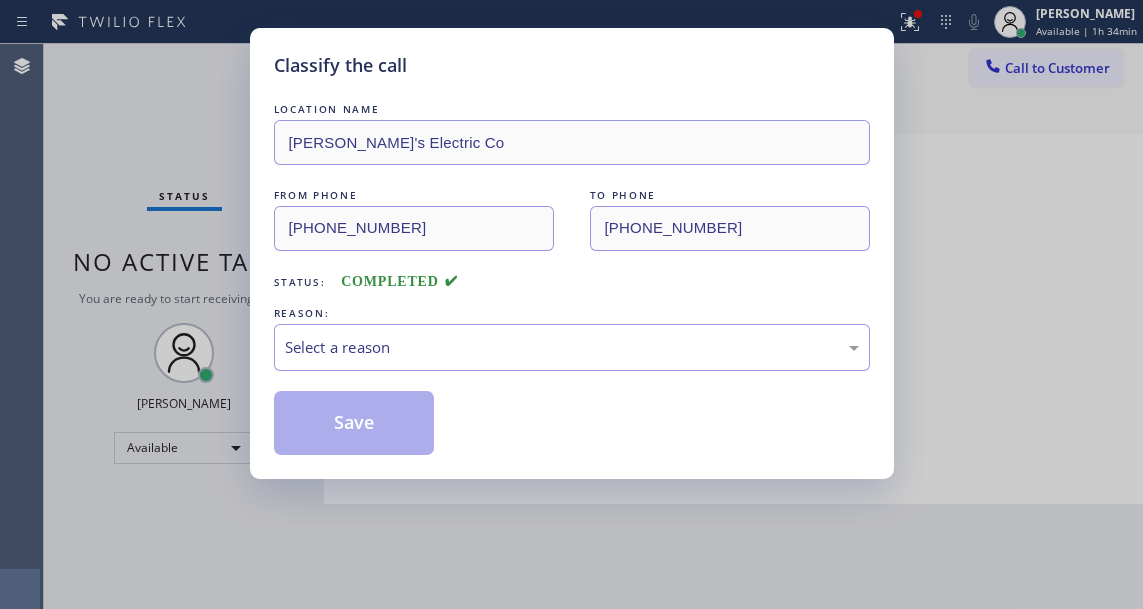 click on "LOCATION NAME [PERSON_NAME]'s Electric Co FROM PHONE [PHONE_NUMBER] TO PHONE [PHONE_NUMBER] Status: COMPLETED REASON: Select a reason Save" at bounding box center (572, 277) 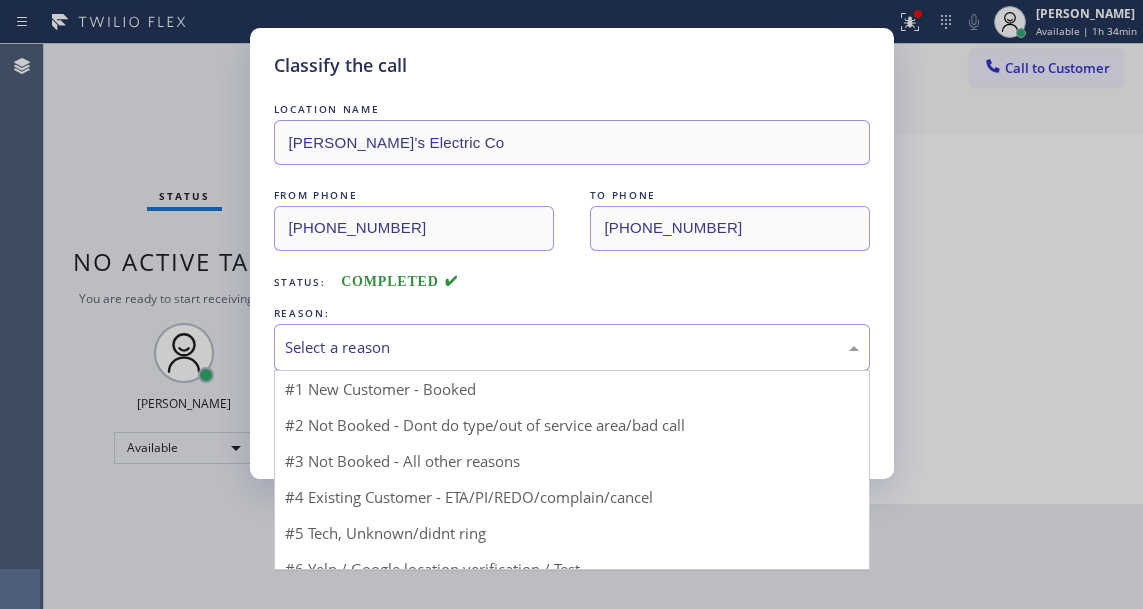 click on "Select a reason" at bounding box center (572, 347) 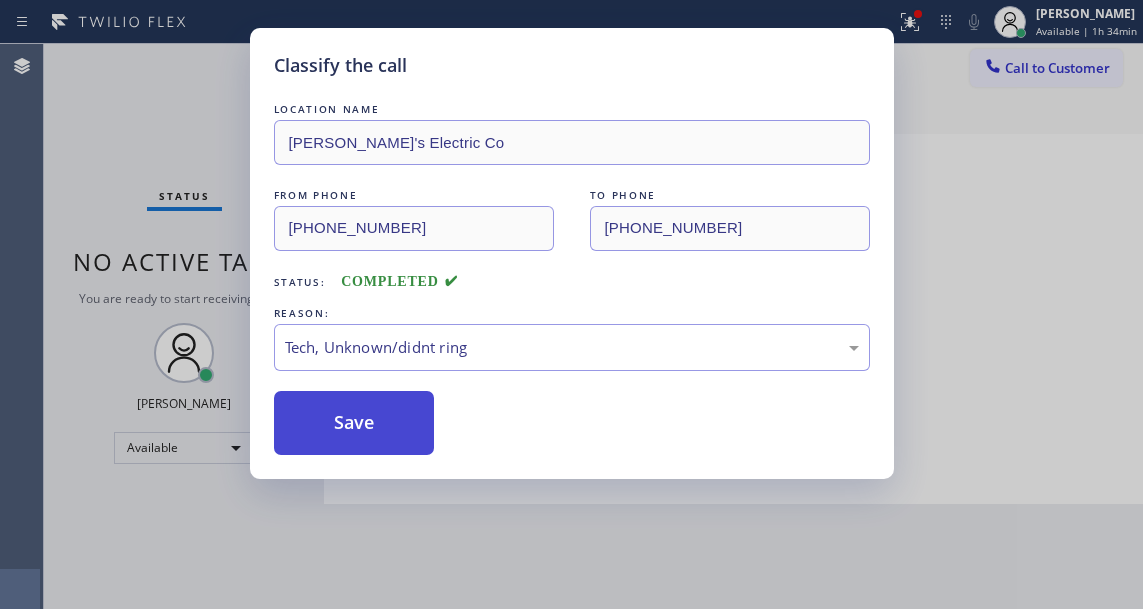 click on "Save" at bounding box center [354, 423] 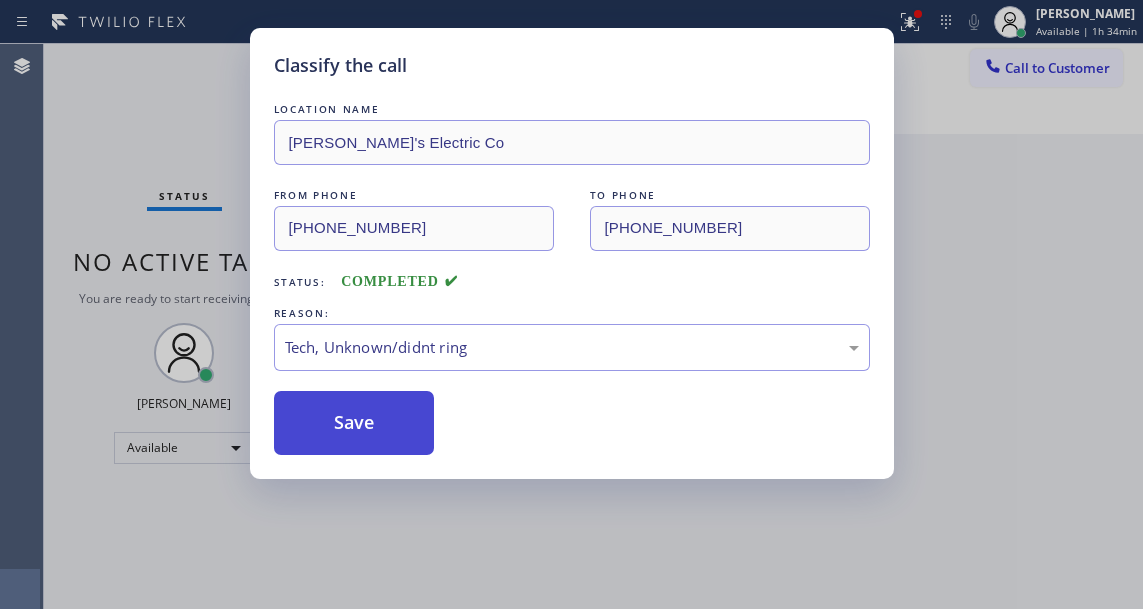 click on "Save" at bounding box center [354, 423] 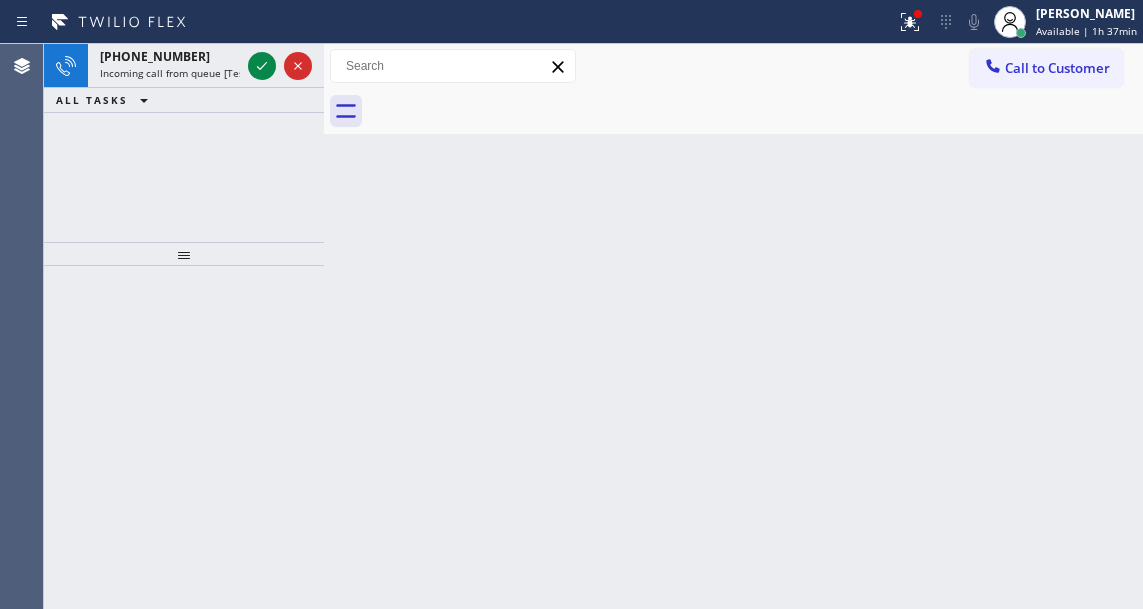 click on "Back to Dashboard Change Sender ID Customers Technicians Select a contact Outbound call Technician Search Technician Your caller id phone number Your caller id phone number Call Technician info Name   Phone none Address none Change Sender ID HVAC [PHONE_NUMBER] 5 Star Appliance [PHONE_NUMBER] Appliance Repair [PHONE_NUMBER] Plumbing [PHONE_NUMBER] Air Duct Cleaning [PHONE_NUMBER]  Electricians [PHONE_NUMBER] Cancel Change Check personal SMS Reset Change No tabs Call to Customer Outbound call Location Bond's Electric Co Your caller id phone number [PHONE_NUMBER] Customer number Call Outbound call Technician Search Technician Your caller id phone number Your caller id phone number Call" at bounding box center [733, 326] 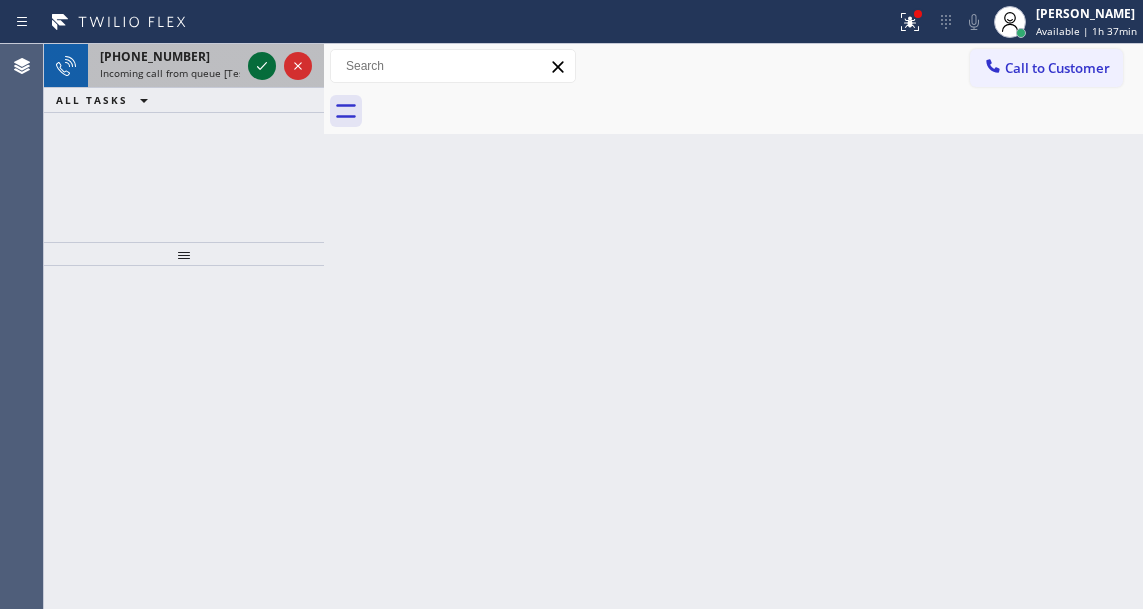 click 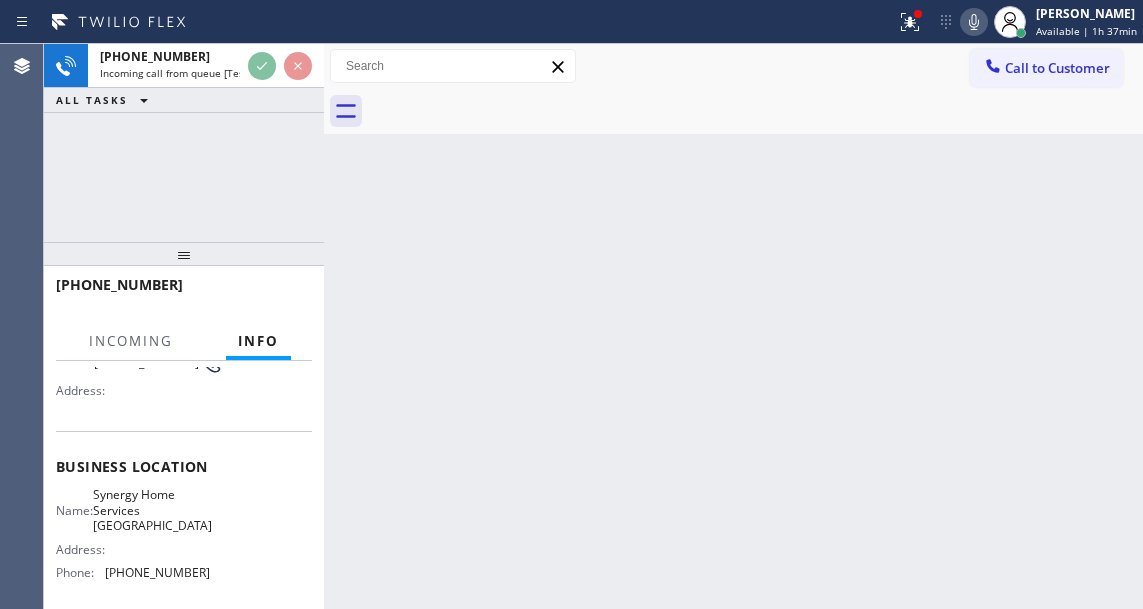 scroll, scrollTop: 200, scrollLeft: 0, axis: vertical 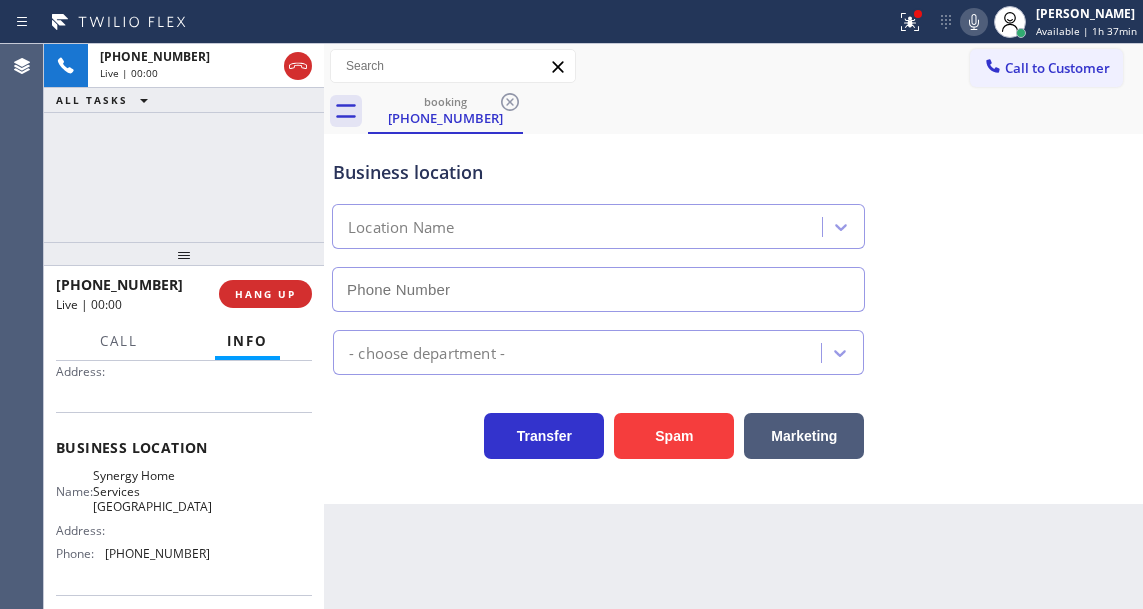 type on "[PHONE_NUMBER]" 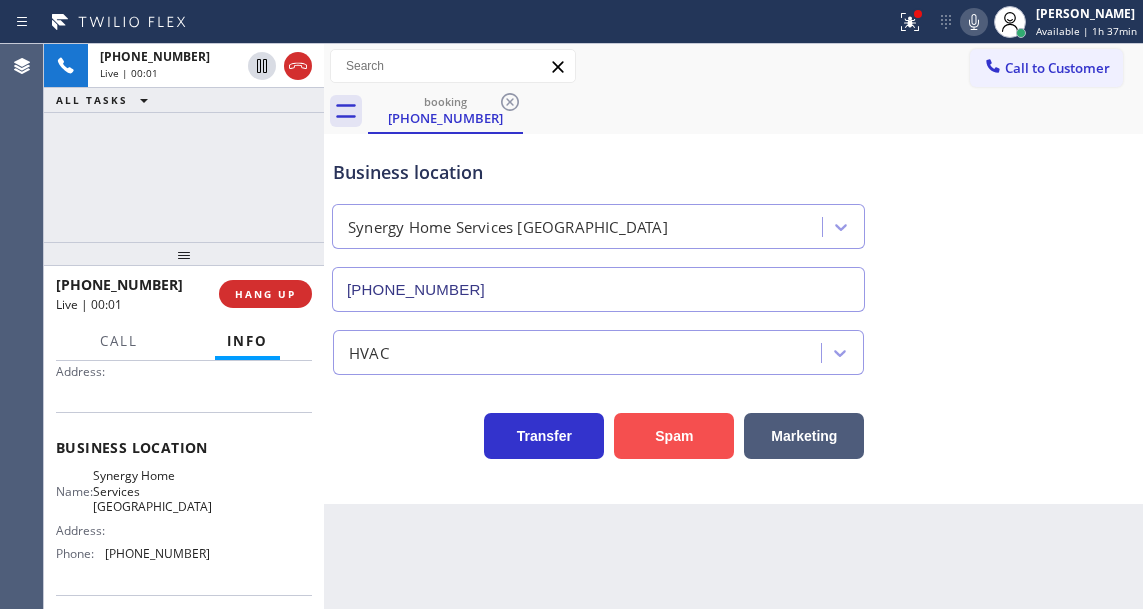 click on "Spam" at bounding box center [674, 436] 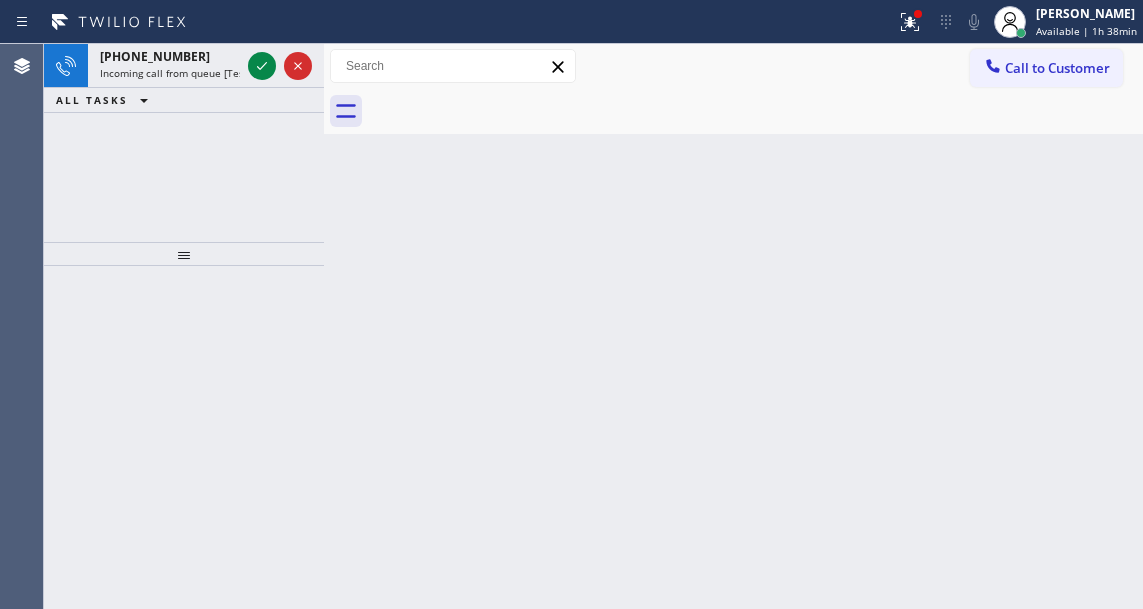 click on "Back to Dashboard Change Sender ID Customers Technicians Select a contact Outbound call Technician Search Technician Your caller id phone number Your caller id phone number Call Technician info Name   Phone none Address none Change Sender ID HVAC [PHONE_NUMBER] 5 Star Appliance [PHONE_NUMBER] Appliance Repair [PHONE_NUMBER] Plumbing [PHONE_NUMBER] Air Duct Cleaning [PHONE_NUMBER]  Electricians [PHONE_NUMBER] Cancel Change Check personal SMS Reset Change No tabs Call to Customer Outbound call Location Bond's Electric Co Your caller id phone number [PHONE_NUMBER] Customer number Call Outbound call Technician Search Technician Your caller id phone number Your caller id phone number Call" at bounding box center (733, 326) 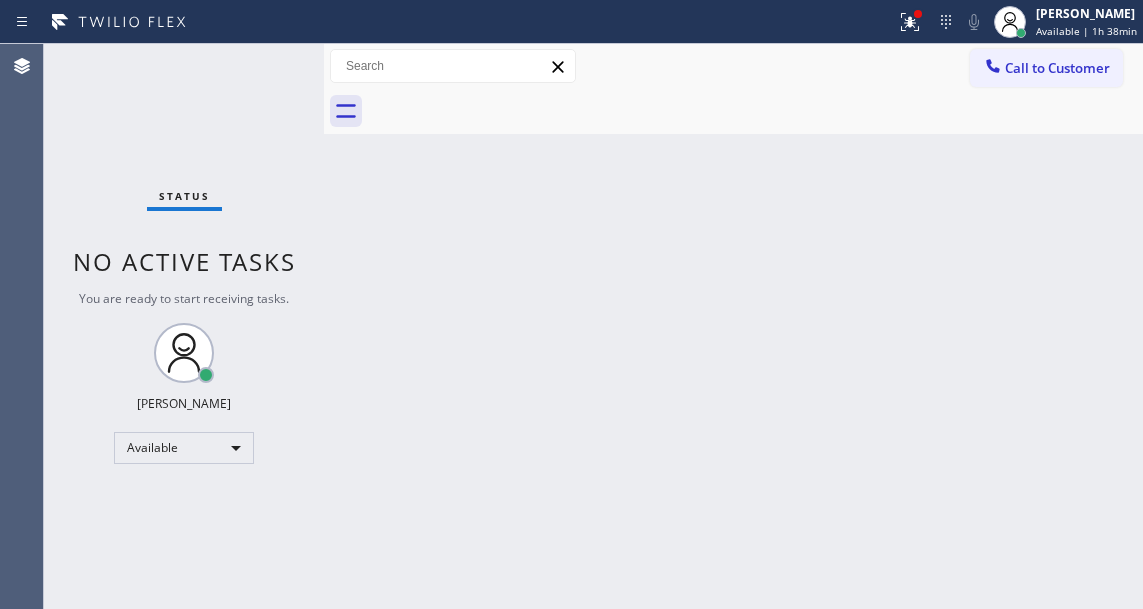 click on "Status   No active tasks     You are ready to start receiving tasks.   [PERSON_NAME]" at bounding box center [184, 326] 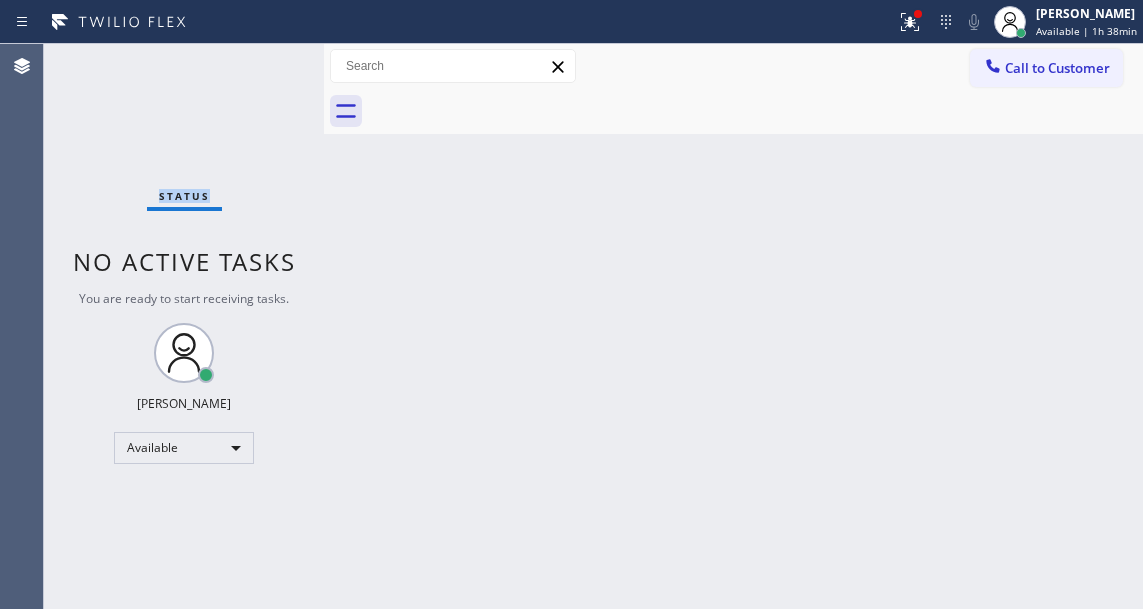 click on "Status   No active tasks     You are ready to start receiving tasks.   [PERSON_NAME]" at bounding box center (184, 326) 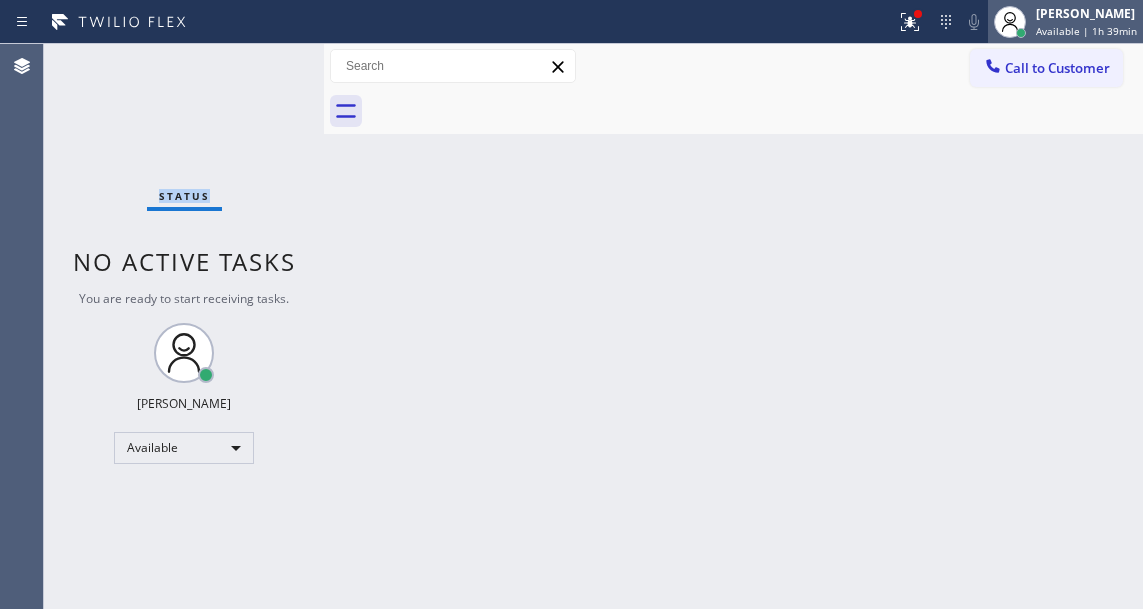 click 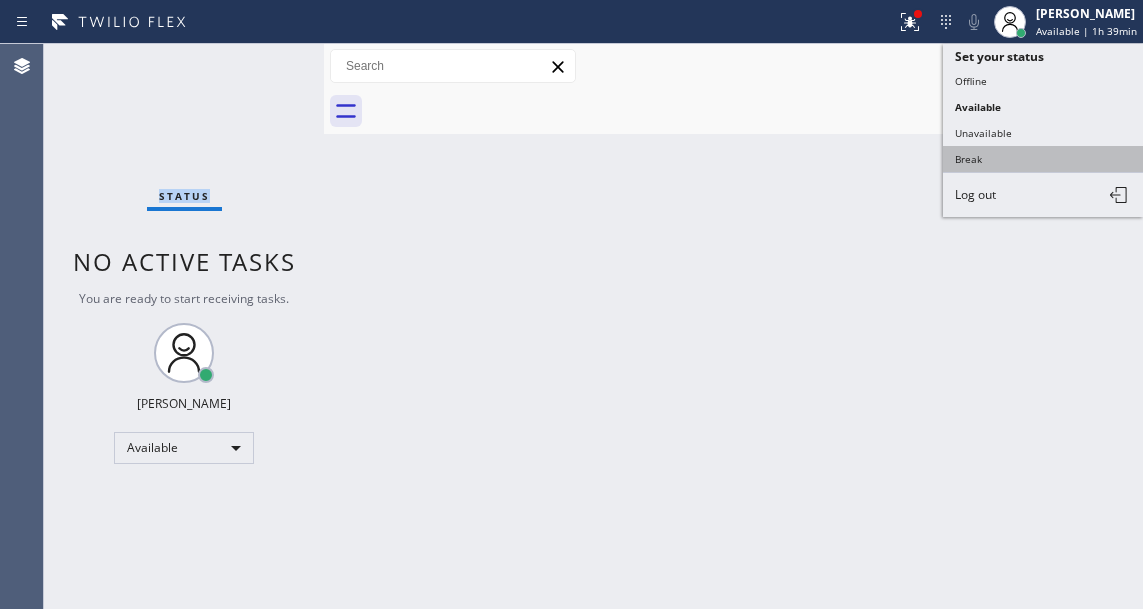 click on "Break" at bounding box center (1043, 159) 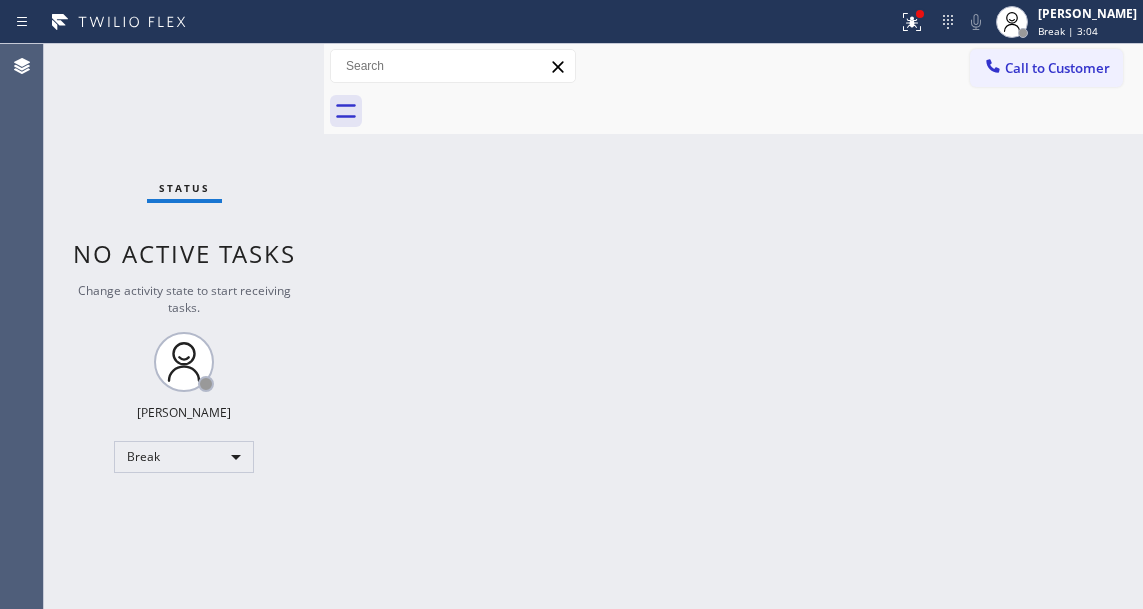 click on "Back to Dashboard Change Sender ID Customers Technicians Select a contact Outbound call Technician Search Technician Your caller id phone number Your caller id phone number Call Technician info Name   Phone none Address none Change Sender ID HVAC [PHONE_NUMBER] 5 Star Appliance [PHONE_NUMBER] Appliance Repair [PHONE_NUMBER] Plumbing [PHONE_NUMBER] Air Duct Cleaning [PHONE_NUMBER]  Electricians [PHONE_NUMBER] Cancel Change Check personal SMS Reset Change No tabs Call to Customer Outbound call Location Bond's Electric Co Your caller id phone number [PHONE_NUMBER] Customer number Call Outbound call Technician Search Technician Your caller id phone number Your caller id phone number Call" at bounding box center (733, 326) 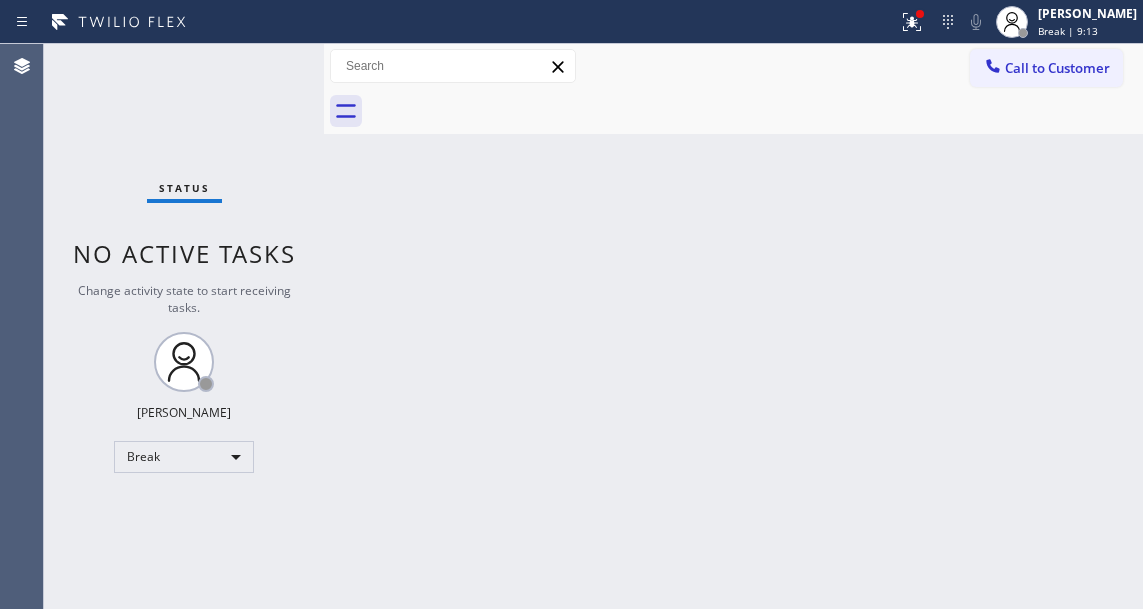 click on "Status   No active tasks     Change activity state to start receiving tasks.   [PERSON_NAME] Break" at bounding box center (184, 326) 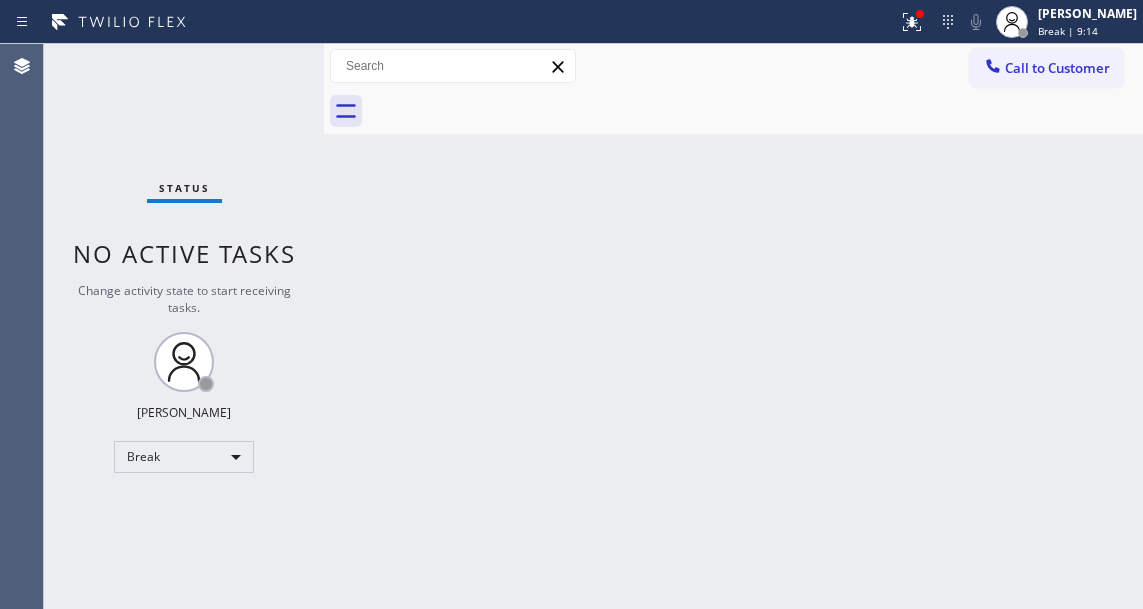 click on "Status   No active tasks     Change activity state to start receiving tasks.   [PERSON_NAME] Break" at bounding box center [184, 326] 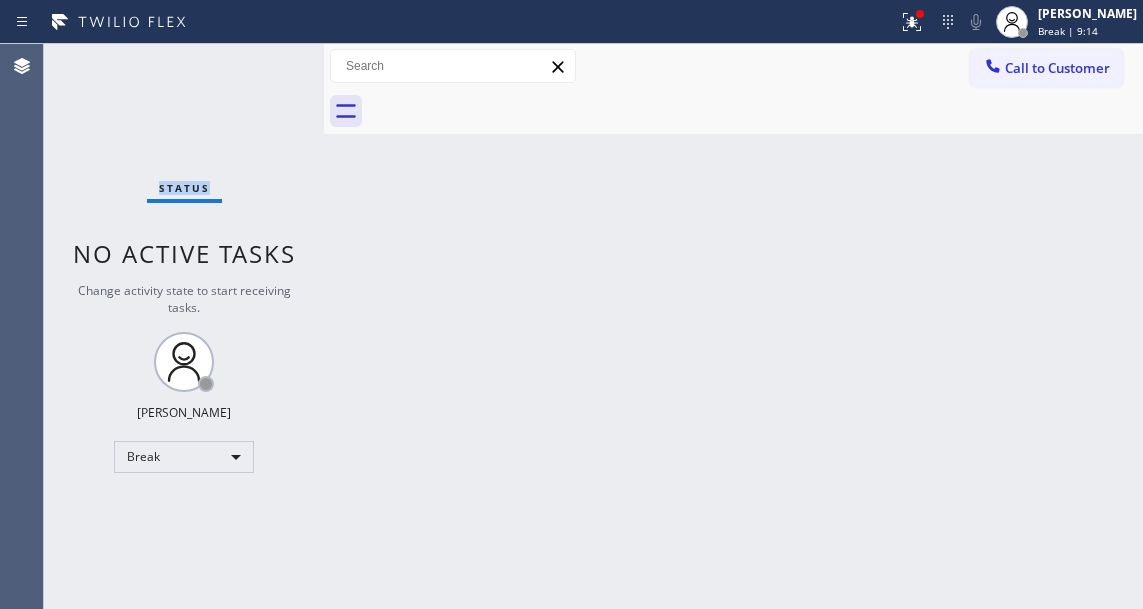 click on "Status   No active tasks     Change activity state to start receiving tasks.   [PERSON_NAME] Break" at bounding box center (184, 326) 